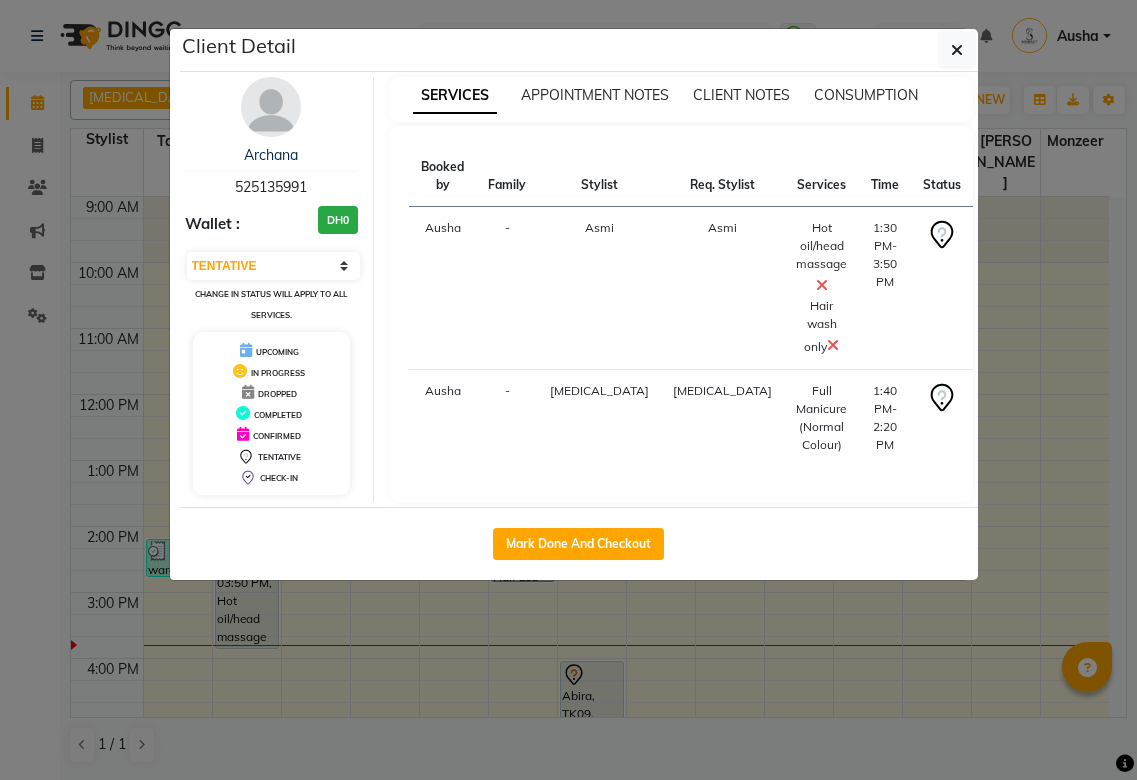 select on "7" 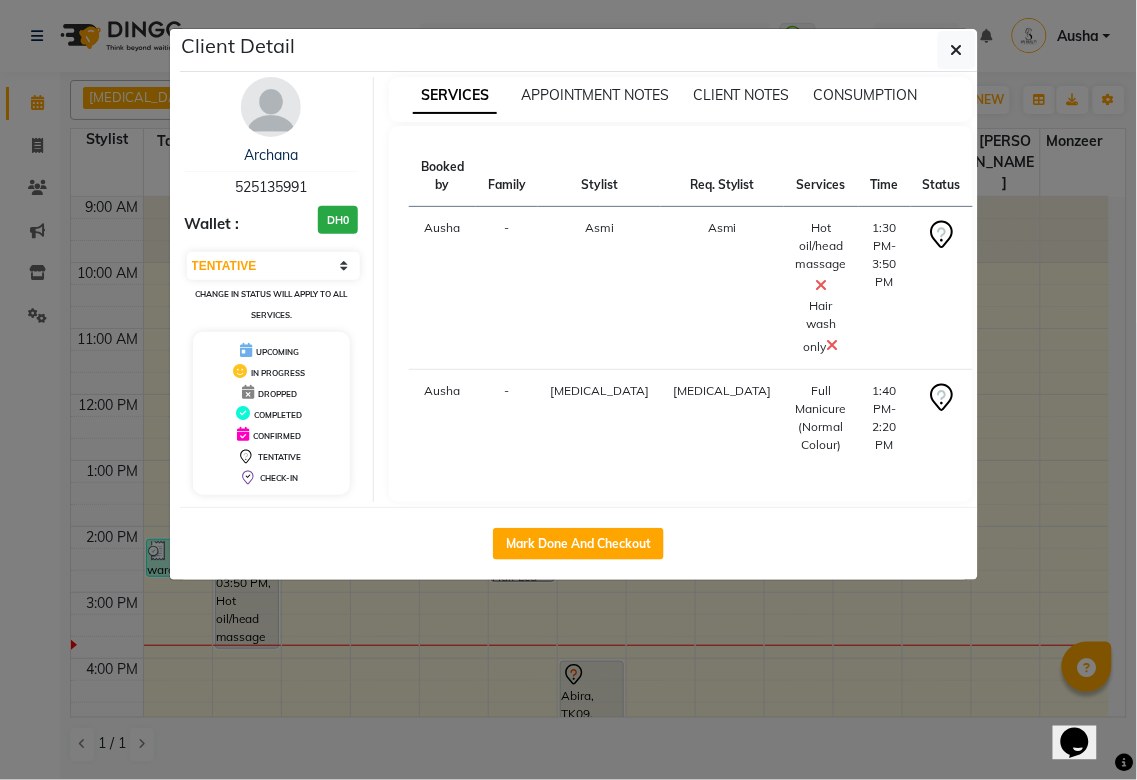scroll, scrollTop: 0, scrollLeft: 0, axis: both 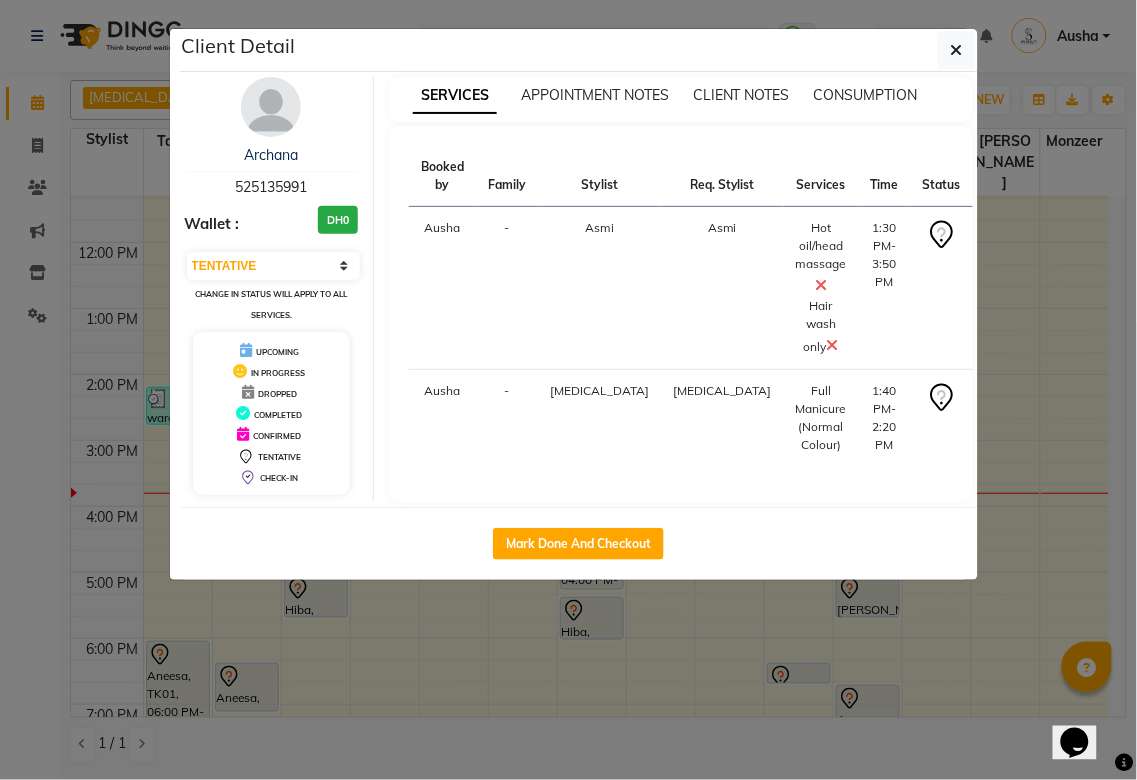 click on "Client Detail  Archana    525135991 Wallet : DH0 Select IN SERVICE CONFIRMED TENTATIVE CHECK IN MARK DONE DROPPED UPCOMING Change in status will apply to all services. UPCOMING IN PROGRESS DROPPED COMPLETED CONFIRMED TENTATIVE CHECK-IN SERVICES APPOINTMENT NOTES CLIENT NOTES CONSUMPTION Booked by Family Stylist Req. Stylist Services Time Status  Ausha  - Asmi Asmi  Hot oil/head massage    Hair wash only   1:30 PM-3:50 PM   START   Ausha  - Alora Alora  Full Manicure (Normal Colour)   1:40 PM-2:20 PM   START   Mark Done And Checkout" 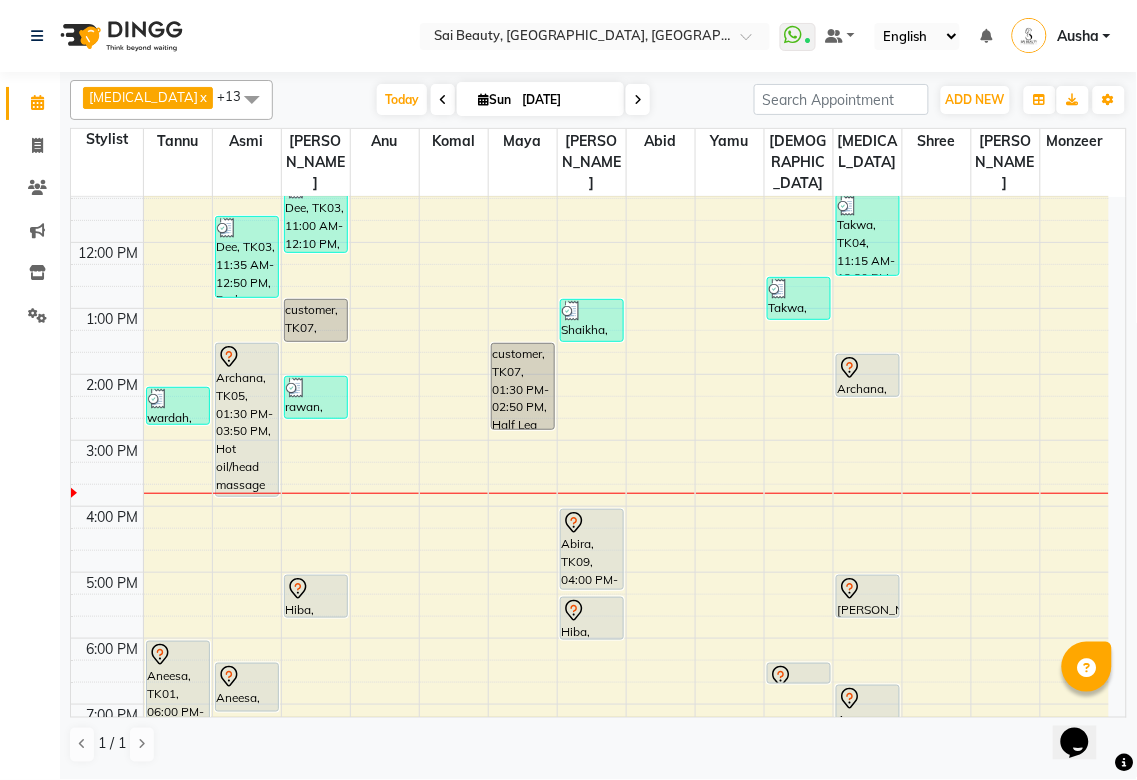 click 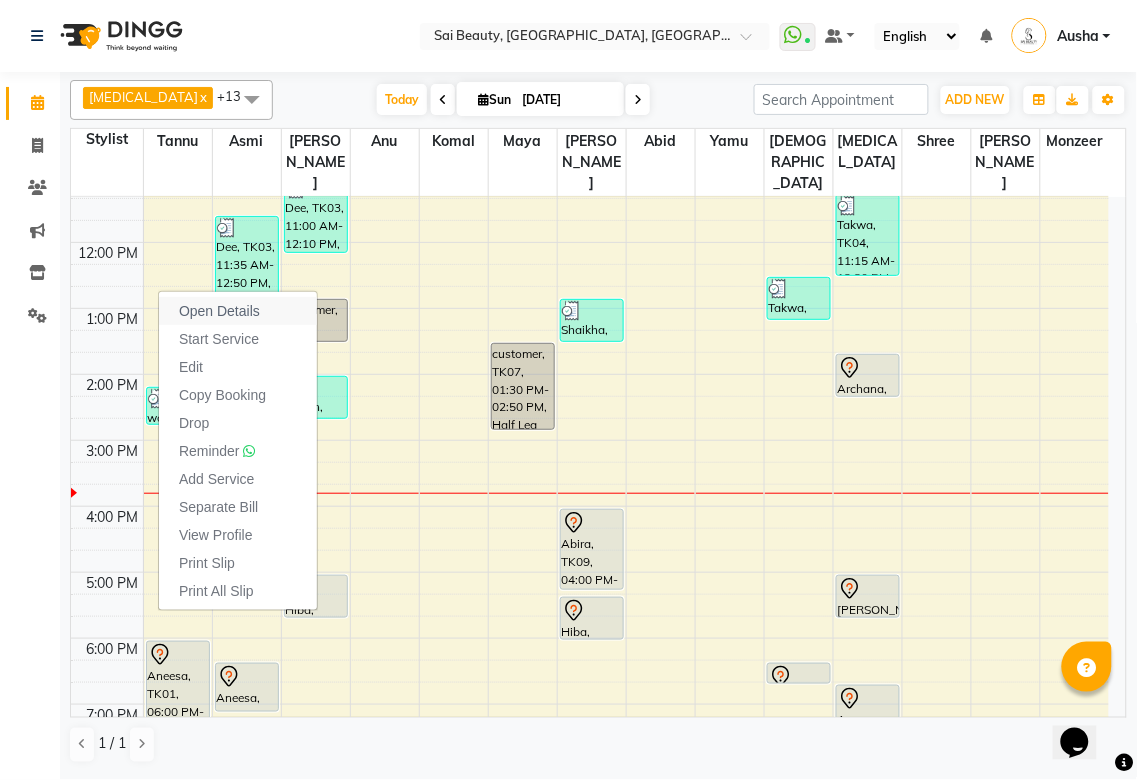 click on "Open Details" at bounding box center [219, 311] 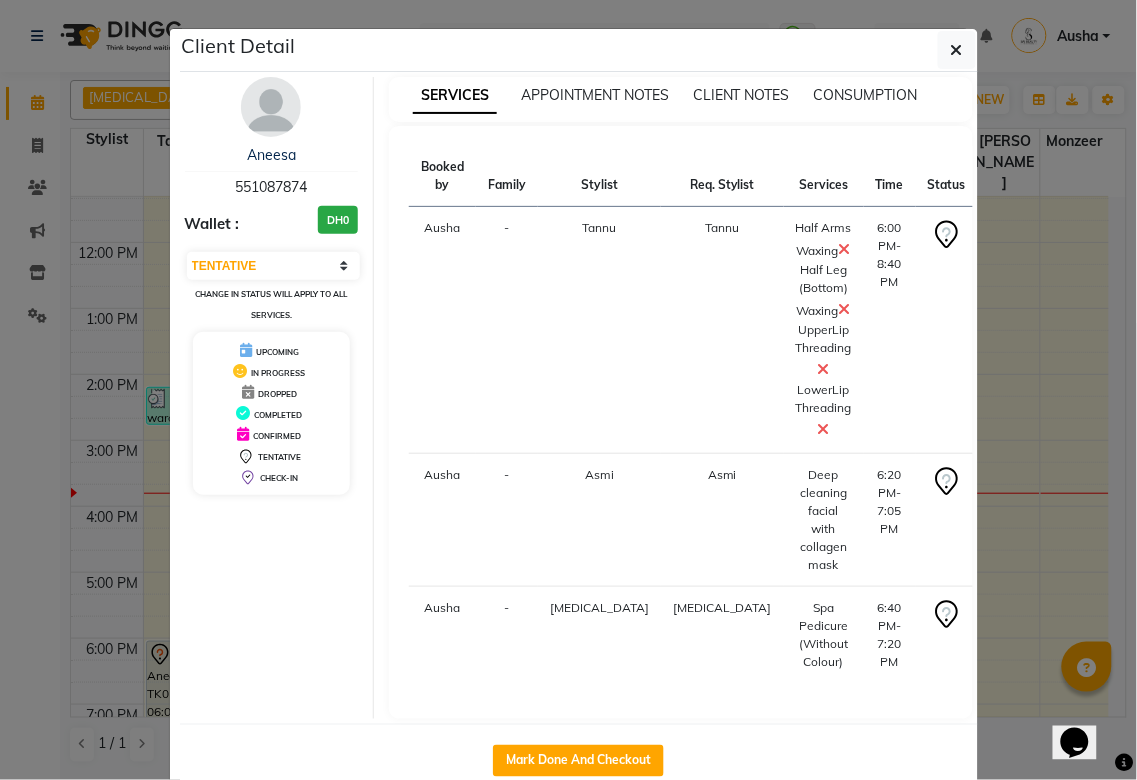 click on "Client Detail  Aneesa    551087874 Wallet : DH0 Select IN SERVICE CONFIRMED TENTATIVE CHECK IN MARK DONE DROPPED UPCOMING Change in status will apply to all services. UPCOMING IN PROGRESS DROPPED COMPLETED CONFIRMED TENTATIVE CHECK-IN SERVICES APPOINTMENT NOTES CLIENT NOTES CONSUMPTION Booked by Family Stylist Req. Stylist Services Time Status  Ausha  - Tannu Tannu  Half Arms Waxing   Half Leg (Bottom) Waxing   UpperLip Threading   LowerLip Threading   6:00 PM-8:40 PM   START   Ausha  - Asmi Asmi  Deep cleaning facial with collagen mask   6:20 PM-7:05 PM   START   [PERSON_NAME][MEDICAL_DATA] [PERSON_NAME]  Spa Pedicure (Without Colour)   6:40 PM-7:20 PM   START   Mark Done And Checkout" 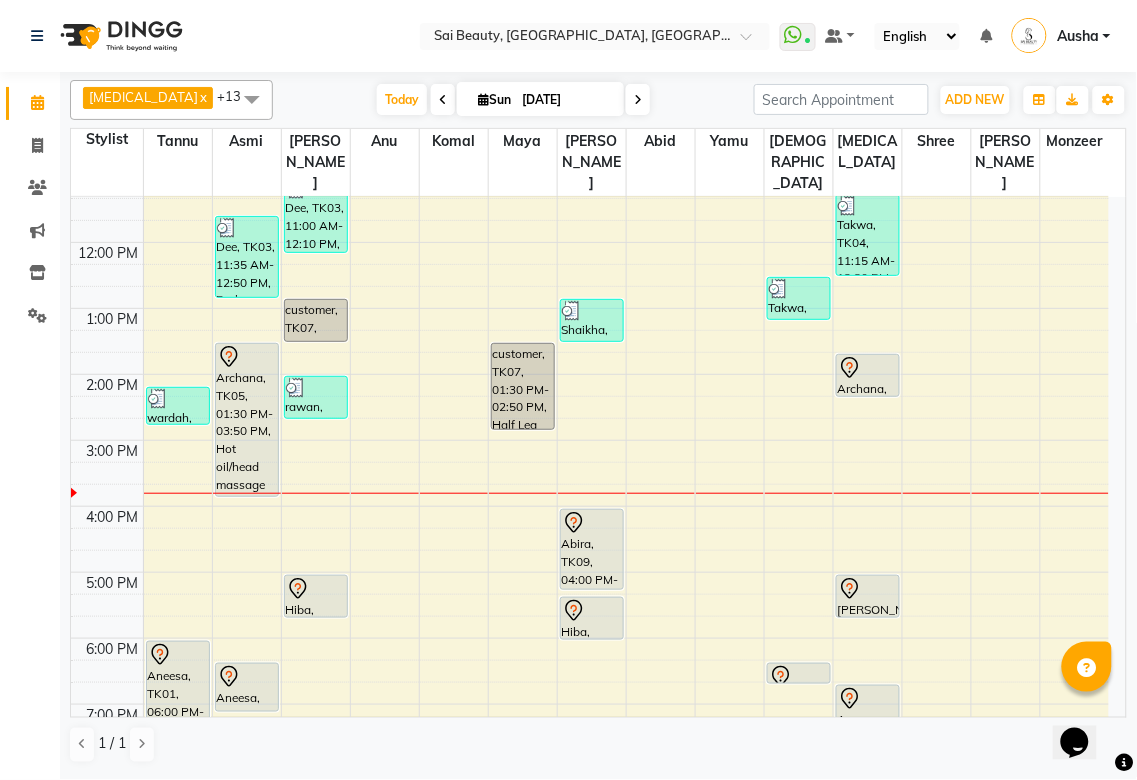 click 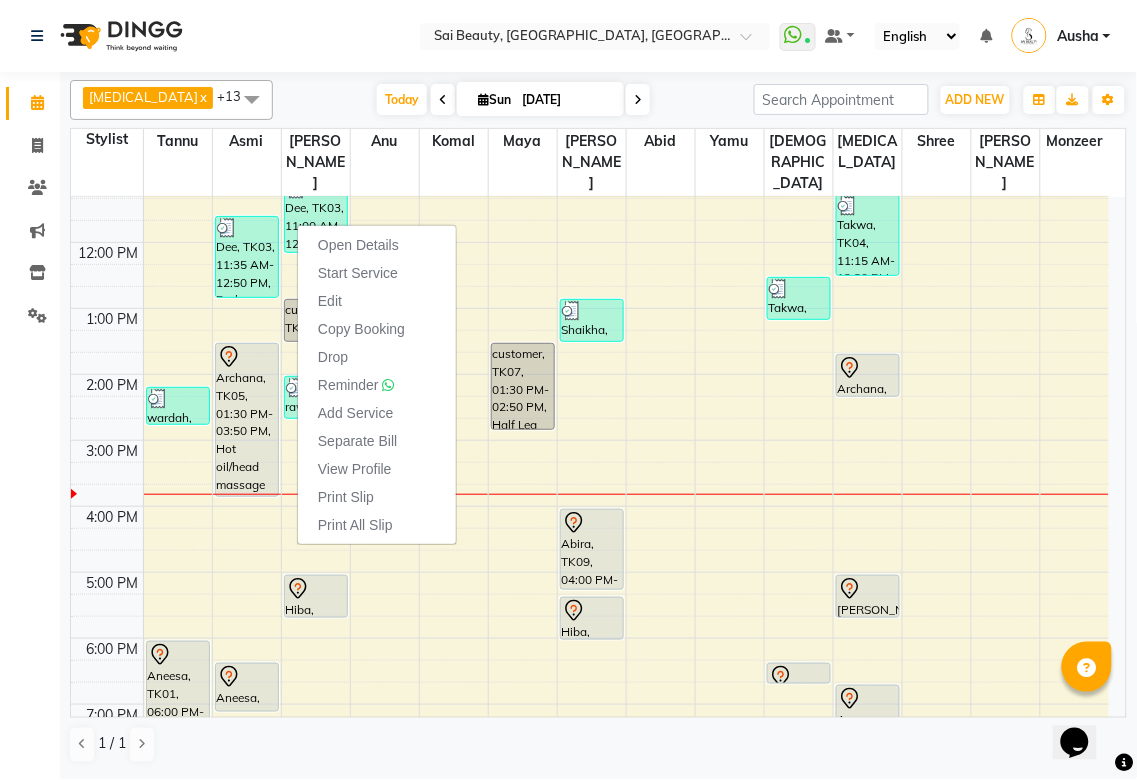 click at bounding box center [626, 693] 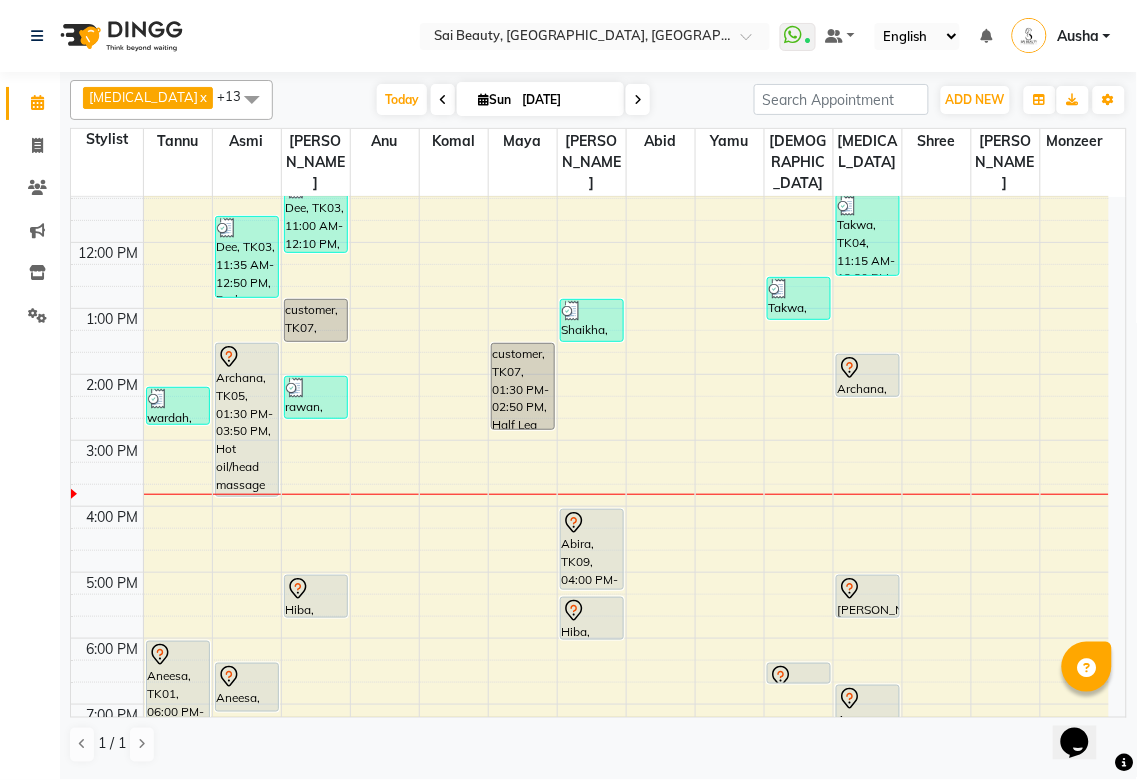 click at bounding box center [868, 589] 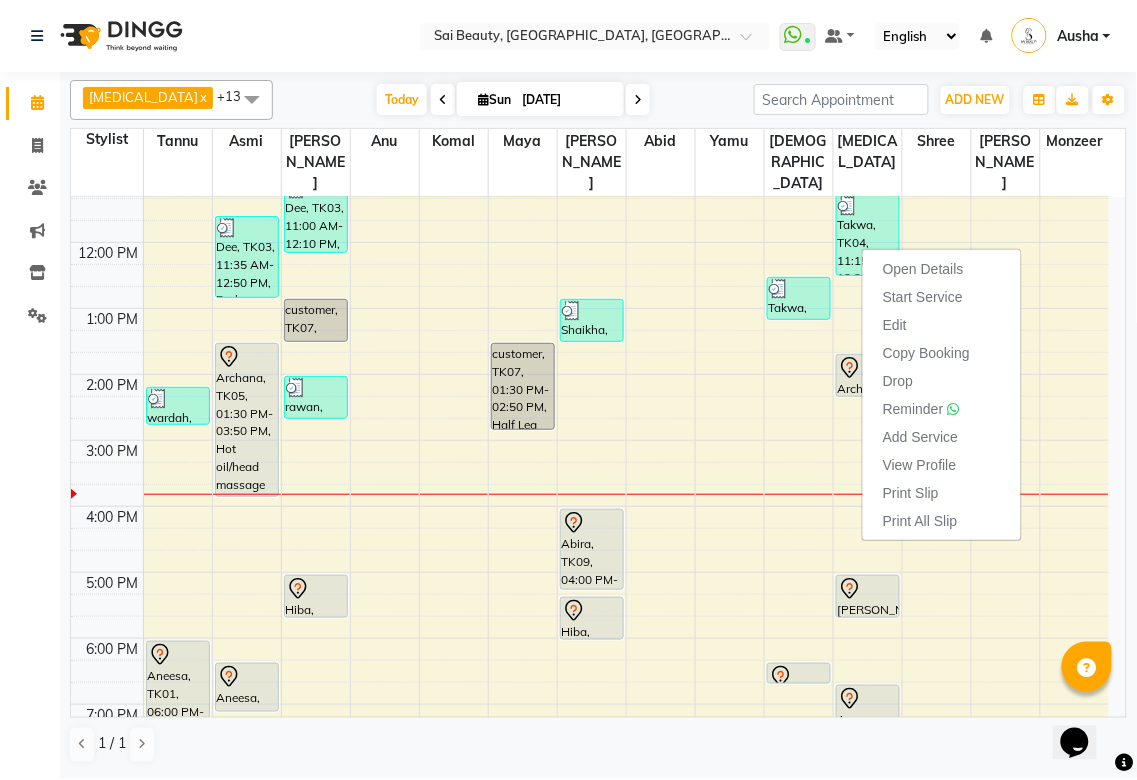 click on "Open Details Start Service Edit Copy Booking Drop Reminder   Add Service View Profile Print Slip Print All Slip" at bounding box center (942, 395) 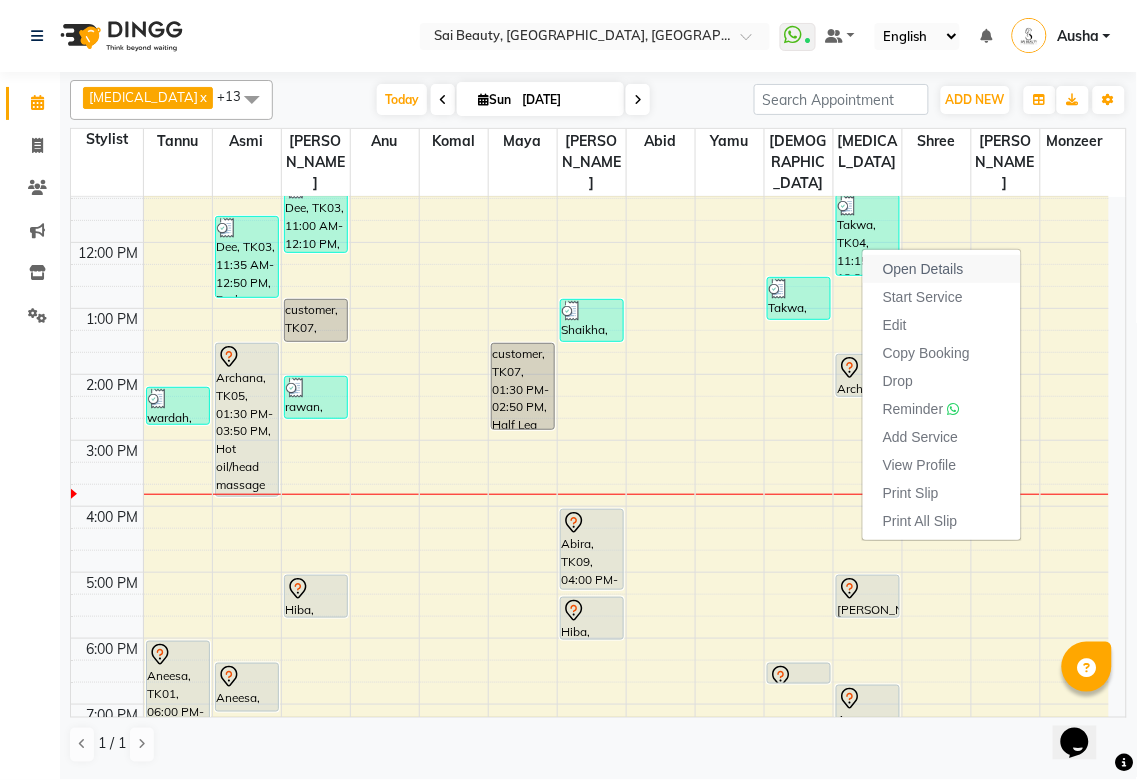 click on "Open Details" at bounding box center [923, 269] 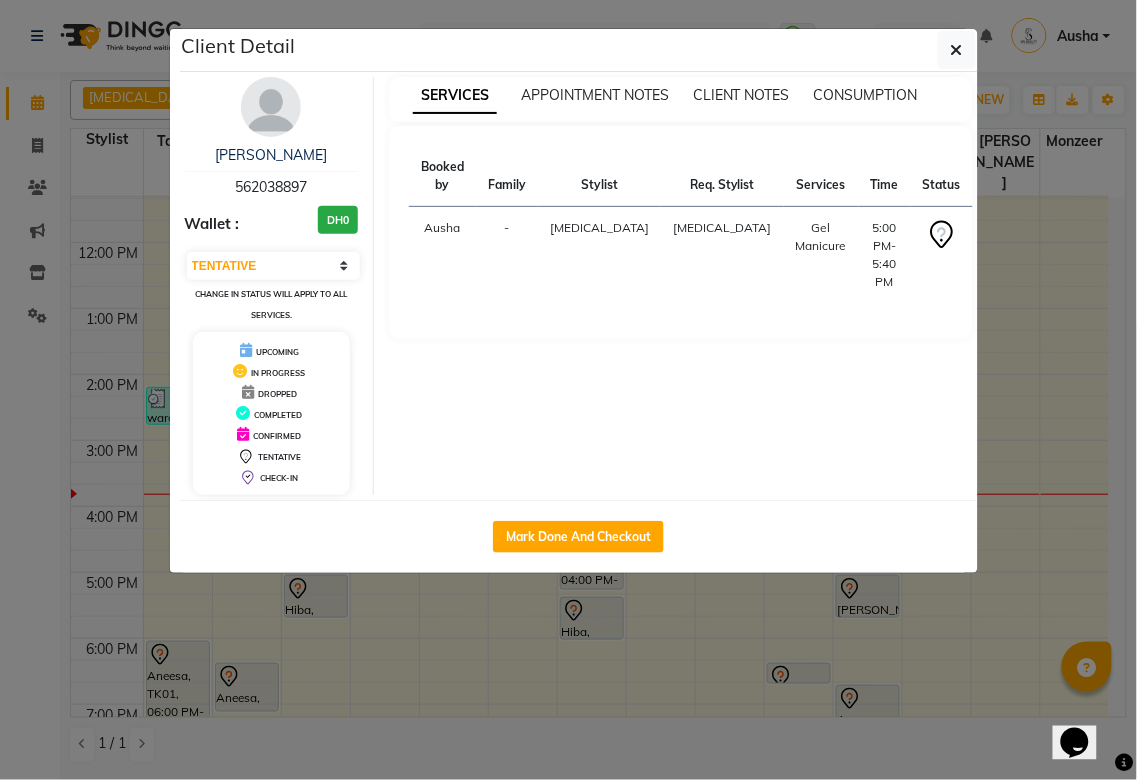 click on "Client Detail  [PERSON_NAME]    562038897 Wallet : DH0 Select IN SERVICE CONFIRMED TENTATIVE CHECK IN MARK DONE DROPPED UPCOMING Change in status will apply to all services. UPCOMING IN PROGRESS DROPPED COMPLETED CONFIRMED TENTATIVE CHECK-IN SERVICES APPOINTMENT NOTES CLIENT NOTES CONSUMPTION Booked by Family Stylist Req. Stylist Services Time Status  [PERSON_NAME][MEDICAL_DATA] [PERSON_NAME]  Gel Manicure   5:00 PM-5:40 PM   START   Mark Done And Checkout" 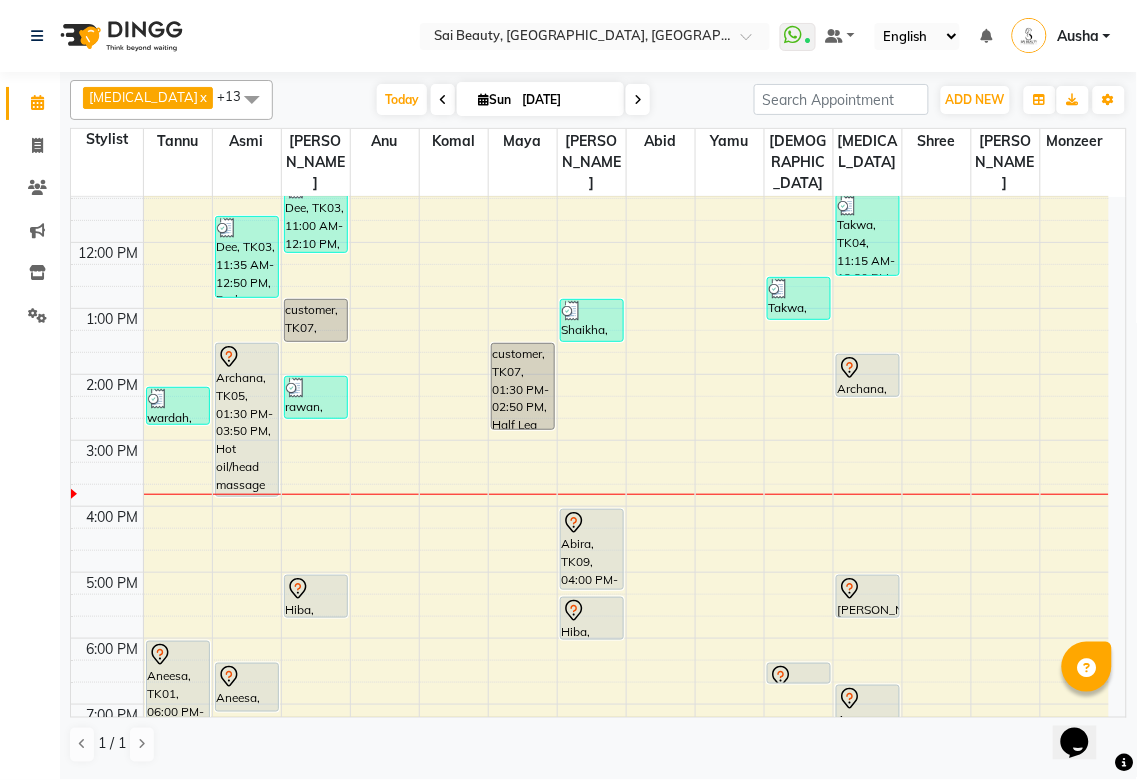 click 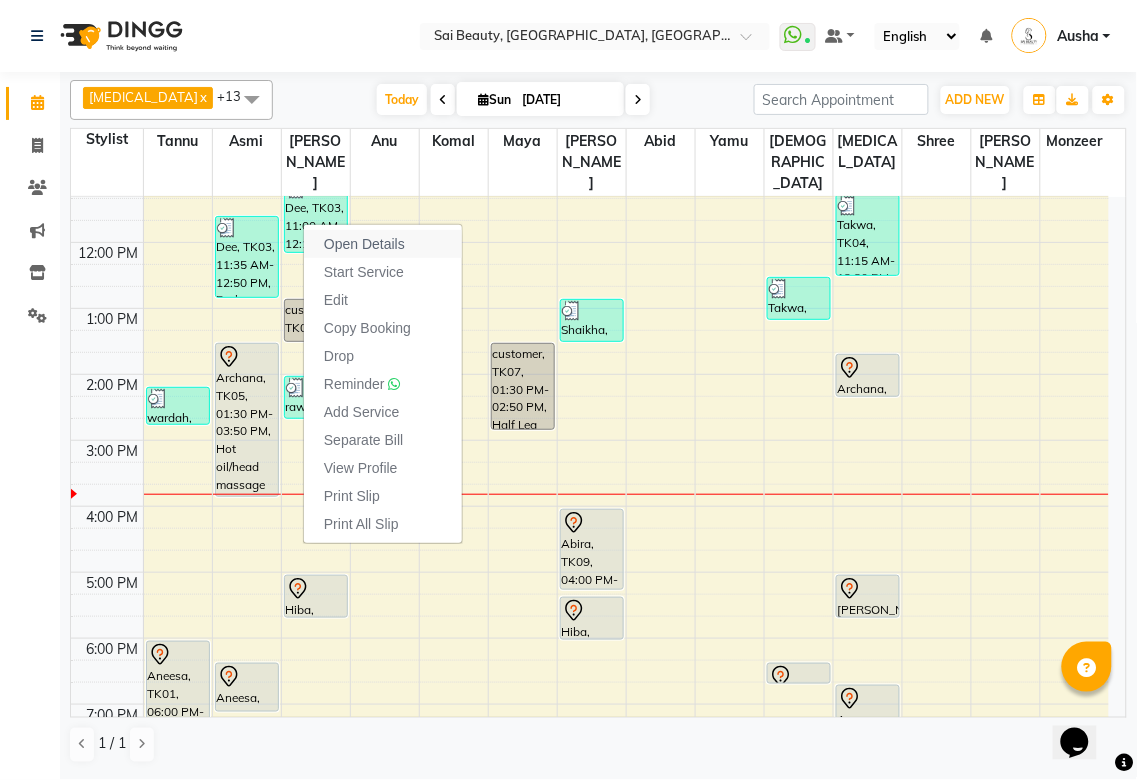 click on "Open Details" at bounding box center [364, 244] 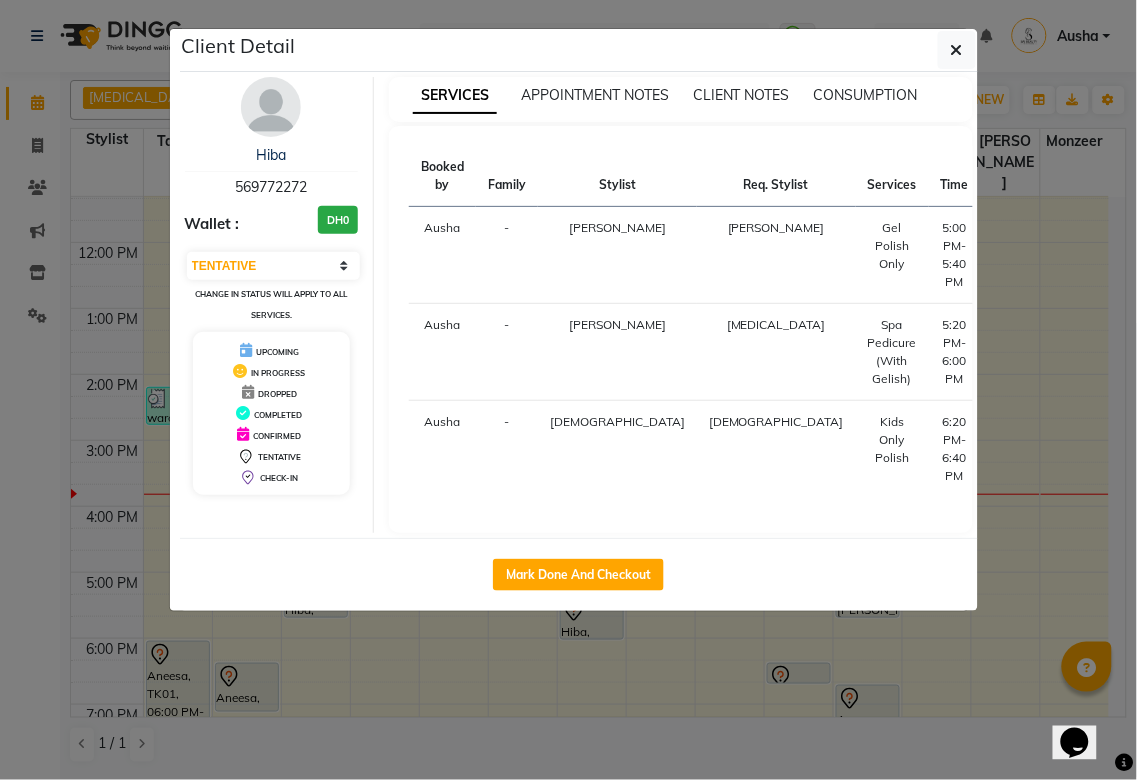 click on "Client Detail  Hiba    569772272 Wallet : DH0 Select IN SERVICE CONFIRMED TENTATIVE CHECK IN MARK DONE DROPPED UPCOMING Change in status will apply to all services. UPCOMING IN PROGRESS DROPPED COMPLETED CONFIRMED TENTATIVE CHECK-IN SERVICES APPOINTMENT NOTES CLIENT NOTES CONSUMPTION Booked by Family Stylist Req. Stylist Services Time Status  Ausha  - Susmita Susmita  Gel Polish  Only   5:00 PM-5:40 PM   START   Ausha  - Diksha Alora  Spa Pedicure (With Gelish)   5:20 PM-6:00 PM   START   Ausha  - Gita Gita  Kids Only Polish   6:20 PM-6:40 PM   START   Mark Done And Checkout" 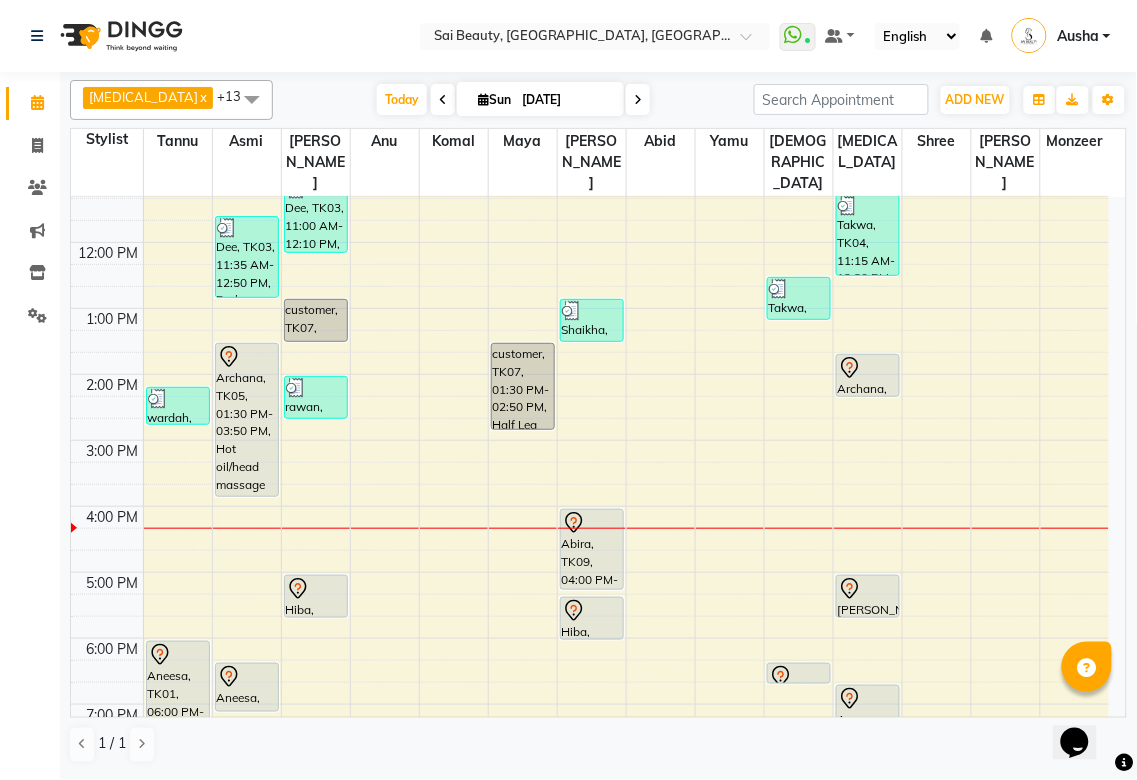 click on "Calendar" 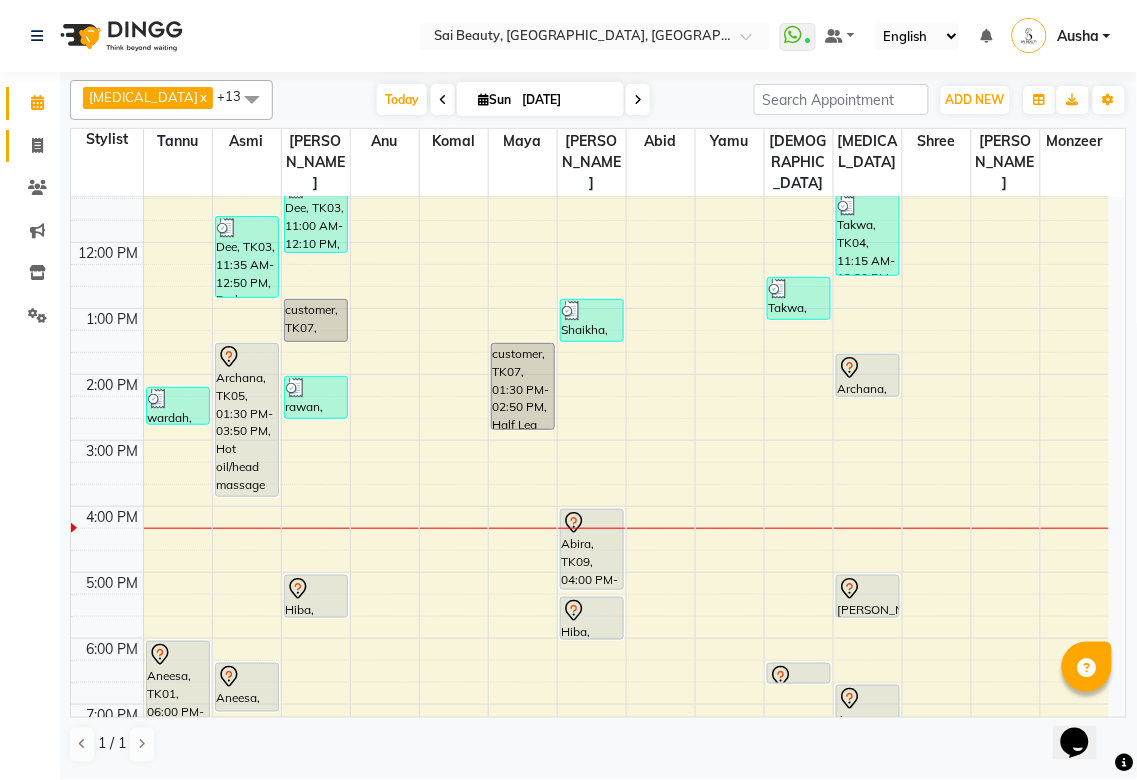 click 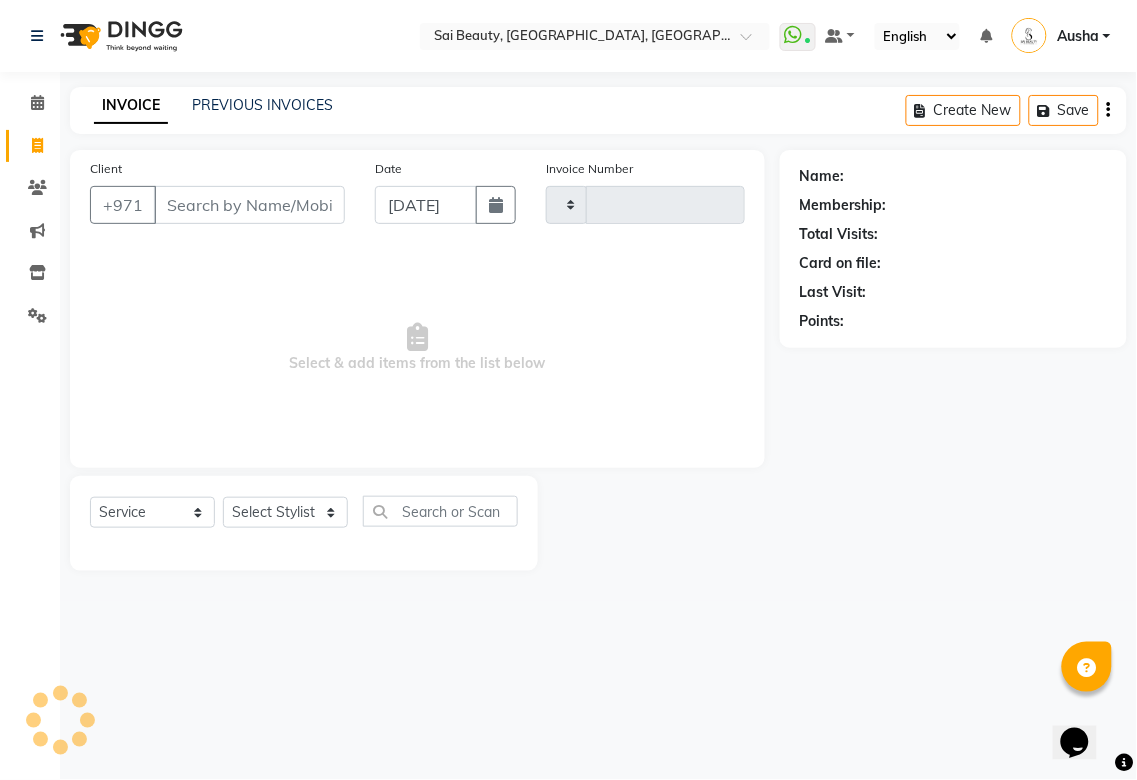 type on "2290" 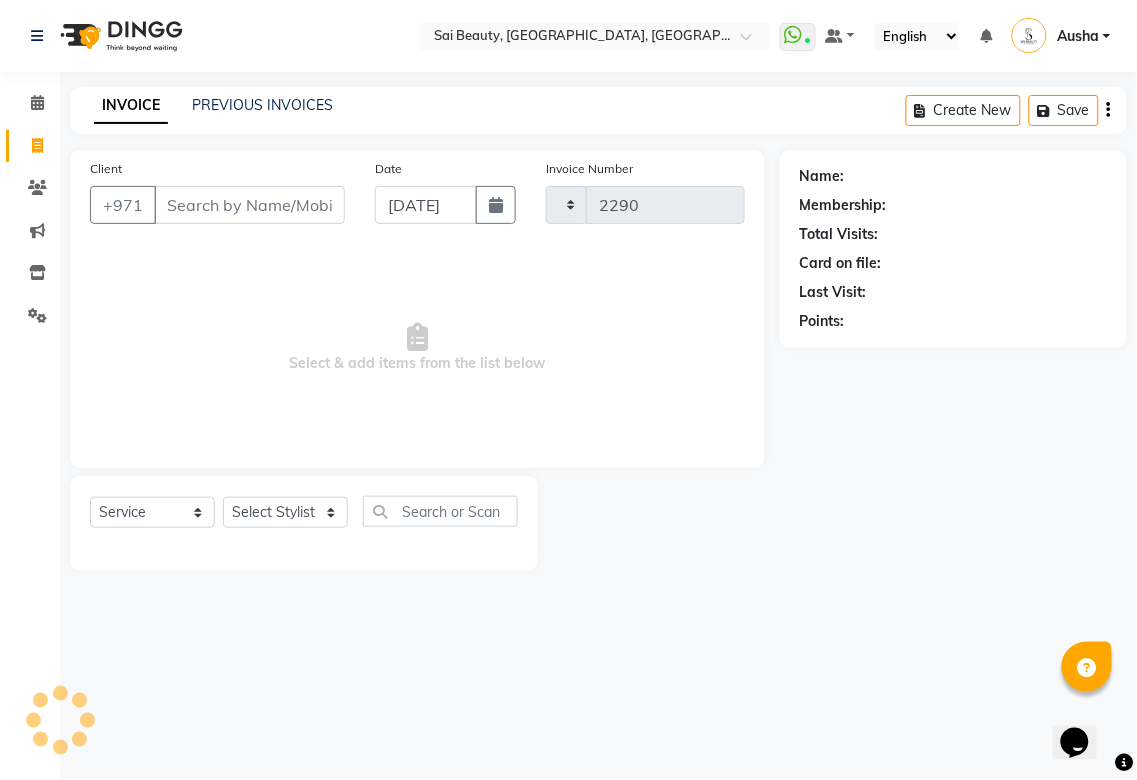 select on "5352" 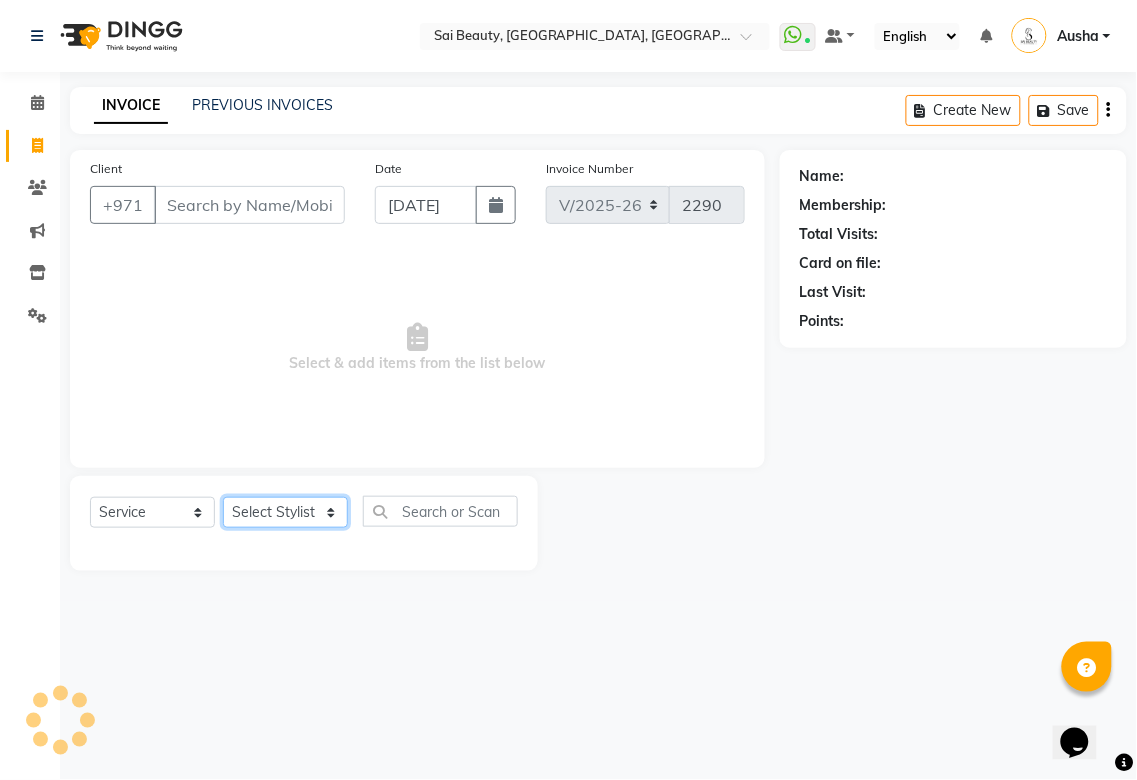 click on "Select Stylist" 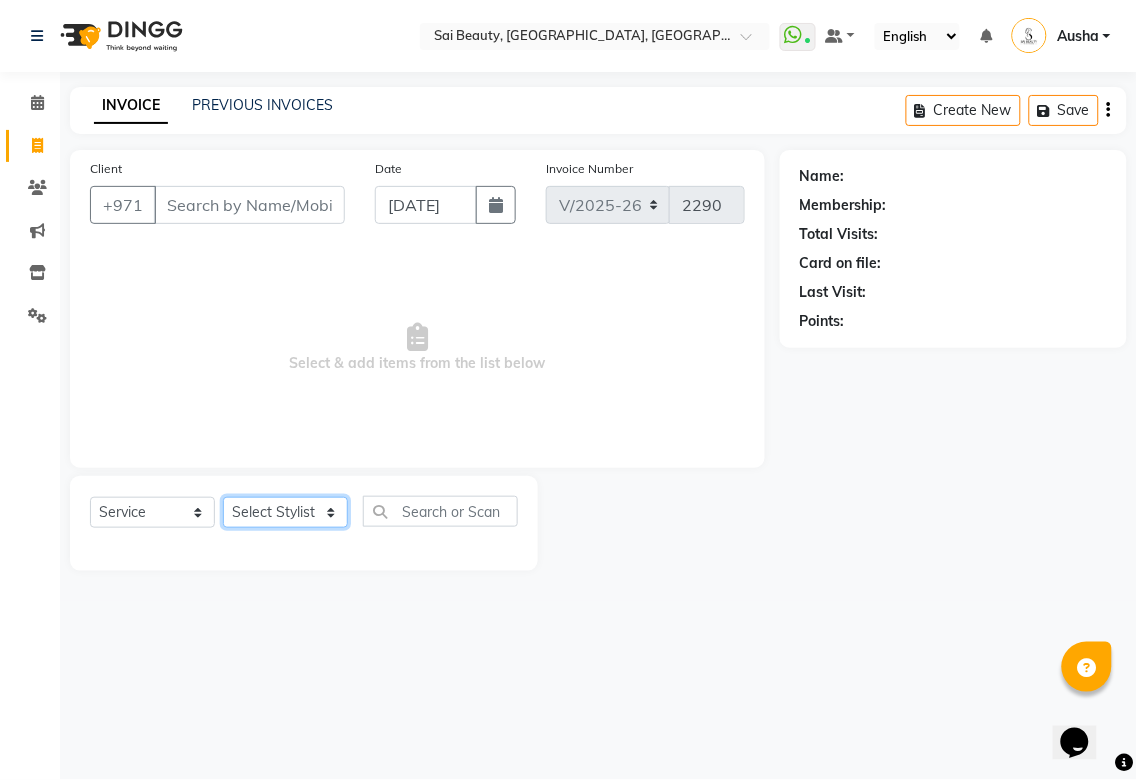 click on "Select Stylist" 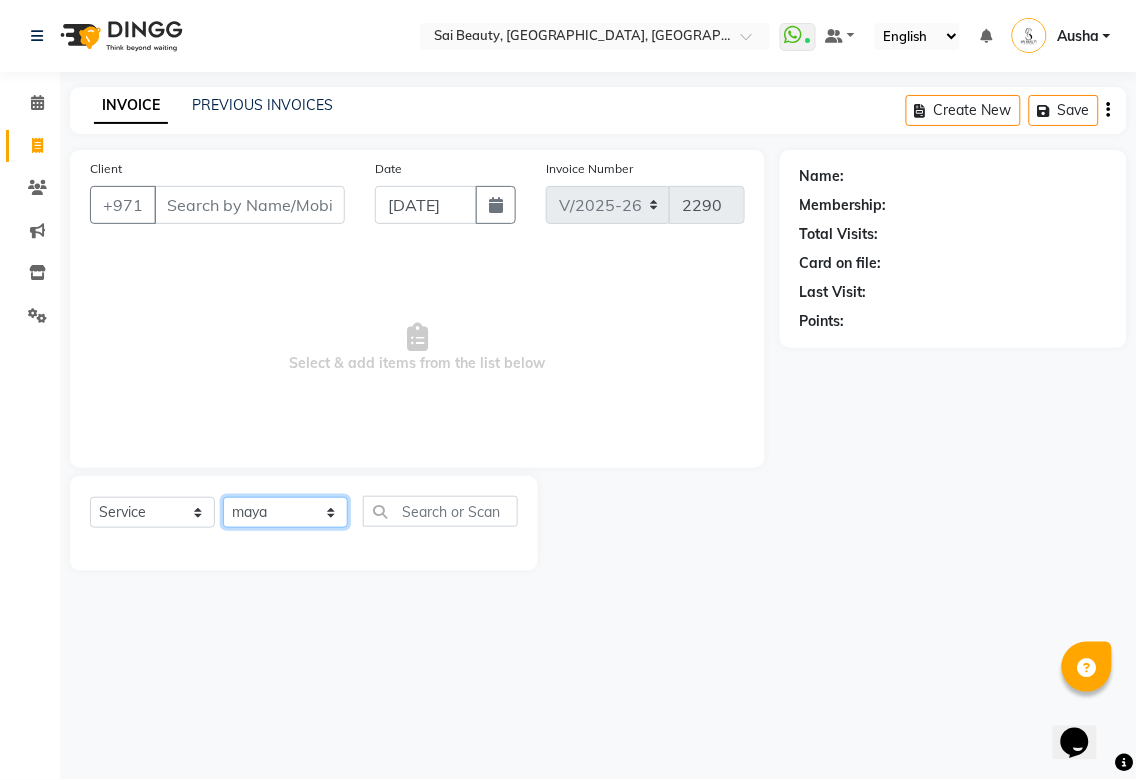 click on "Select Stylist [PERSON_NAME][MEDICAL_DATA] [PERSON_NAME] Asmi Ausha [PERSON_NAME] Gita [PERSON_NAME] Monzeer shree [PERSON_NAME] [PERSON_NAME] Surakcha [PERSON_NAME] Yamu" 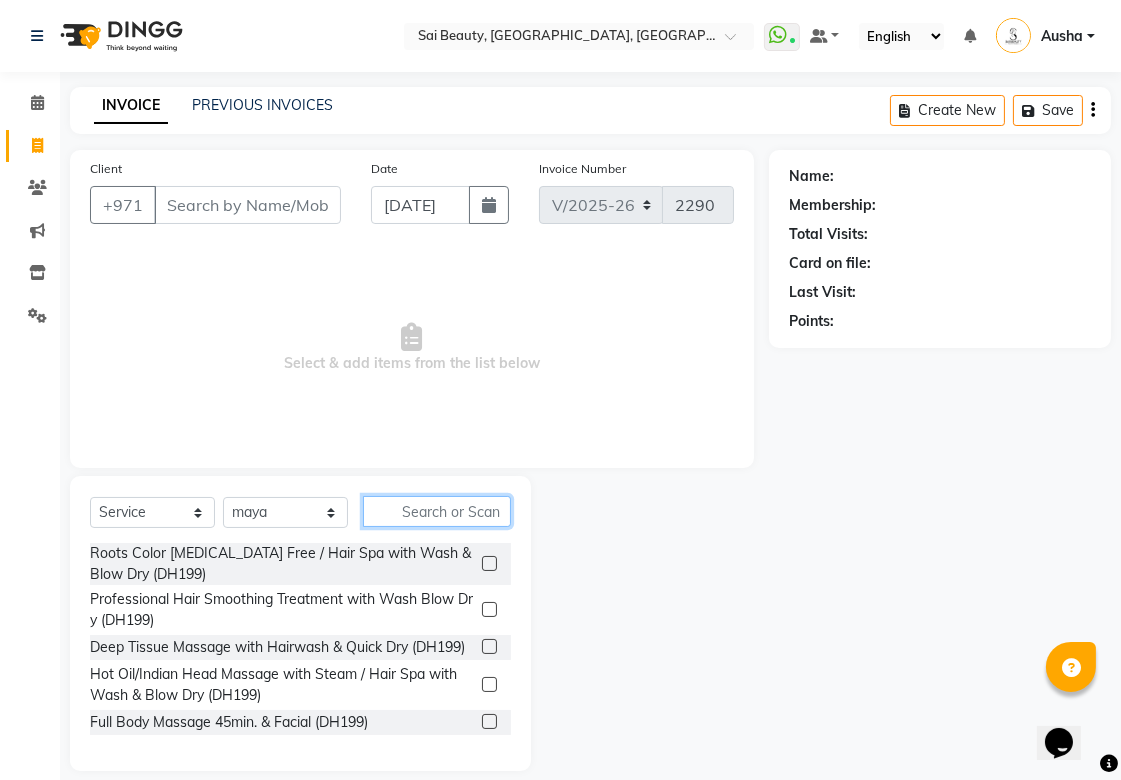click 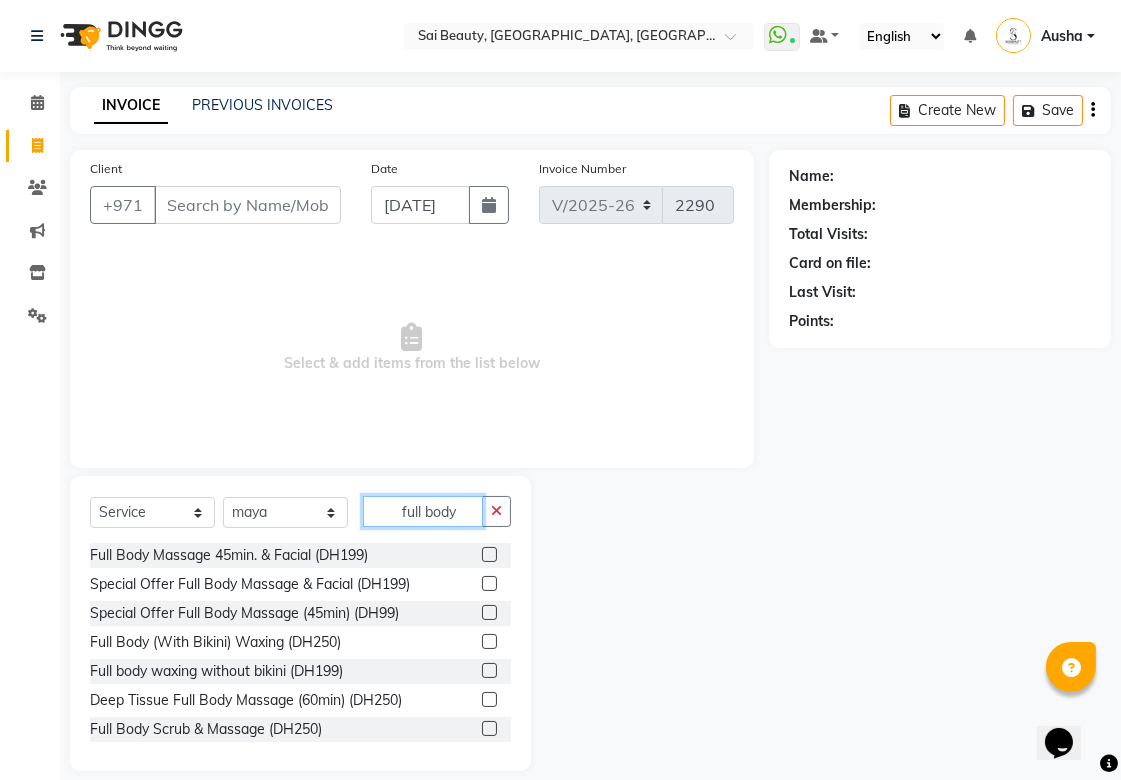 type on "full body" 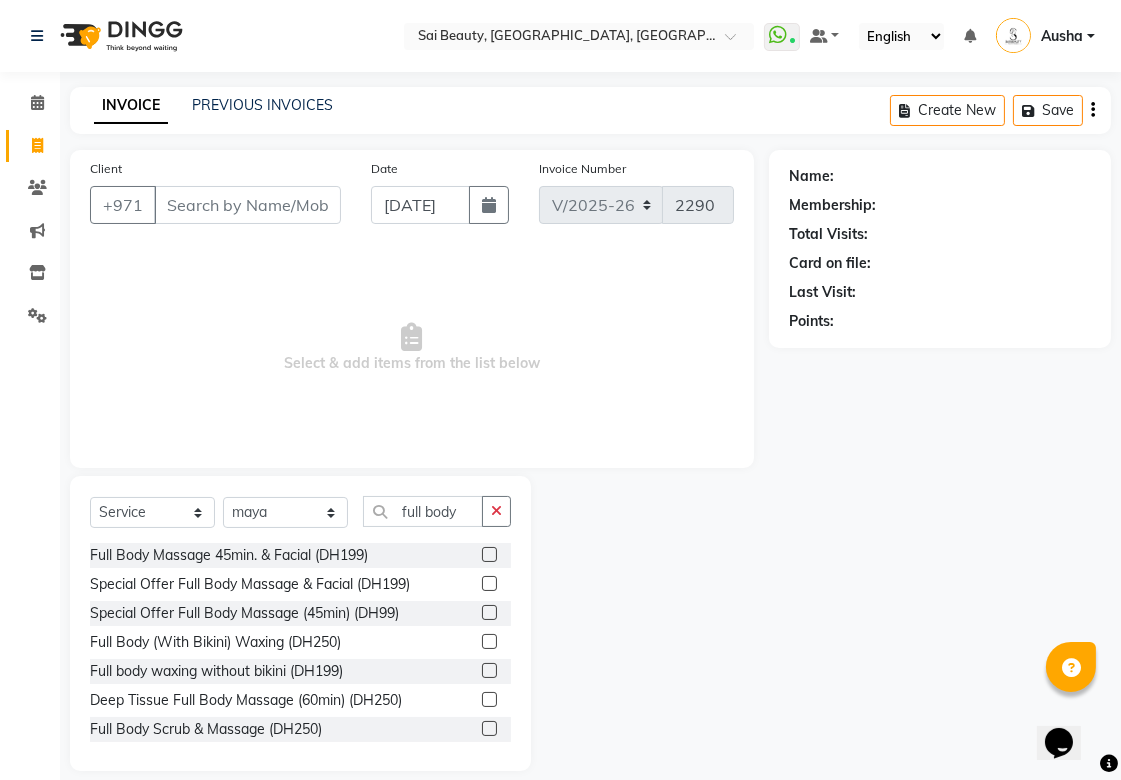 click 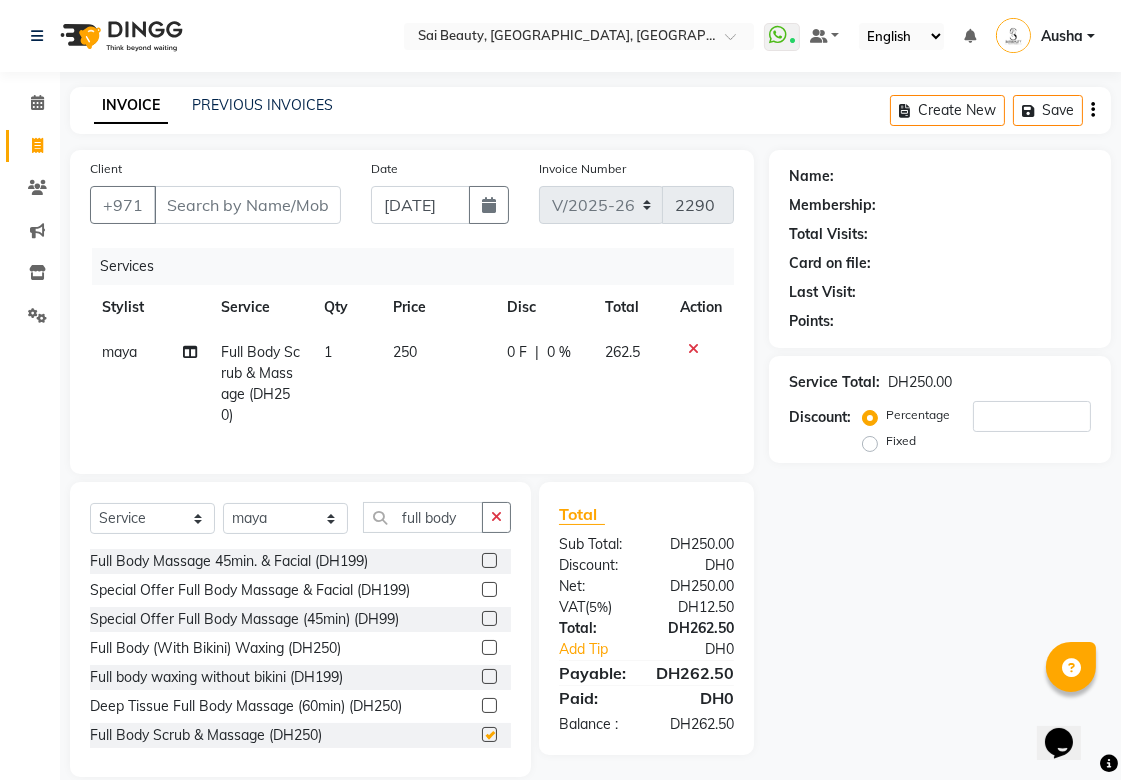 checkbox on "false" 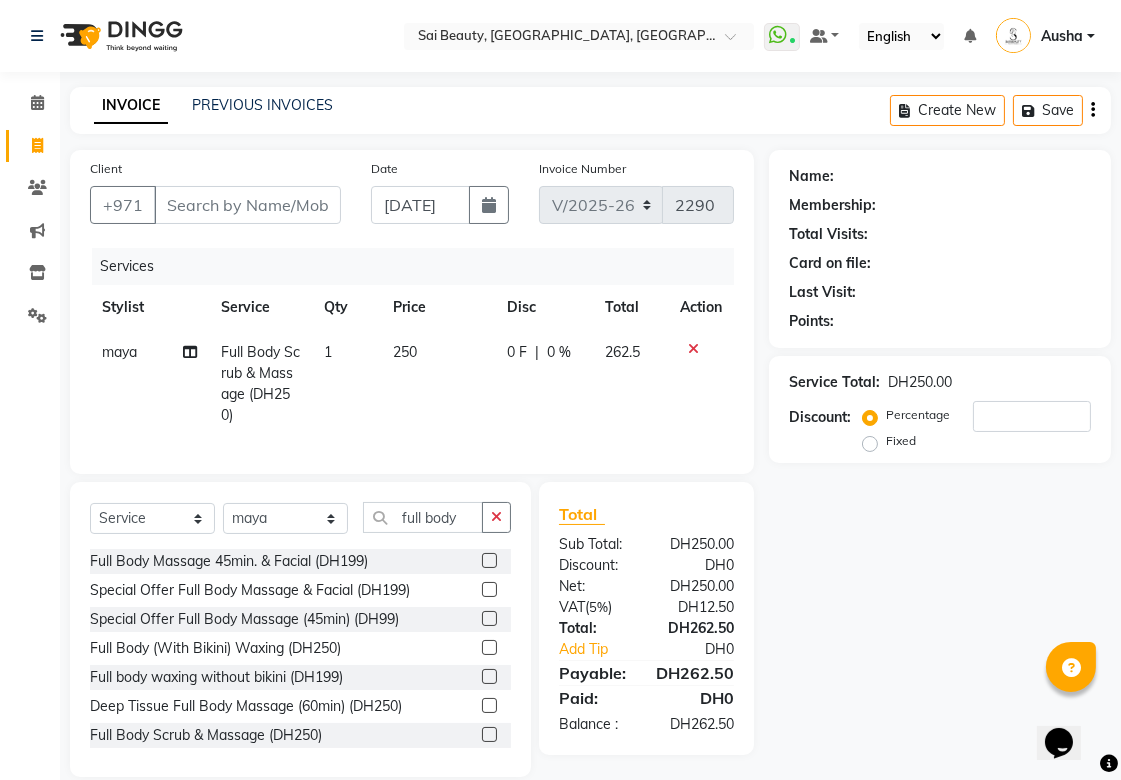 click 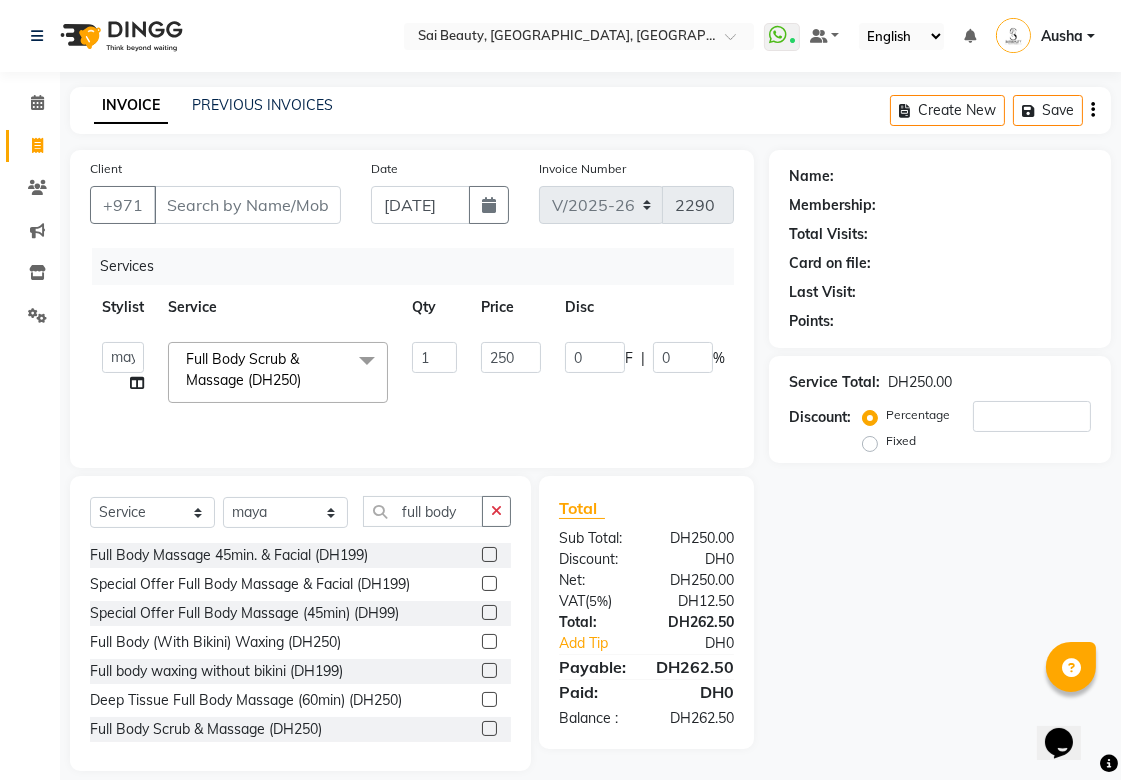 click 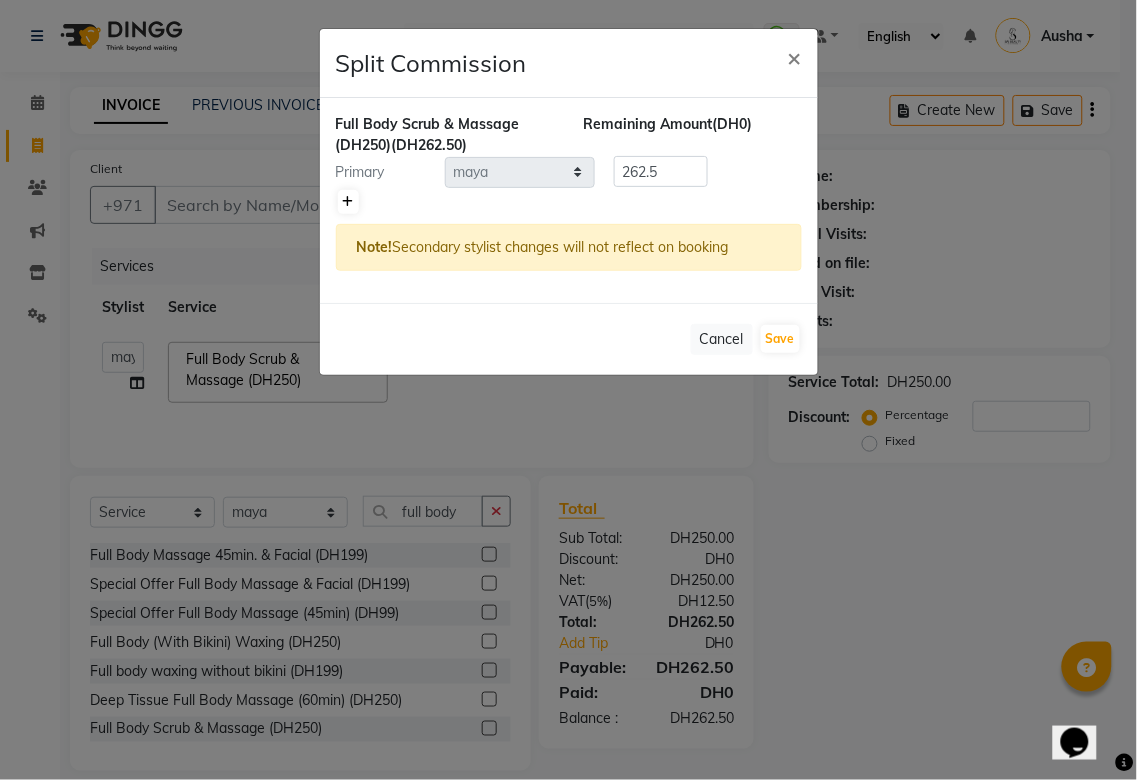 click 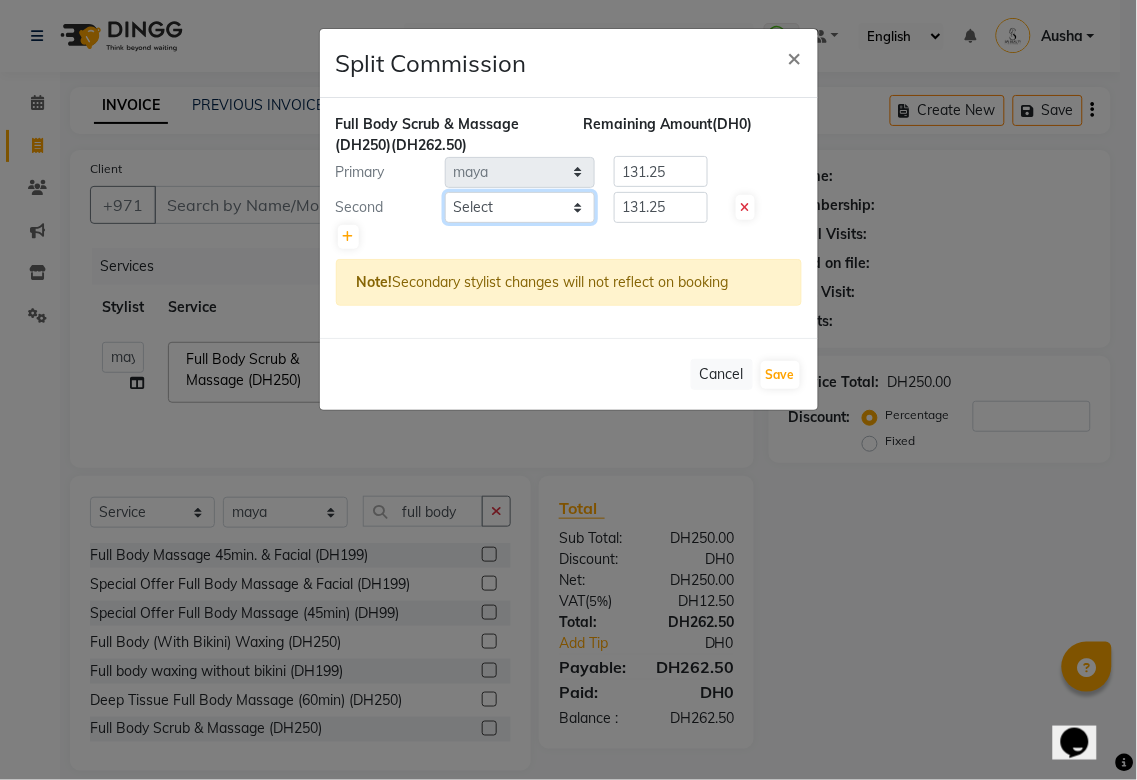 click on "Select  [PERSON_NAME][MEDICAL_DATA]   [PERSON_NAME]   Asmi   Ausha   [PERSON_NAME]   Gita   [PERSON_NAME]   Monzeer   shree   [PERSON_NAME]   [PERSON_NAME]   Surakcha   [PERSON_NAME]   Yamu" 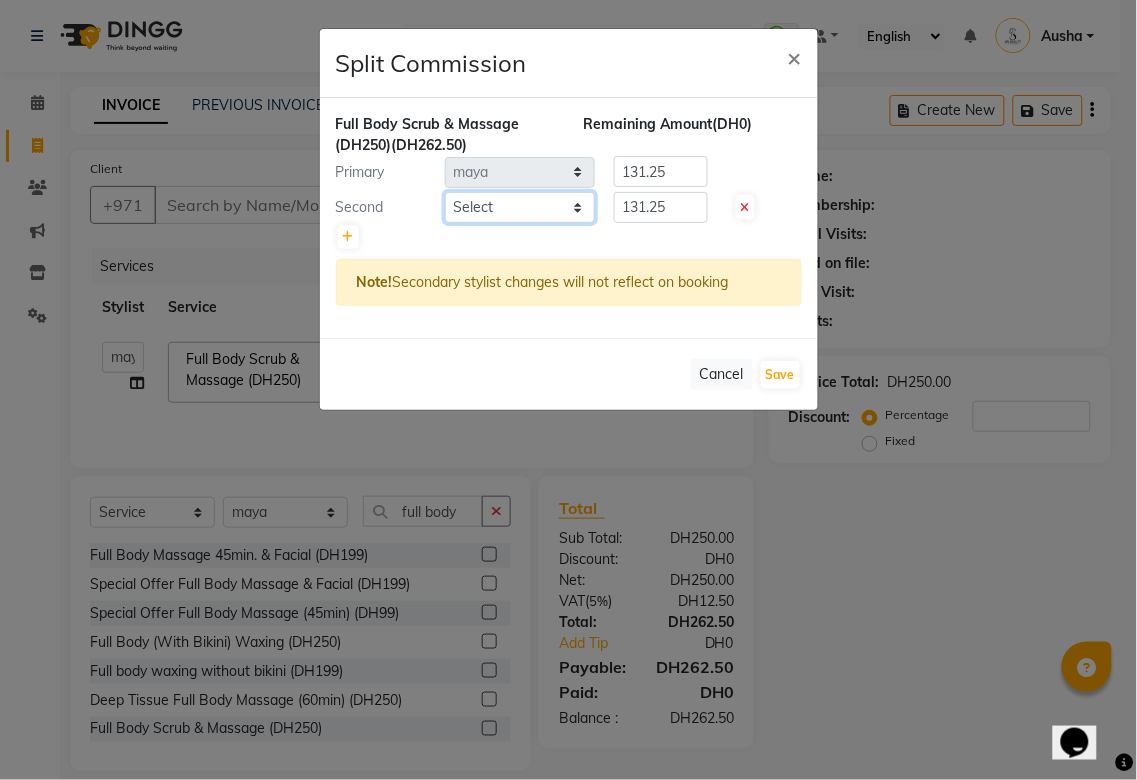 select on "57468" 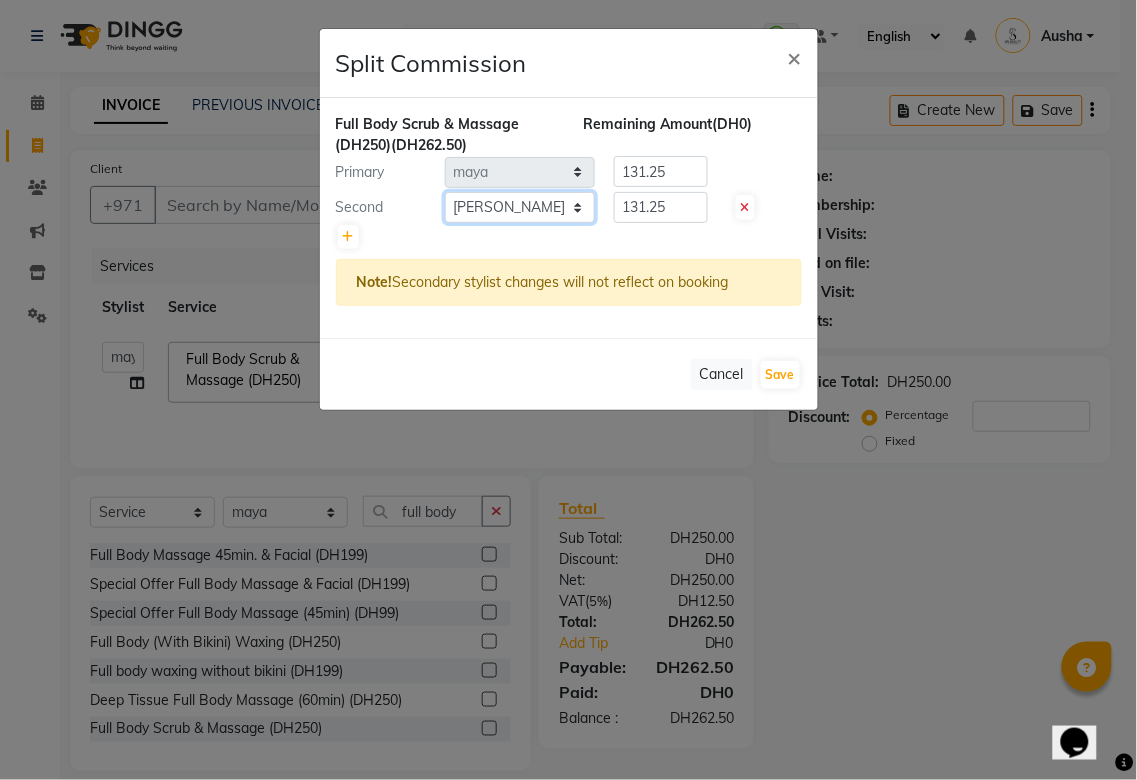 click on "Select  [PERSON_NAME][MEDICAL_DATA]   [PERSON_NAME]   Asmi   Ausha   [PERSON_NAME]   Gita   [PERSON_NAME]   Monzeer   shree   [PERSON_NAME]   [PERSON_NAME]   Surakcha   [PERSON_NAME]   Yamu" 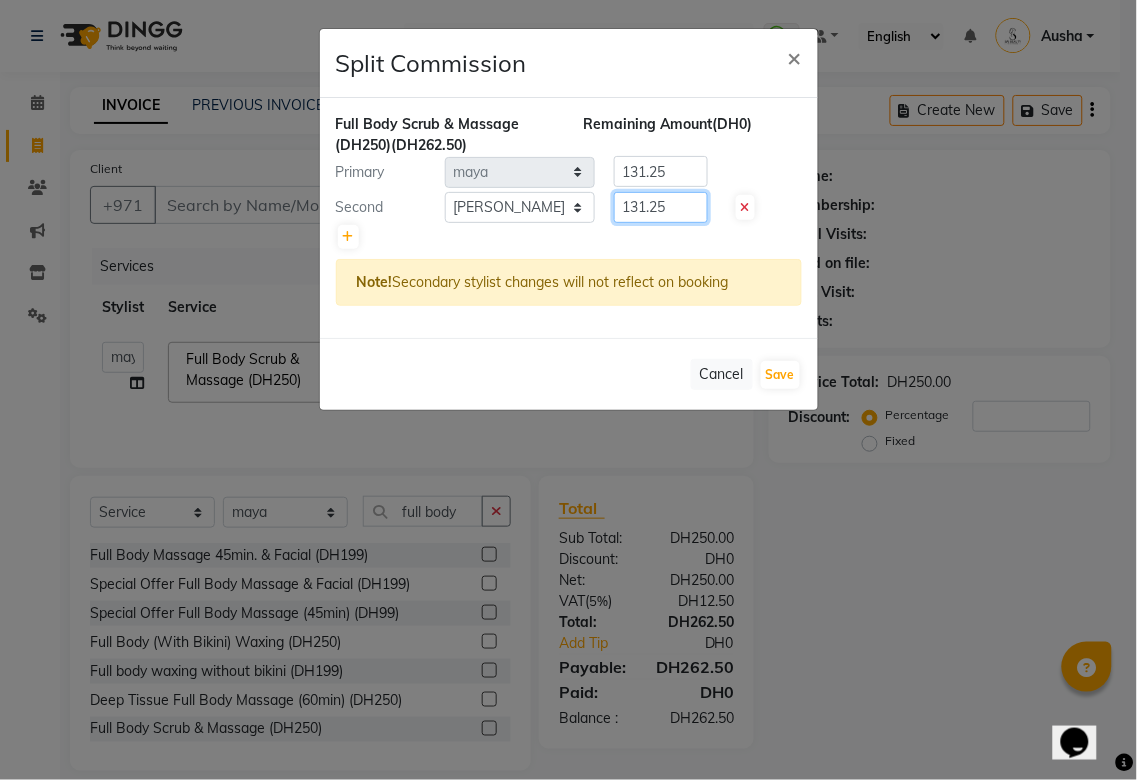 click on "131.25" 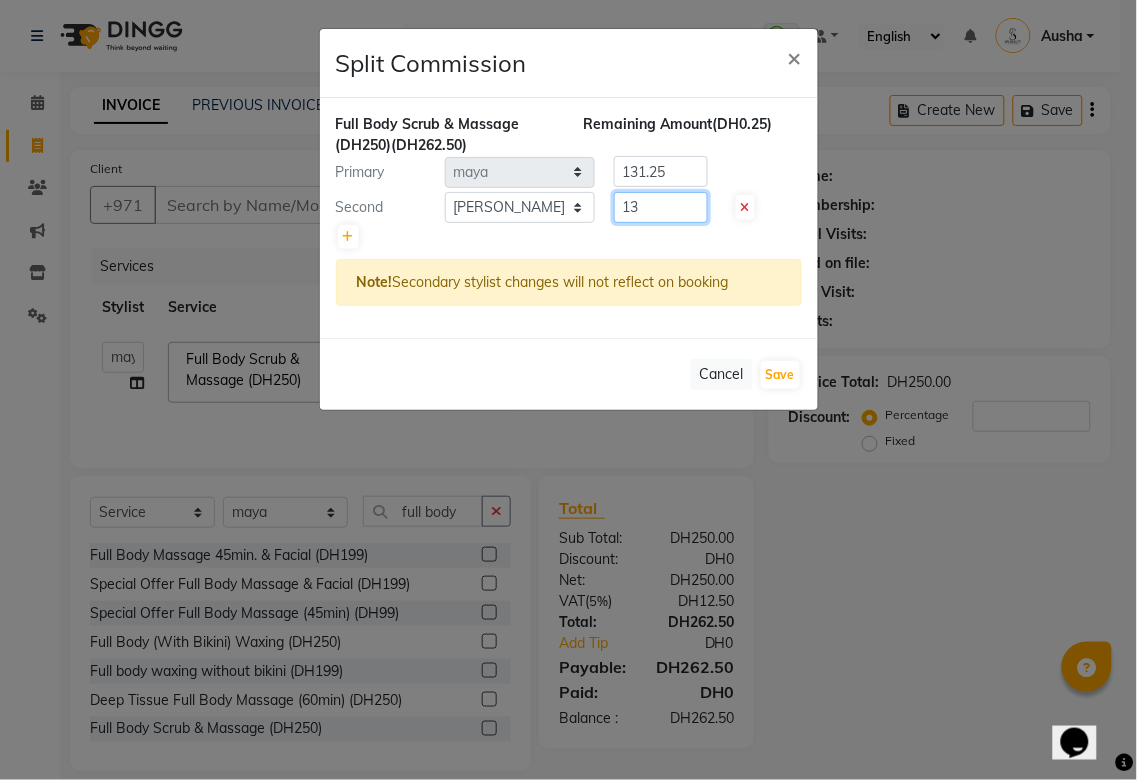 type on "1" 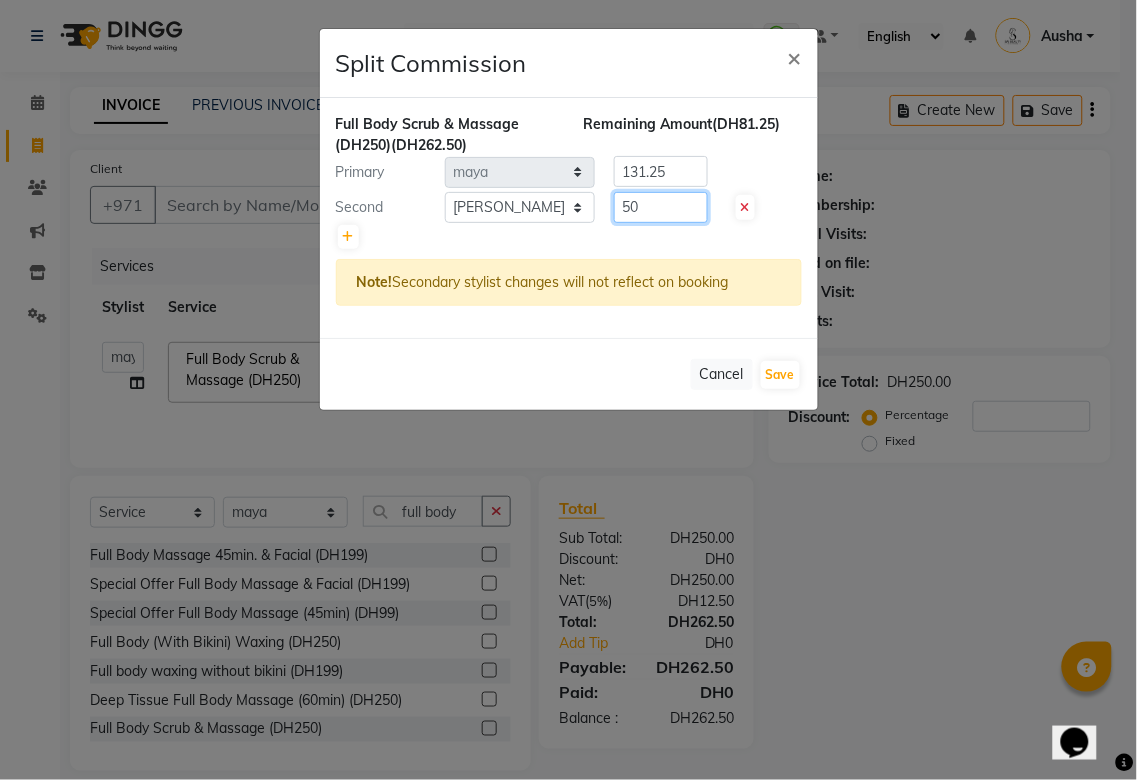 type on "50" 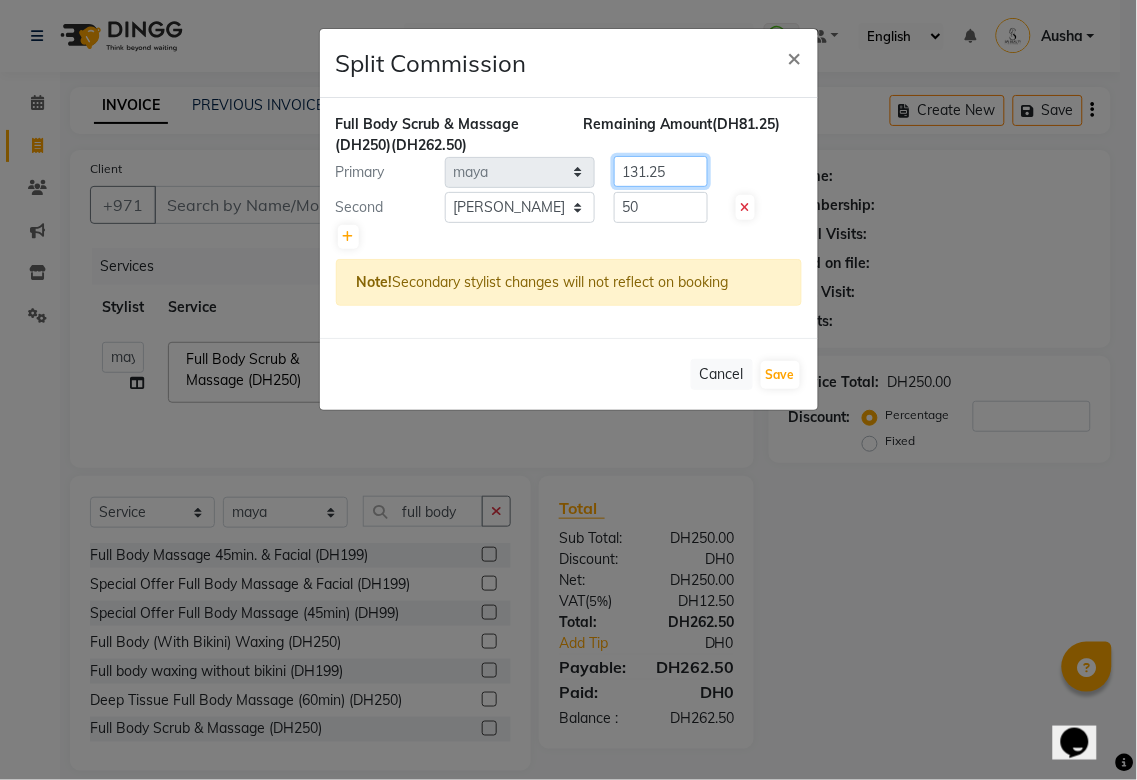 click on "131.25" 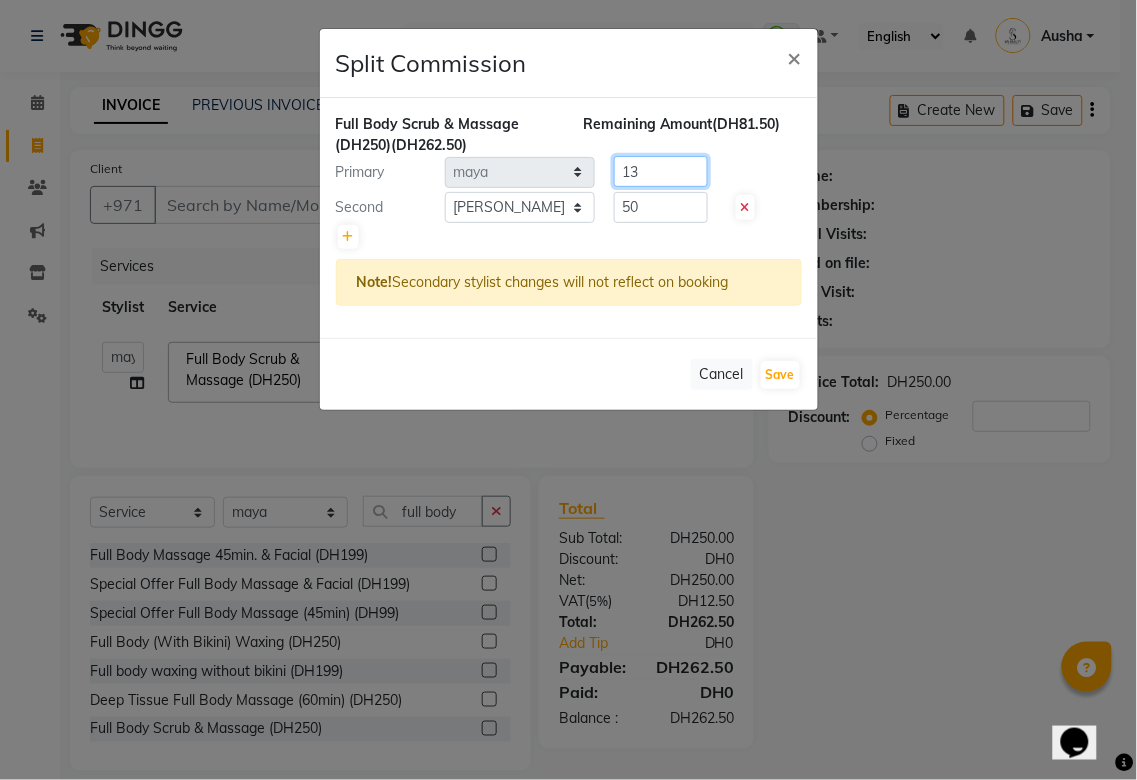 type on "1" 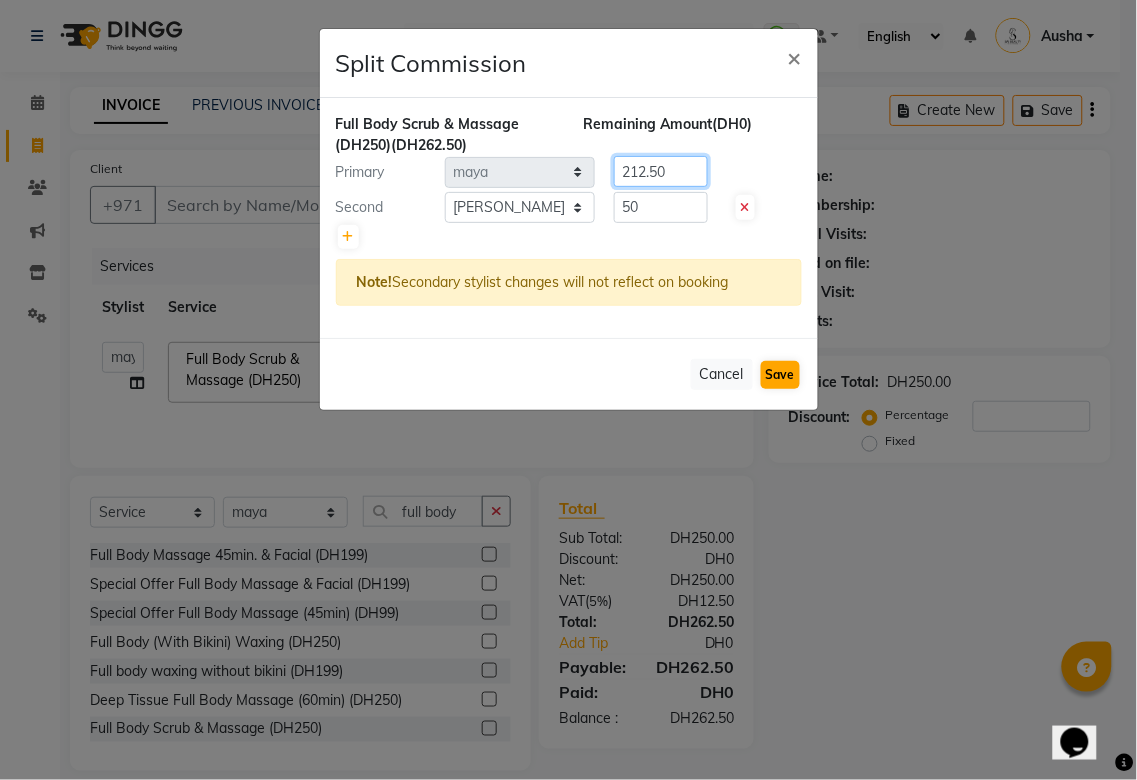 type on "212.50" 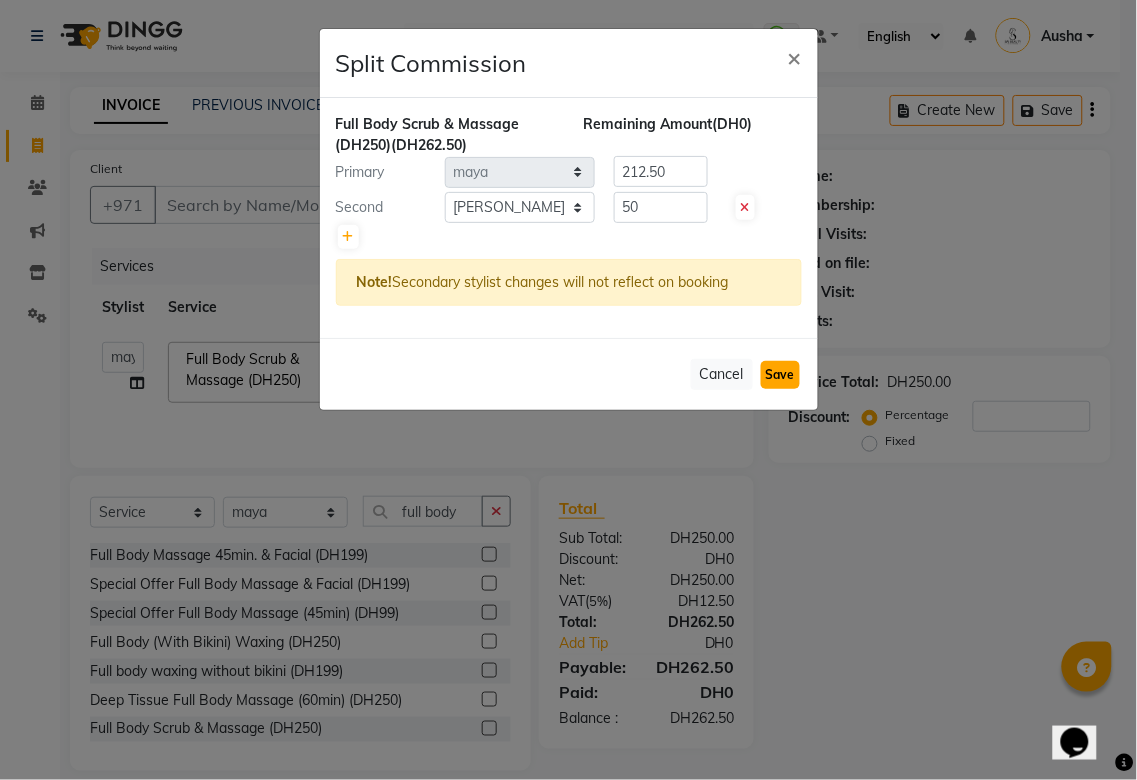 click on "Save" 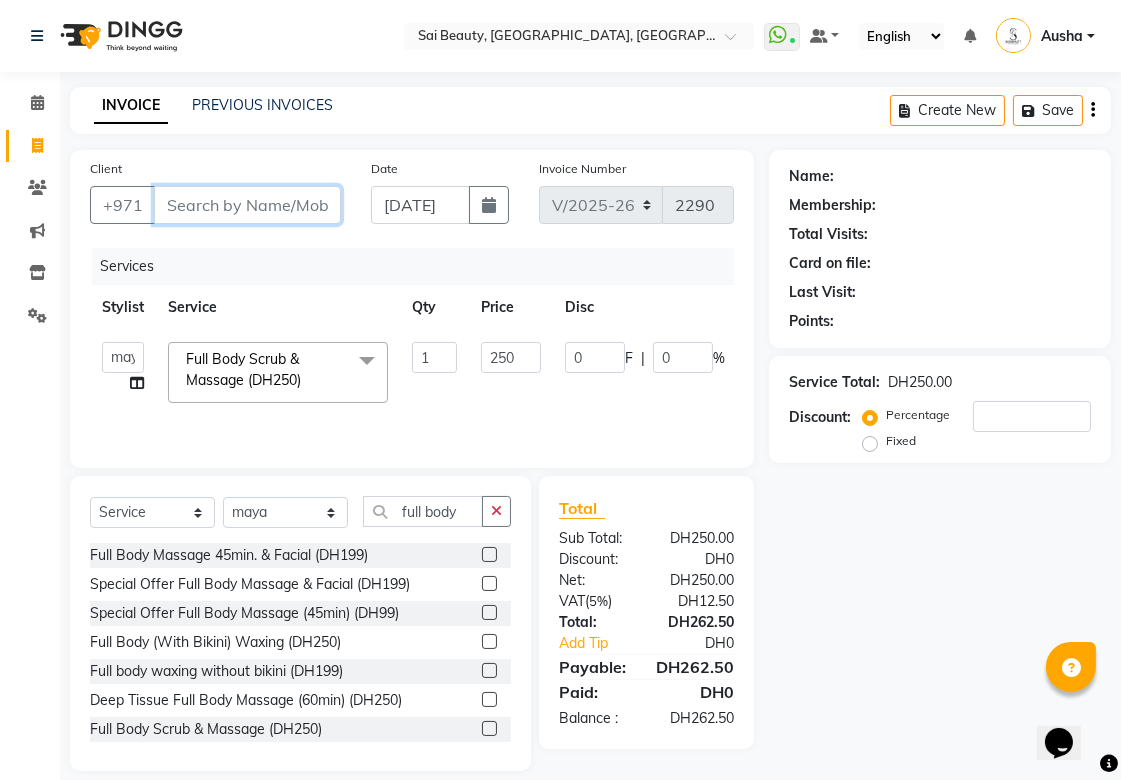 click on "Client" at bounding box center (247, 205) 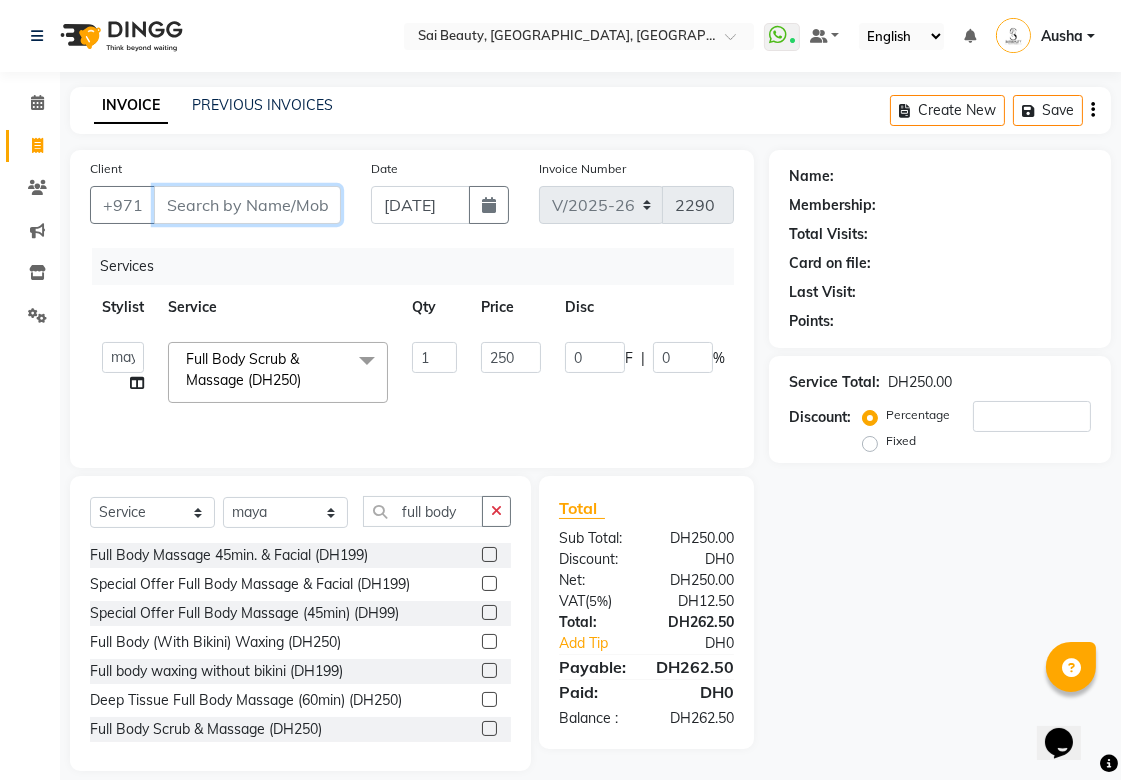 type on "6" 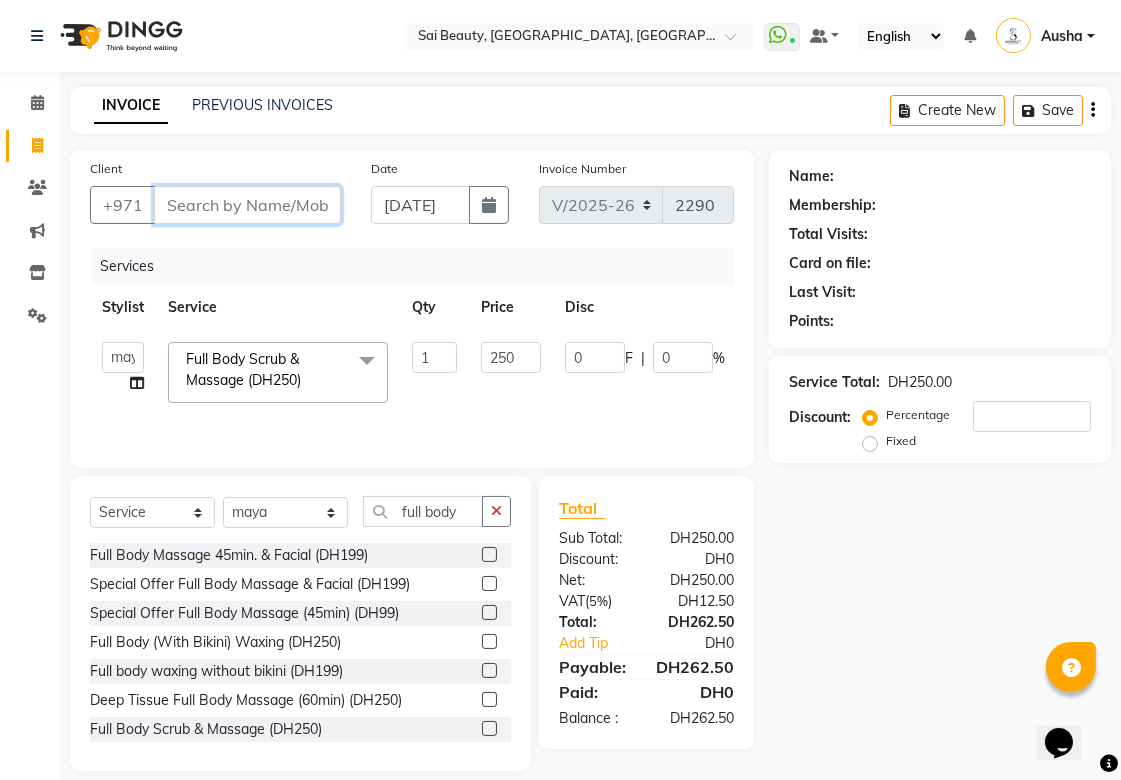 type on "0" 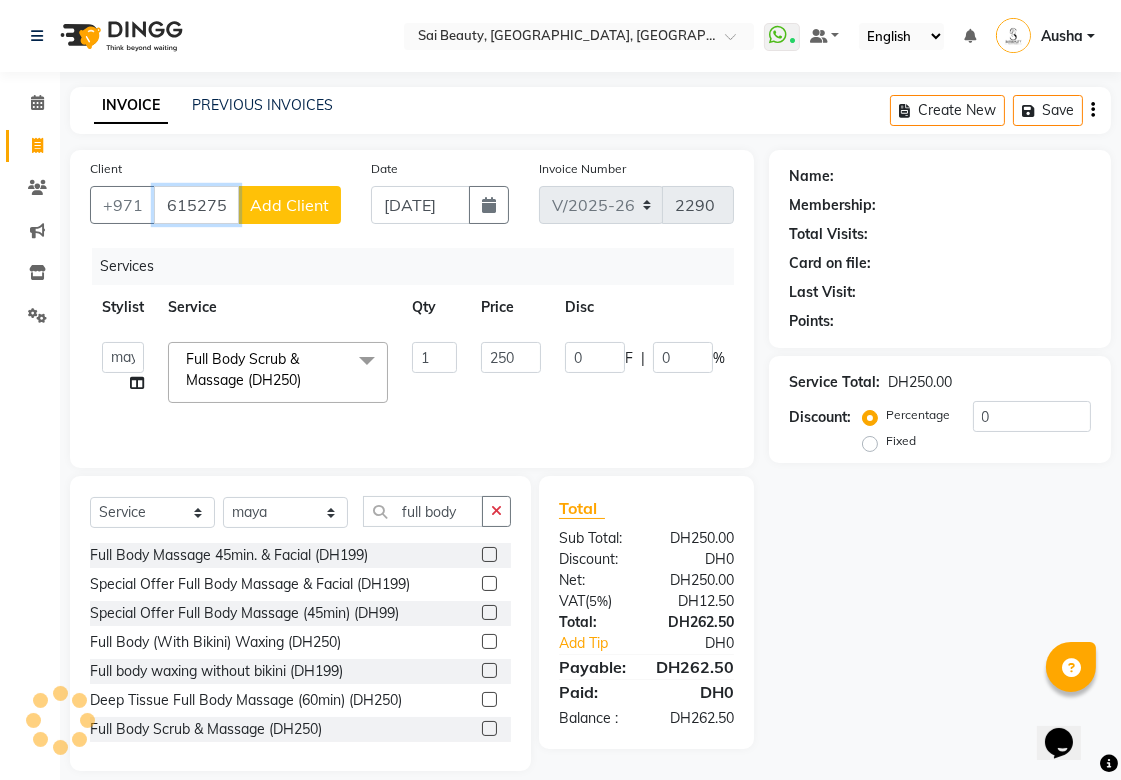 type on "6152758990" 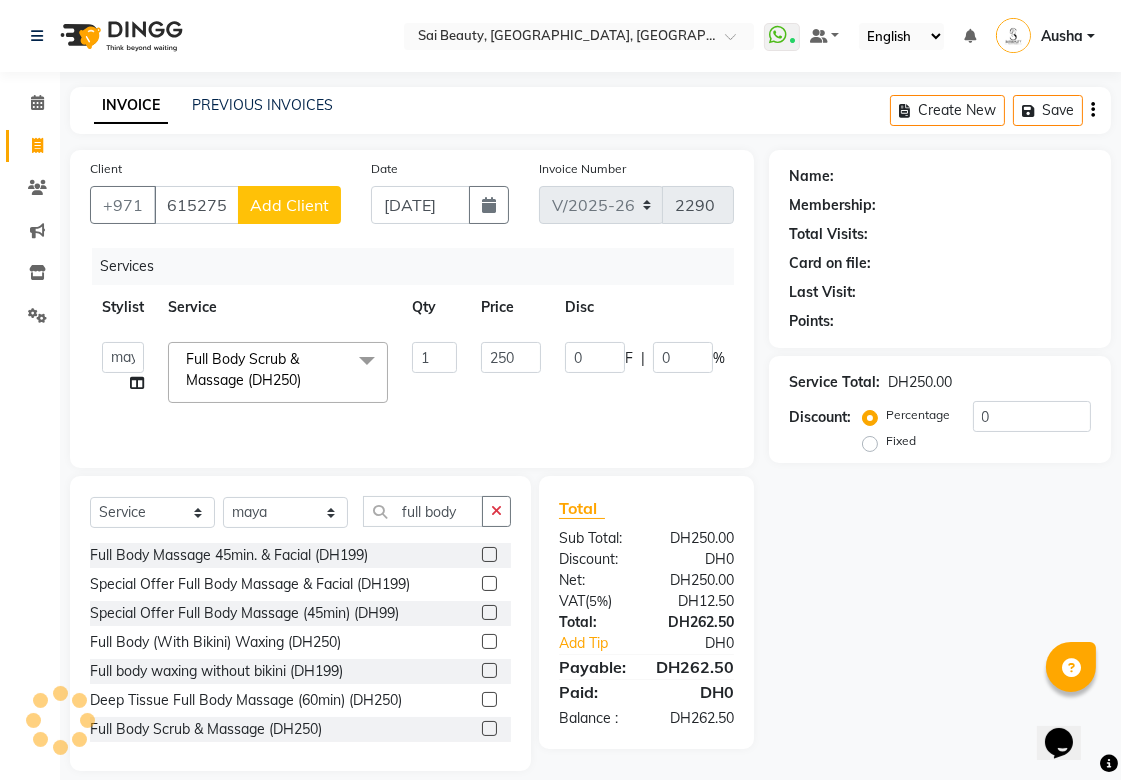 click on "Add Client" 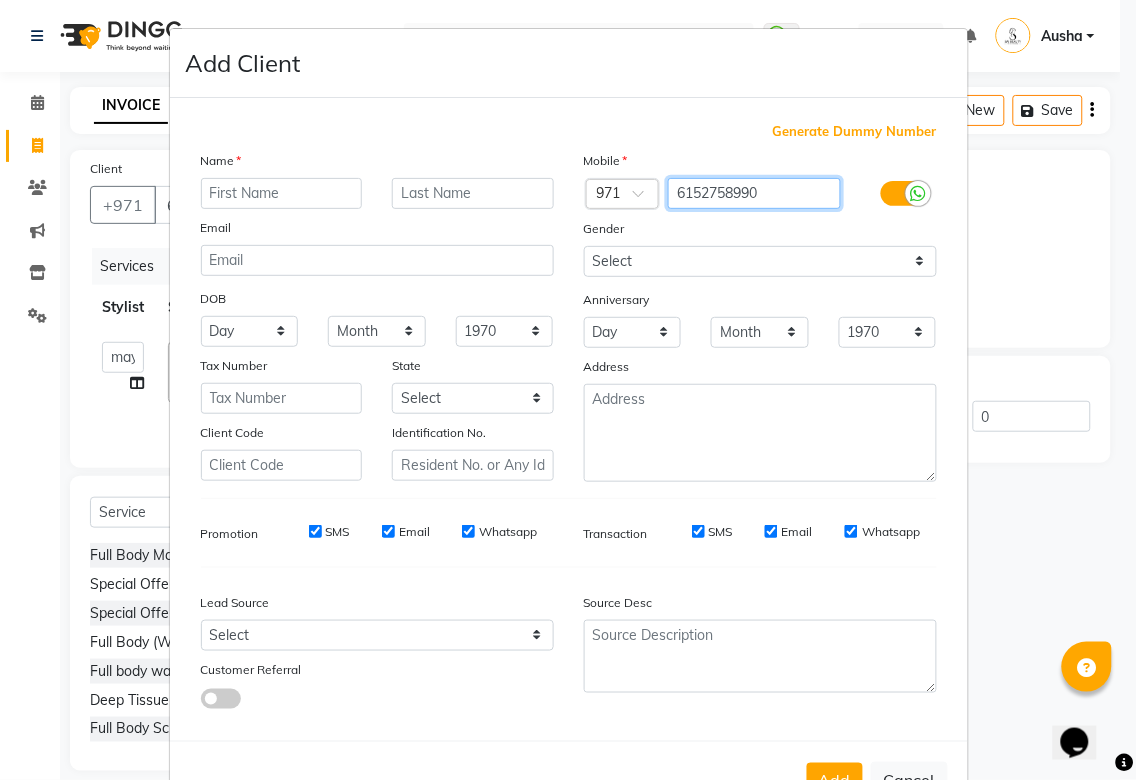 click on "6152758990" at bounding box center (754, 193) 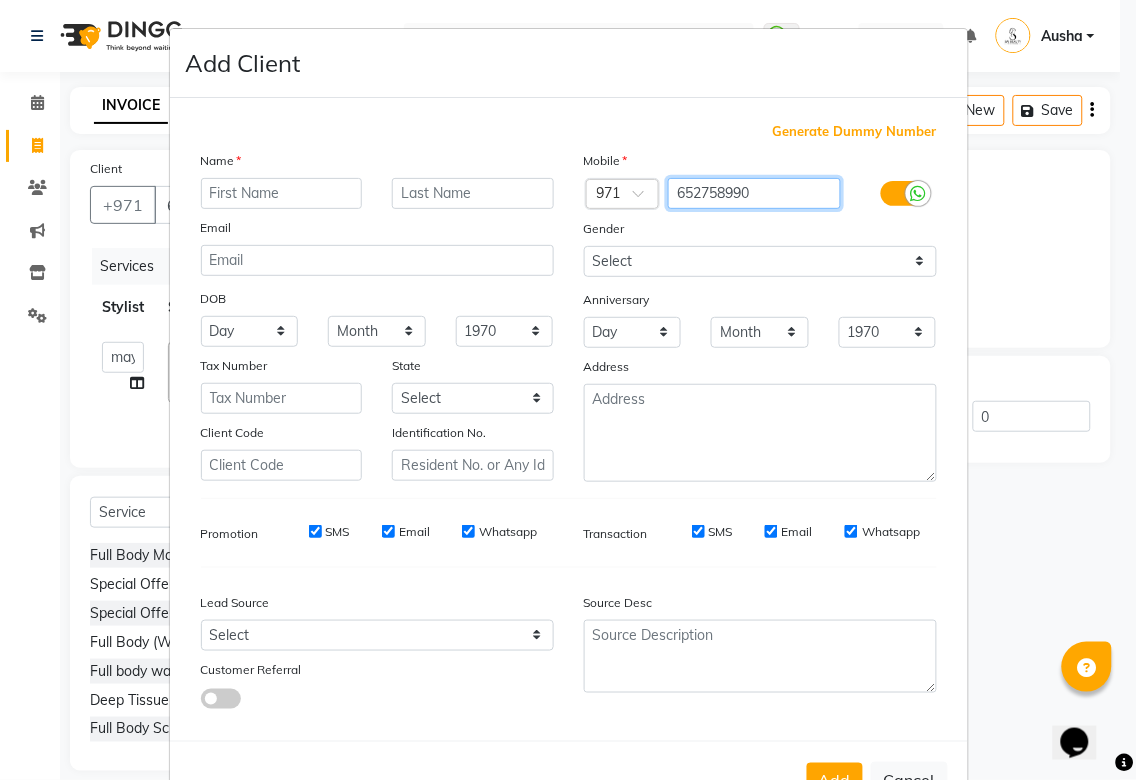 click on "652758990" at bounding box center [754, 193] 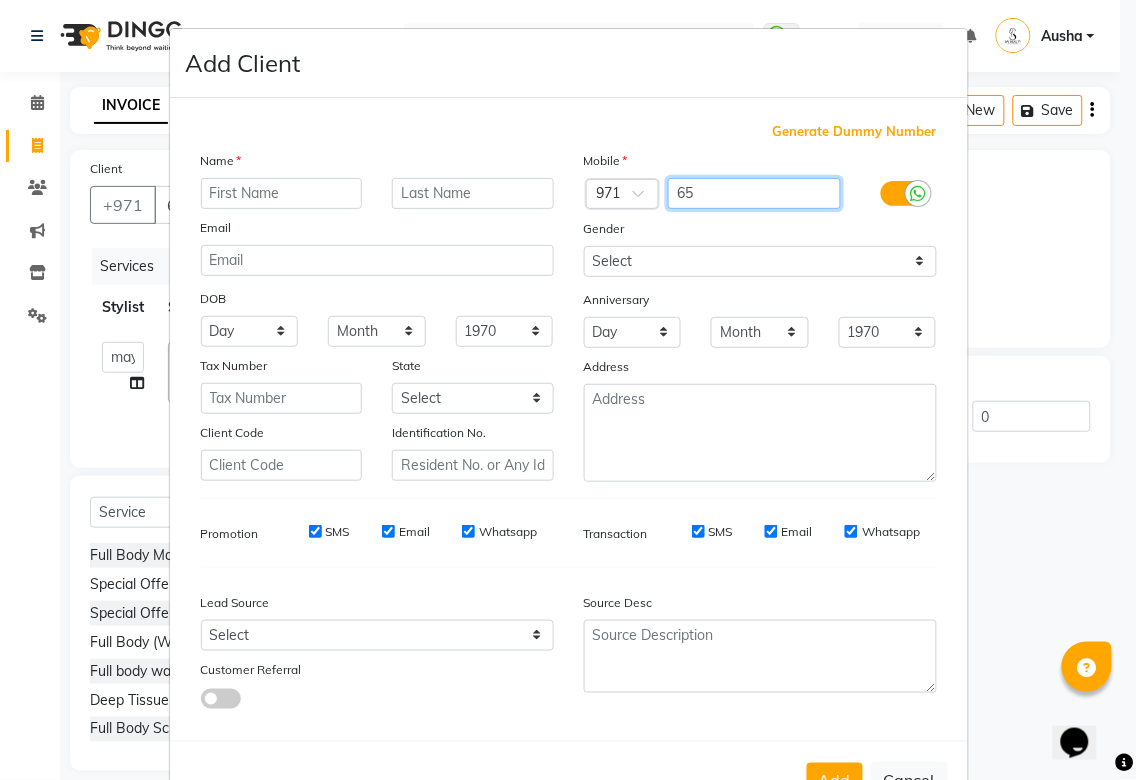 type on "6" 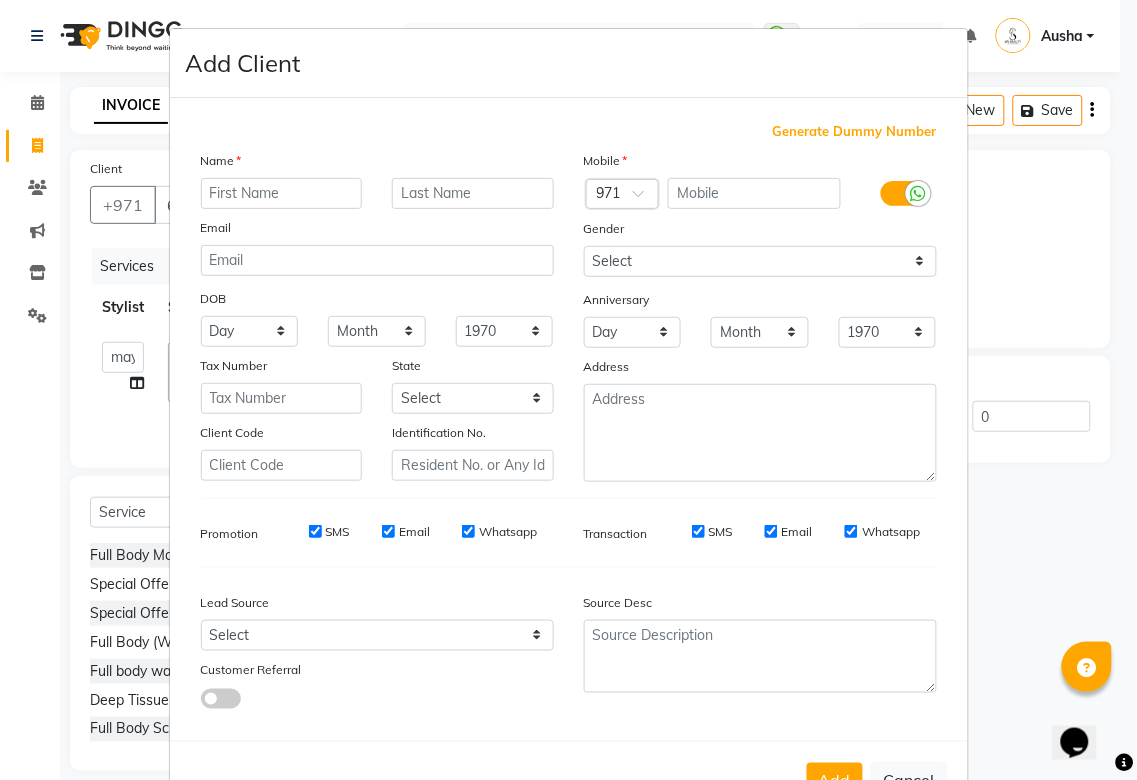 click on "Add Client Generate Dummy Number Name Email DOB Day 01 02 03 04 05 06 07 08 09 10 11 12 13 14 15 16 17 18 19 20 21 22 23 24 25 26 27 28 29 30 31 Month January February March April May June July August September October November December 1940 1941 1942 1943 1944 1945 1946 1947 1948 1949 1950 1951 1952 1953 1954 1955 1956 1957 1958 1959 1960 1961 1962 1963 1964 1965 1966 1967 1968 1969 1970 1971 1972 1973 1974 1975 1976 1977 1978 1979 1980 1981 1982 1983 1984 1985 1986 1987 1988 1989 1990 1991 1992 1993 1994 1995 1996 1997 1998 1999 2000 2001 2002 2003 2004 2005 2006 2007 2008 2009 2010 2011 2012 2013 2014 2015 2016 2017 2018 2019 2020 2021 2022 2023 2024 Tax Number State Select Abu Zabi Ajman Dubai Ras al-Khaymah Sharjah Sharjha Umm al Qaywayn al-Fujayrah ash-Shariqah Client Code Identification No. Mobile Country Code × 971 Gender Select Male Female Other Prefer Not To Say Anniversary Day 01 02 03 04 05 06 07 08 09 10 11 12 13 14 15 16 17 18 19 20 21 22 23 24 25 26 27 28 29 30 31 Month January February March" at bounding box center (568, 390) 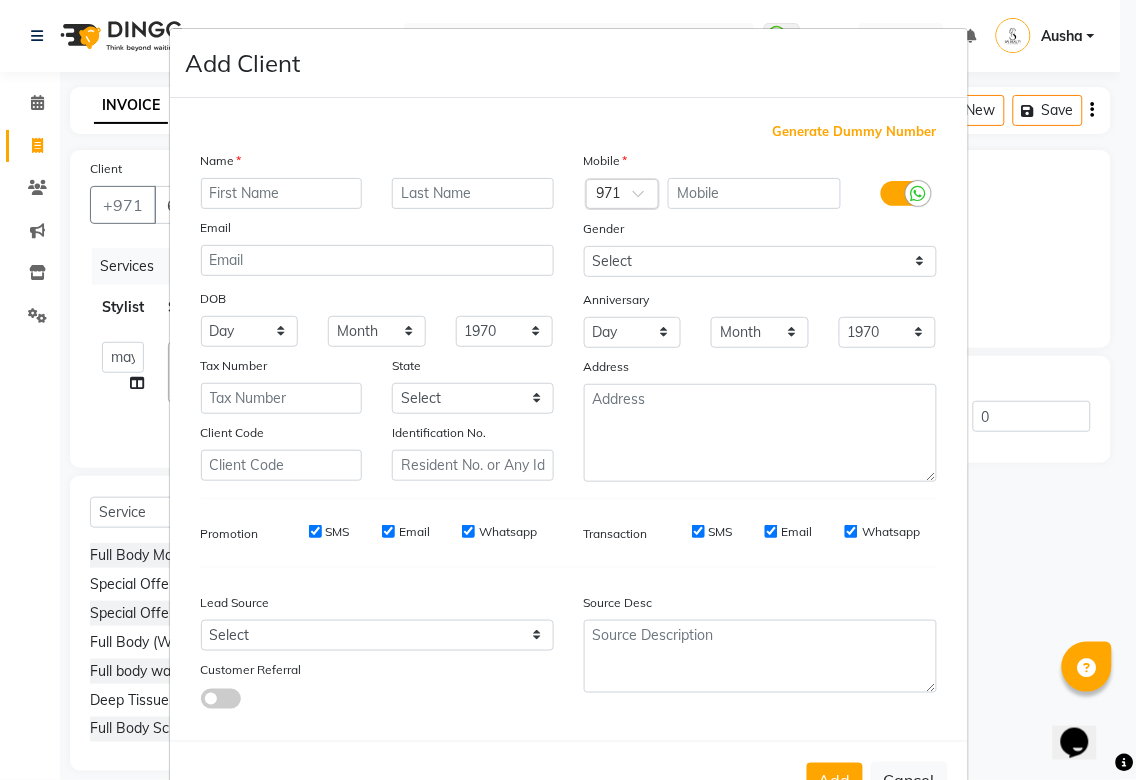click at bounding box center [645, 199] 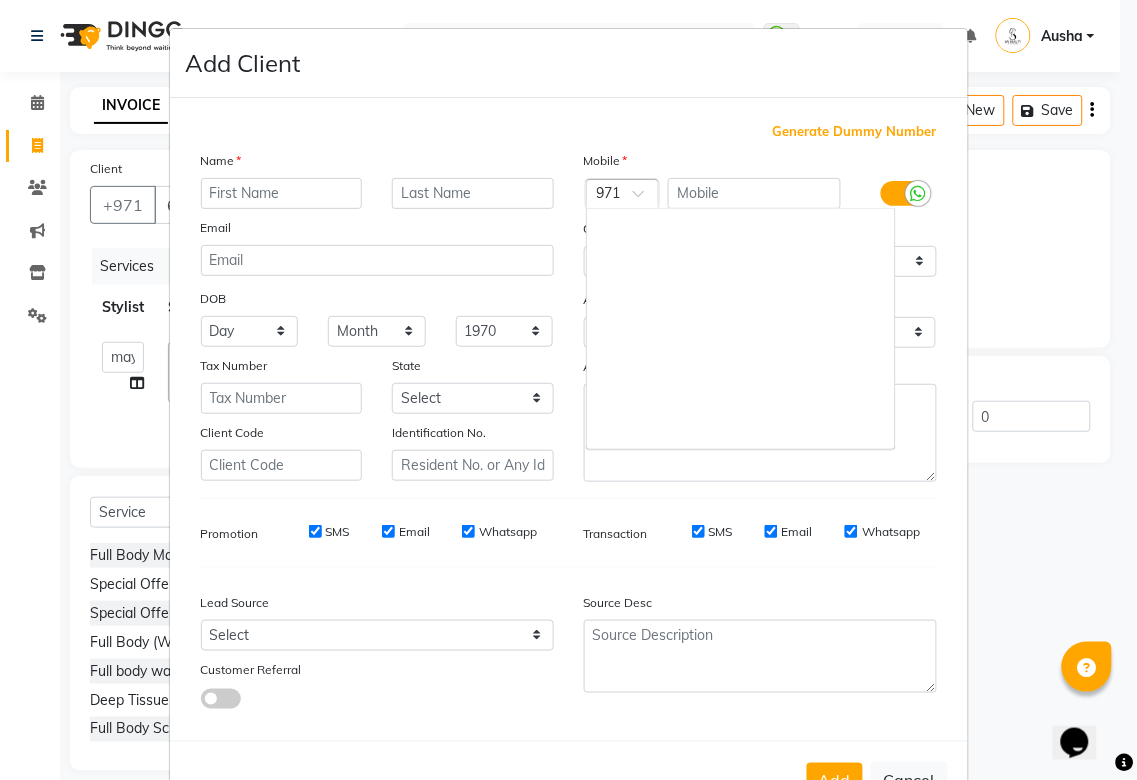 scroll, scrollTop: 8251, scrollLeft: 0, axis: vertical 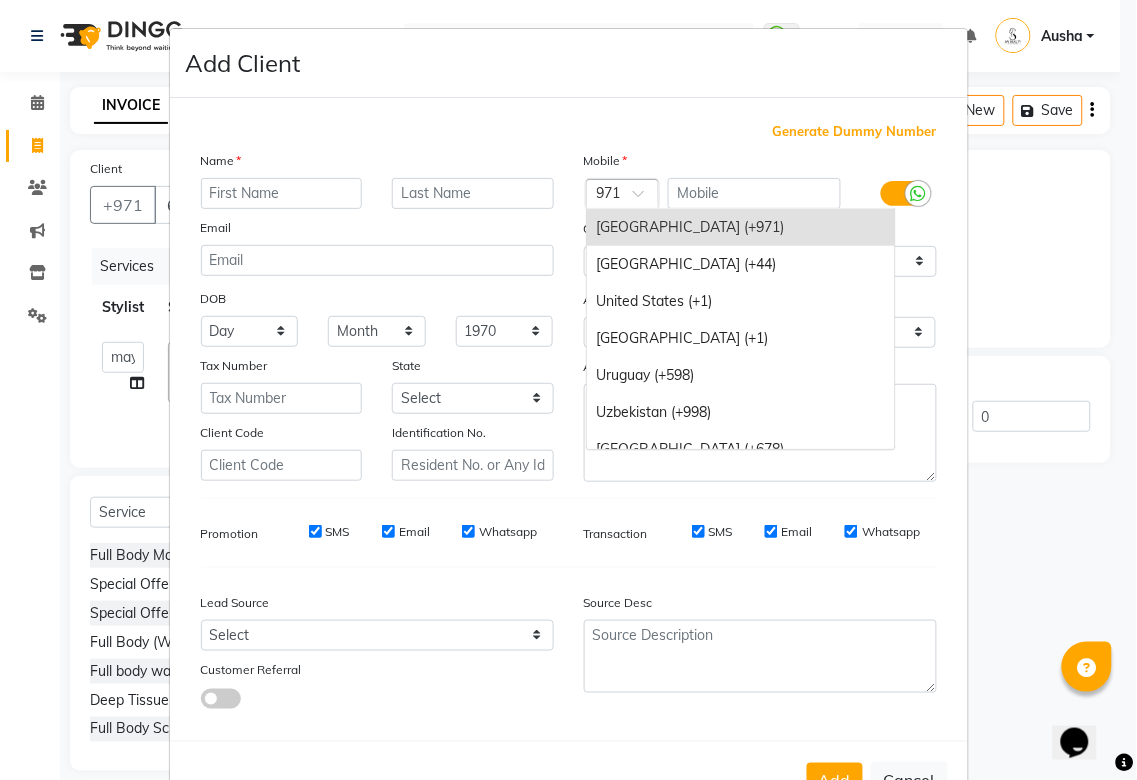 click on "United States (+1)" at bounding box center (741, 301) 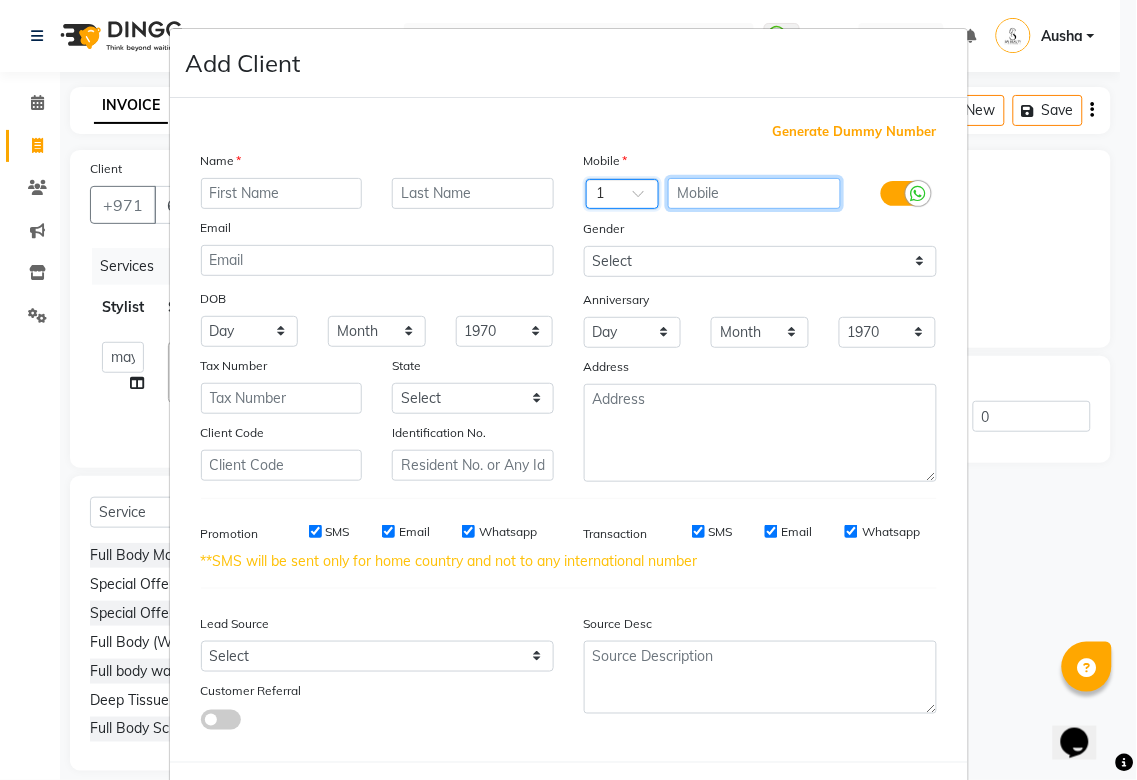 click at bounding box center (754, 193) 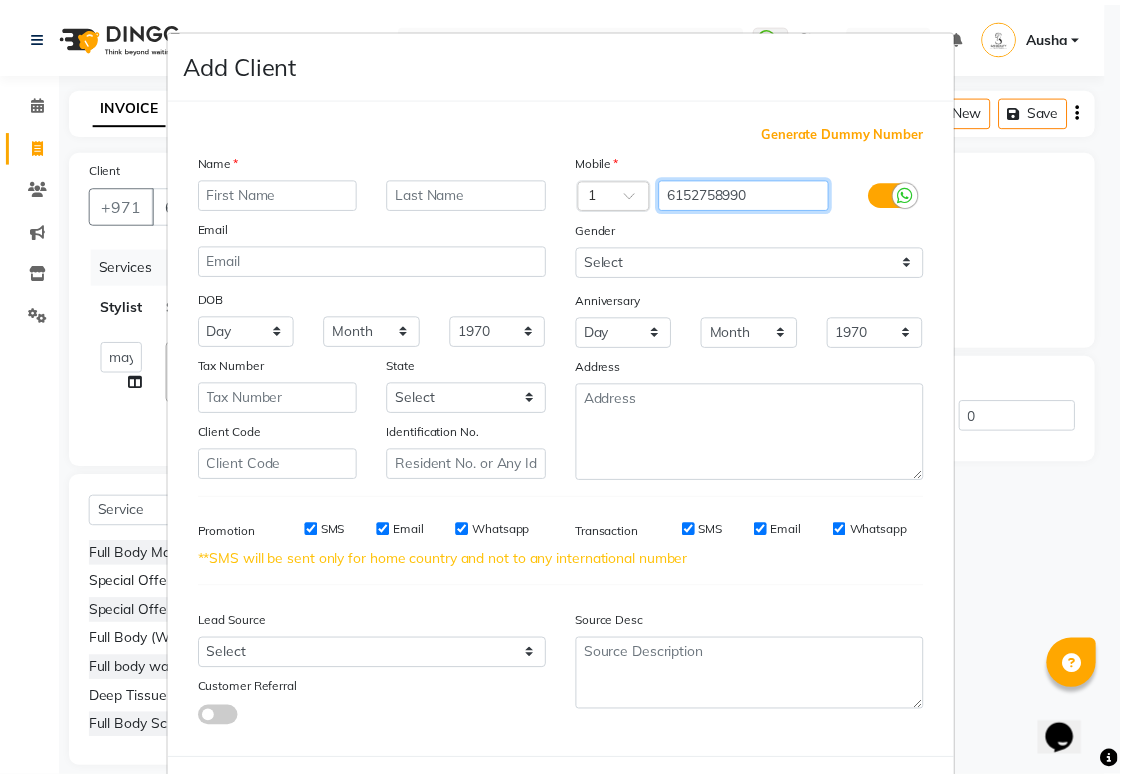 scroll, scrollTop: 92, scrollLeft: 0, axis: vertical 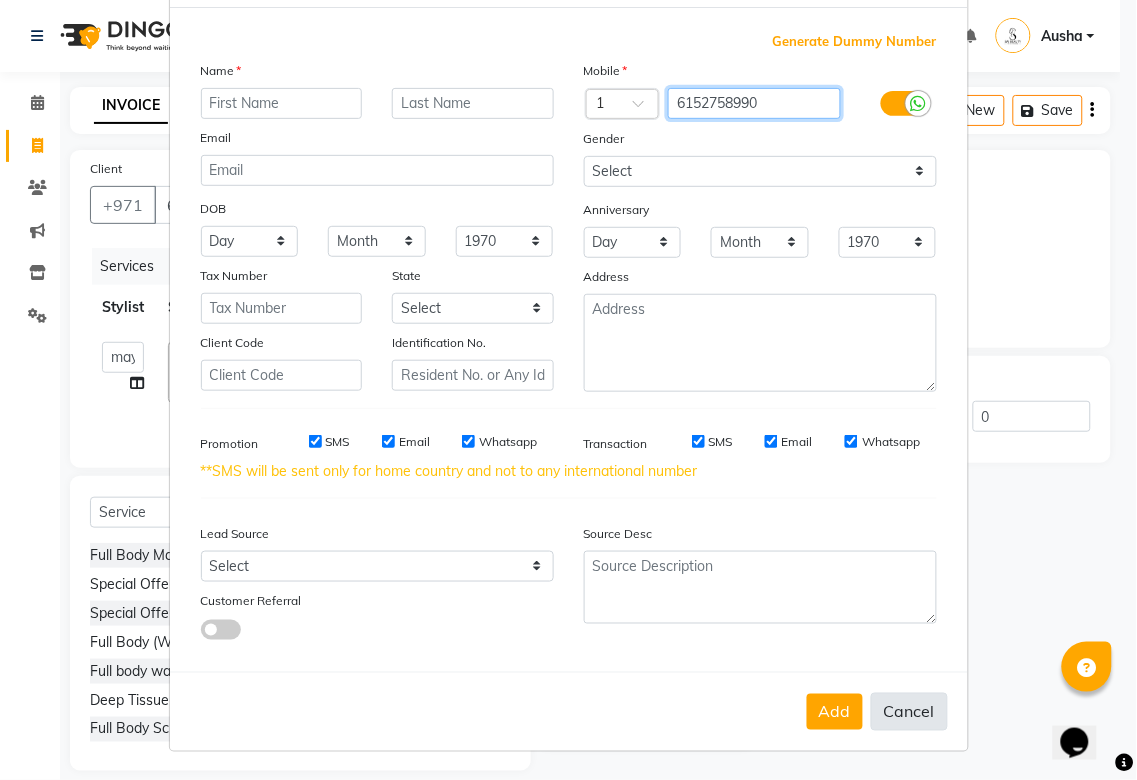 type on "6152758990" 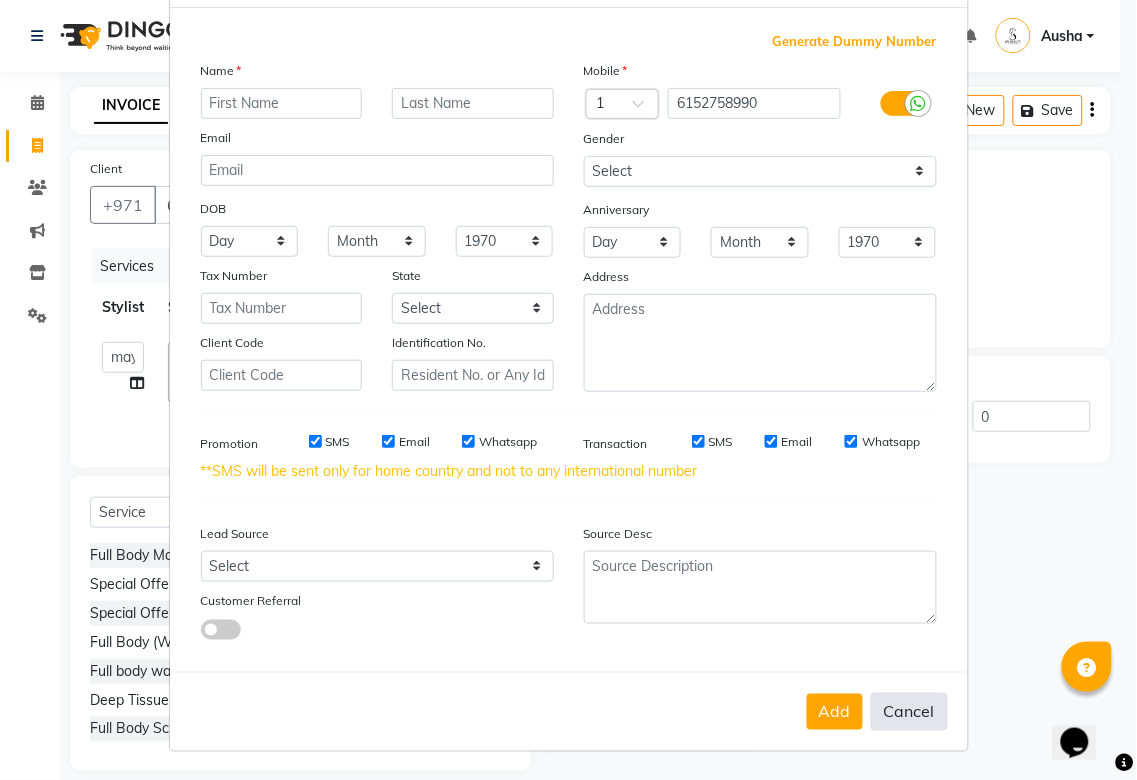 click on "Cancel" at bounding box center (909, 712) 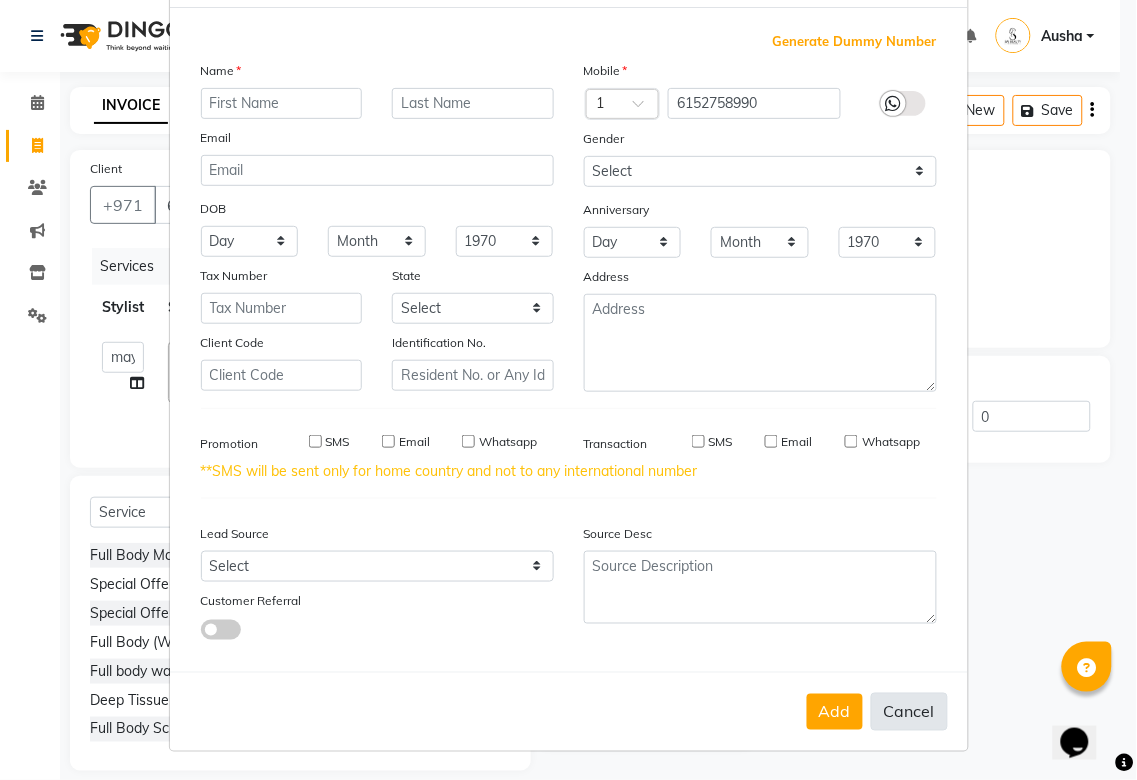 select 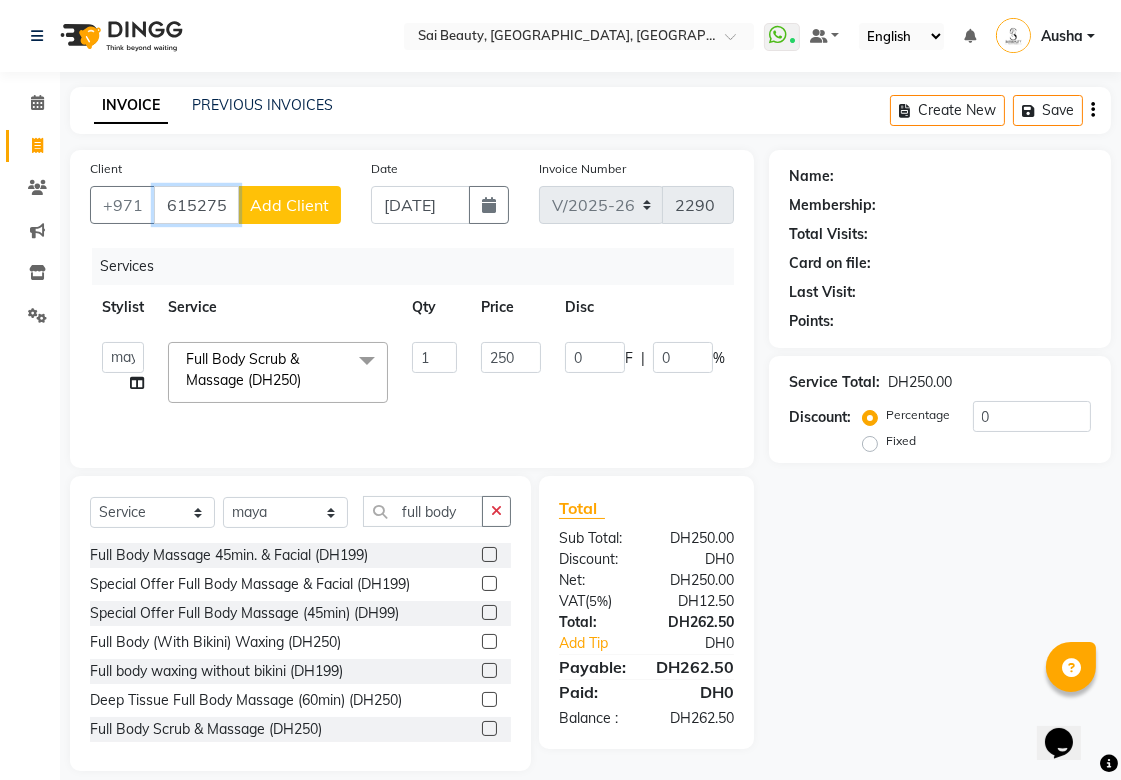 click on "6152758990" at bounding box center (196, 205) 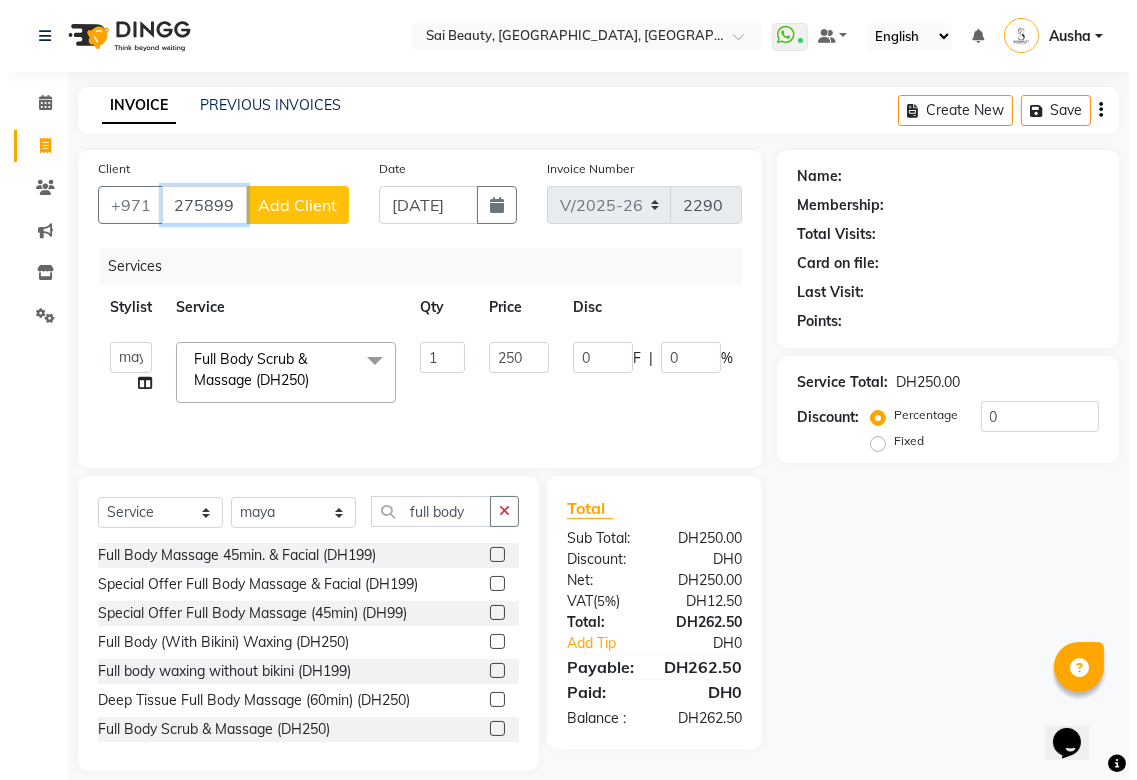 scroll, scrollTop: 0, scrollLeft: 0, axis: both 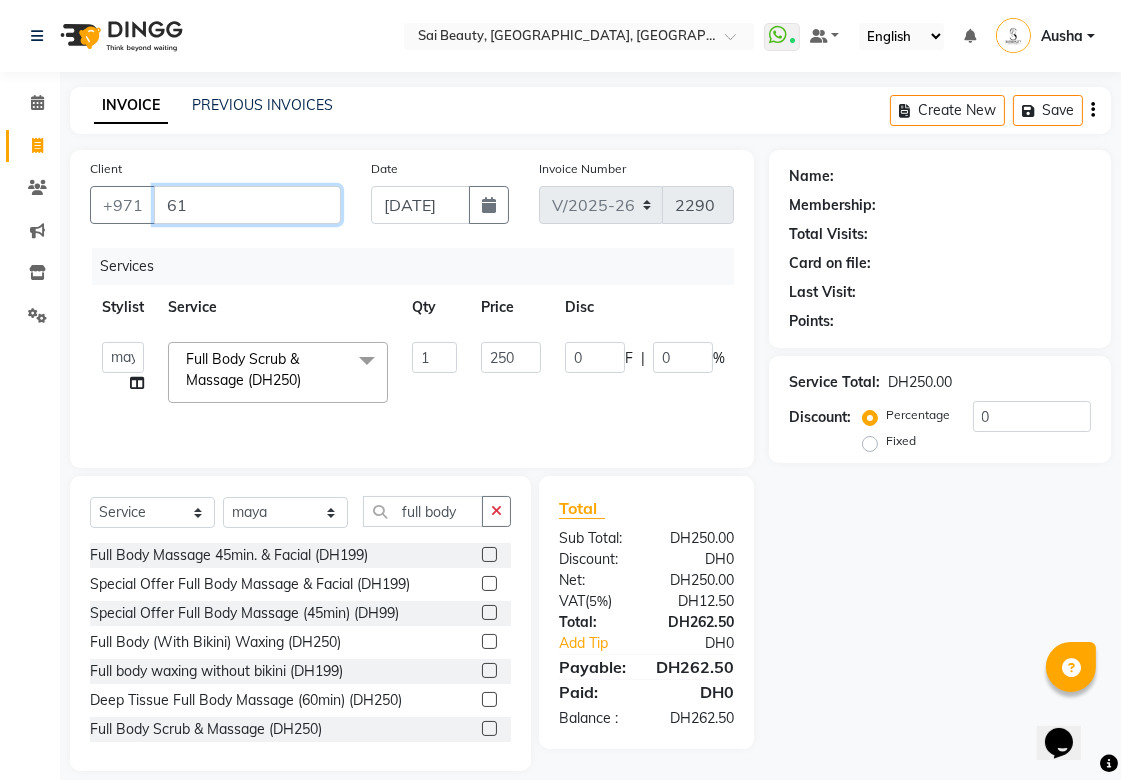 type on "6" 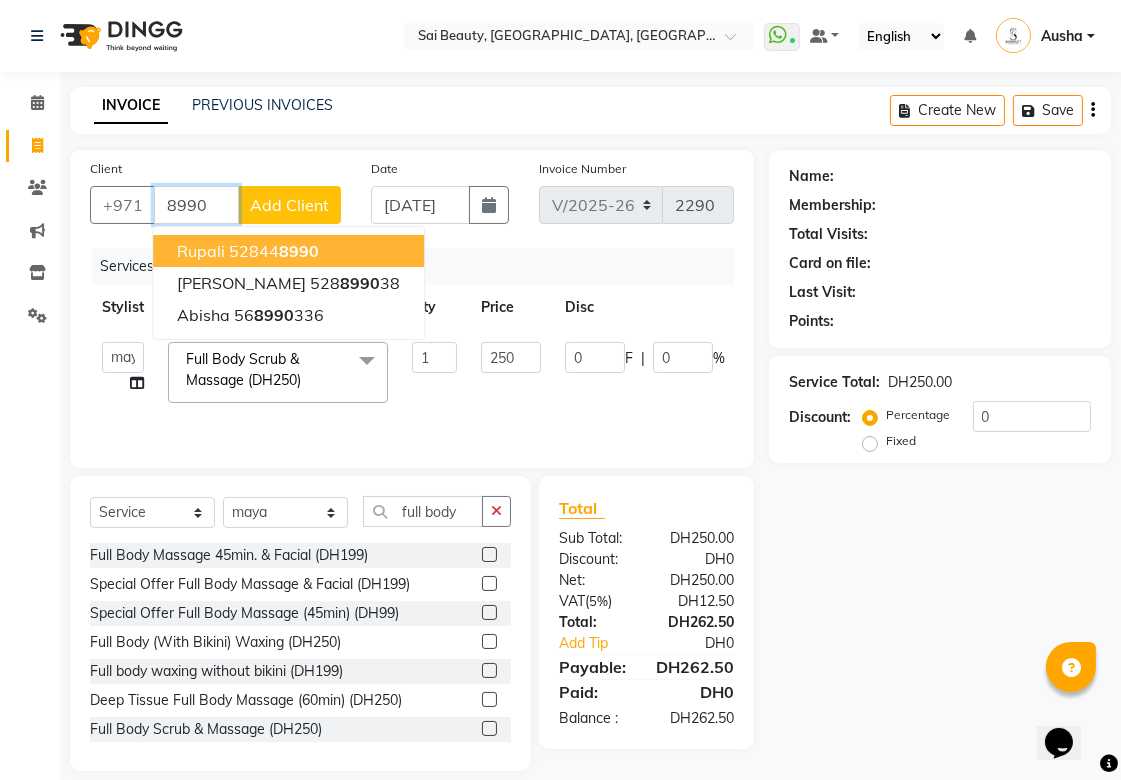 click on "8990" at bounding box center [196, 205] 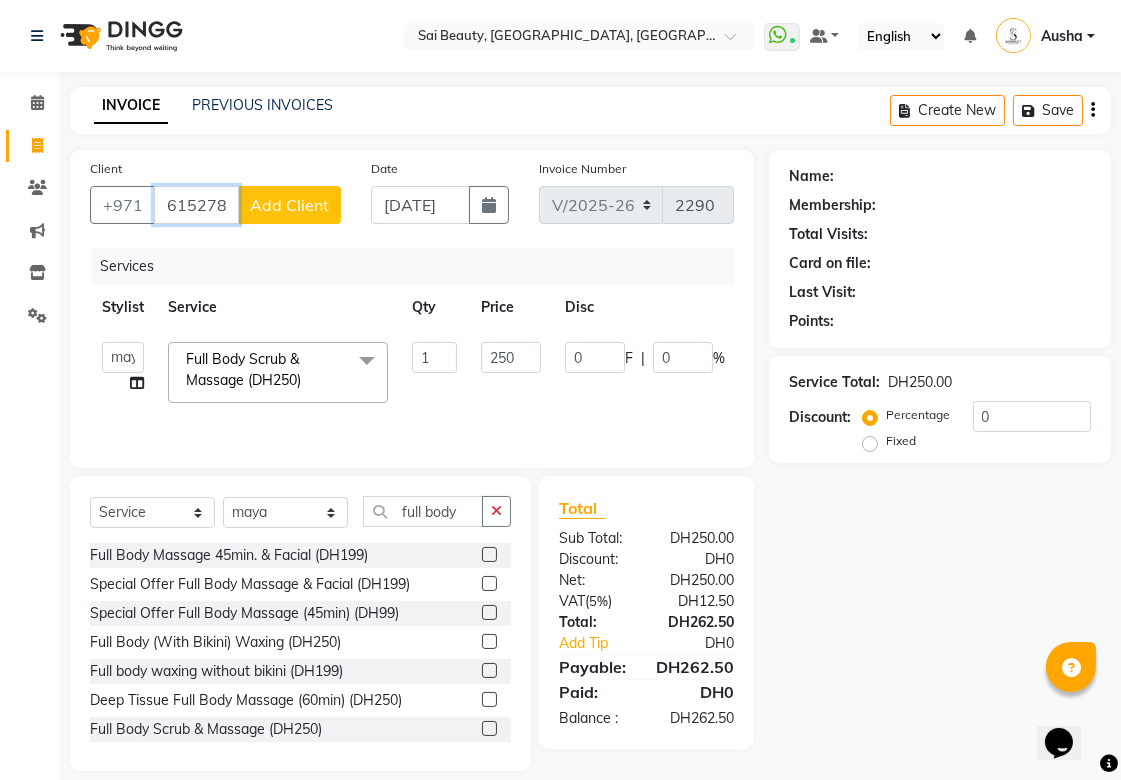 type on "6152758990" 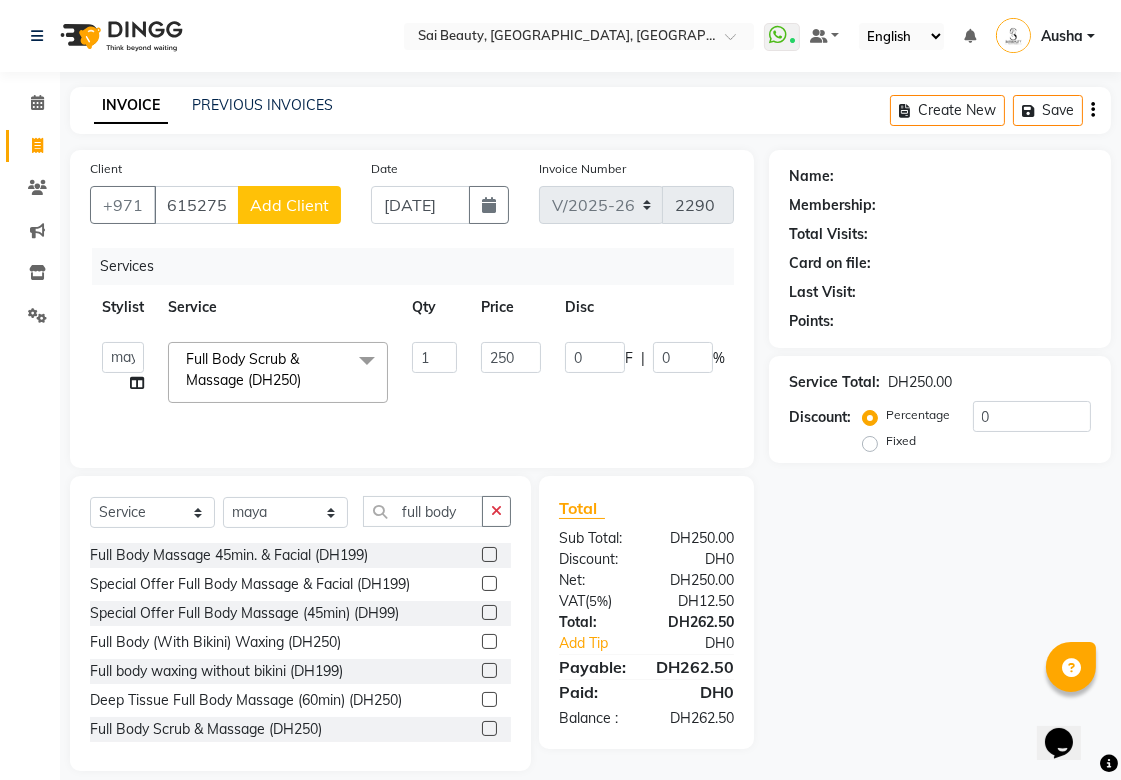 click on "Add Client" 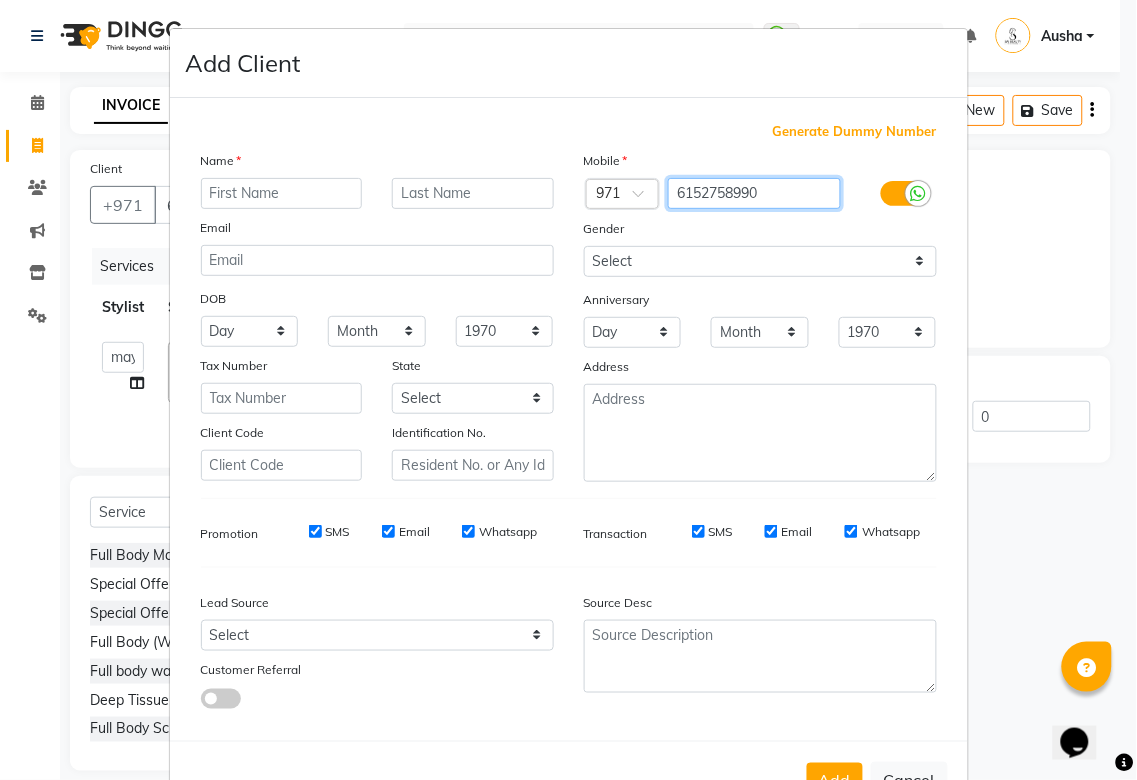 click on "6152758990" at bounding box center (754, 193) 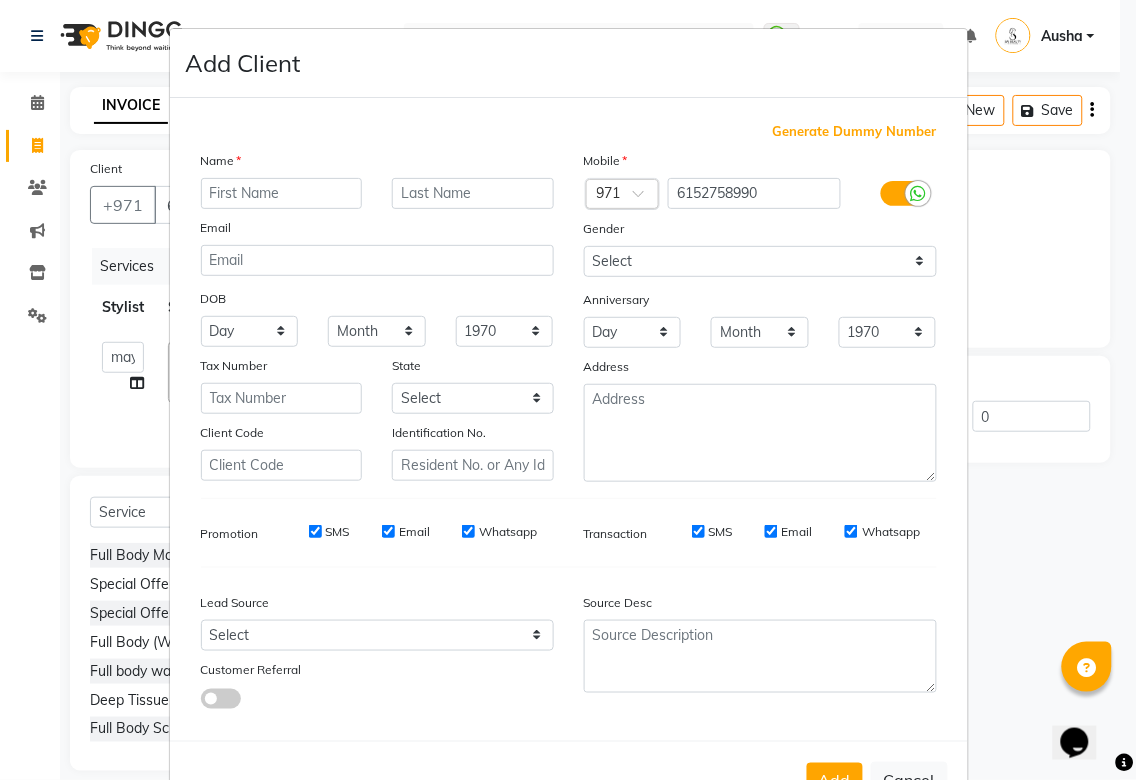 click at bounding box center [645, 199] 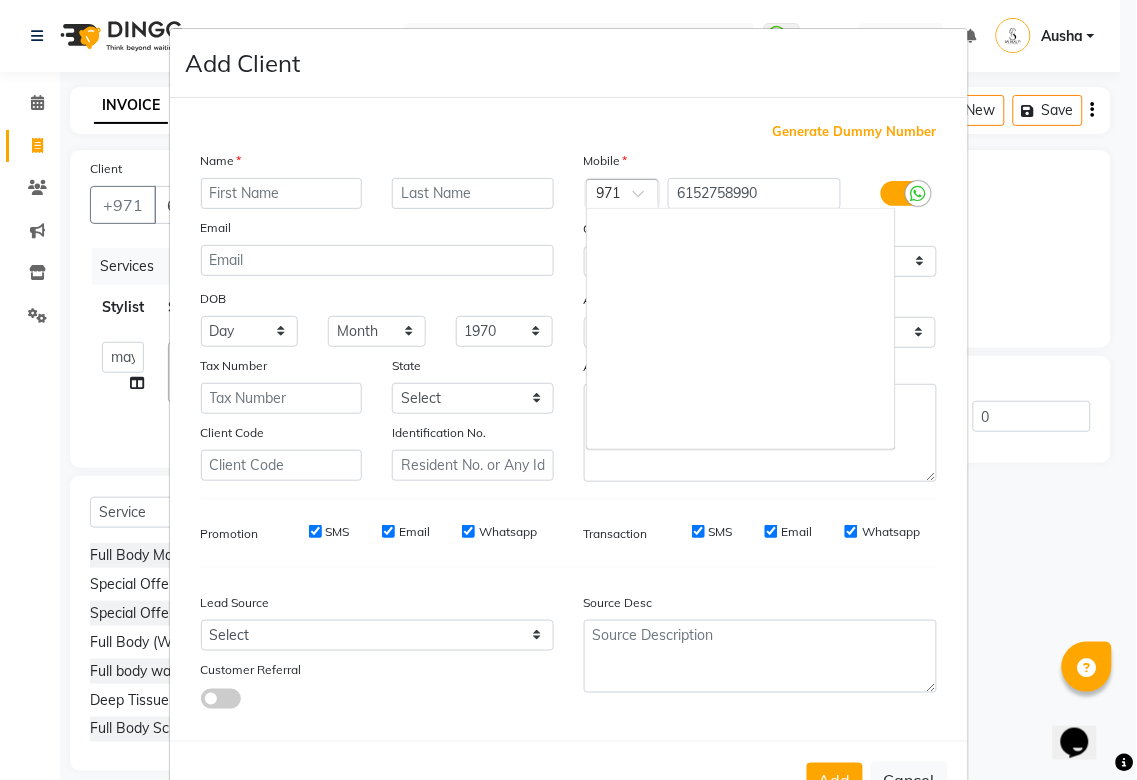 scroll, scrollTop: 8251, scrollLeft: 0, axis: vertical 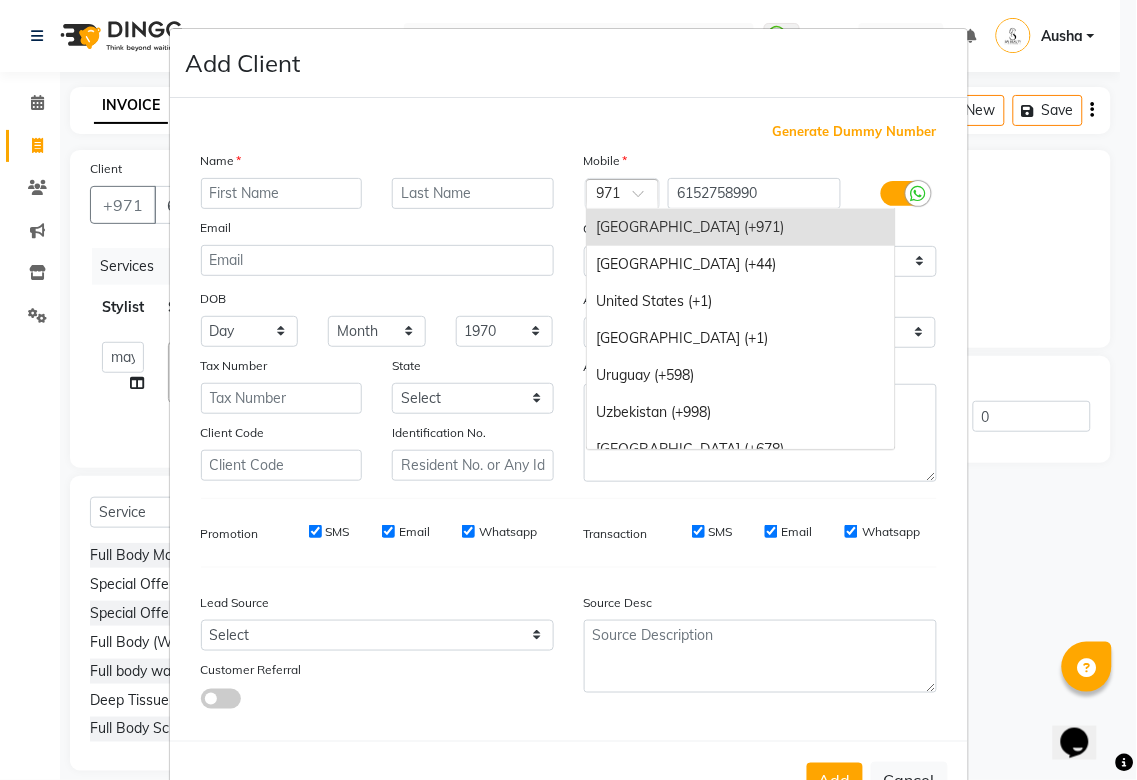 click at bounding box center (645, 199) 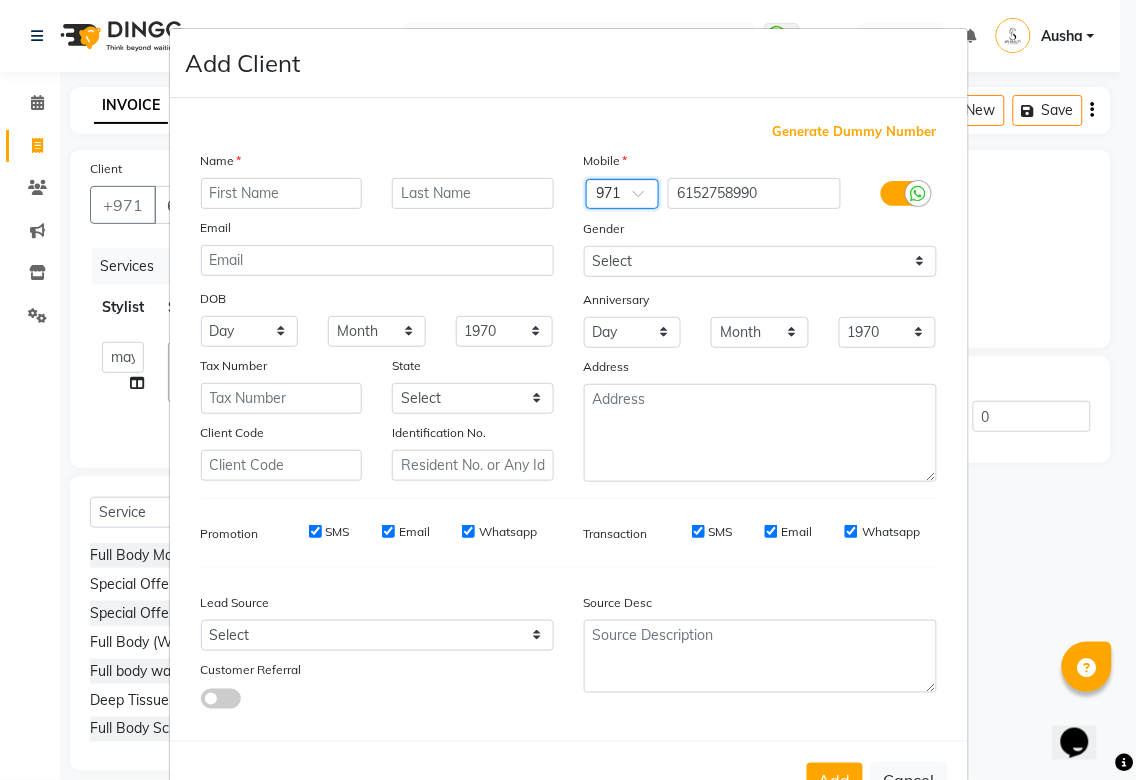 click at bounding box center (603, 195) 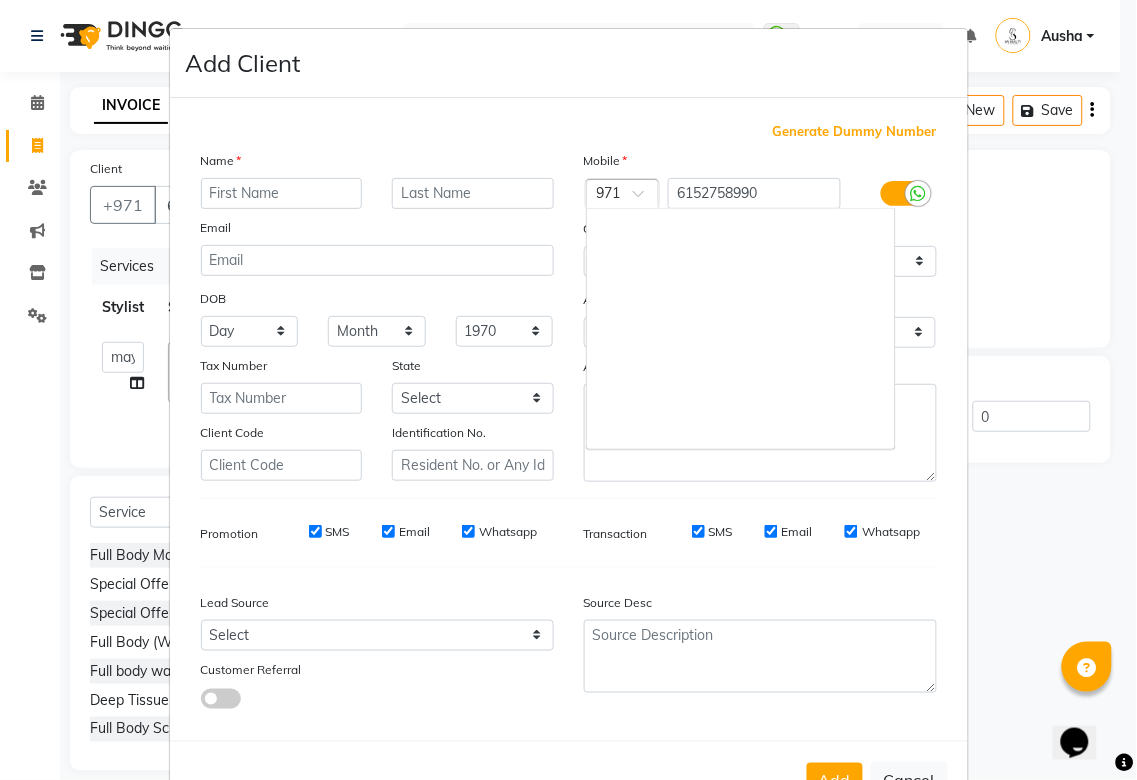scroll, scrollTop: 8251, scrollLeft: 0, axis: vertical 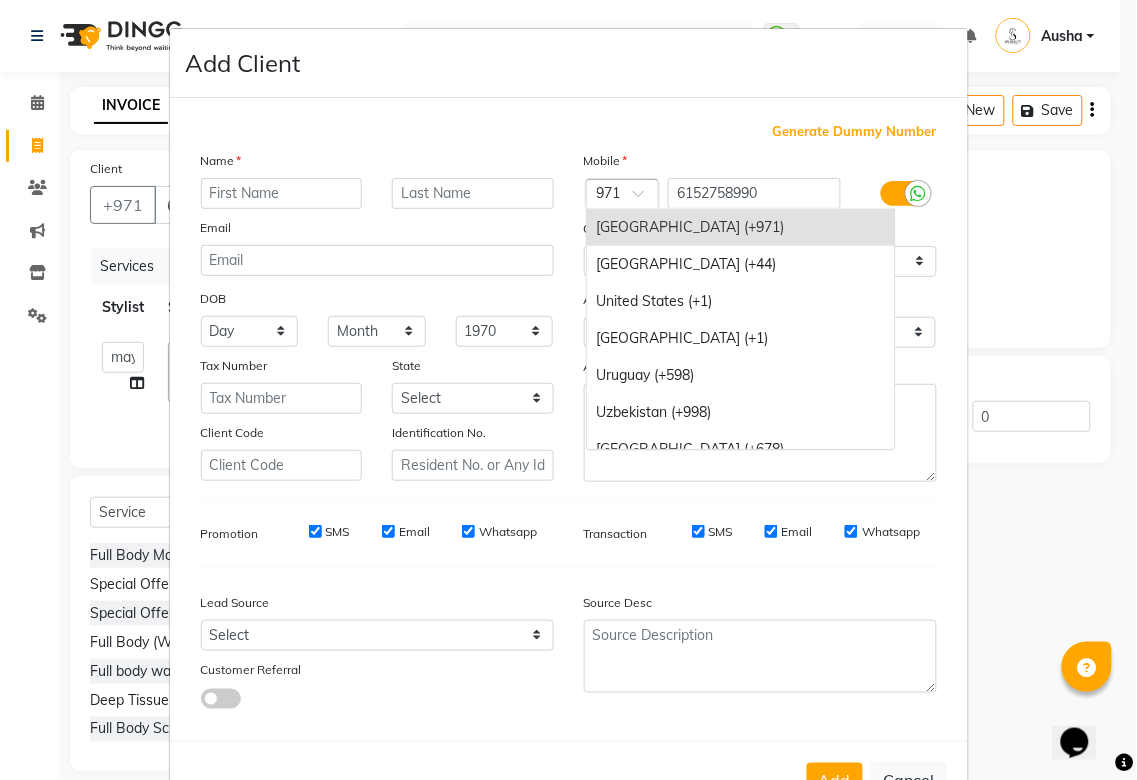 click on "United States (+1)" at bounding box center (741, 301) 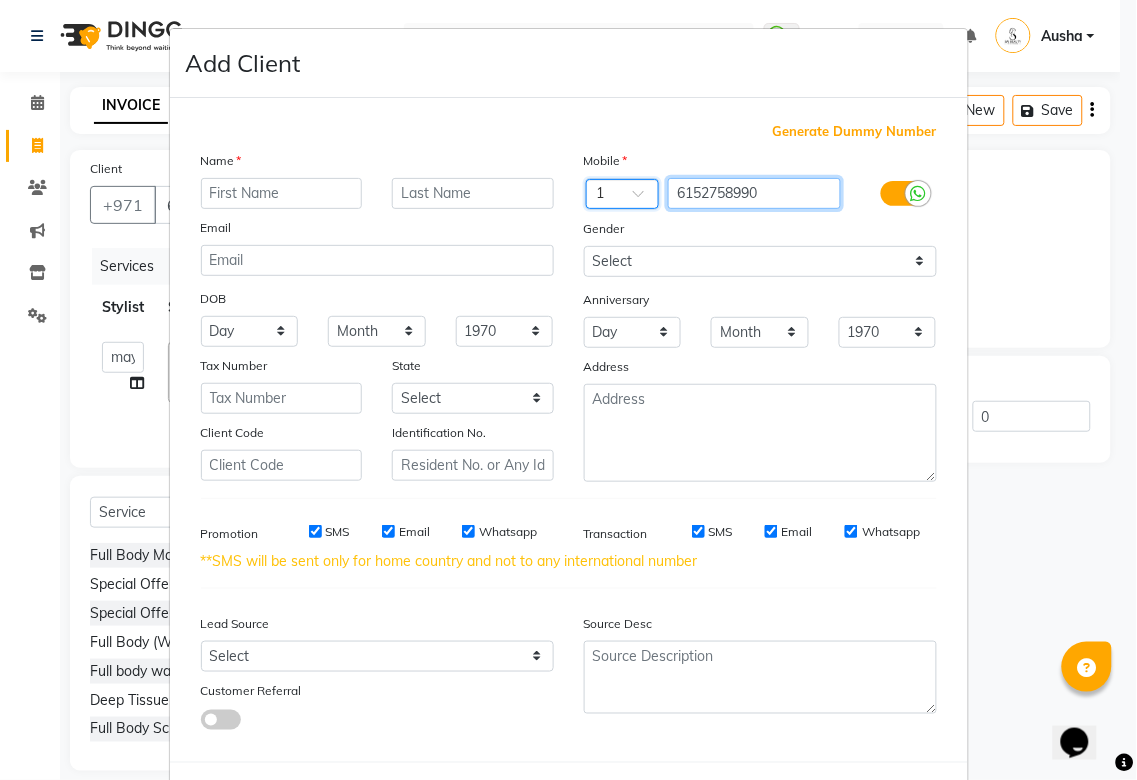 click on "6152758990" at bounding box center [754, 193] 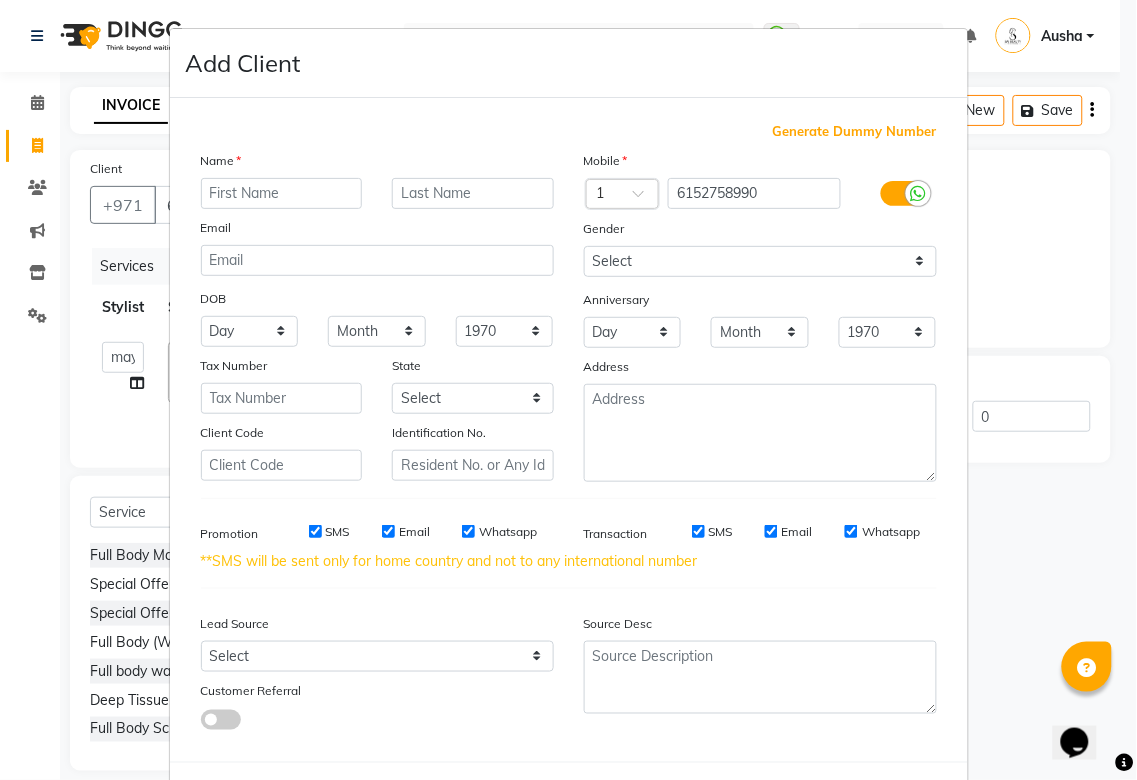 click on "Add Client Generate Dummy Number Name Email DOB Day 01 02 03 04 05 06 07 08 09 10 11 12 13 14 15 16 17 18 19 20 21 22 23 24 25 26 27 28 29 30 31 Month January February March April May June July August September October November December 1940 1941 1942 1943 1944 1945 1946 1947 1948 1949 1950 1951 1952 1953 1954 1955 1956 1957 1958 1959 1960 1961 1962 1963 1964 1965 1966 1967 1968 1969 1970 1971 1972 1973 1974 1975 1976 1977 1978 1979 1980 1981 1982 1983 1984 1985 1986 1987 1988 1989 1990 1991 1992 1993 1994 1995 1996 1997 1998 1999 2000 2001 2002 2003 2004 2005 2006 2007 2008 2009 2010 2011 2012 2013 2014 2015 2016 2017 2018 2019 2020 2021 2022 2023 2024 Tax Number State Select Abu Zabi Ajman Dubai Ras al-Khaymah Sharjah Sharjha Umm al Qaywayn al-Fujayrah ash-Shariqah Client Code Identification No. Mobile Country Code × 1 6152758990 Gender Select Male Female Other Prefer Not To Say Anniversary Day 01 02 03 04 05 06 07 08 09 10 11 12 13 14 15 16 17 18 19 20 21 22 23 24 25 26 27 28 29 30 31 Month January March" at bounding box center [568, 390] 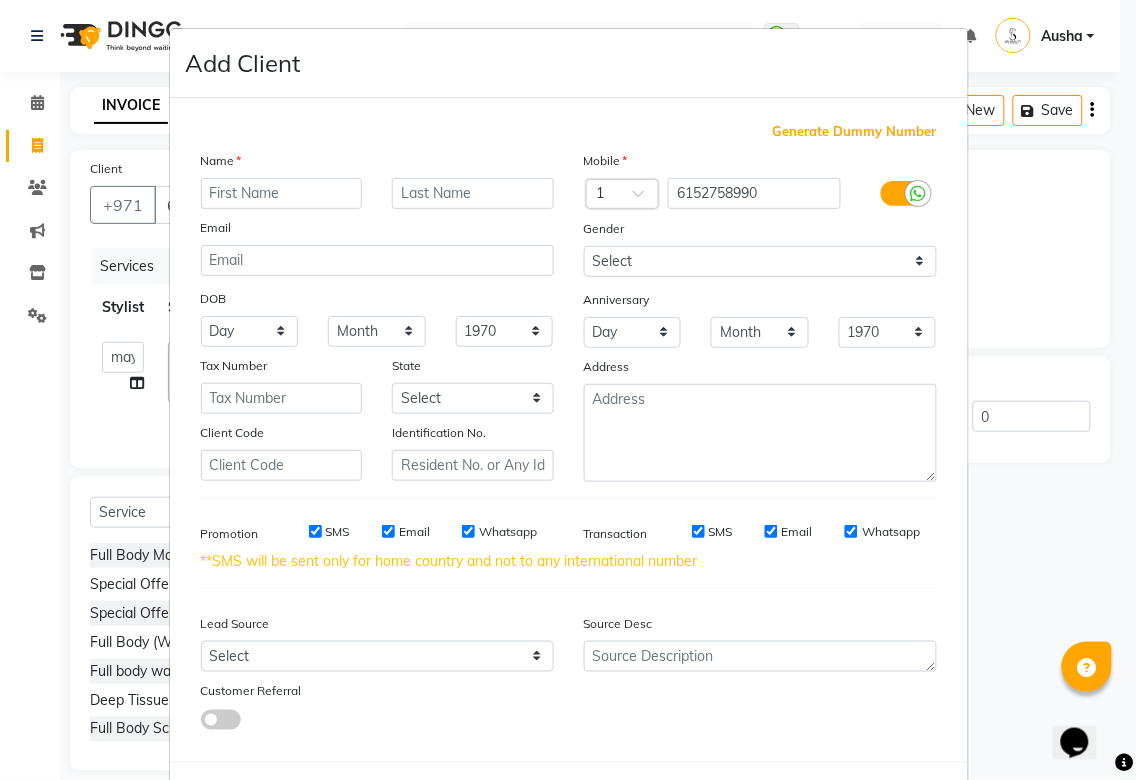 click on "Add Client Generate Dummy Number Name Email DOB Day 01 02 03 04 05 06 07 08 09 10 11 12 13 14 15 16 17 18 19 20 21 22 23 24 25 26 27 28 29 30 31 Month January February March April May June July August September October November December 1940 1941 1942 1943 1944 1945 1946 1947 1948 1949 1950 1951 1952 1953 1954 1955 1956 1957 1958 1959 1960 1961 1962 1963 1964 1965 1966 1967 1968 1969 1970 1971 1972 1973 1974 1975 1976 1977 1978 1979 1980 1981 1982 1983 1984 1985 1986 1987 1988 1989 1990 1991 1992 1993 1994 1995 1996 1997 1998 1999 2000 2001 2002 2003 2004 2005 2006 2007 2008 2009 2010 2011 2012 2013 2014 2015 2016 2017 2018 2019 2020 2021 2022 2023 2024 Tax Number State Select Abu Zabi Ajman Dubai Ras al-Khaymah Sharjah Sharjha Umm al Qaywayn al-Fujayrah ash-Shariqah Client Code Identification No. Mobile Country Code × 1 6152758990 Gender Select Male Female Other Prefer Not To Say Anniversary Day 01 02 03 04 05 06 07 08 09 10 11 12 13 14 15 16 17 18 19 20 21 22 23 24 25 26 27 28 29 30 31 Month January March" at bounding box center (568, 390) 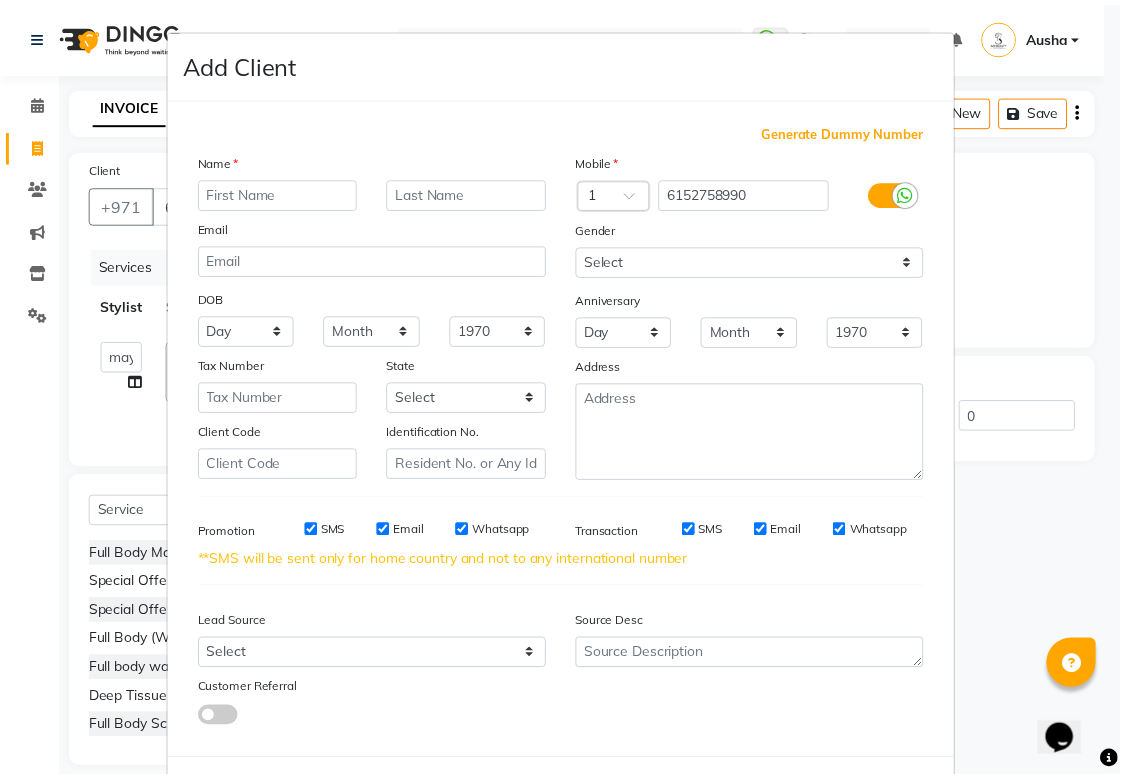scroll, scrollTop: 92, scrollLeft: 0, axis: vertical 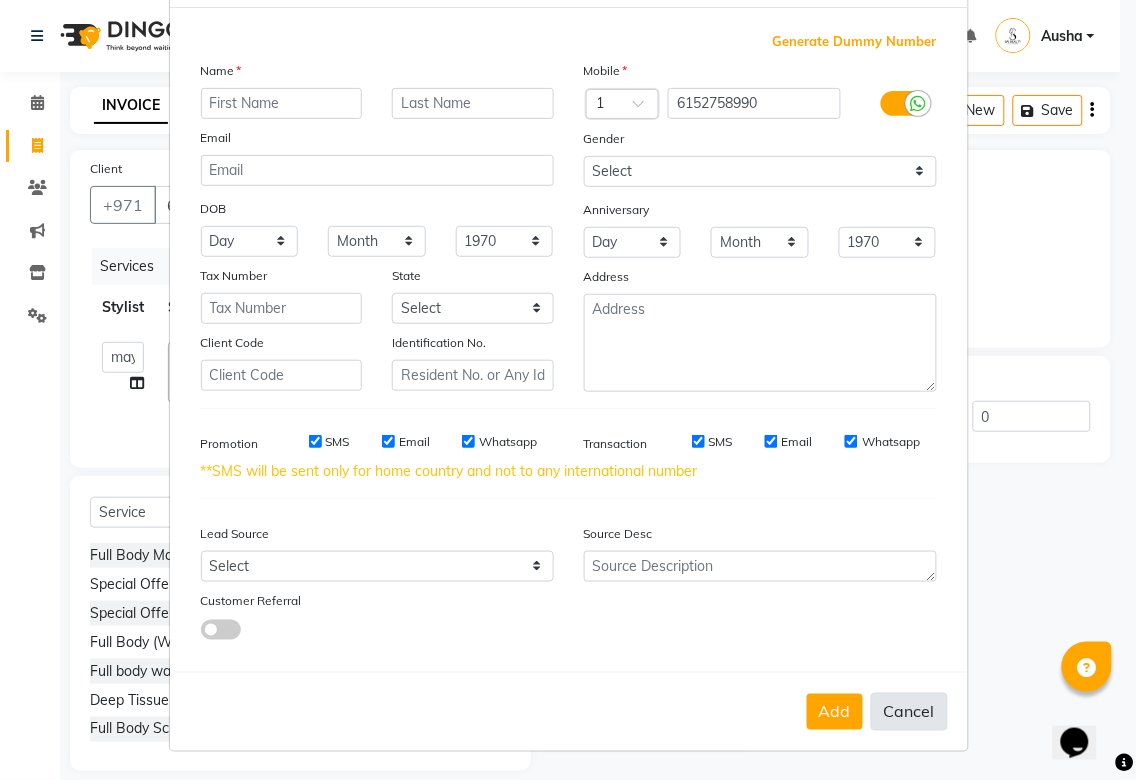 click on "Cancel" at bounding box center (909, 712) 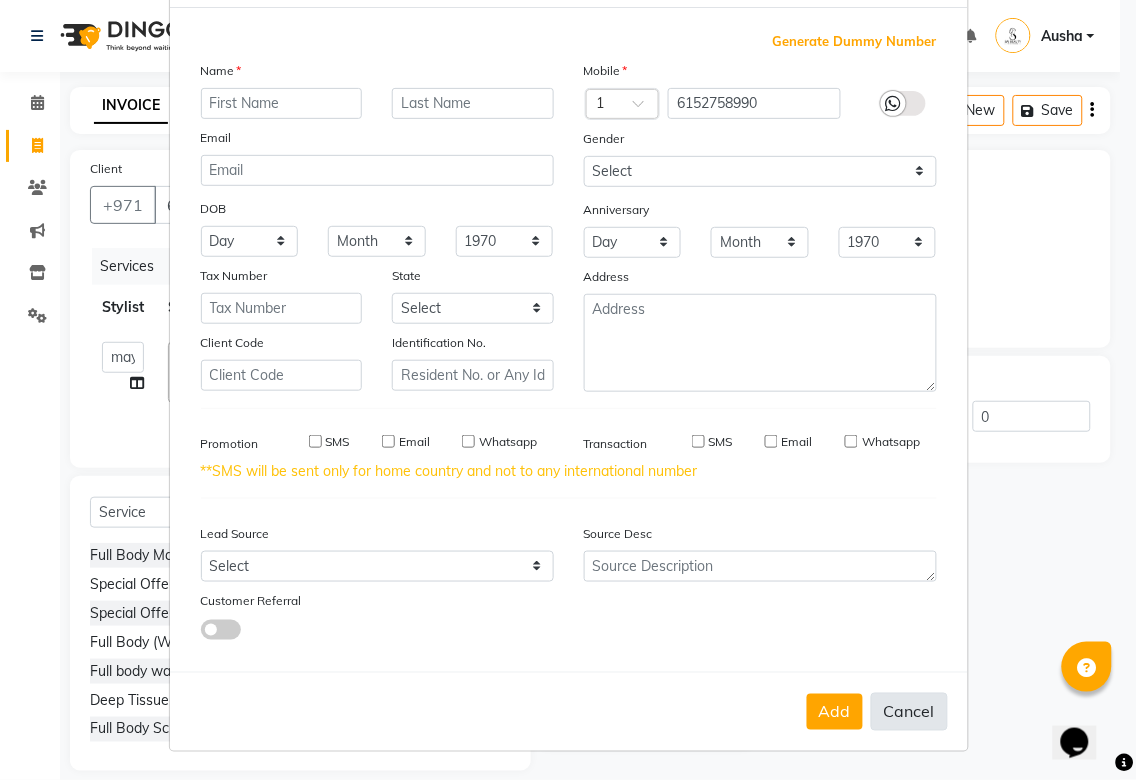 select 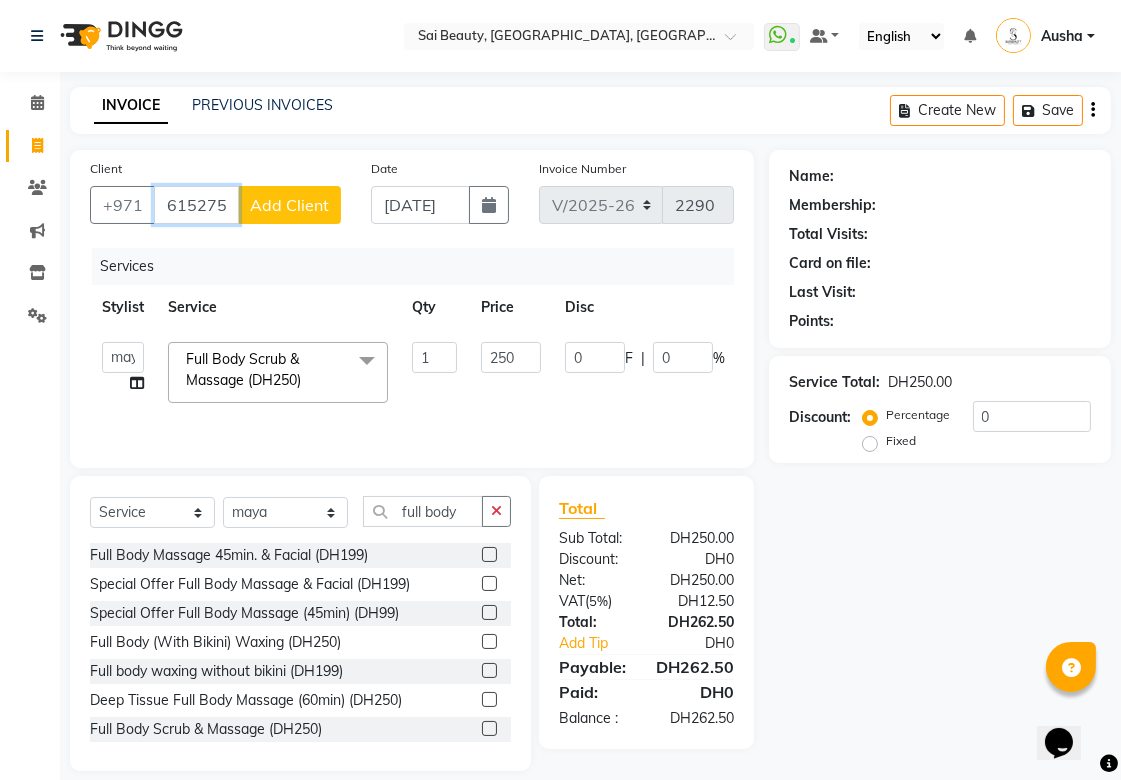 click on "6152758990" at bounding box center (196, 205) 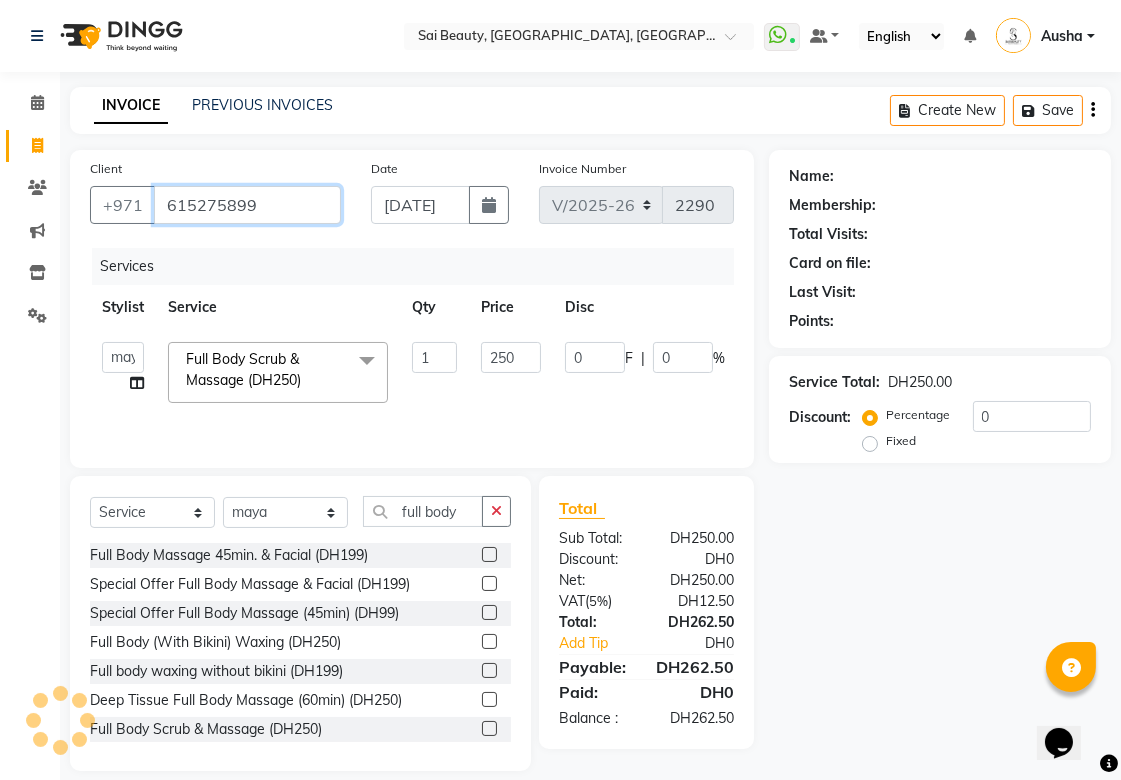 scroll, scrollTop: 0, scrollLeft: 0, axis: both 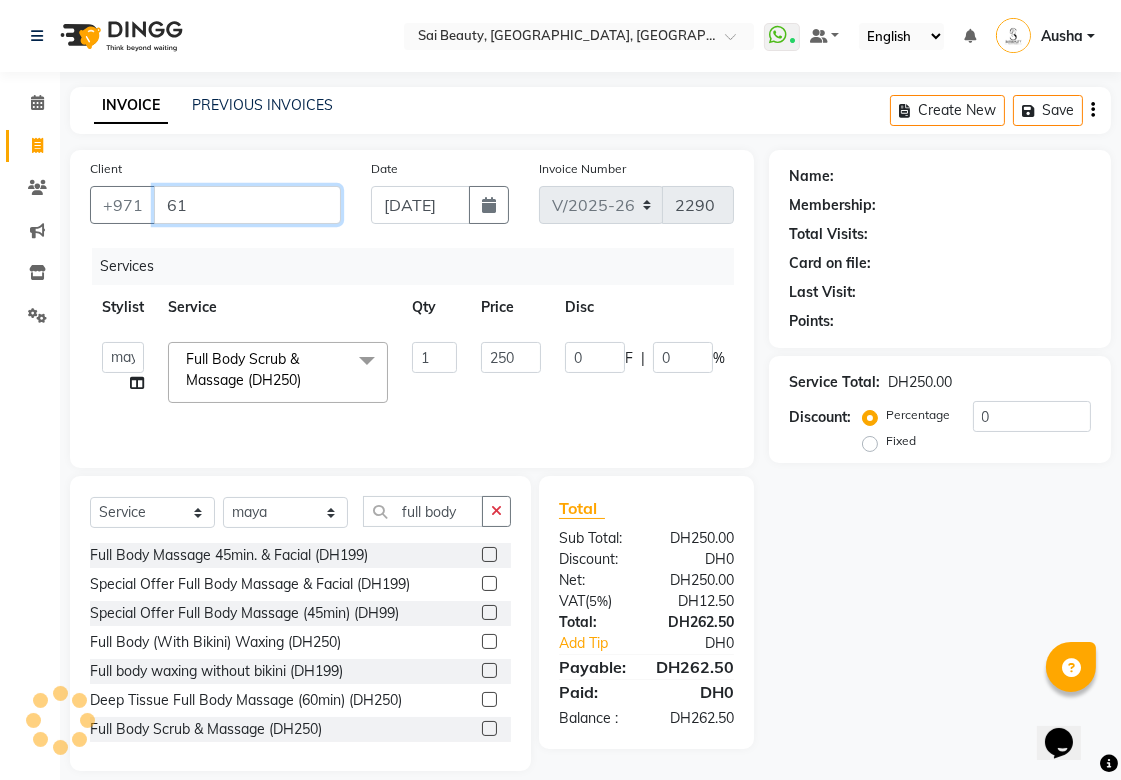 type on "6" 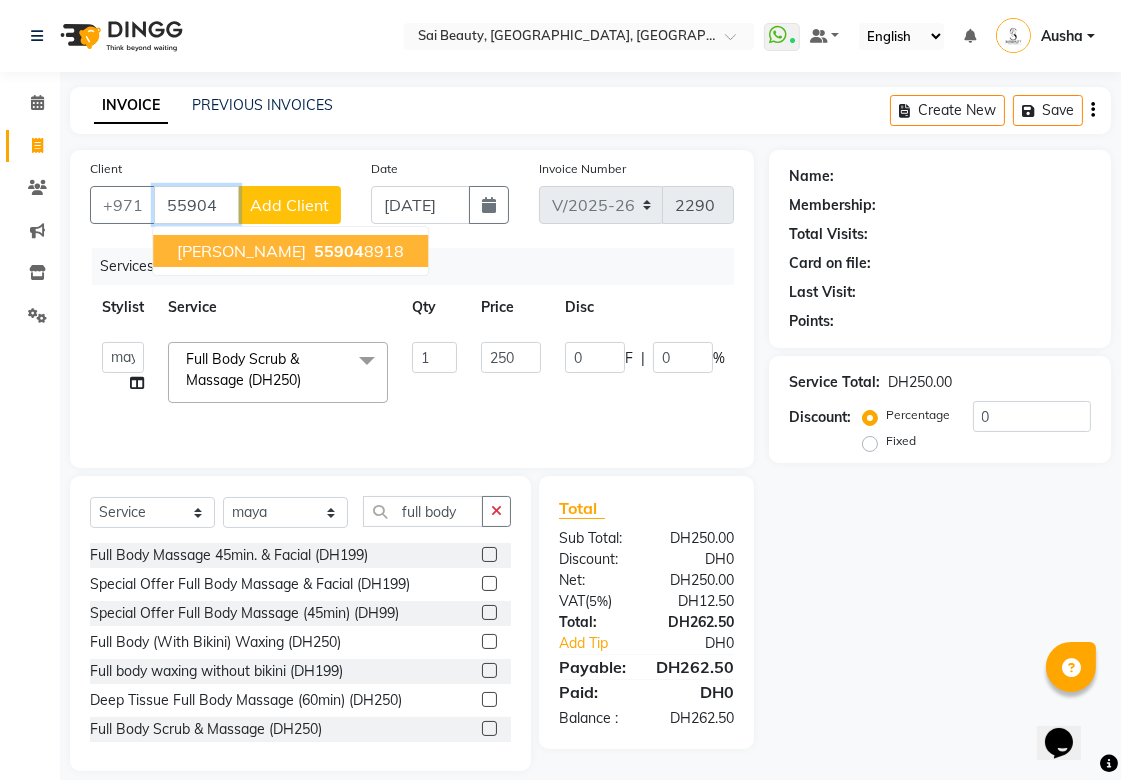 click on "55904 8918" at bounding box center (357, 251) 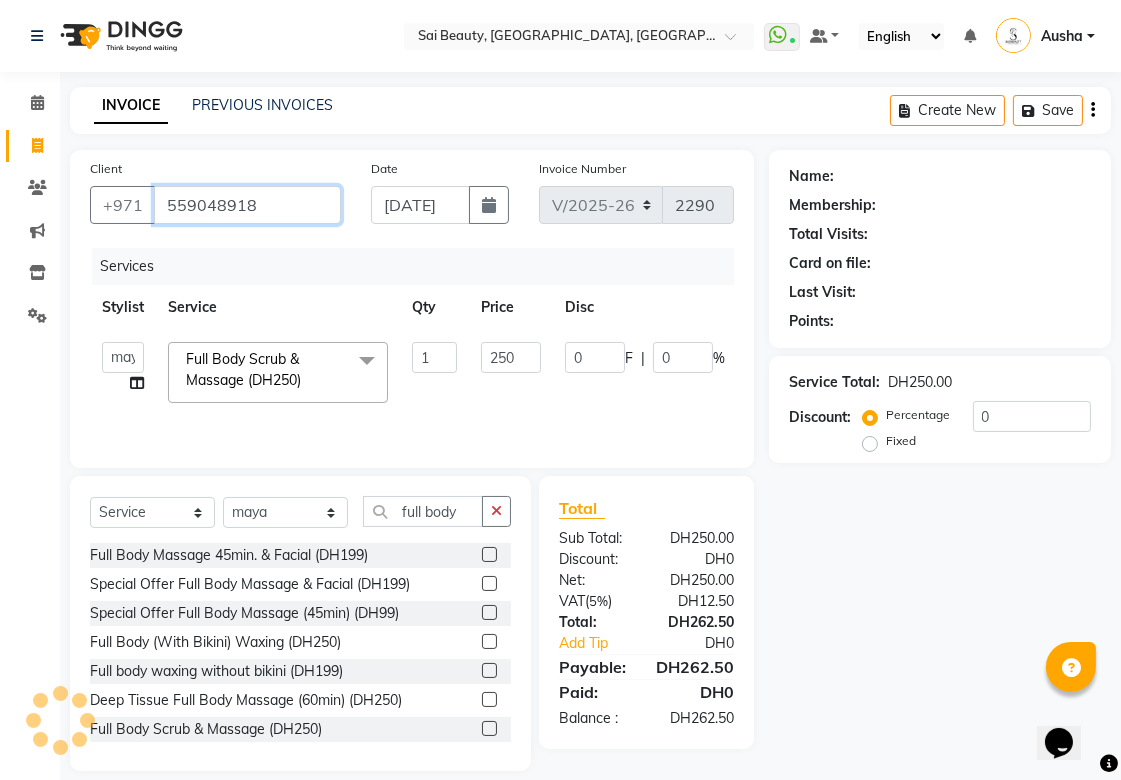 type on "559048918" 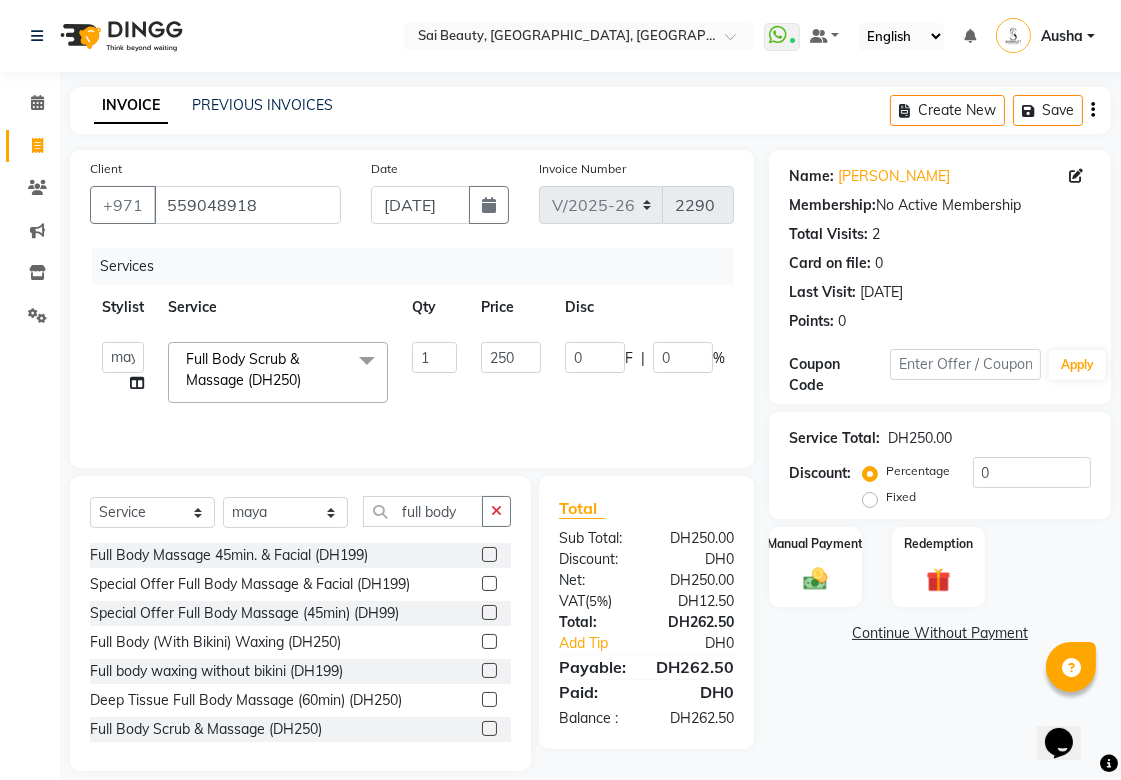 scroll, scrollTop: 21, scrollLeft: 0, axis: vertical 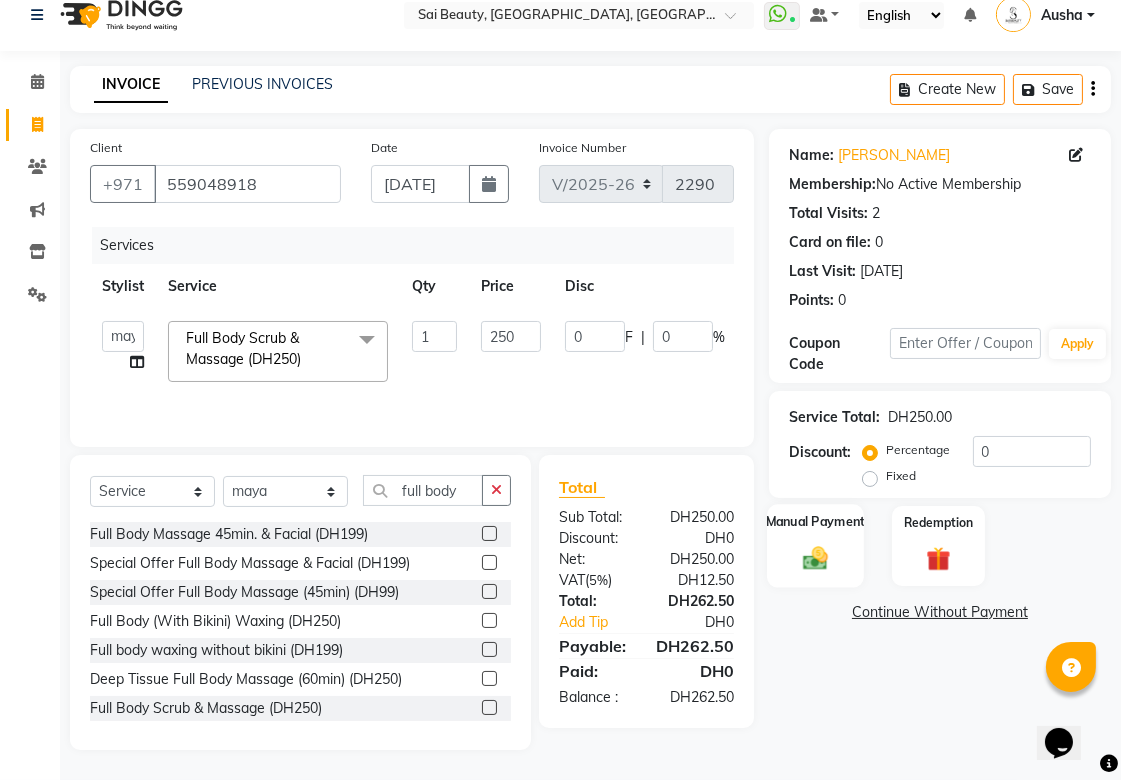 click 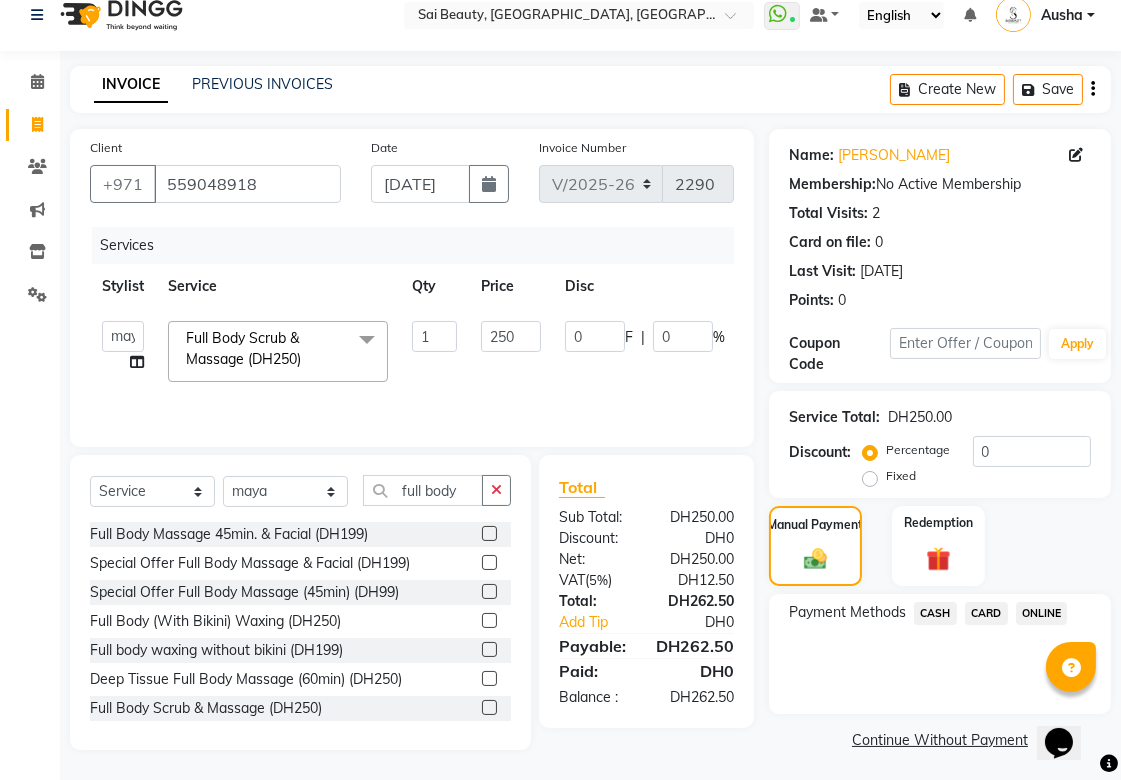 click on "CARD" 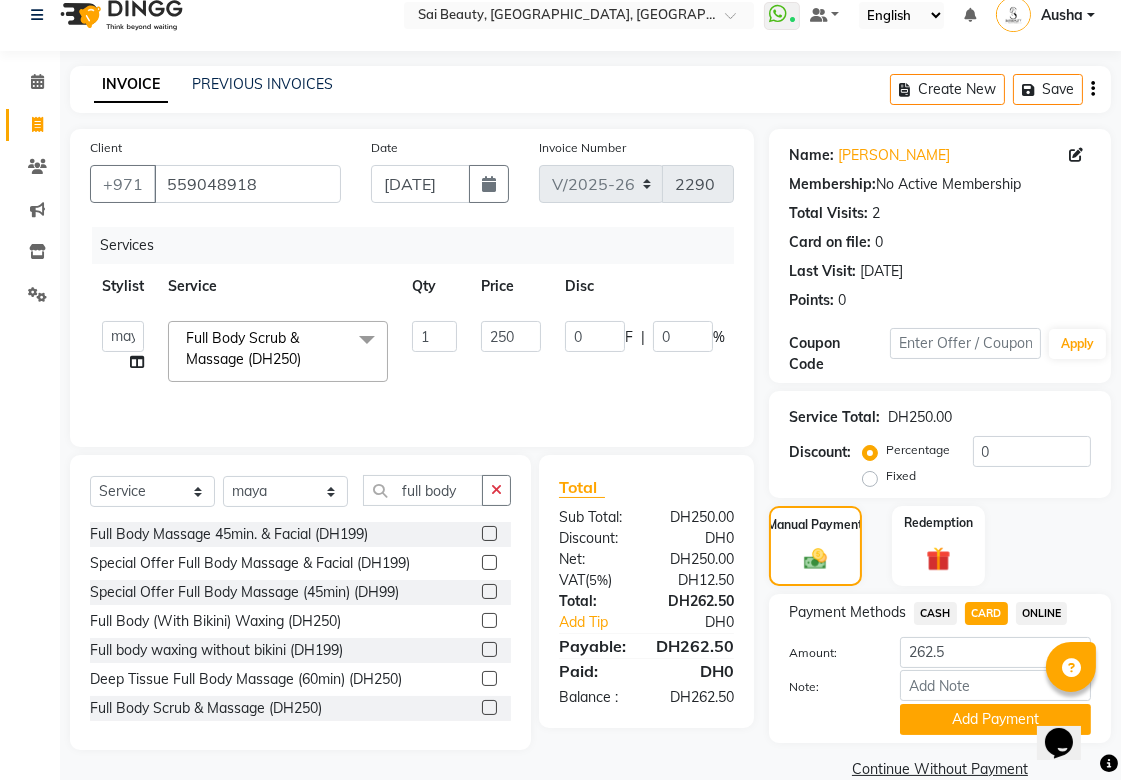 scroll, scrollTop: 55, scrollLeft: 0, axis: vertical 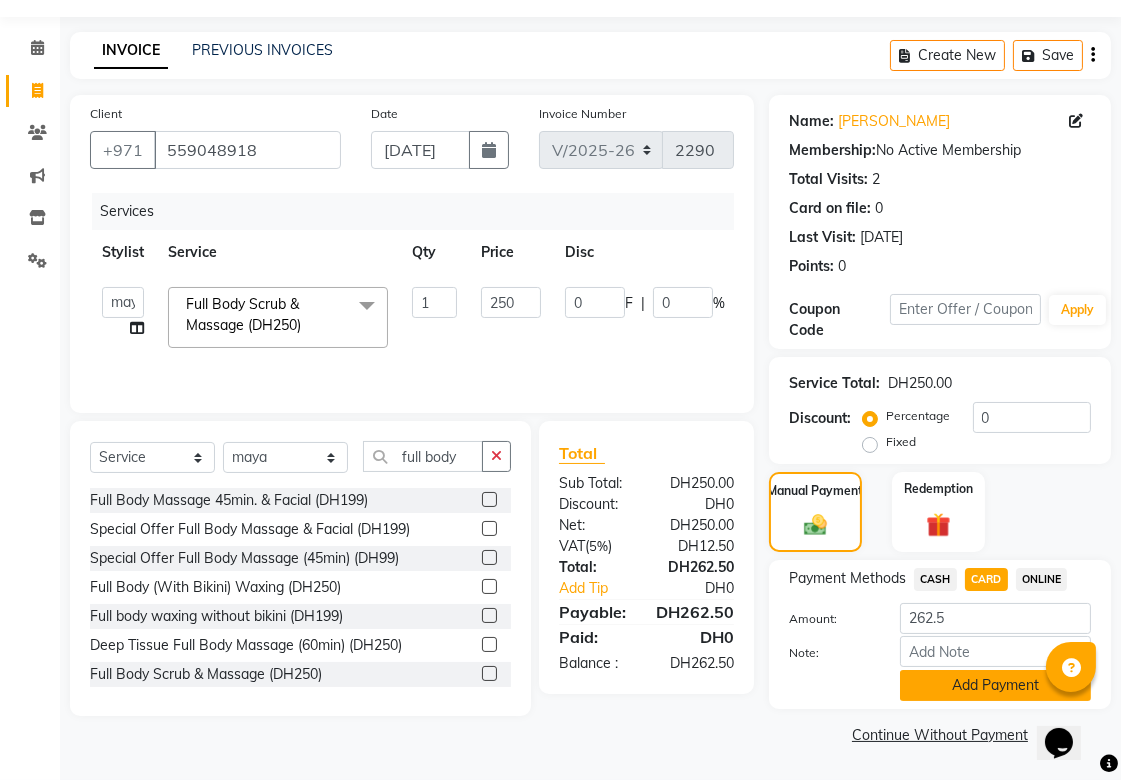 click on "Add Payment" 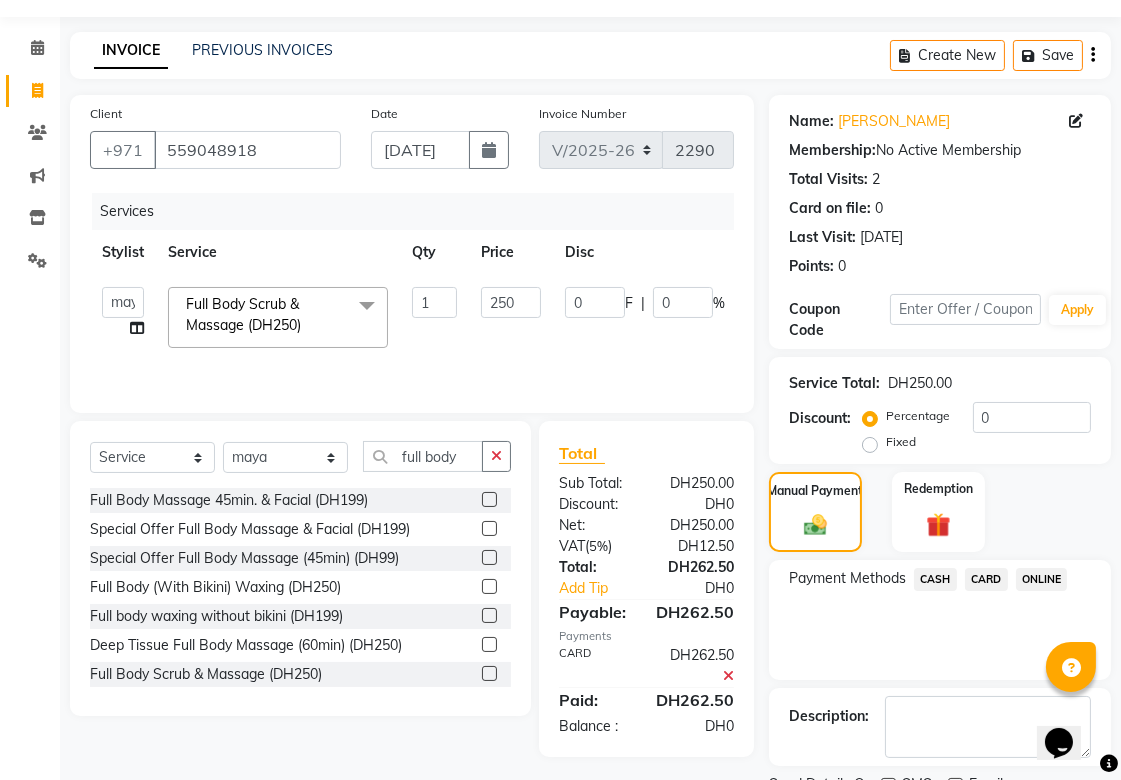 scroll, scrollTop: 138, scrollLeft: 0, axis: vertical 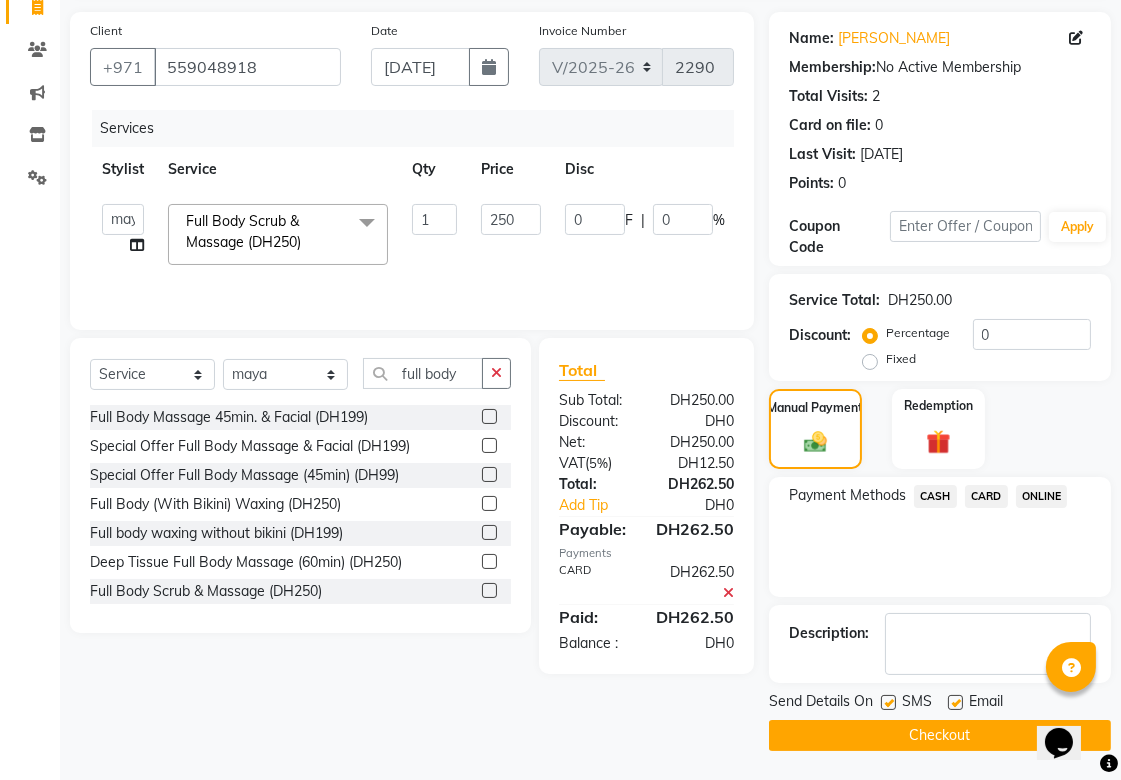 click on "Checkout" 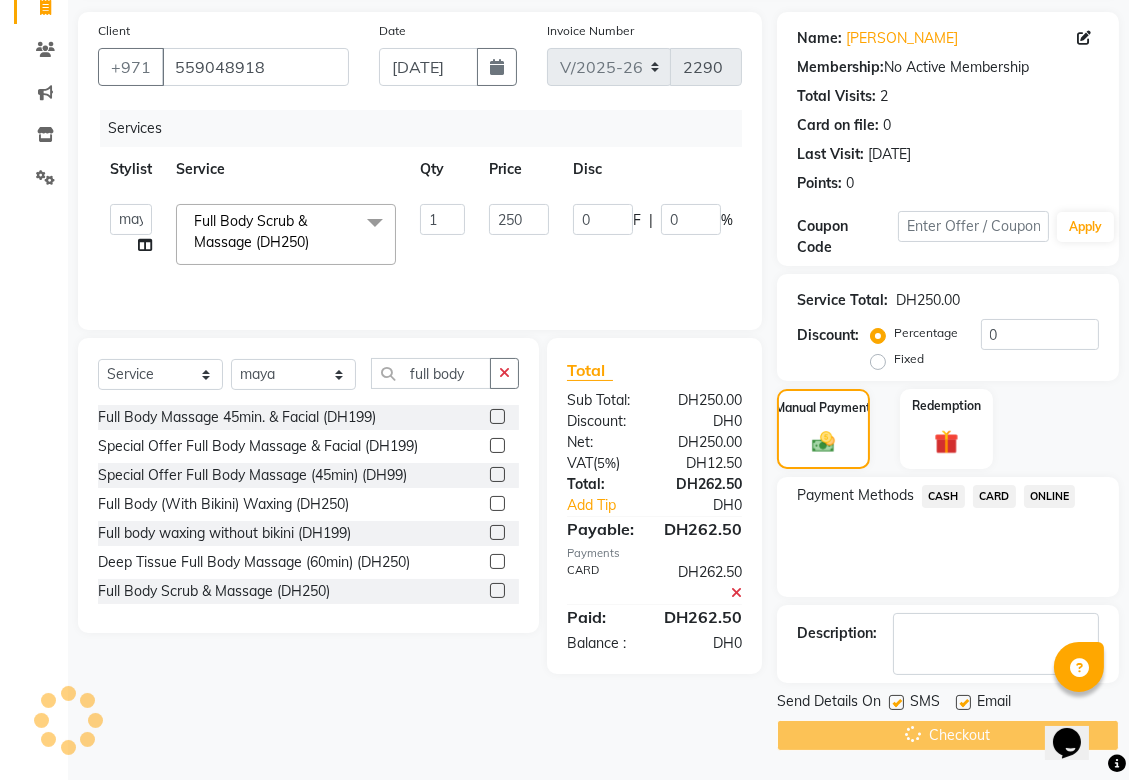 scroll, scrollTop: 0, scrollLeft: 0, axis: both 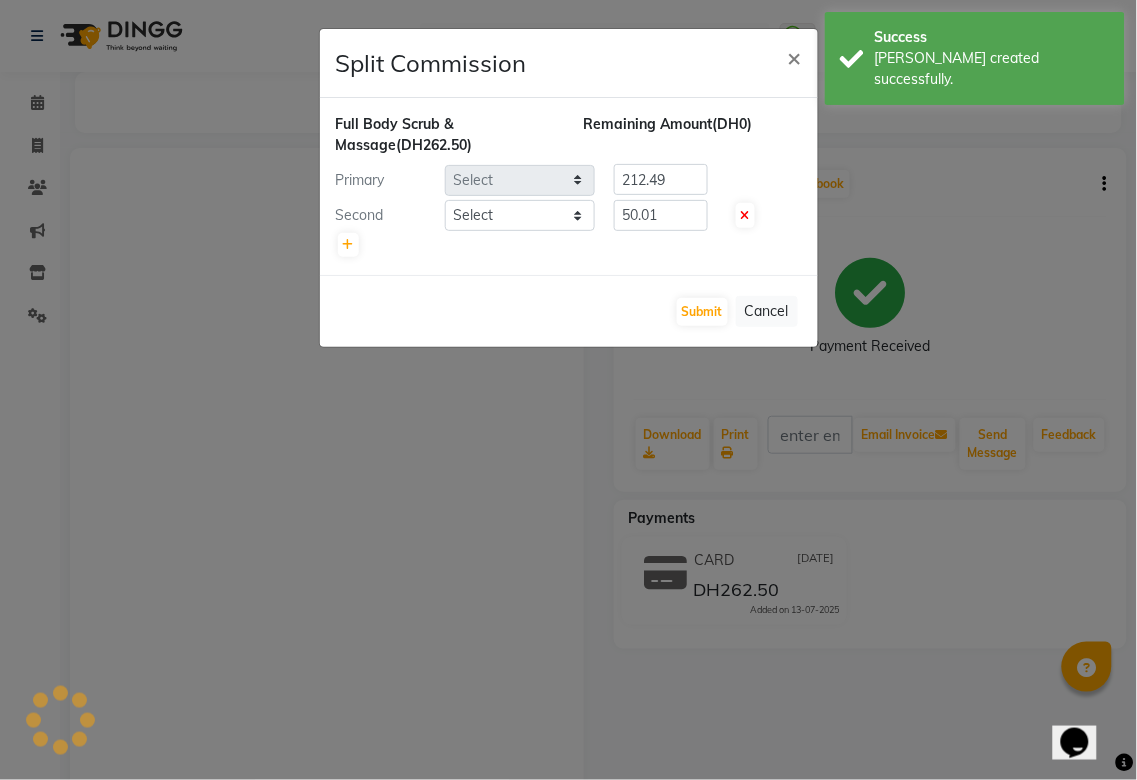 select on "52340" 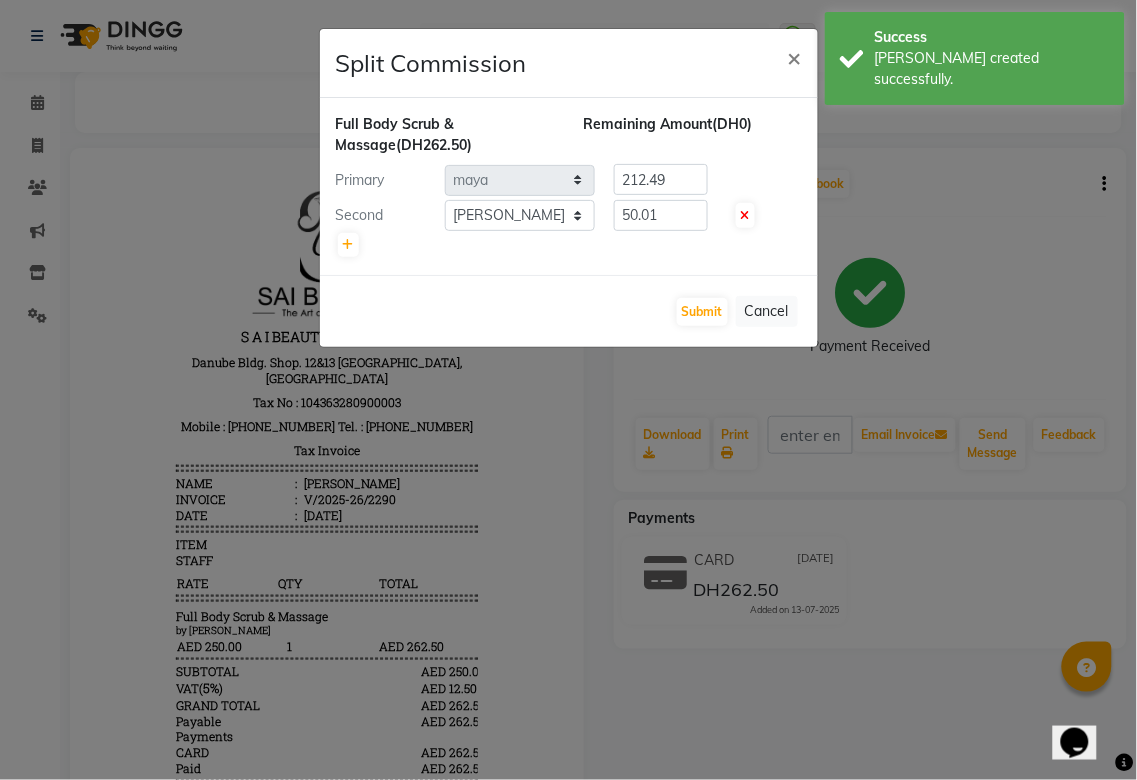 scroll, scrollTop: 0, scrollLeft: 0, axis: both 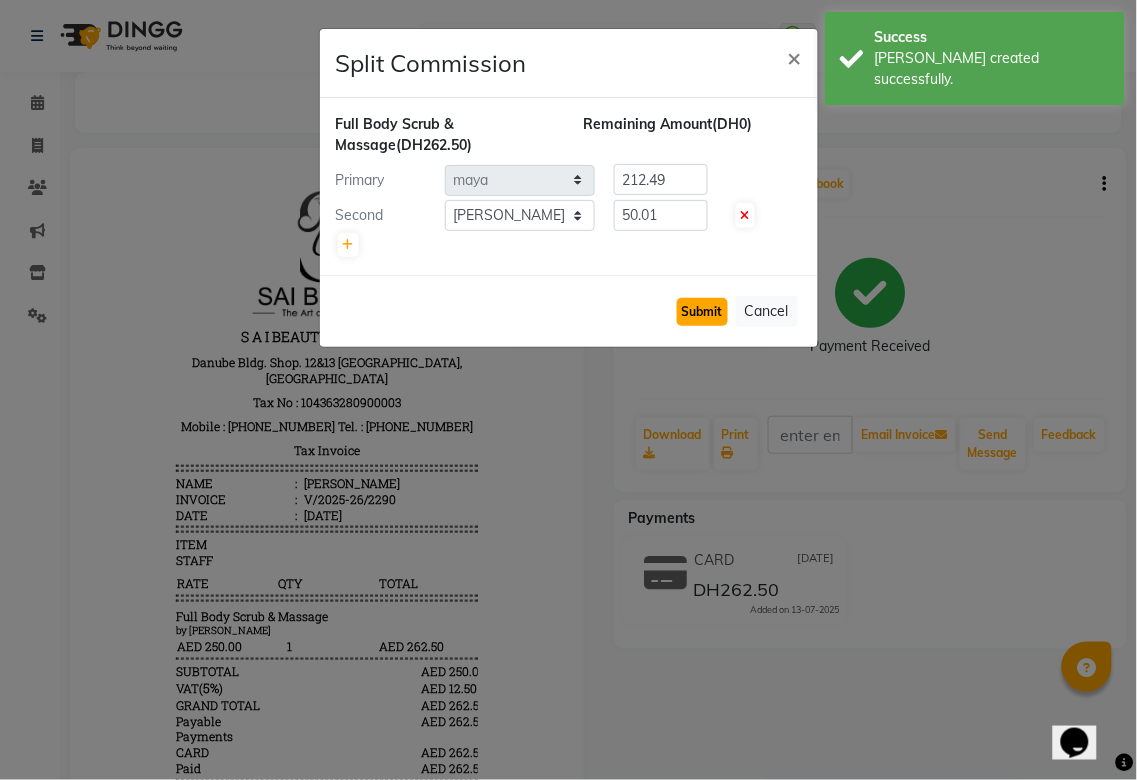 click on "Submit" 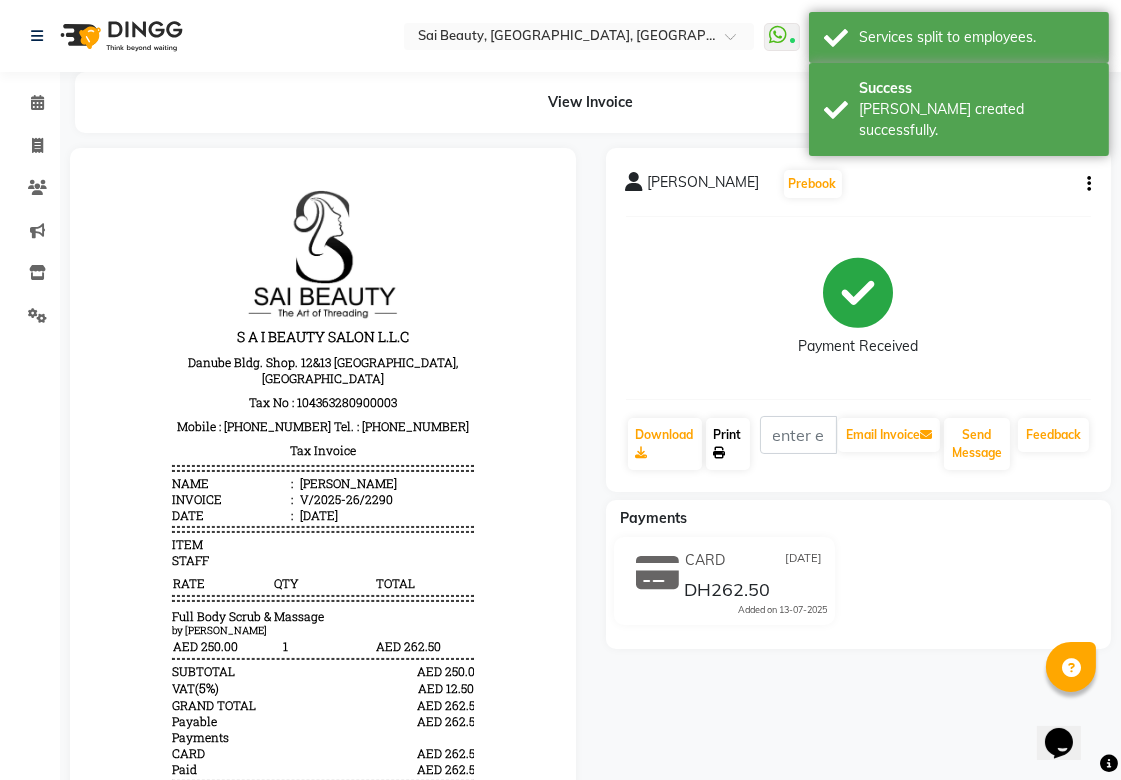 click on "Print" 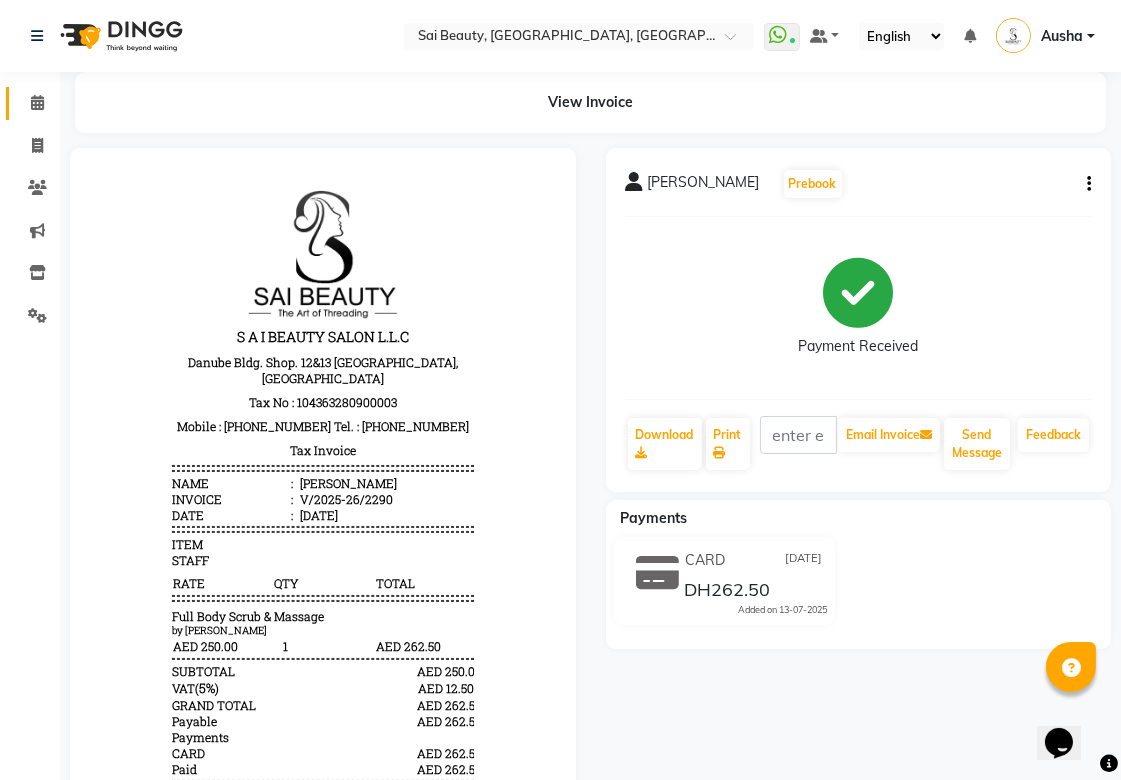 click 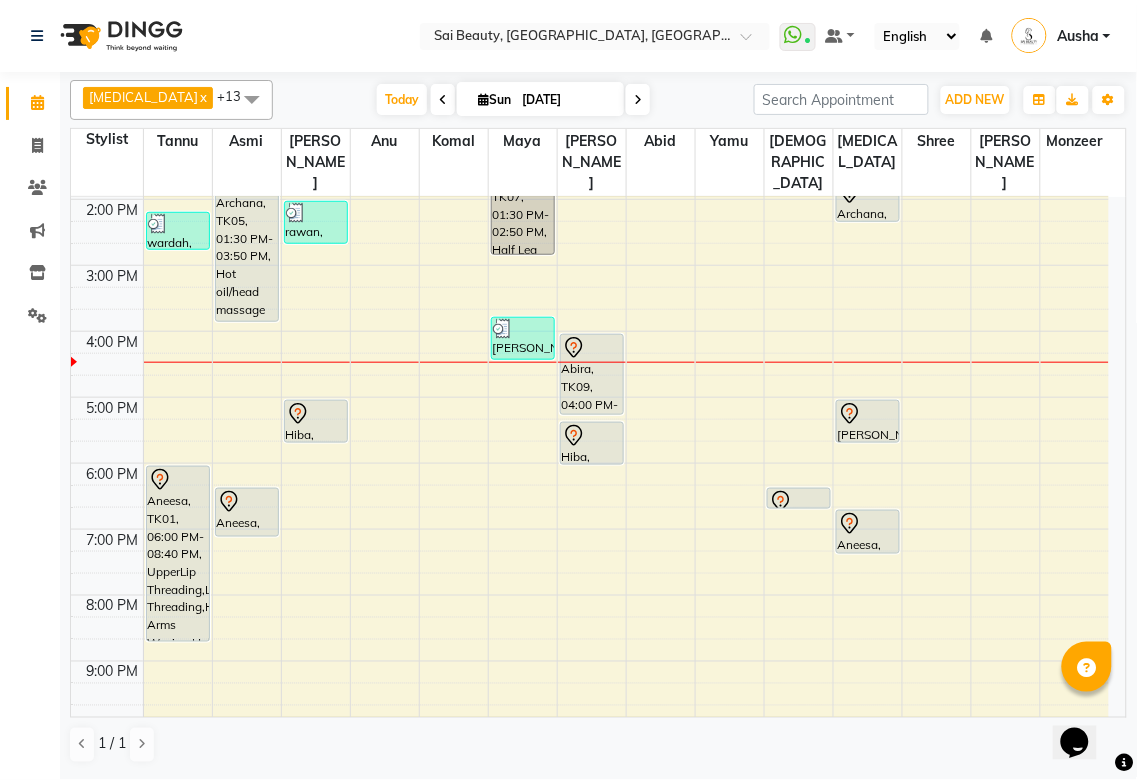 scroll, scrollTop: 344, scrollLeft: 0, axis: vertical 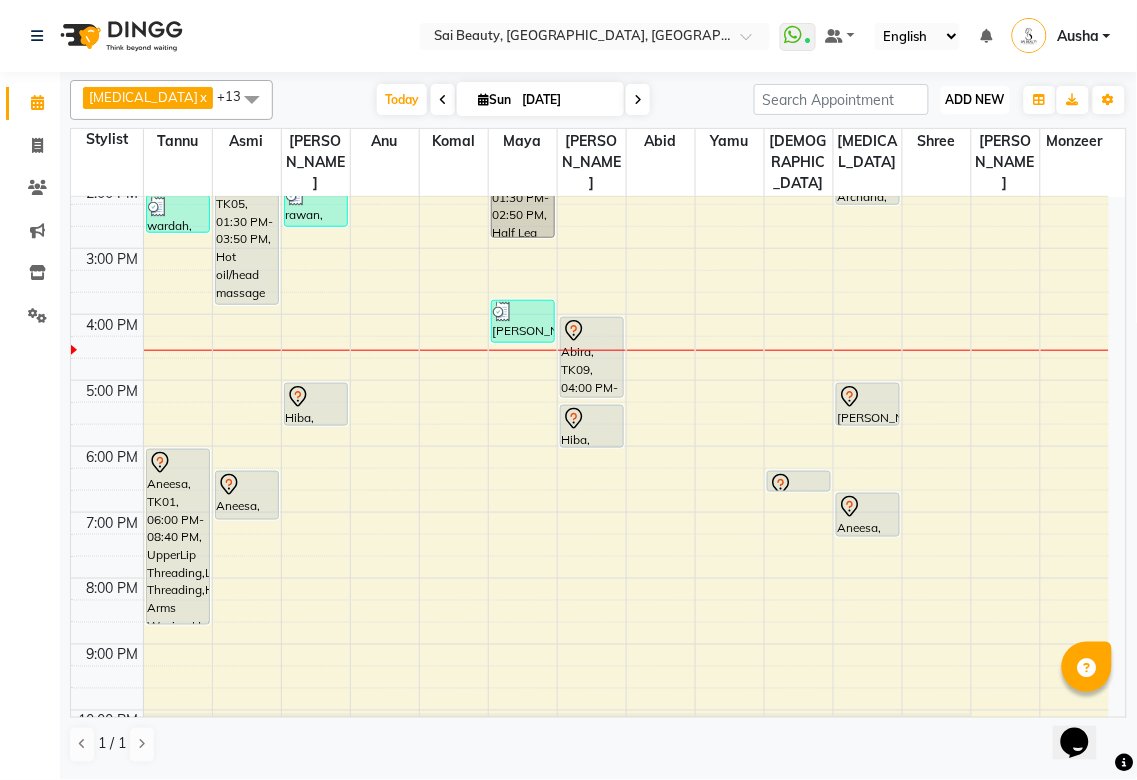 click on "ADD NEW" at bounding box center (975, 99) 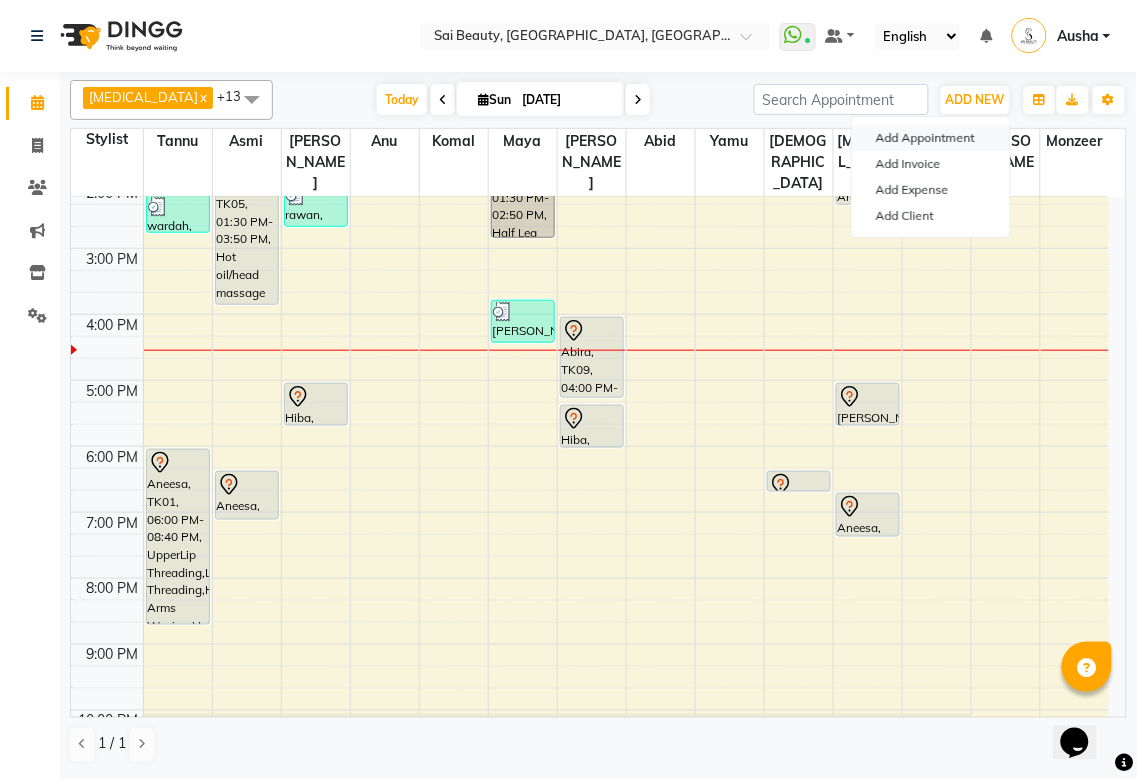 click on "Add Appointment" at bounding box center (931, 138) 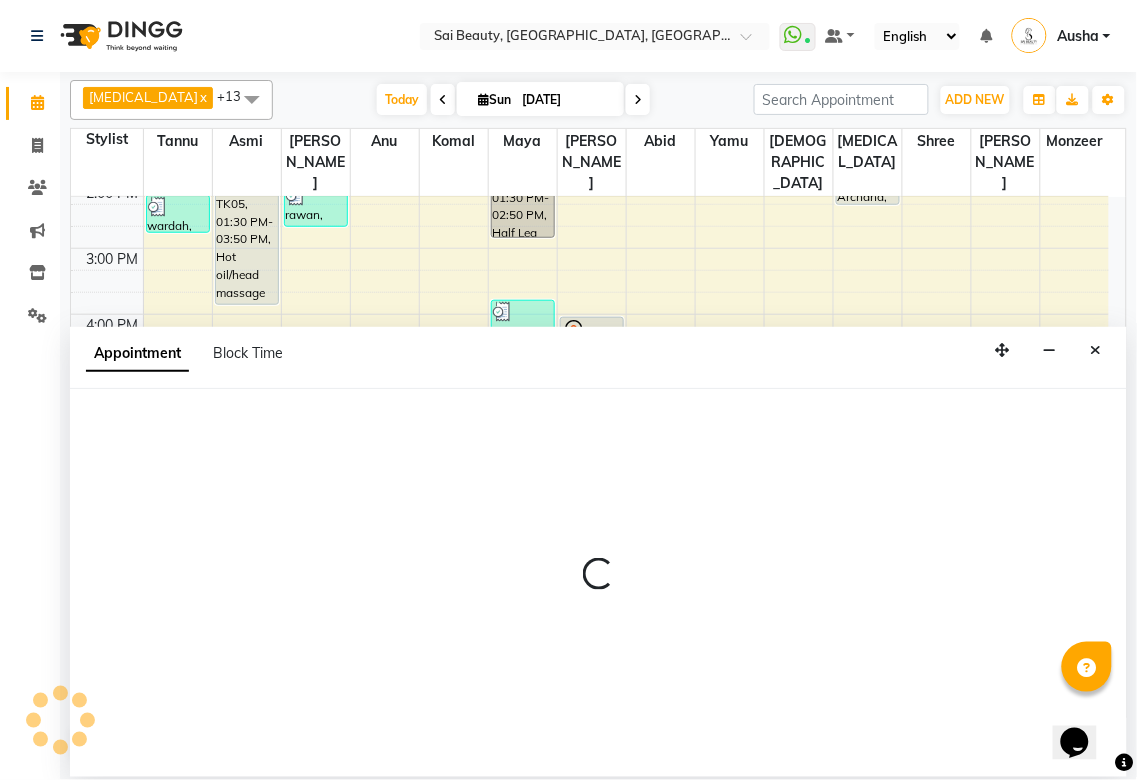 select on "tentative" 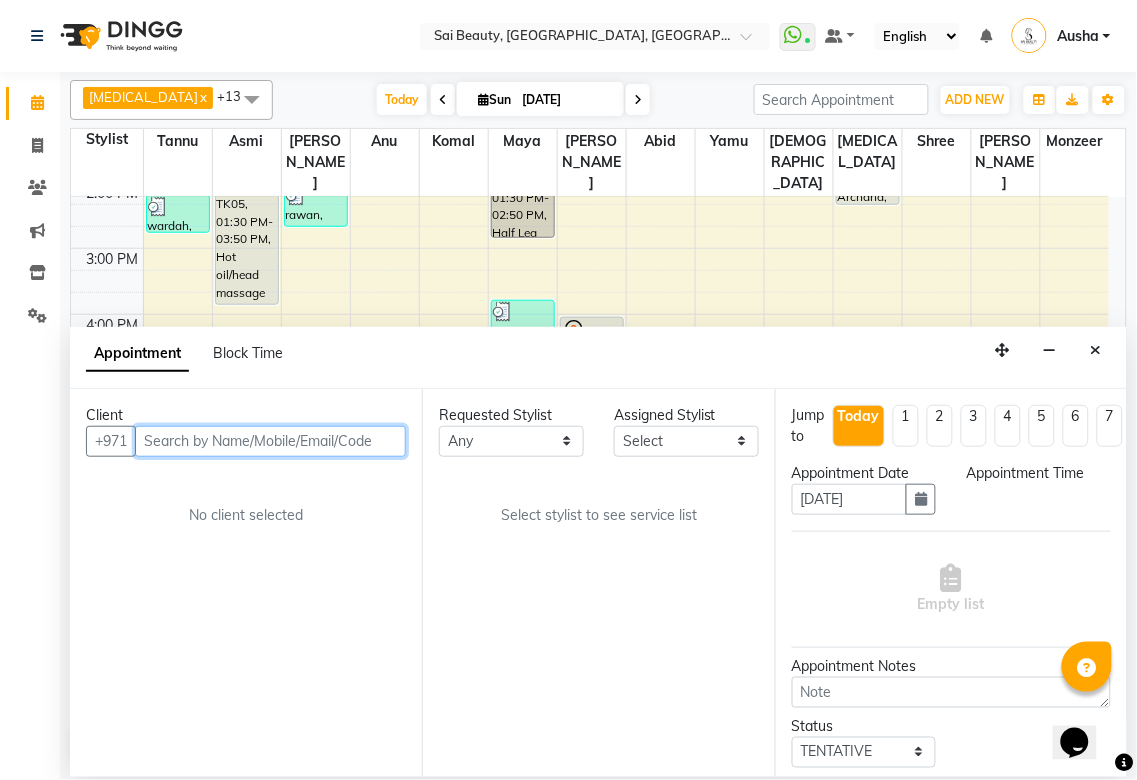 select on "600" 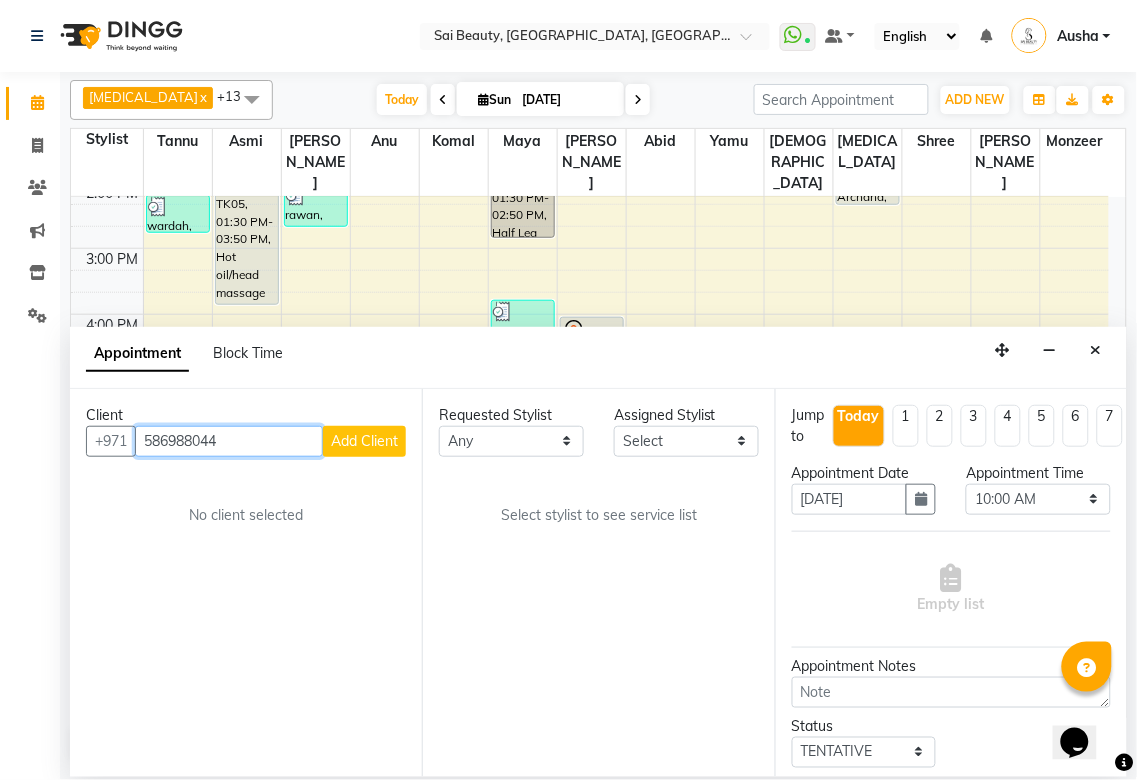 type on "586988044" 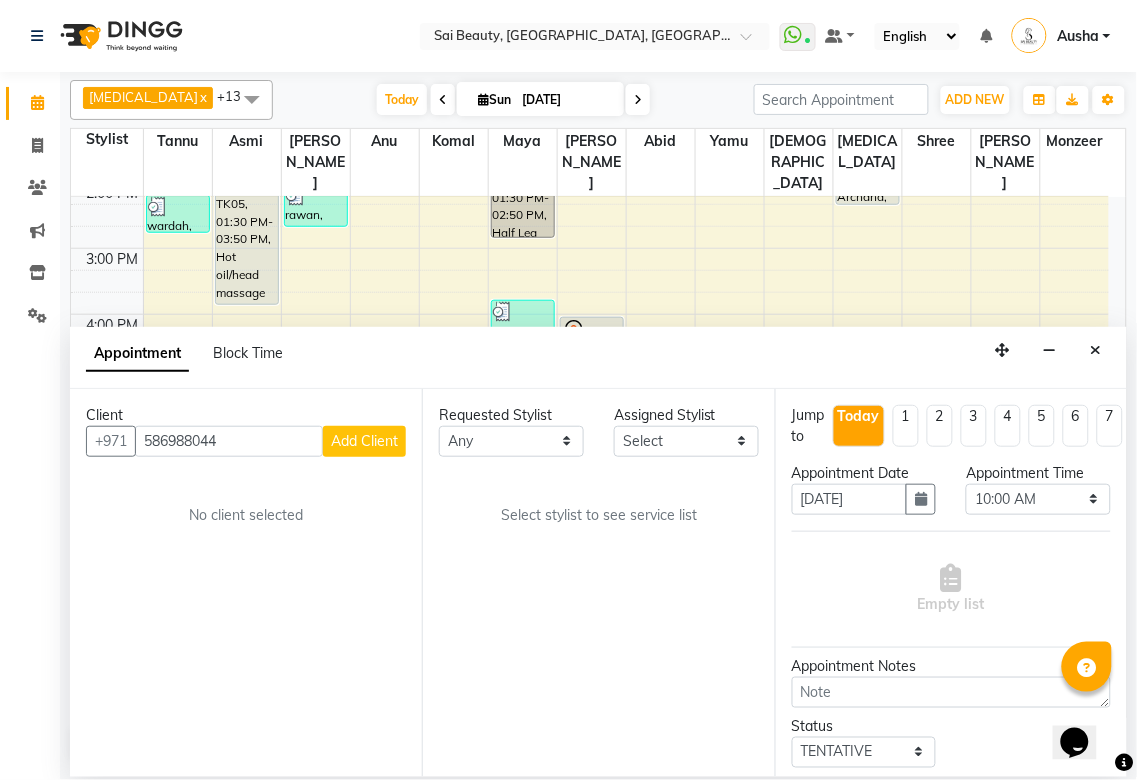 click on "Add Client" at bounding box center (364, 441) 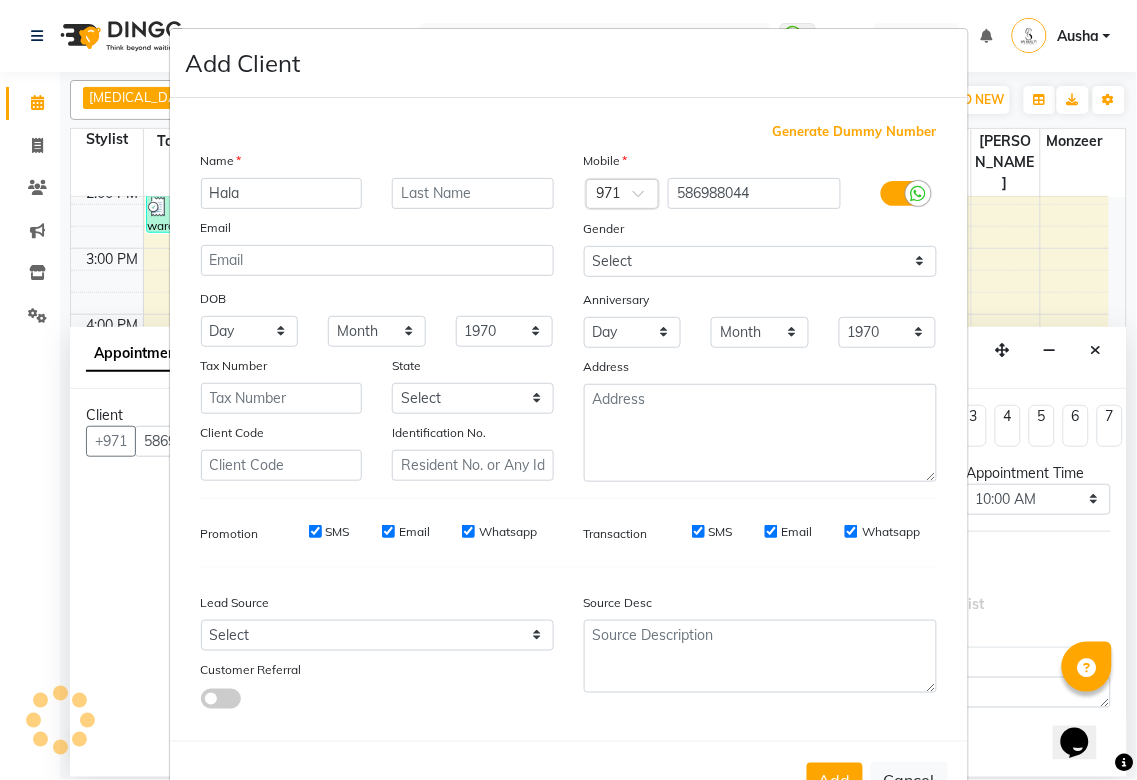 scroll, scrollTop: 71, scrollLeft: 0, axis: vertical 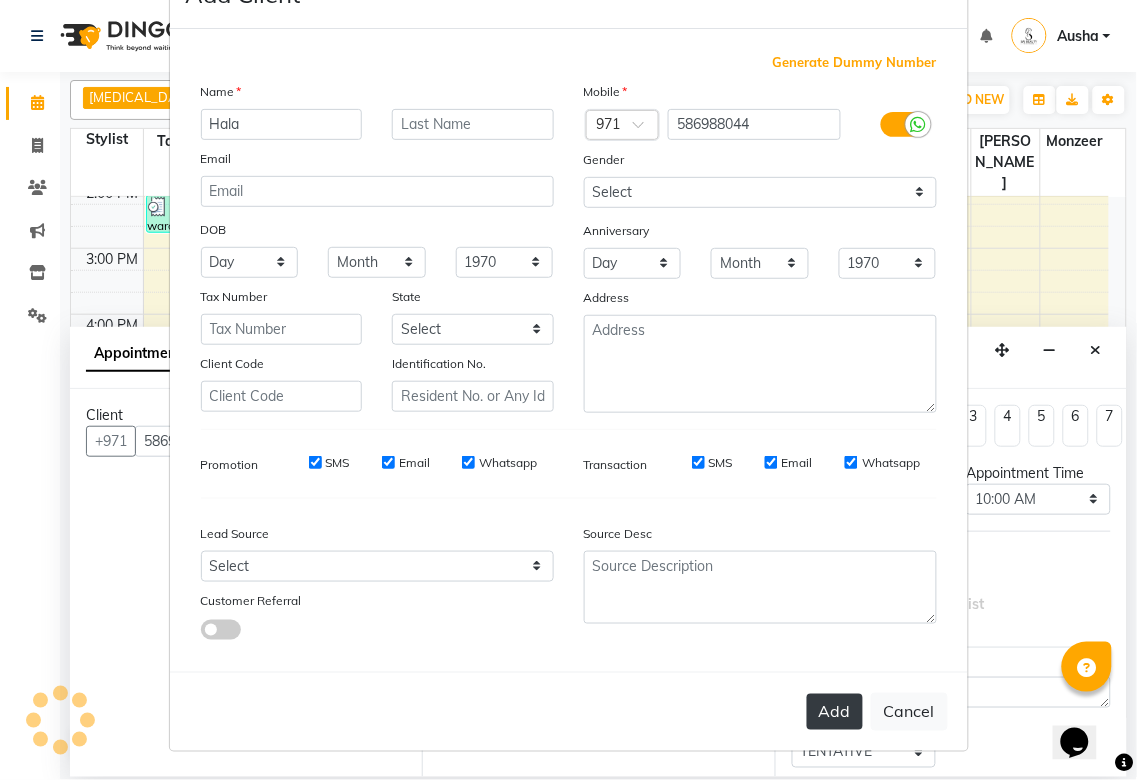type on "Hala" 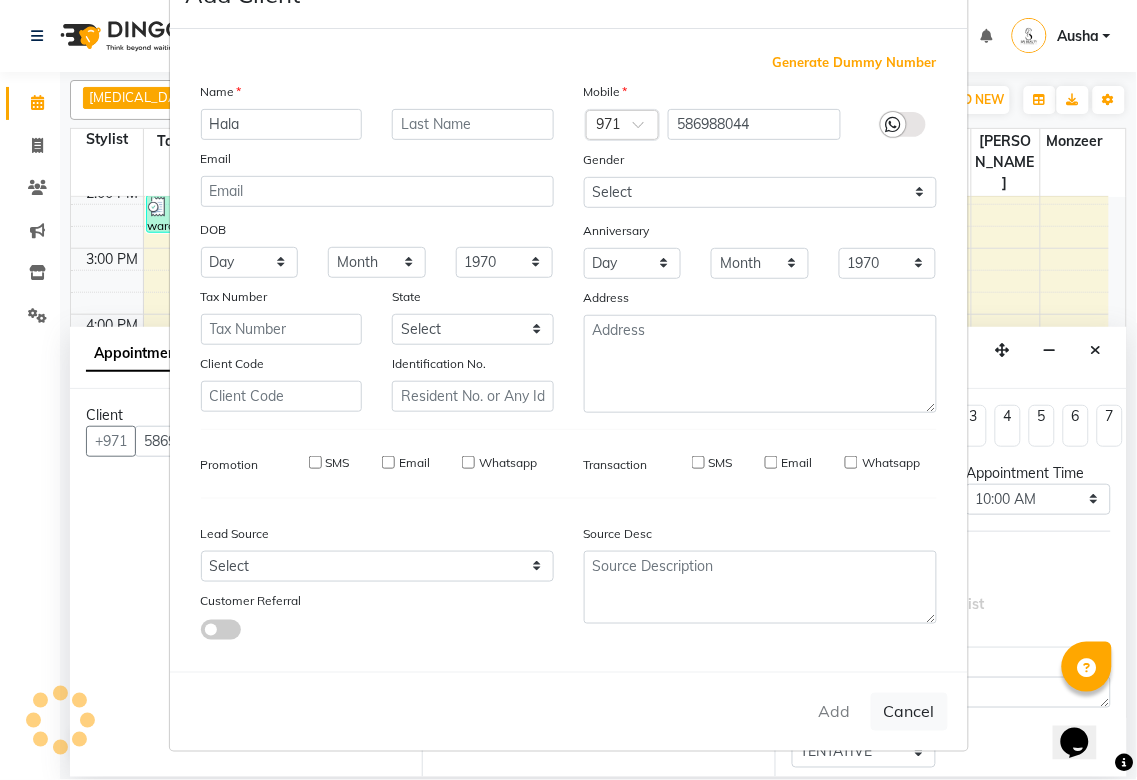 type 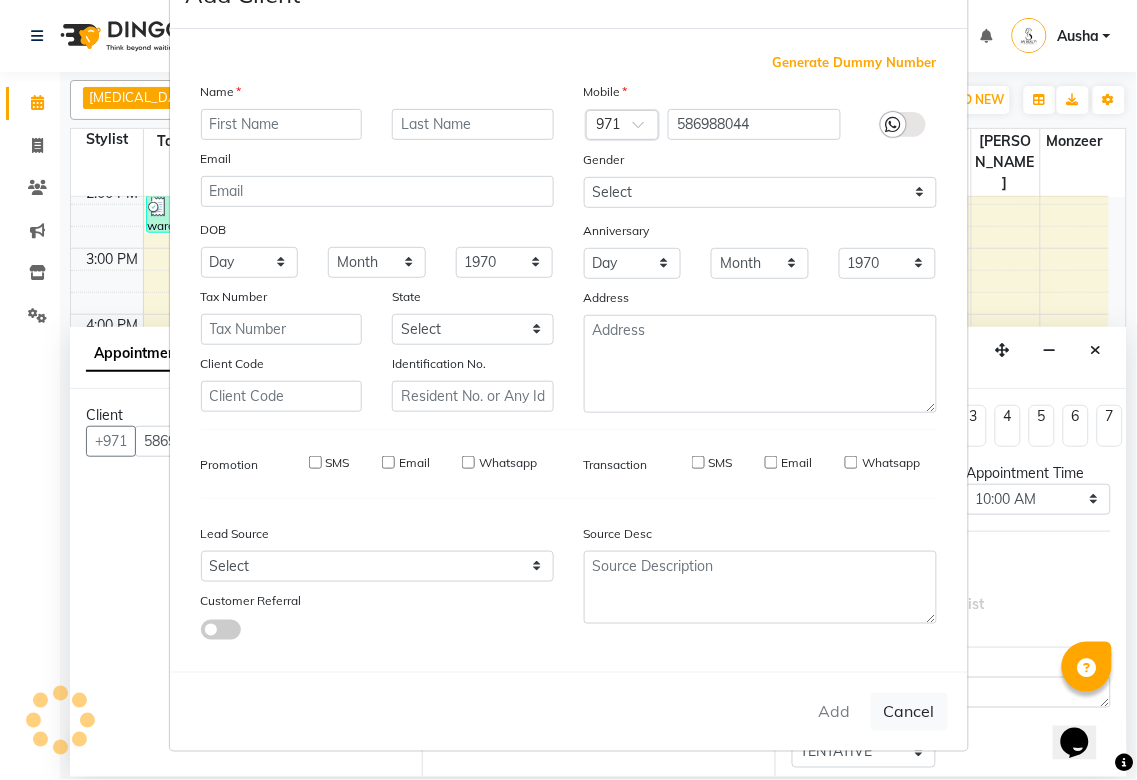 select 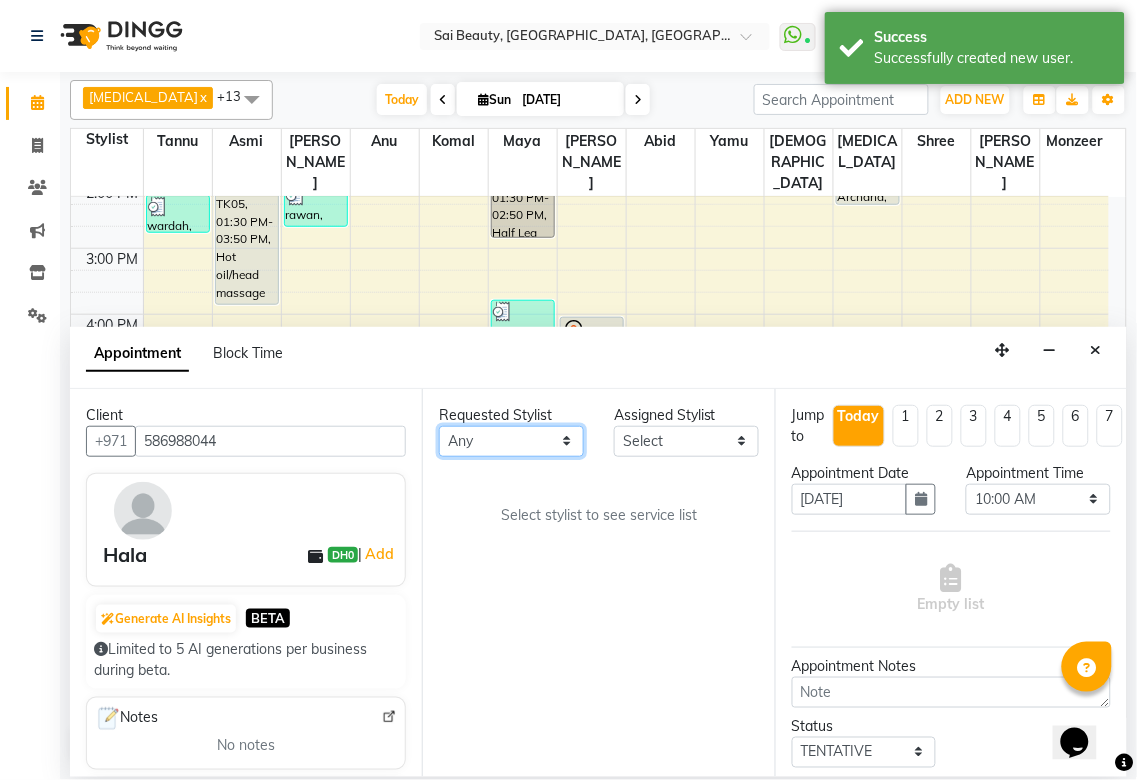 click on "Any Abid Alora Anu Asmi Diksha Gita Komal maya Monzeer shree sonu Surakcha Susmita Tannu Yamu" at bounding box center (511, 441) 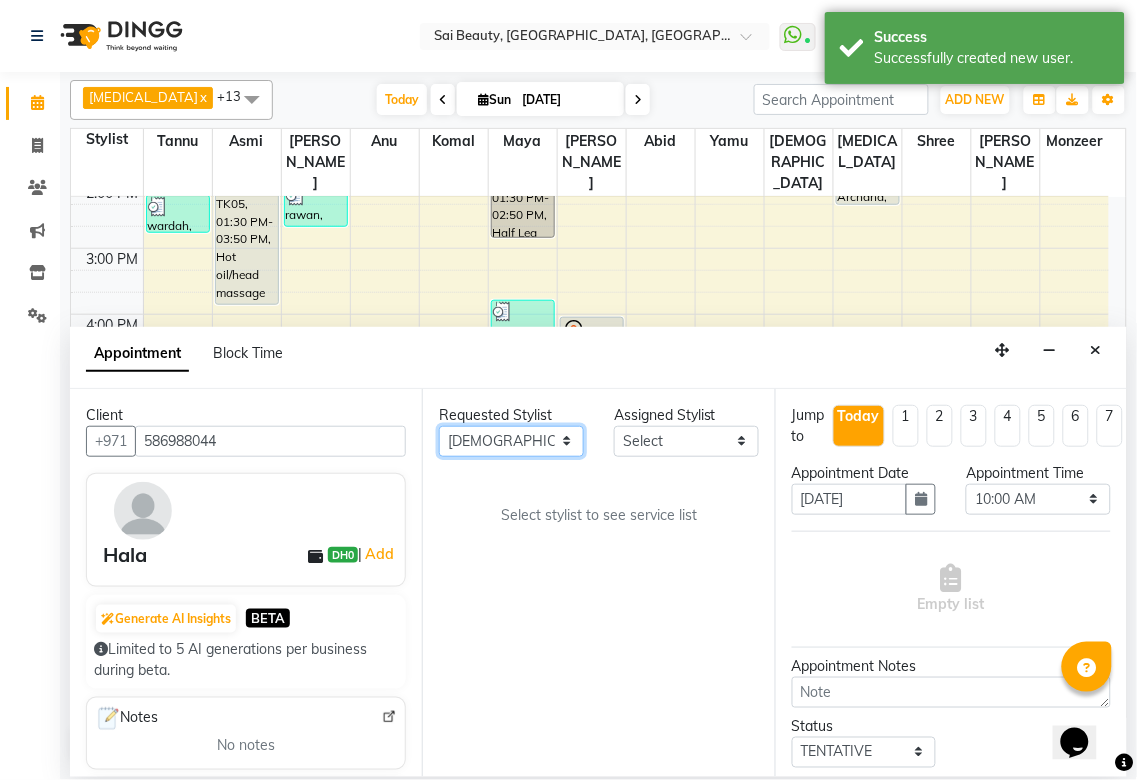 click on "Any Abid Alora Anu Asmi Diksha Gita Komal maya Monzeer shree sonu Surakcha Susmita Tannu Yamu" at bounding box center (511, 441) 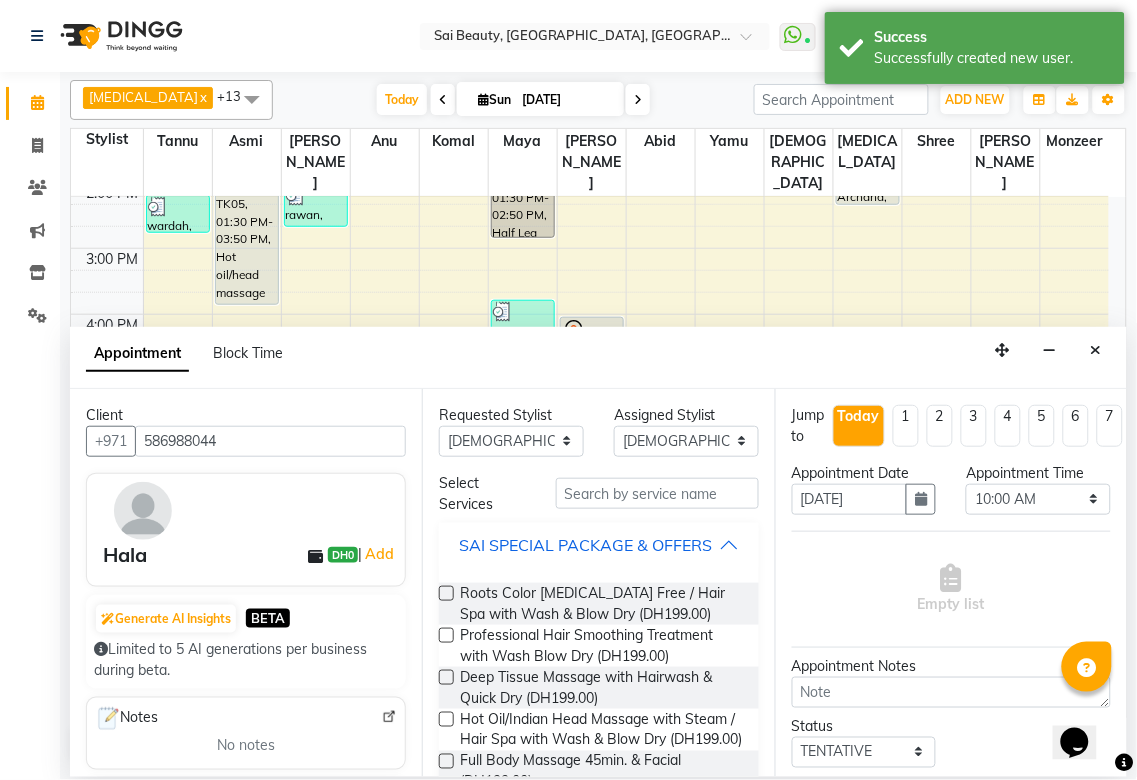 click on "SAI SPECIAL PACKAGE & OFFERS" at bounding box center (585, 545) 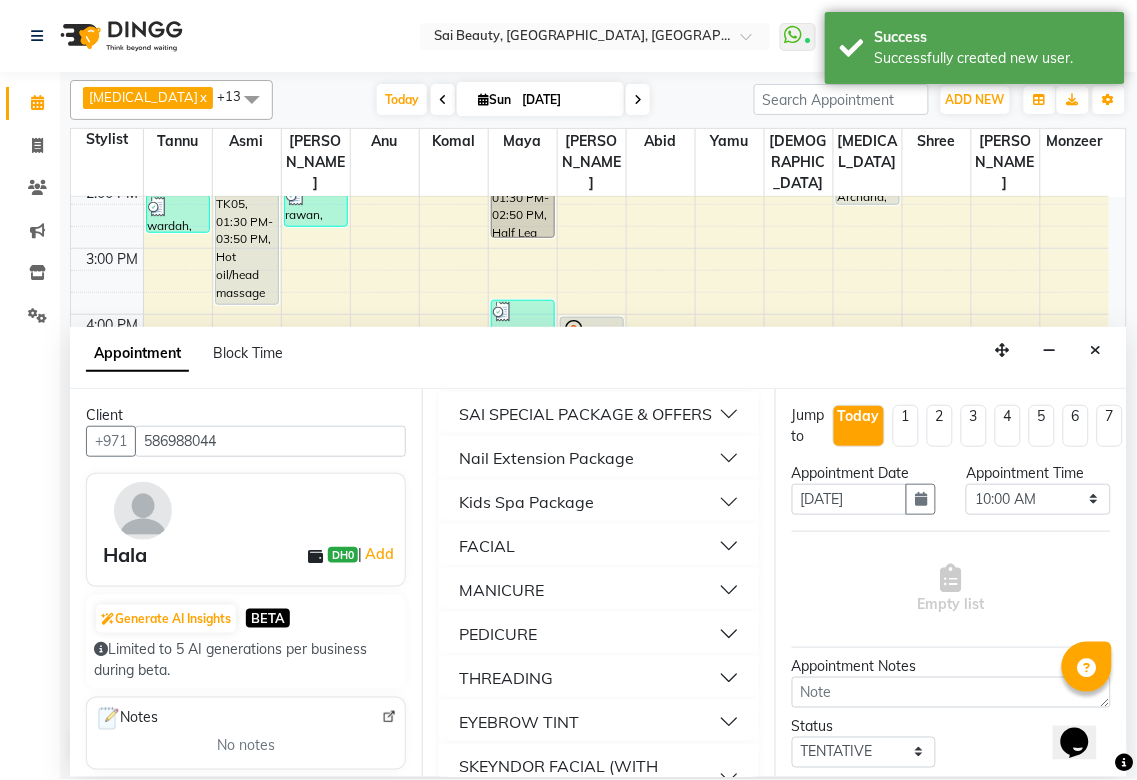 scroll, scrollTop: 234, scrollLeft: 0, axis: vertical 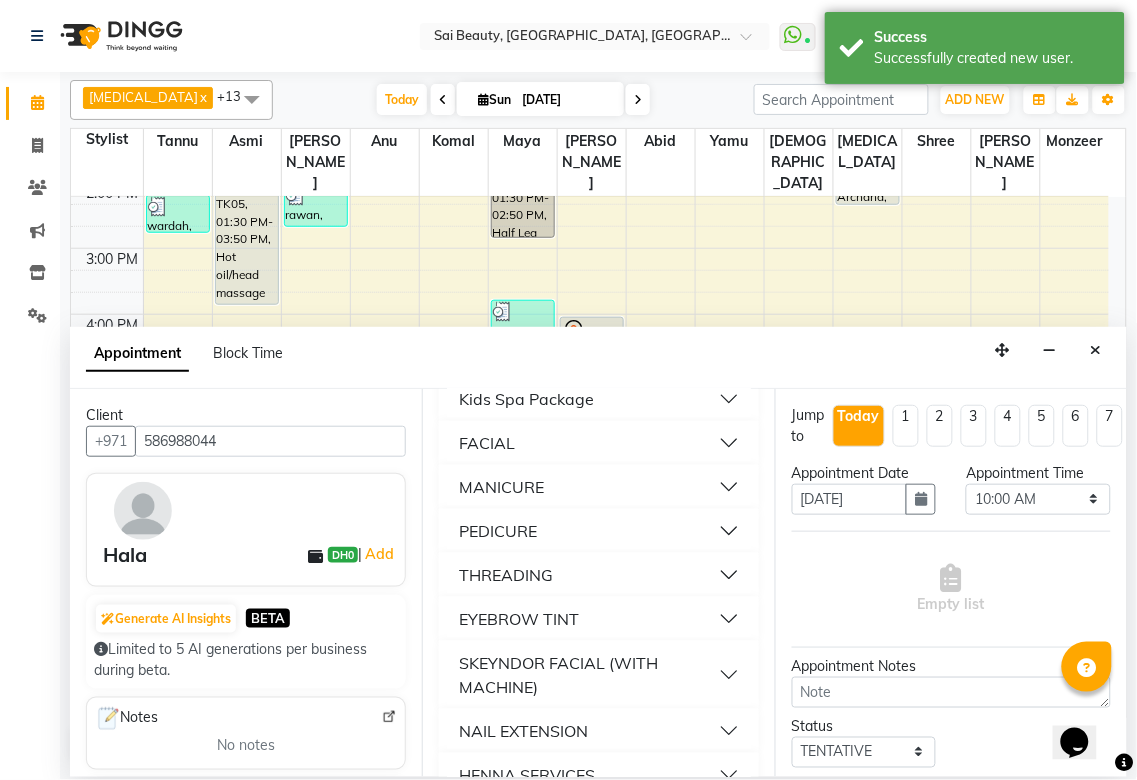 click on "THREADING" at bounding box center [506, 575] 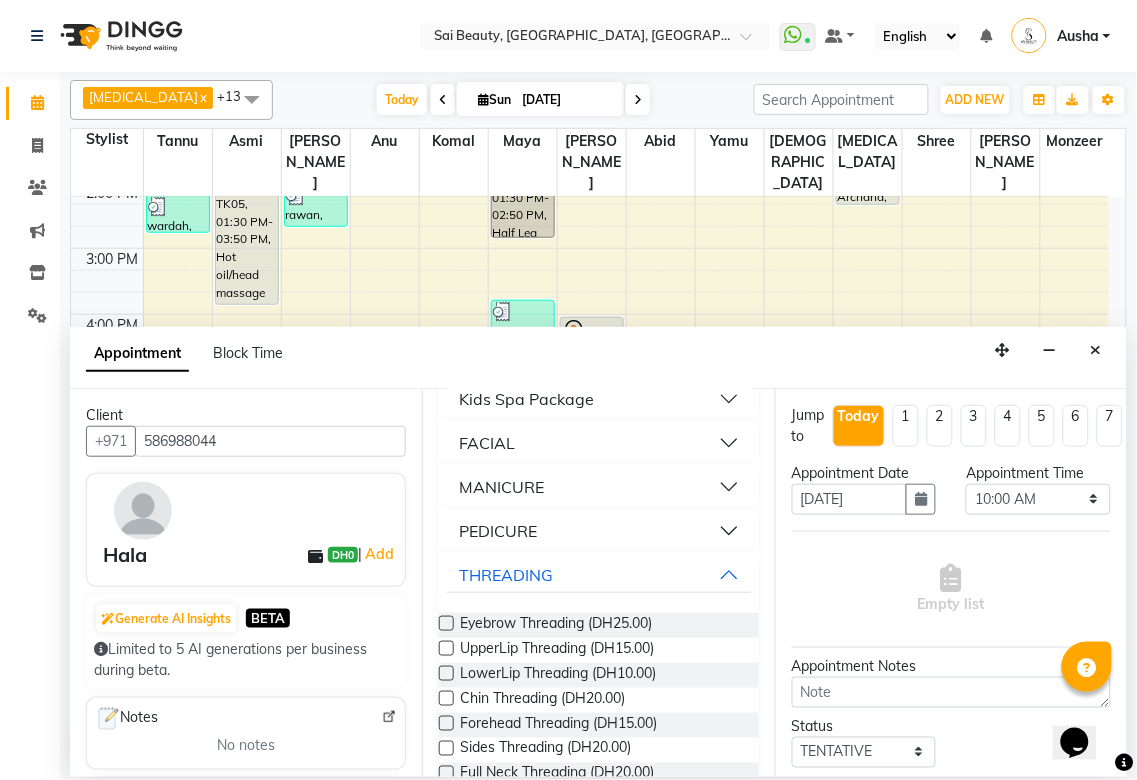 click at bounding box center (446, 623) 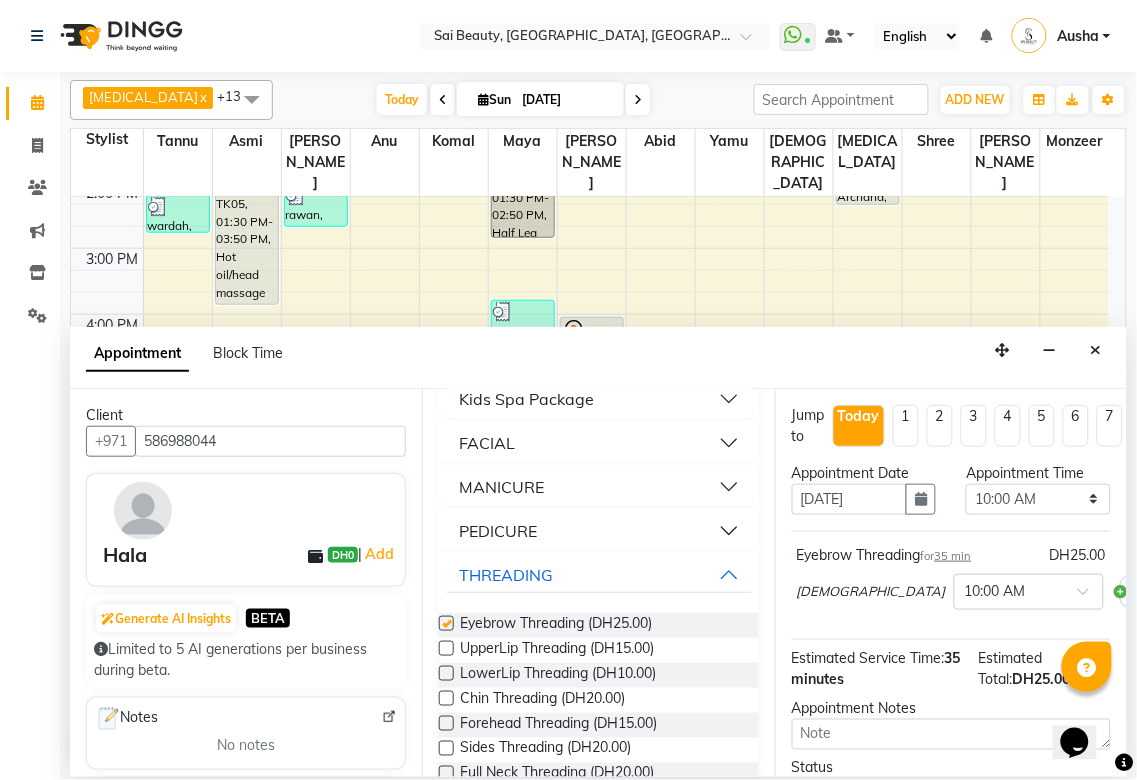 checkbox on "false" 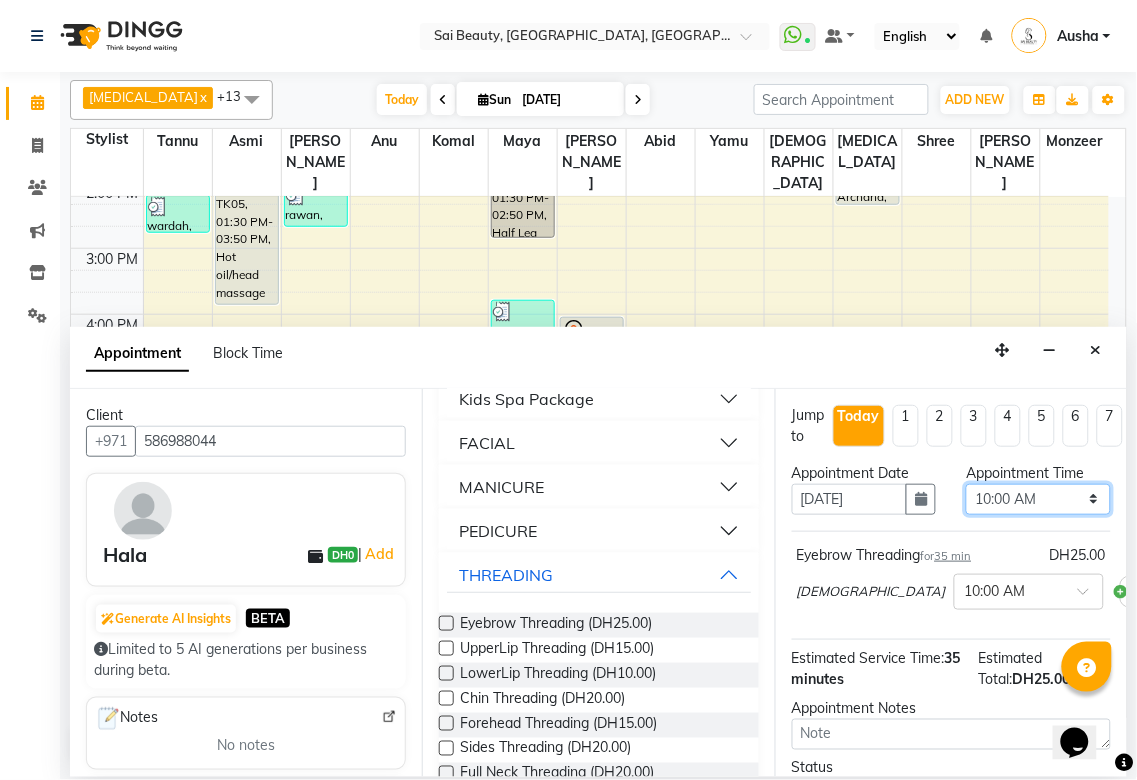 click on "Select 10:00 AM 10:05 AM 10:10 AM 10:15 AM 10:20 AM 10:25 AM 10:30 AM 10:35 AM 10:40 AM 10:45 AM 10:50 AM 10:55 AM 11:00 AM 11:05 AM 11:10 AM 11:15 AM 11:20 AM 11:25 AM 11:30 AM 11:35 AM 11:40 AM 11:45 AM 11:50 AM 11:55 AM 12:00 PM 12:05 PM 12:10 PM 12:15 PM 12:20 PM 12:25 PM 12:30 PM 12:35 PM 12:40 PM 12:45 PM 12:50 PM 12:55 PM 01:00 PM 01:05 PM 01:10 PM 01:15 PM 01:20 PM 01:25 PM 01:30 PM 01:35 PM 01:40 PM 01:45 PM 01:50 PM 01:55 PM 02:00 PM 02:05 PM 02:10 PM 02:15 PM 02:20 PM 02:25 PM 02:30 PM 02:35 PM 02:40 PM 02:45 PM 02:50 PM 02:55 PM 03:00 PM 03:05 PM 03:10 PM 03:15 PM 03:20 PM 03:25 PM 03:30 PM 03:35 PM 03:40 PM 03:45 PM 03:50 PM 03:55 PM 04:00 PM 04:05 PM 04:10 PM 04:15 PM 04:20 PM 04:25 PM 04:30 PM 04:35 PM 04:40 PM 04:45 PM 04:50 PM 04:55 PM 05:00 PM 05:05 PM 05:10 PM 05:15 PM 05:20 PM 05:25 PM 05:30 PM 05:35 PM 05:40 PM 05:45 PM 05:50 PM 05:55 PM 06:00 PM 06:05 PM 06:10 PM 06:15 PM 06:20 PM 06:25 PM 06:30 PM 06:35 PM 06:40 PM 06:45 PM 06:50 PM 06:55 PM 07:00 PM 07:05 PM 07:10 PM 07:15 PM 07:20 PM" at bounding box center (1038, 499) 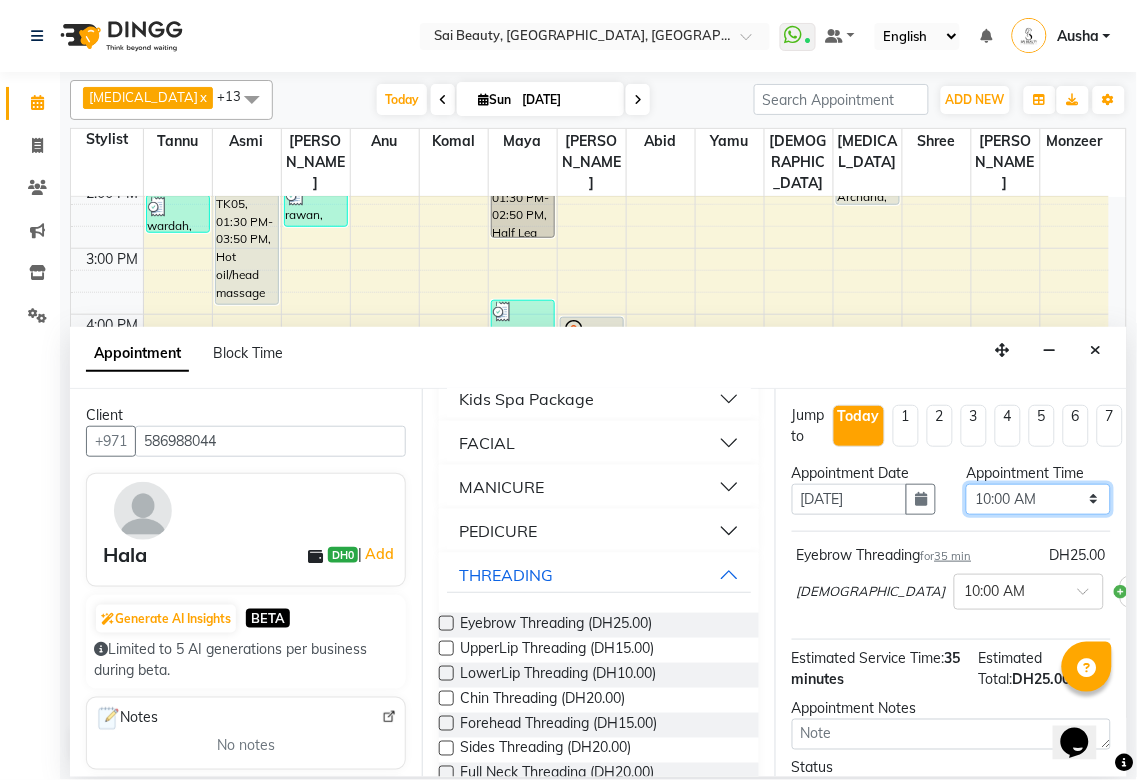select on "995" 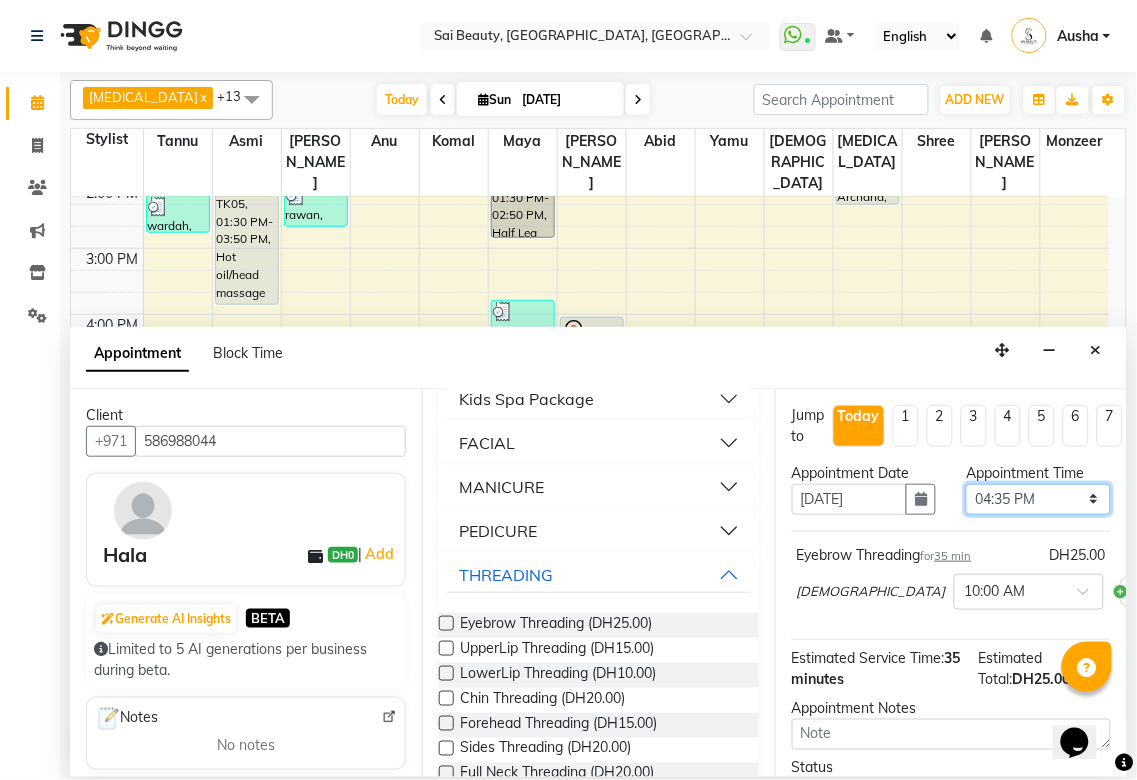 click on "Select 10:00 AM 10:05 AM 10:10 AM 10:15 AM 10:20 AM 10:25 AM 10:30 AM 10:35 AM 10:40 AM 10:45 AM 10:50 AM 10:55 AM 11:00 AM 11:05 AM 11:10 AM 11:15 AM 11:20 AM 11:25 AM 11:30 AM 11:35 AM 11:40 AM 11:45 AM 11:50 AM 11:55 AM 12:00 PM 12:05 PM 12:10 PM 12:15 PM 12:20 PM 12:25 PM 12:30 PM 12:35 PM 12:40 PM 12:45 PM 12:50 PM 12:55 PM 01:00 PM 01:05 PM 01:10 PM 01:15 PM 01:20 PM 01:25 PM 01:30 PM 01:35 PM 01:40 PM 01:45 PM 01:50 PM 01:55 PM 02:00 PM 02:05 PM 02:10 PM 02:15 PM 02:20 PM 02:25 PM 02:30 PM 02:35 PM 02:40 PM 02:45 PM 02:50 PM 02:55 PM 03:00 PM 03:05 PM 03:10 PM 03:15 PM 03:20 PM 03:25 PM 03:30 PM 03:35 PM 03:40 PM 03:45 PM 03:50 PM 03:55 PM 04:00 PM 04:05 PM 04:10 PM 04:15 PM 04:20 PM 04:25 PM 04:30 PM 04:35 PM 04:40 PM 04:45 PM 04:50 PM 04:55 PM 05:00 PM 05:05 PM 05:10 PM 05:15 PM 05:20 PM 05:25 PM 05:30 PM 05:35 PM 05:40 PM 05:45 PM 05:50 PM 05:55 PM 06:00 PM 06:05 PM 06:10 PM 06:15 PM 06:20 PM 06:25 PM 06:30 PM 06:35 PM 06:40 PM 06:45 PM 06:50 PM 06:55 PM 07:00 PM 07:05 PM 07:10 PM 07:15 PM 07:20 PM" at bounding box center [1038, 499] 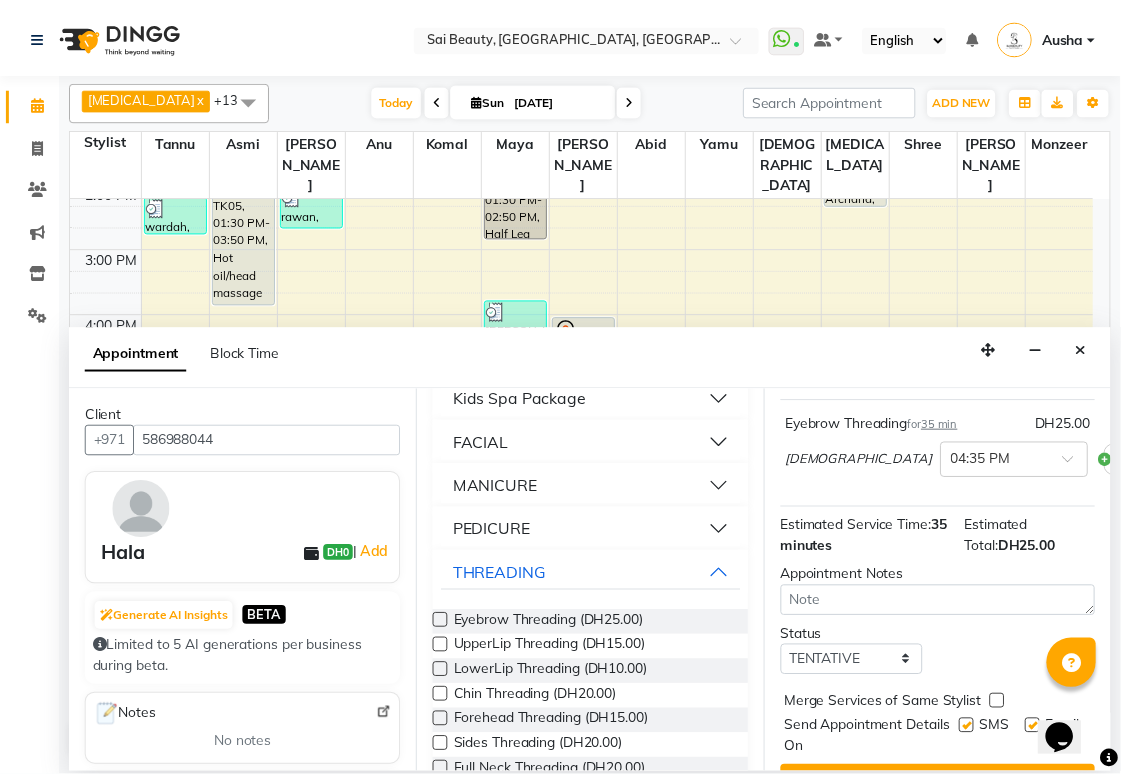 scroll, scrollTop: 193, scrollLeft: 0, axis: vertical 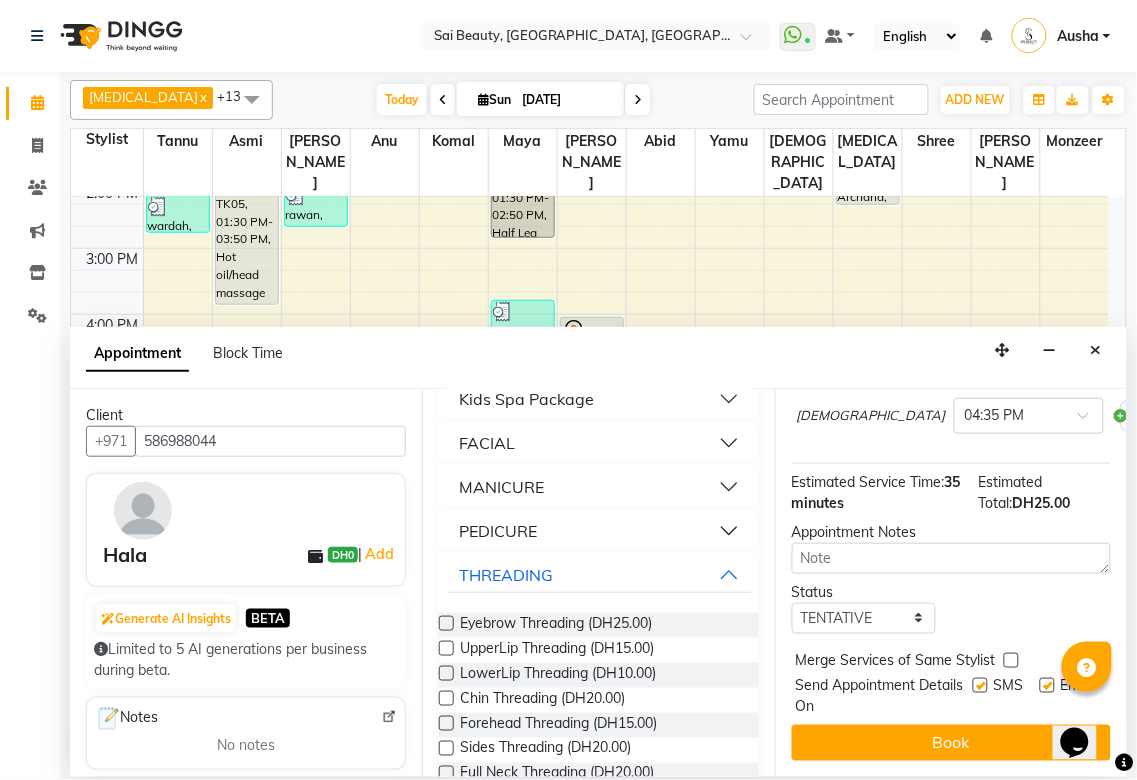 click at bounding box center (1011, 660) 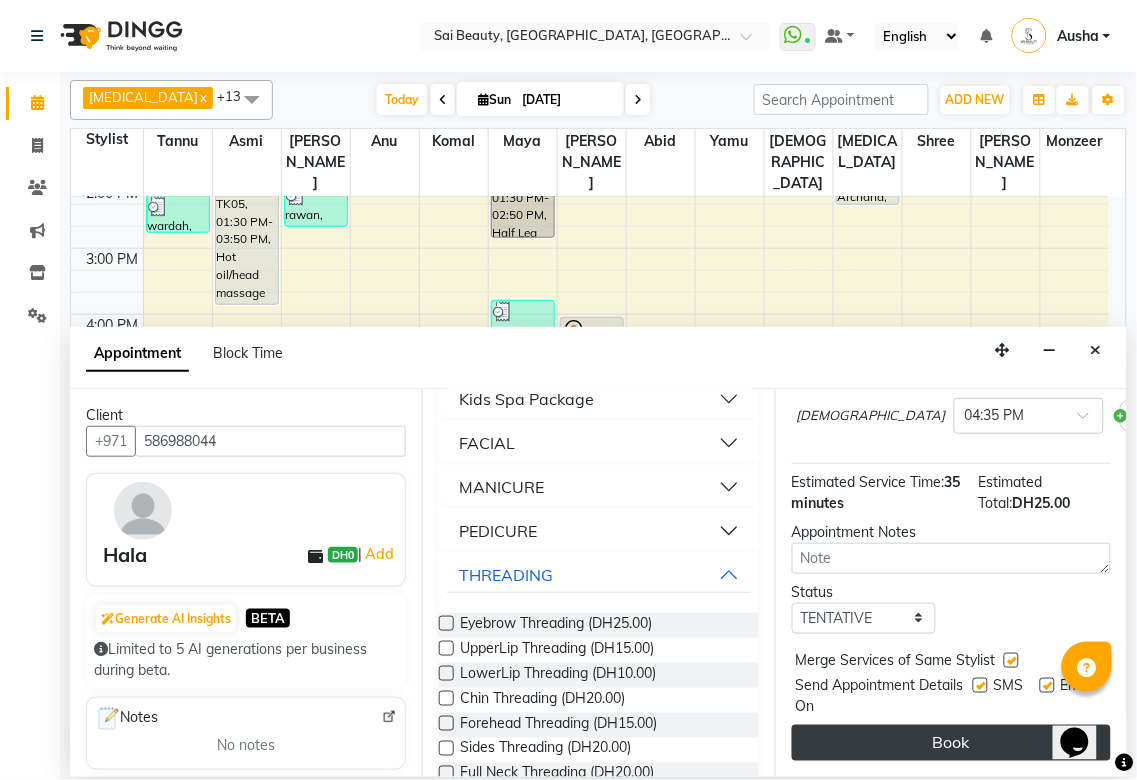 click on "Book" at bounding box center [951, 743] 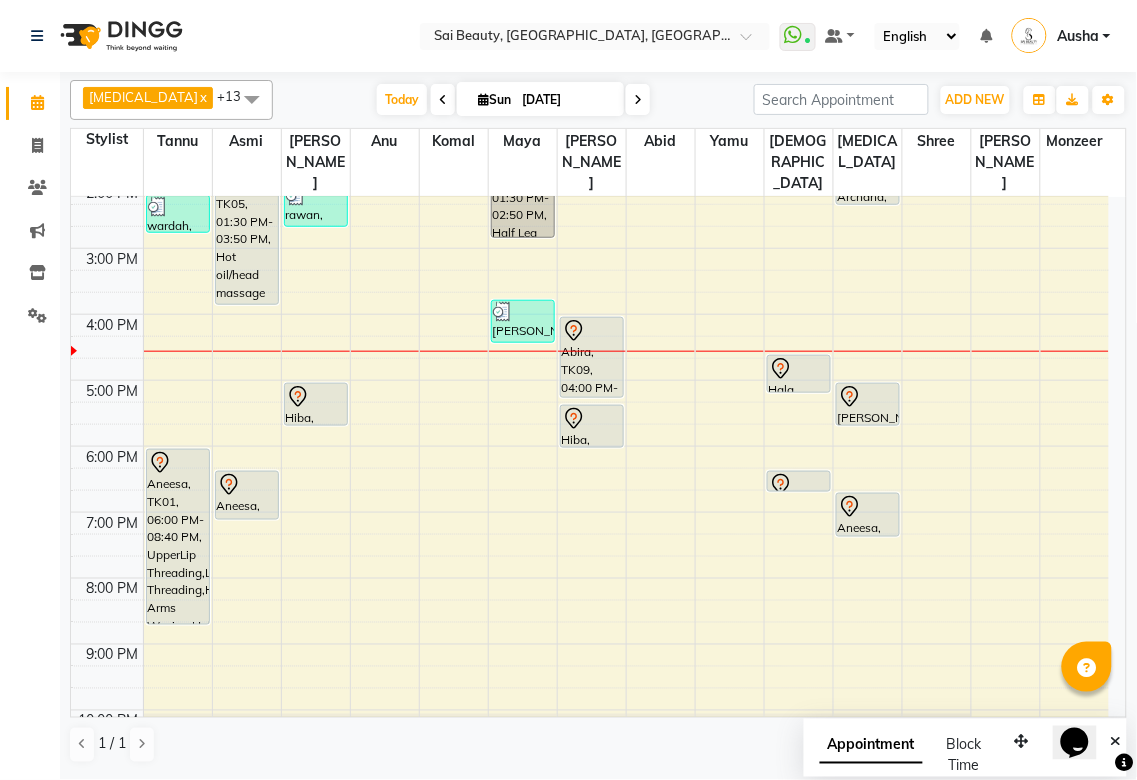 click at bounding box center [503, 312] 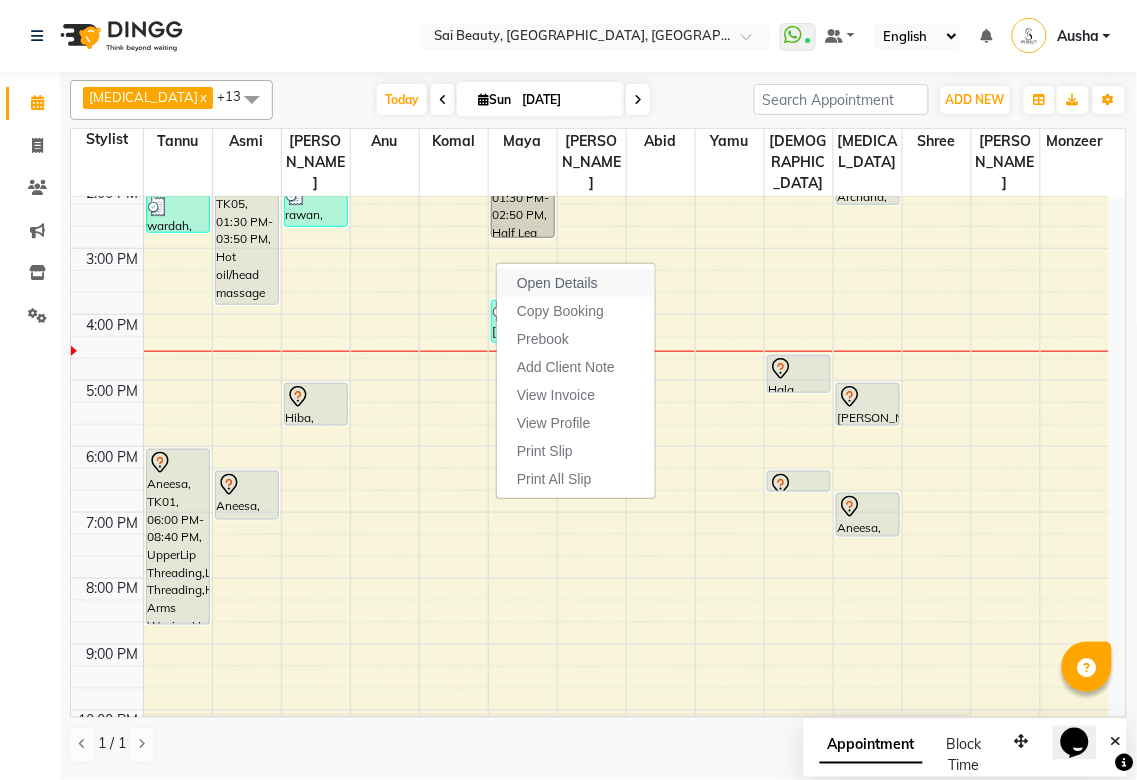 click on "Open Details" at bounding box center [557, 283] 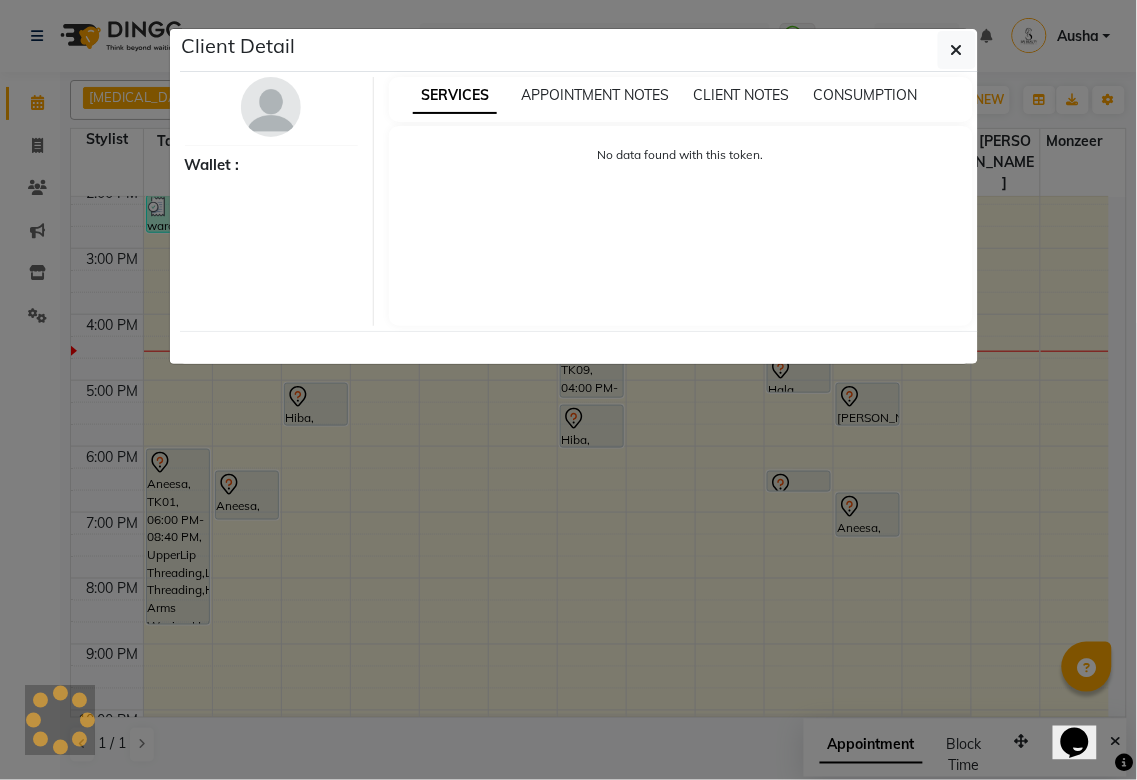 select on "3" 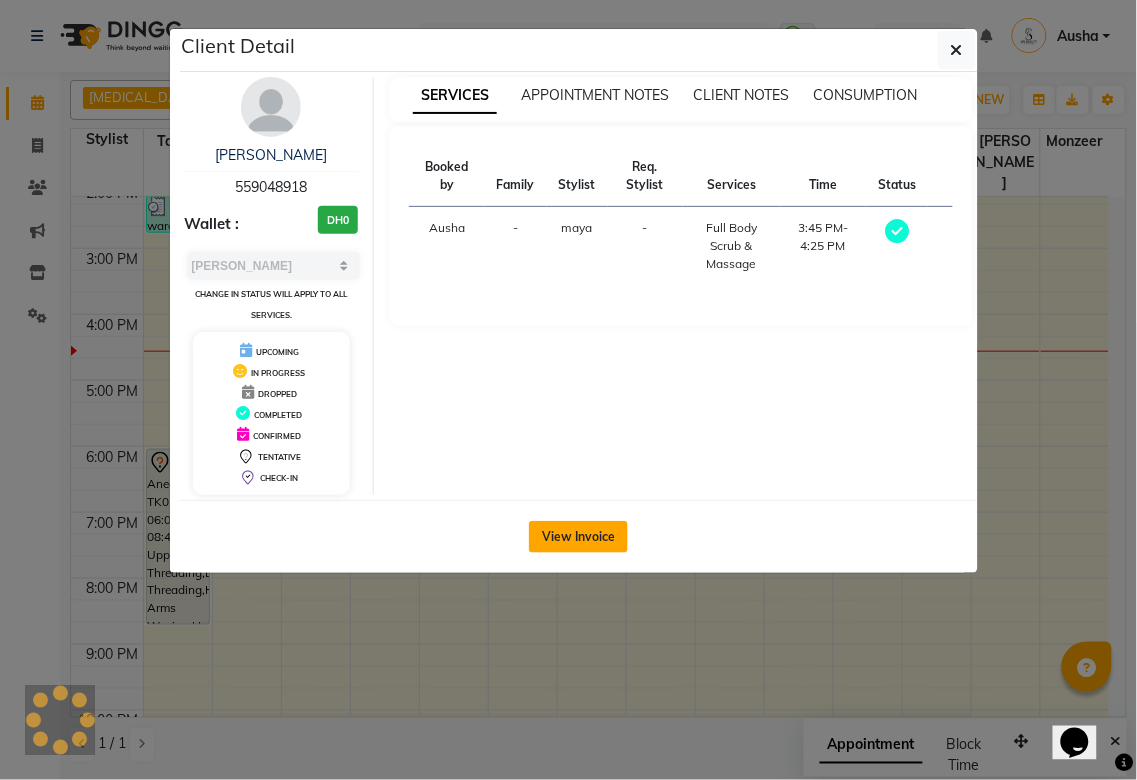 click on "View Invoice" 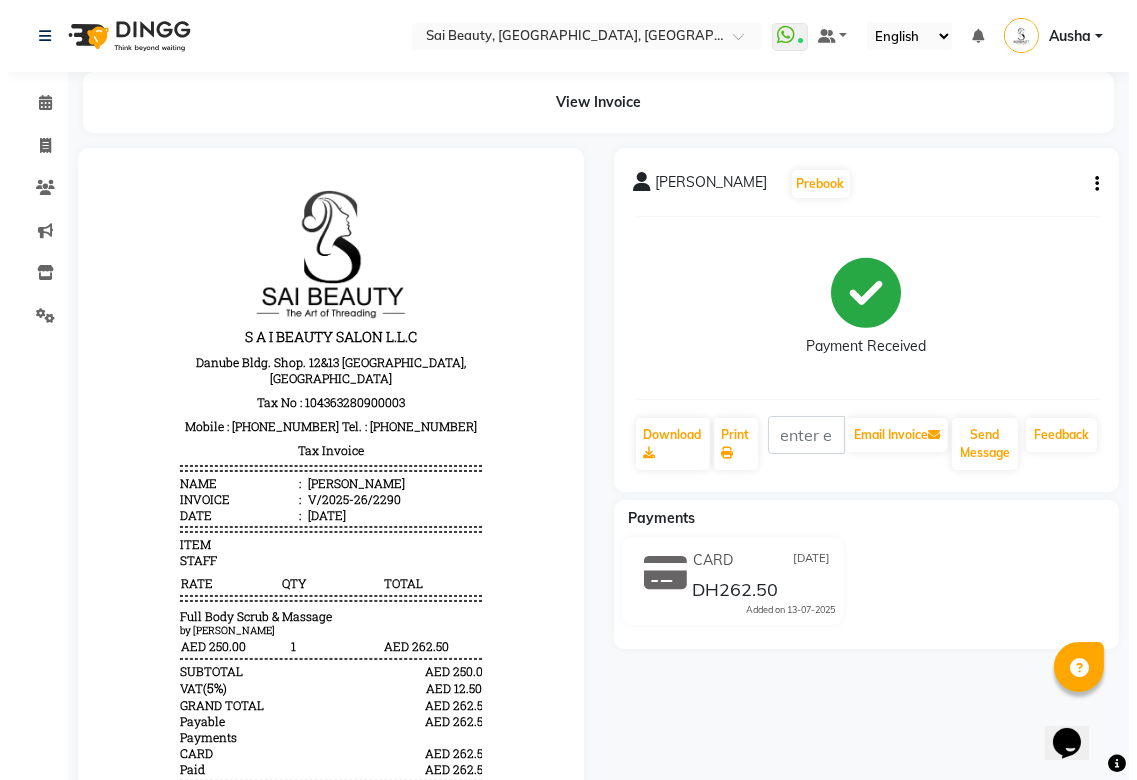 scroll, scrollTop: 0, scrollLeft: 0, axis: both 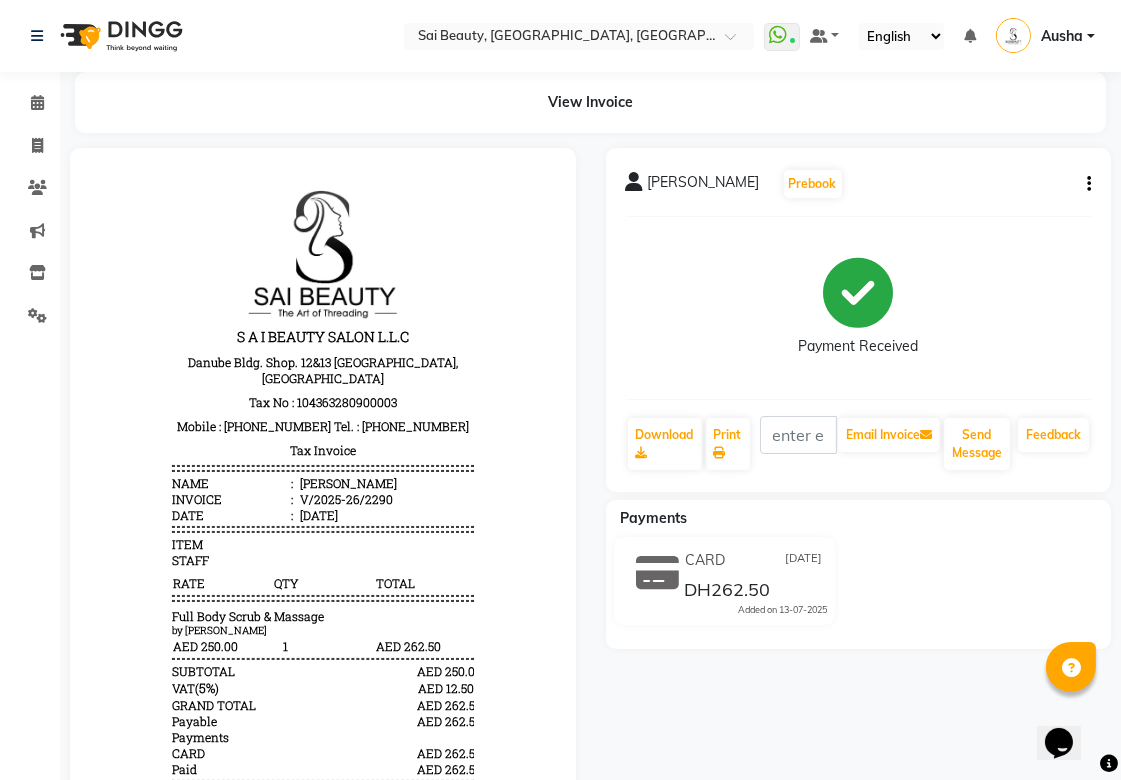 click 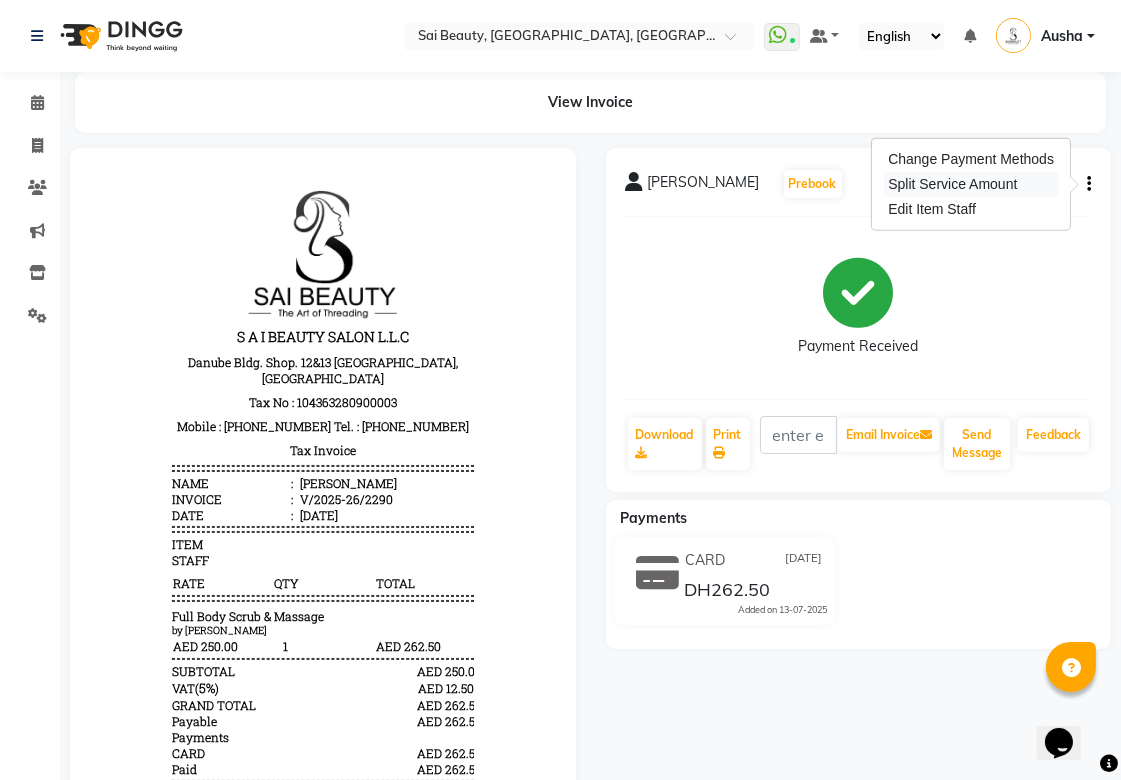 click on "Split Service Amount" at bounding box center [971, 184] 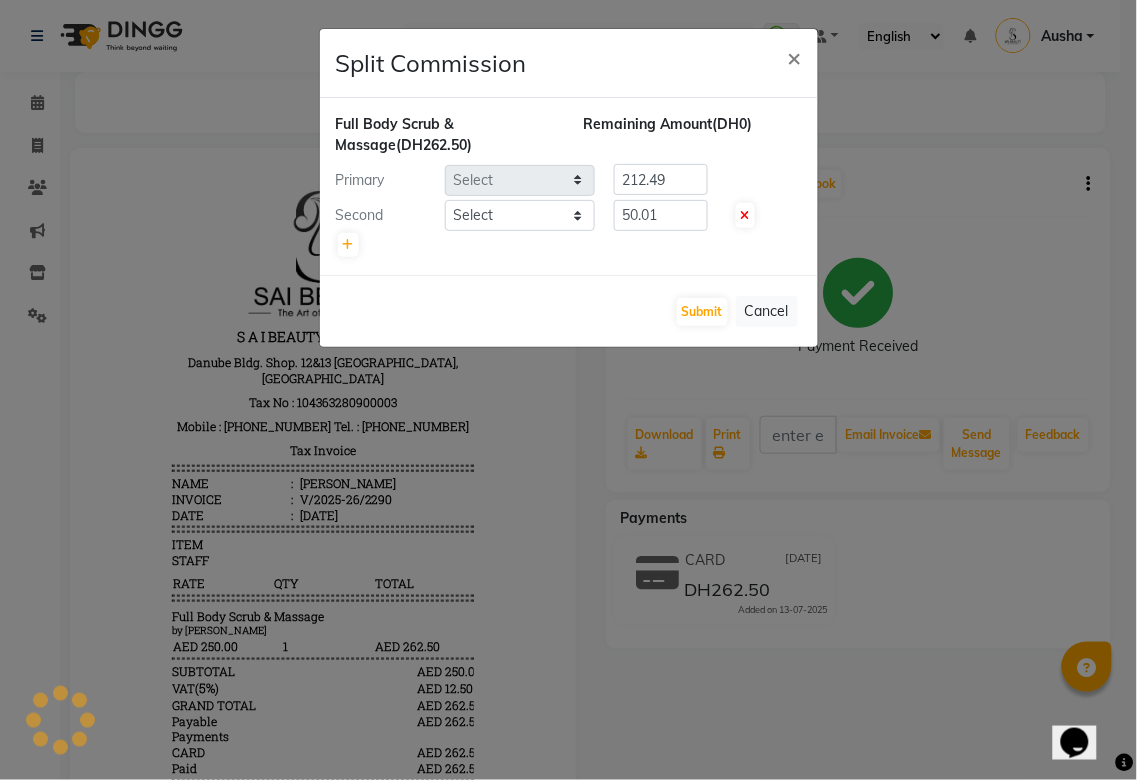 select on "52340" 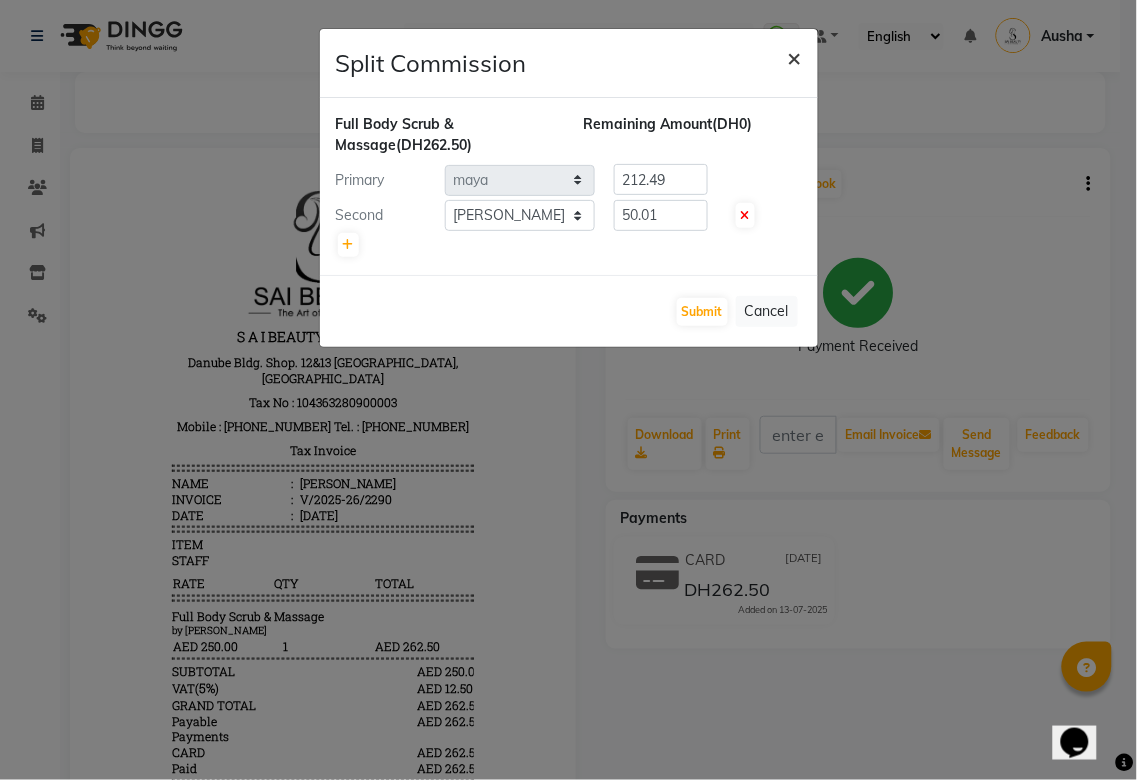 click on "×" 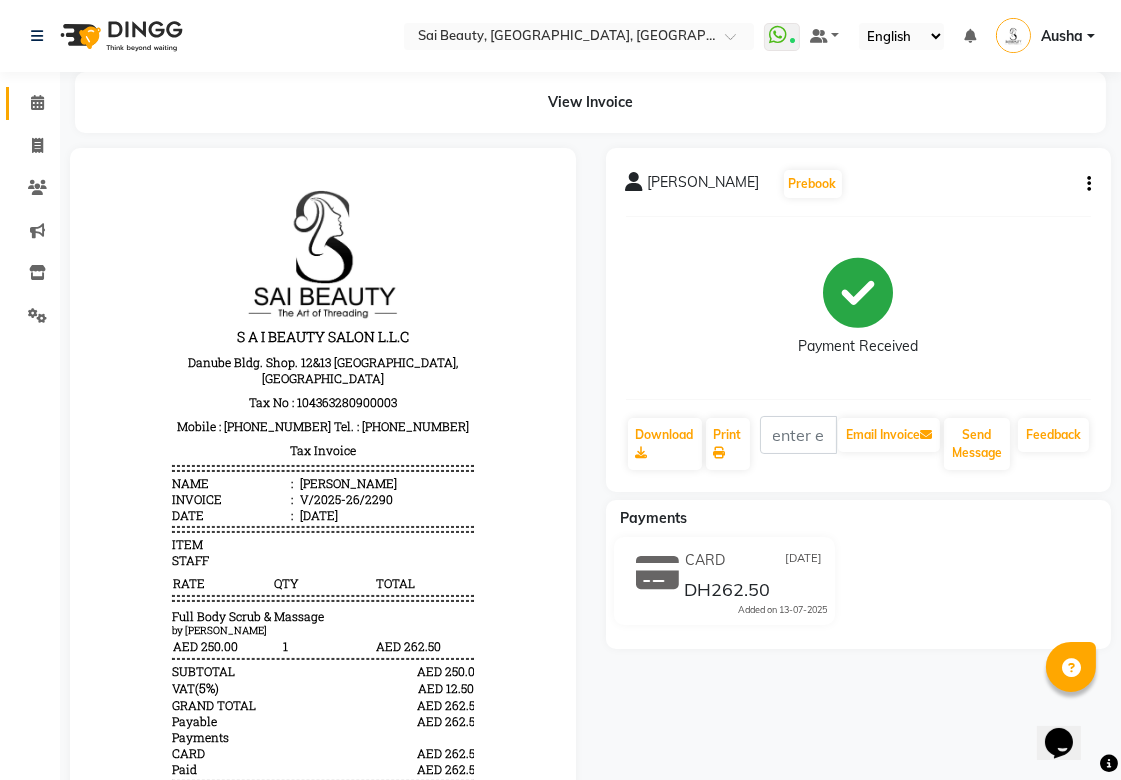 click 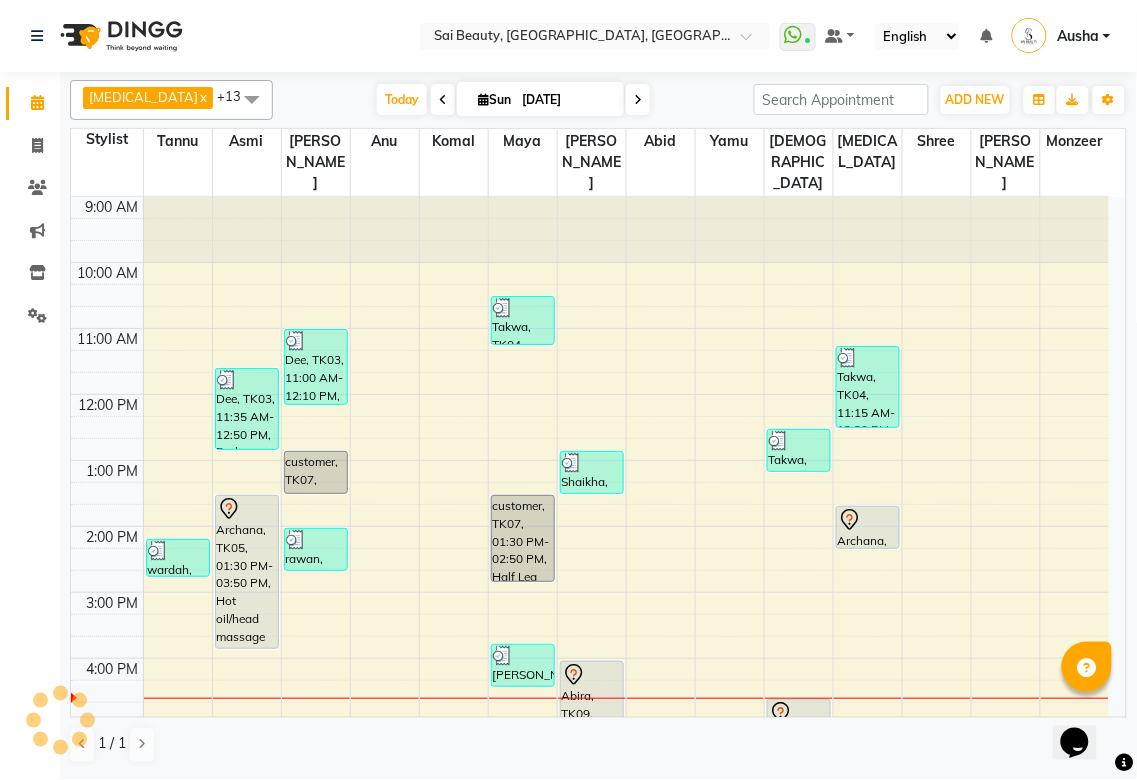scroll, scrollTop: 0, scrollLeft: 0, axis: both 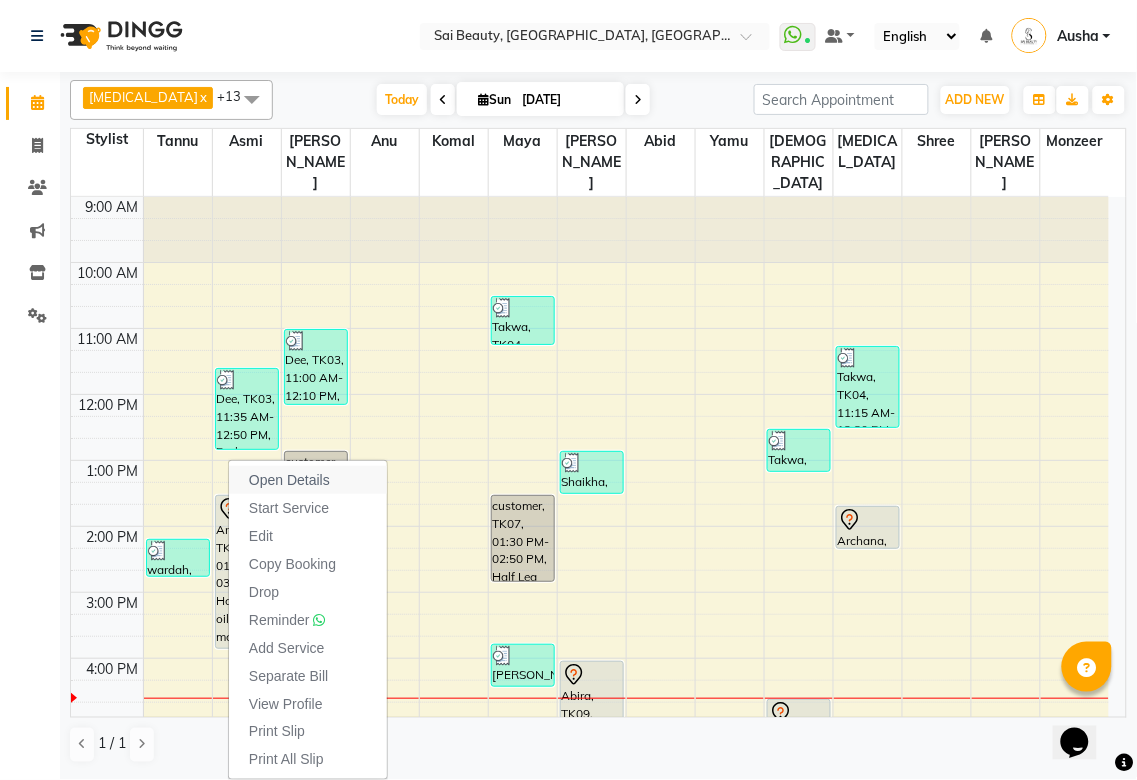 click on "Open Details" at bounding box center [289, 480] 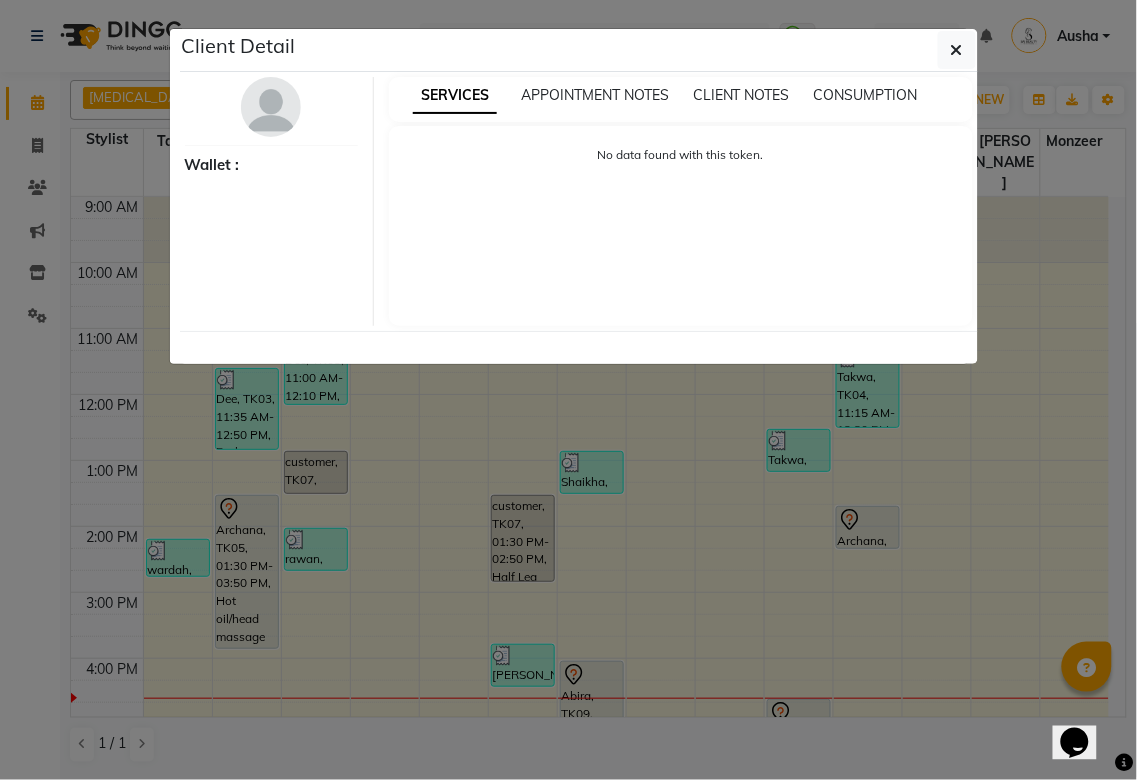 select on "7" 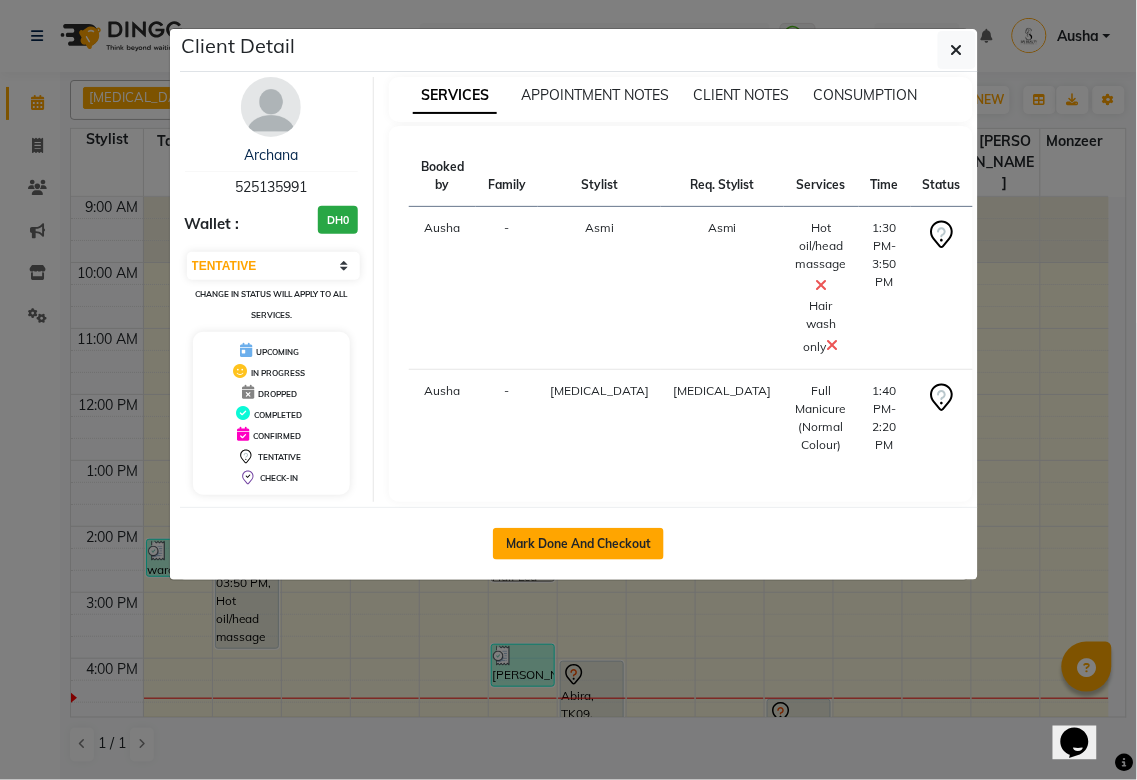 click on "Mark Done And Checkout" 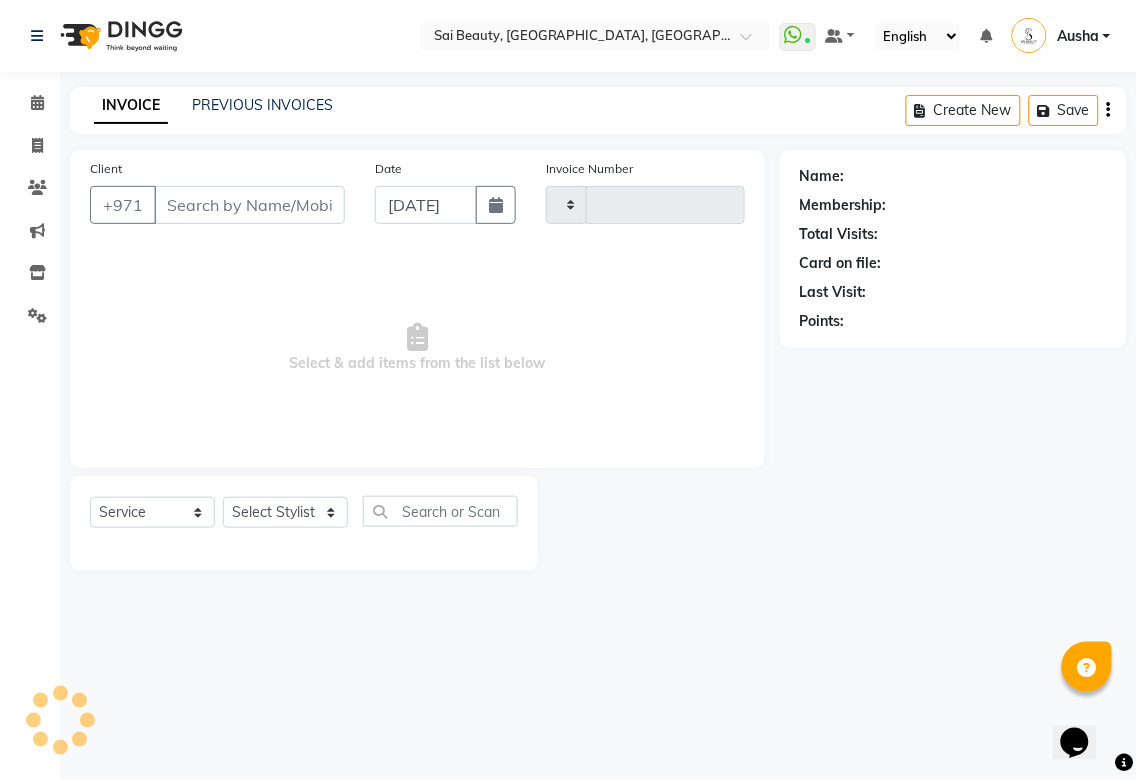 type on "2291" 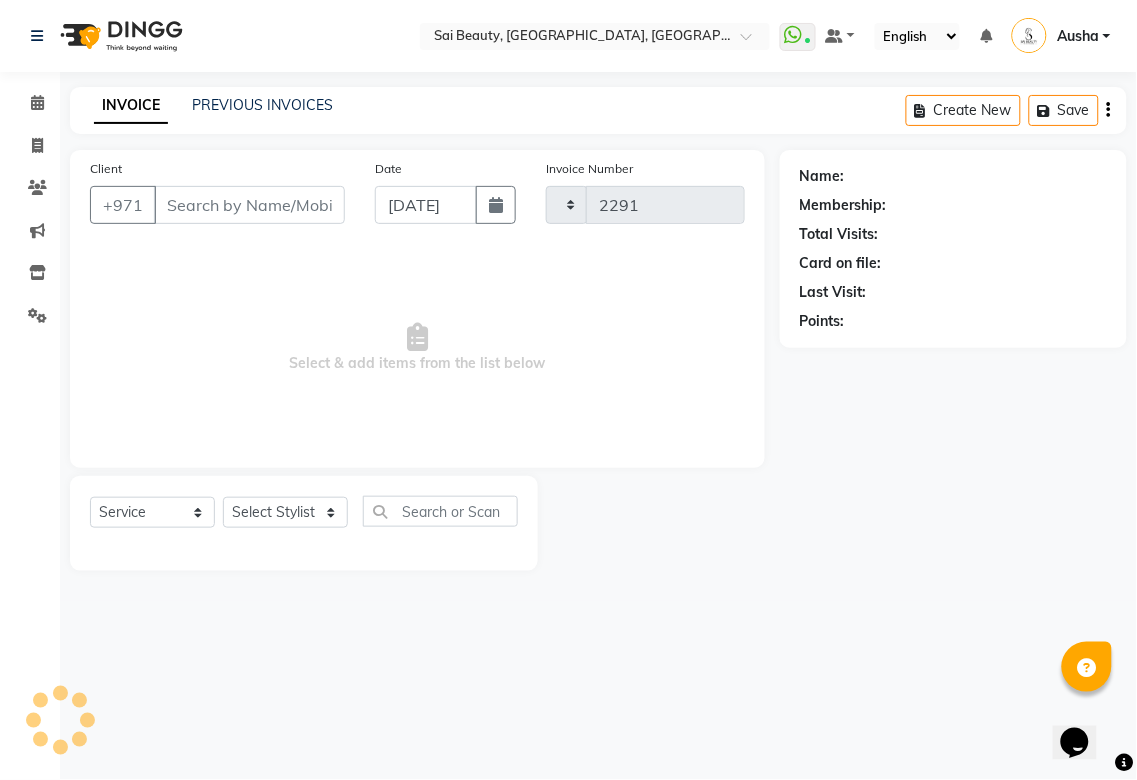 select on "5352" 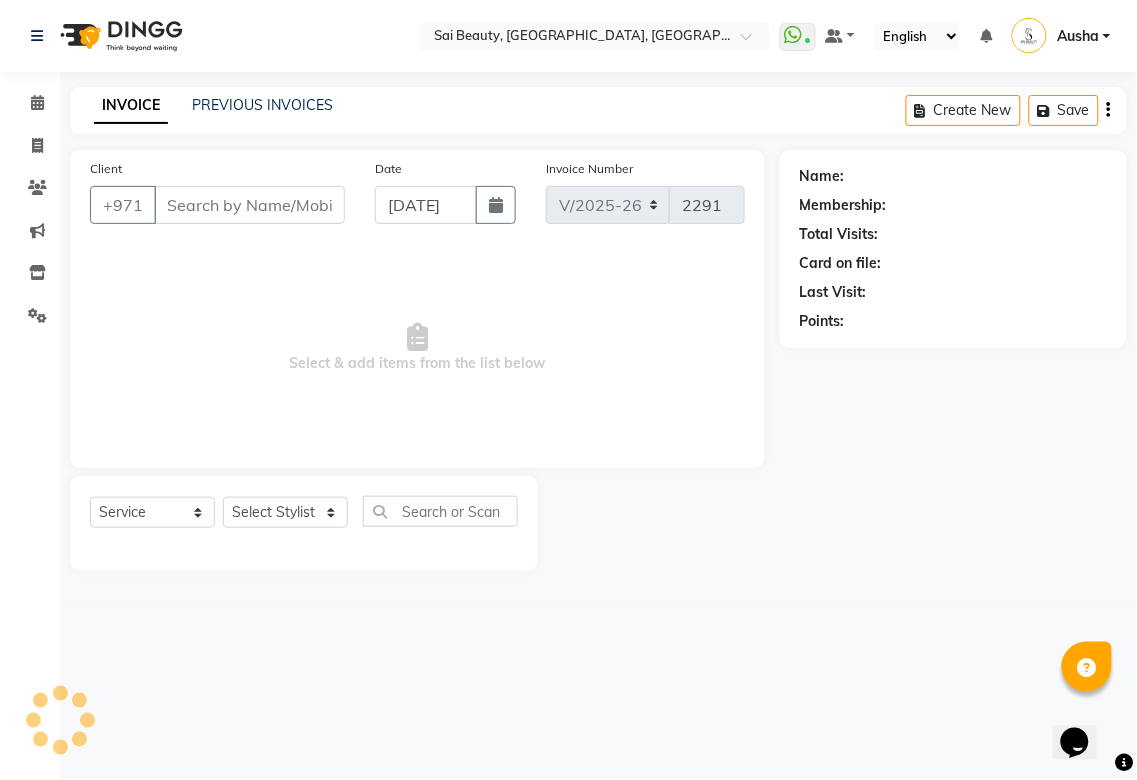 type on "525135991" 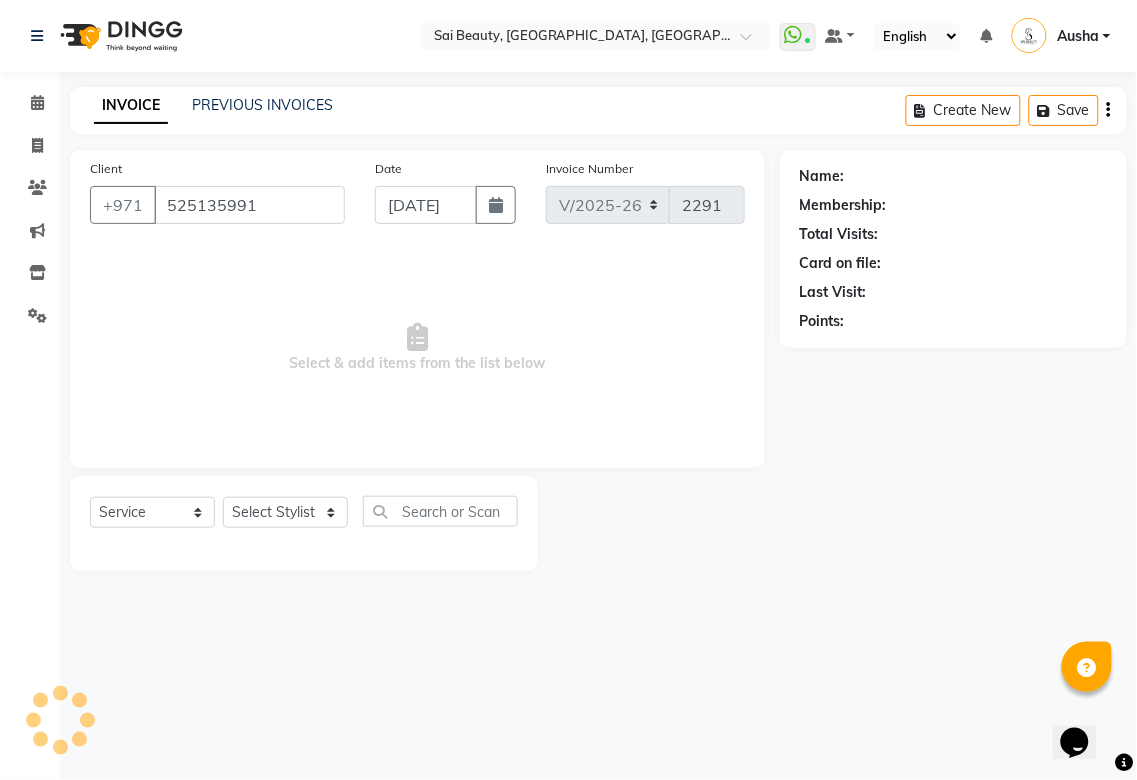 select on "63787" 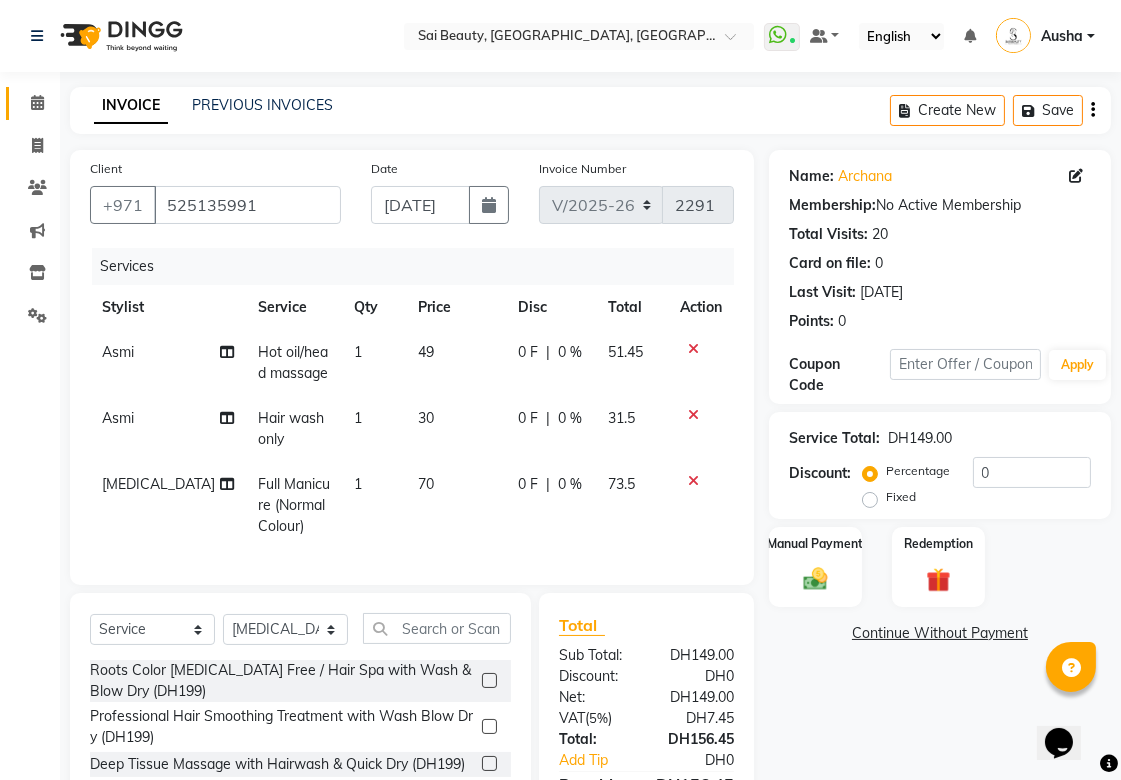 click 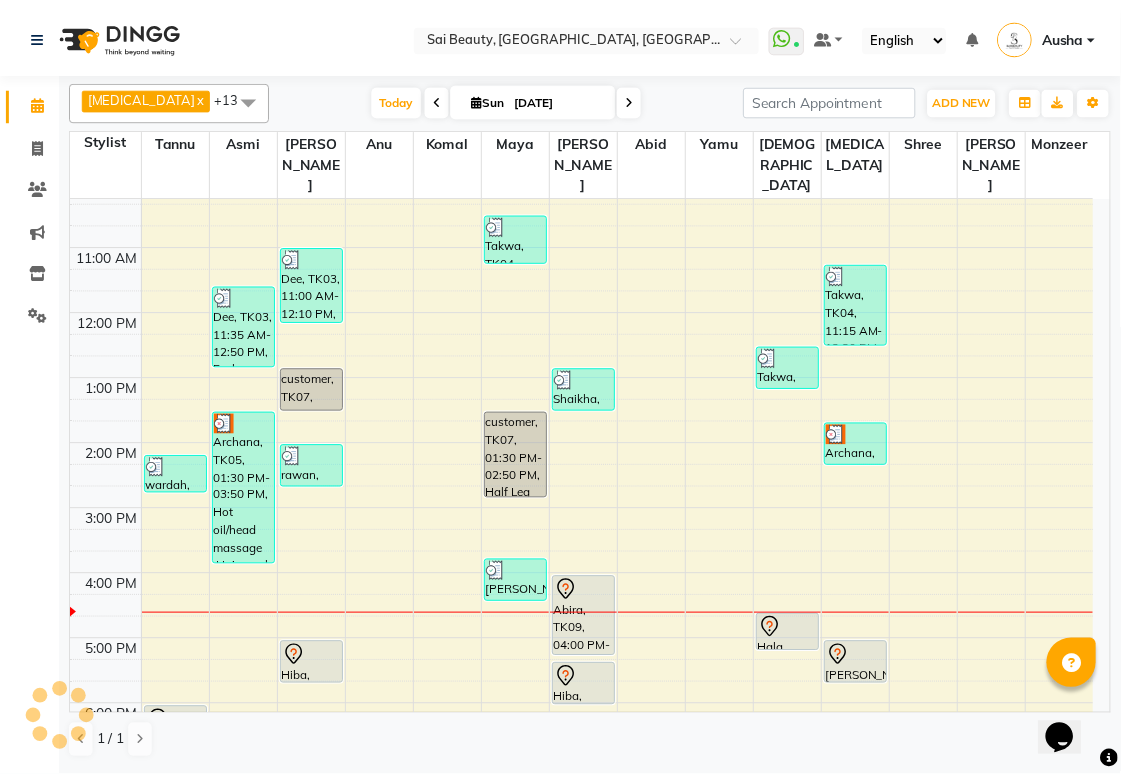 scroll, scrollTop: 34, scrollLeft: 0, axis: vertical 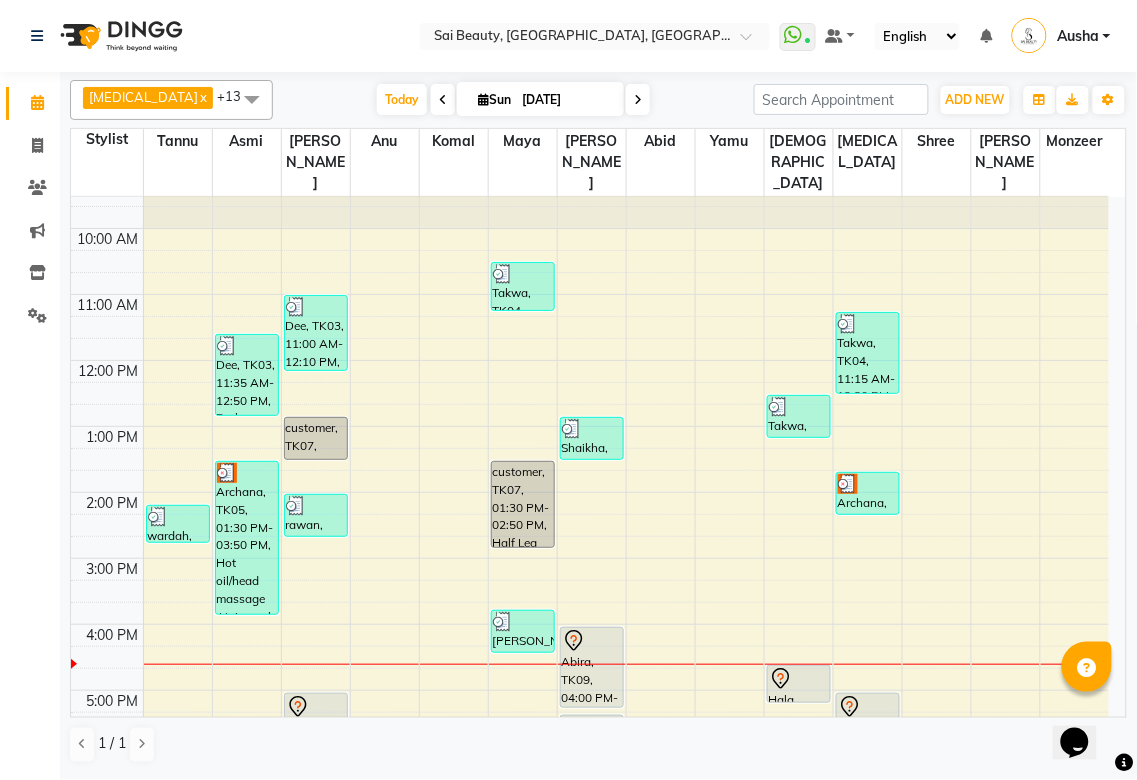 click at bounding box center (247, 473) 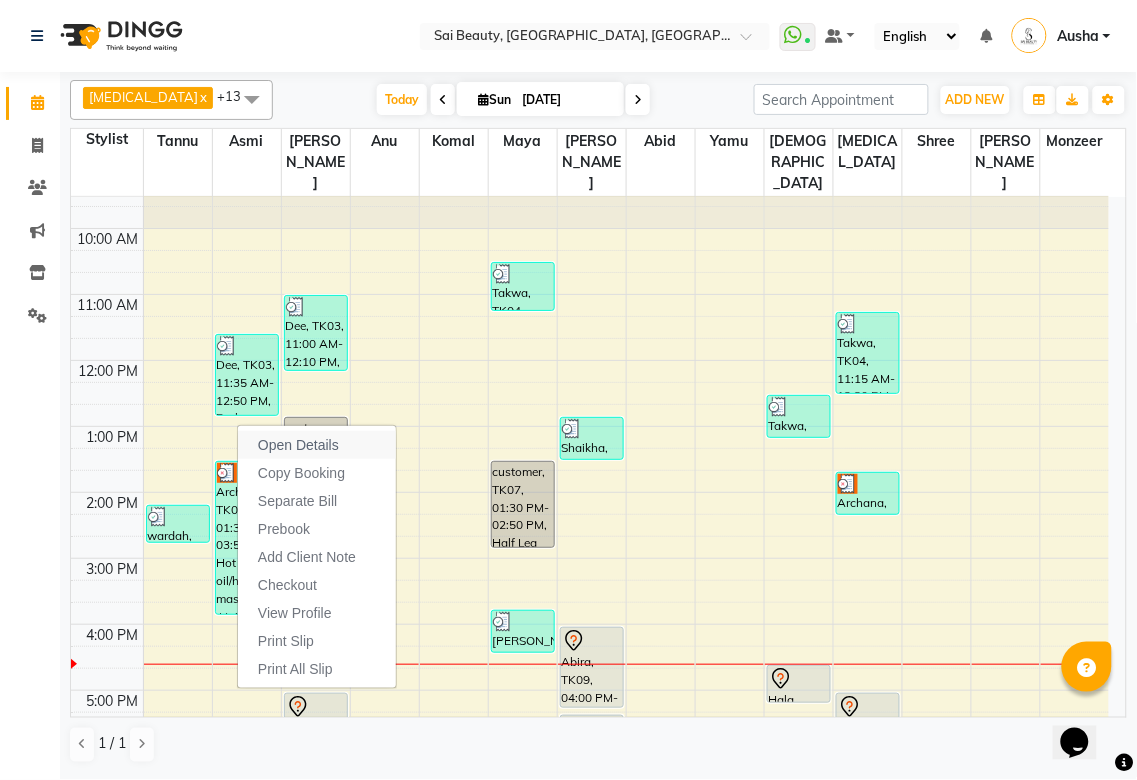 click on "Open Details" at bounding box center (317, 445) 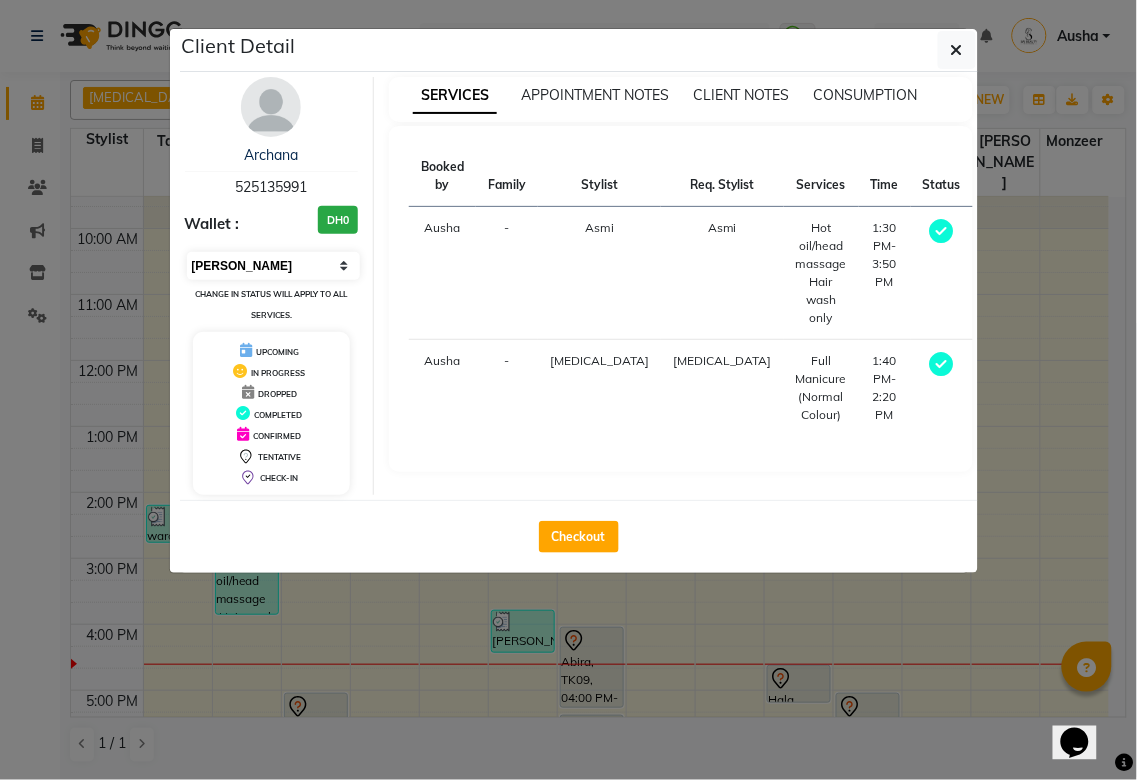 click on "Select MARK DONE UPCOMING" at bounding box center [274, 266] 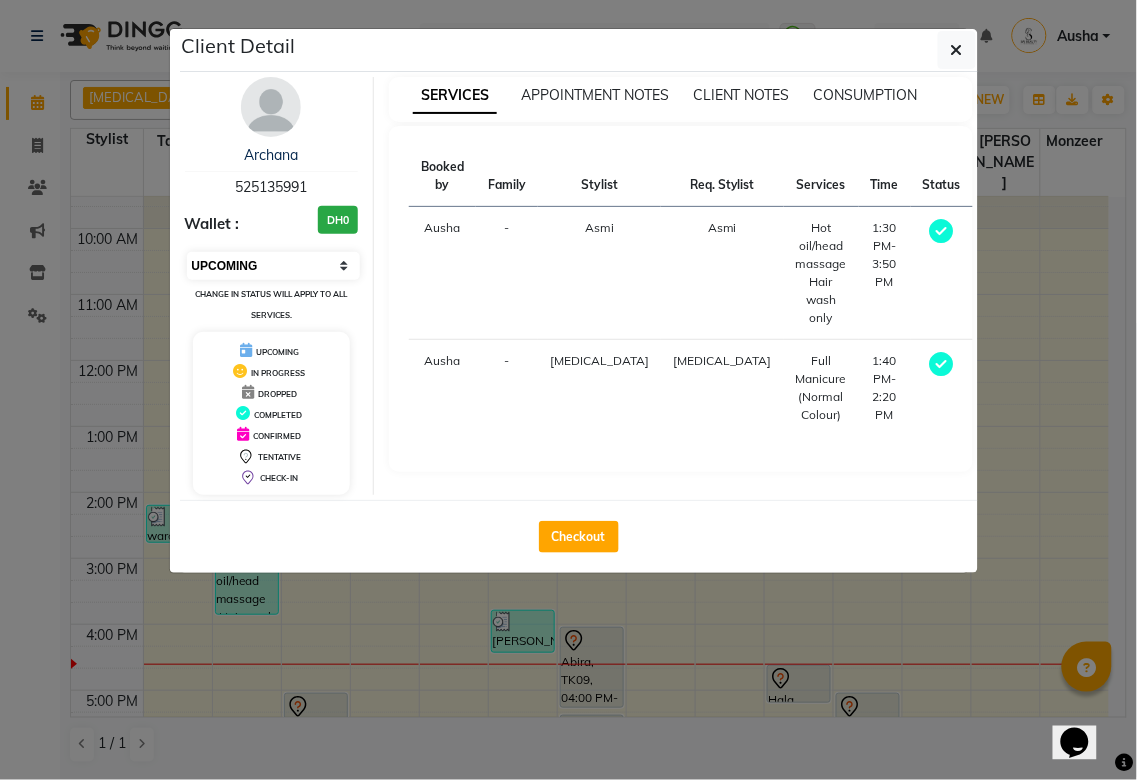 click on "Select MARK DONE UPCOMING" at bounding box center (274, 266) 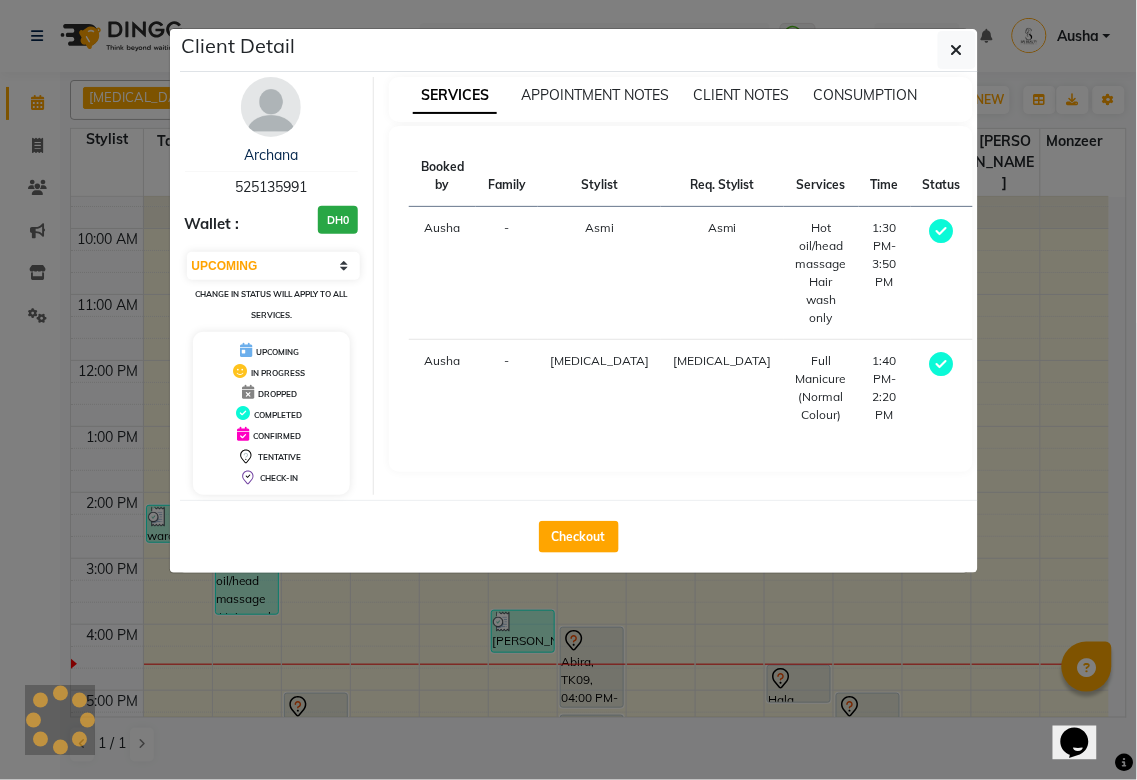click on "Client Detail  Archana    525135991 Wallet : DH0 Select MARK DONE UPCOMING Change in status will apply to all services. UPCOMING IN PROGRESS DROPPED COMPLETED CONFIRMED TENTATIVE CHECK-IN SERVICES APPOINTMENT NOTES CLIENT NOTES CONSUMPTION Booked by Family Stylist Req. Stylist Services Time Status  Ausha  - Asmi Asmi  Hot oil/head massage    Hair wash only   1:30 PM-3:50 PM   Ausha  - Alora Alora  Full Manicure (Normal Colour)   1:40 PM-2:20 PM   Checkout" 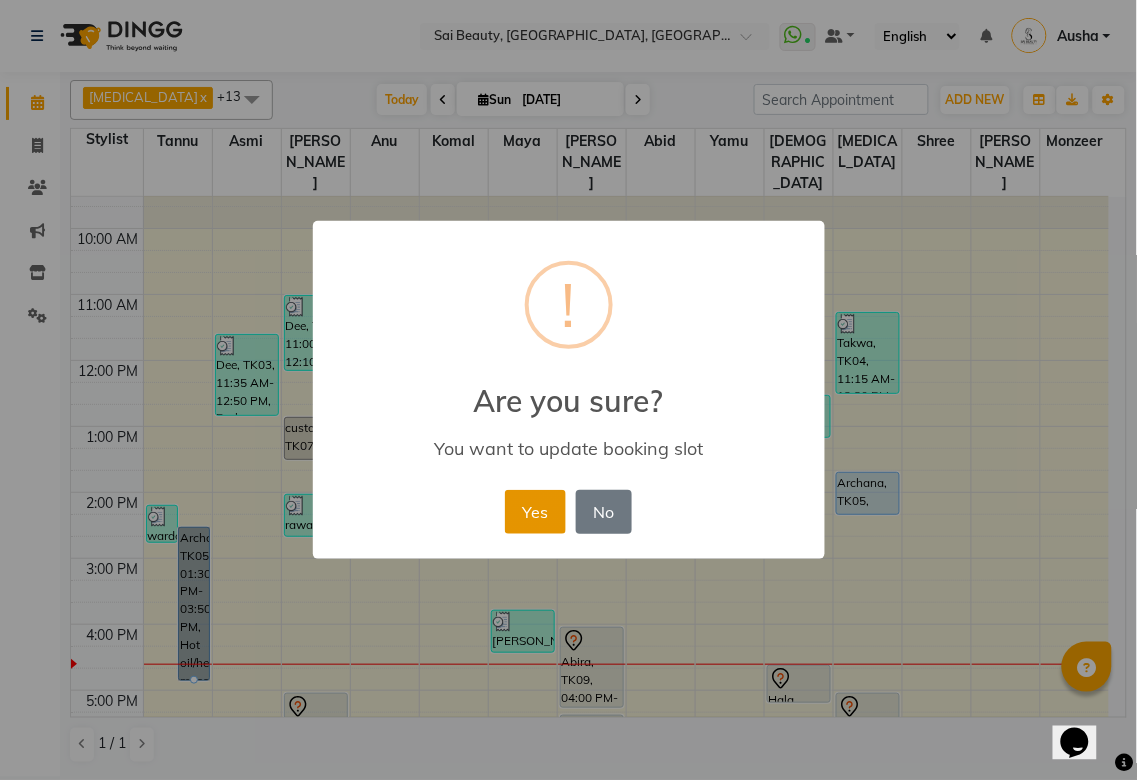 click on "Yes" at bounding box center (535, 512) 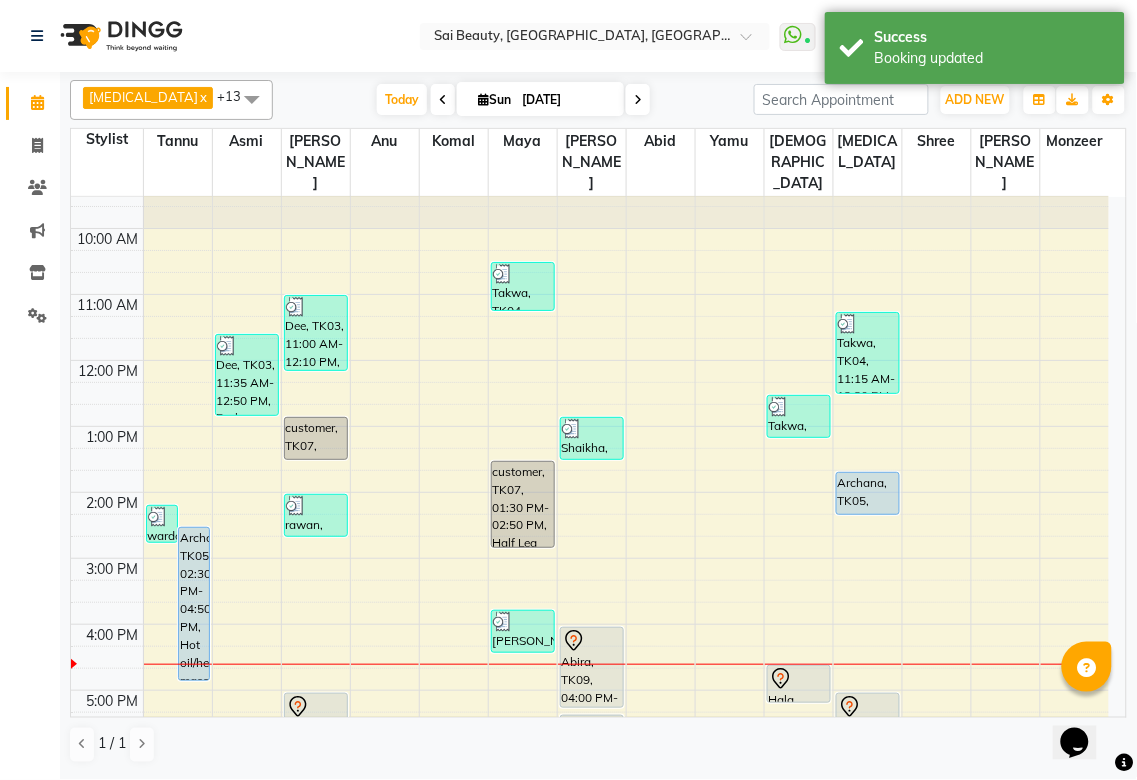 click on "Archana, TK05, 02:30 PM-04:50 PM, Hot oil/head massage ,Hair wash only" at bounding box center (194, 604) 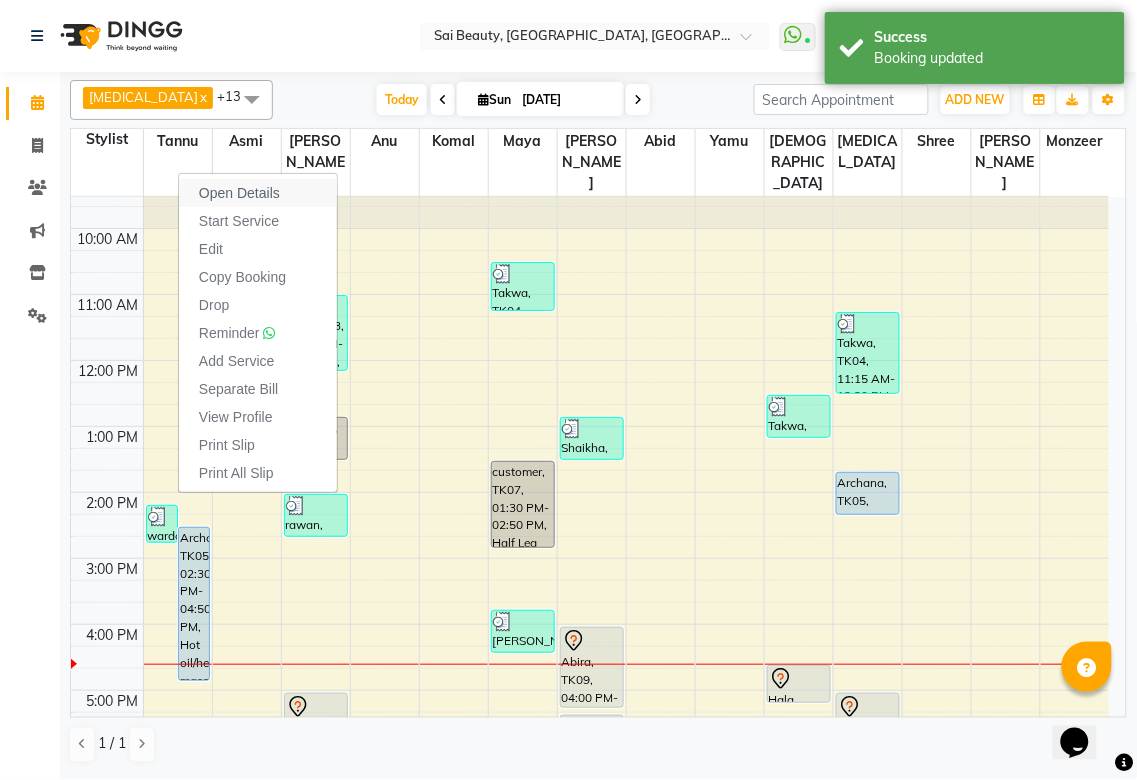 click on "Open Details" at bounding box center [239, 193] 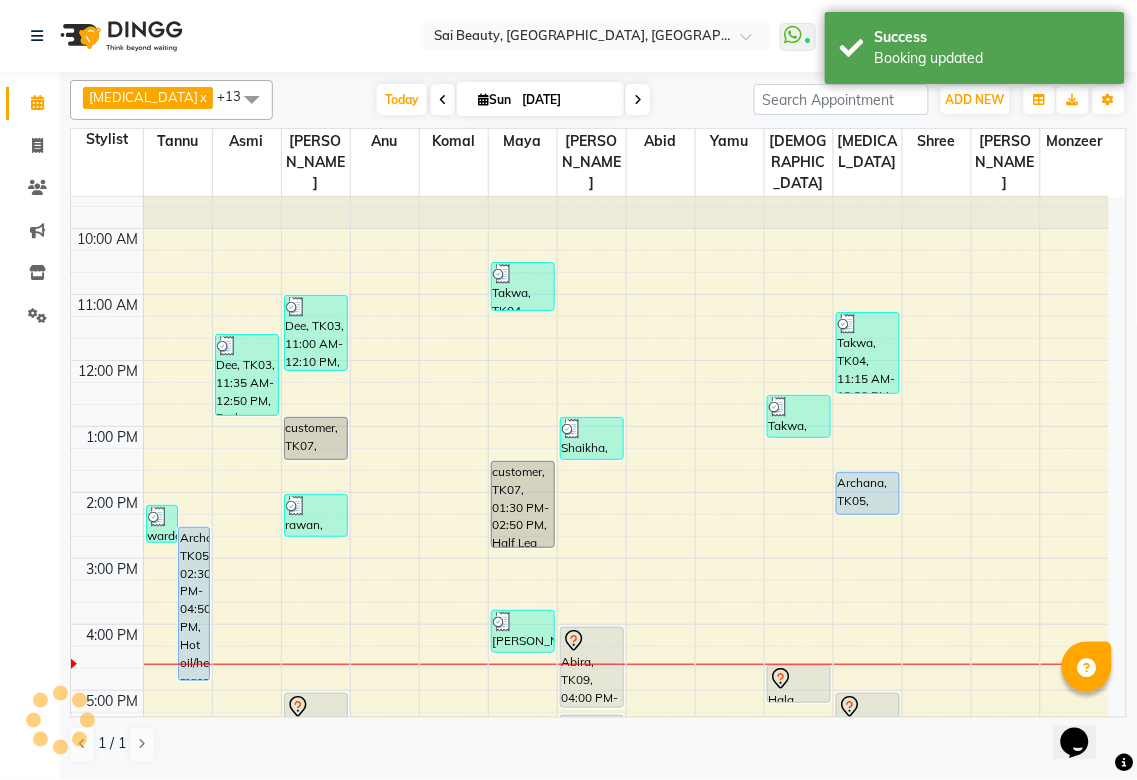 click on "Archana, TK05, 02:30 PM-04:50 PM, Hot oil/head massage ,Hair wash only" at bounding box center [194, 604] 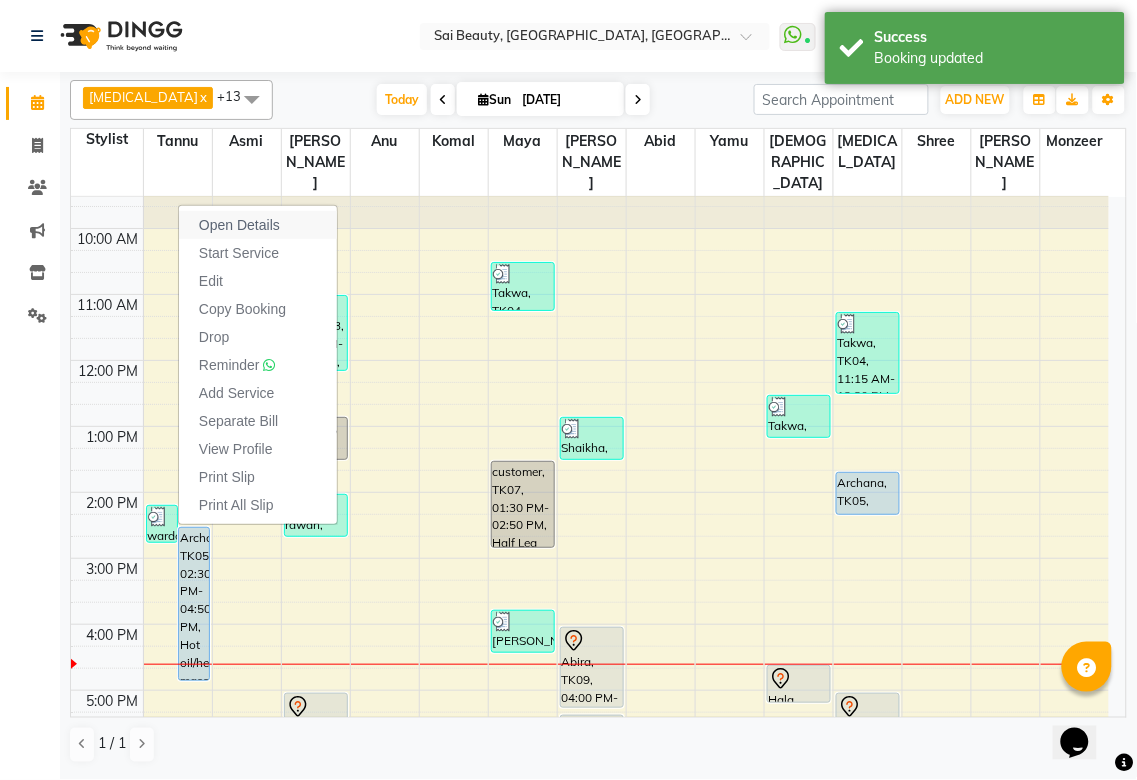 click on "Open Details" at bounding box center (239, 225) 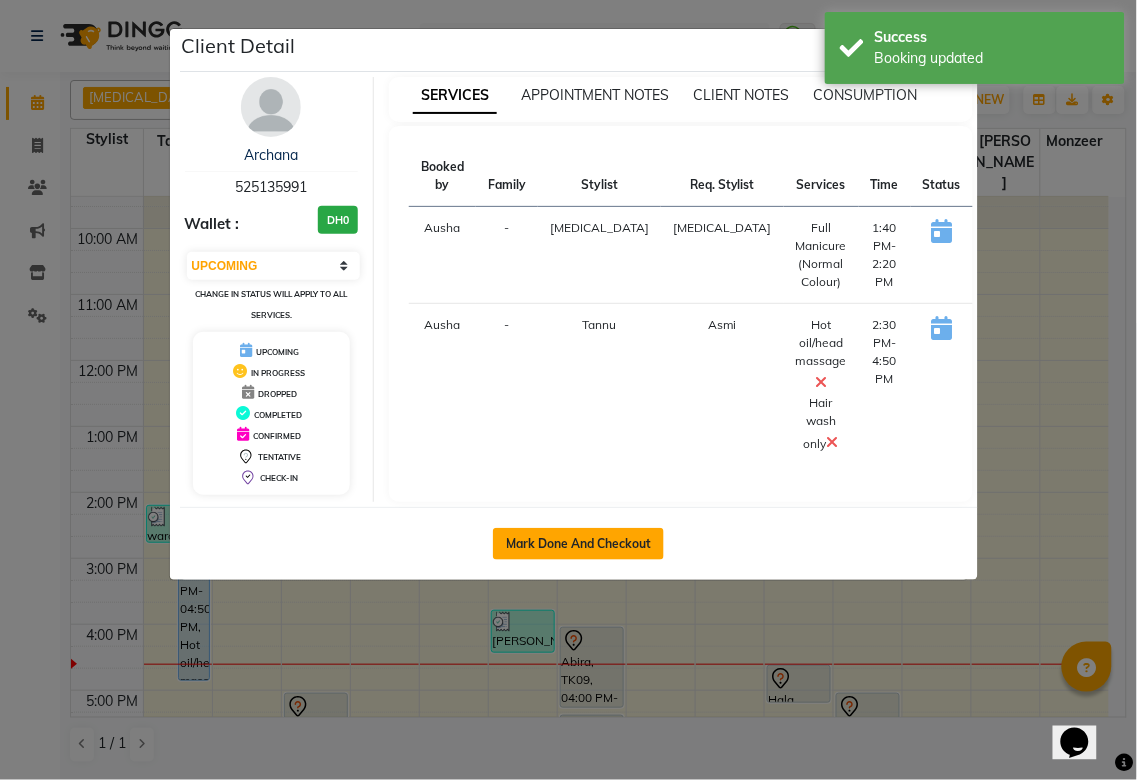 click on "Mark Done And Checkout" 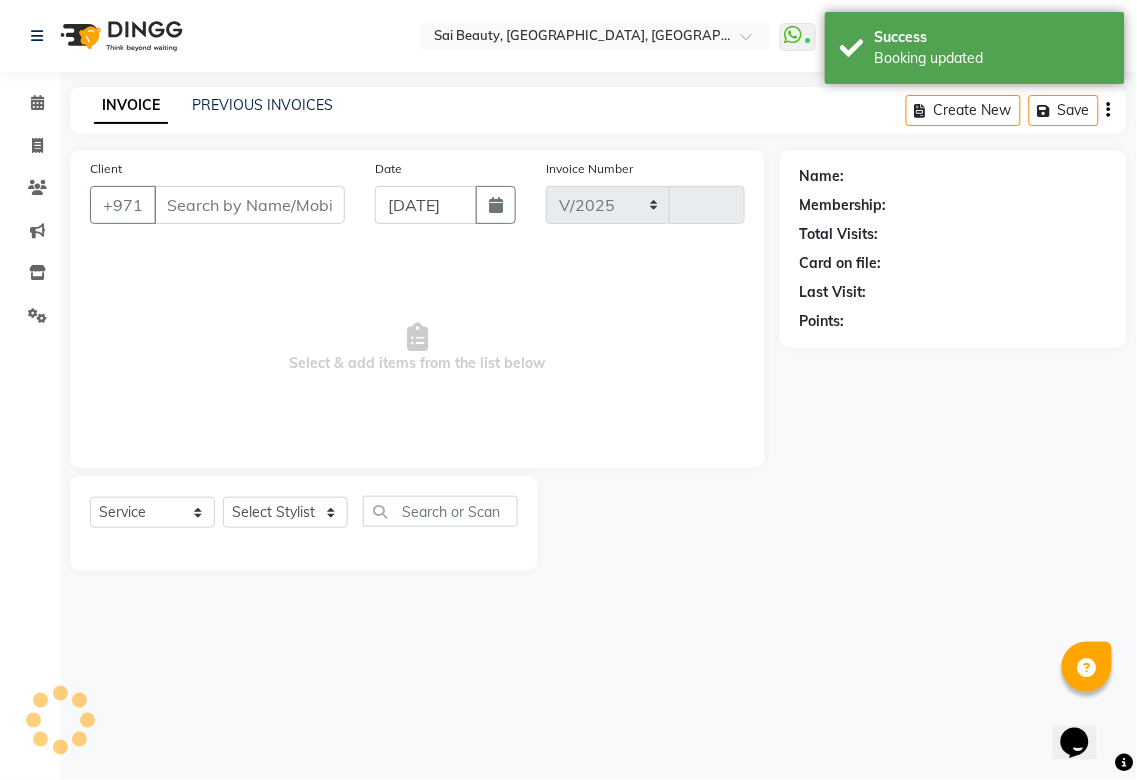 select on "5352" 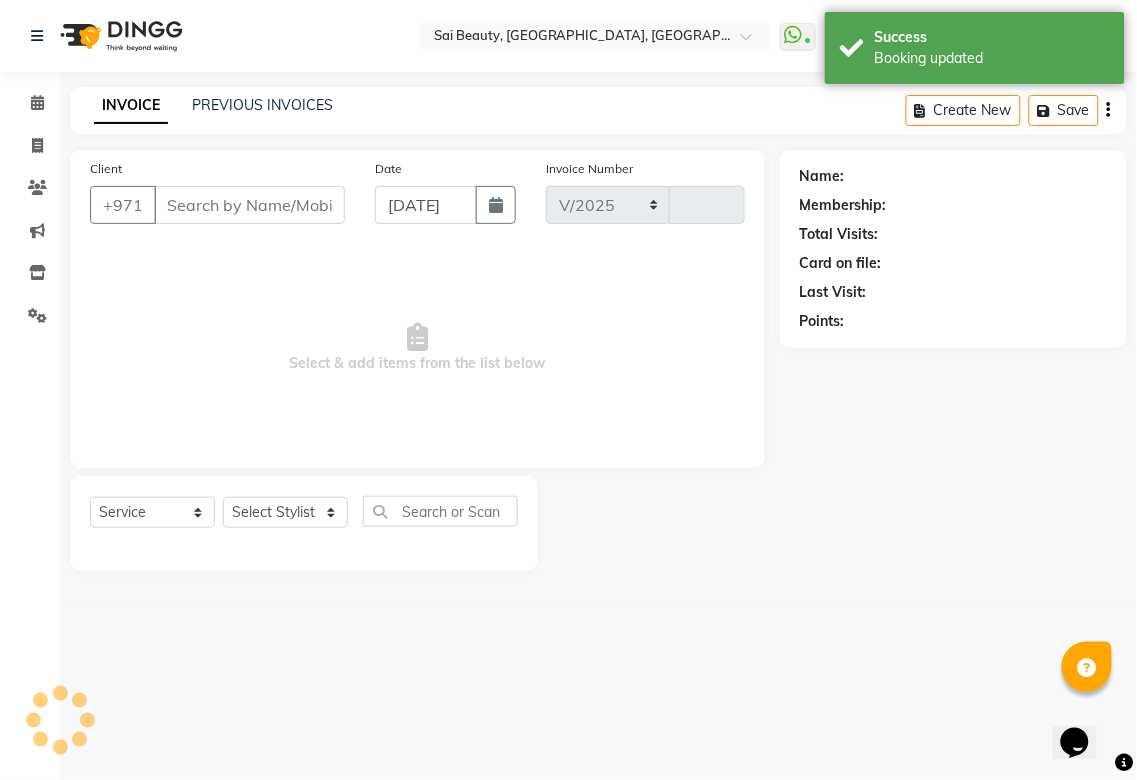 type on "2291" 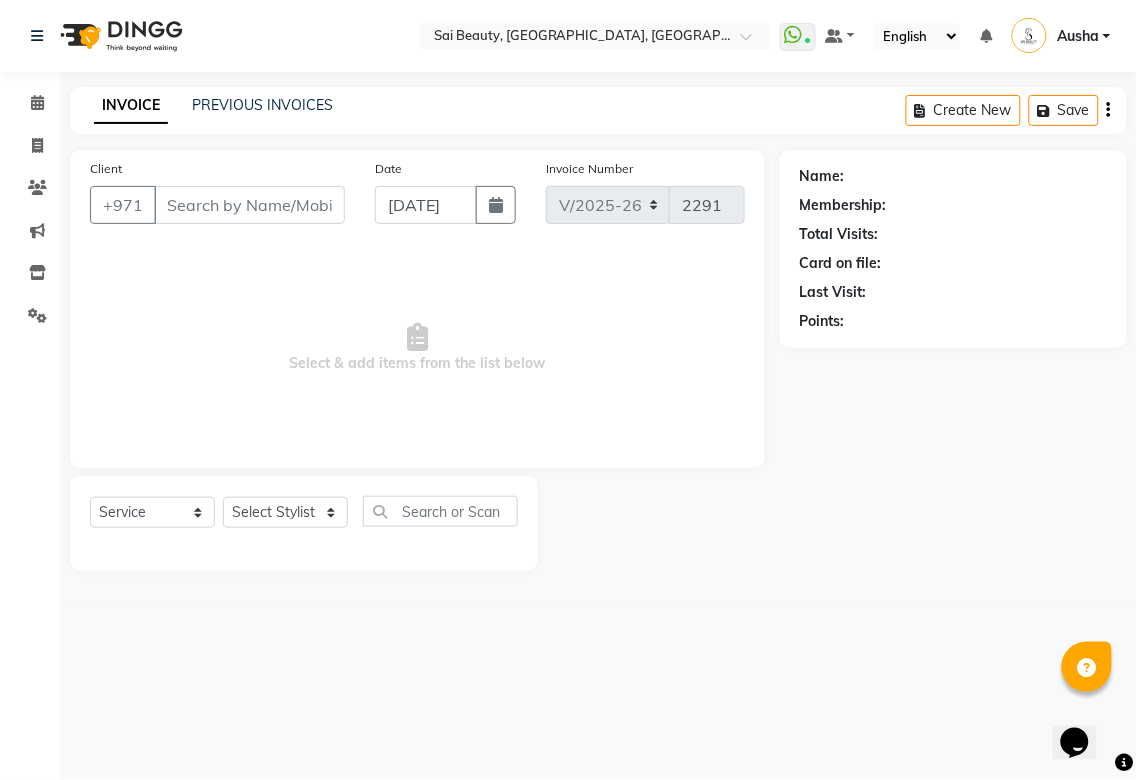 type on "525135991" 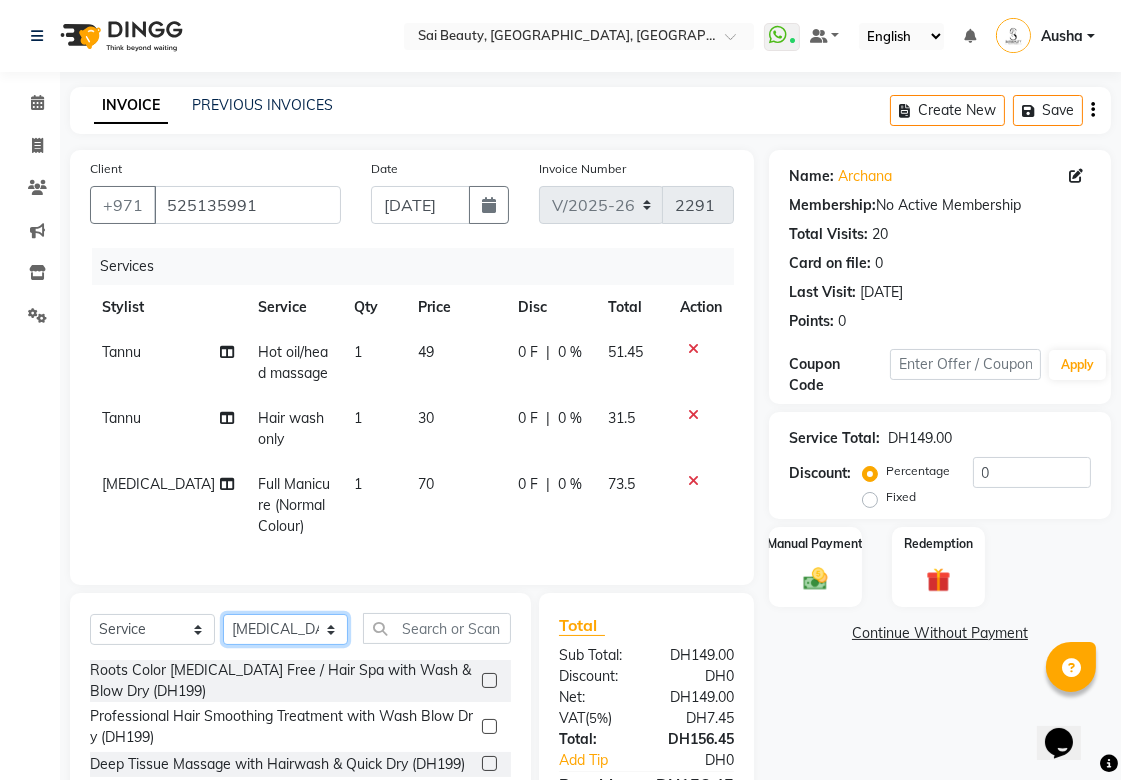 click on "Select Stylist [PERSON_NAME][MEDICAL_DATA] [PERSON_NAME] Asmi Ausha [PERSON_NAME] Gita [PERSON_NAME] Monzeer shree [PERSON_NAME] [PERSON_NAME] Surakcha [PERSON_NAME] Yamu" 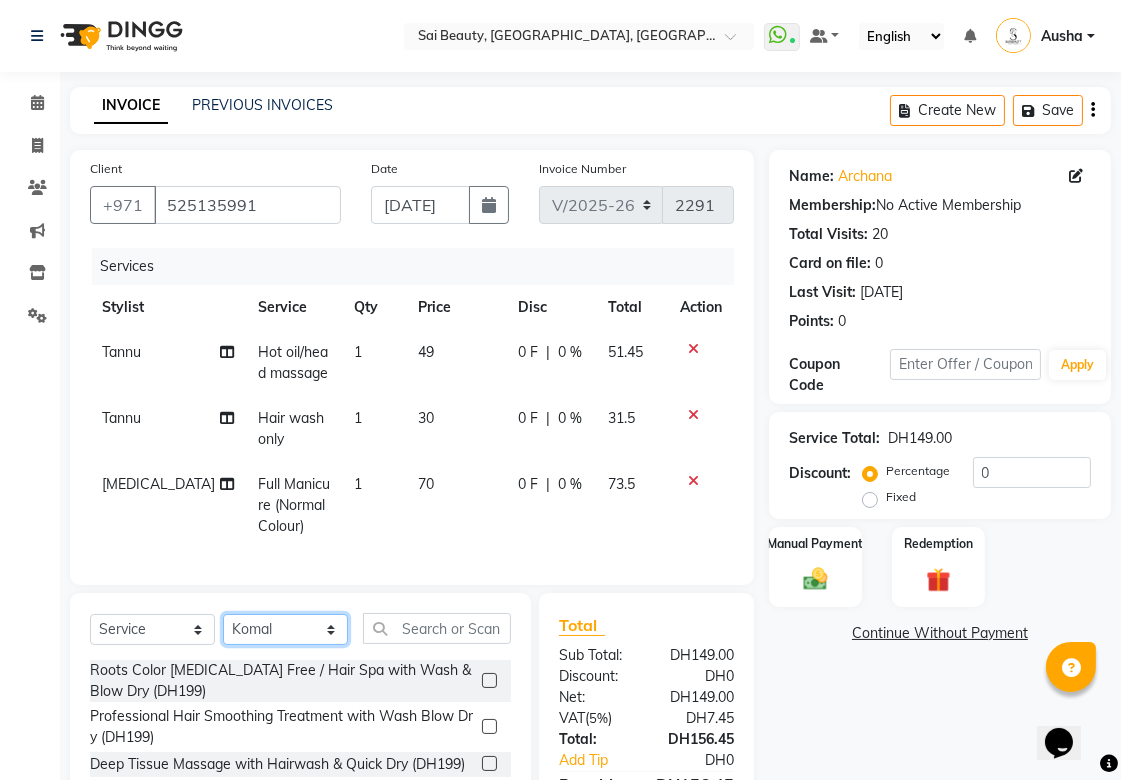click on "Select Stylist [PERSON_NAME][MEDICAL_DATA] [PERSON_NAME] Asmi Ausha [PERSON_NAME] Gita [PERSON_NAME] Monzeer shree [PERSON_NAME] [PERSON_NAME] Surakcha [PERSON_NAME] Yamu" 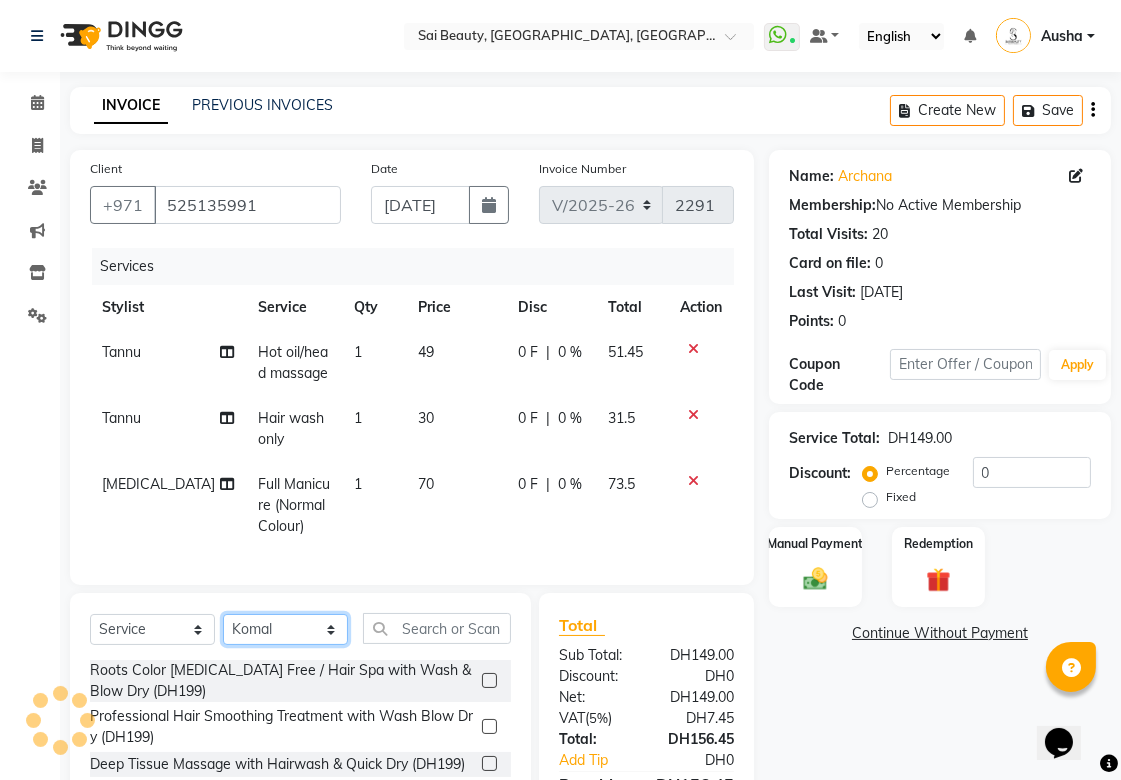 select on "52340" 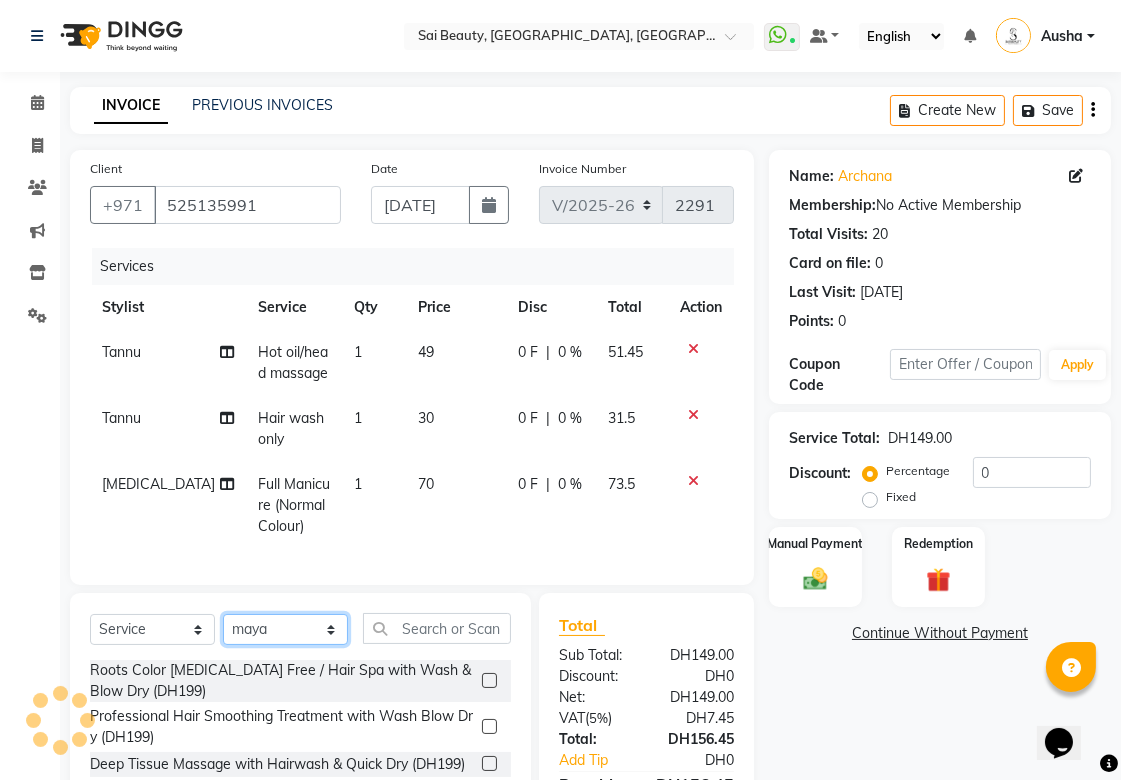 click on "Select Stylist [PERSON_NAME][MEDICAL_DATA] [PERSON_NAME] Asmi Ausha [PERSON_NAME] Gita [PERSON_NAME] Monzeer shree [PERSON_NAME] [PERSON_NAME] Surakcha [PERSON_NAME] Yamu" 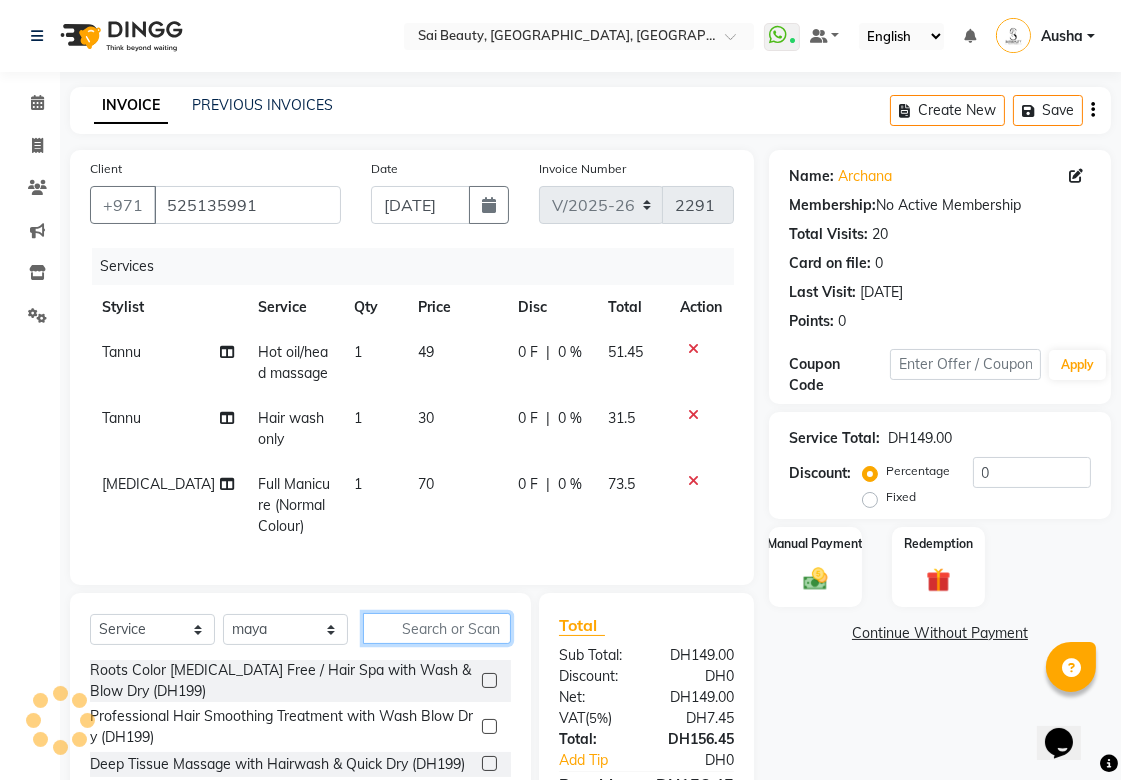 click 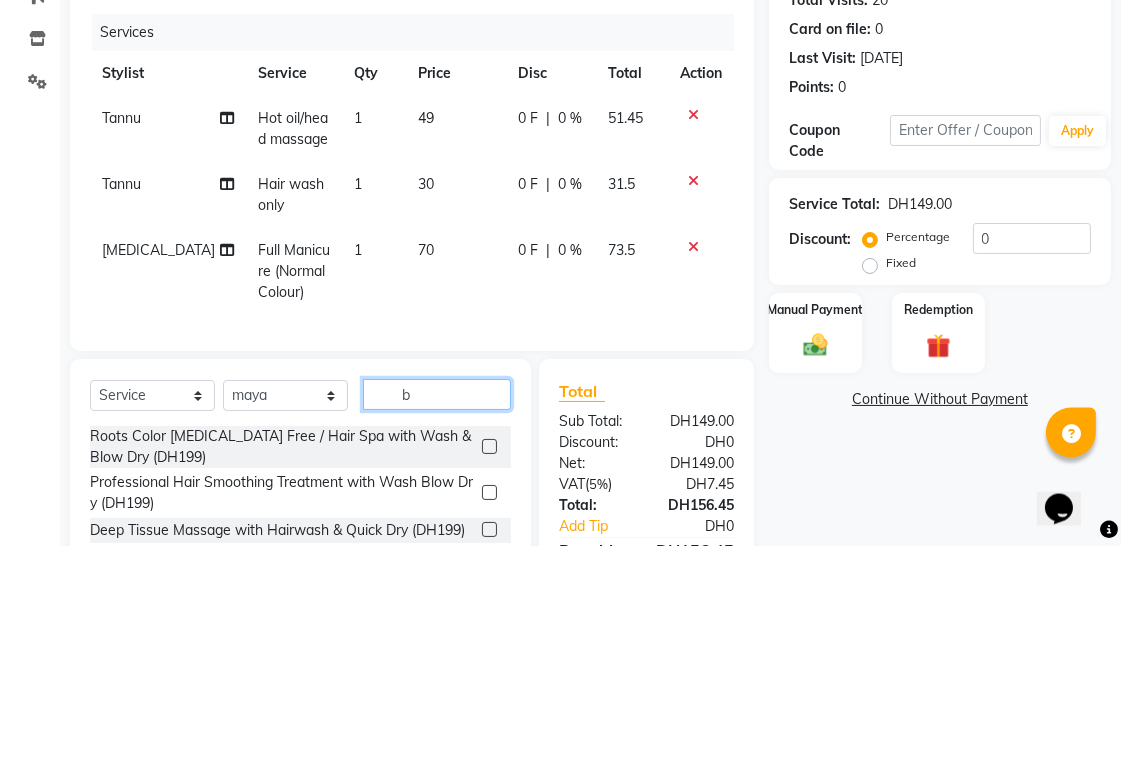 scroll, scrollTop: 135, scrollLeft: 0, axis: vertical 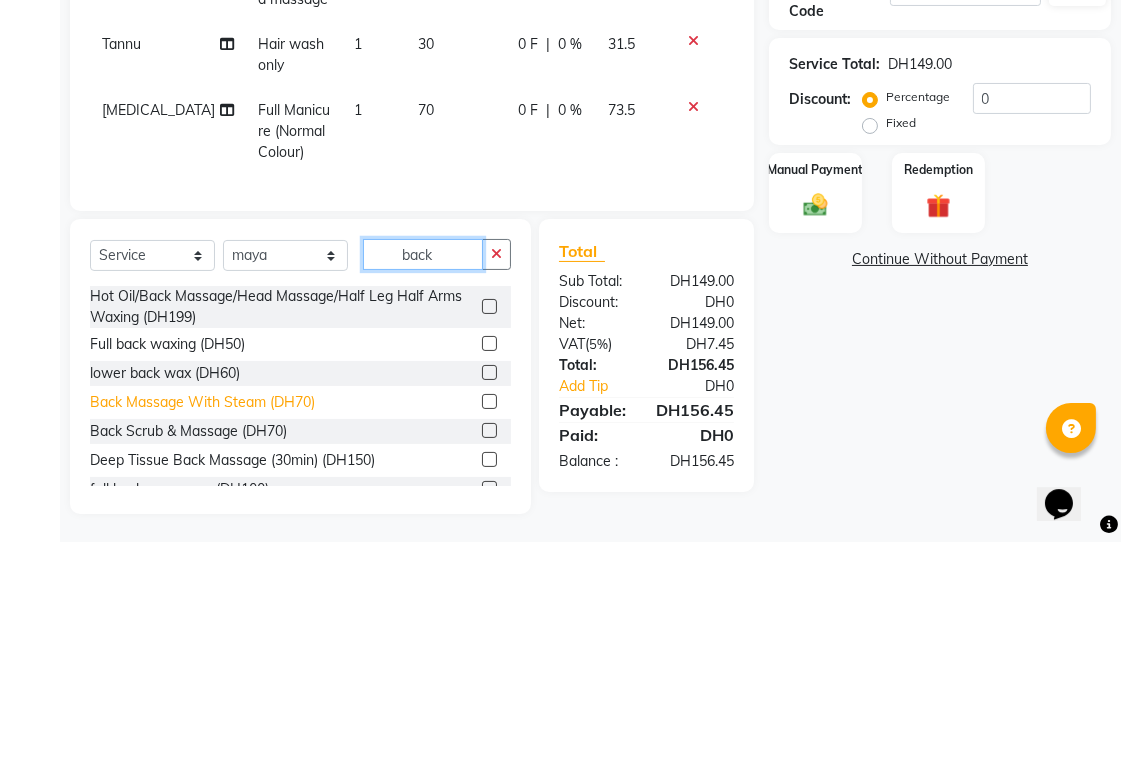 type on "back" 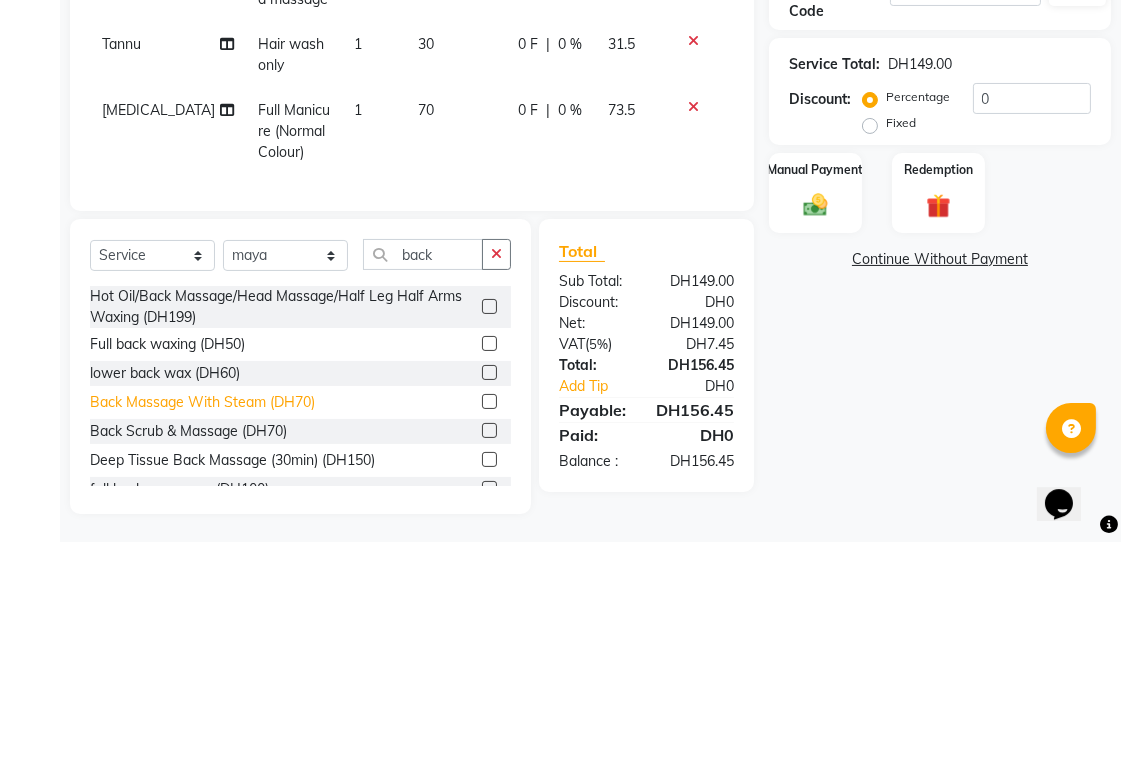 click on "Back Massage With Steam (DH70)" 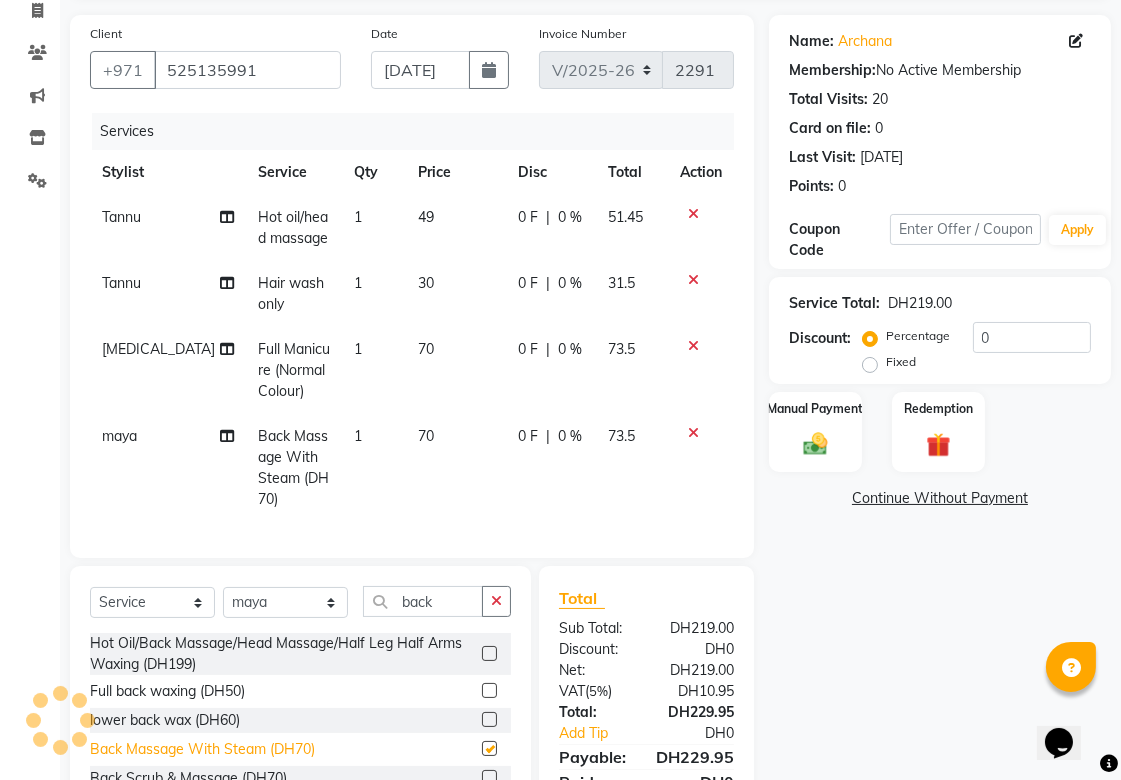 checkbox on "false" 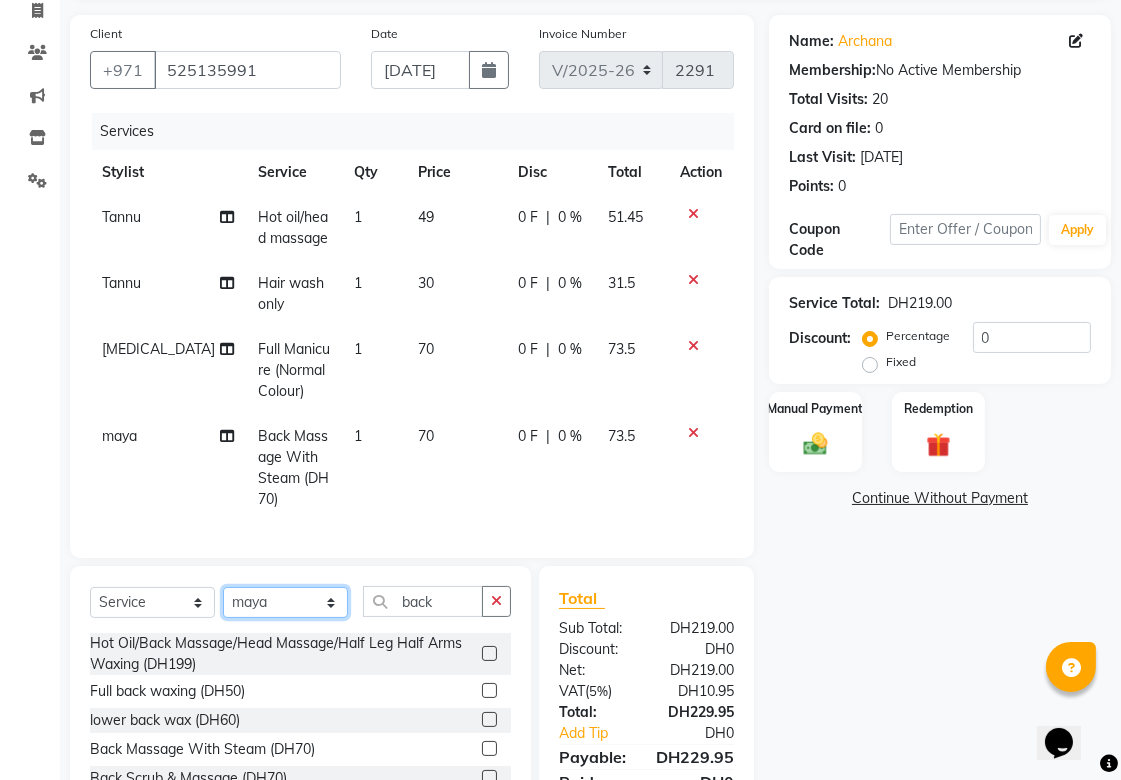 click on "Select Stylist [PERSON_NAME][MEDICAL_DATA] [PERSON_NAME] Asmi Ausha [PERSON_NAME] Gita [PERSON_NAME] Monzeer shree [PERSON_NAME] [PERSON_NAME] Surakcha [PERSON_NAME] Yamu" 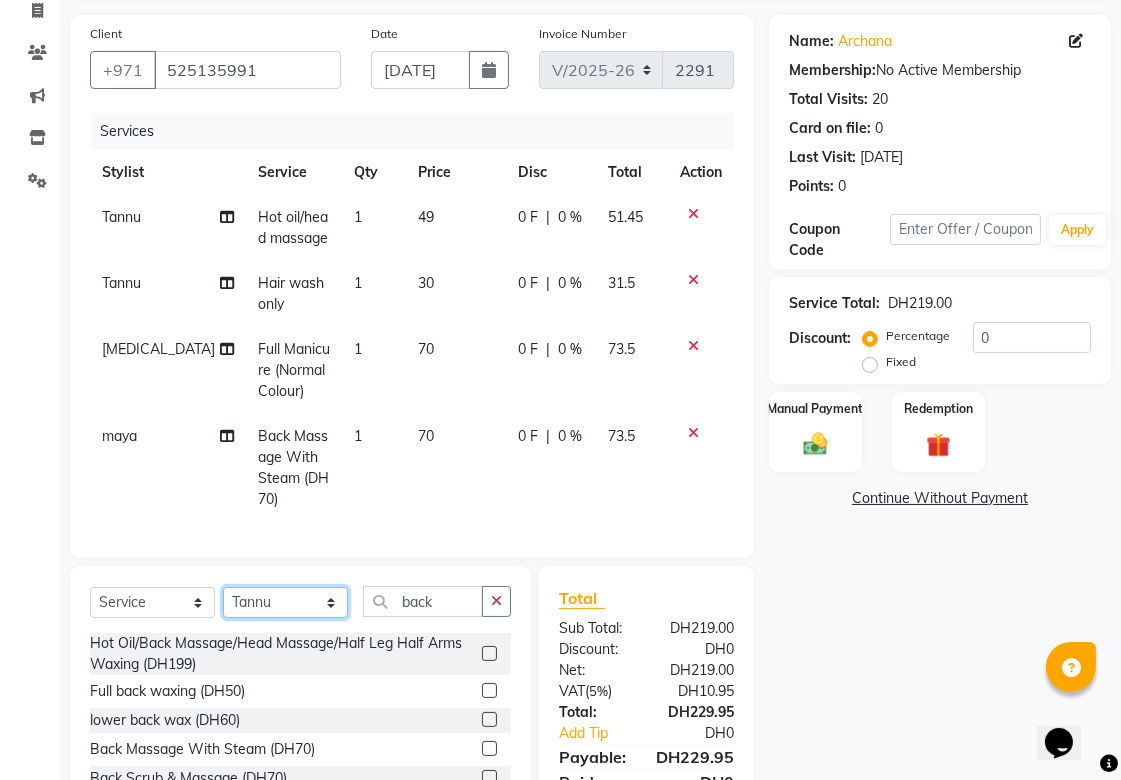 click on "Select Stylist [PERSON_NAME][MEDICAL_DATA] [PERSON_NAME] Asmi Ausha [PERSON_NAME] Gita [PERSON_NAME] Monzeer shree [PERSON_NAME] [PERSON_NAME] Surakcha [PERSON_NAME] Yamu" 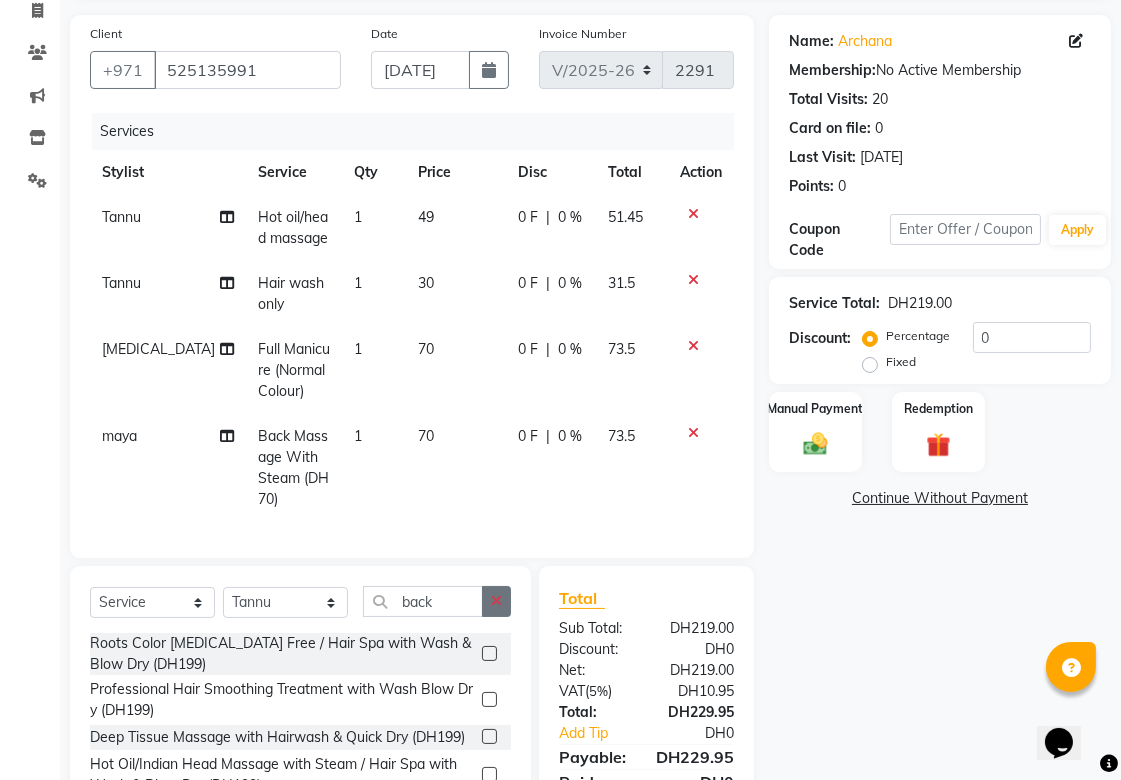 click 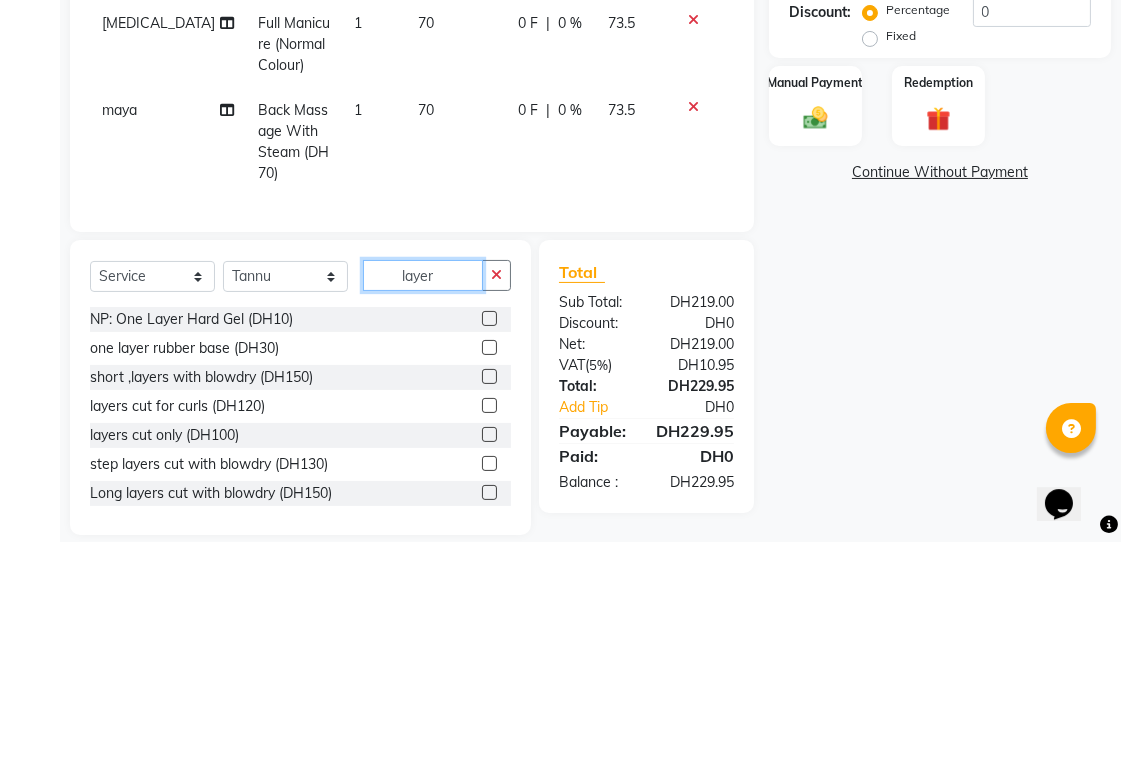 scroll, scrollTop: 222, scrollLeft: 0, axis: vertical 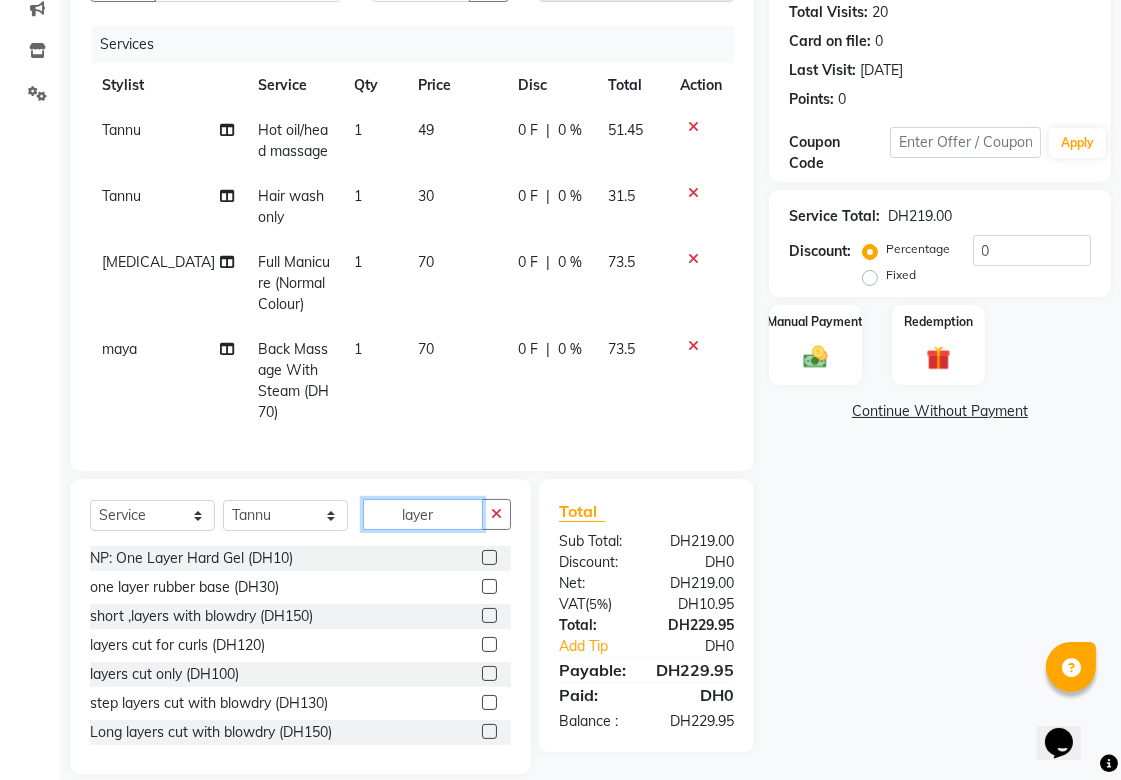 type on "layer" 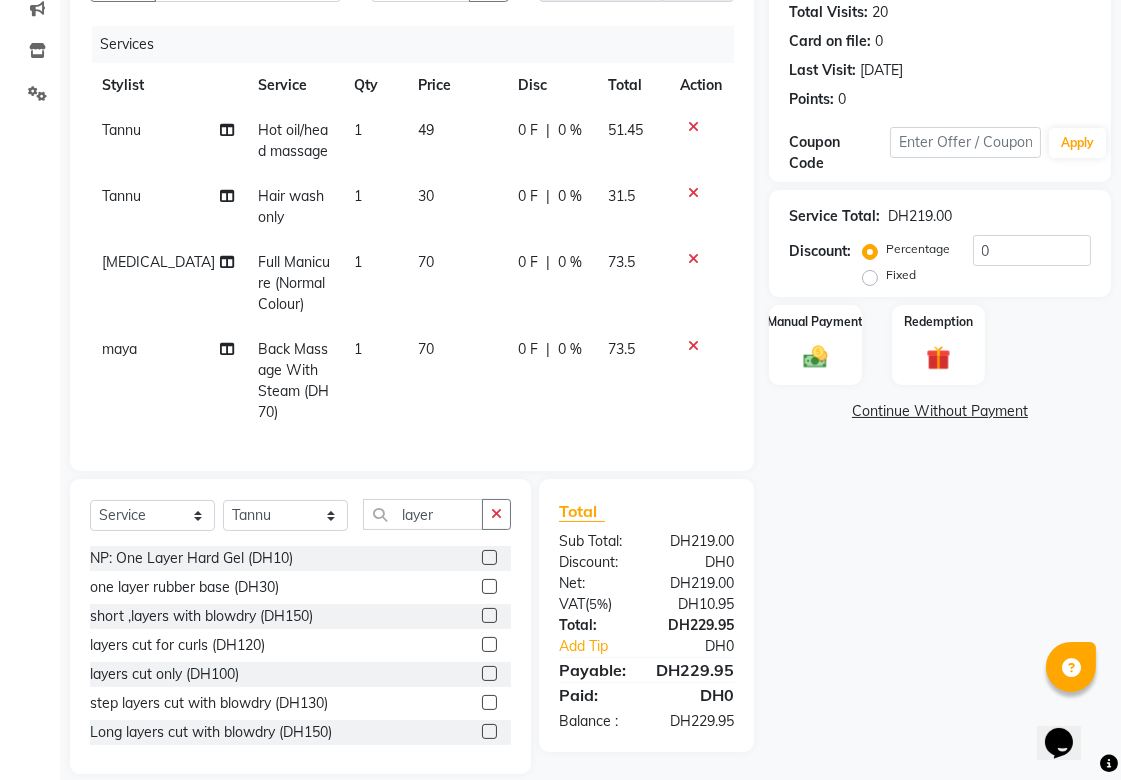 click 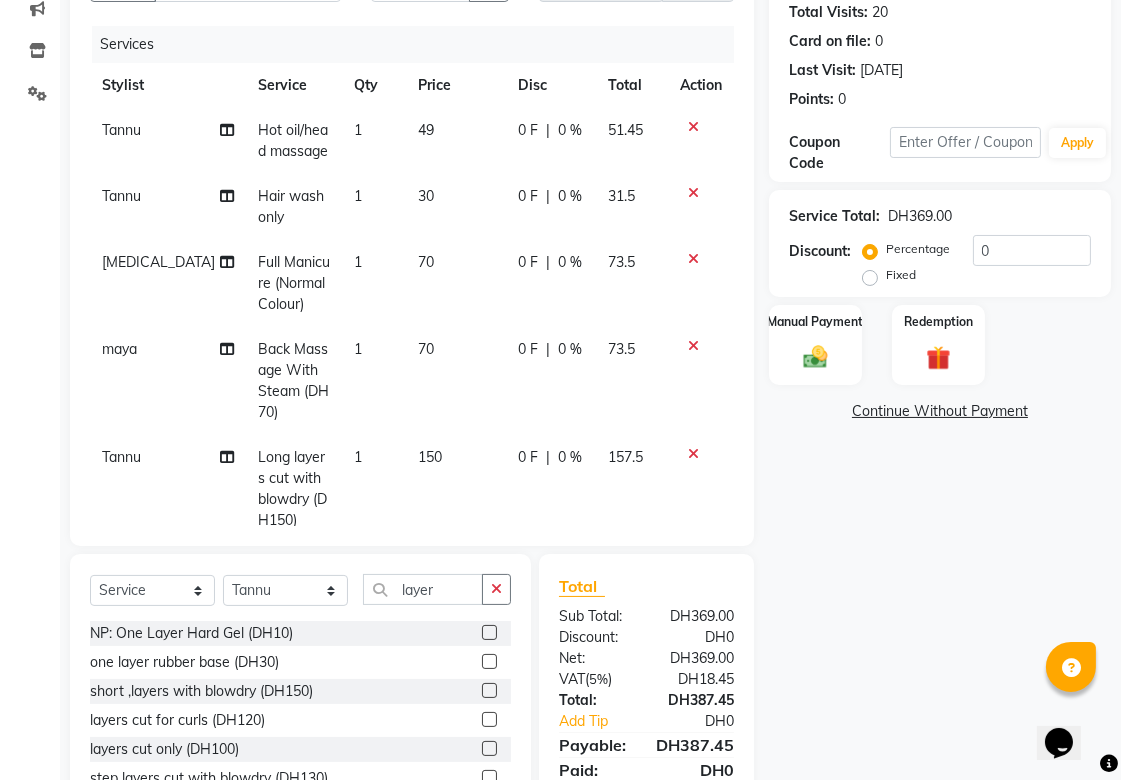 checkbox on "false" 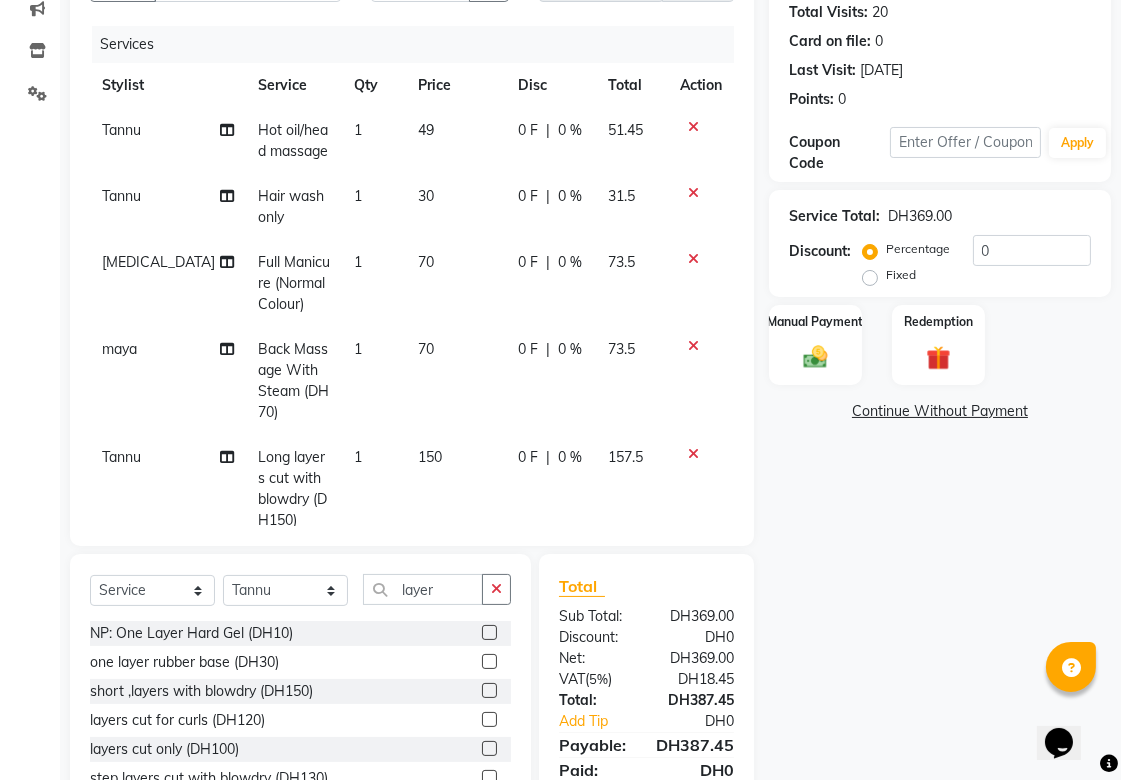 scroll, scrollTop: 61, scrollLeft: 0, axis: vertical 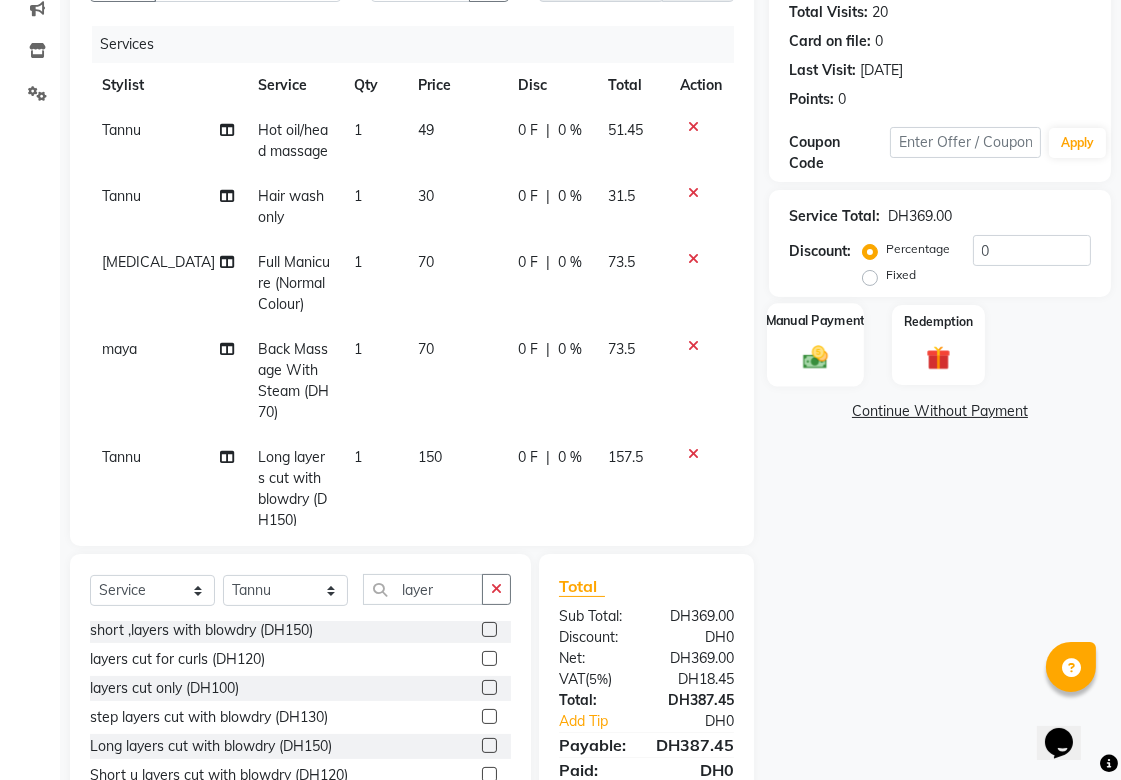 click on "Manual Payment" 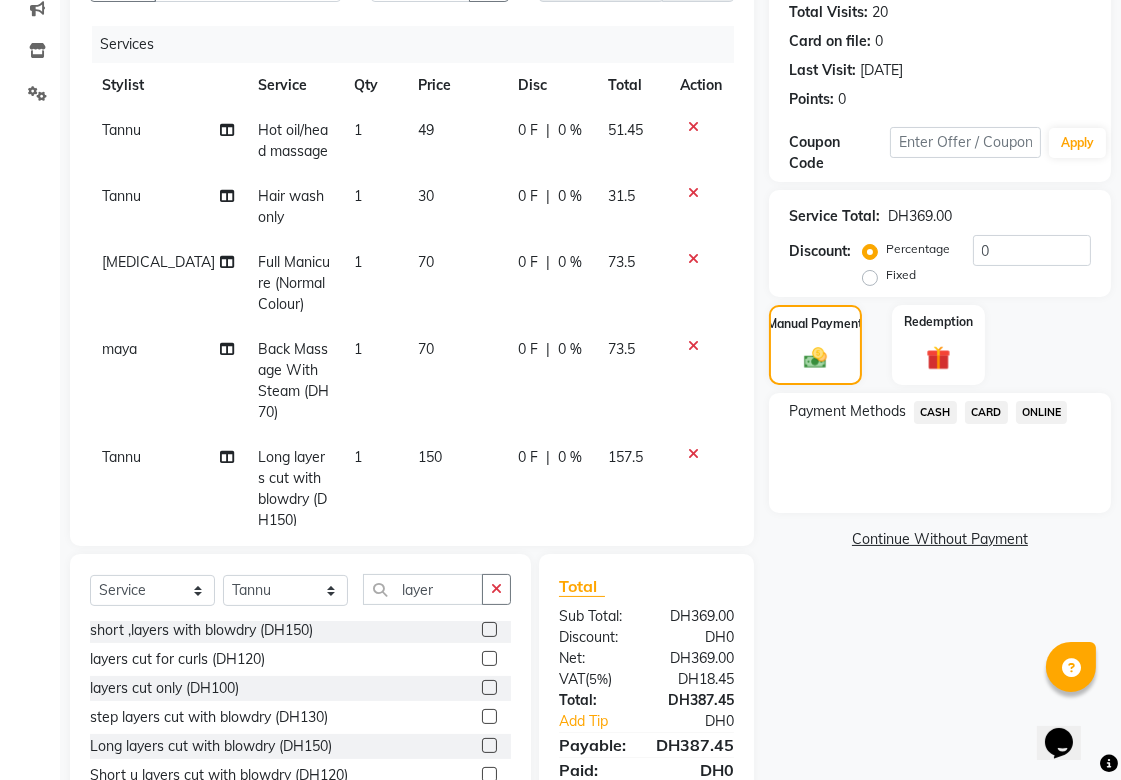 click on "CARD" 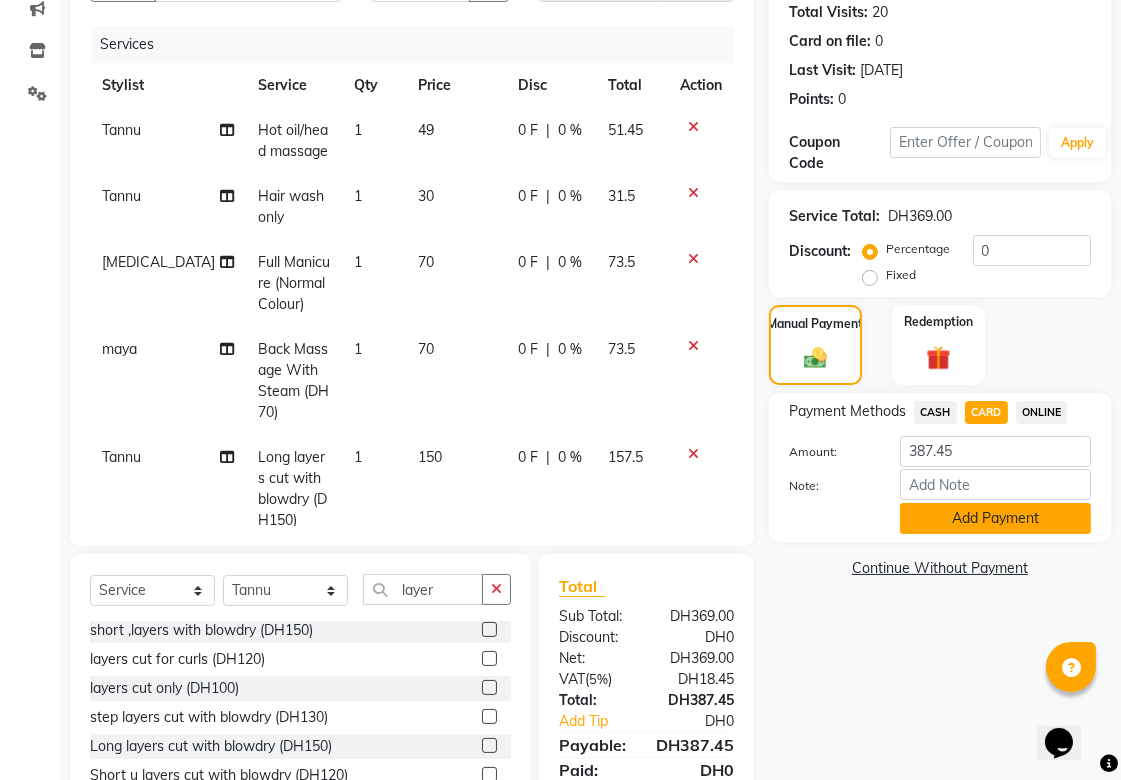 click on "Add Payment" 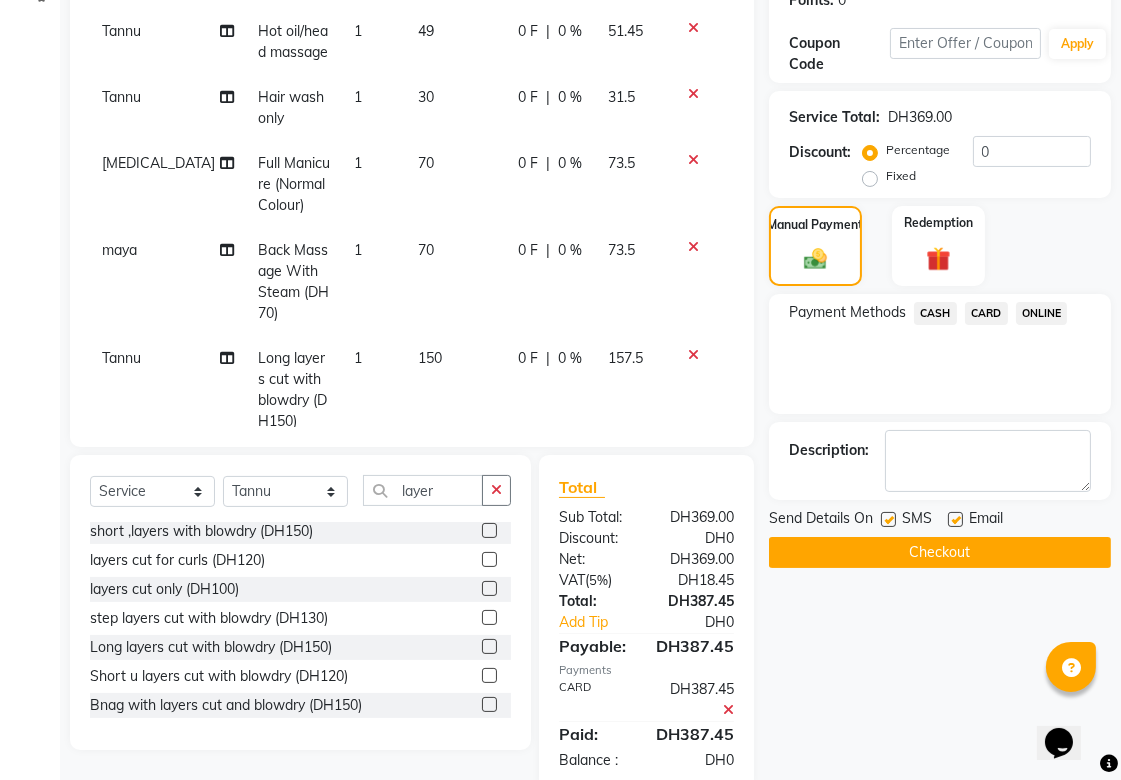 scroll, scrollTop: 362, scrollLeft: 0, axis: vertical 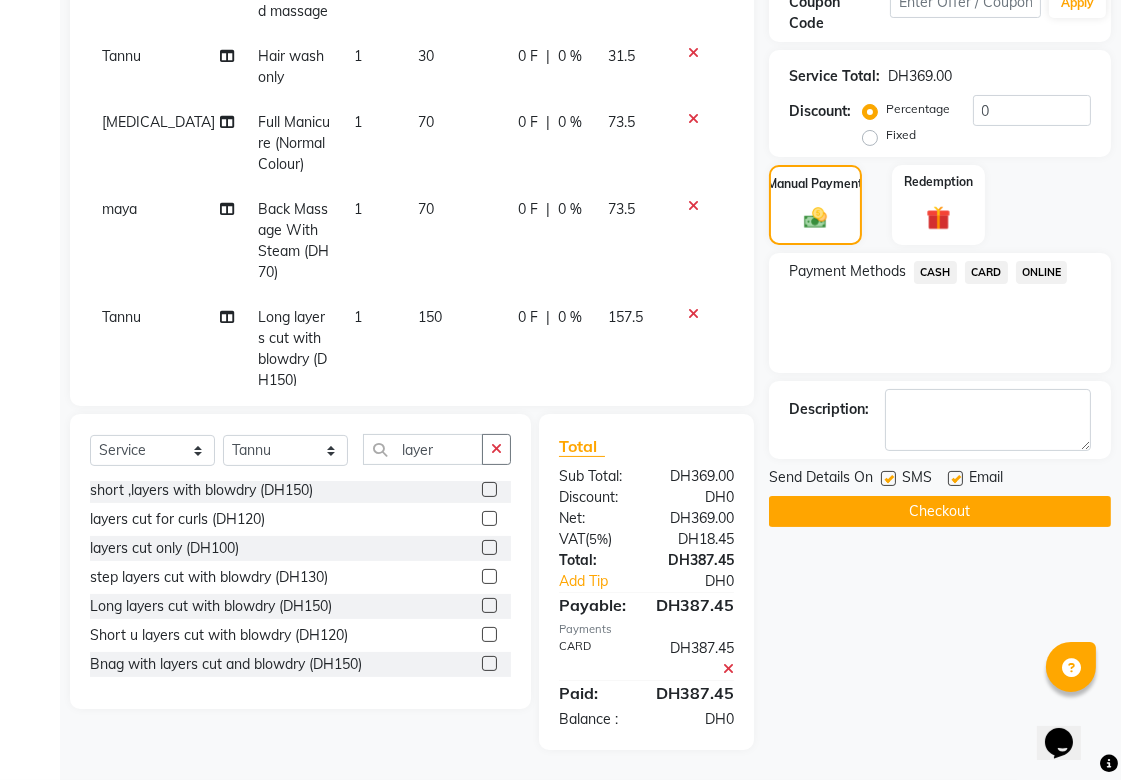 click on "Checkout" 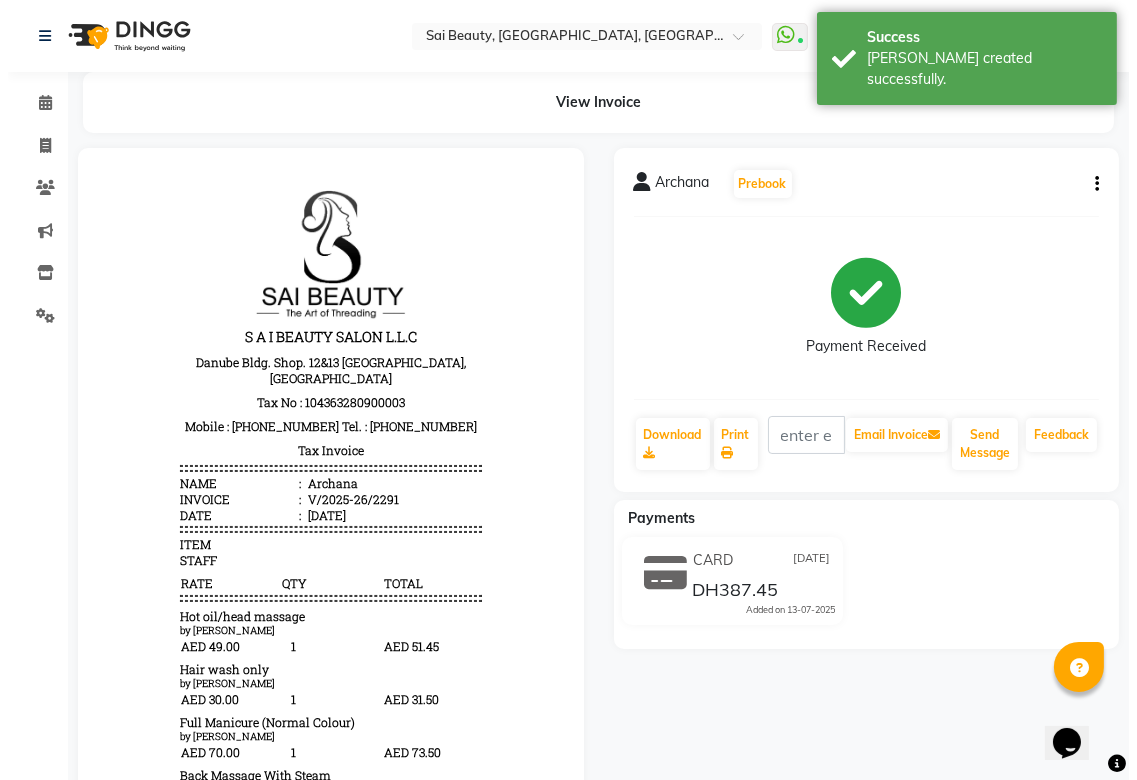 scroll, scrollTop: 0, scrollLeft: 0, axis: both 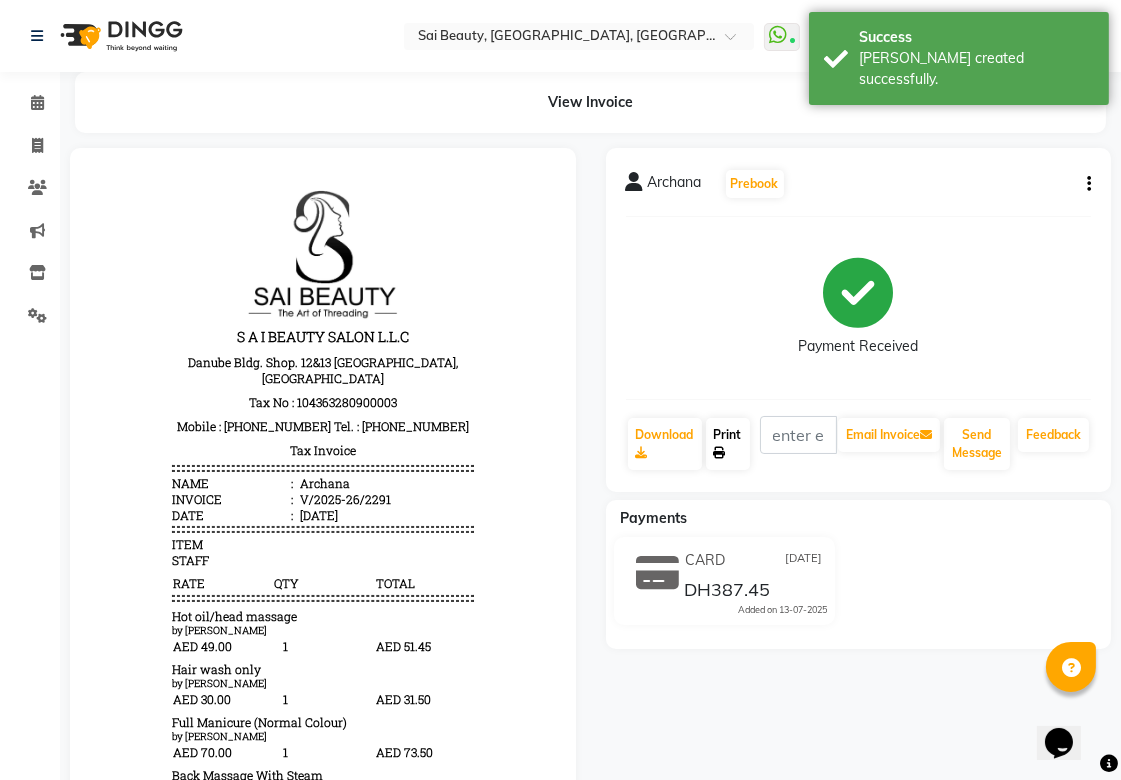 click on "Print" 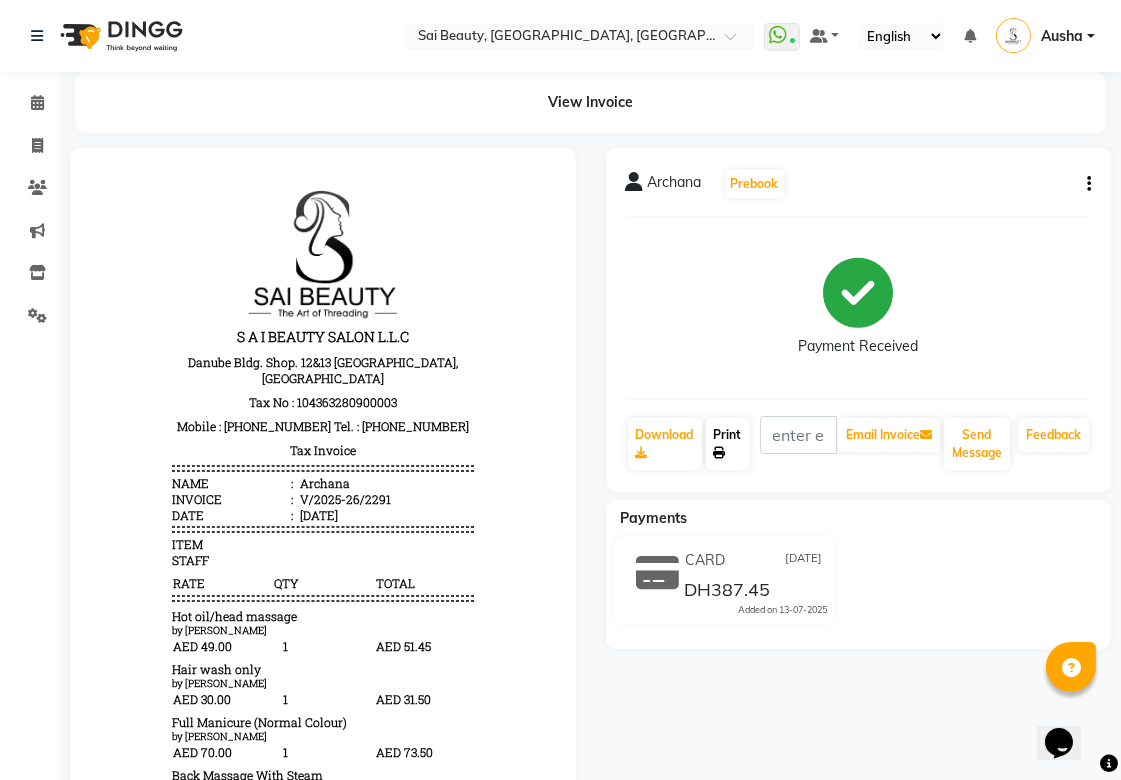 click on "Print" 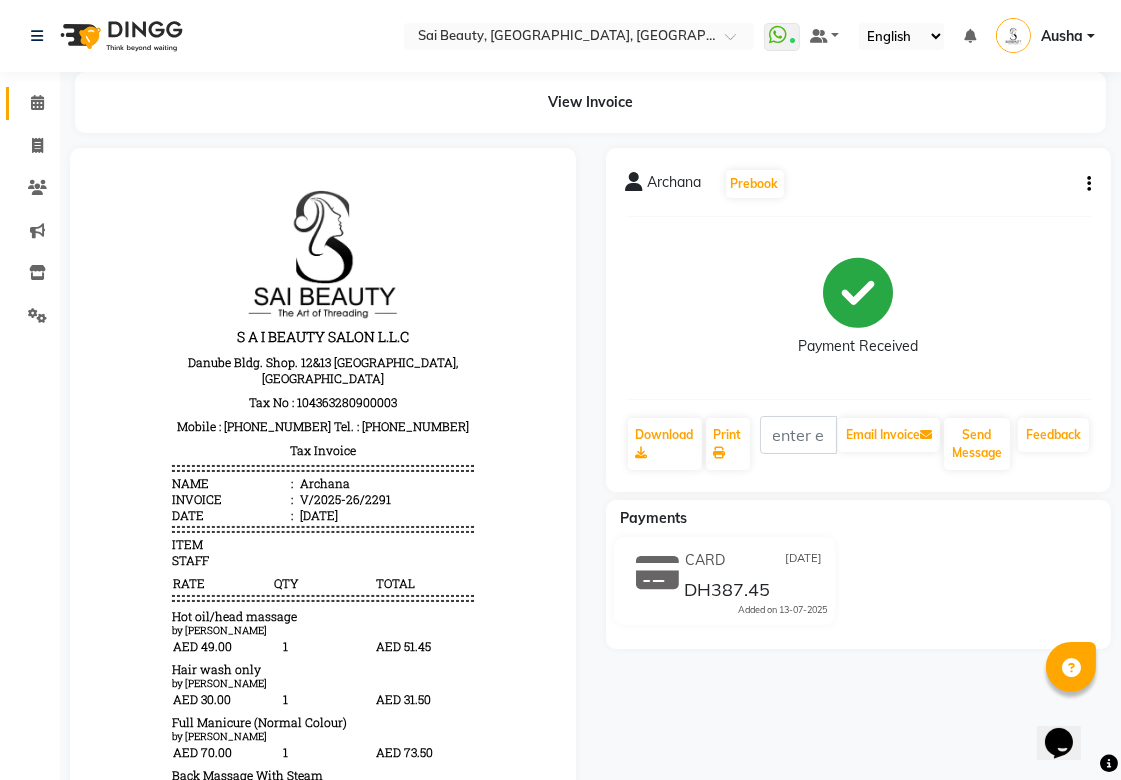 click 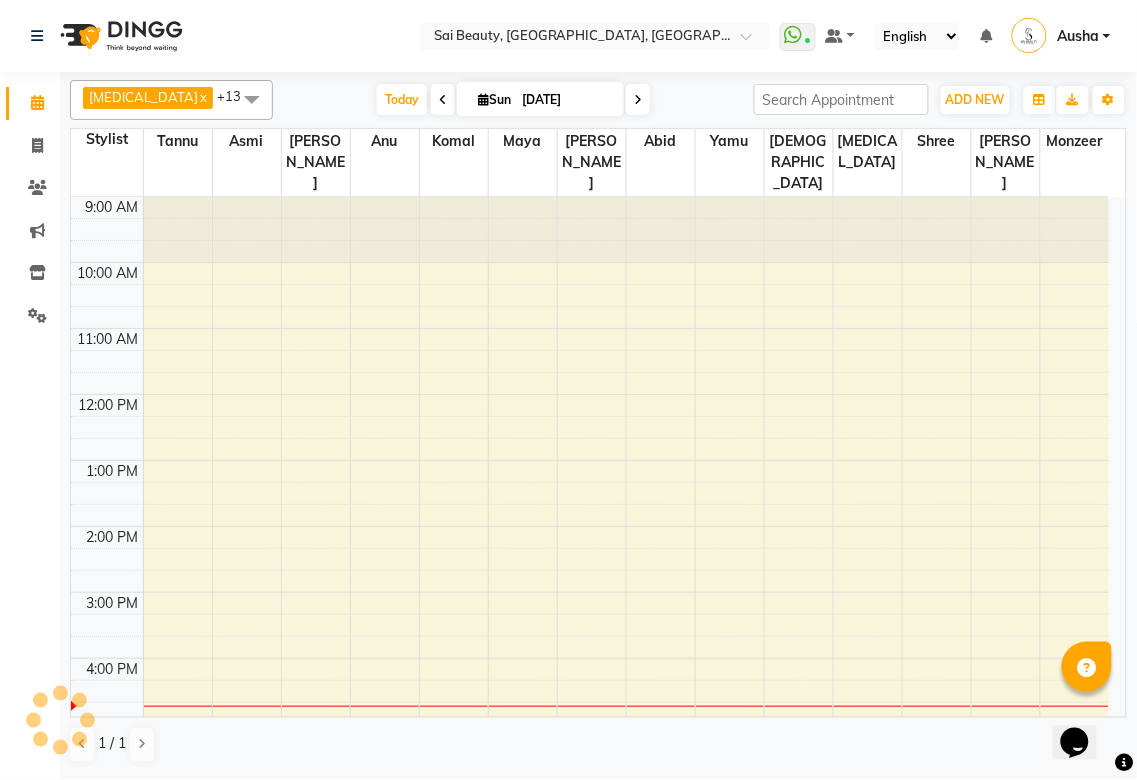 scroll, scrollTop: 0, scrollLeft: 0, axis: both 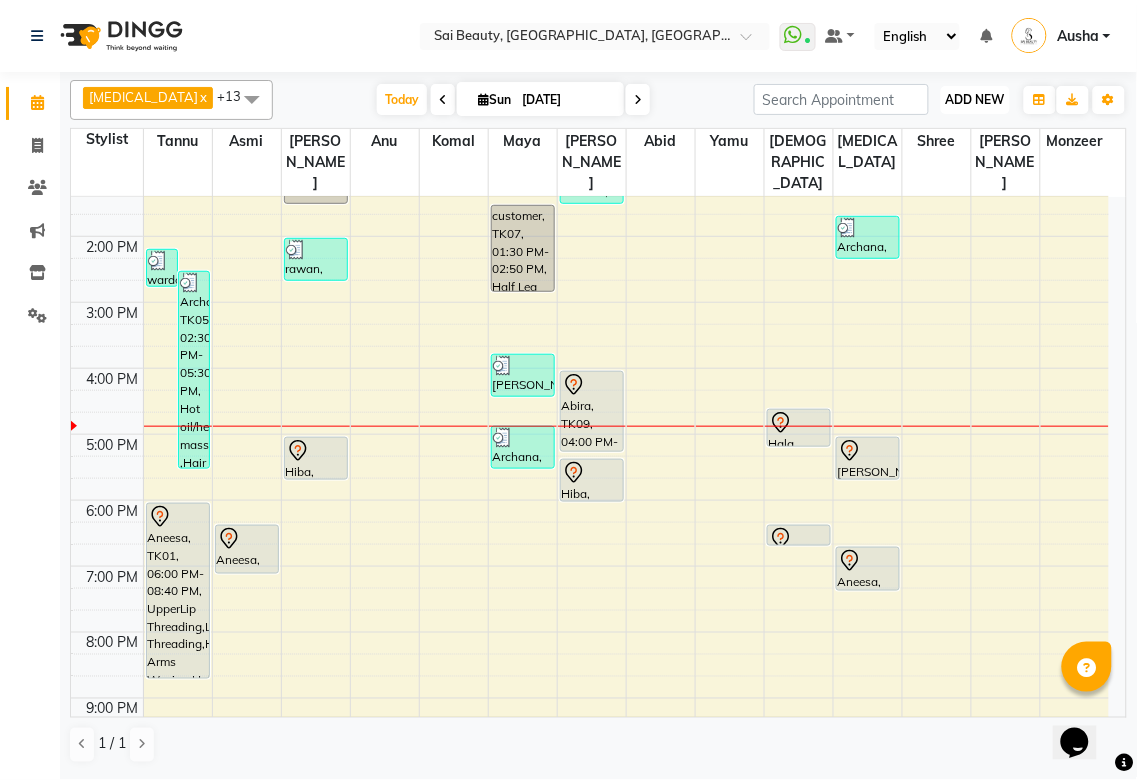 click on "ADD NEW" at bounding box center [975, 99] 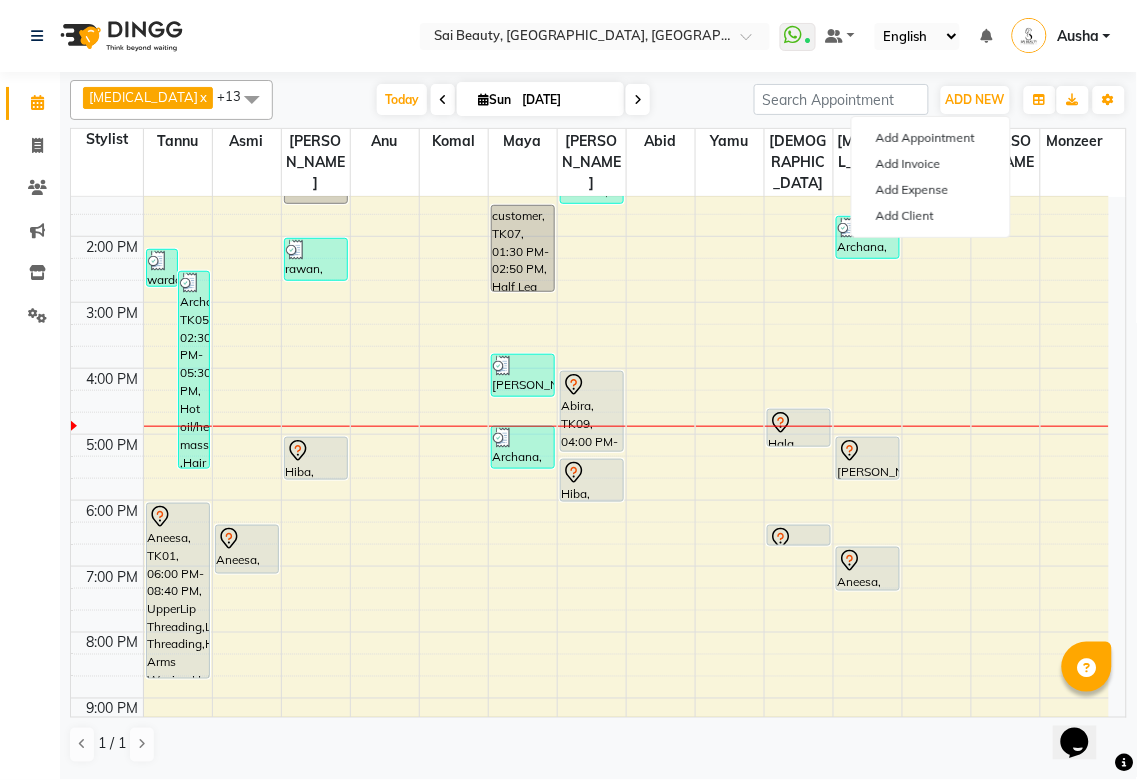 click at bounding box center (638, 100) 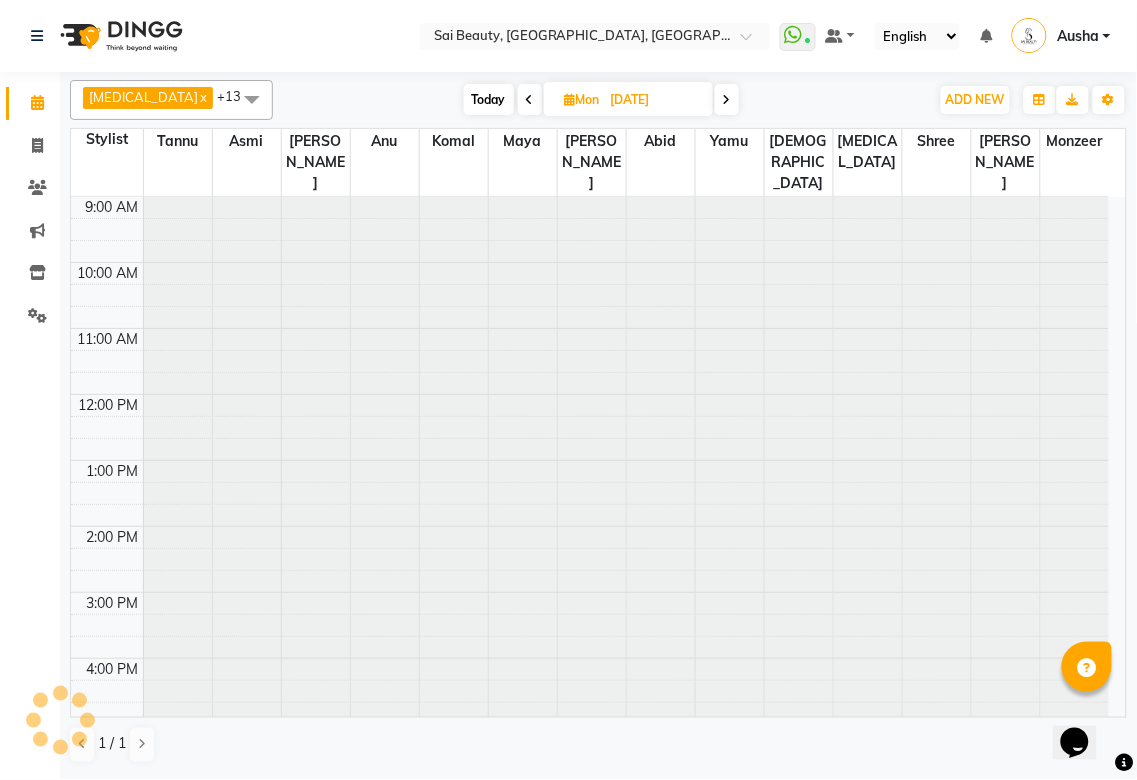 scroll, scrollTop: 432, scrollLeft: 0, axis: vertical 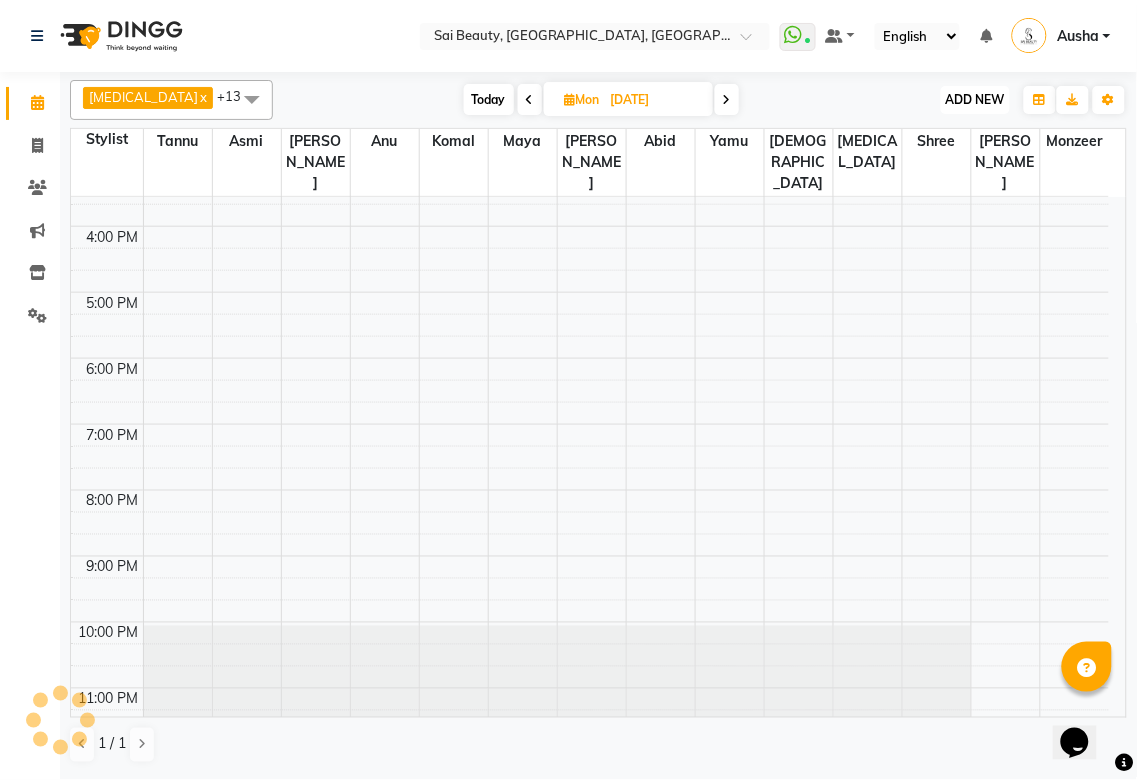 click on "ADD NEW Toggle Dropdown" at bounding box center [975, 100] 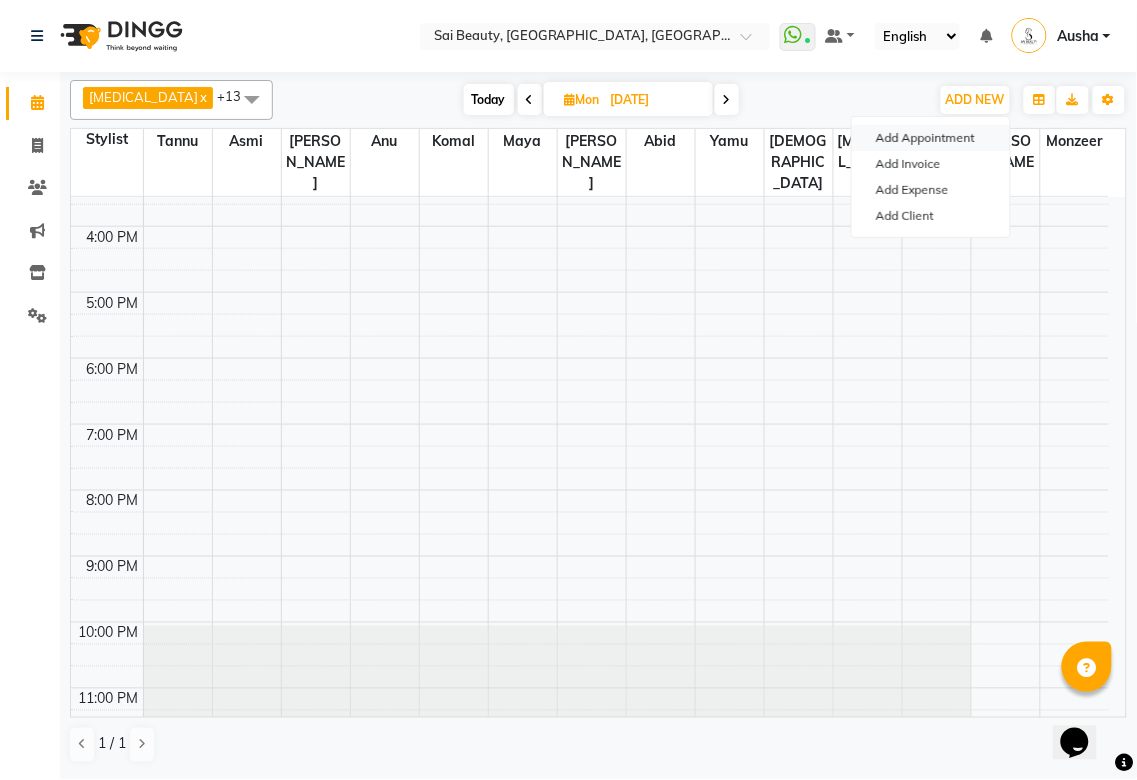 click on "Add Appointment" at bounding box center [931, 138] 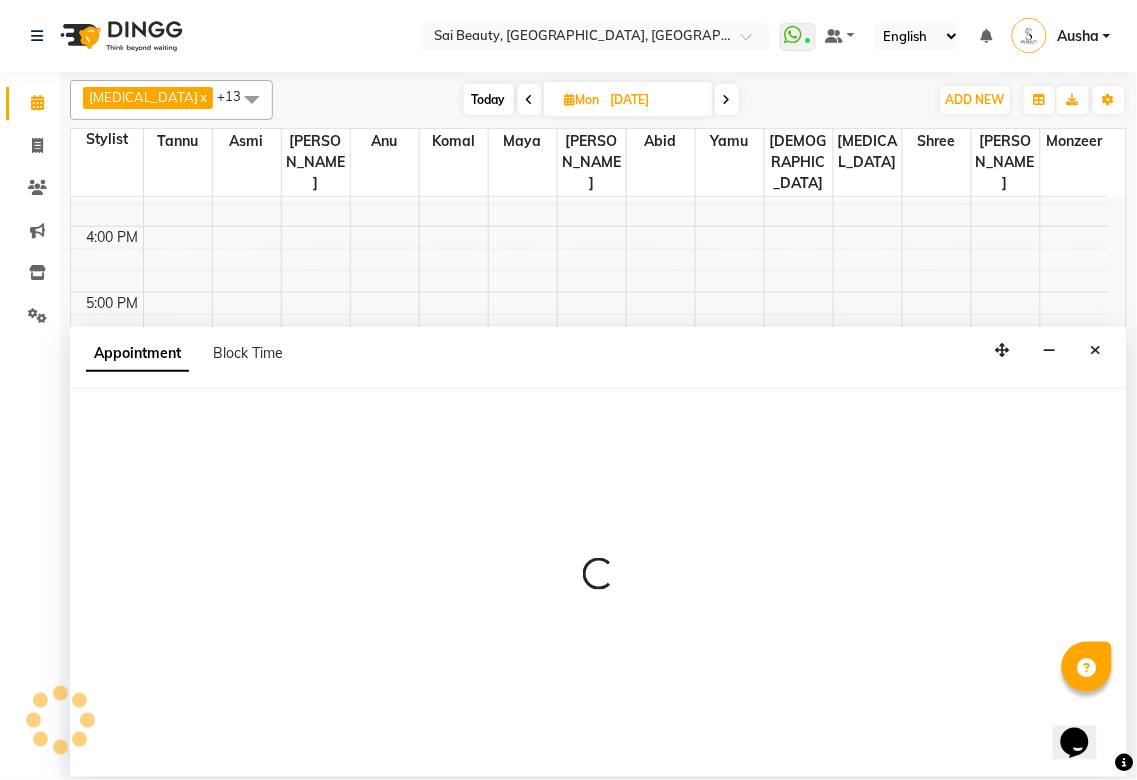 select on "tentative" 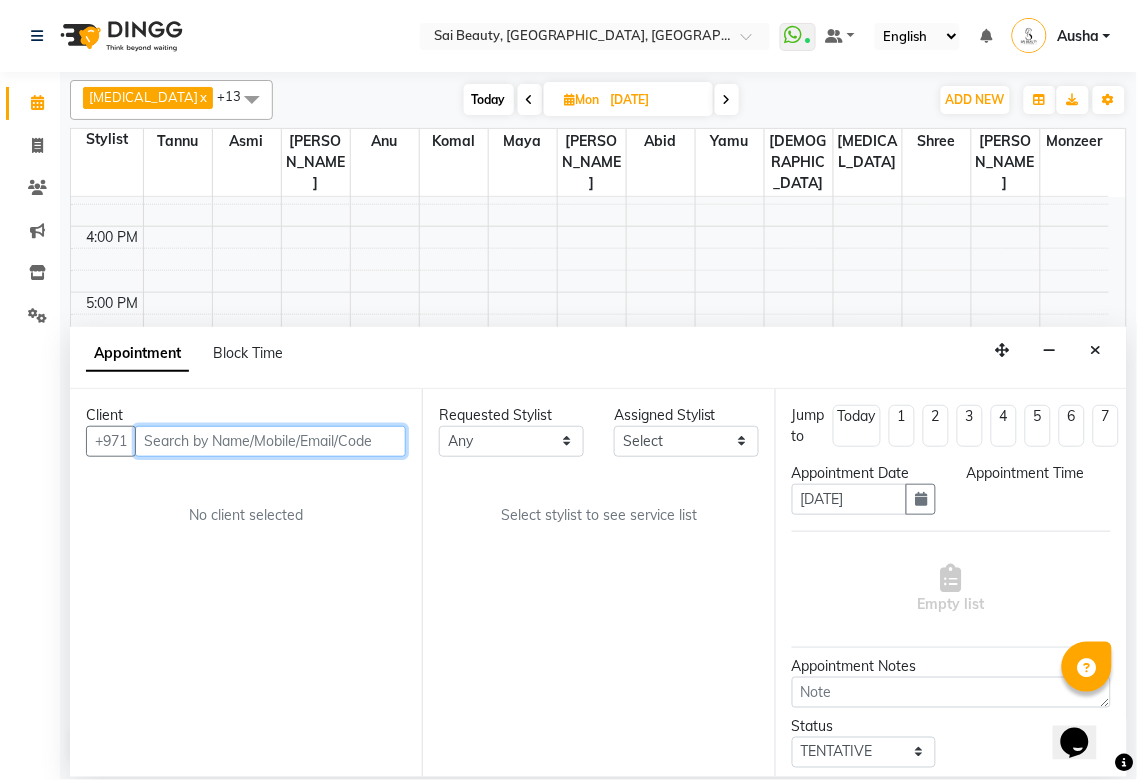 select on "600" 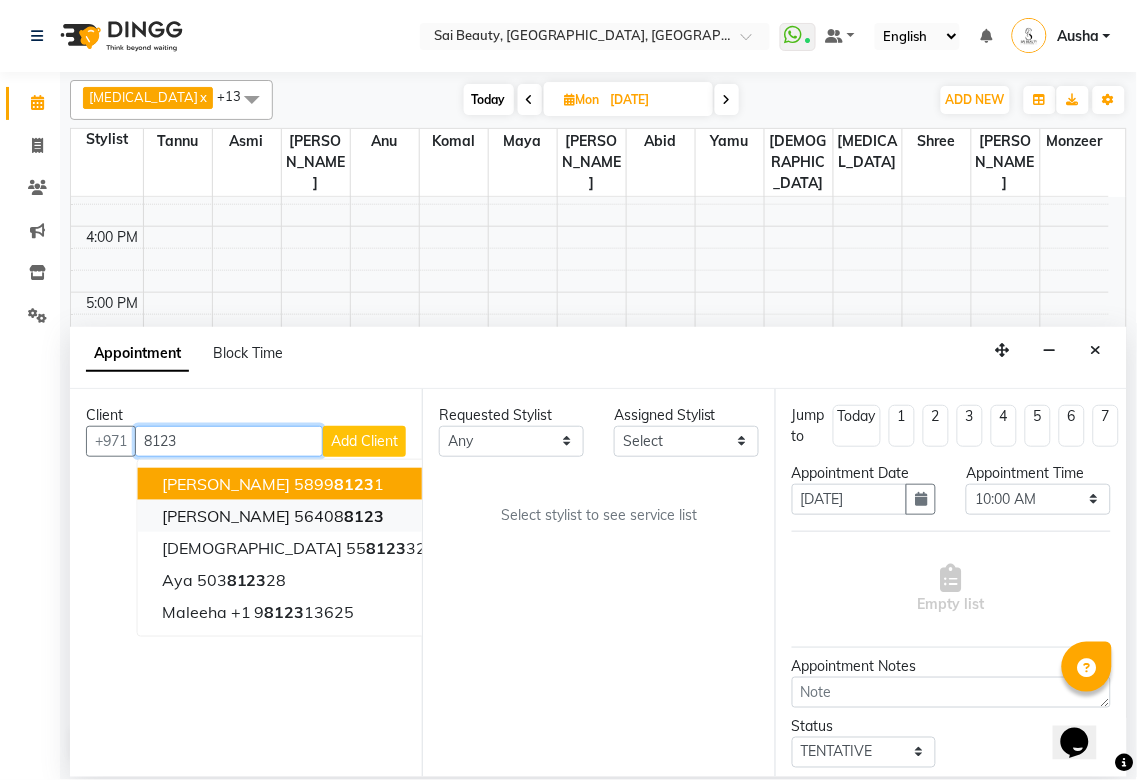 click on "8123" at bounding box center (365, 516) 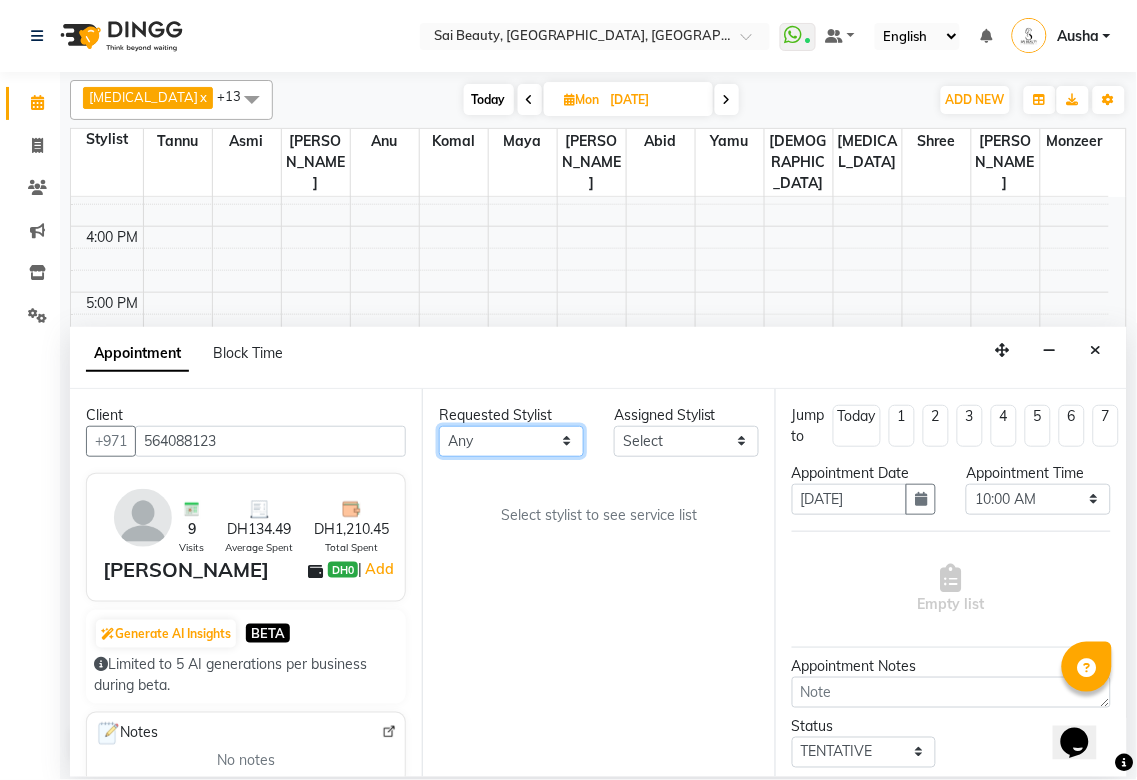 click on "Any Abid Alora Anu Asmi Diksha Gita Komal maya Monzeer shree sonu Surakcha Susmita Tannu Yamu" at bounding box center (511, 441) 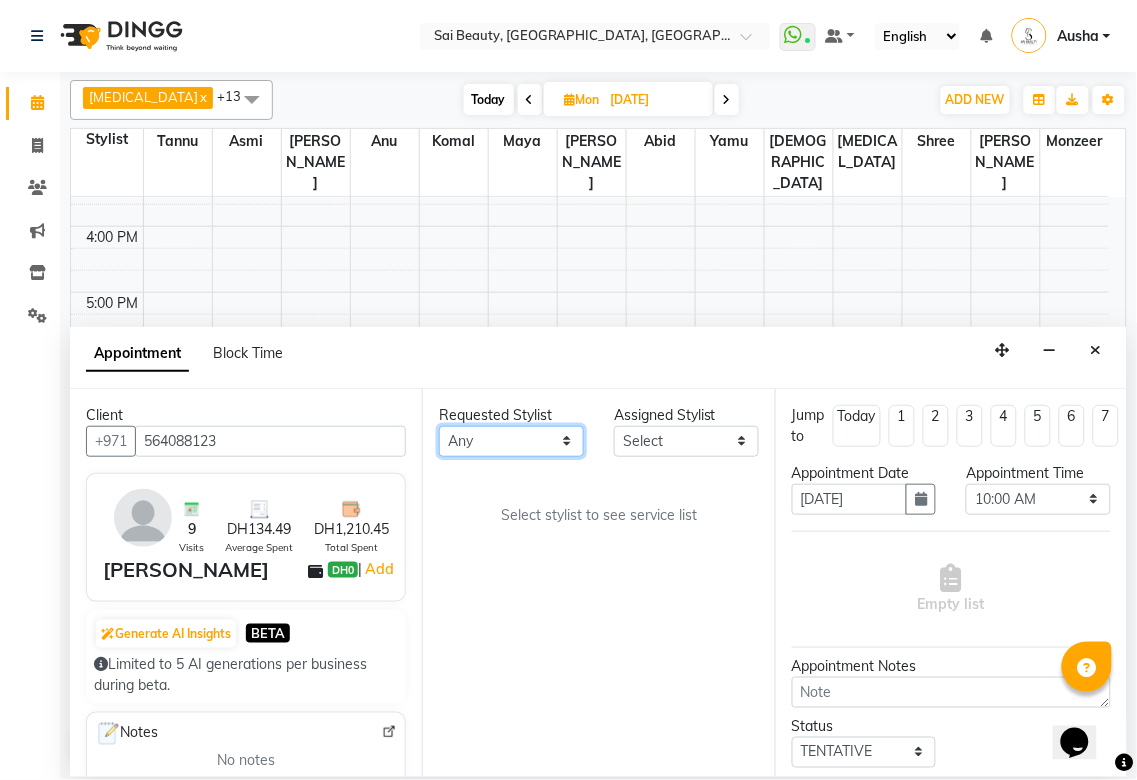 select on "40288" 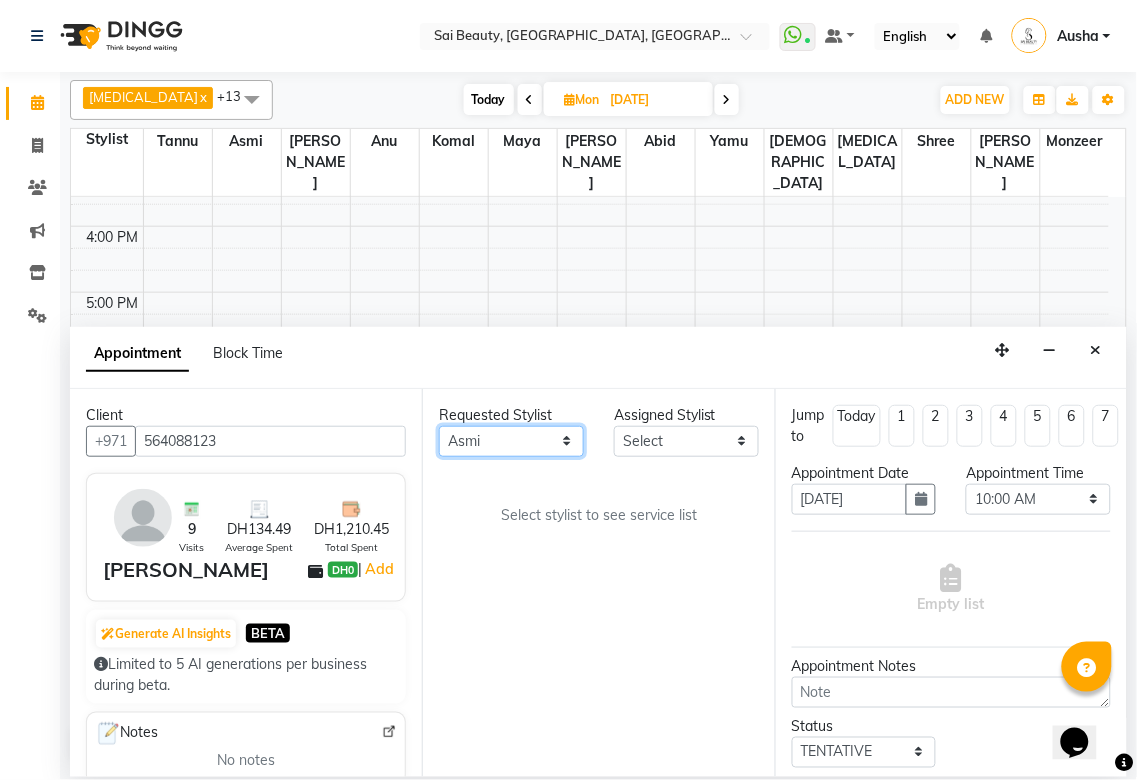 click on "Any Abid Alora Anu Asmi Diksha Gita Komal maya Monzeer shree sonu Surakcha Susmita Tannu Yamu" at bounding box center (511, 441) 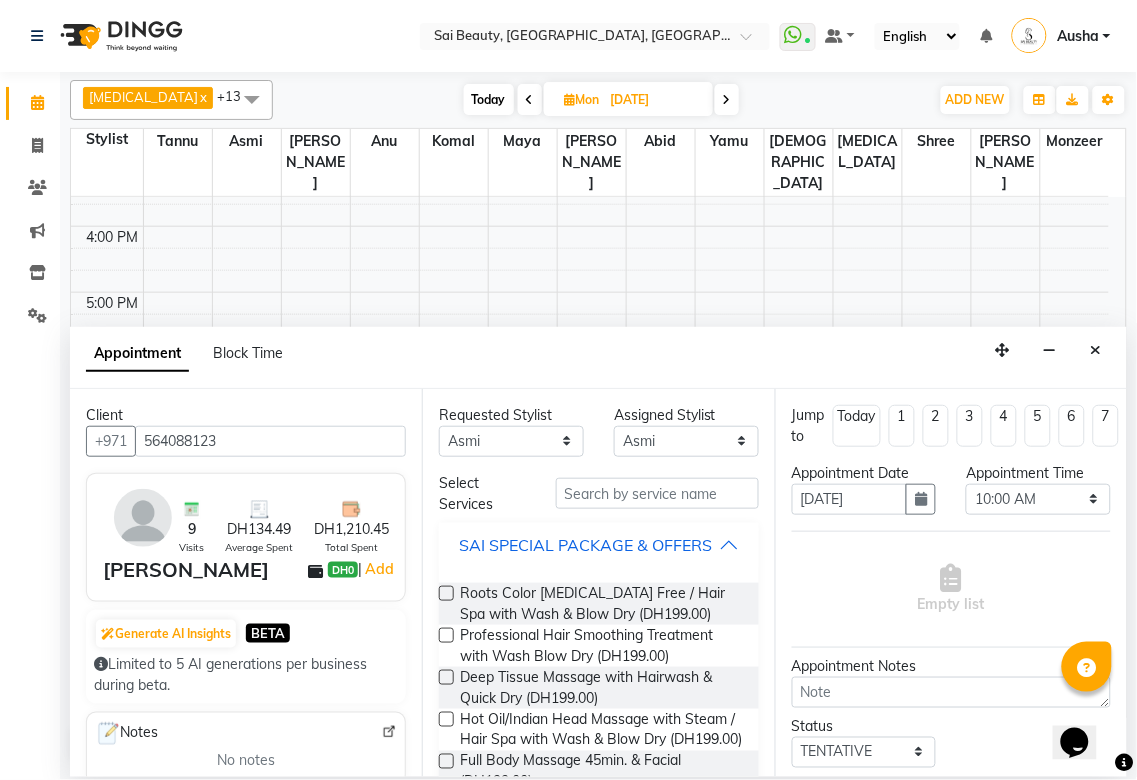 click on "SAI SPECIAL PACKAGE & OFFERS" at bounding box center (585, 545) 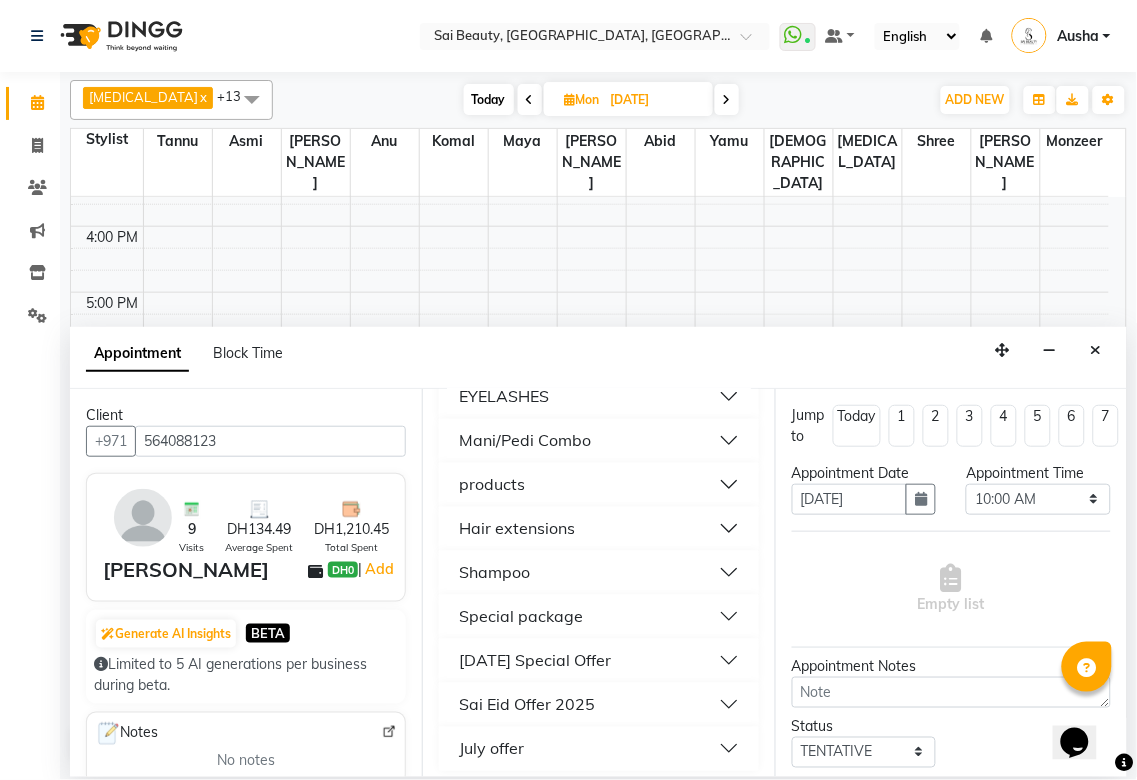 scroll, scrollTop: 1041, scrollLeft: 0, axis: vertical 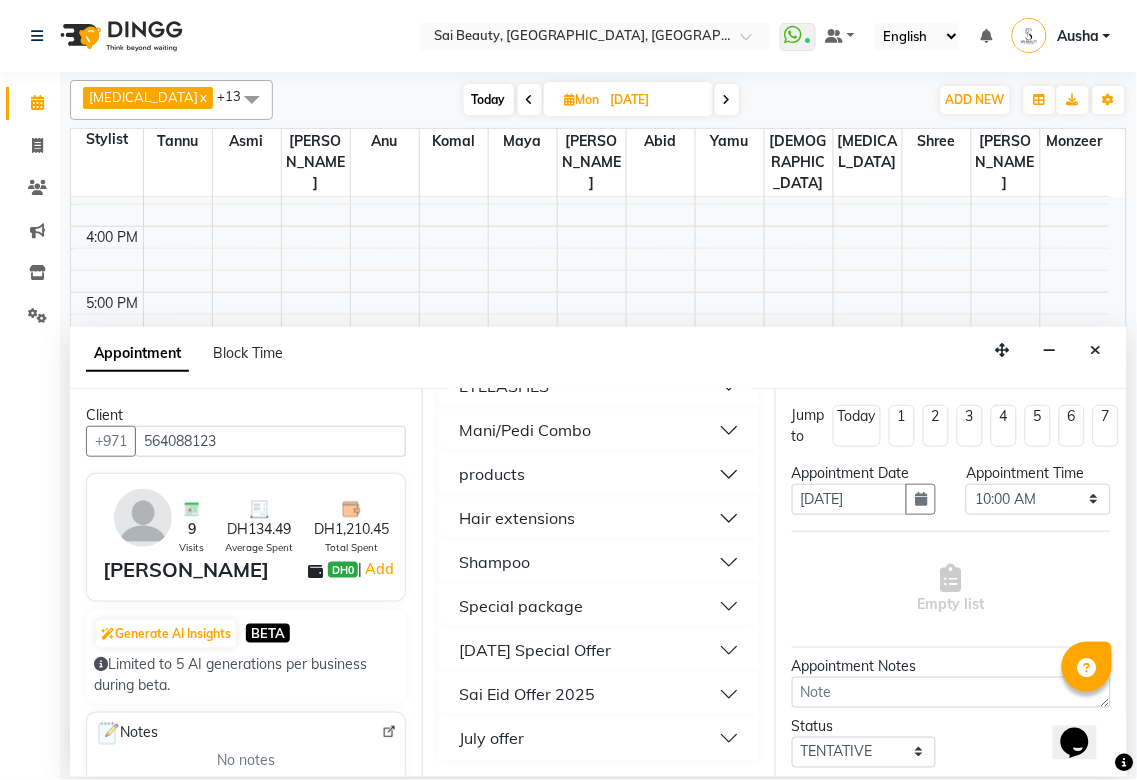 click on "July offer" at bounding box center [598, 739] 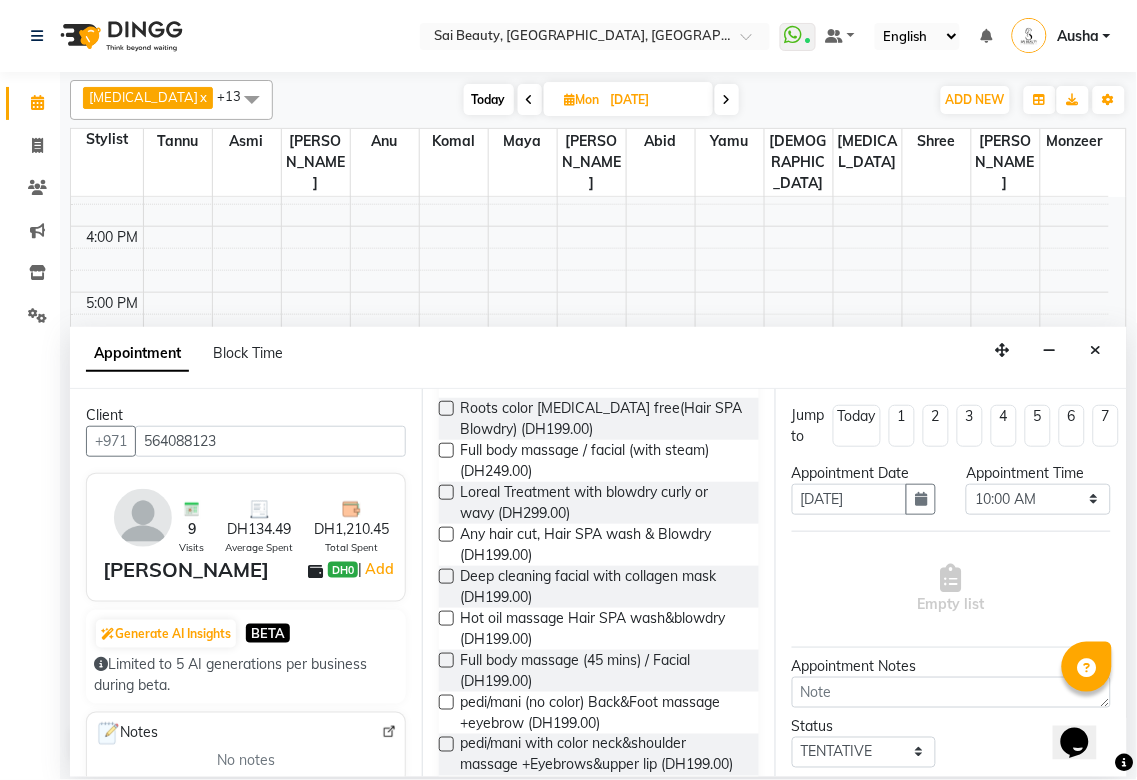 scroll, scrollTop: 1397, scrollLeft: 0, axis: vertical 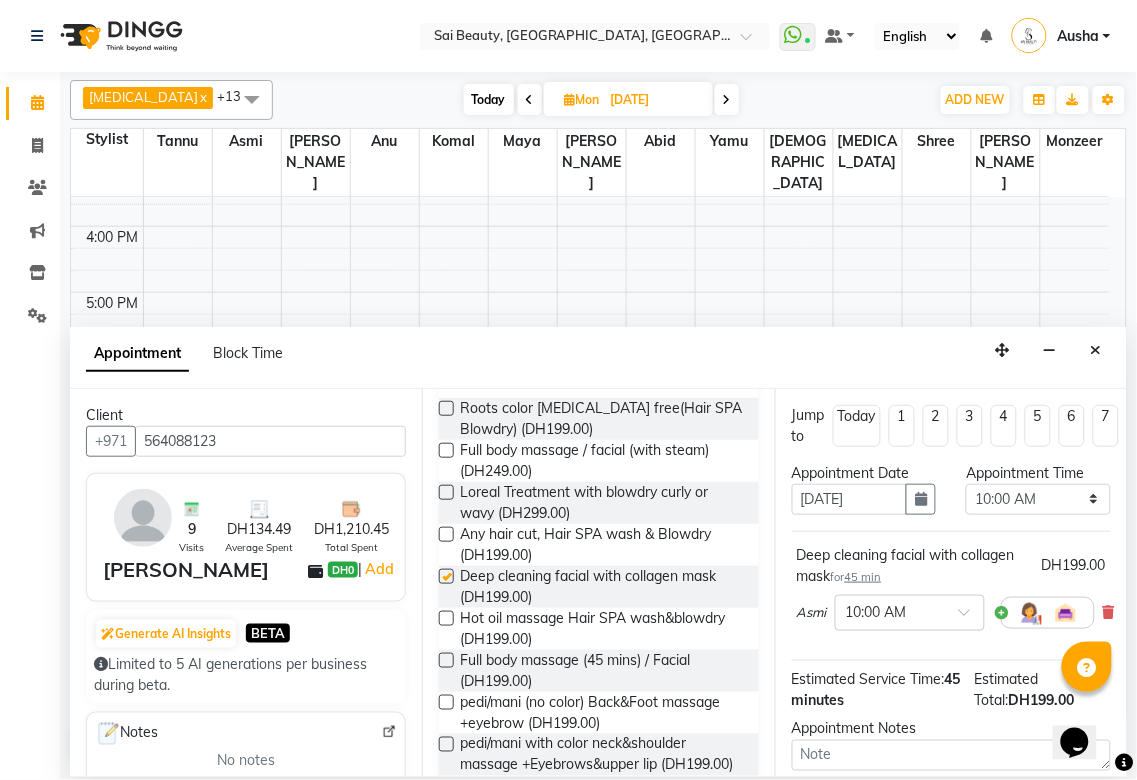 checkbox on "false" 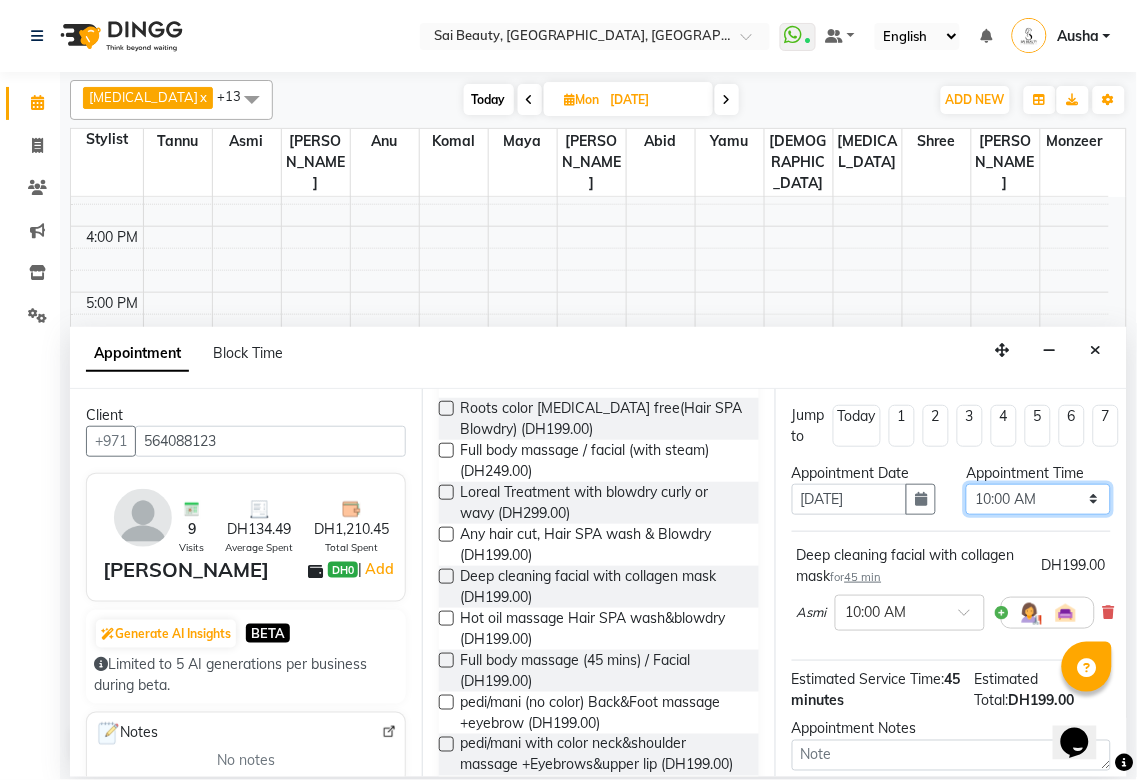 click on "Select 10:00 AM 10:05 AM 10:10 AM 10:15 AM 10:20 AM 10:25 AM 10:30 AM 10:35 AM 10:40 AM 10:45 AM 10:50 AM 10:55 AM 11:00 AM 11:05 AM 11:10 AM 11:15 AM 11:20 AM 11:25 AM 11:30 AM 11:35 AM 11:40 AM 11:45 AM 11:50 AM 11:55 AM 12:00 PM 12:05 PM 12:10 PM 12:15 PM 12:20 PM 12:25 PM 12:30 PM 12:35 PM 12:40 PM 12:45 PM 12:50 PM 12:55 PM 01:00 PM 01:05 PM 01:10 PM 01:15 PM 01:20 PM 01:25 PM 01:30 PM 01:35 PM 01:40 PM 01:45 PM 01:50 PM 01:55 PM 02:00 PM 02:05 PM 02:10 PM 02:15 PM 02:20 PM 02:25 PM 02:30 PM 02:35 PM 02:40 PM 02:45 PM 02:50 PM 02:55 PM 03:00 PM 03:05 PM 03:10 PM 03:15 PM 03:20 PM 03:25 PM 03:30 PM 03:35 PM 03:40 PM 03:45 PM 03:50 PM 03:55 PM 04:00 PM 04:05 PM 04:10 PM 04:15 PM 04:20 PM 04:25 PM 04:30 PM 04:35 PM 04:40 PM 04:45 PM 04:50 PM 04:55 PM 05:00 PM 05:05 PM 05:10 PM 05:15 PM 05:20 PM 05:25 PM 05:30 PM 05:35 PM 05:40 PM 05:45 PM 05:50 PM 05:55 PM 06:00 PM 06:05 PM 06:10 PM 06:15 PM 06:20 PM 06:25 PM 06:30 PM 06:35 PM 06:40 PM 06:45 PM 06:50 PM 06:55 PM 07:00 PM 07:05 PM 07:10 PM 07:15 PM 07:20 PM" at bounding box center (1038, 499) 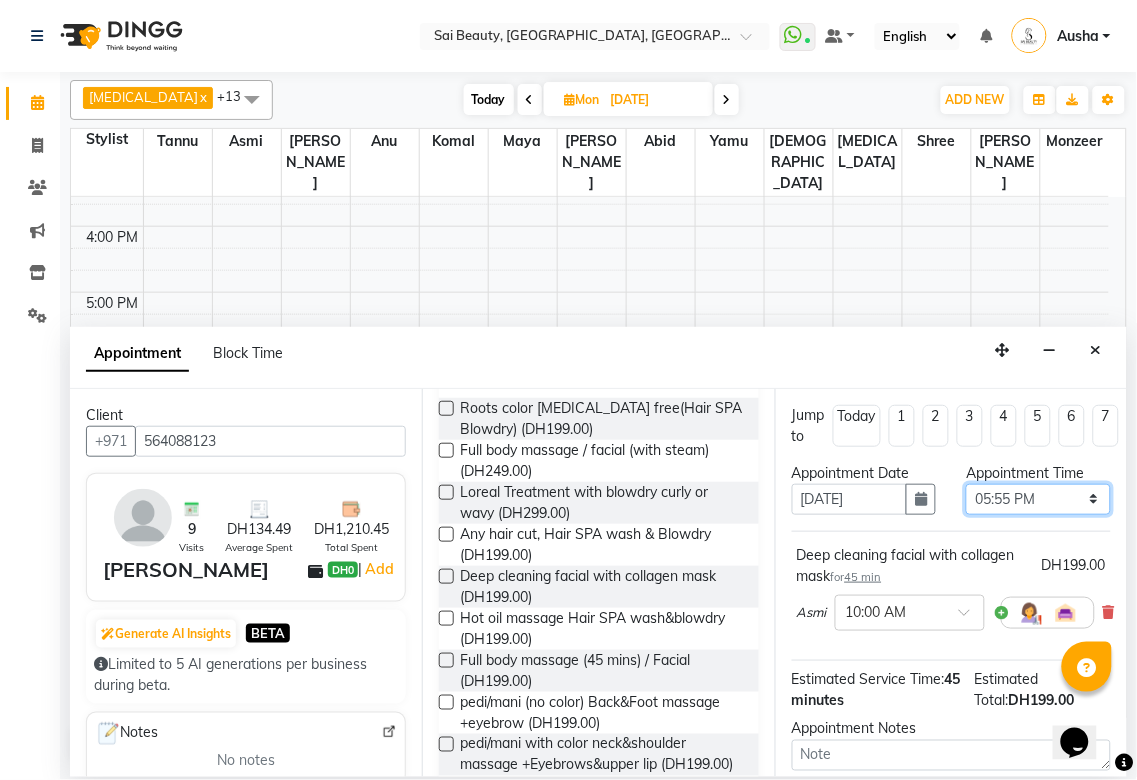 click on "Select 10:00 AM 10:05 AM 10:10 AM 10:15 AM 10:20 AM 10:25 AM 10:30 AM 10:35 AM 10:40 AM 10:45 AM 10:50 AM 10:55 AM 11:00 AM 11:05 AM 11:10 AM 11:15 AM 11:20 AM 11:25 AM 11:30 AM 11:35 AM 11:40 AM 11:45 AM 11:50 AM 11:55 AM 12:00 PM 12:05 PM 12:10 PM 12:15 PM 12:20 PM 12:25 PM 12:30 PM 12:35 PM 12:40 PM 12:45 PM 12:50 PM 12:55 PM 01:00 PM 01:05 PM 01:10 PM 01:15 PM 01:20 PM 01:25 PM 01:30 PM 01:35 PM 01:40 PM 01:45 PM 01:50 PM 01:55 PM 02:00 PM 02:05 PM 02:10 PM 02:15 PM 02:20 PM 02:25 PM 02:30 PM 02:35 PM 02:40 PM 02:45 PM 02:50 PM 02:55 PM 03:00 PM 03:05 PM 03:10 PM 03:15 PM 03:20 PM 03:25 PM 03:30 PM 03:35 PM 03:40 PM 03:45 PM 03:50 PM 03:55 PM 04:00 PM 04:05 PM 04:10 PM 04:15 PM 04:20 PM 04:25 PM 04:30 PM 04:35 PM 04:40 PM 04:45 PM 04:50 PM 04:55 PM 05:00 PM 05:05 PM 05:10 PM 05:15 PM 05:20 PM 05:25 PM 05:30 PM 05:35 PM 05:40 PM 05:45 PM 05:50 PM 05:55 PM 06:00 PM 06:05 PM 06:10 PM 06:15 PM 06:20 PM 06:25 PM 06:30 PM 06:35 PM 06:40 PM 06:45 PM 06:50 PM 06:55 PM 07:00 PM 07:05 PM 07:10 PM 07:15 PM 07:20 PM" at bounding box center (1038, 499) 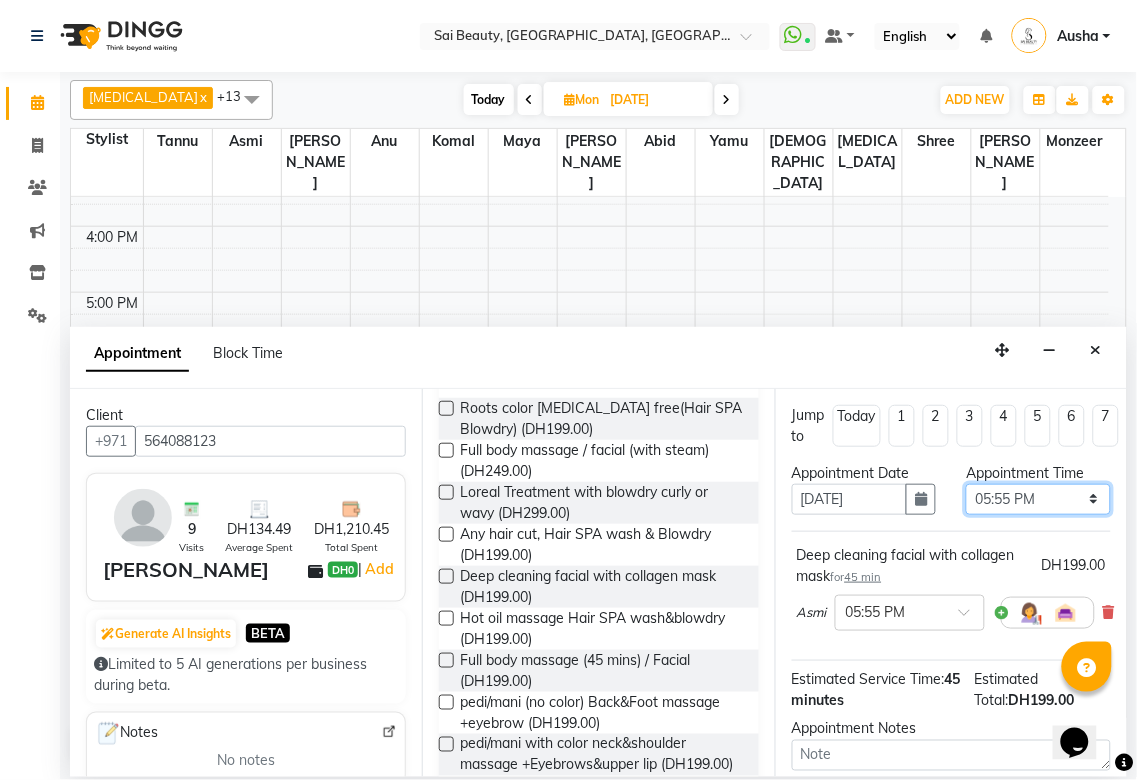 click on "Select 10:00 AM 10:05 AM 10:10 AM 10:15 AM 10:20 AM 10:25 AM 10:30 AM 10:35 AM 10:40 AM 10:45 AM 10:50 AM 10:55 AM 11:00 AM 11:05 AM 11:10 AM 11:15 AM 11:20 AM 11:25 AM 11:30 AM 11:35 AM 11:40 AM 11:45 AM 11:50 AM 11:55 AM 12:00 PM 12:05 PM 12:10 PM 12:15 PM 12:20 PM 12:25 PM 12:30 PM 12:35 PM 12:40 PM 12:45 PM 12:50 PM 12:55 PM 01:00 PM 01:05 PM 01:10 PM 01:15 PM 01:20 PM 01:25 PM 01:30 PM 01:35 PM 01:40 PM 01:45 PM 01:50 PM 01:55 PM 02:00 PM 02:05 PM 02:10 PM 02:15 PM 02:20 PM 02:25 PM 02:30 PM 02:35 PM 02:40 PM 02:45 PM 02:50 PM 02:55 PM 03:00 PM 03:05 PM 03:10 PM 03:15 PM 03:20 PM 03:25 PM 03:30 PM 03:35 PM 03:40 PM 03:45 PM 03:50 PM 03:55 PM 04:00 PM 04:05 PM 04:10 PM 04:15 PM 04:20 PM 04:25 PM 04:30 PM 04:35 PM 04:40 PM 04:45 PM 04:50 PM 04:55 PM 05:00 PM 05:05 PM 05:10 PM 05:15 PM 05:20 PM 05:25 PM 05:30 PM 05:35 PM 05:40 PM 05:45 PM 05:50 PM 05:55 PM 06:00 PM 06:05 PM 06:10 PM 06:15 PM 06:20 PM 06:25 PM 06:30 PM 06:35 PM 06:40 PM 06:45 PM 06:50 PM 06:55 PM 07:00 PM 07:05 PM 07:10 PM 07:15 PM 07:20 PM" at bounding box center [1038, 499] 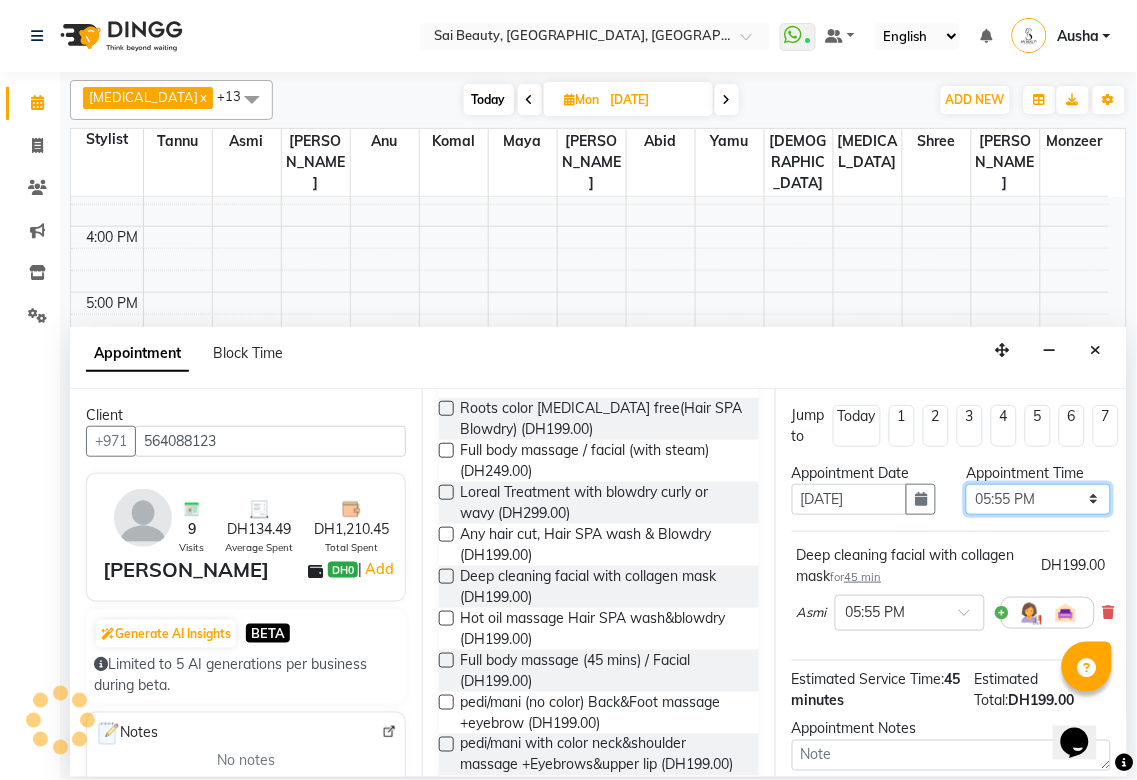 select on "1080" 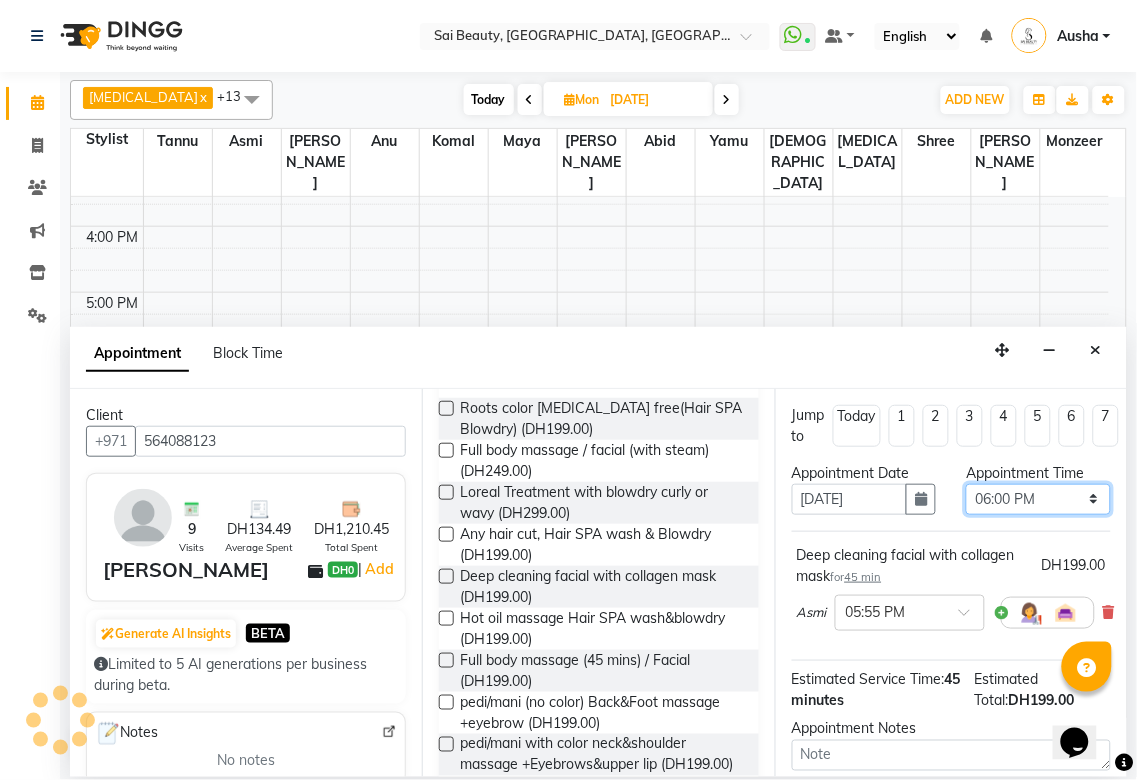 click on "Select 10:00 AM 10:05 AM 10:10 AM 10:15 AM 10:20 AM 10:25 AM 10:30 AM 10:35 AM 10:40 AM 10:45 AM 10:50 AM 10:55 AM 11:00 AM 11:05 AM 11:10 AM 11:15 AM 11:20 AM 11:25 AM 11:30 AM 11:35 AM 11:40 AM 11:45 AM 11:50 AM 11:55 AM 12:00 PM 12:05 PM 12:10 PM 12:15 PM 12:20 PM 12:25 PM 12:30 PM 12:35 PM 12:40 PM 12:45 PM 12:50 PM 12:55 PM 01:00 PM 01:05 PM 01:10 PM 01:15 PM 01:20 PM 01:25 PM 01:30 PM 01:35 PM 01:40 PM 01:45 PM 01:50 PM 01:55 PM 02:00 PM 02:05 PM 02:10 PM 02:15 PM 02:20 PM 02:25 PM 02:30 PM 02:35 PM 02:40 PM 02:45 PM 02:50 PM 02:55 PM 03:00 PM 03:05 PM 03:10 PM 03:15 PM 03:20 PM 03:25 PM 03:30 PM 03:35 PM 03:40 PM 03:45 PM 03:50 PM 03:55 PM 04:00 PM 04:05 PM 04:10 PM 04:15 PM 04:20 PM 04:25 PM 04:30 PM 04:35 PM 04:40 PM 04:45 PM 04:50 PM 04:55 PM 05:00 PM 05:05 PM 05:10 PM 05:15 PM 05:20 PM 05:25 PM 05:30 PM 05:35 PM 05:40 PM 05:45 PM 05:50 PM 05:55 PM 06:00 PM 06:05 PM 06:10 PM 06:15 PM 06:20 PM 06:25 PM 06:30 PM 06:35 PM 06:40 PM 06:45 PM 06:50 PM 06:55 PM 07:00 PM 07:05 PM 07:10 PM 07:15 PM 07:20 PM" at bounding box center [1038, 499] 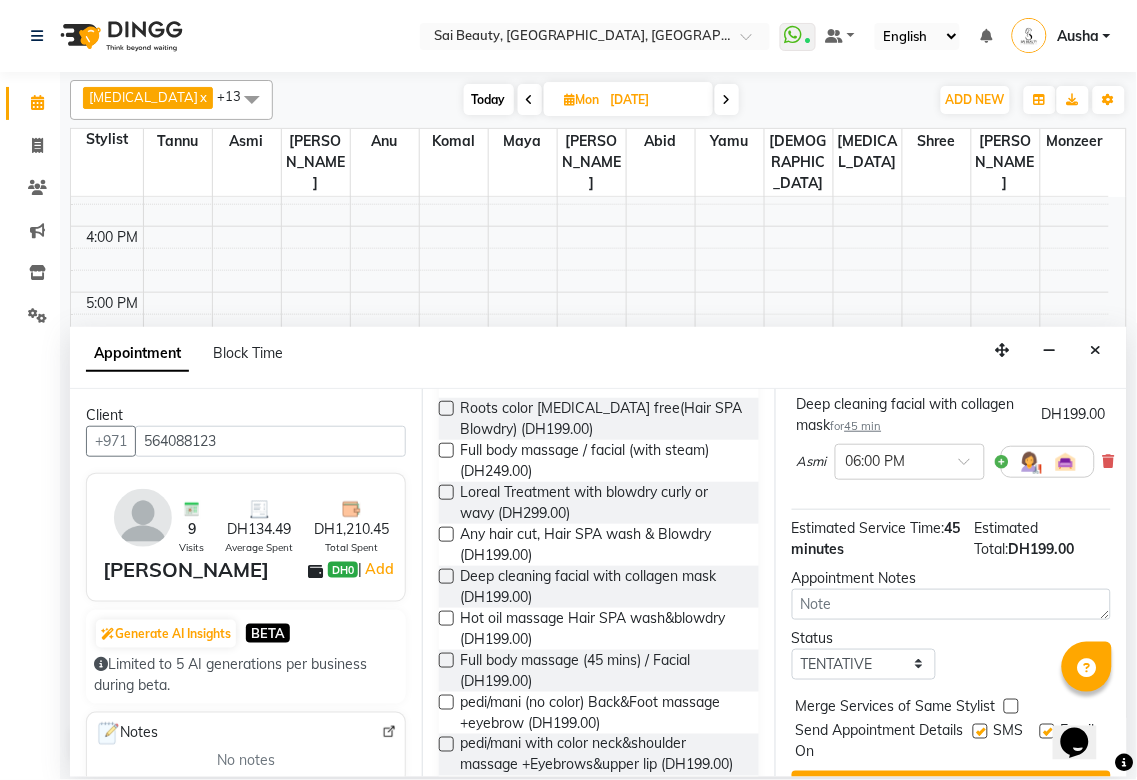 scroll, scrollTop: 214, scrollLeft: 0, axis: vertical 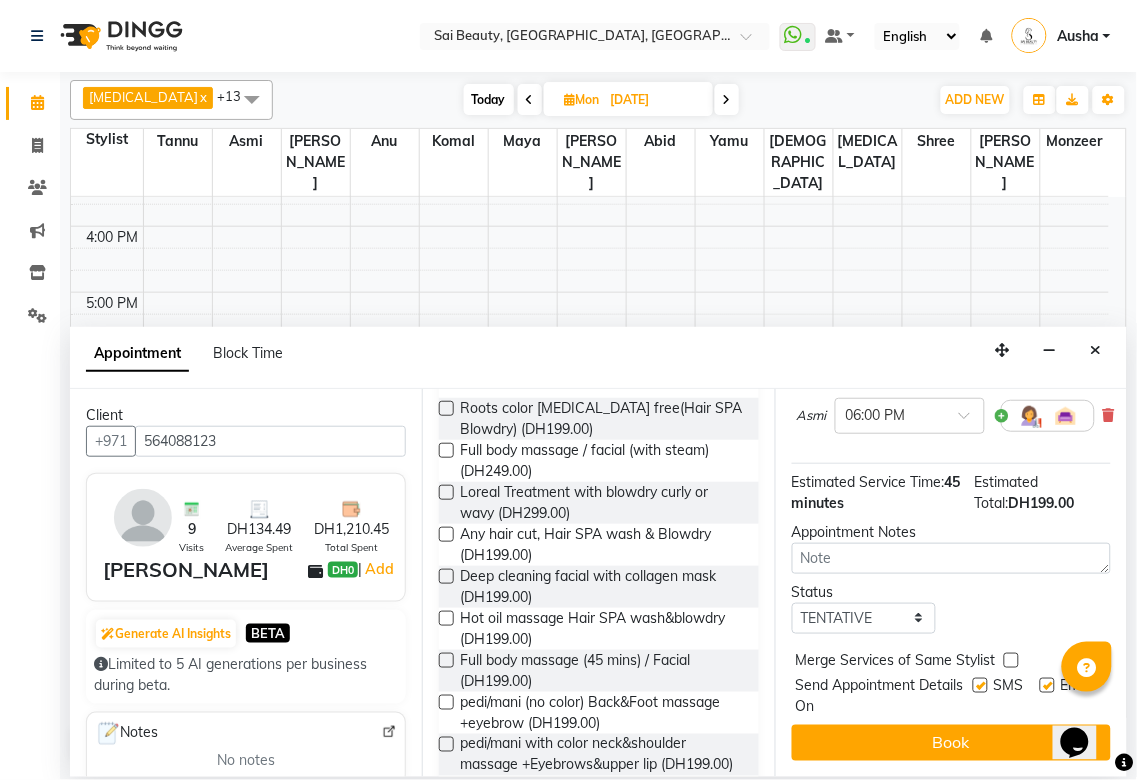 click at bounding box center [1011, 660] 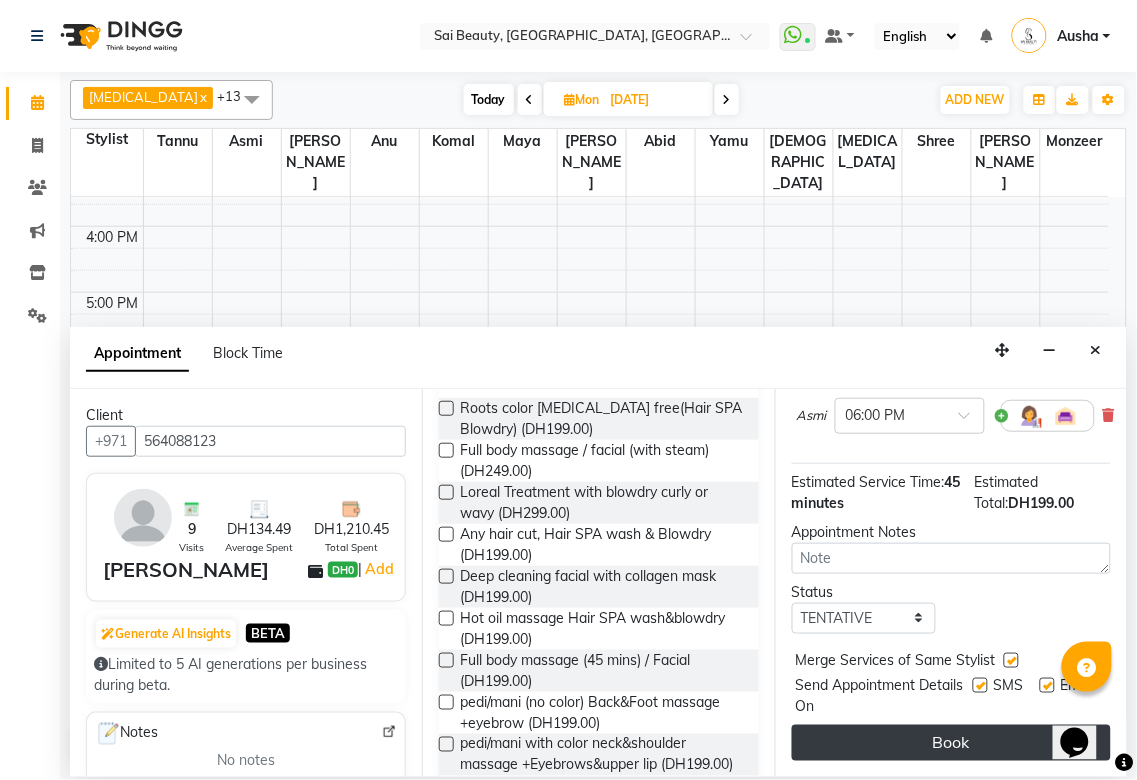 click on "Book" at bounding box center (951, 743) 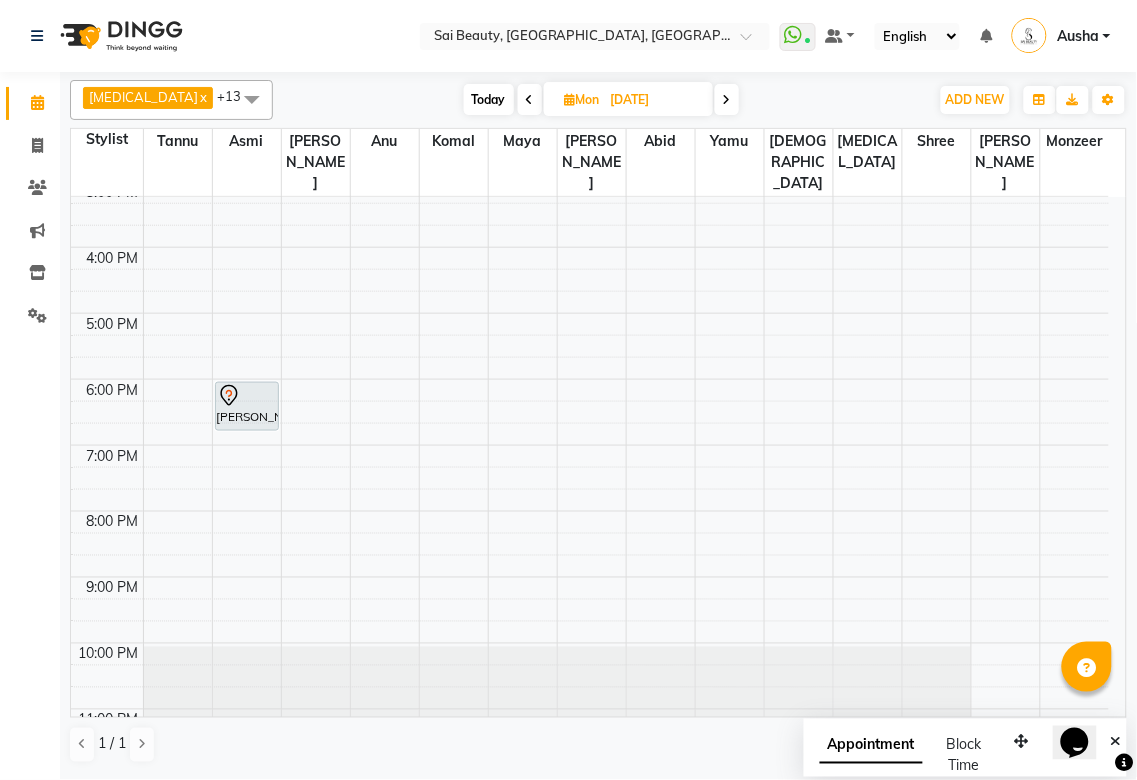 scroll, scrollTop: 175, scrollLeft: 0, axis: vertical 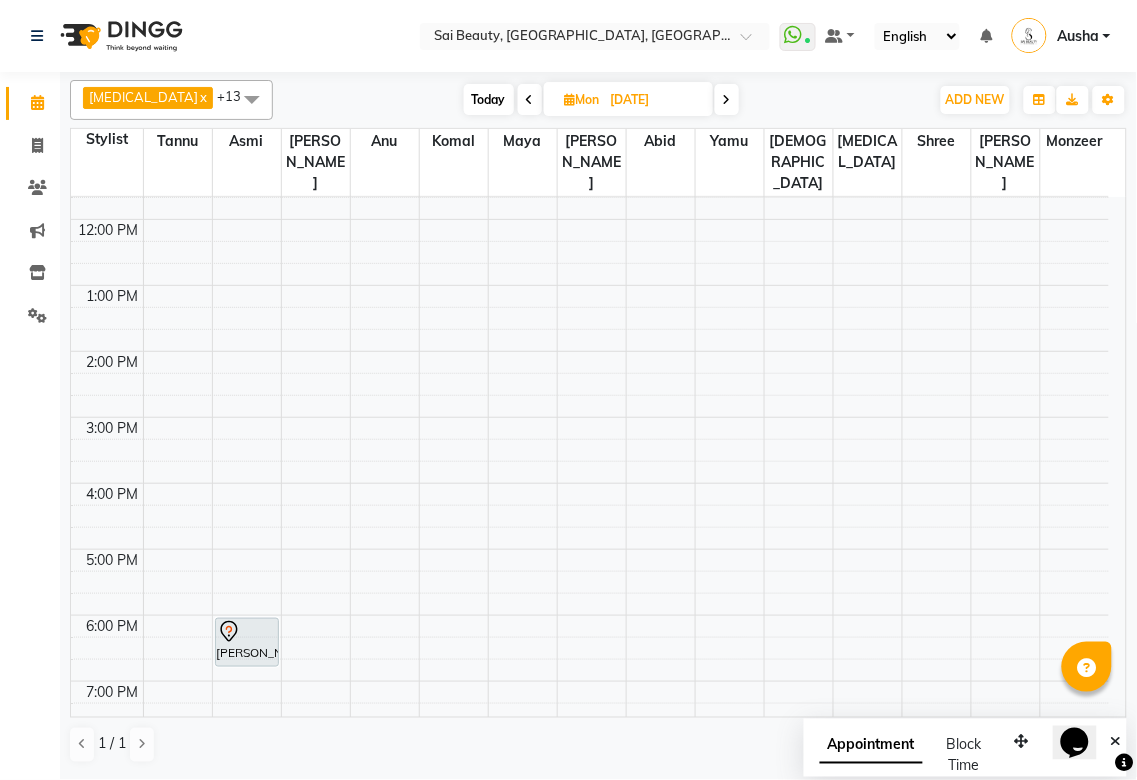 click at bounding box center [530, 100] 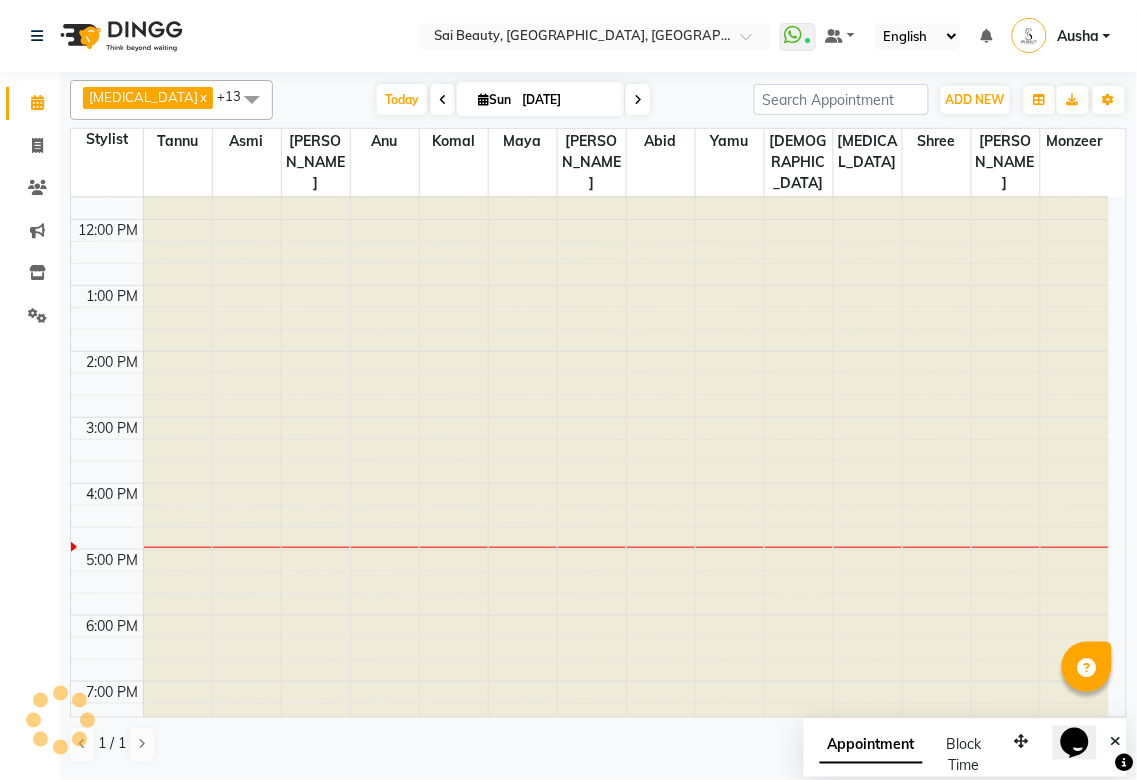 type on "[DATE]" 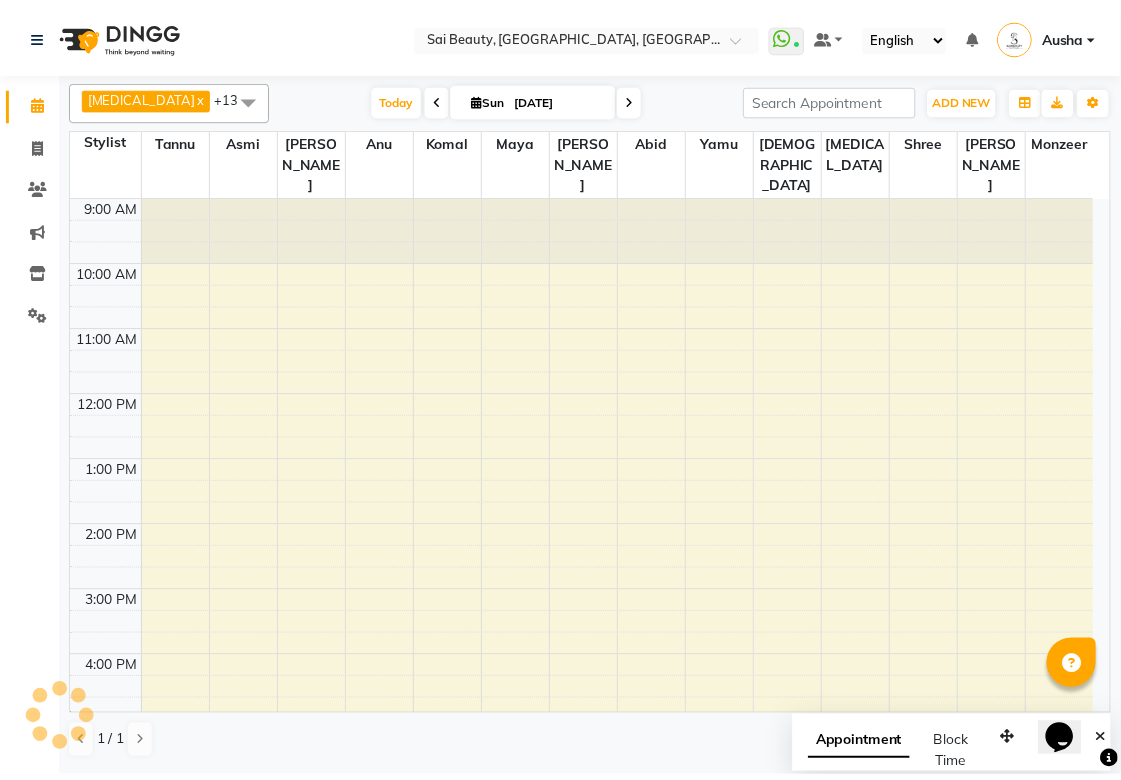 scroll, scrollTop: 432, scrollLeft: 0, axis: vertical 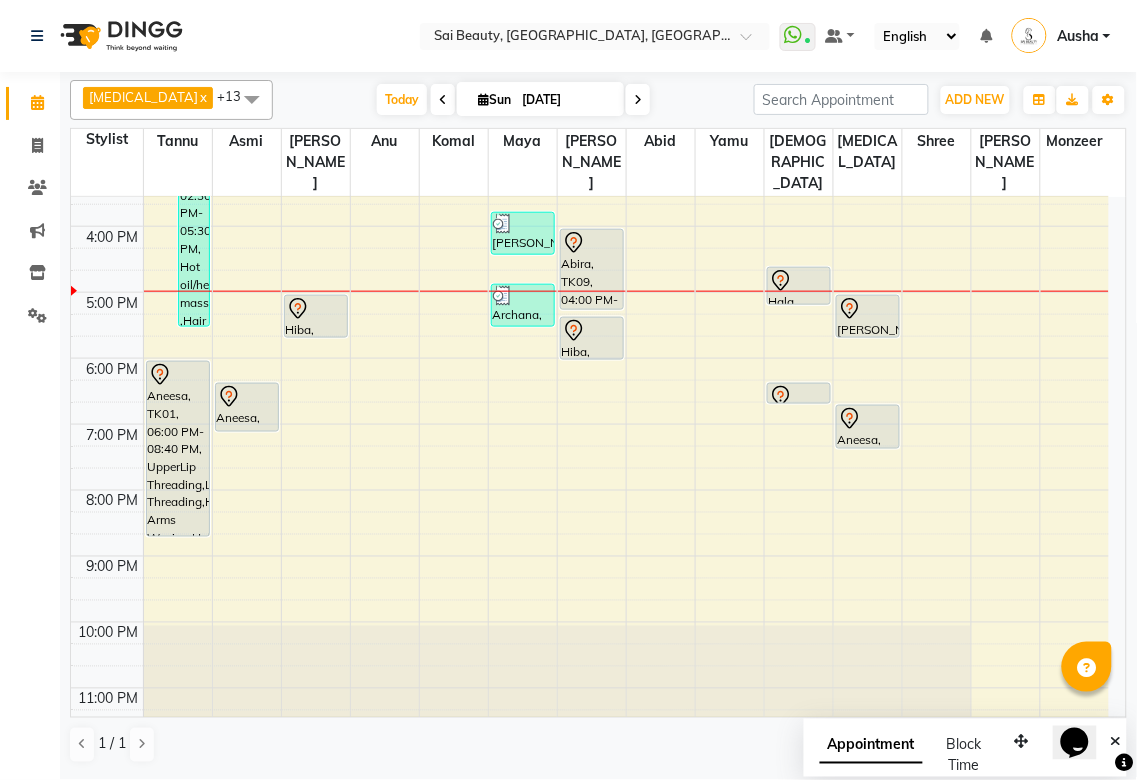 click 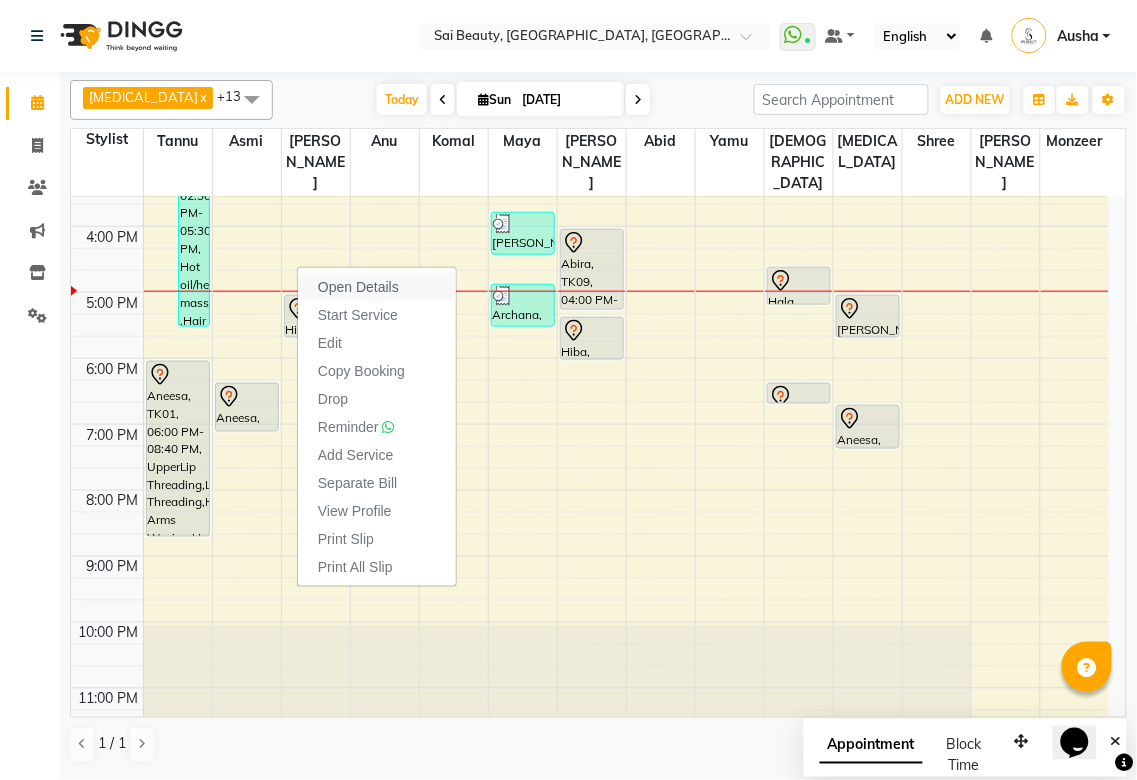 click on "Open Details" at bounding box center [377, 287] 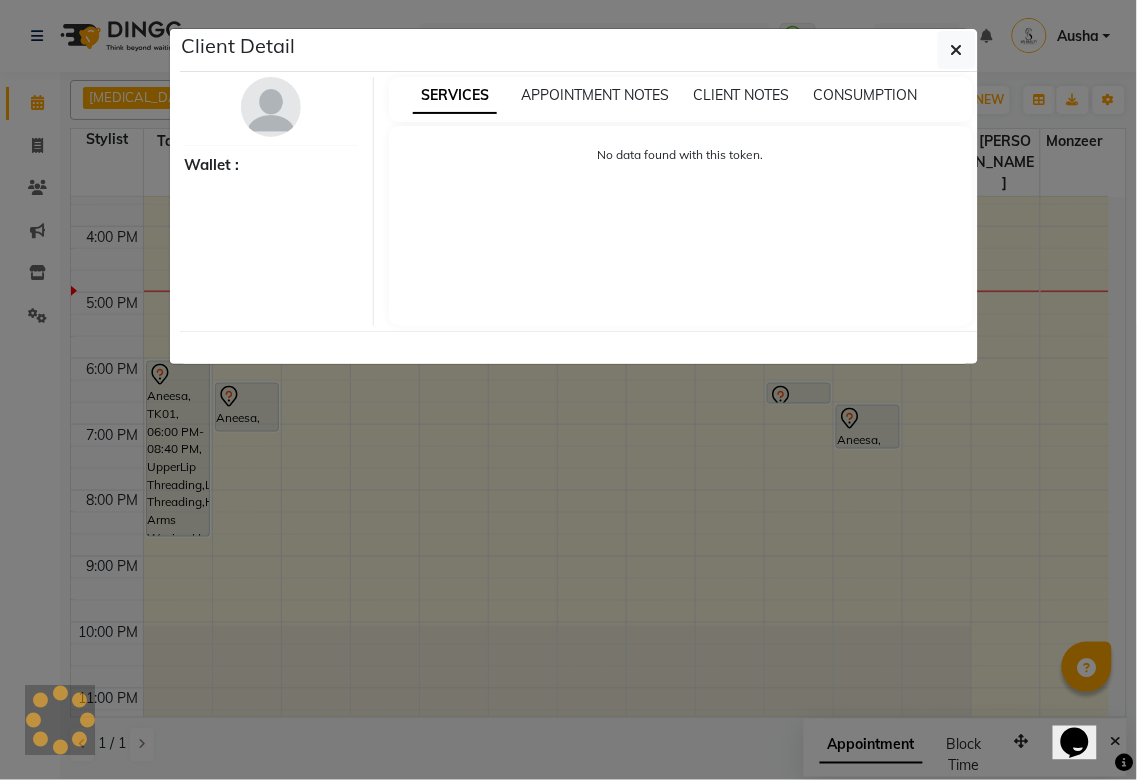 select on "7" 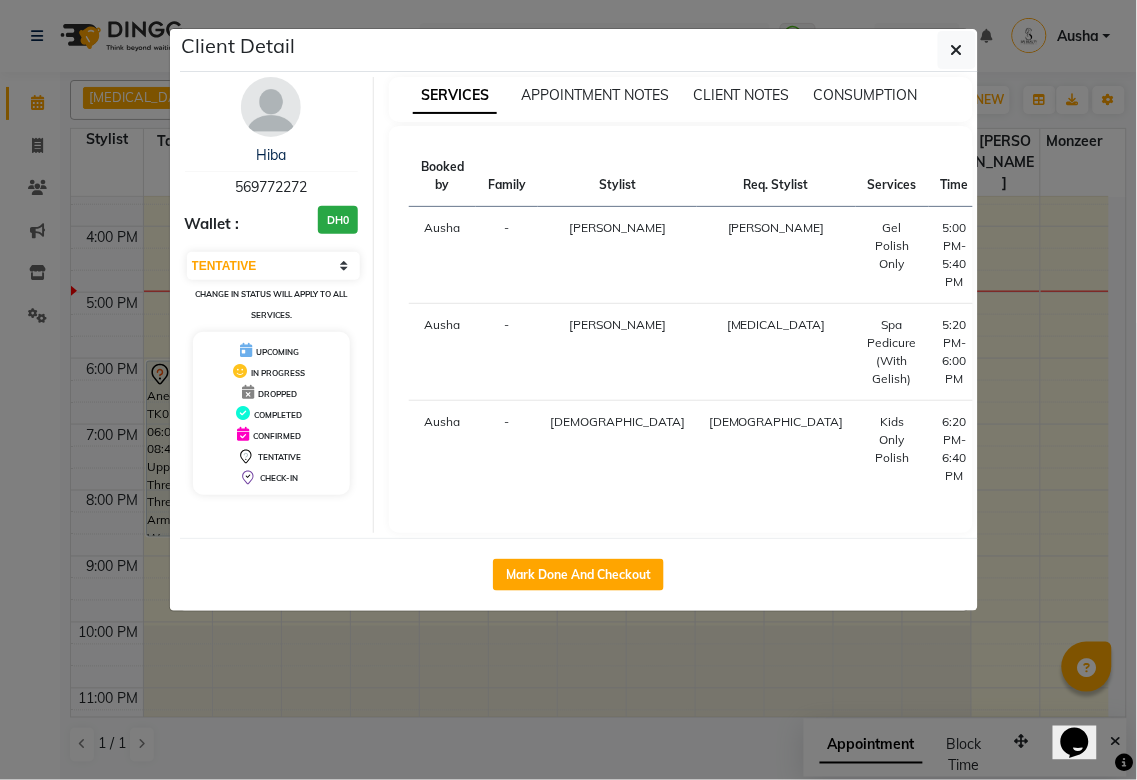 click on "Client Detail  Hiba    569772272 Wallet : DH0 Select IN SERVICE CONFIRMED TENTATIVE CHECK IN MARK DONE DROPPED UPCOMING Change in status will apply to all services. UPCOMING IN PROGRESS DROPPED COMPLETED CONFIRMED TENTATIVE CHECK-IN SERVICES APPOINTMENT NOTES CLIENT NOTES CONSUMPTION Booked by Family Stylist Req. Stylist Services Time Status  Ausha  - Susmita Susmita  Gel Polish  Only   5:00 PM-5:40 PM   START   Ausha  - Diksha Alora  Spa Pedicure (With Gelish)   5:20 PM-6:00 PM   START   Ausha  - Gita Gita  Kids Only Polish   6:20 PM-6:40 PM   START   Mark Done And Checkout" 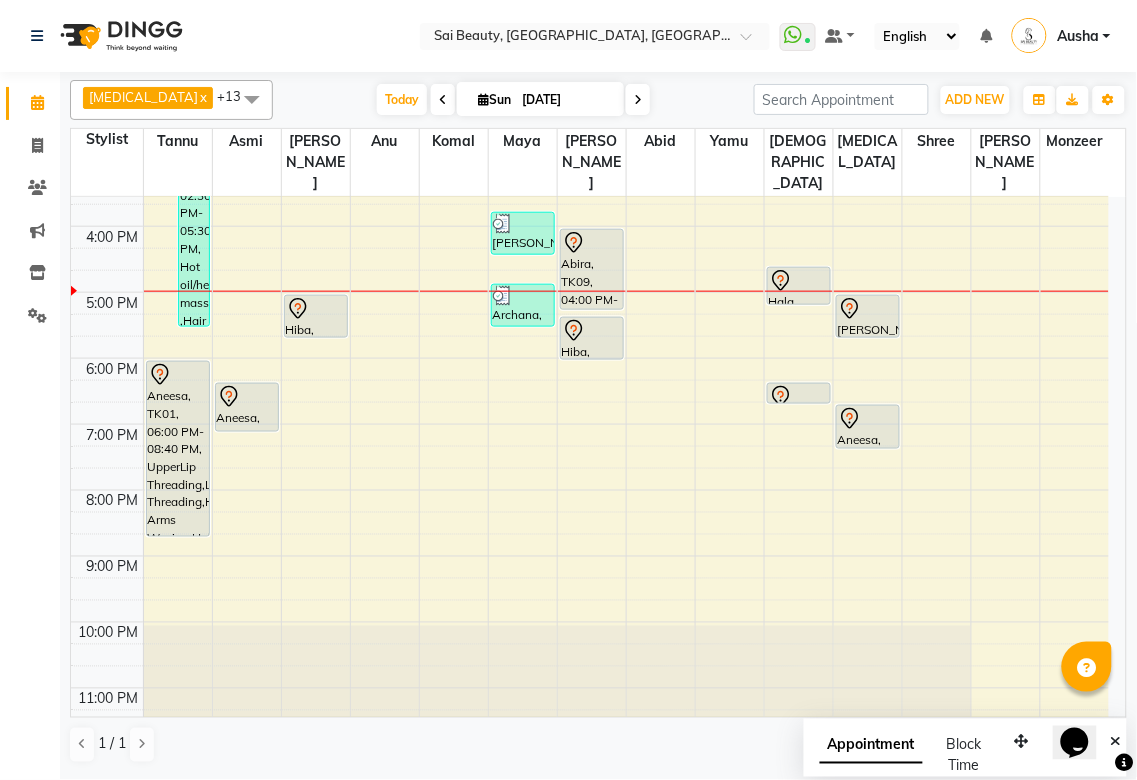 click 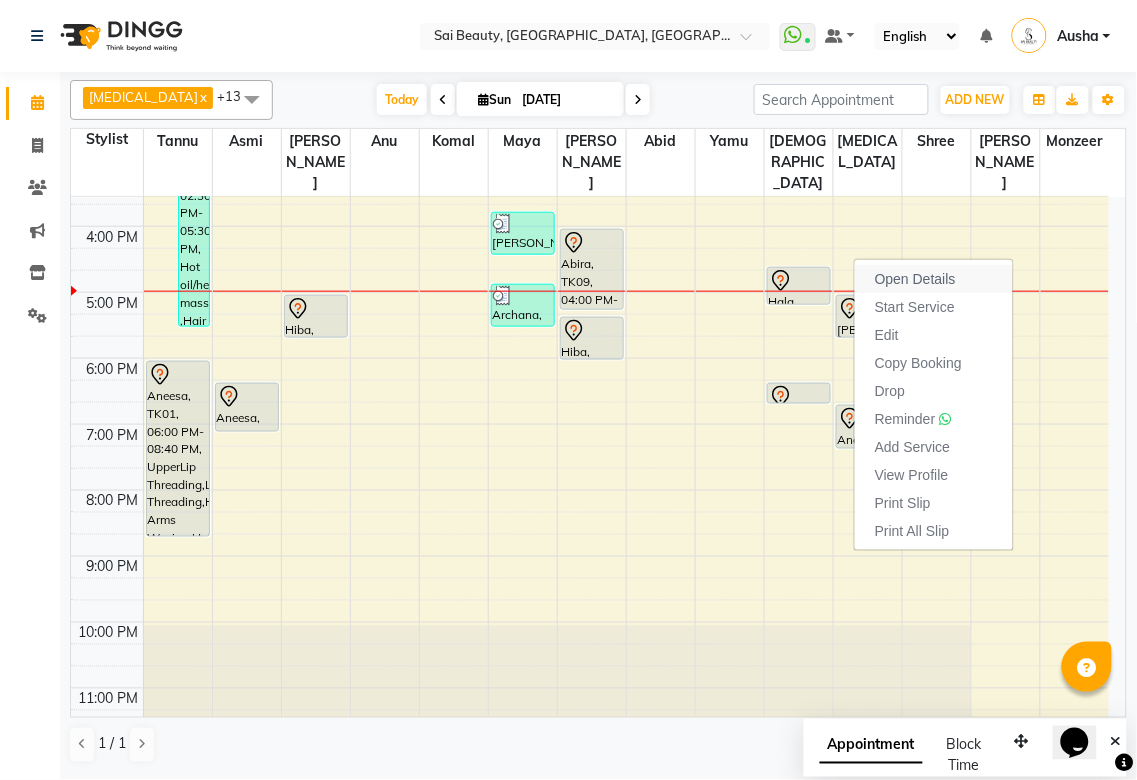 click on "Open Details" at bounding box center [915, 279] 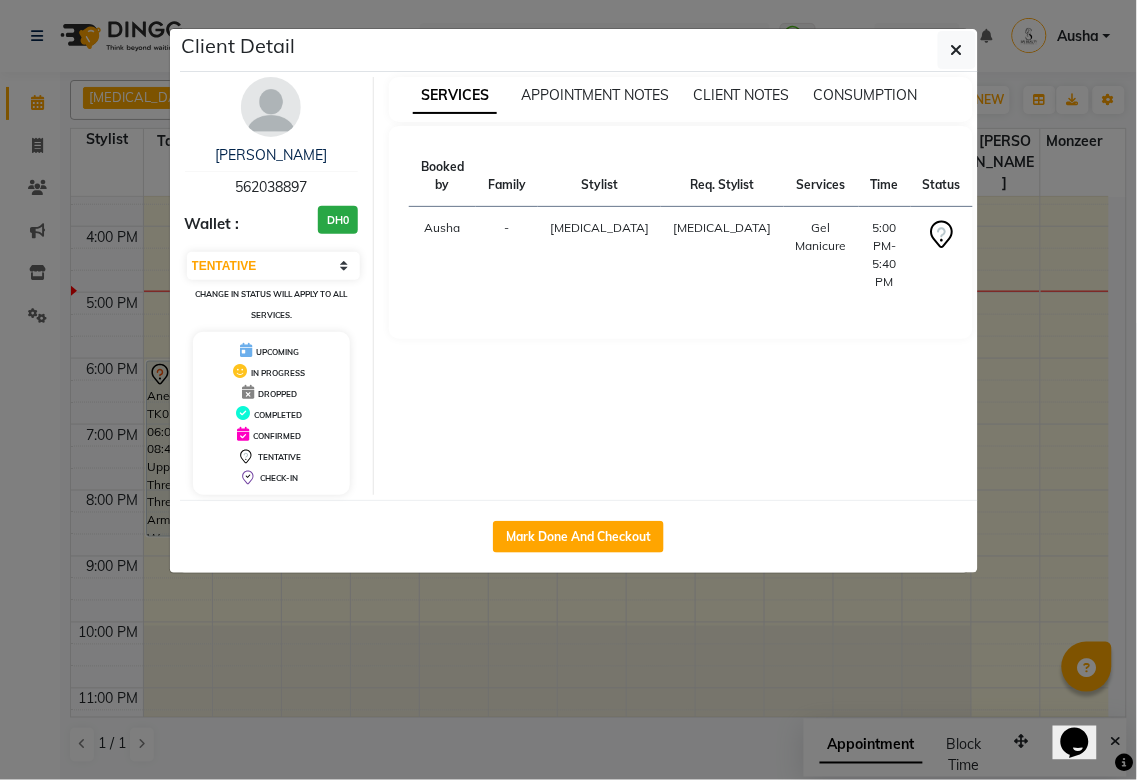 click on "Client Detail  [PERSON_NAME]    562038897 Wallet : DH0 Select IN SERVICE CONFIRMED TENTATIVE CHECK IN MARK DONE DROPPED UPCOMING Change in status will apply to all services. UPCOMING IN PROGRESS DROPPED COMPLETED CONFIRMED TENTATIVE CHECK-IN SERVICES APPOINTMENT NOTES CLIENT NOTES CONSUMPTION Booked by Family Stylist Req. Stylist Services Time Status  [PERSON_NAME][MEDICAL_DATA] [PERSON_NAME]  Gel Manicure   5:00 PM-5:40 PM   START   Mark Done And Checkout" 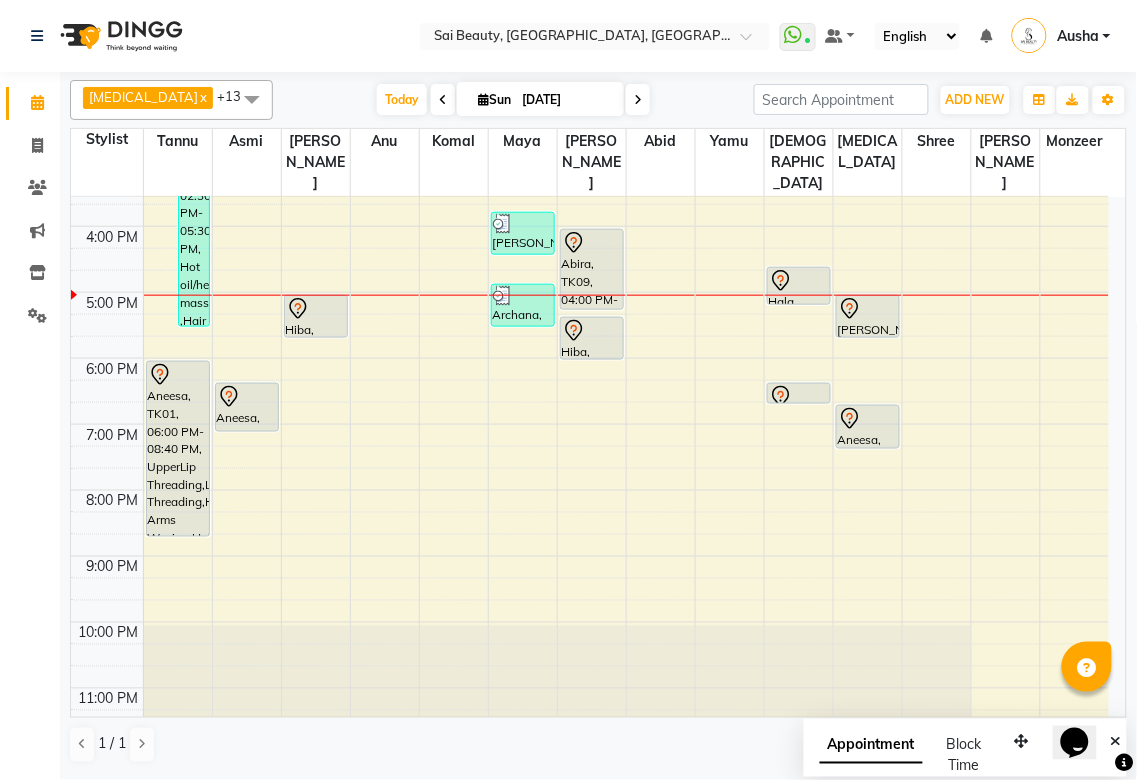 click 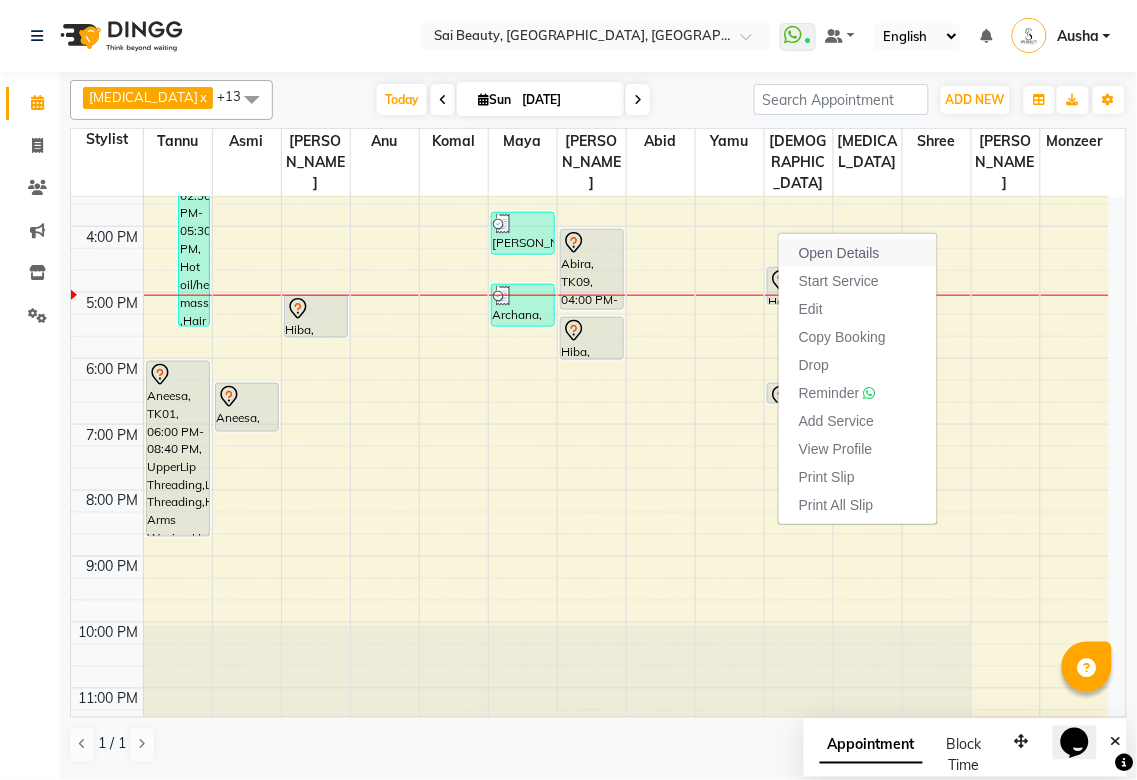 click on "Open Details" at bounding box center [839, 253] 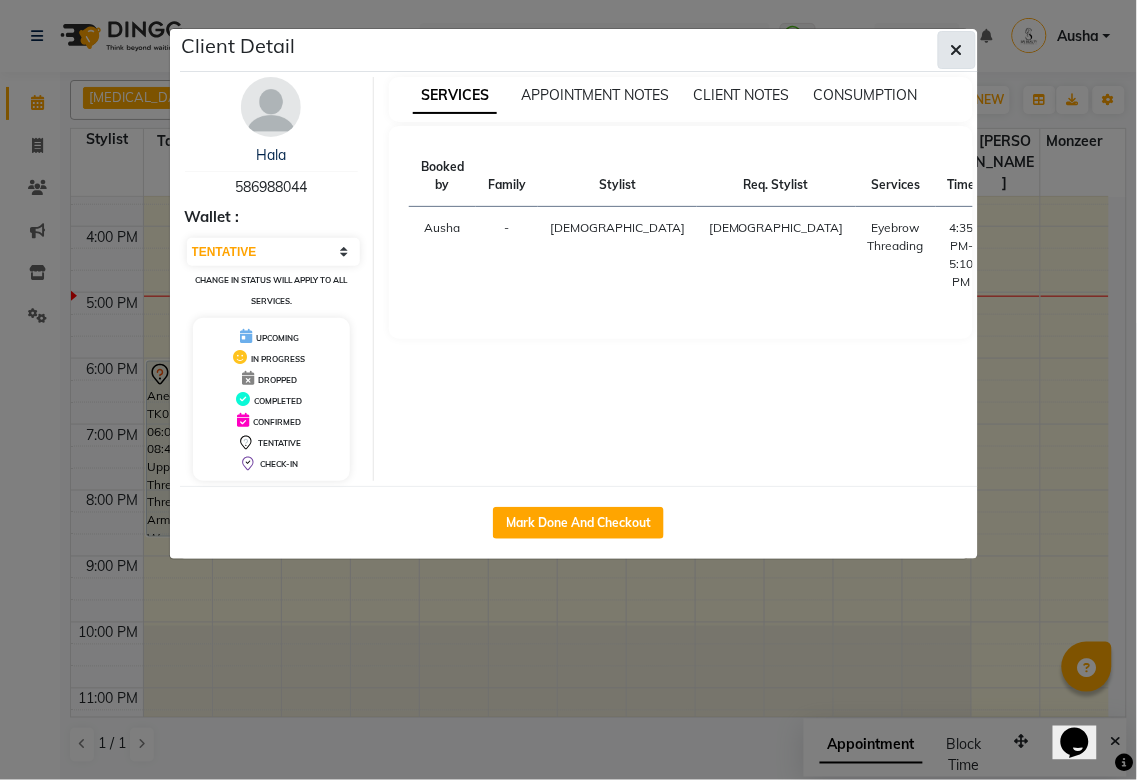 click 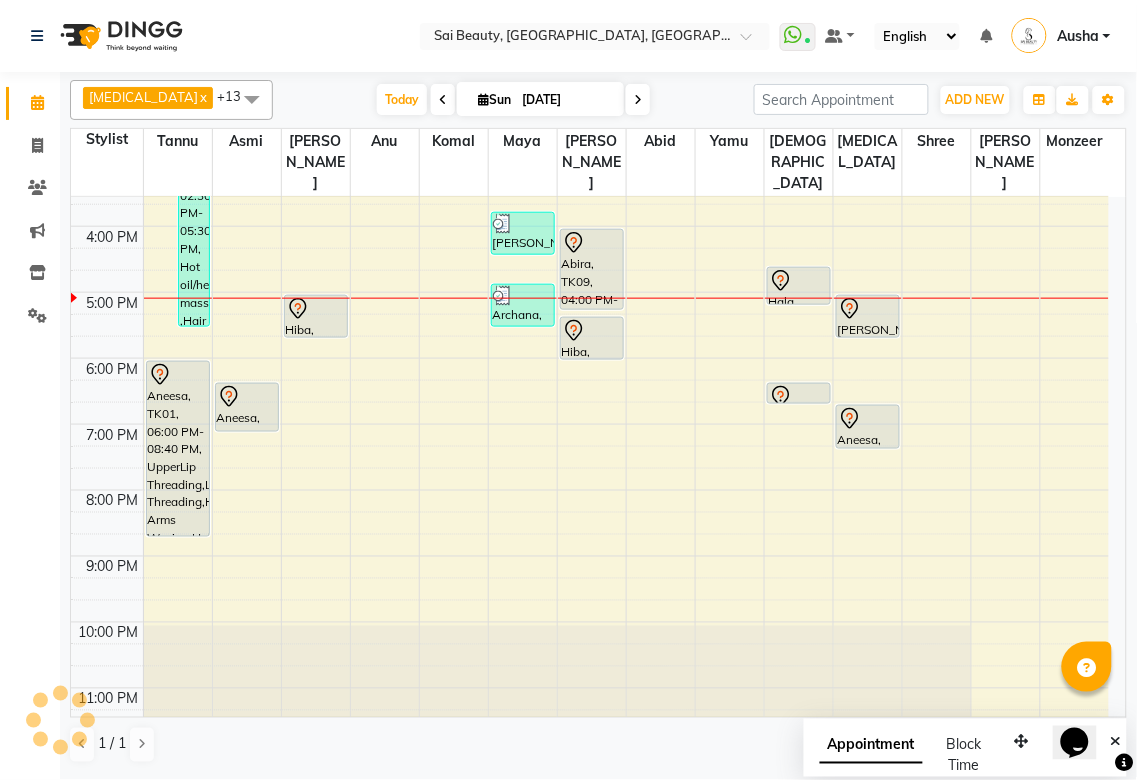 click 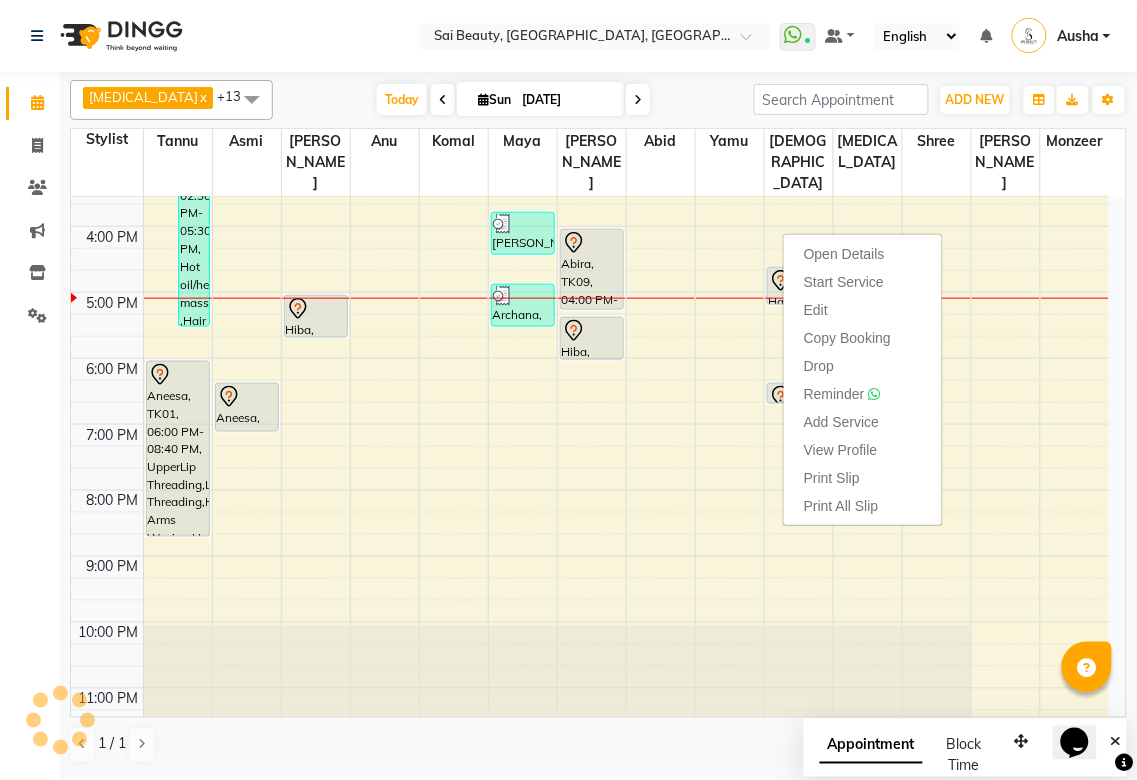 click 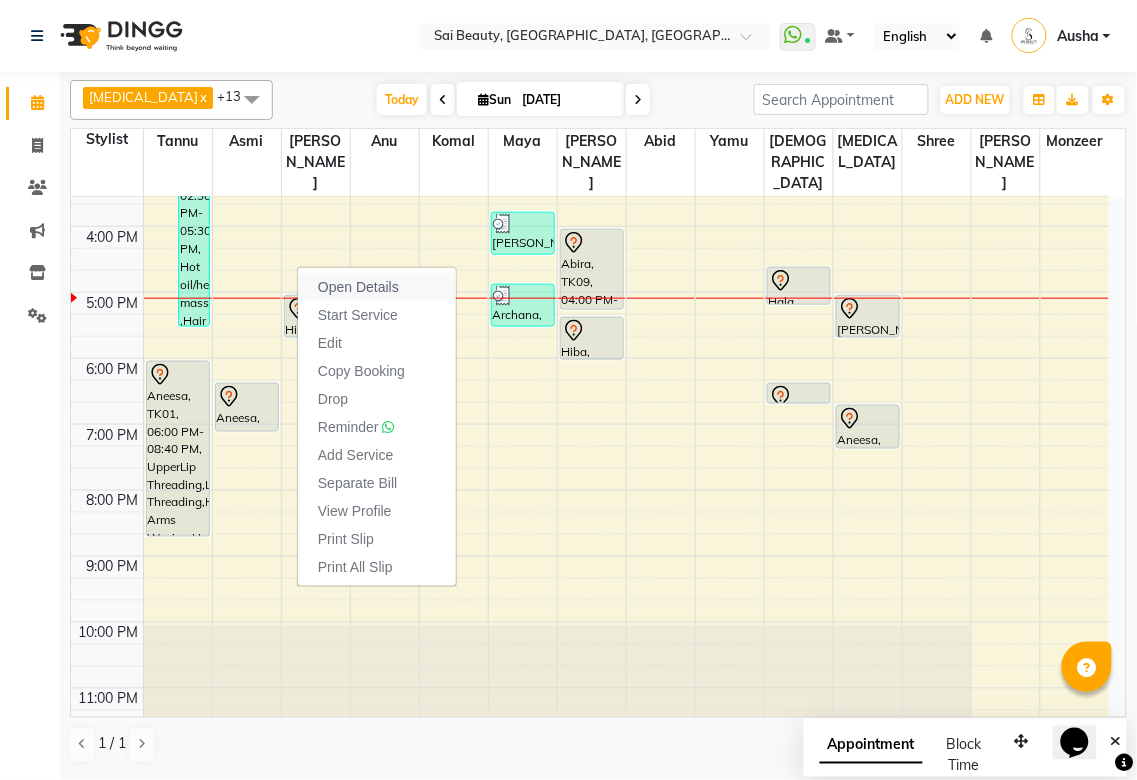 click on "Open Details" at bounding box center [358, 287] 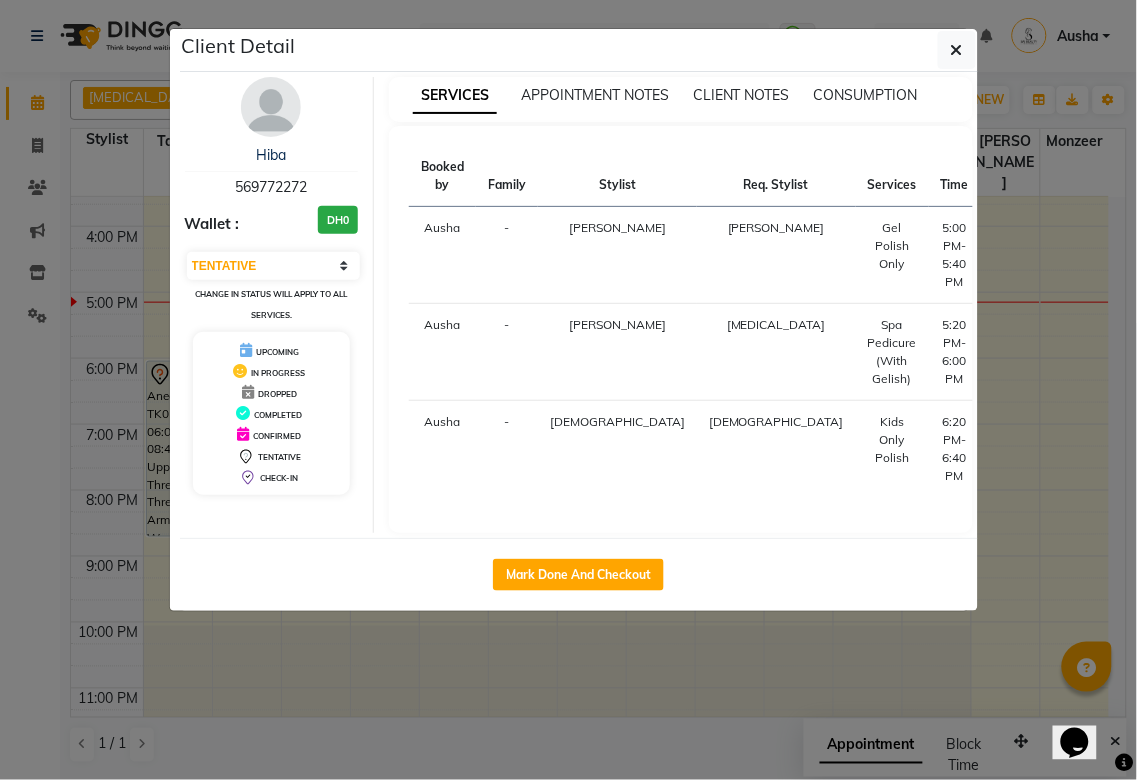click on "Client Detail  Hiba    569772272 Wallet : DH0 Select IN SERVICE CONFIRMED TENTATIVE CHECK IN MARK DONE DROPPED UPCOMING Change in status will apply to all services. UPCOMING IN PROGRESS DROPPED COMPLETED CONFIRMED TENTATIVE CHECK-IN SERVICES APPOINTMENT NOTES CLIENT NOTES CONSUMPTION Booked by Family Stylist Req. Stylist Services Time Status  Ausha  - Susmita Susmita  Gel Polish  Only   5:00 PM-5:40 PM   START   Ausha  - Diksha Alora  Spa Pedicure (With Gelish)   5:20 PM-6:00 PM   START   Ausha  - Gita Gita  Kids Only Polish   6:20 PM-6:40 PM   START   Mark Done And Checkout" 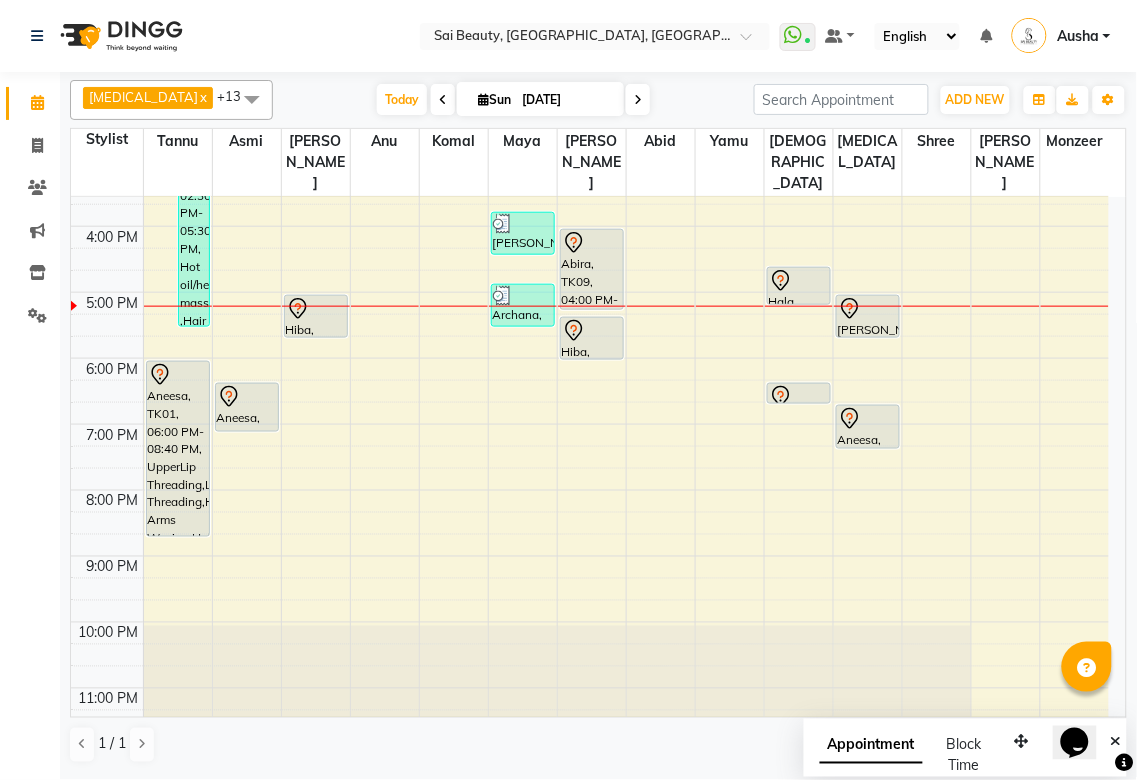 click 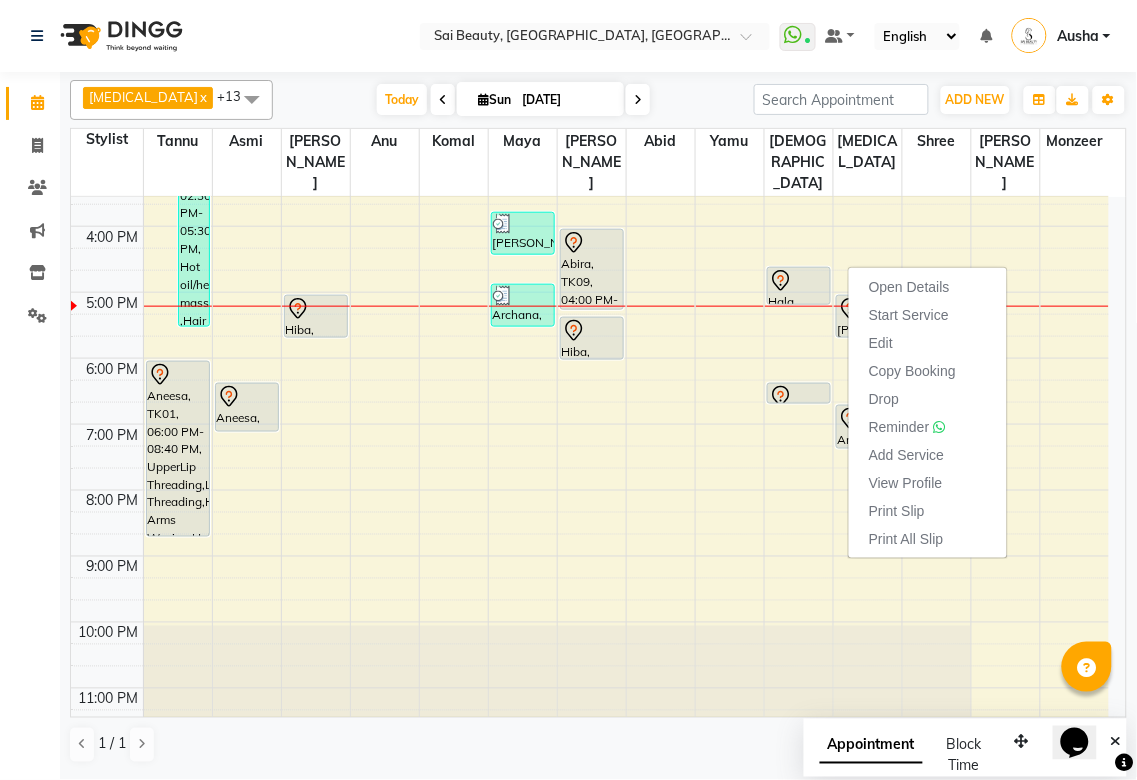 click on "Open Details Start Service Edit Copy Booking Drop Reminder   Add Service View Profile Print Slip Print All Slip" at bounding box center (928, 412) 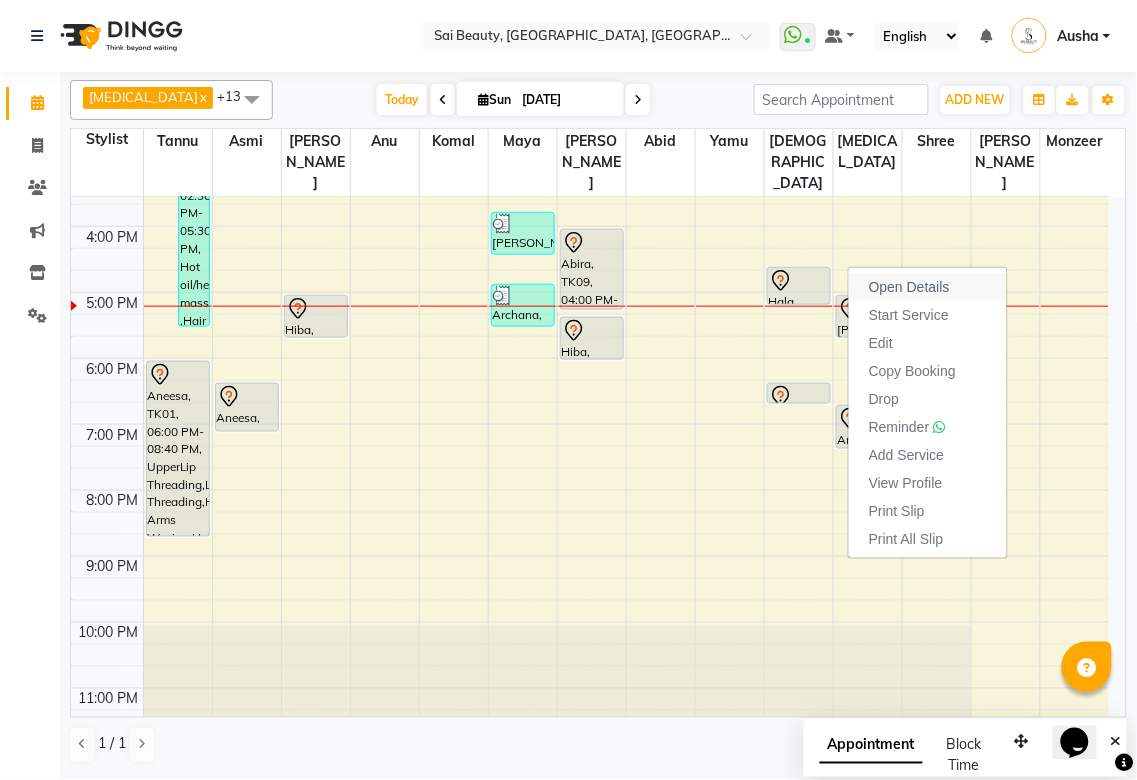 click on "Open Details" at bounding box center (928, 287) 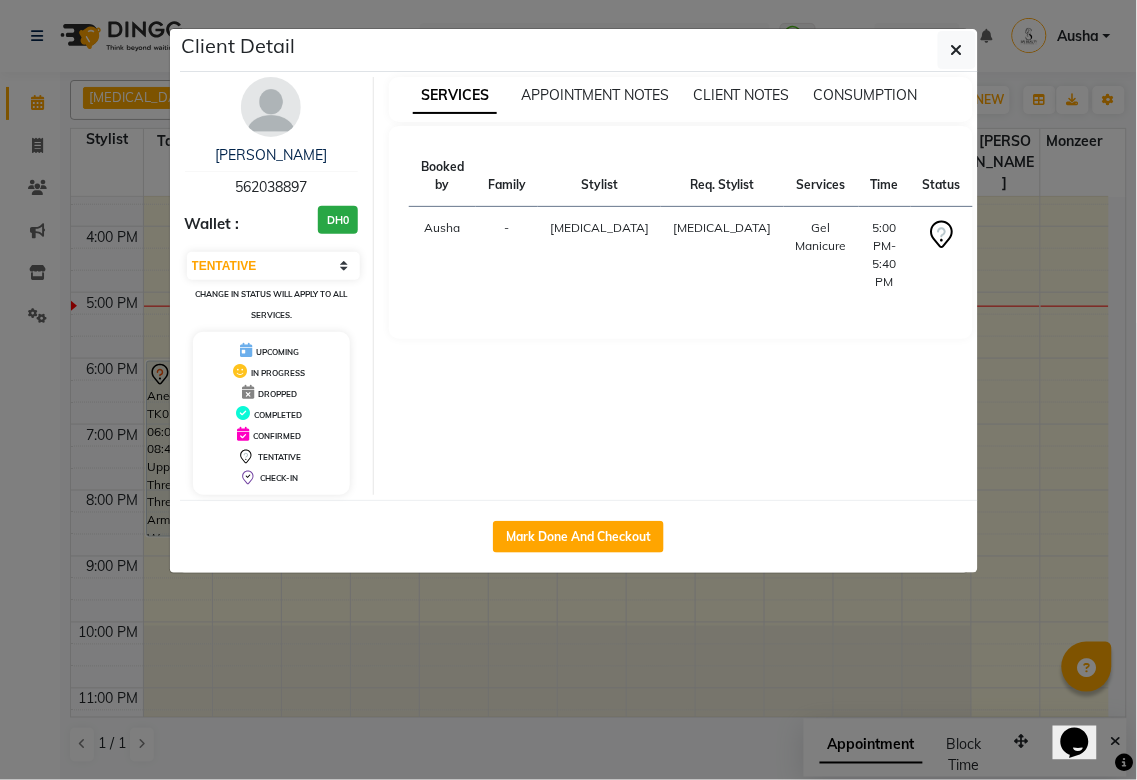 click on "Client Detail  [PERSON_NAME]    562038897 Wallet : DH0 Select IN SERVICE CONFIRMED TENTATIVE CHECK IN MARK DONE DROPPED UPCOMING Change in status will apply to all services. UPCOMING IN PROGRESS DROPPED COMPLETED CONFIRMED TENTATIVE CHECK-IN SERVICES APPOINTMENT NOTES CLIENT NOTES CONSUMPTION Booked by Family Stylist Req. Stylist Services Time Status  [PERSON_NAME][MEDICAL_DATA] [PERSON_NAME]  Gel Manicure   5:00 PM-5:40 PM   START   Mark Done And Checkout" 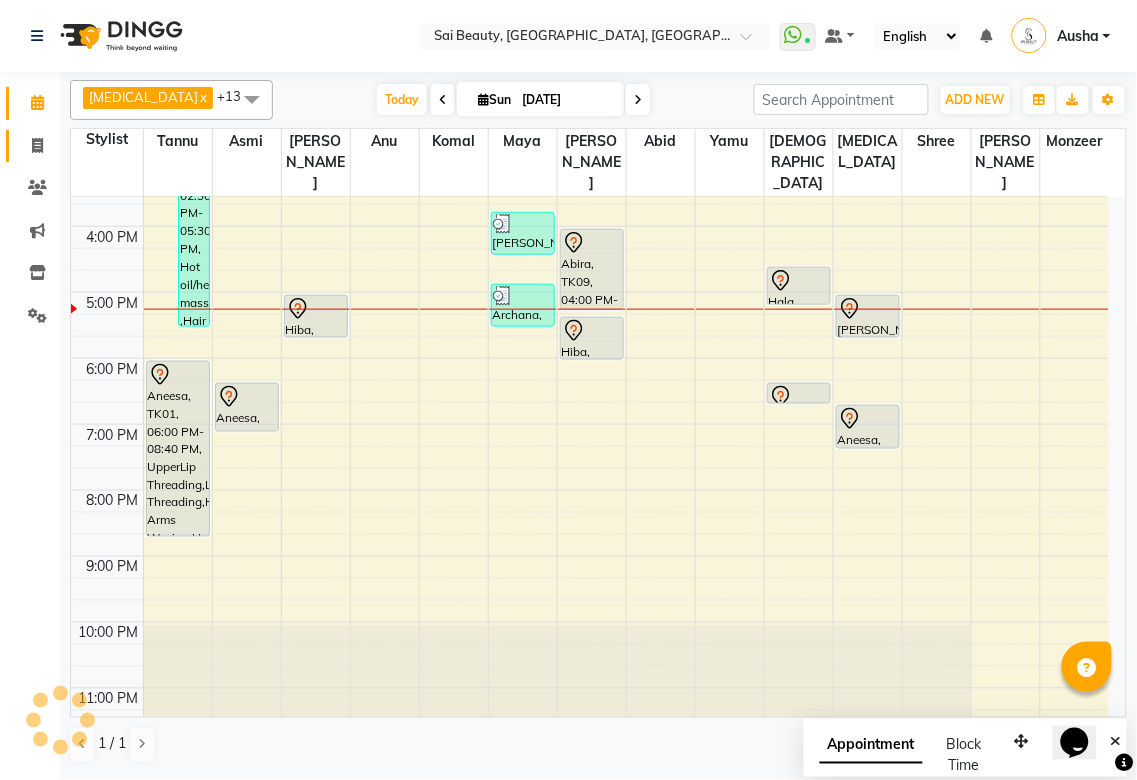 click 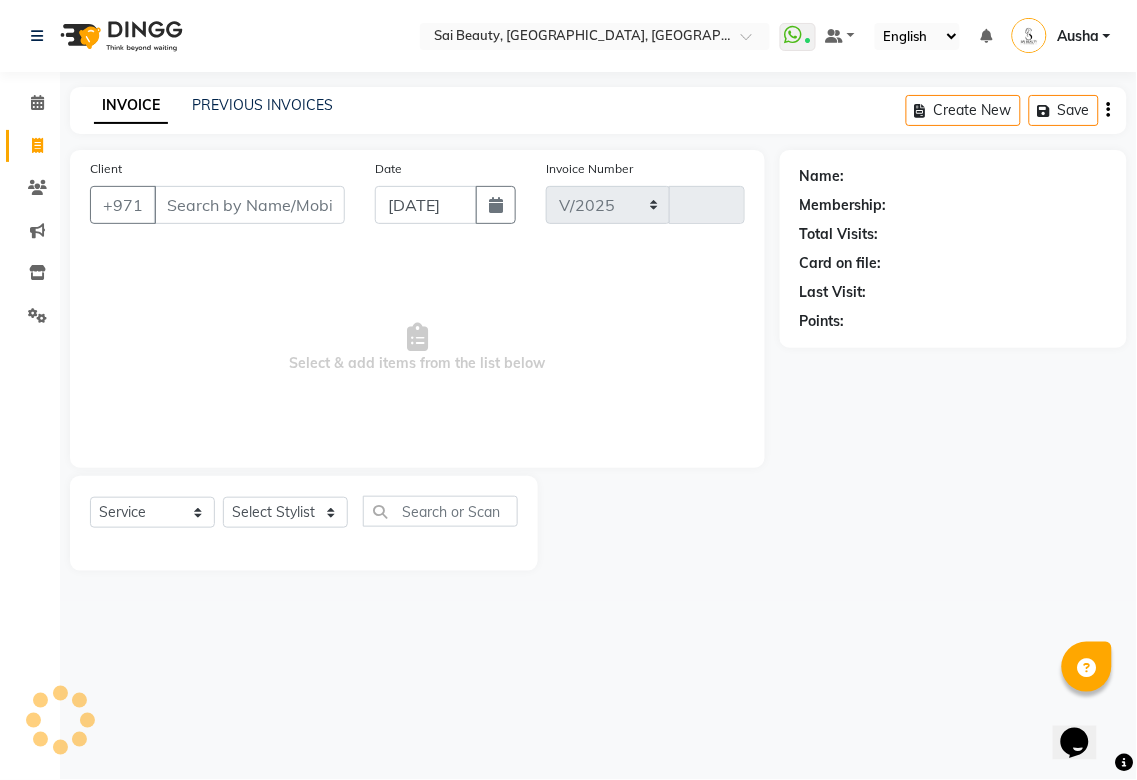 select on "5352" 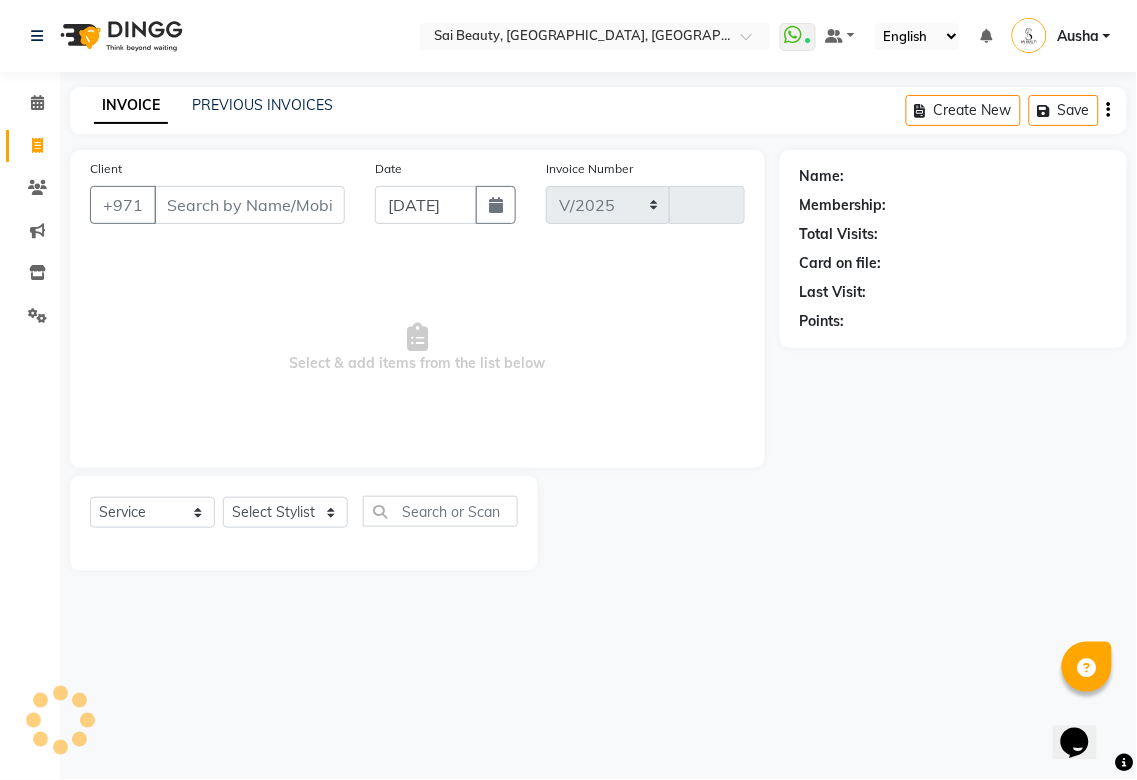 type on "2292" 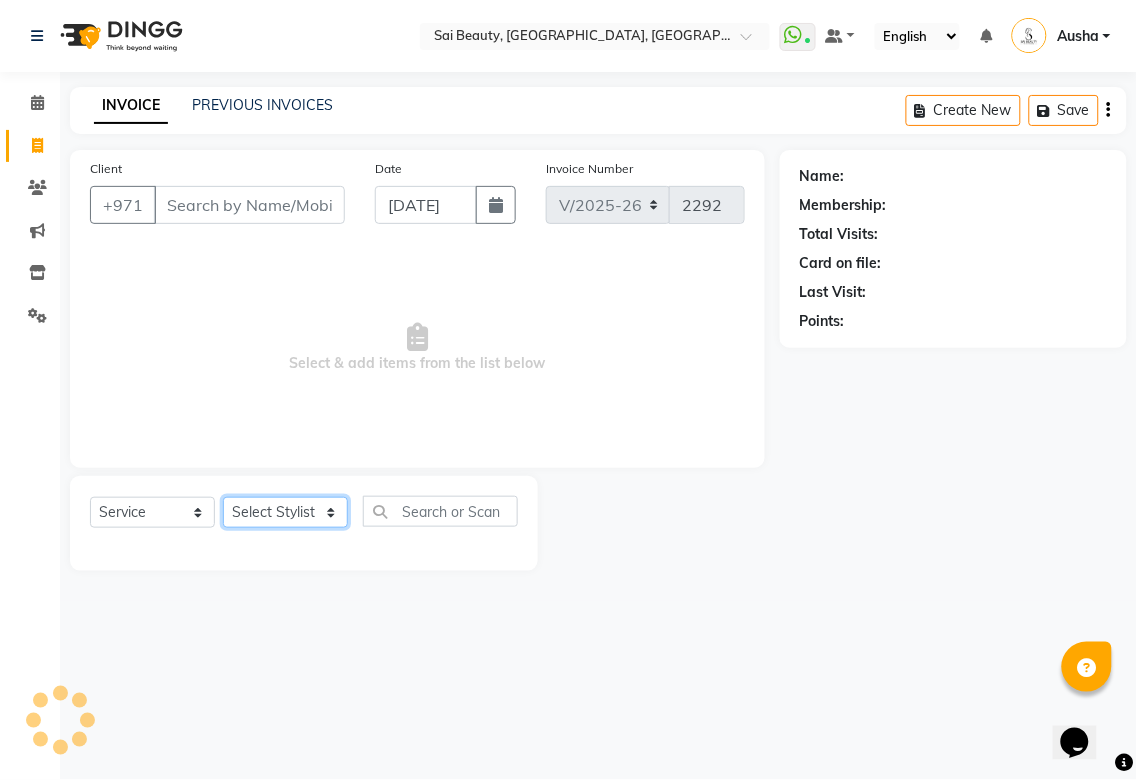 click on "Select Stylist" 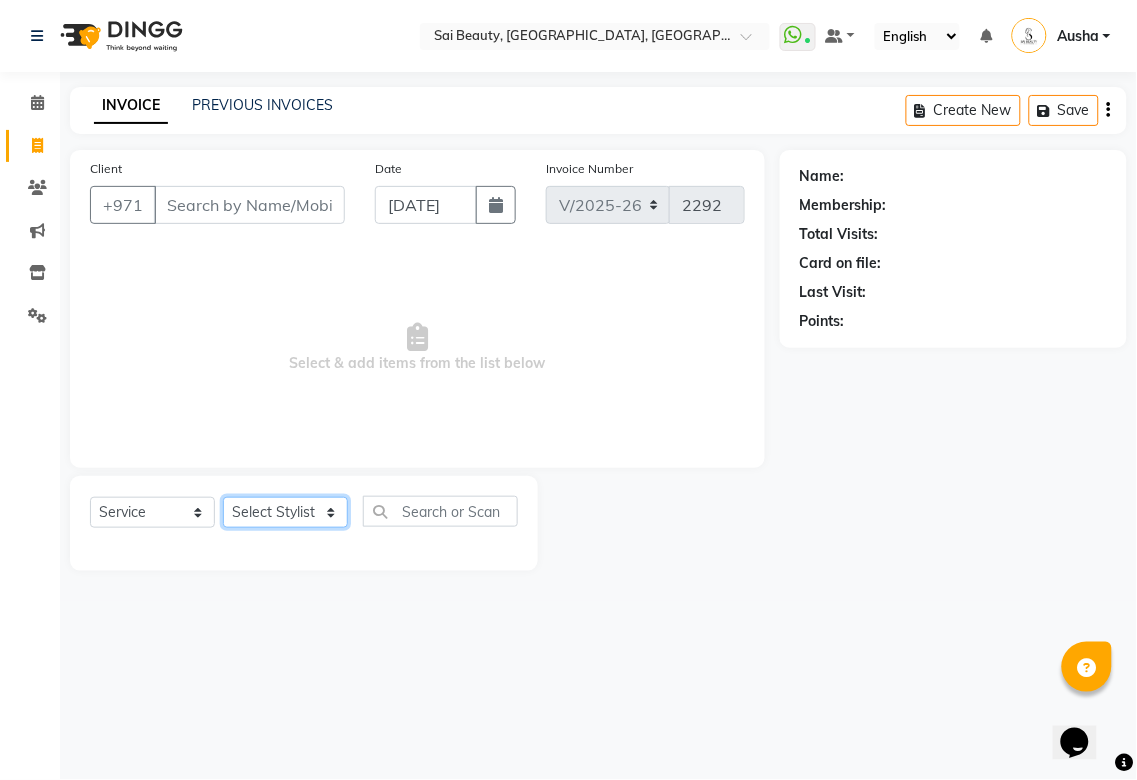 click on "Select Stylist" 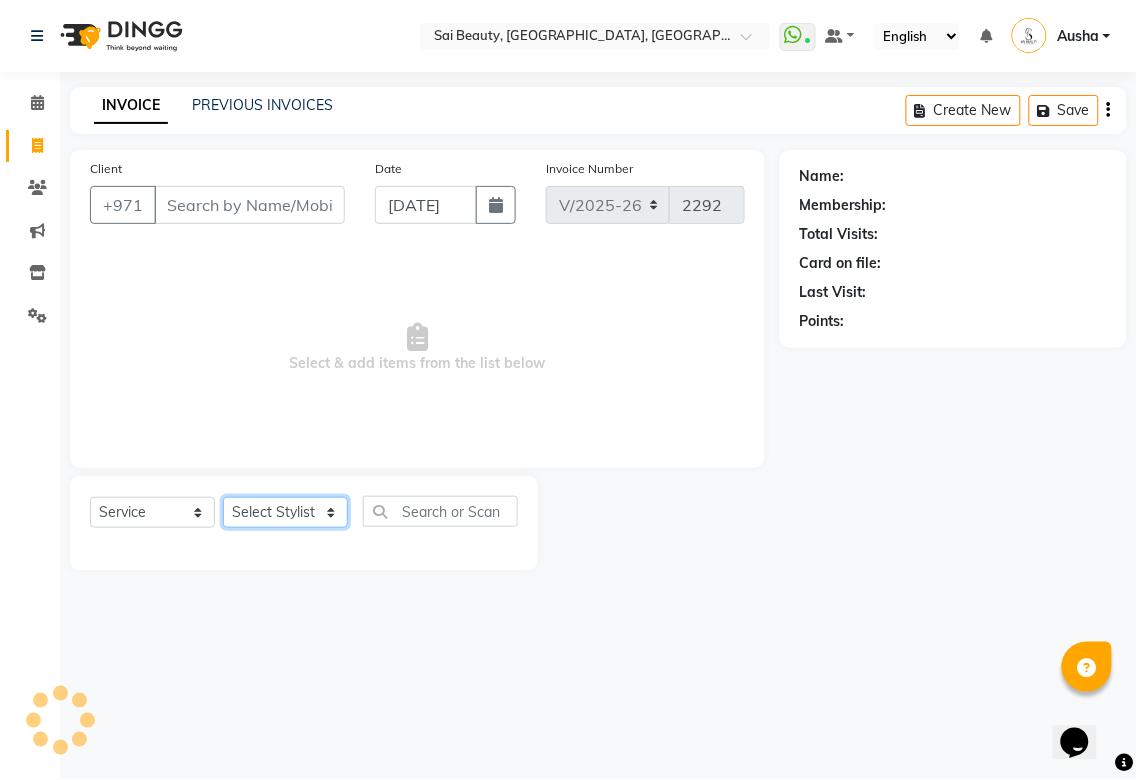 click on "Select Stylist" 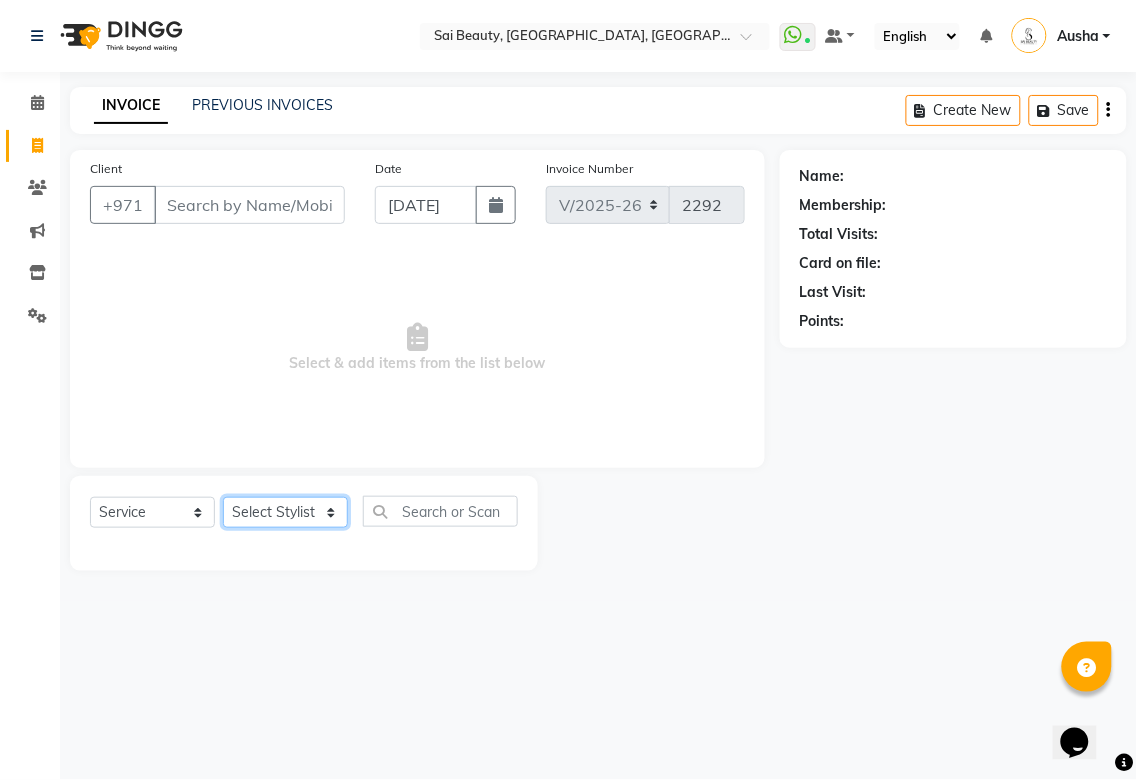 select on "63384" 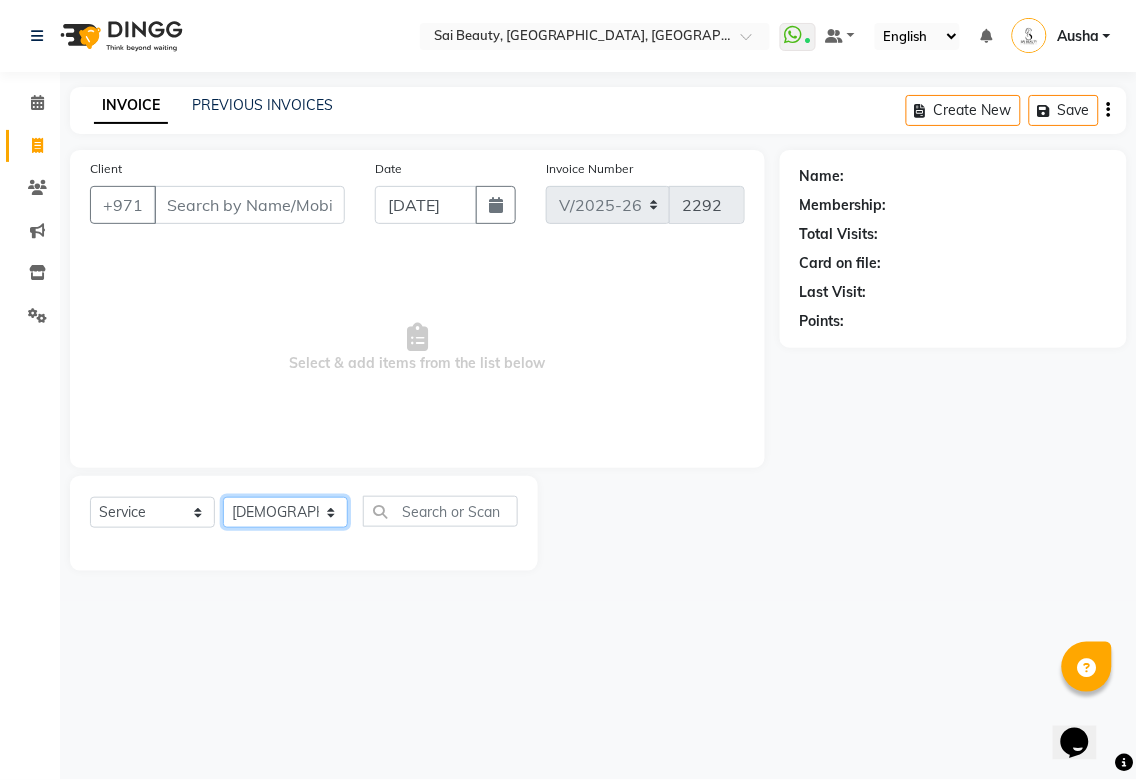 click on "Select Stylist [PERSON_NAME][MEDICAL_DATA] [PERSON_NAME] Asmi Ausha [PERSON_NAME] Gita [PERSON_NAME] Monzeer shree [PERSON_NAME] [PERSON_NAME] Surakcha [PERSON_NAME] Yamu" 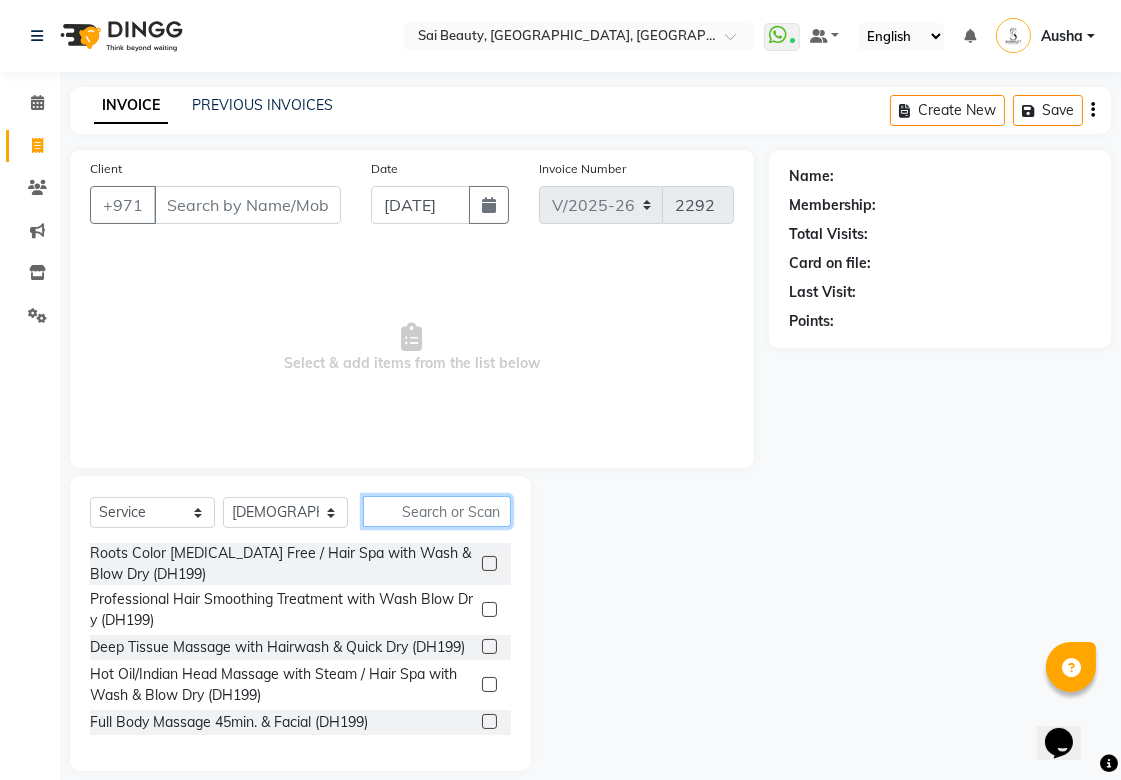 click 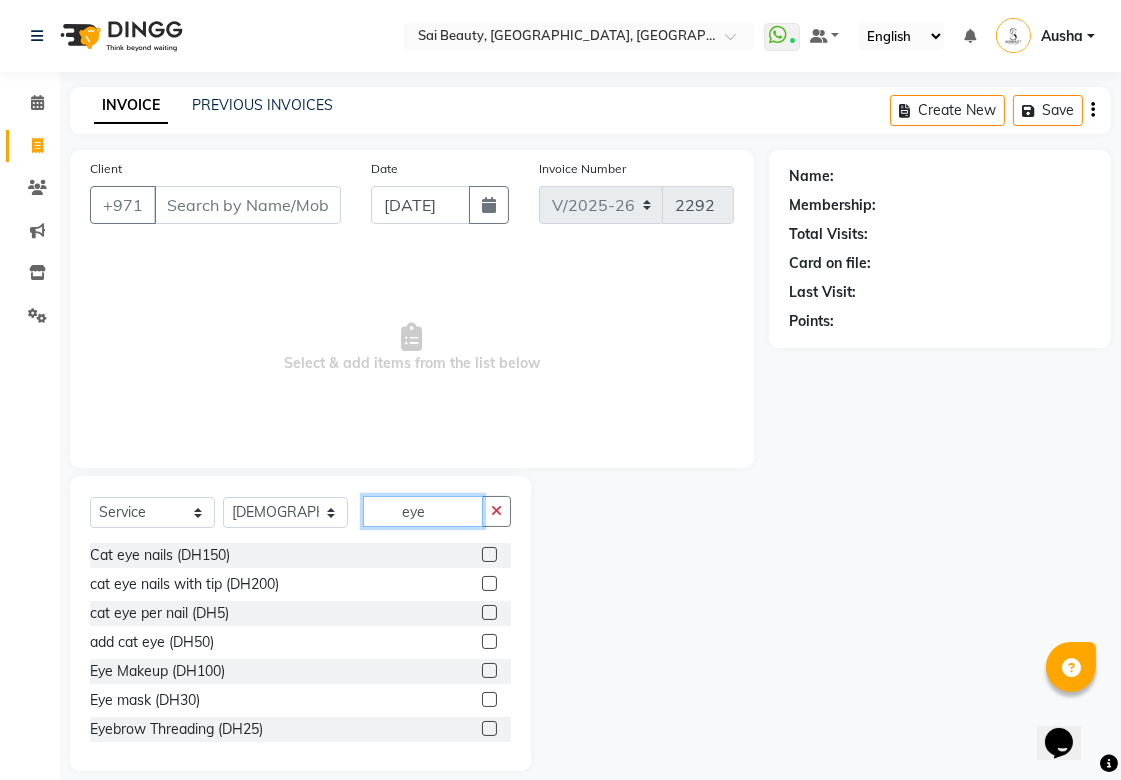 type on "eye" 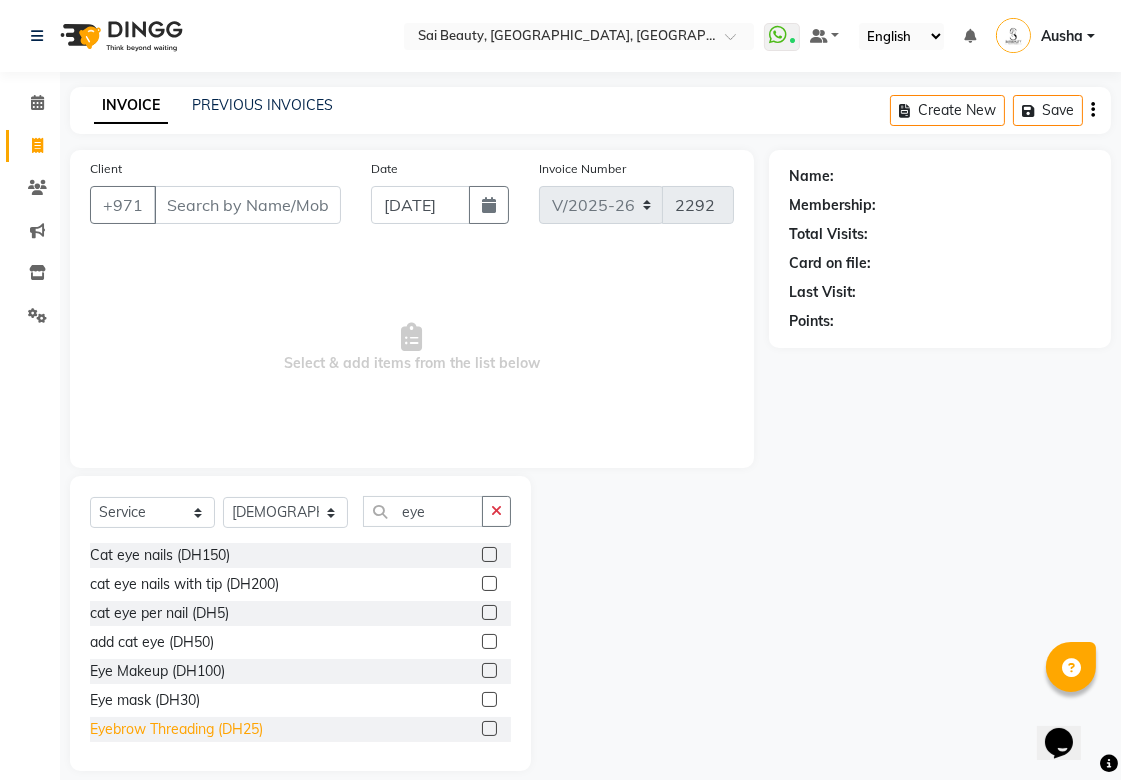 click on "Eyebrow Threading (DH25)" 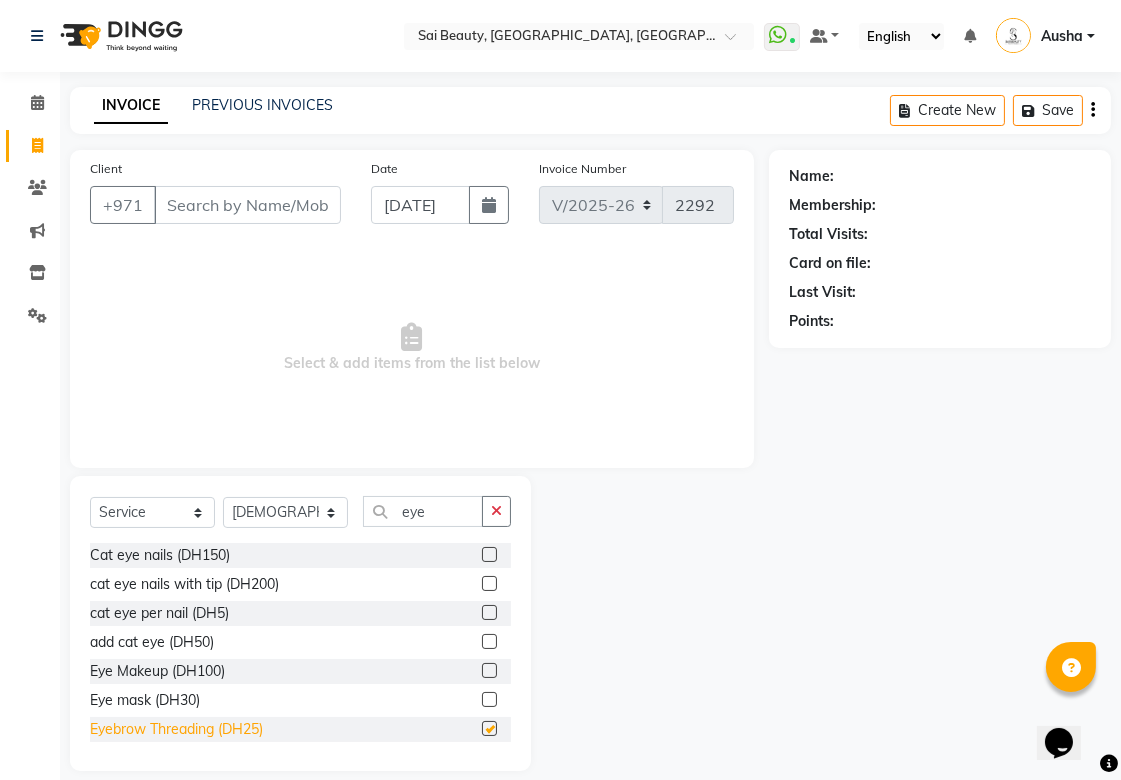 checkbox on "false" 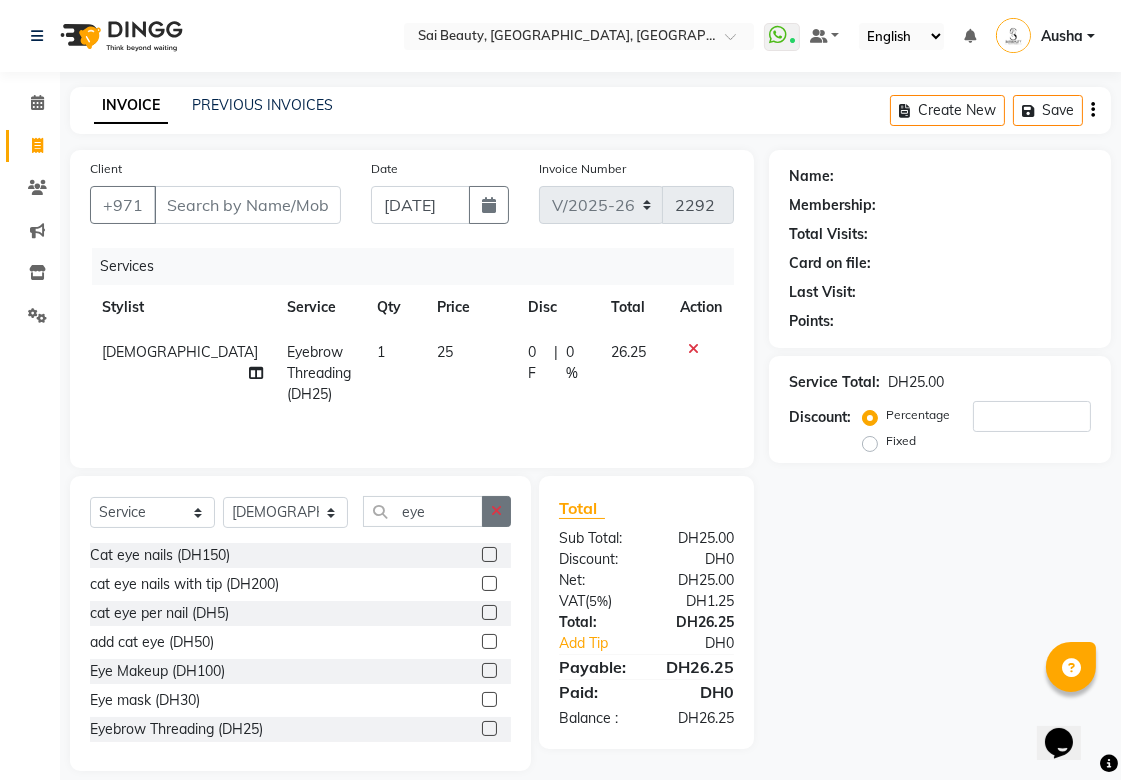 click 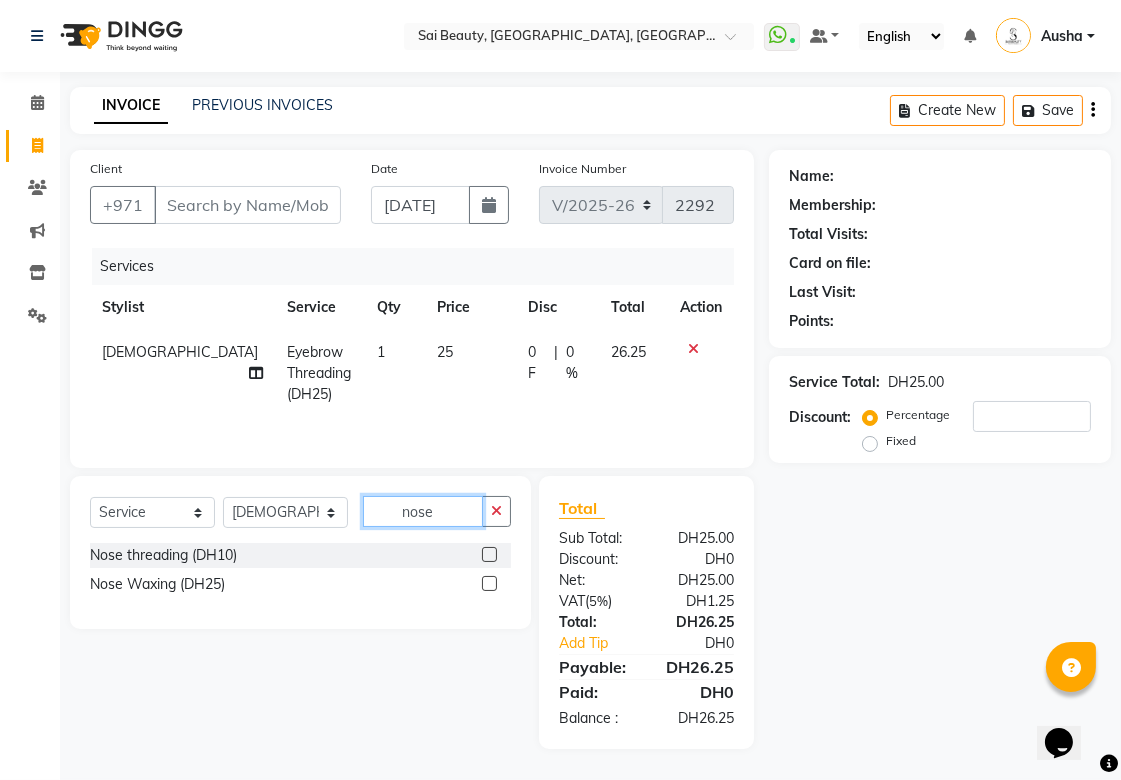 type on "nose" 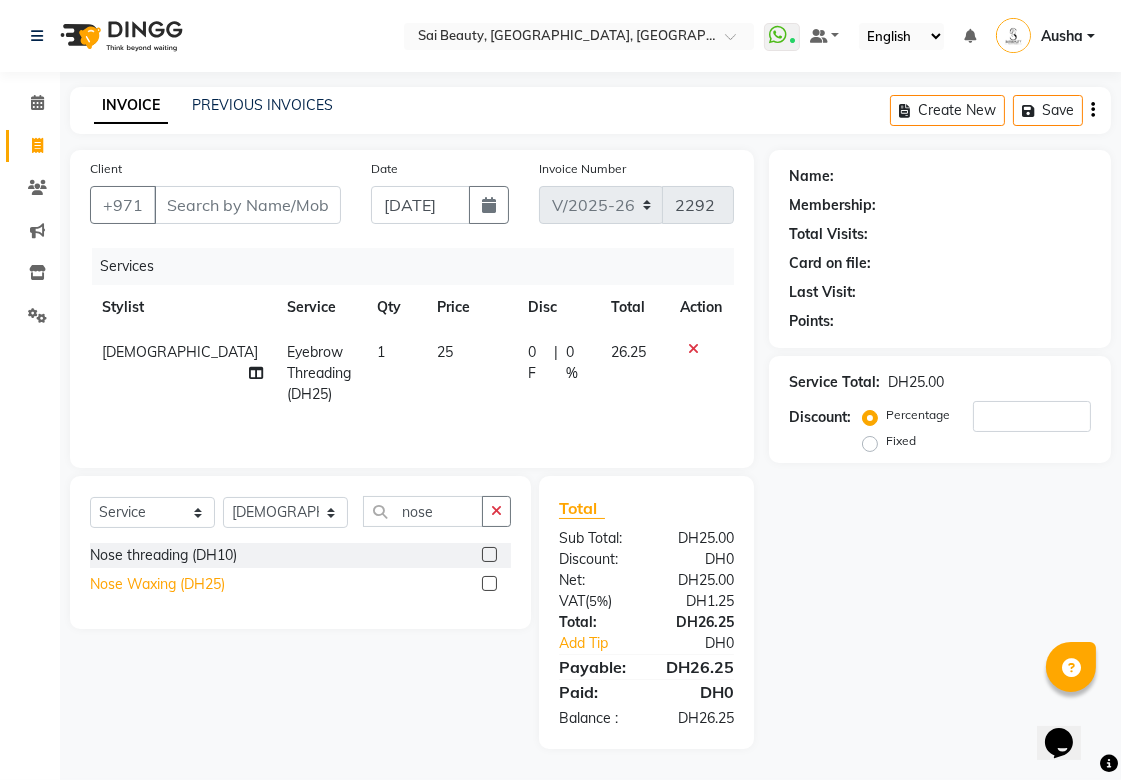click on "Nose Waxing (DH25)" 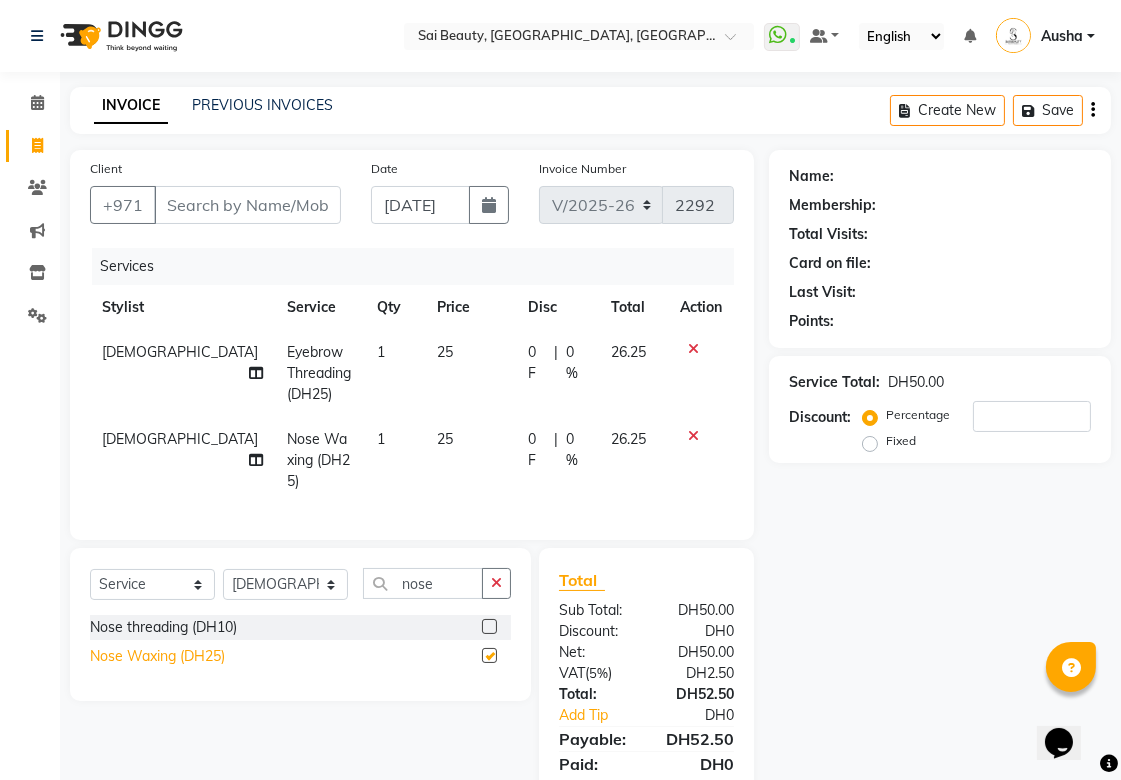 checkbox on "false" 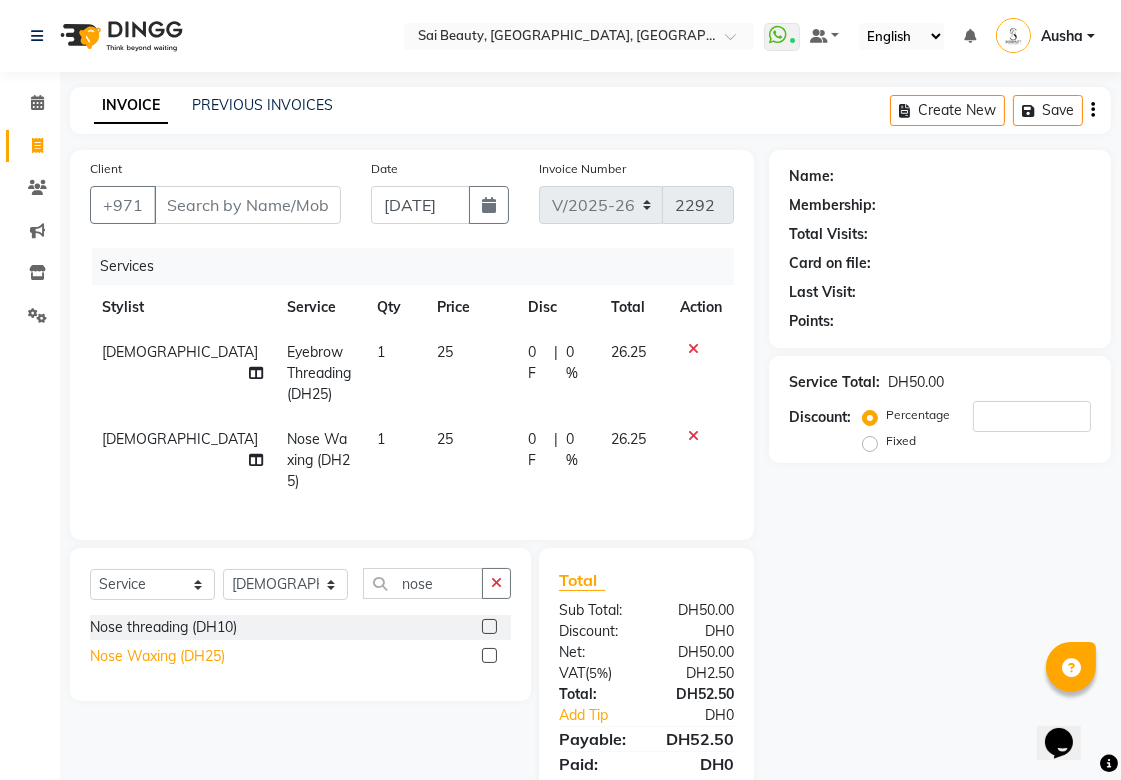 scroll, scrollTop: 66, scrollLeft: 0, axis: vertical 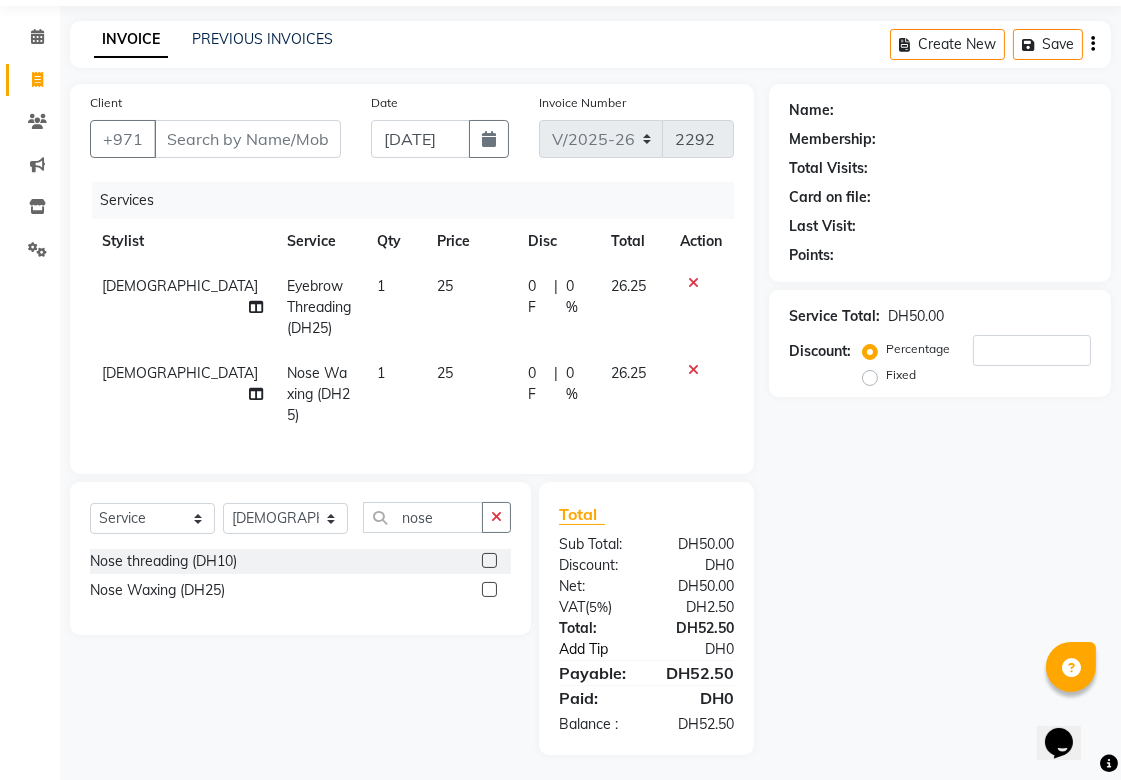 click on "Add Tip" 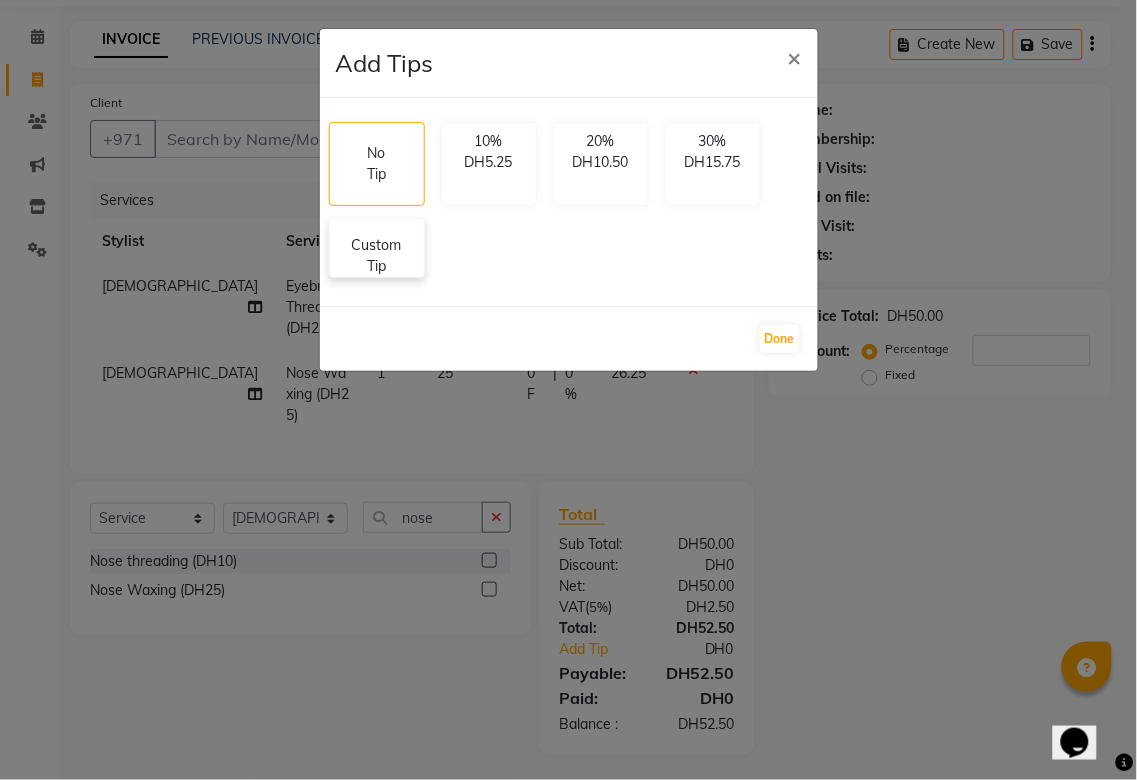 click on "Custom Tip" 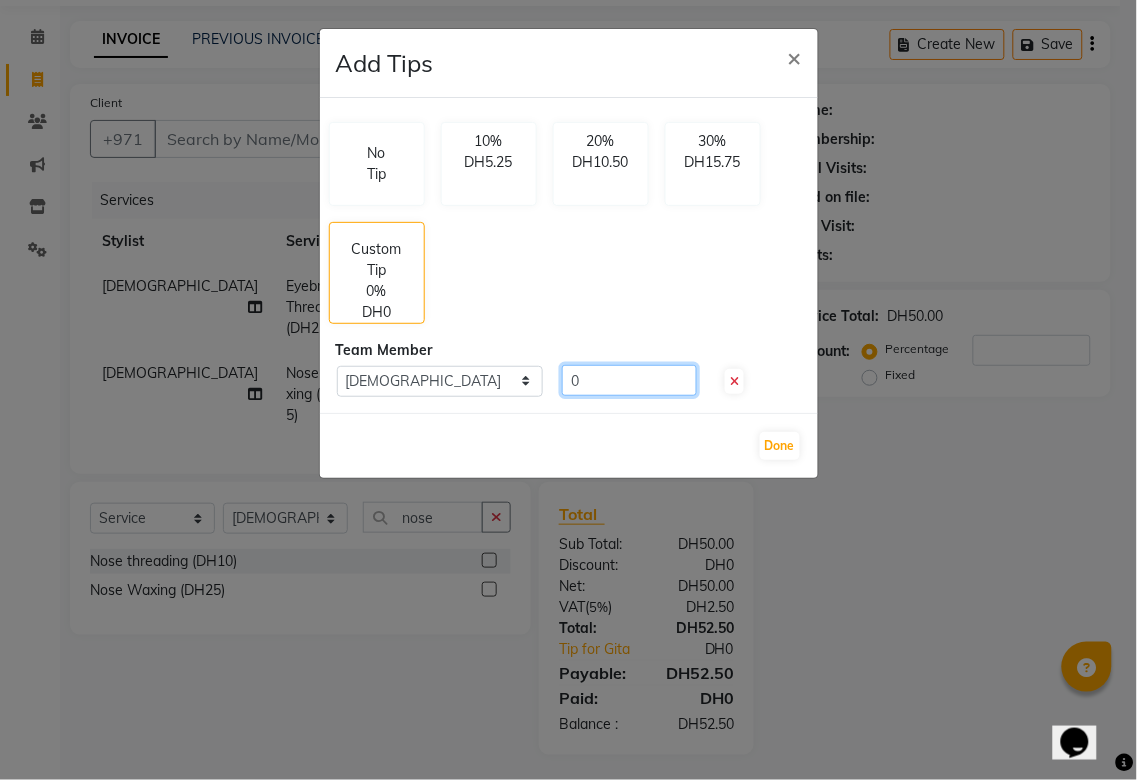 click on "0" 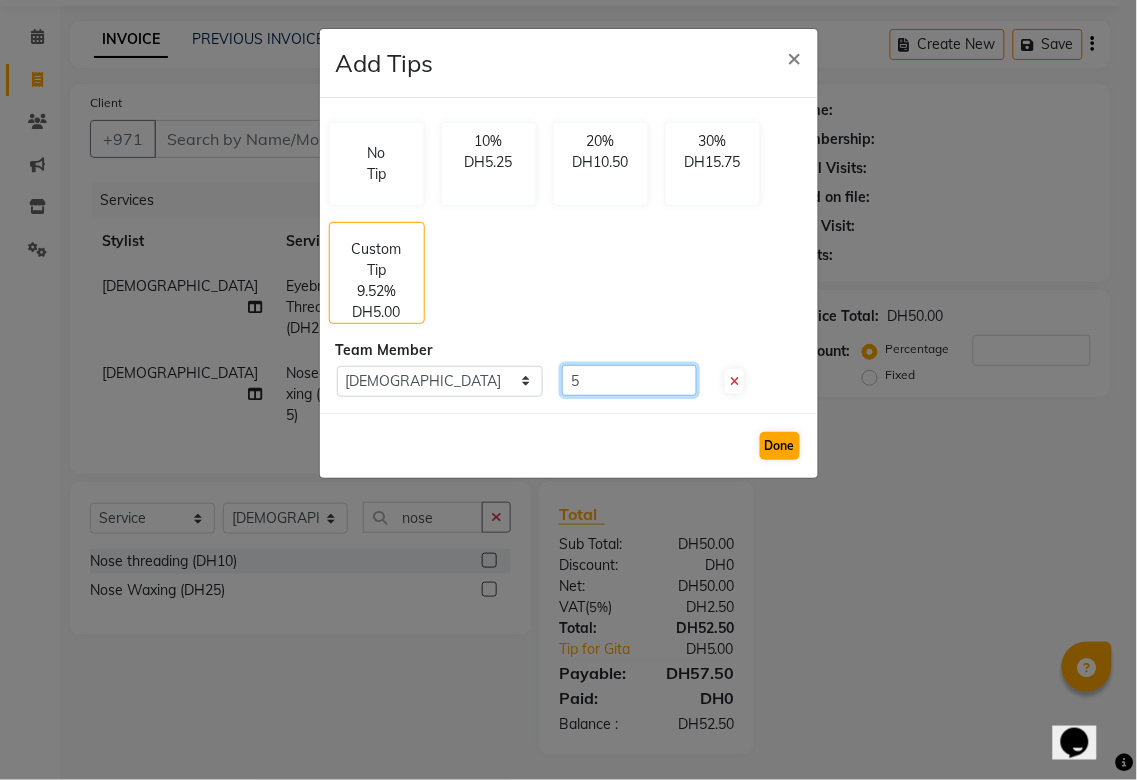 type on "5" 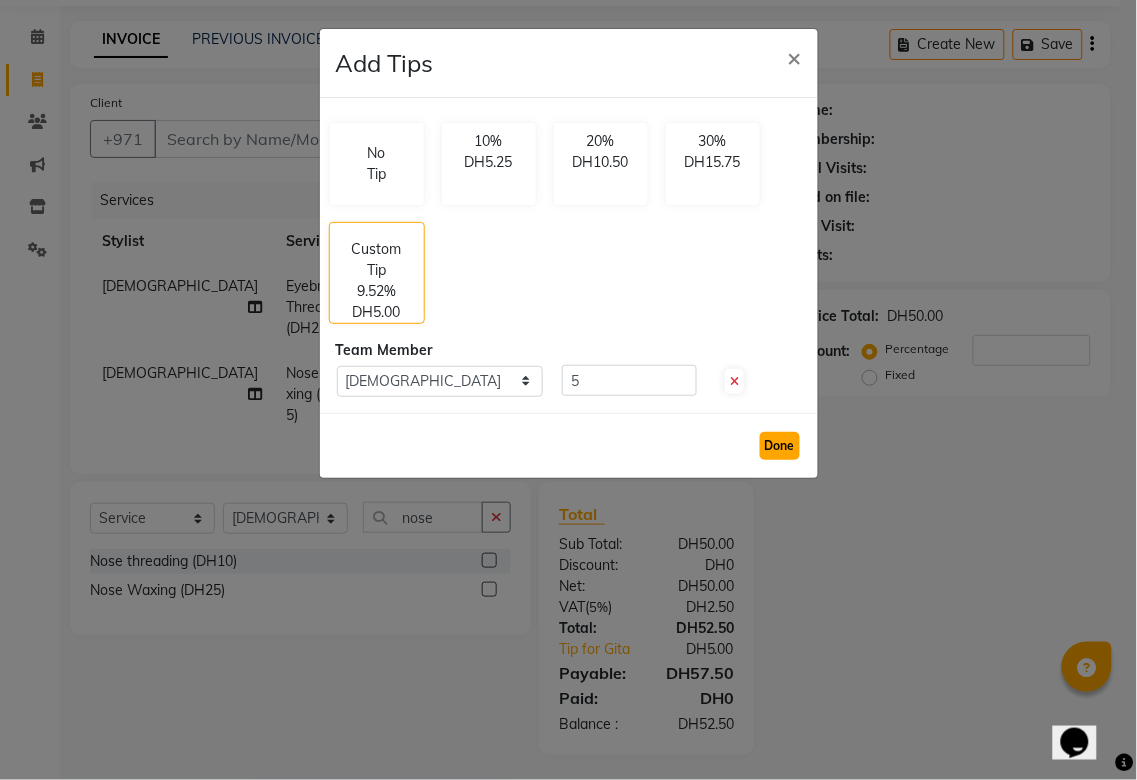 click on "Done" 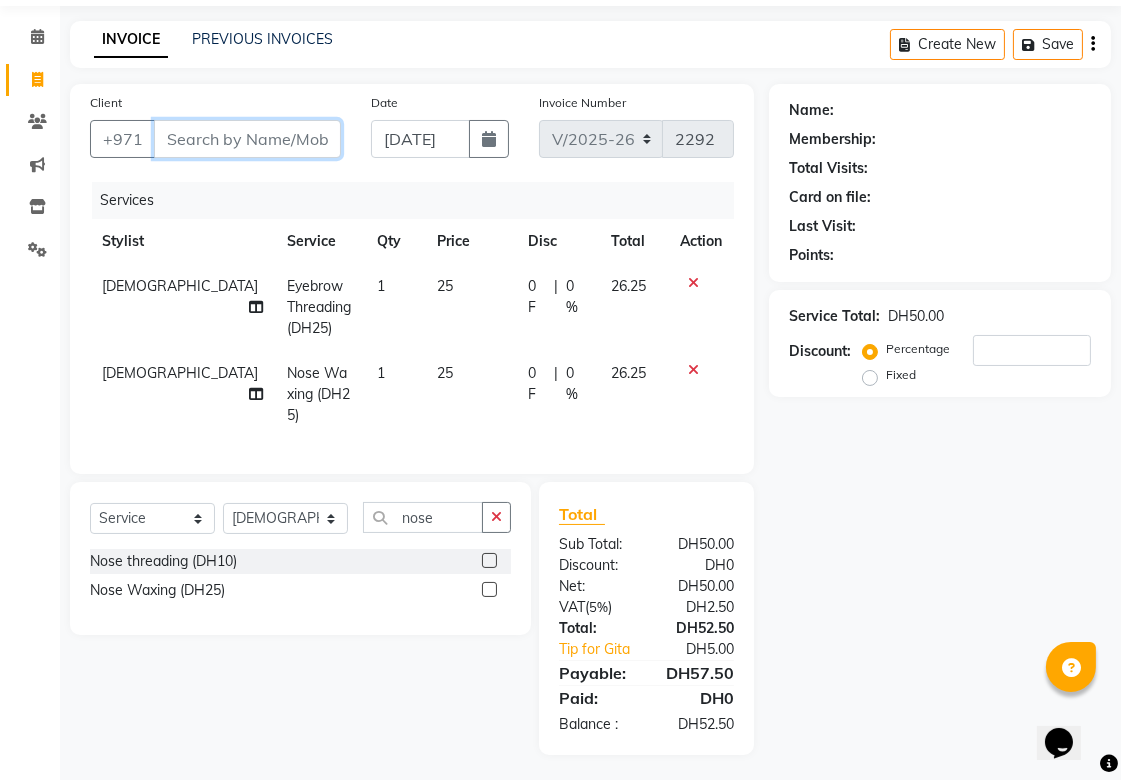 click on "Client" at bounding box center [247, 139] 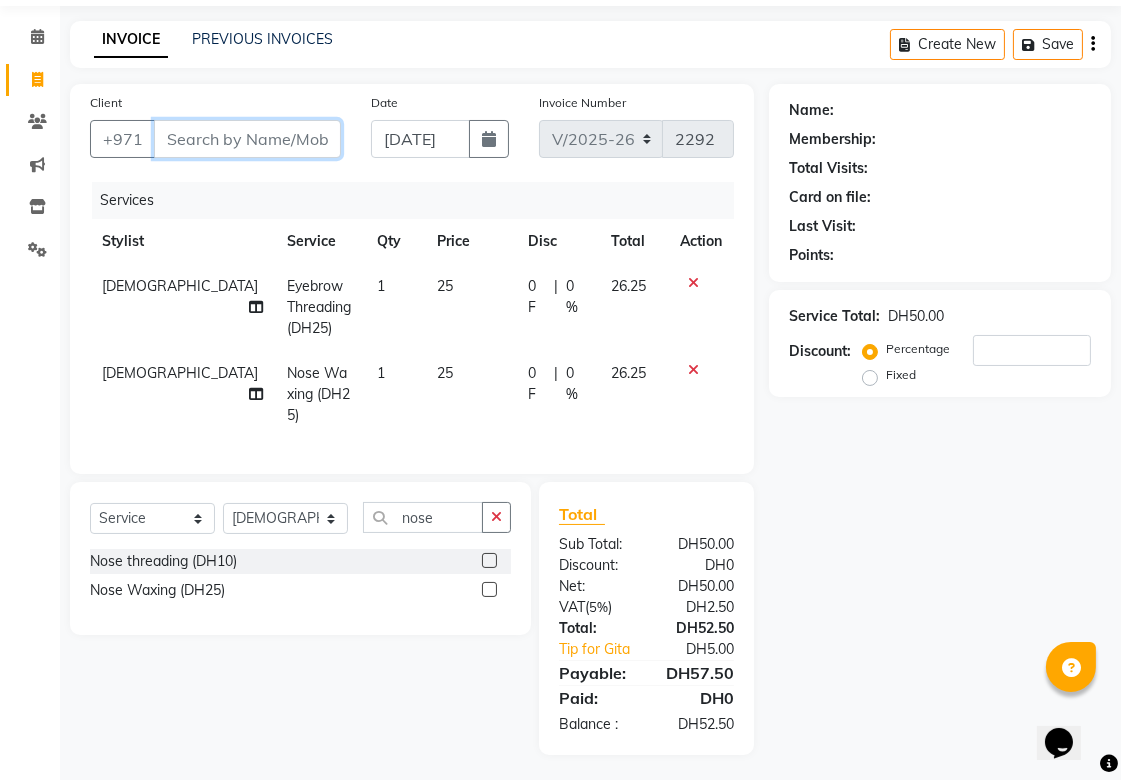 type on "5" 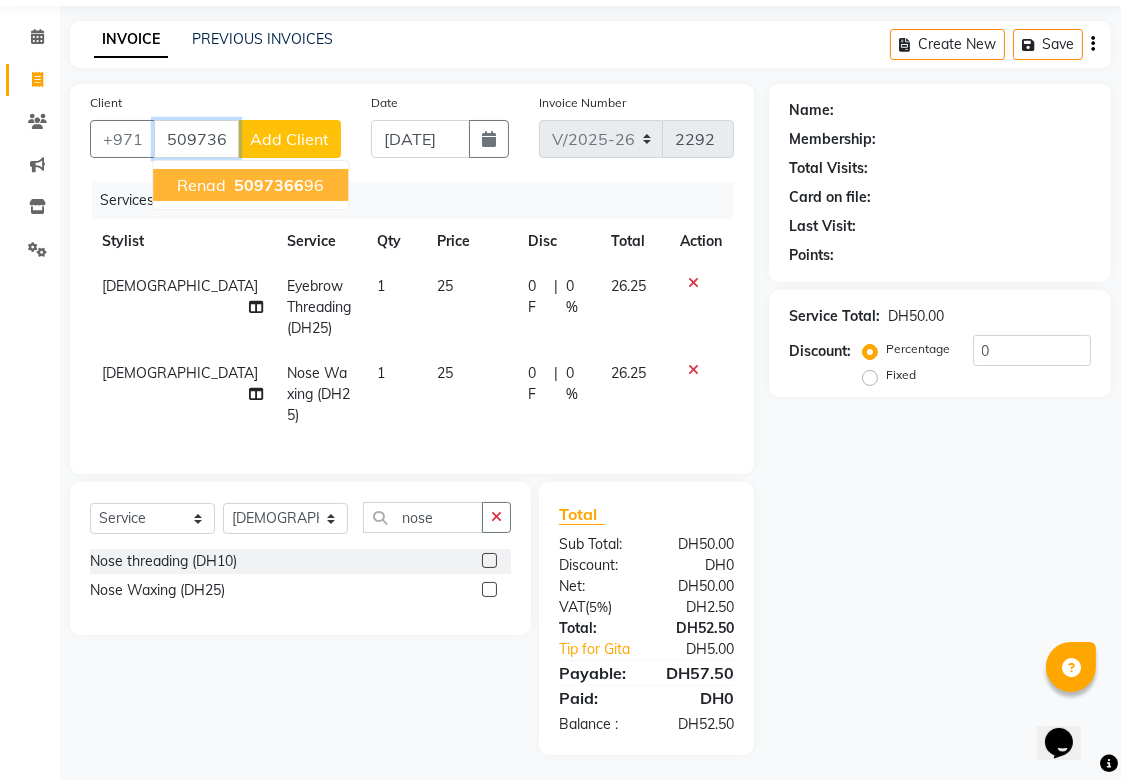 click on "5097366 96" at bounding box center (277, 185) 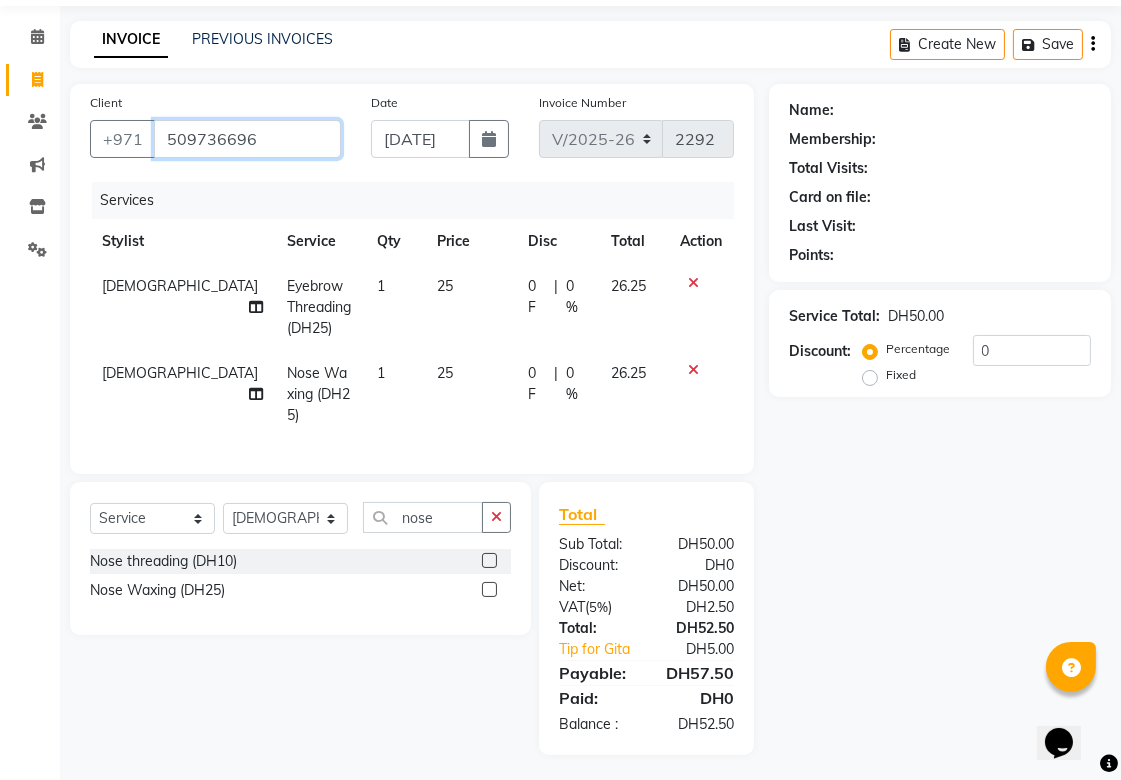 type on "509736696" 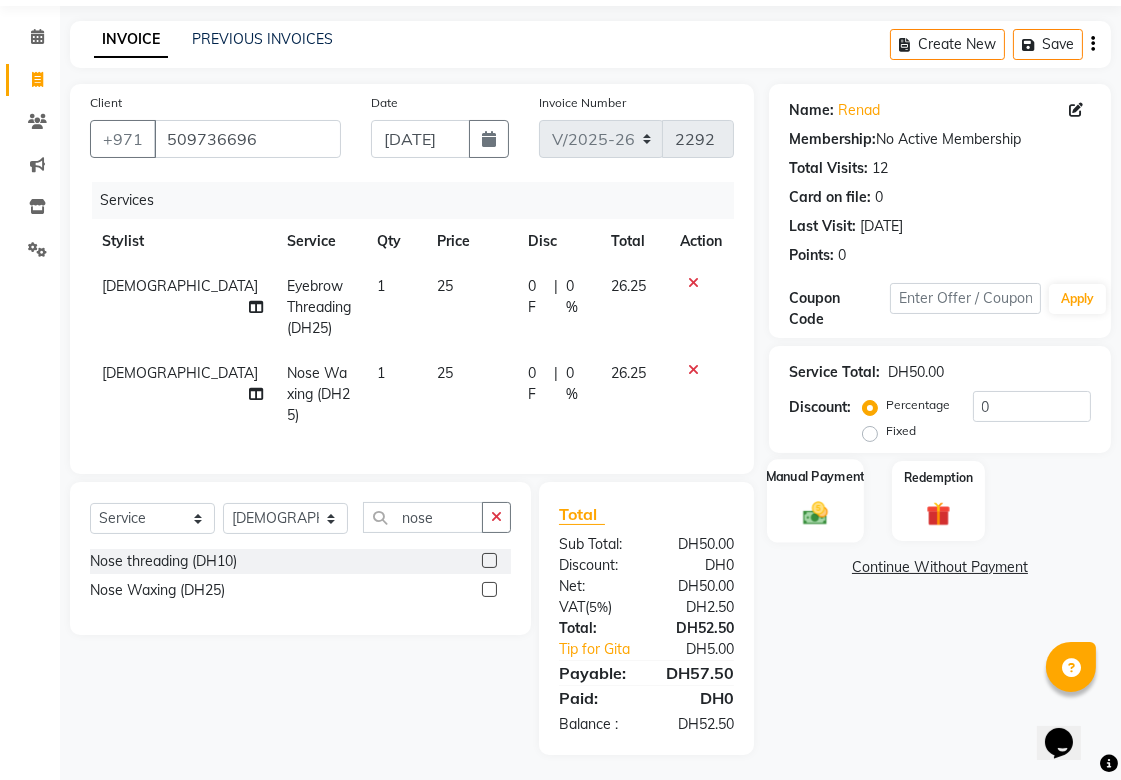 click on "Manual Payment" 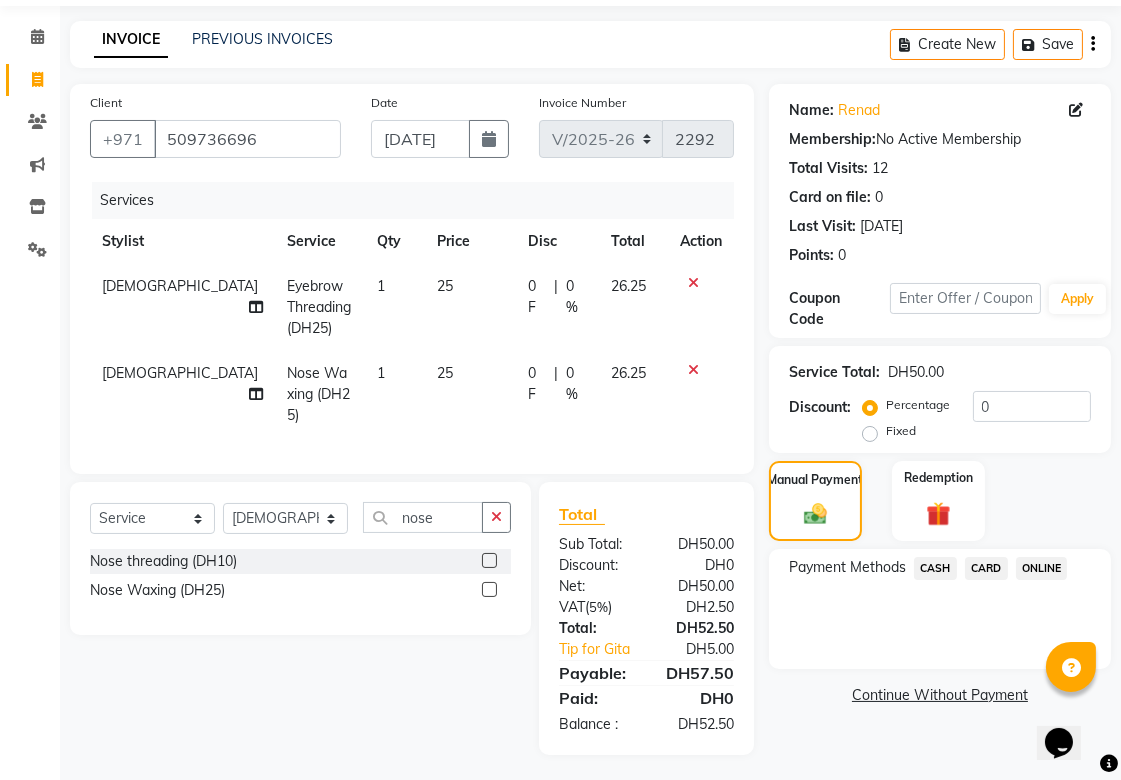 click on "CARD" 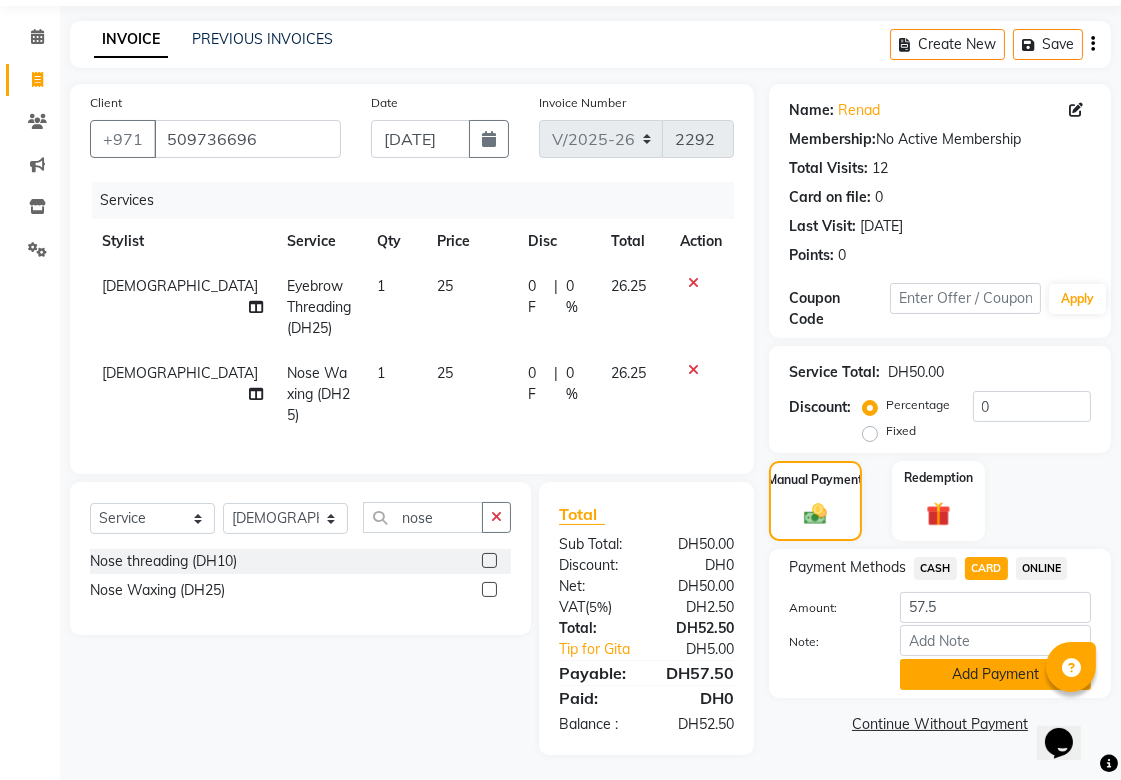 click on "Add Payment" 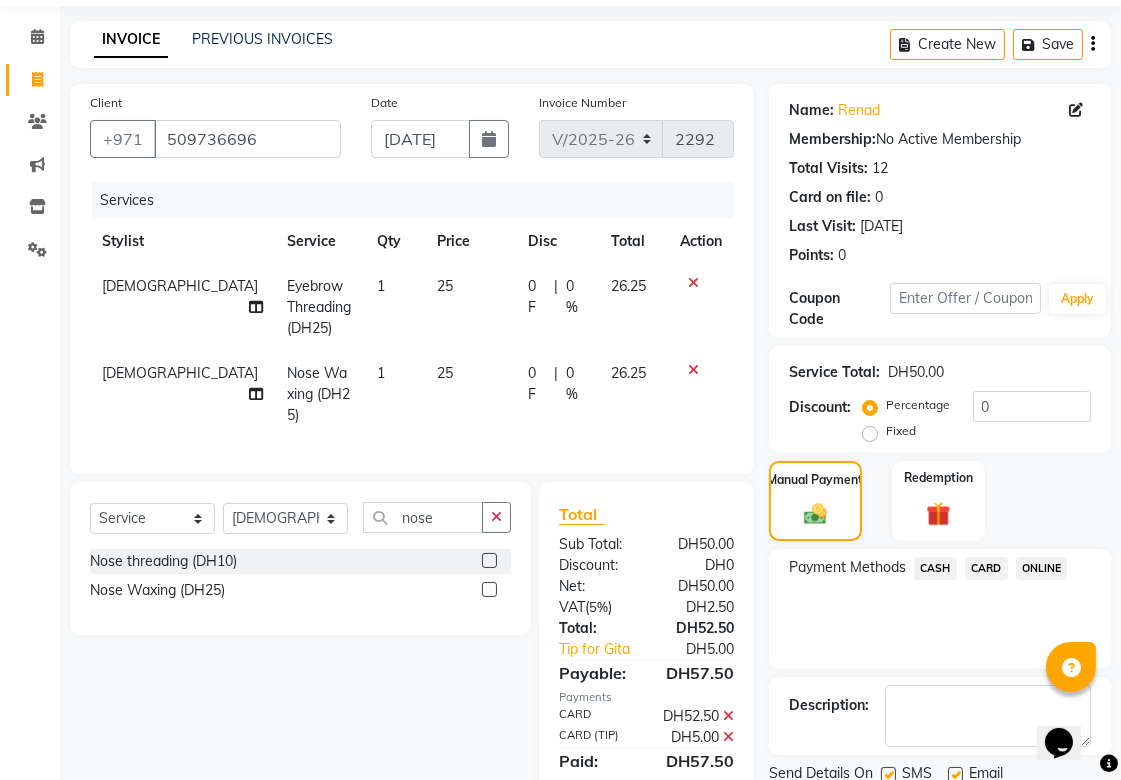 scroll, scrollTop: 151, scrollLeft: 0, axis: vertical 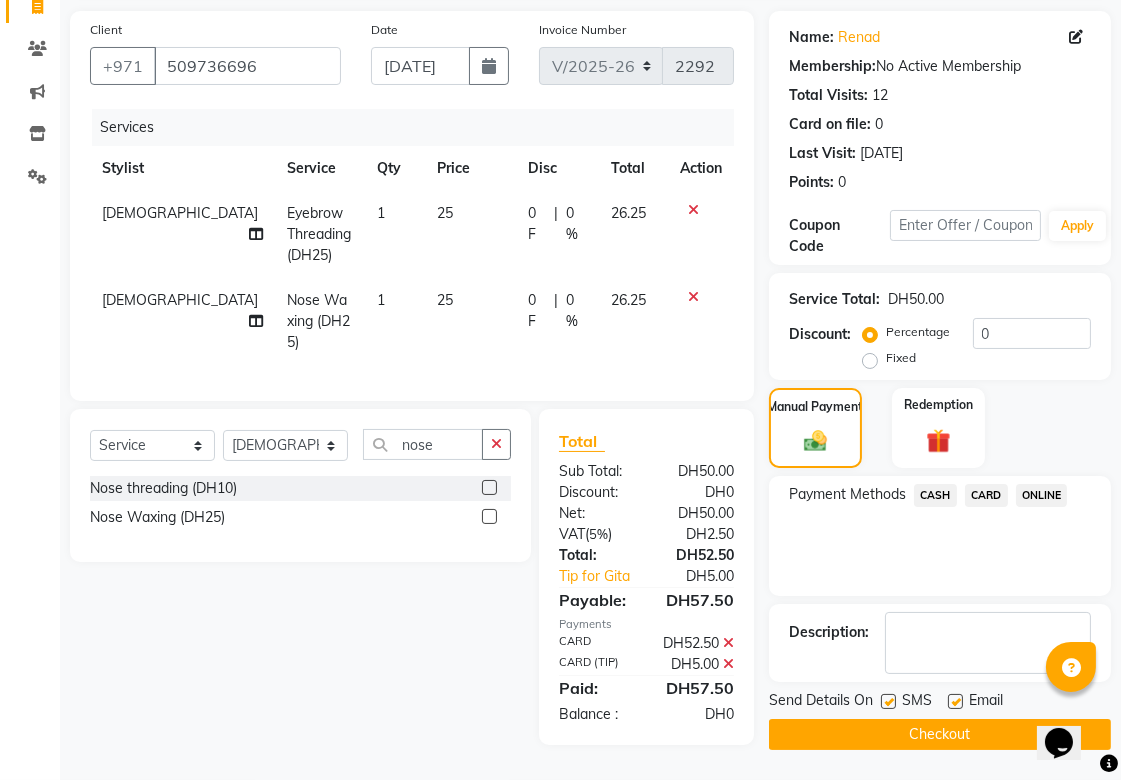 click on "Checkout" 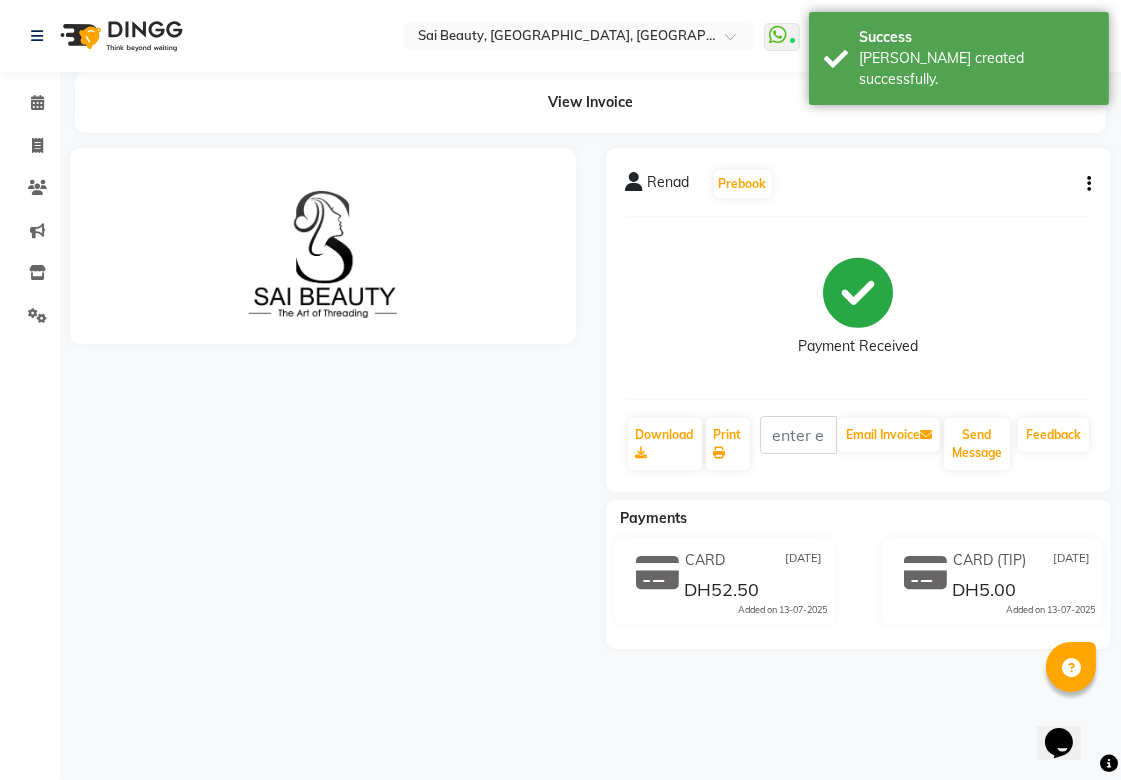 scroll, scrollTop: 0, scrollLeft: 0, axis: both 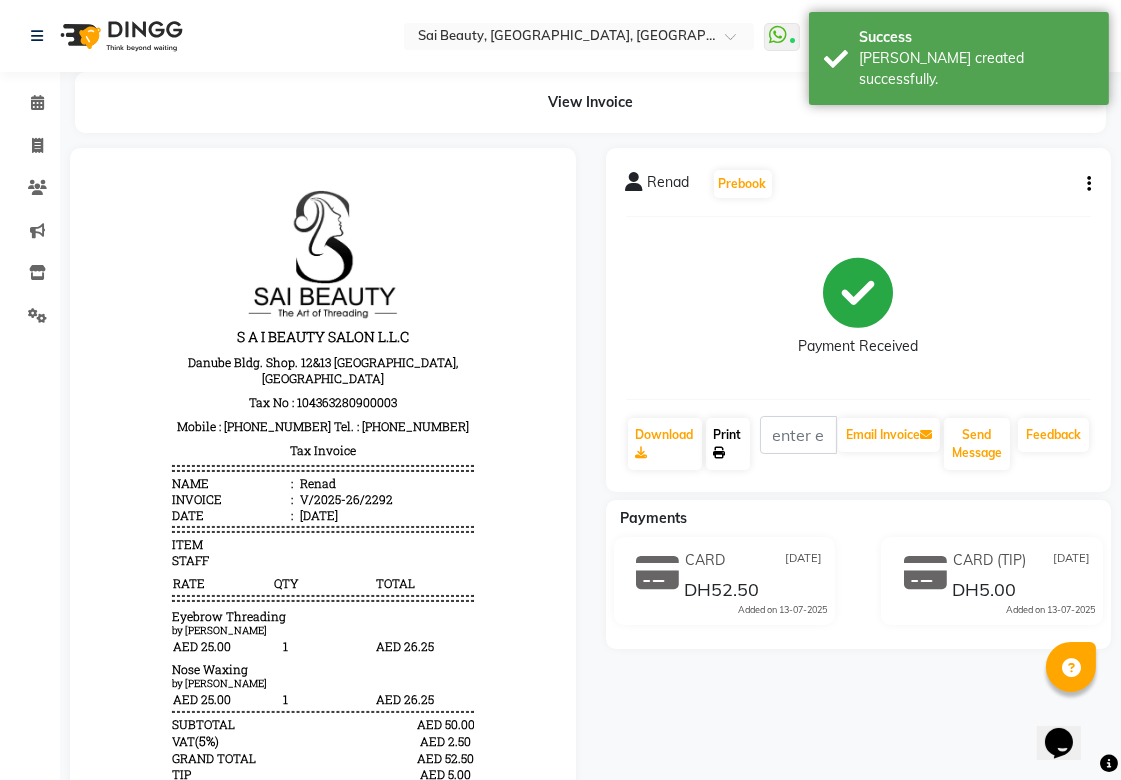 click on "Print" 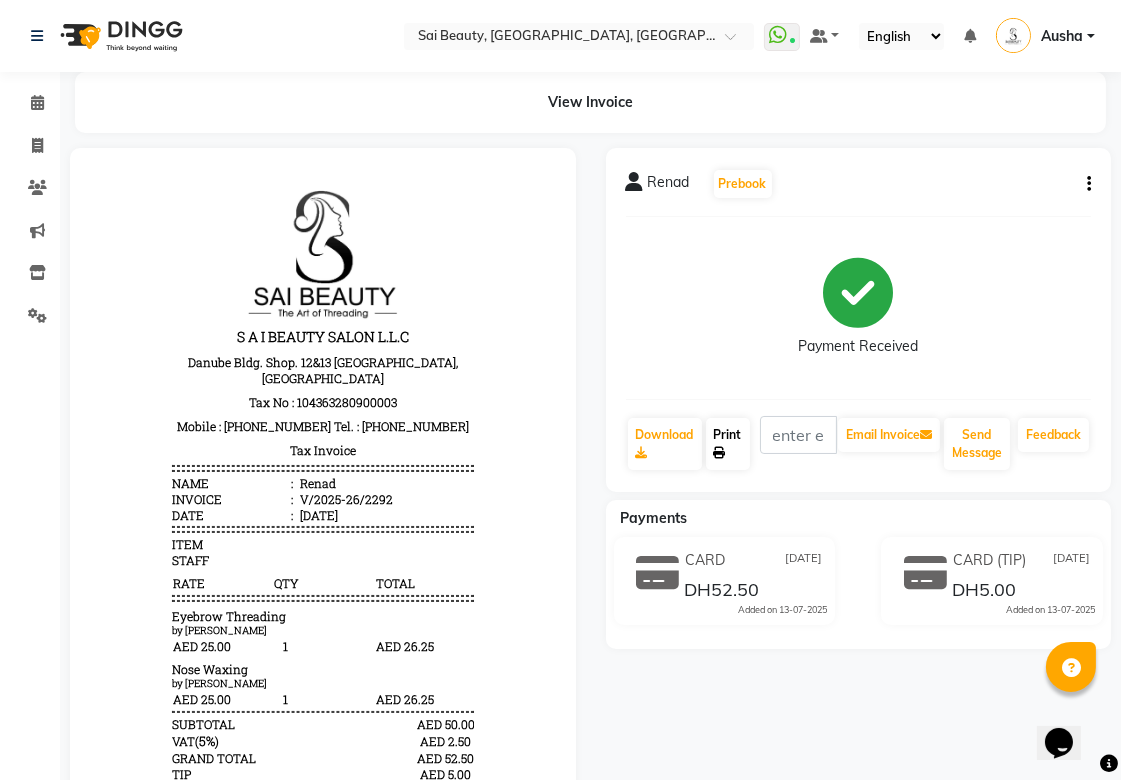 click on "Print" 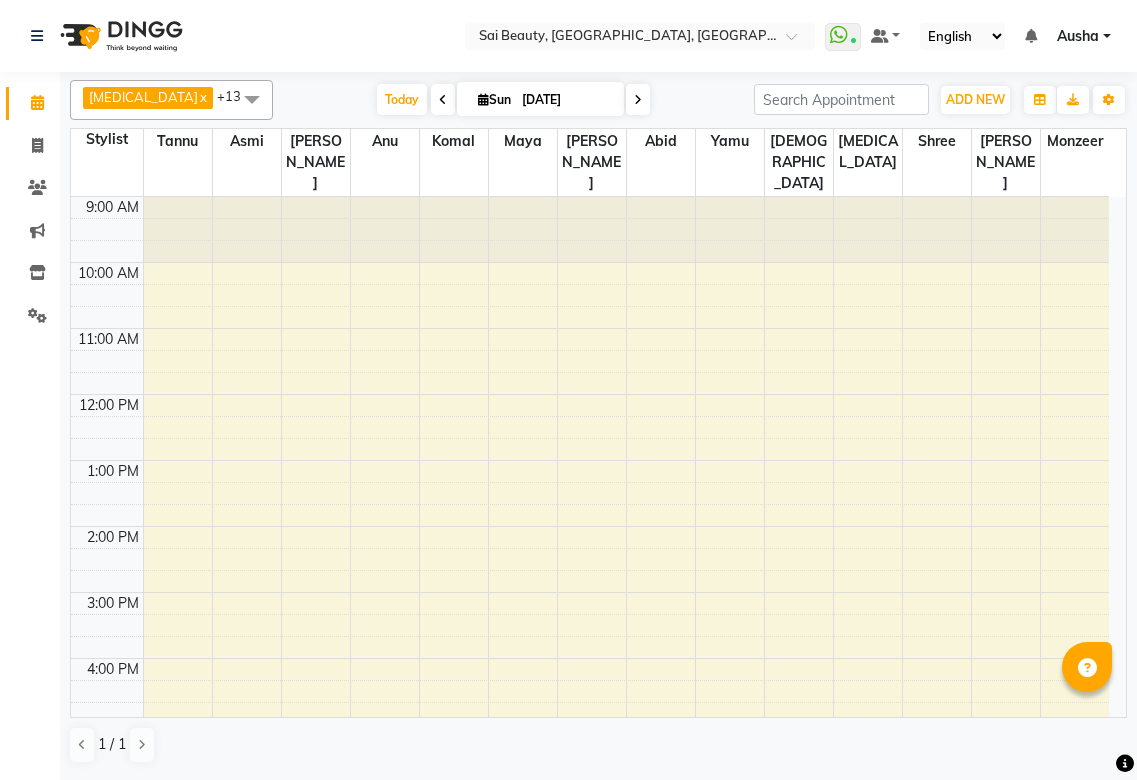 scroll, scrollTop: 0, scrollLeft: 0, axis: both 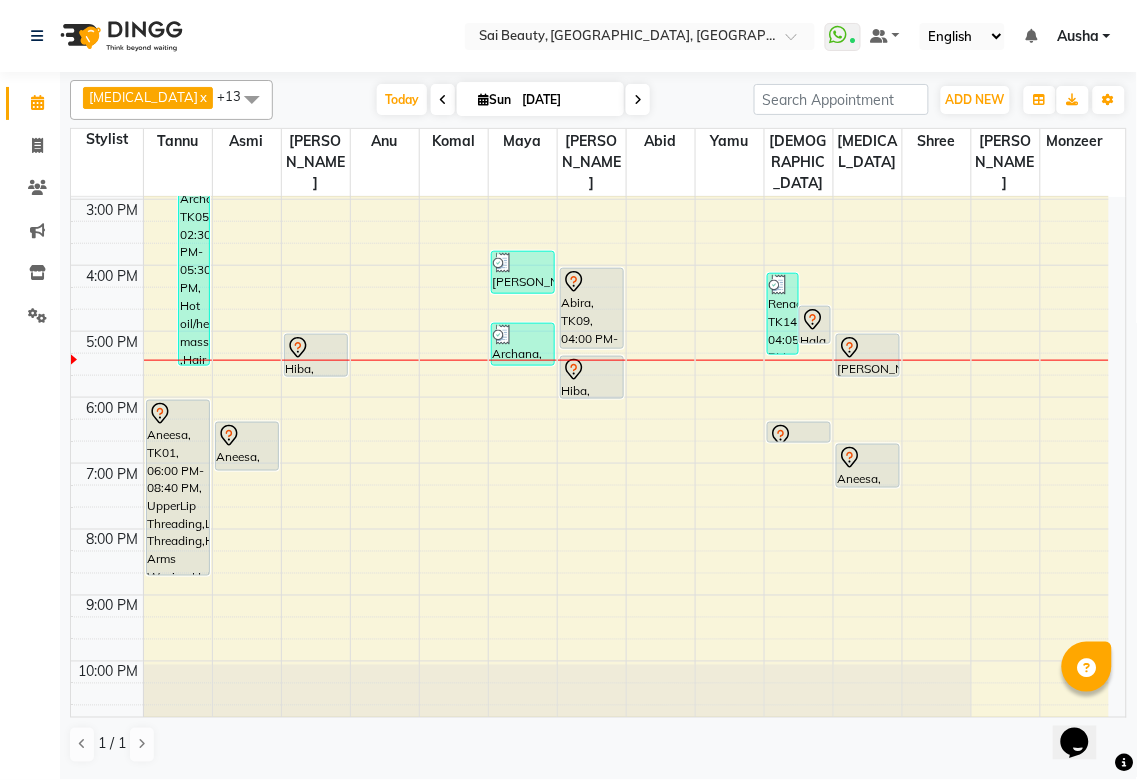 click at bounding box center [779, 285] 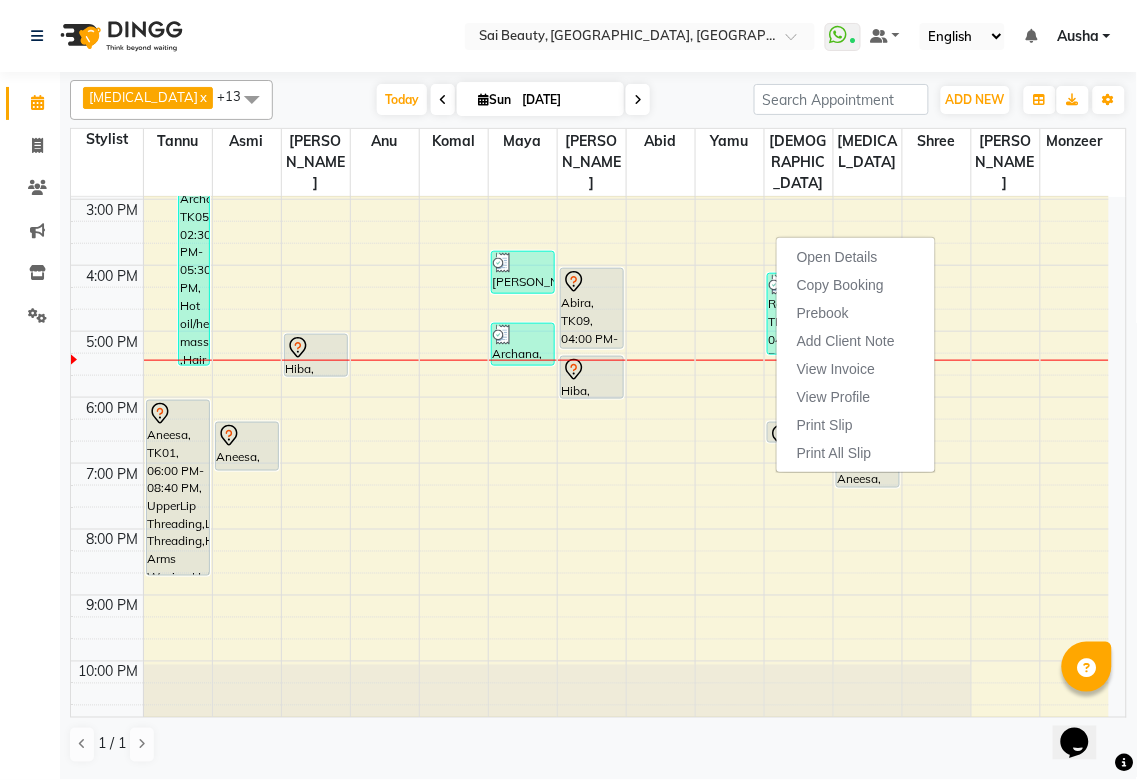 click at bounding box center [503, 335] 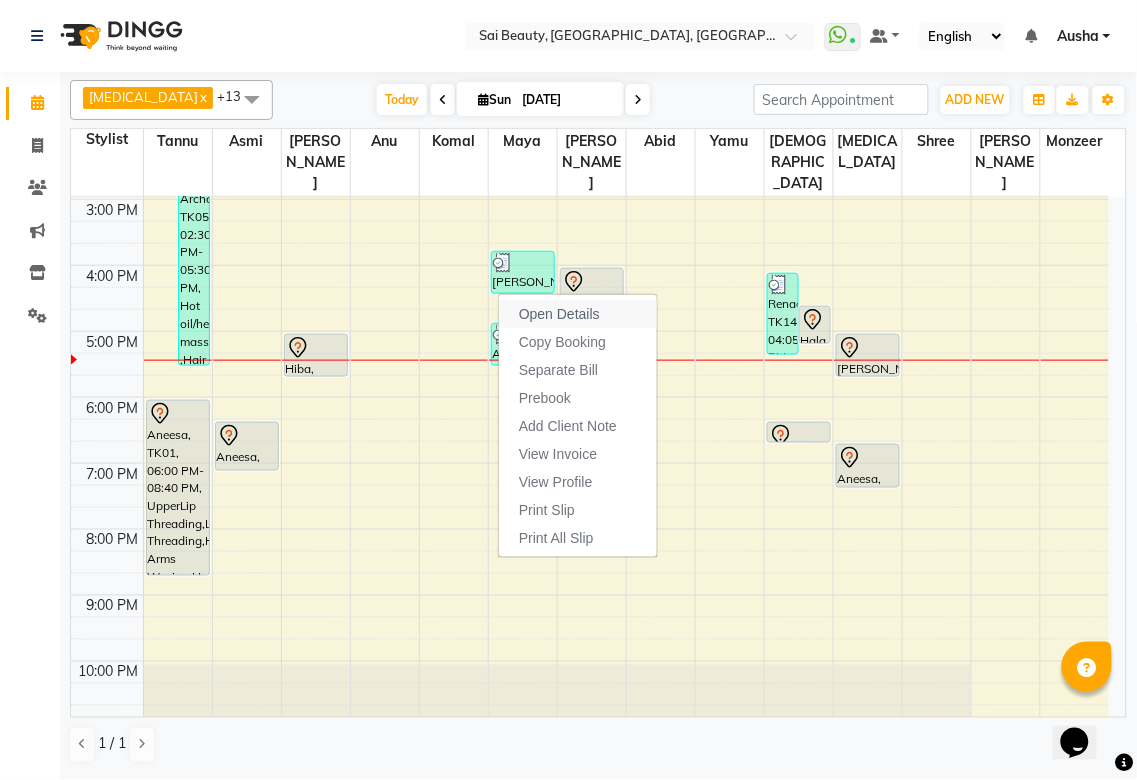 click on "Open Details" at bounding box center [559, 314] 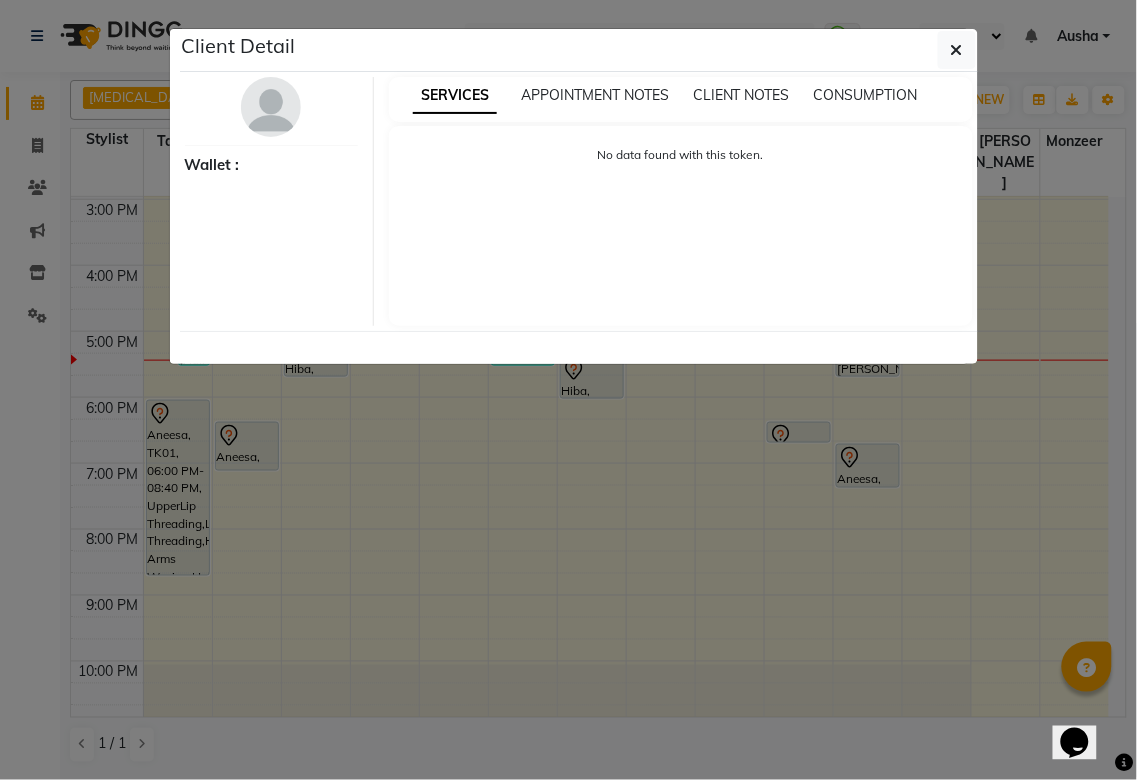 select on "3" 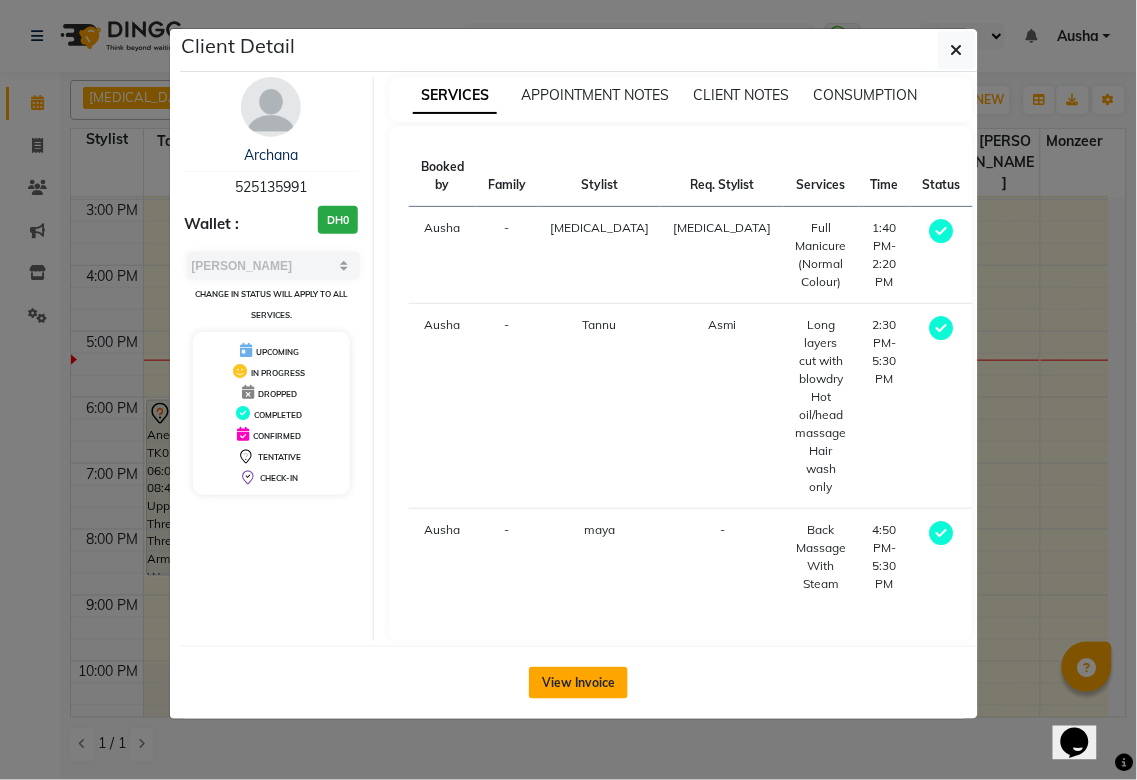 click on "View Invoice" 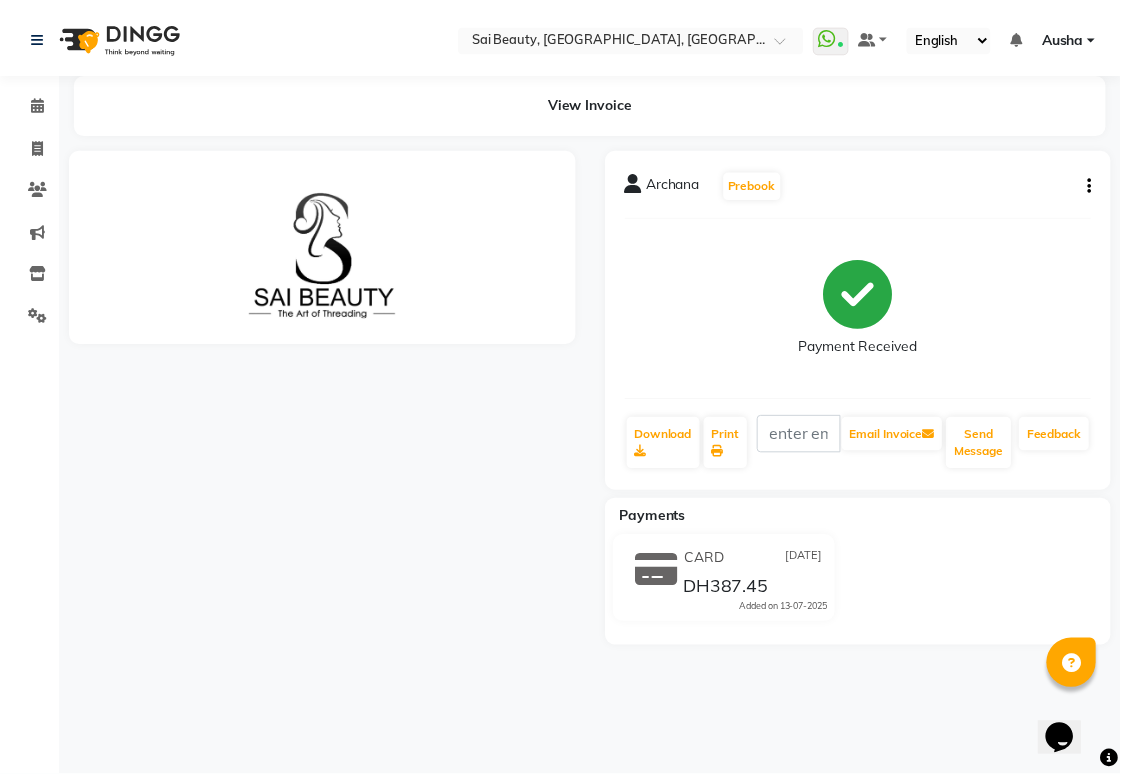 scroll, scrollTop: 0, scrollLeft: 0, axis: both 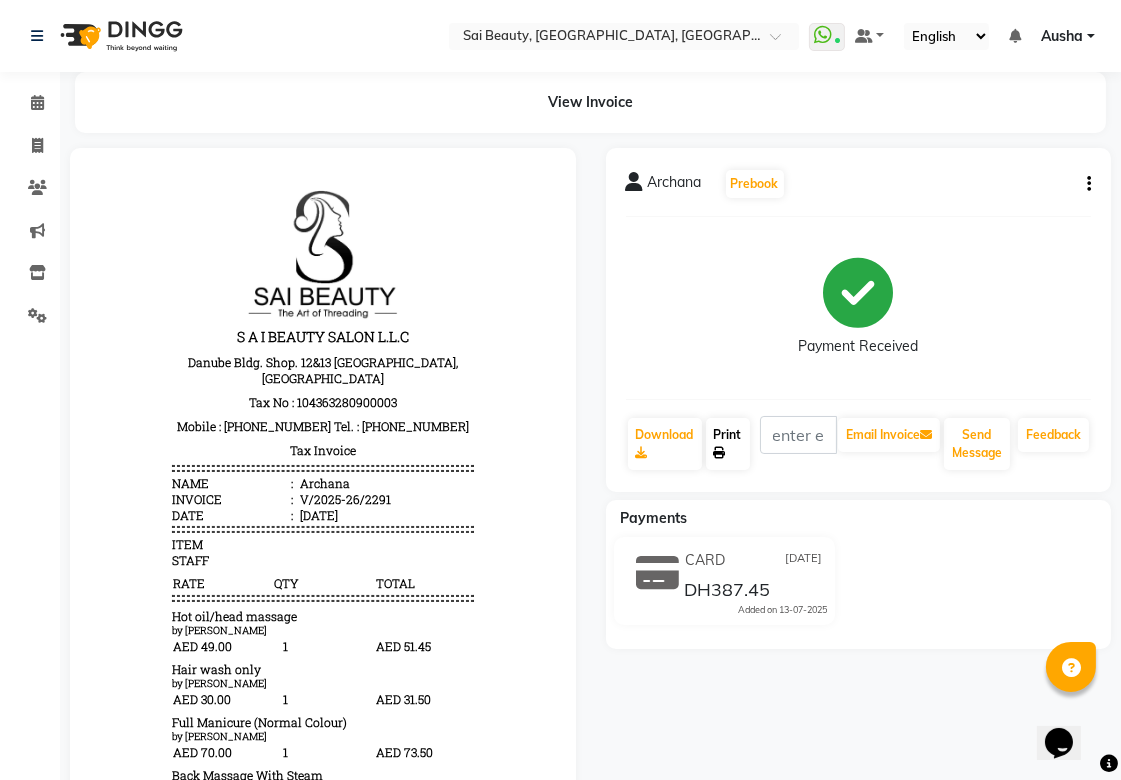 click on "Print" 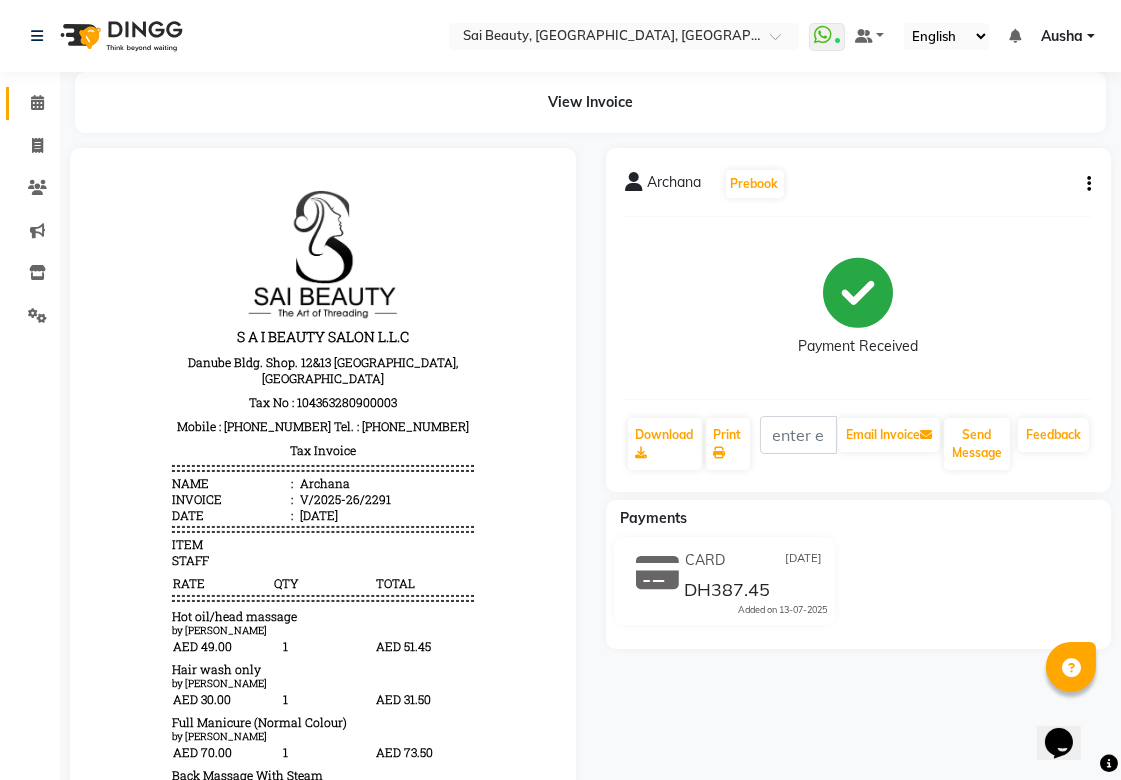 click on "Calendar" 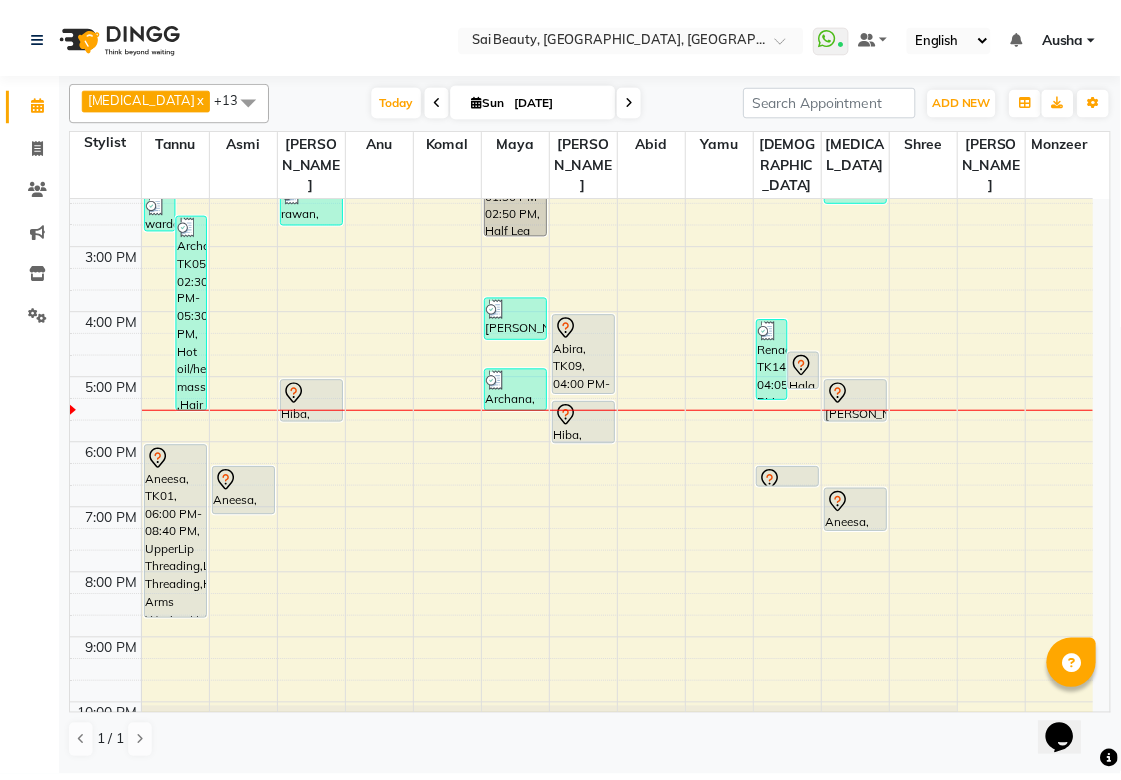 scroll, scrollTop: 432, scrollLeft: 0, axis: vertical 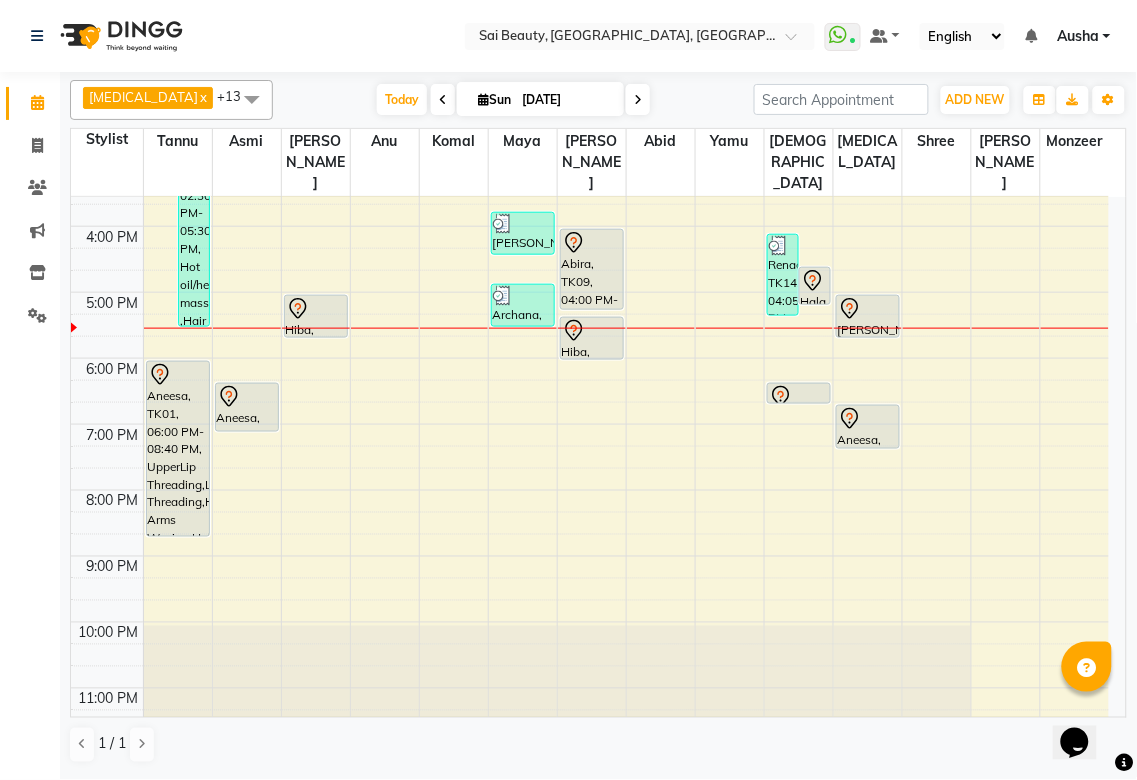 click 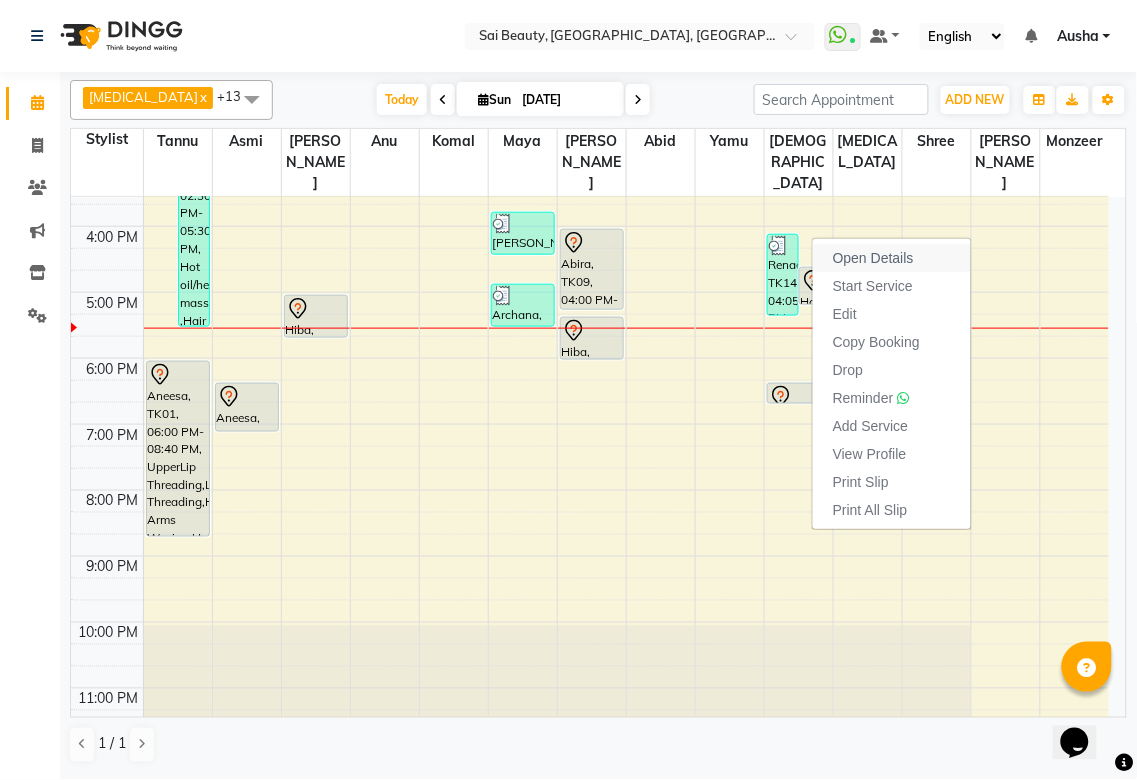 click on "Open Details" at bounding box center (873, 258) 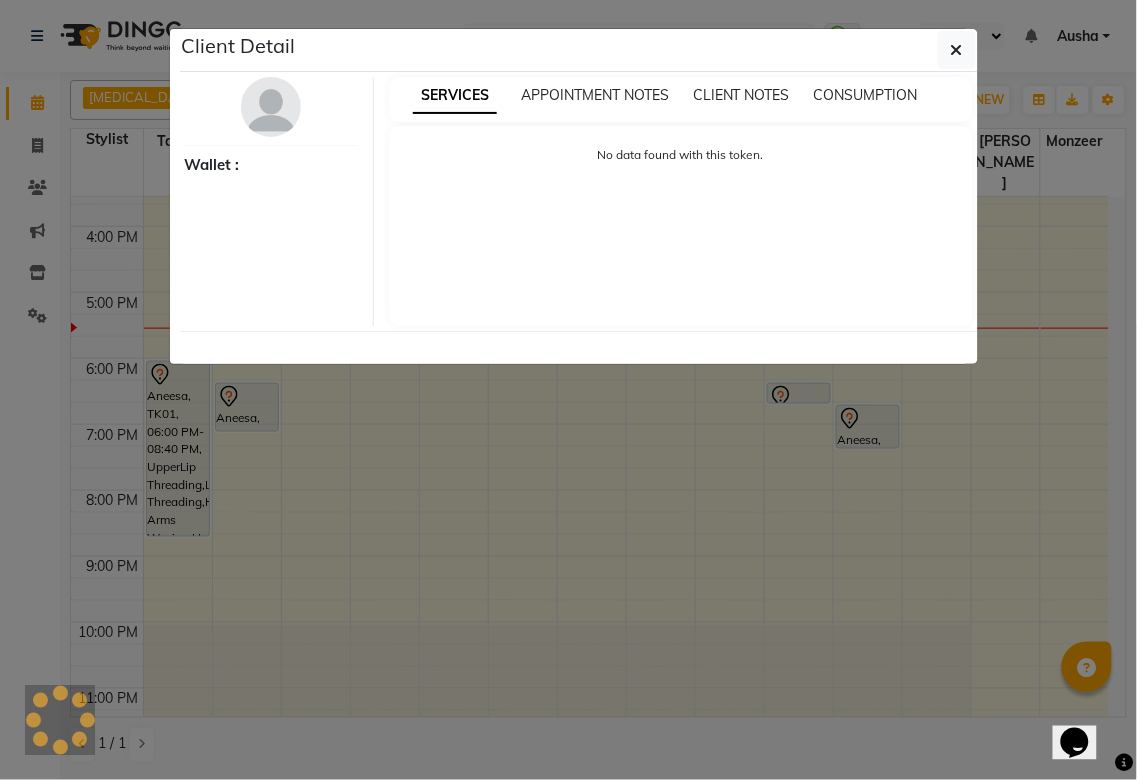 select on "7" 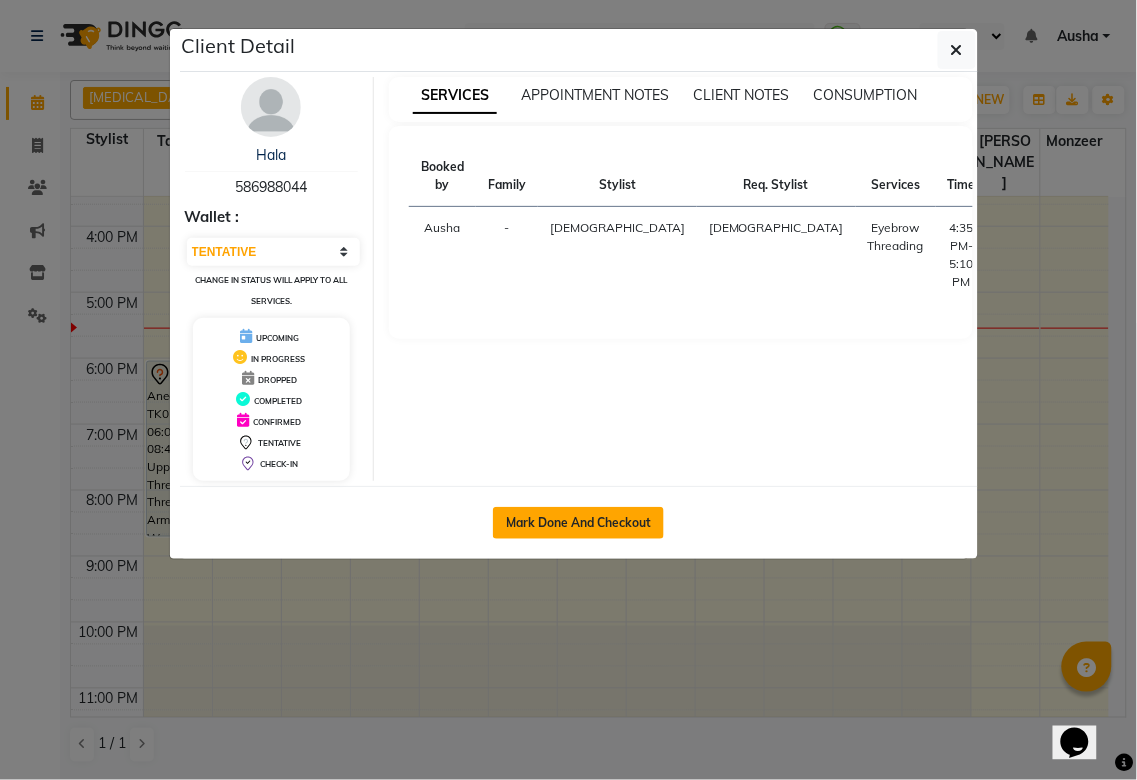 click on "Mark Done And Checkout" 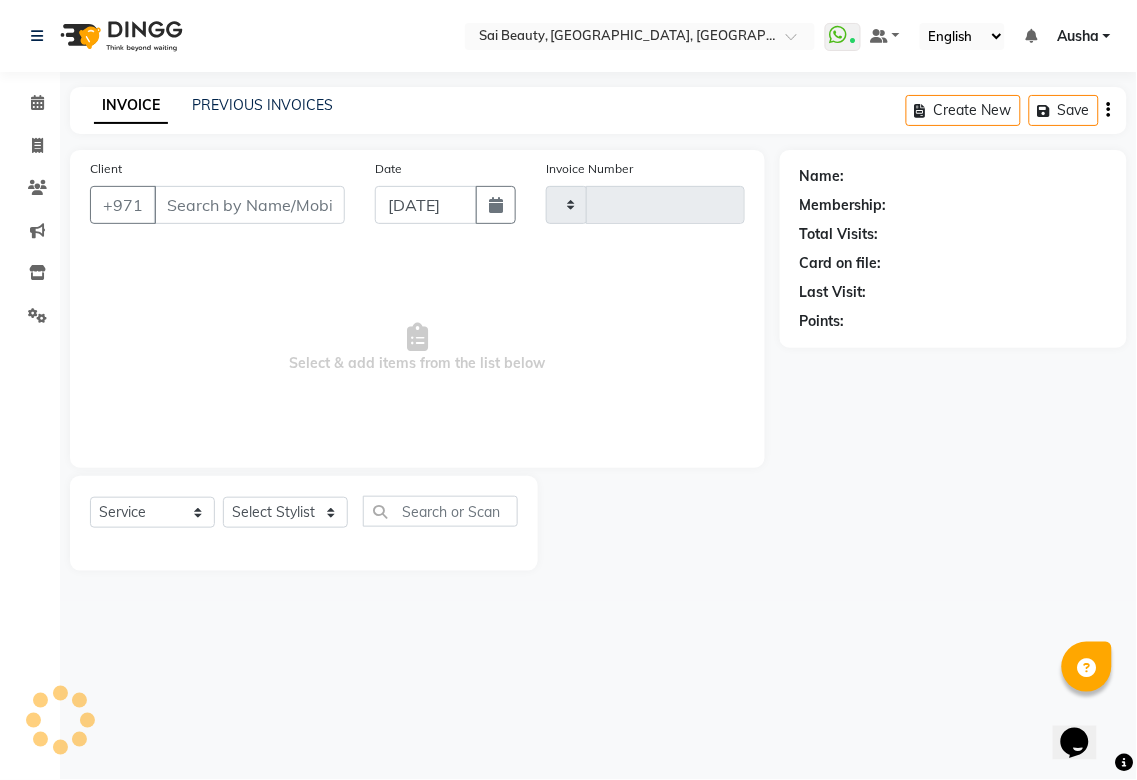 type on "586988044" 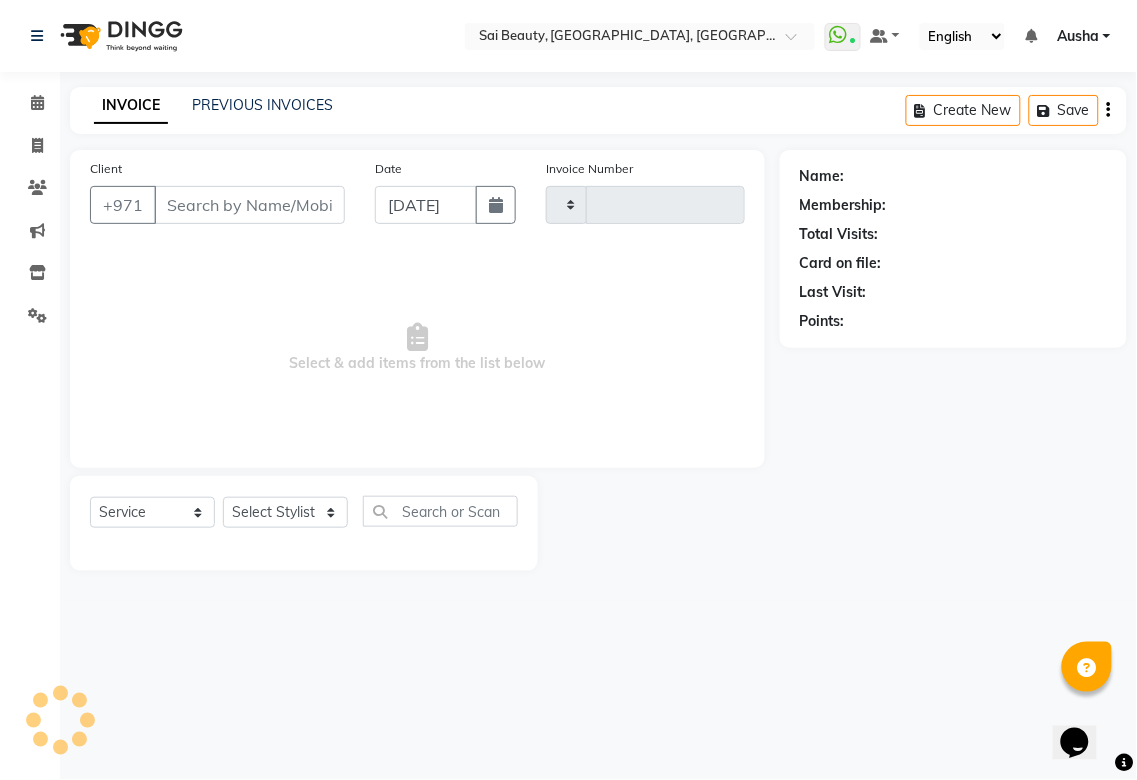 select on "63384" 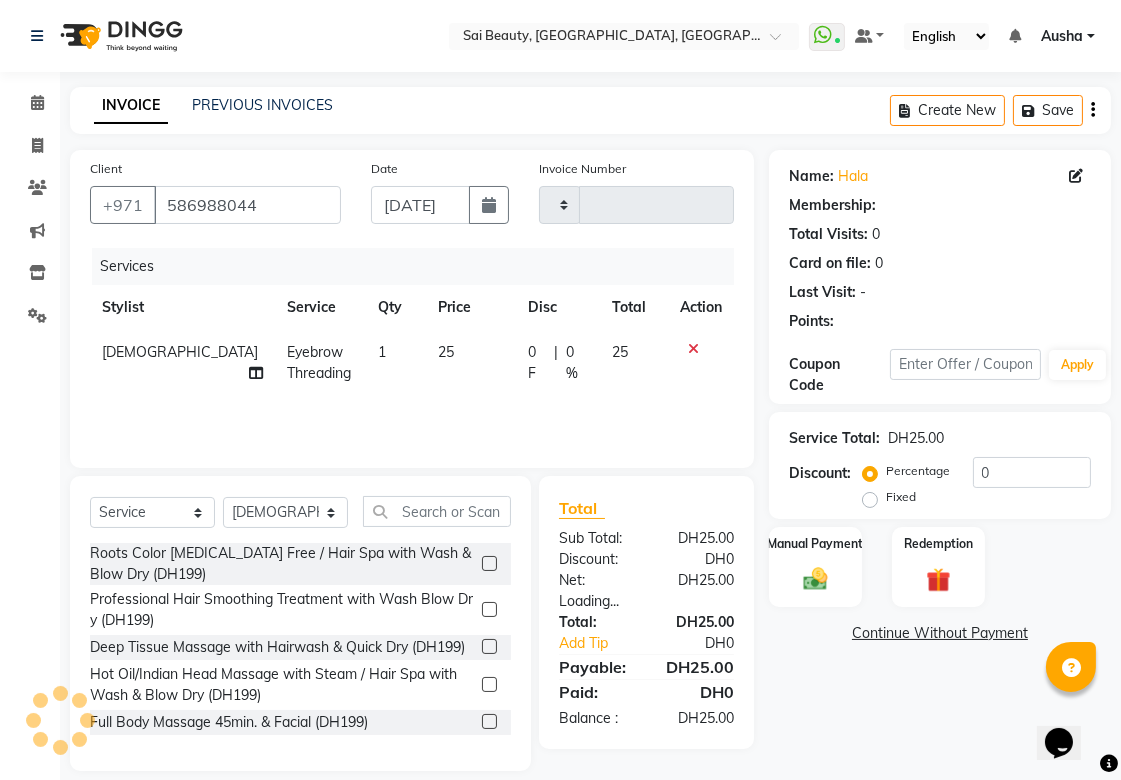 type on "2293" 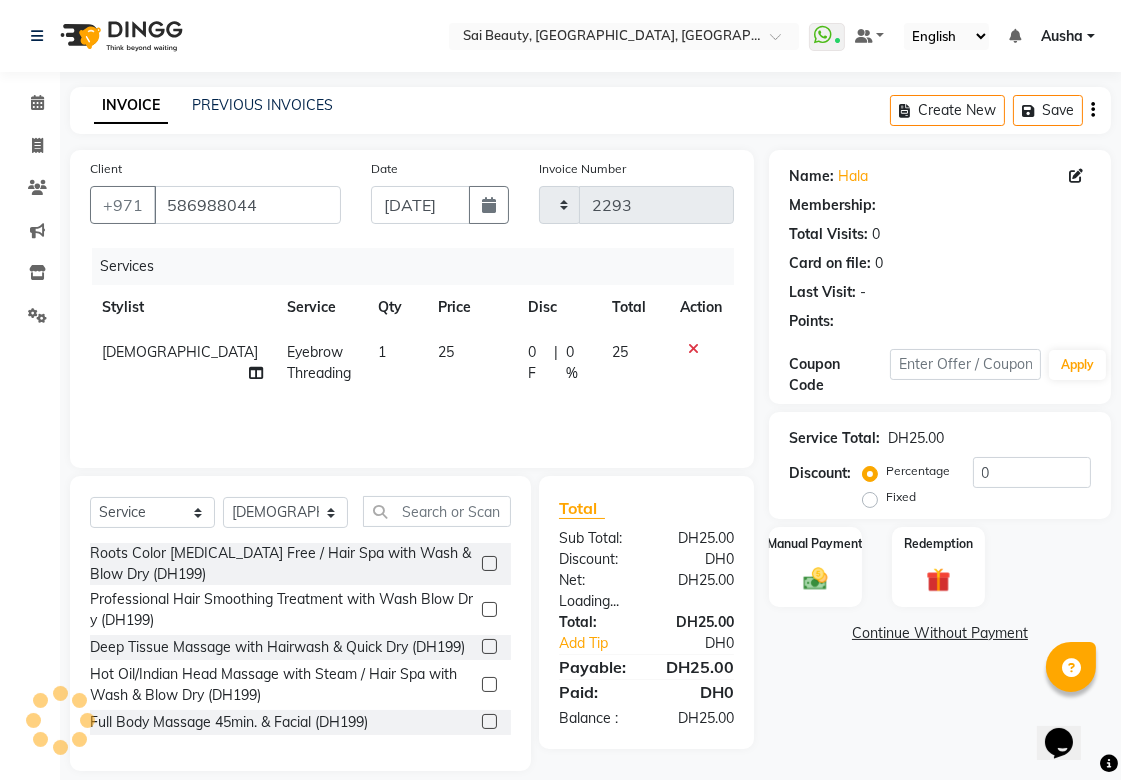select on "5352" 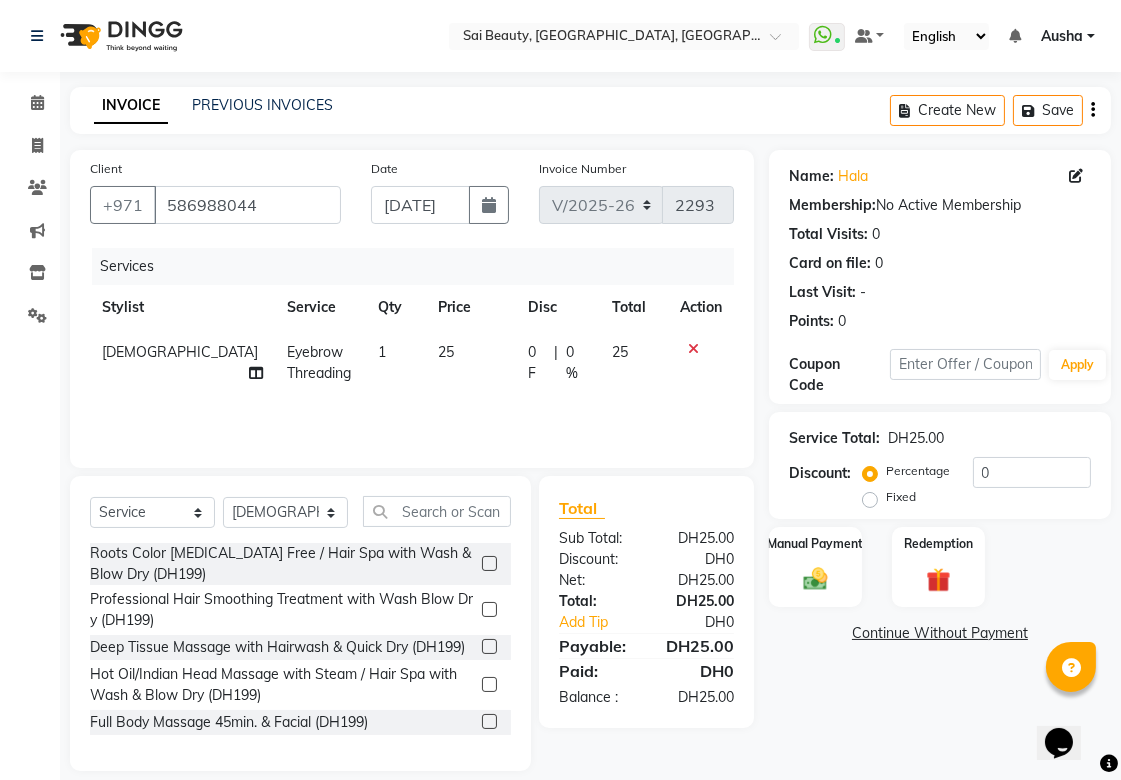 click 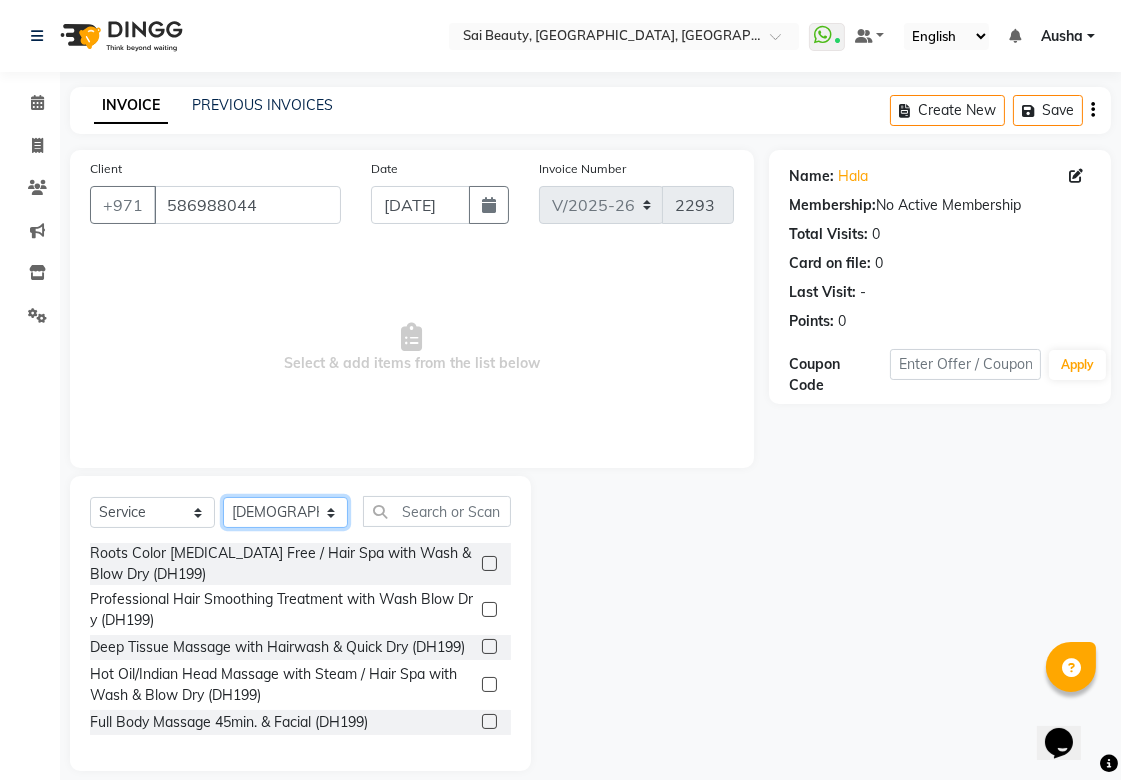 click on "Select Stylist [PERSON_NAME][MEDICAL_DATA] [PERSON_NAME] Asmi Ausha [PERSON_NAME] Gita [PERSON_NAME] Monzeer shree [PERSON_NAME] [PERSON_NAME] Surakcha [PERSON_NAME] Yamu" 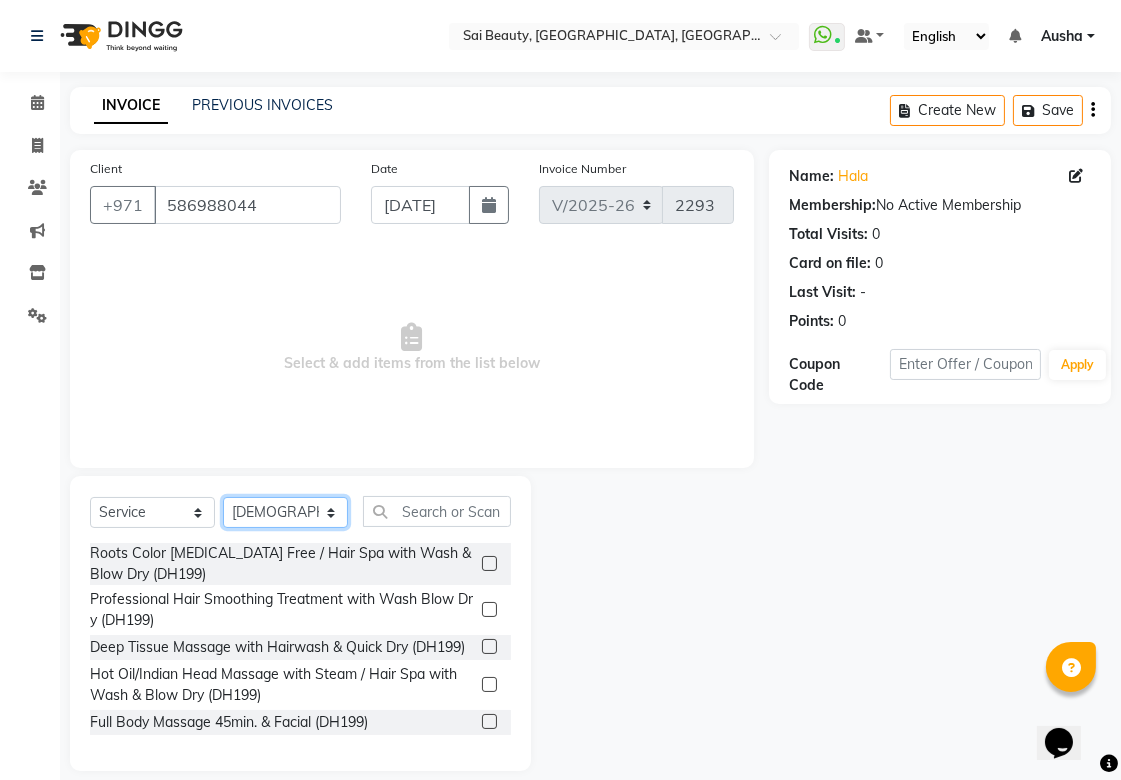 select on "35329" 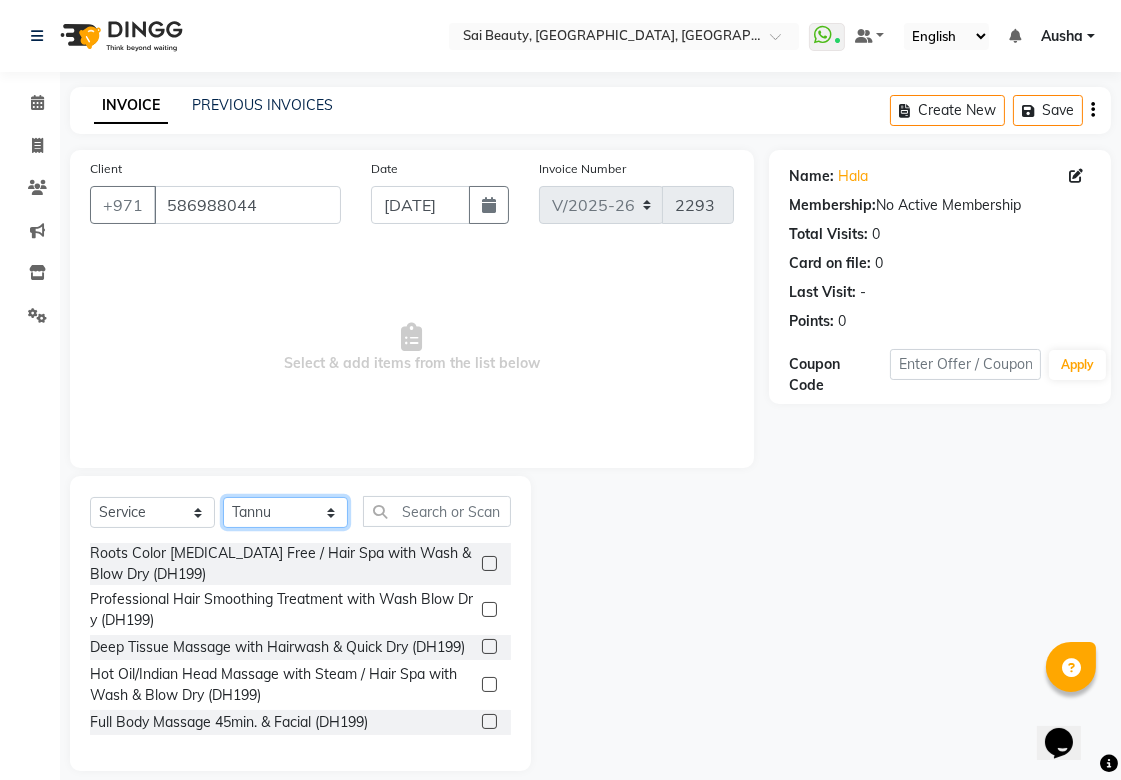 click on "Select Stylist [PERSON_NAME][MEDICAL_DATA] [PERSON_NAME] Asmi Ausha [PERSON_NAME] Gita [PERSON_NAME] Monzeer shree [PERSON_NAME] [PERSON_NAME] Surakcha [PERSON_NAME] Yamu" 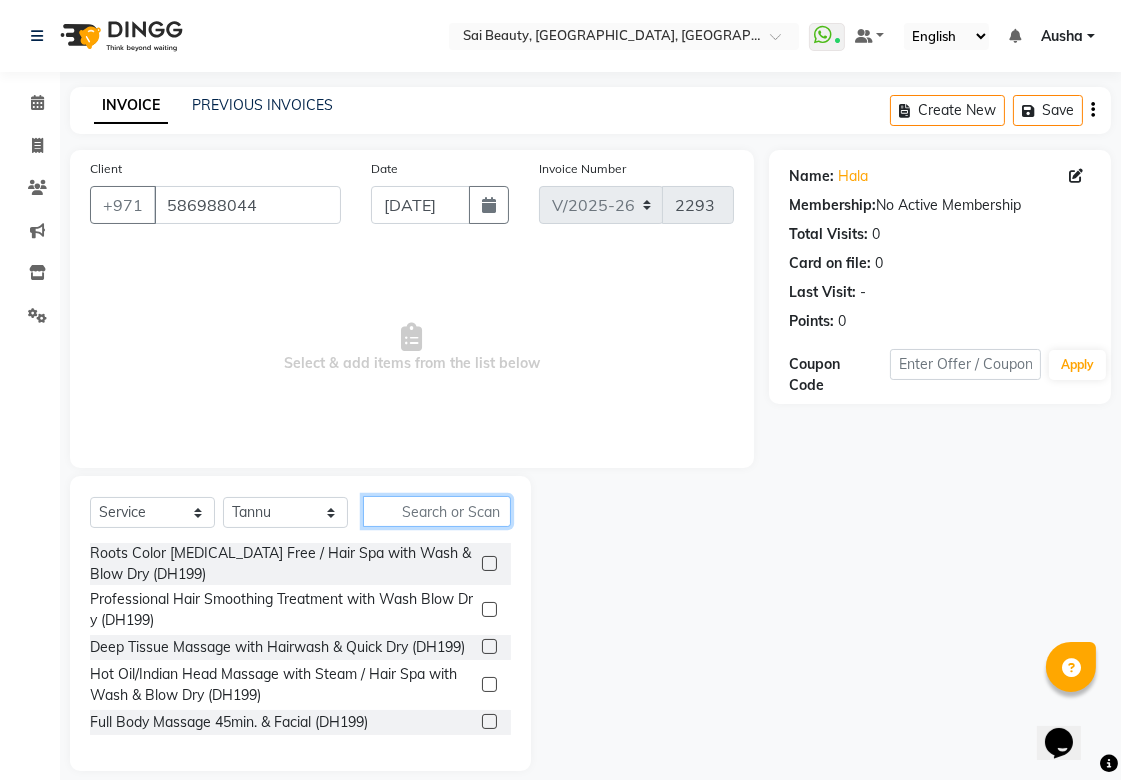 click 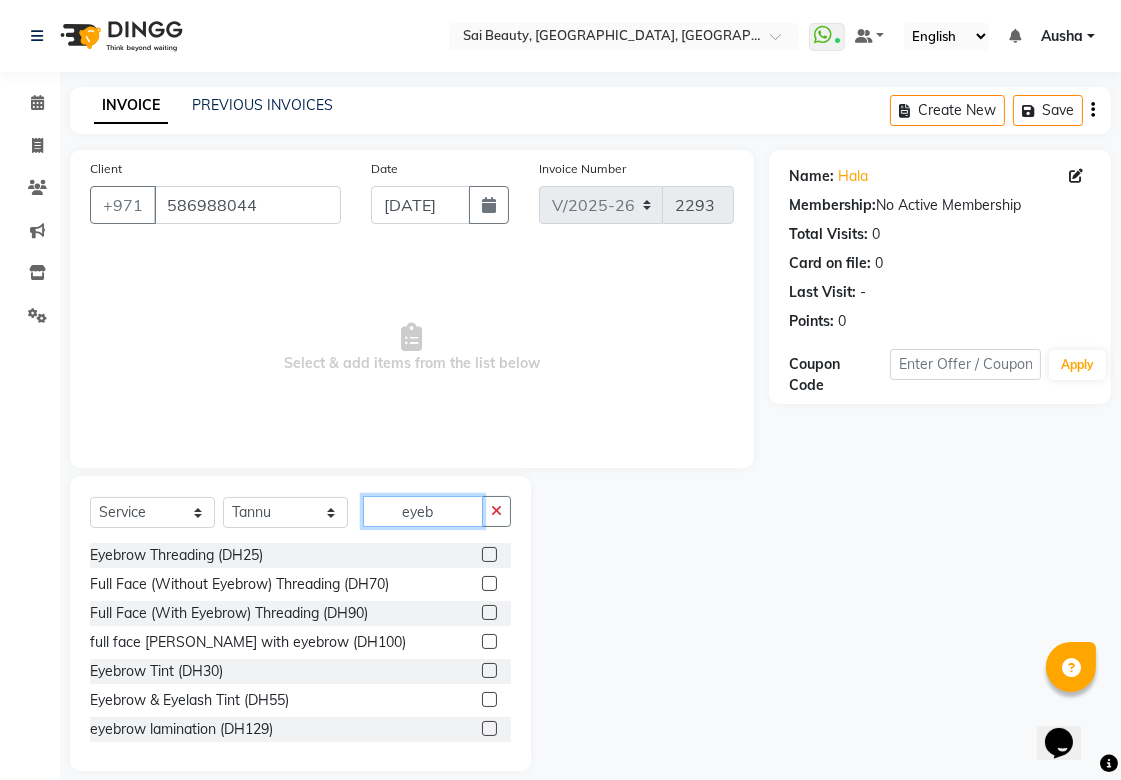 type on "eyeb" 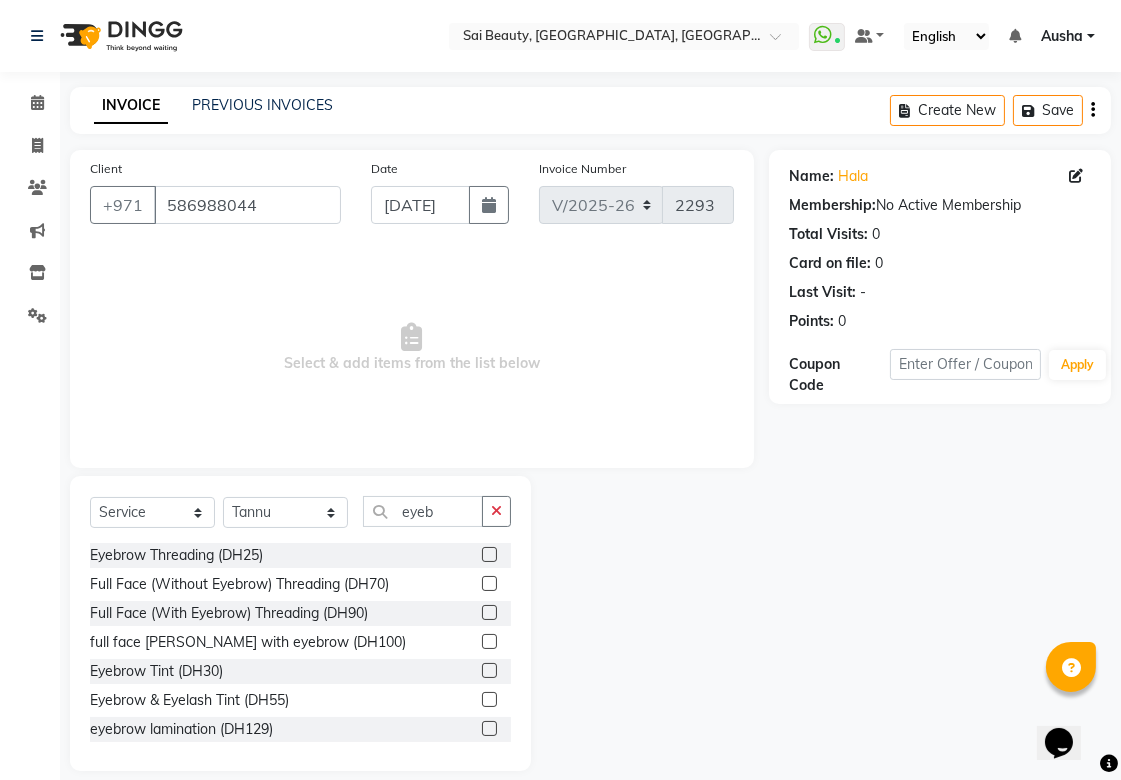 click 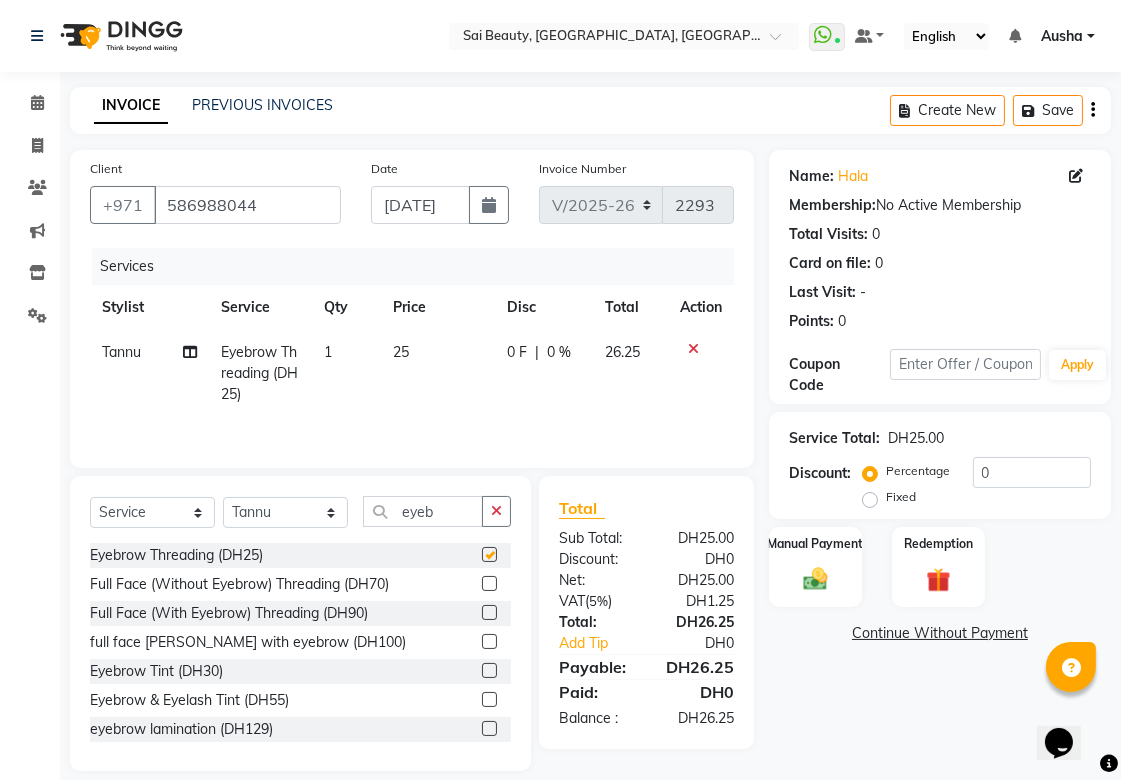 checkbox on "false" 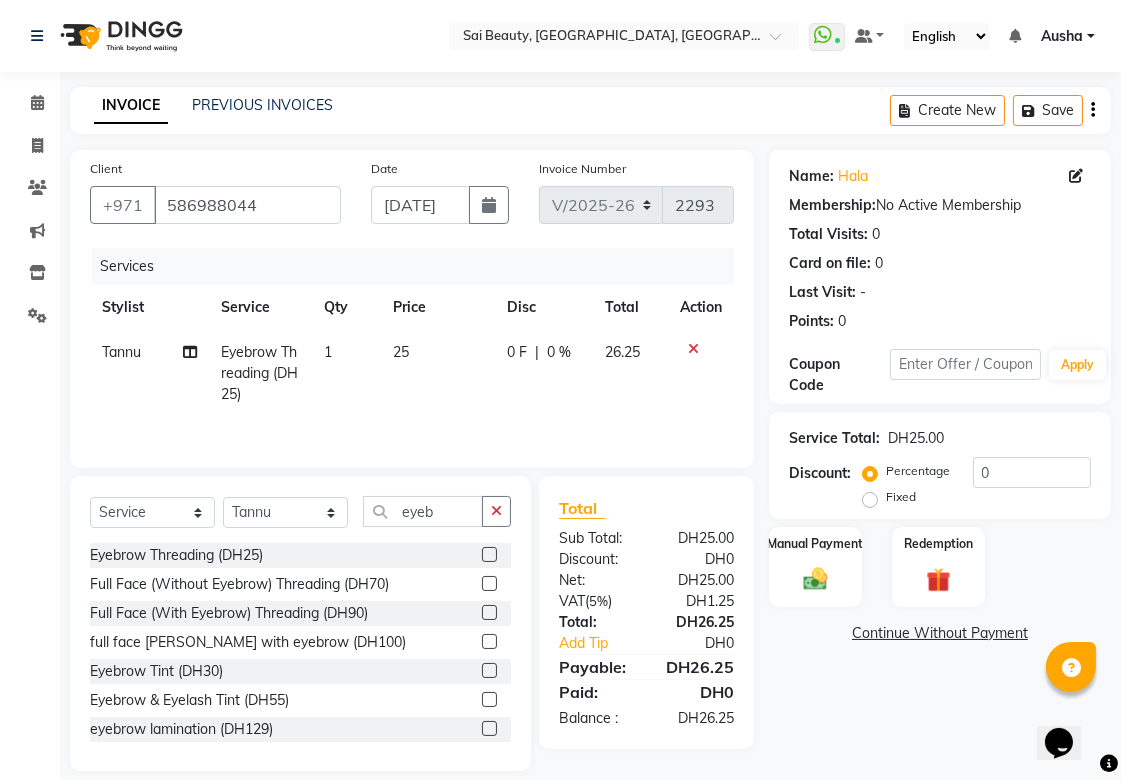 click 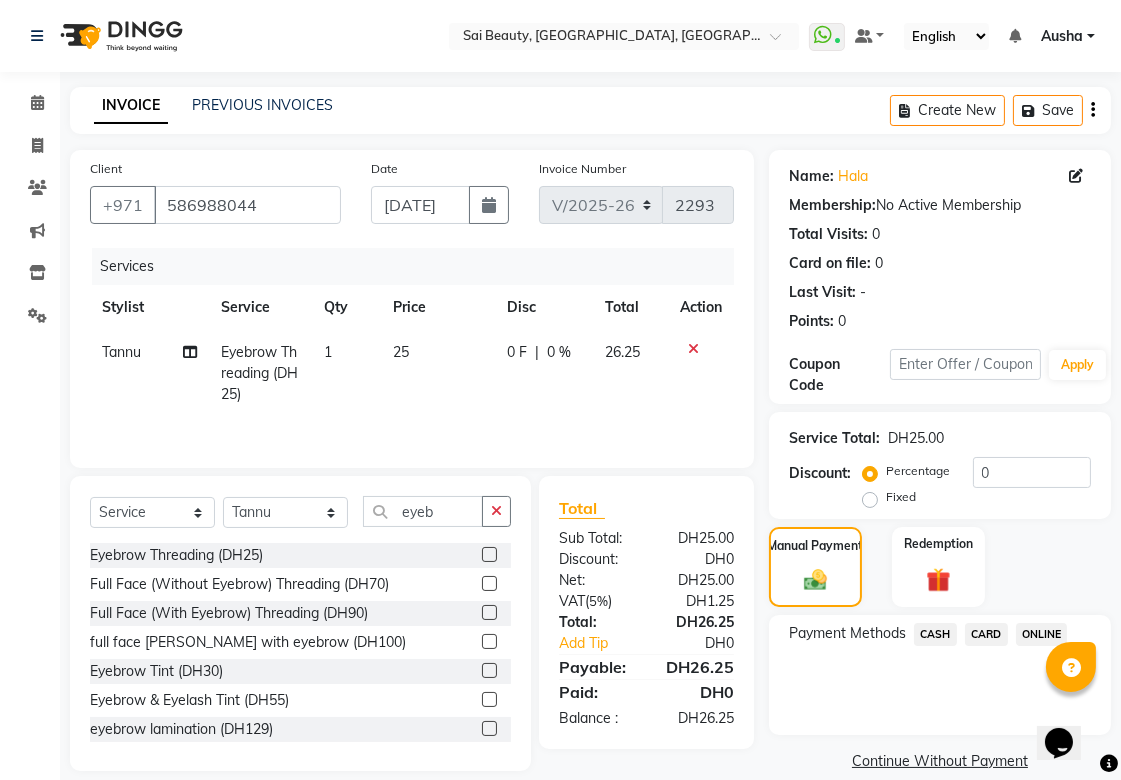 click on "CARD" 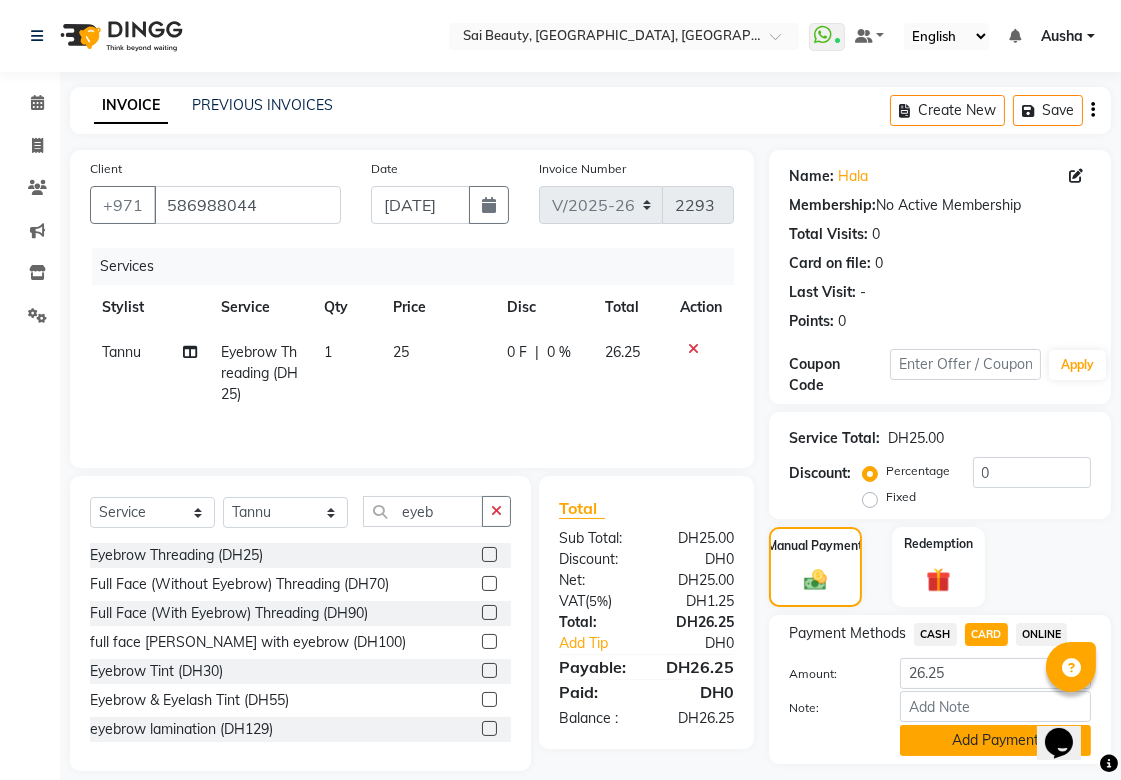 click on "Add Payment" 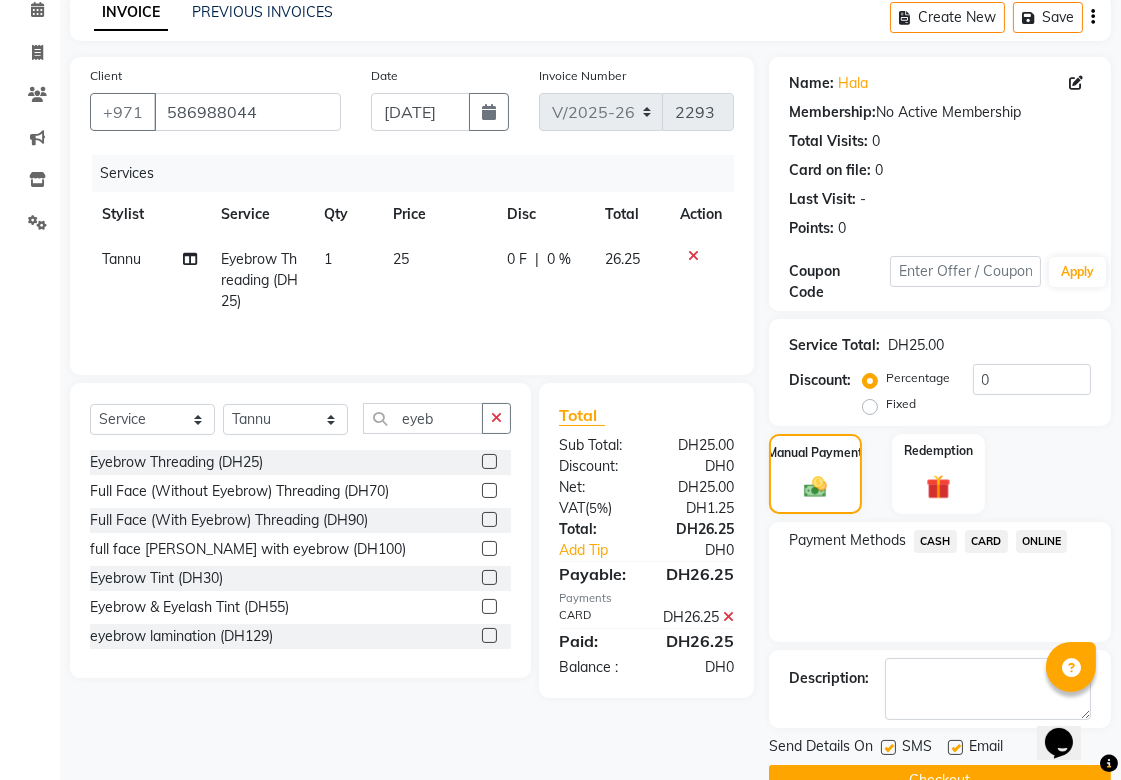 scroll, scrollTop: 138, scrollLeft: 0, axis: vertical 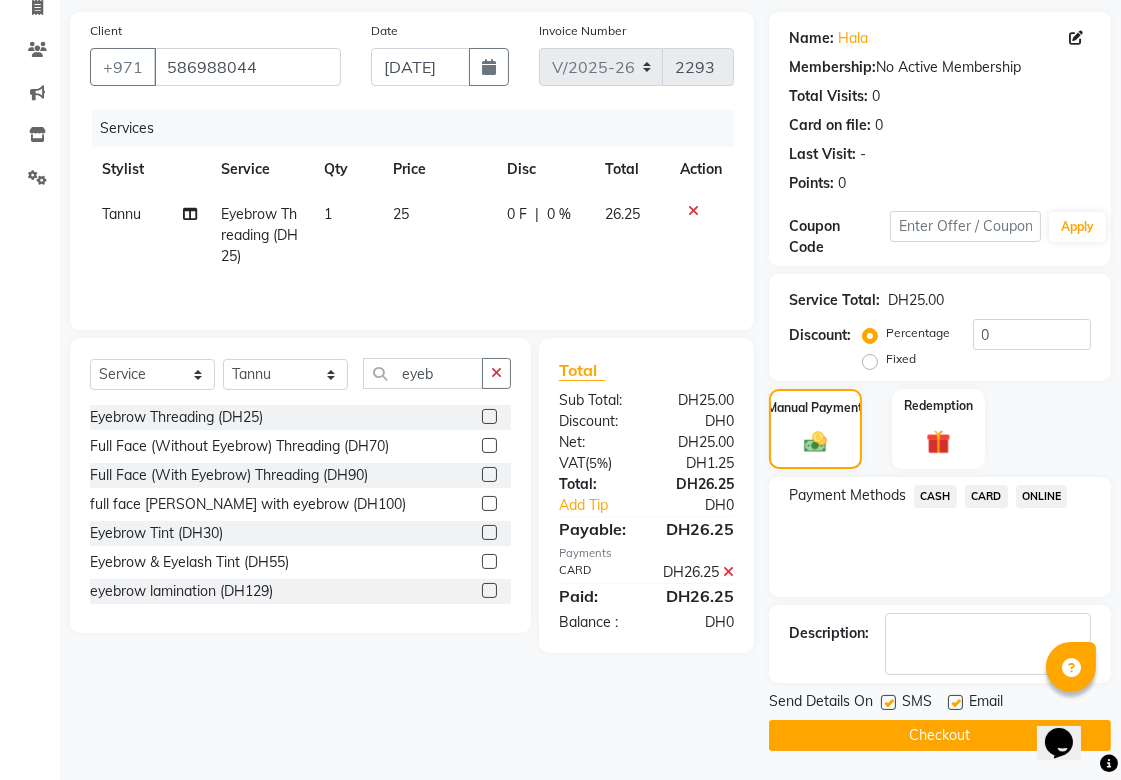 click on "Checkout" 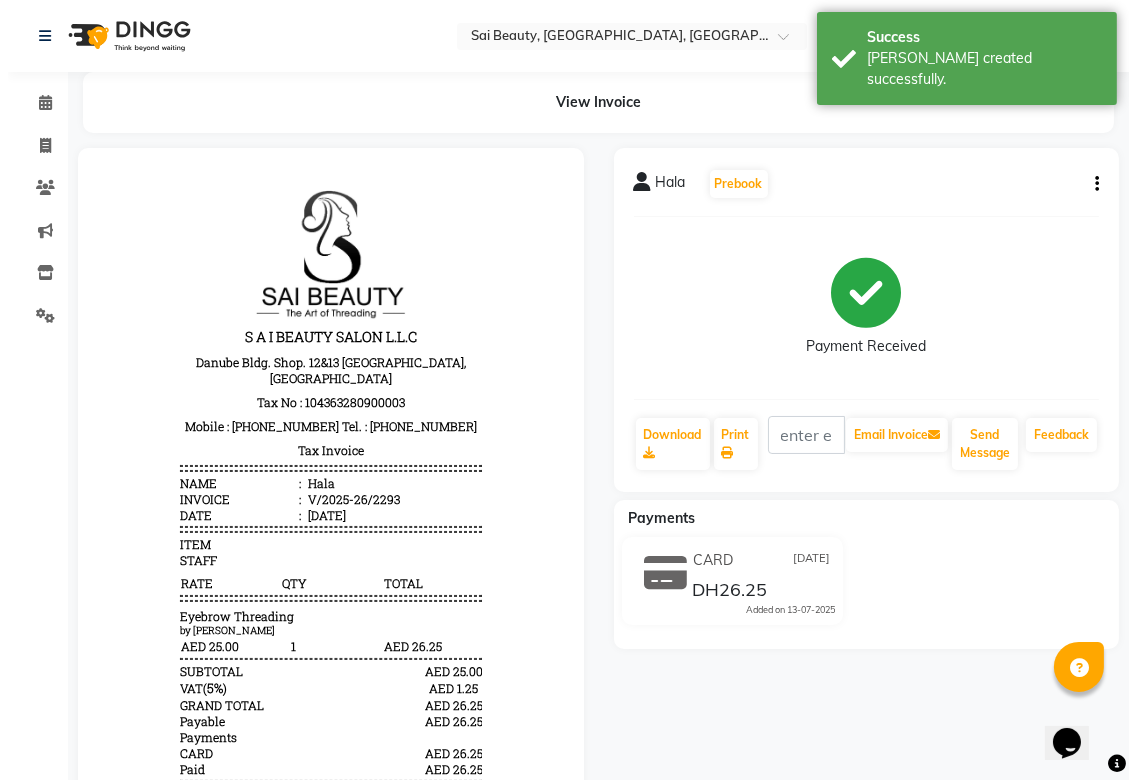 scroll, scrollTop: 0, scrollLeft: 0, axis: both 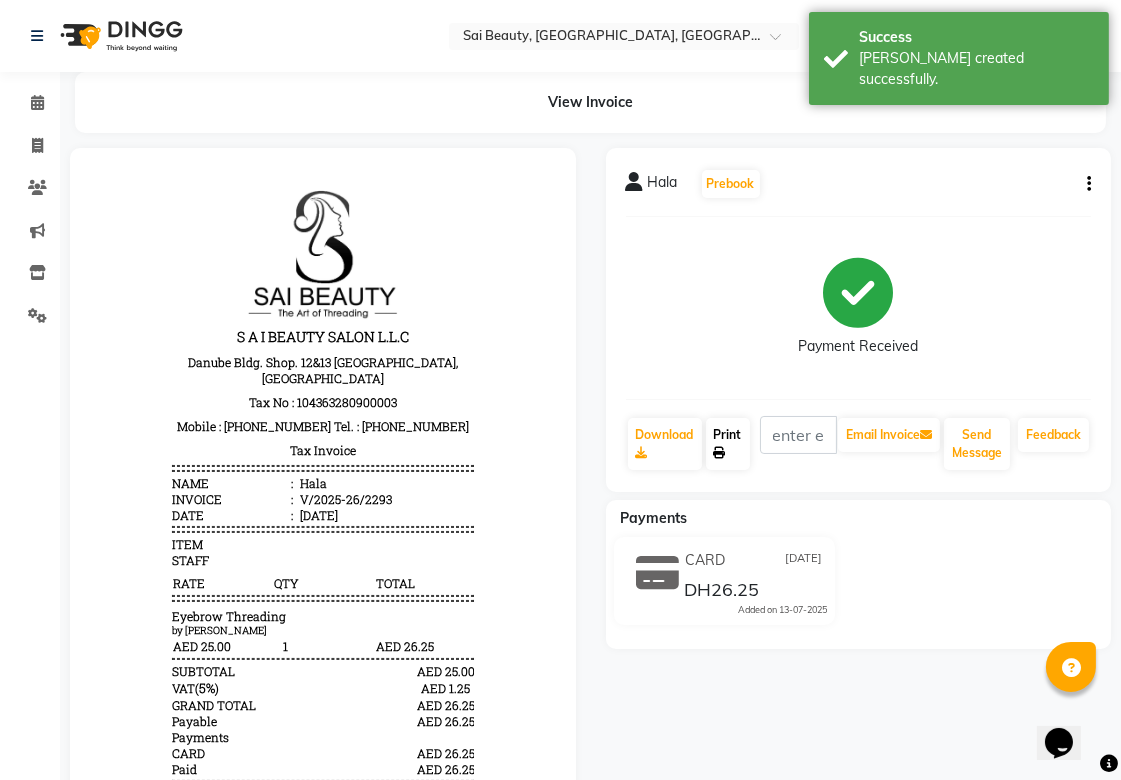 click on "Print" 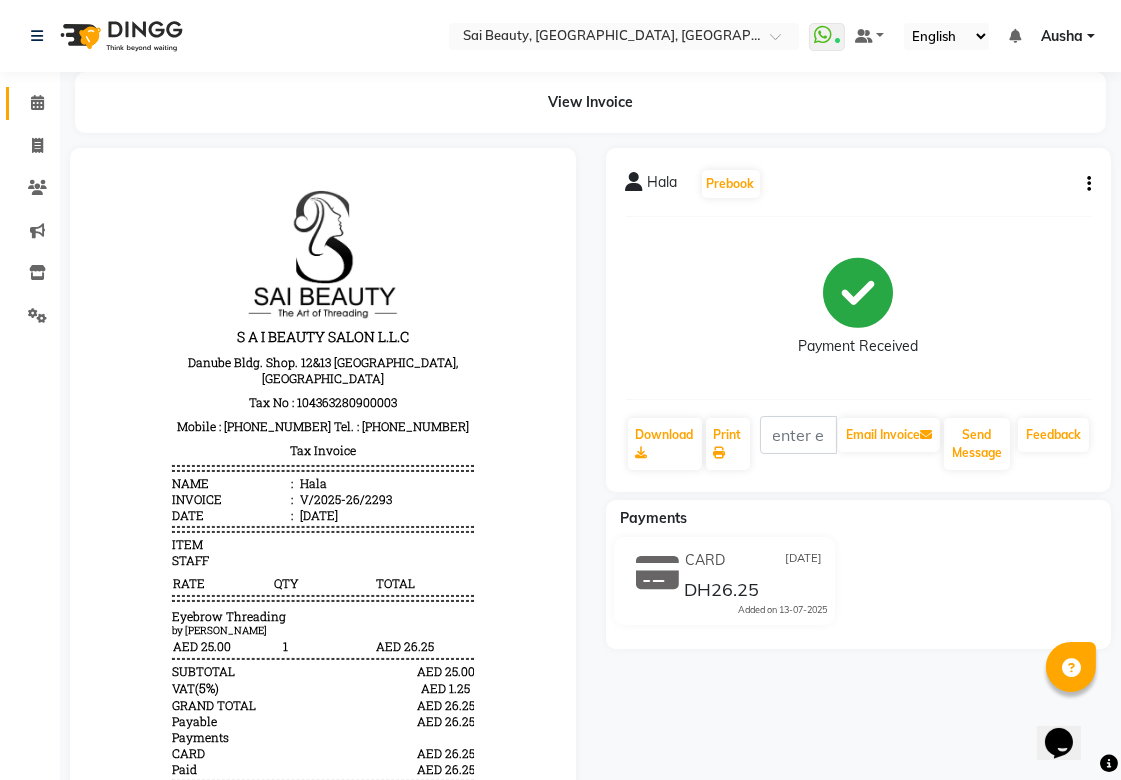 click 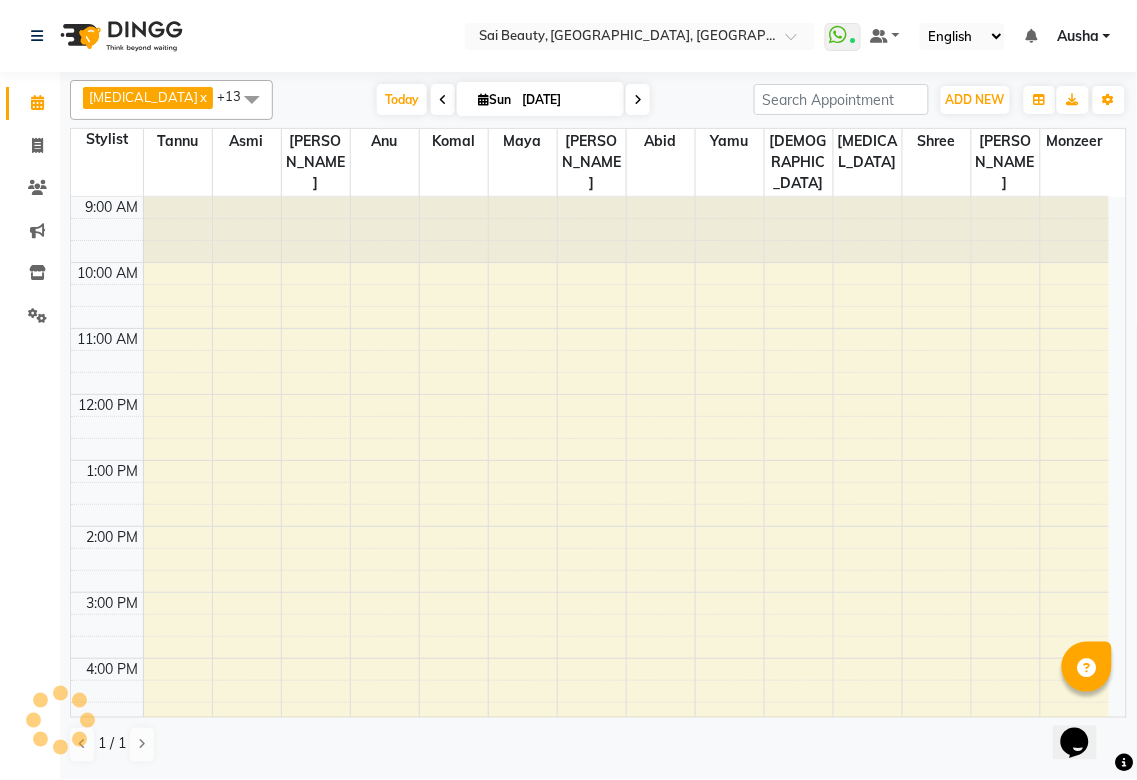 scroll, scrollTop: 393, scrollLeft: 0, axis: vertical 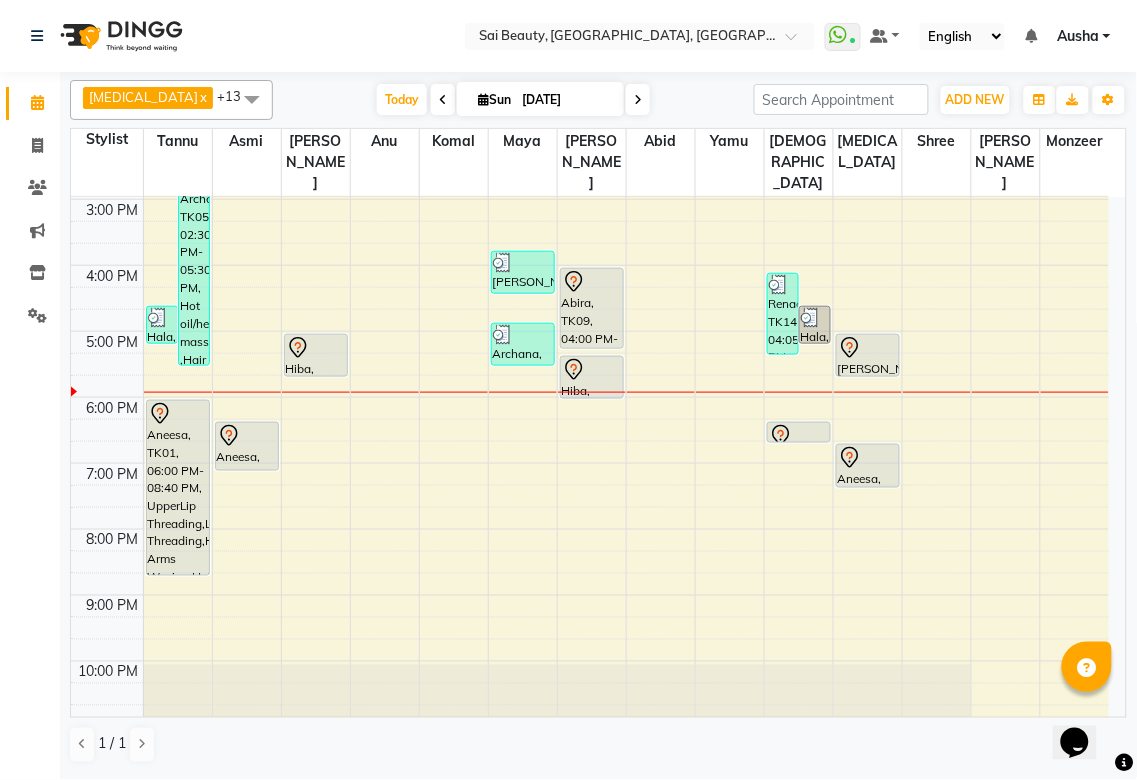 click at bounding box center (638, 100) 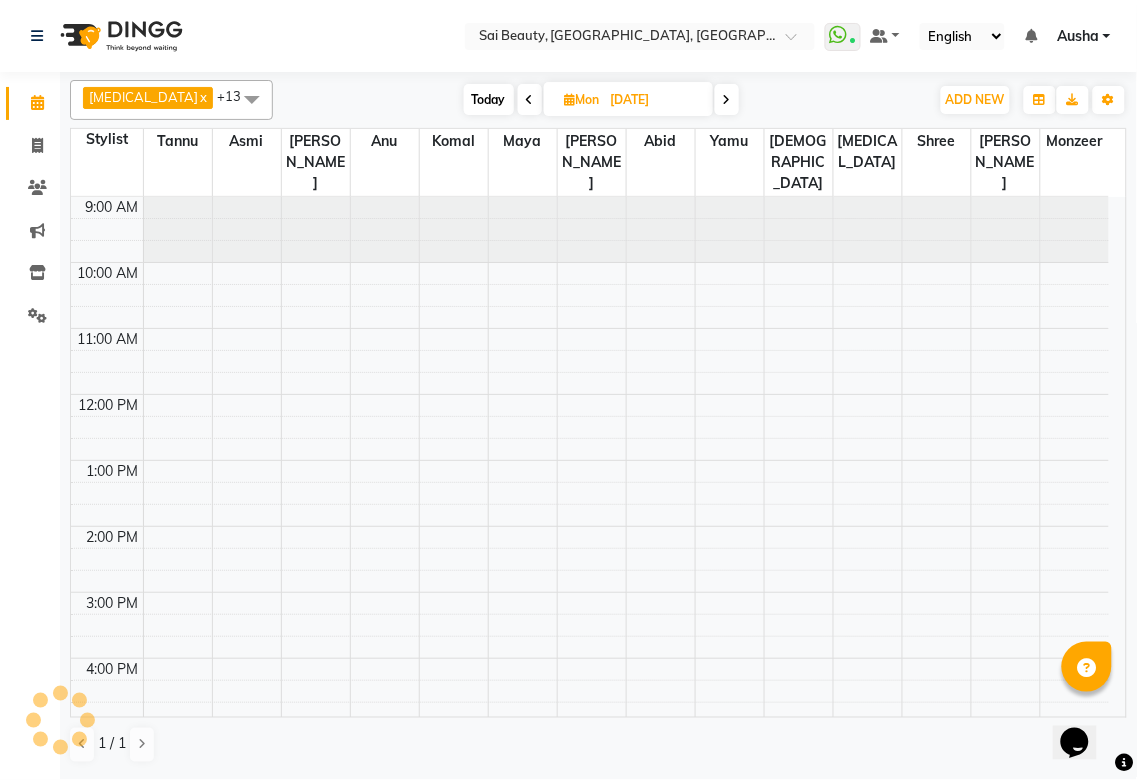 scroll, scrollTop: 432, scrollLeft: 0, axis: vertical 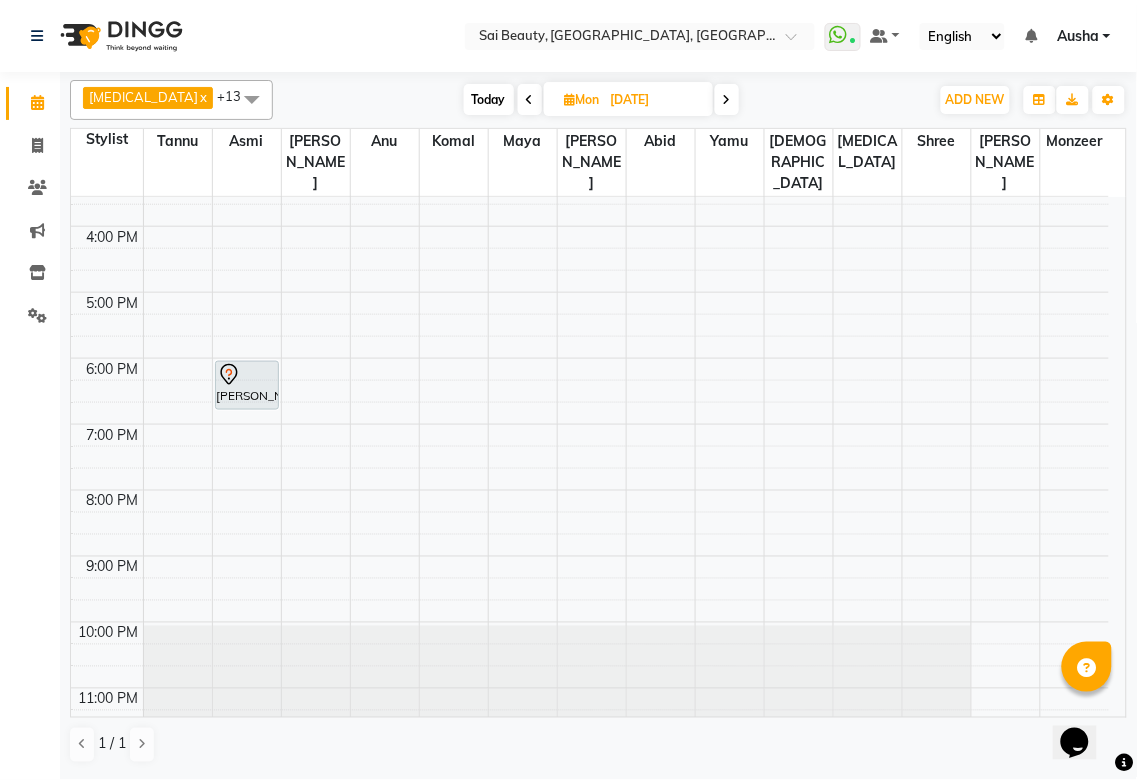 click 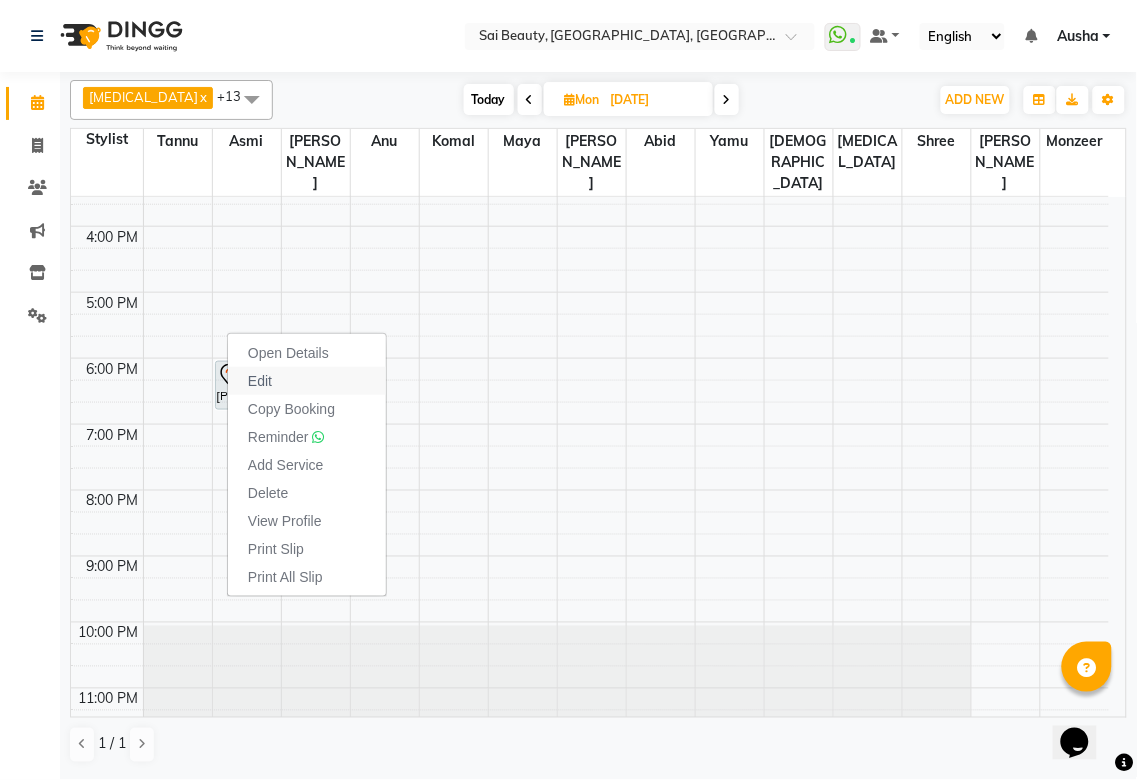 click on "Edit" at bounding box center (260, 381) 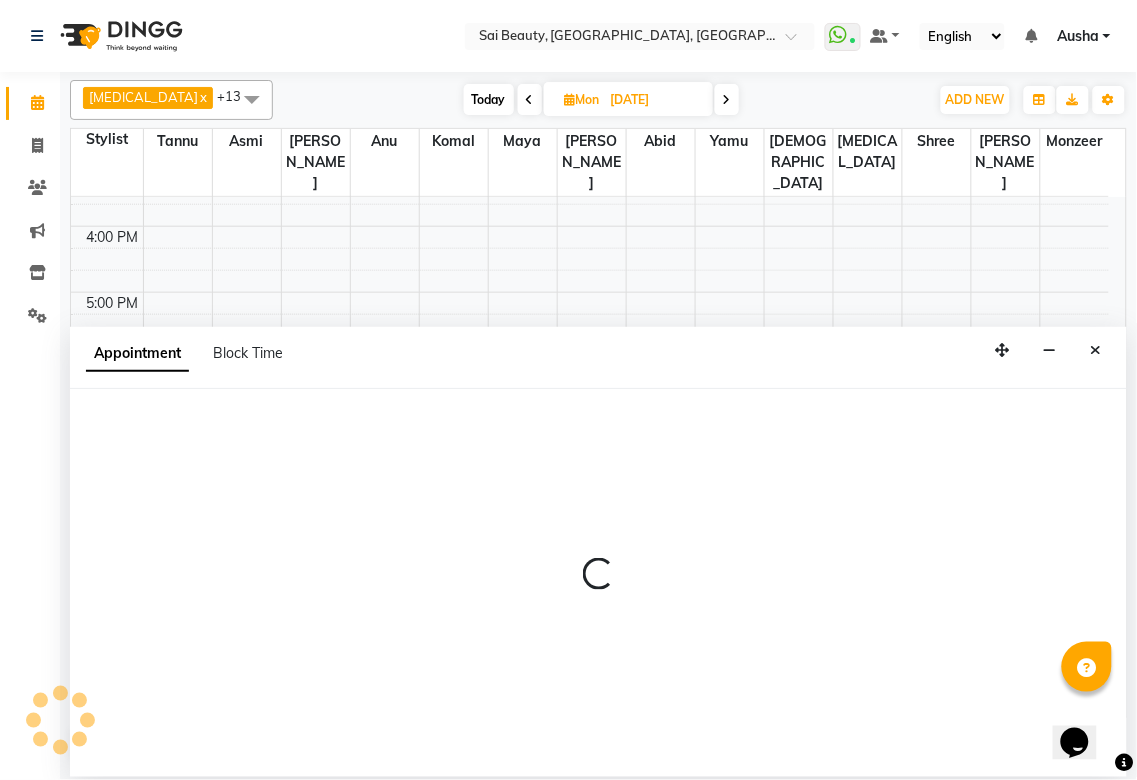 select on "tentative" 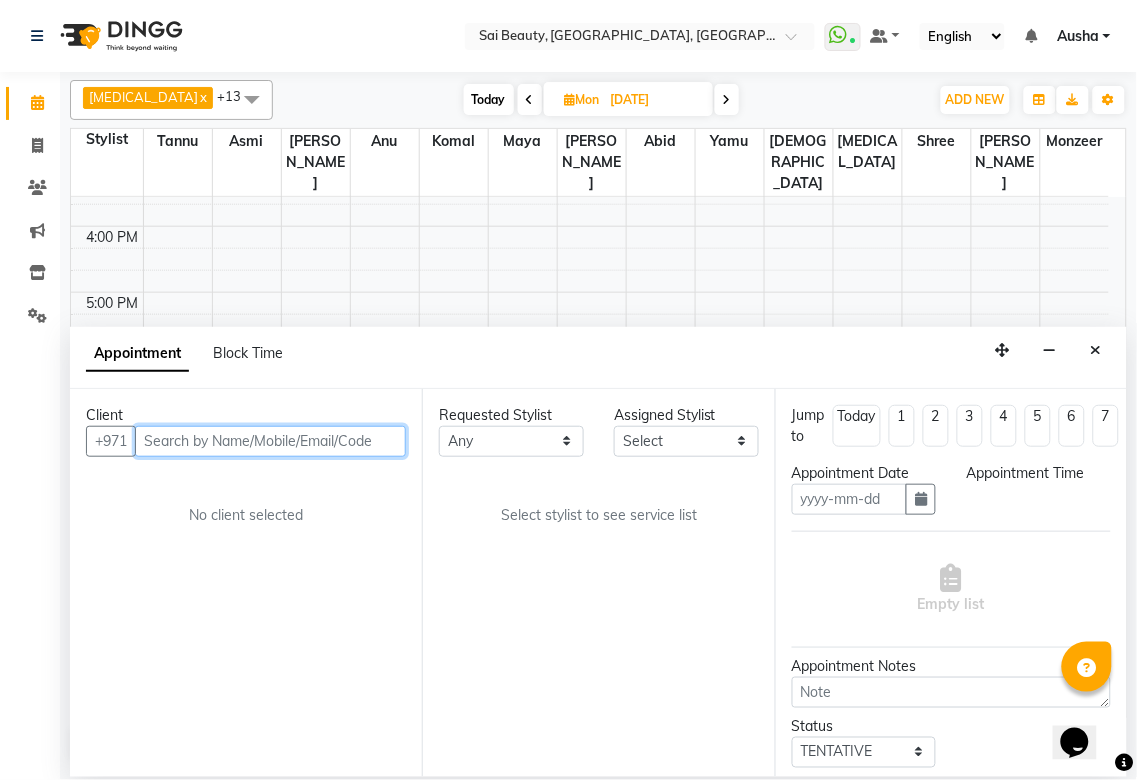 type on "[DATE]" 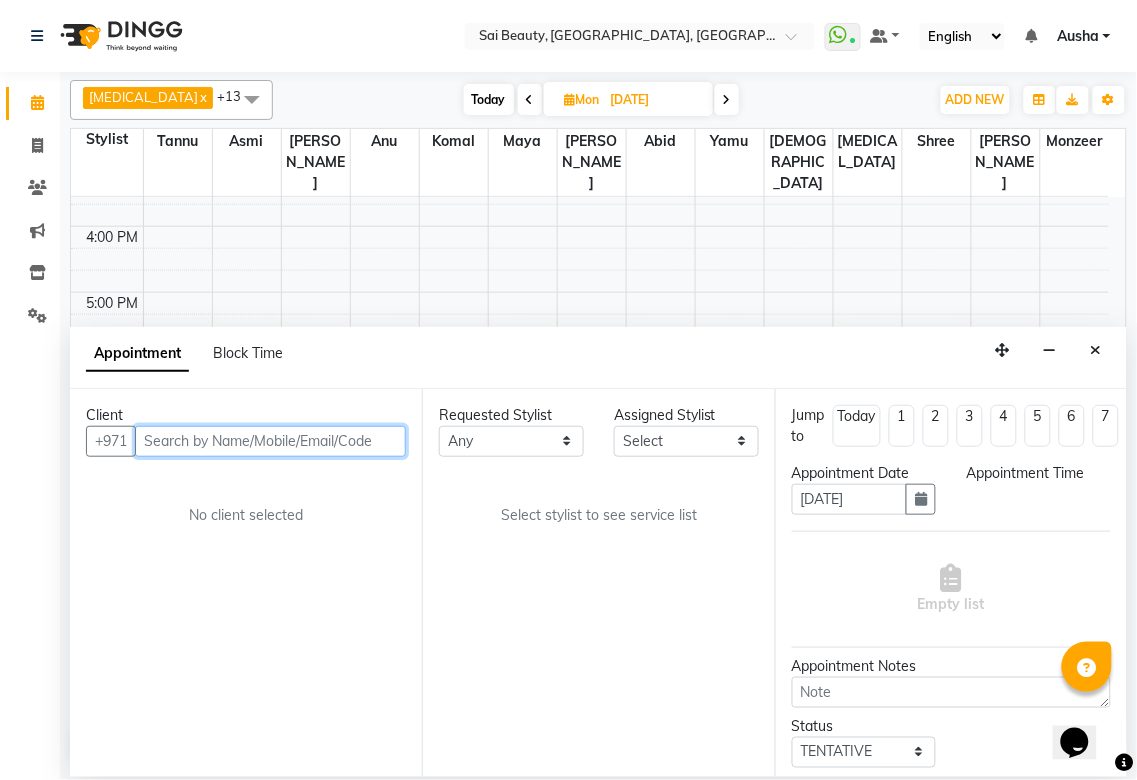 scroll, scrollTop: 0, scrollLeft: 0, axis: both 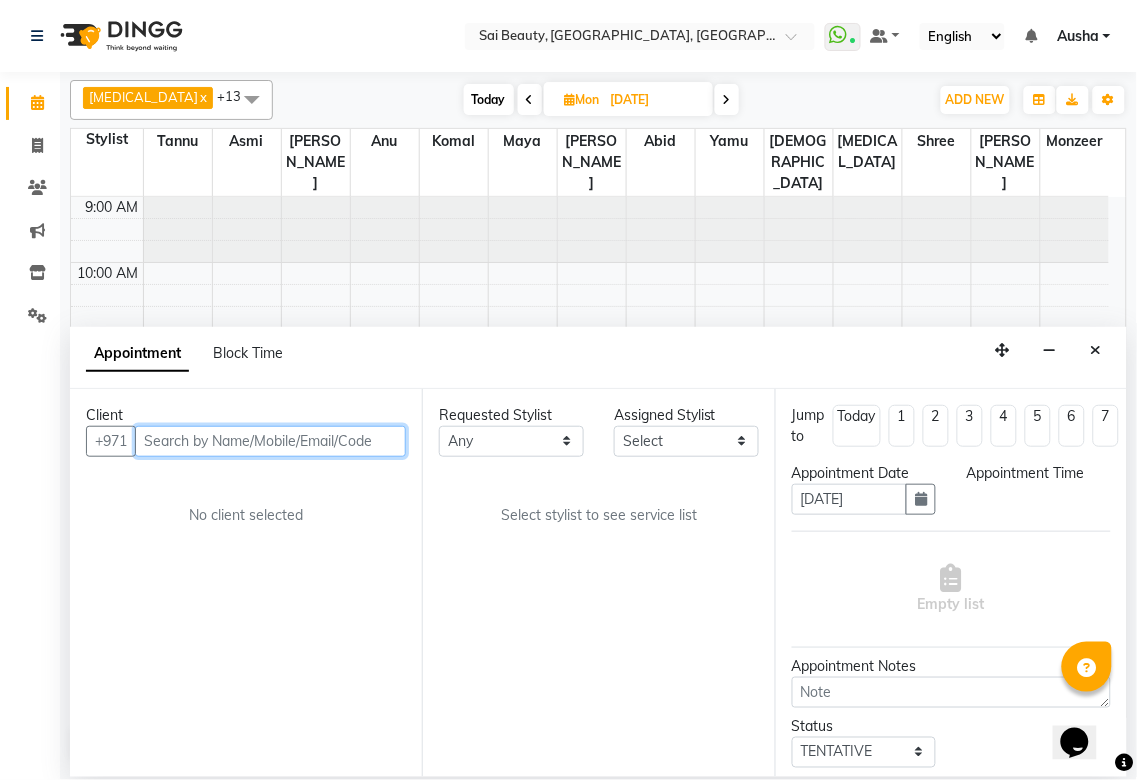 select on "40288" 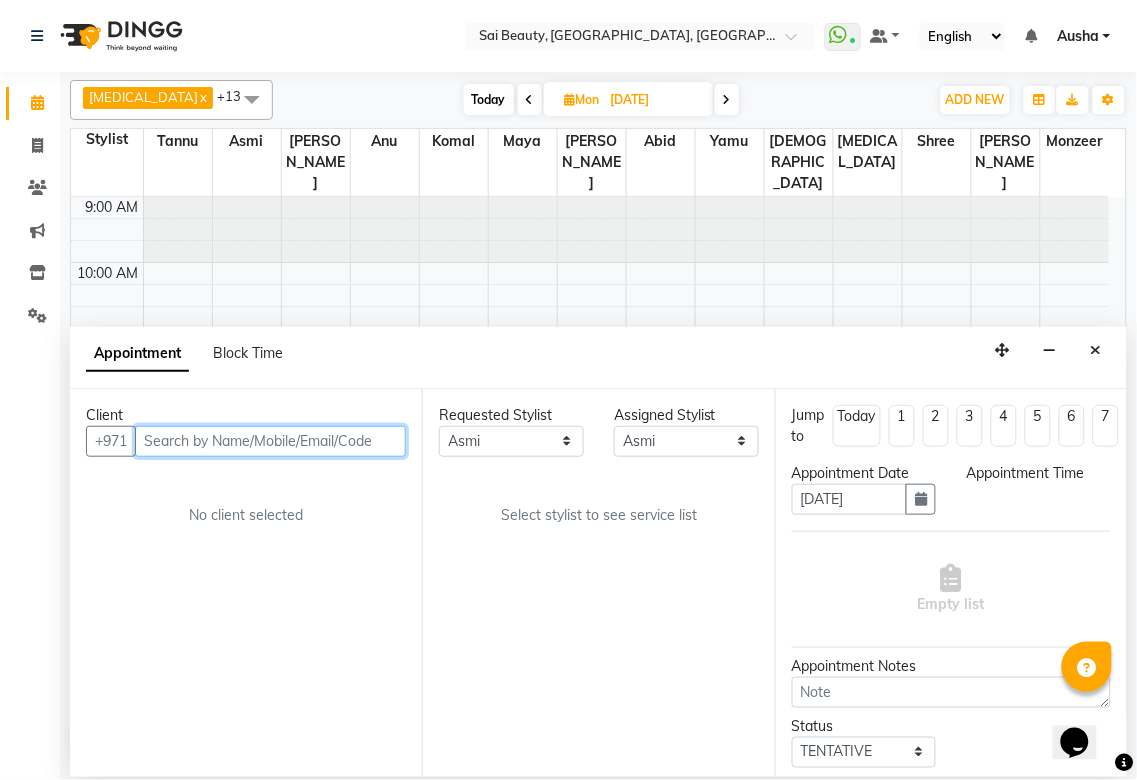 select on "1080" 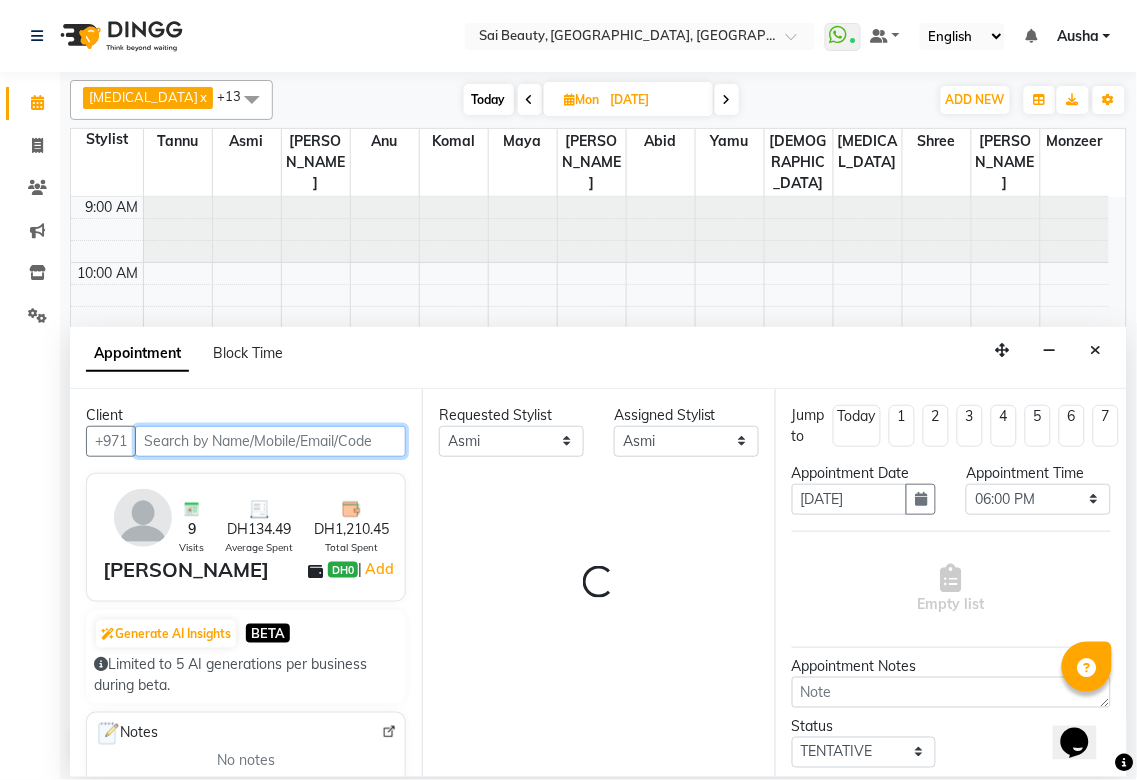 select on "2427" 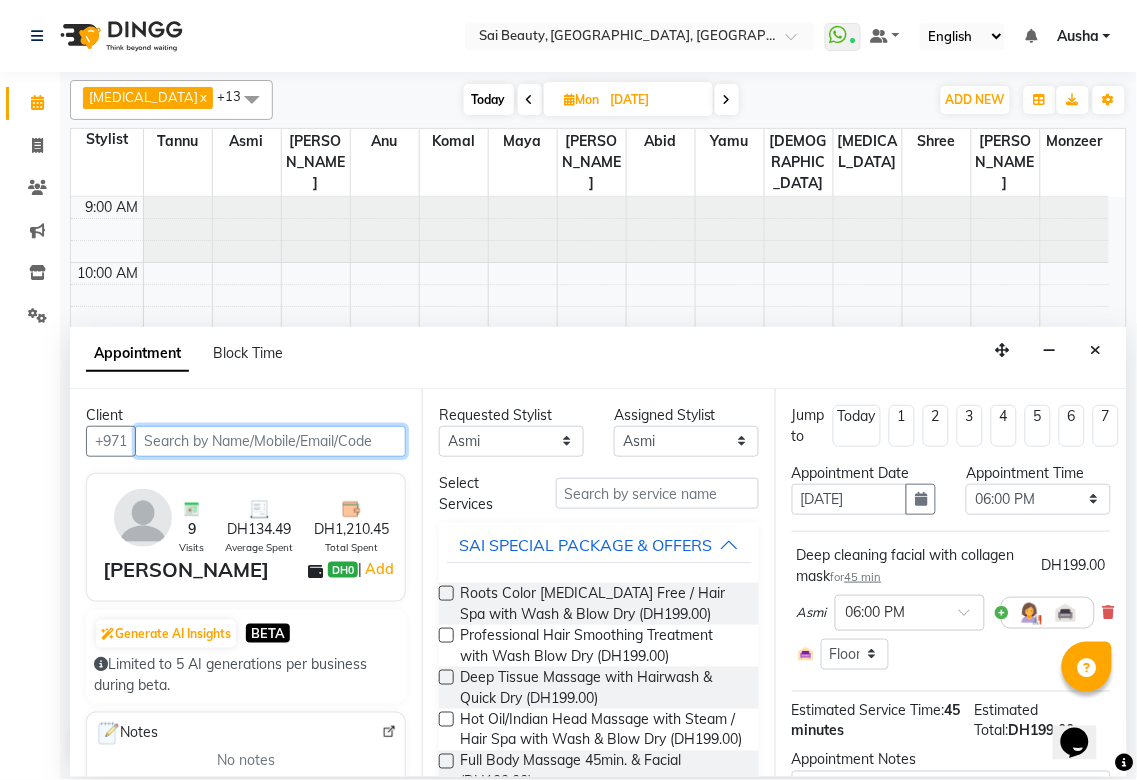 scroll, scrollTop: 432, scrollLeft: 0, axis: vertical 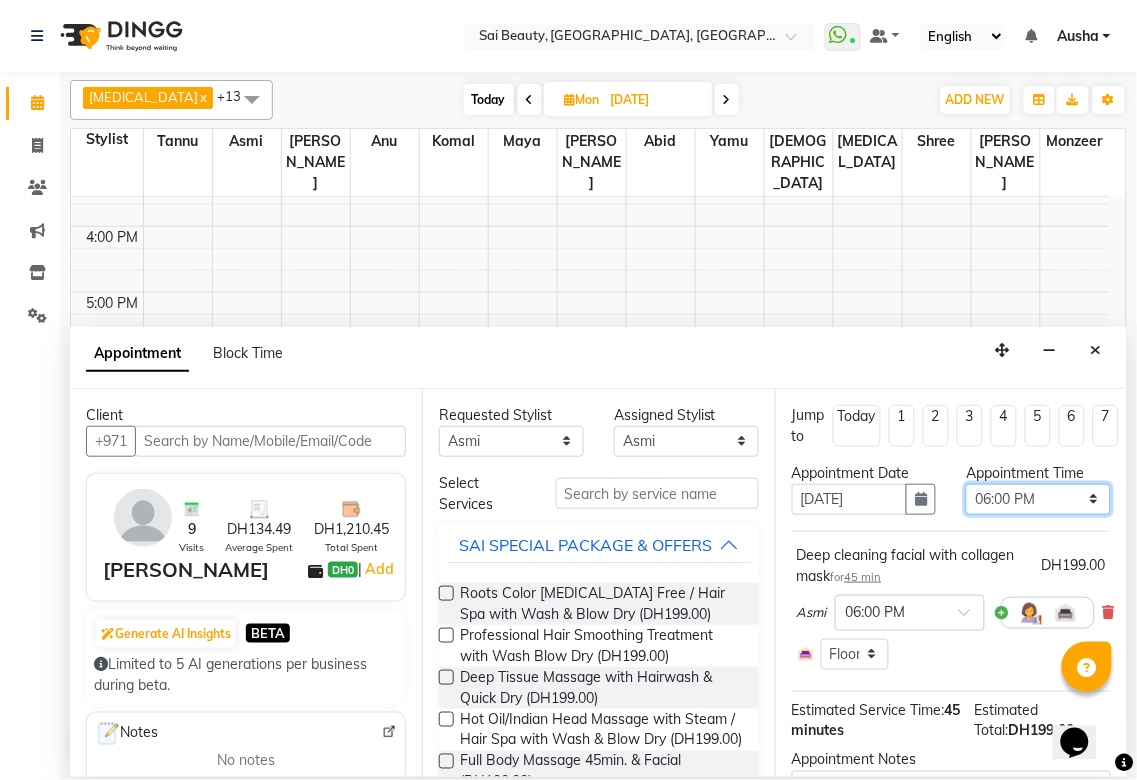 click on "Select 10:00 AM 10:05 AM 10:10 AM 10:15 AM 10:20 AM 10:25 AM 10:30 AM 10:35 AM 10:40 AM 10:45 AM 10:50 AM 10:55 AM 11:00 AM 11:05 AM 11:10 AM 11:15 AM 11:20 AM 11:25 AM 11:30 AM 11:35 AM 11:40 AM 11:45 AM 11:50 AM 11:55 AM 12:00 PM 12:05 PM 12:10 PM 12:15 PM 12:20 PM 12:25 PM 12:30 PM 12:35 PM 12:40 PM 12:45 PM 12:50 PM 12:55 PM 01:00 PM 01:05 PM 01:10 PM 01:15 PM 01:20 PM 01:25 PM 01:30 PM 01:35 PM 01:40 PM 01:45 PM 01:50 PM 01:55 PM 02:00 PM 02:05 PM 02:10 PM 02:15 PM 02:20 PM 02:25 PM 02:30 PM 02:35 PM 02:40 PM 02:45 PM 02:50 PM 02:55 PM 03:00 PM 03:05 PM 03:10 PM 03:15 PM 03:20 PM 03:25 PM 03:30 PM 03:35 PM 03:40 PM 03:45 PM 03:50 PM 03:55 PM 04:00 PM 04:05 PM 04:10 PM 04:15 PM 04:20 PM 04:25 PM 04:30 PM 04:35 PM 04:40 PM 04:45 PM 04:50 PM 04:55 PM 05:00 PM 05:05 PM 05:10 PM 05:15 PM 05:20 PM 05:25 PM 05:30 PM 05:35 PM 05:40 PM 05:45 PM 05:50 PM 05:55 PM 06:00 PM 06:05 PM 06:10 PM 06:15 PM 06:20 PM 06:25 PM 06:30 PM 06:35 PM 06:40 PM 06:45 PM 06:50 PM 06:55 PM 07:00 PM 07:05 PM 07:10 PM 07:15 PM 07:20 PM" at bounding box center [1038, 499] 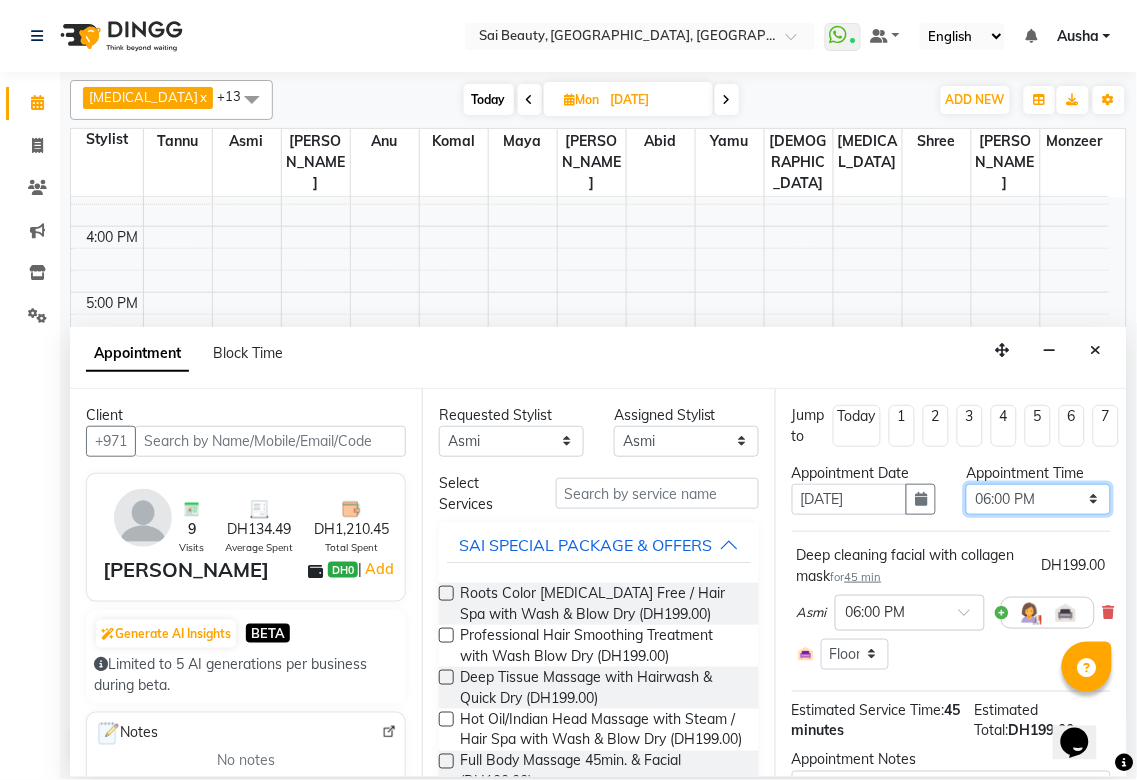 select on "1140" 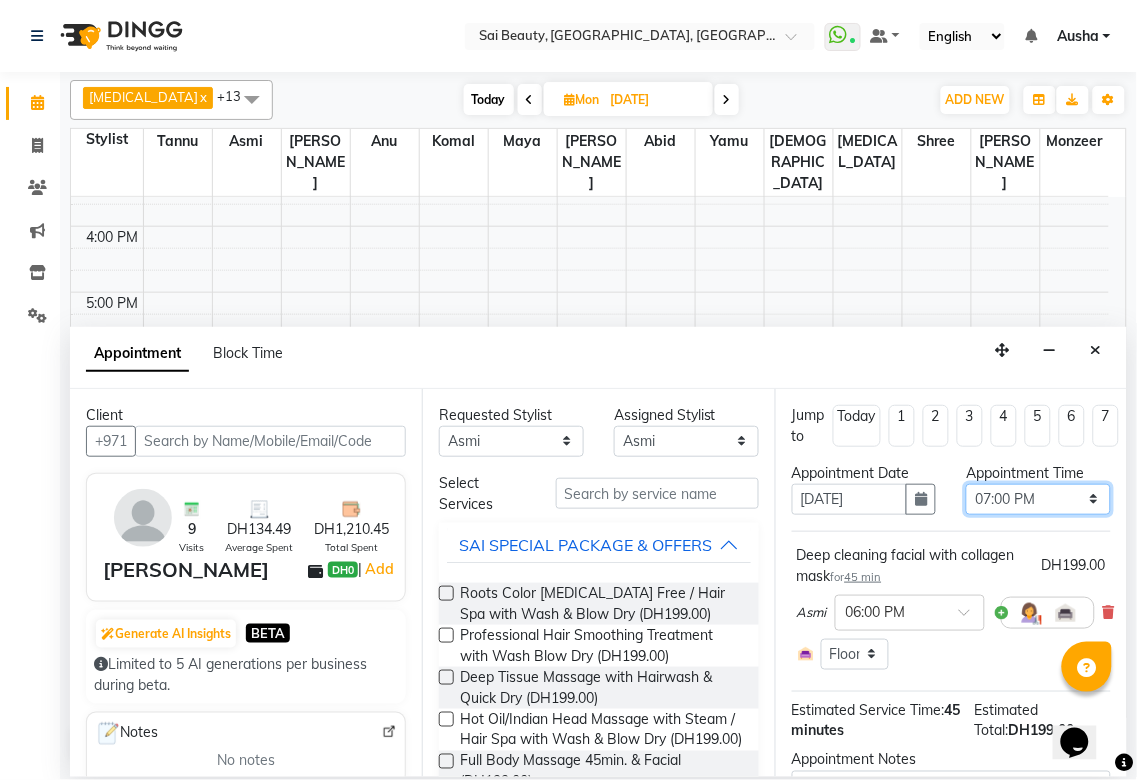 click on "Select 10:00 AM 10:05 AM 10:10 AM 10:15 AM 10:20 AM 10:25 AM 10:30 AM 10:35 AM 10:40 AM 10:45 AM 10:50 AM 10:55 AM 11:00 AM 11:05 AM 11:10 AM 11:15 AM 11:20 AM 11:25 AM 11:30 AM 11:35 AM 11:40 AM 11:45 AM 11:50 AM 11:55 AM 12:00 PM 12:05 PM 12:10 PM 12:15 PM 12:20 PM 12:25 PM 12:30 PM 12:35 PM 12:40 PM 12:45 PM 12:50 PM 12:55 PM 01:00 PM 01:05 PM 01:10 PM 01:15 PM 01:20 PM 01:25 PM 01:30 PM 01:35 PM 01:40 PM 01:45 PM 01:50 PM 01:55 PM 02:00 PM 02:05 PM 02:10 PM 02:15 PM 02:20 PM 02:25 PM 02:30 PM 02:35 PM 02:40 PM 02:45 PM 02:50 PM 02:55 PM 03:00 PM 03:05 PM 03:10 PM 03:15 PM 03:20 PM 03:25 PM 03:30 PM 03:35 PM 03:40 PM 03:45 PM 03:50 PM 03:55 PM 04:00 PM 04:05 PM 04:10 PM 04:15 PM 04:20 PM 04:25 PM 04:30 PM 04:35 PM 04:40 PM 04:45 PM 04:50 PM 04:55 PM 05:00 PM 05:05 PM 05:10 PM 05:15 PM 05:20 PM 05:25 PM 05:30 PM 05:35 PM 05:40 PM 05:45 PM 05:50 PM 05:55 PM 06:00 PM 06:05 PM 06:10 PM 06:15 PM 06:20 PM 06:25 PM 06:30 PM 06:35 PM 06:40 PM 06:45 PM 06:50 PM 06:55 PM 07:00 PM 07:05 PM 07:10 PM 07:15 PM 07:20 PM" at bounding box center (1038, 499) 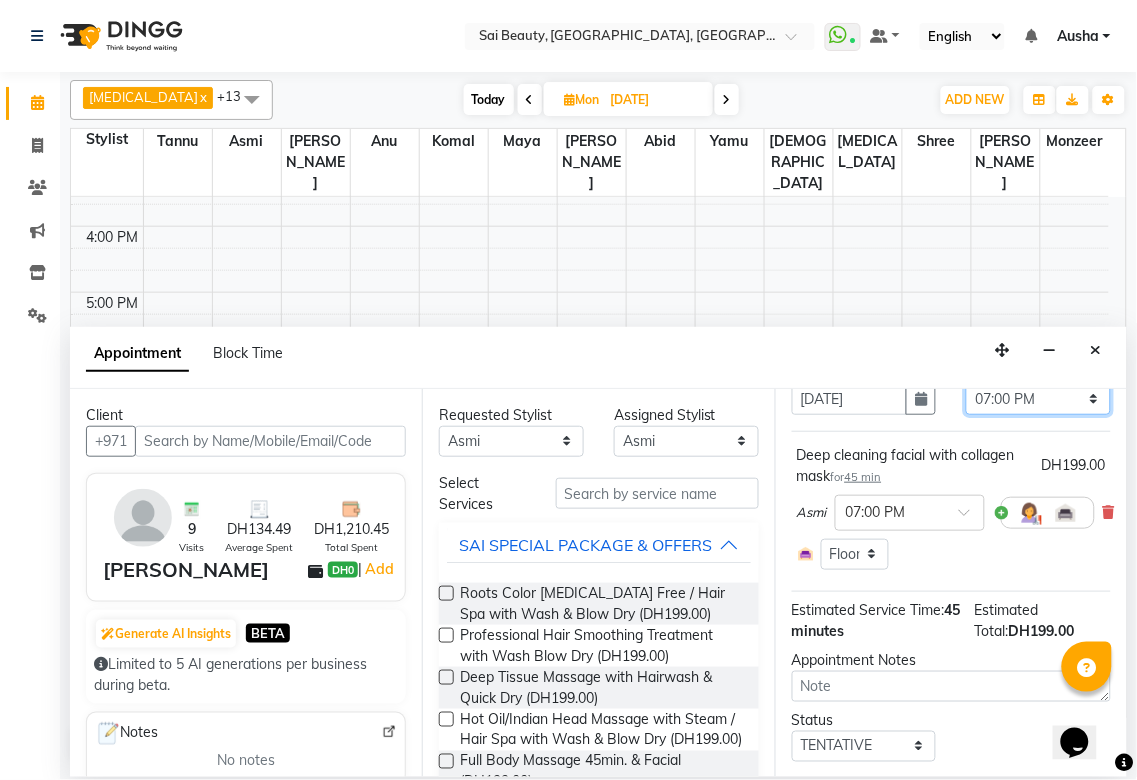 scroll, scrollTop: 100, scrollLeft: 0, axis: vertical 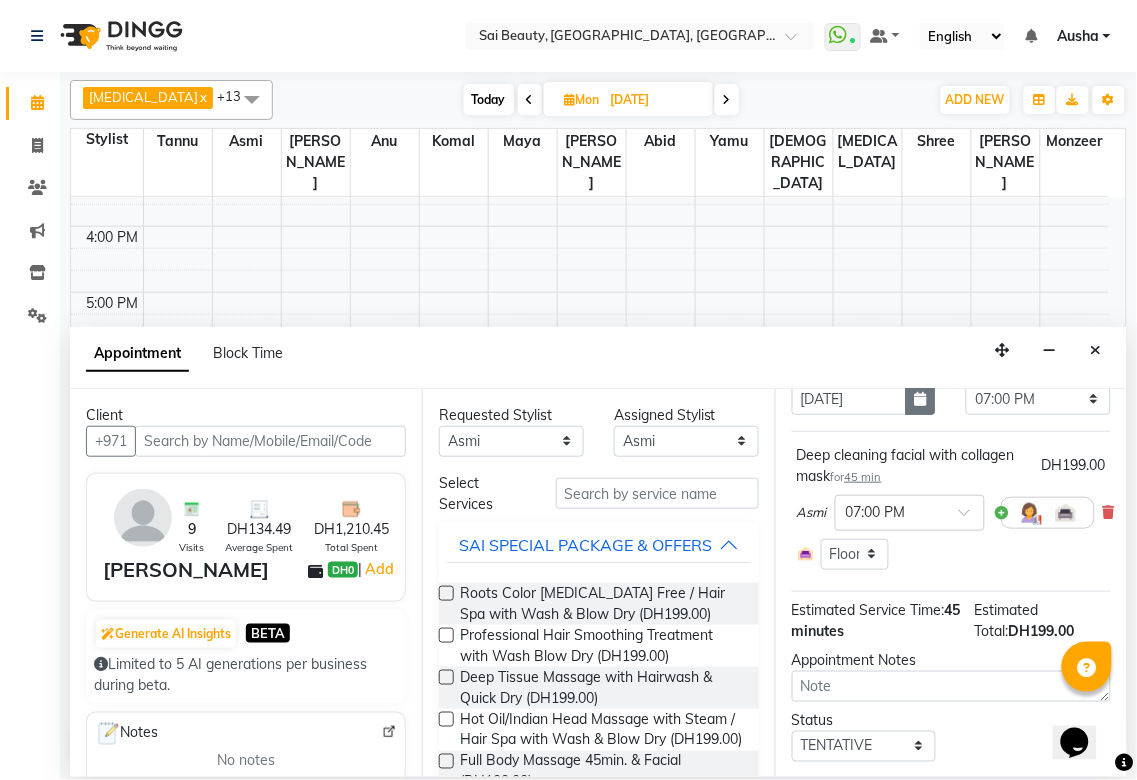 click at bounding box center (921, 399) 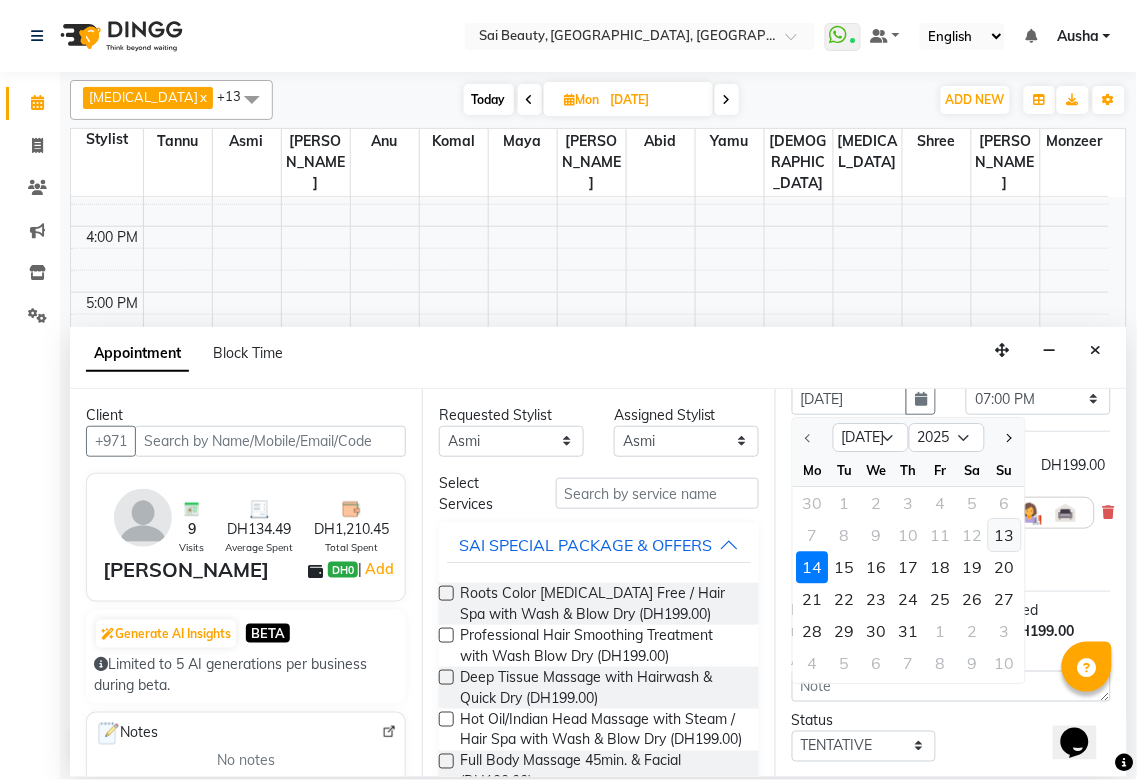 click on "13" at bounding box center [1005, 535] 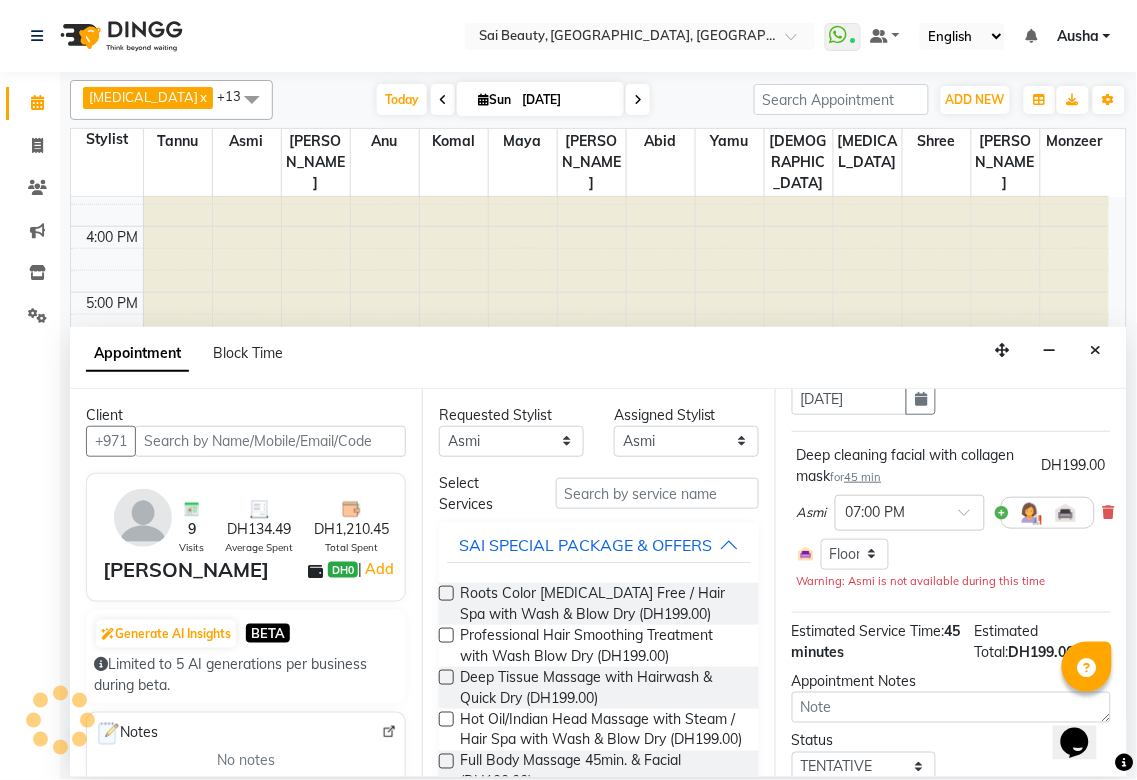 scroll, scrollTop: 0, scrollLeft: 0, axis: both 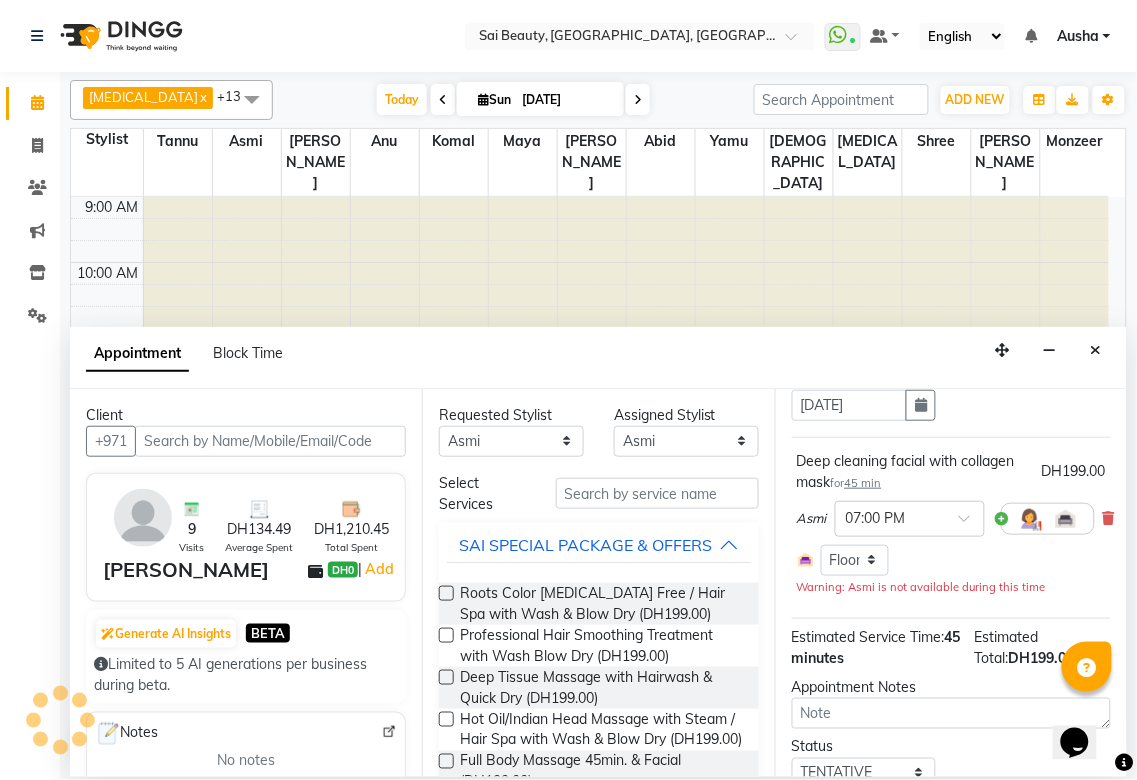 select on "1140" 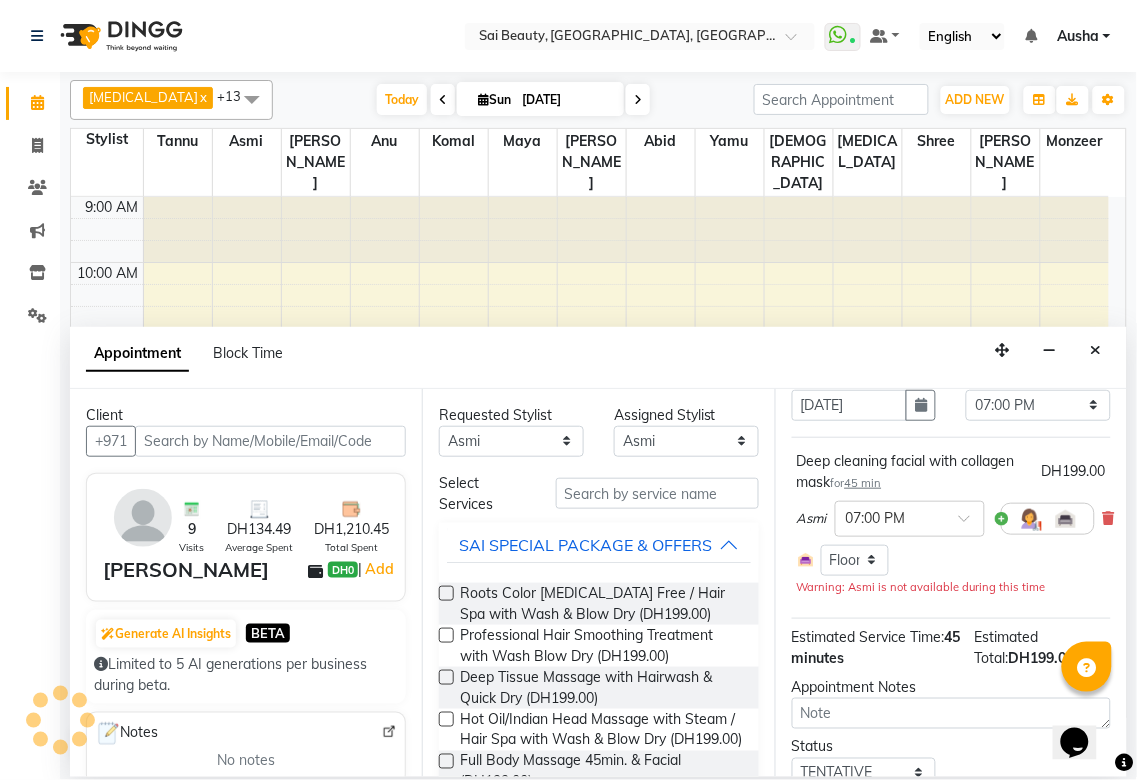 scroll, scrollTop: 432, scrollLeft: 0, axis: vertical 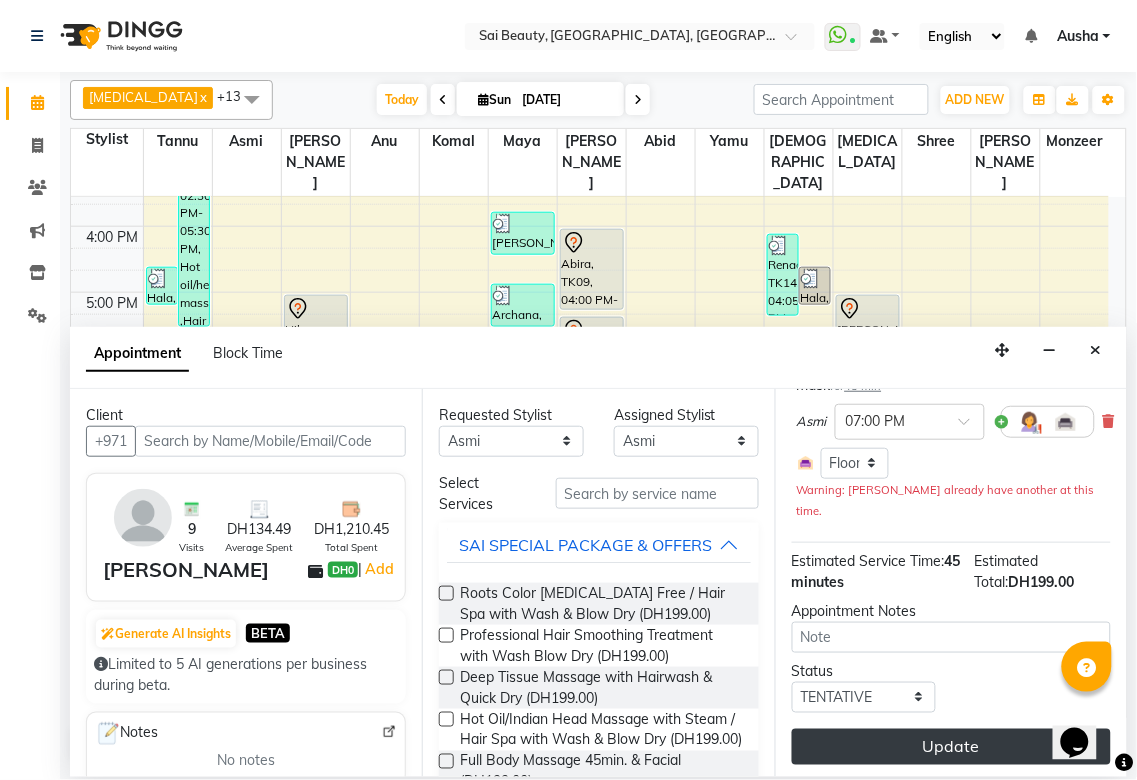 click on "Update" at bounding box center [951, 747] 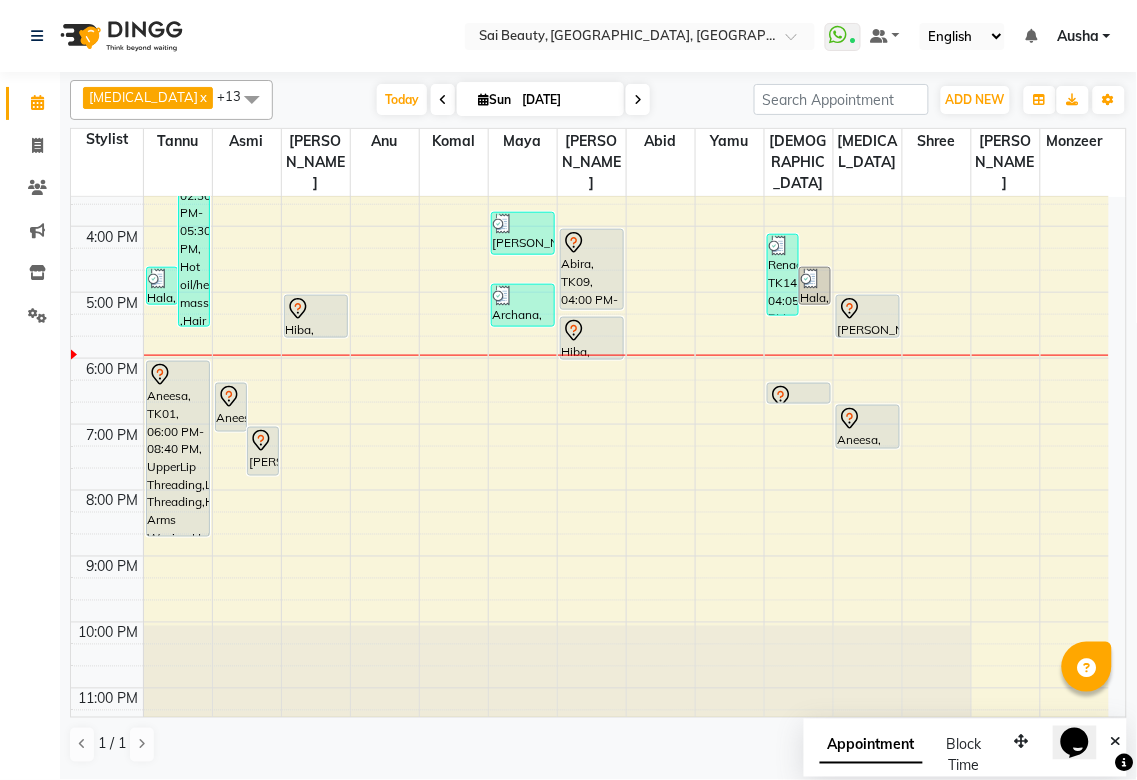 click 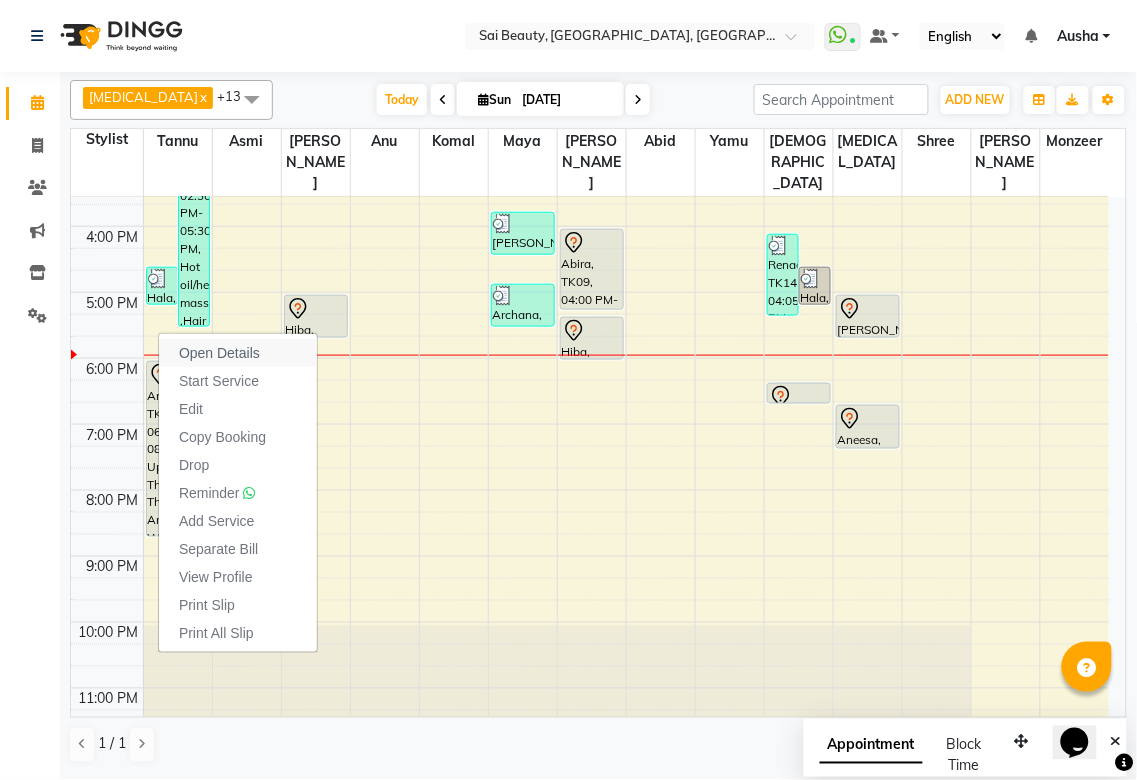 click on "Open Details" at bounding box center [238, 353] 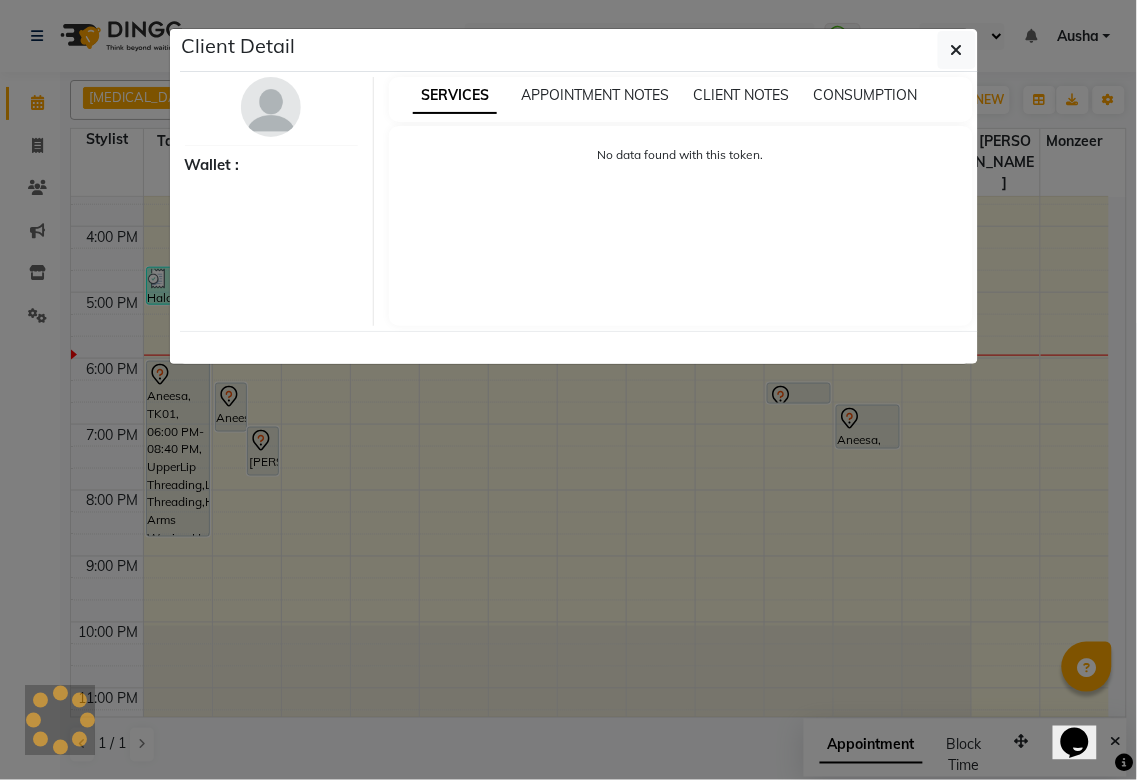 select on "7" 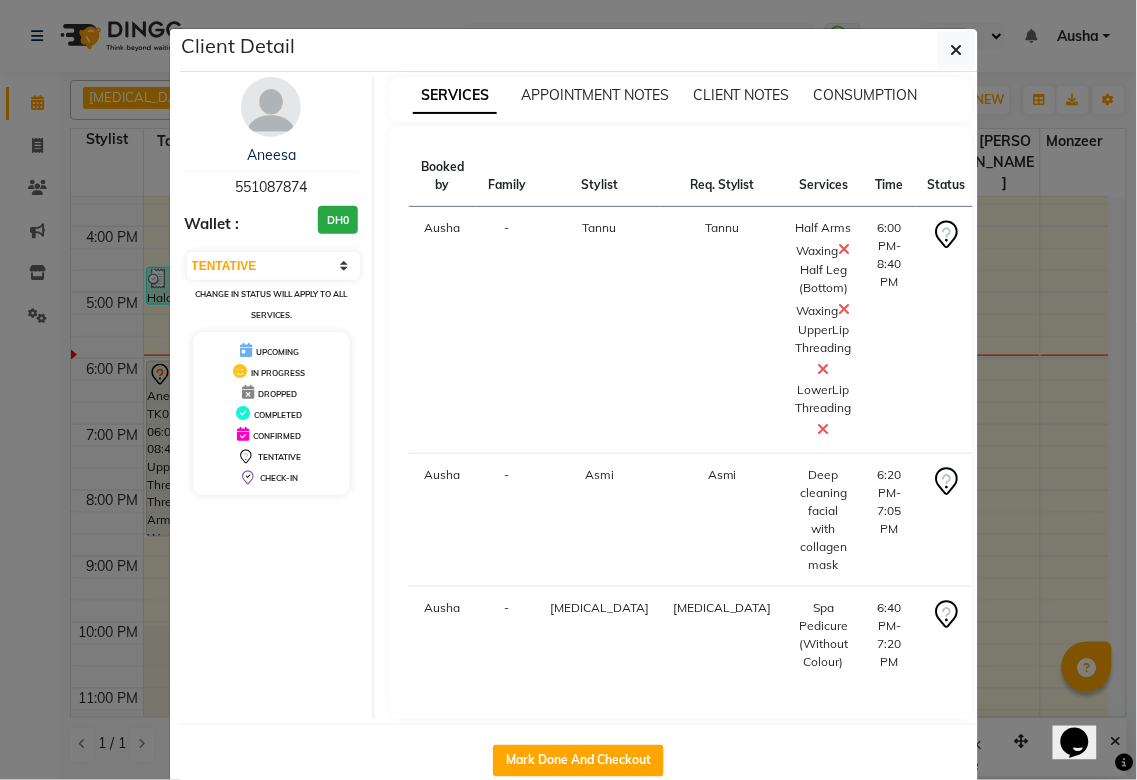 click on "Client Detail  Aneesa    551087874 Wallet : DH0 Select IN SERVICE CONFIRMED TENTATIVE CHECK IN MARK DONE DROPPED UPCOMING Change in status will apply to all services. UPCOMING IN PROGRESS DROPPED COMPLETED CONFIRMED TENTATIVE CHECK-IN SERVICES APPOINTMENT NOTES CLIENT NOTES CONSUMPTION Booked by Family Stylist Req. Stylist Services Time Status  Ausha  - Tannu Tannu  Half Arms Waxing   Half Leg (Bottom) Waxing   UpperLip Threading   LowerLip Threading   6:00 PM-8:40 PM   START   Ausha  - Asmi Asmi  Deep cleaning facial with collagen mask   6:20 PM-7:05 PM   START   [PERSON_NAME][MEDICAL_DATA] [PERSON_NAME]  Spa Pedicure (Without Colour)   6:40 PM-7:20 PM   START   Mark Done And Checkout" 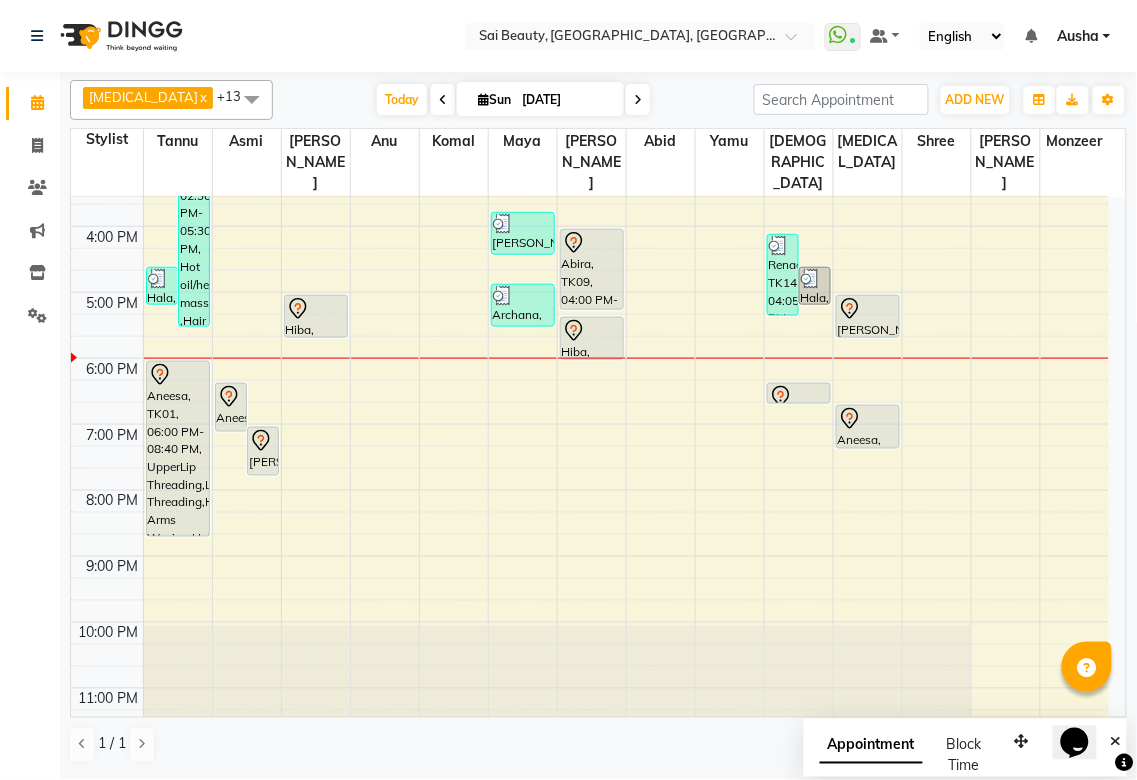 click at bounding box center [503, 296] 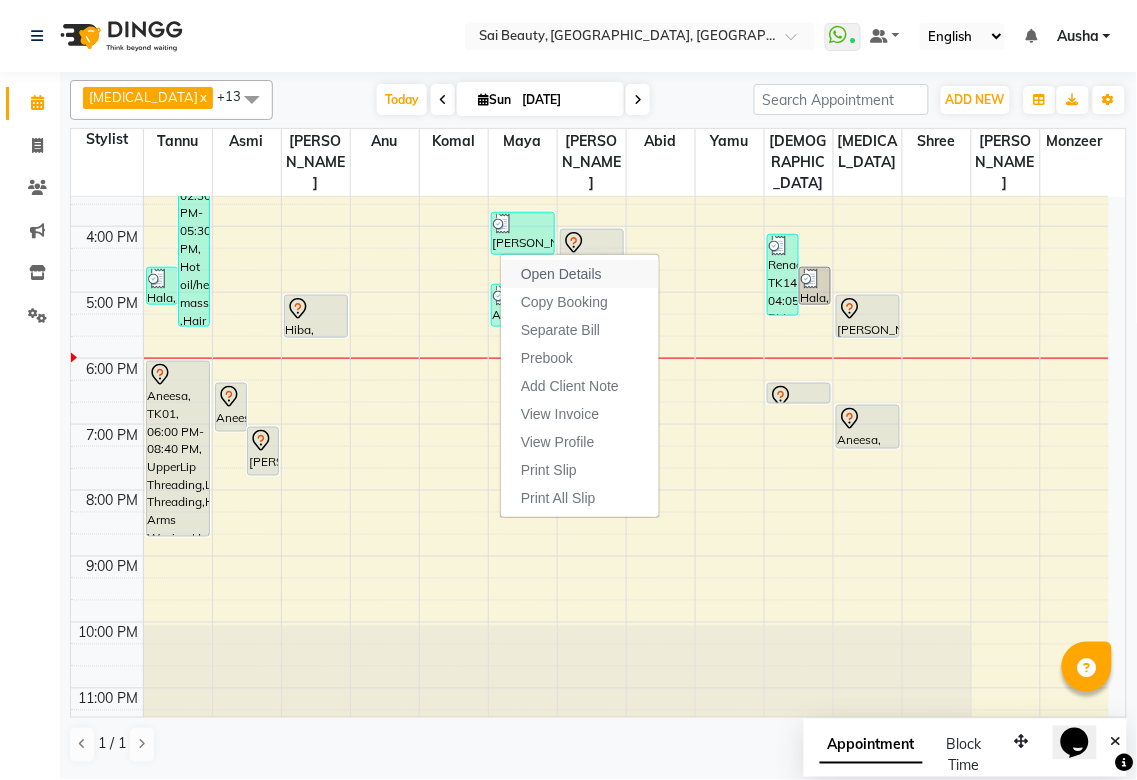 click on "Open Details" at bounding box center [580, 274] 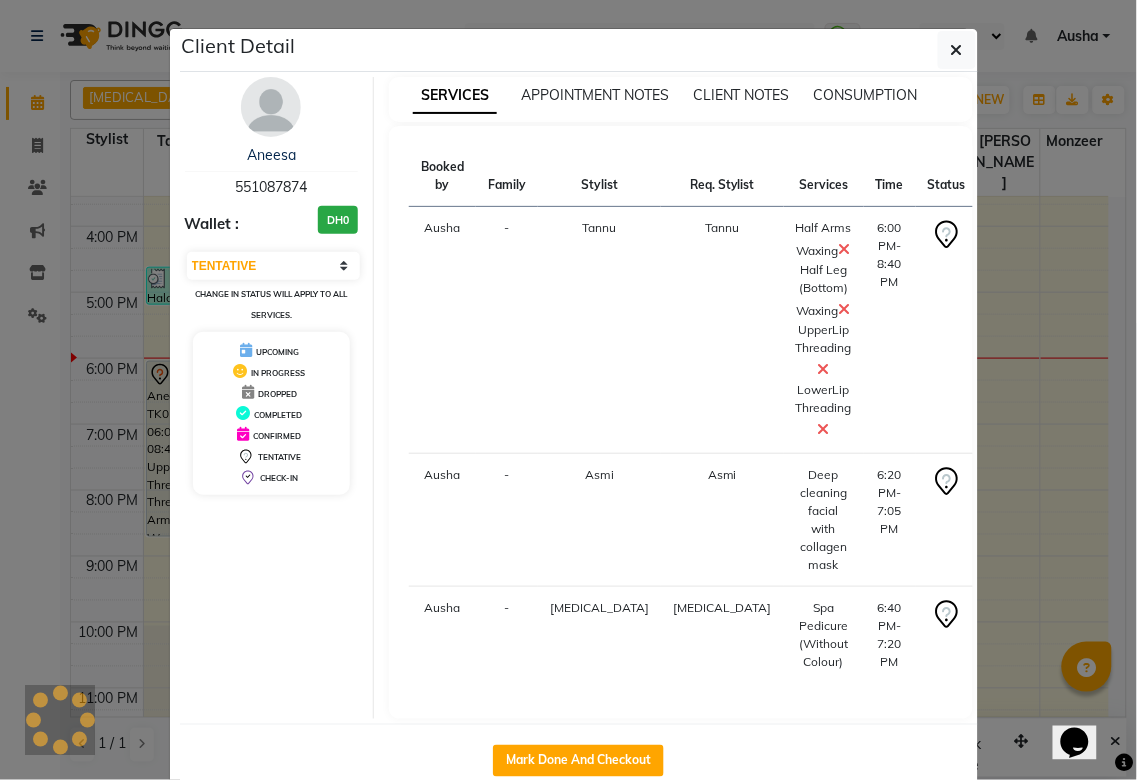 select on "3" 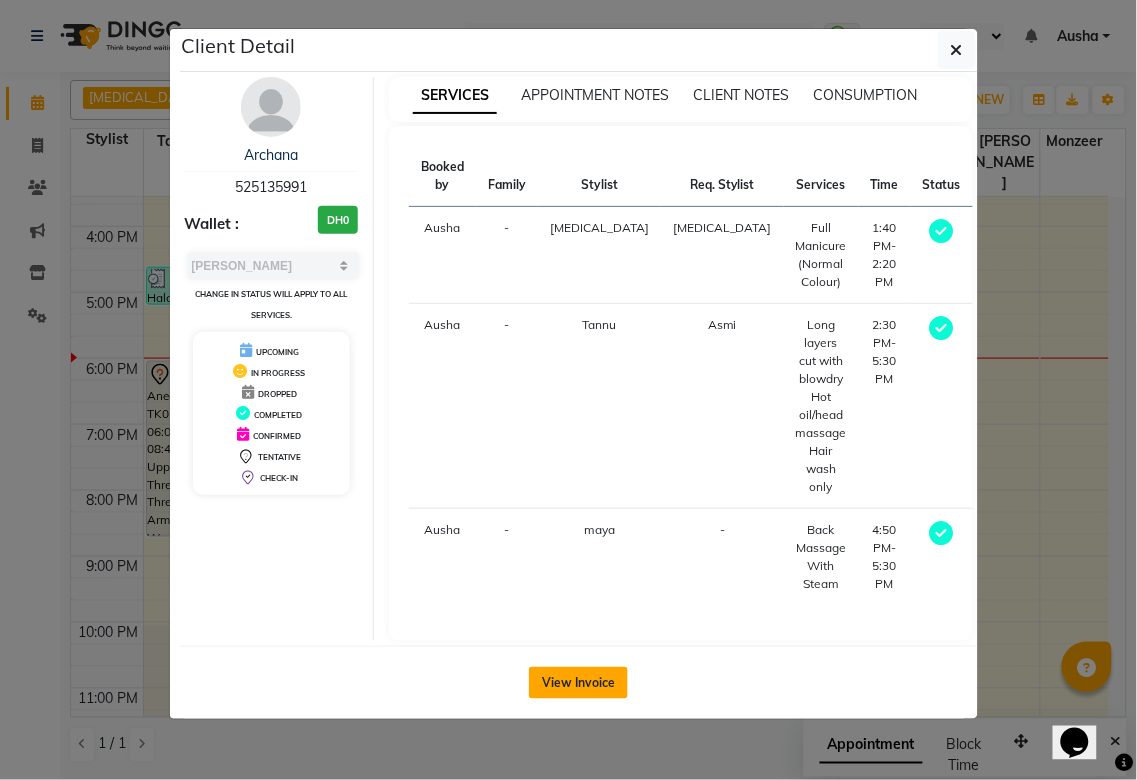 click on "View Invoice" 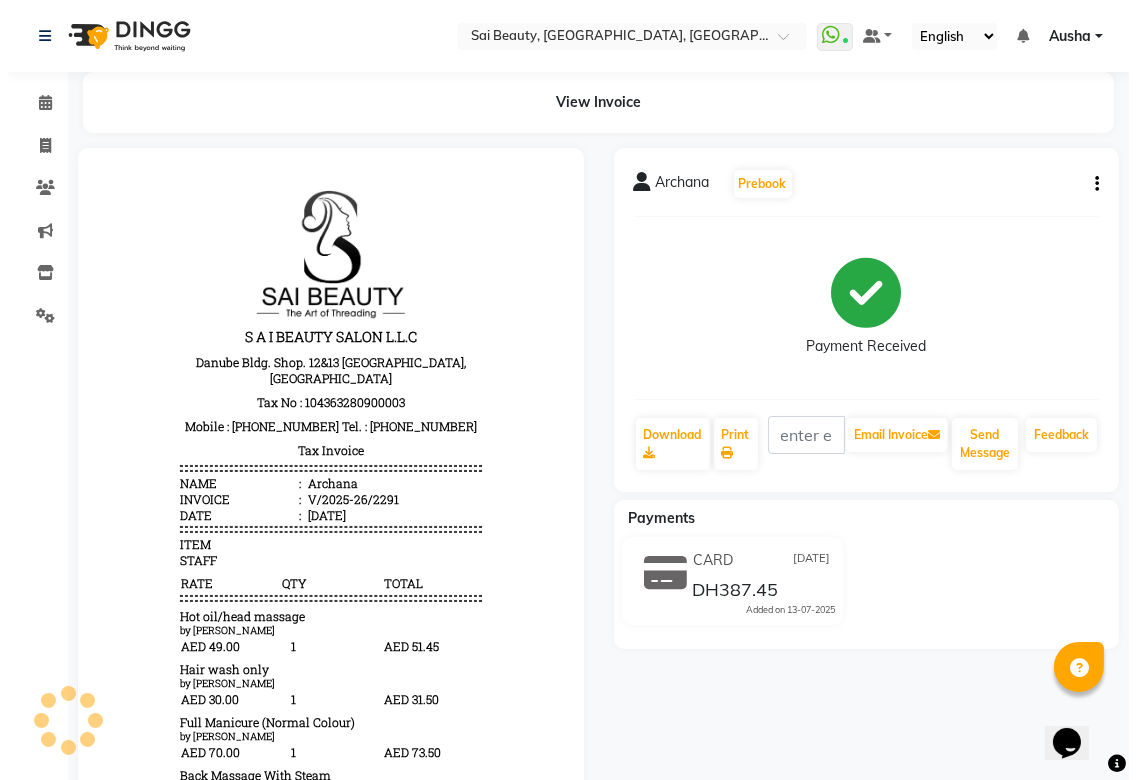 scroll, scrollTop: 0, scrollLeft: 0, axis: both 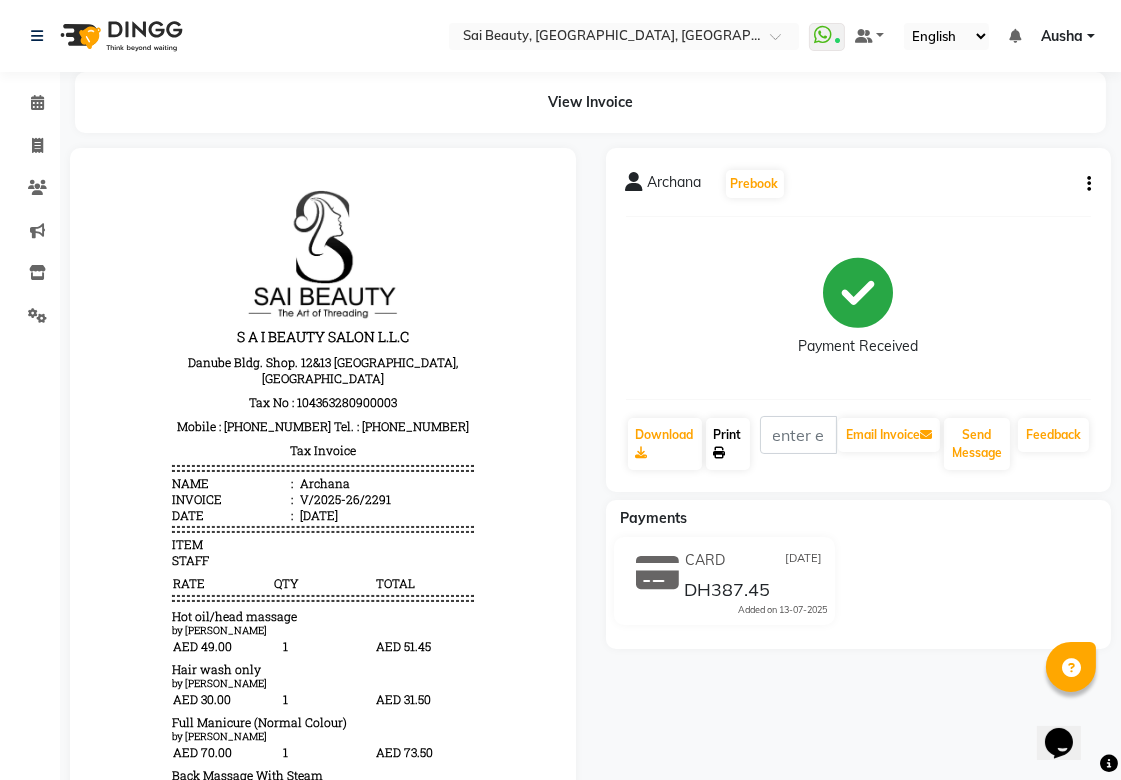 click on "Print" 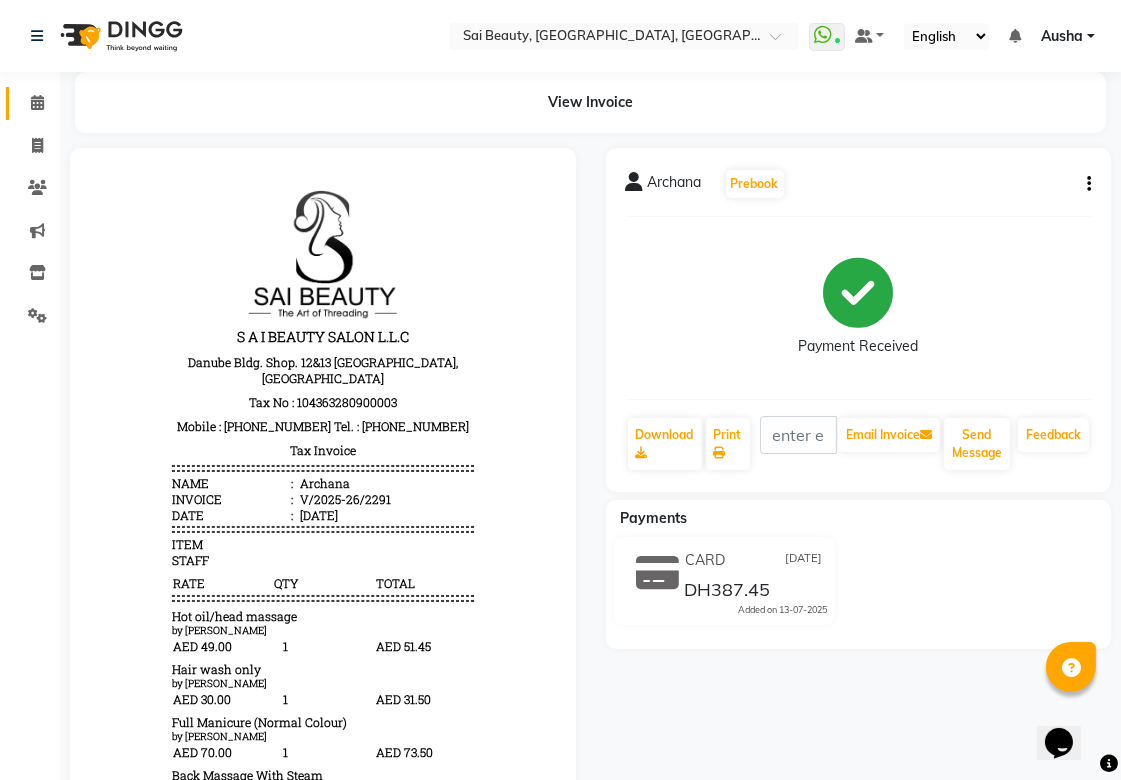 click 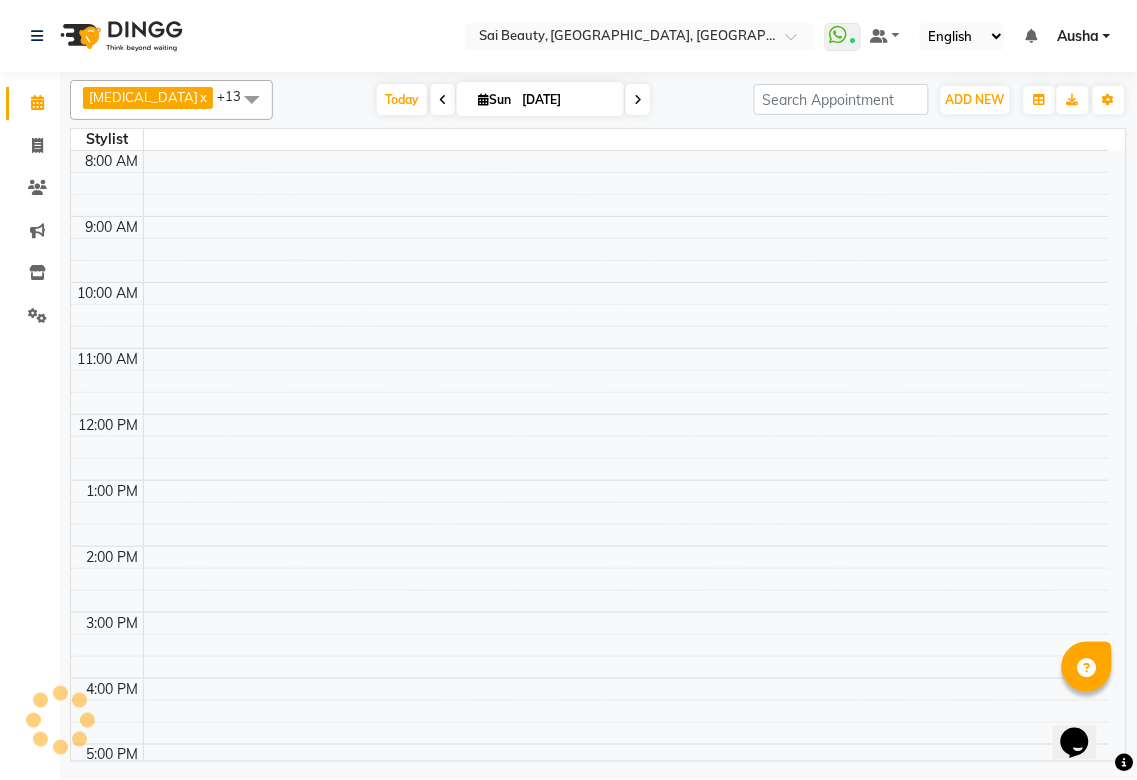 scroll, scrollTop: 0, scrollLeft: 0, axis: both 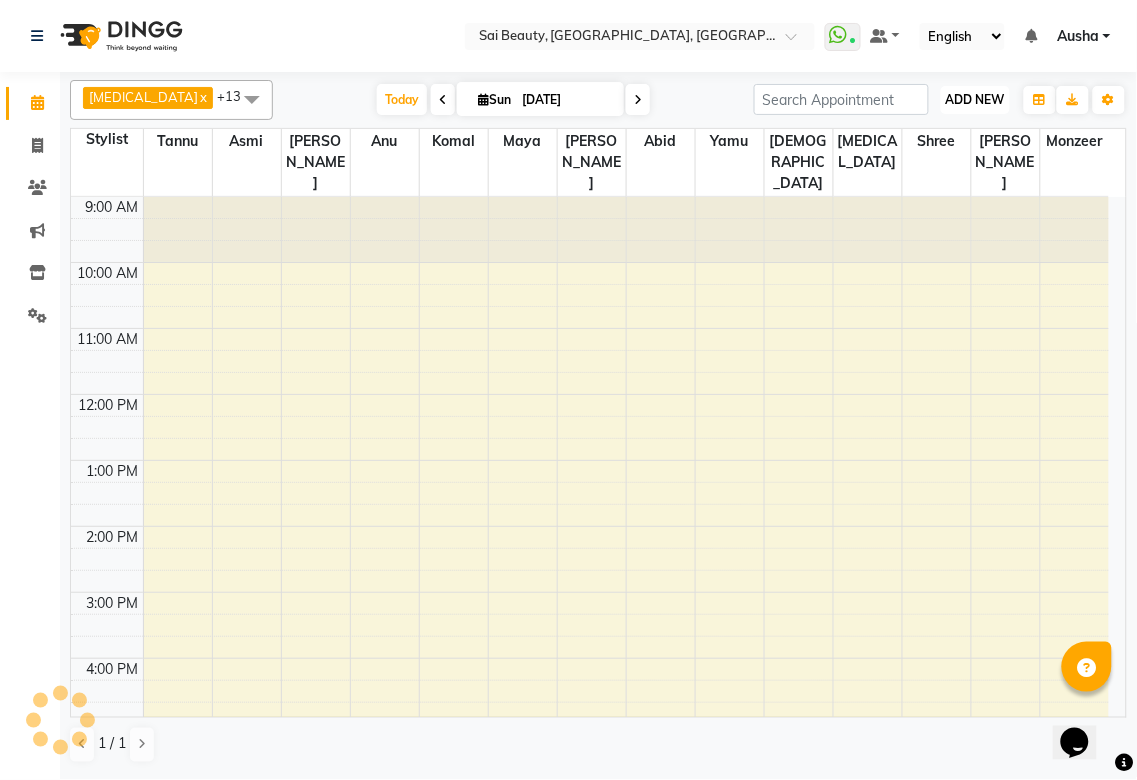 click on "ADD NEW" at bounding box center (975, 99) 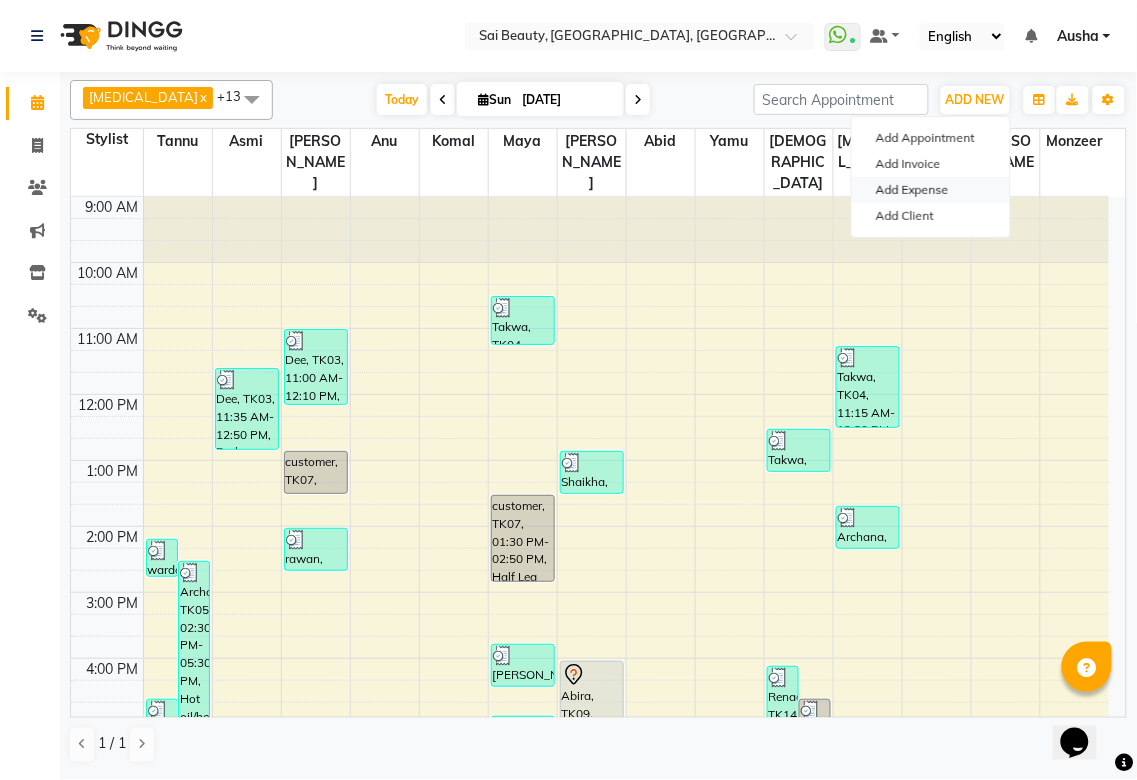 click on "Add Expense" at bounding box center [931, 190] 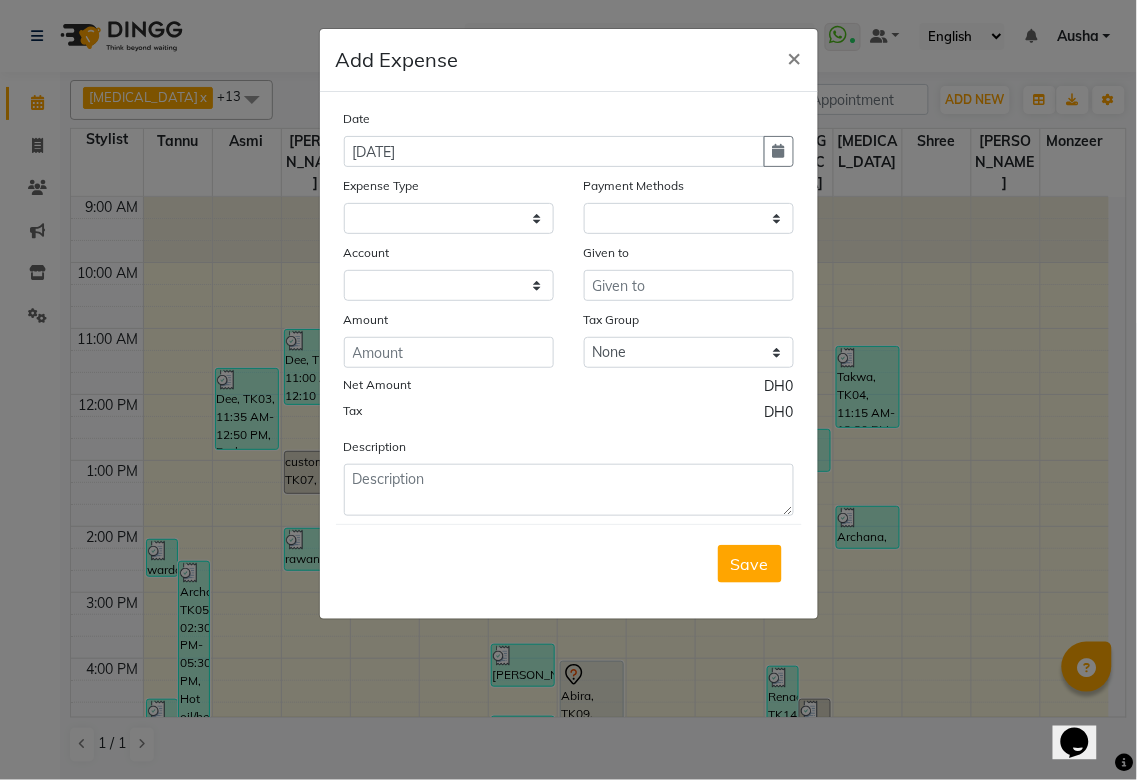 select 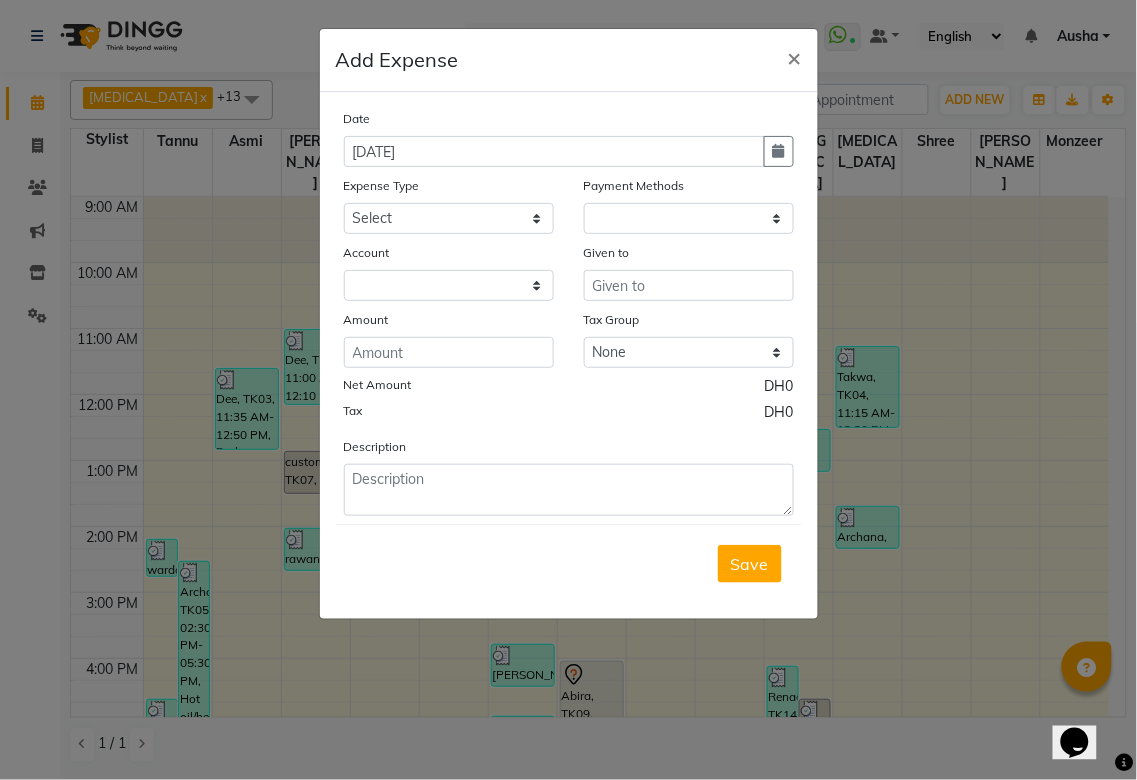 select on "1" 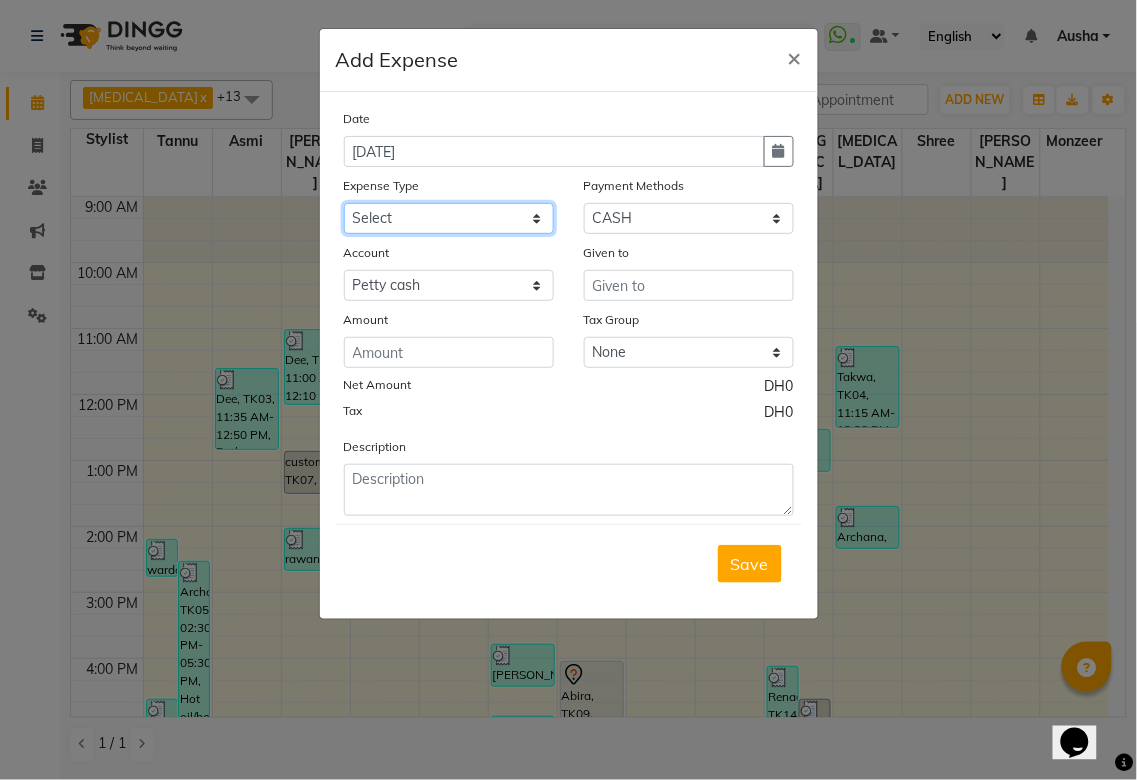 click on "Select Advance Salary Bank charges Car maintenance  Cash transfer to bank Cash transfer to hub Client Snacks Clinical charges Commission on Service Equipment Fuel Govt fee Incentive Insurance International purchase Loan Repayment Maintenance Marketing Miscellaneous MRA Other Pantry Product Rent Salary Staff Snacks Tax Tea & Refreshment Tips Transportation Transportation Utilities" 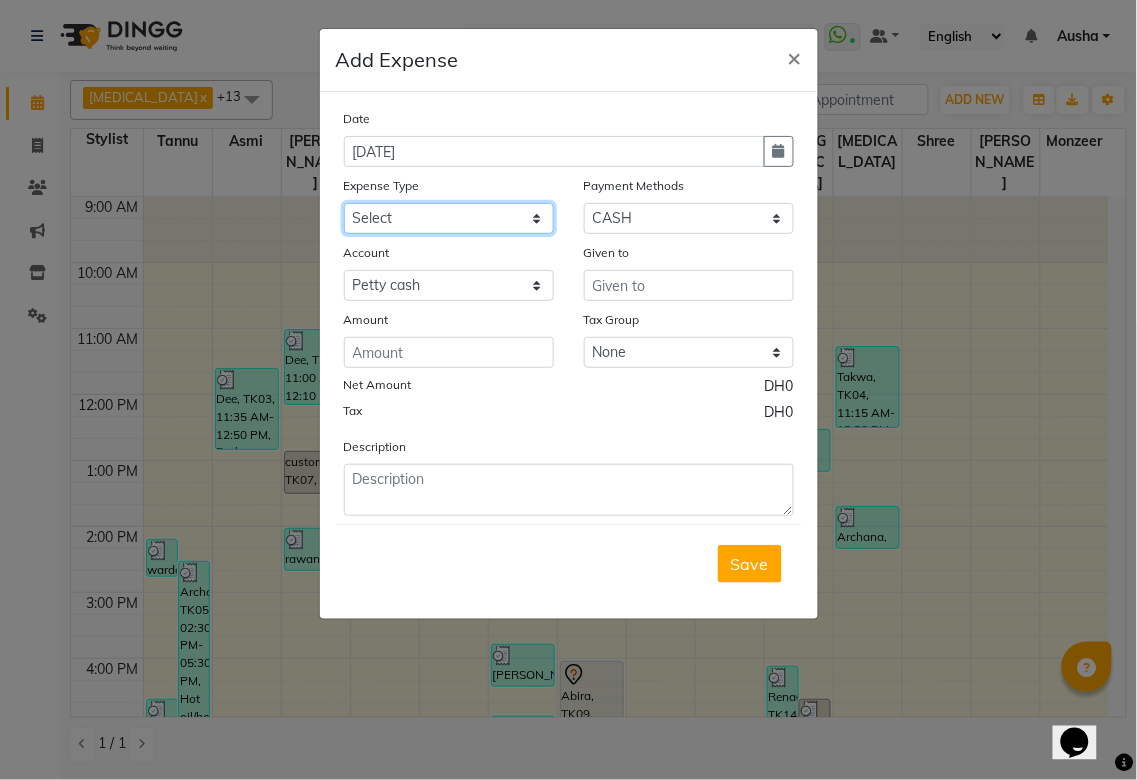 click on "Select Advance Salary Bank charges Car maintenance  Cash transfer to bank Cash transfer to hub Client Snacks Clinical charges Commission on Service Equipment Fuel Govt fee Incentive Insurance International purchase Loan Repayment Maintenance Marketing Miscellaneous MRA Other Pantry Product Rent Salary Staff Snacks Tax Tea & Refreshment Tips Transportation Transportation Utilities" 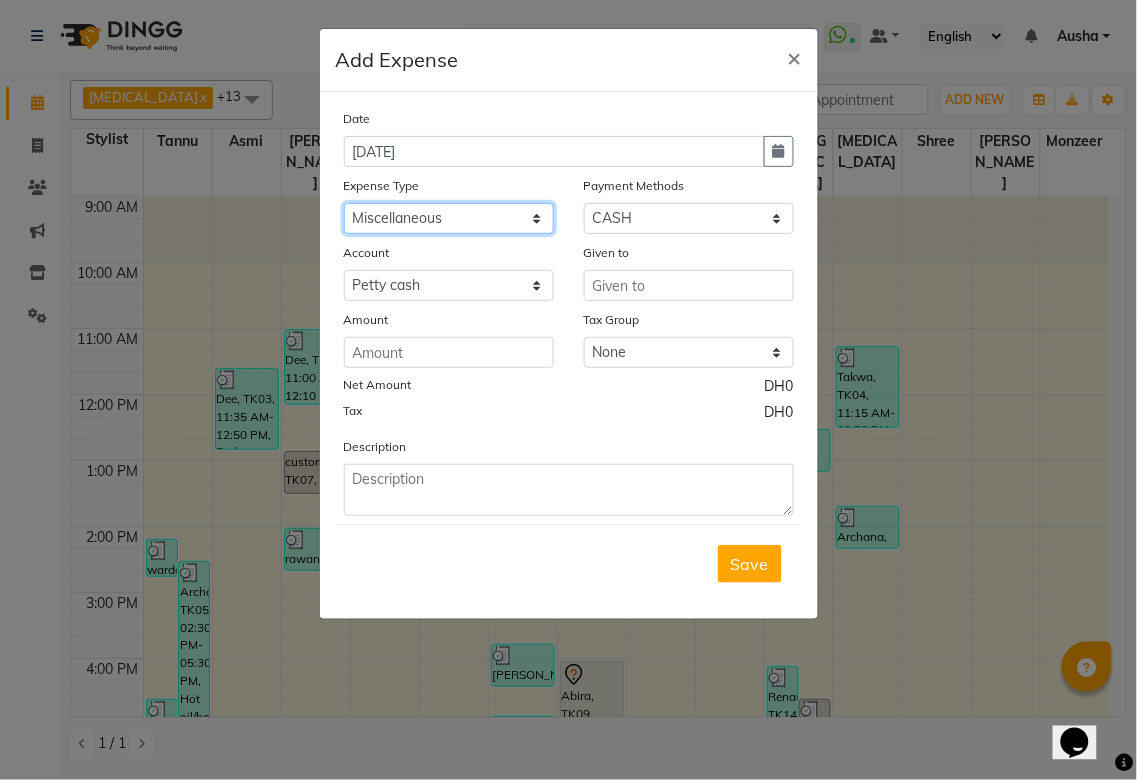 click on "Select Advance Salary Bank charges Car maintenance  Cash transfer to bank Cash transfer to hub Client Snacks Clinical charges Commission on Service Equipment Fuel Govt fee Incentive Insurance International purchase Loan Repayment Maintenance Marketing Miscellaneous MRA Other Pantry Product Rent Salary Staff Snacks Tax Tea & Refreshment Tips Transportation Transportation Utilities" 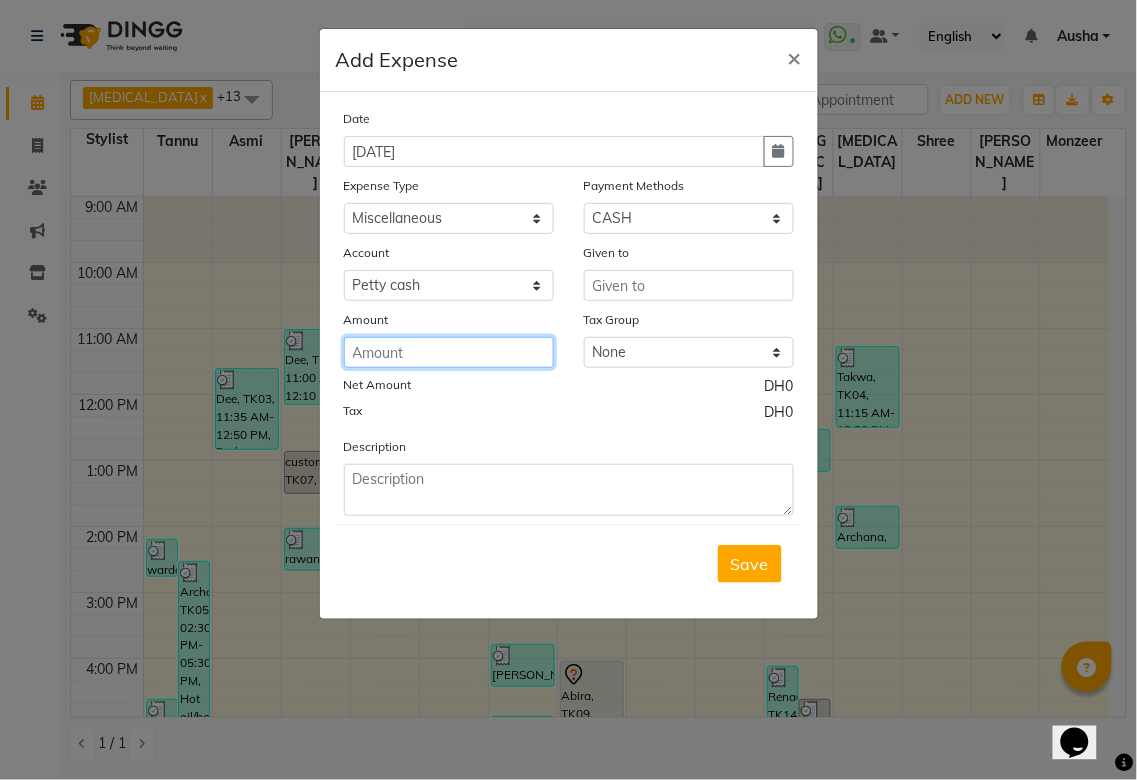 click 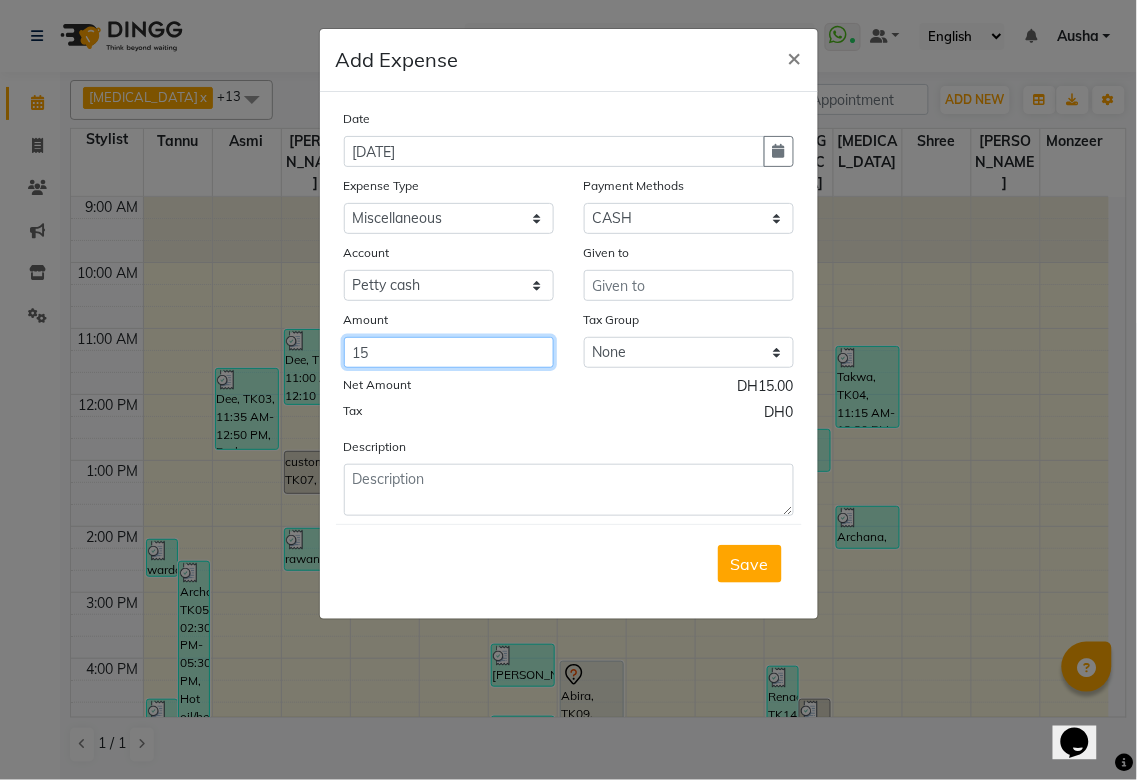 type on "15" 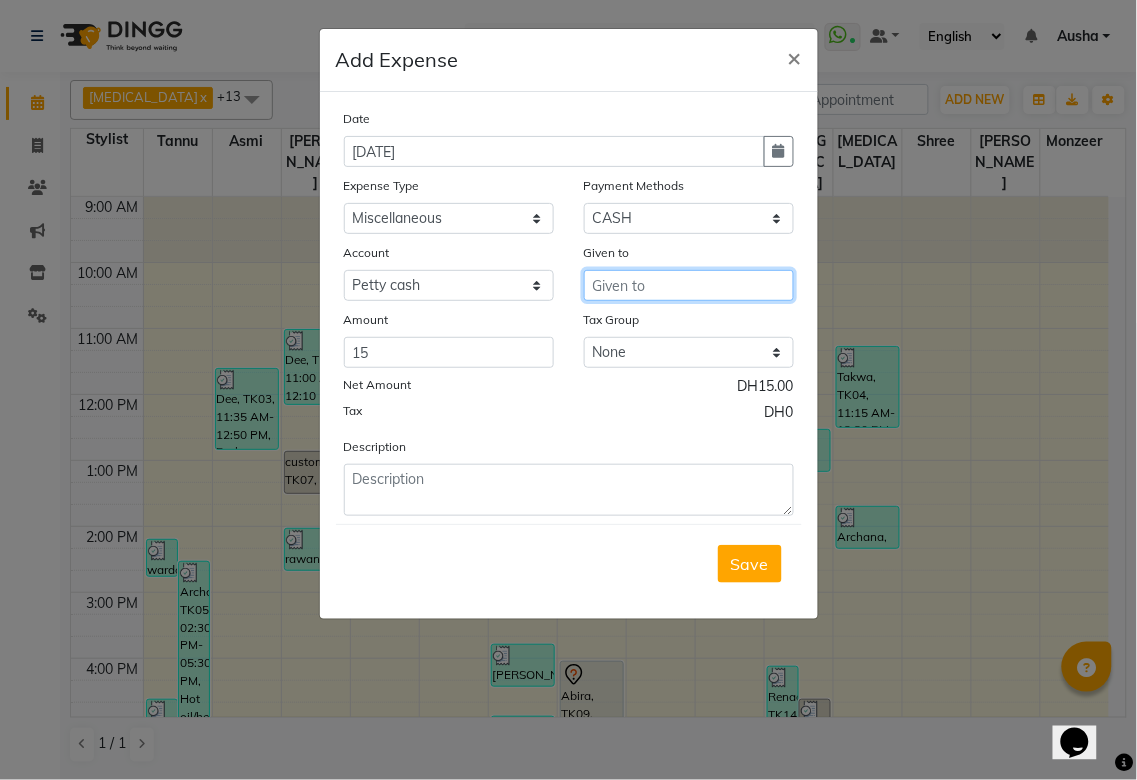 click at bounding box center [689, 285] 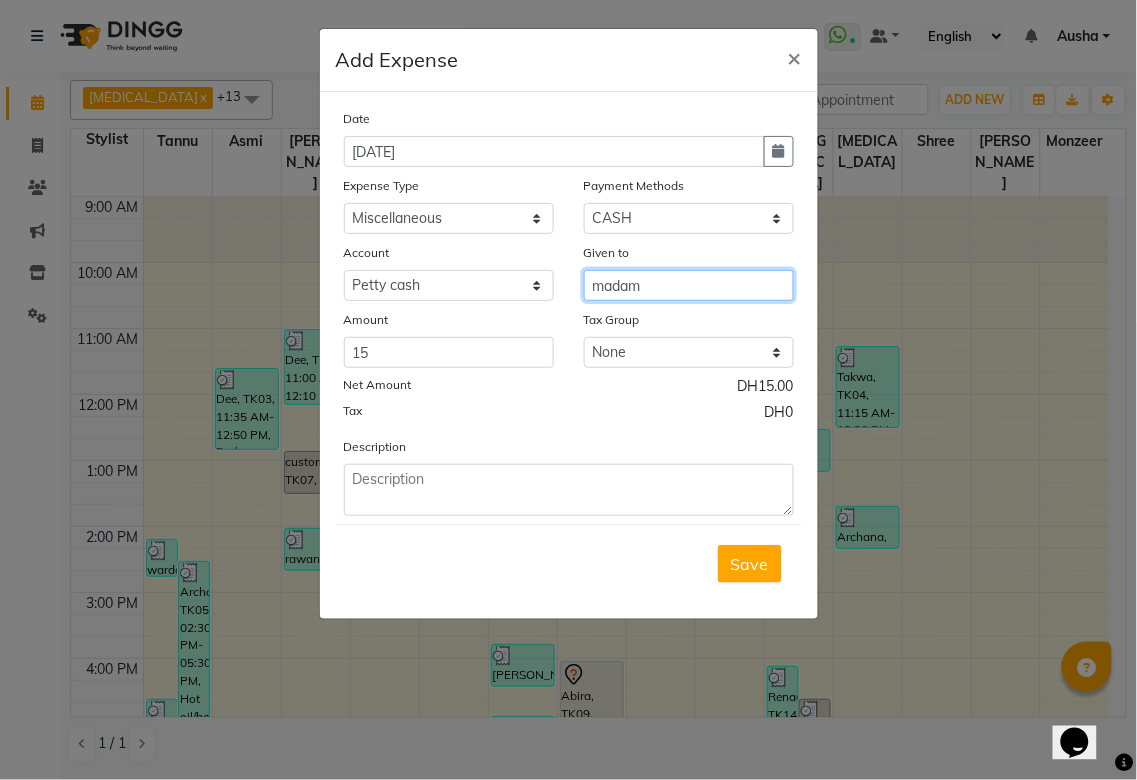 type on "madam" 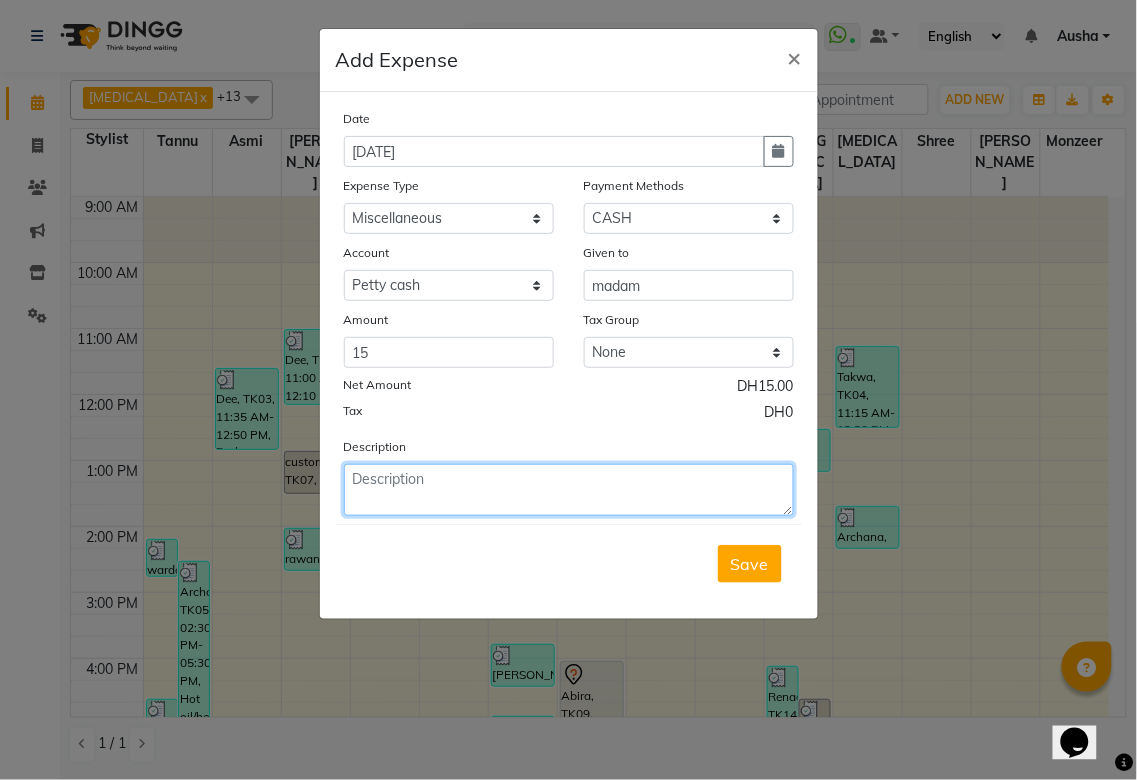 click 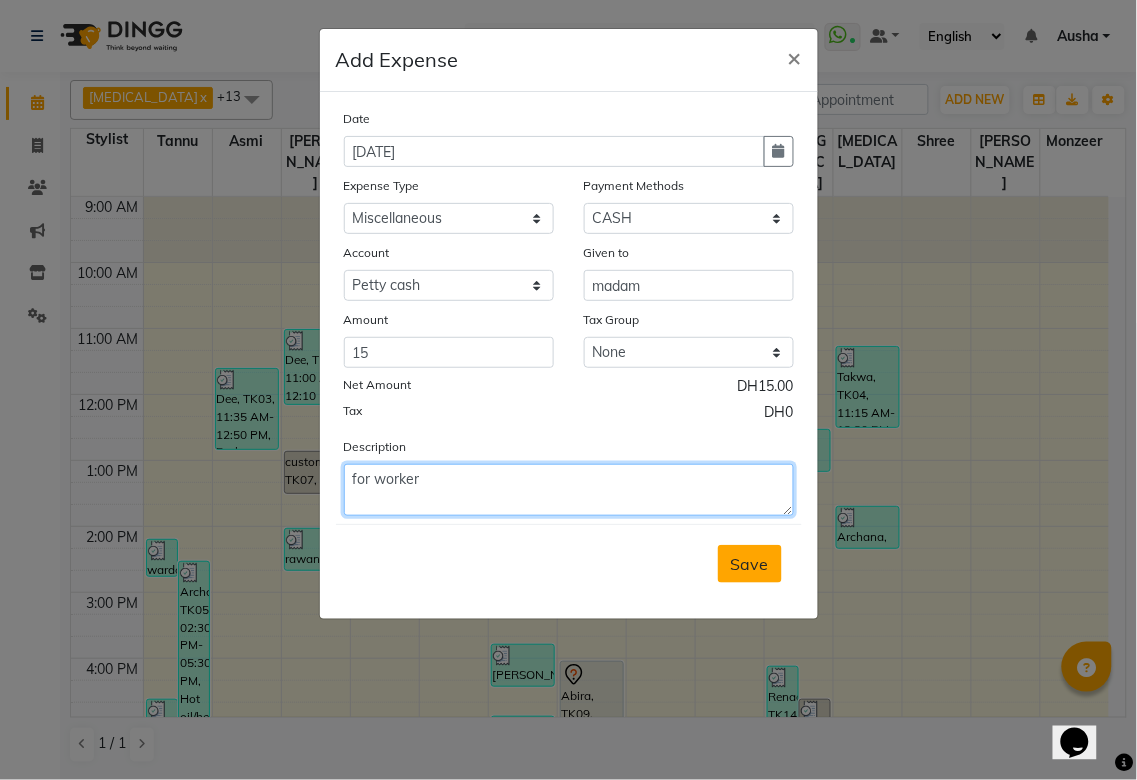 type on "for worker" 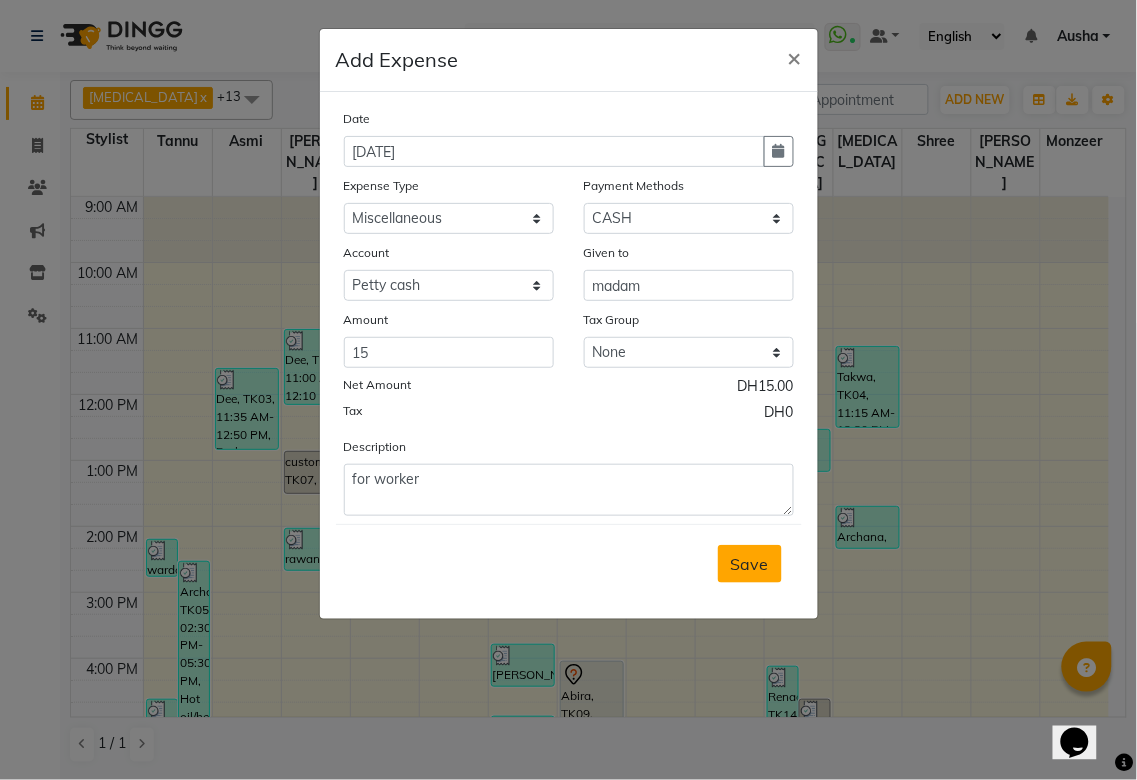 click on "Save" at bounding box center (750, 564) 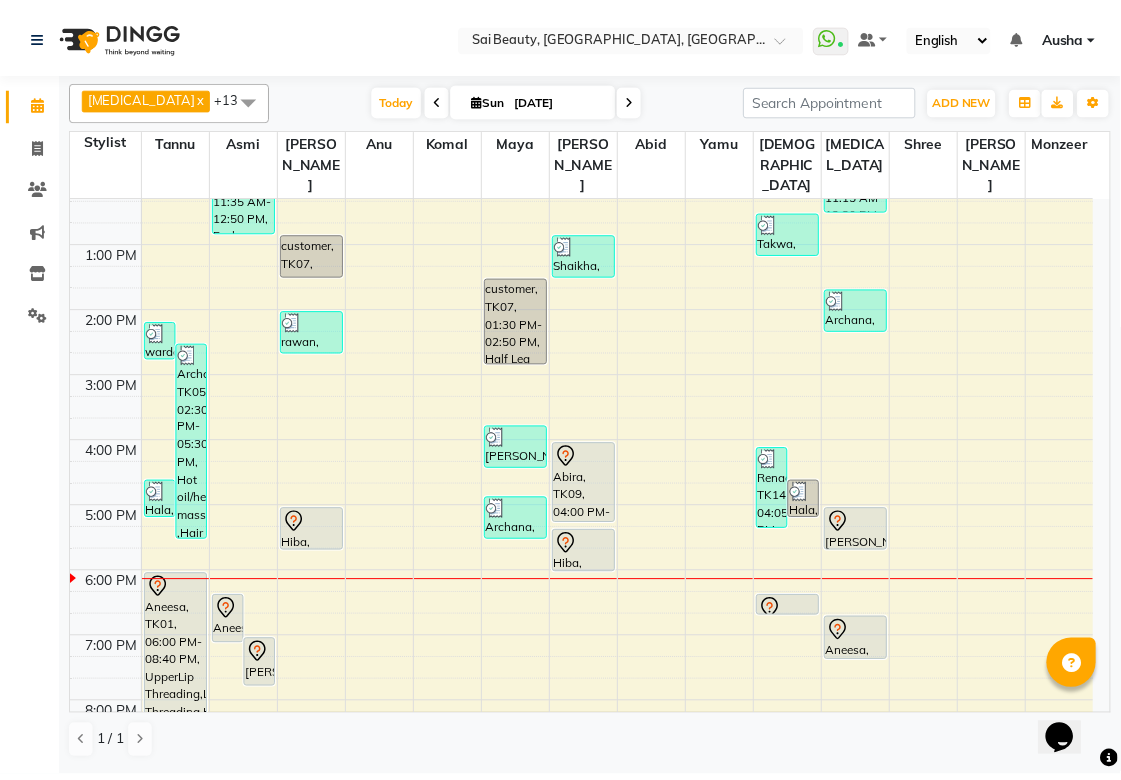 scroll, scrollTop: 282, scrollLeft: 0, axis: vertical 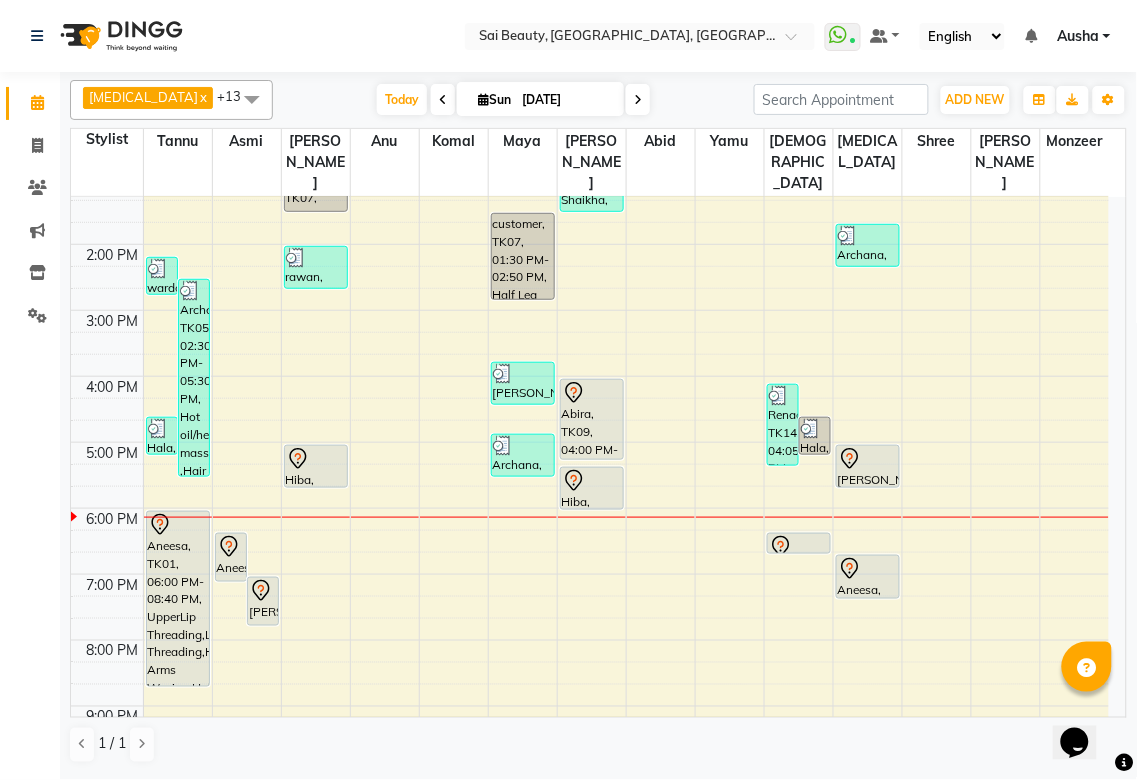 click on "Aneesa, TK01, 06:00 PM-08:40 PM, UpperLip Threading,LowerLip Threading,Half Arms Waxing,Half Leg (Bottom) Waxing" at bounding box center [178, 599] 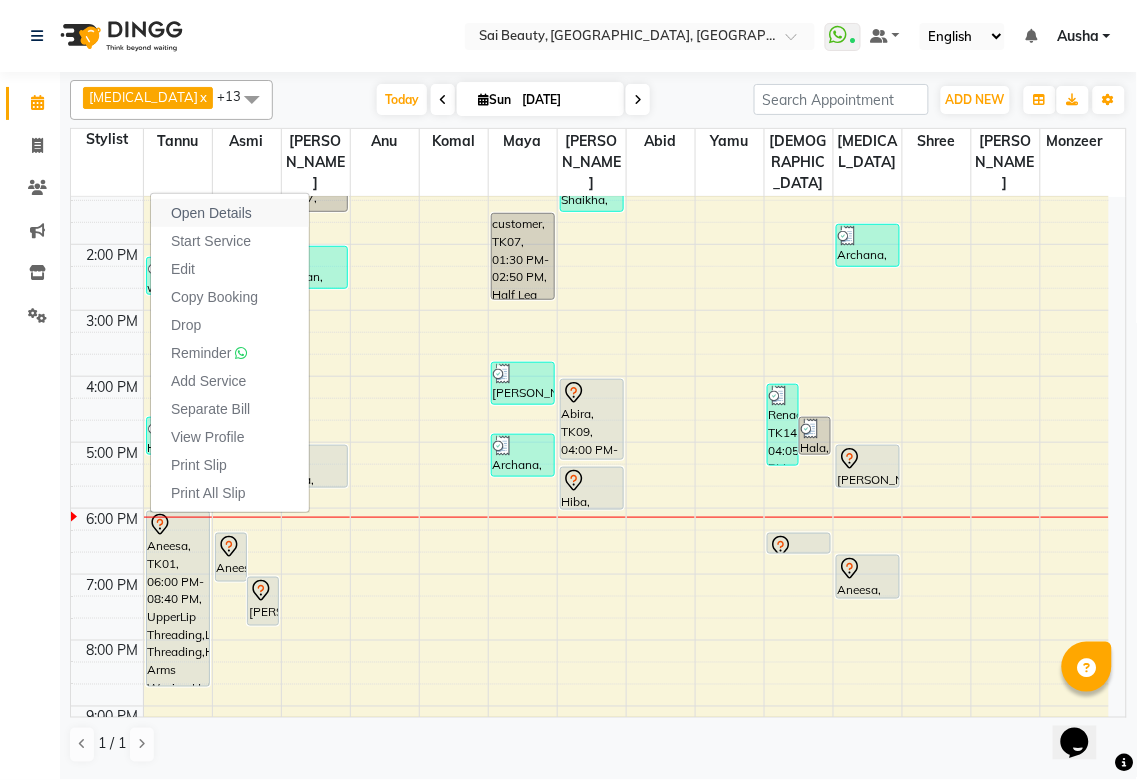 click on "Open Details" at bounding box center [230, 213] 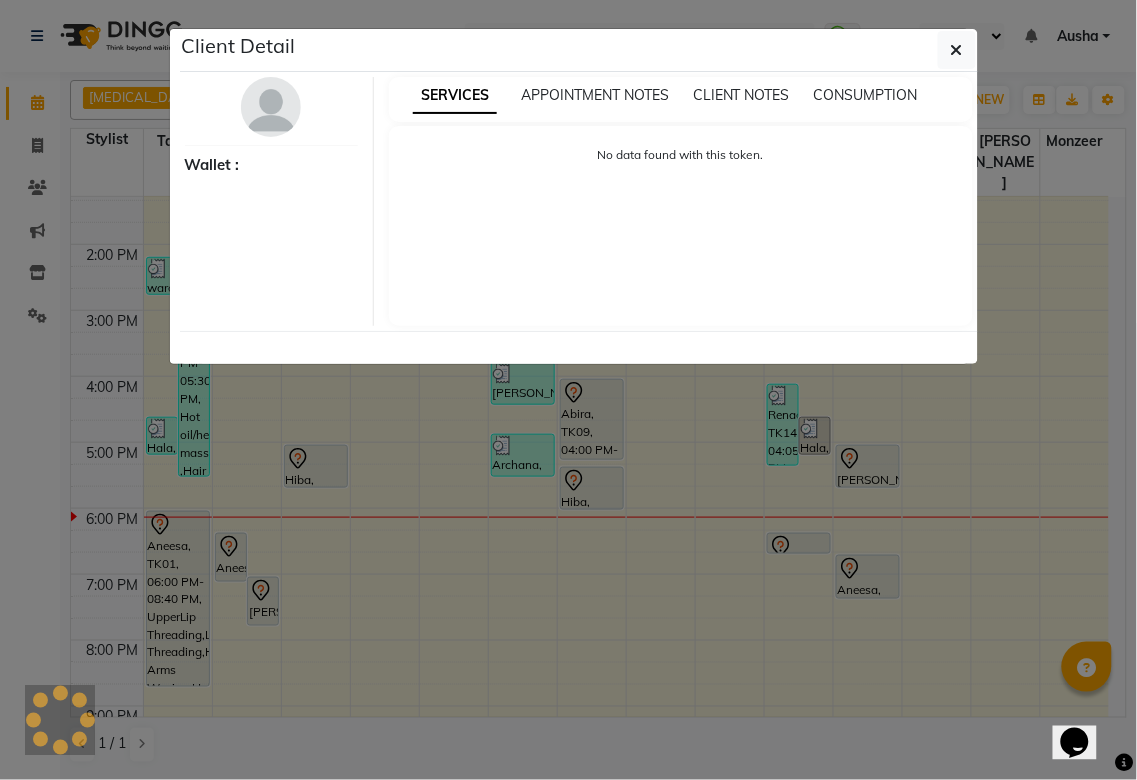 select on "7" 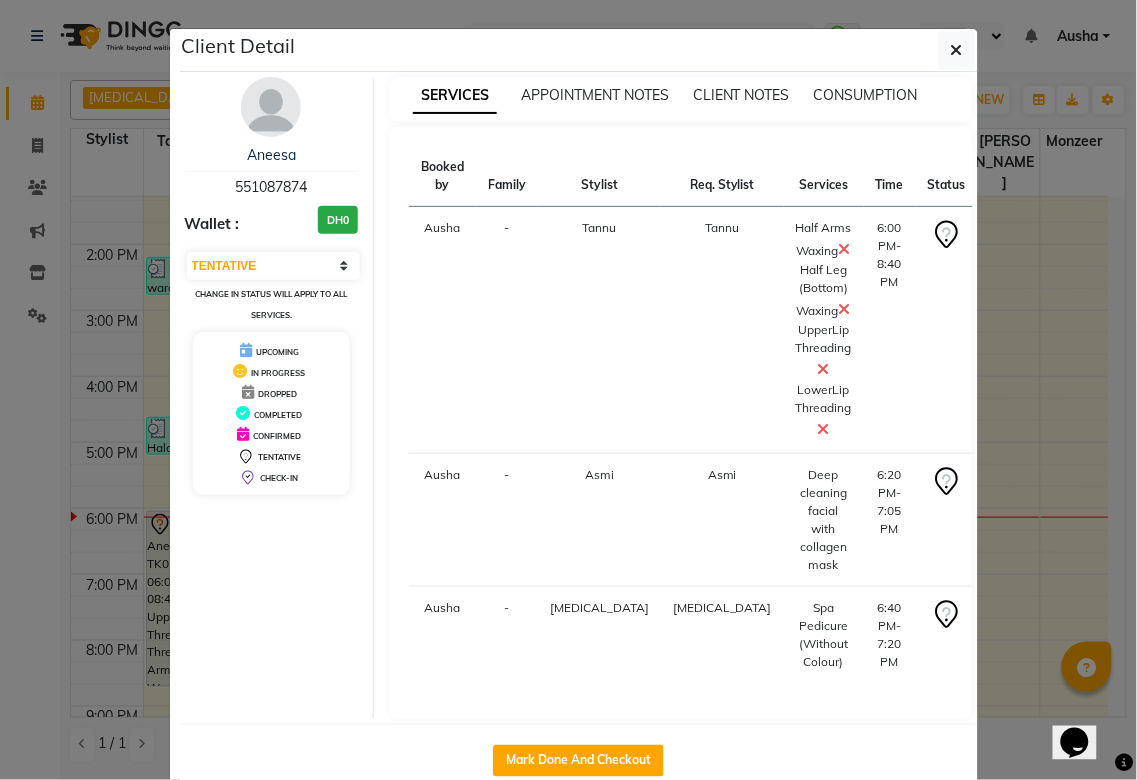 click on "Client Detail  Aneesa    551087874 Wallet : DH0 Select IN SERVICE CONFIRMED TENTATIVE CHECK IN MARK DONE DROPPED UPCOMING Change in status will apply to all services. UPCOMING IN PROGRESS DROPPED COMPLETED CONFIRMED TENTATIVE CHECK-IN SERVICES APPOINTMENT NOTES CLIENT NOTES CONSUMPTION Booked by Family Stylist Req. Stylist Services Time Status  Ausha  - Tannu Tannu  Half Arms Waxing   Half Leg (Bottom) Waxing   UpperLip Threading   LowerLip Threading   6:00 PM-8:40 PM   START   Ausha  - Asmi Asmi  Deep cleaning facial with collagen mask   6:20 PM-7:05 PM   START   [PERSON_NAME][MEDICAL_DATA] [PERSON_NAME]  Spa Pedicure (Without Colour)   6:40 PM-7:20 PM   START   Mark Done And Checkout" 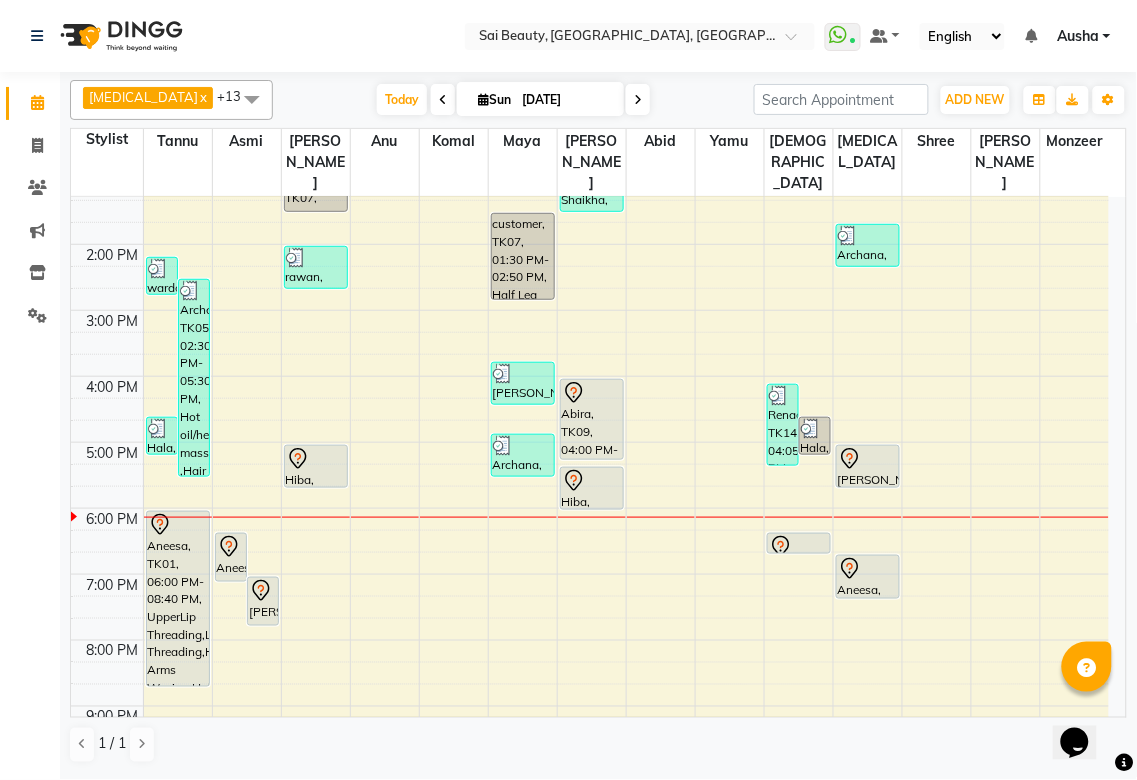 click at bounding box center (178, 517) 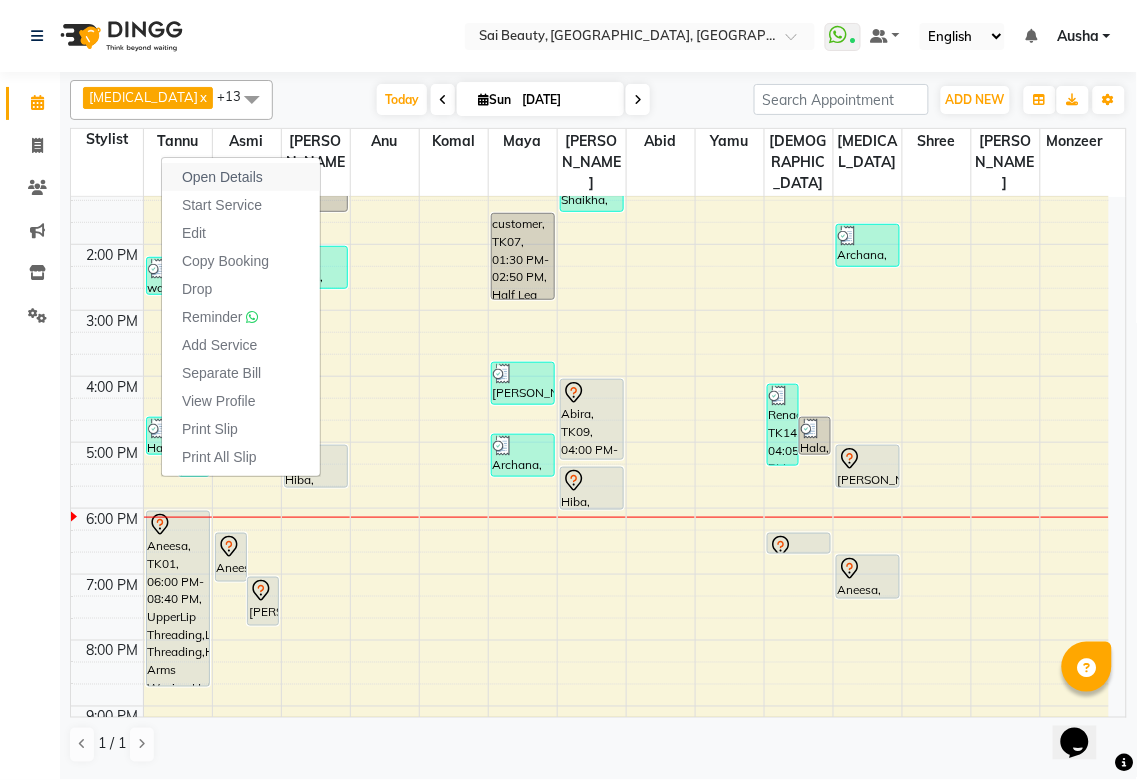 click on "Open Details" at bounding box center [222, 177] 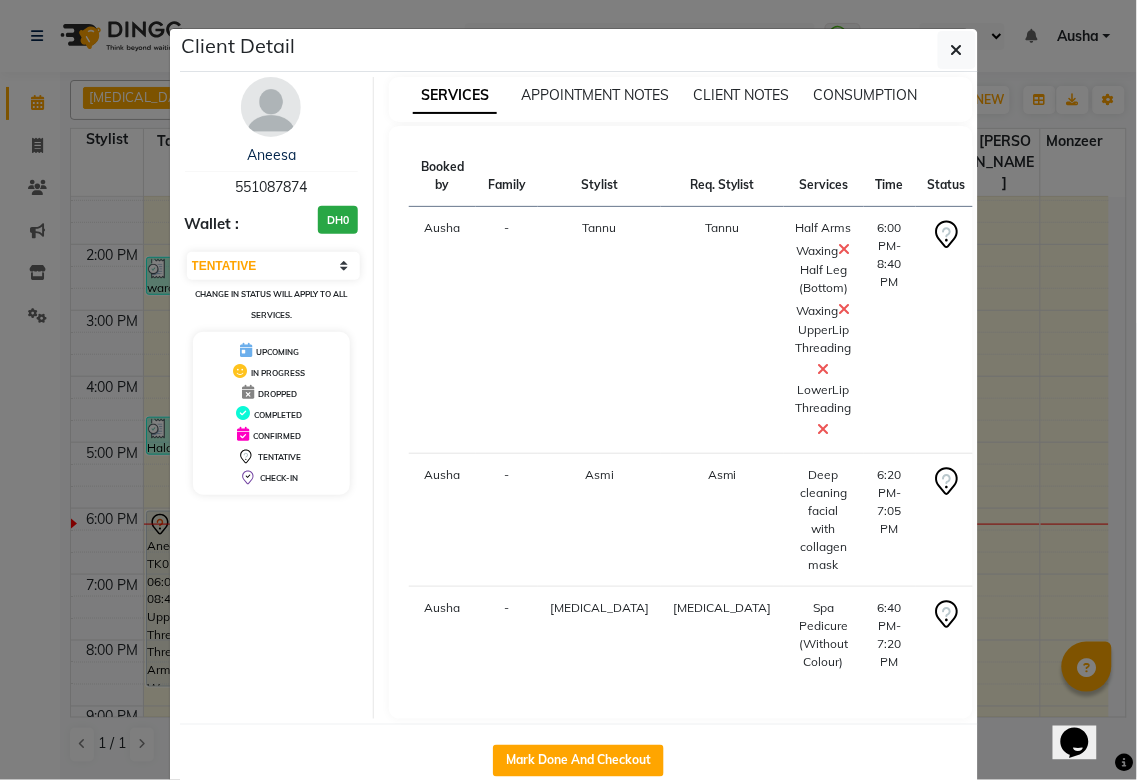 click on "Client Detail  Aneesa    551087874 Wallet : DH0 Select IN SERVICE CONFIRMED TENTATIVE CHECK IN MARK DONE DROPPED UPCOMING Change in status will apply to all services. UPCOMING IN PROGRESS DROPPED COMPLETED CONFIRMED TENTATIVE CHECK-IN SERVICES APPOINTMENT NOTES CLIENT NOTES CONSUMPTION Booked by Family Stylist Req. Stylist Services Time Status  Ausha  - Tannu Tannu  Half Arms Waxing   Half Leg (Bottom) Waxing   UpperLip Threading   LowerLip Threading   6:00 PM-8:40 PM   START   Ausha  - Asmi Asmi  Deep cleaning facial with collagen mask   6:20 PM-7:05 PM   START   [PERSON_NAME][MEDICAL_DATA] [PERSON_NAME]  Spa Pedicure (Without Colour)   6:40 PM-7:20 PM   START   Mark Done And Checkout" 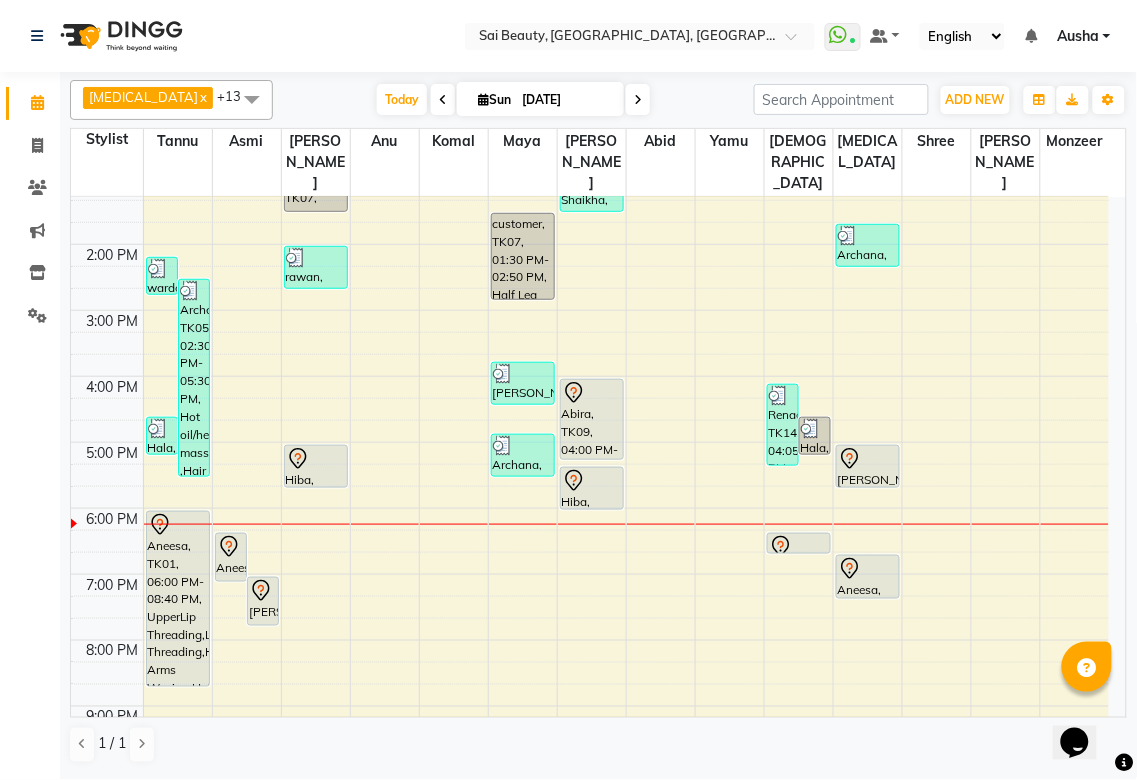 click at bounding box center [178, 524] 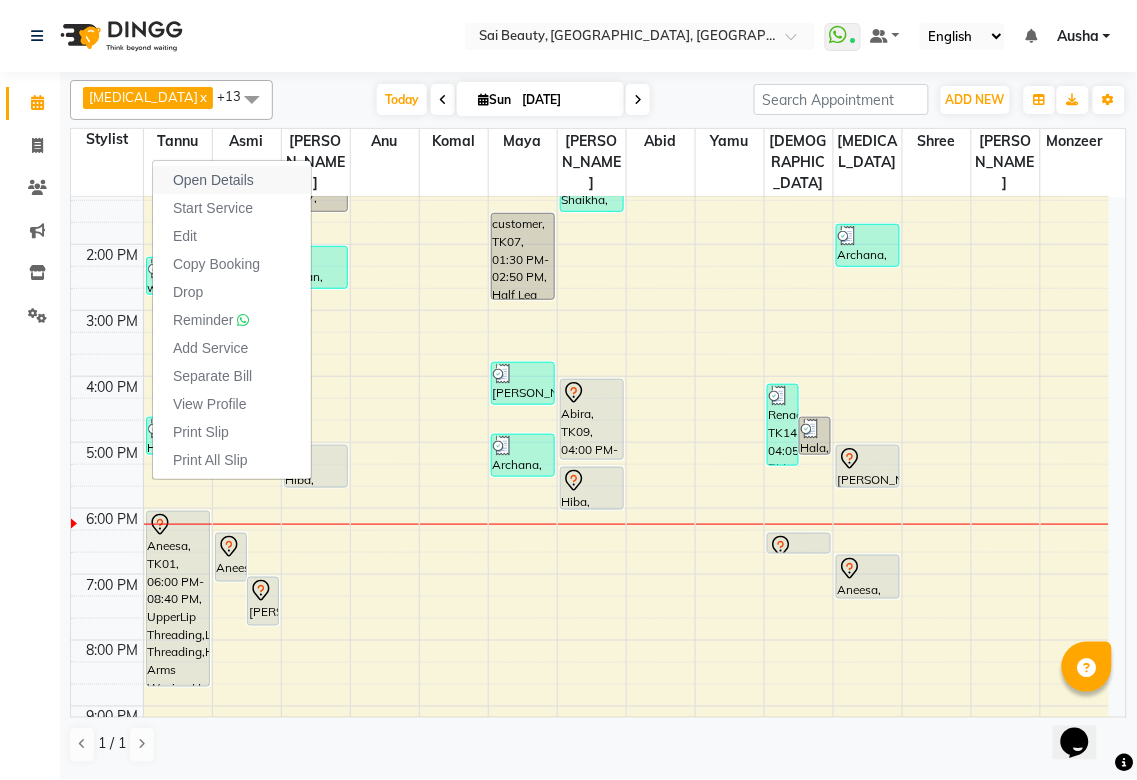click on "Open Details" at bounding box center [213, 180] 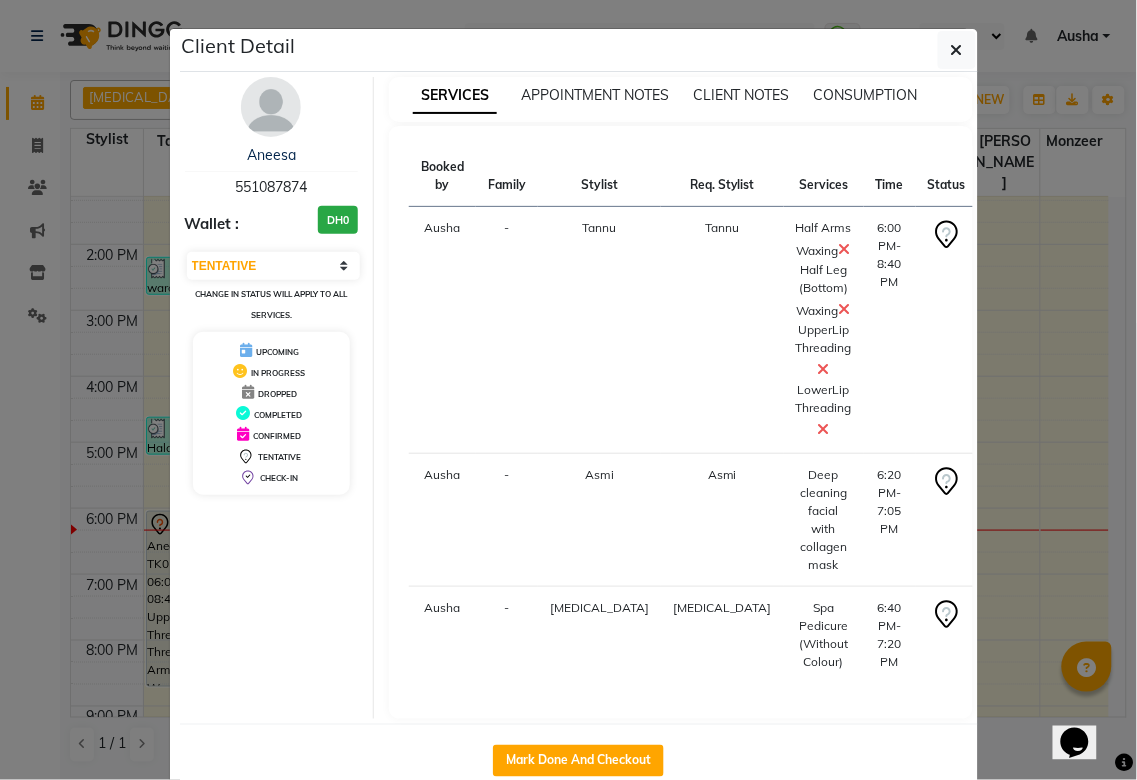 click on "Client Detail  Aneesa    551087874 Wallet : DH0 Select IN SERVICE CONFIRMED TENTATIVE CHECK IN MARK DONE DROPPED UPCOMING Change in status will apply to all services. UPCOMING IN PROGRESS DROPPED COMPLETED CONFIRMED TENTATIVE CHECK-IN SERVICES APPOINTMENT NOTES CLIENT NOTES CONSUMPTION Booked by Family Stylist Req. Stylist Services Time Status  Ausha  - Tannu Tannu  Half Arms Waxing   Half Leg (Bottom) Waxing   UpperLip Threading   LowerLip Threading   6:00 PM-8:40 PM   START   Ausha  - Asmi Asmi  Deep cleaning facial with collagen mask   6:20 PM-7:05 PM   START   [PERSON_NAME][MEDICAL_DATA] [PERSON_NAME]  Spa Pedicure (Without Colour)   6:40 PM-7:20 PM   START   Mark Done And Checkout" 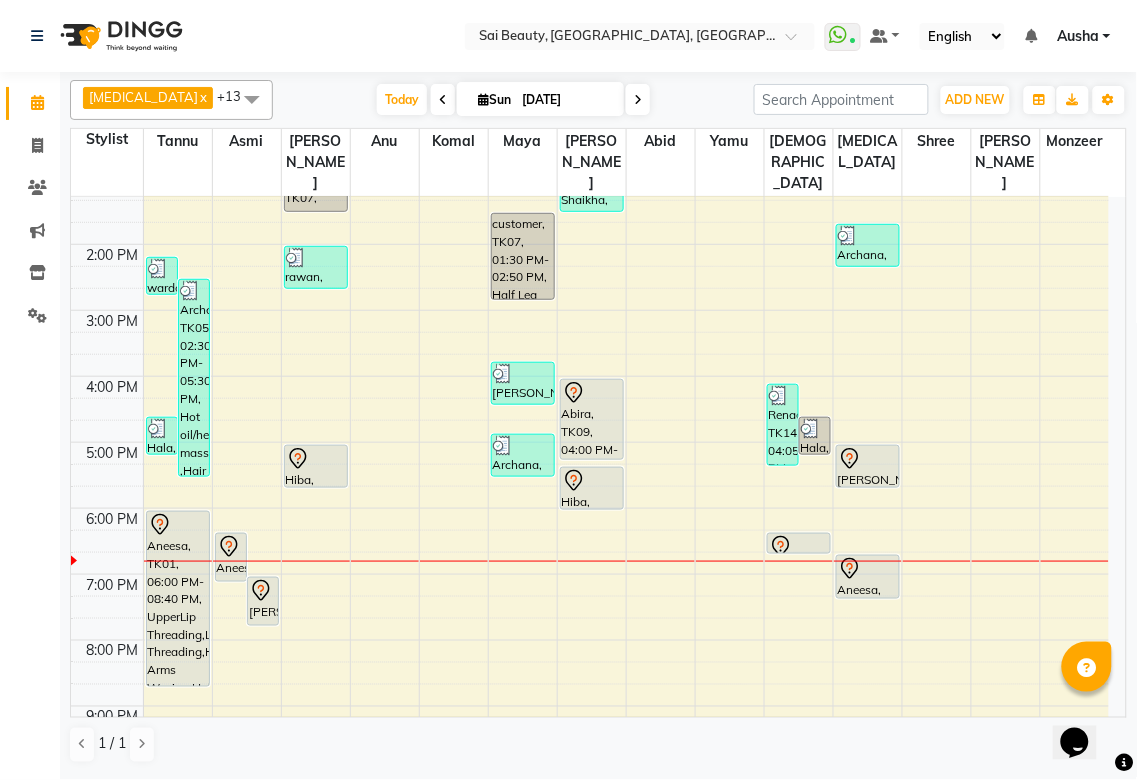 click 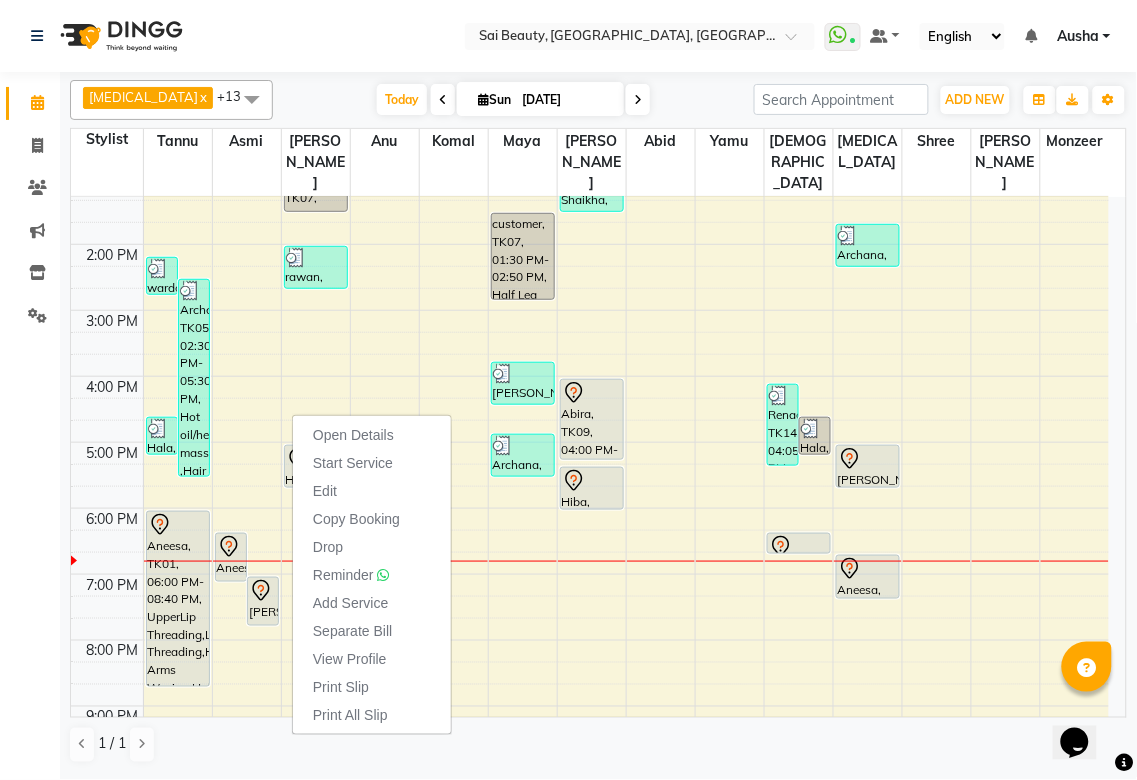 click on "Open Details Start Service Edit Copy Booking Drop Reminder   Add Service Separate Bill View Profile Print Slip Print All Slip" at bounding box center [372, 575] 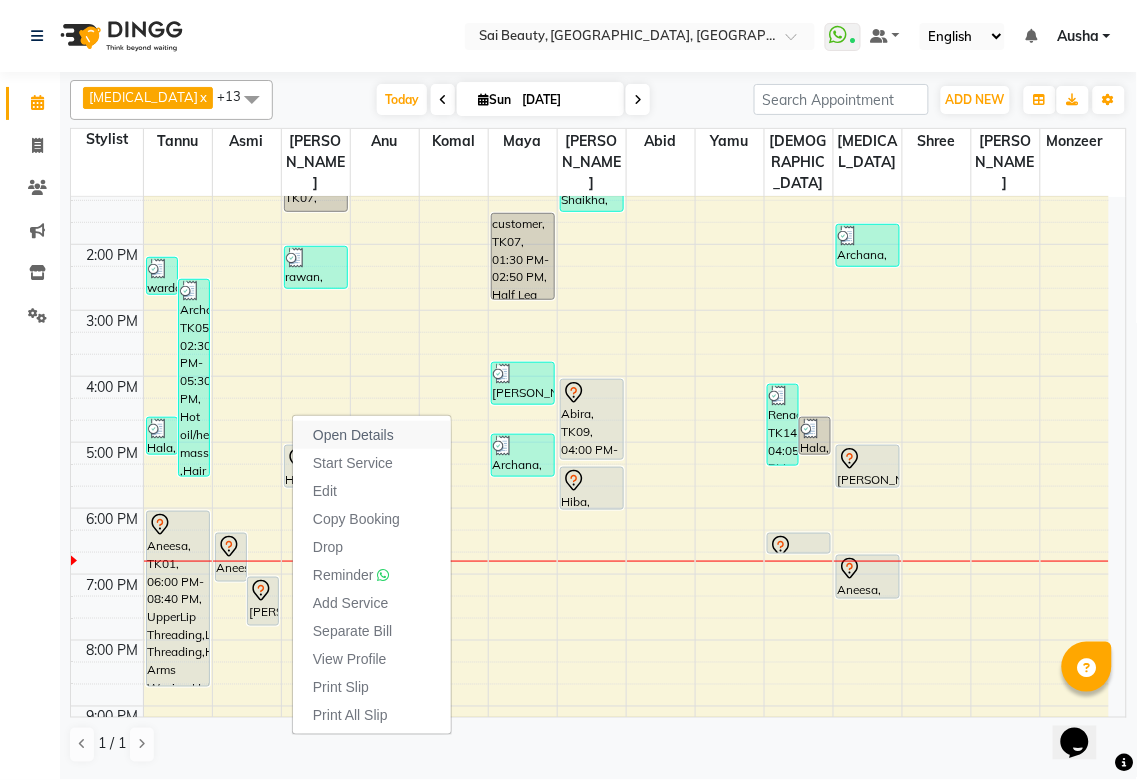 click on "Open Details" at bounding box center [353, 435] 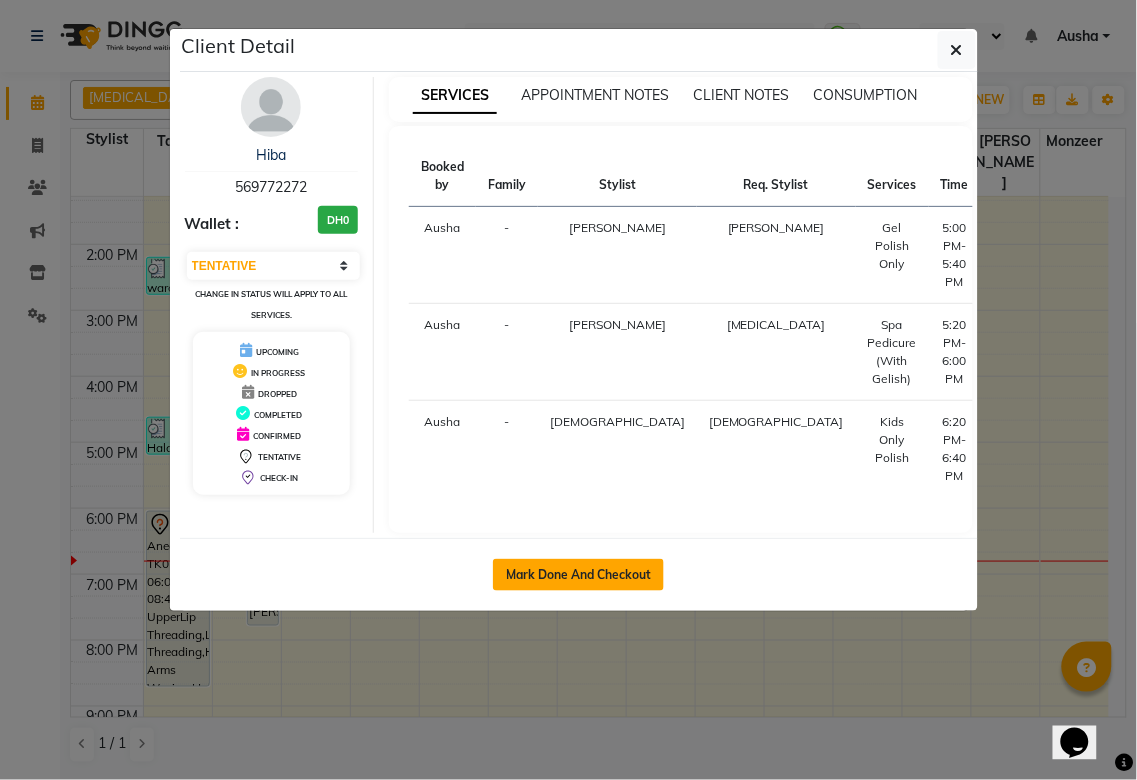 click on "Mark Done And Checkout" 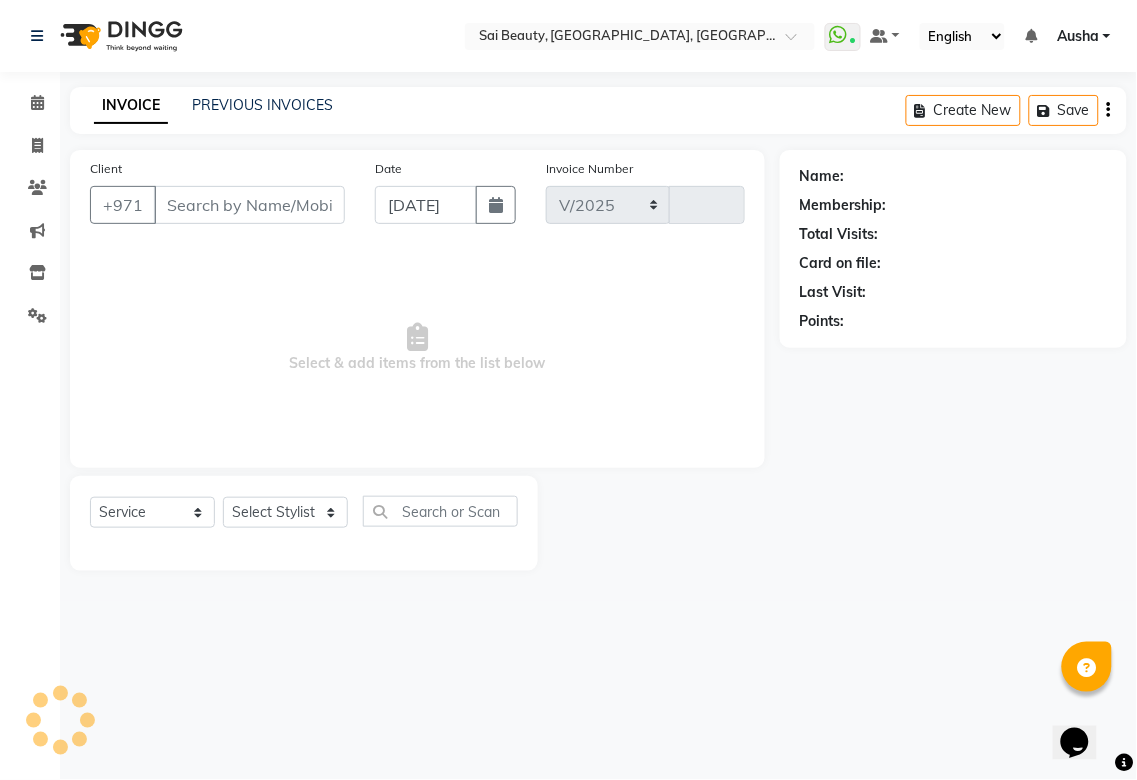 select on "5352" 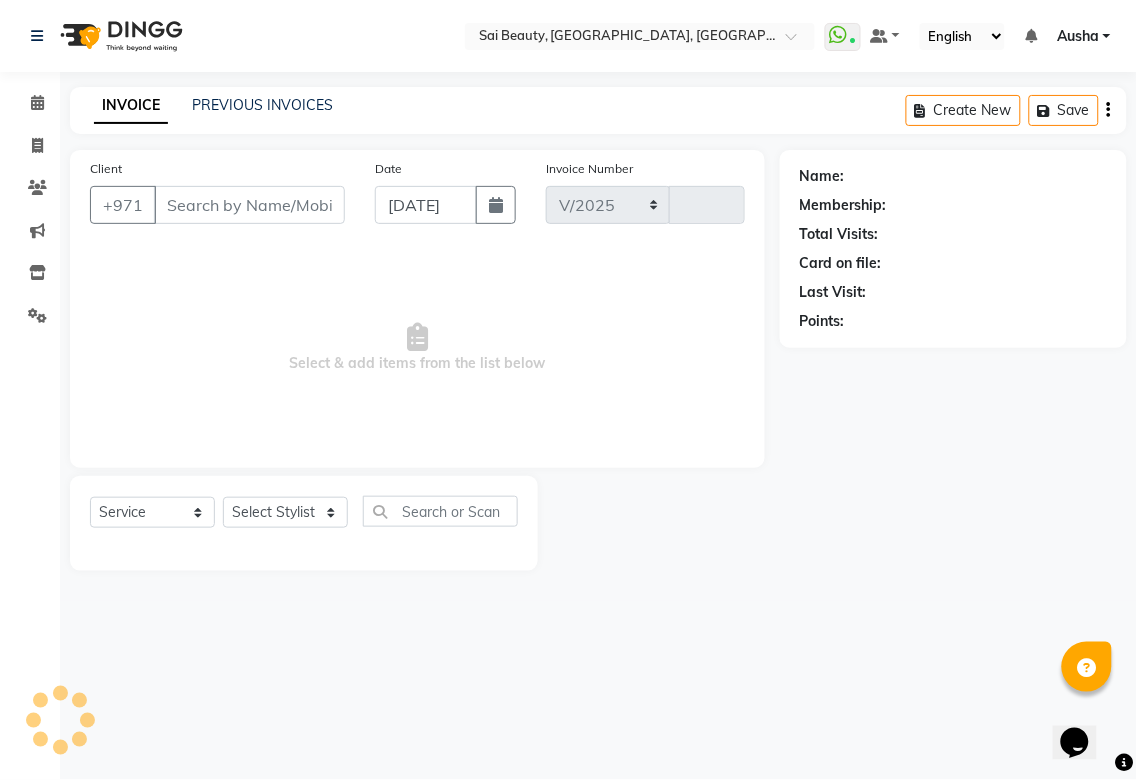 type on "2294" 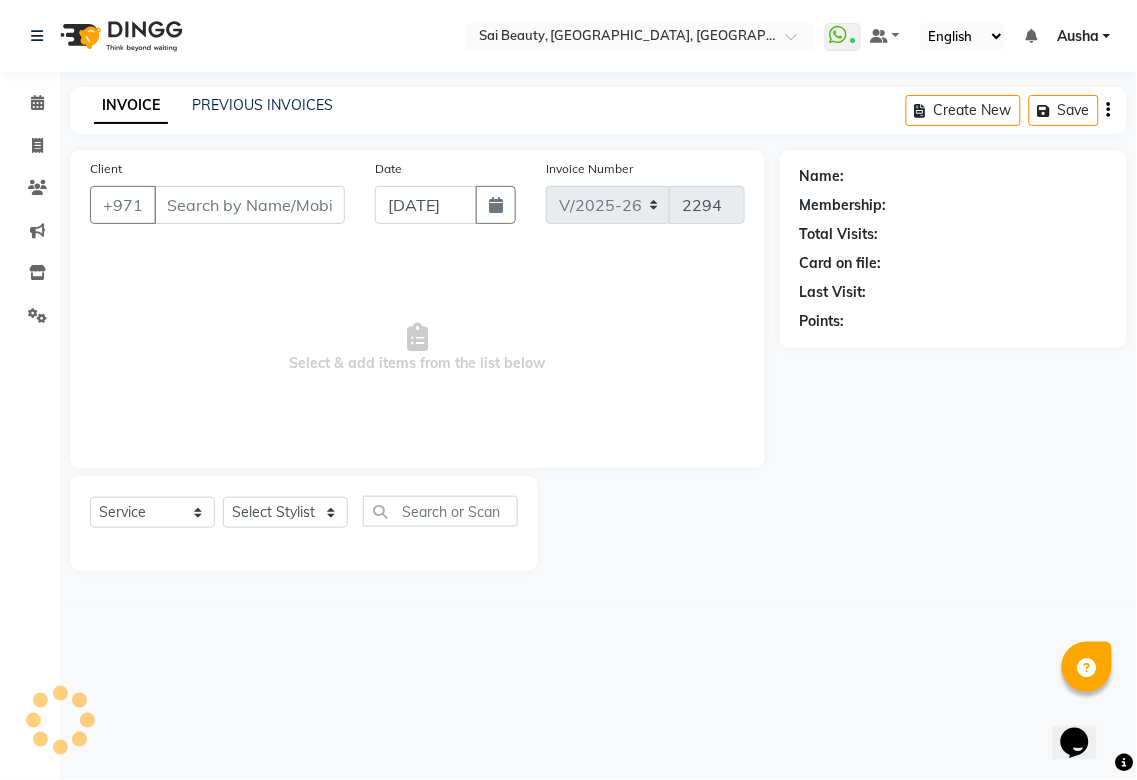 type on "569772272" 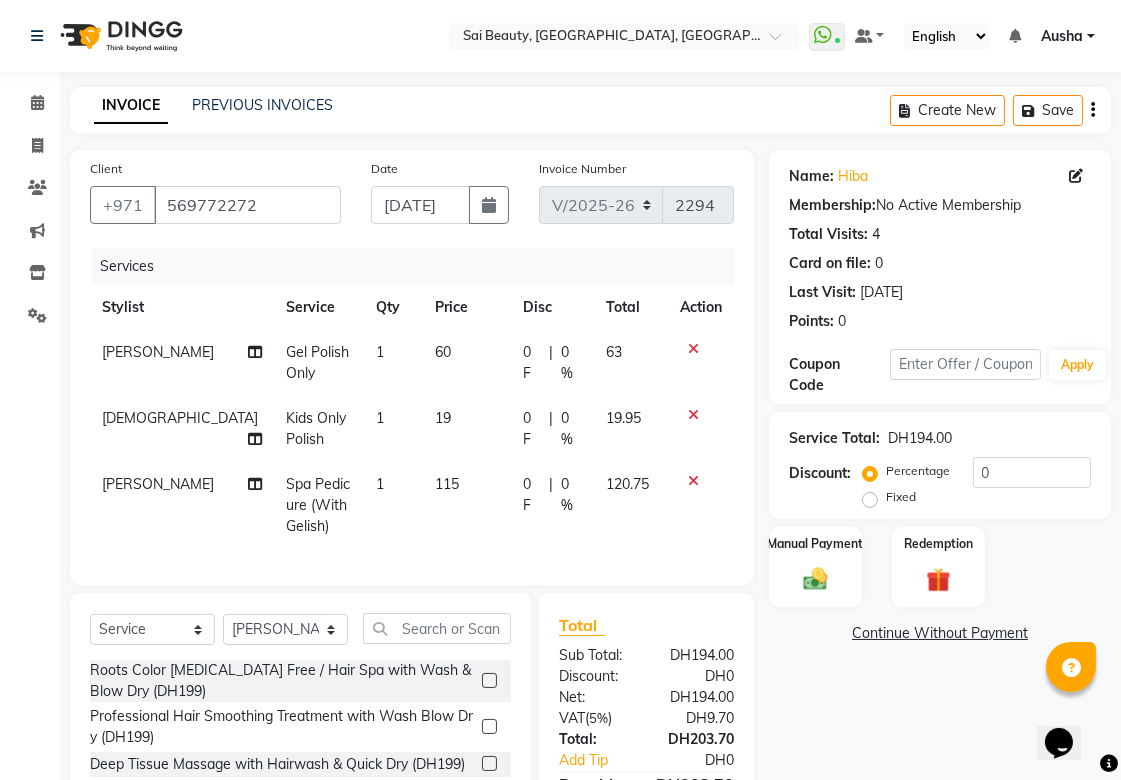 click 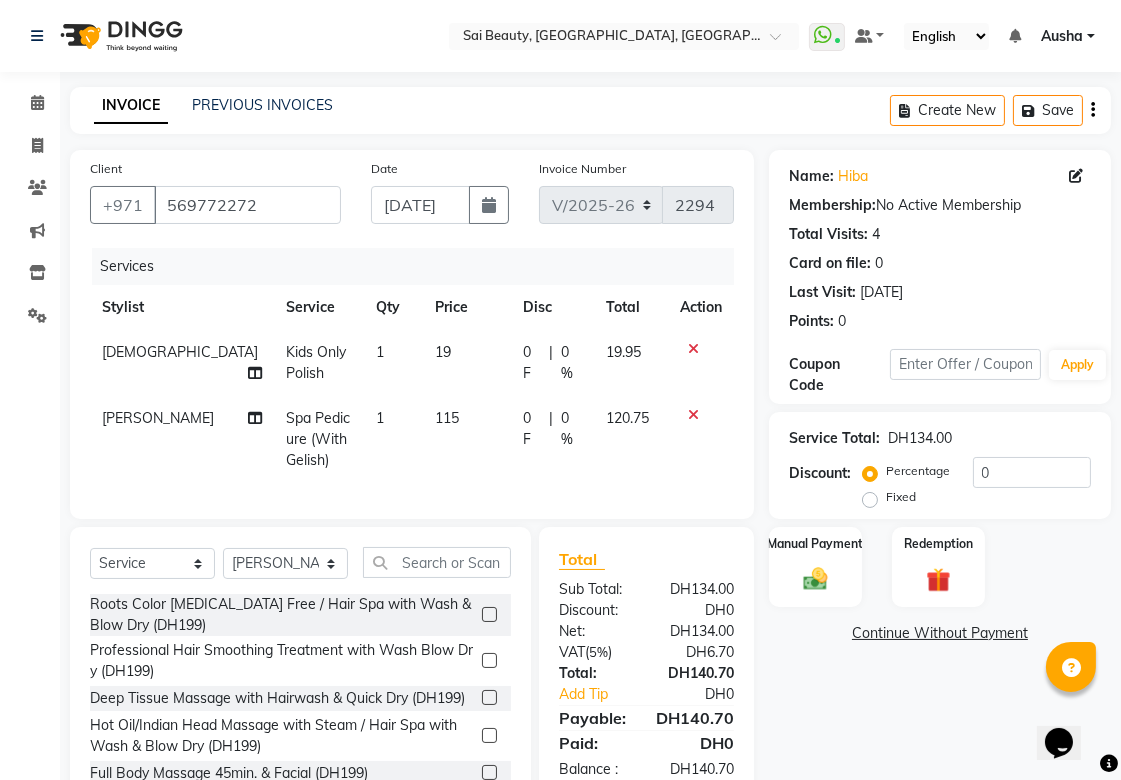 click 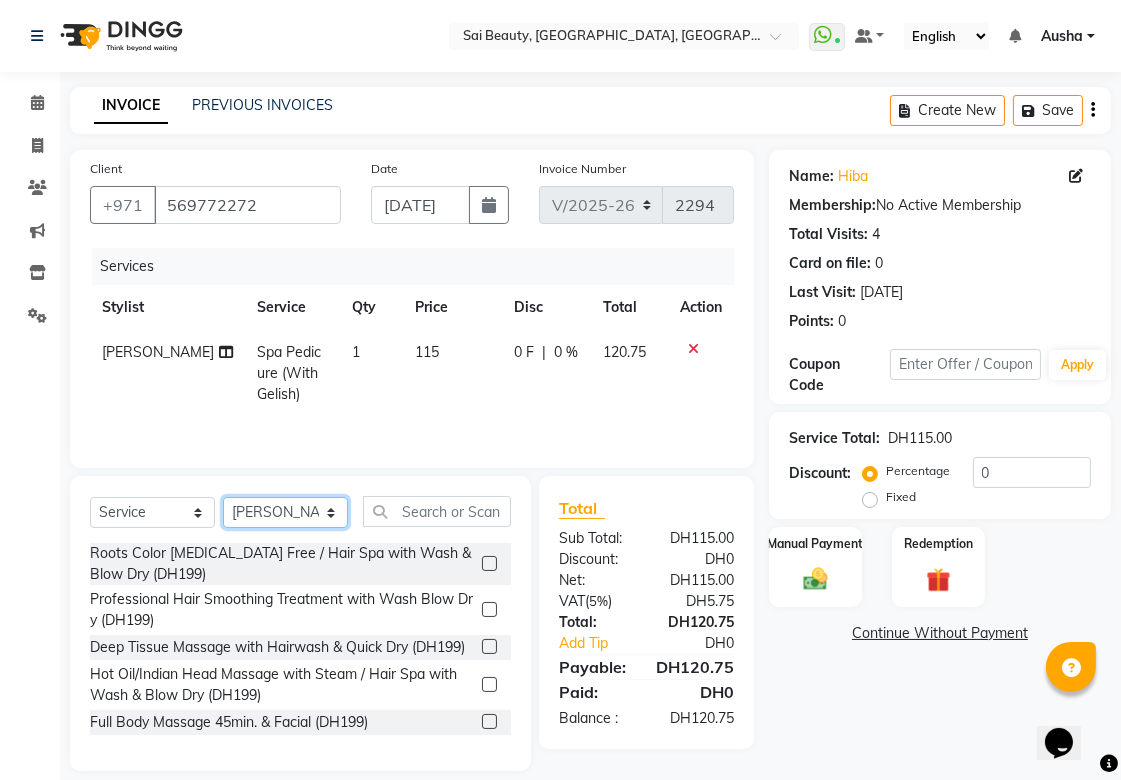 click on "Select Stylist [PERSON_NAME][MEDICAL_DATA] [PERSON_NAME] Asmi Ausha [PERSON_NAME] Gita [PERSON_NAME] Monzeer shree [PERSON_NAME] [PERSON_NAME] Surakcha [PERSON_NAME] Yamu" 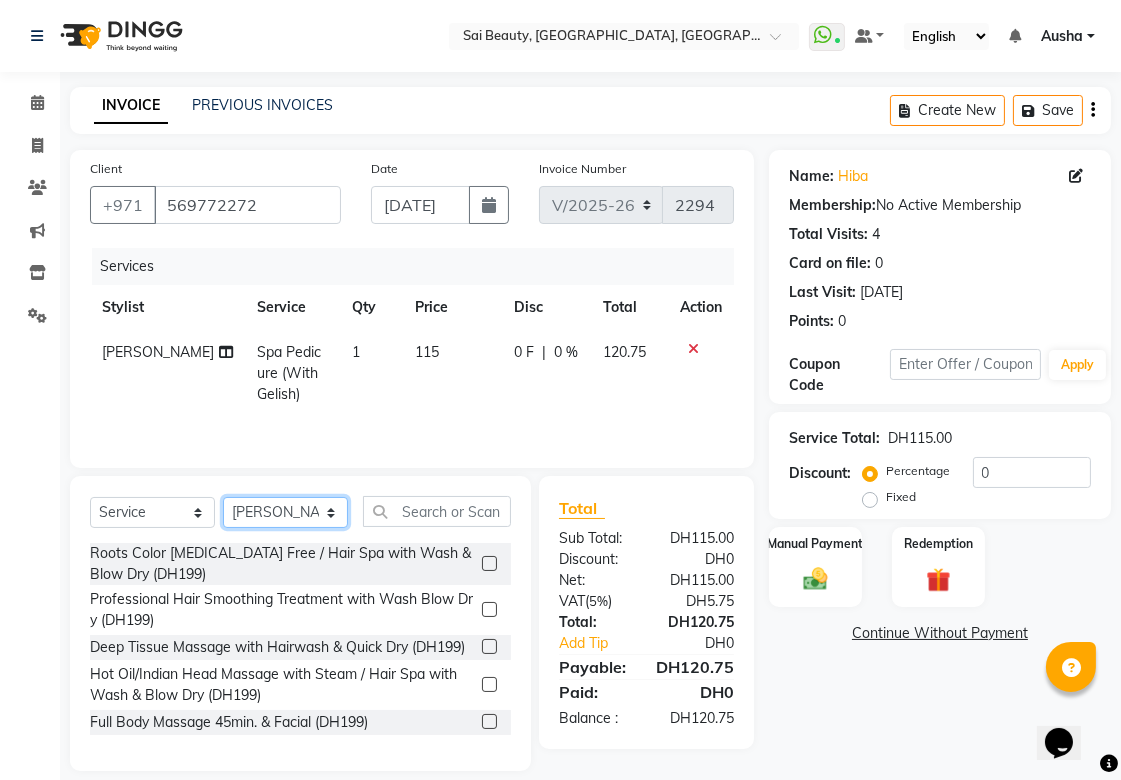 select on "43674" 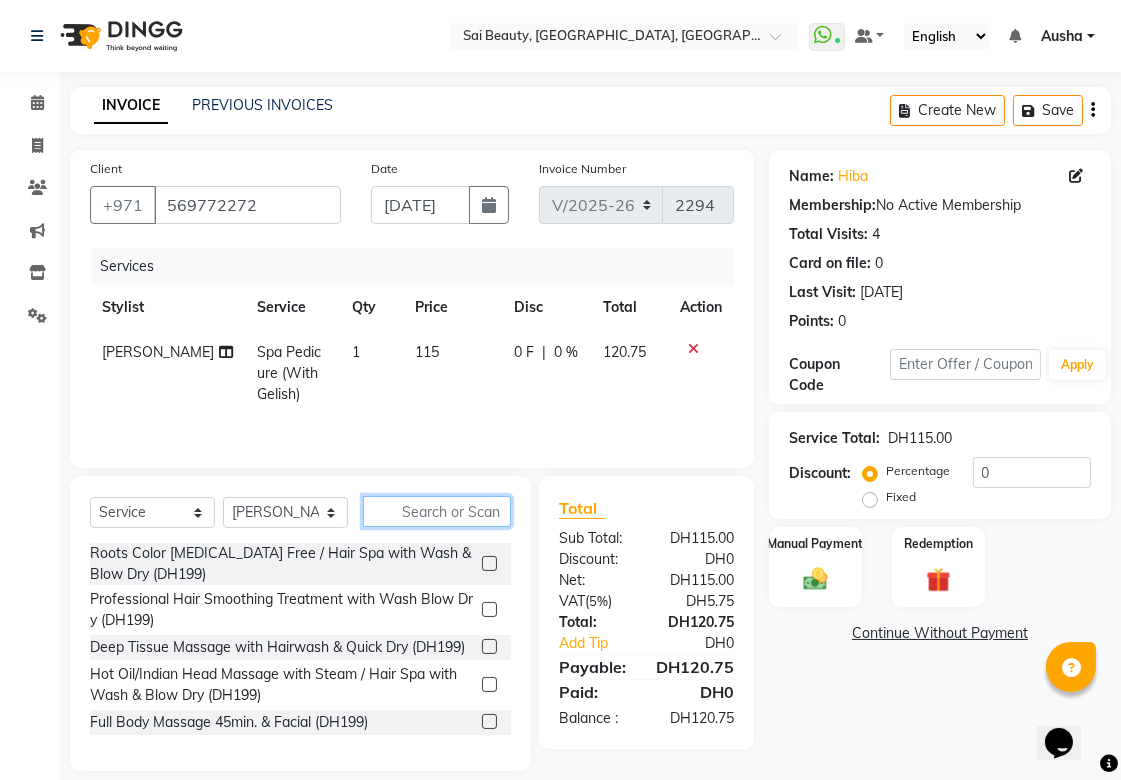 click 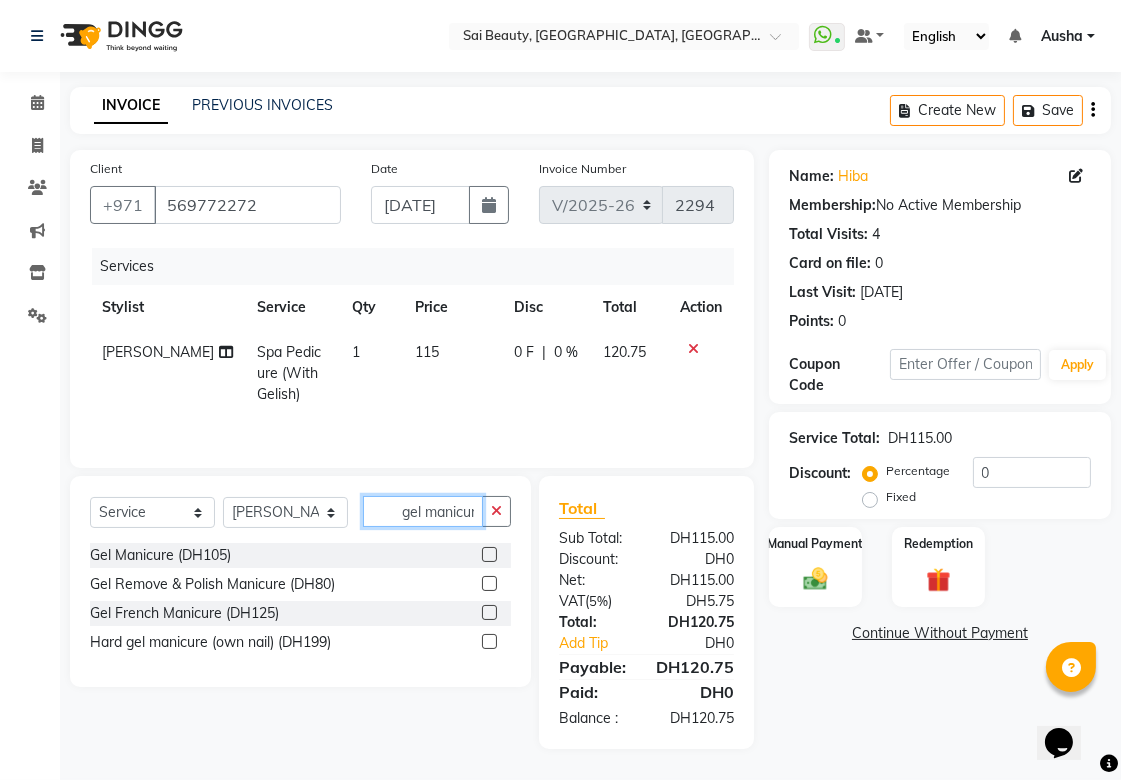 scroll, scrollTop: 0, scrollLeft: 0, axis: both 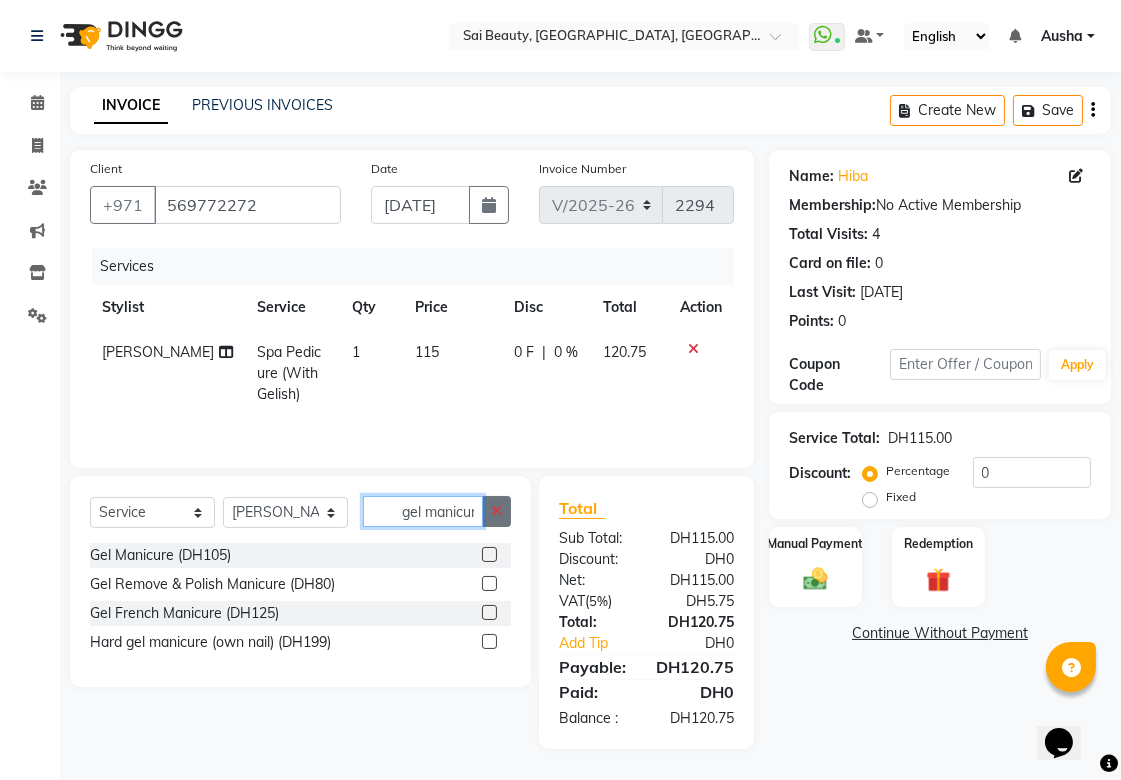 type on "gel manicure" 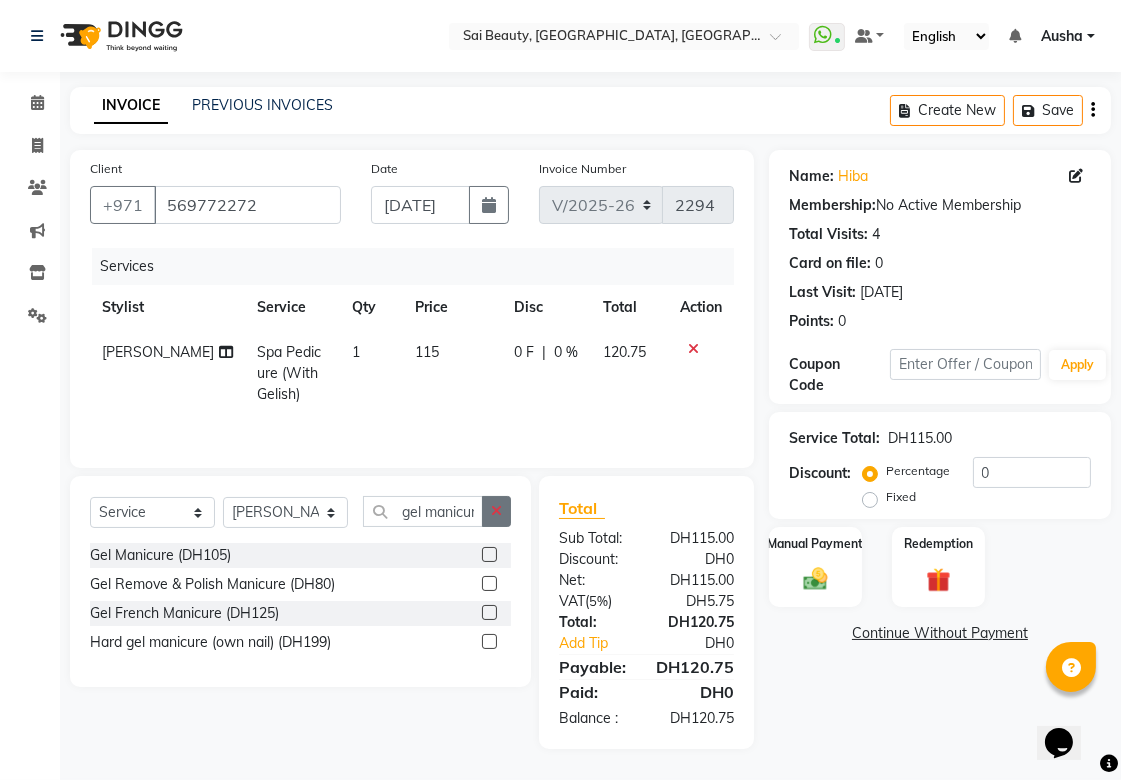 click 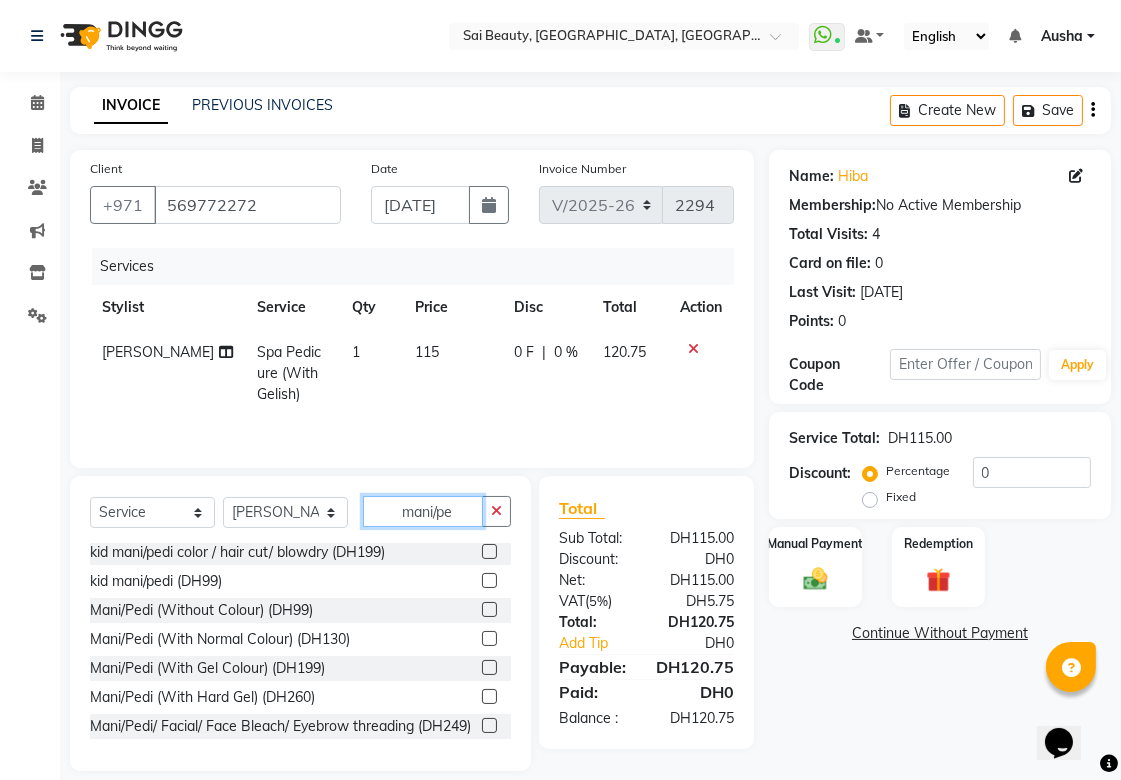 scroll, scrollTop: 17, scrollLeft: 0, axis: vertical 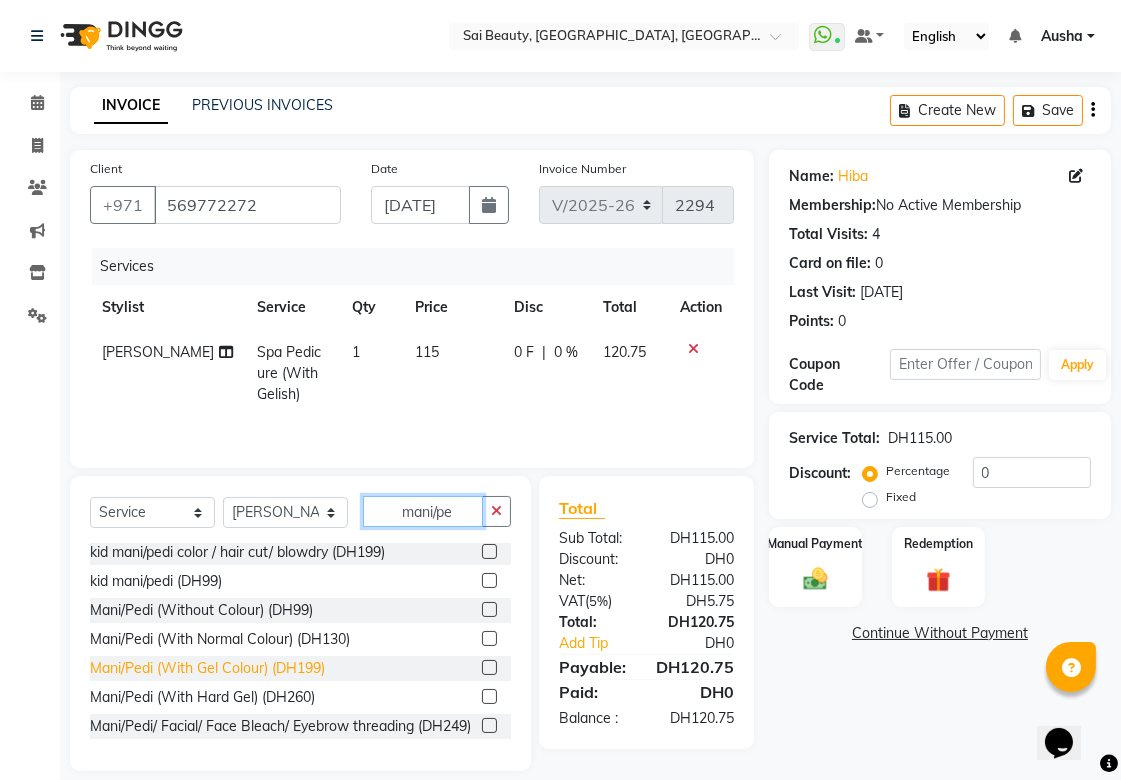 type on "mani/pe" 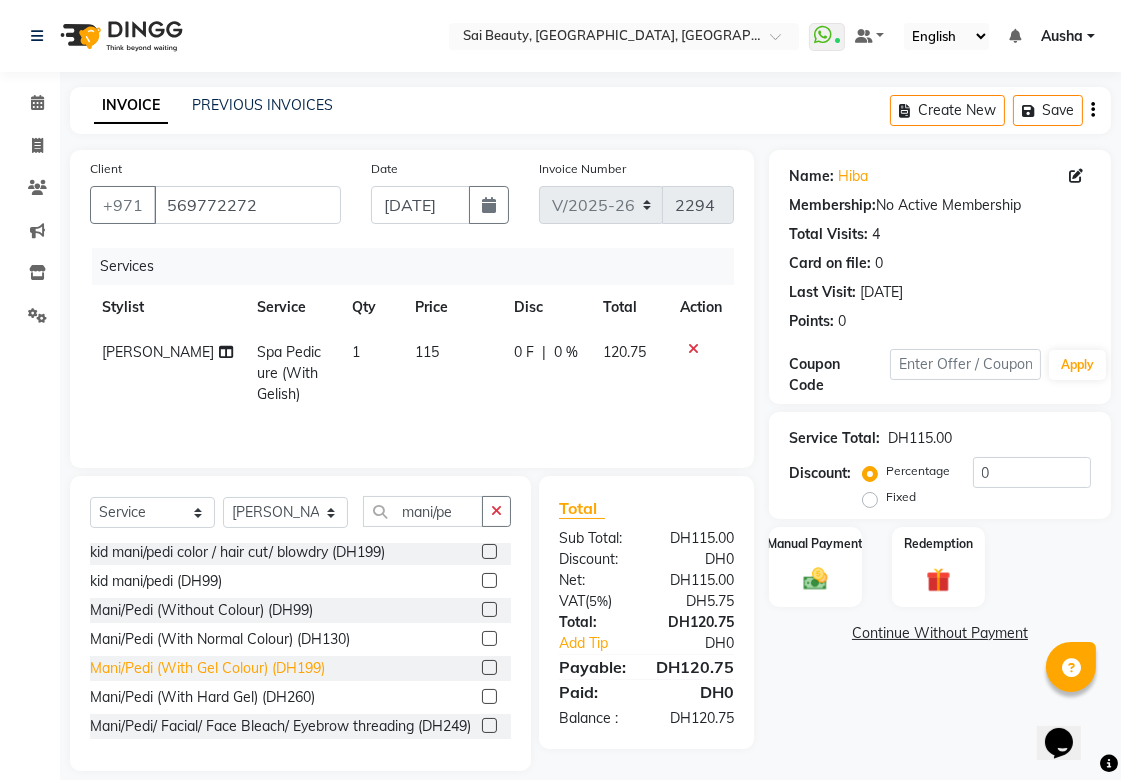 click on "Mani/Pedi (With Gel Colour) (DH199)" 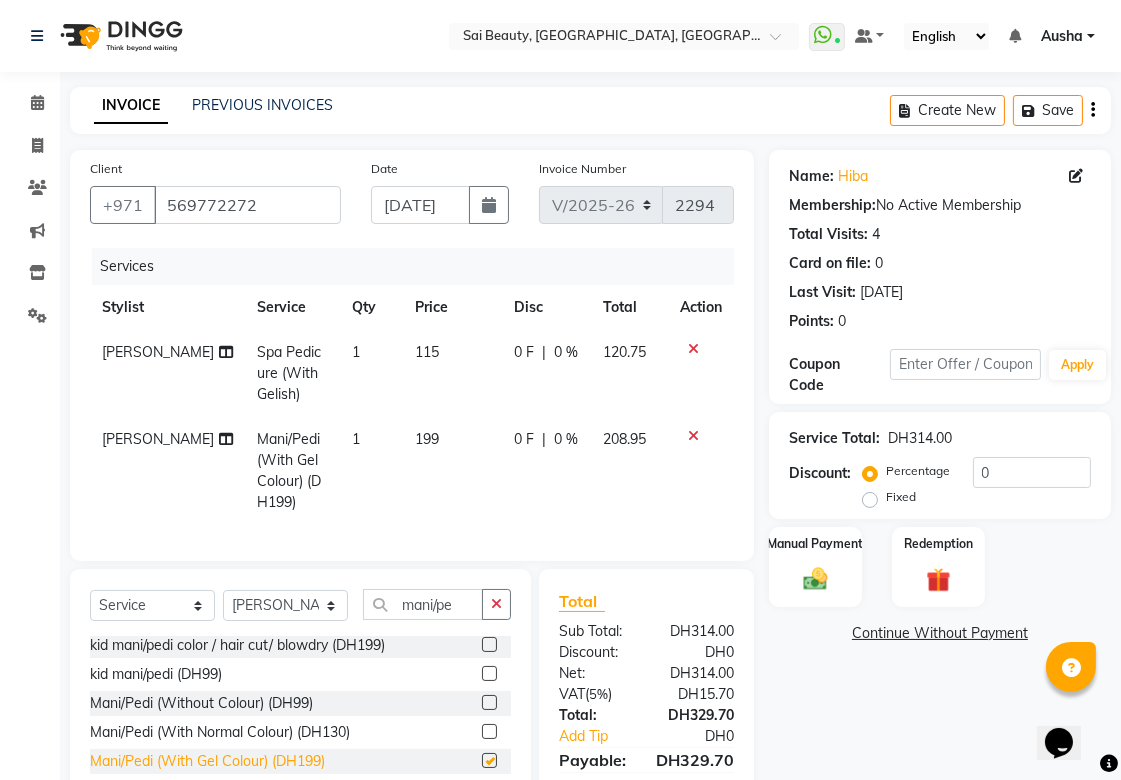 checkbox on "false" 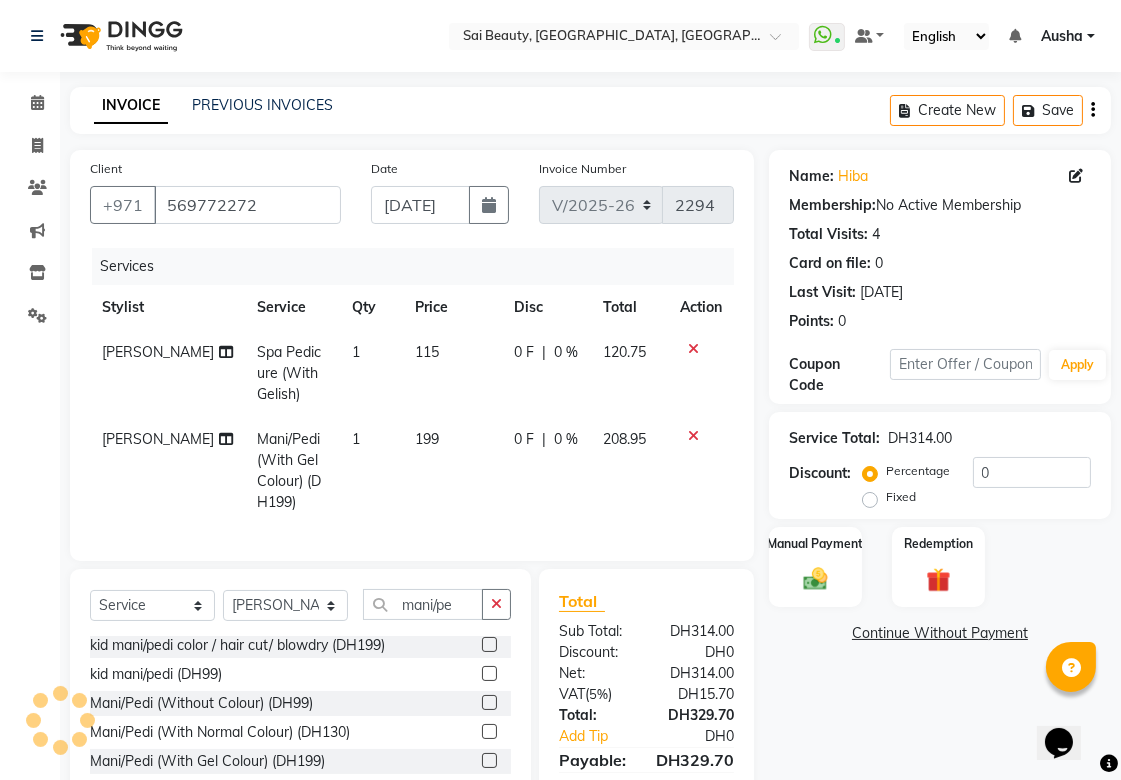 click 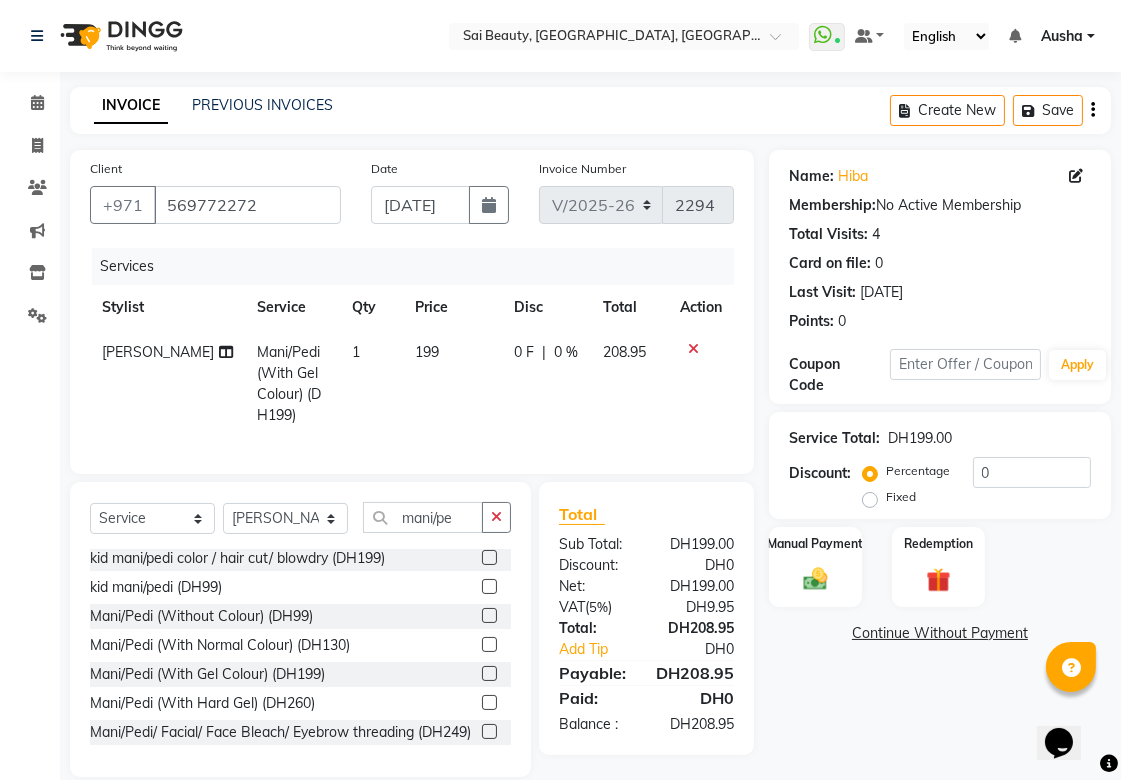 click 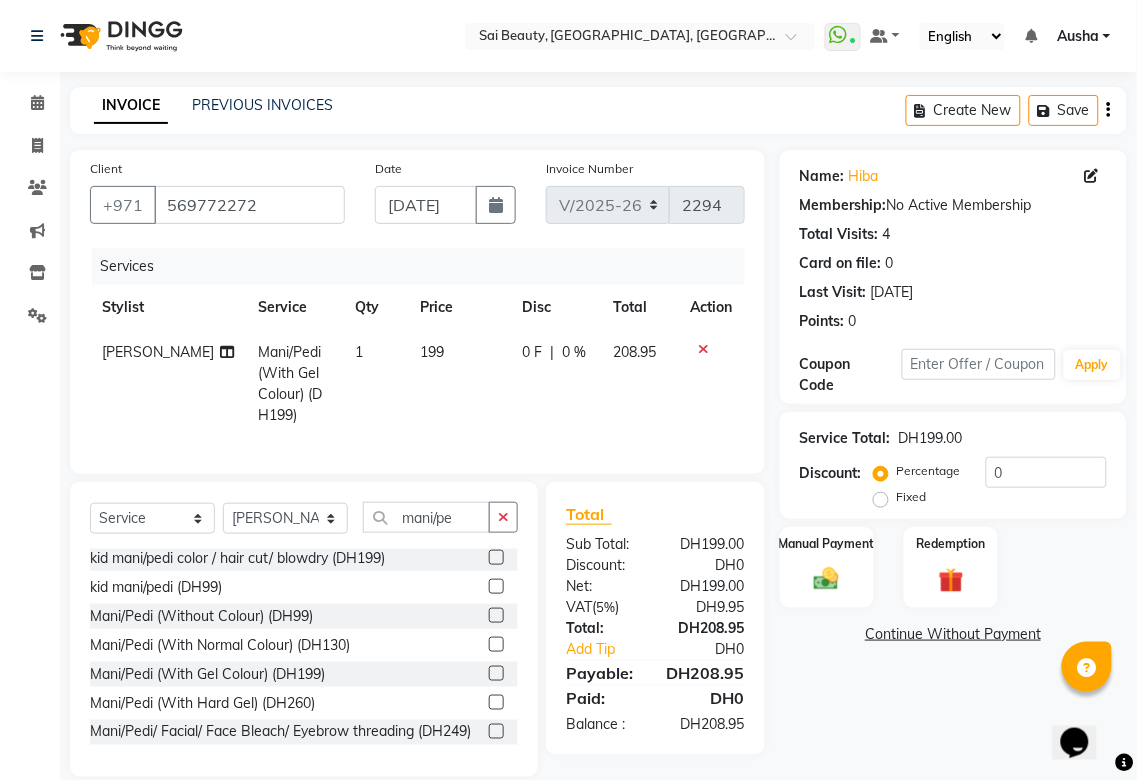select on "43674" 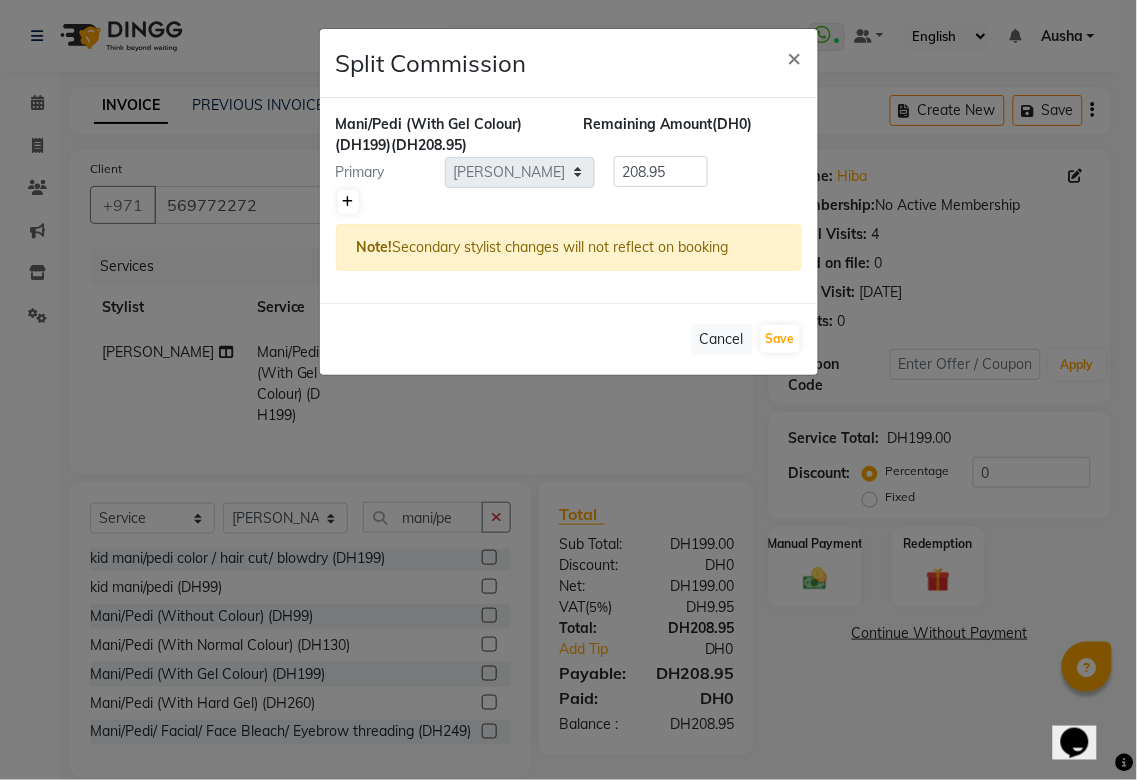 click 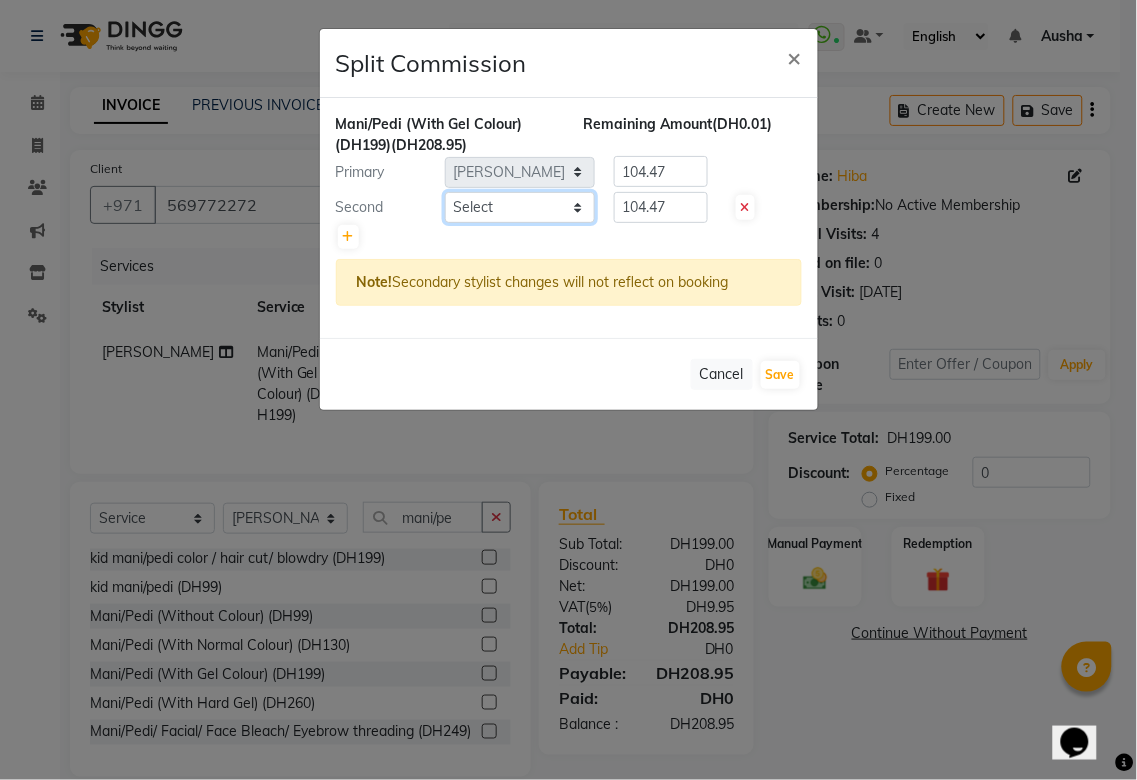 click on "Select  [PERSON_NAME][MEDICAL_DATA]   [PERSON_NAME]   Asmi   Ausha   [PERSON_NAME]   Gita   [PERSON_NAME]   Monzeer   shree   [PERSON_NAME]   [PERSON_NAME]   Surakcha   [PERSON_NAME]   Yamu" 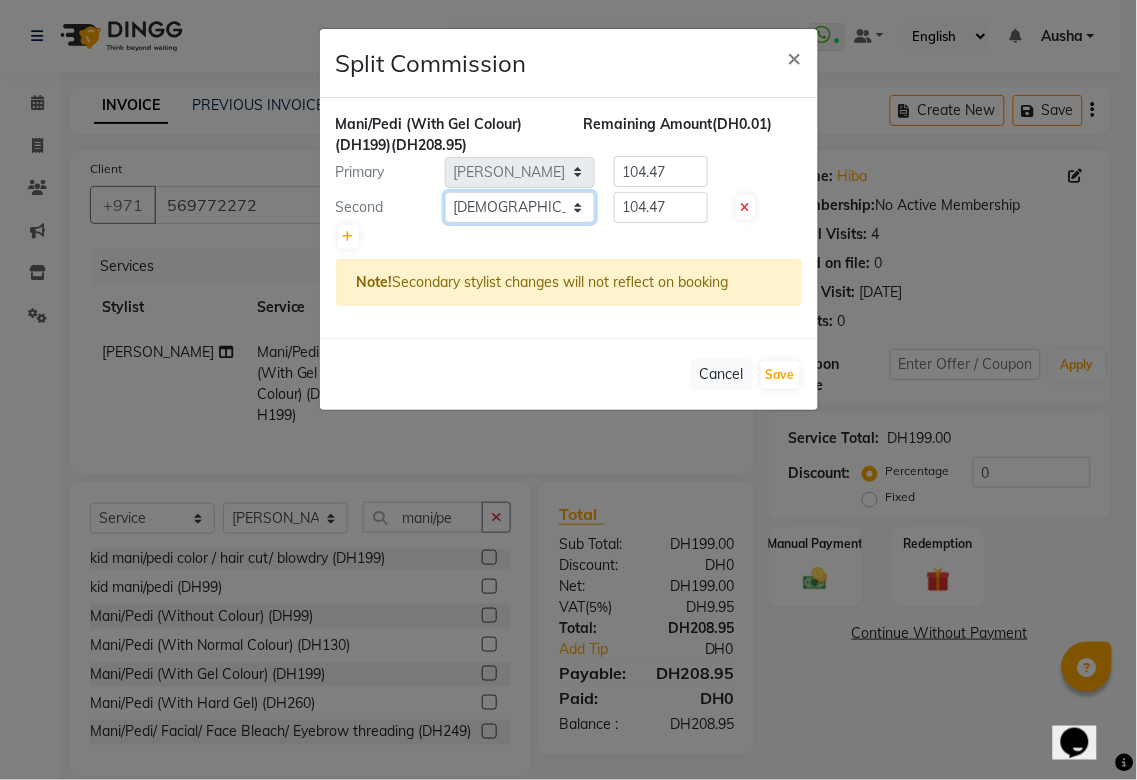 click on "Select  [PERSON_NAME][MEDICAL_DATA]   [PERSON_NAME]   Asmi   Ausha   [PERSON_NAME]   Gita   [PERSON_NAME]   Monzeer   shree   [PERSON_NAME]   [PERSON_NAME]   Surakcha   [PERSON_NAME]   Yamu" 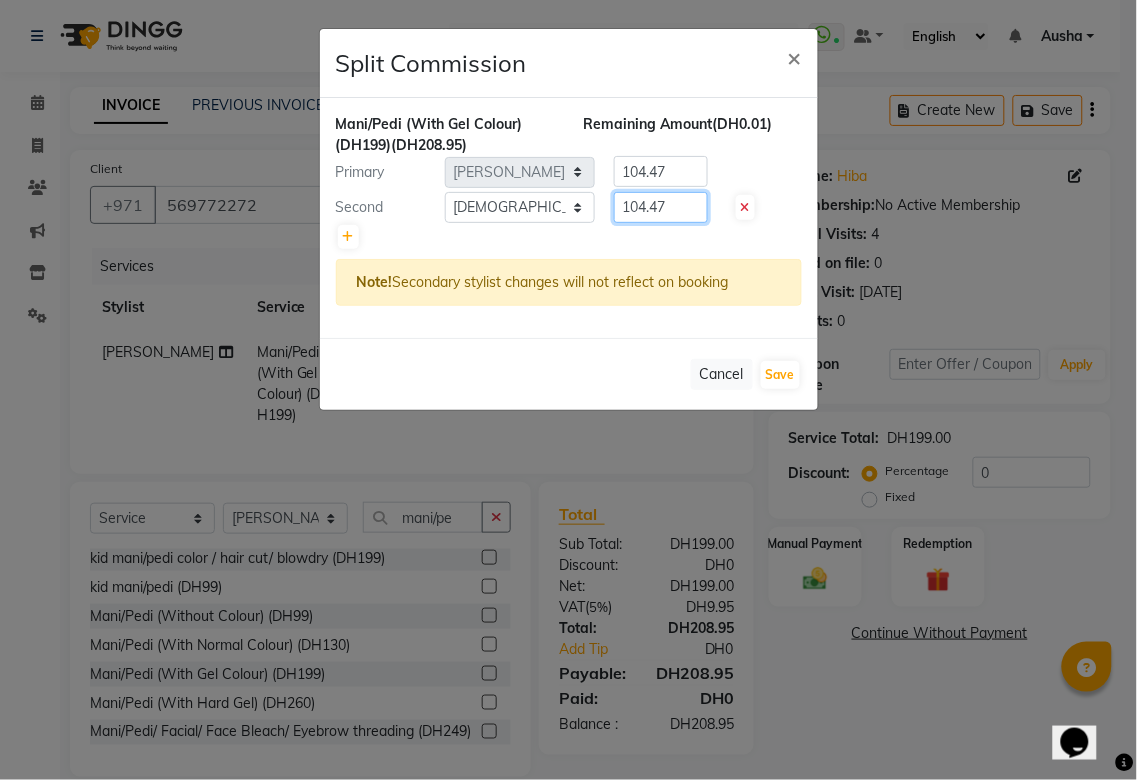click on "104.47" 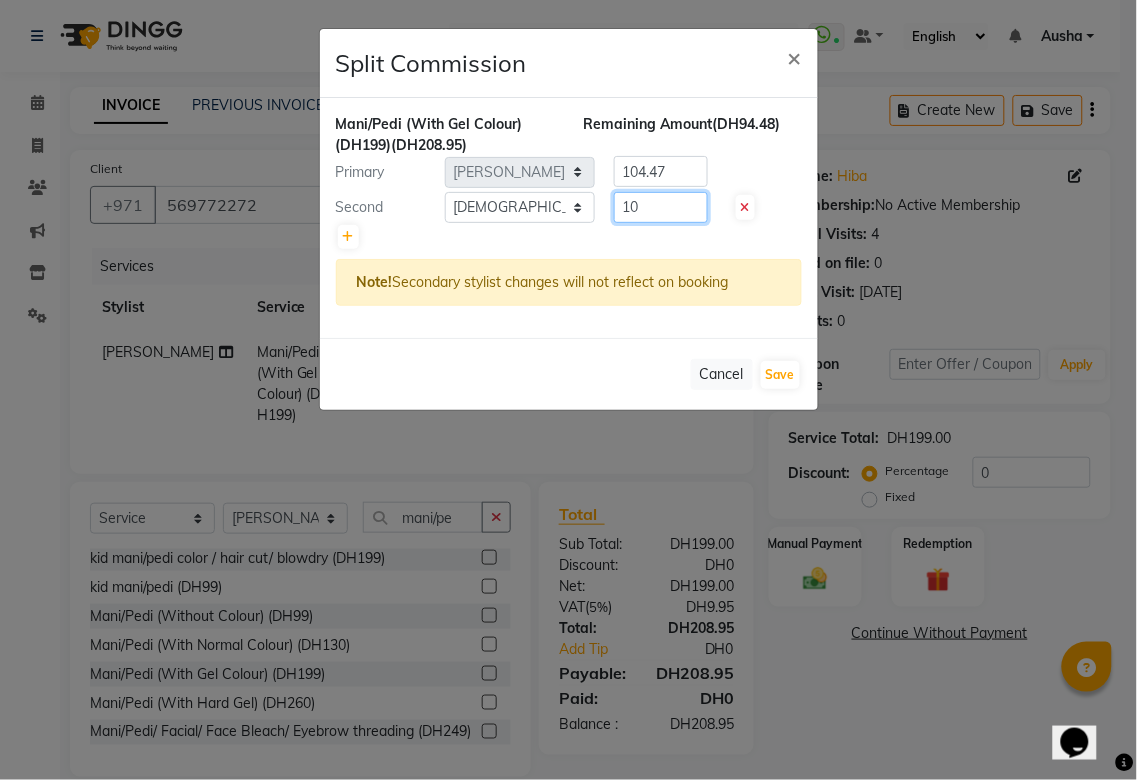 type on "1" 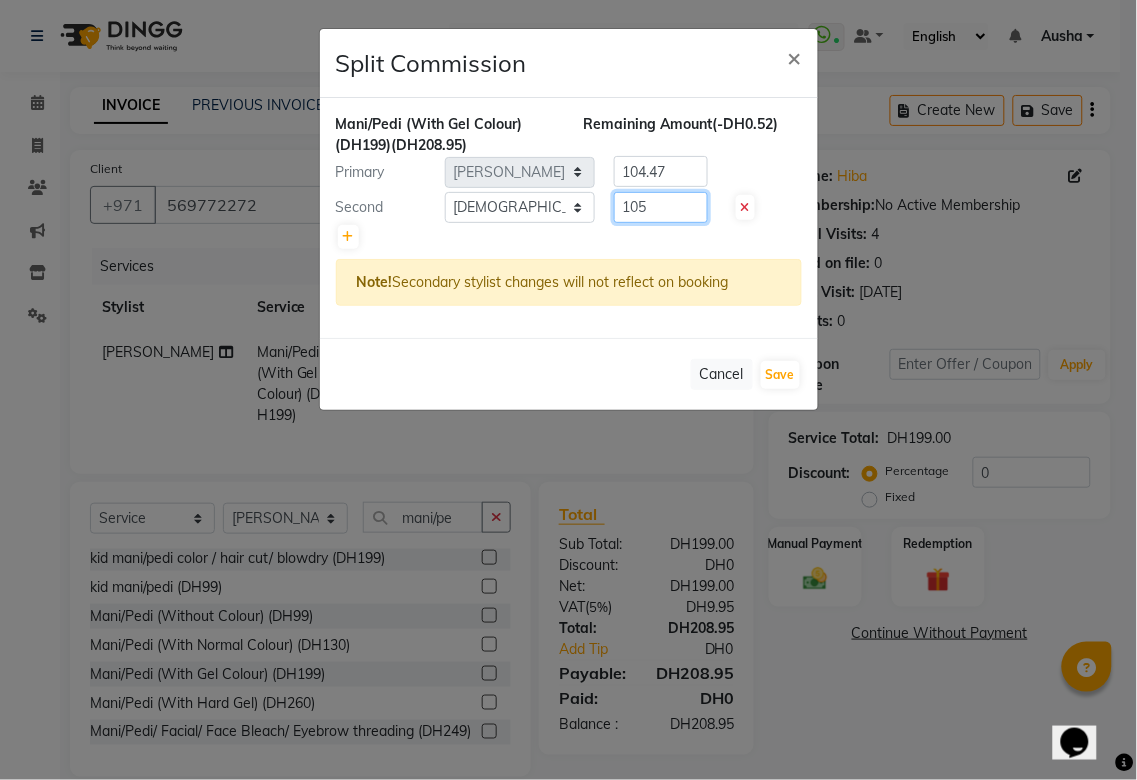 type on "105" 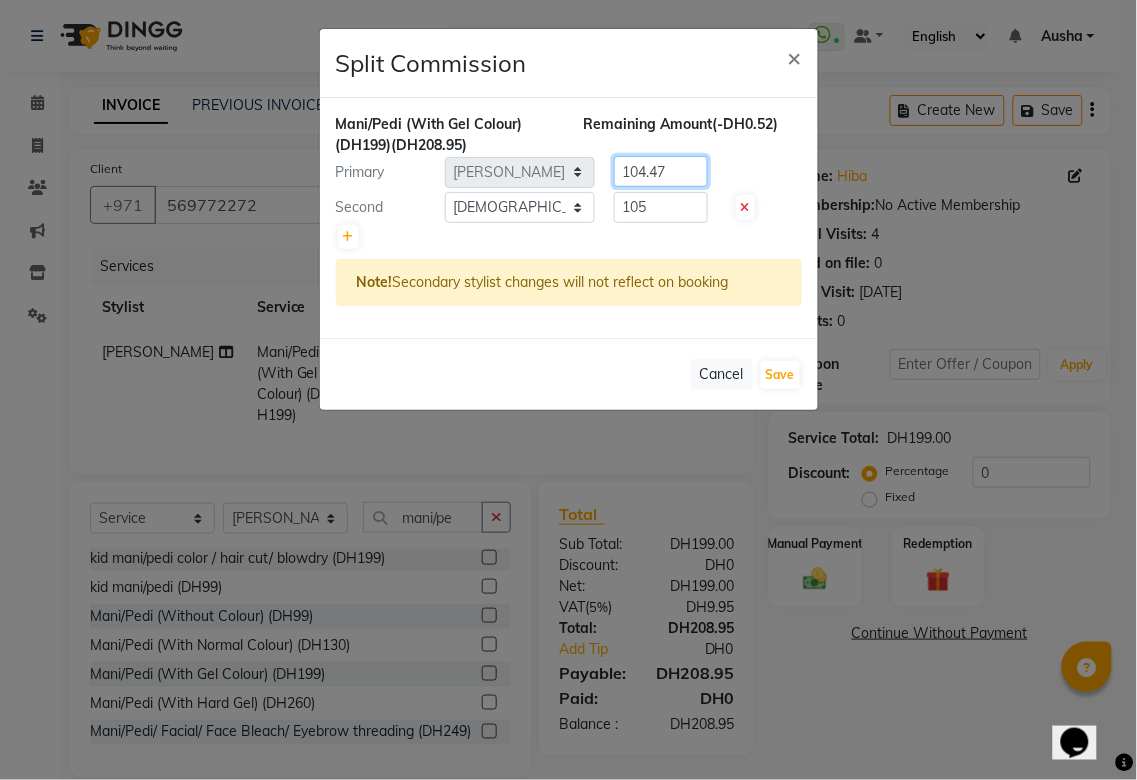 click on "104.47" 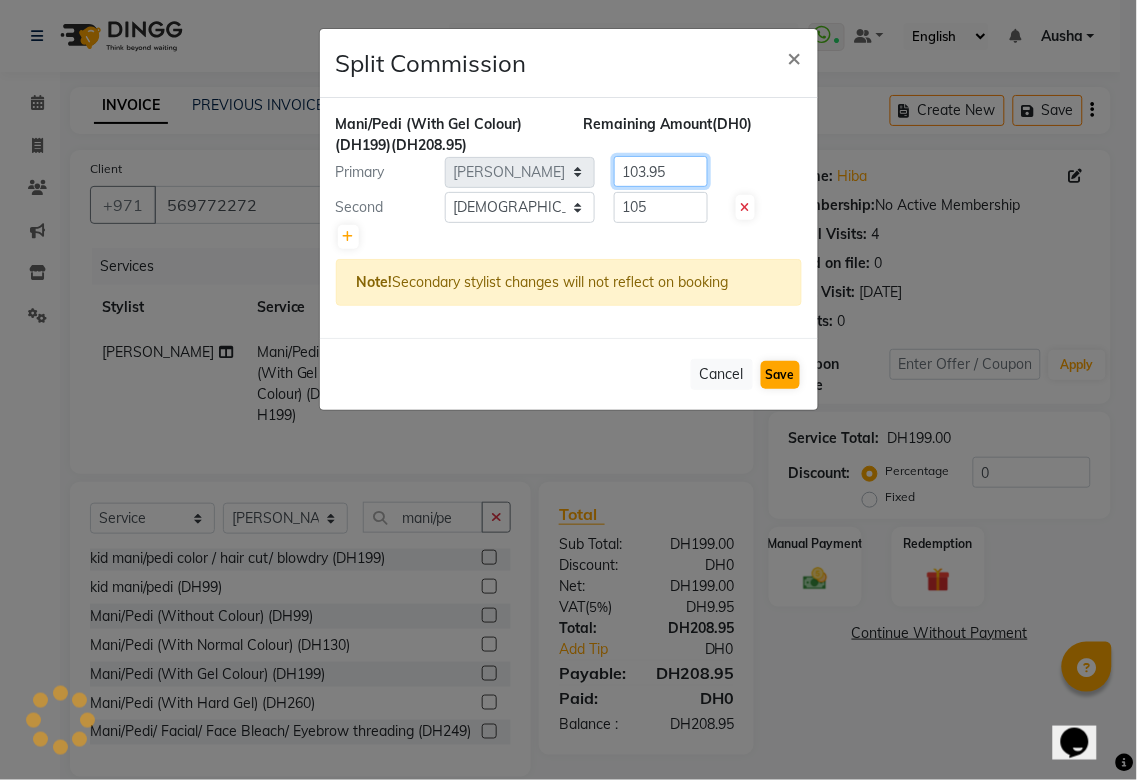 type on "103.95" 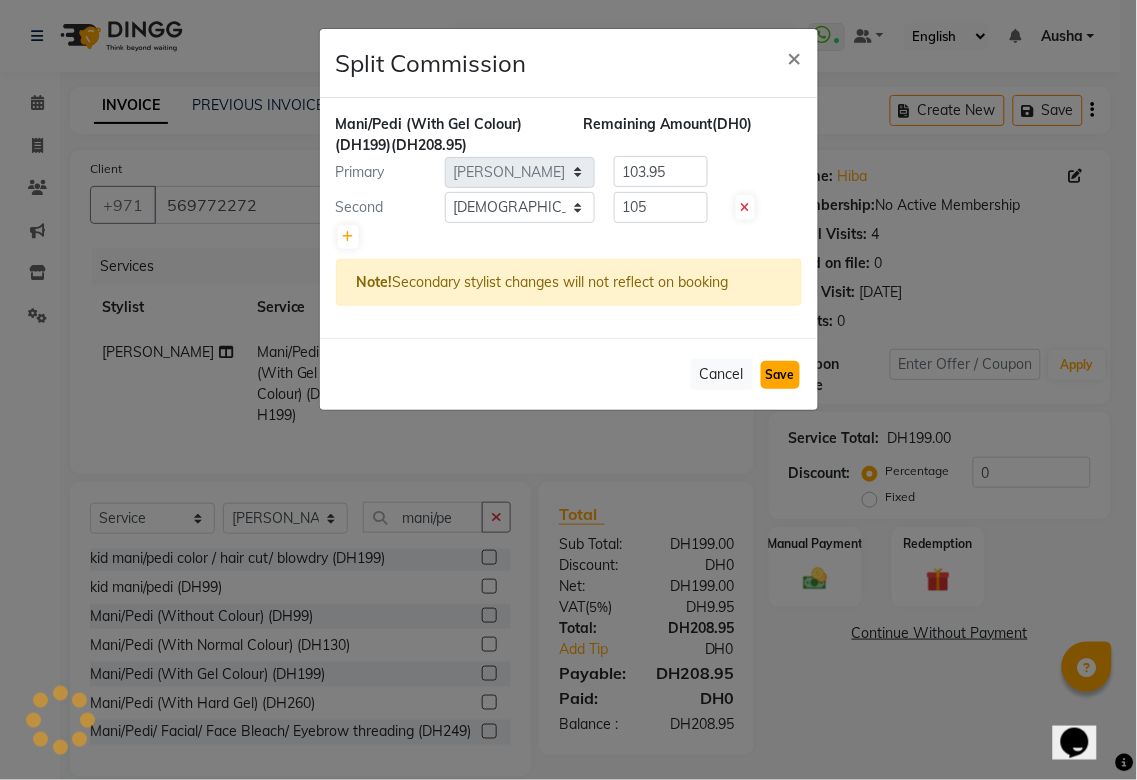 click on "Save" 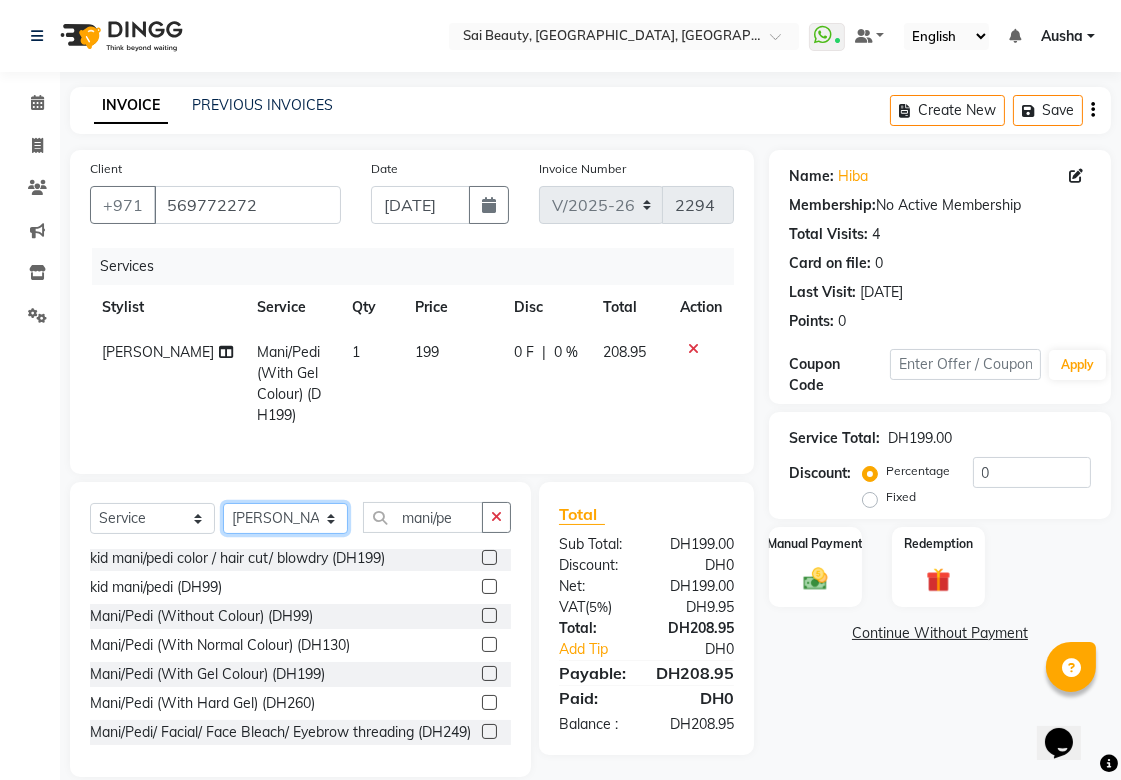 click on "Select Stylist [PERSON_NAME][MEDICAL_DATA] [PERSON_NAME] Asmi Ausha [PERSON_NAME] Gita [PERSON_NAME] Monzeer shree [PERSON_NAME] [PERSON_NAME] Surakcha [PERSON_NAME] Yamu" 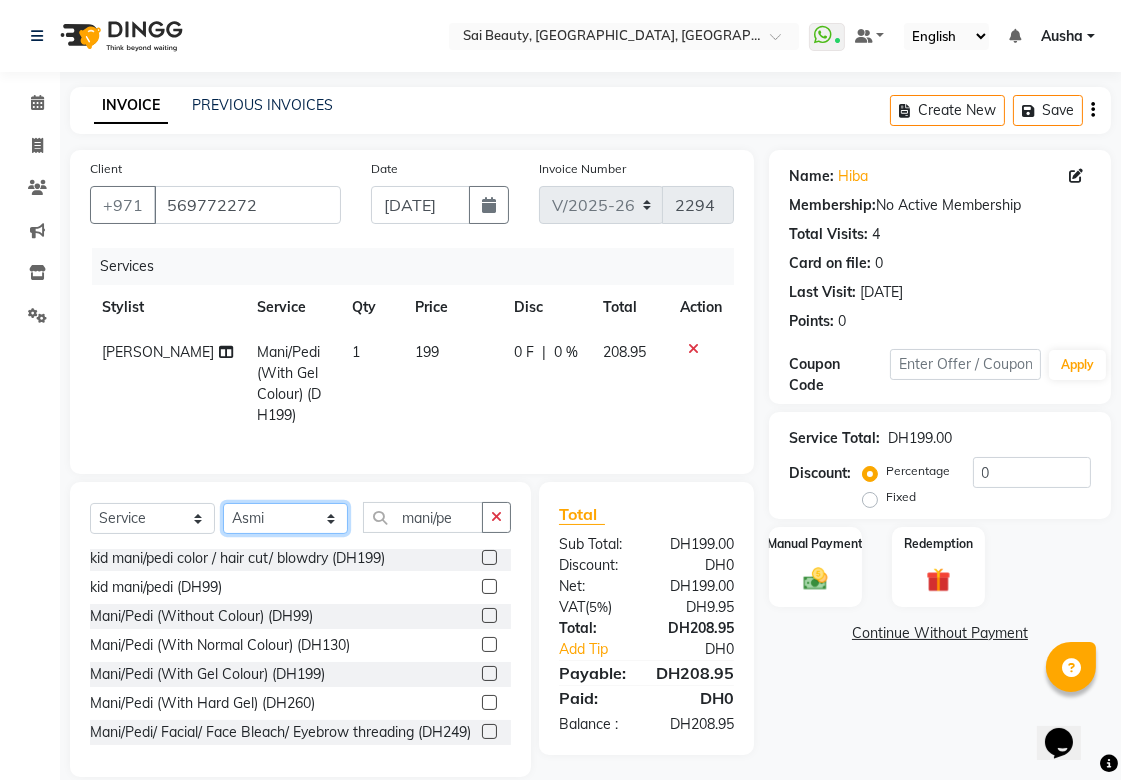 click on "Select Stylist [PERSON_NAME][MEDICAL_DATA] [PERSON_NAME] Asmi Ausha [PERSON_NAME] Gita [PERSON_NAME] Monzeer shree [PERSON_NAME] [PERSON_NAME] Surakcha [PERSON_NAME] Yamu" 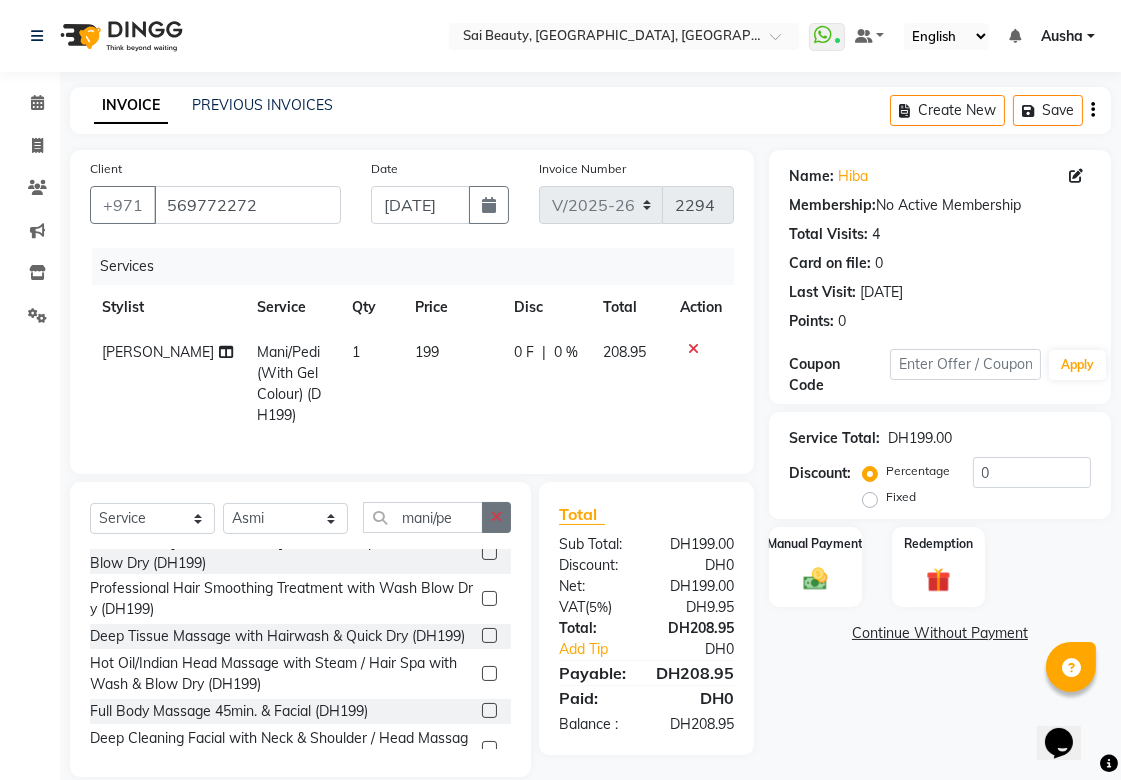 click 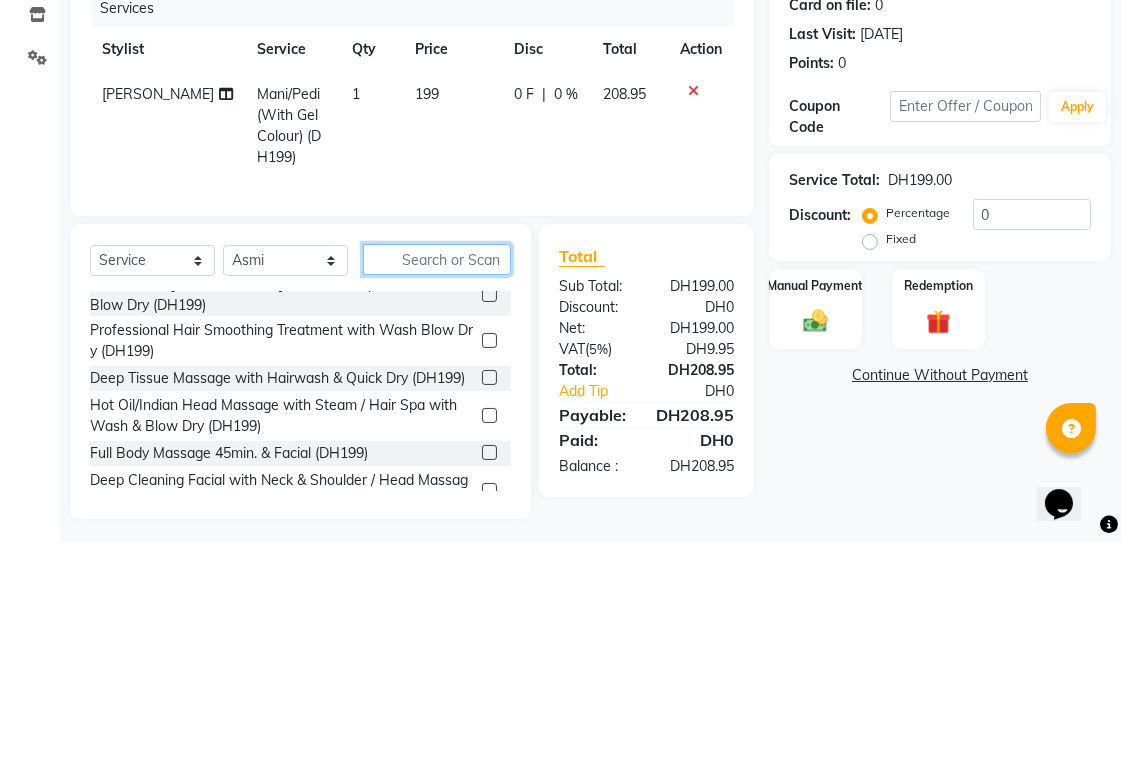 scroll, scrollTop: 24, scrollLeft: 0, axis: vertical 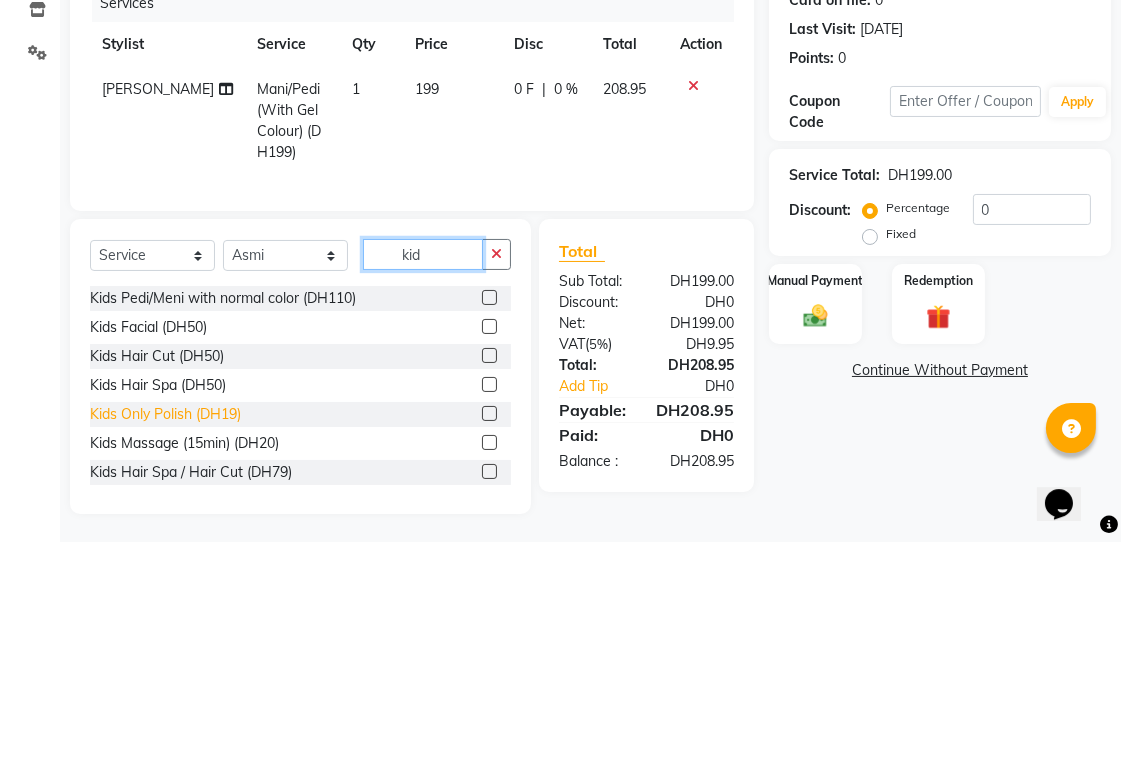 type on "kid" 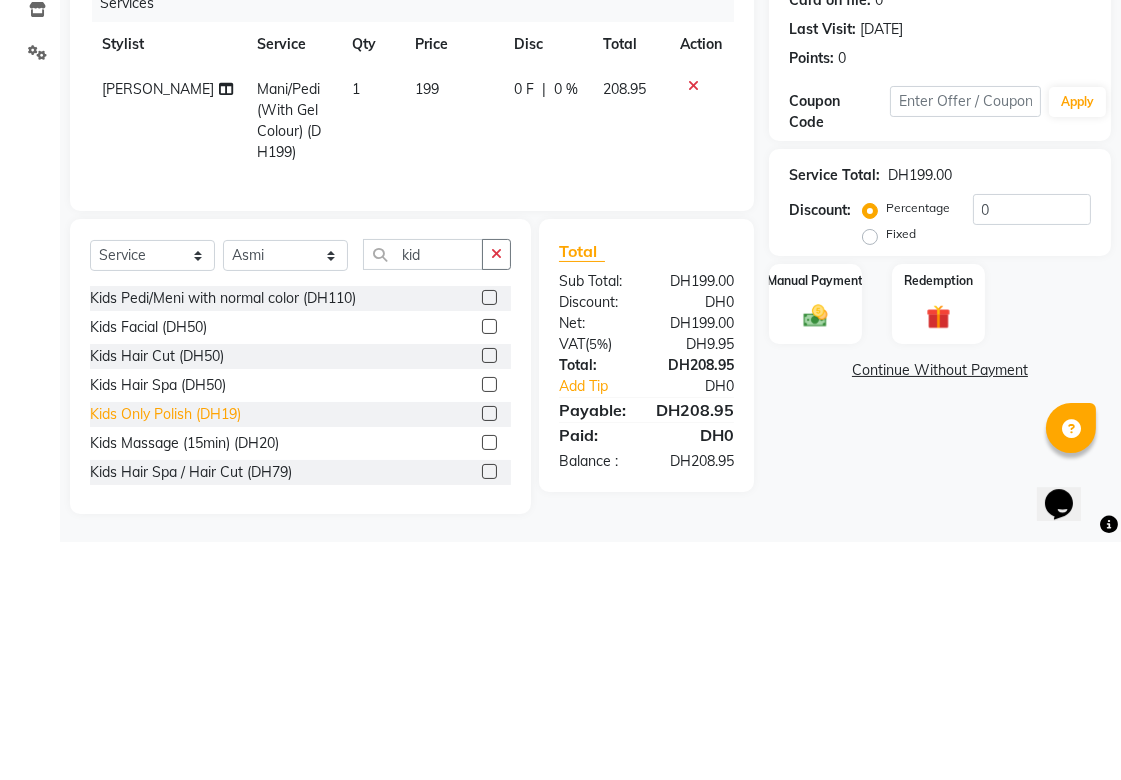 click on "Kids Only Polish (DH19)" 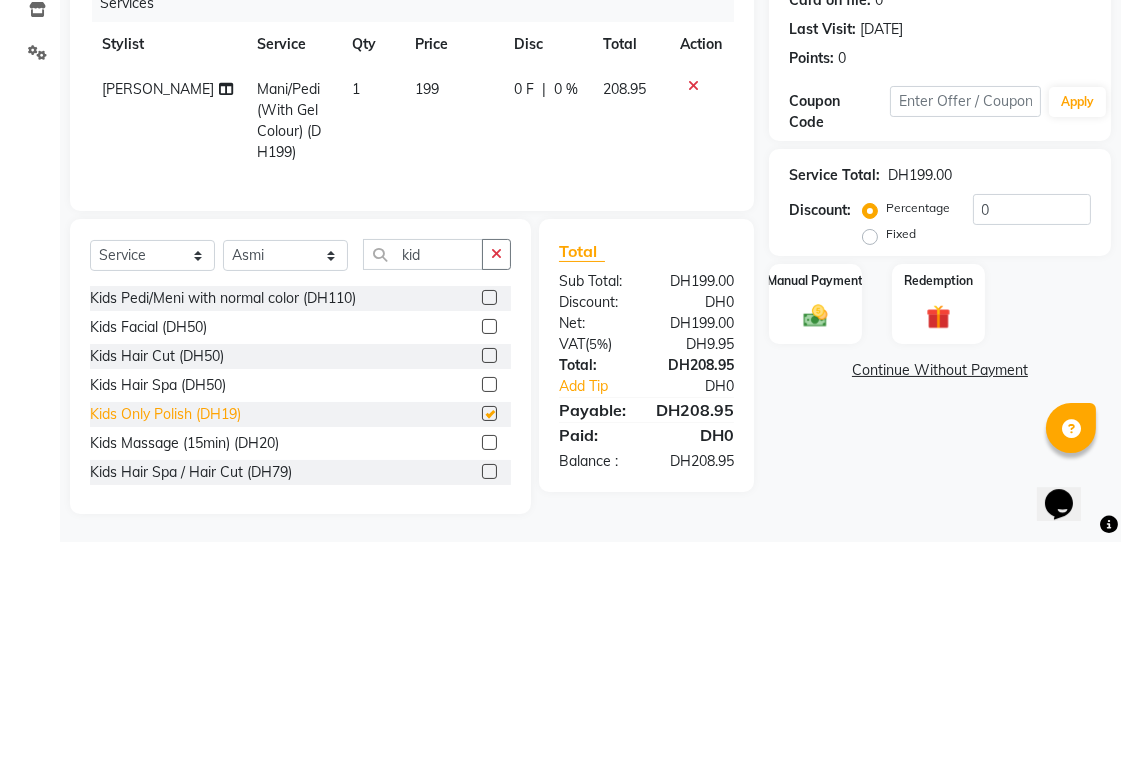 scroll, scrollTop: 24, scrollLeft: 0, axis: vertical 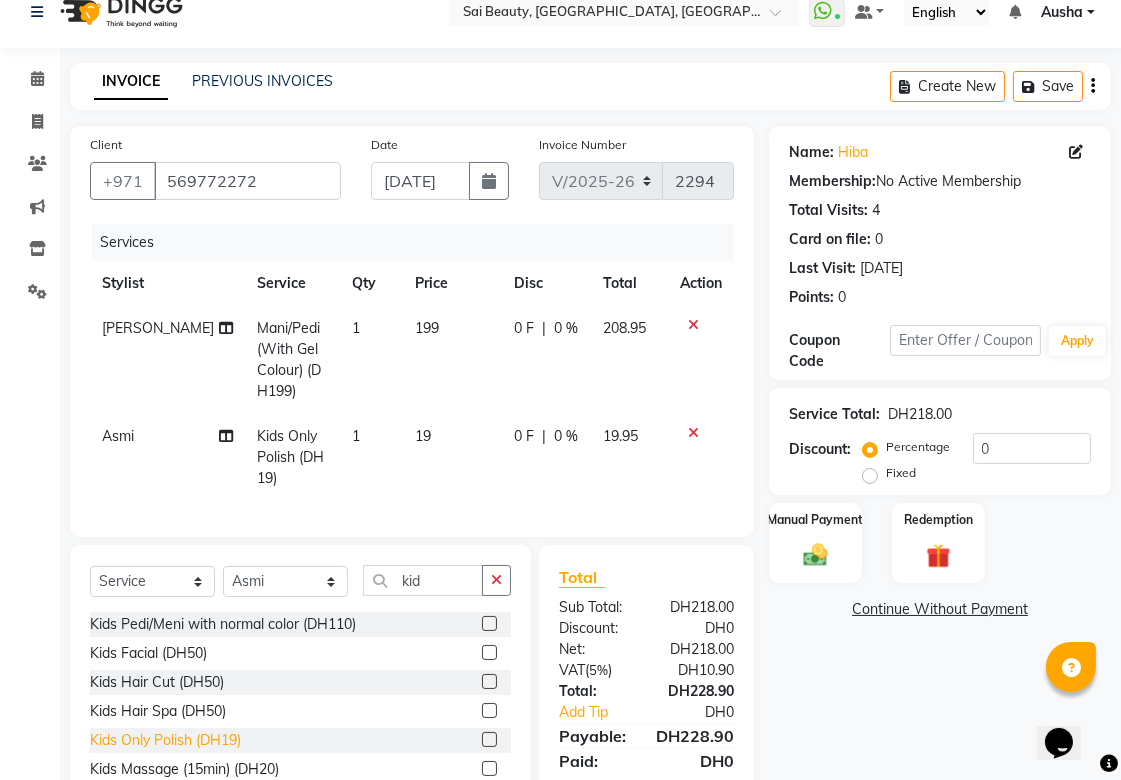 checkbox on "false" 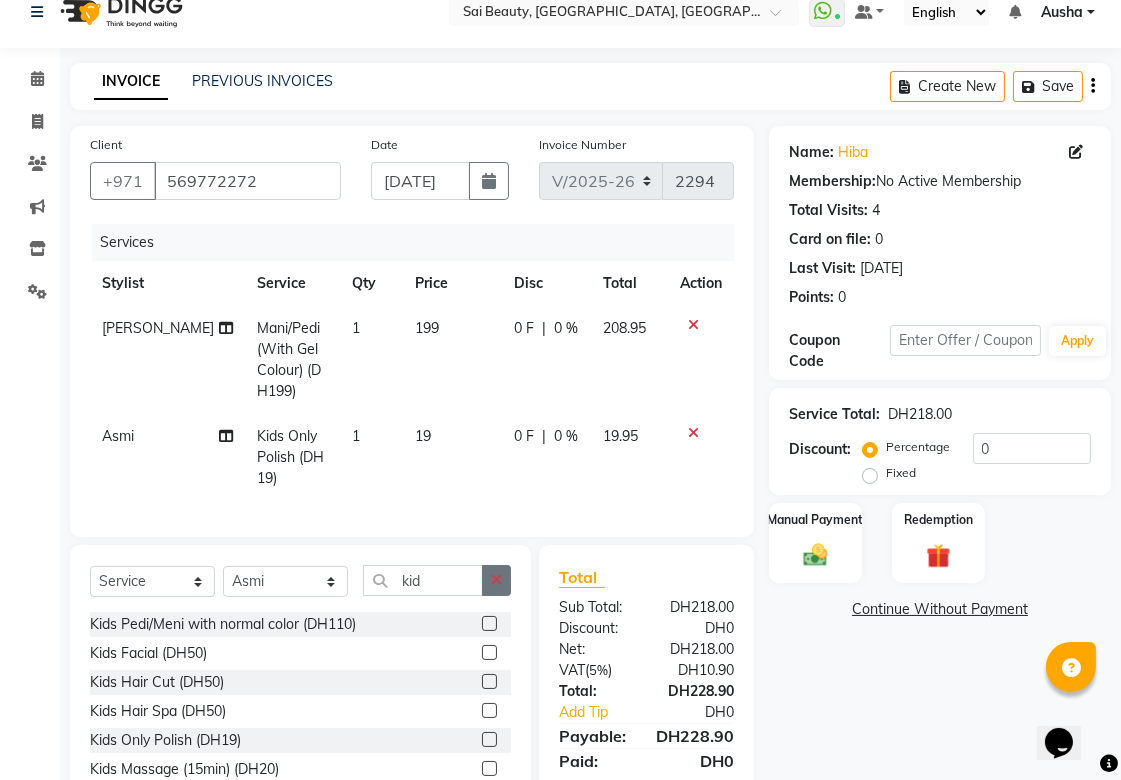 click 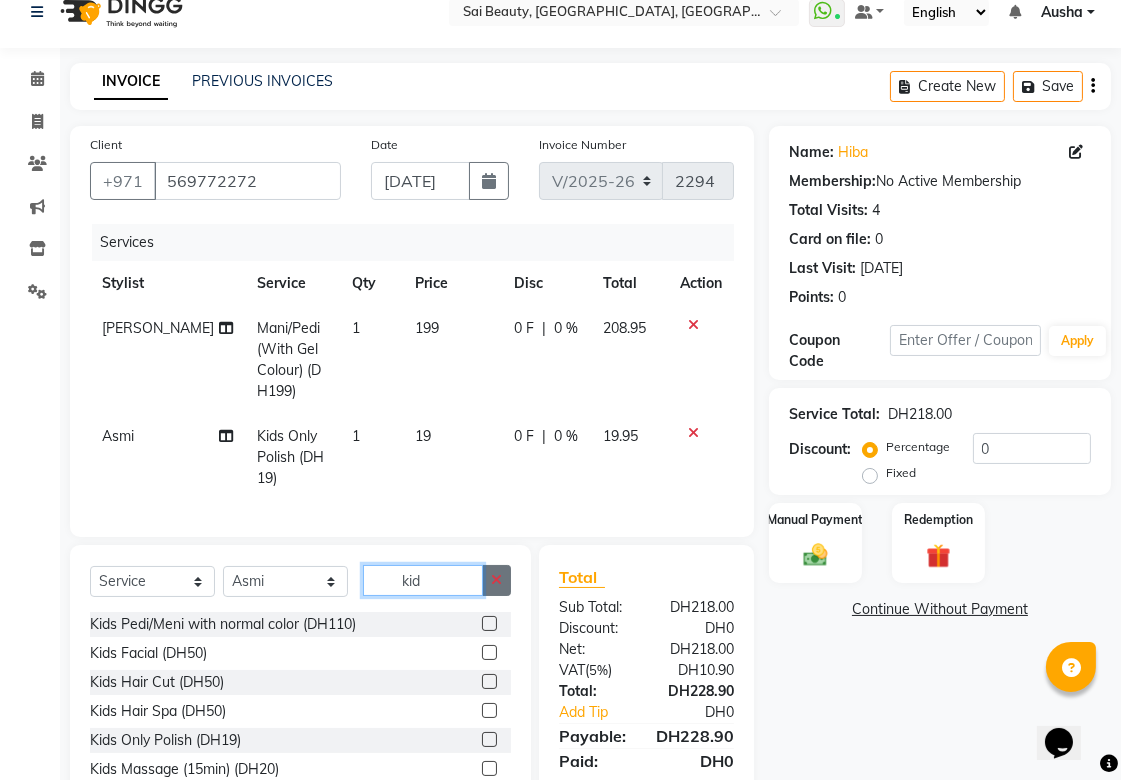 type 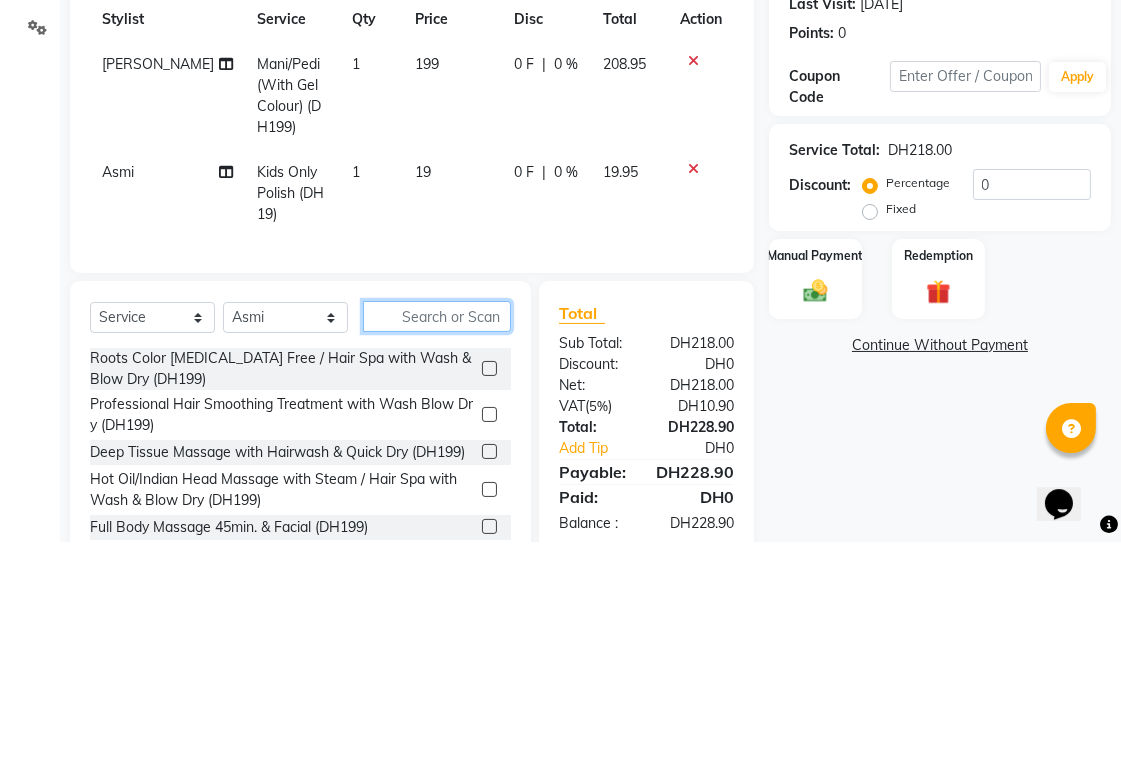 scroll, scrollTop: 112, scrollLeft: 0, axis: vertical 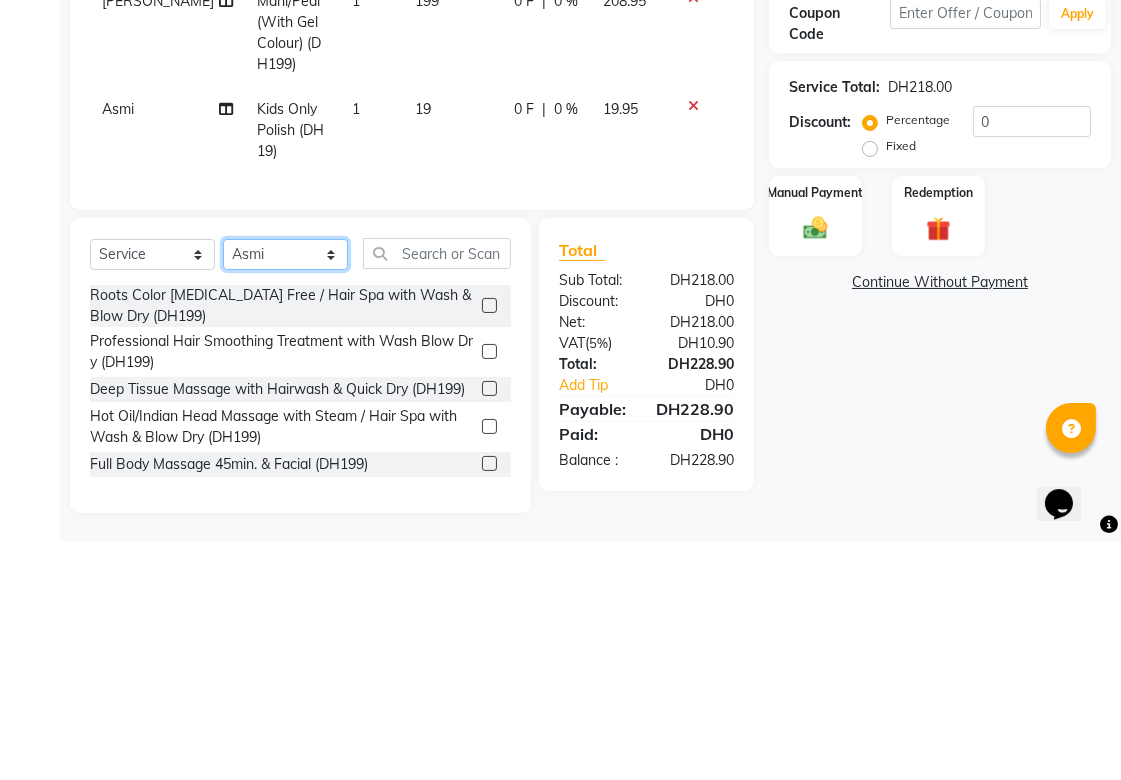 click on "Select Stylist [PERSON_NAME][MEDICAL_DATA] [PERSON_NAME] Asmi Ausha [PERSON_NAME] Gita [PERSON_NAME] Monzeer shree [PERSON_NAME] [PERSON_NAME] Surakcha [PERSON_NAME] Yamu" 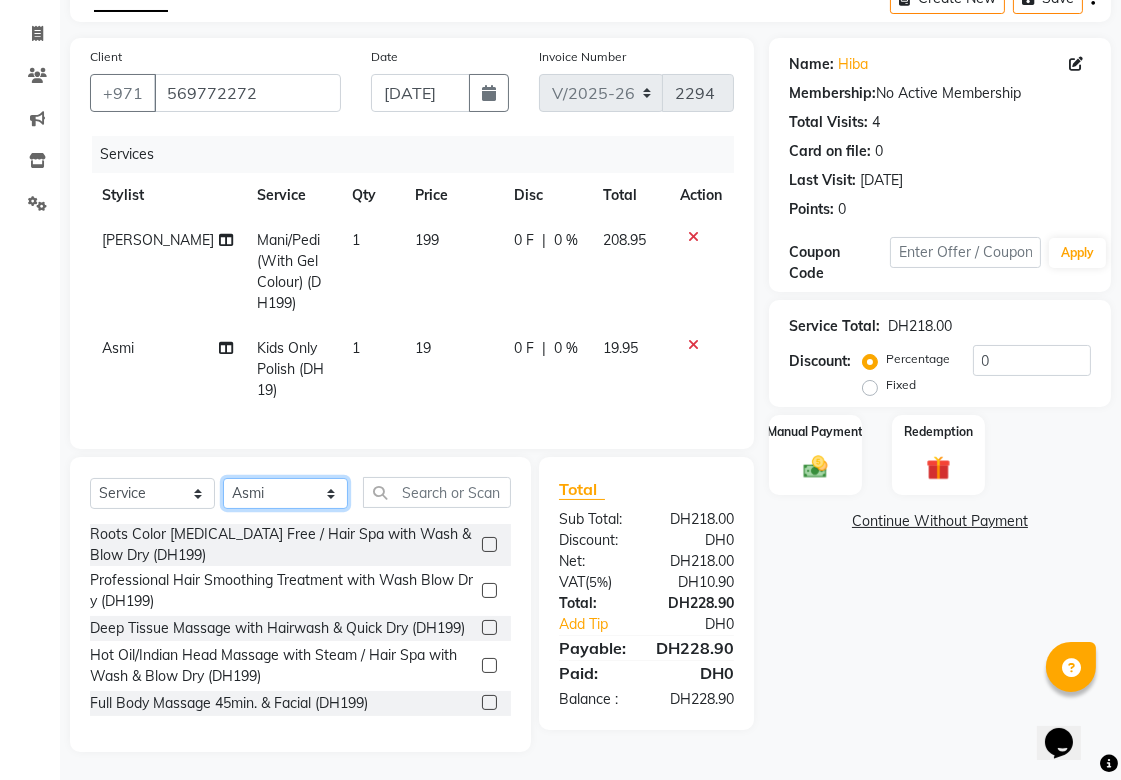 select on "63384" 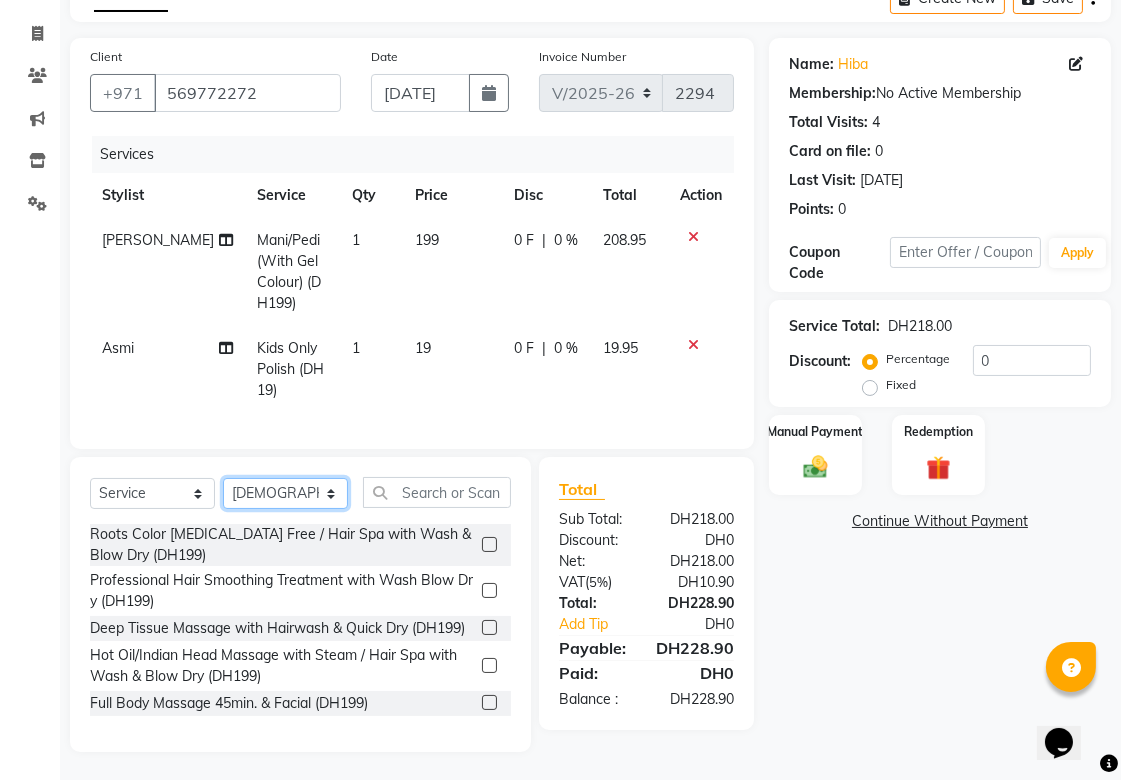 click on "Select Stylist [PERSON_NAME][MEDICAL_DATA] [PERSON_NAME] Asmi Ausha [PERSON_NAME] Gita [PERSON_NAME] Monzeer shree [PERSON_NAME] [PERSON_NAME] Surakcha [PERSON_NAME] Yamu" 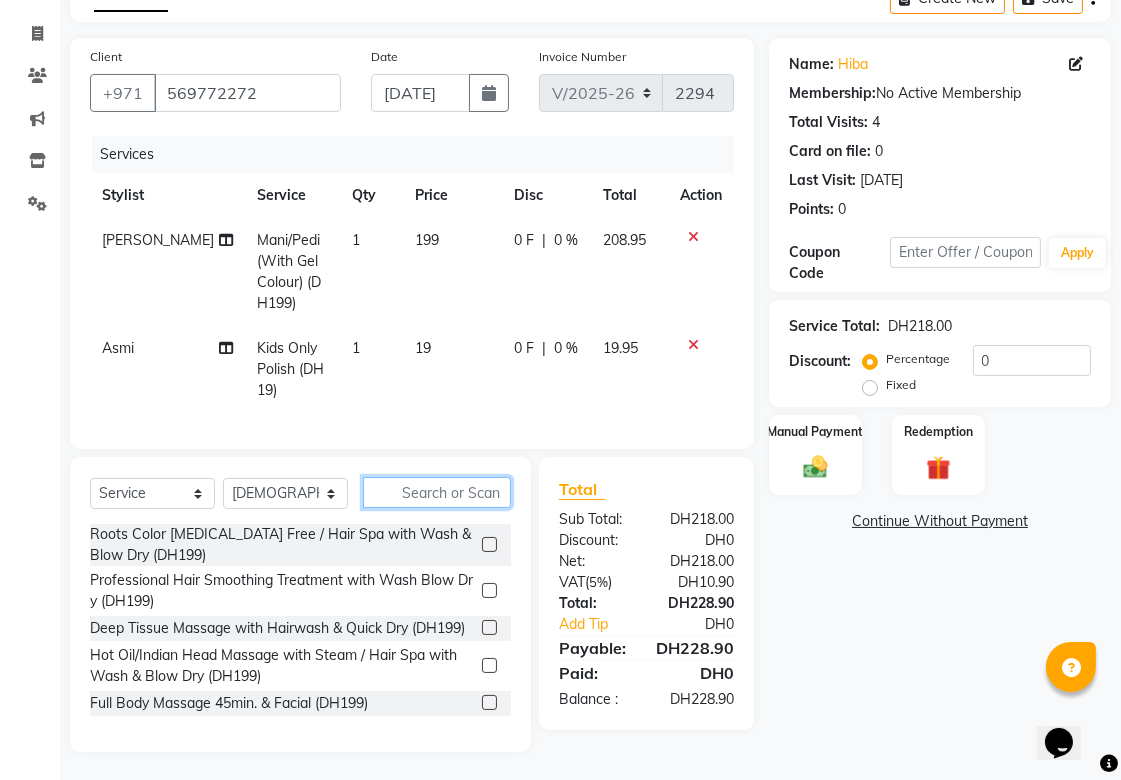 click 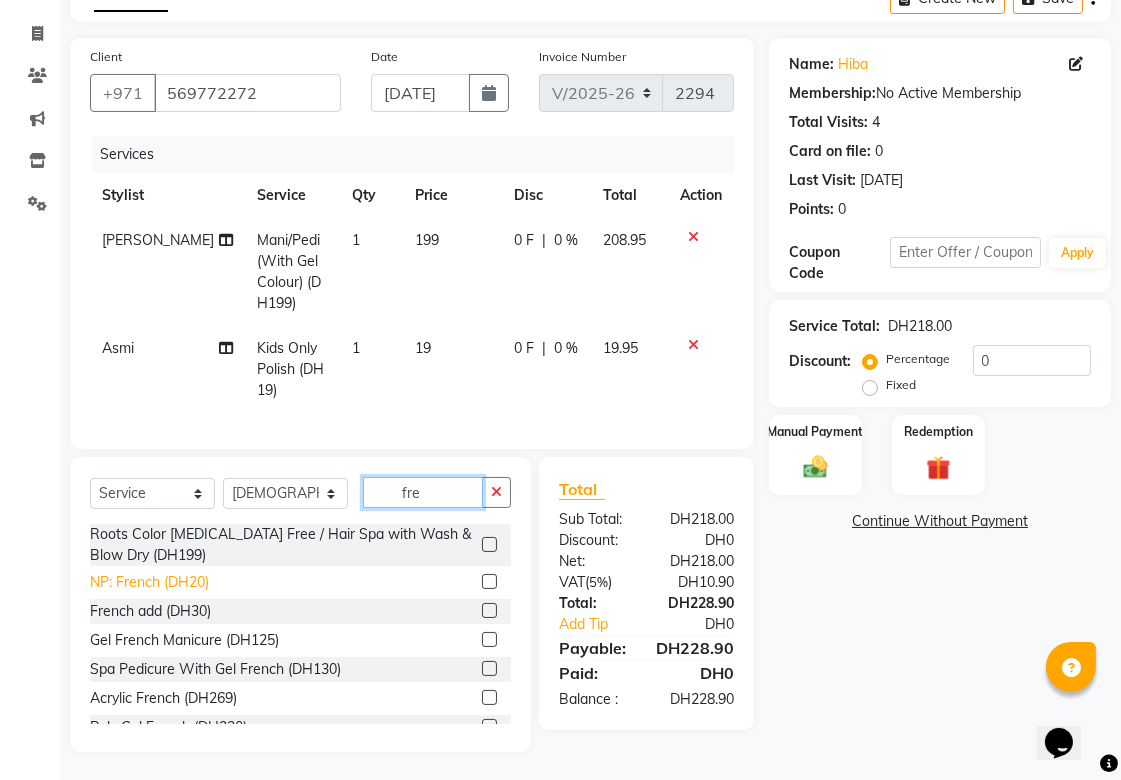 type on "fre" 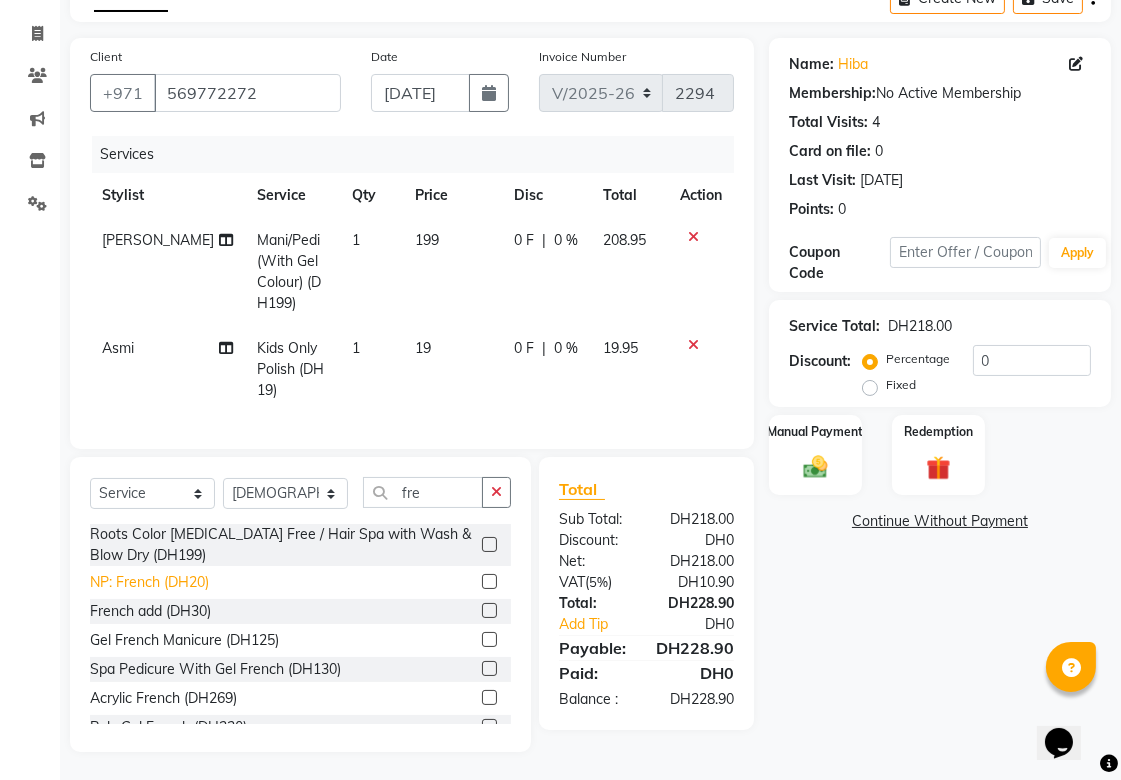 click on "NP: French (DH20)" 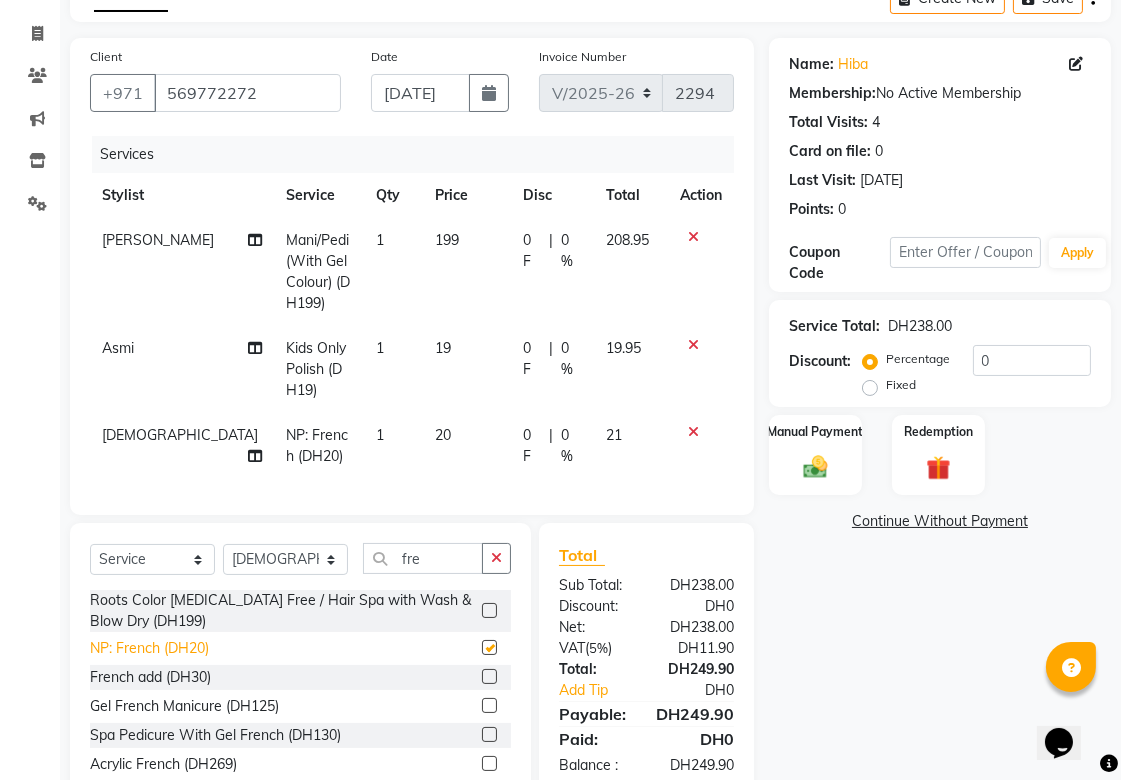 checkbox on "false" 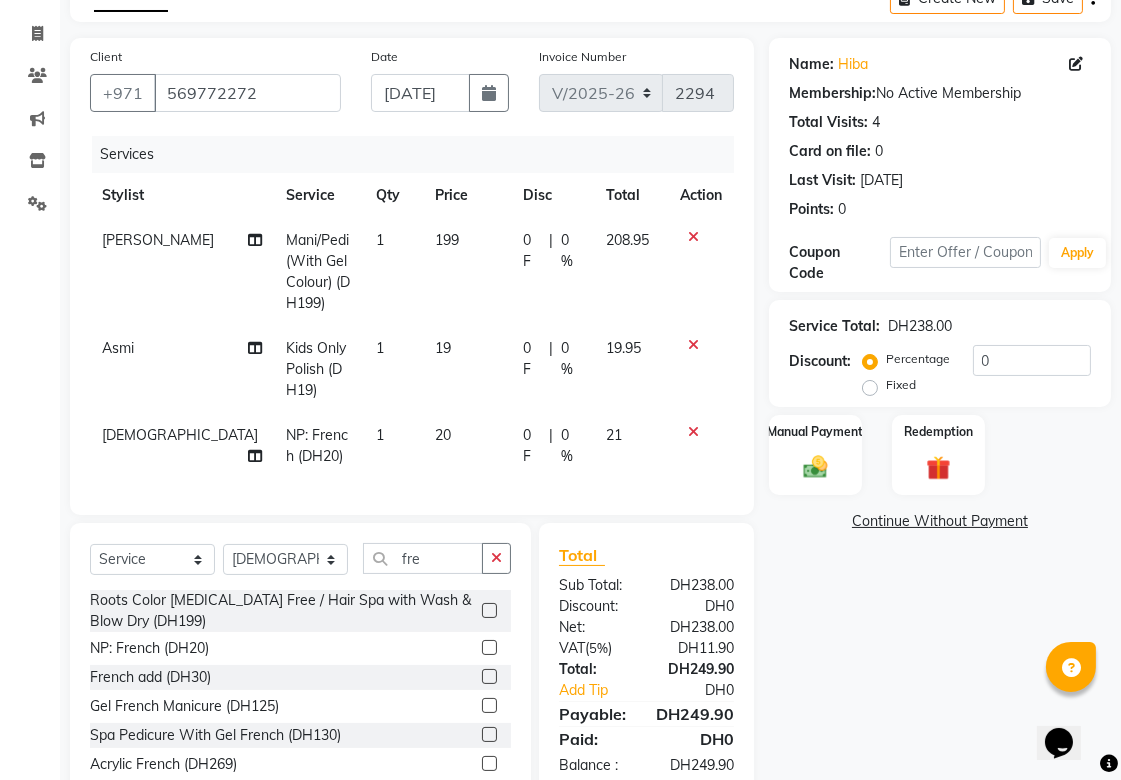 click on "20" 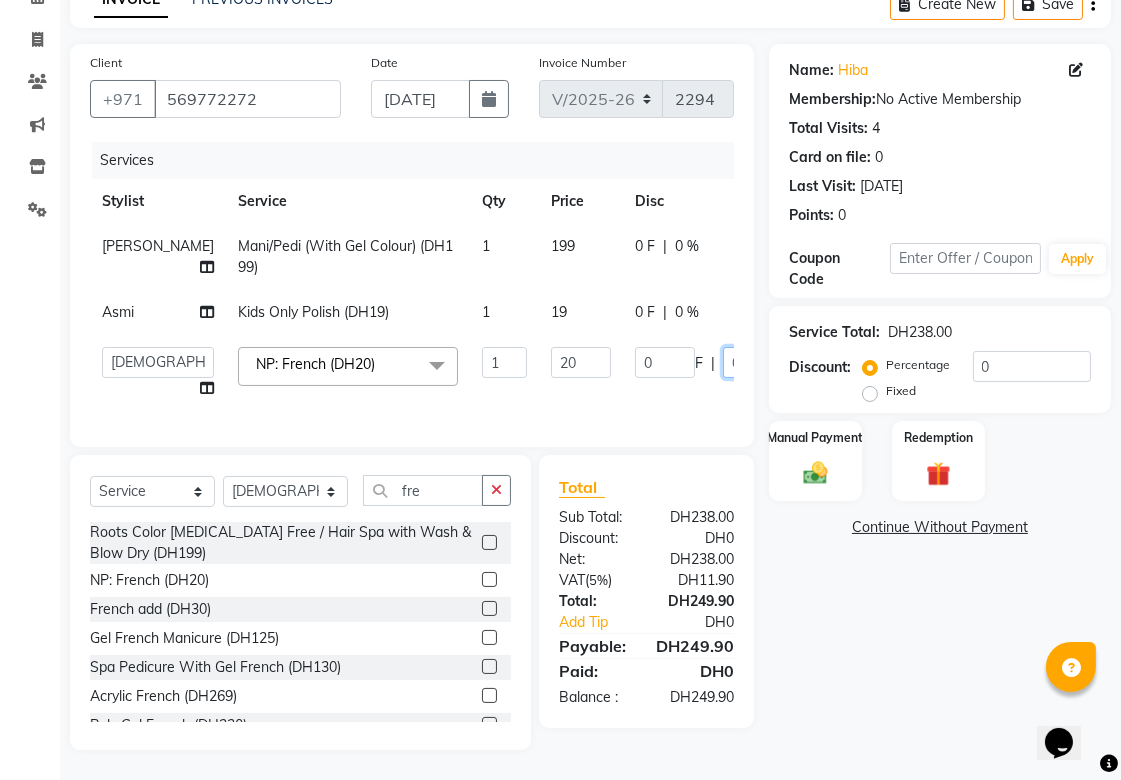 click on "0" 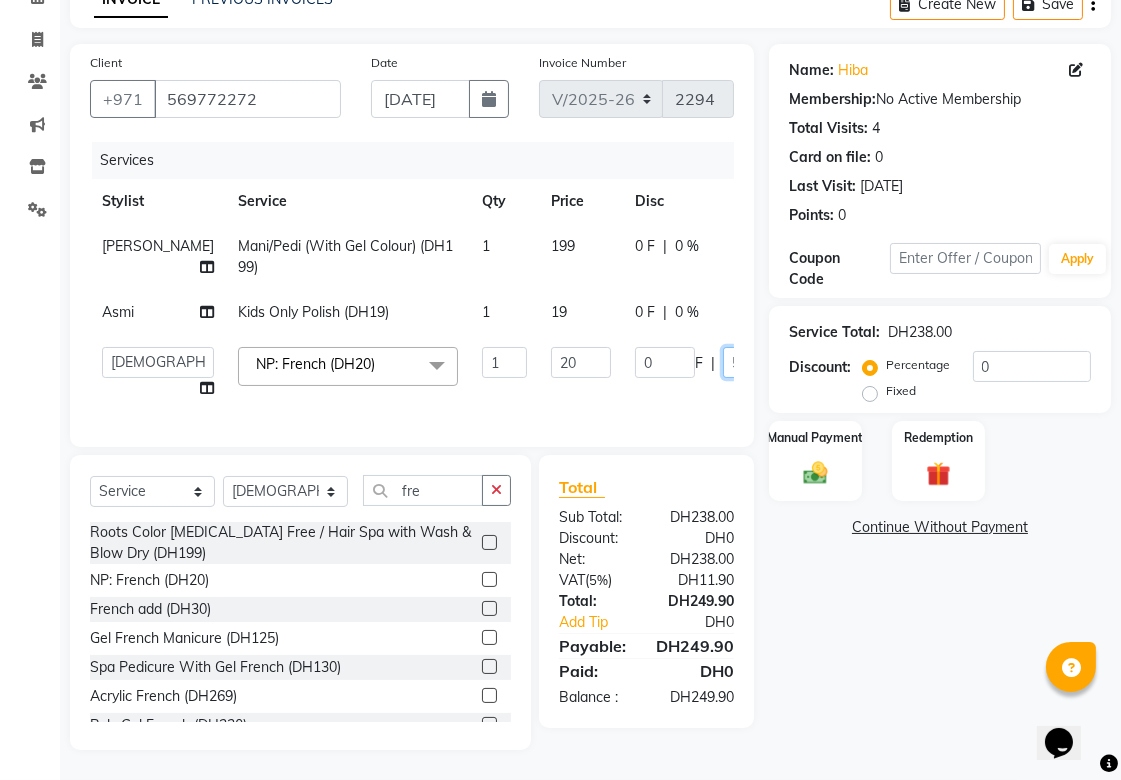 type on "50" 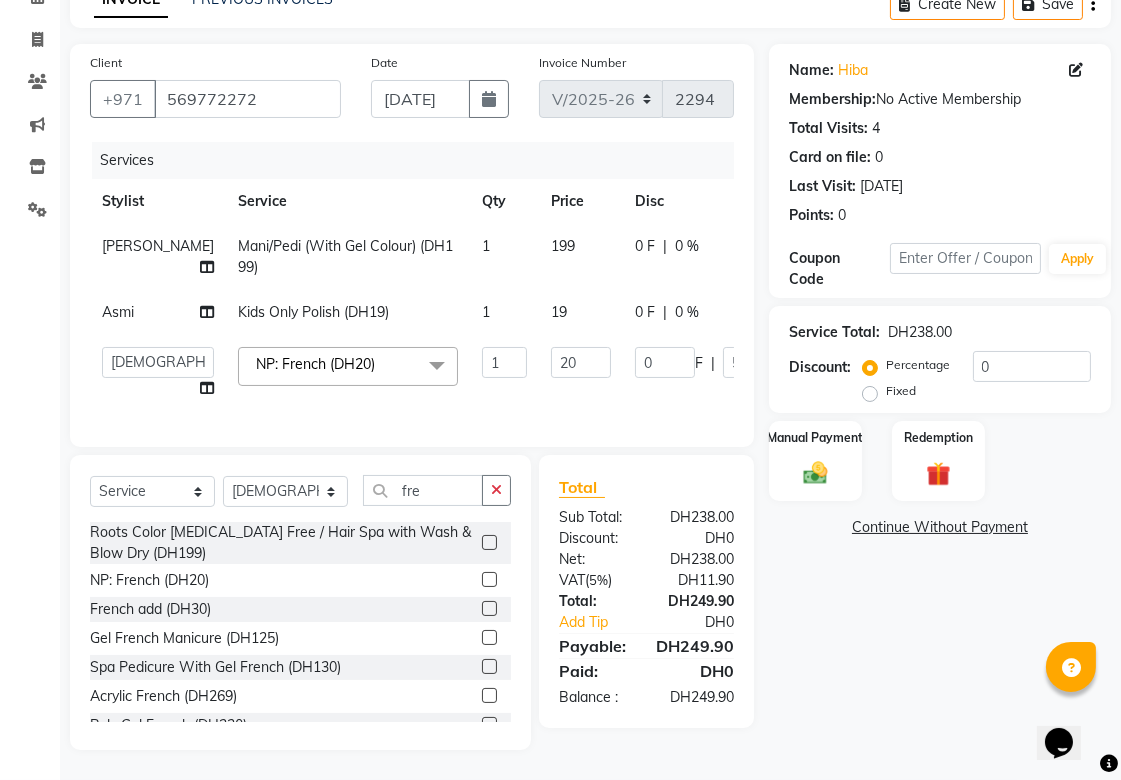 click on "[PERSON_NAME]/Pedi (With Gel Colour) (DH199) 1 199 0 F | 0 % 208.95 Asmi Kids Only Polish (DH19) 1 19 0 F | 0 % 19.95  [PERSON_NAME][MEDICAL_DATA]   [PERSON_NAME]   Asmi   Ausha   [PERSON_NAME]   Gita   [PERSON_NAME]   Monzeer   shree   [PERSON_NAME]   [PERSON_NAME]   Surakcha   [PERSON_NAME]   Yamu  NP: French (DH20)  x Roots Color [MEDICAL_DATA] Free / Hair Spa with Wash & Blow Dry (DH199) Professional Hair Smoothing Treatment with Wash Blow Dry (DH199) Deep Tissue Massage with Hairwash & Quick Dry (DH199) Hot Oil/Indian Head Massage with Steam / Hair Spa with Wash & Blow Dry (DH199) Full Body Massage 45min. & Facial (DH199) Deep Cleaning Facial with Neck & Shoulder / Head Massage & Collagen Mask (DH199) Hot Oil/Back Massage/Head Massage/Half Leg Half Arms Waxing (DH199) Hair Cut / Hair Spa & Hair Wash (DH199) Scalp Scrub with Hair Spa with Wash & Blow Dry (DH199) hair wash and blowdry curl  (DH599) Special Offer Hair Blowdry with Curl (DH99) Special Offer Root Colour with [MEDICAL_DATA] & Blow Dry (DH149) Special Offer Full Body Massage & Facial (DH199) 1 20 0 F |" 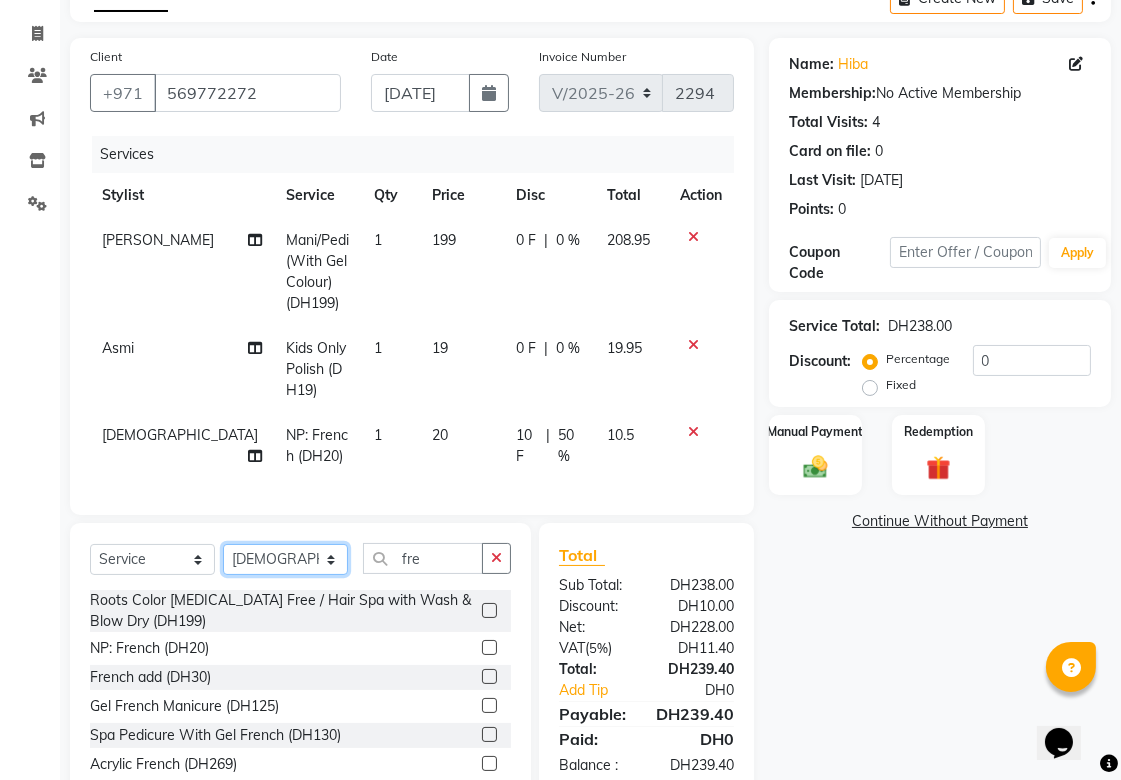 click on "Select Stylist [PERSON_NAME][MEDICAL_DATA] [PERSON_NAME] Asmi Ausha [PERSON_NAME] Gita [PERSON_NAME] Monzeer shree [PERSON_NAME] [PERSON_NAME] Surakcha [PERSON_NAME] Yamu" 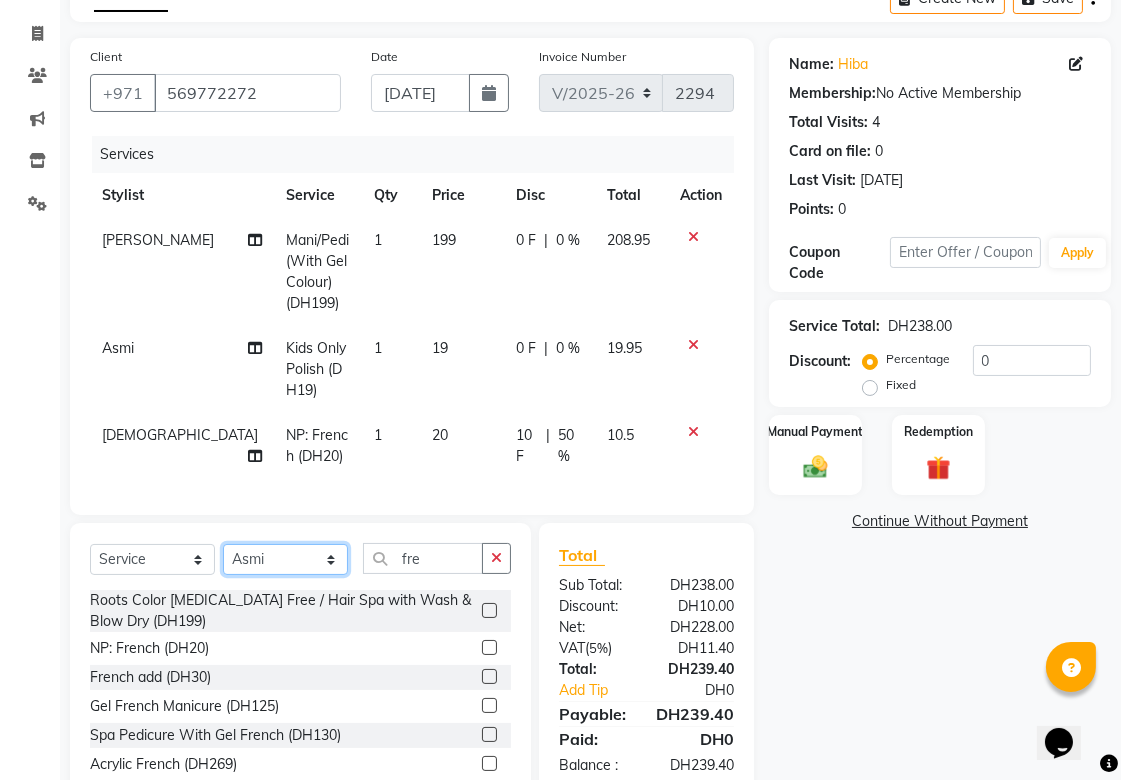 click on "Select Stylist [PERSON_NAME][MEDICAL_DATA] [PERSON_NAME] Asmi Ausha [PERSON_NAME] Gita [PERSON_NAME] Monzeer shree [PERSON_NAME] [PERSON_NAME] Surakcha [PERSON_NAME] Yamu" 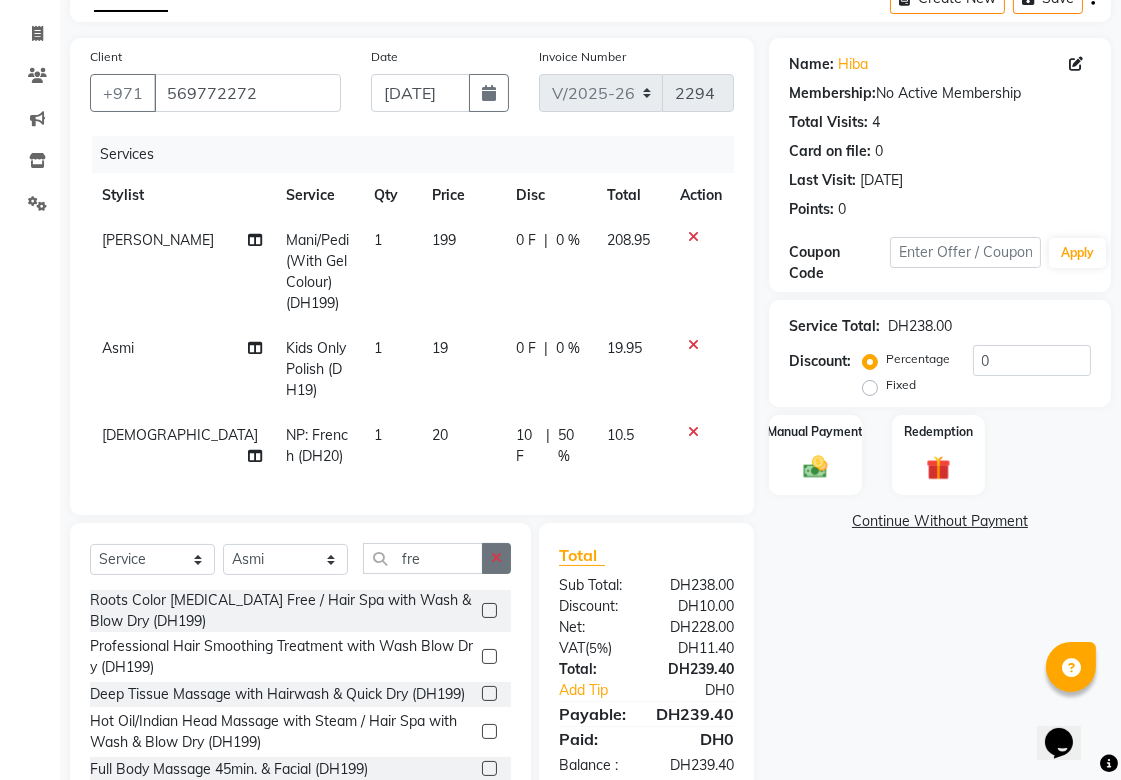 click 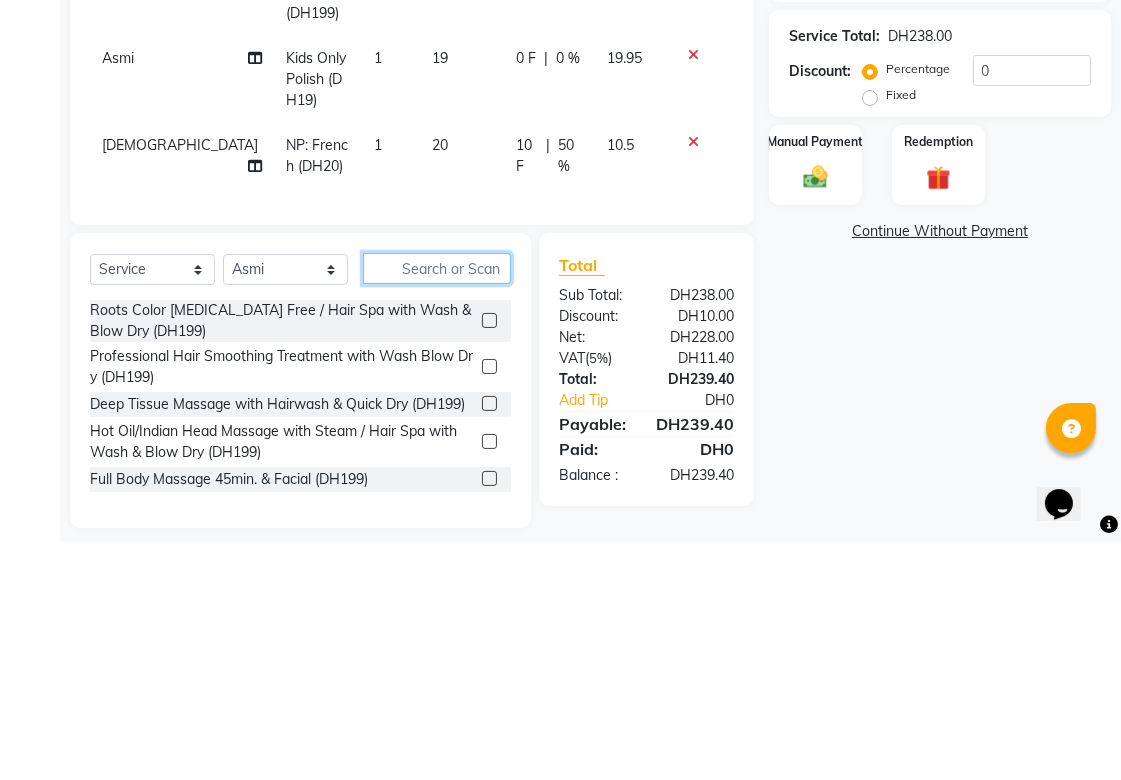 scroll, scrollTop: 177, scrollLeft: 0, axis: vertical 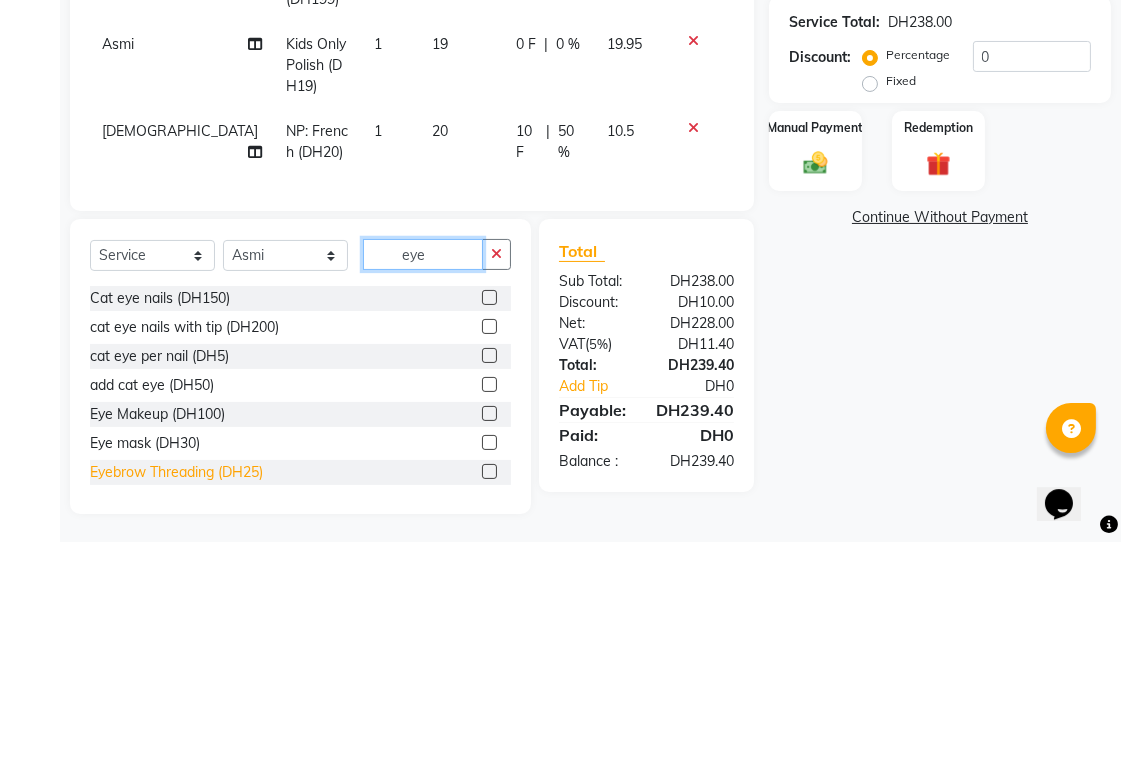 type on "eye" 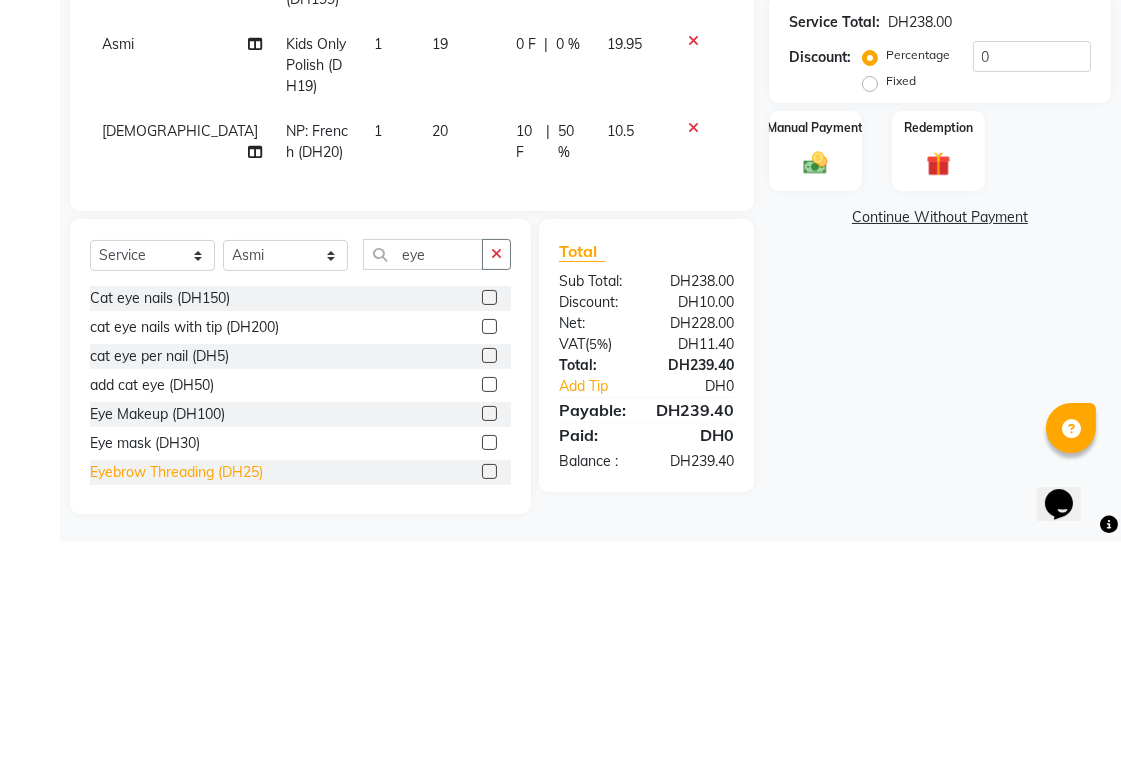 click on "Eyebrow Threading (DH25)" 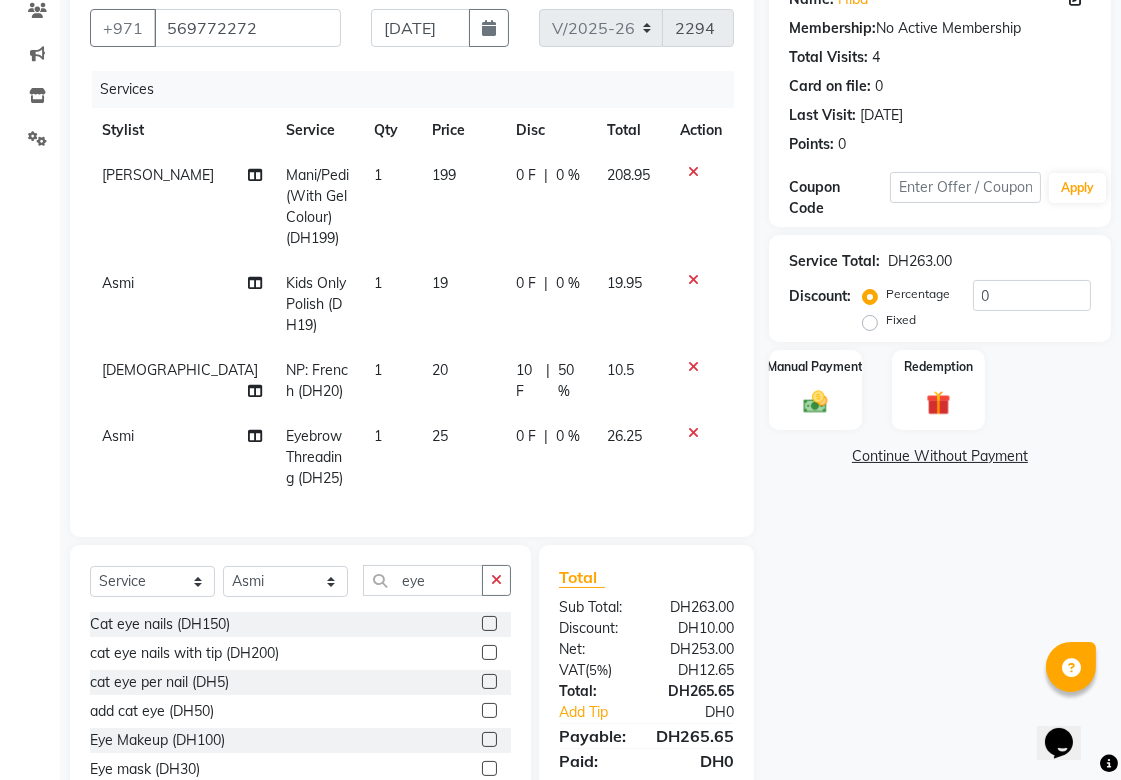 checkbox on "false" 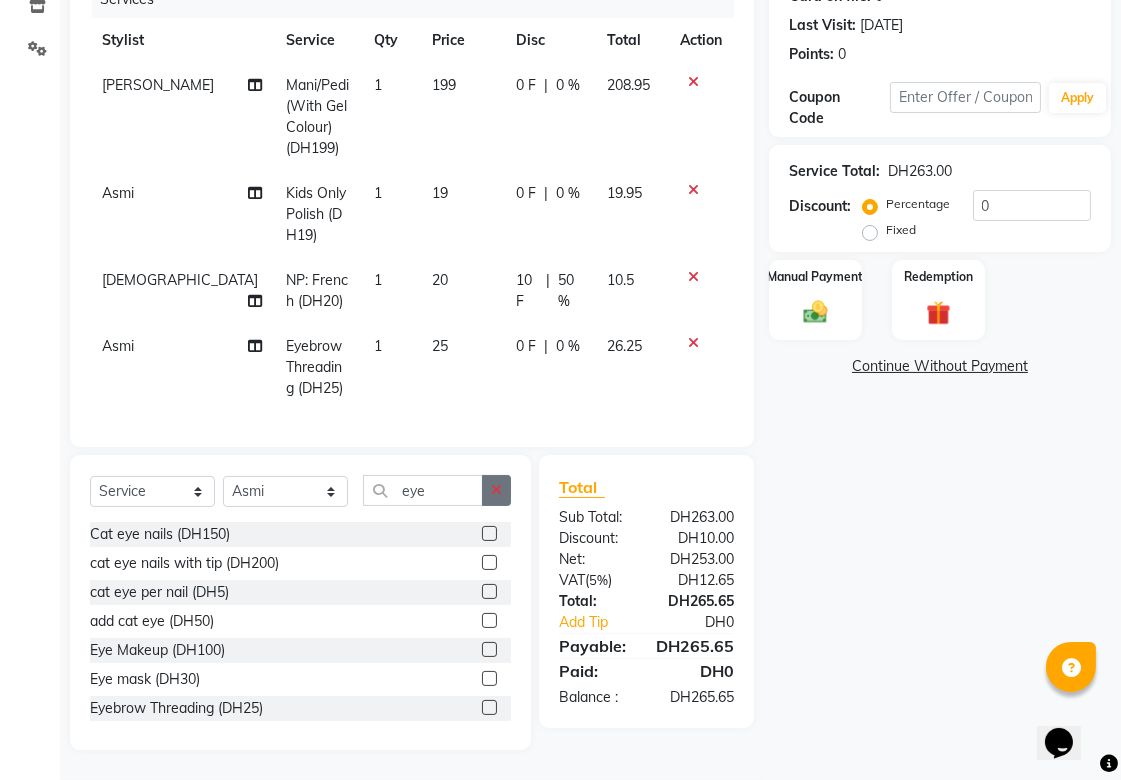 click 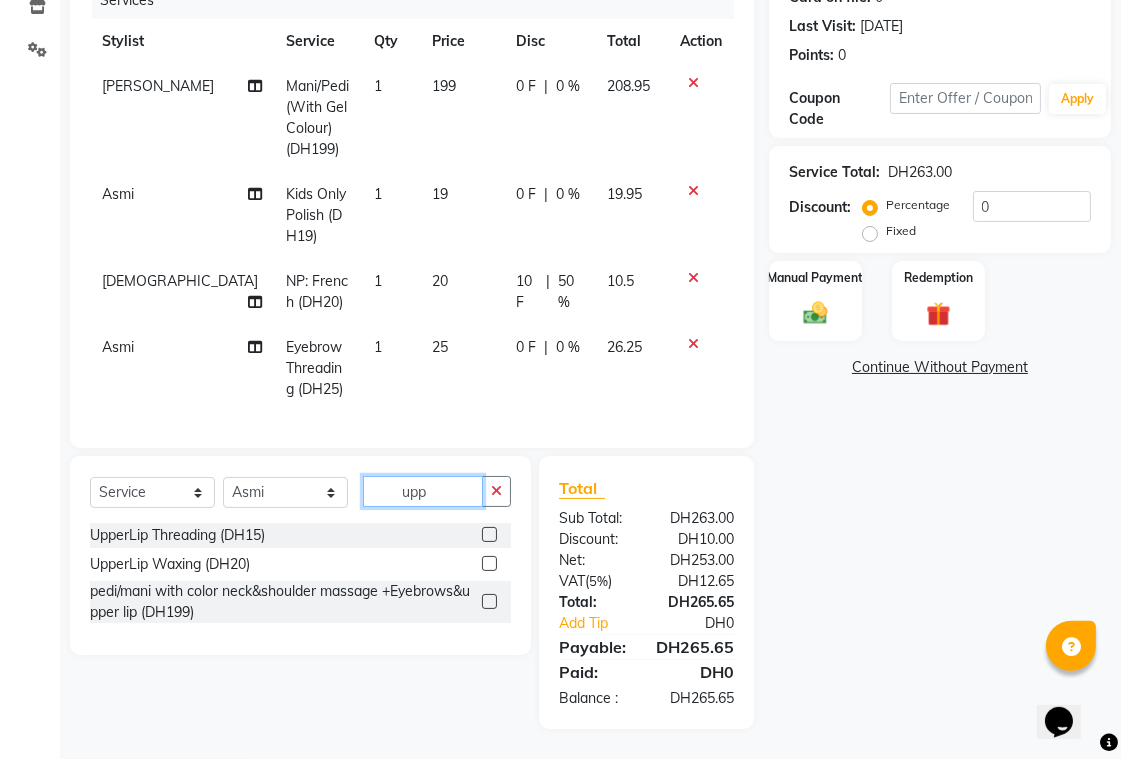scroll, scrollTop: 262, scrollLeft: 0, axis: vertical 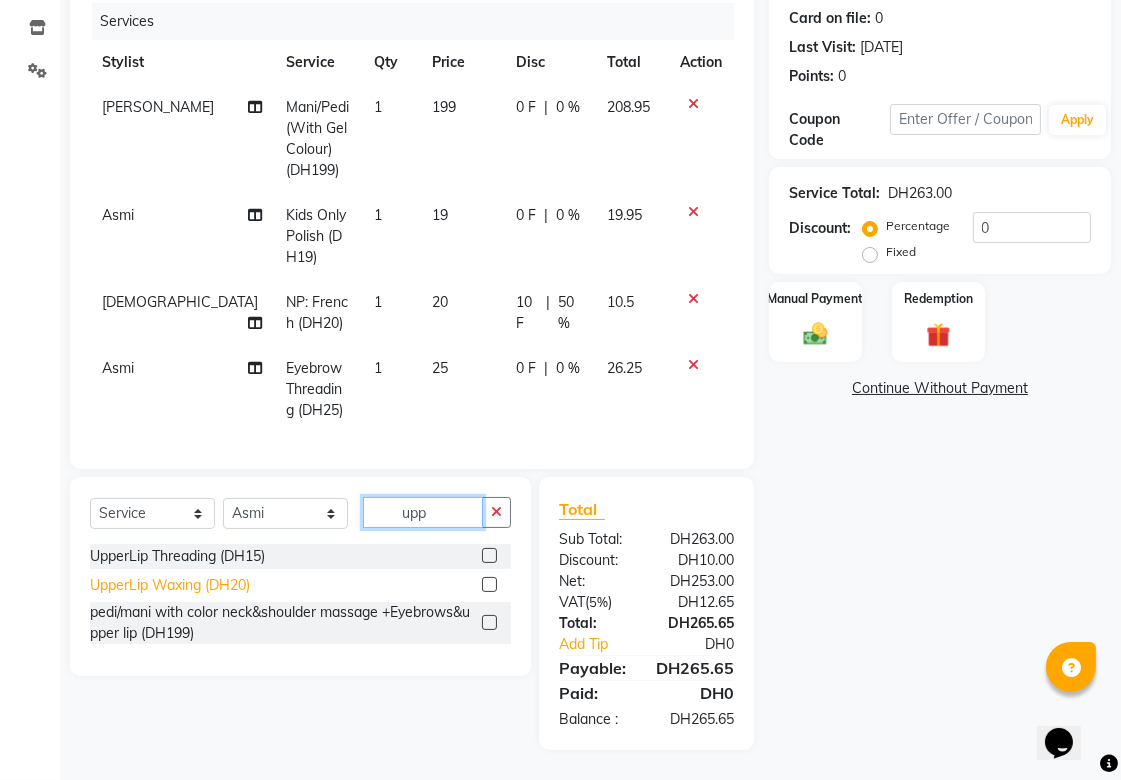 type on "upp" 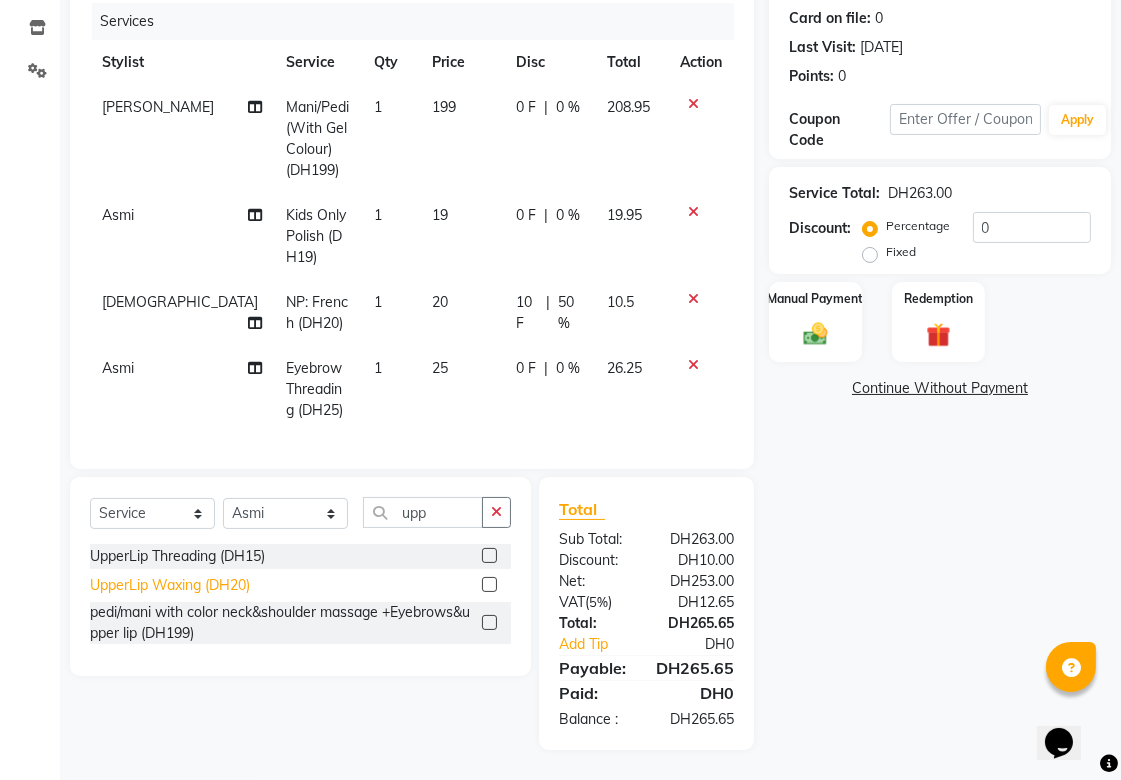 click on "UpperLip Waxing (DH20)" 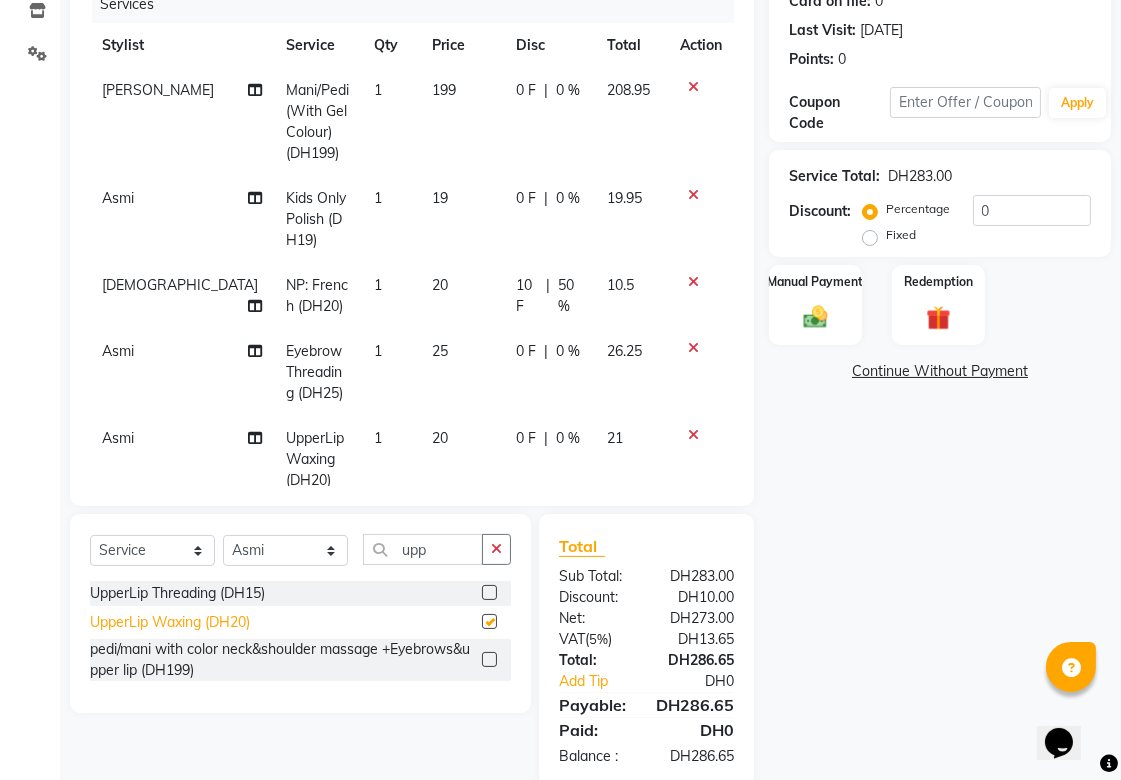 checkbox on "false" 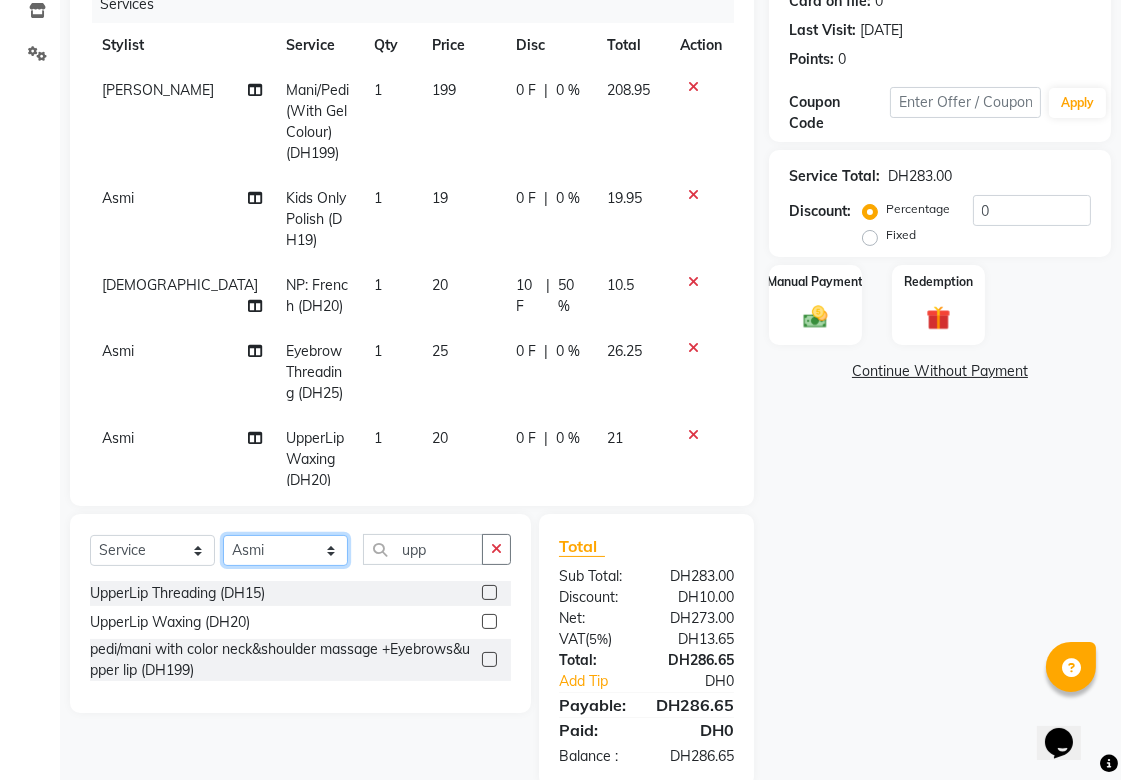 click on "Select Stylist [PERSON_NAME][MEDICAL_DATA] [PERSON_NAME] Asmi Ausha [PERSON_NAME] Gita [PERSON_NAME] Monzeer shree [PERSON_NAME] [PERSON_NAME] Surakcha [PERSON_NAME] Yamu" 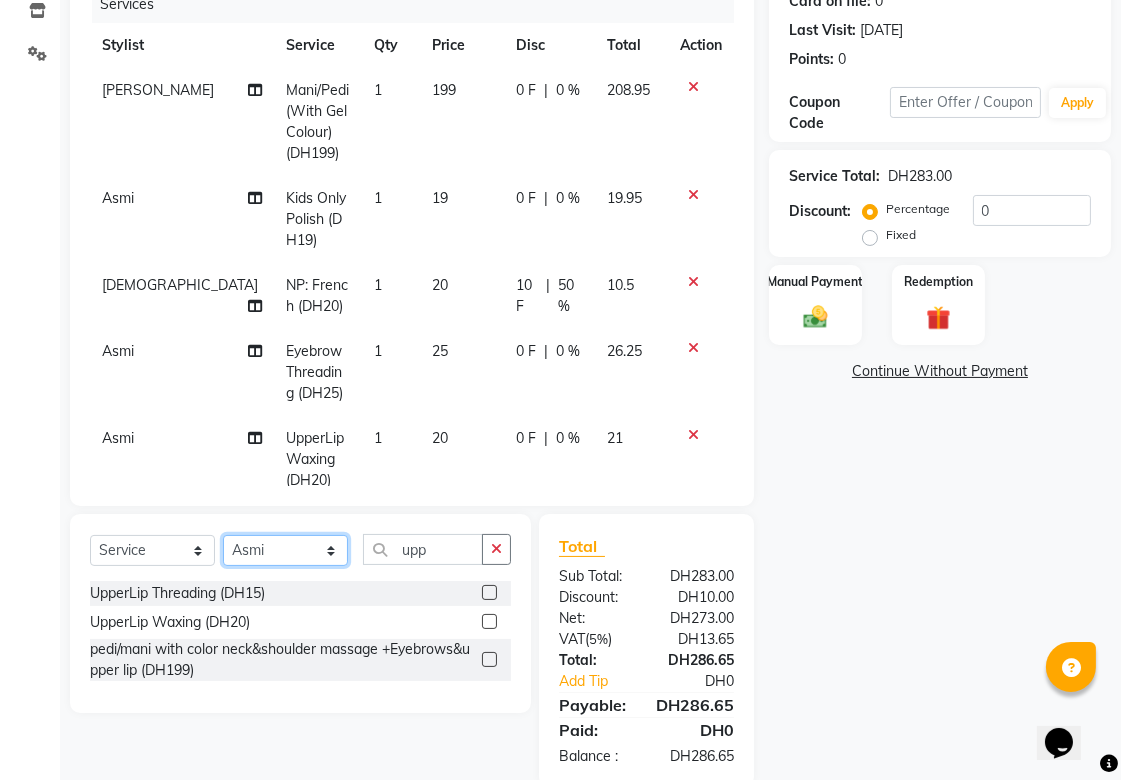 select on "41268" 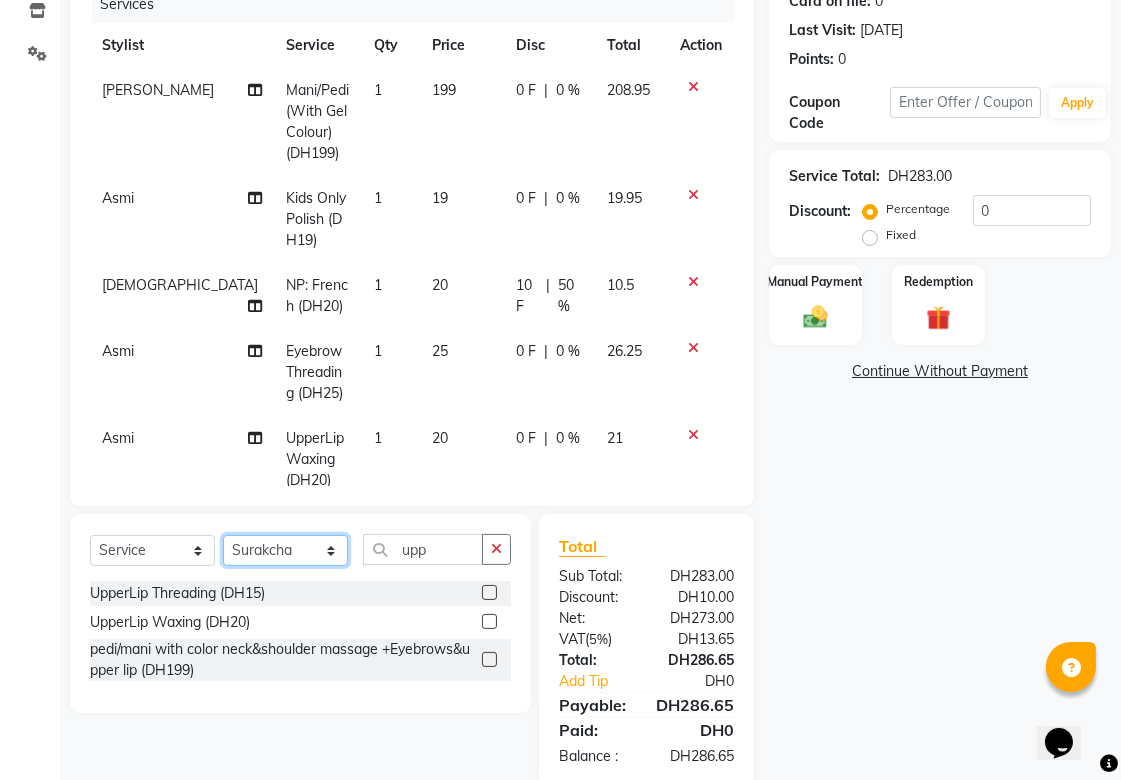 click on "Select Stylist [PERSON_NAME][MEDICAL_DATA] [PERSON_NAME] Asmi Ausha [PERSON_NAME] Gita [PERSON_NAME] Monzeer shree [PERSON_NAME] [PERSON_NAME] Surakcha [PERSON_NAME] Yamu" 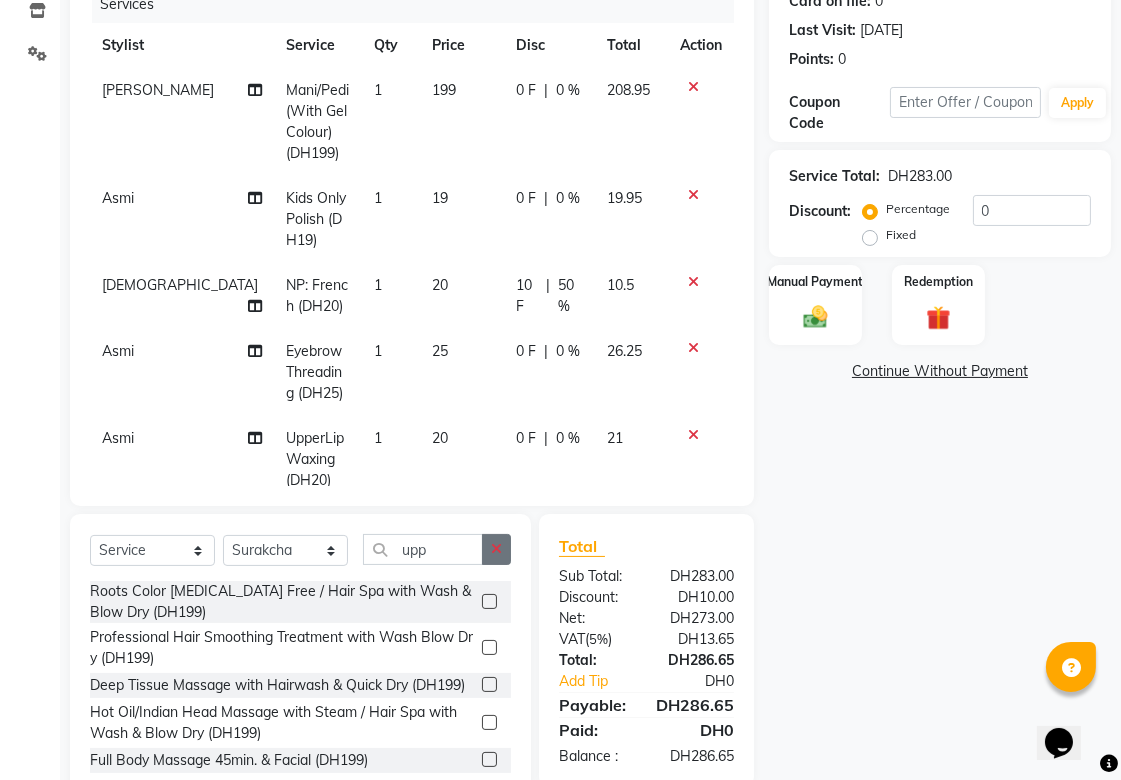 click 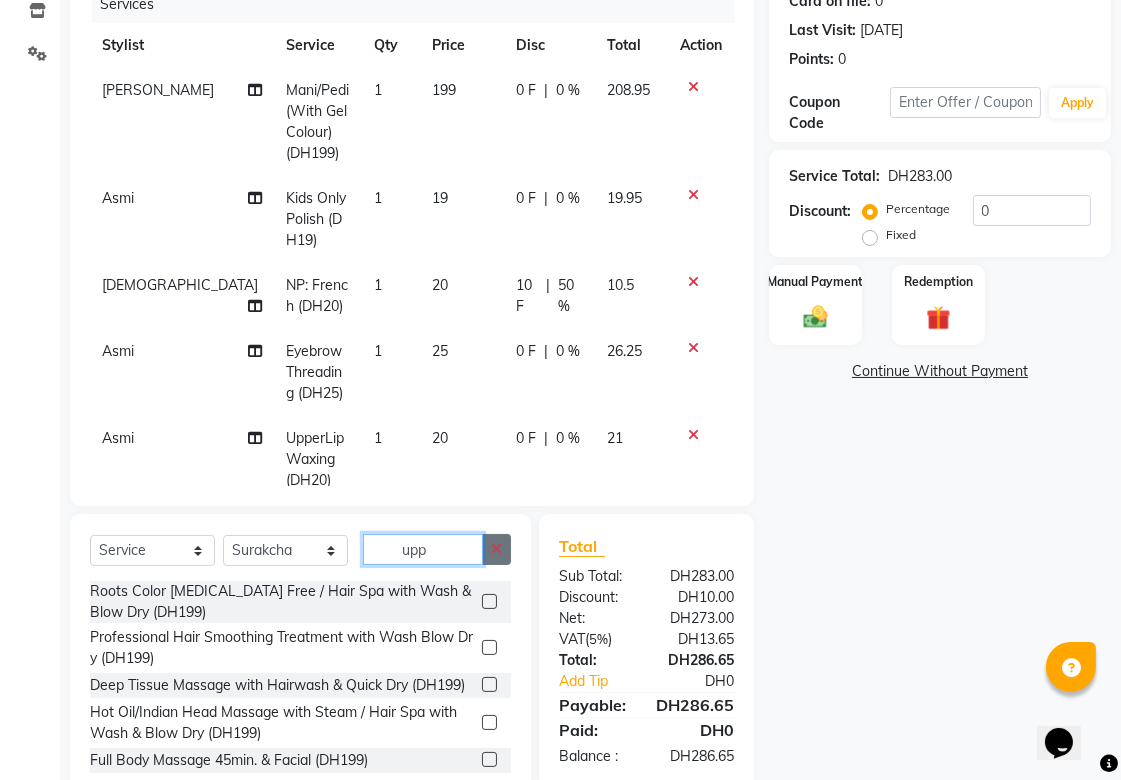 type 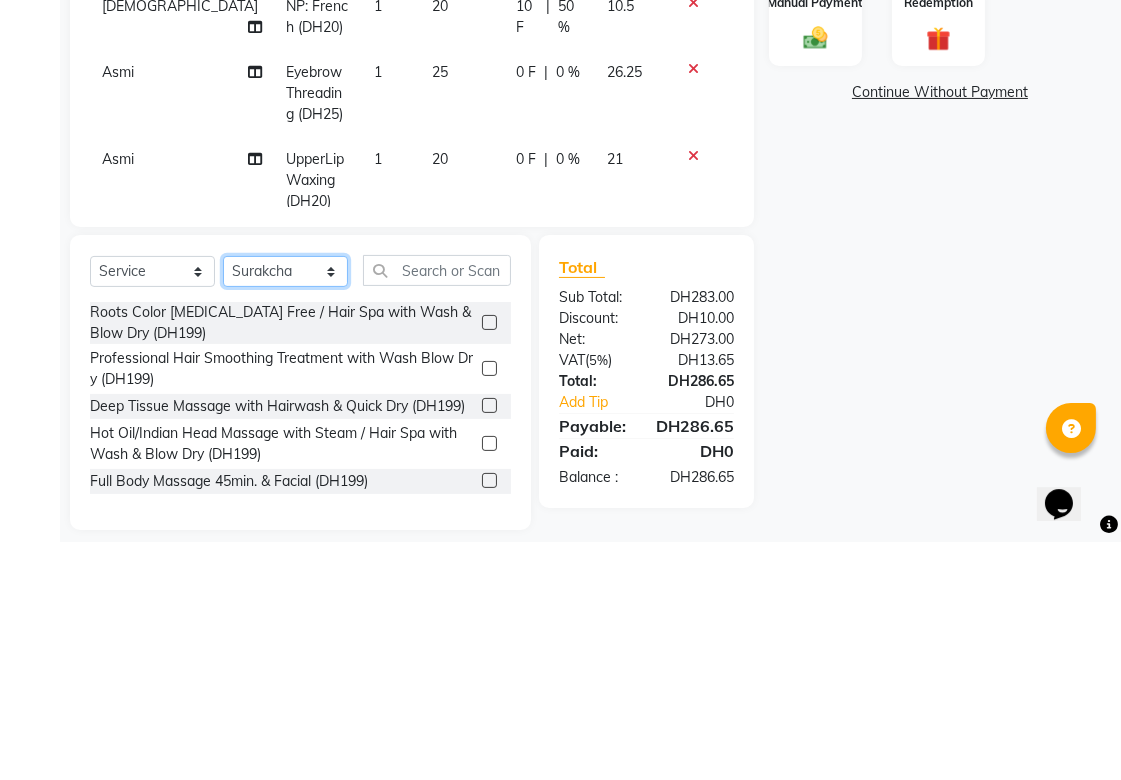 click on "Select Stylist [PERSON_NAME][MEDICAL_DATA] [PERSON_NAME] Asmi Ausha [PERSON_NAME] Gita [PERSON_NAME] Monzeer shree [PERSON_NAME] [PERSON_NAME] Surakcha [PERSON_NAME] Yamu" 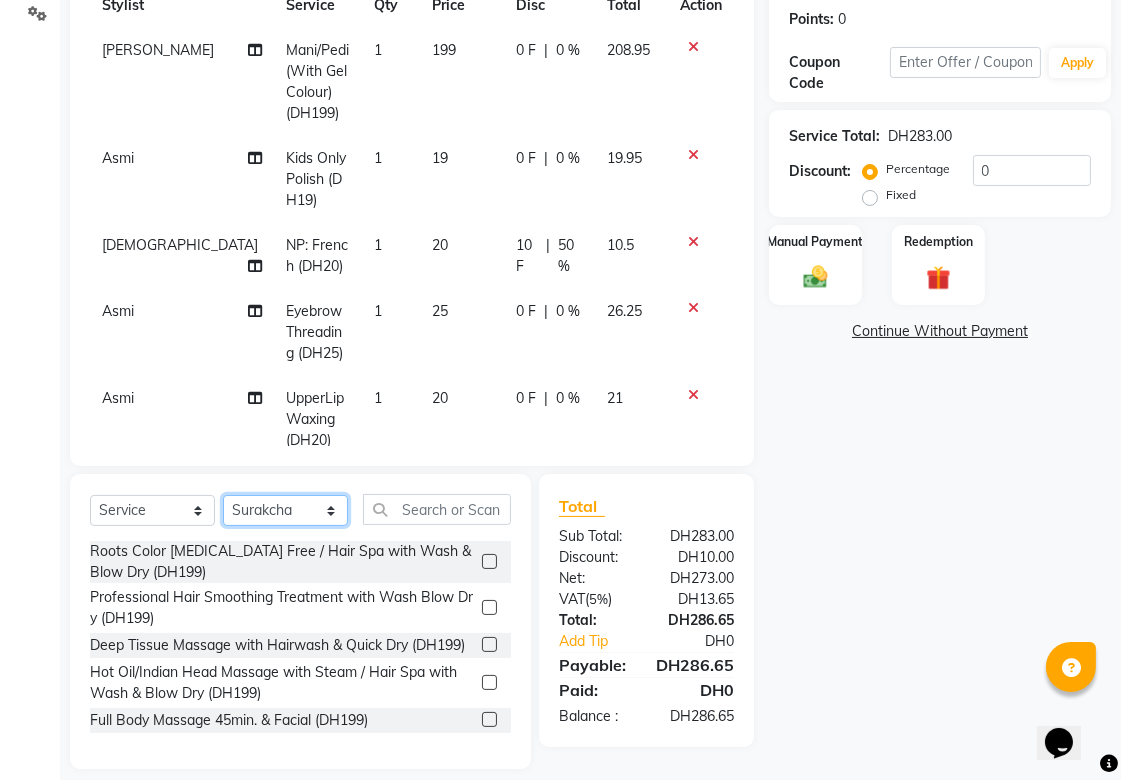 select on "43674" 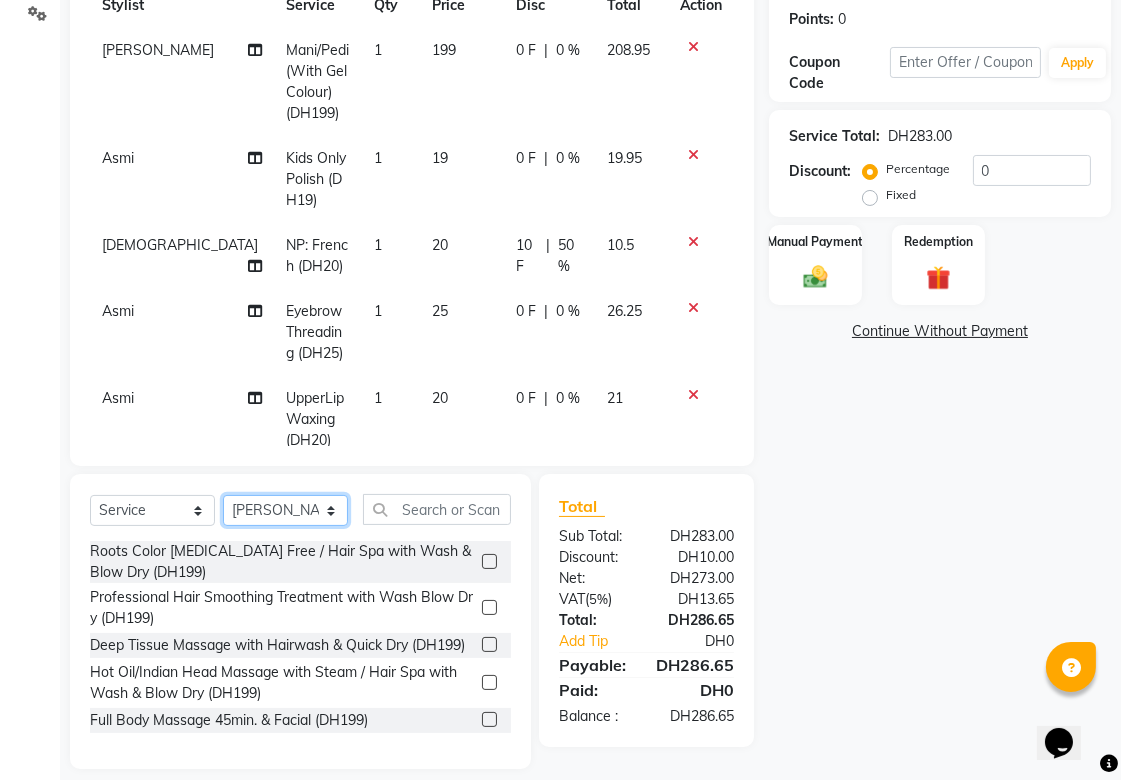 click on "Select Stylist [PERSON_NAME][MEDICAL_DATA] [PERSON_NAME] Asmi Ausha [PERSON_NAME] Gita [PERSON_NAME] Monzeer shree [PERSON_NAME] [PERSON_NAME] Surakcha [PERSON_NAME] Yamu" 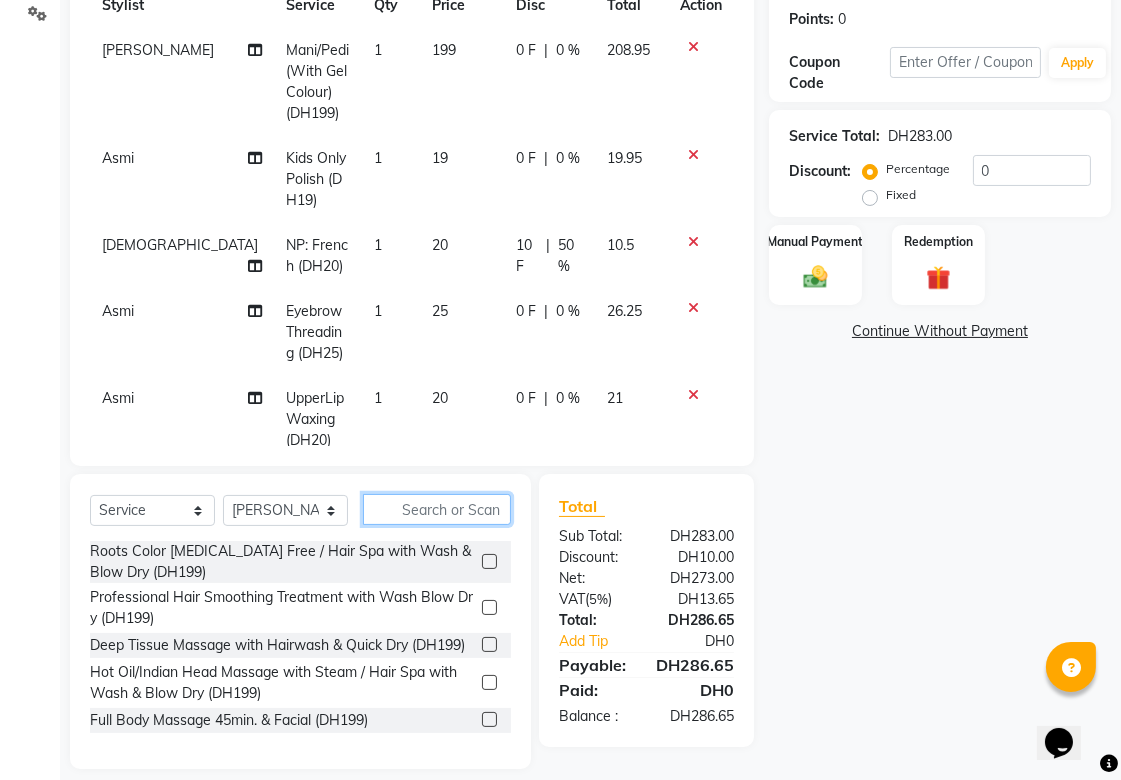 click 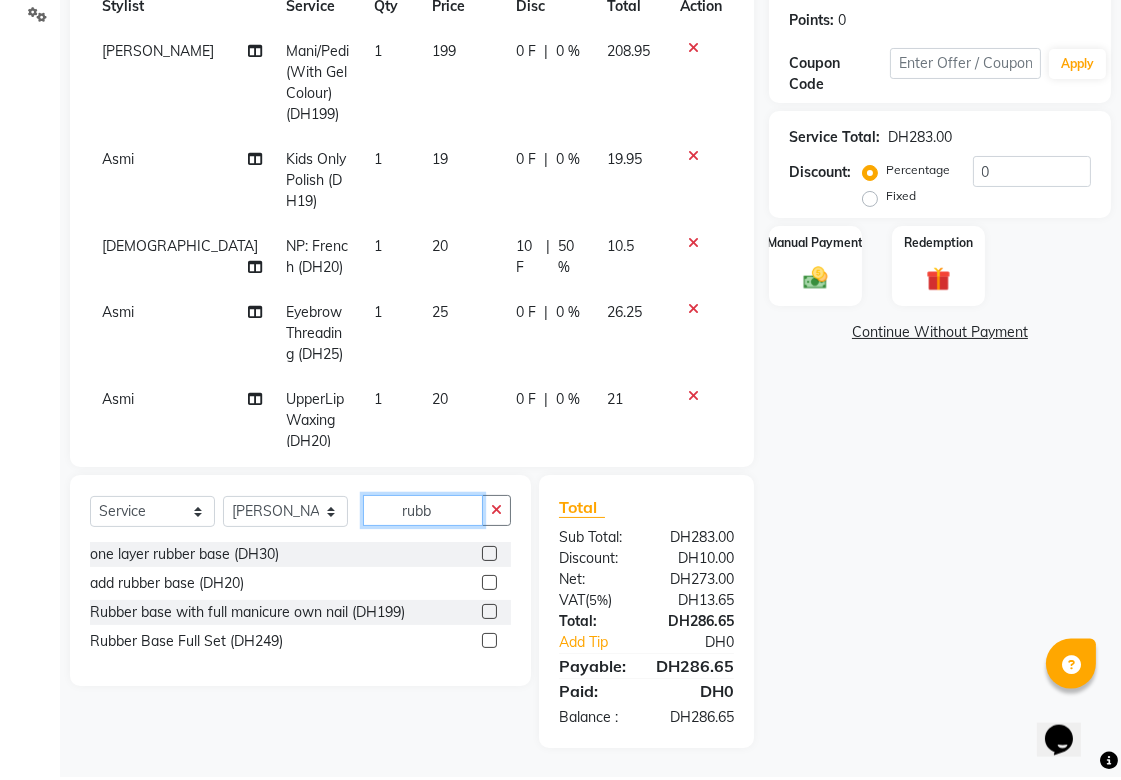 scroll, scrollTop: 298, scrollLeft: 0, axis: vertical 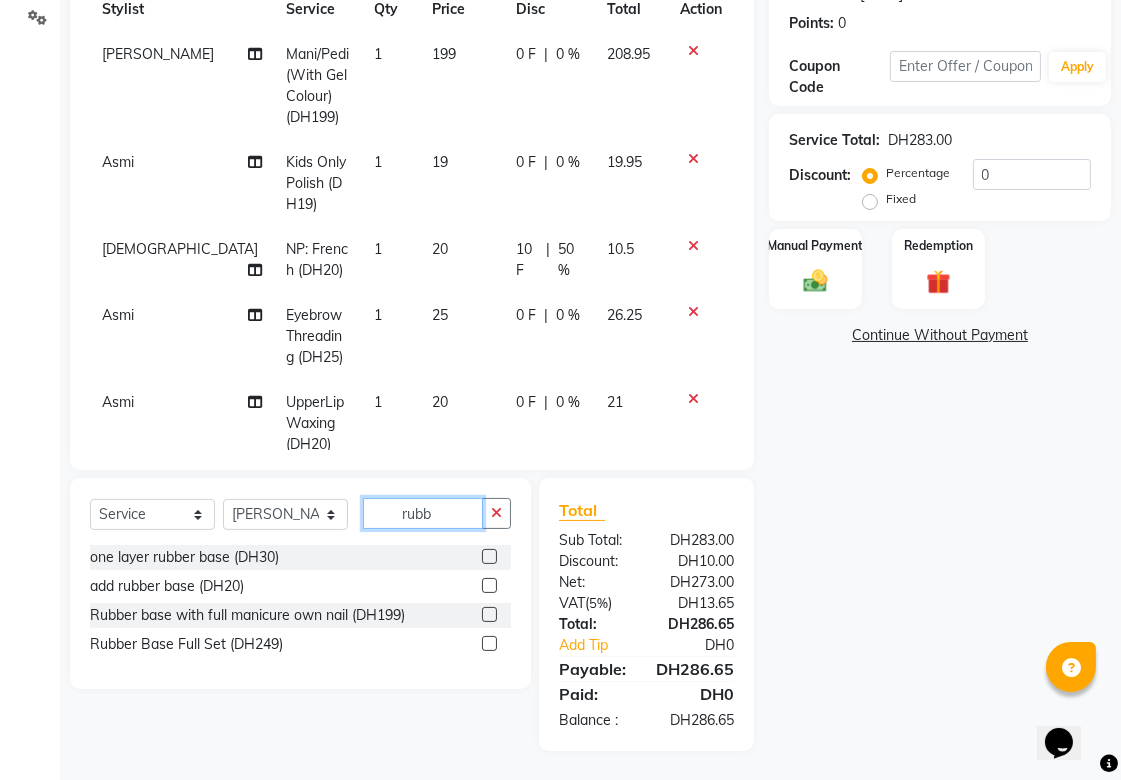 type on "rubb" 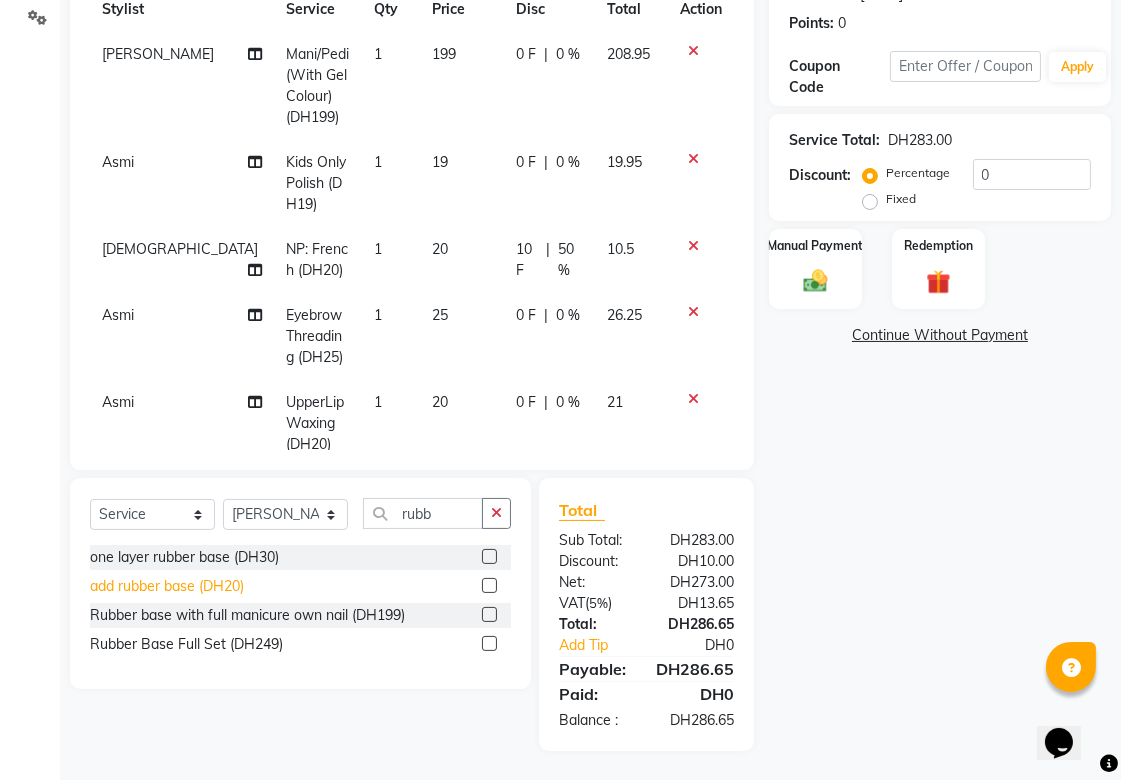click on "add rubber base (DH20)" 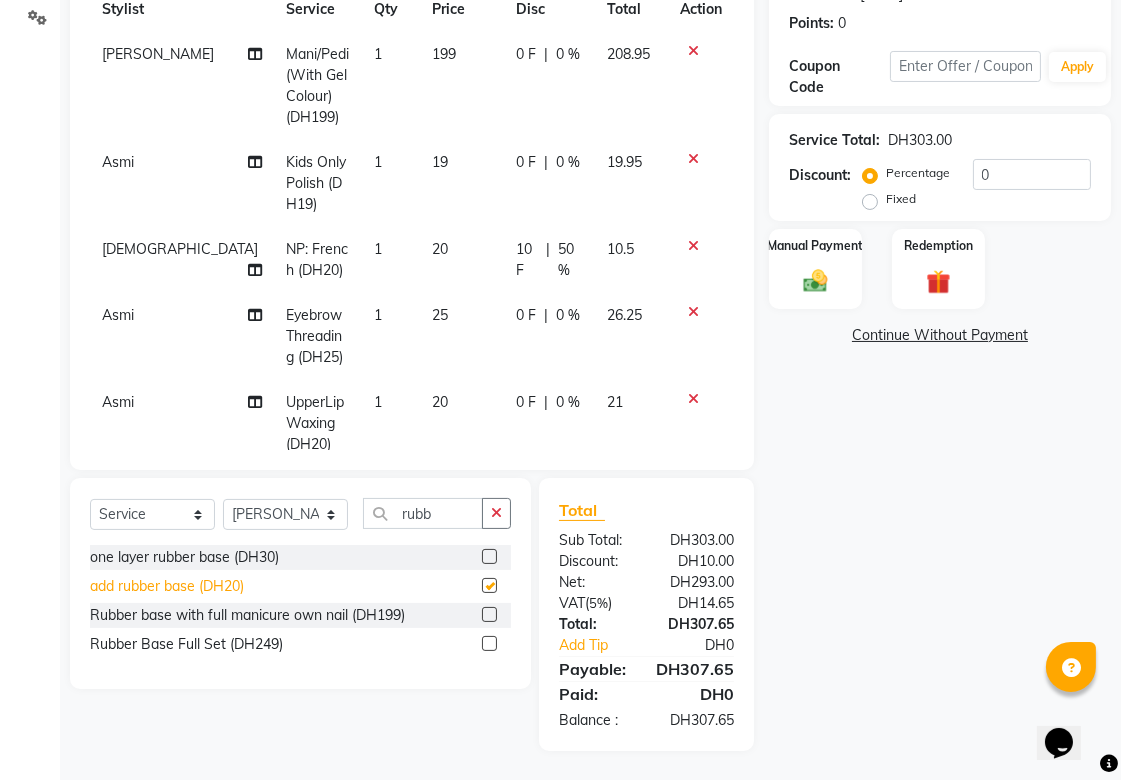 checkbox on "false" 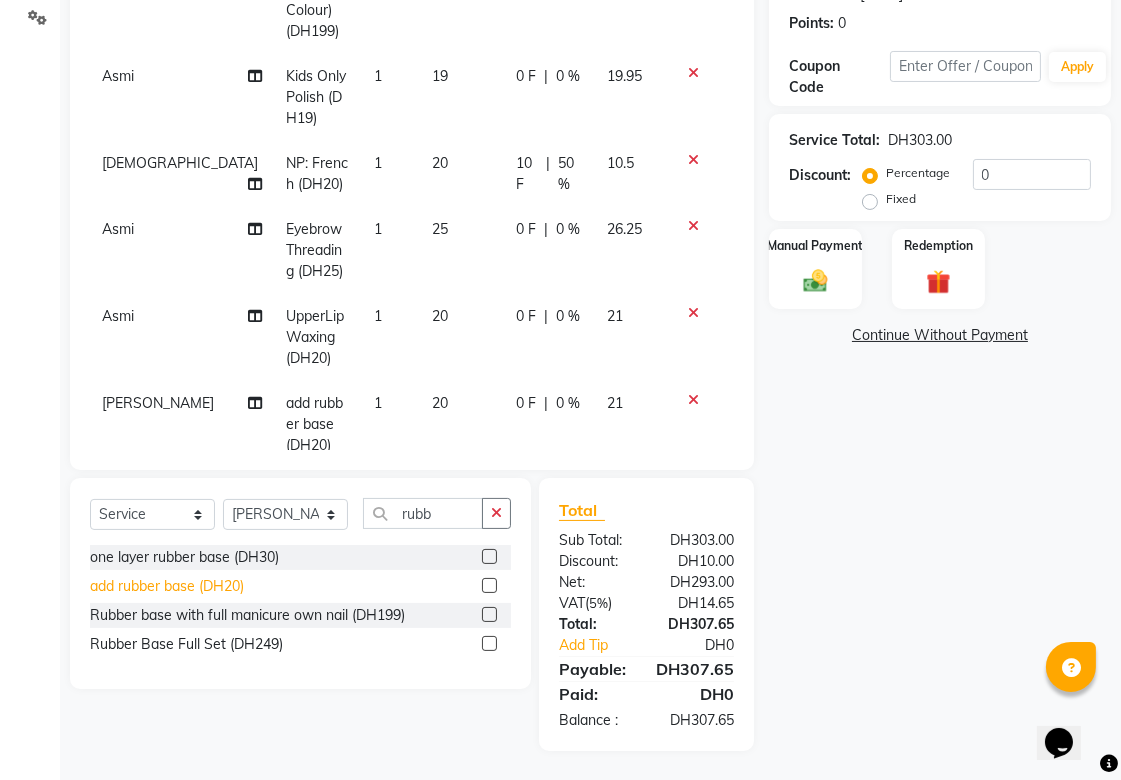 scroll, scrollTop: 136, scrollLeft: 0, axis: vertical 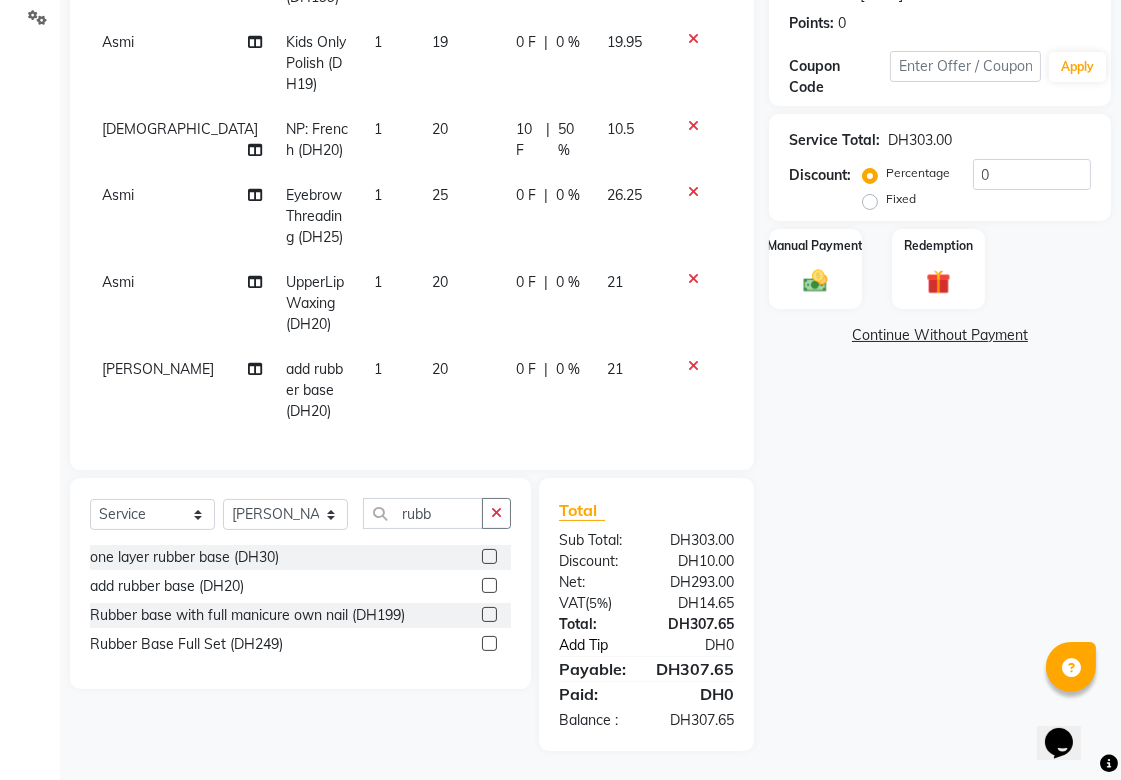 click on "Add Tip" 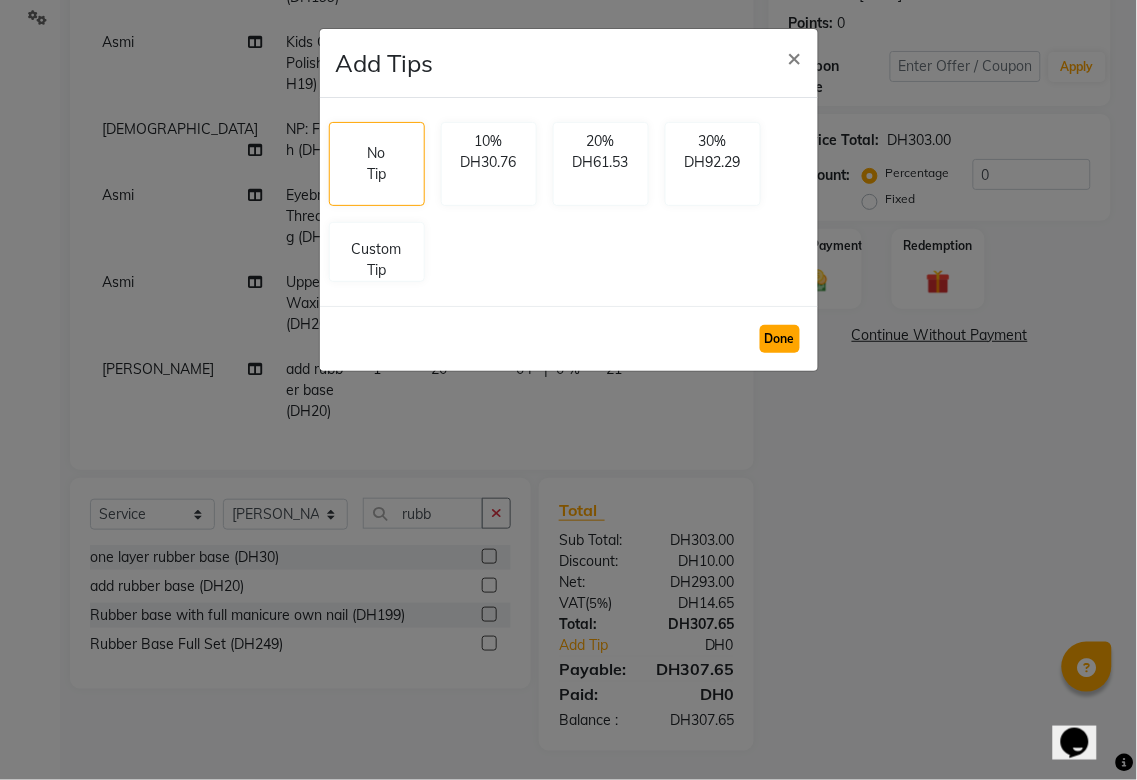 click on "Done" 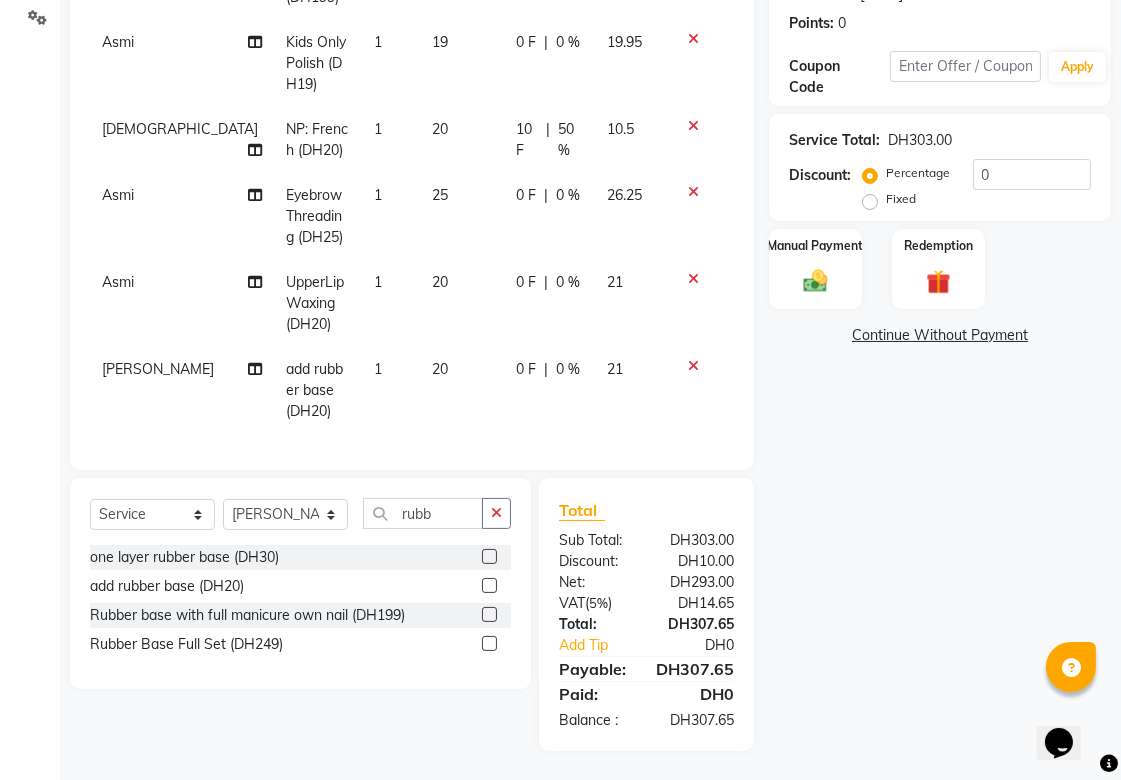 scroll, scrollTop: 0, scrollLeft: 0, axis: both 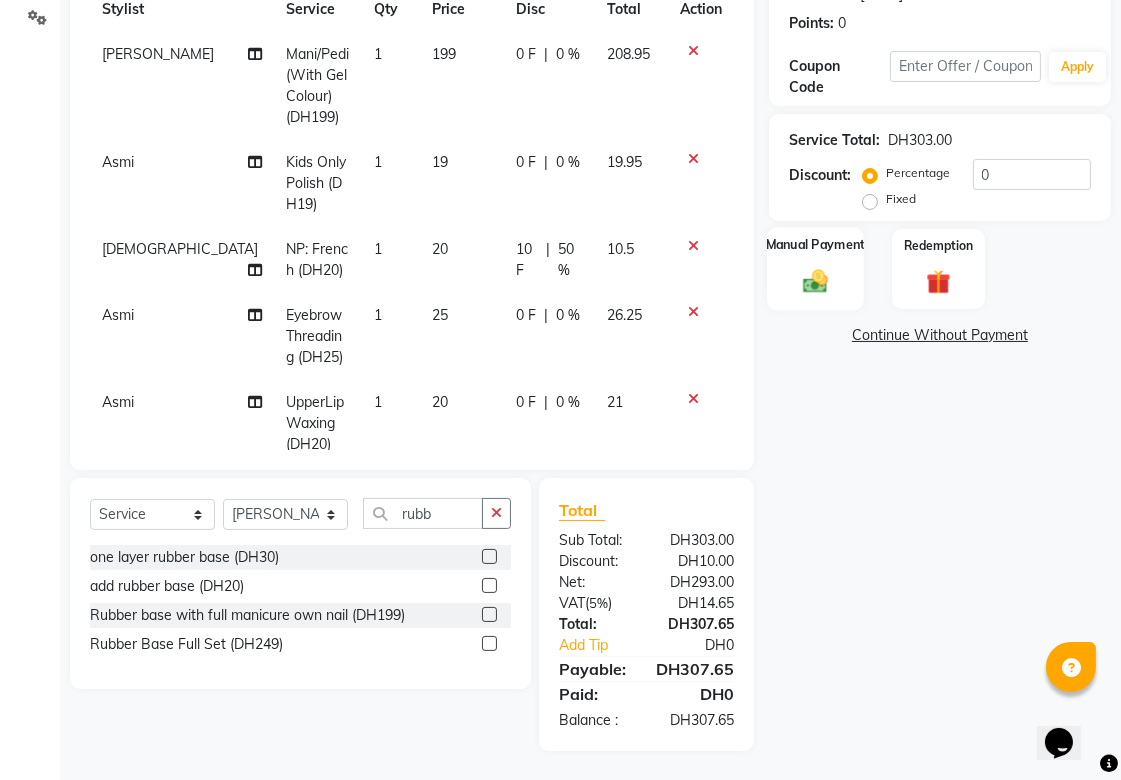 click on "Manual Payment" 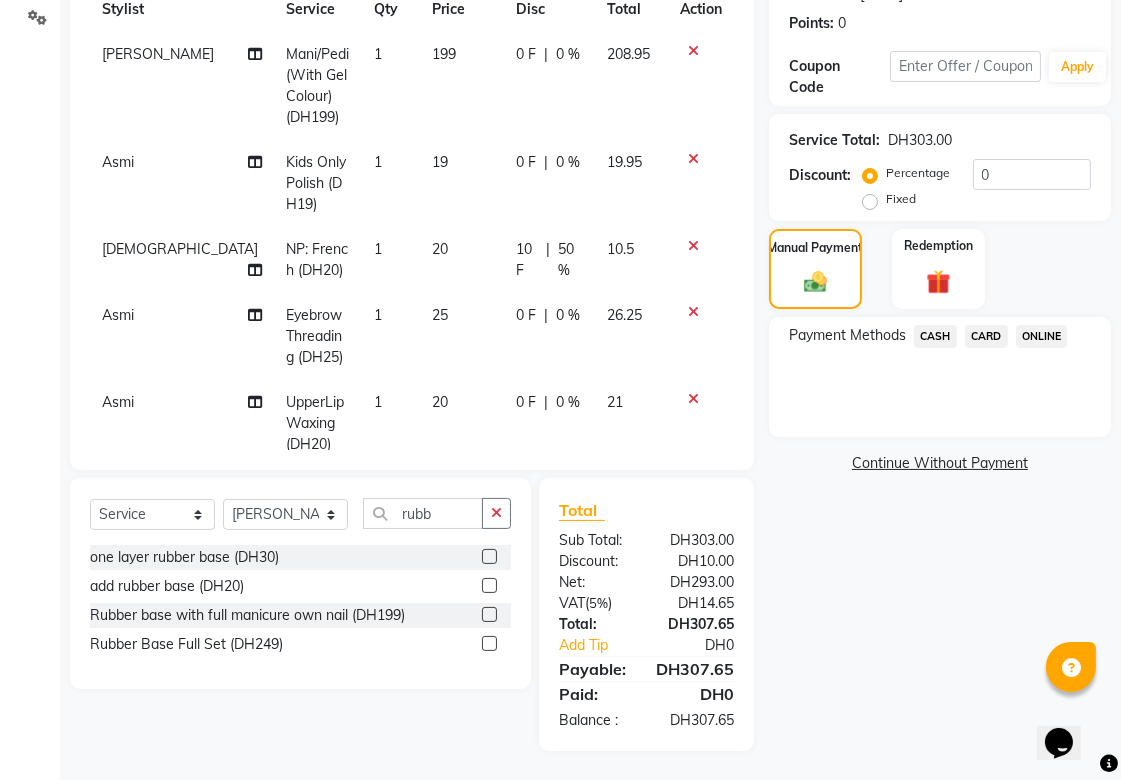 click on "CARD" 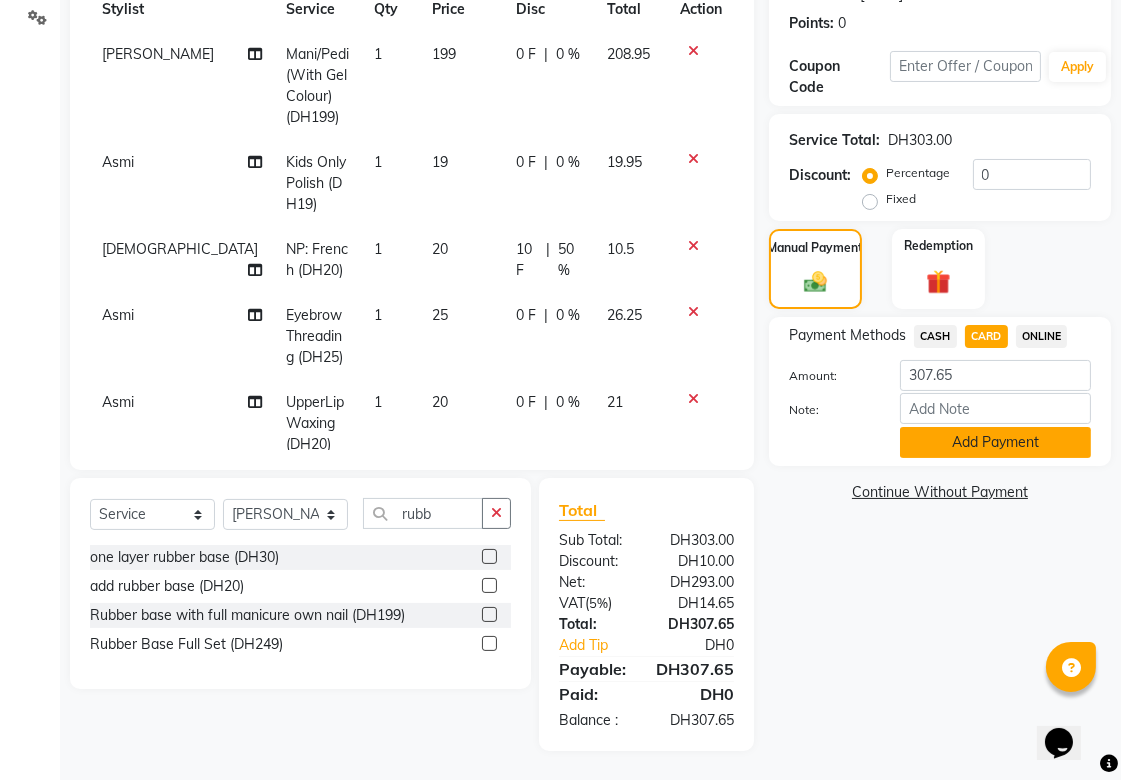 click on "Add Payment" 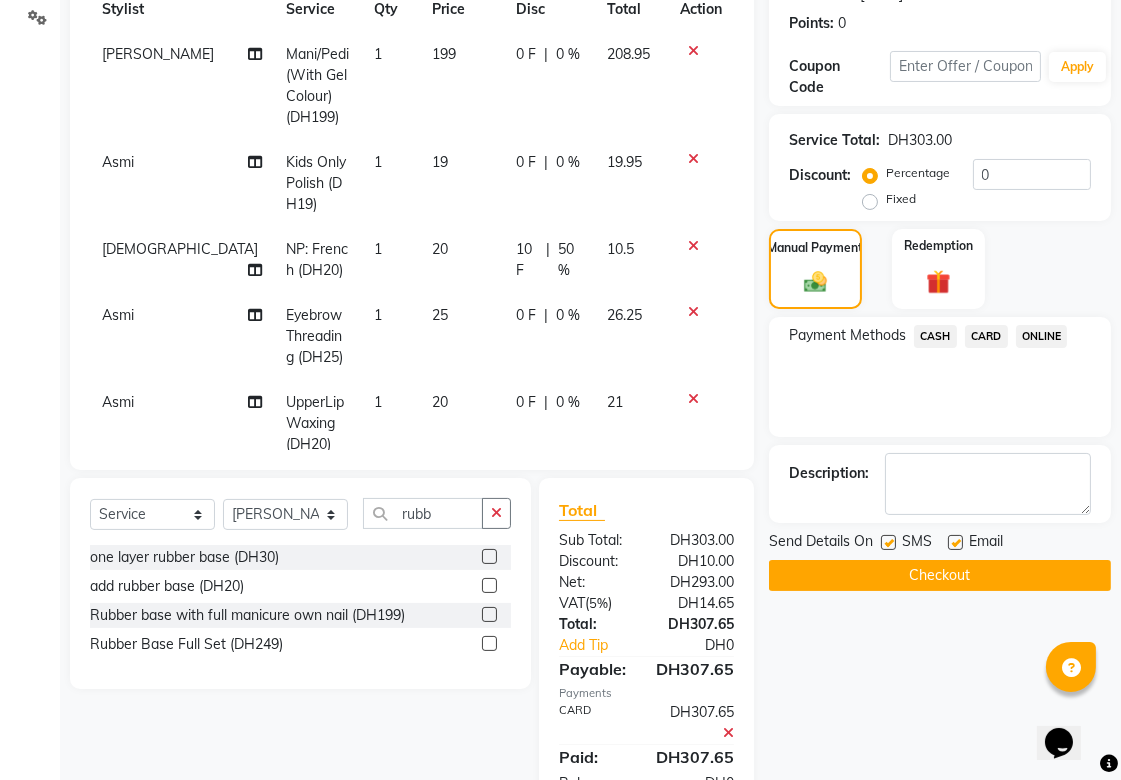 click on "Checkout" 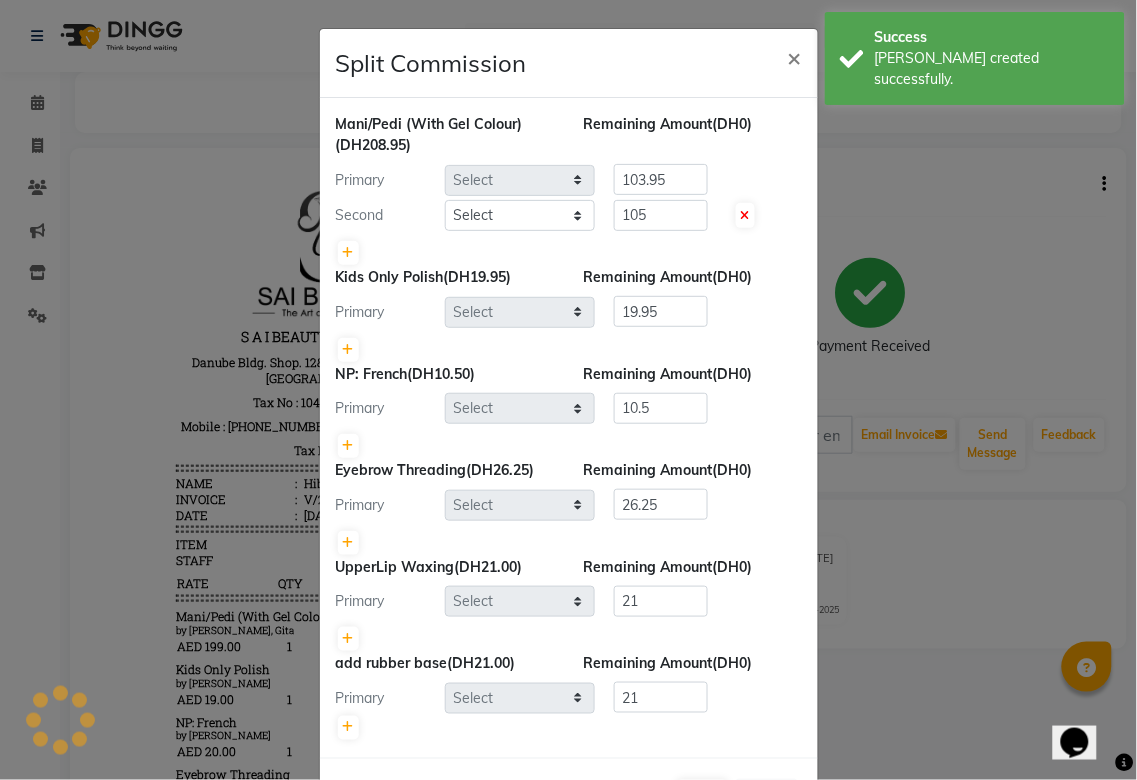 scroll, scrollTop: 0, scrollLeft: 0, axis: both 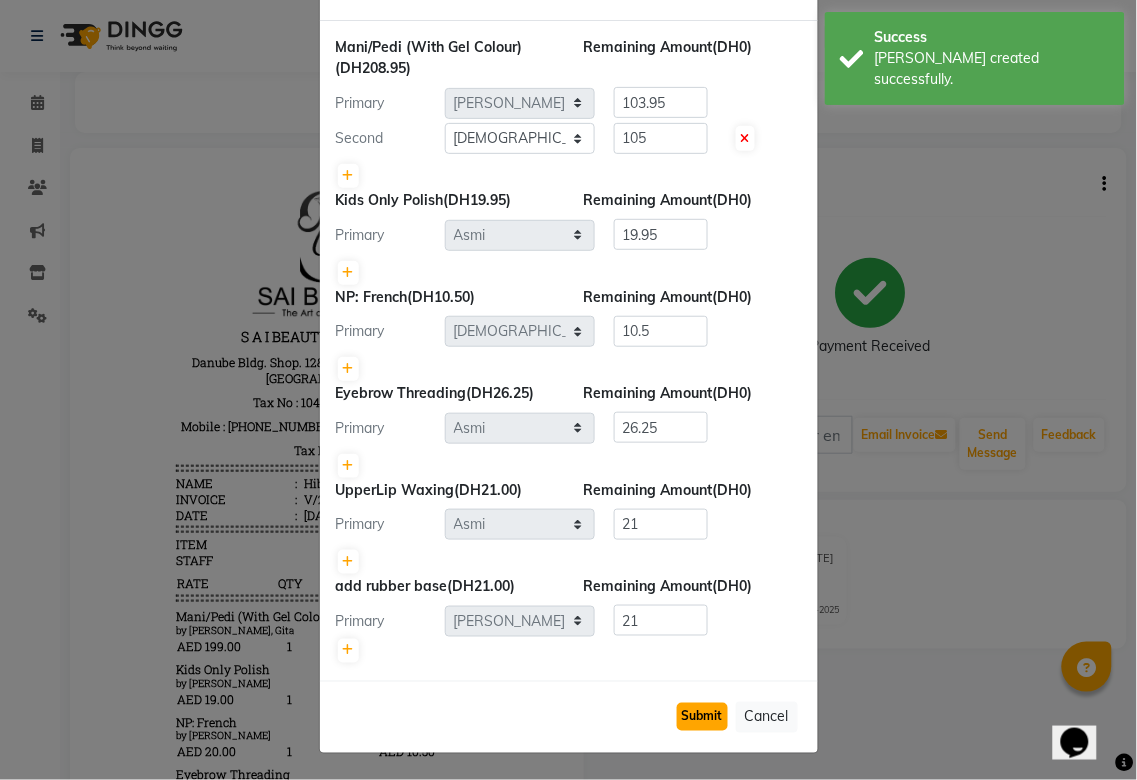 click on "Submit" 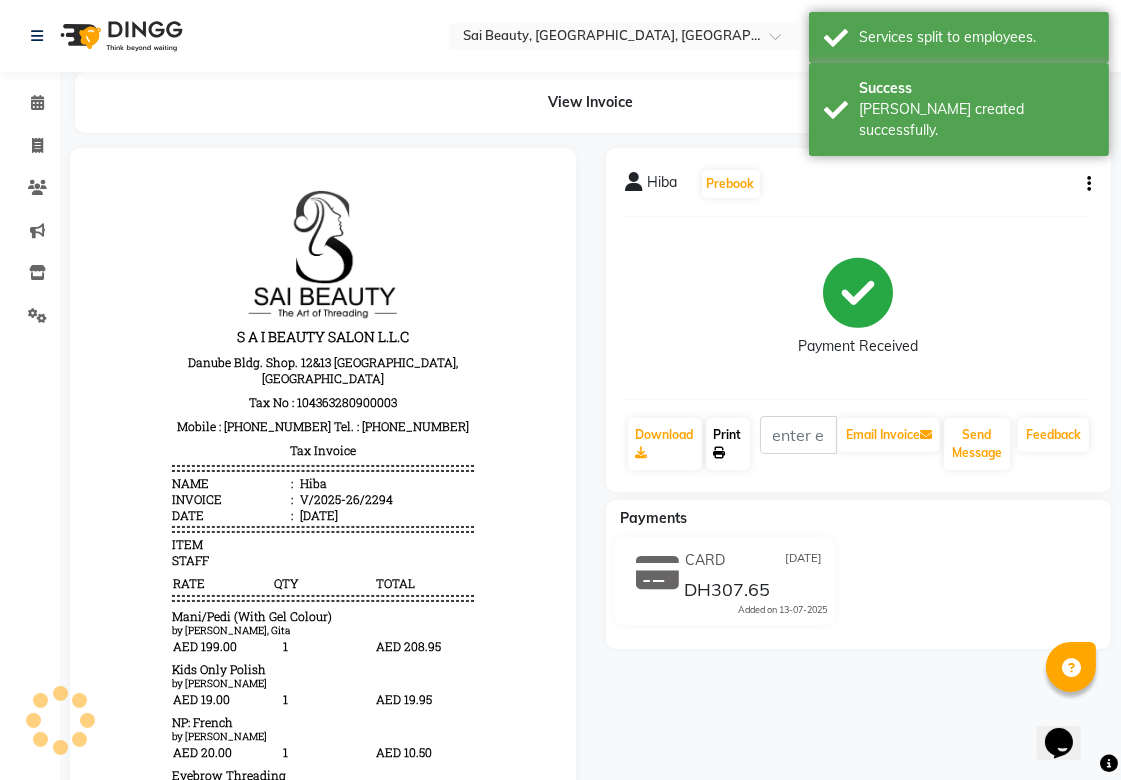 click on "Print" 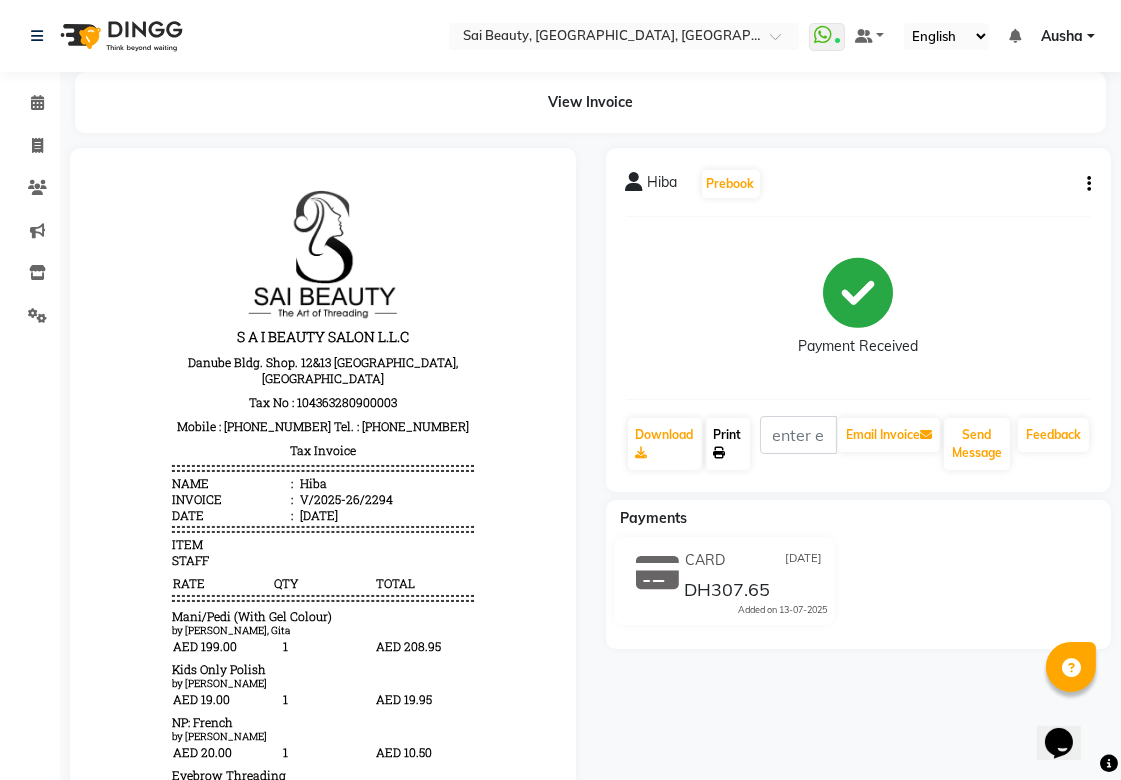 click on "Print" 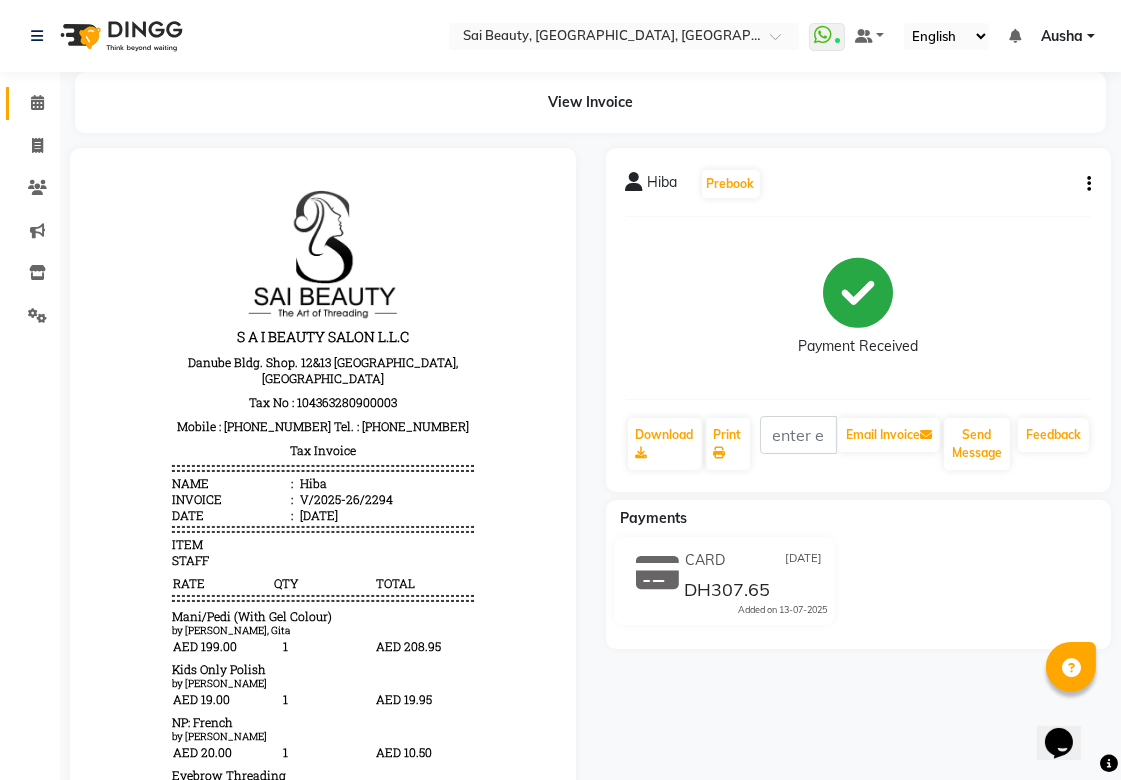 click on "Calendar" 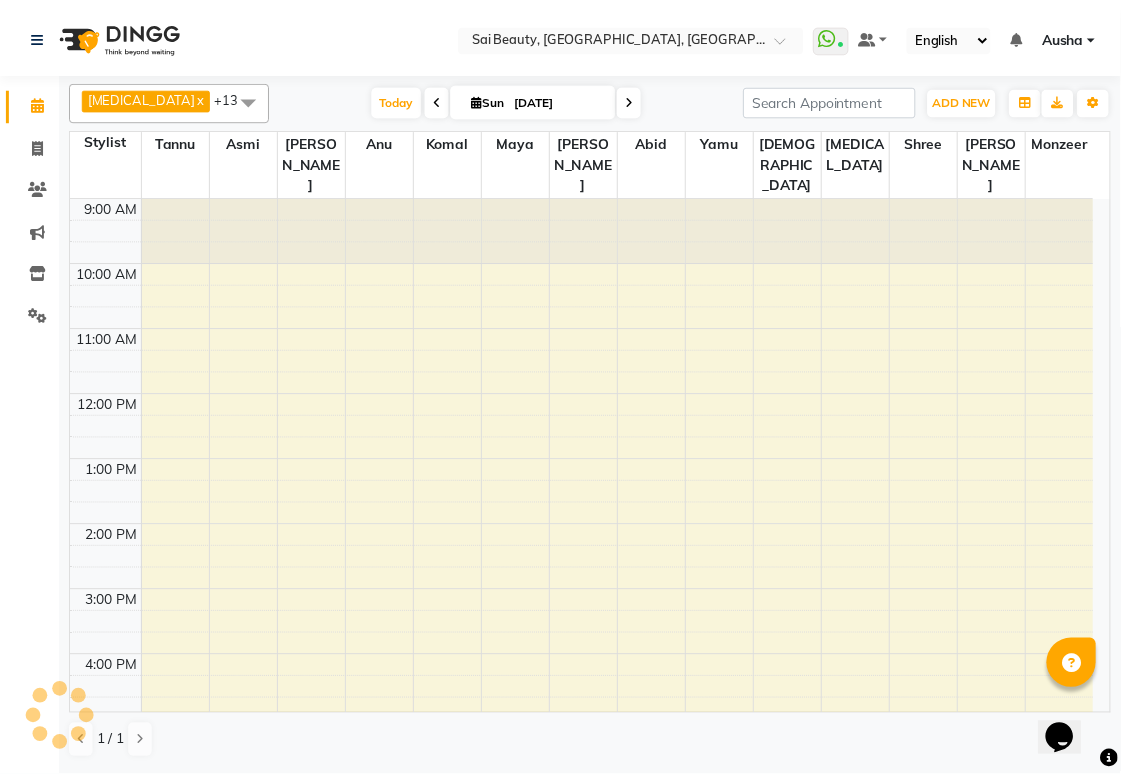 scroll, scrollTop: 0, scrollLeft: 0, axis: both 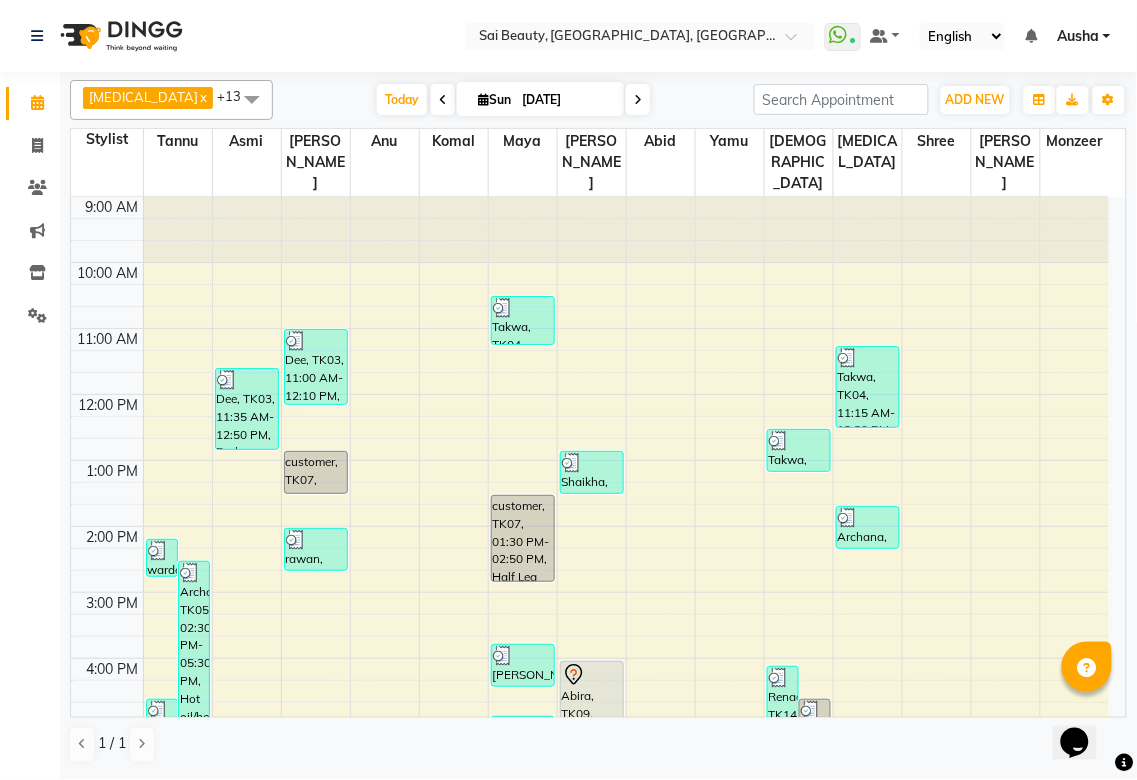 click 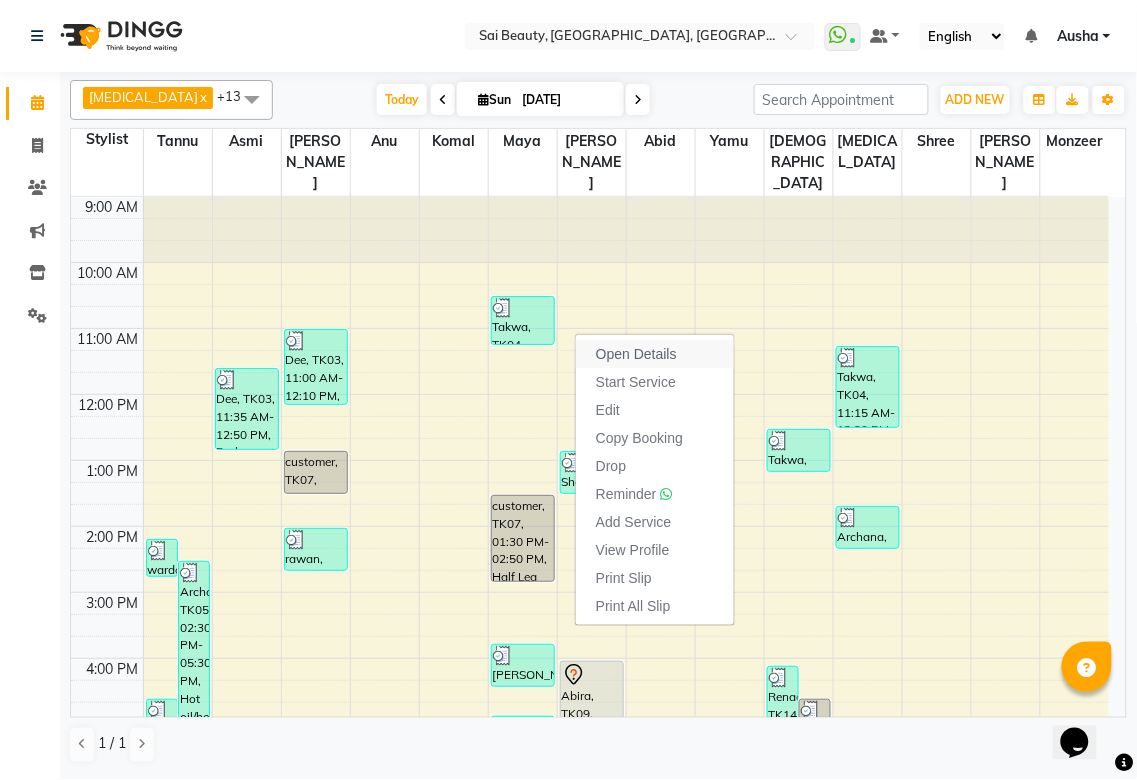 click on "Open Details" at bounding box center [655, 354] 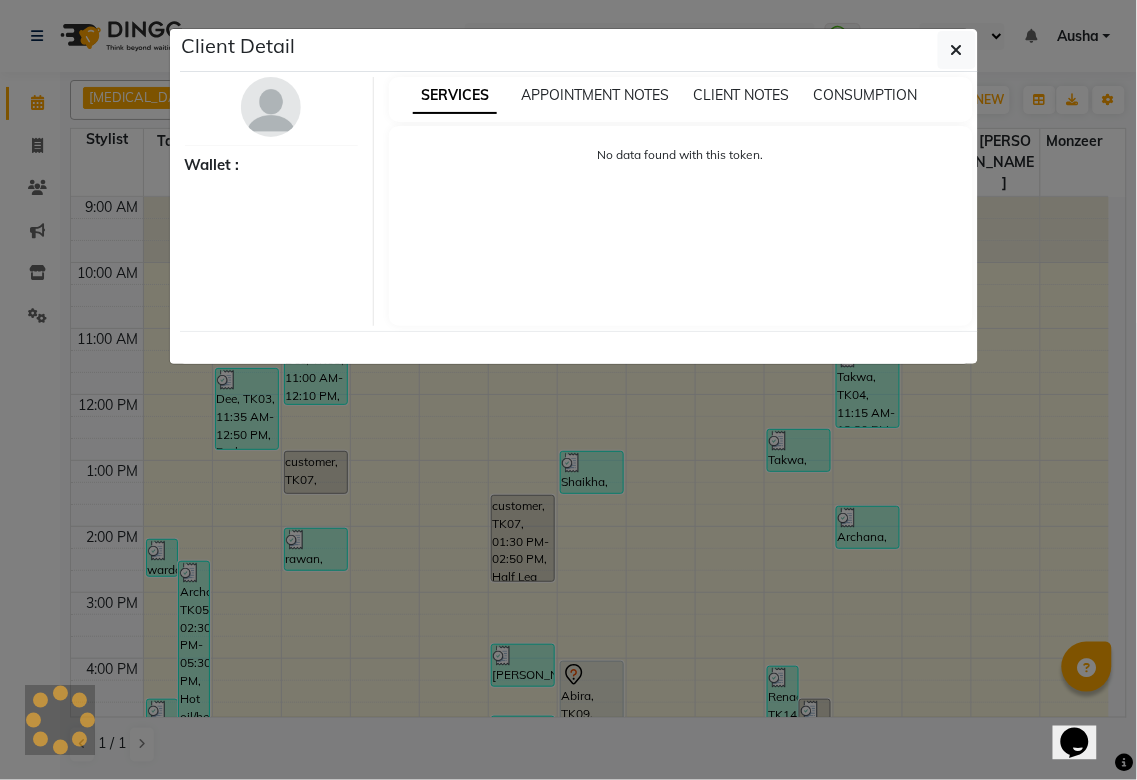 select on "7" 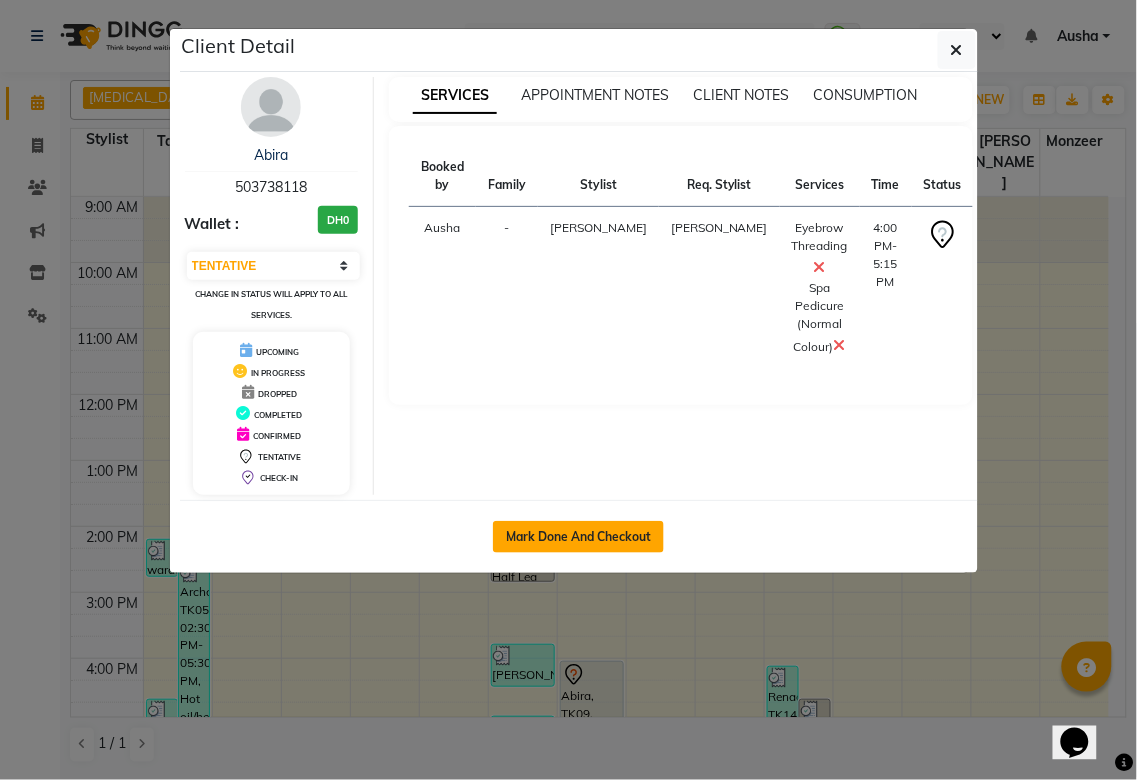 click on "Mark Done And Checkout" 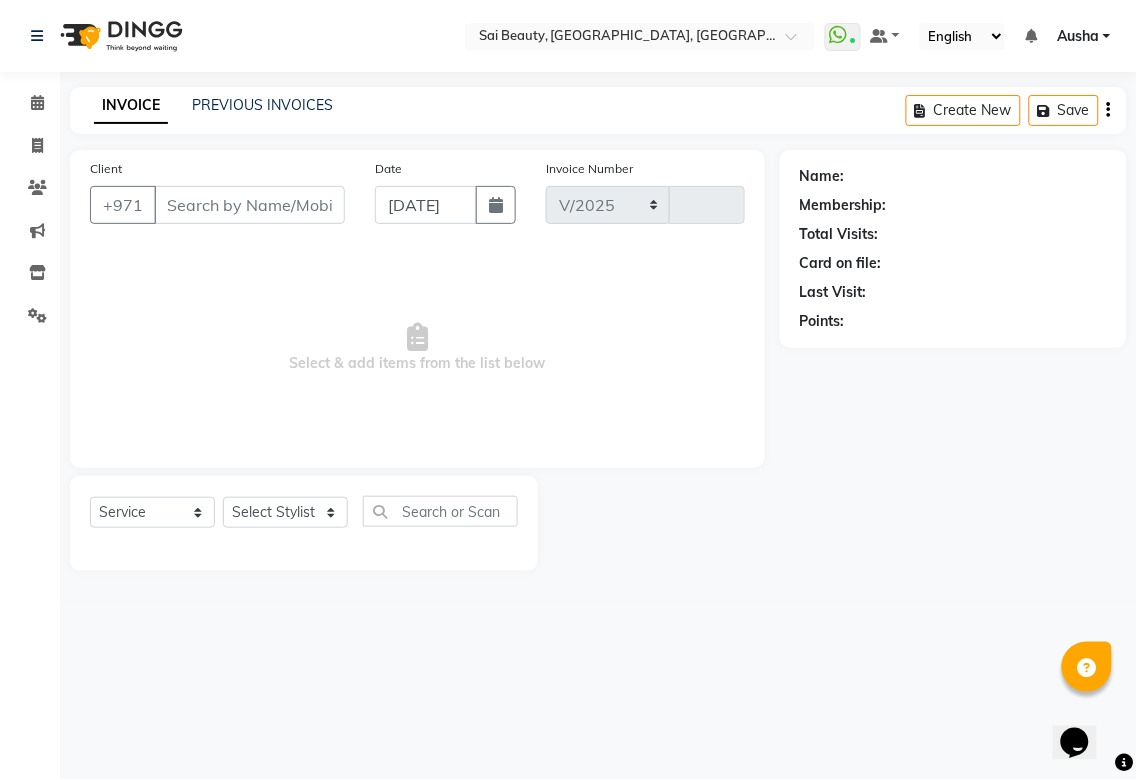select on "5352" 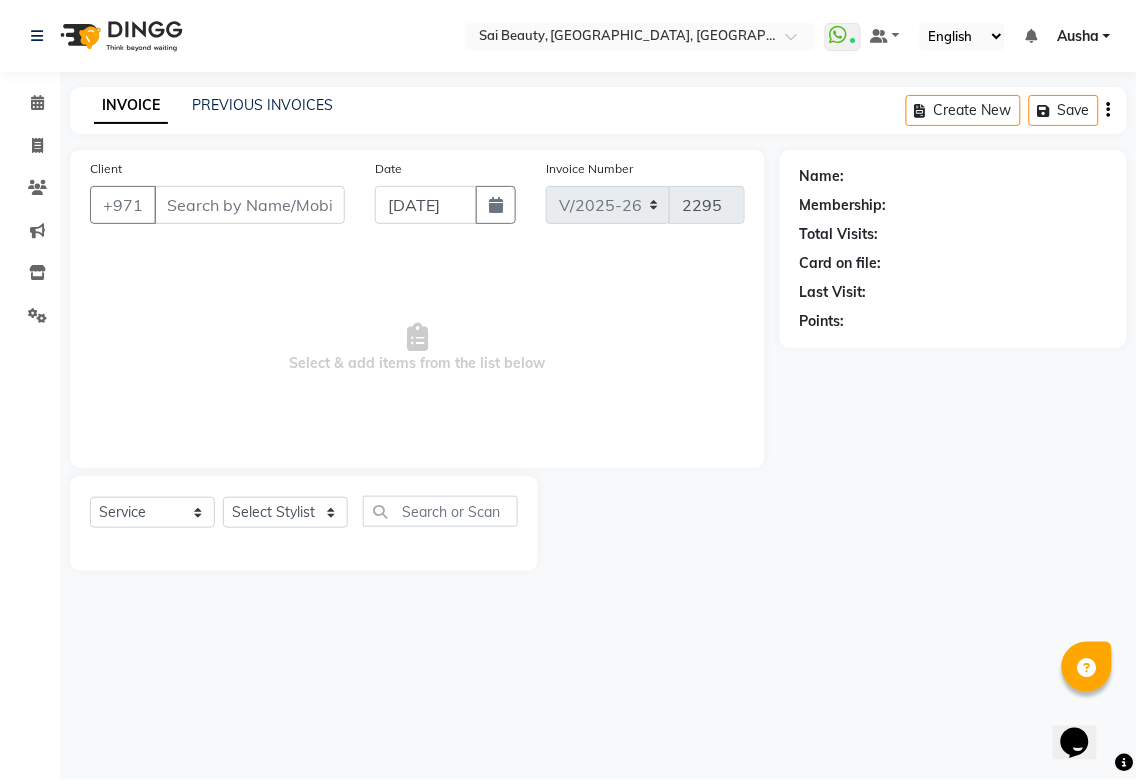 type on "503738118" 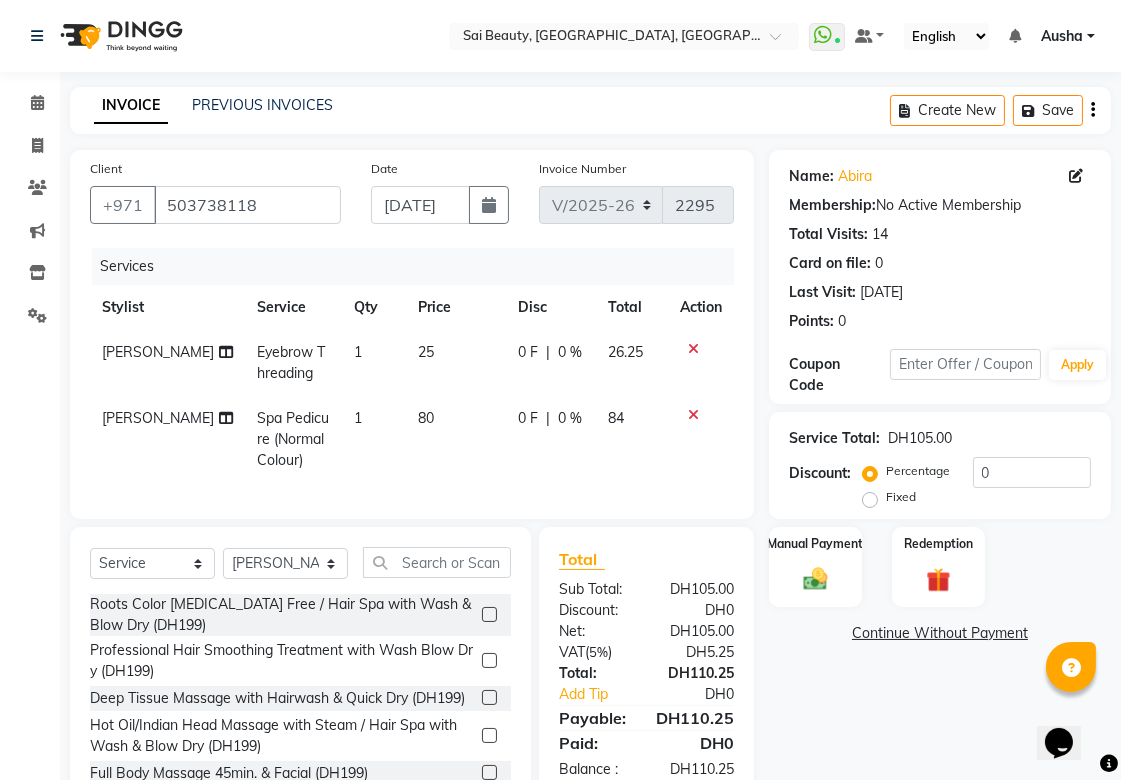 click 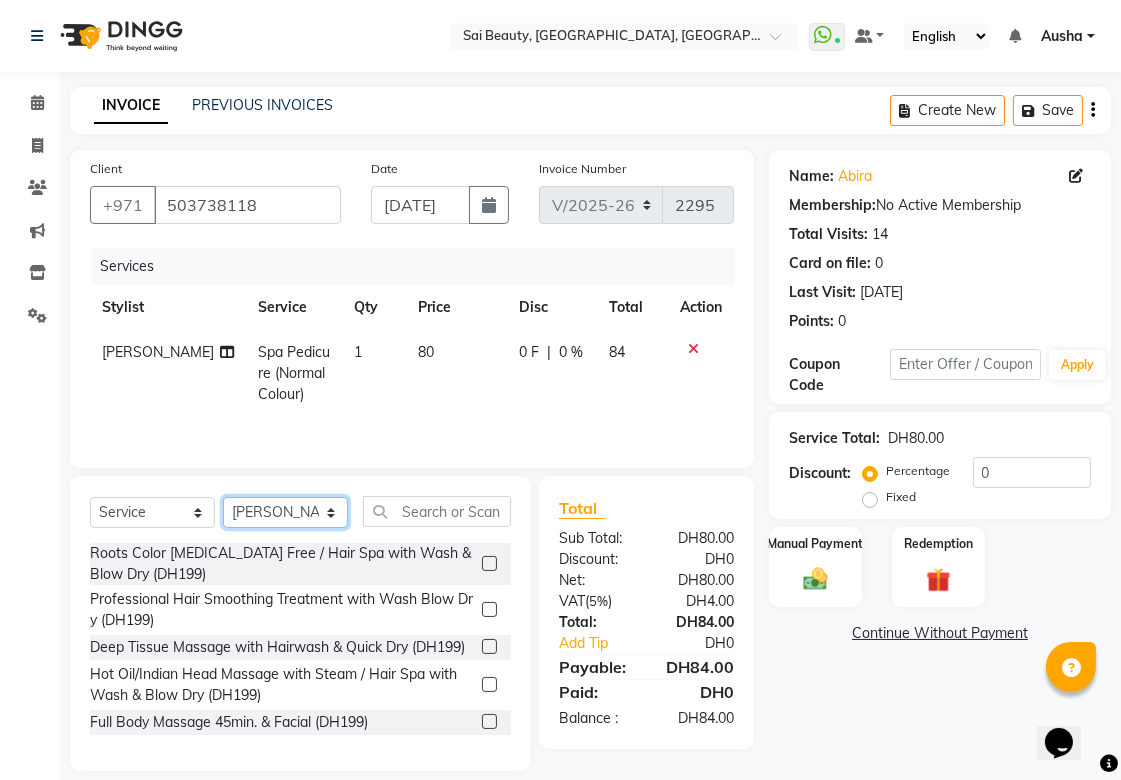 click on "Select Stylist [PERSON_NAME][MEDICAL_DATA] [PERSON_NAME] Asmi Ausha [PERSON_NAME] Gita [PERSON_NAME] Monzeer shree [PERSON_NAME] [PERSON_NAME] Surakcha [PERSON_NAME] Yamu" 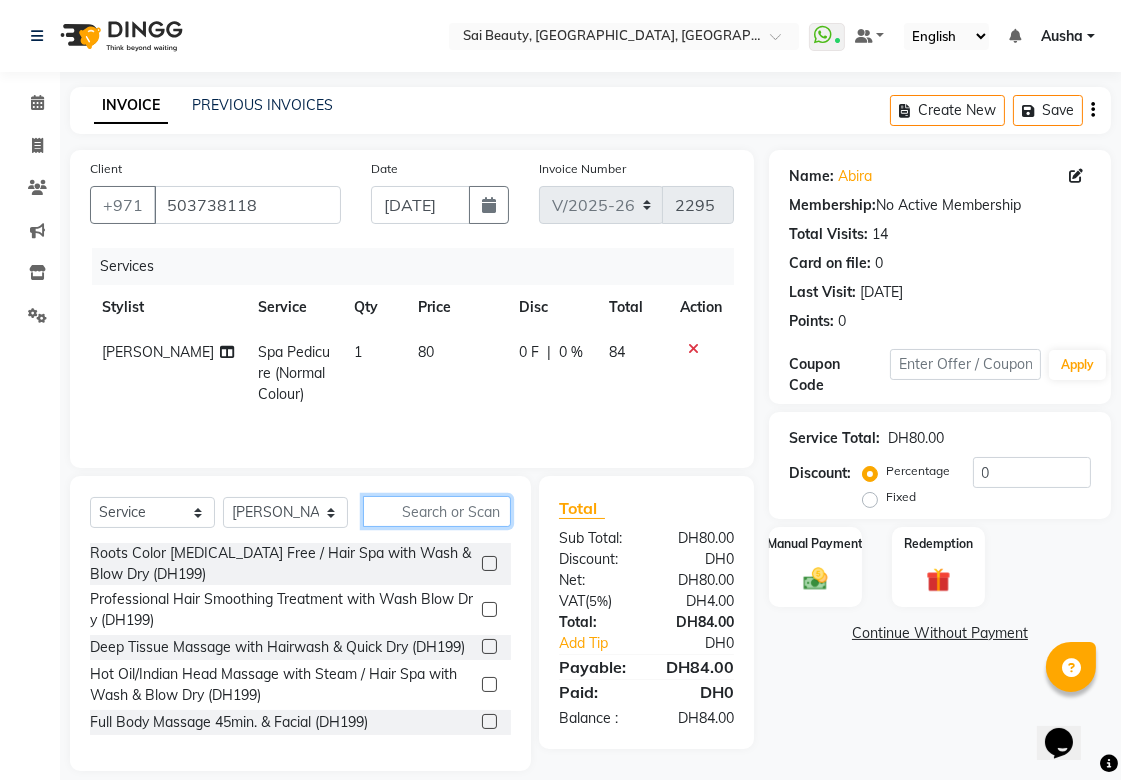 click 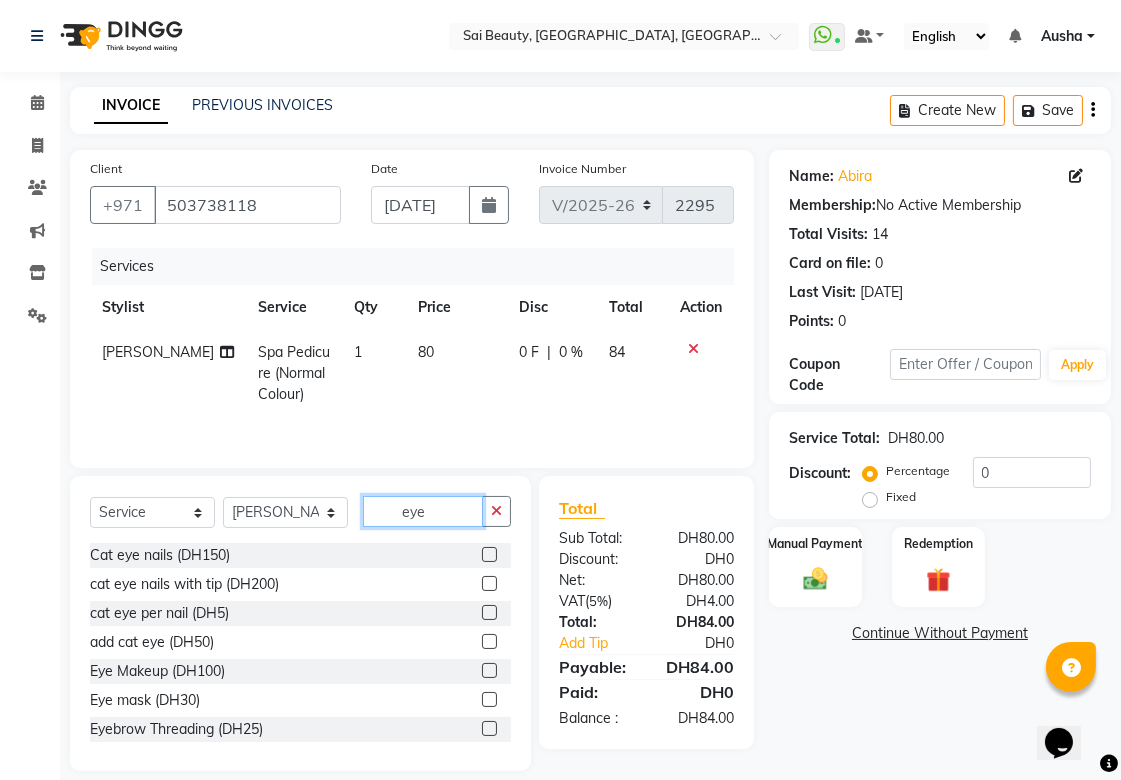 type on "eye" 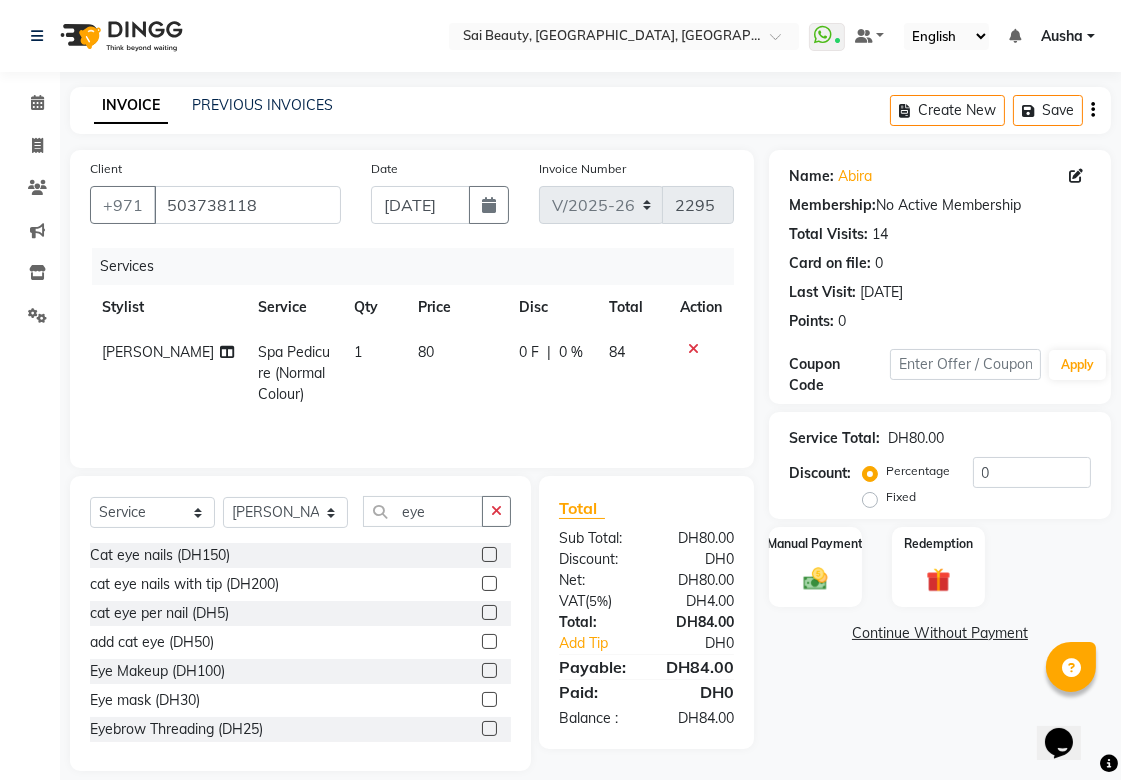 click 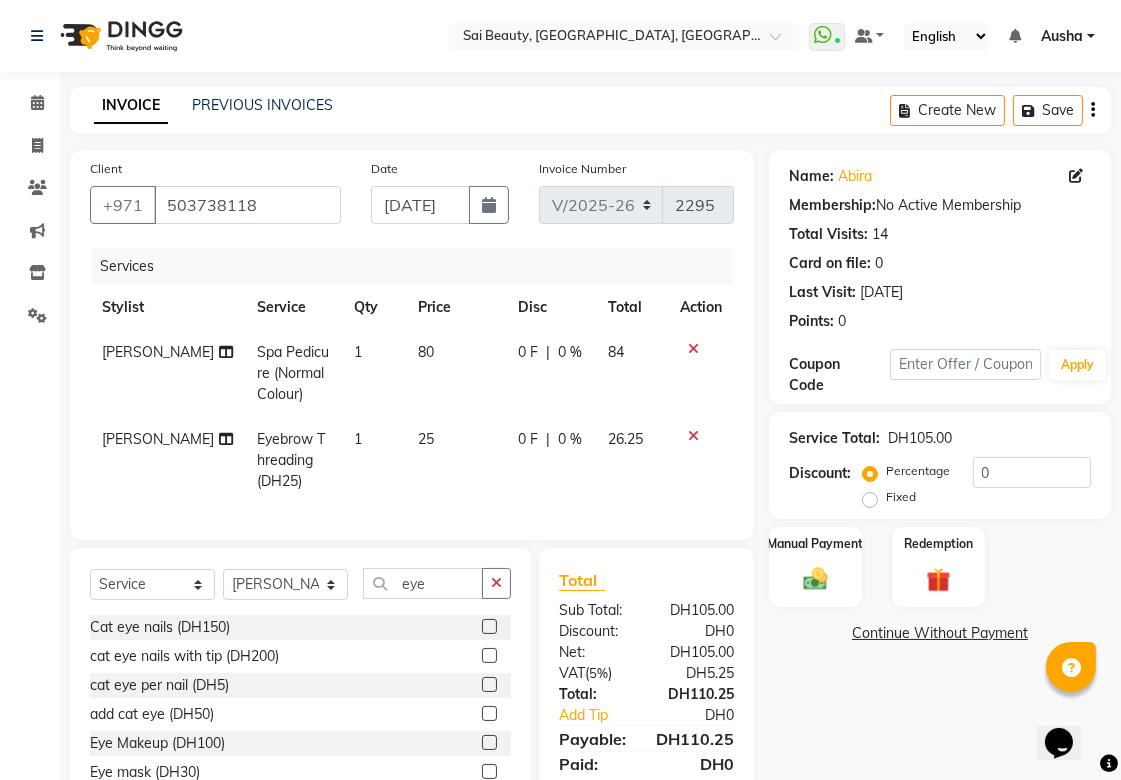 checkbox on "false" 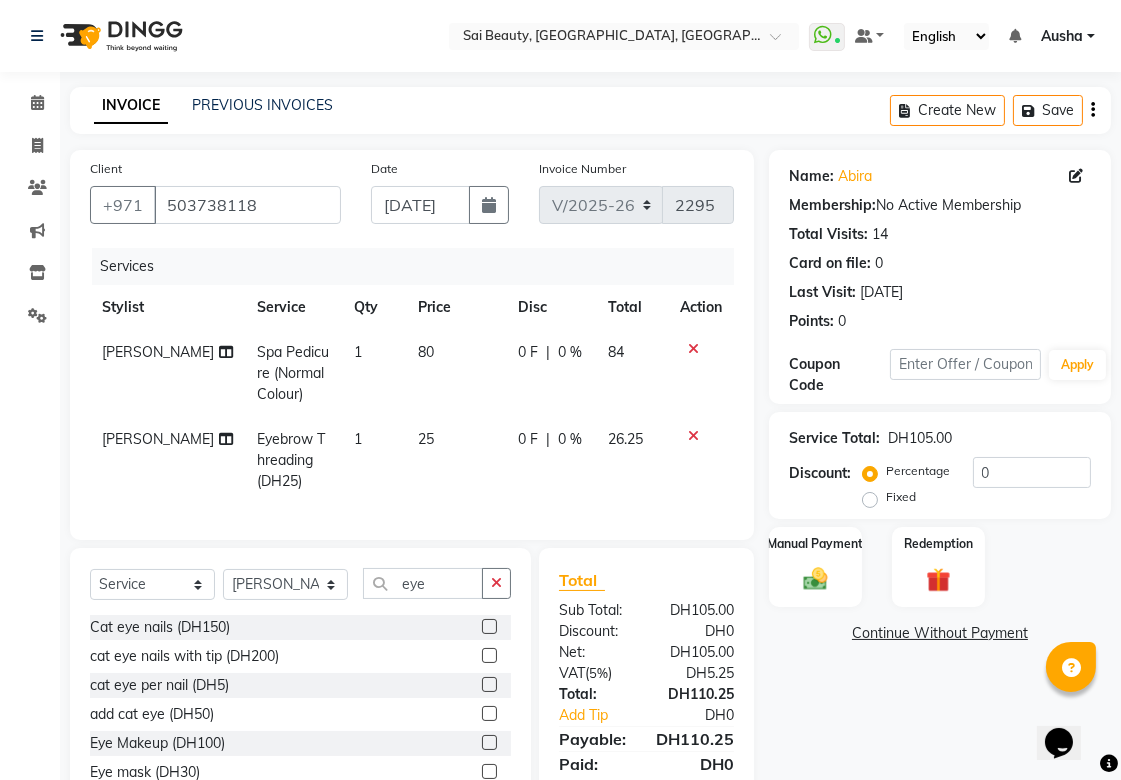 click 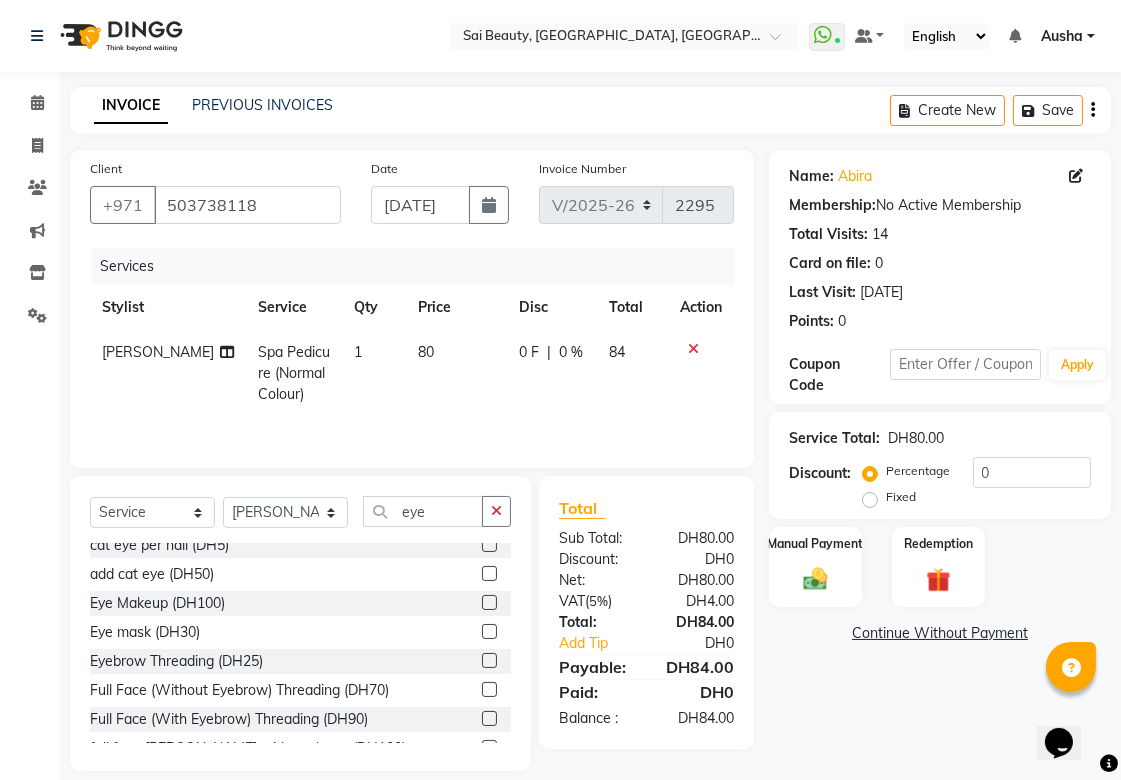 scroll, scrollTop: 145, scrollLeft: 0, axis: vertical 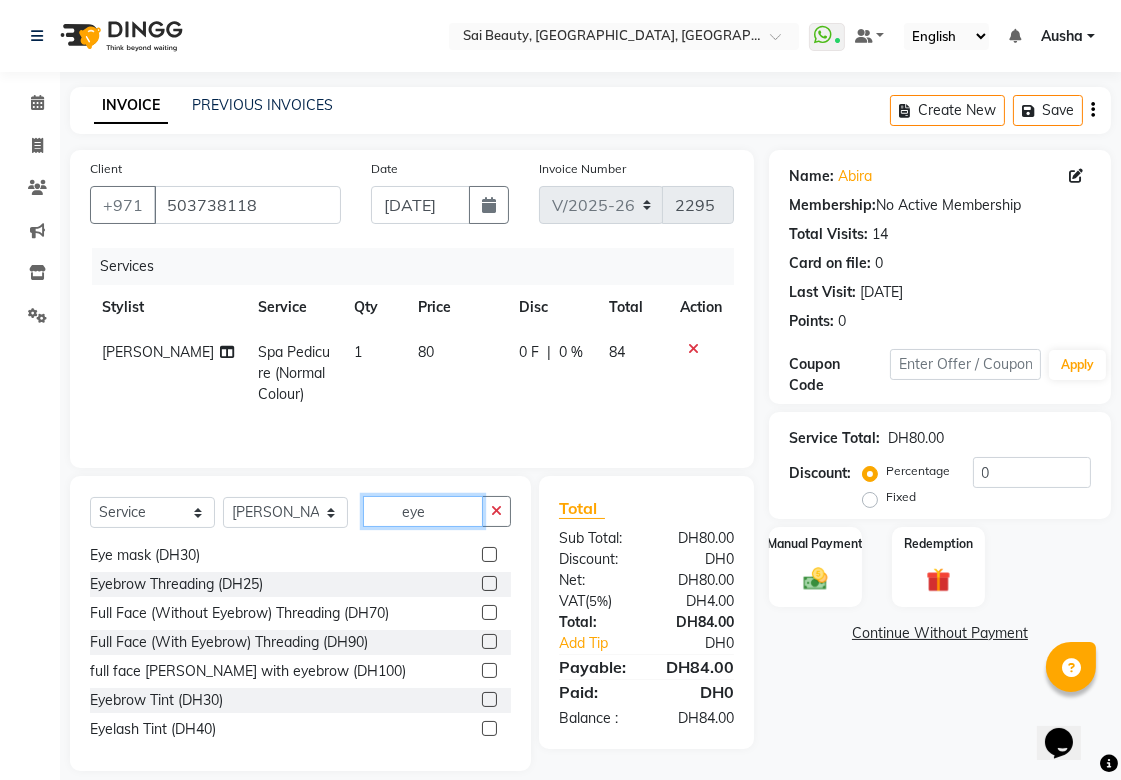 click on "eye" 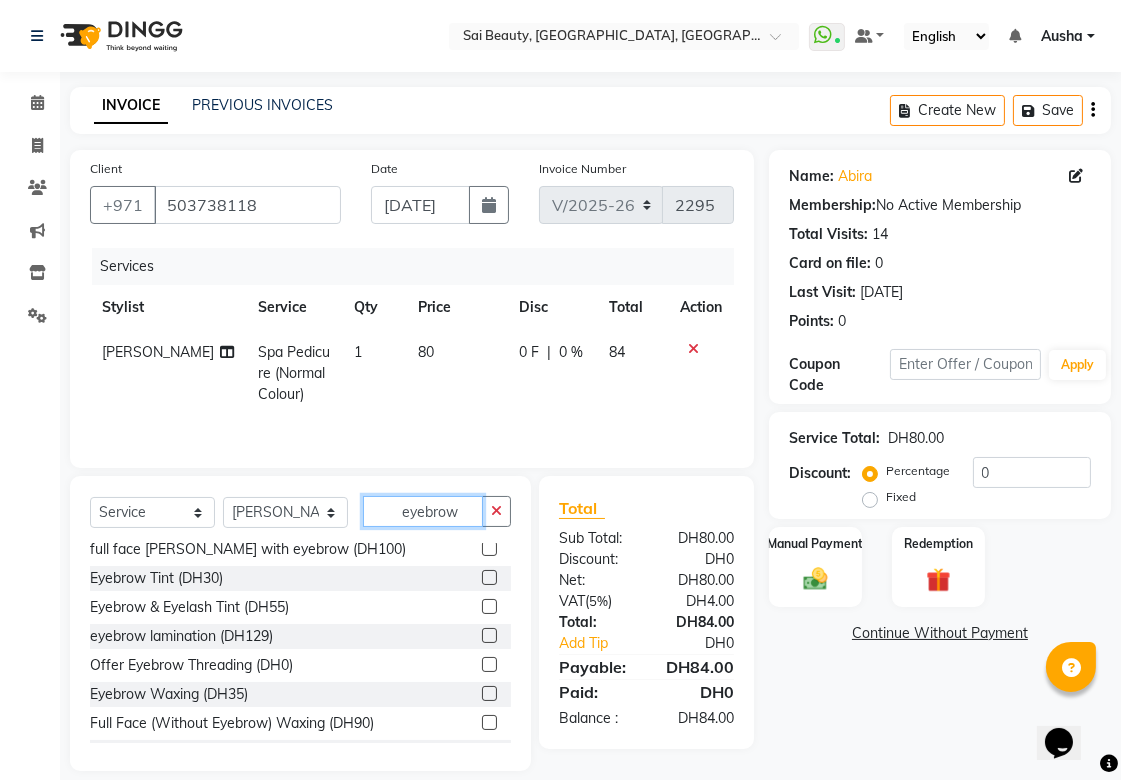 scroll, scrollTop: 116, scrollLeft: 0, axis: vertical 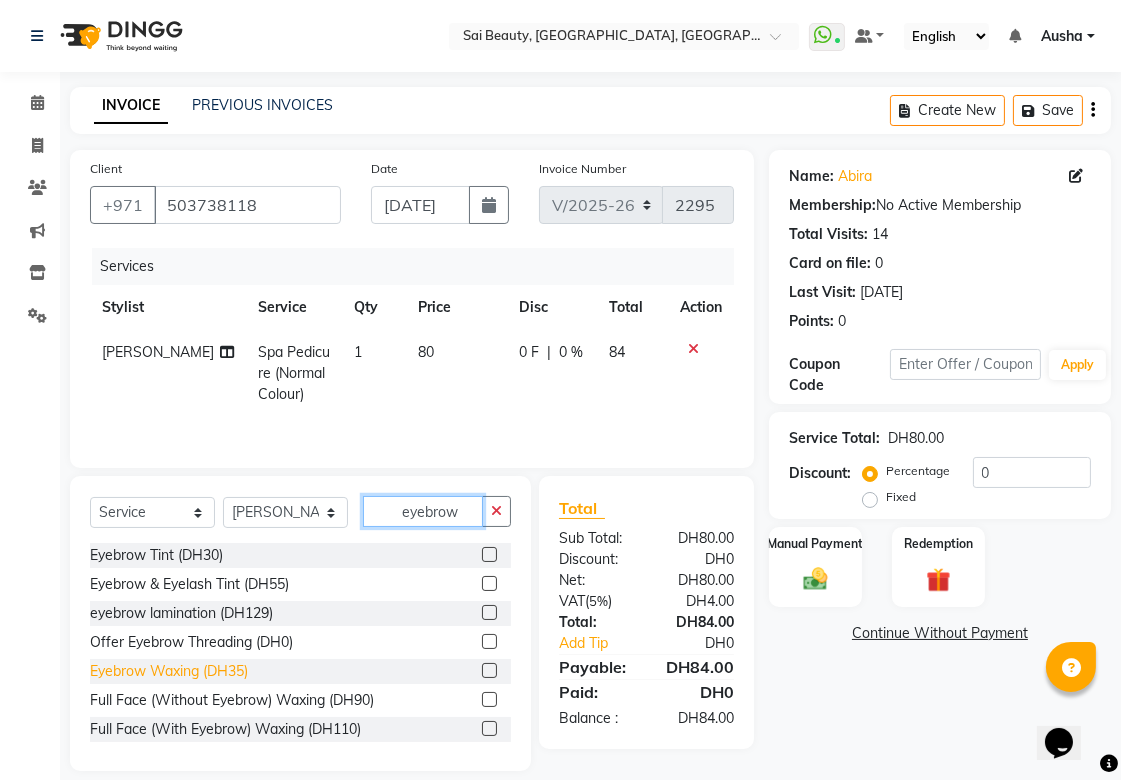 type on "eyebrow" 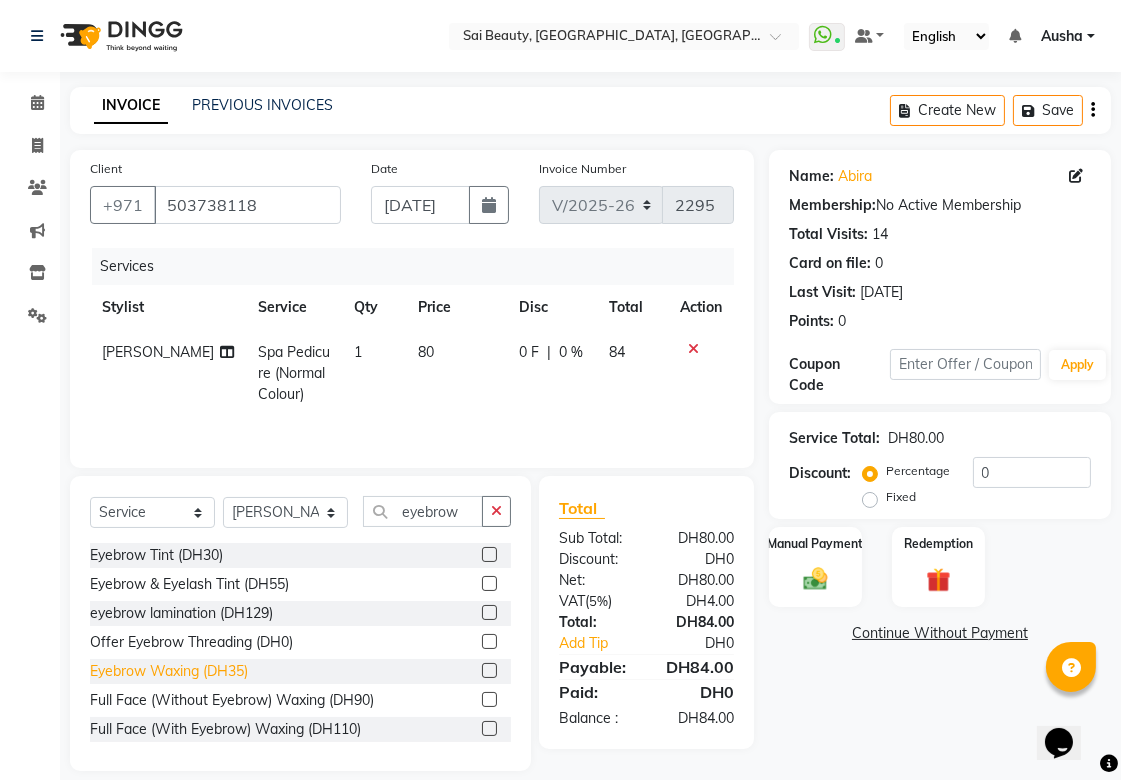 click on "Eyebrow Waxing (DH35)" 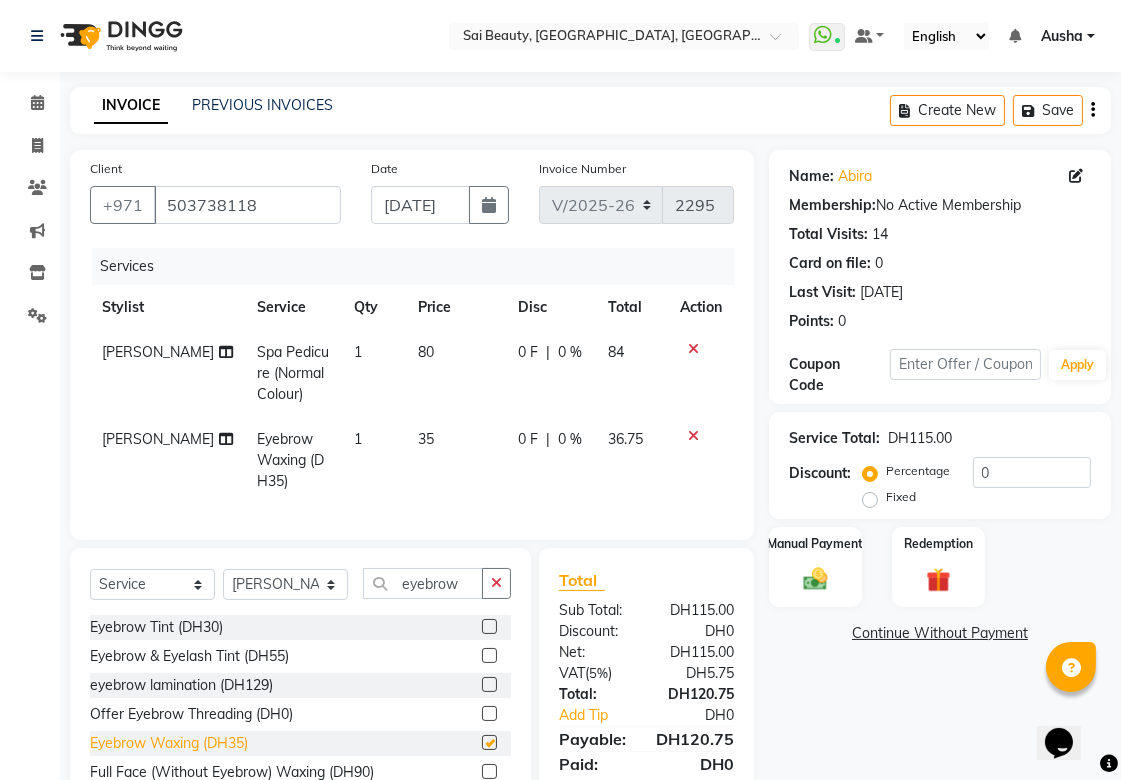 checkbox on "false" 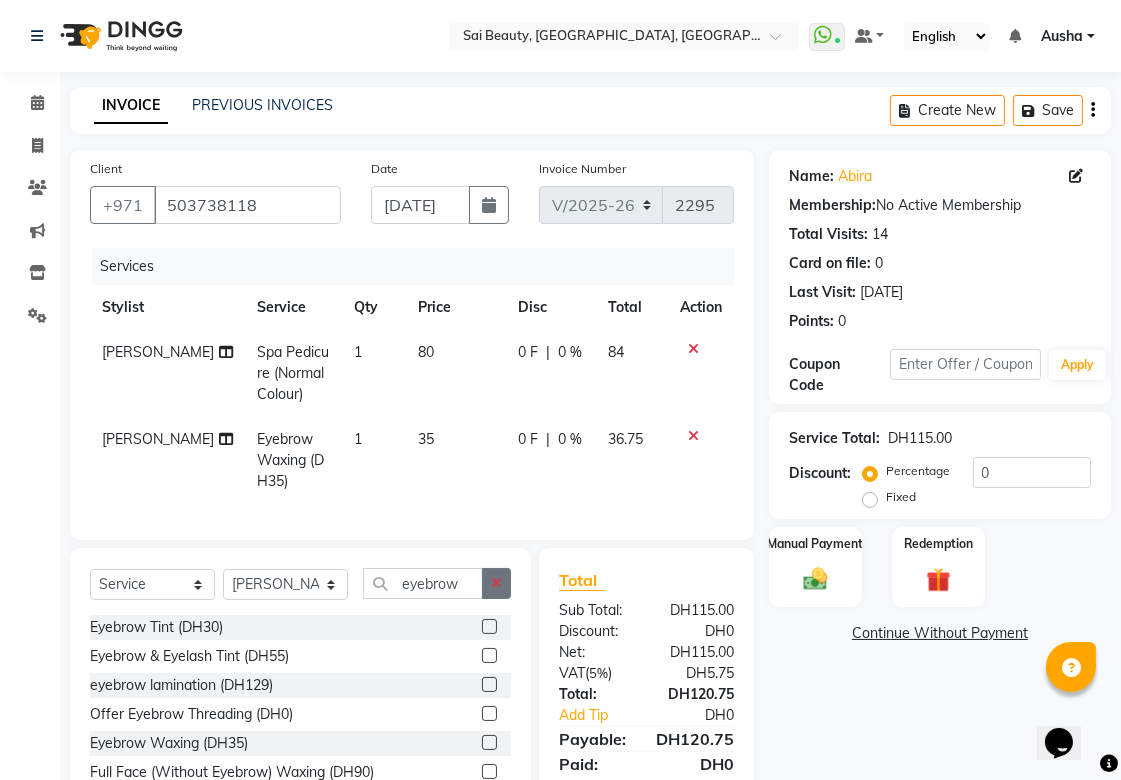 click 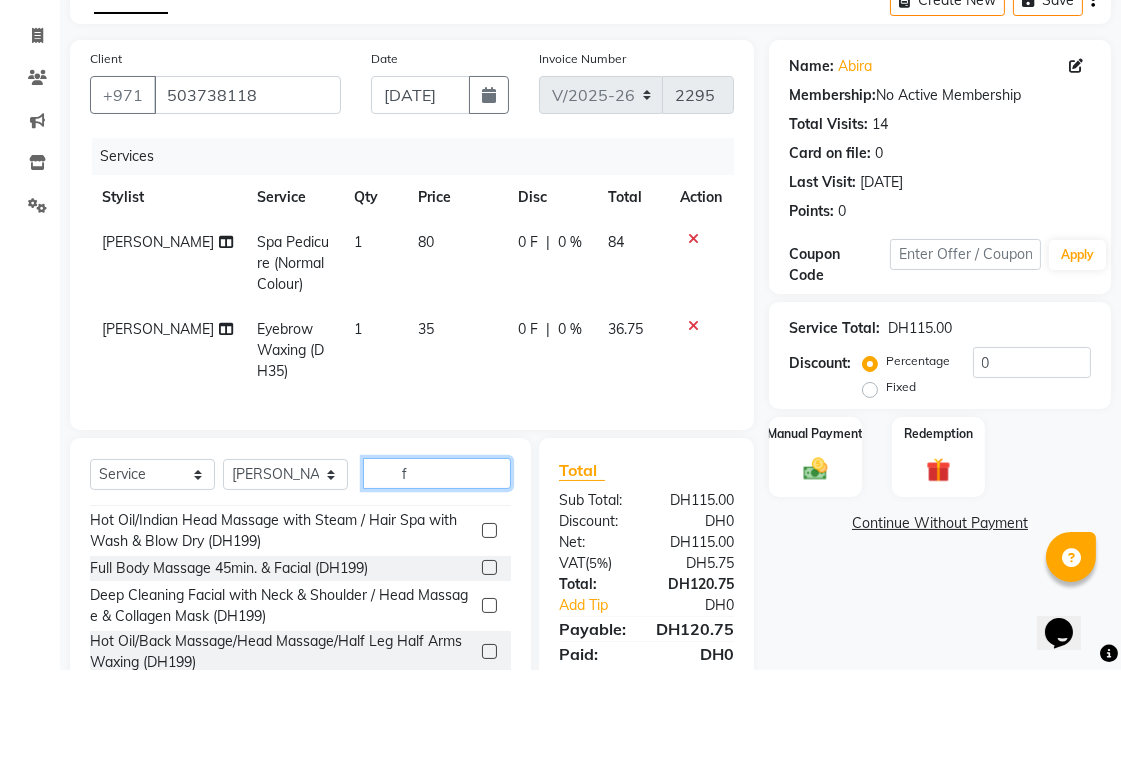 scroll, scrollTop: 91, scrollLeft: 0, axis: vertical 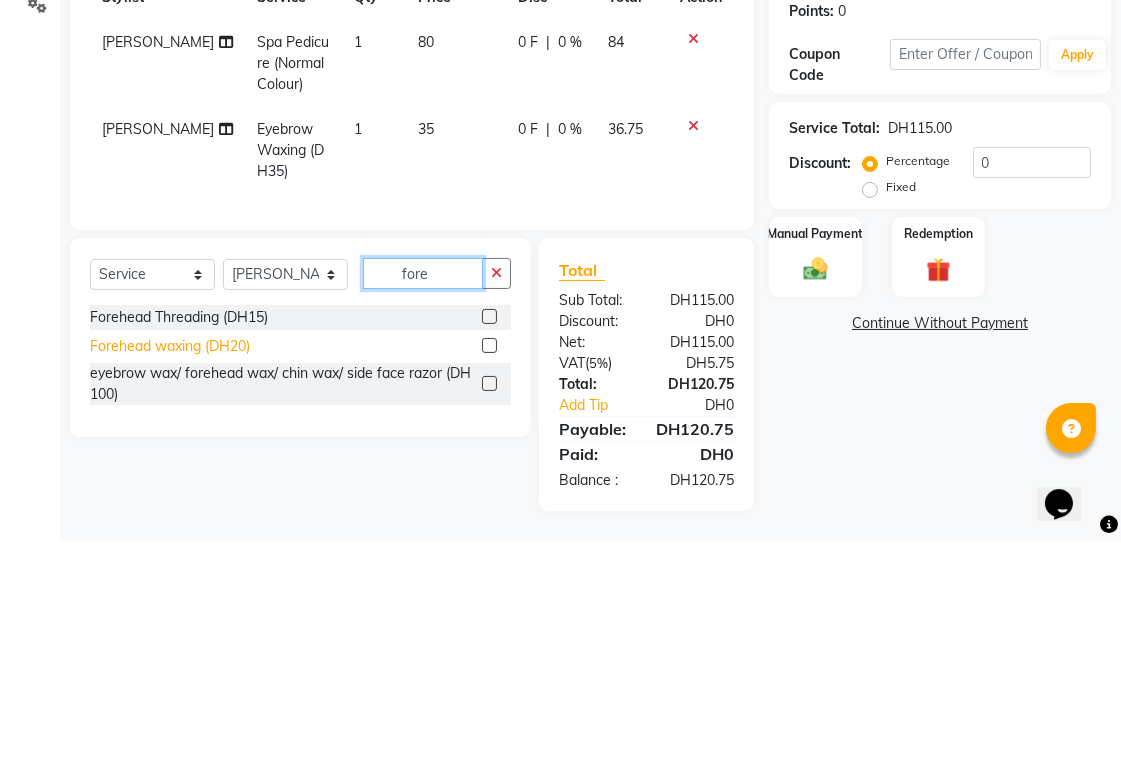type on "fore" 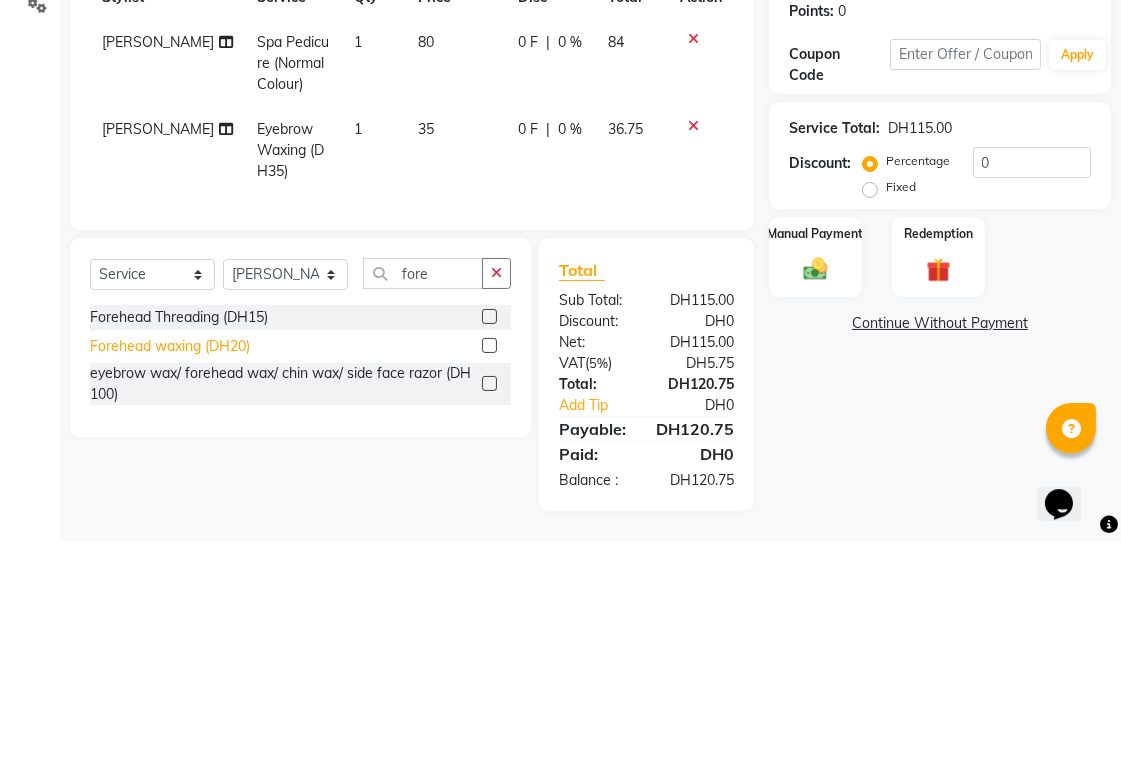 click on "Forehead waxing  (DH20)" 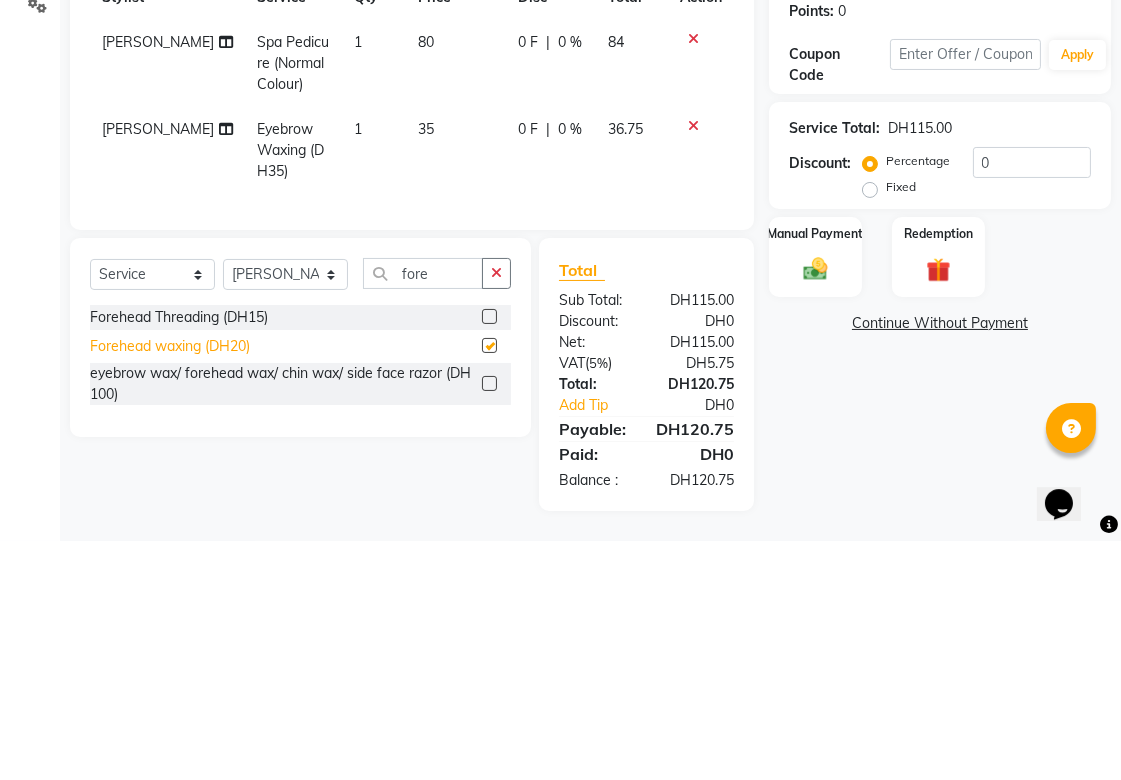 scroll, scrollTop: 87, scrollLeft: 0, axis: vertical 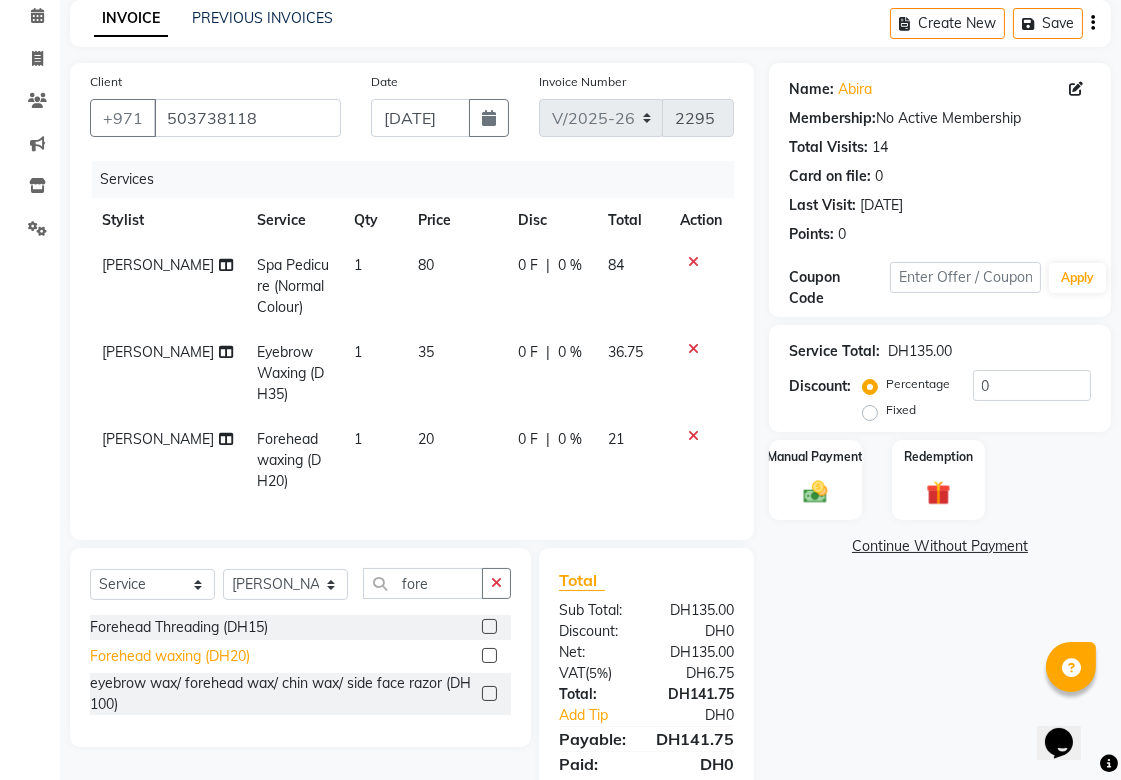 checkbox on "false" 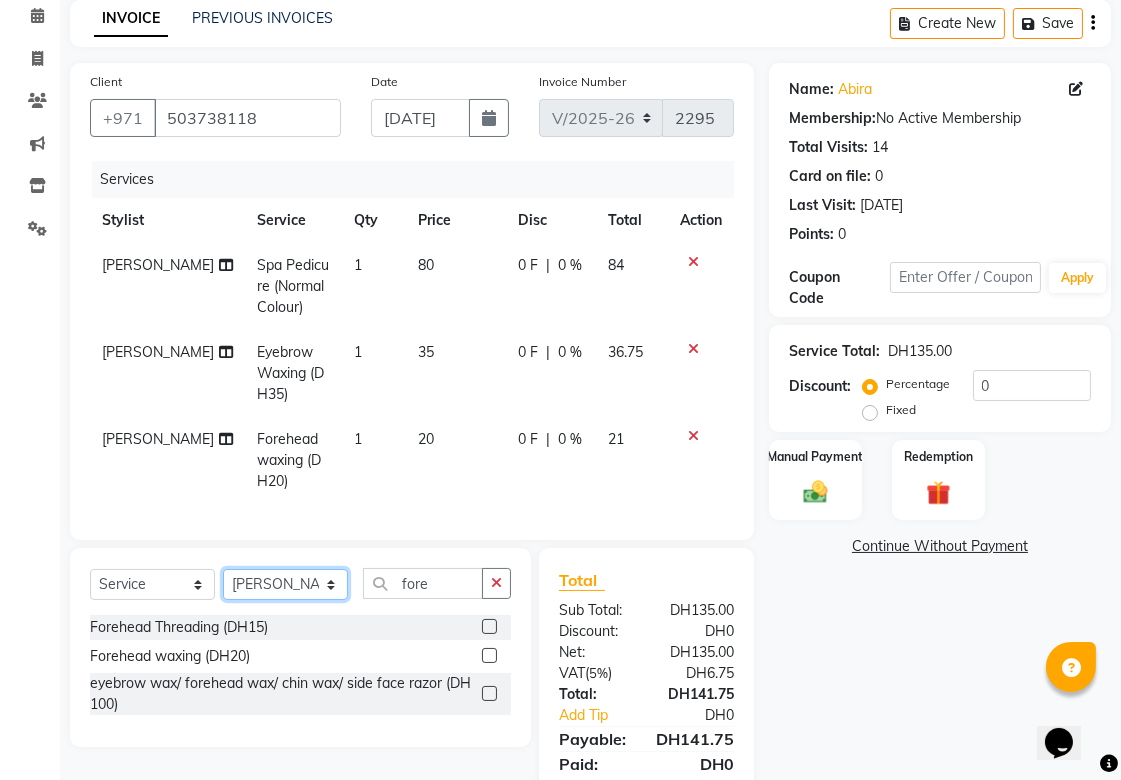 click on "Select Stylist [PERSON_NAME][MEDICAL_DATA] [PERSON_NAME] Asmi Ausha [PERSON_NAME] Gita [PERSON_NAME] Monzeer shree [PERSON_NAME] [PERSON_NAME] Surakcha [PERSON_NAME] Yamu" 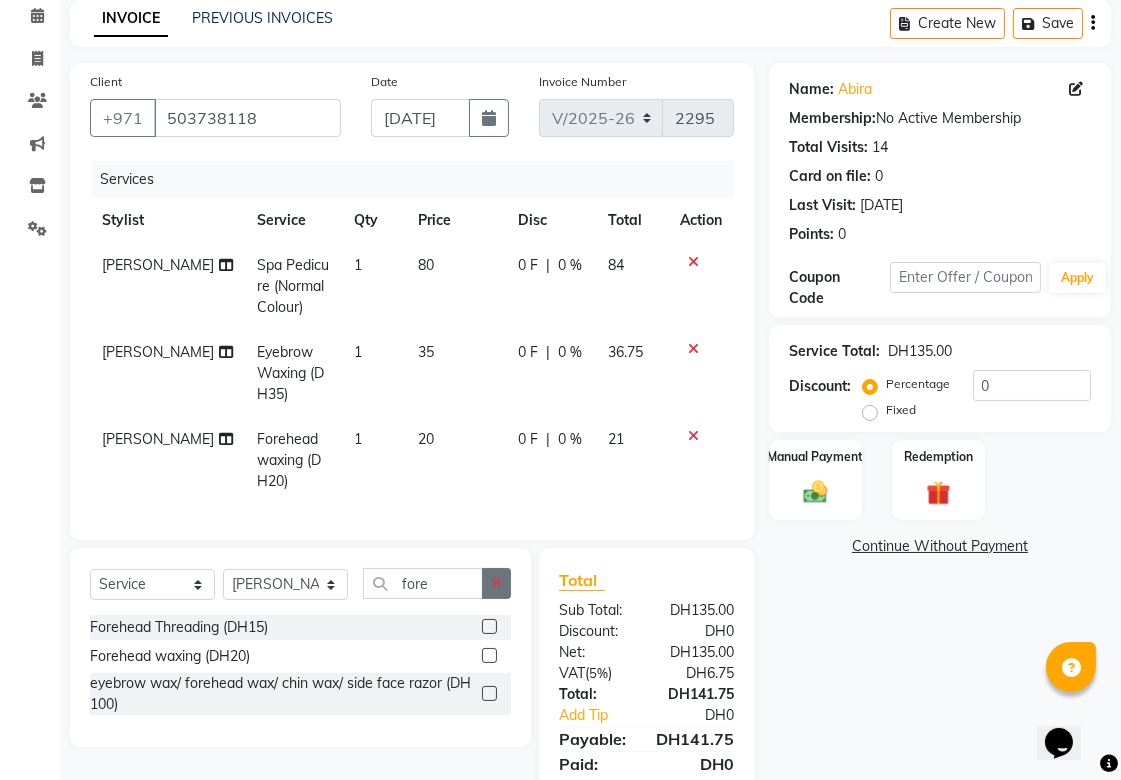 click 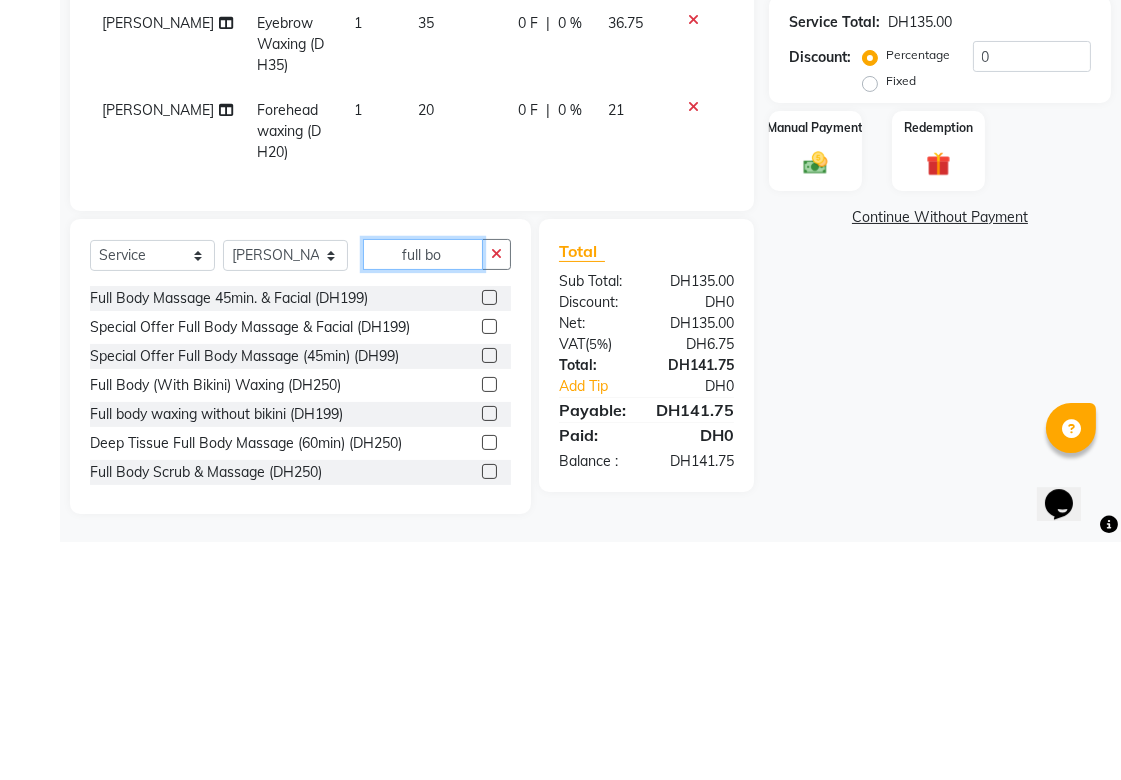 scroll, scrollTop: 196, scrollLeft: 0, axis: vertical 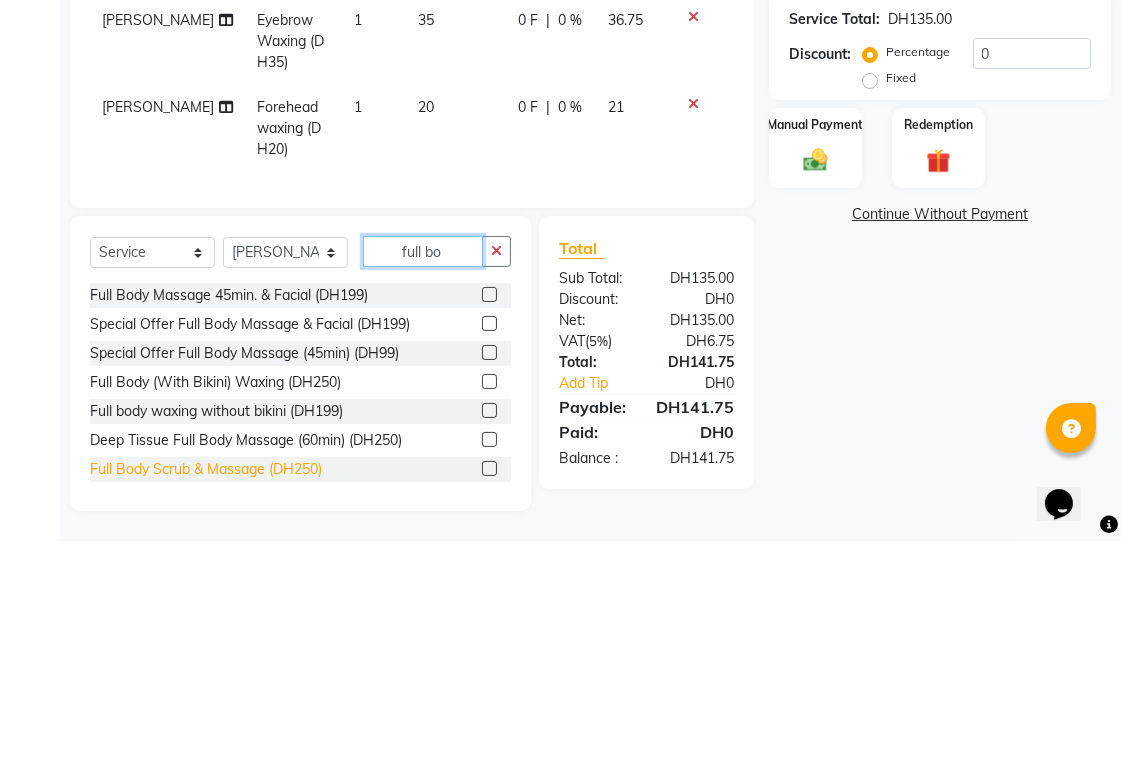 type on "full bo" 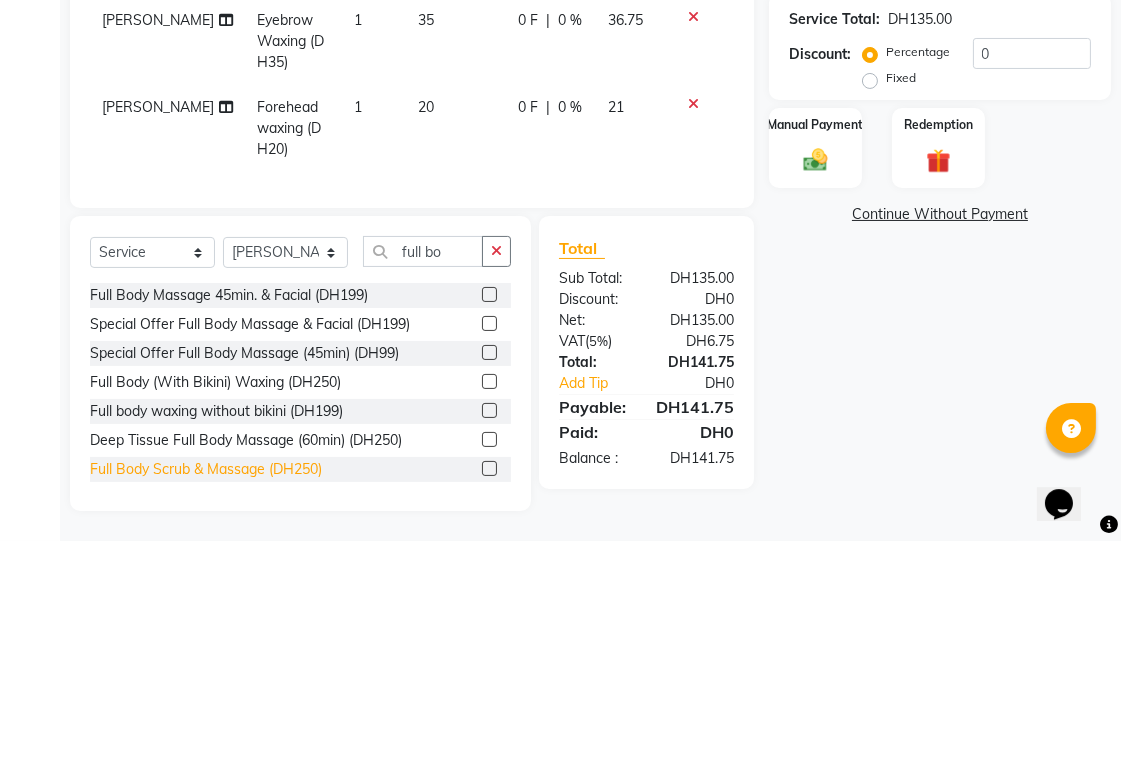 click on "Full Body Scrub & Massage (DH250)" 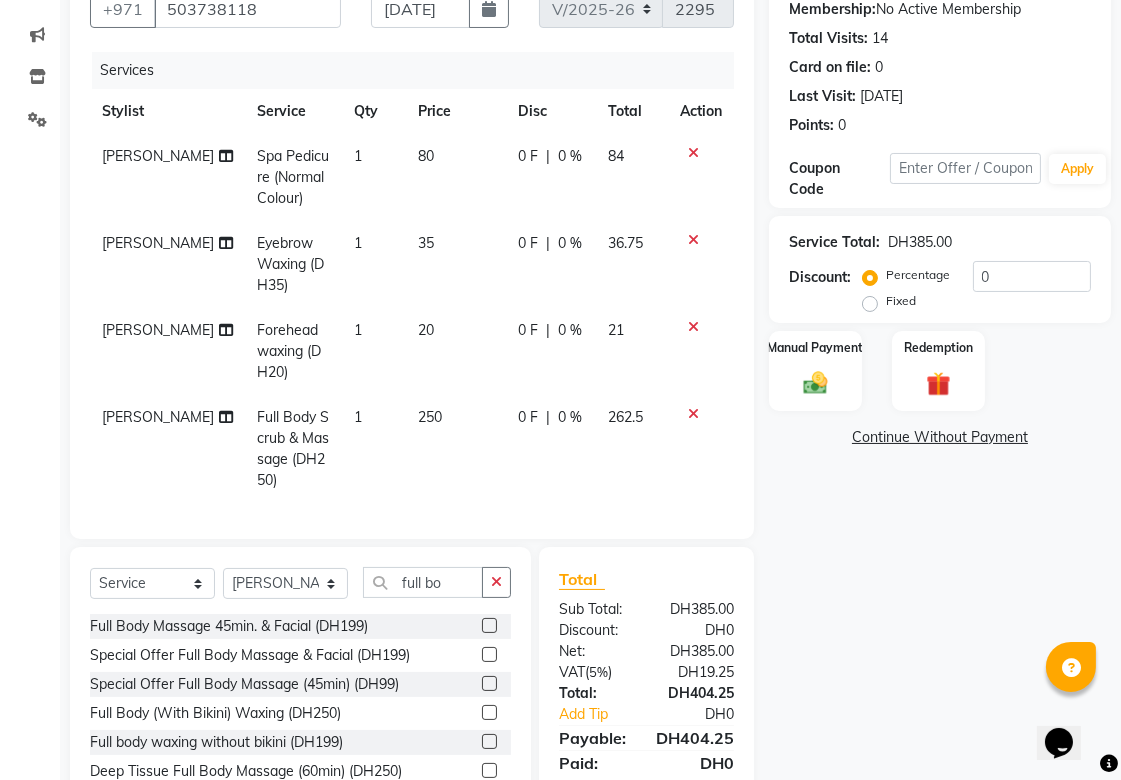 checkbox on "false" 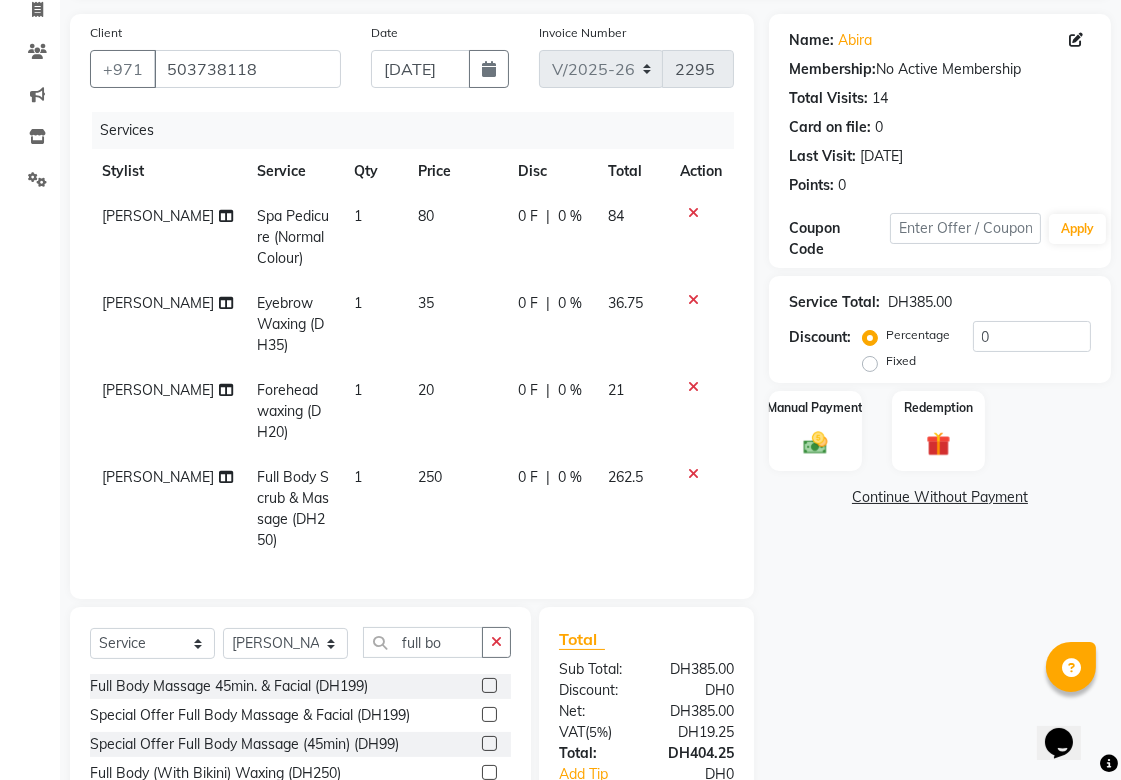 scroll, scrollTop: 131, scrollLeft: 0, axis: vertical 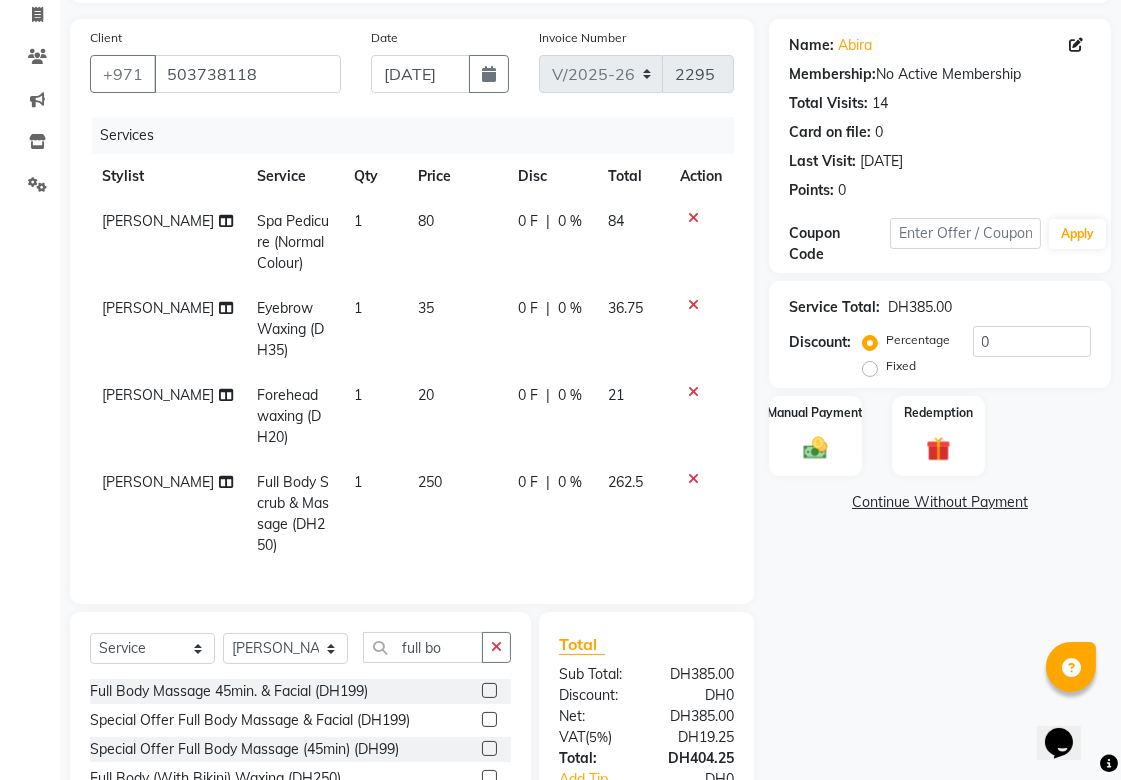 click 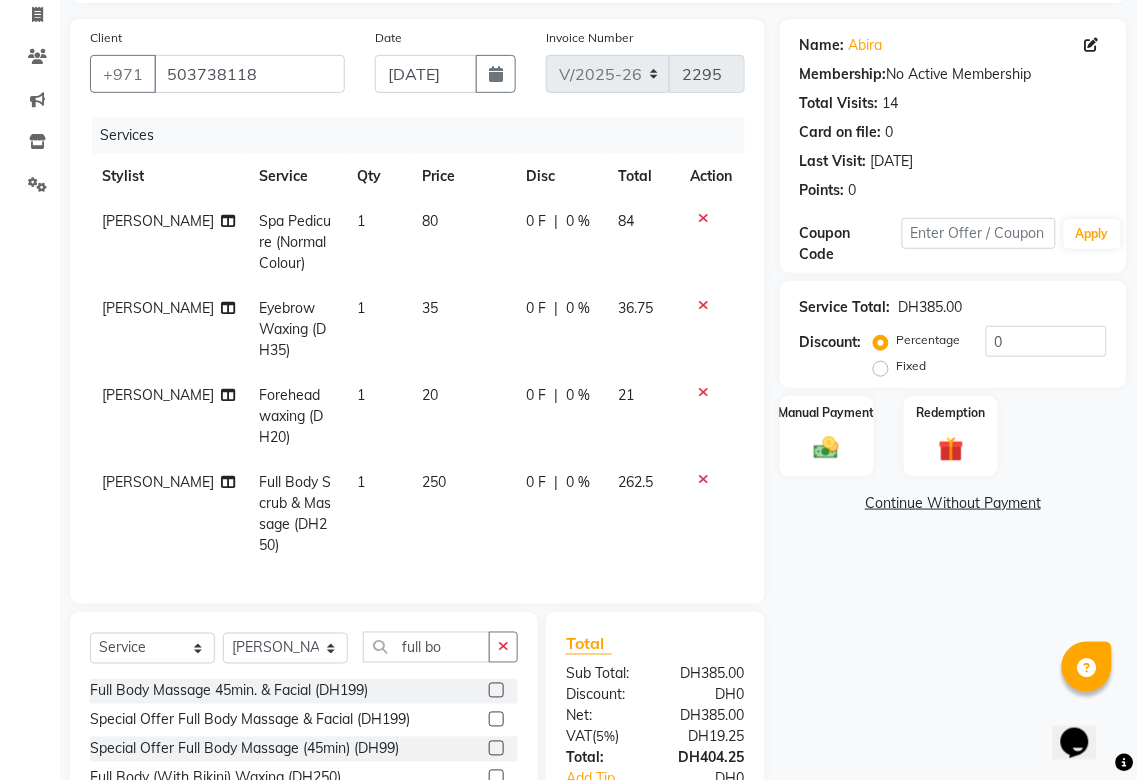 select on "57468" 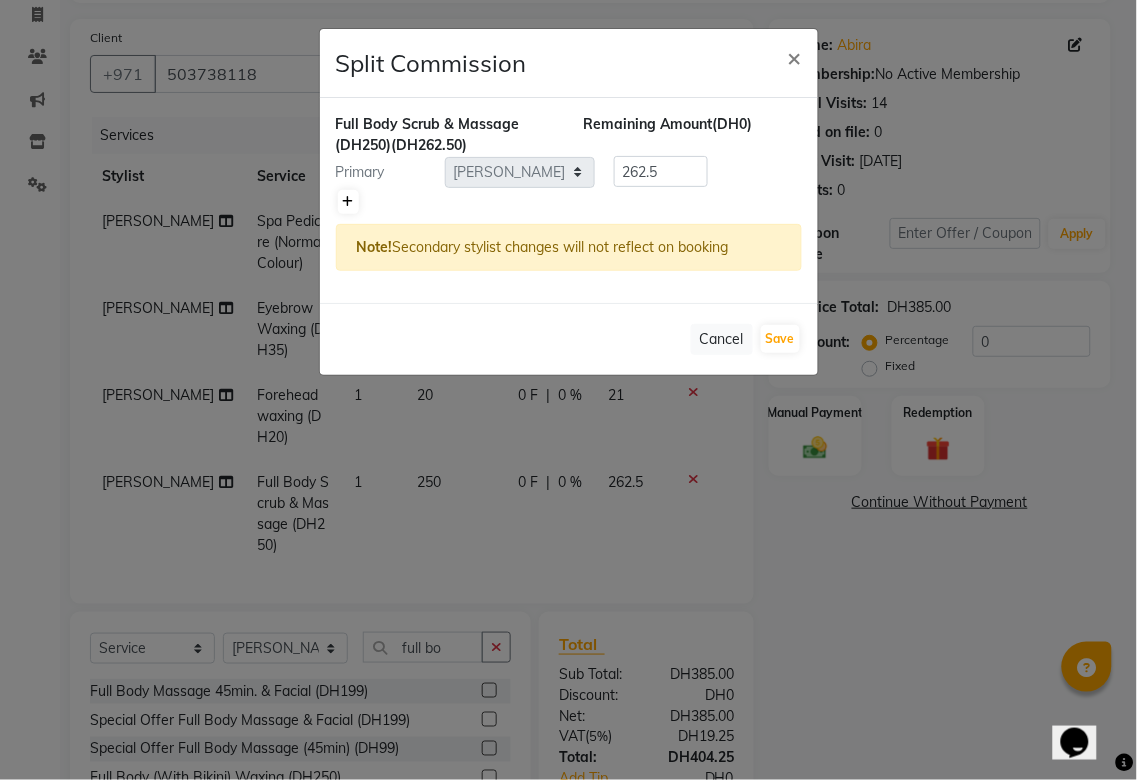 click 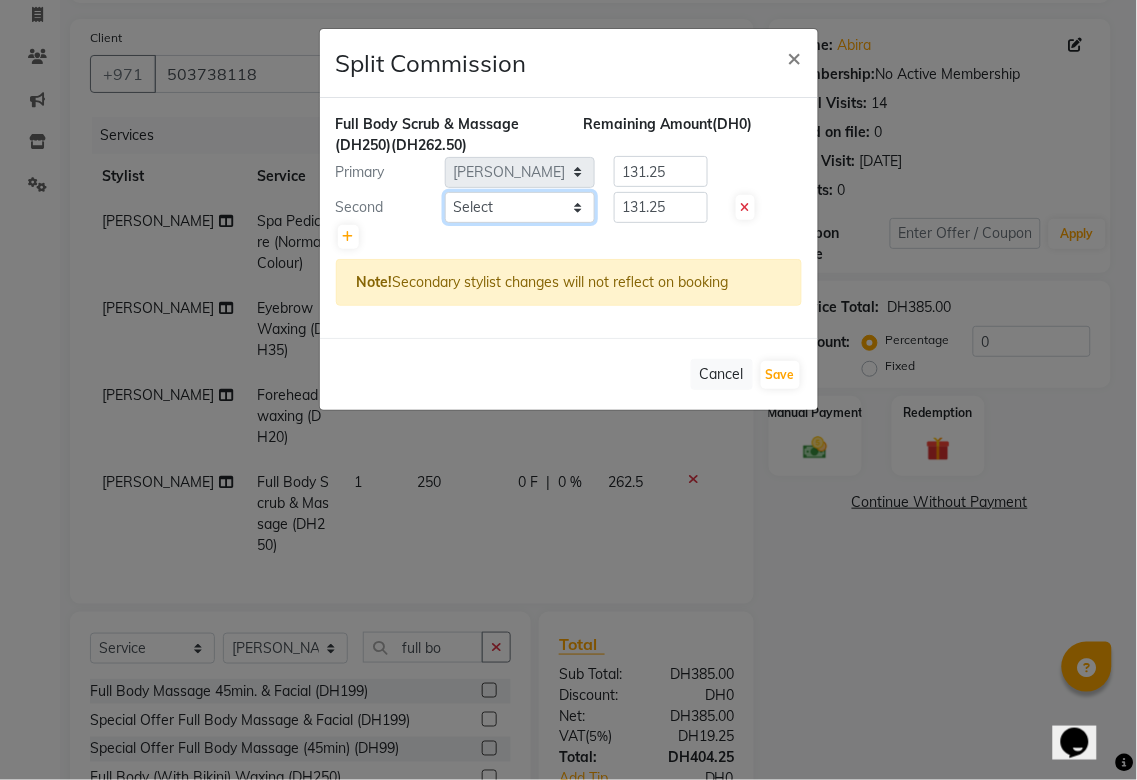 click on "Select  [PERSON_NAME][MEDICAL_DATA]   [PERSON_NAME]   Asmi   Ausha   [PERSON_NAME]   Gita   [PERSON_NAME]   Monzeer   shree   [PERSON_NAME]   [PERSON_NAME]   Surakcha   [PERSON_NAME]   Yamu" 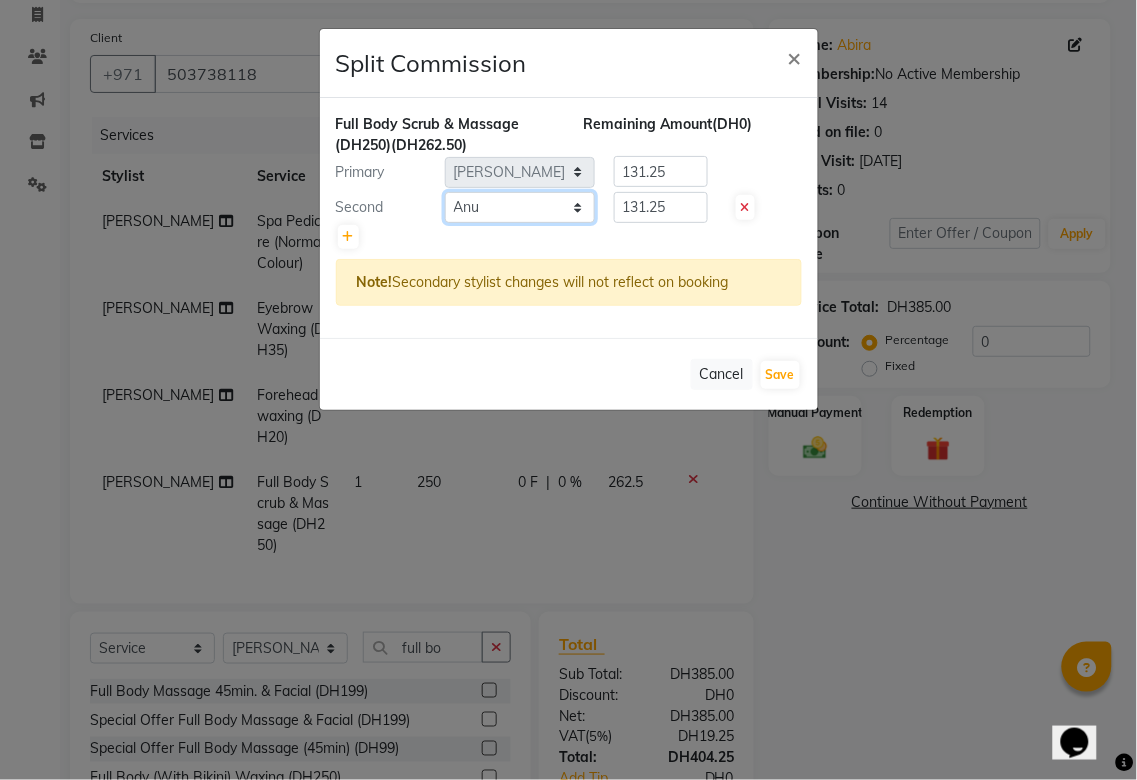 click on "Select  [PERSON_NAME][MEDICAL_DATA]   [PERSON_NAME]   Asmi   Ausha   [PERSON_NAME]   Gita   [PERSON_NAME]   Monzeer   shree   [PERSON_NAME]   [PERSON_NAME]   Surakcha   [PERSON_NAME]   Yamu" 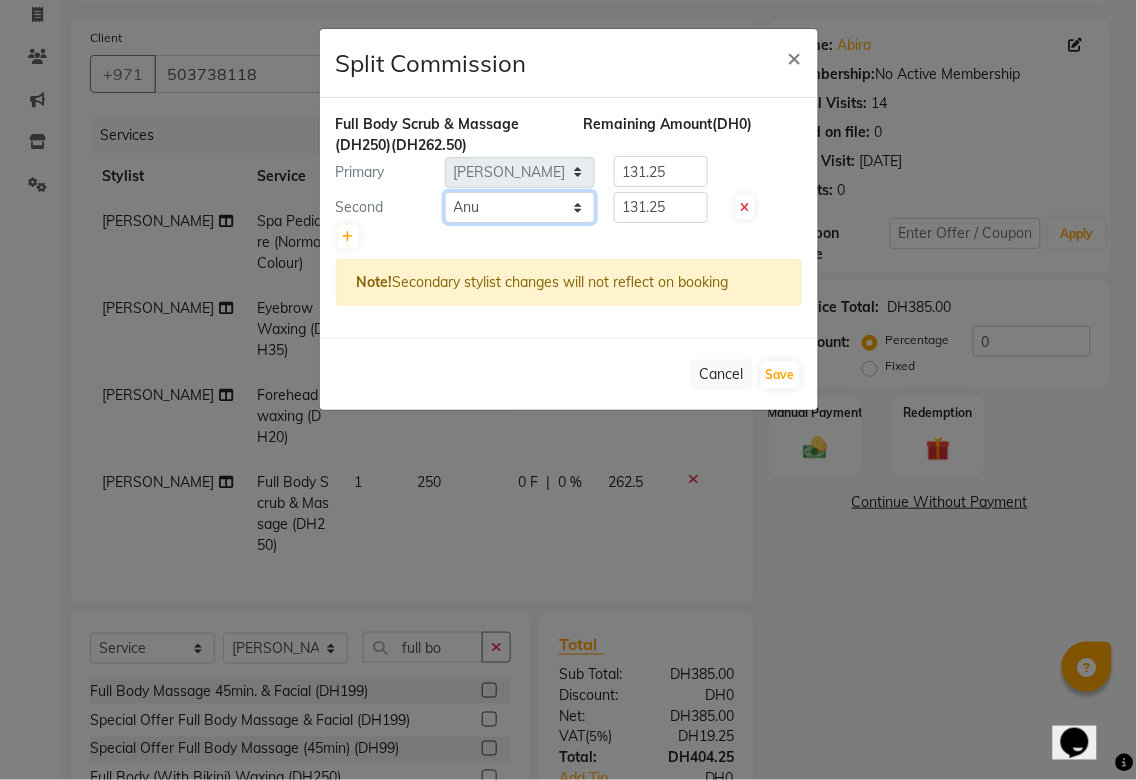 click on "Select  [PERSON_NAME][MEDICAL_DATA]   [PERSON_NAME]   Asmi   Ausha   [PERSON_NAME]   Gita   [PERSON_NAME]   Monzeer   shree   [PERSON_NAME]   [PERSON_NAME]   Surakcha   [PERSON_NAME]   Yamu" 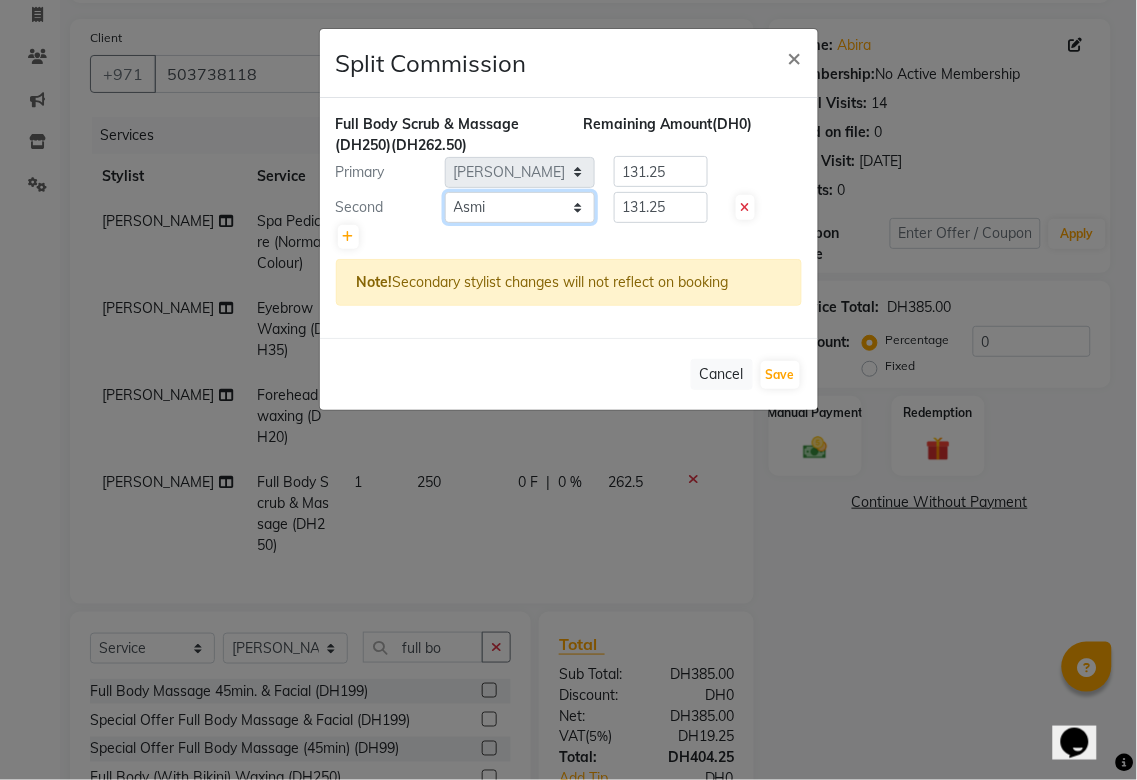 click on "Select  [PERSON_NAME][MEDICAL_DATA]   [PERSON_NAME]   Asmi   Ausha   [PERSON_NAME]   Gita   [PERSON_NAME]   Monzeer   shree   [PERSON_NAME]   [PERSON_NAME]   Surakcha   [PERSON_NAME]   Yamu" 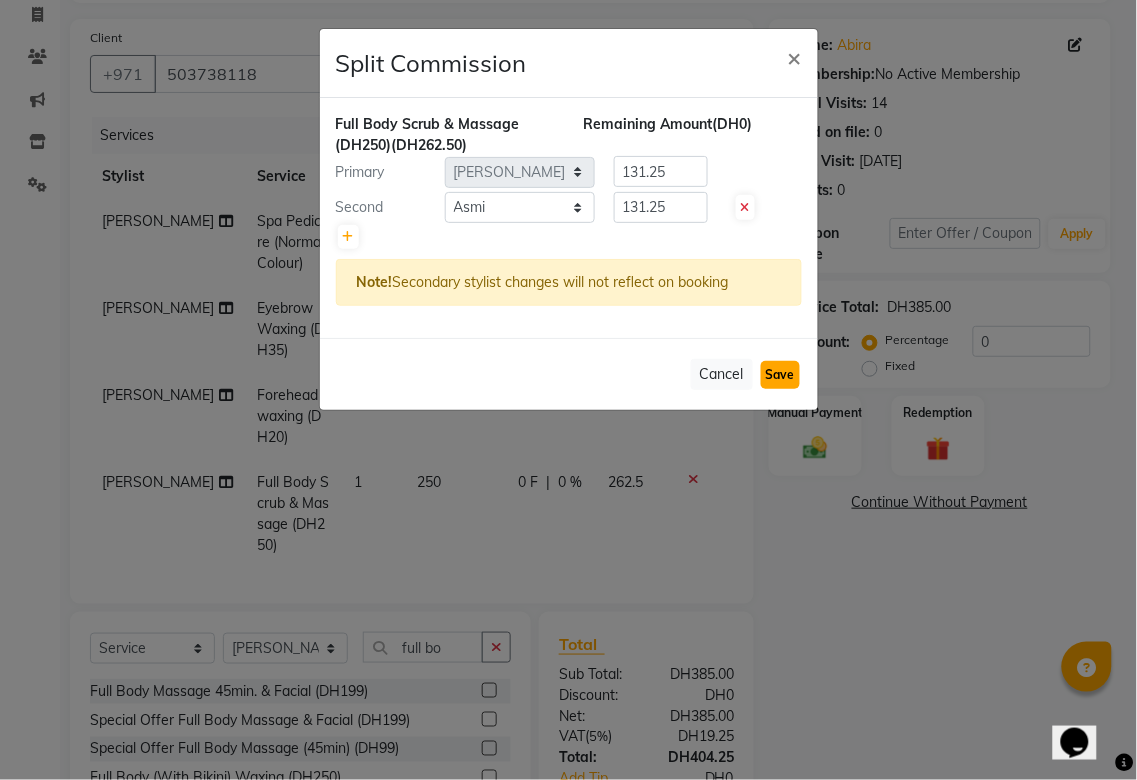 click on "Save" 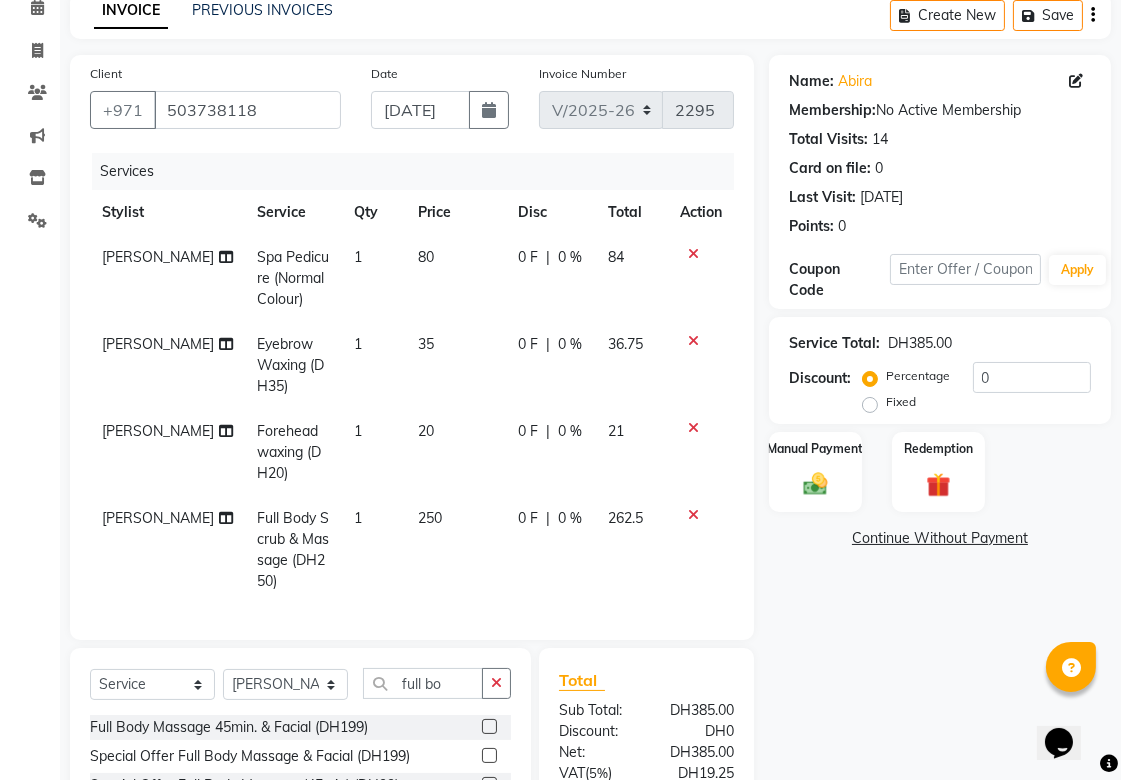 scroll, scrollTop: 65, scrollLeft: 0, axis: vertical 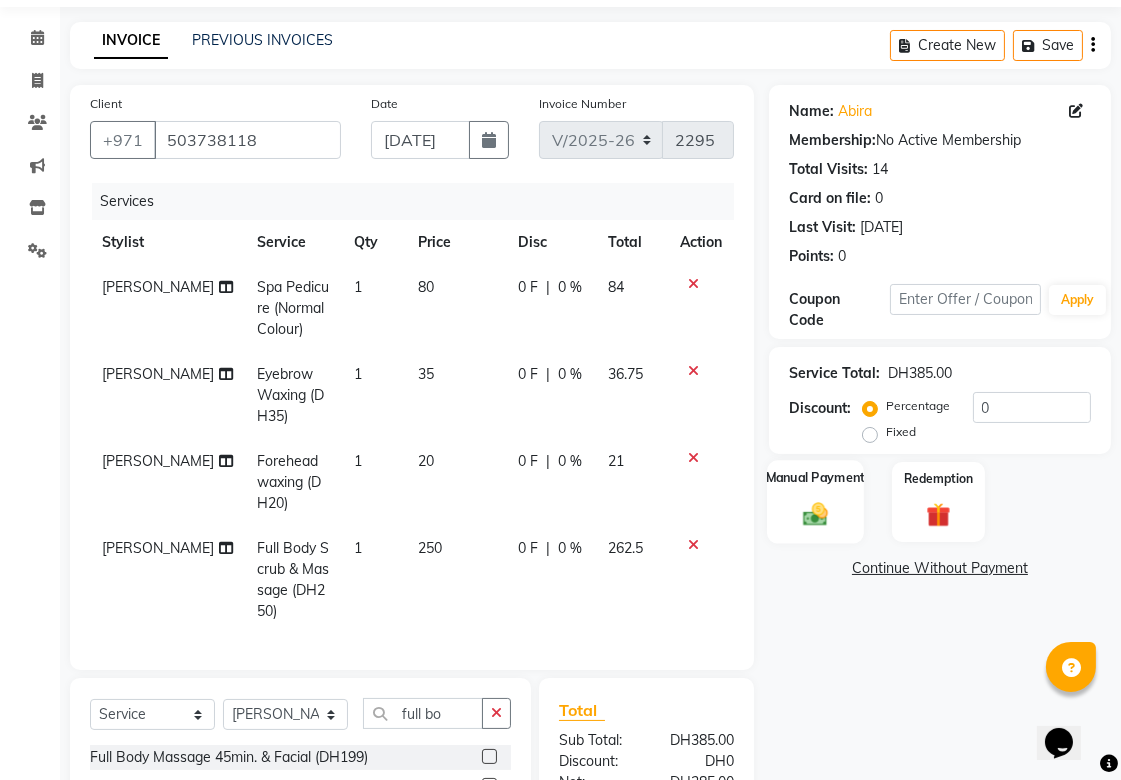 click on "Manual Payment" 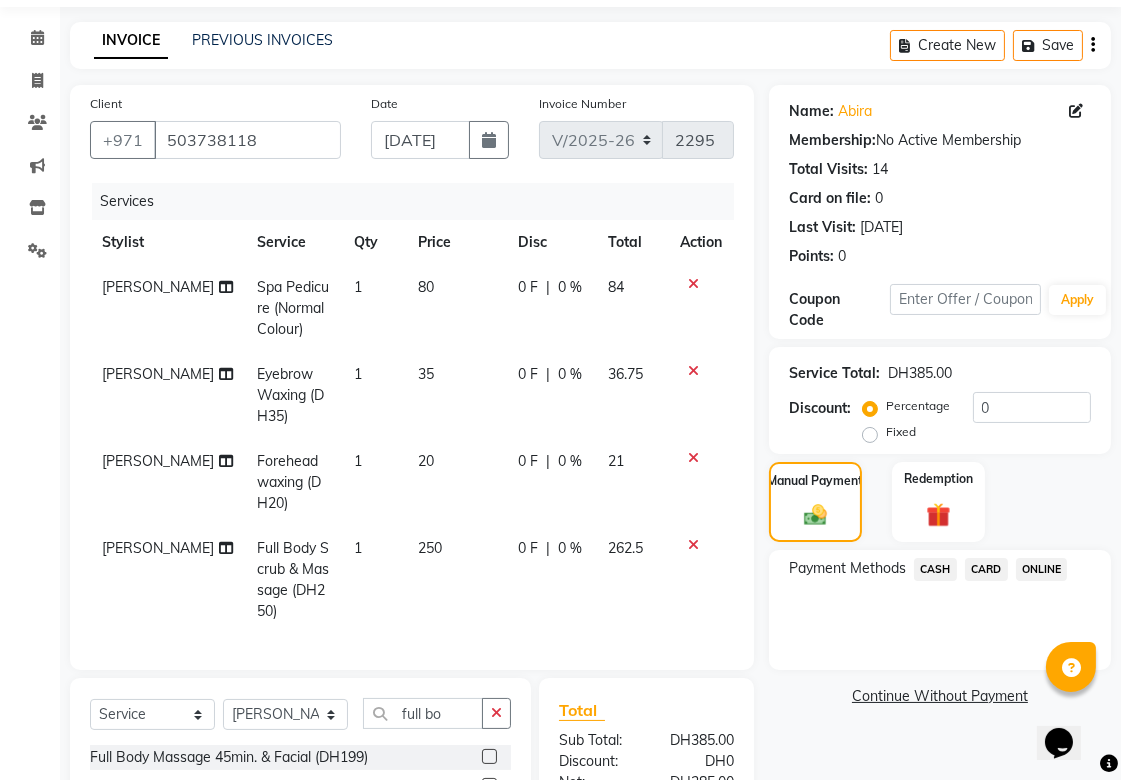 click on "CARD" 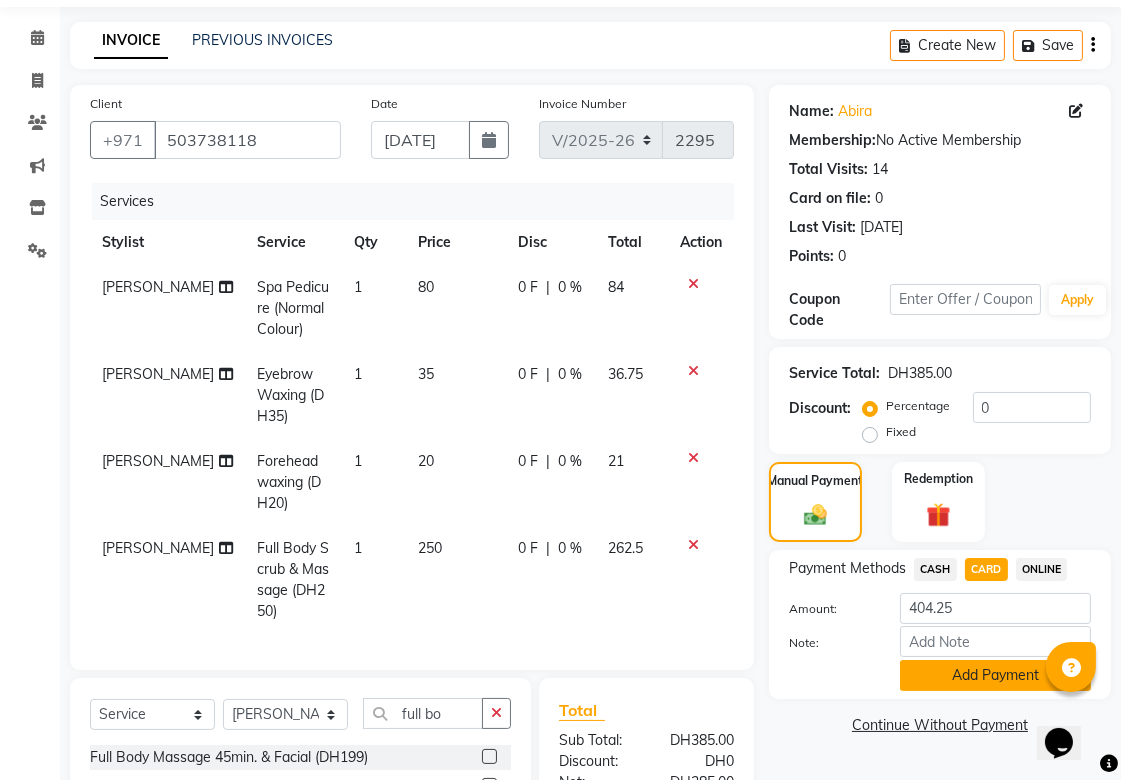 click on "Add Payment" 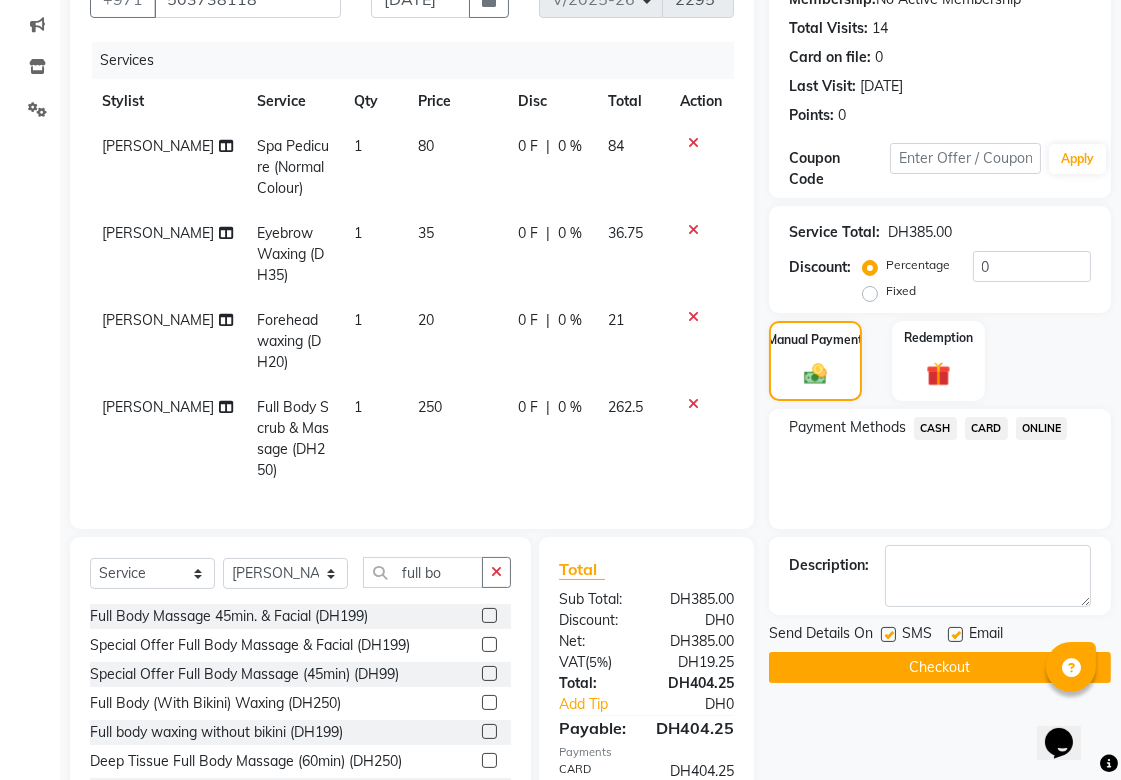scroll, scrollTop: 345, scrollLeft: 0, axis: vertical 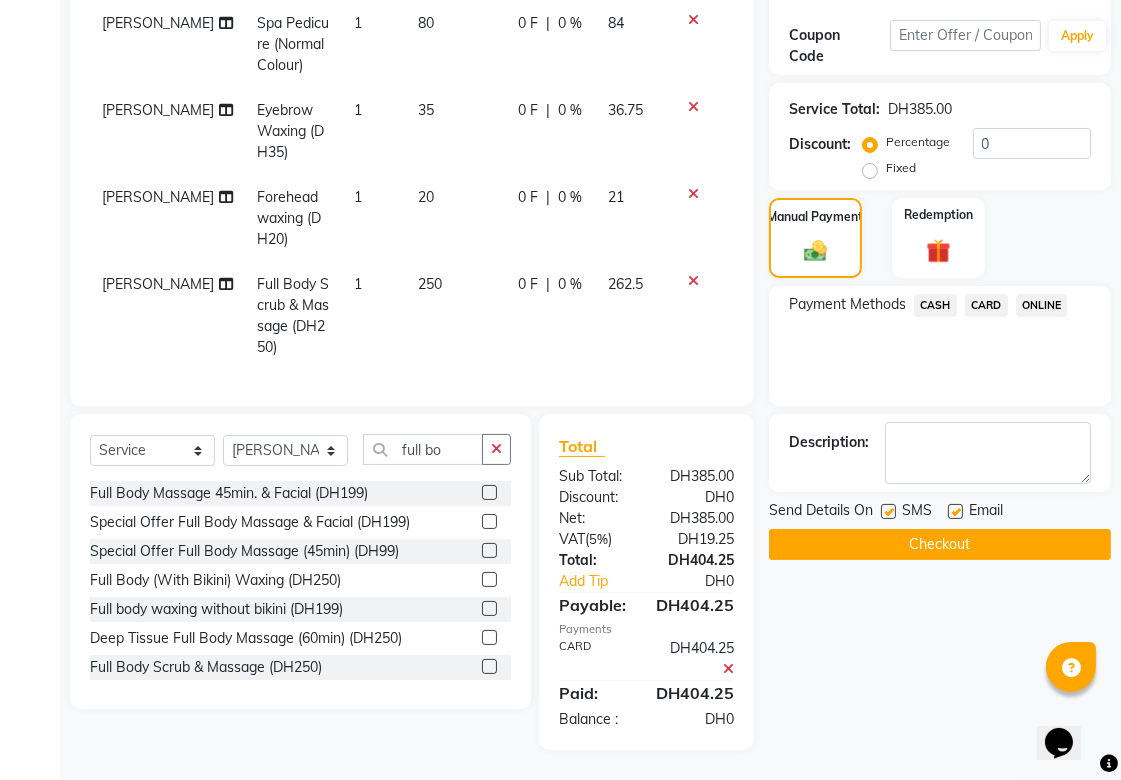 click on "Checkout" 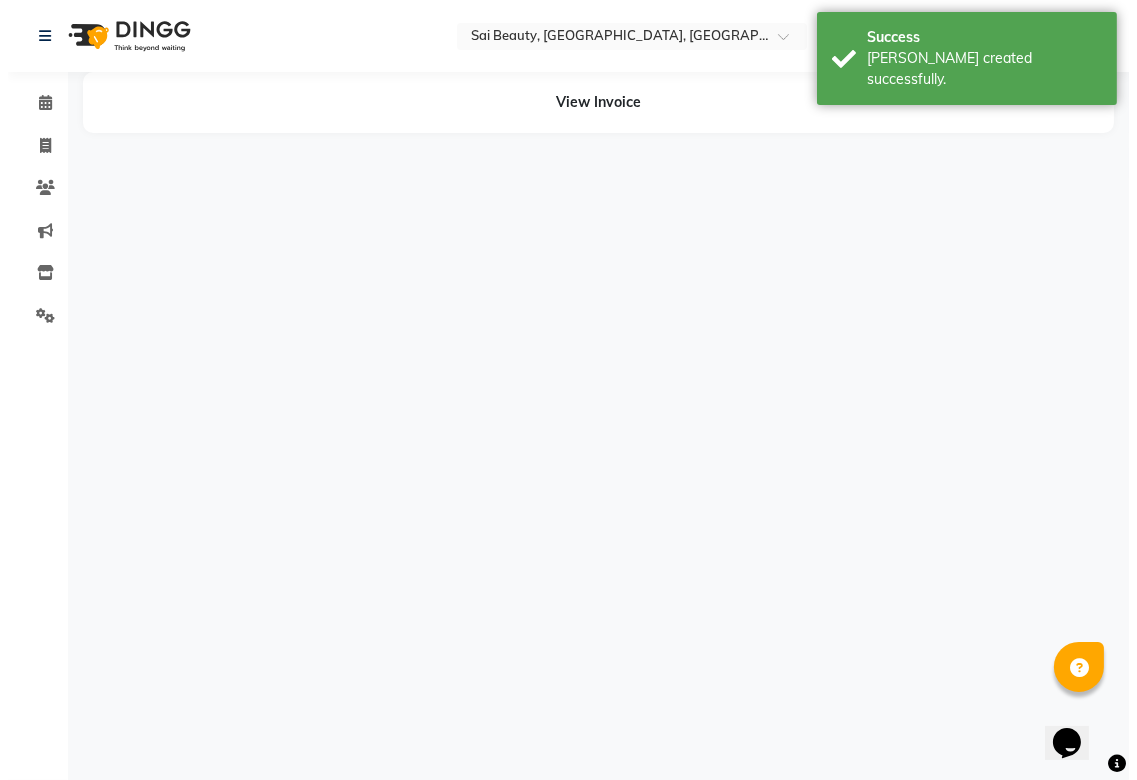 scroll, scrollTop: 0, scrollLeft: 0, axis: both 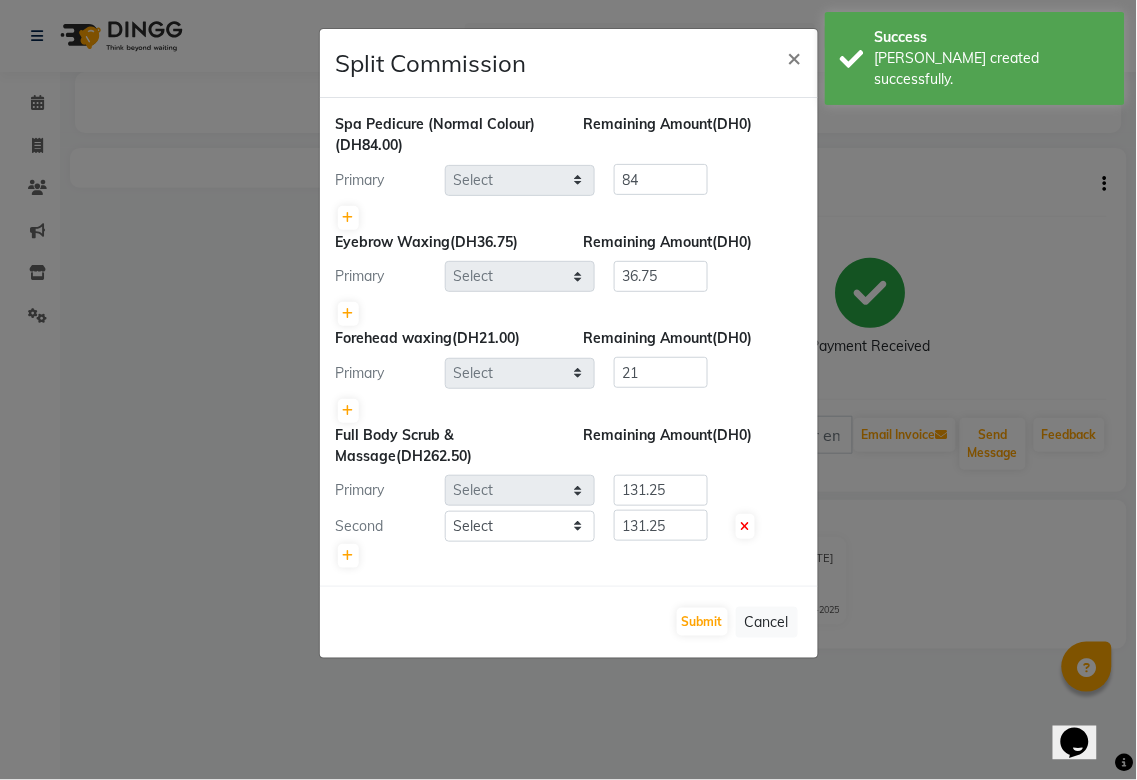 select on "57468" 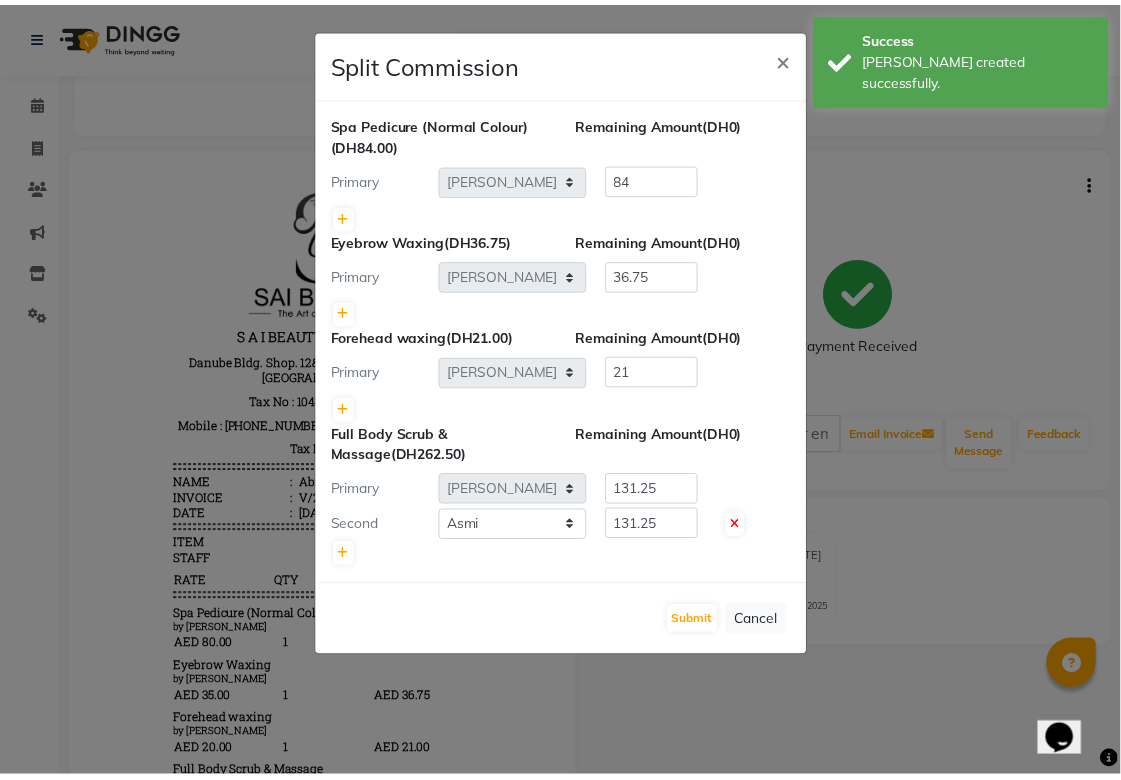 scroll, scrollTop: 0, scrollLeft: 0, axis: both 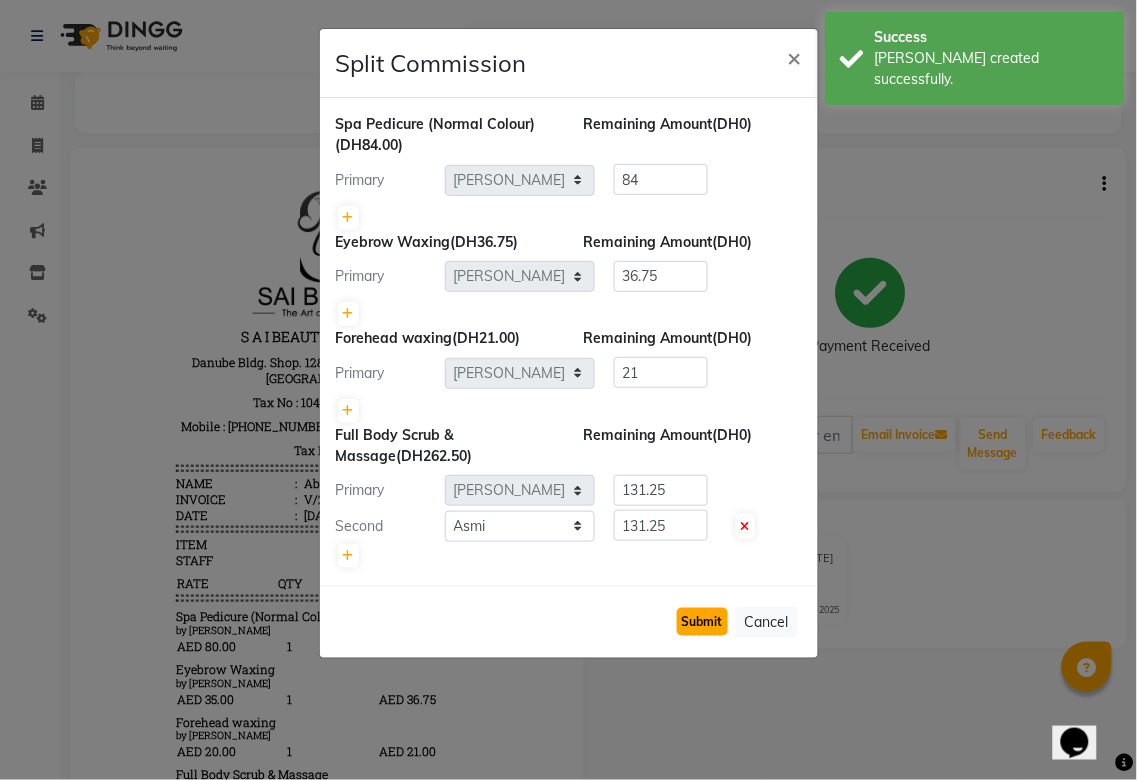 click on "Submit" 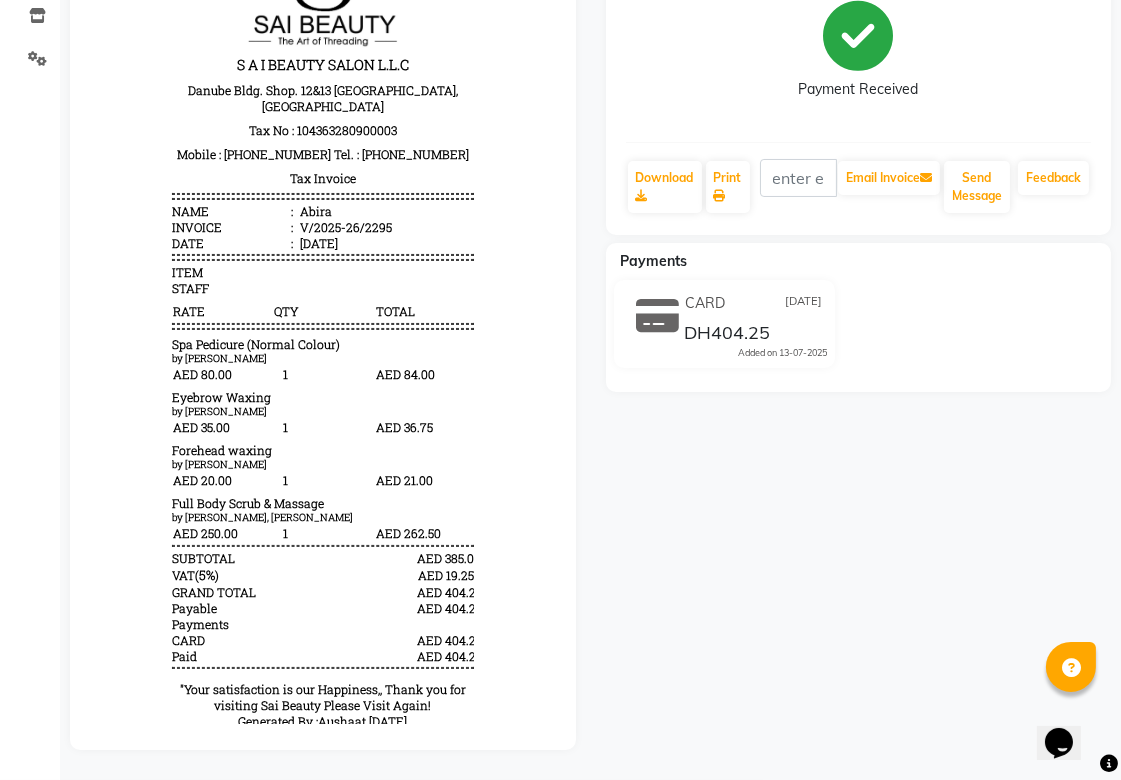 scroll, scrollTop: 263, scrollLeft: 0, axis: vertical 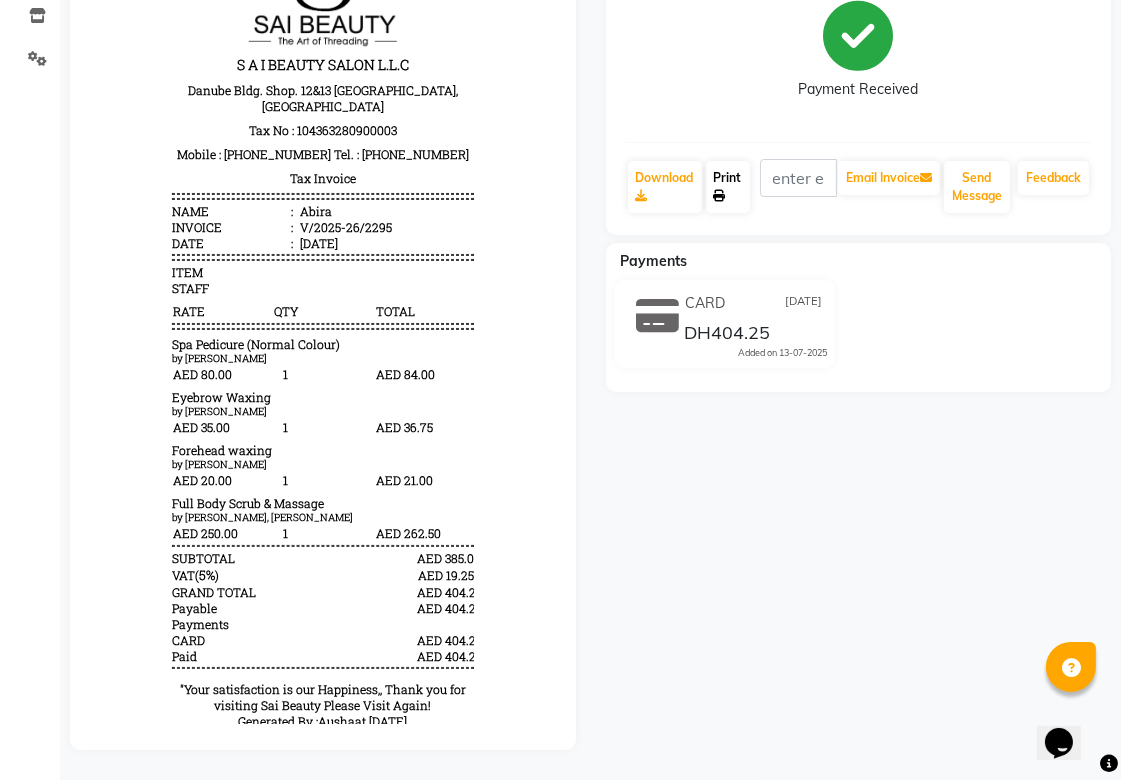 click 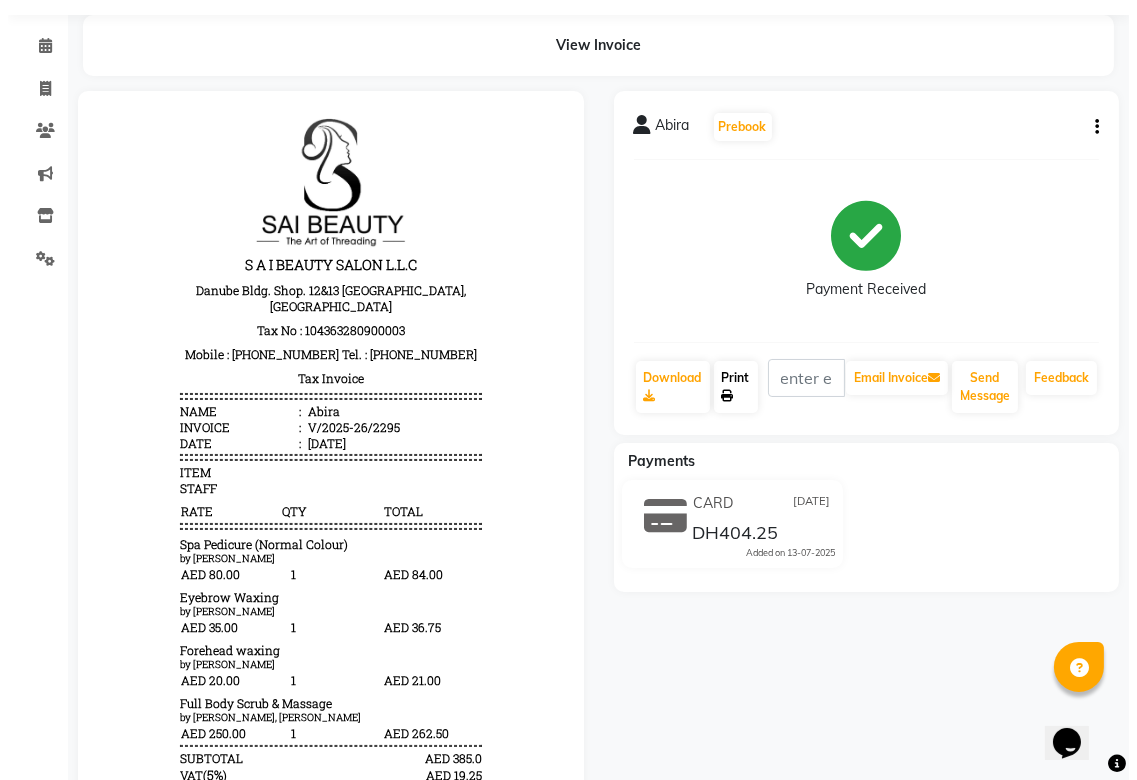 scroll, scrollTop: 0, scrollLeft: 0, axis: both 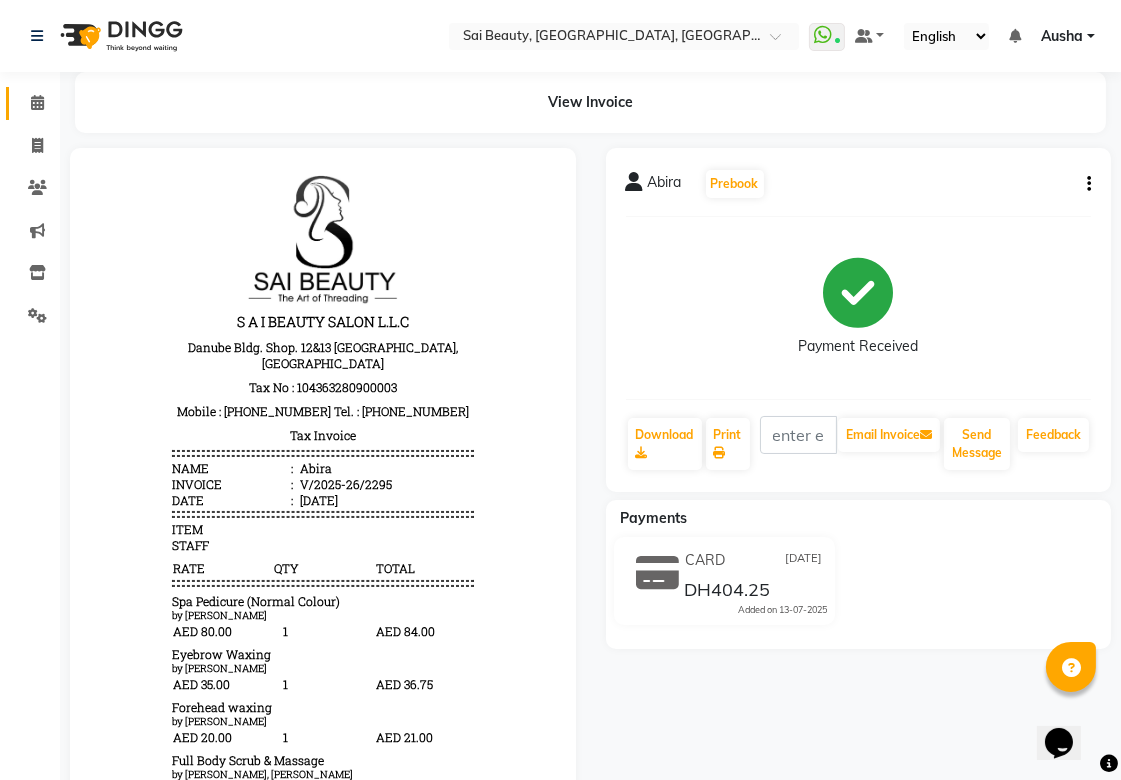 click 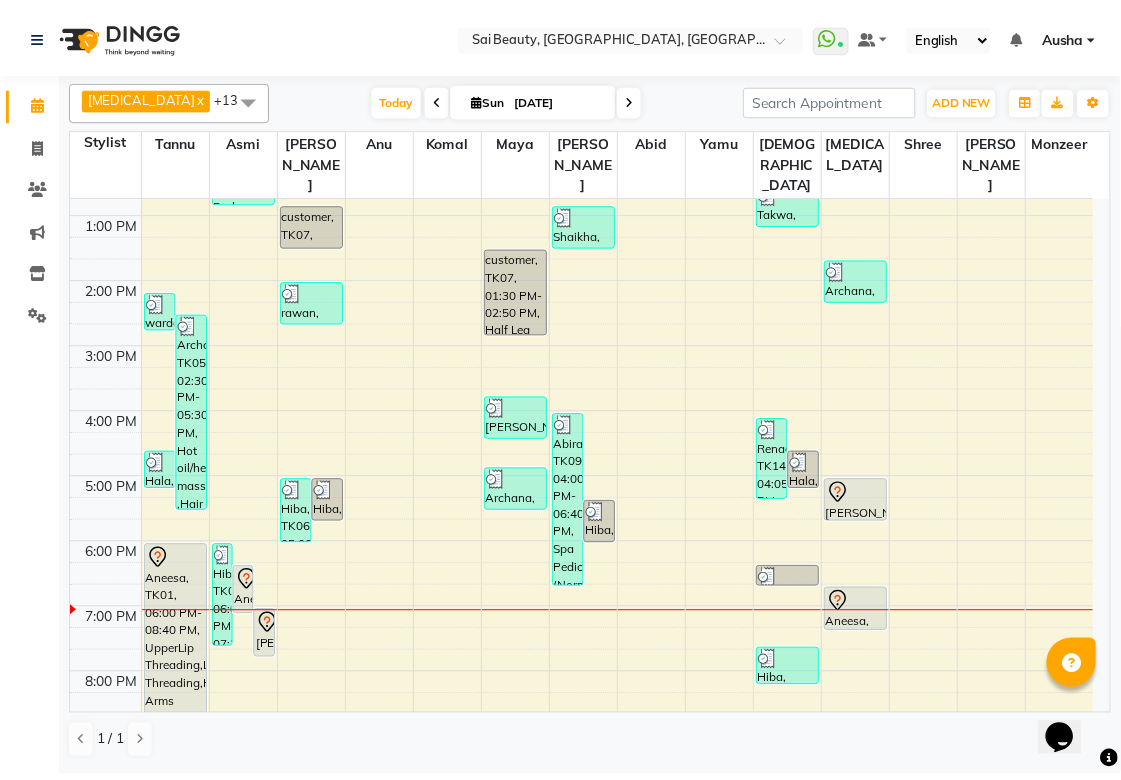scroll, scrollTop: 432, scrollLeft: 0, axis: vertical 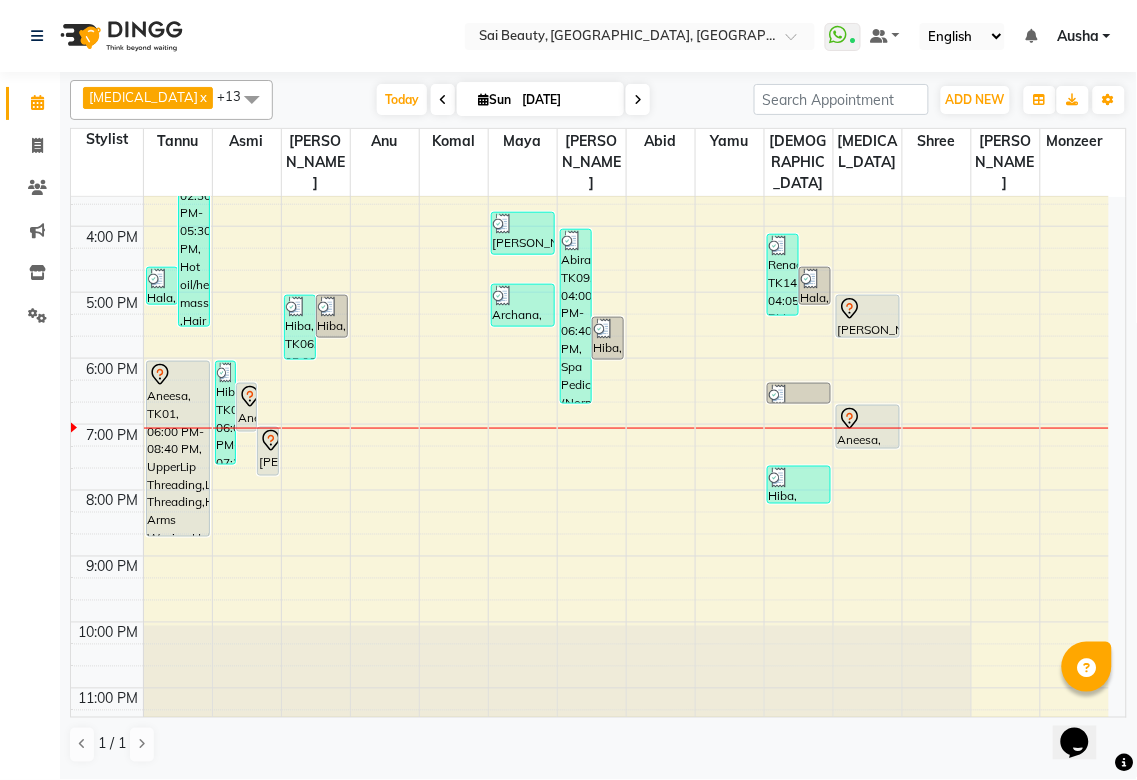 click on "[PERSON_NAME], TK15, 07:00 PM-07:45 PM, Deep cleaning facial with collagen mask" at bounding box center [267, 451] 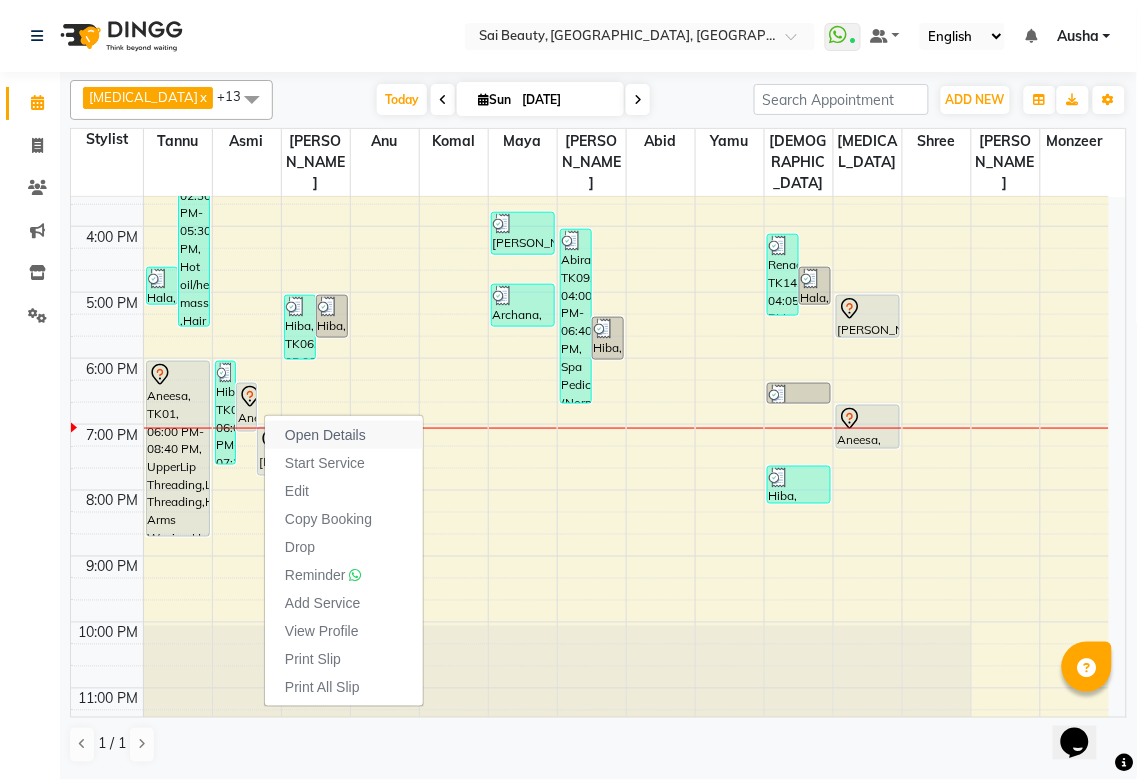 click on "Open Details" at bounding box center (325, 435) 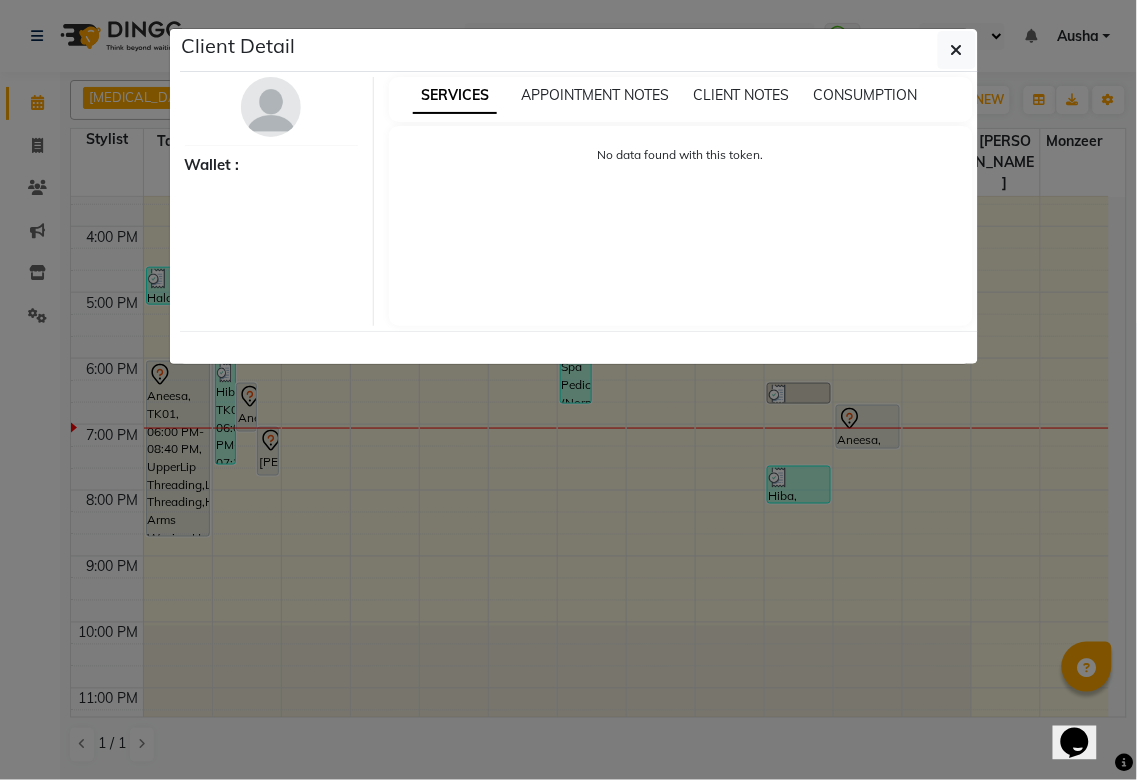 select on "7" 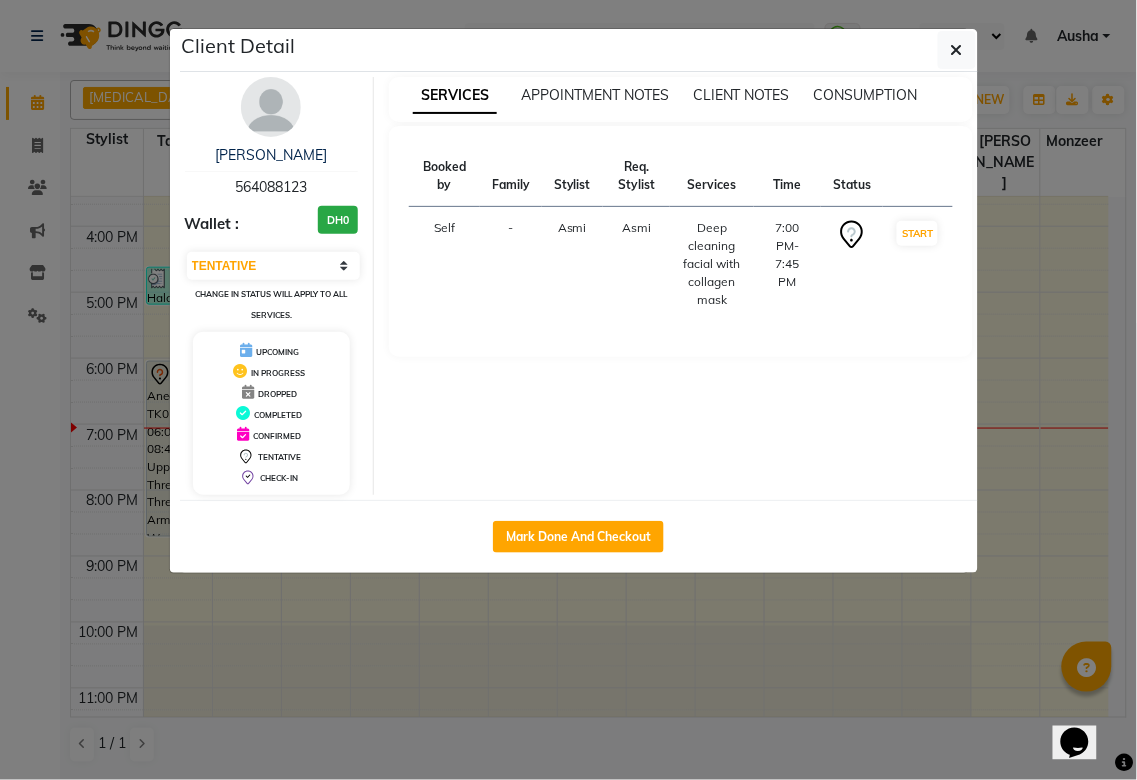 click on "Client Detail  [PERSON_NAME]    564088123 Wallet : DH0 Select IN SERVICE CONFIRMED TENTATIVE CHECK IN MARK DONE DROPPED UPCOMING Change in status will apply to all services. UPCOMING IN PROGRESS DROPPED COMPLETED CONFIRMED TENTATIVE CHECK-IN SERVICES APPOINTMENT NOTES CLIENT NOTES CONSUMPTION Booked by Family Stylist Req. Stylist Services Time Status  Self  - Asmi Asmi  Deep cleaning facial with collagen mask   7:00 PM-7:45 PM   START   Mark Done And Checkout" 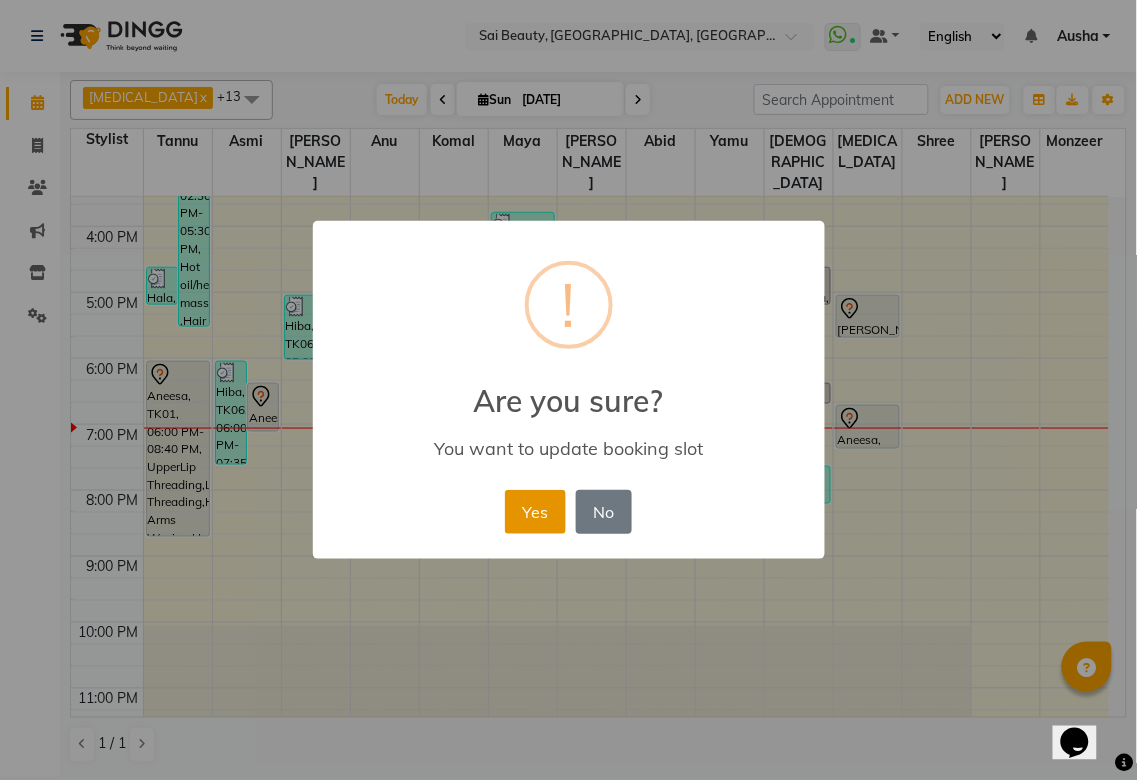 click on "Yes" at bounding box center (535, 512) 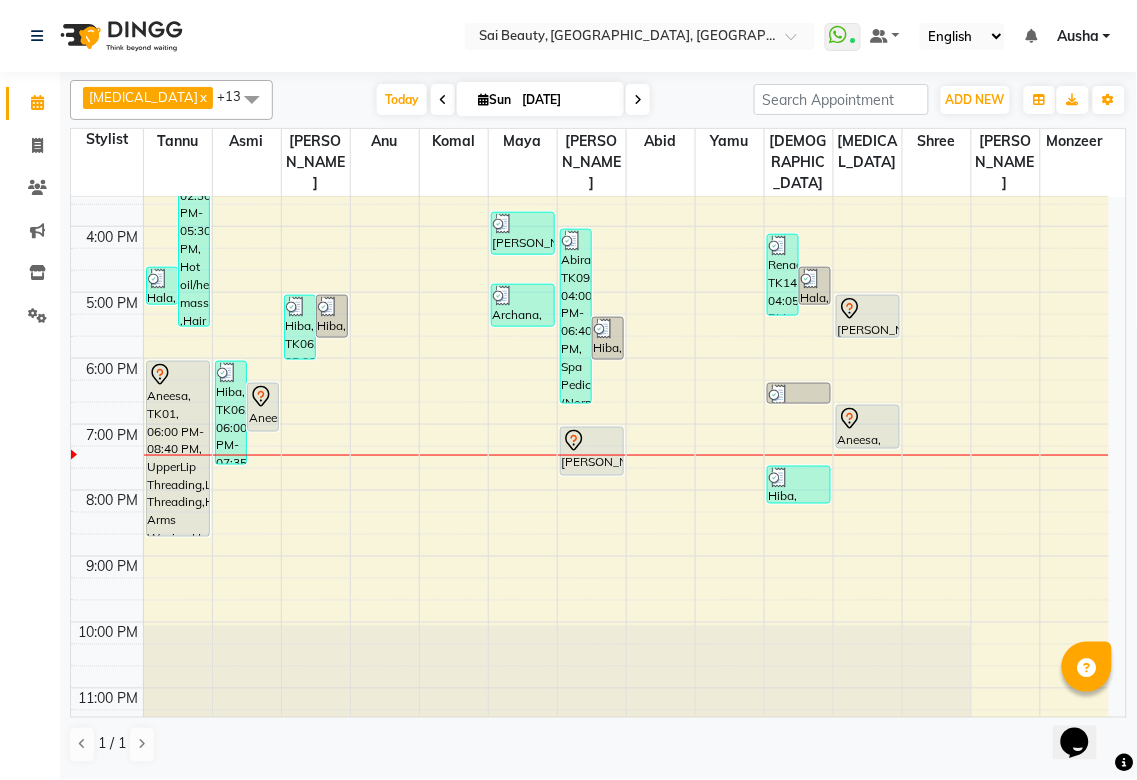 click 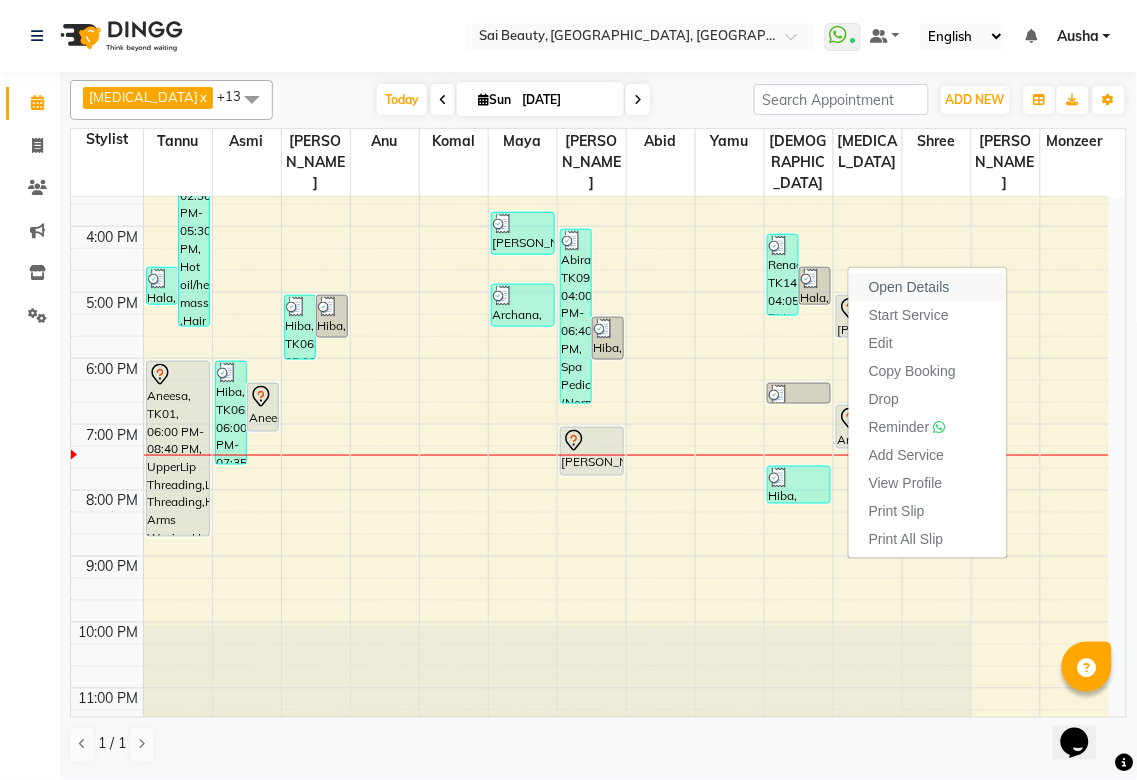 click on "Open Details" at bounding box center [909, 287] 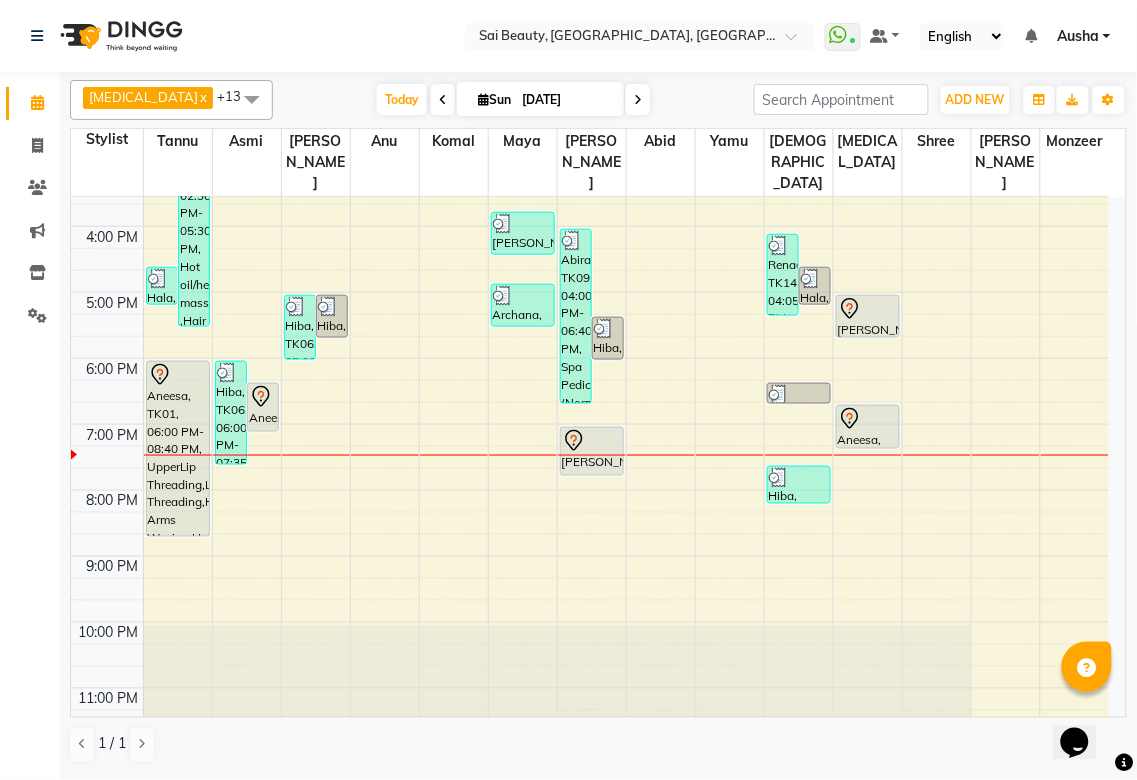 click 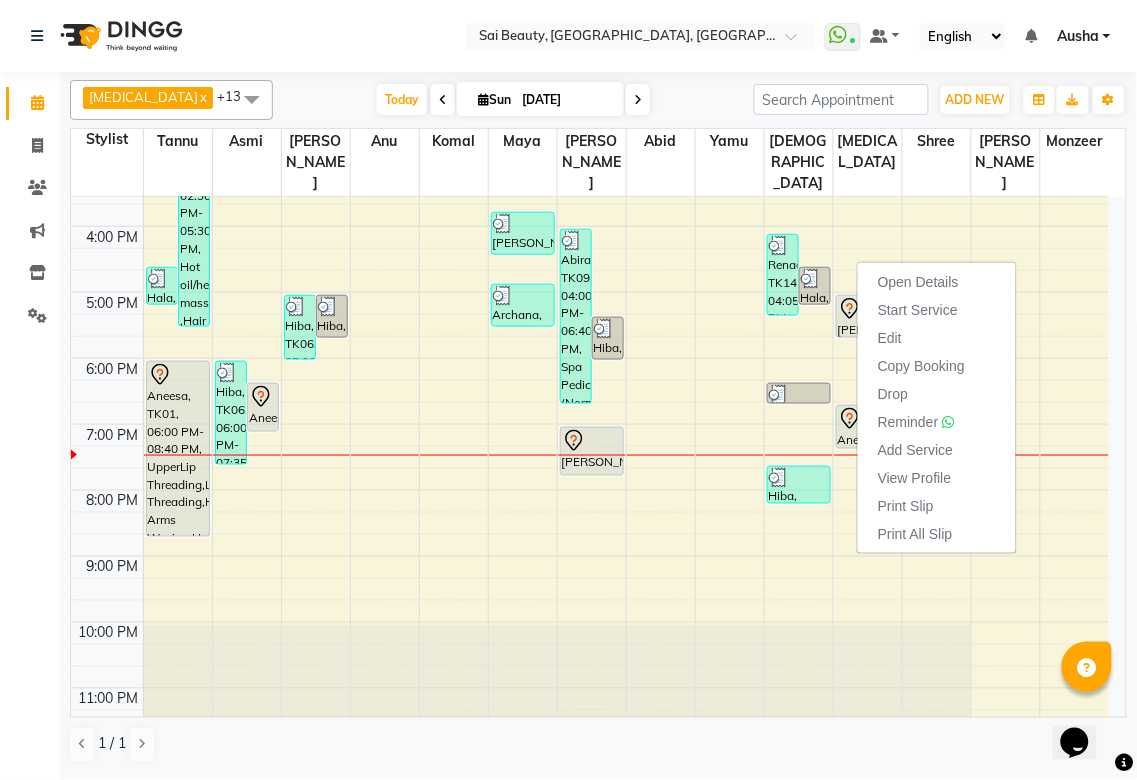 click on "Open Details Start Service Edit Copy Booking Drop Reminder   Add Service View Profile Print Slip Print All Slip" at bounding box center [937, 408] 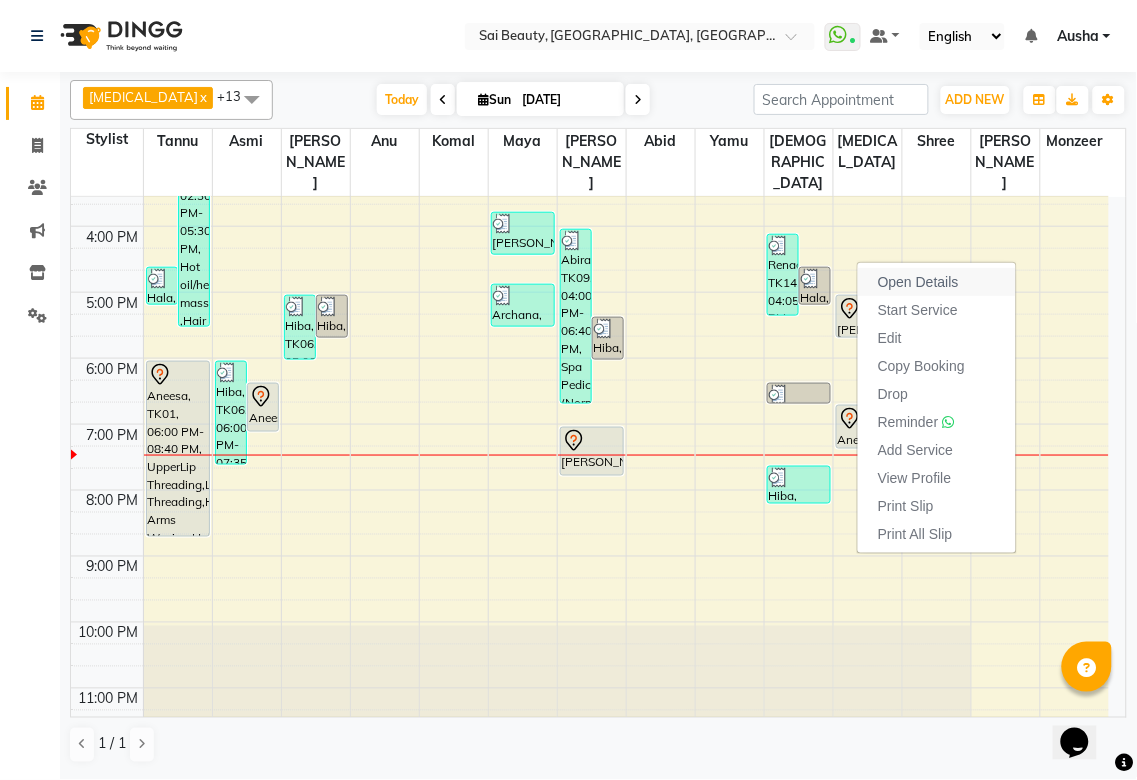 click on "Open Details" at bounding box center (918, 282) 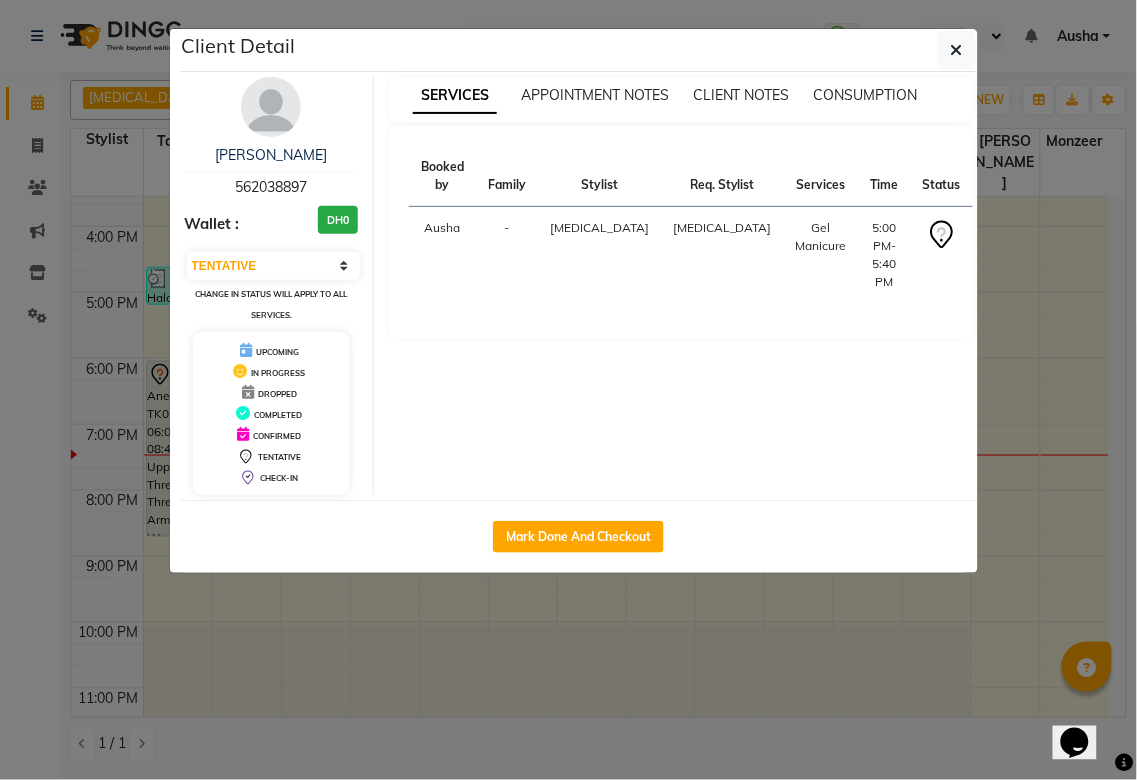 click on "Mark Done And Checkout" 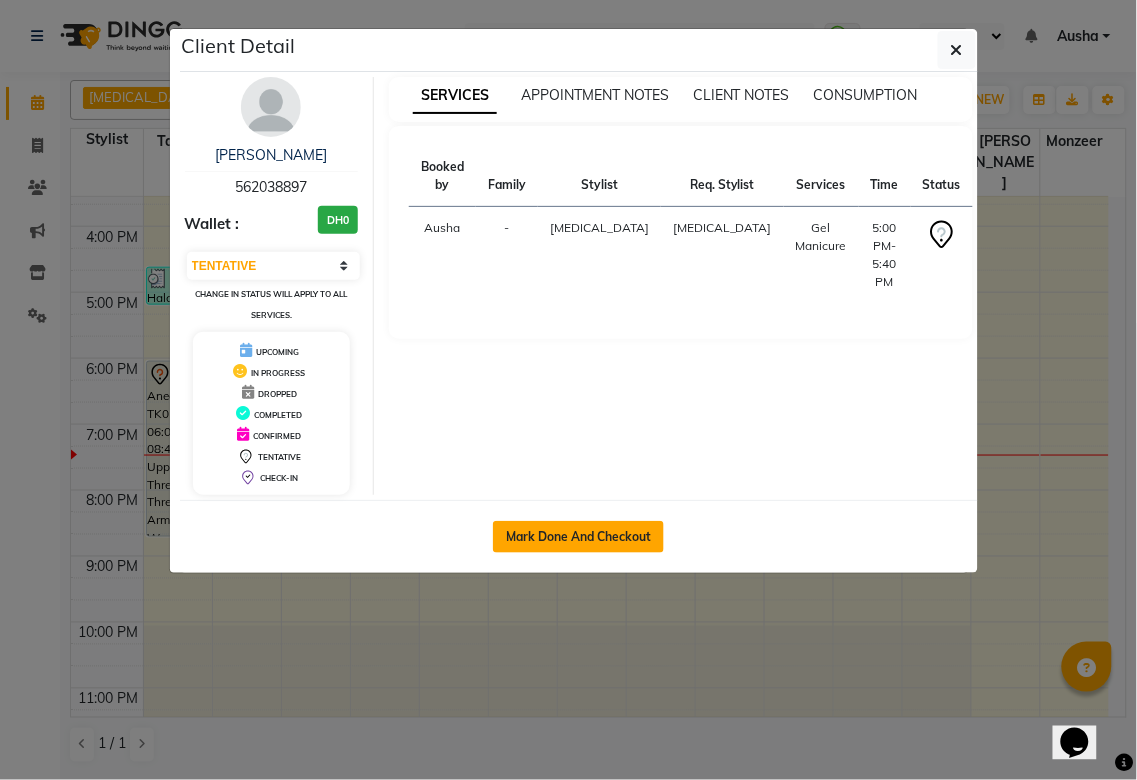 click on "Mark Done And Checkout" 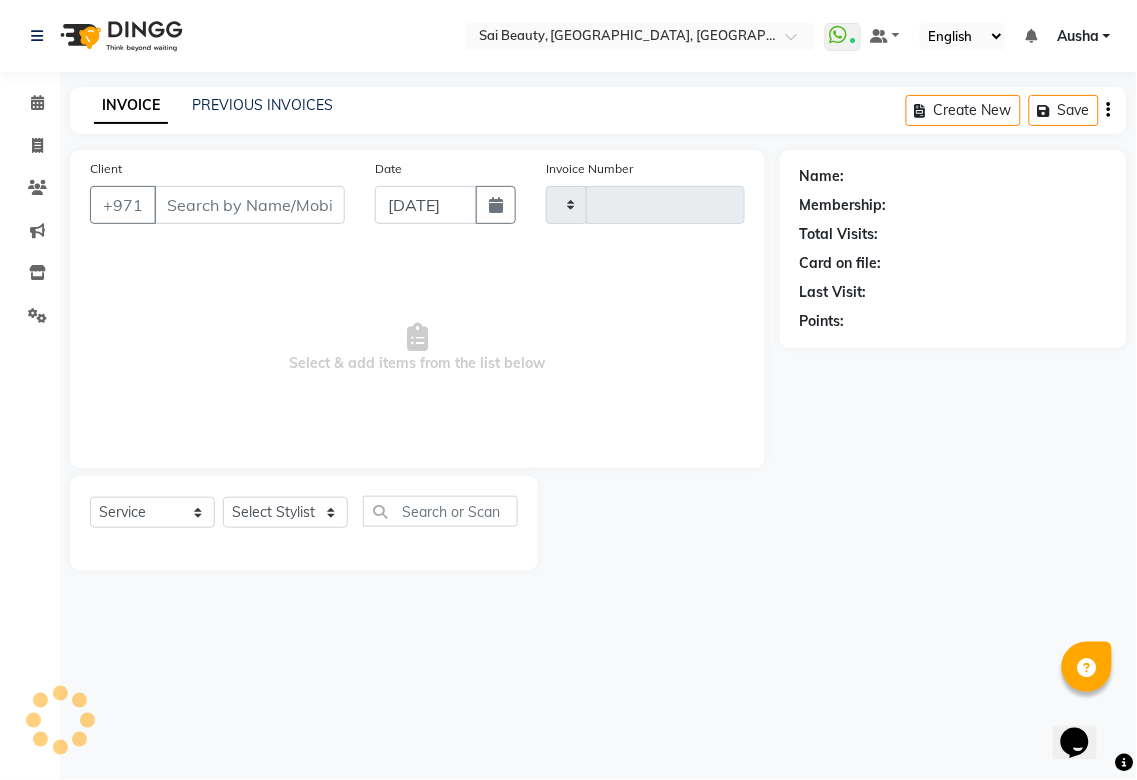 type on "2296" 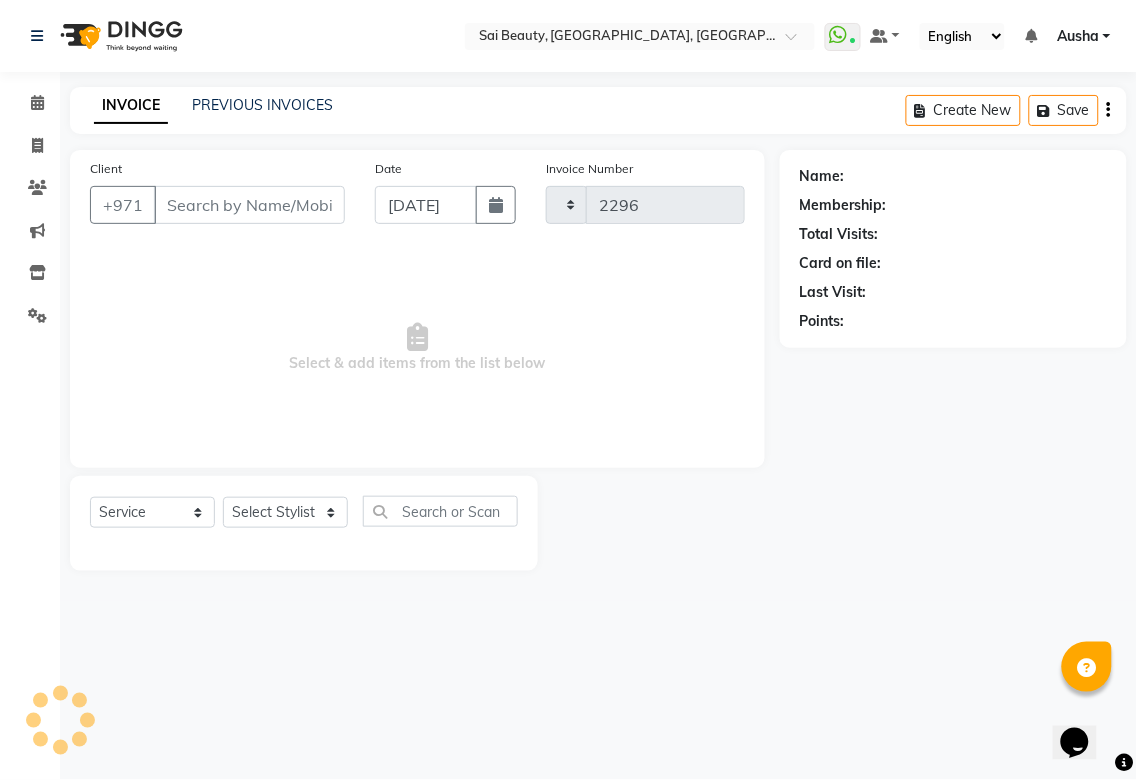 select on "5352" 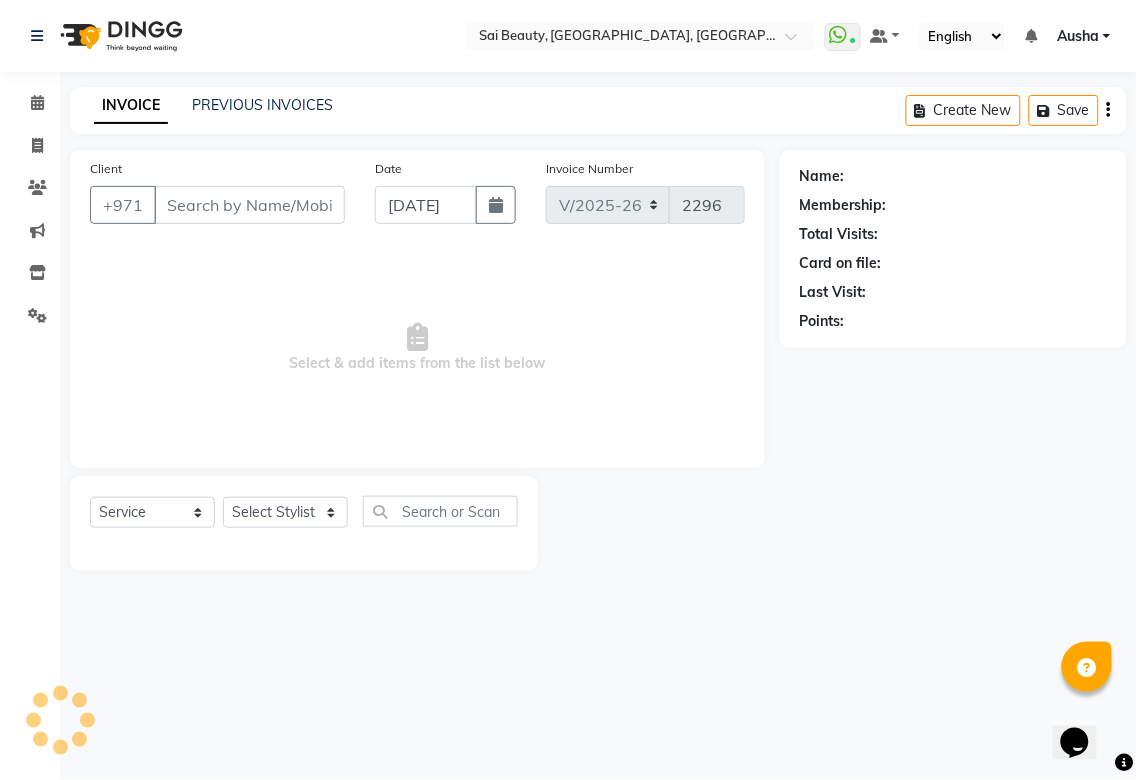 type on "562038897" 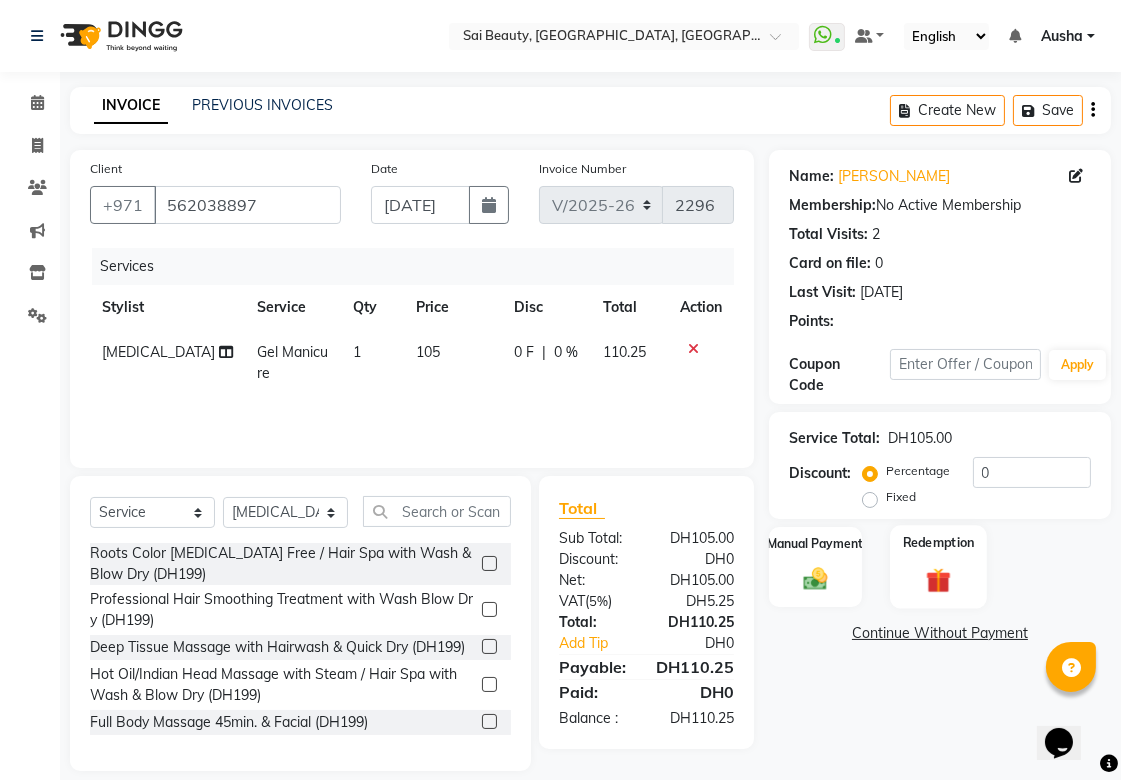 click on "Redemption" 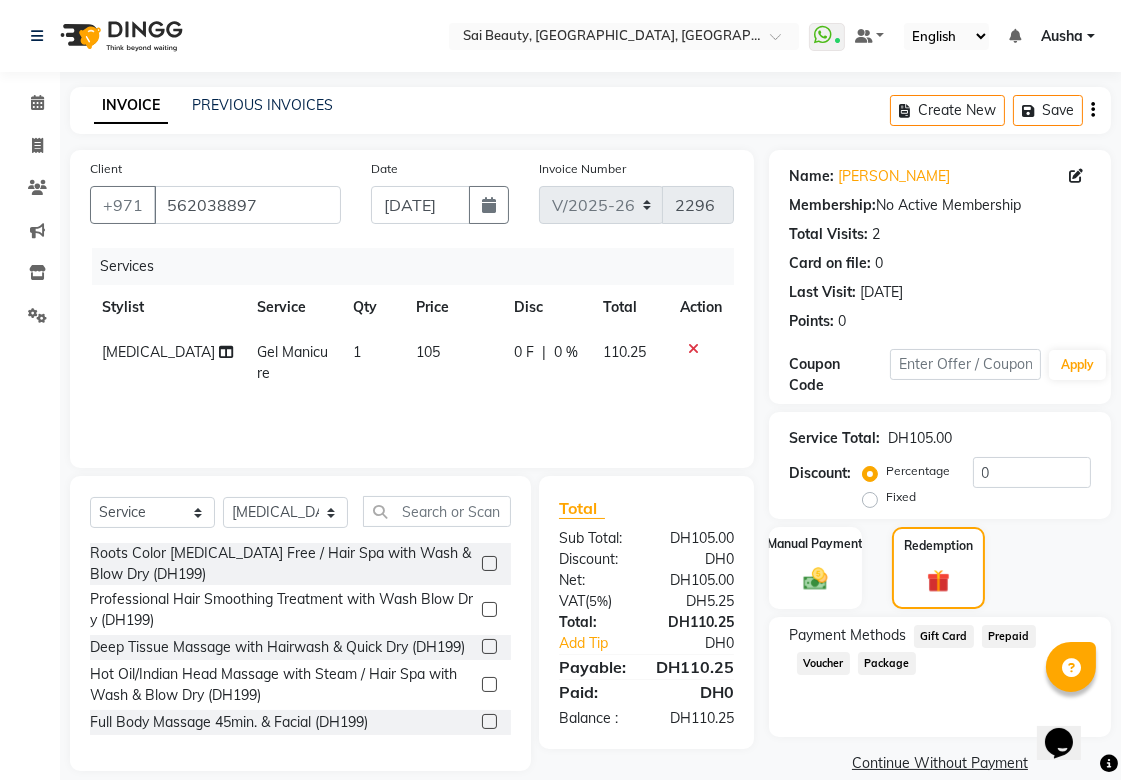 click 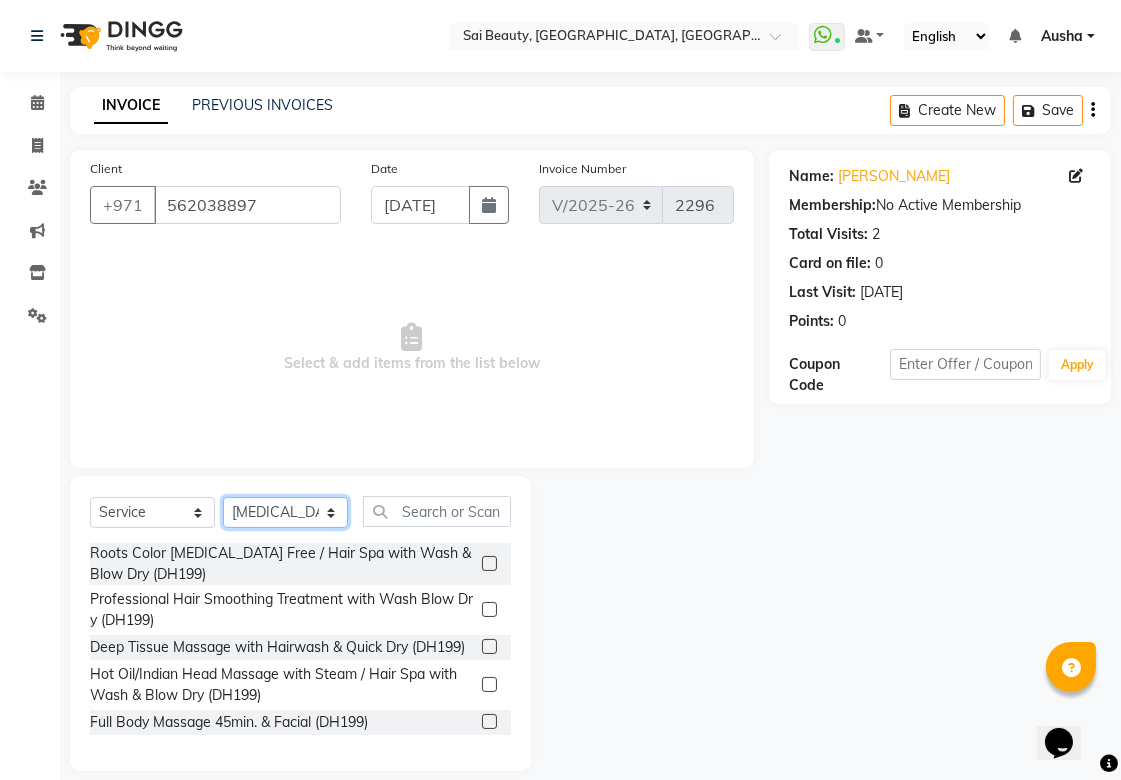 click on "Select Stylist [PERSON_NAME][MEDICAL_DATA] [PERSON_NAME] Asmi Ausha [PERSON_NAME] Gita [PERSON_NAME] Monzeer shree [PERSON_NAME] [PERSON_NAME] Surakcha [PERSON_NAME] Yamu" 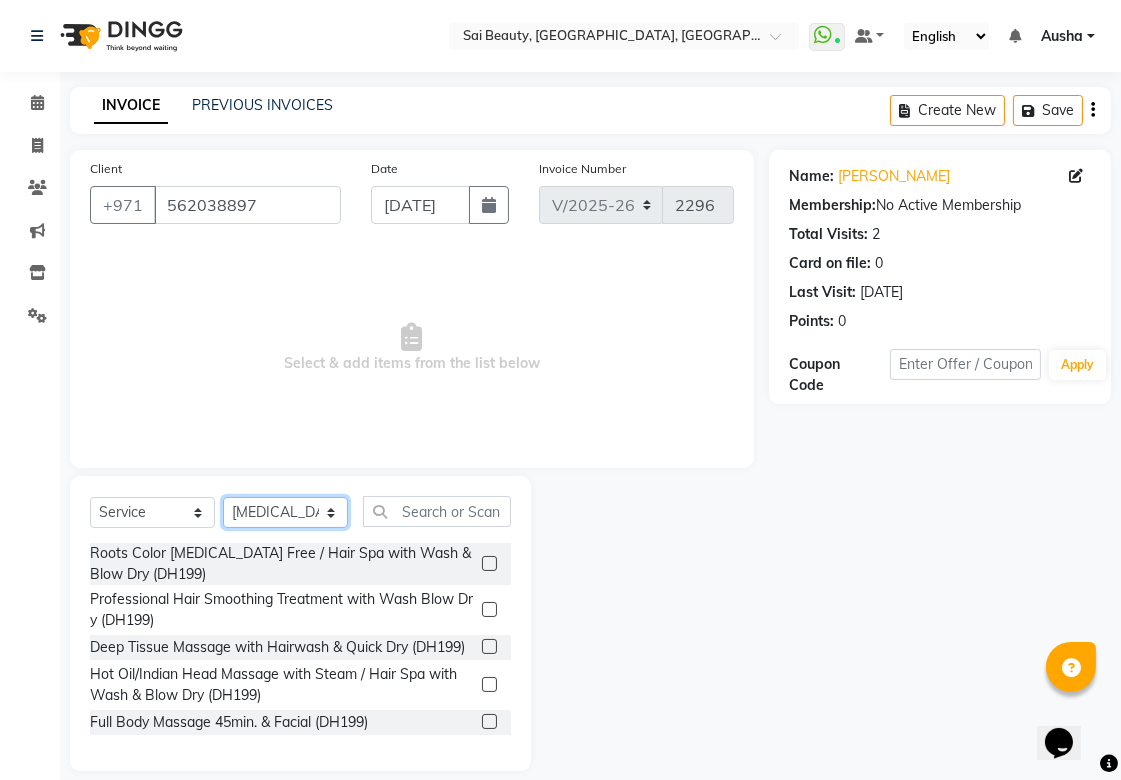 select on "52340" 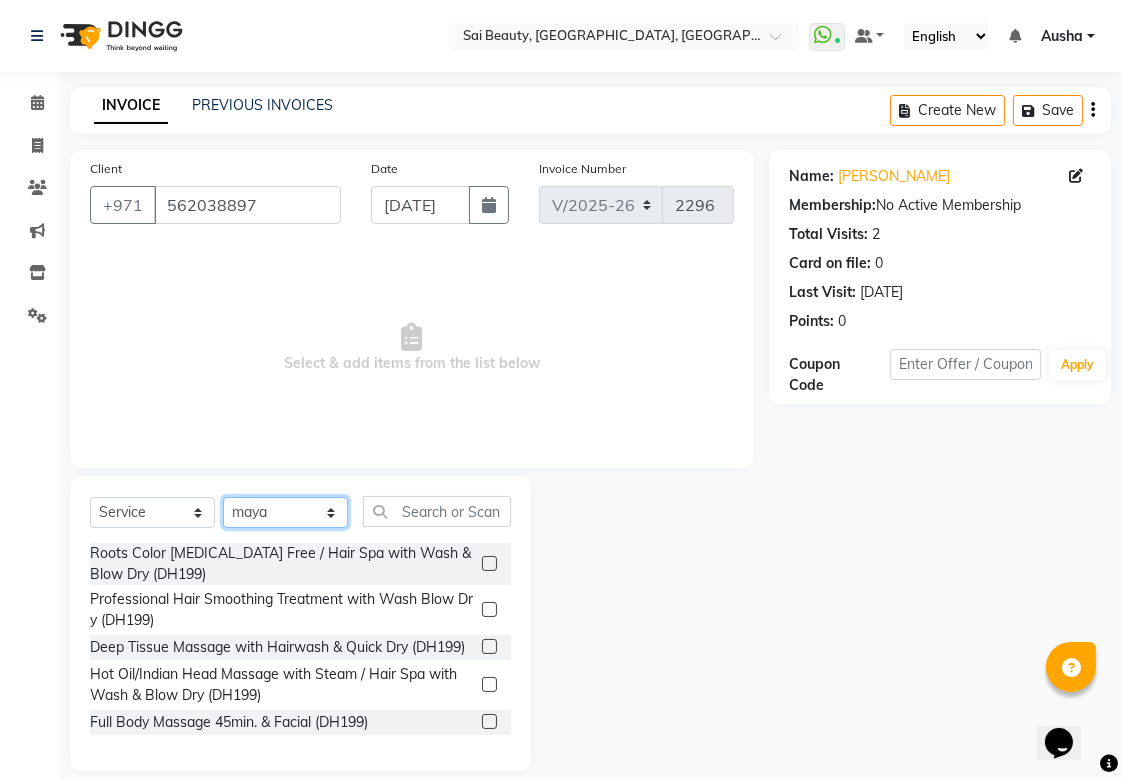 click on "Select Stylist [PERSON_NAME][MEDICAL_DATA] [PERSON_NAME] Asmi Ausha [PERSON_NAME] Gita [PERSON_NAME] Monzeer shree [PERSON_NAME] [PERSON_NAME] Surakcha [PERSON_NAME] Yamu" 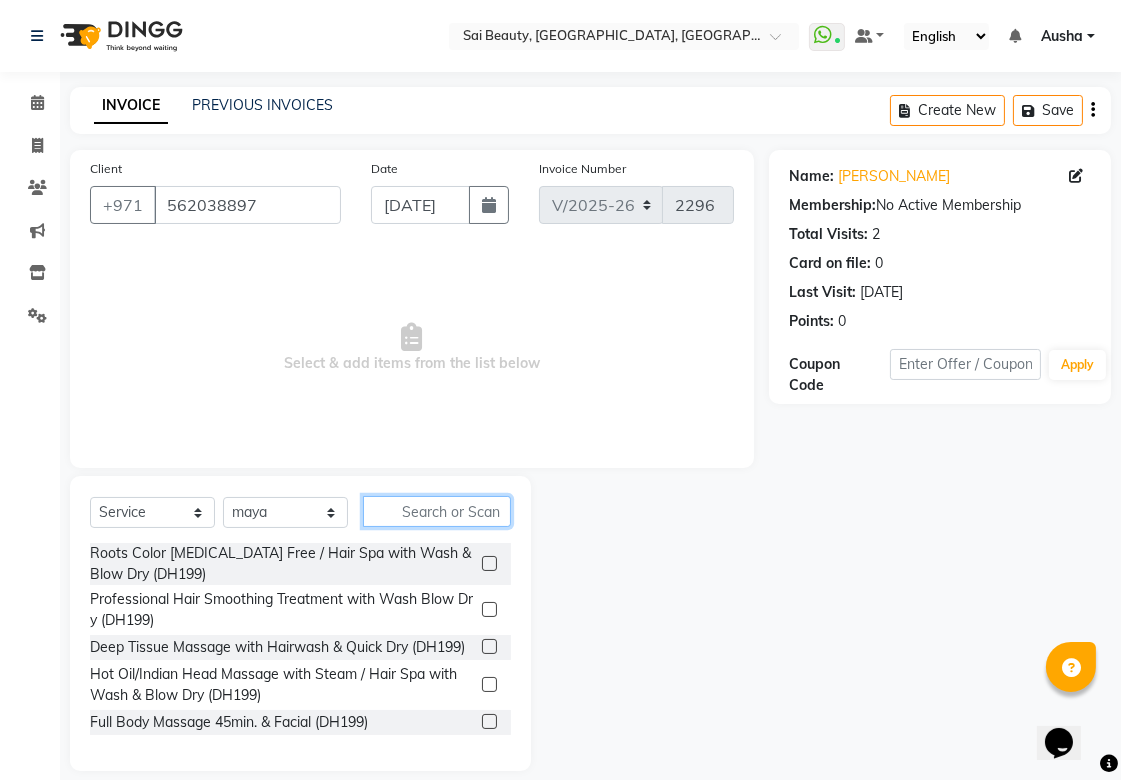 click 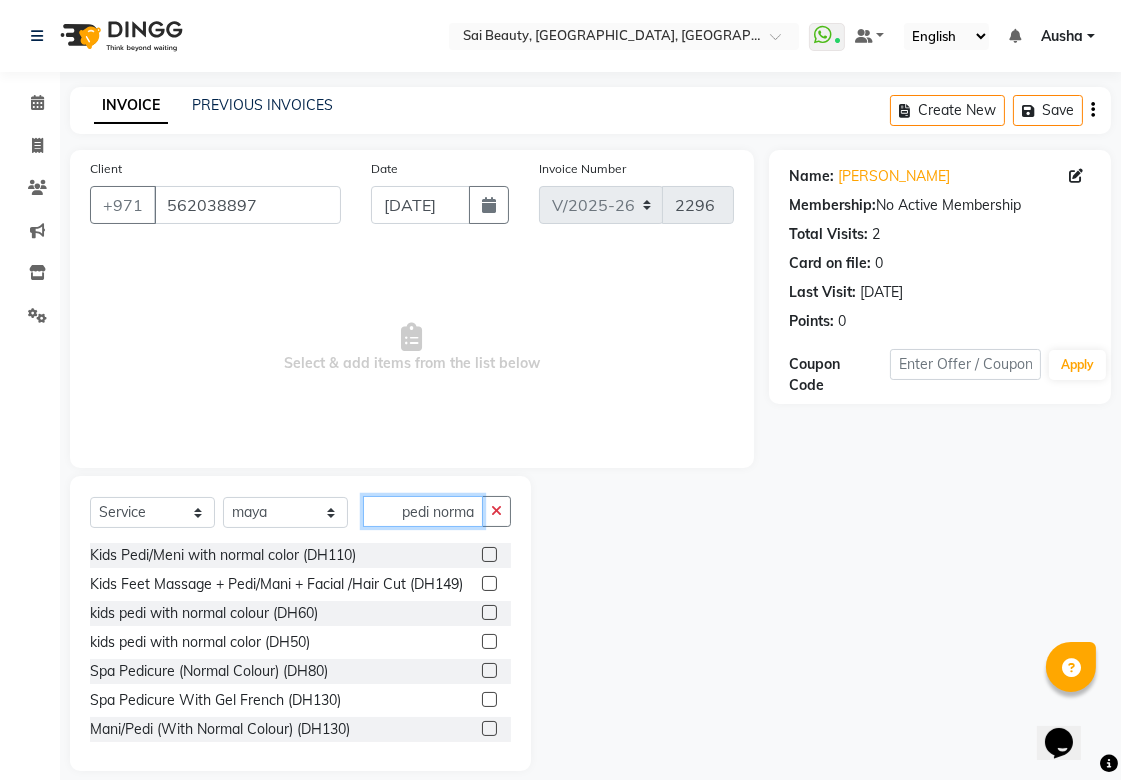 scroll, scrollTop: 0, scrollLeft: 0, axis: both 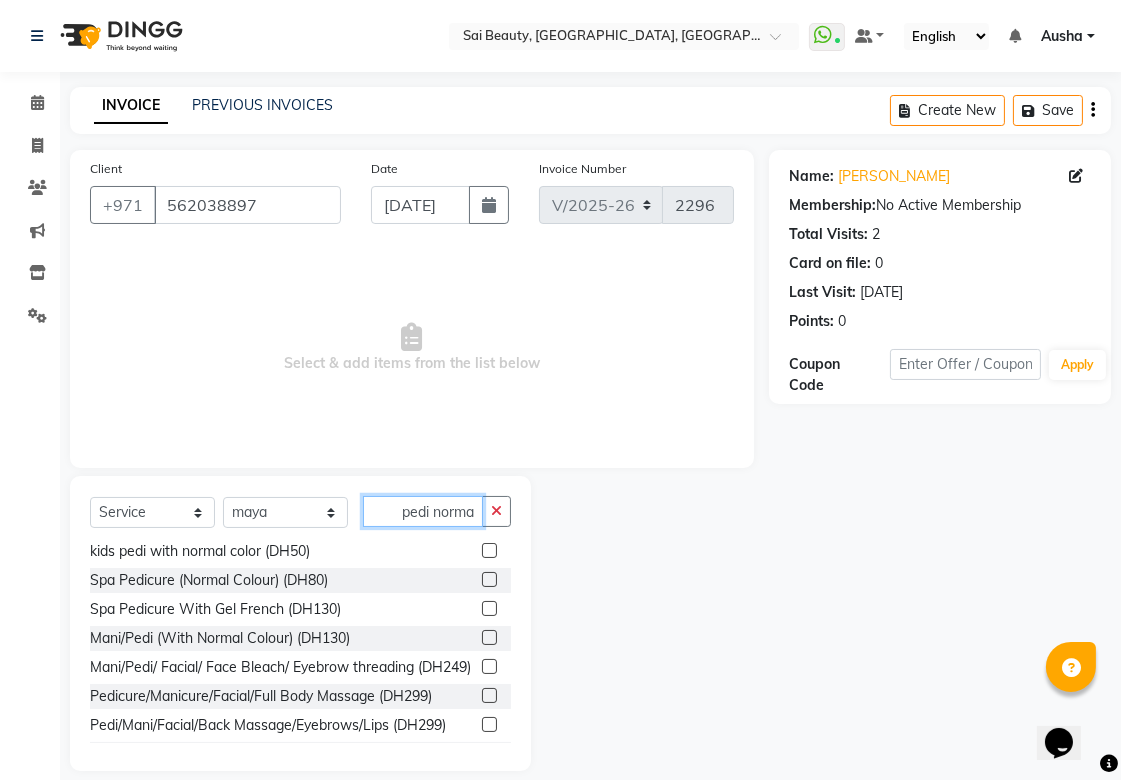 type on "pedi normal" 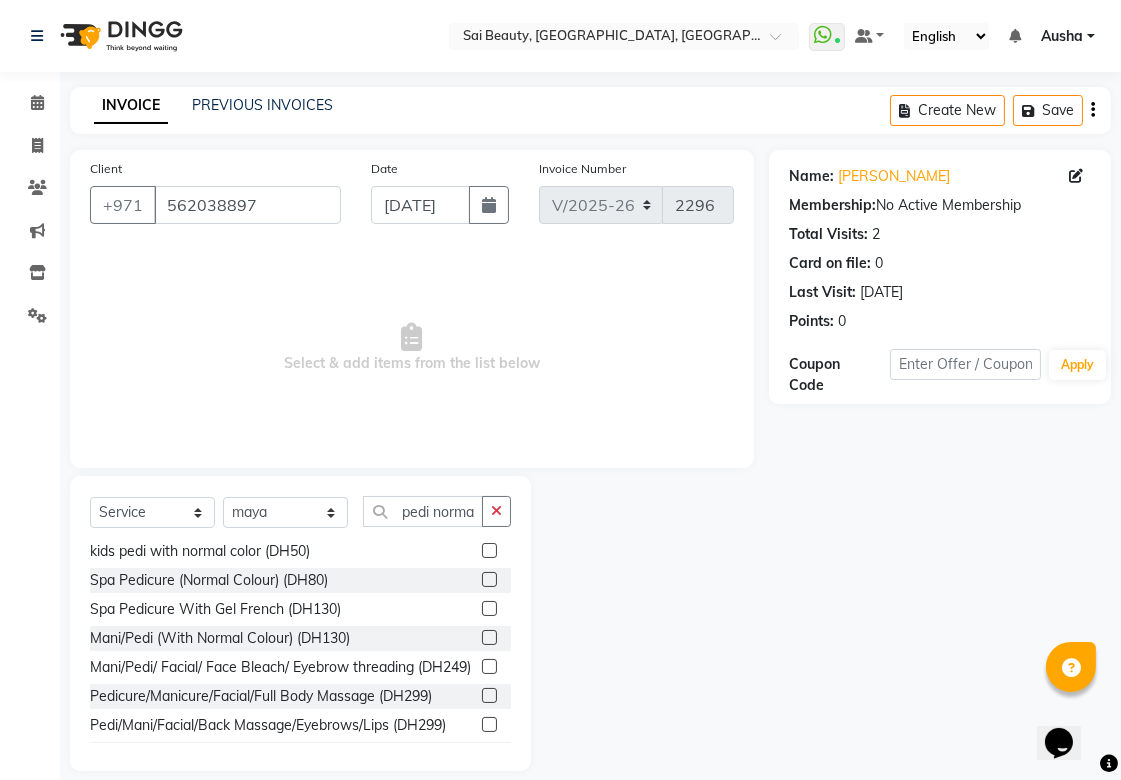 click 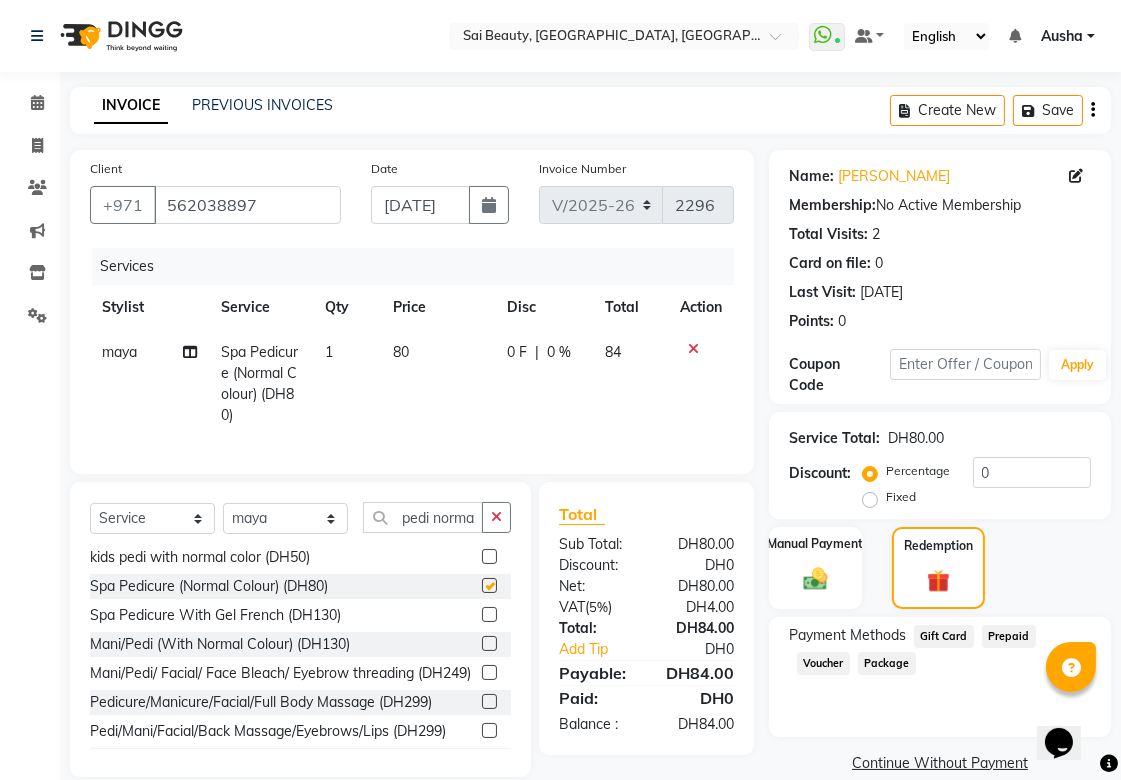 checkbox on "false" 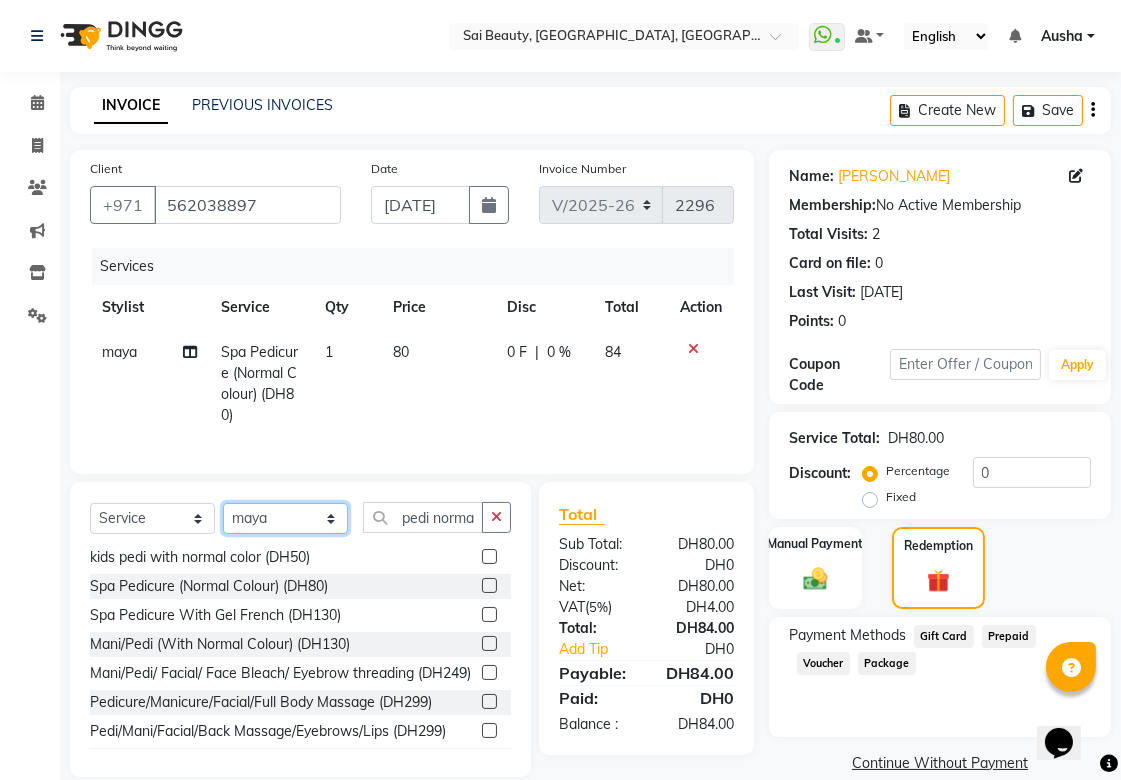 click on "Select Stylist [PERSON_NAME][MEDICAL_DATA] [PERSON_NAME] Asmi Ausha [PERSON_NAME] Gita [PERSON_NAME] Monzeer shree [PERSON_NAME] [PERSON_NAME] Surakcha [PERSON_NAME] Yamu" 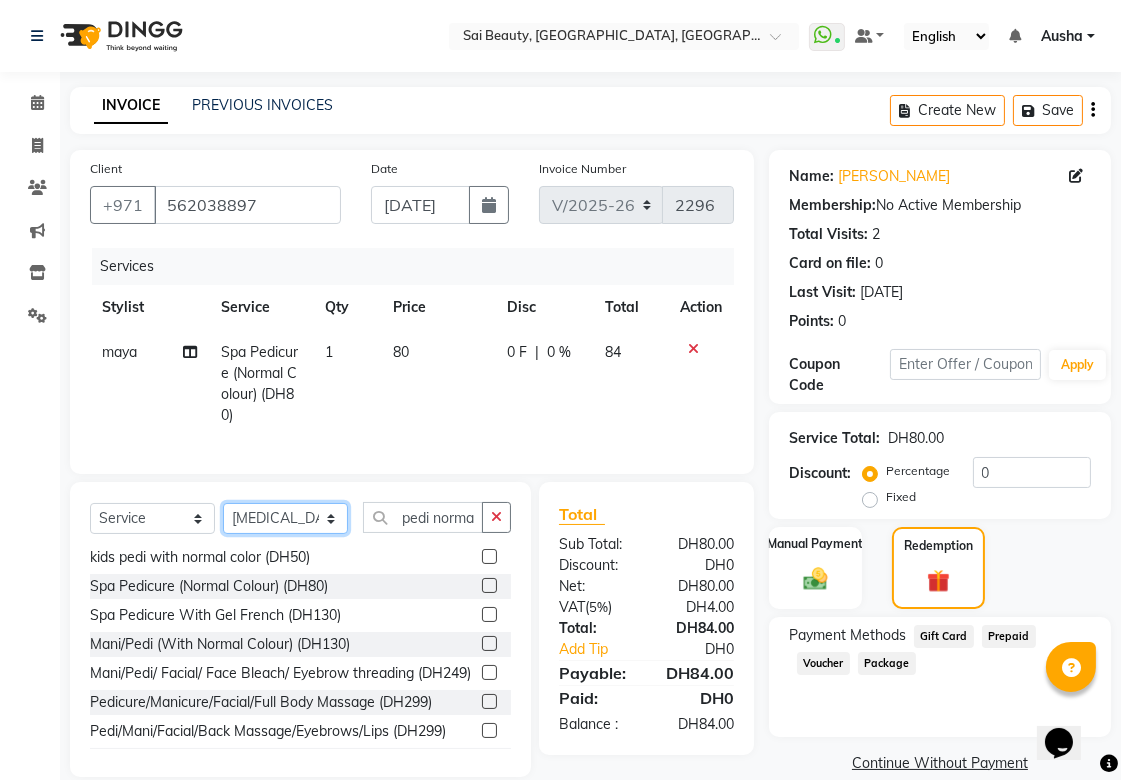 click on "Select Stylist [PERSON_NAME][MEDICAL_DATA] [PERSON_NAME] Asmi Ausha [PERSON_NAME] Gita [PERSON_NAME] Monzeer shree [PERSON_NAME] [PERSON_NAME] Surakcha [PERSON_NAME] Yamu" 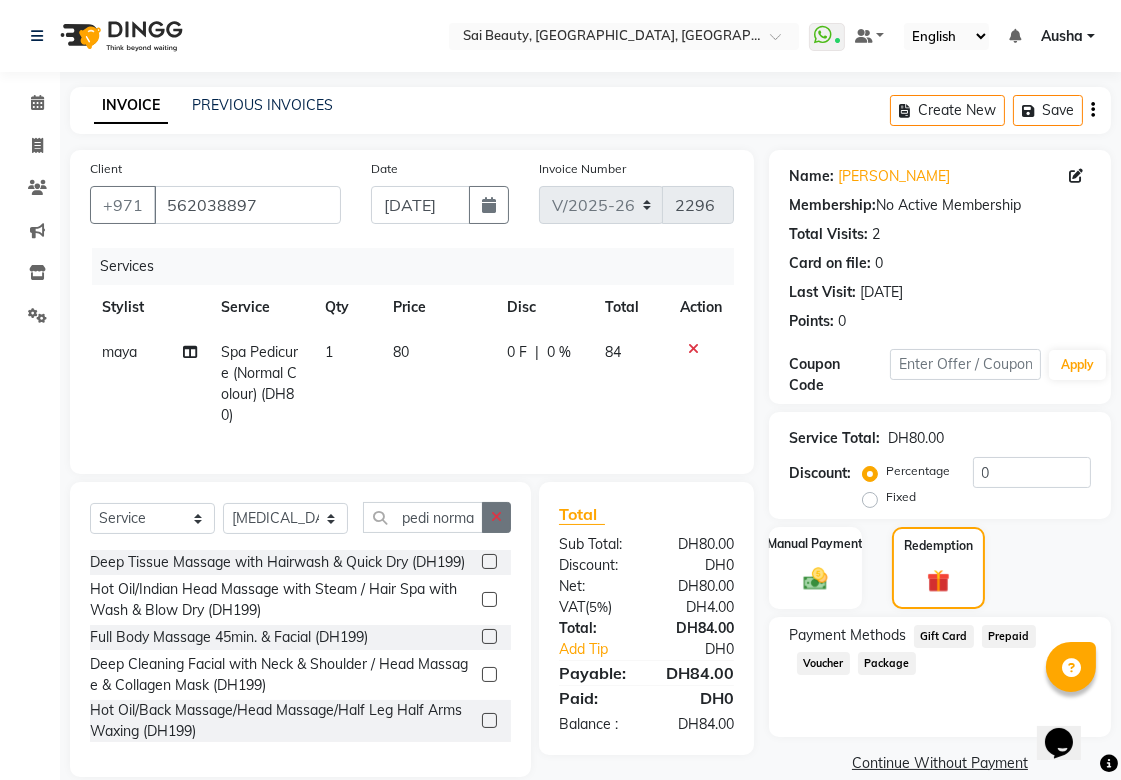 click 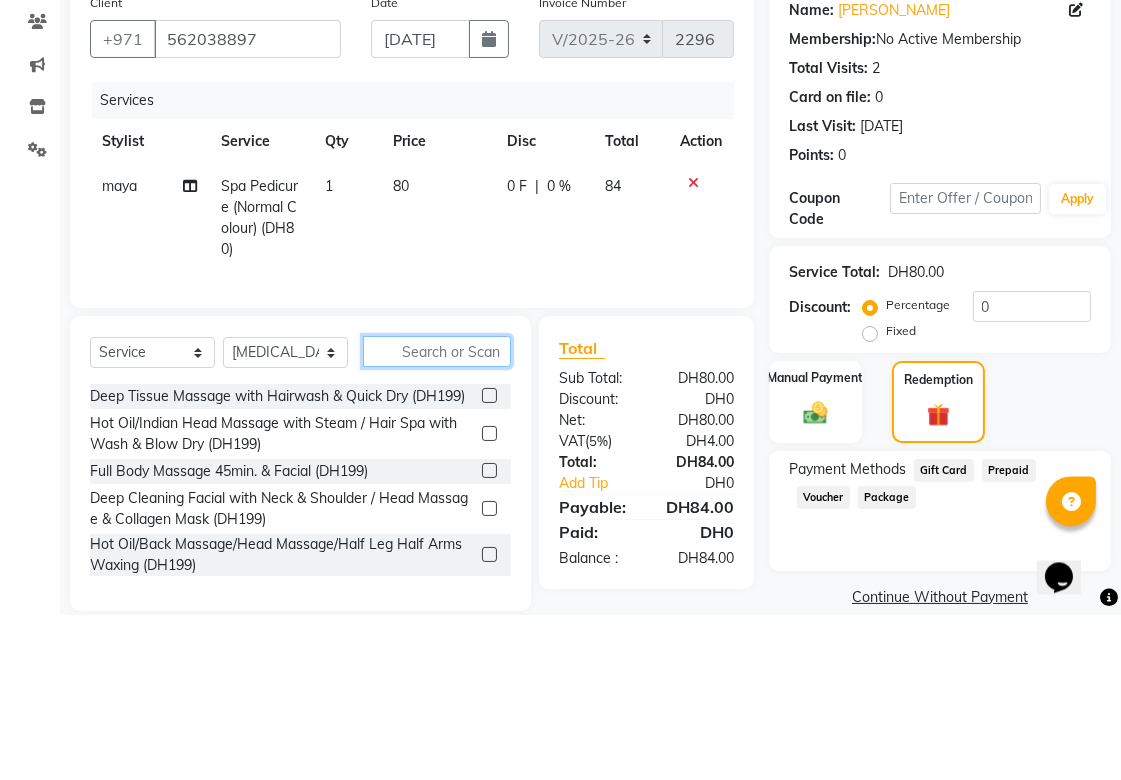 scroll, scrollTop: 24, scrollLeft: 0, axis: vertical 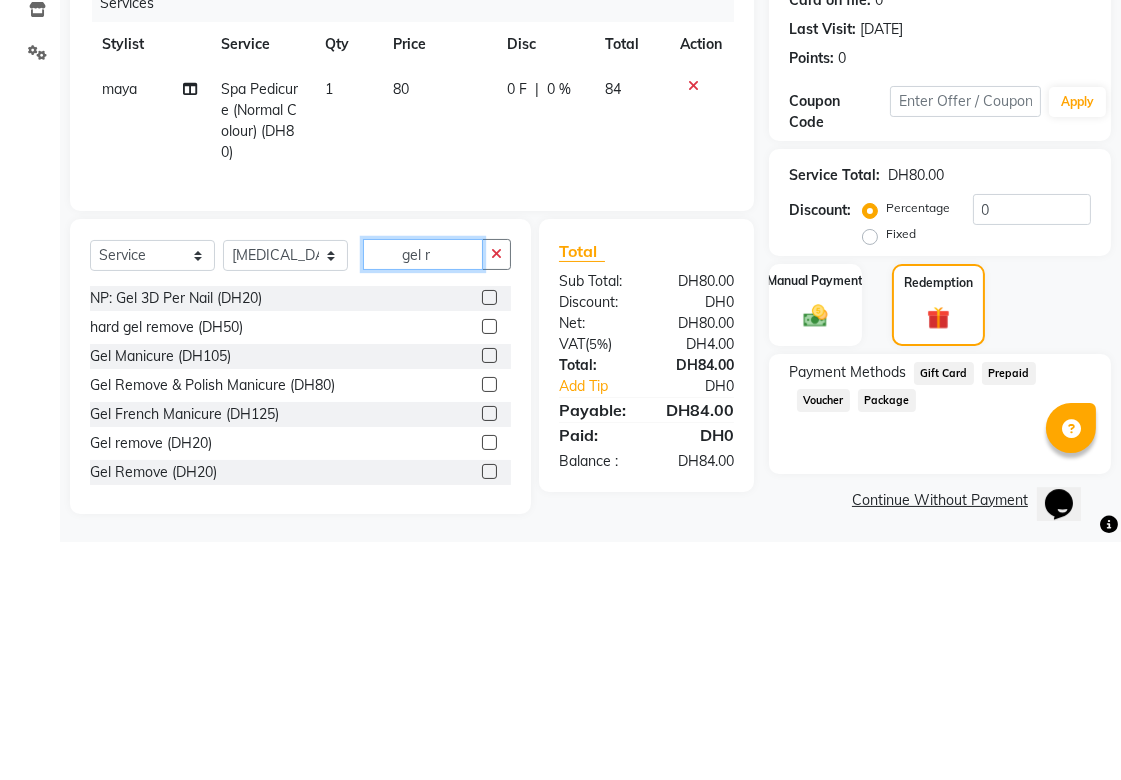 type on "gel r" 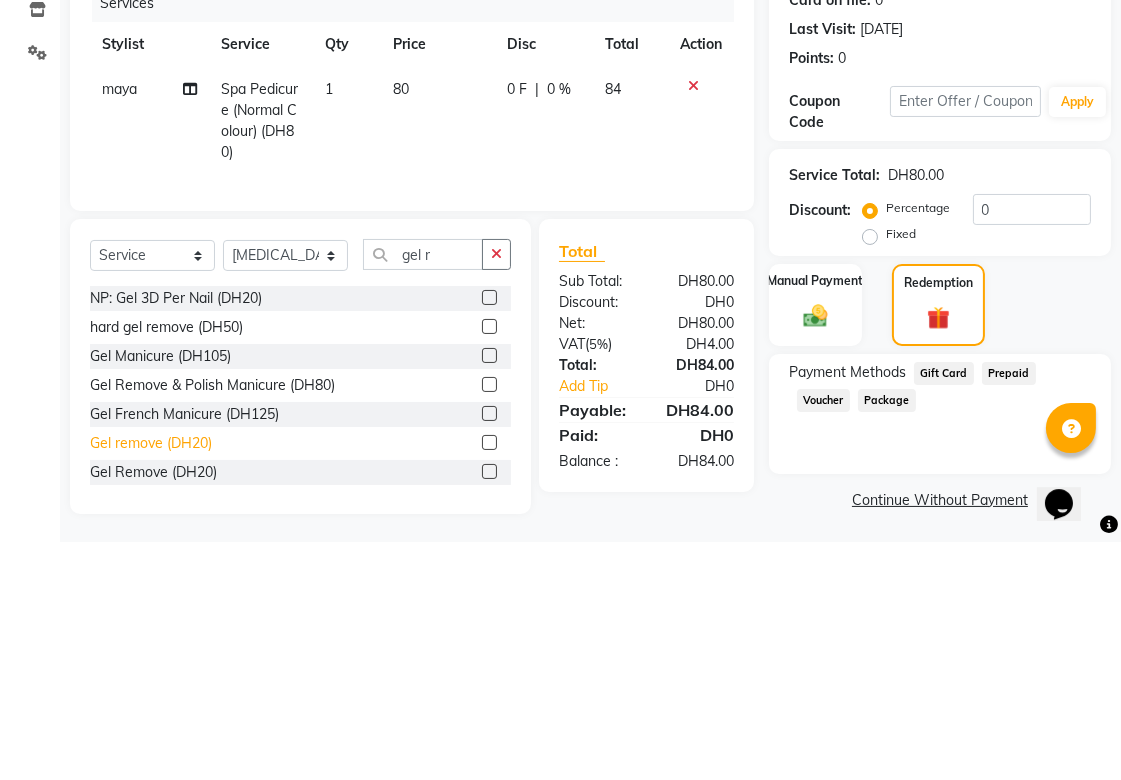 click on "Gel remove  (DH20)" 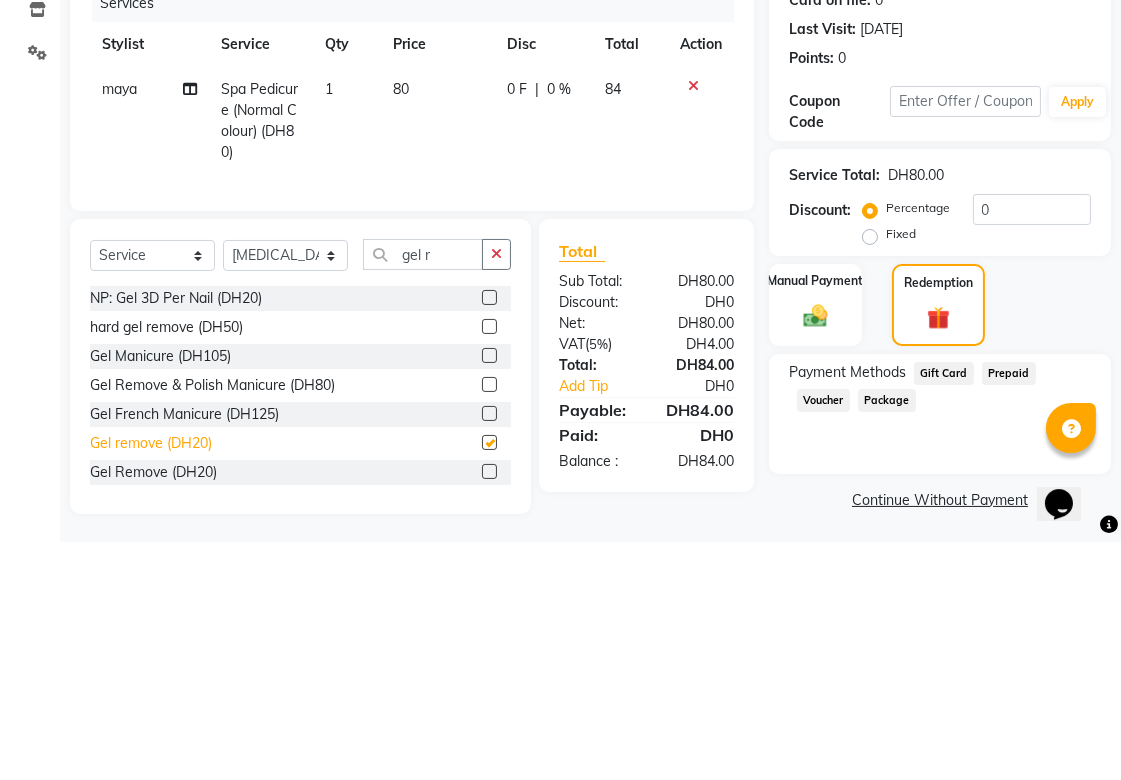 scroll, scrollTop: 24, scrollLeft: 0, axis: vertical 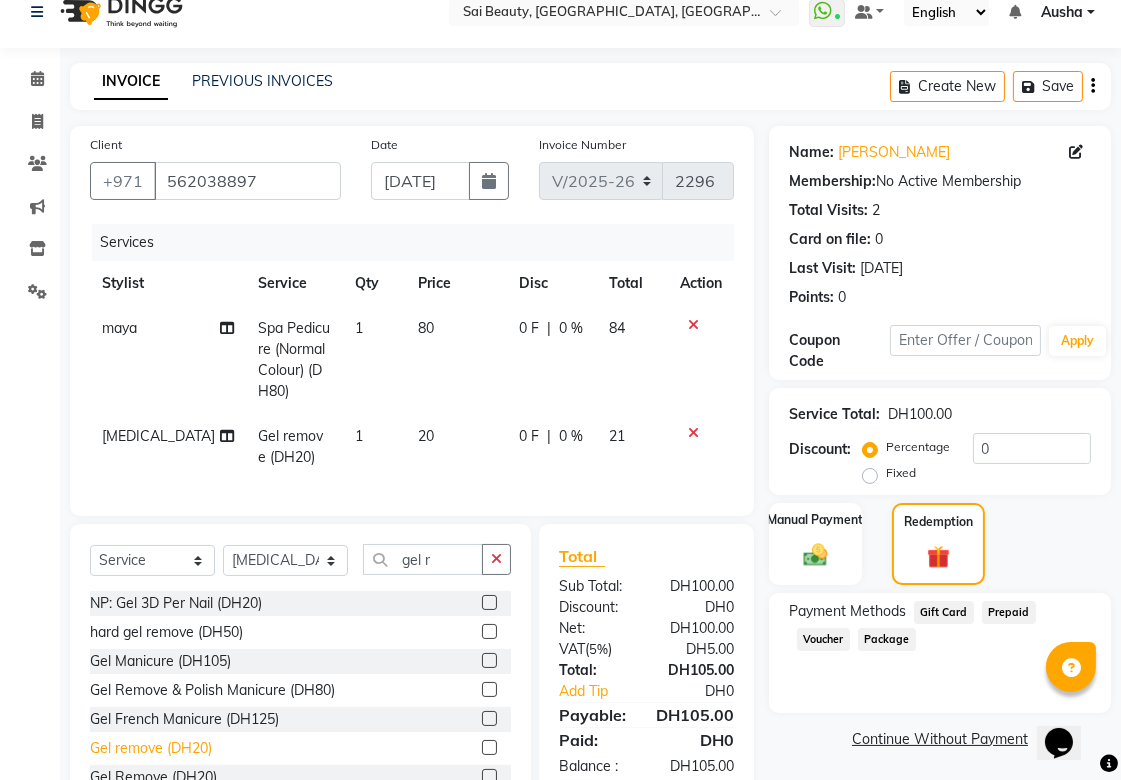 checkbox on "false" 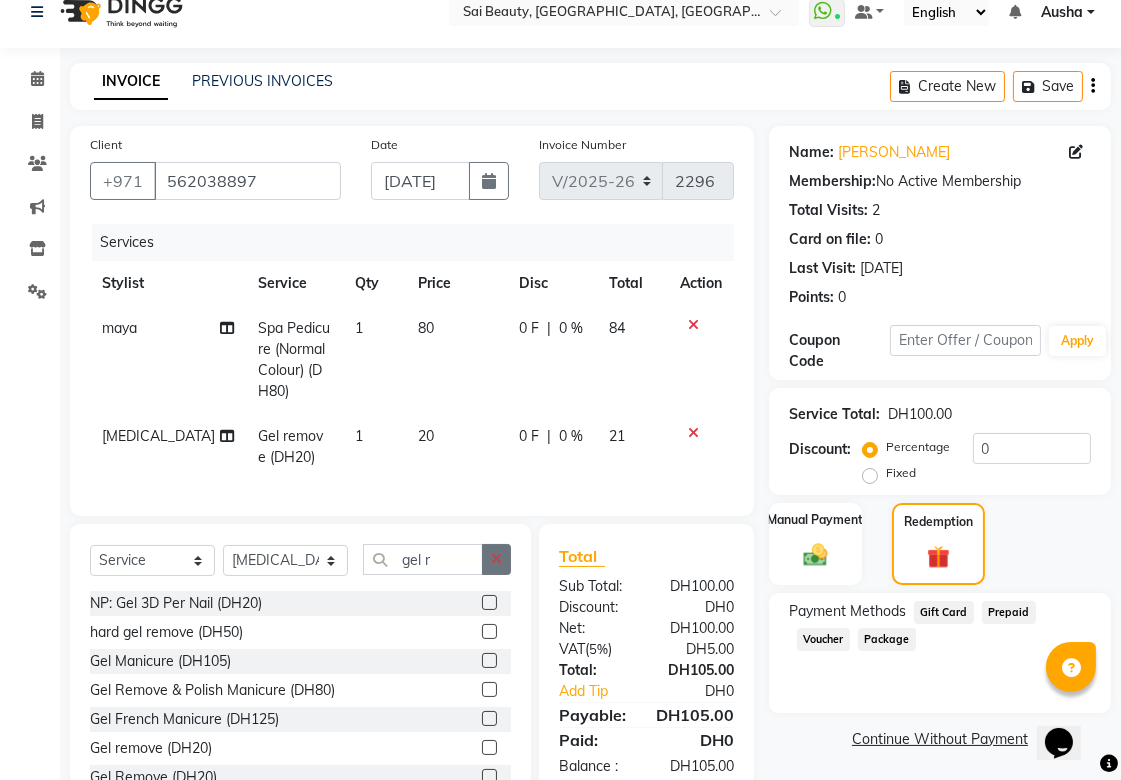 click 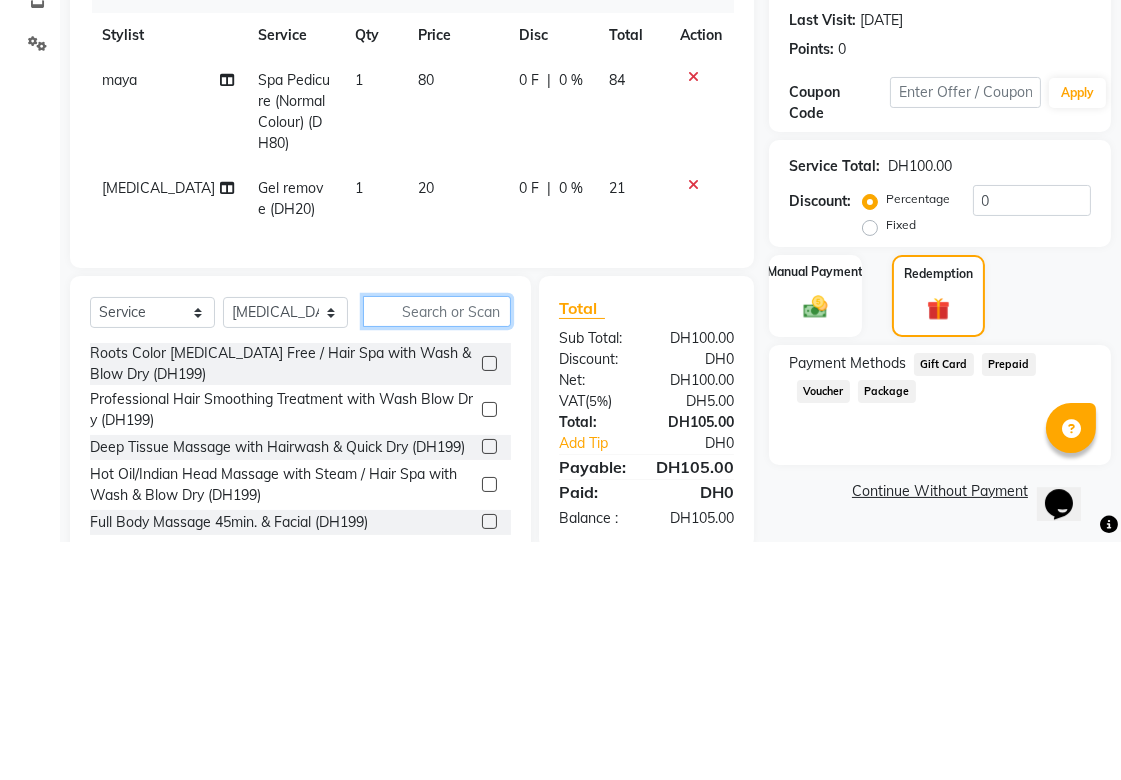 scroll, scrollTop: 91, scrollLeft: 0, axis: vertical 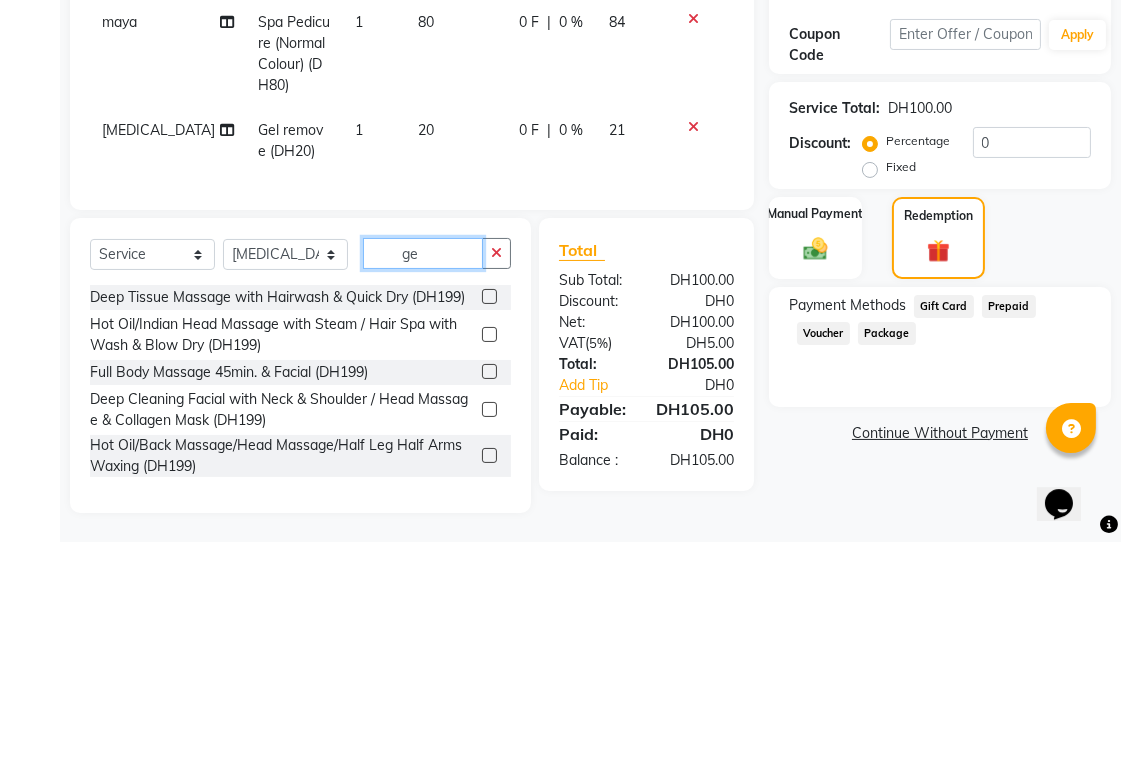 type on "g" 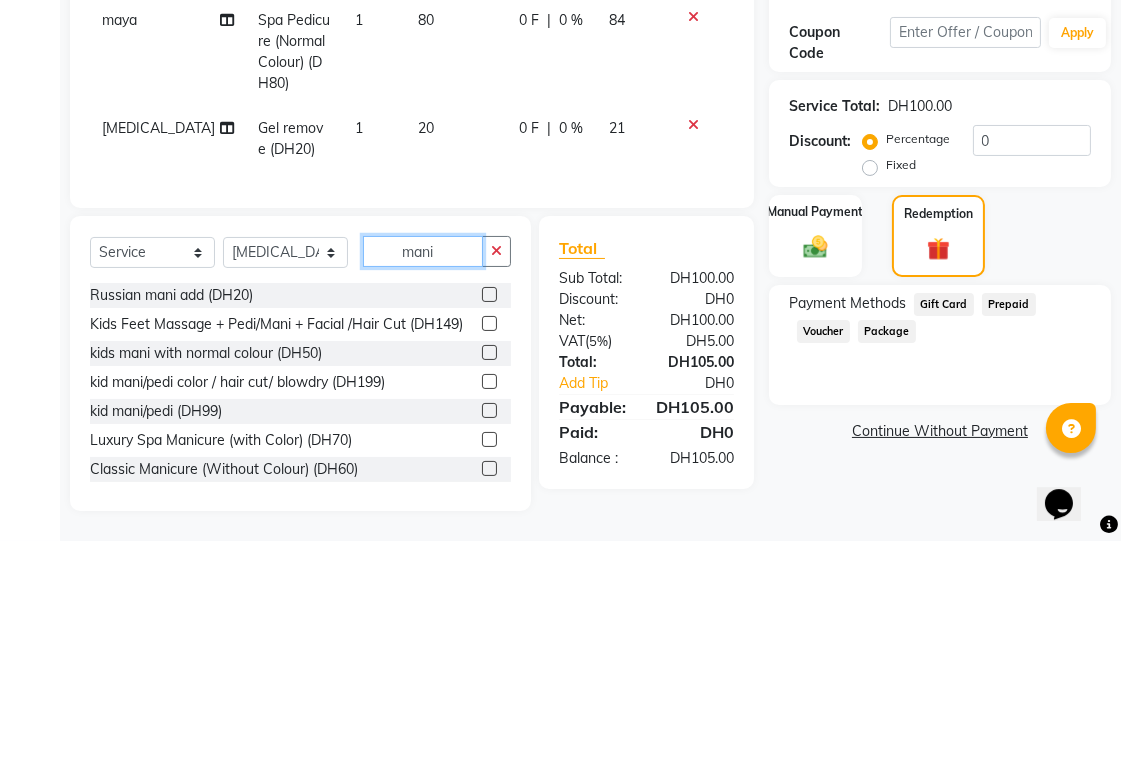 scroll, scrollTop: 110, scrollLeft: 0, axis: vertical 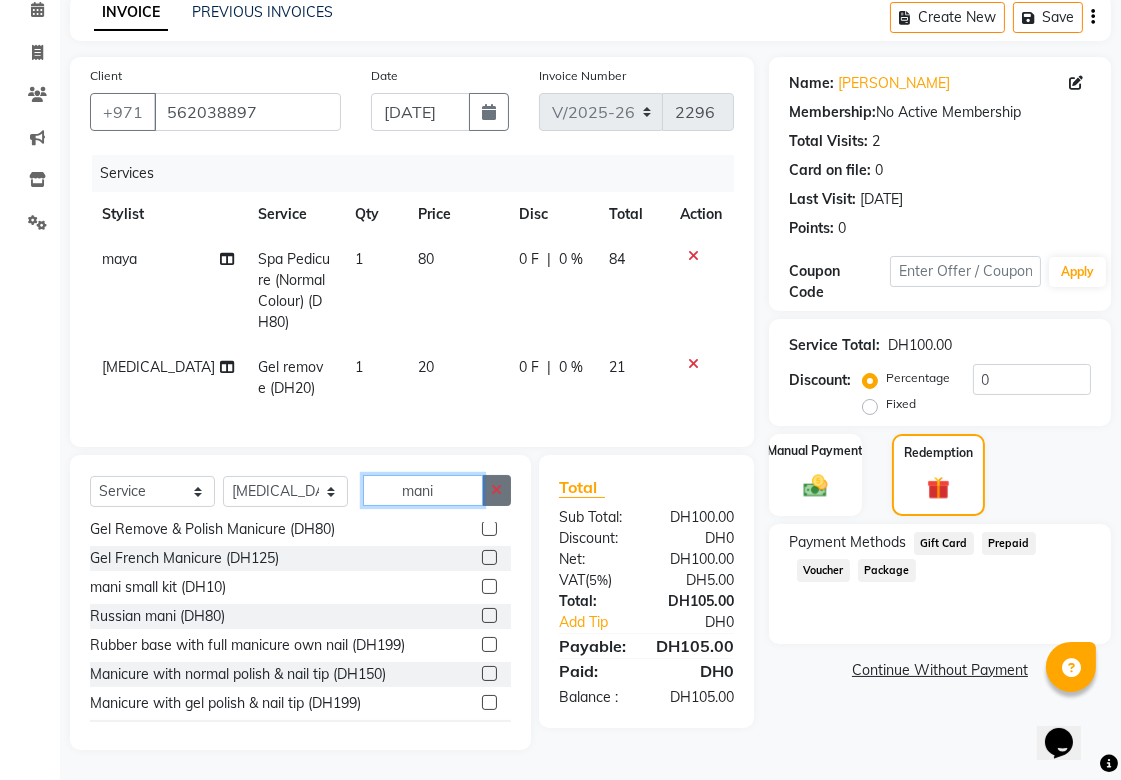 type on "mani" 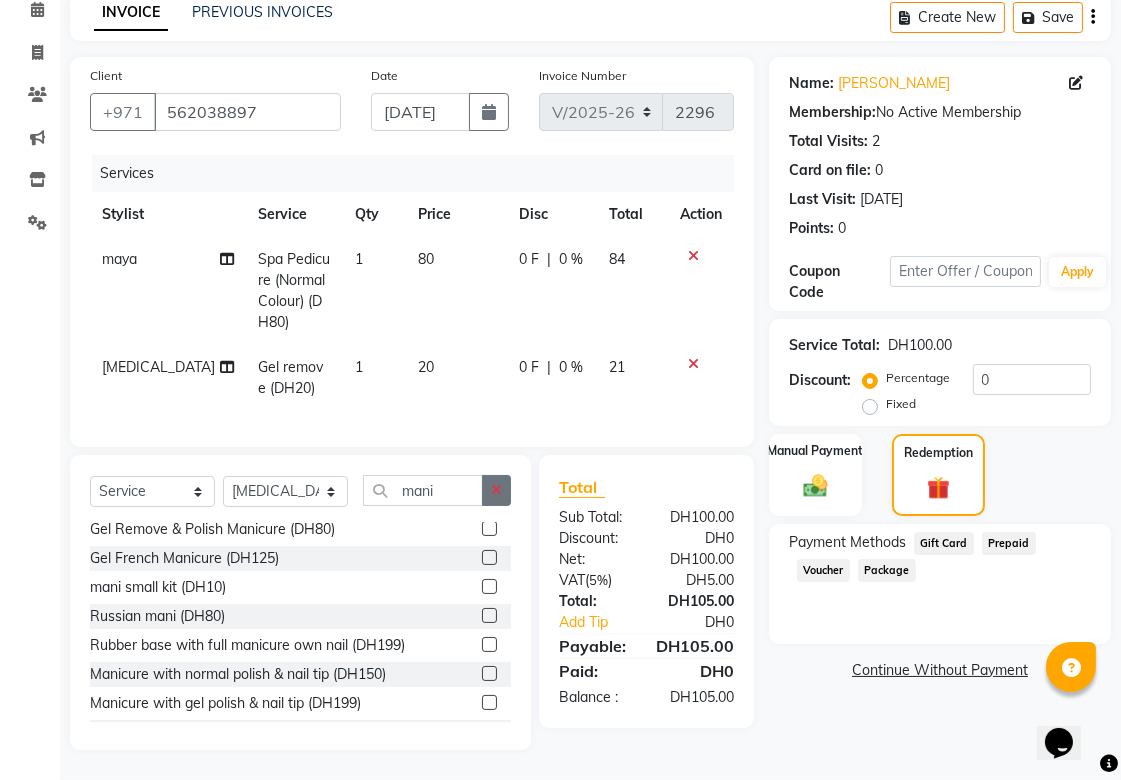 click 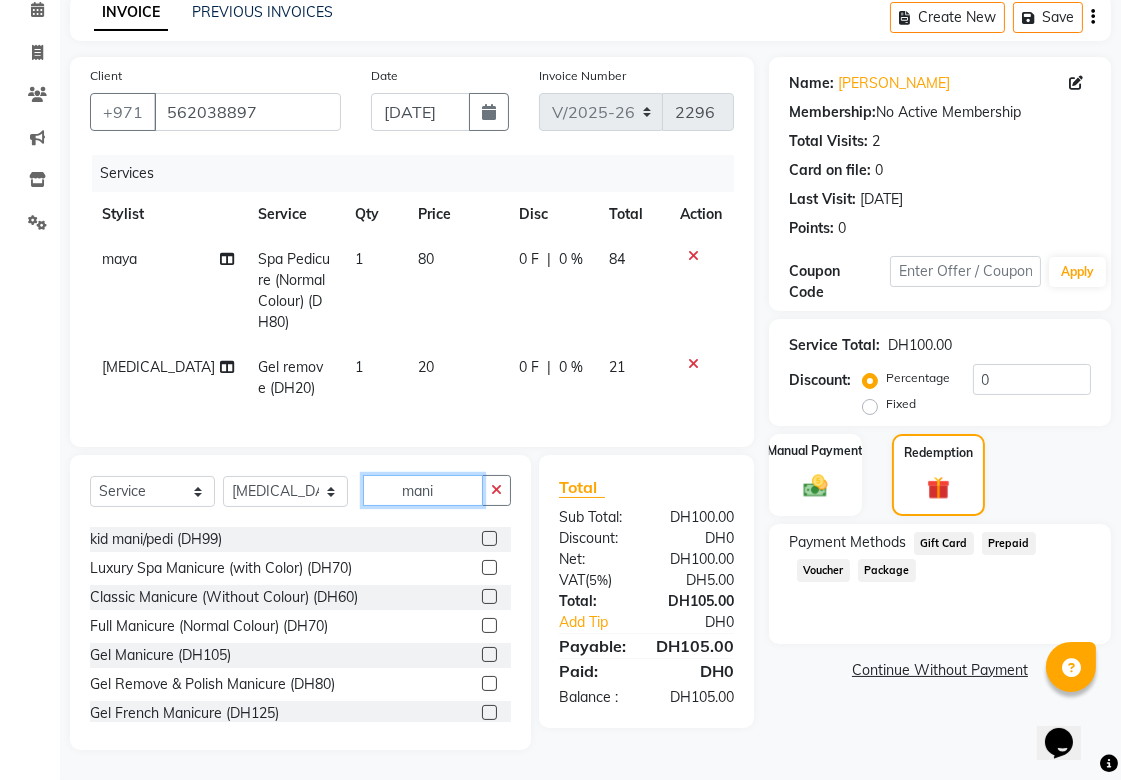 scroll, scrollTop: 114, scrollLeft: 0, axis: vertical 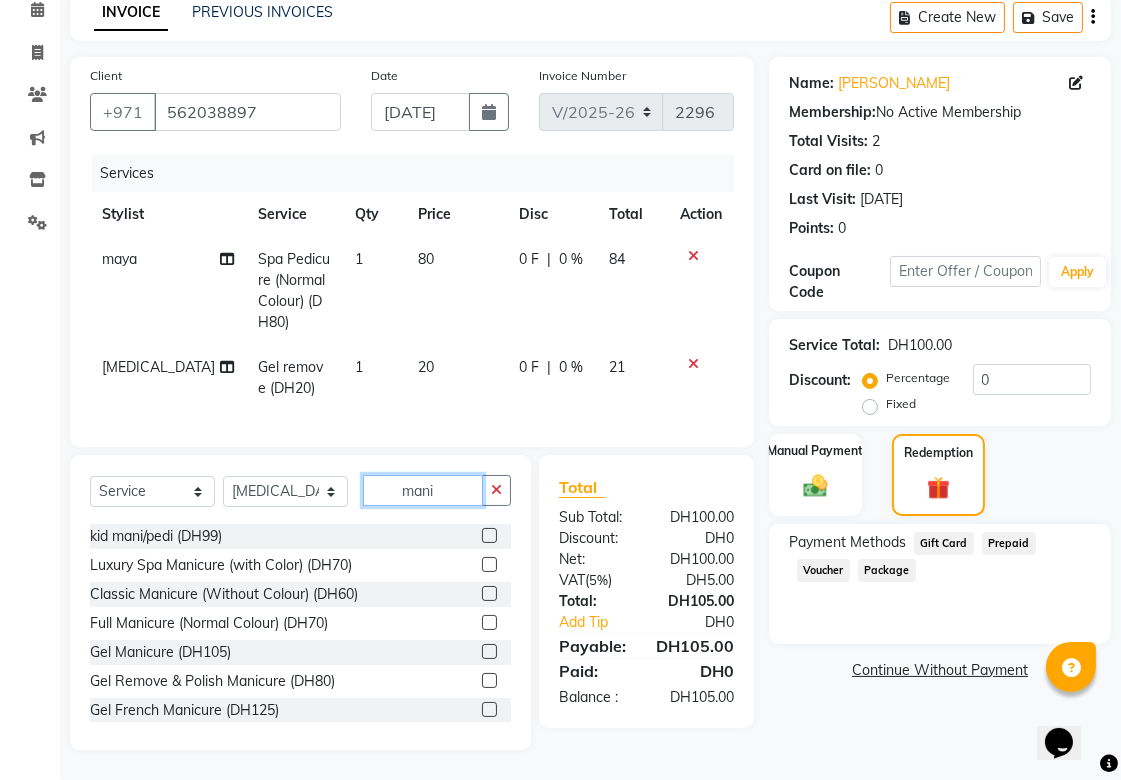 type on "mani" 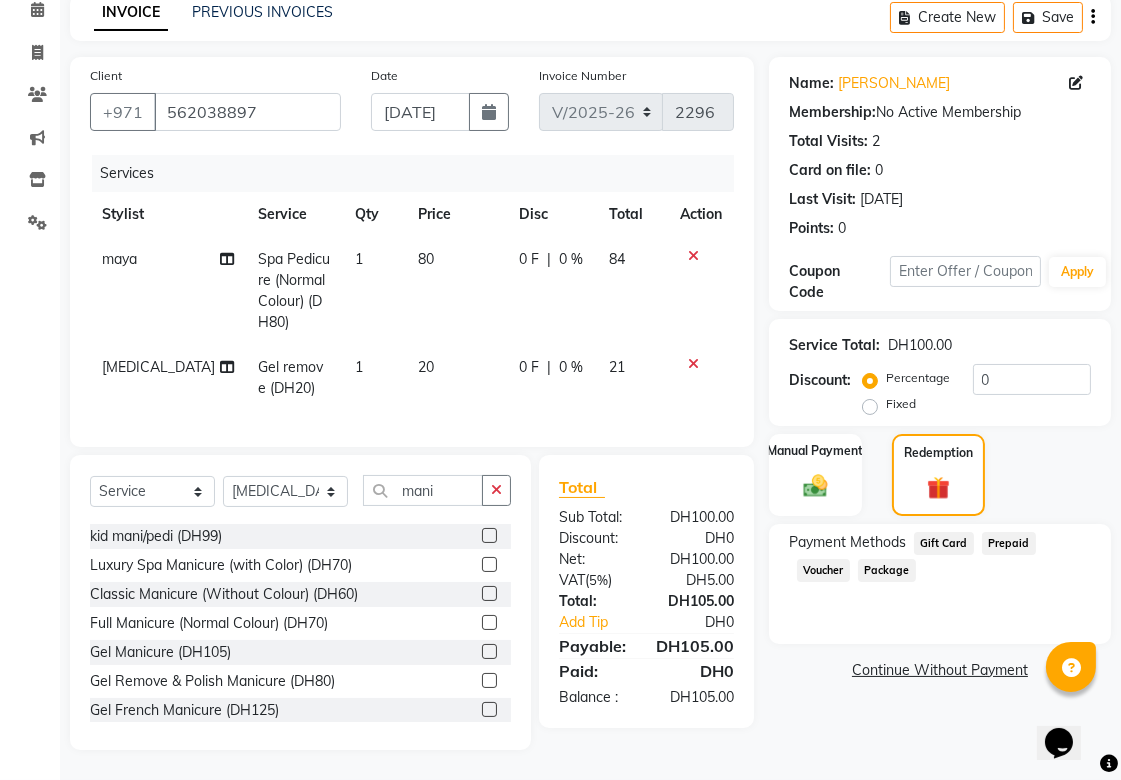 click on "Classic Manicure (Without Colour) (DH60)" 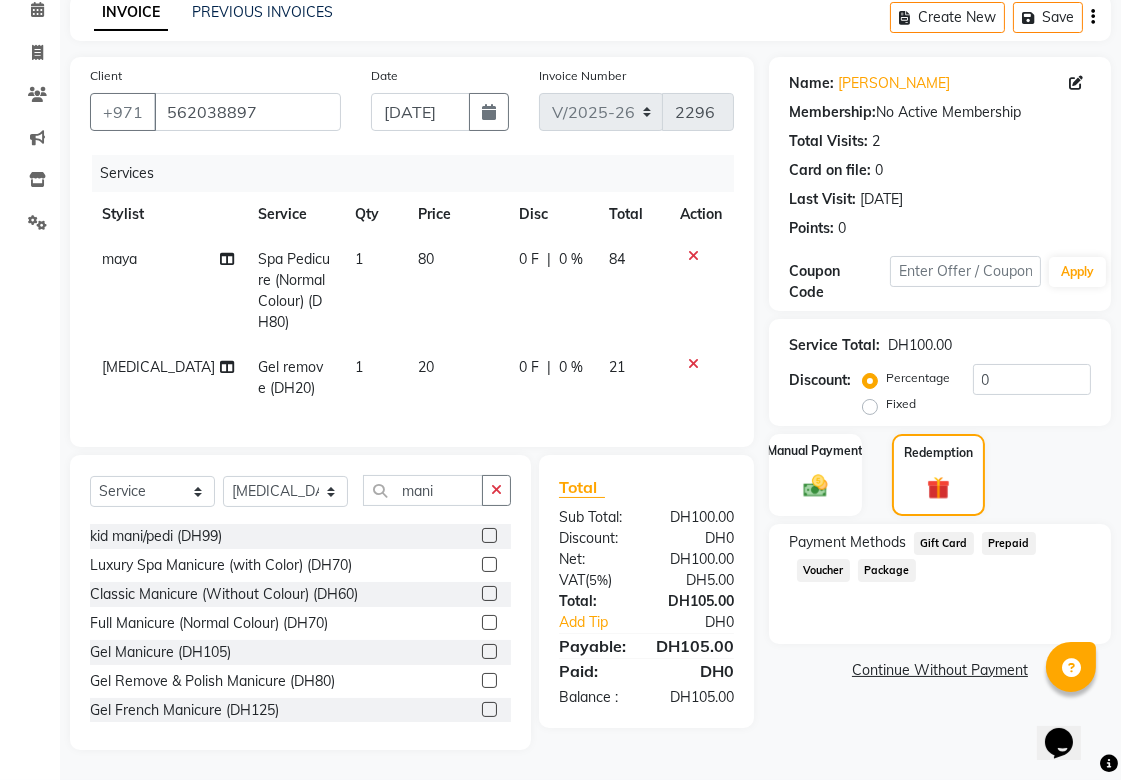 click 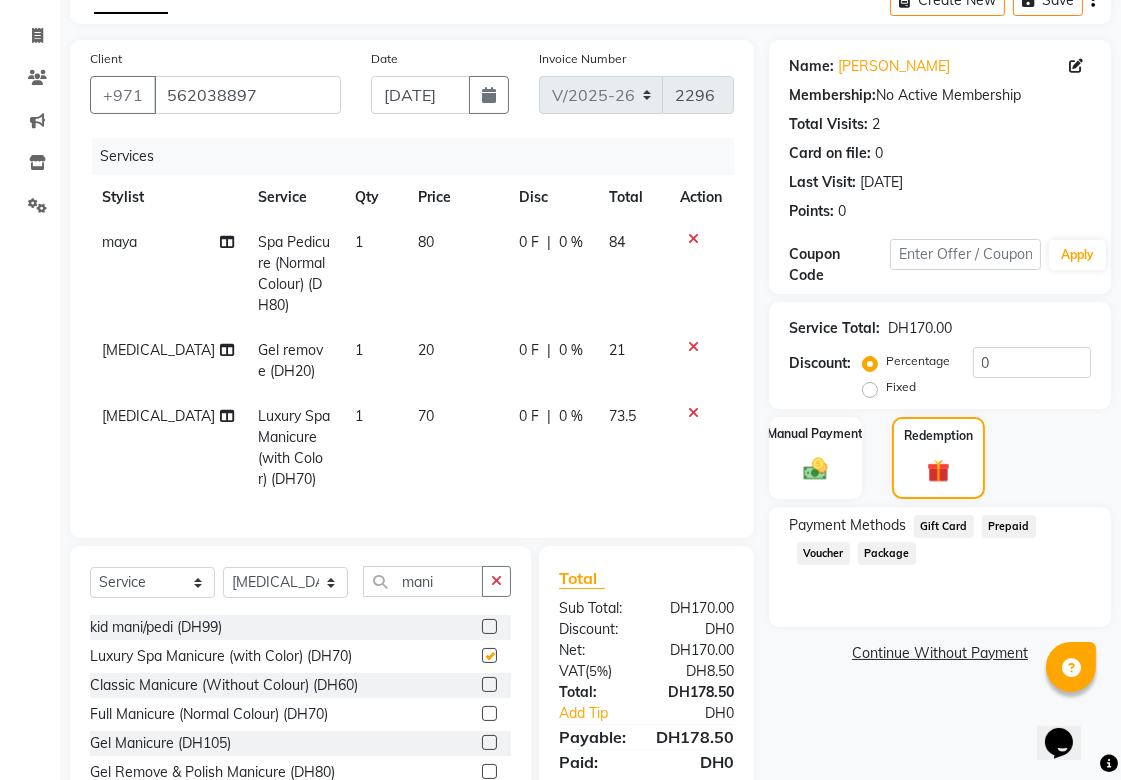 checkbox on "false" 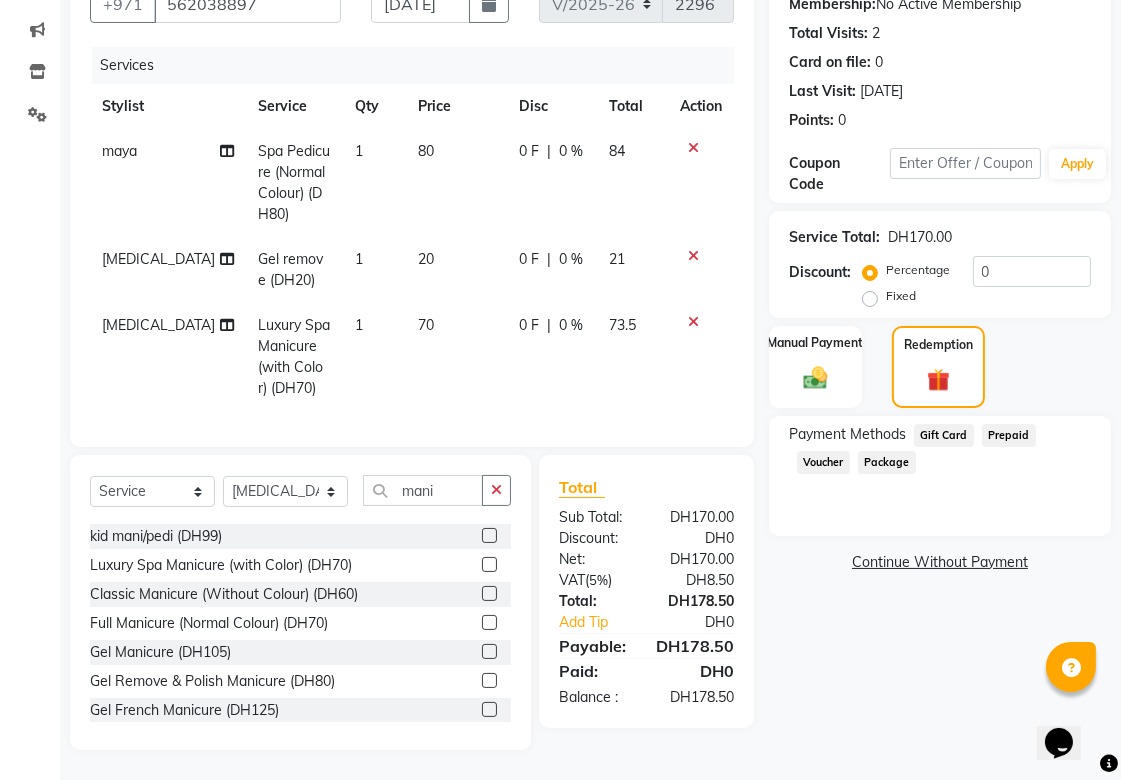 scroll, scrollTop: 217, scrollLeft: 0, axis: vertical 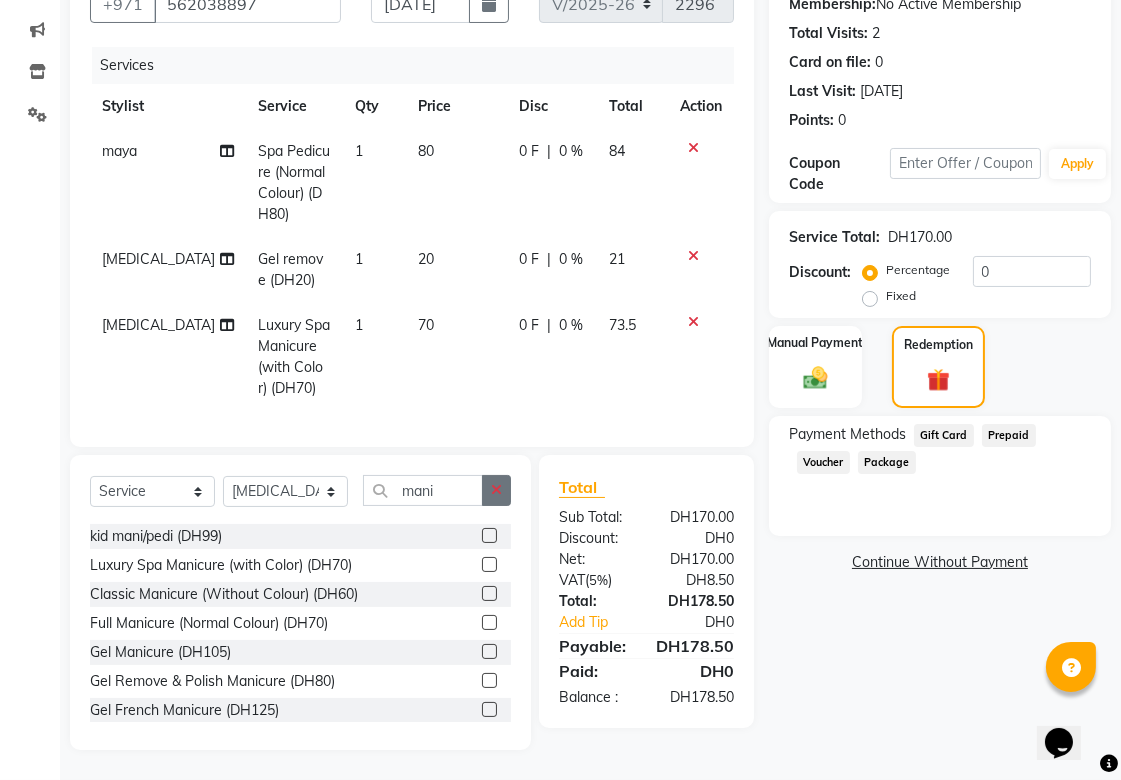 click 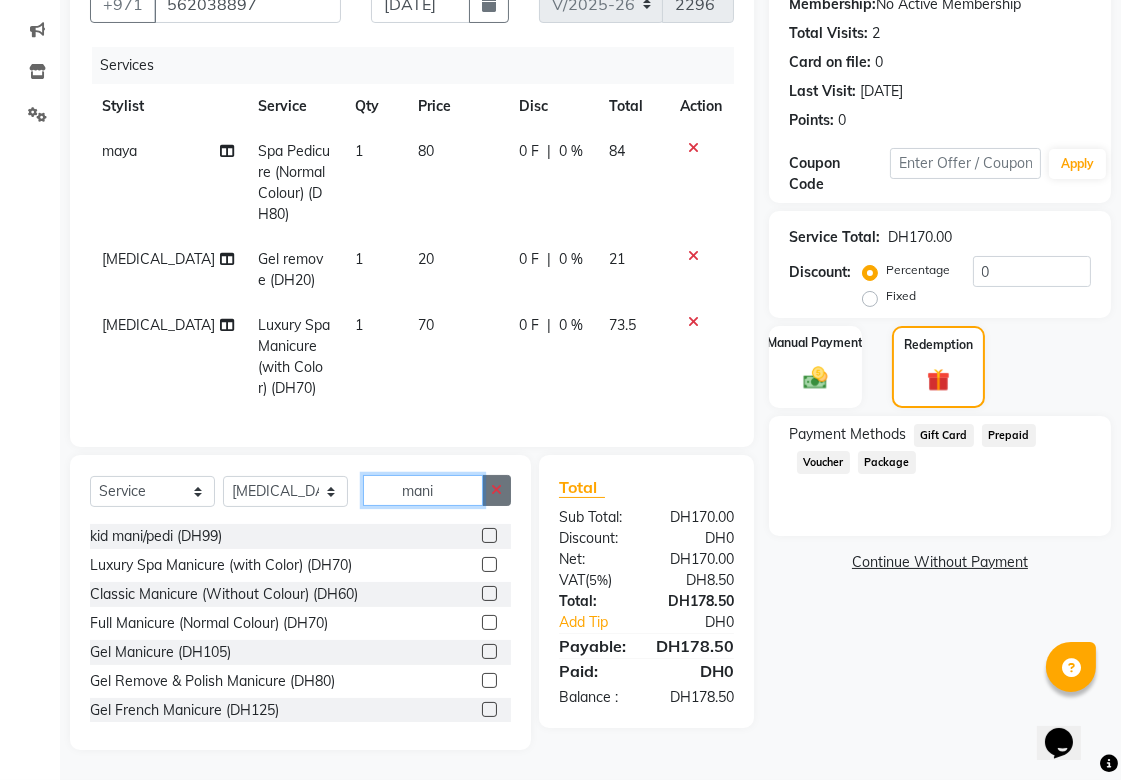 type 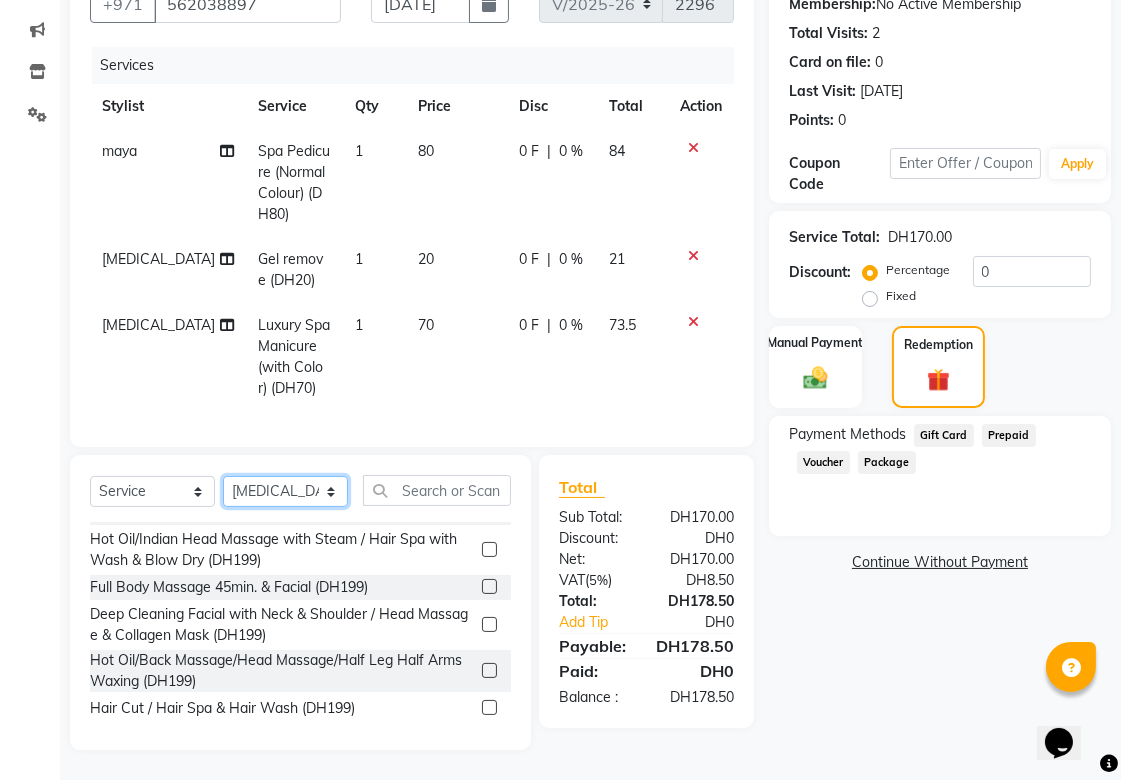 click on "Select Stylist [PERSON_NAME][MEDICAL_DATA] [PERSON_NAME] Asmi Ausha [PERSON_NAME] Gita [PERSON_NAME] Monzeer shree [PERSON_NAME] [PERSON_NAME] Surakcha [PERSON_NAME] Yamu" 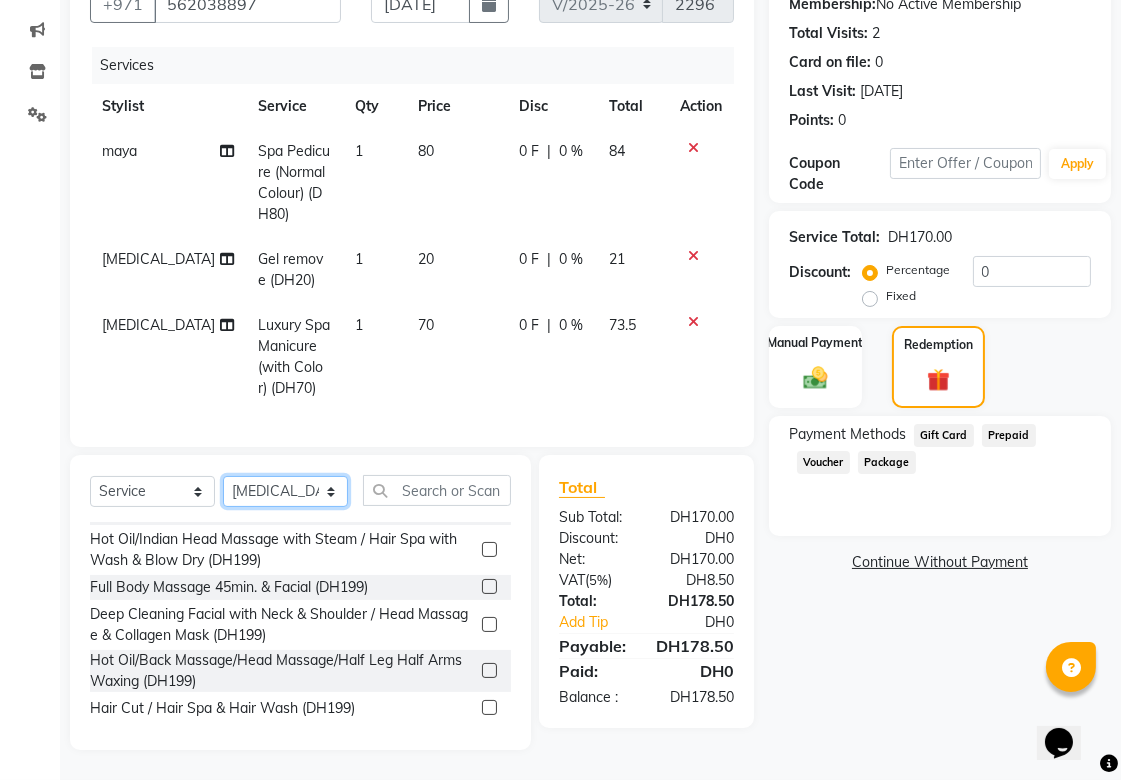 select on "43674" 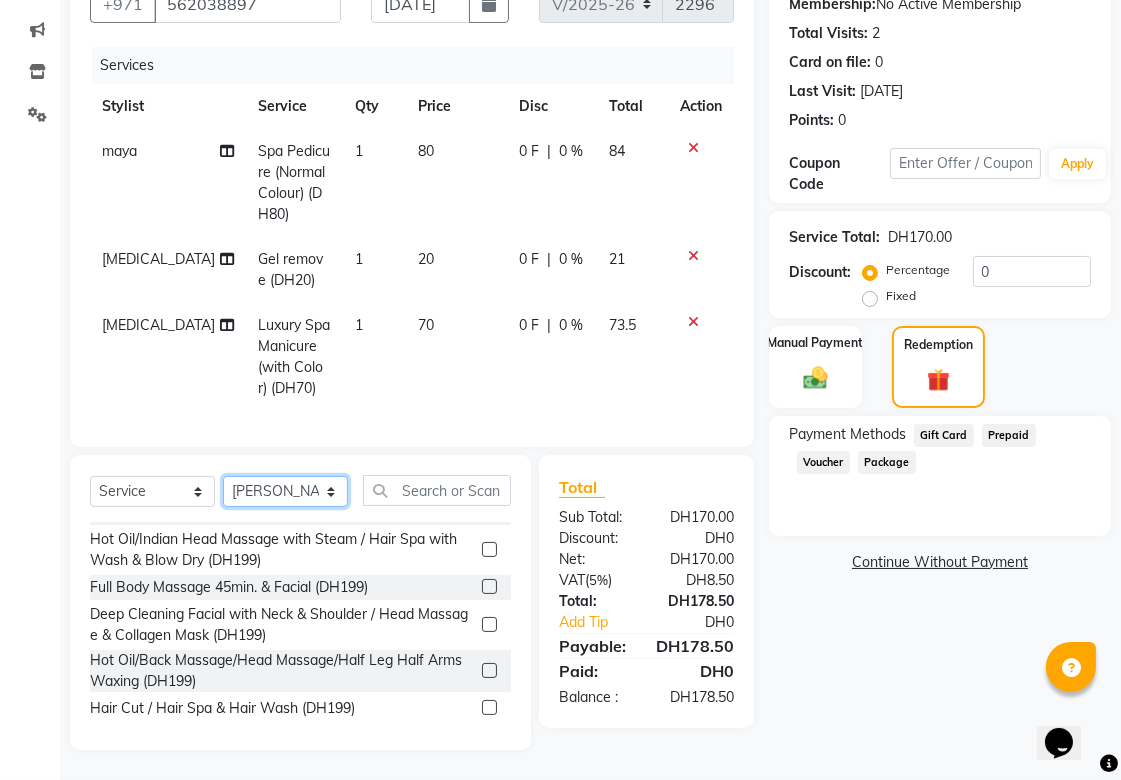 click on "Select Stylist [PERSON_NAME][MEDICAL_DATA] [PERSON_NAME] Asmi Ausha [PERSON_NAME] Gita [PERSON_NAME] Monzeer shree [PERSON_NAME] [PERSON_NAME] Surakcha [PERSON_NAME] Yamu" 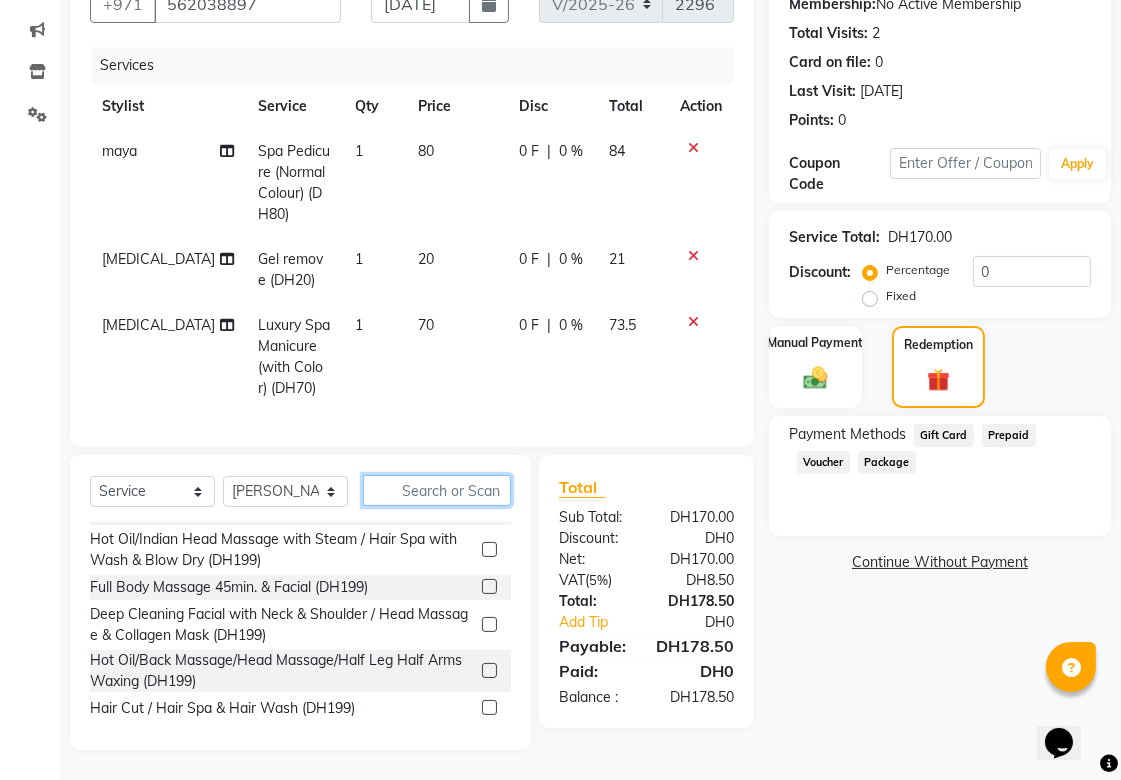 click 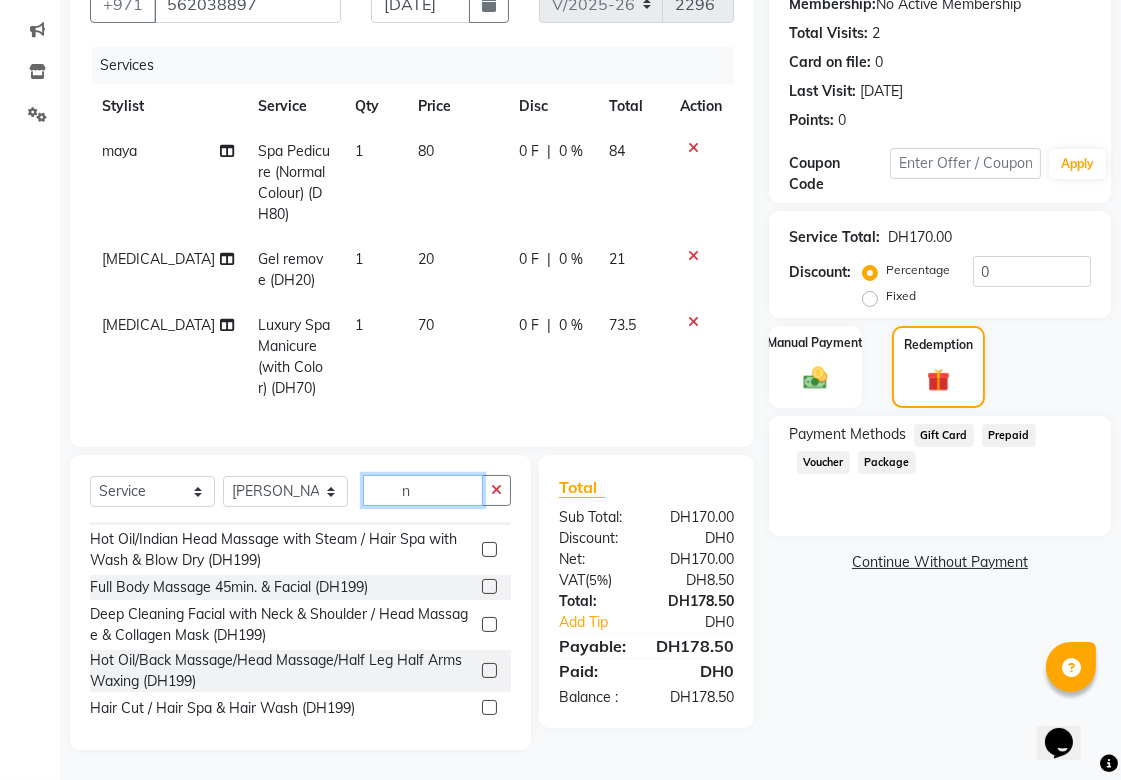 scroll, scrollTop: 68, scrollLeft: 0, axis: vertical 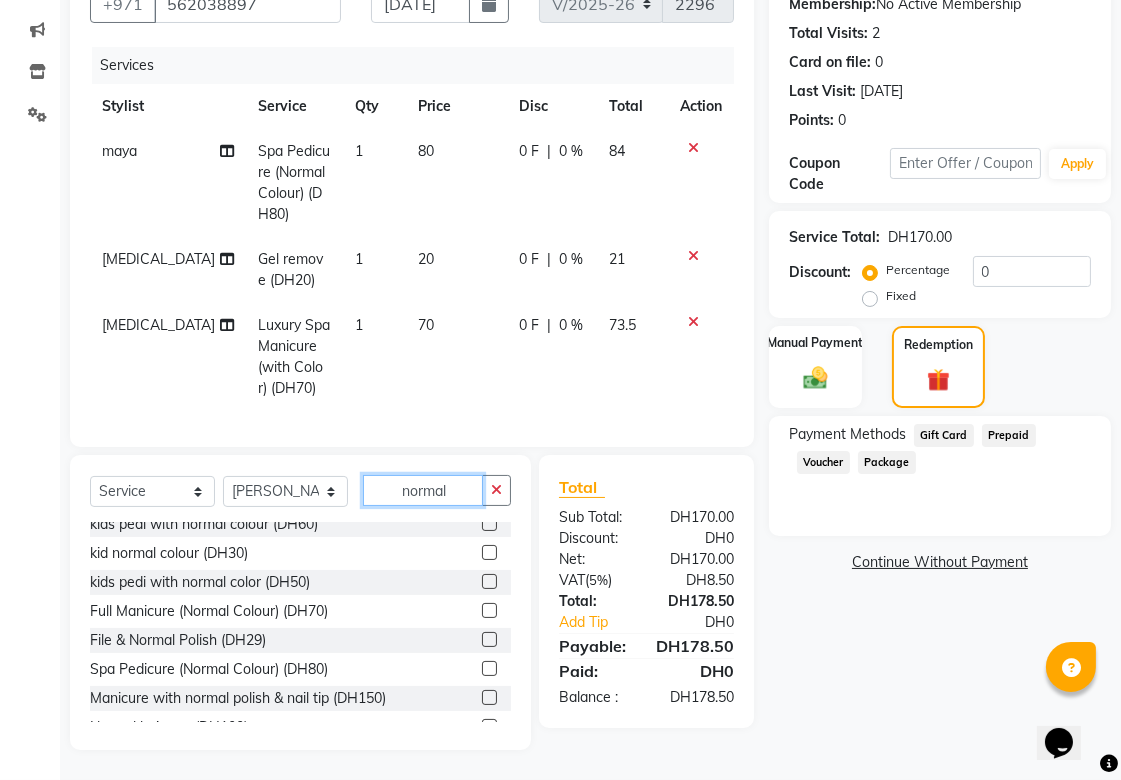 type on "normal" 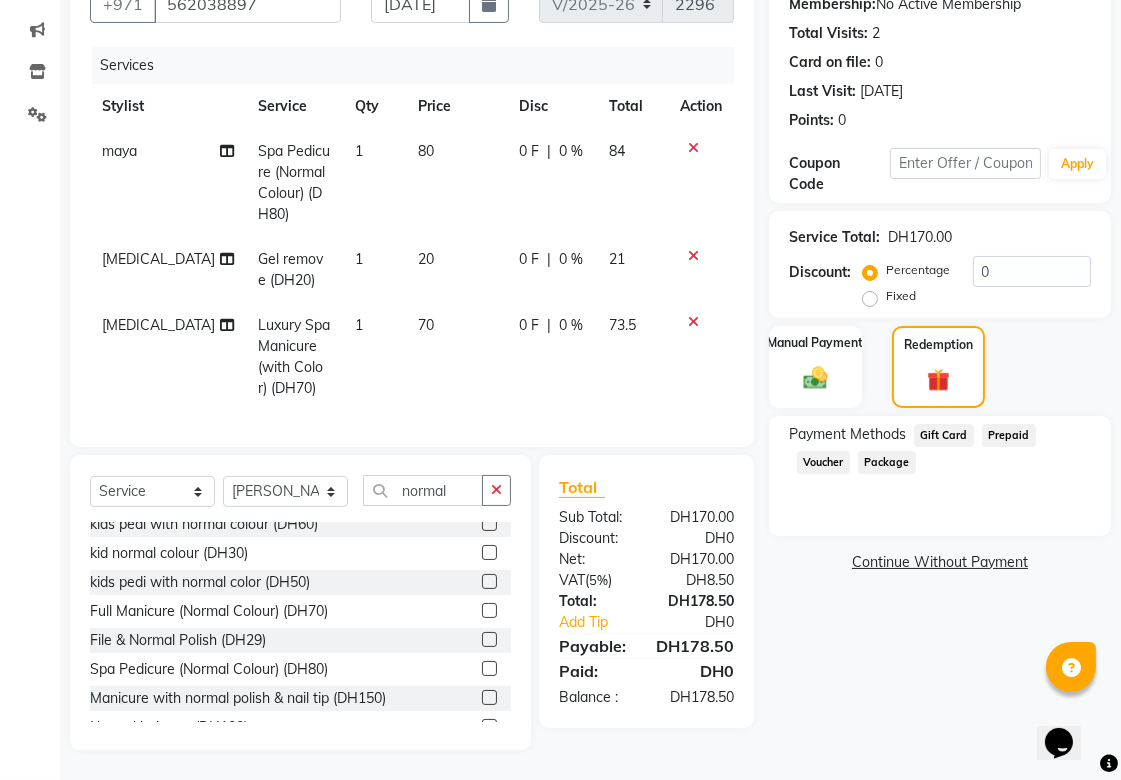 click 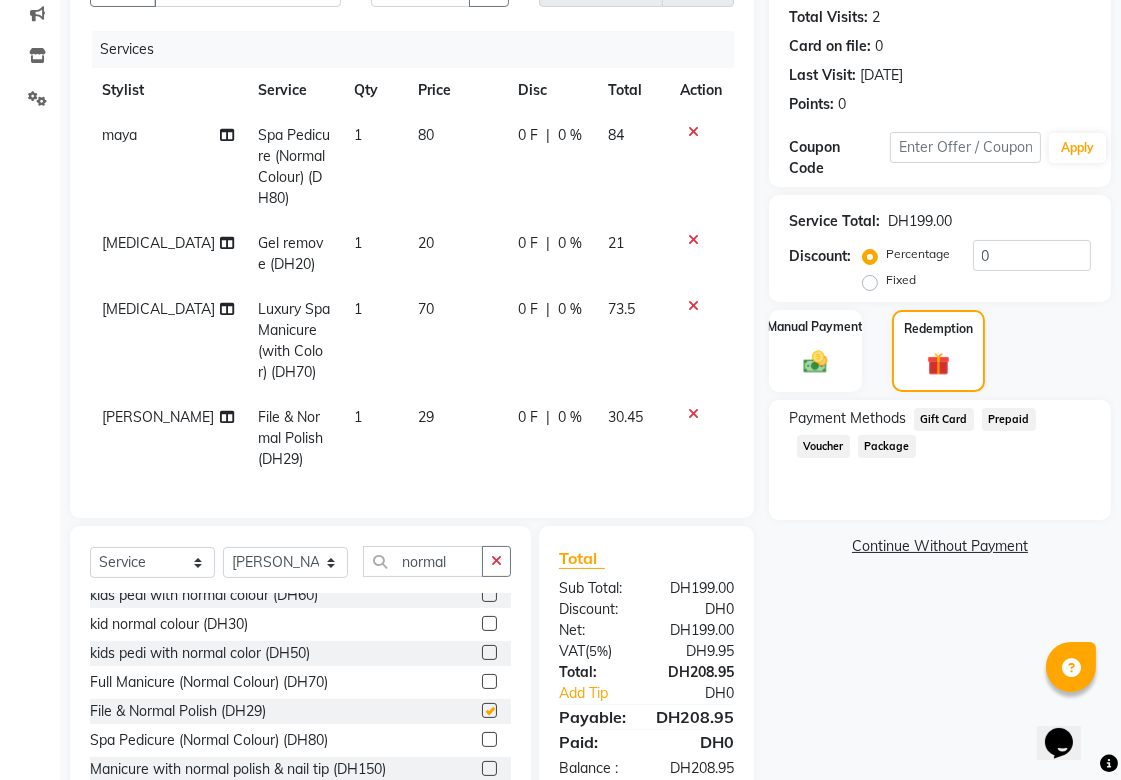 checkbox on "false" 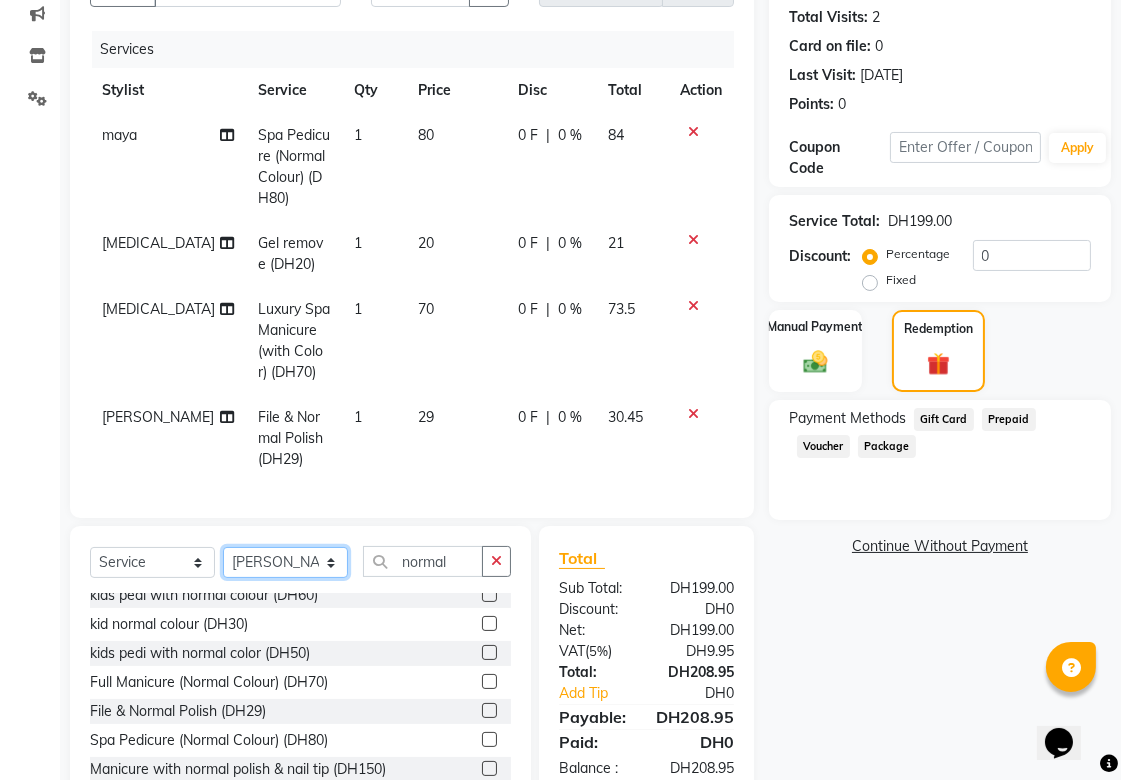 click on "Select Stylist [PERSON_NAME][MEDICAL_DATA] [PERSON_NAME] Asmi Ausha [PERSON_NAME] Gita [PERSON_NAME] Monzeer shree [PERSON_NAME] [PERSON_NAME] Surakcha [PERSON_NAME] Yamu" 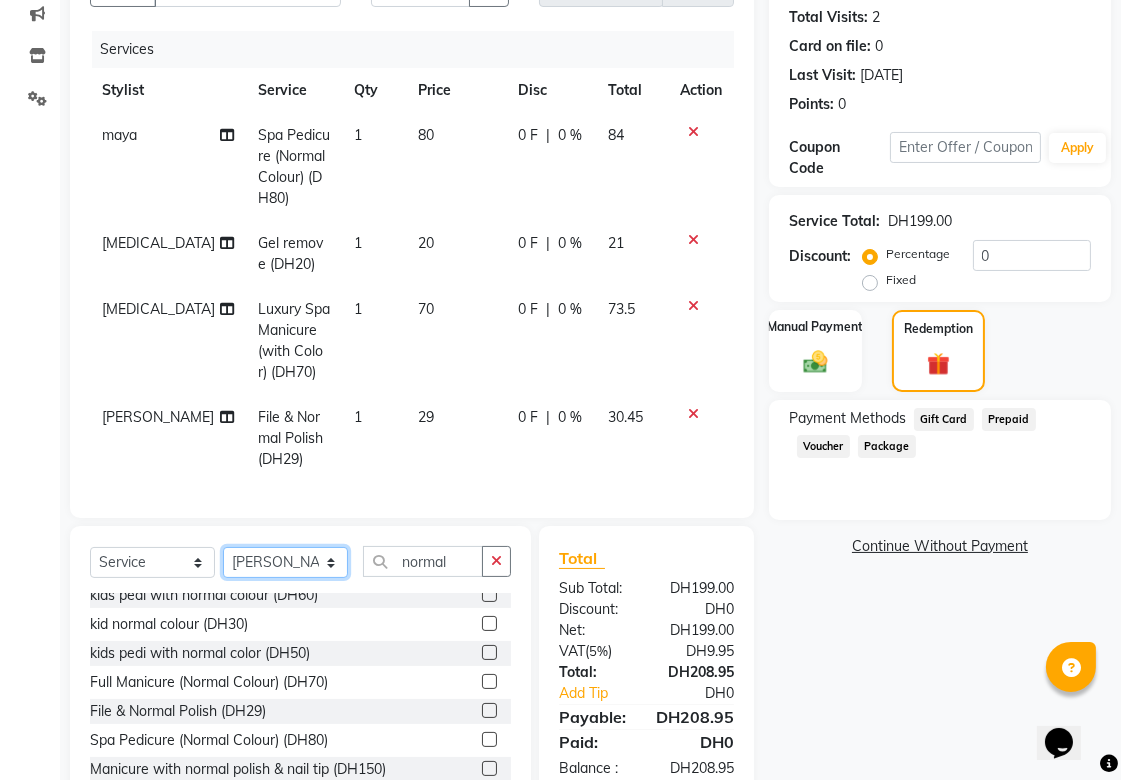select on "52340" 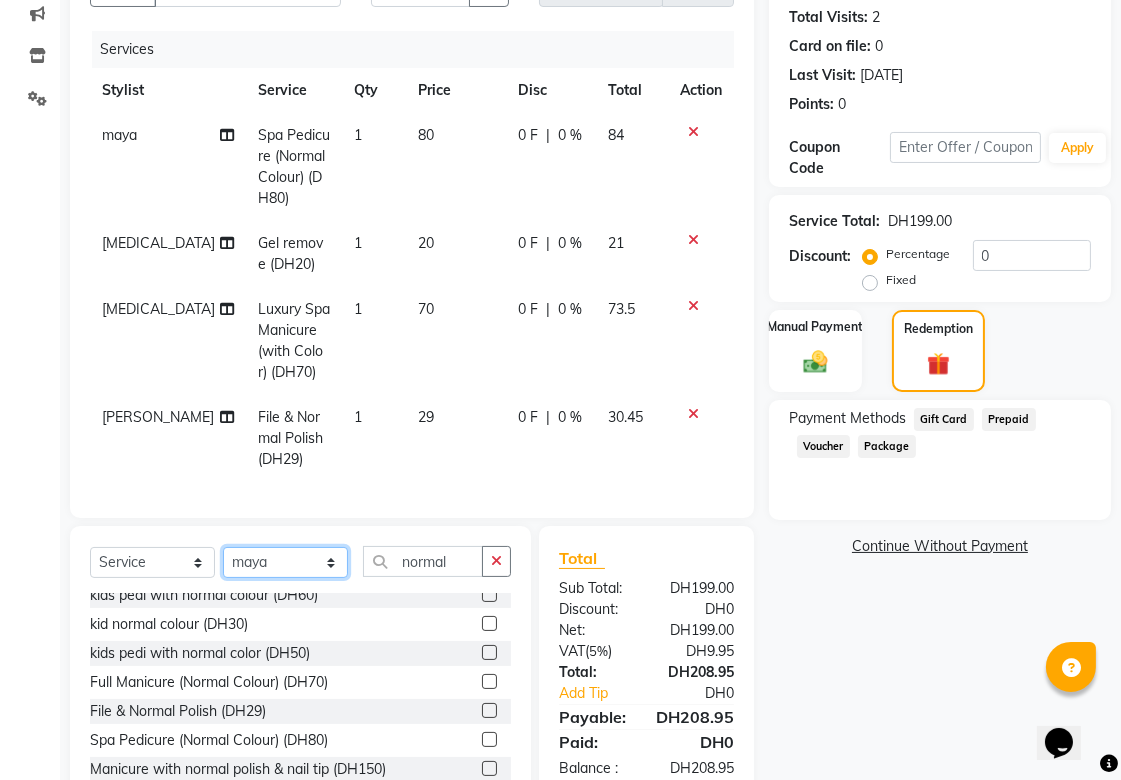 click on "Select Stylist [PERSON_NAME][MEDICAL_DATA] [PERSON_NAME] Asmi Ausha [PERSON_NAME] Gita [PERSON_NAME] Monzeer shree [PERSON_NAME] [PERSON_NAME] Surakcha [PERSON_NAME] Yamu" 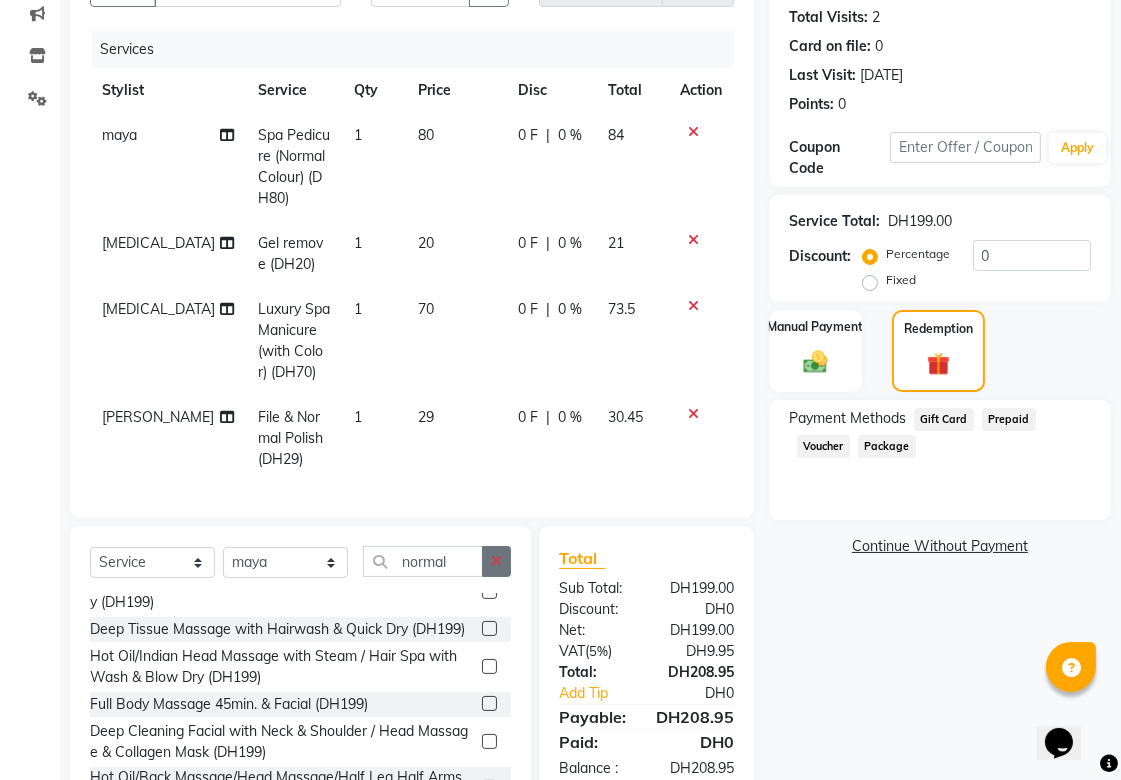 click 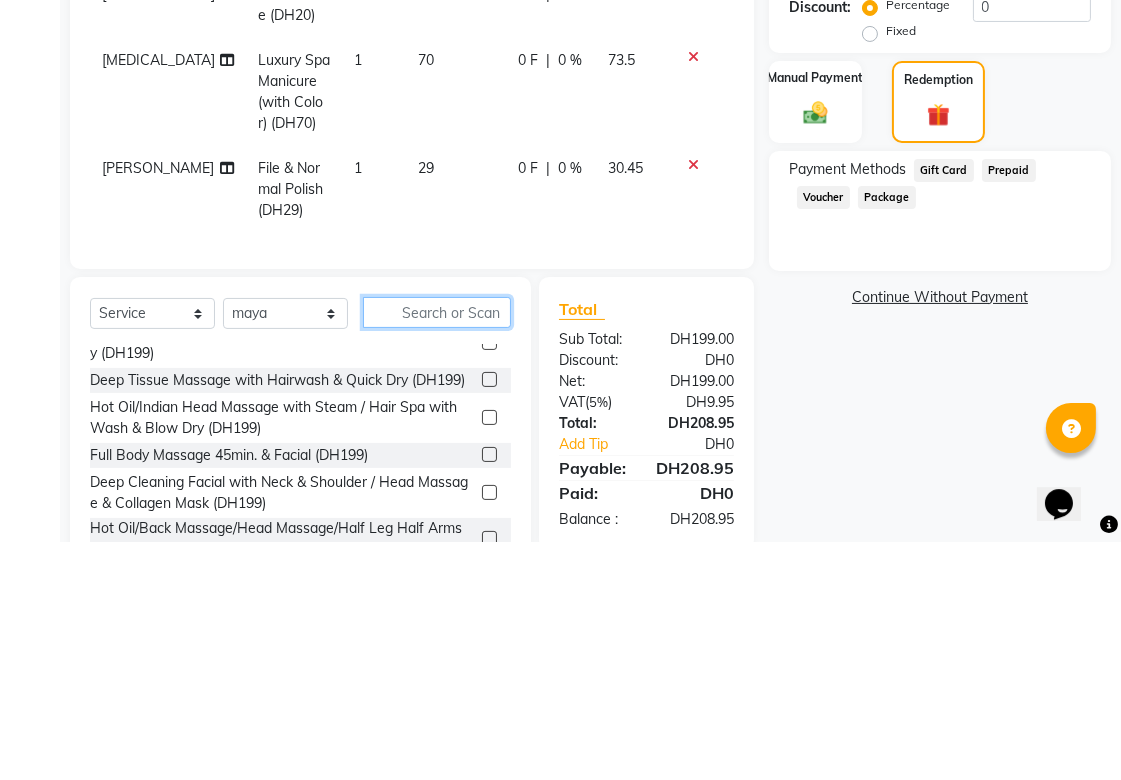 scroll, scrollTop: 285, scrollLeft: 0, axis: vertical 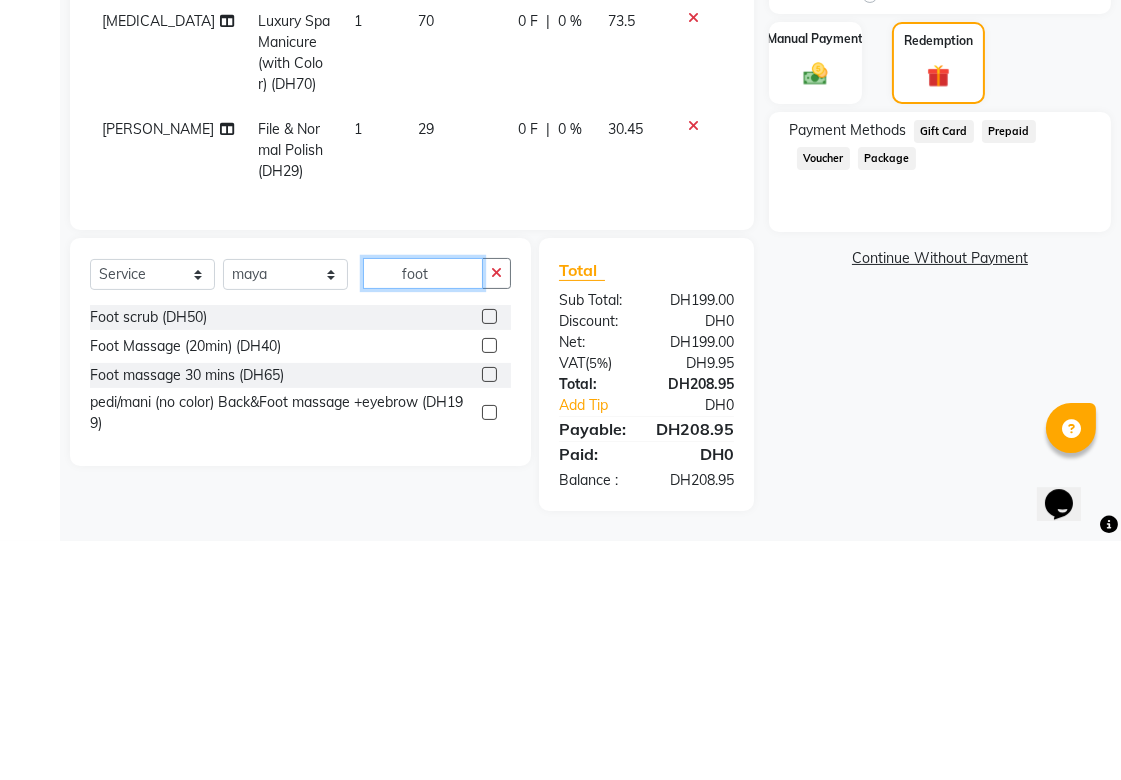 type on "foot" 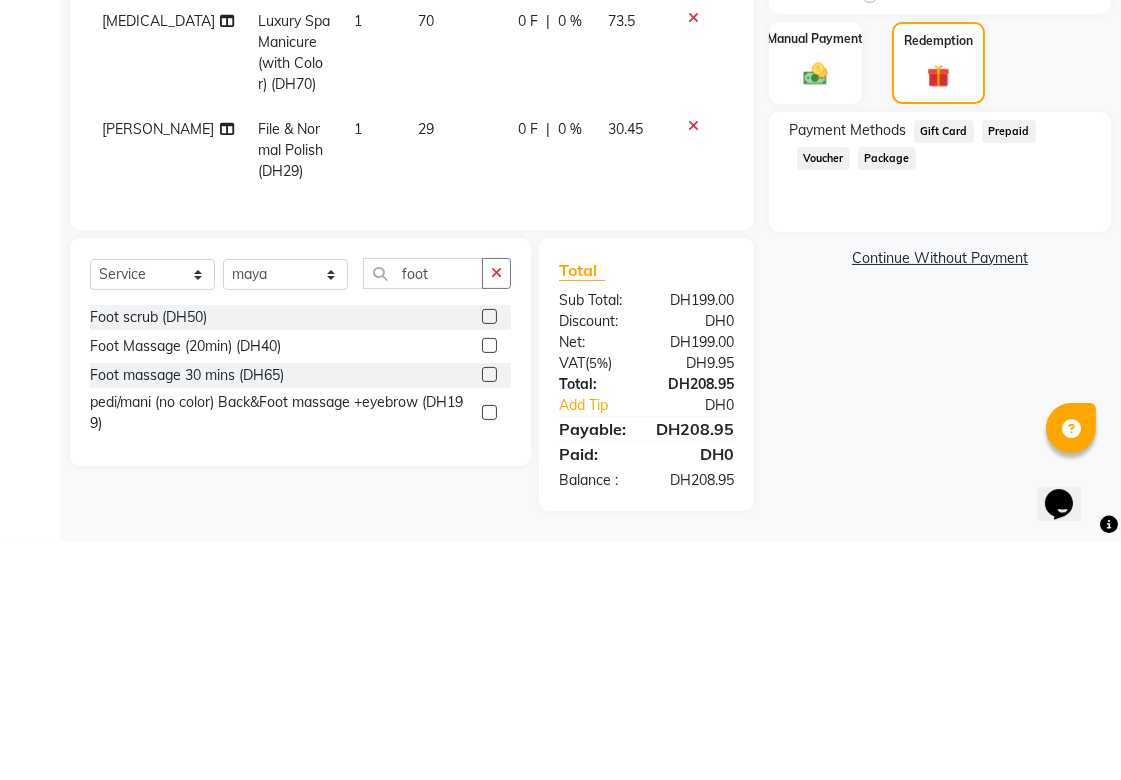 click 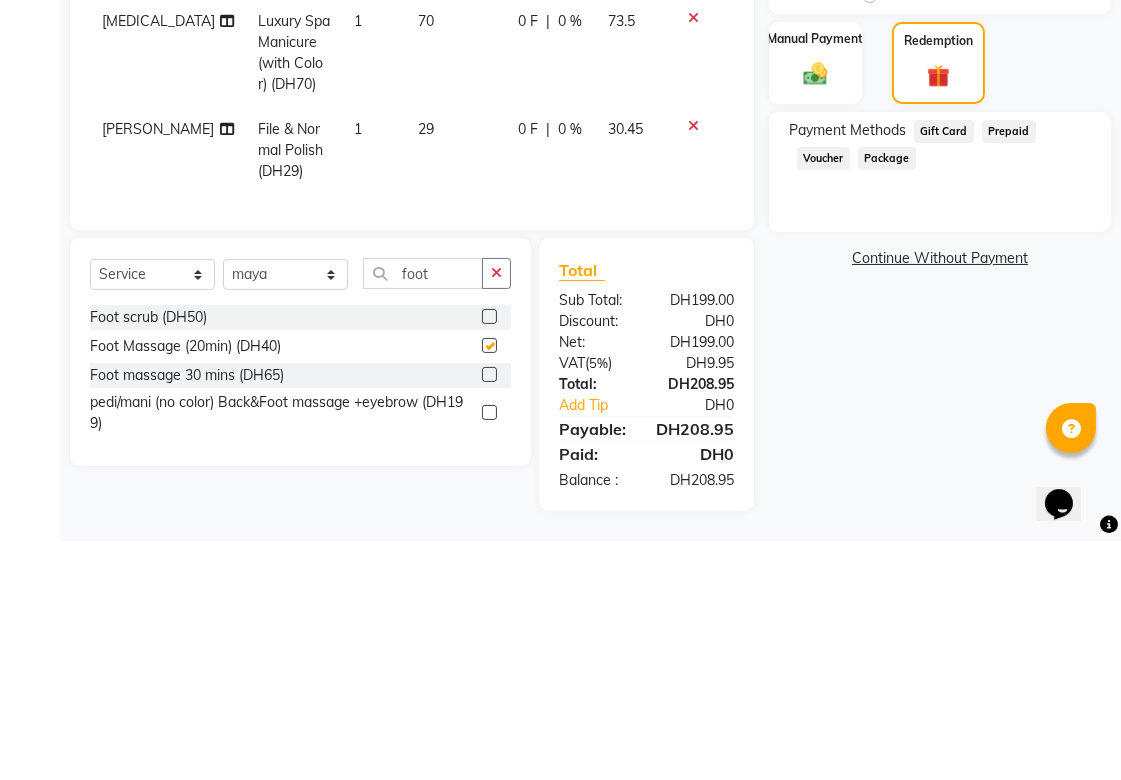 scroll, scrollTop: 283, scrollLeft: 0, axis: vertical 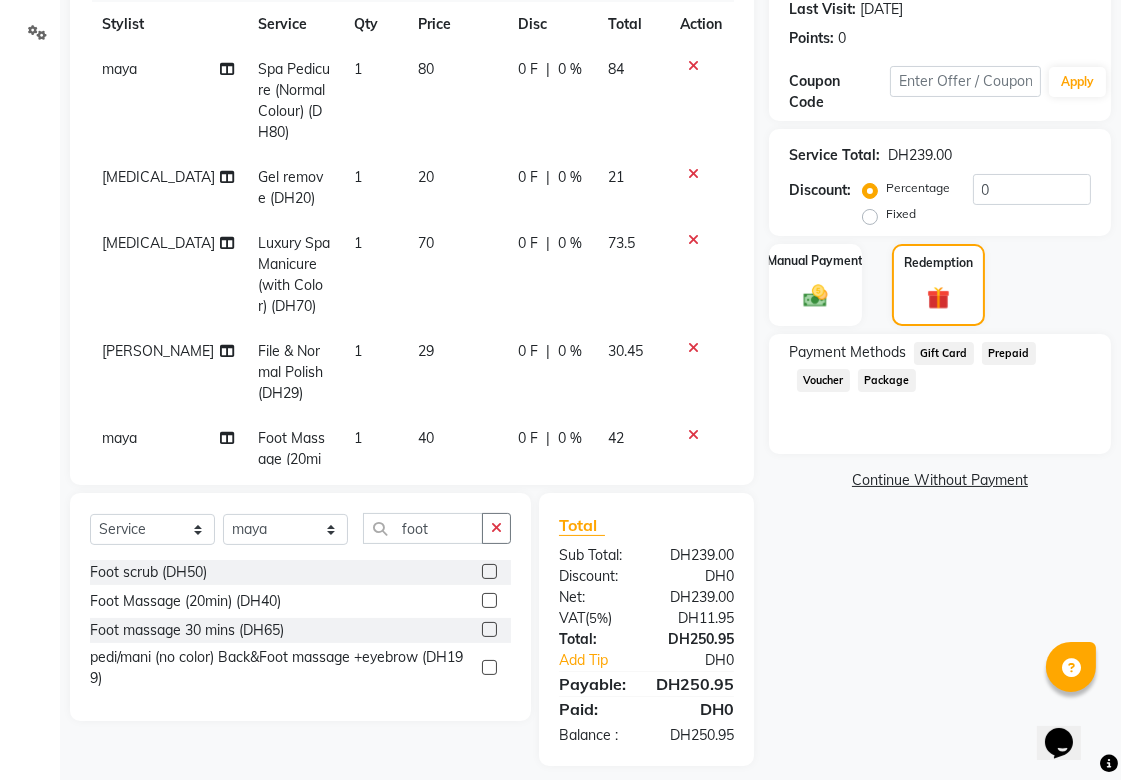 checkbox on "false" 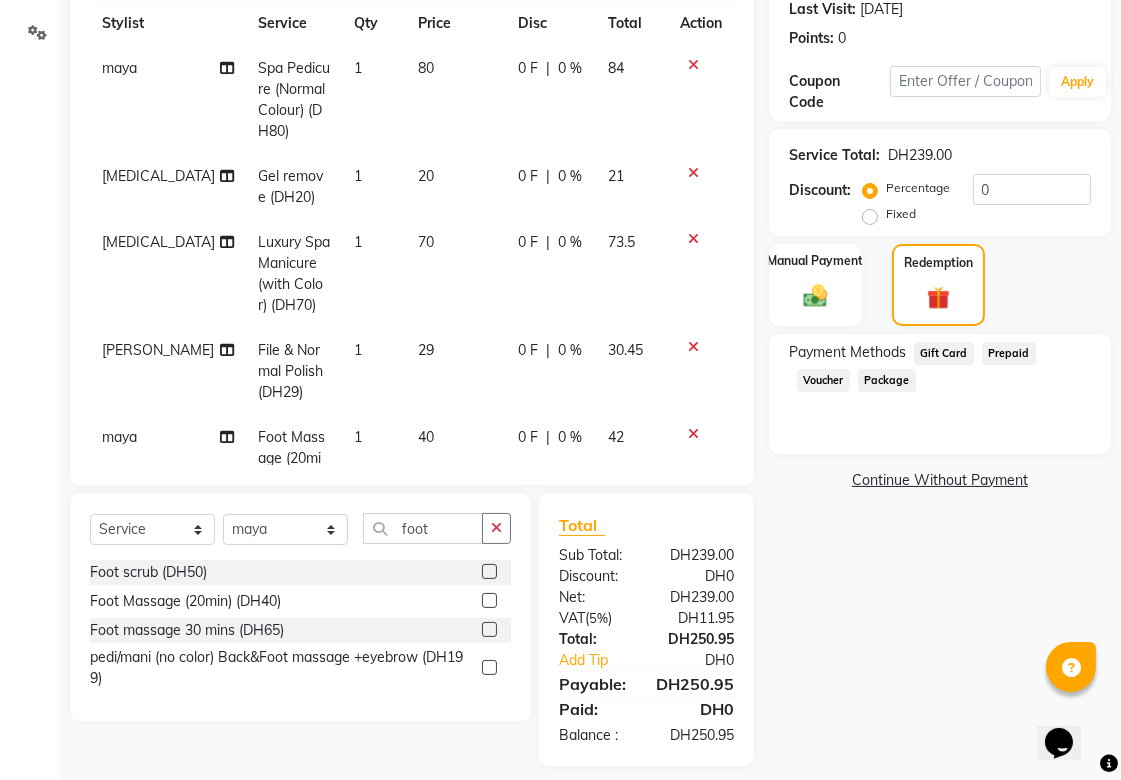 scroll, scrollTop: 0, scrollLeft: 0, axis: both 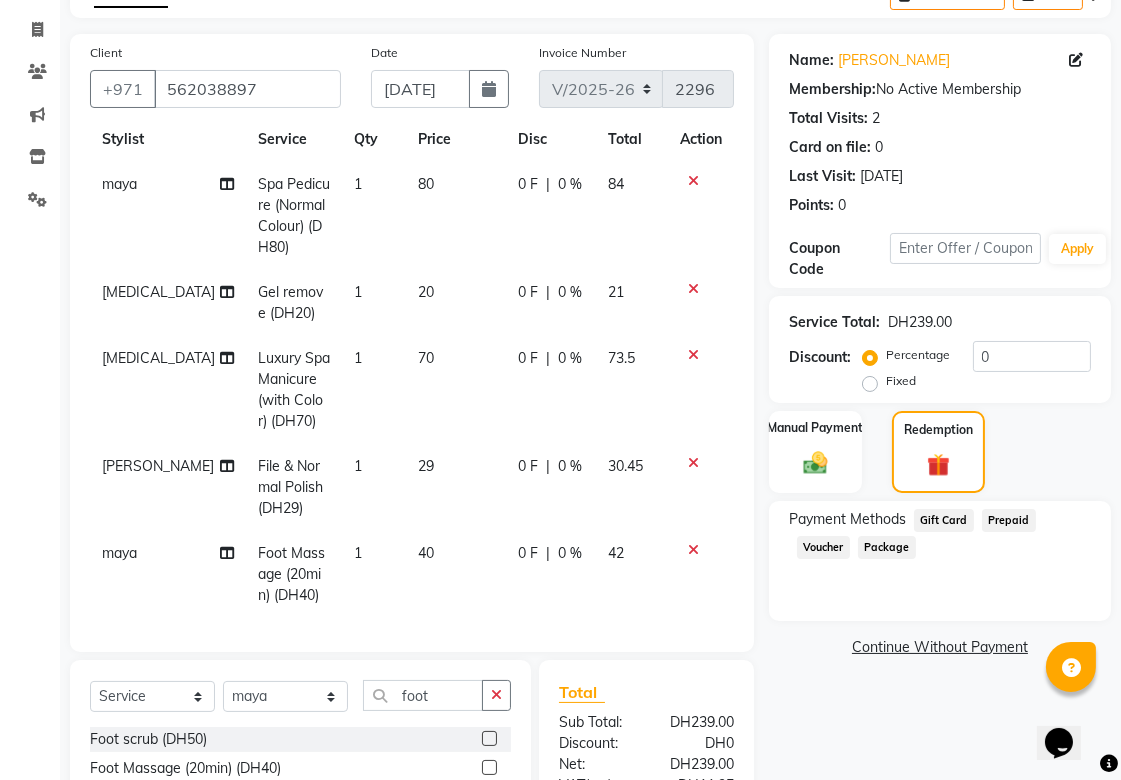 click on "0 F" 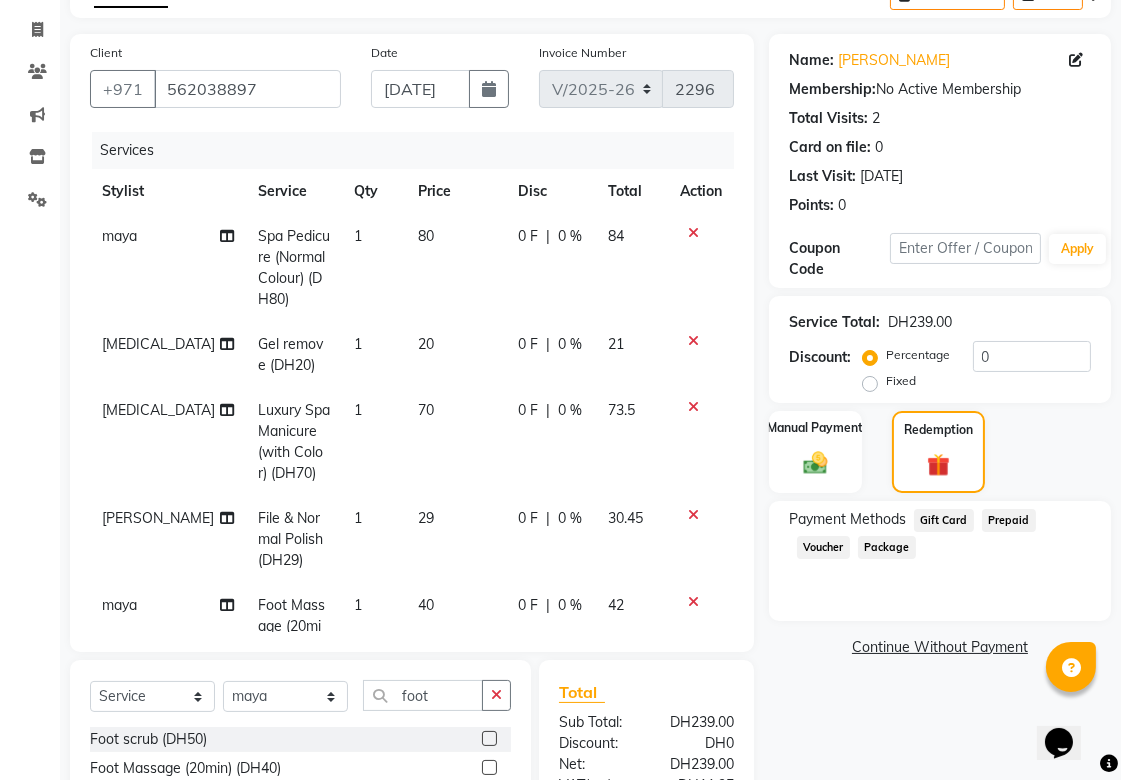 select on "63787" 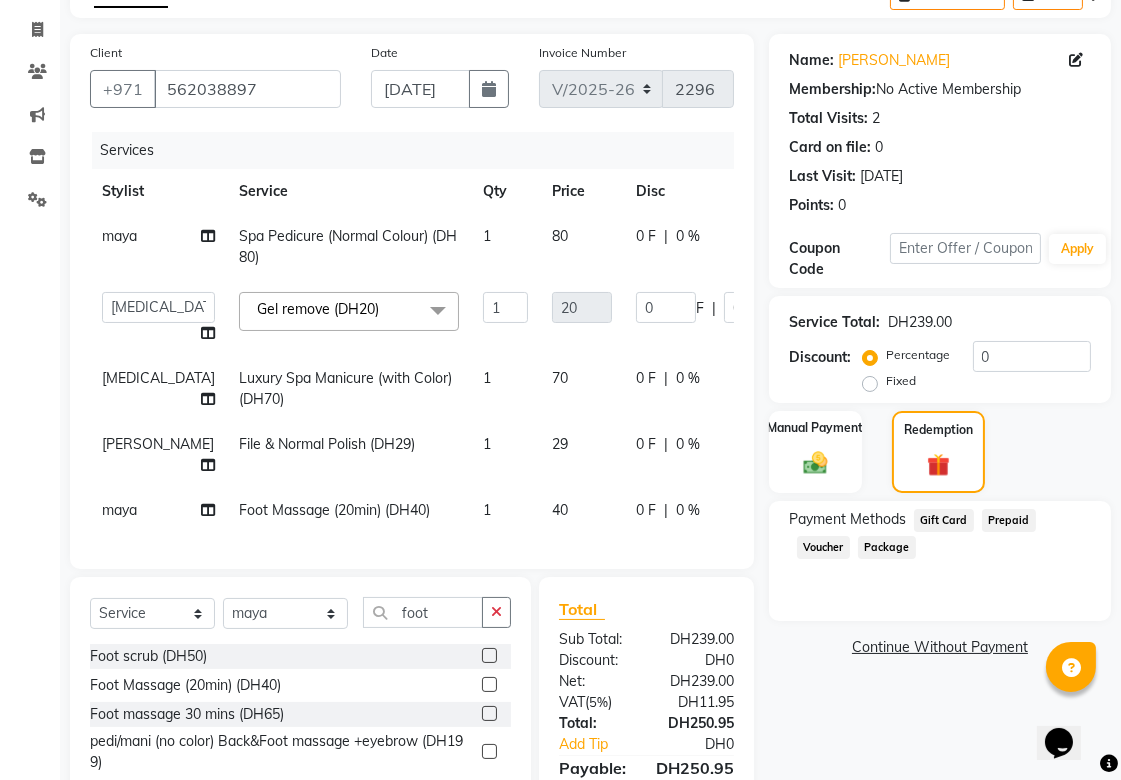 click on "0 F | 0 %" 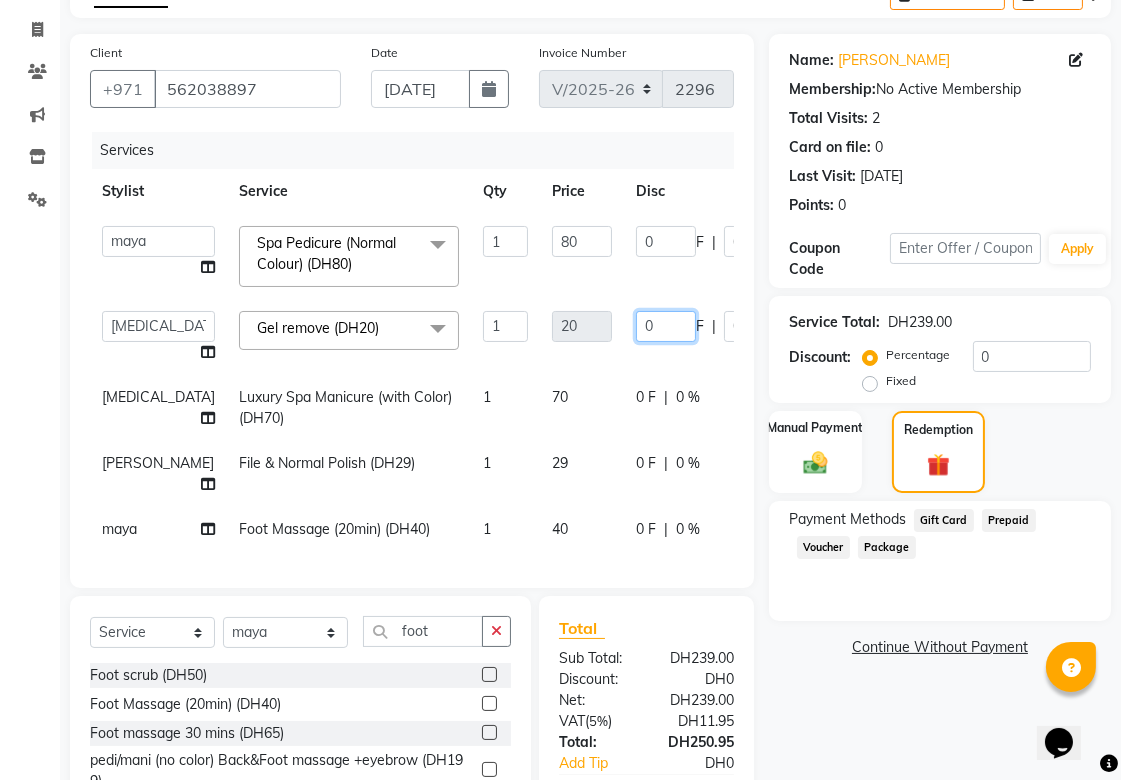 click on "0" 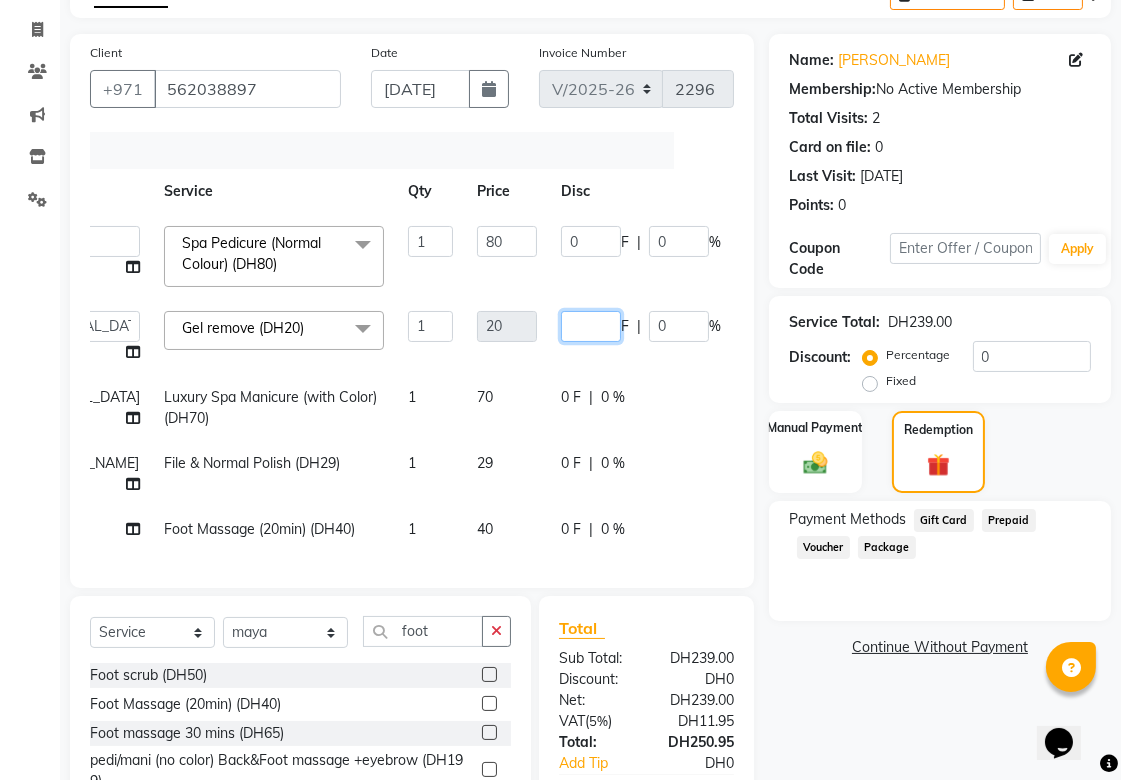 scroll, scrollTop: 0, scrollLeft: 141, axis: horizontal 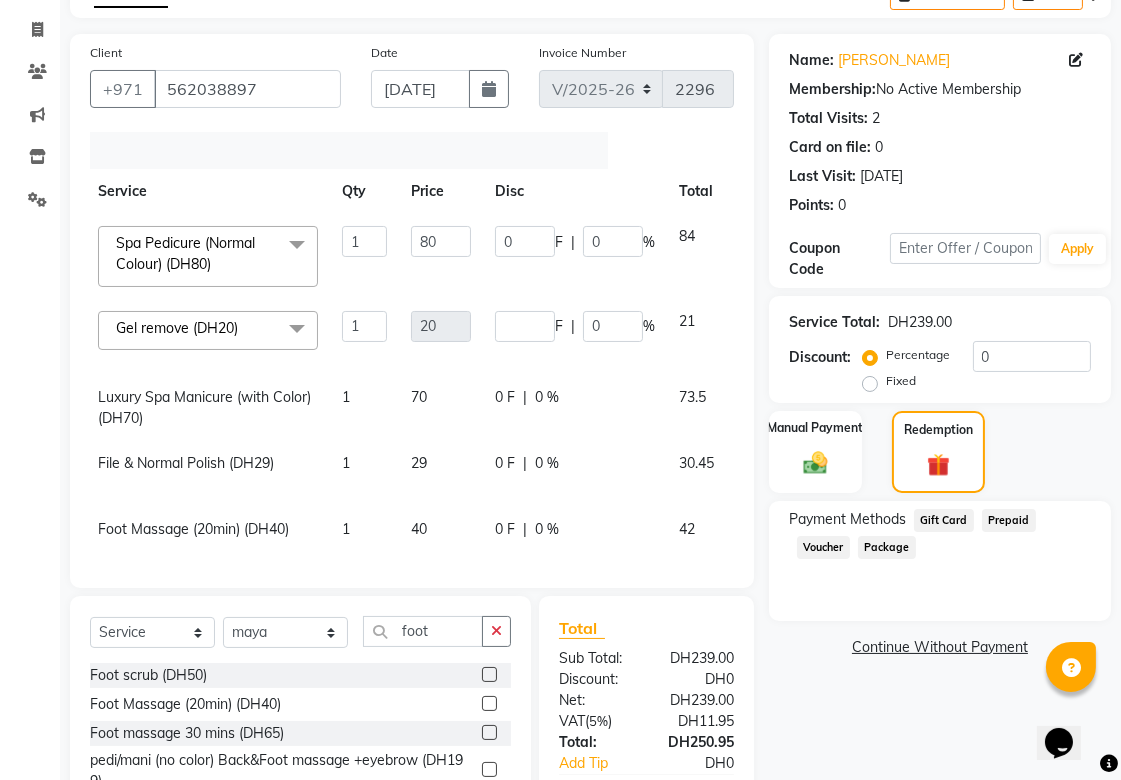 click 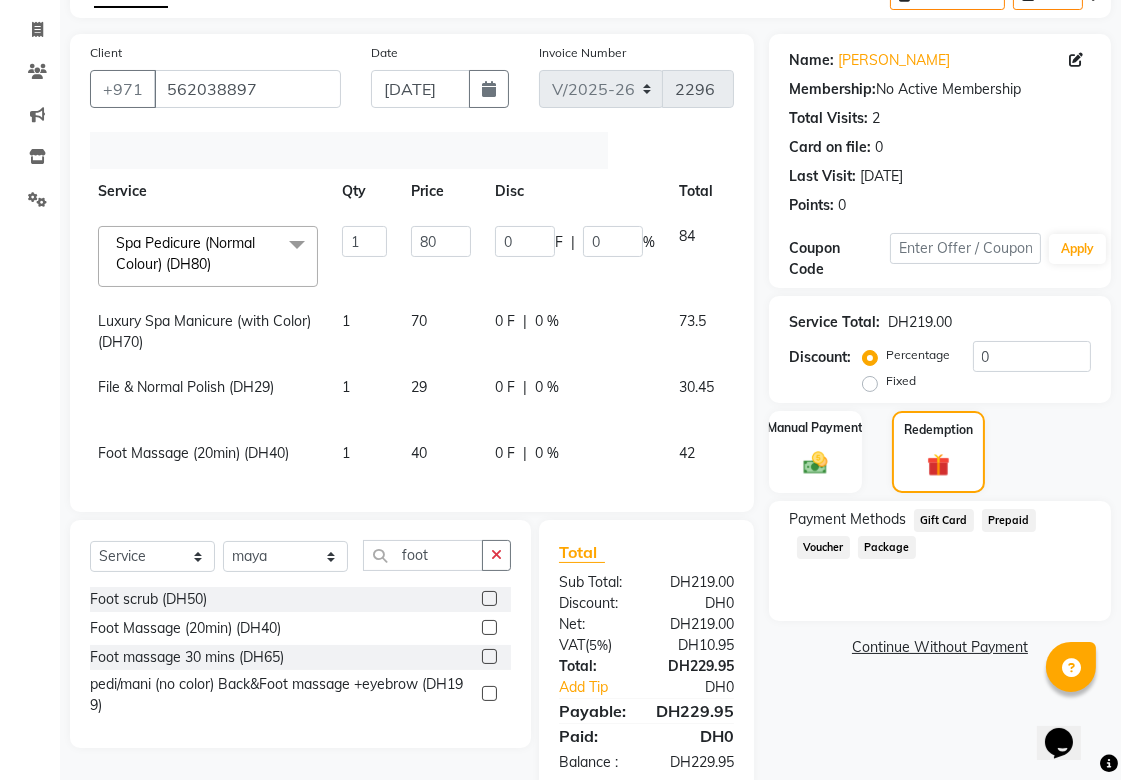 scroll, scrollTop: 175, scrollLeft: 0, axis: vertical 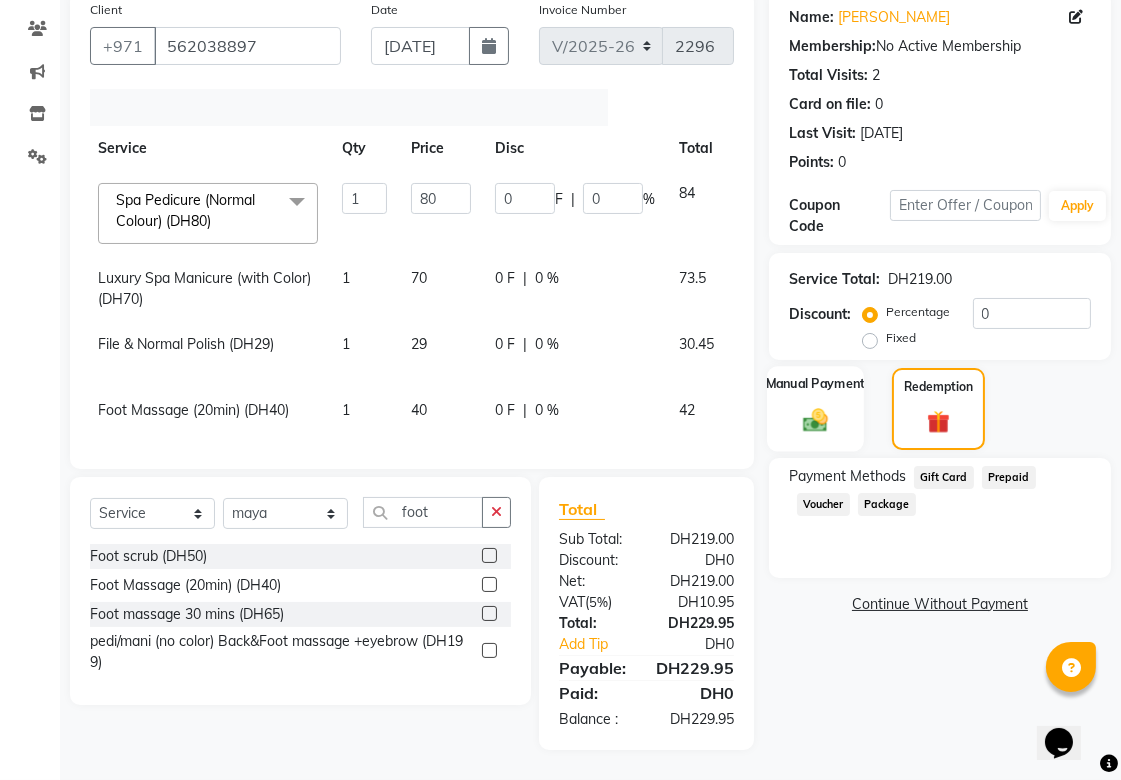click on "Manual Payment" 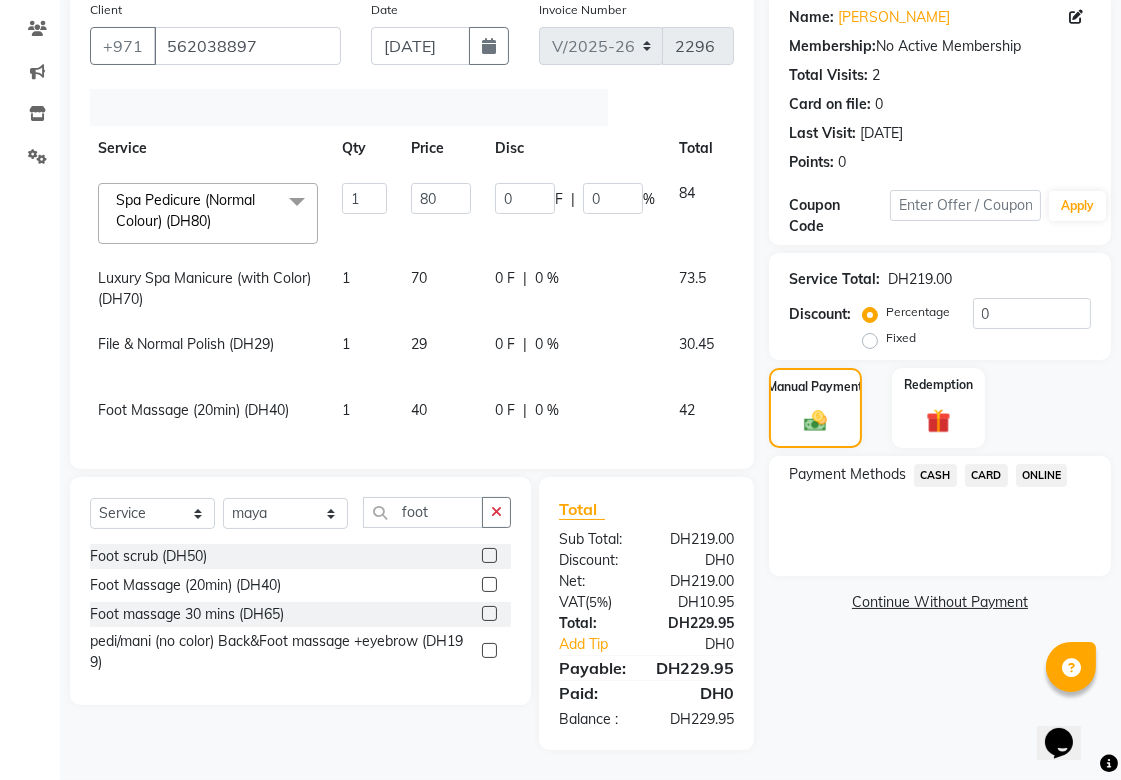 click on "CARD" 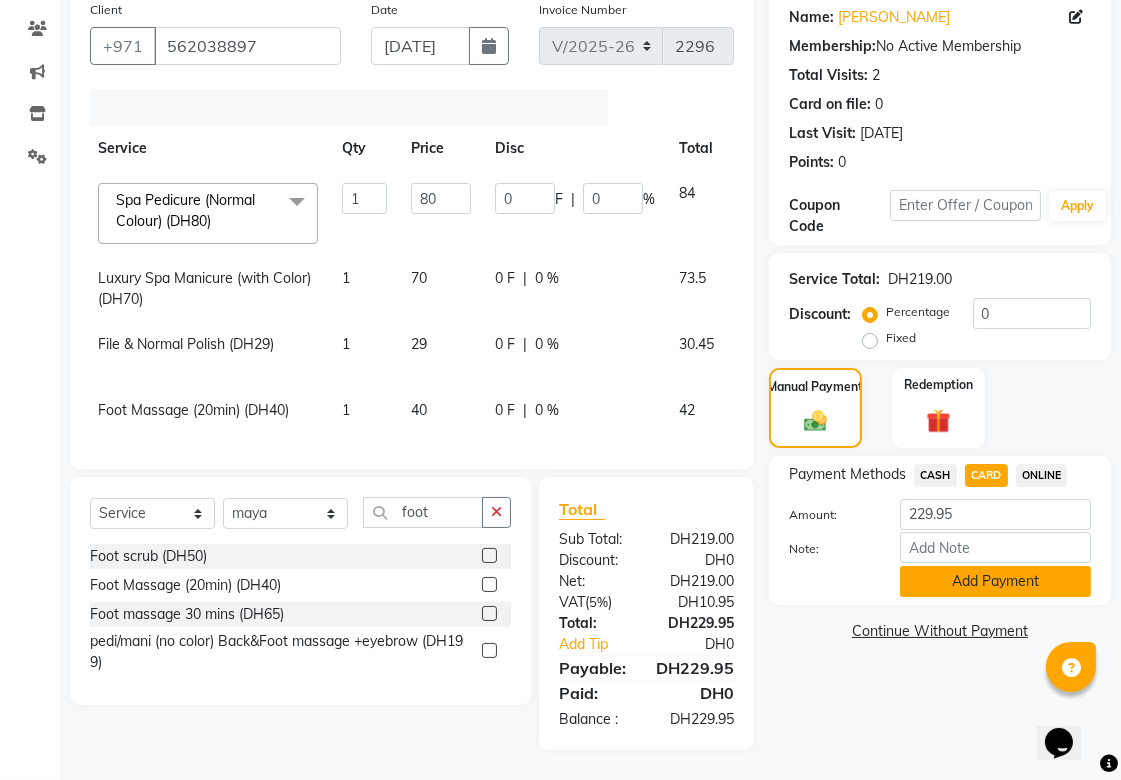 click on "Add Payment" 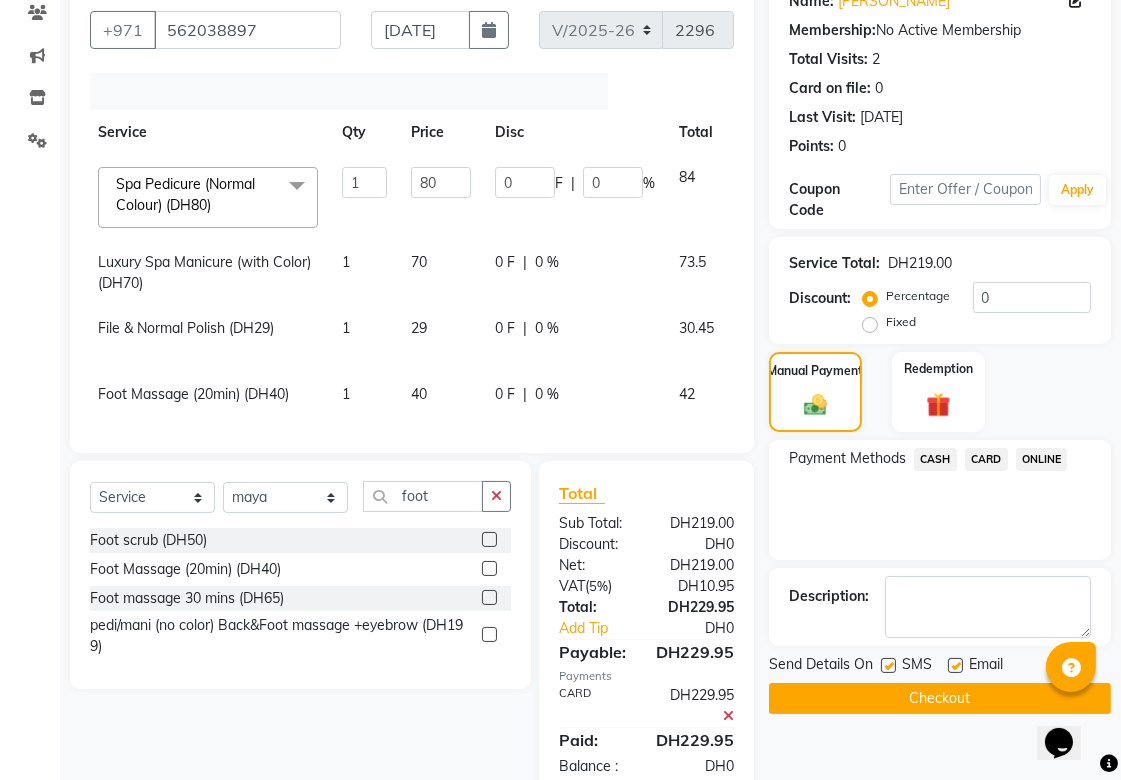 scroll, scrollTop: 238, scrollLeft: 0, axis: vertical 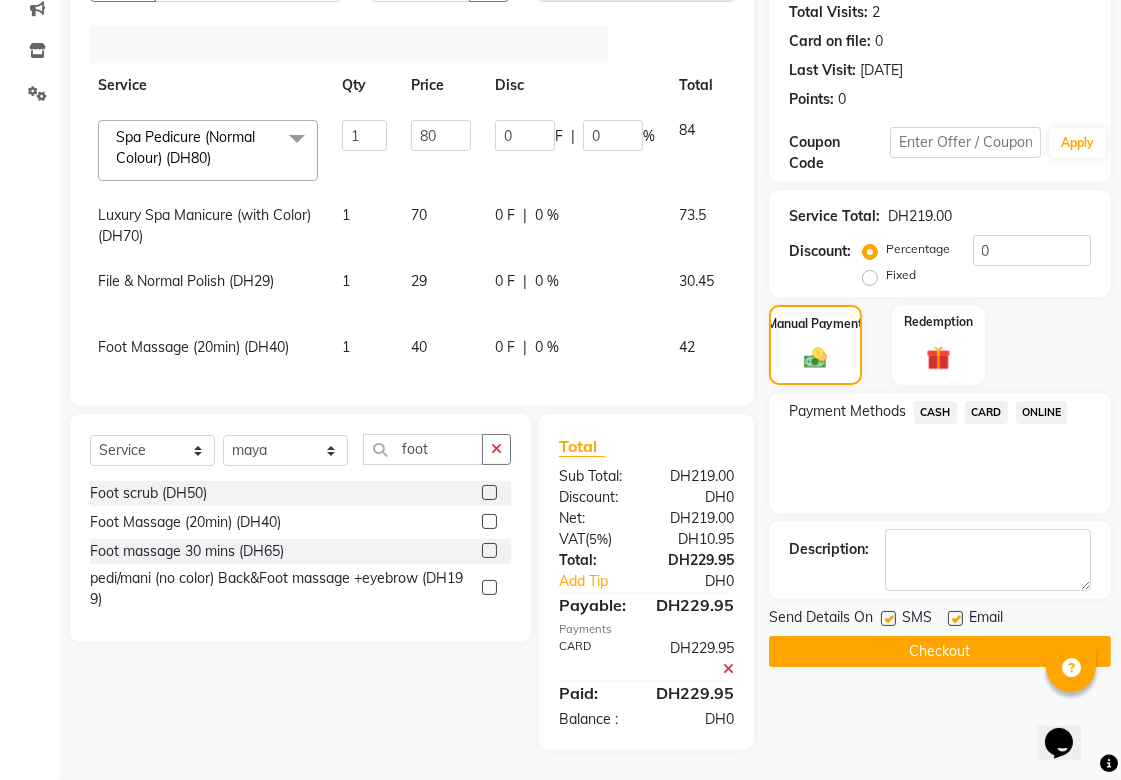 click on "Checkout" 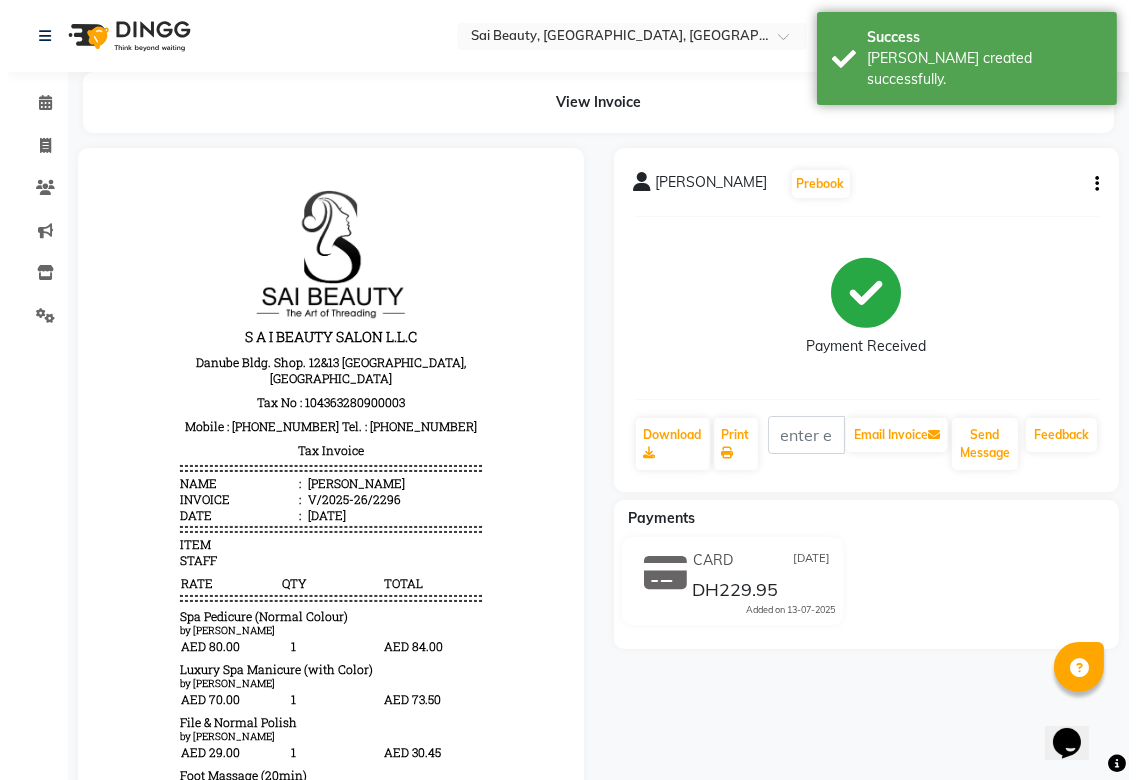 scroll, scrollTop: 0, scrollLeft: 0, axis: both 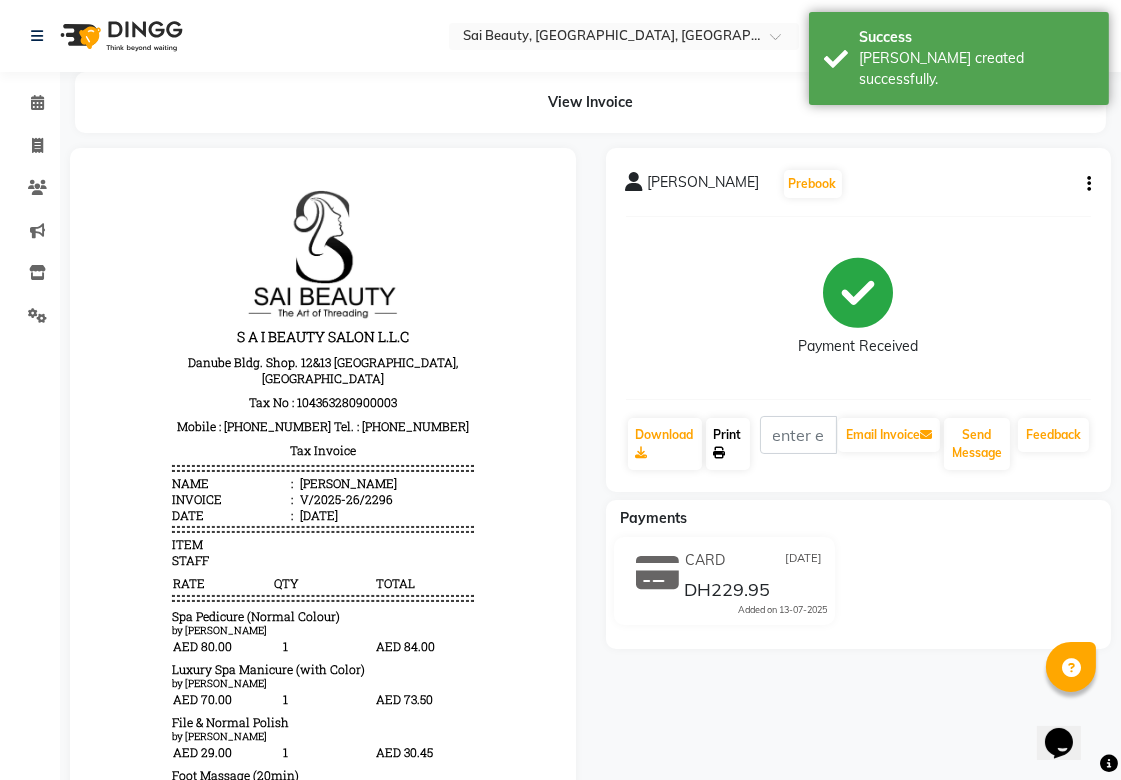 click on "Print" 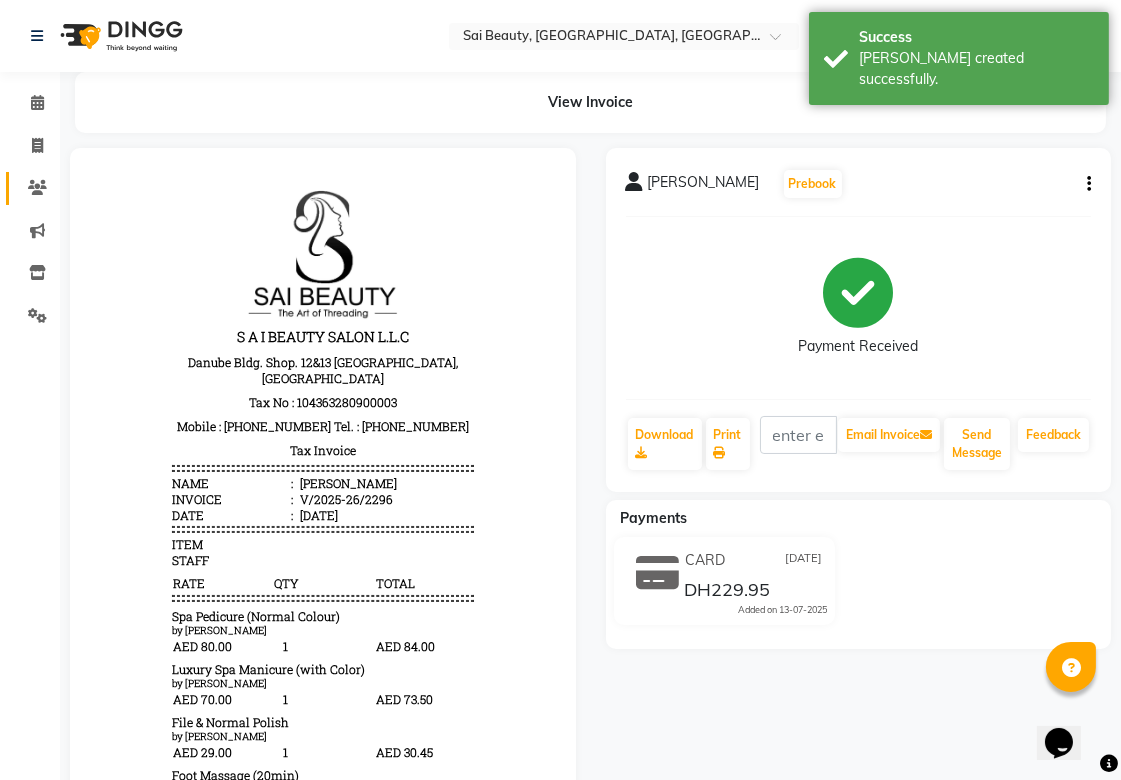click 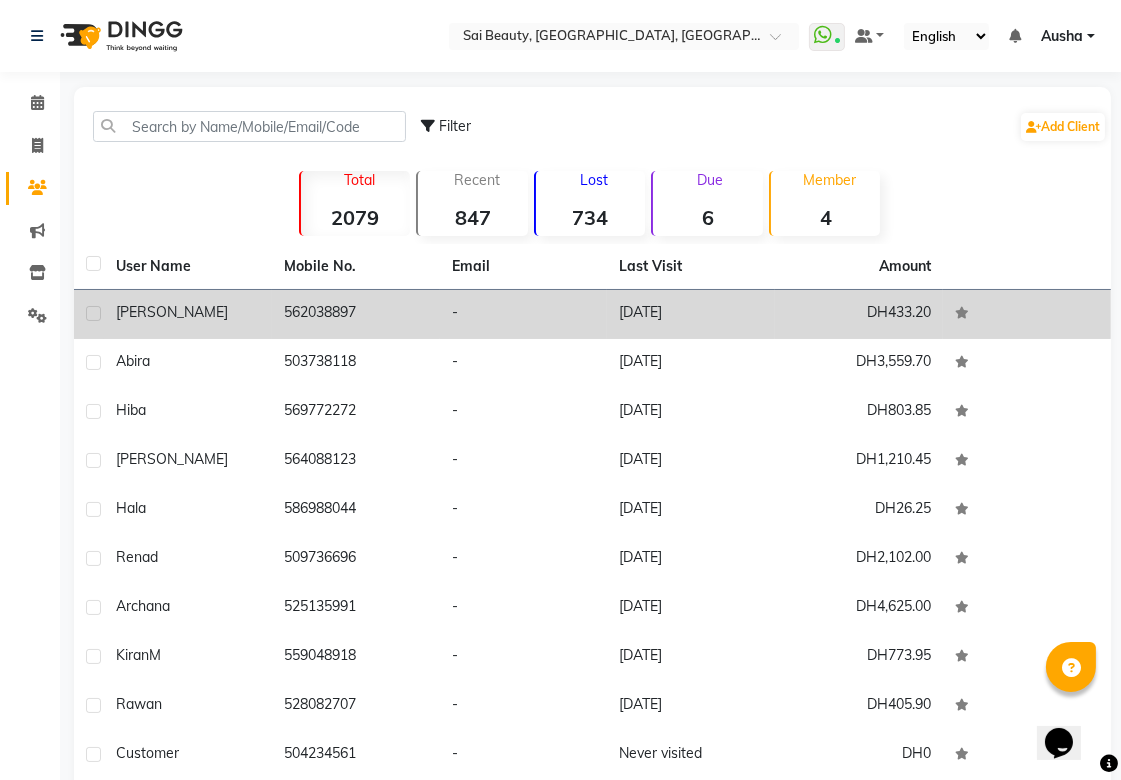 click on "[PERSON_NAME]" 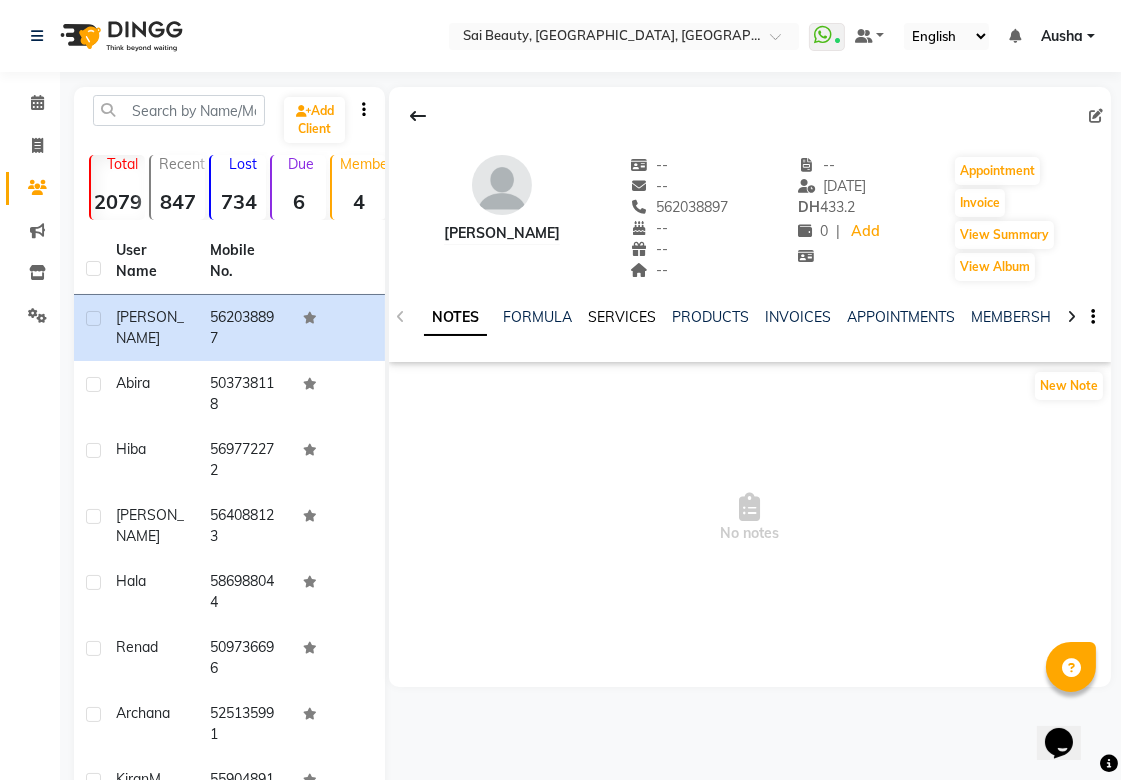 click on "SERVICES" 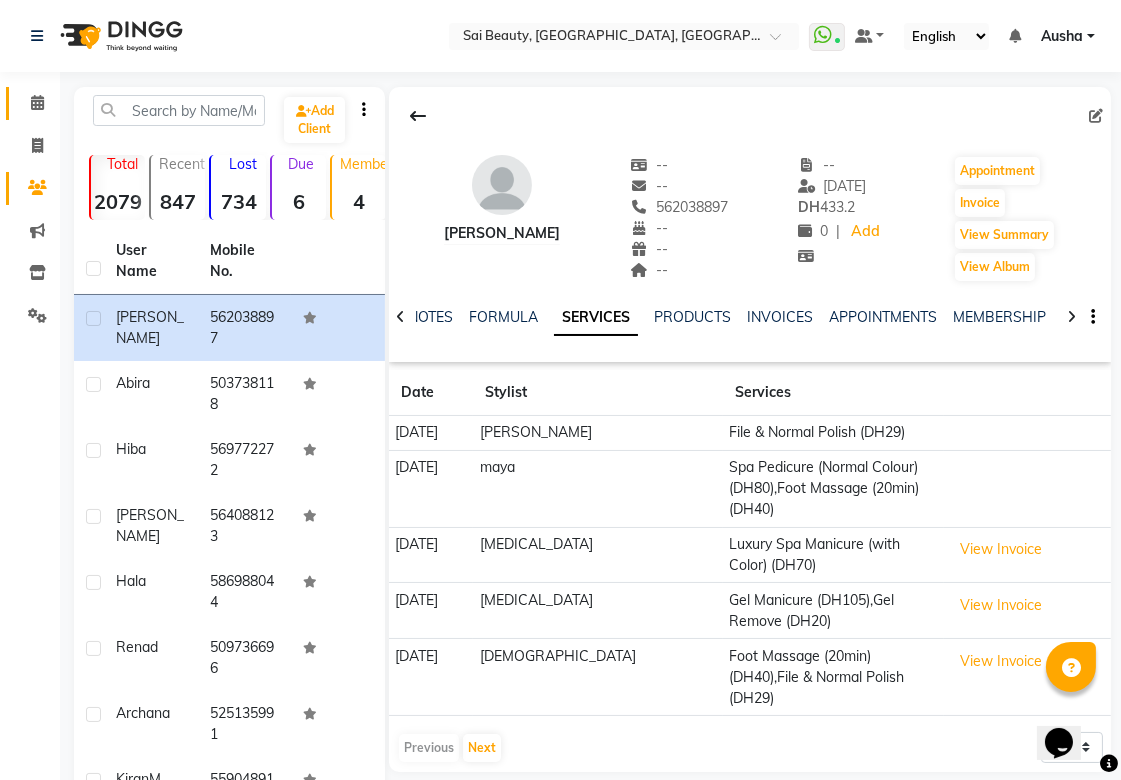 click 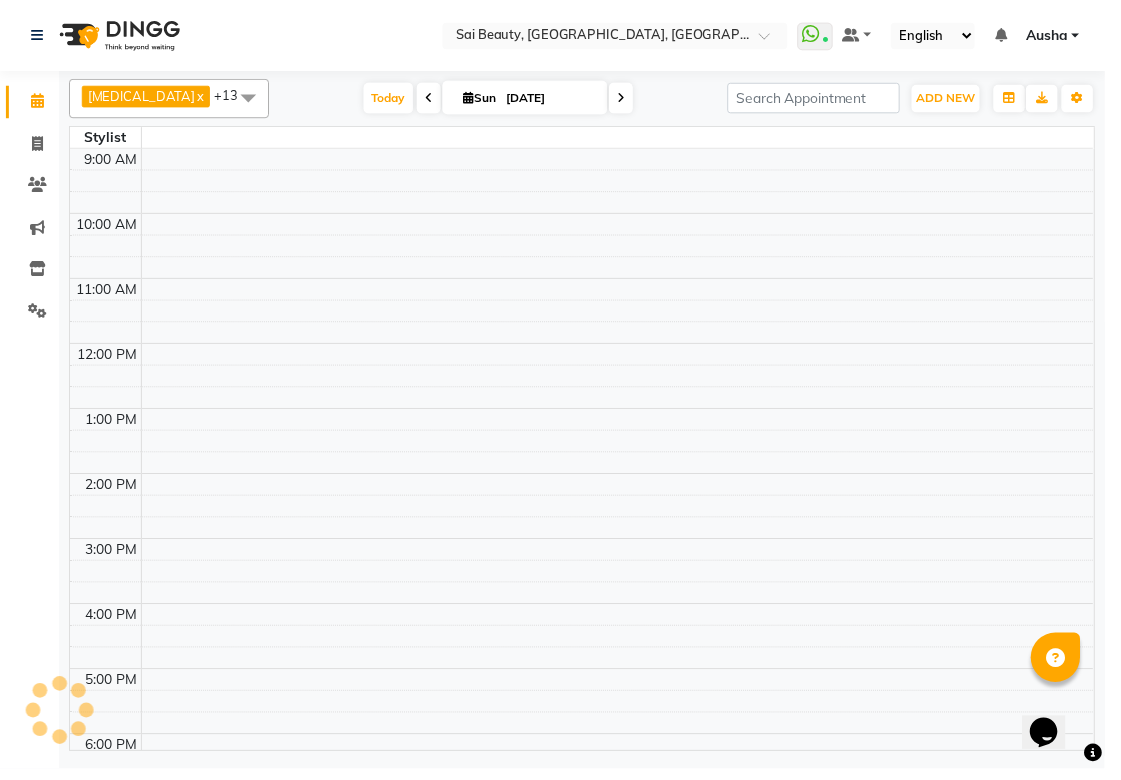 scroll, scrollTop: 393, scrollLeft: 0, axis: vertical 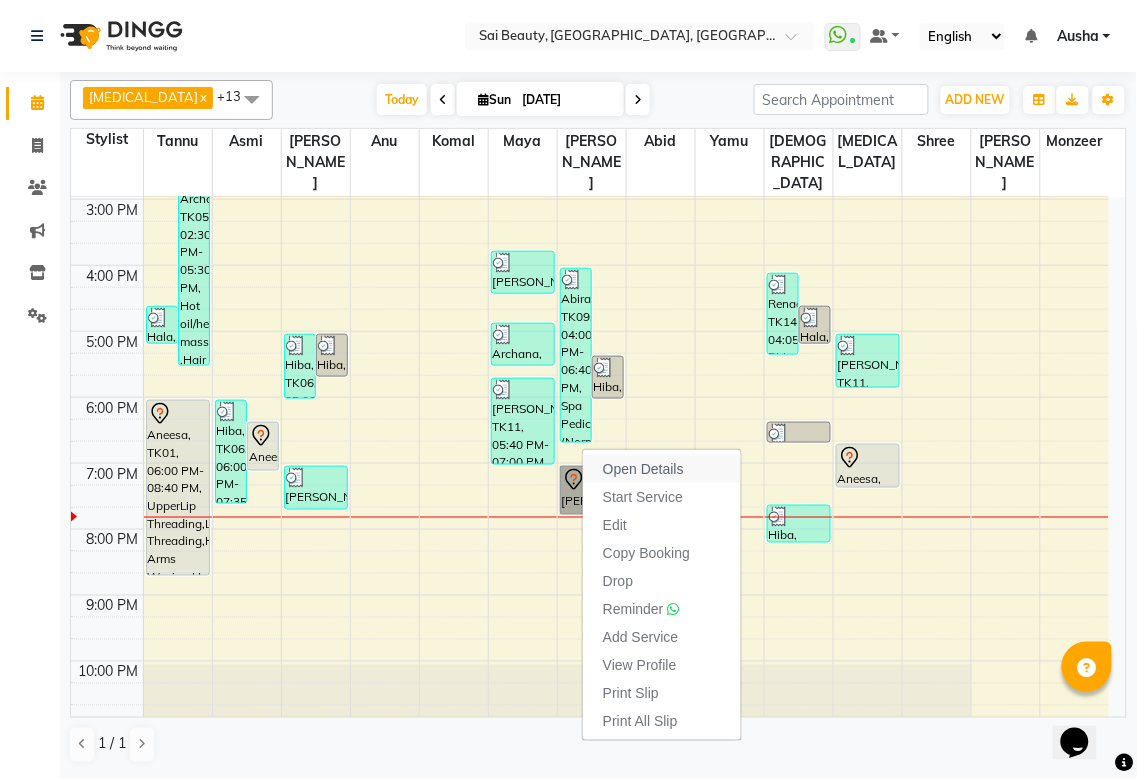 click on "Open Details" at bounding box center (643, 469) 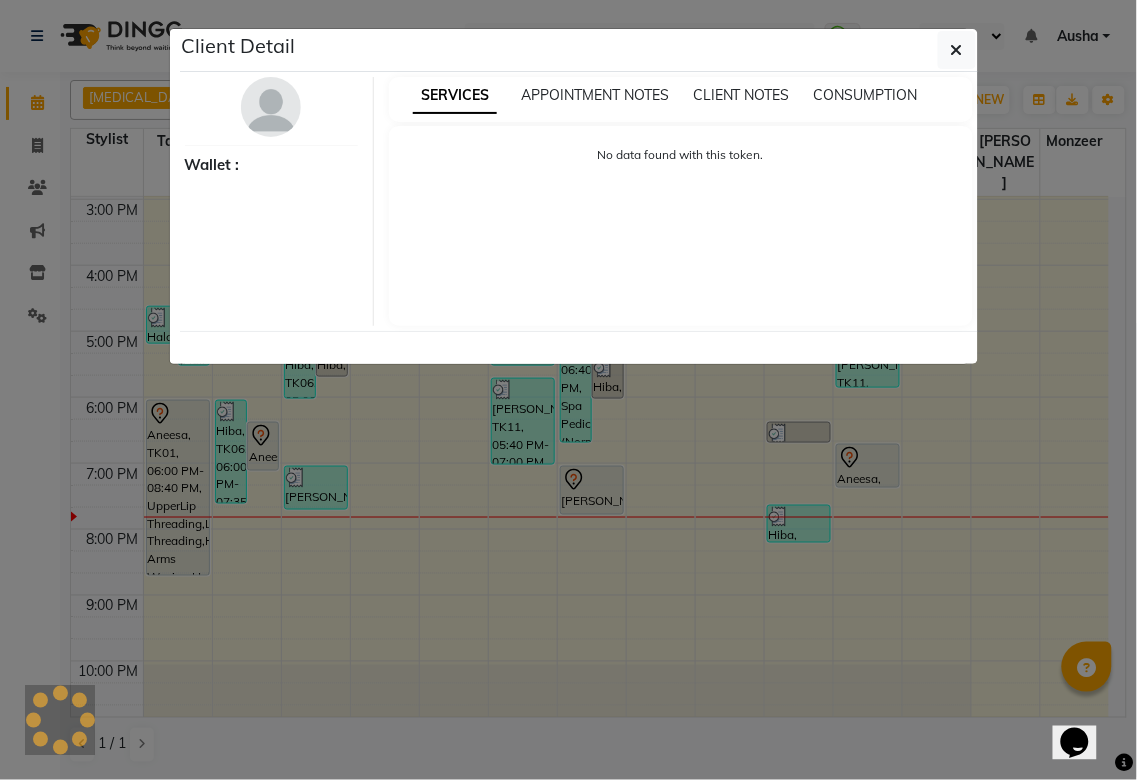 select on "7" 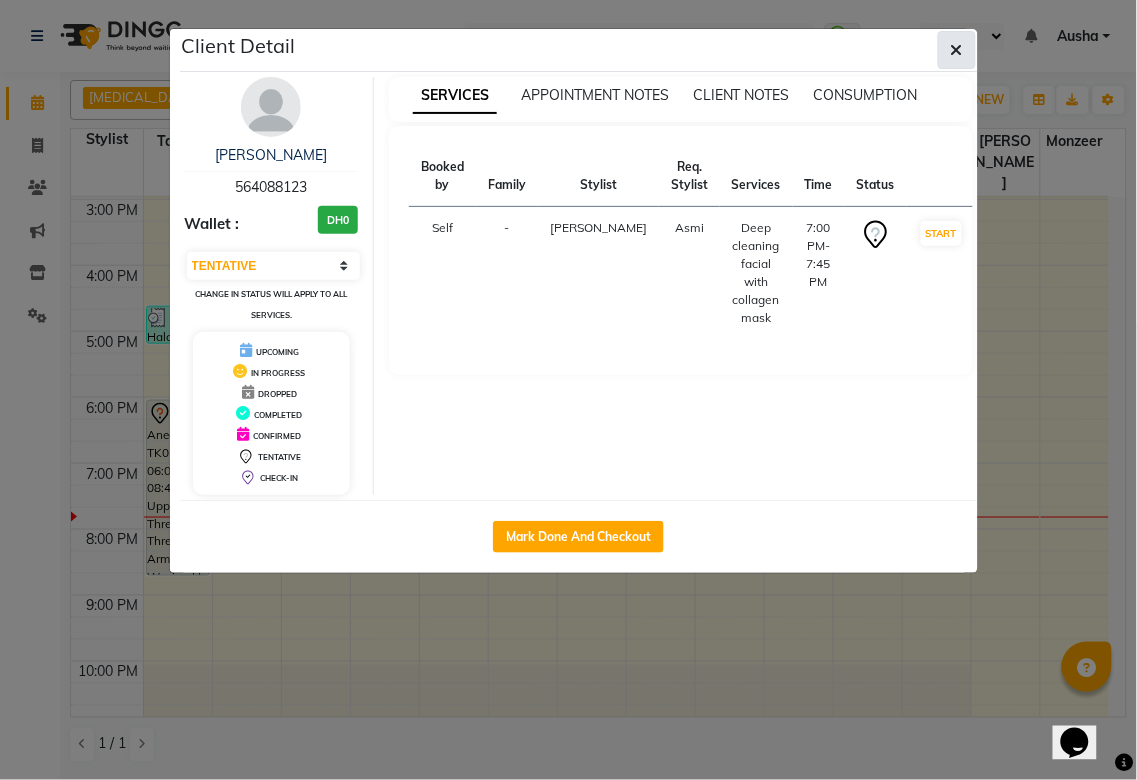 click 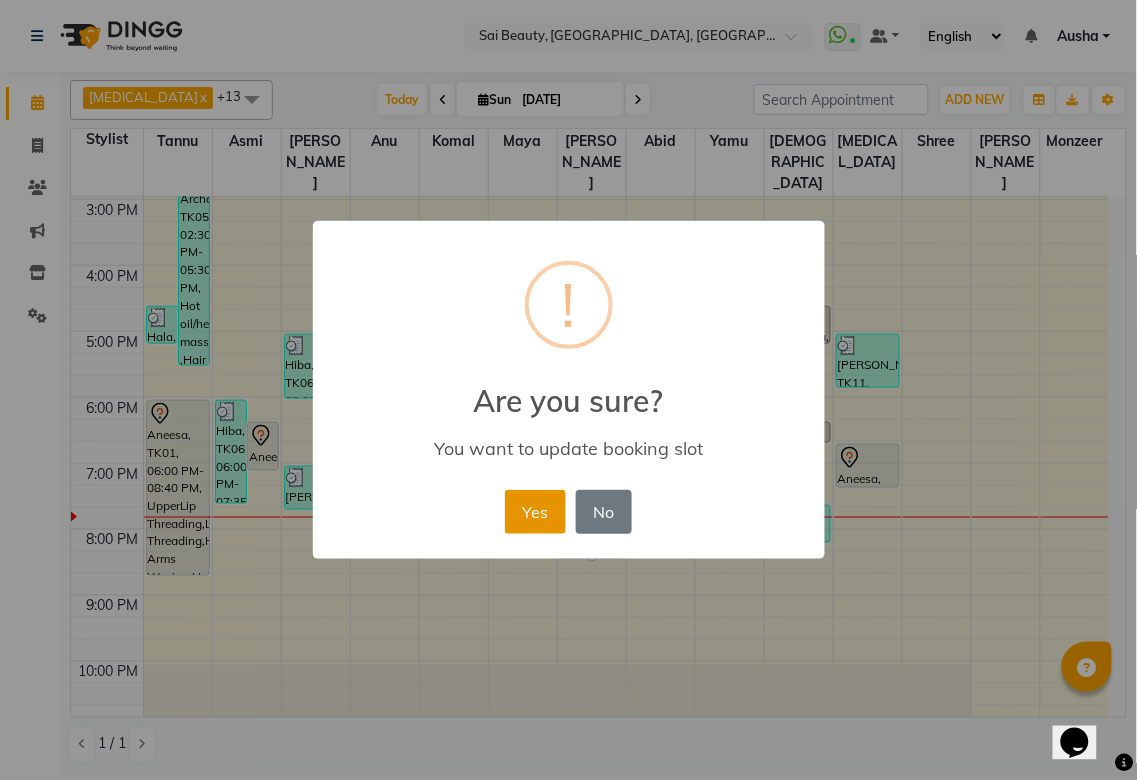 click on "Yes" at bounding box center [535, 512] 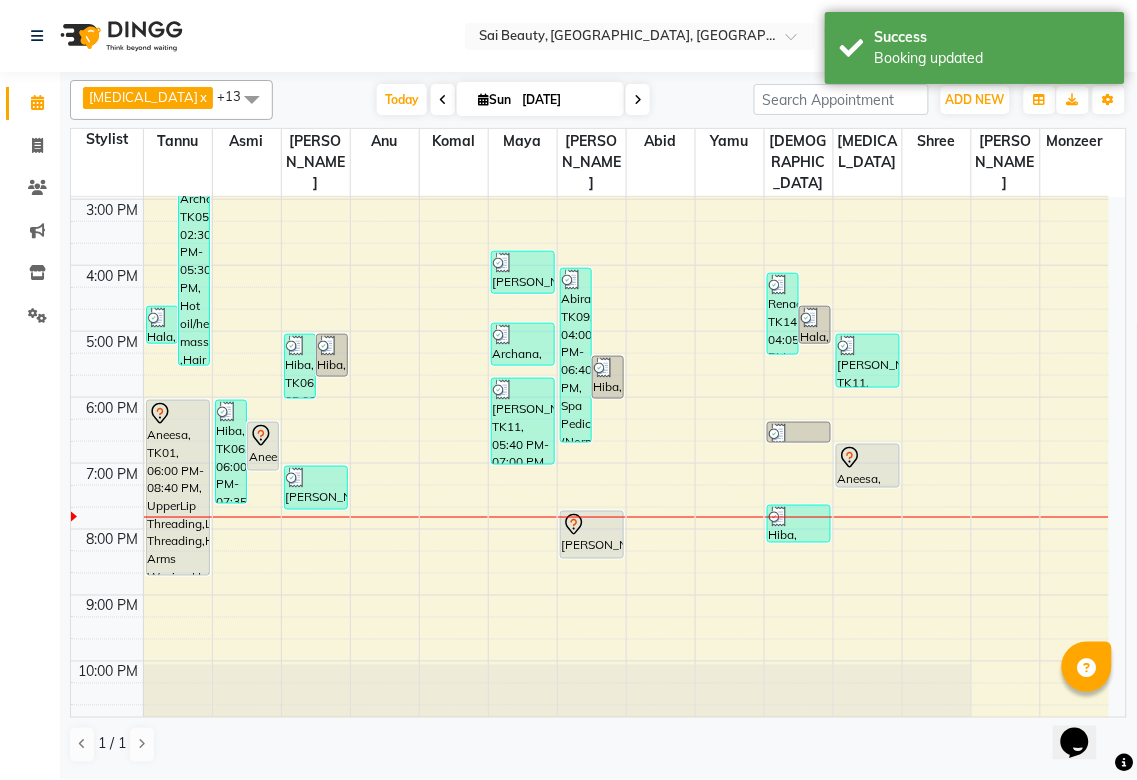 click at bounding box center (523, 263) 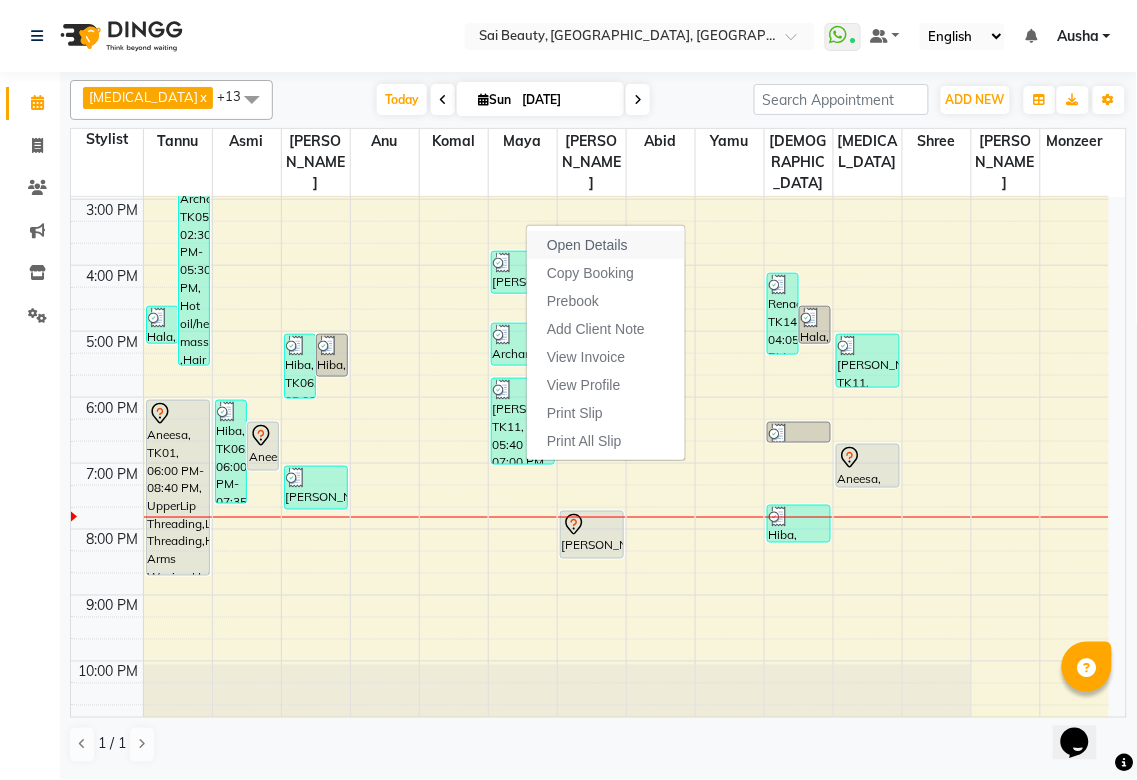 click on "Open Details" at bounding box center [587, 245] 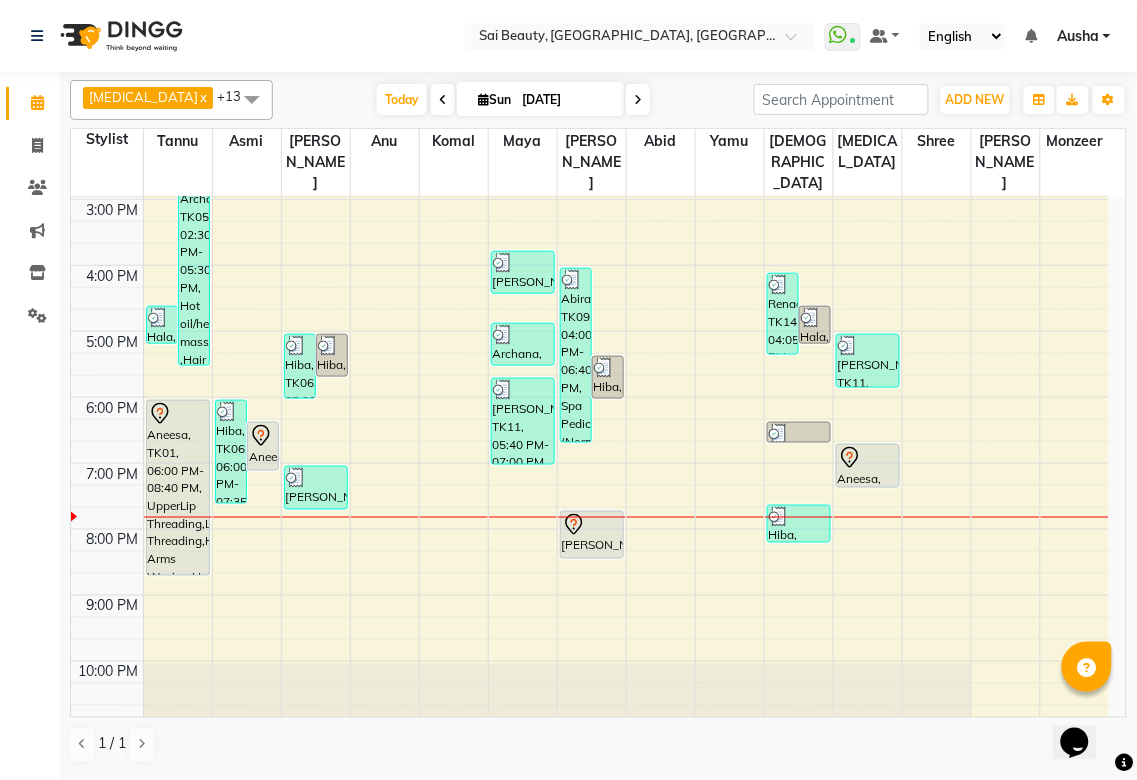 click at bounding box center [523, 263] 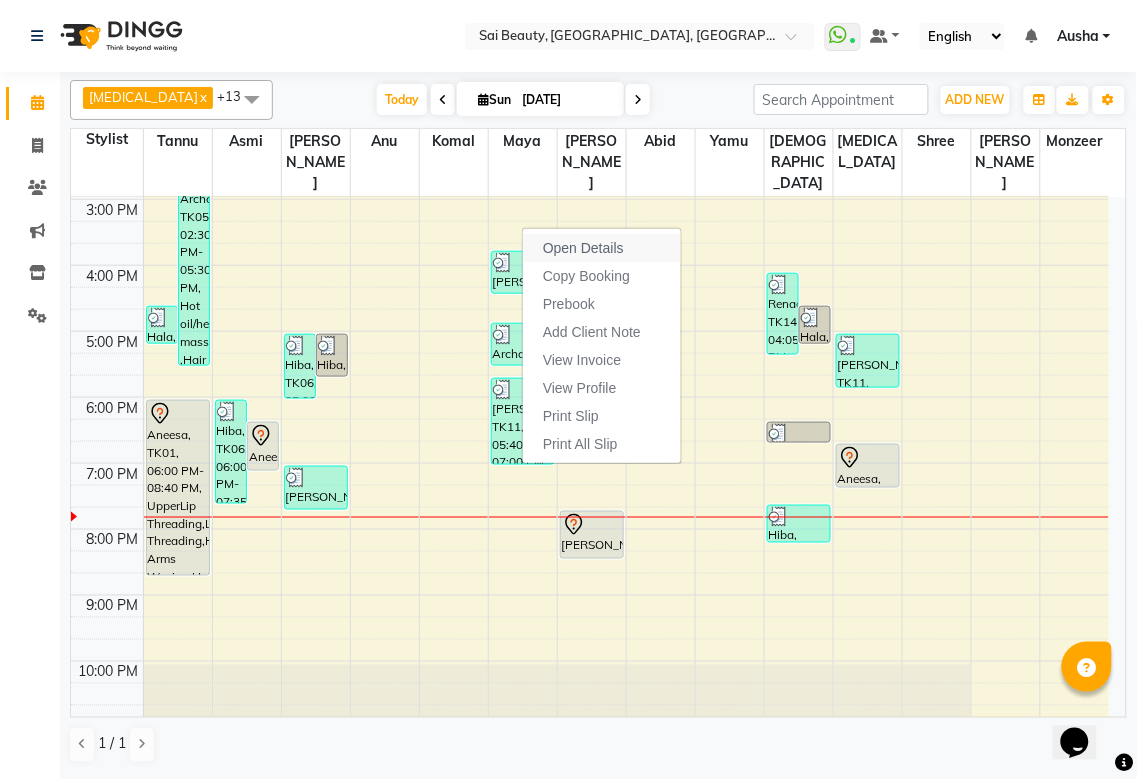click on "Open Details" at bounding box center (602, 248) 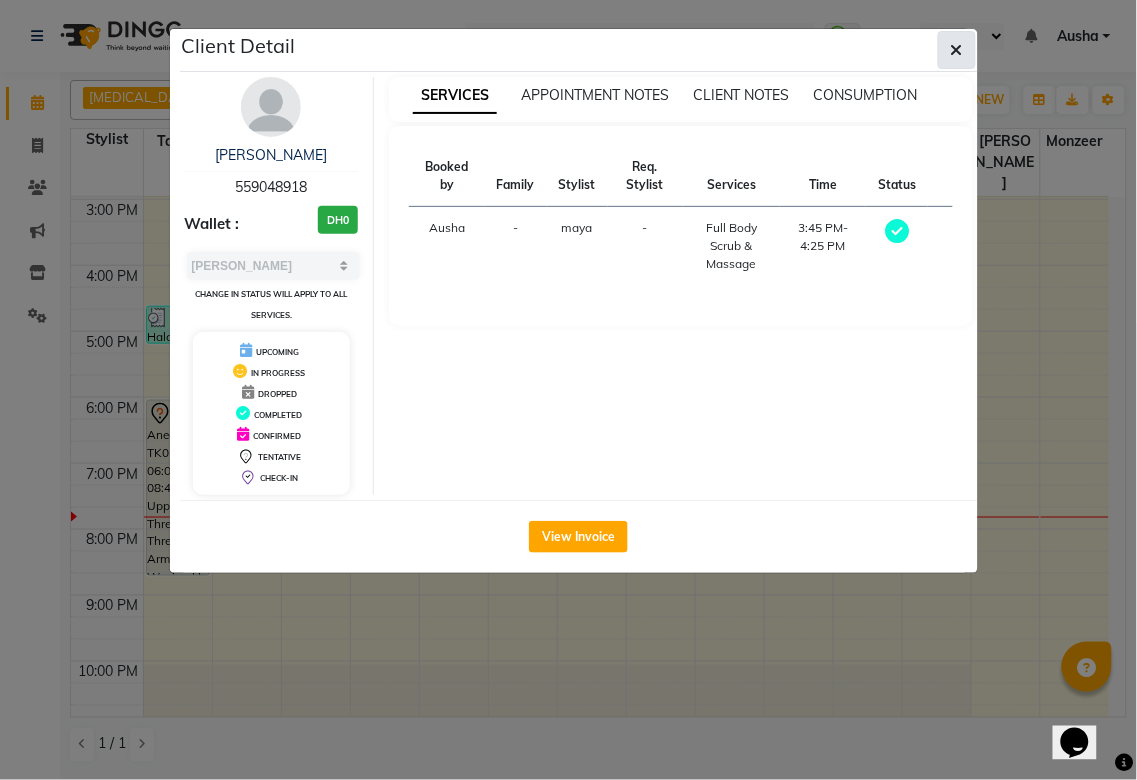 click 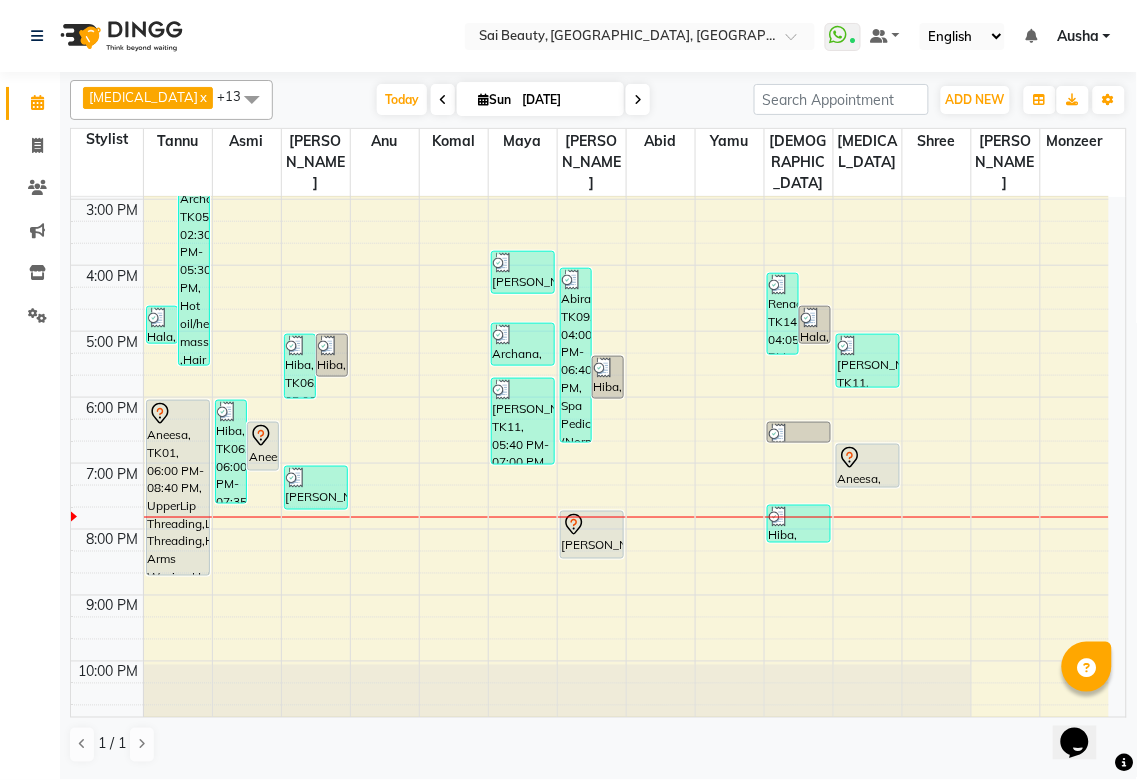 click at bounding box center [503, 263] 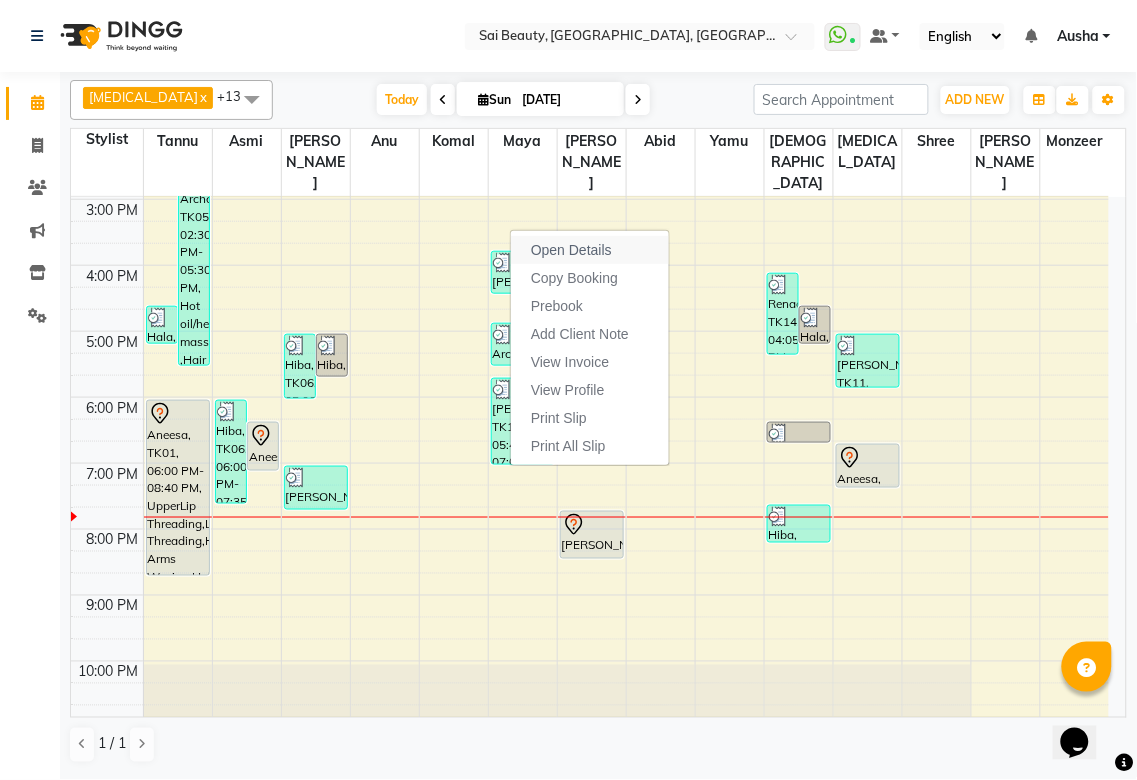 click on "Open Details" at bounding box center [571, 250] 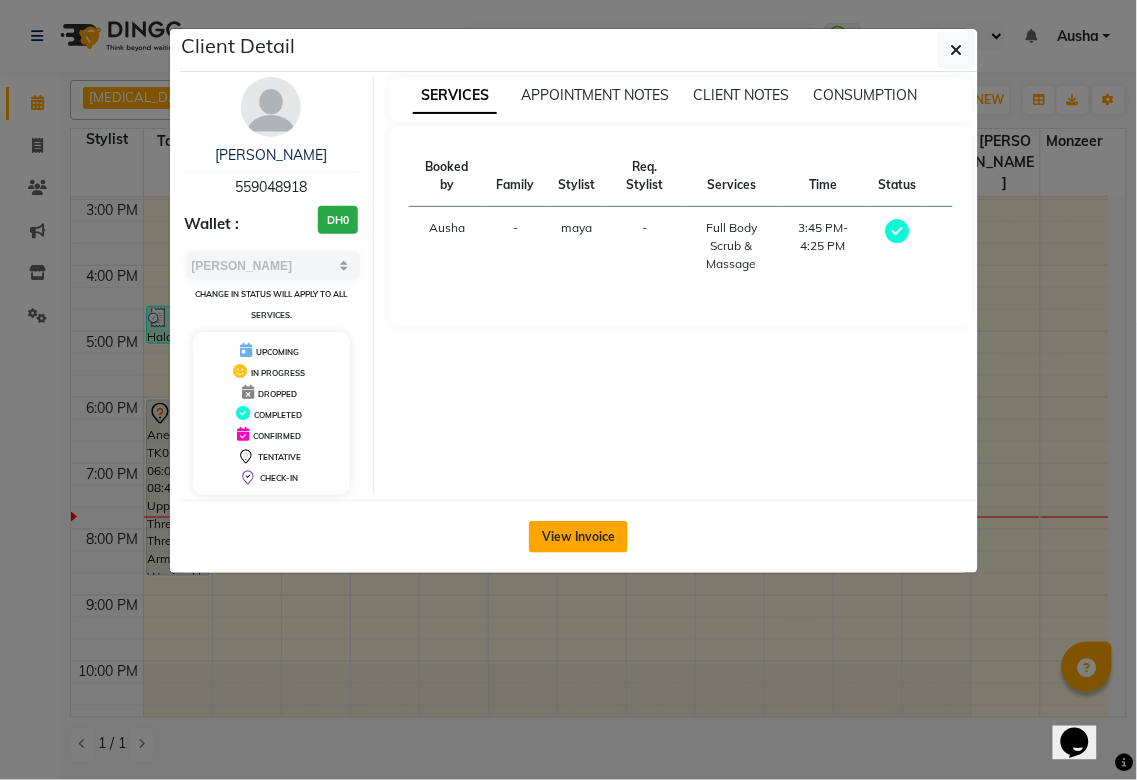 click on "View Invoice" 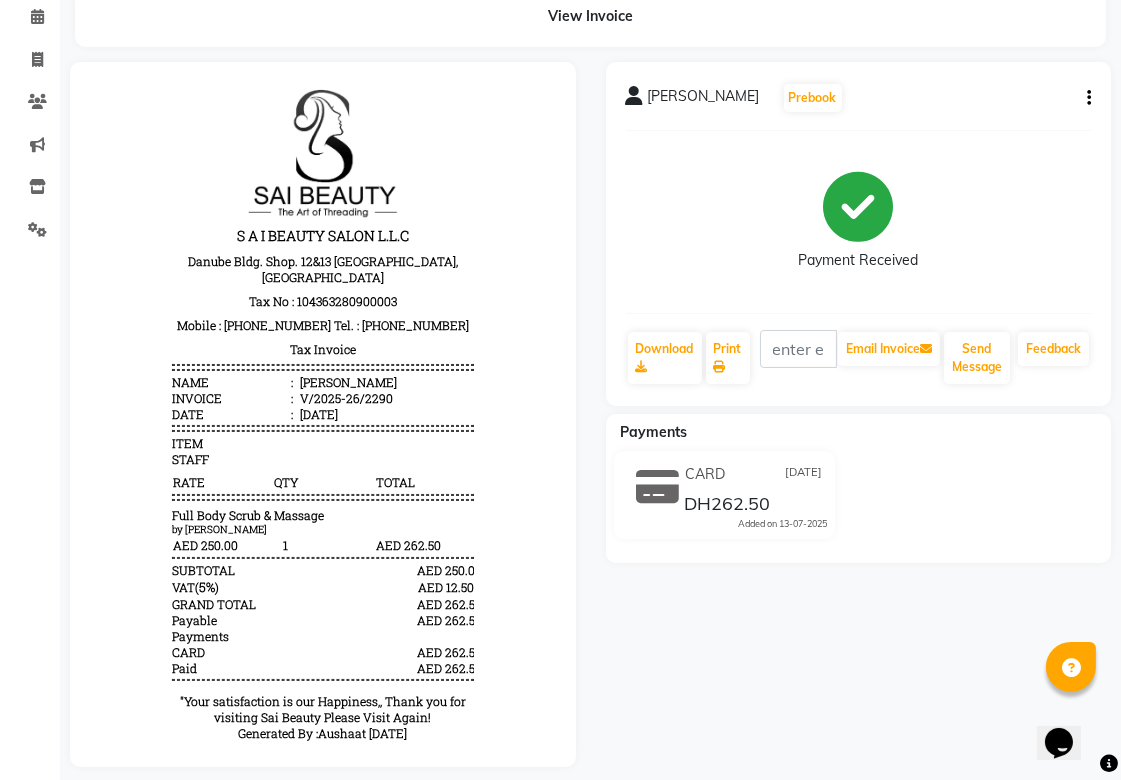scroll, scrollTop: 118, scrollLeft: 0, axis: vertical 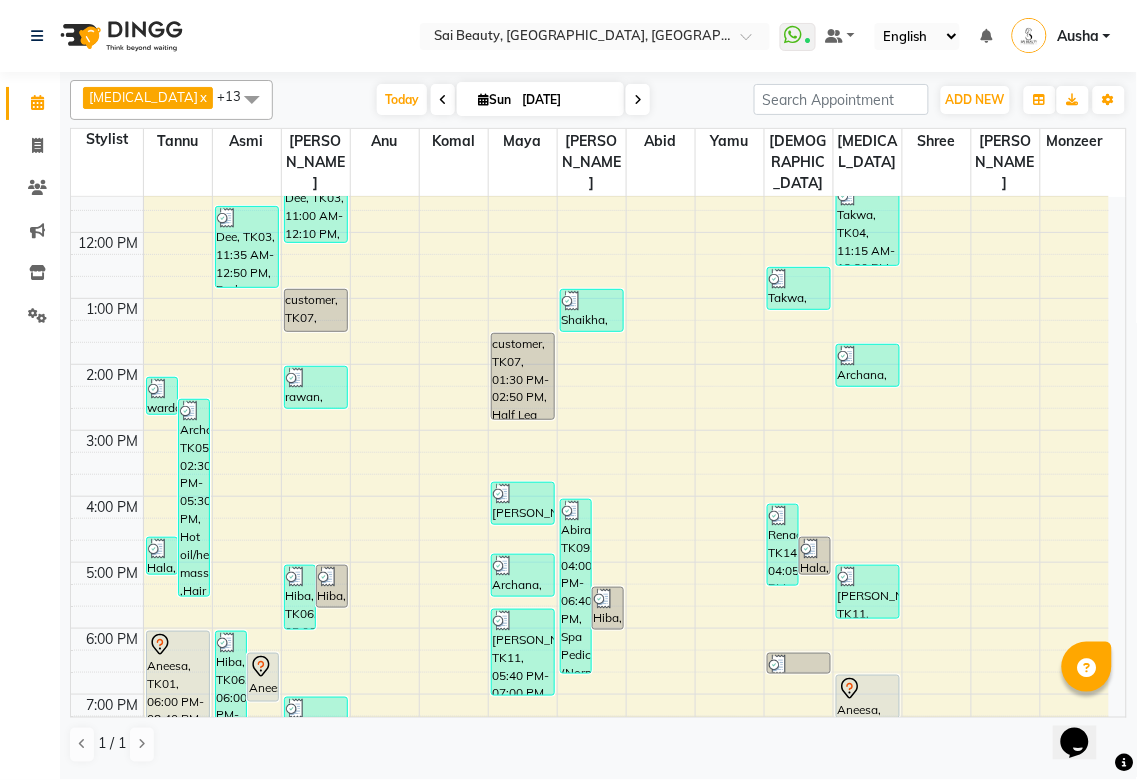 click on "[PERSON_NAME], TK11, 05:40 PM-07:00 PM, Spa Pedicure (Normal Colour) (DH80),Foot Massage (20min) (DH40)" at bounding box center [523, 652] 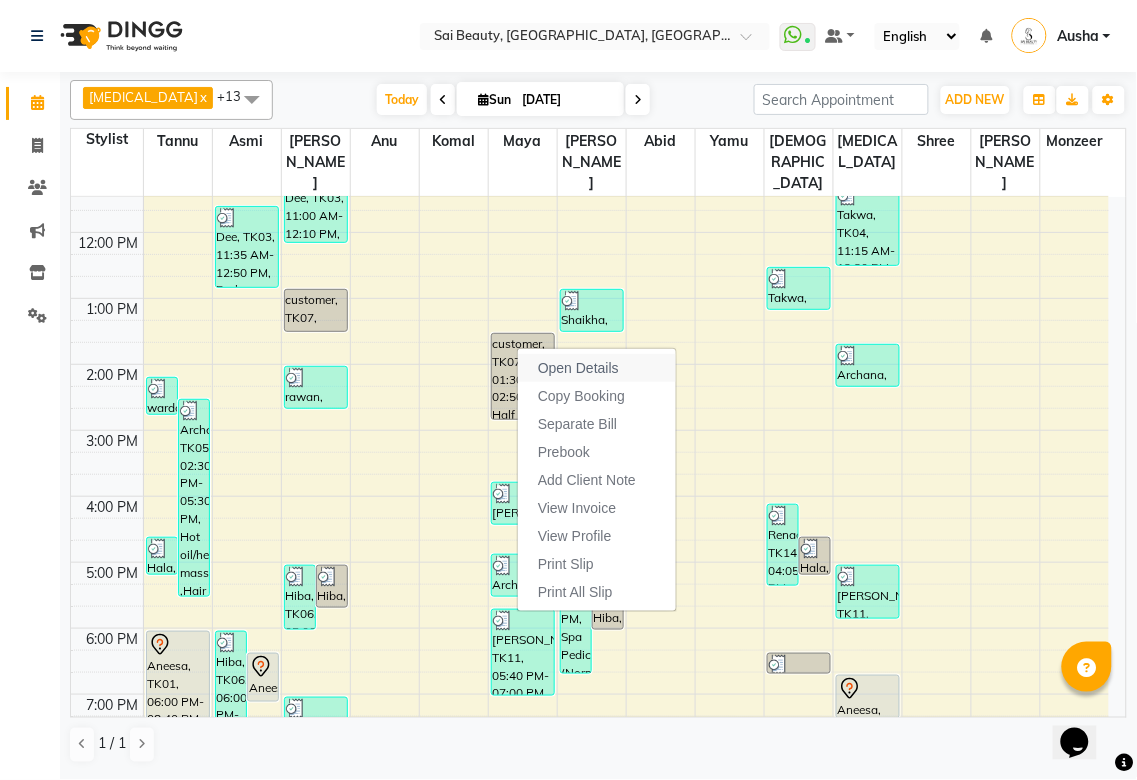 click on "Open Details" at bounding box center [578, 368] 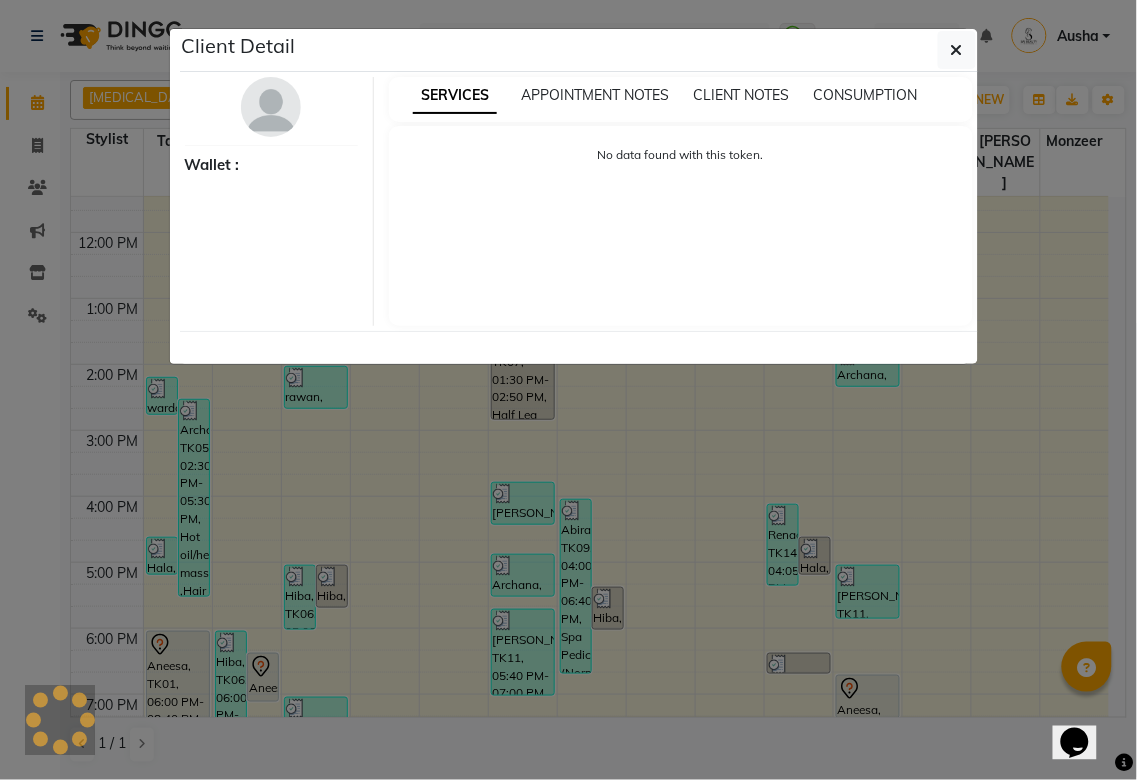 select on "3" 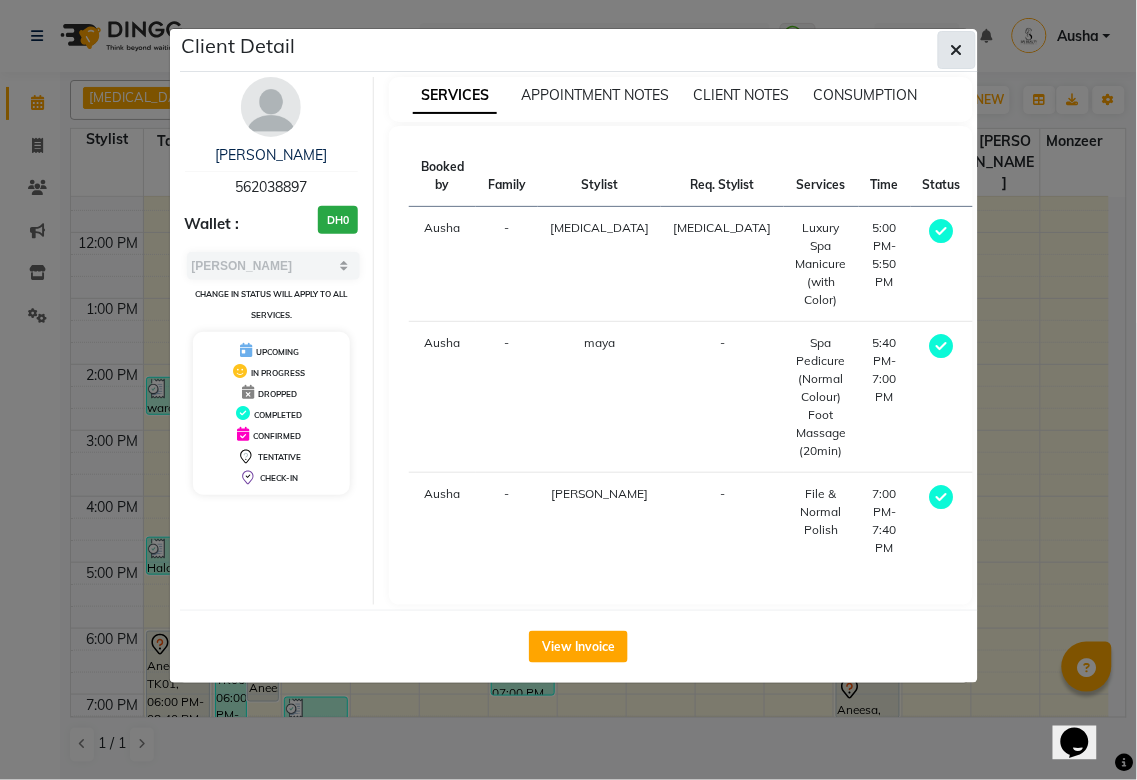 click 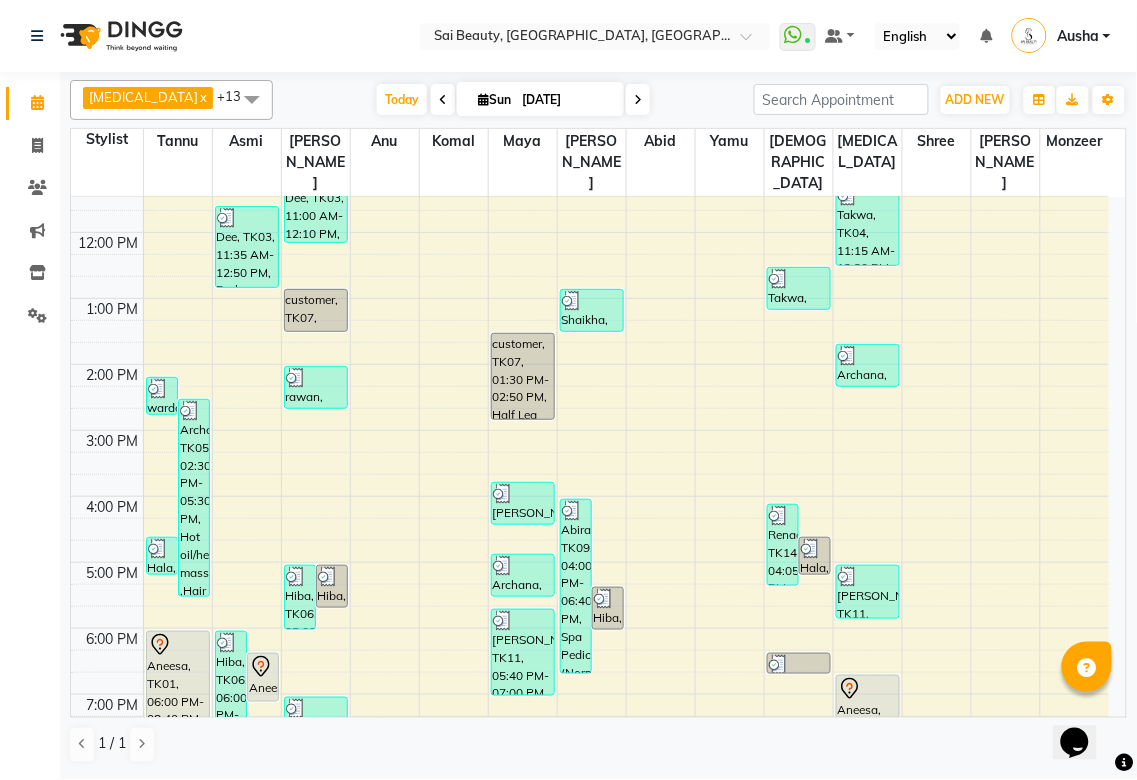 click 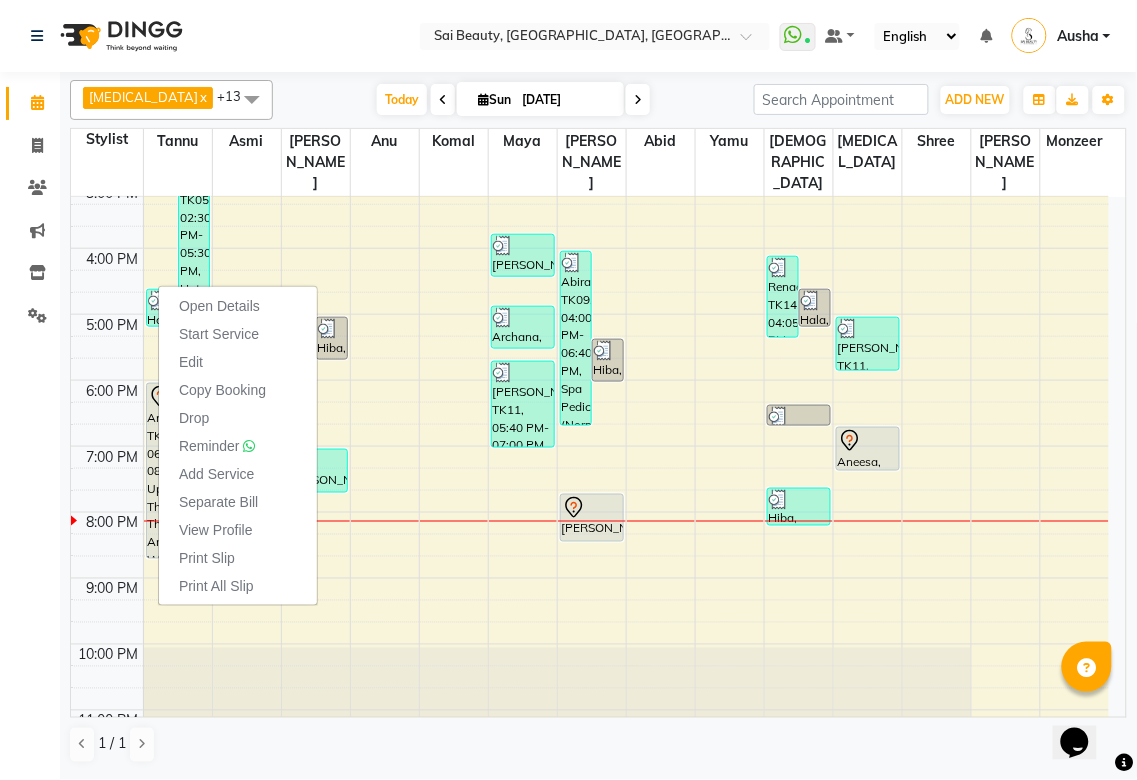 scroll, scrollTop: 417, scrollLeft: 0, axis: vertical 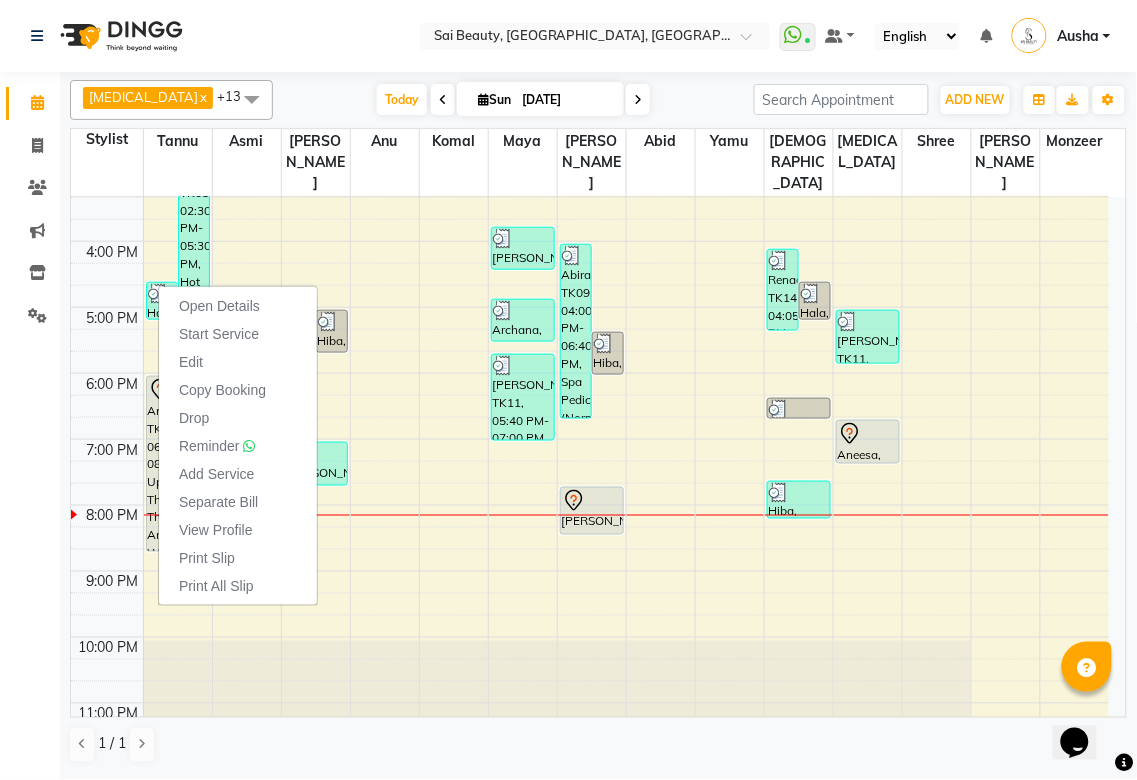 click at bounding box center [626, 472] 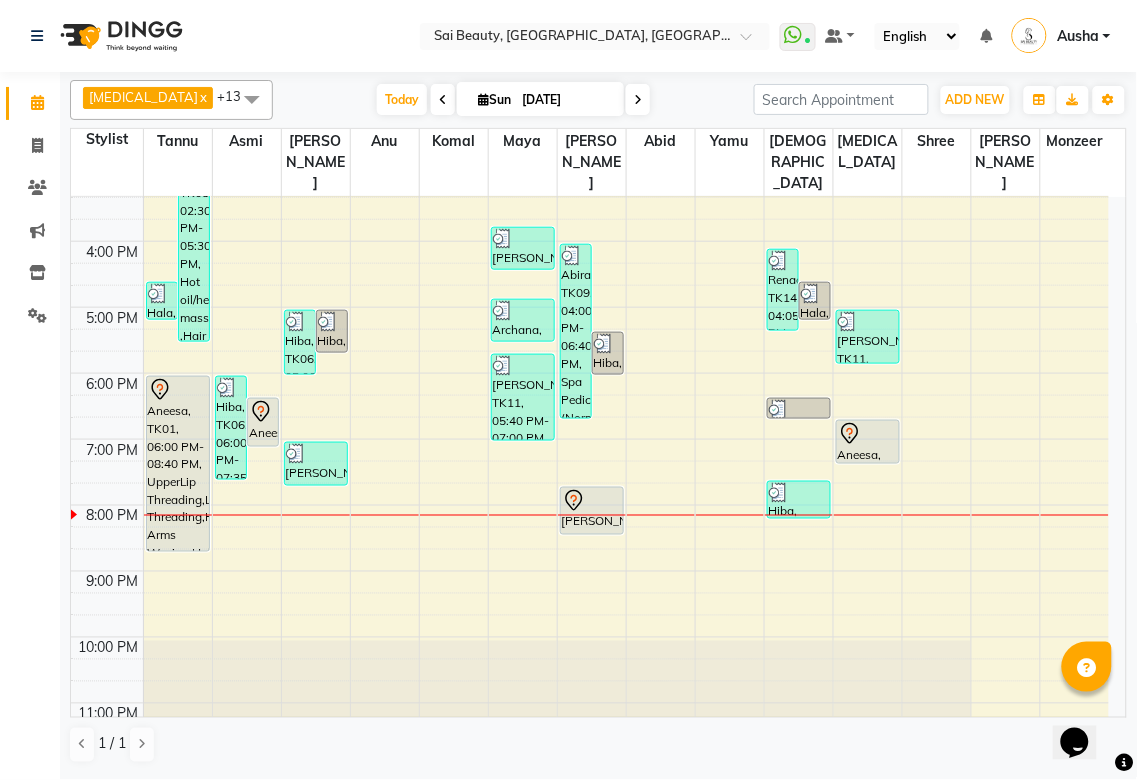 click at bounding box center [454, 707] 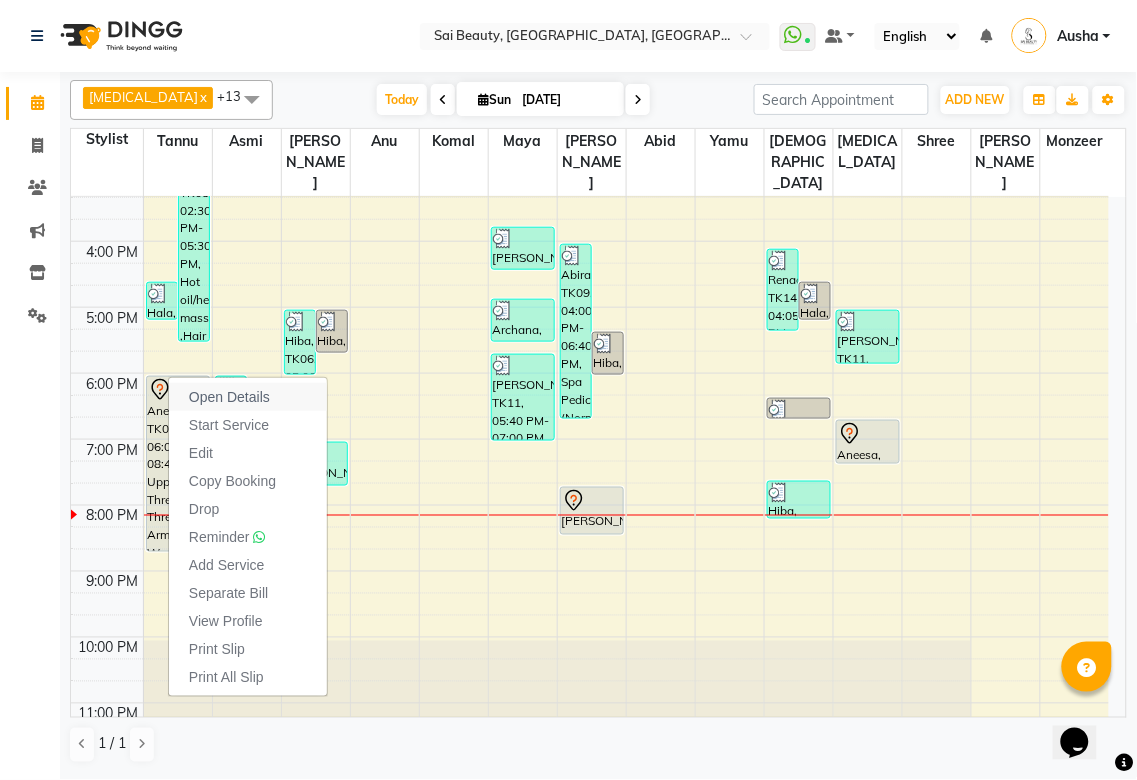 click on "Open Details" at bounding box center [229, 397] 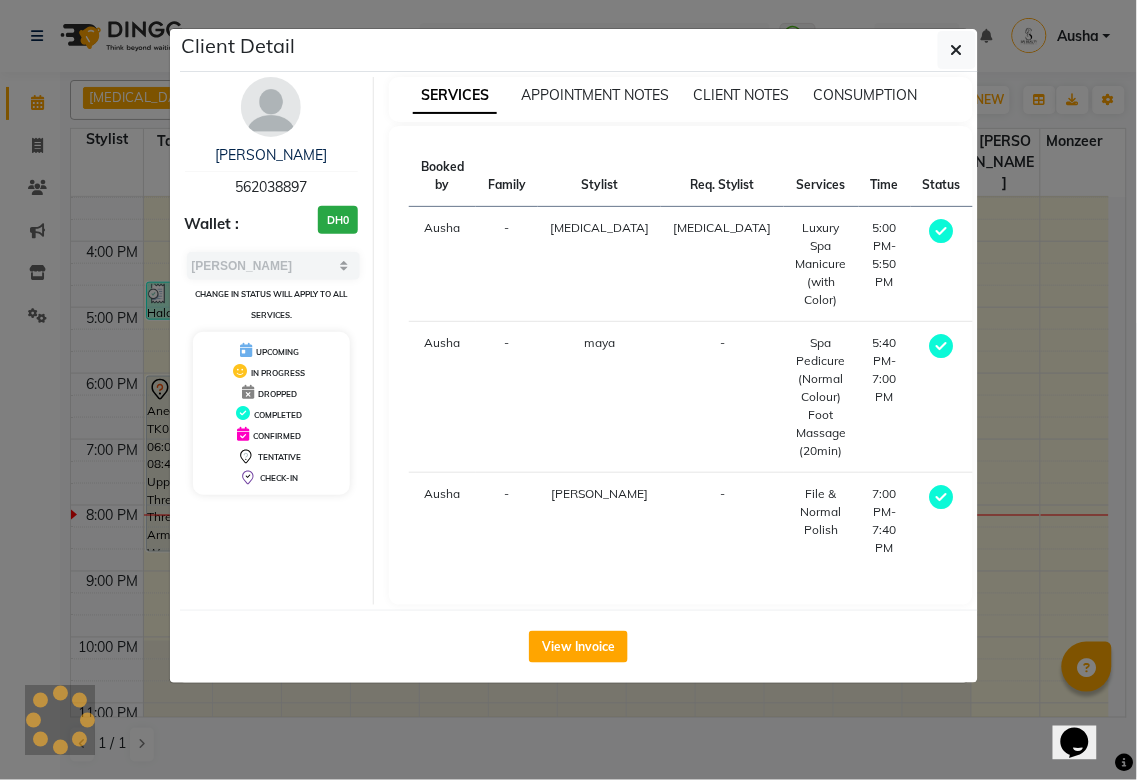 select on "7" 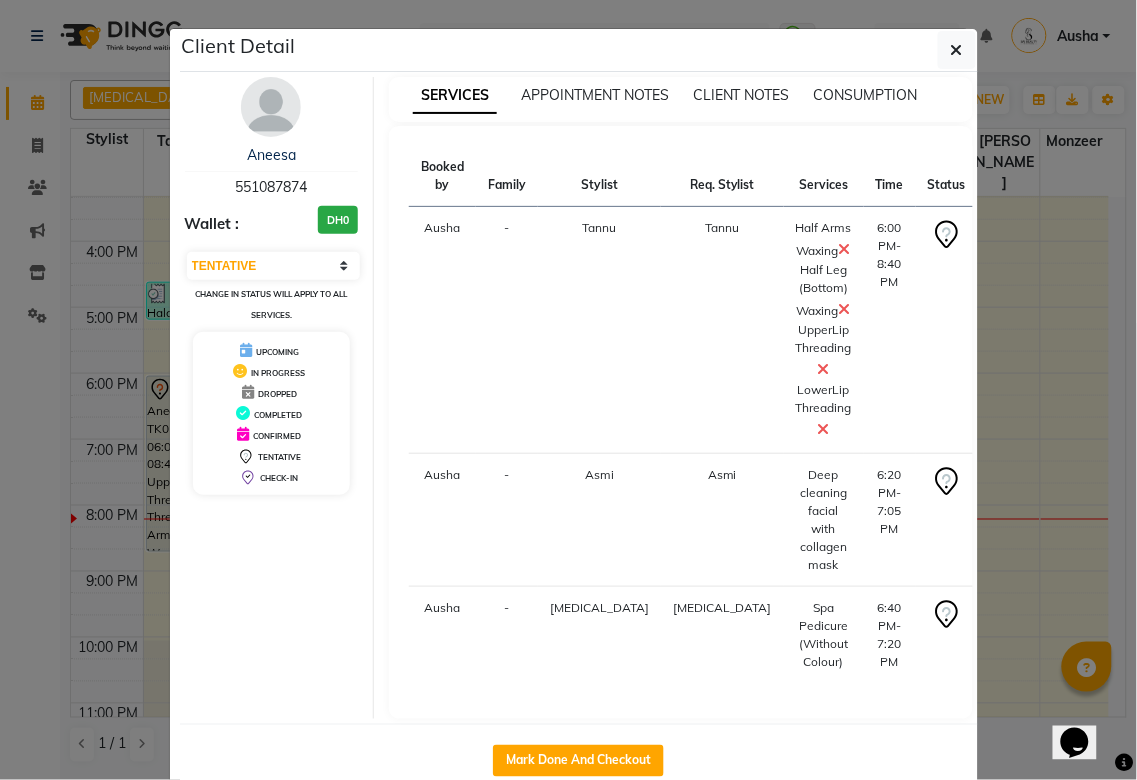 click on "Client Detail  Aneesa    551087874 Wallet : DH0 Select IN SERVICE CONFIRMED TENTATIVE CHECK IN MARK DONE DROPPED UPCOMING Change in status will apply to all services. UPCOMING IN PROGRESS DROPPED COMPLETED CONFIRMED TENTATIVE CHECK-IN SERVICES APPOINTMENT NOTES CLIENT NOTES CONSUMPTION Booked by Family Stylist Req. Stylist Services Time Status  Ausha  - Tannu Tannu  Half Arms Waxing   Half Leg (Bottom) Waxing   UpperLip Threading   LowerLip Threading   6:00 PM-8:40 PM   START   Ausha  - Asmi Asmi  Deep cleaning facial with collagen mask   6:20 PM-7:05 PM   START   [PERSON_NAME][MEDICAL_DATA] [PERSON_NAME]  Spa Pedicure (Without Colour)   6:40 PM-7:20 PM   START   Mark Done And Checkout" 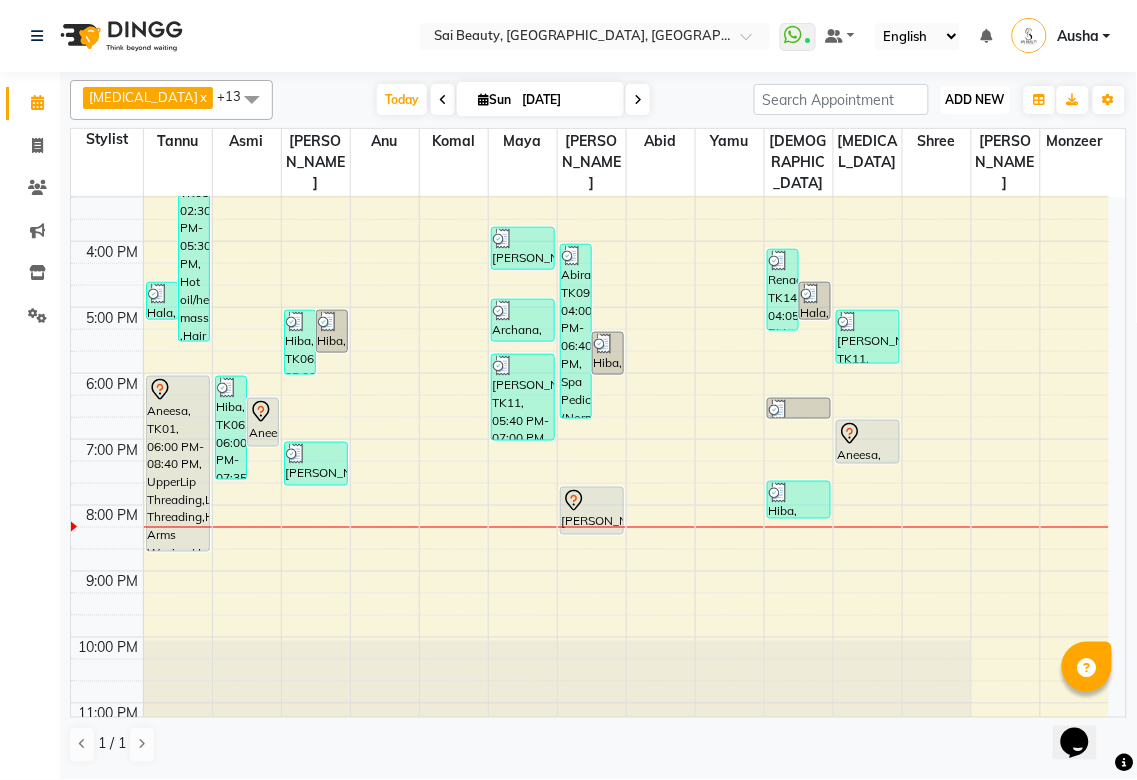 click on "ADD NEW Toggle Dropdown" at bounding box center (975, 100) 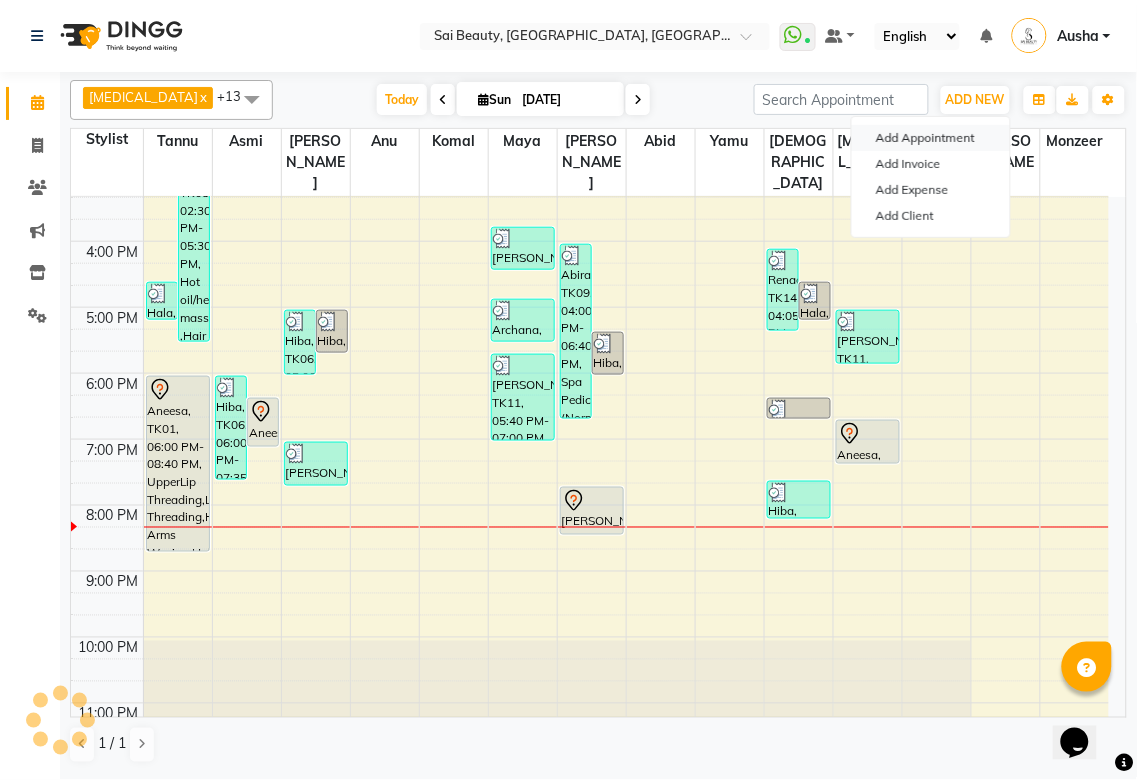 click on "Add Appointment" at bounding box center (931, 138) 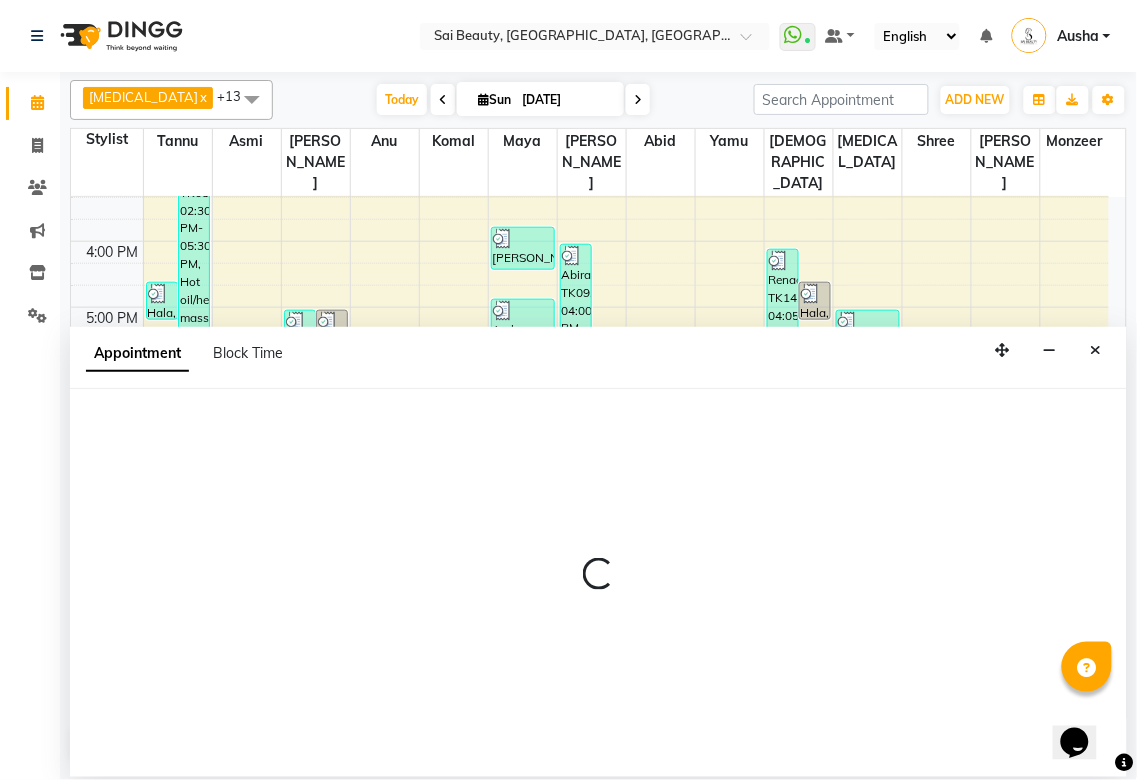 select on "tentative" 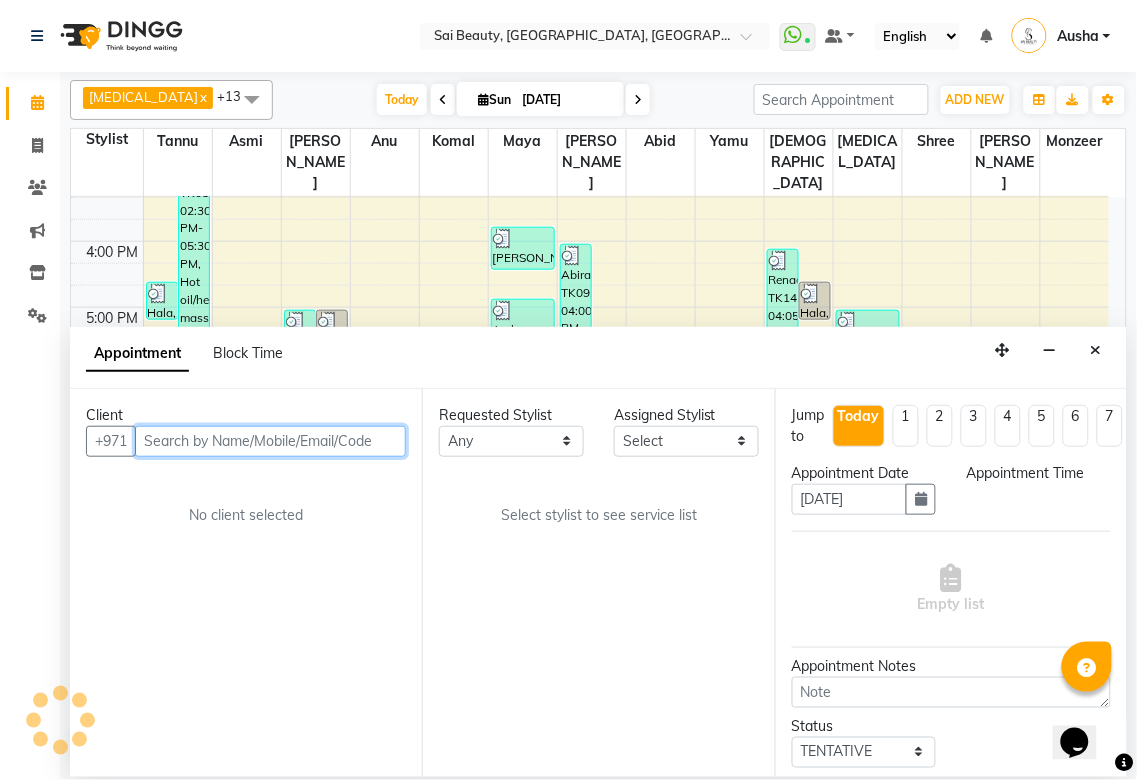 select on "600" 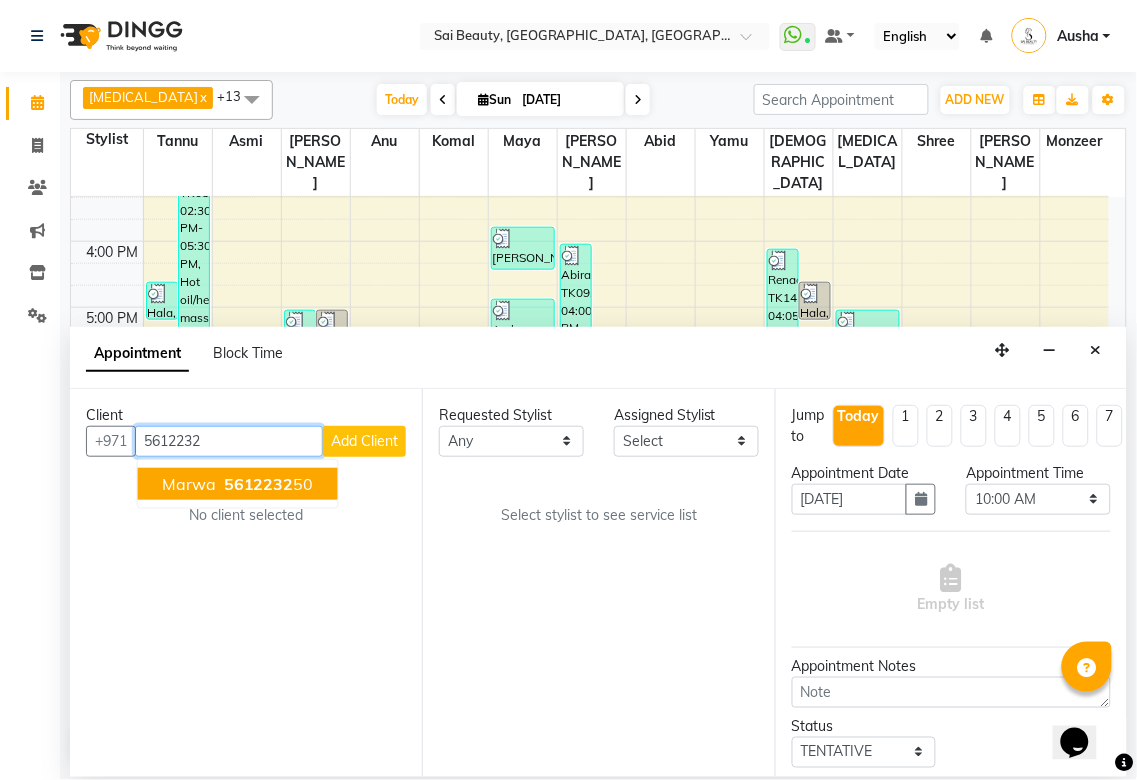 click on "Marwa   5612232 50" at bounding box center [238, 484] 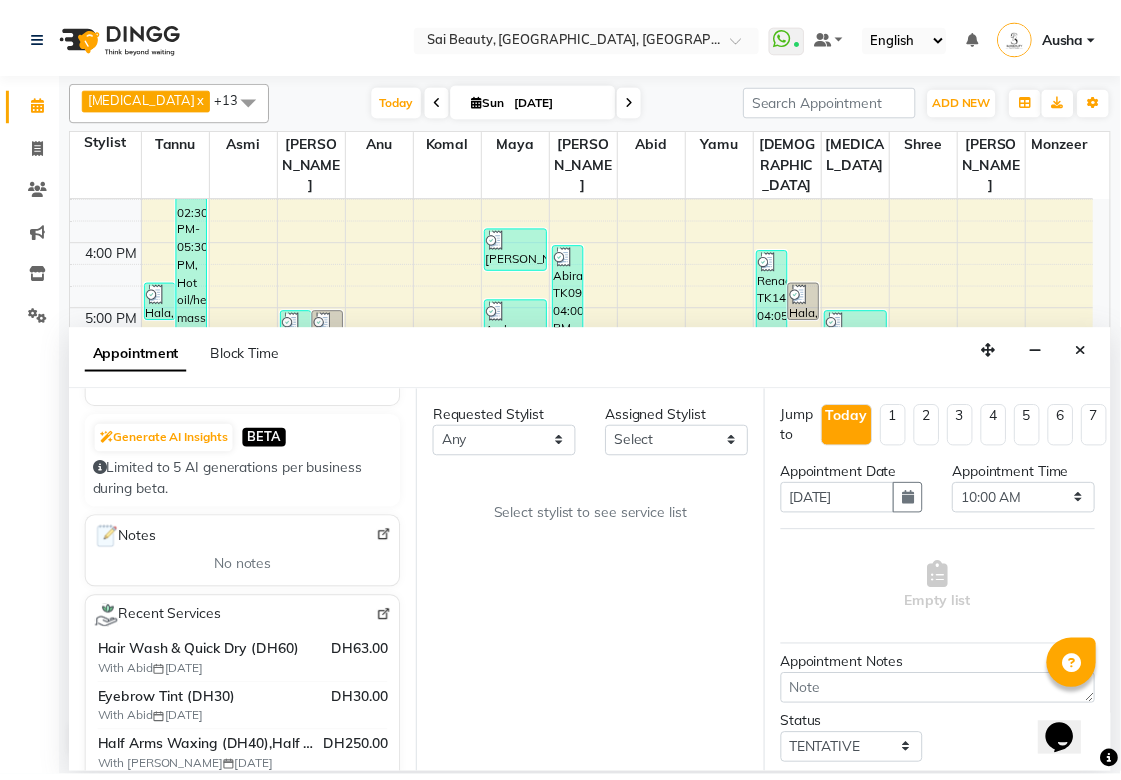 scroll, scrollTop: 346, scrollLeft: 0, axis: vertical 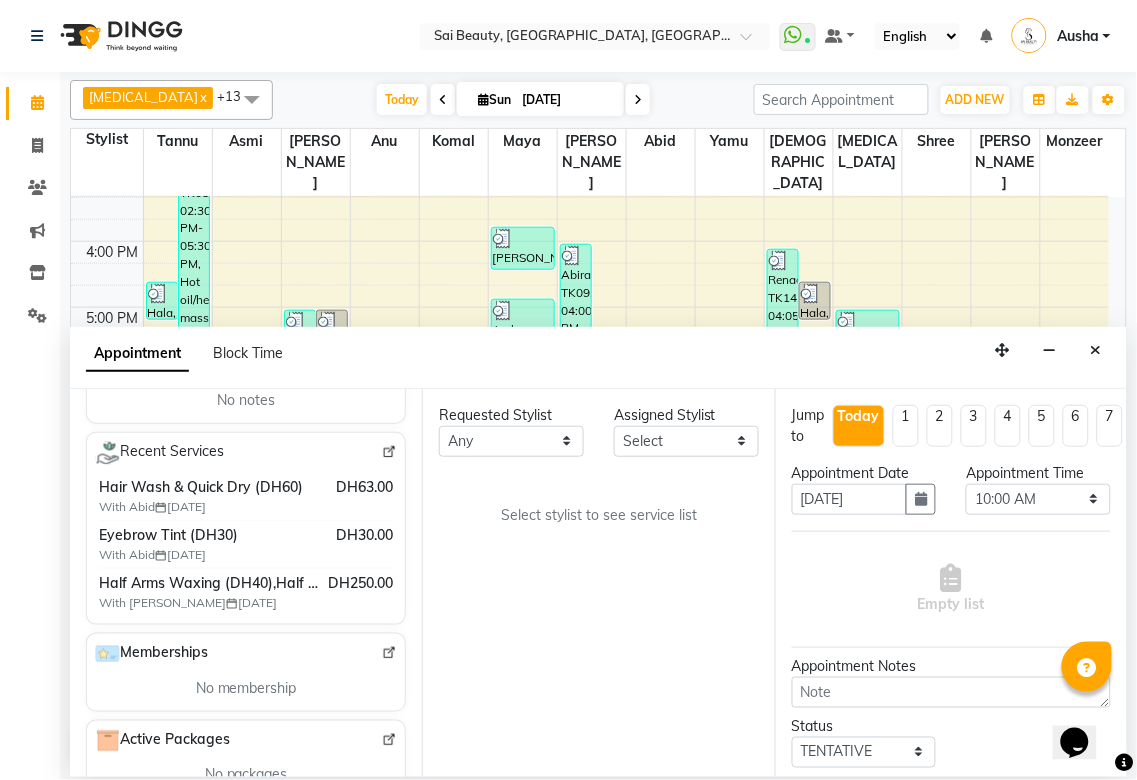 type on "561223250" 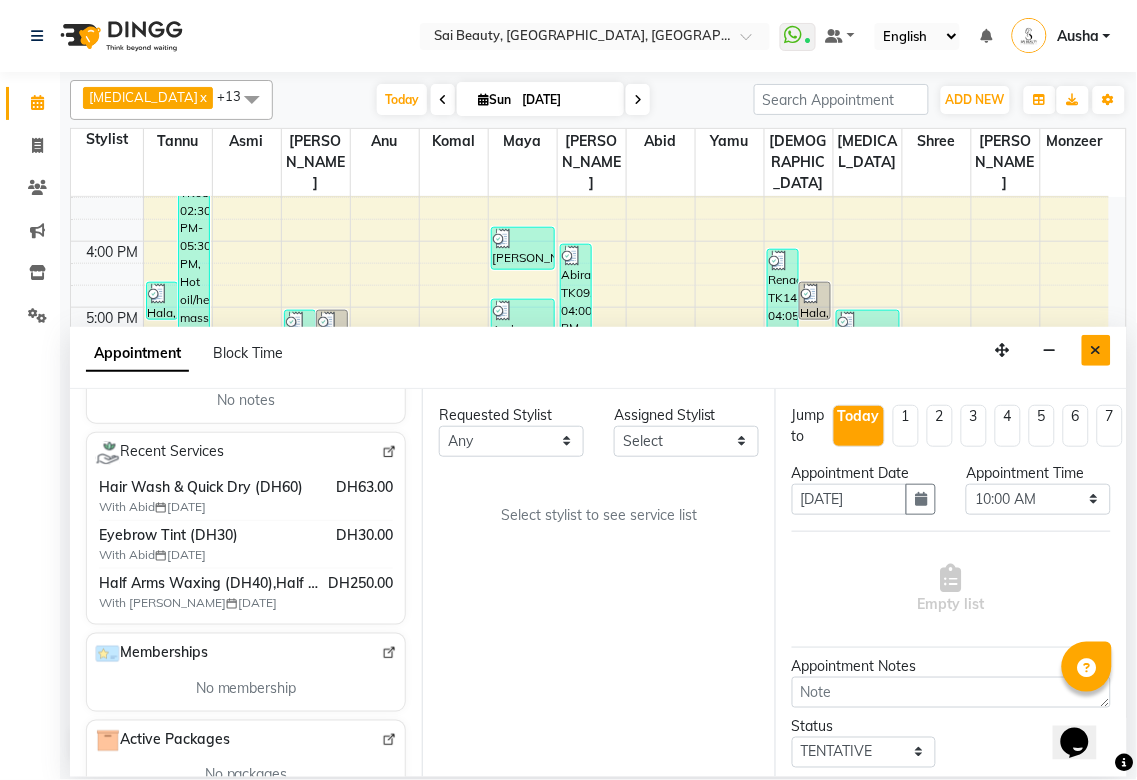 click at bounding box center (1096, 350) 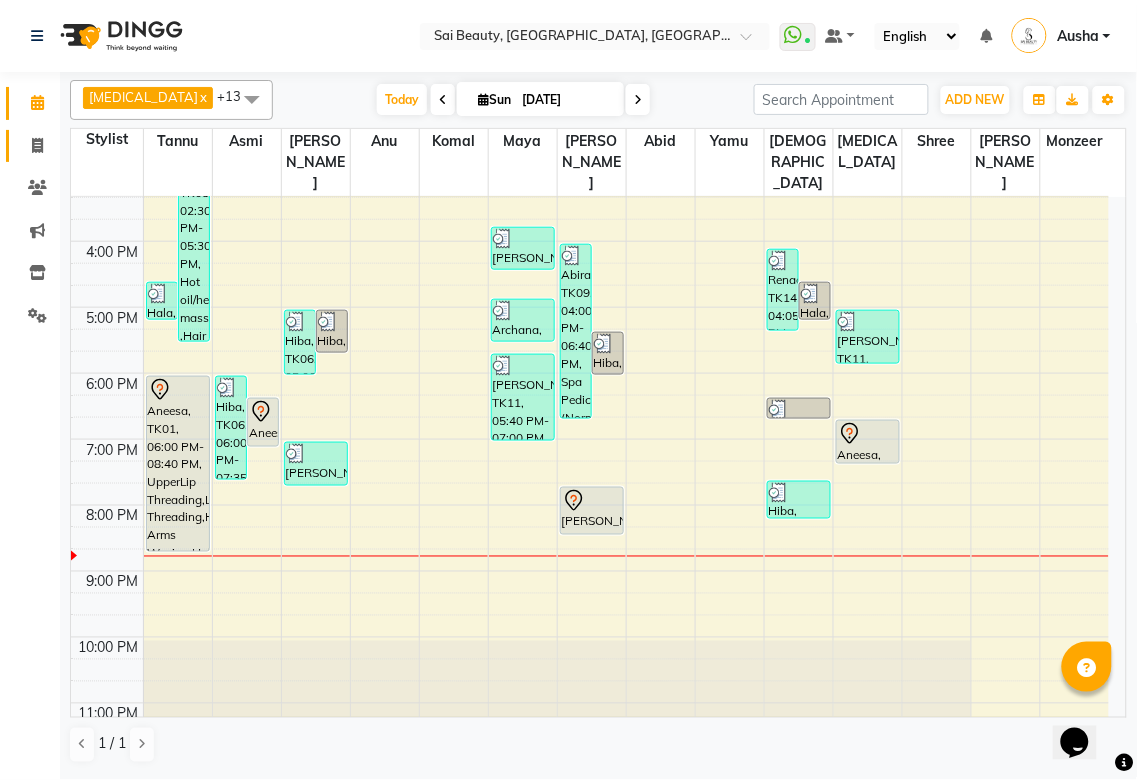 click 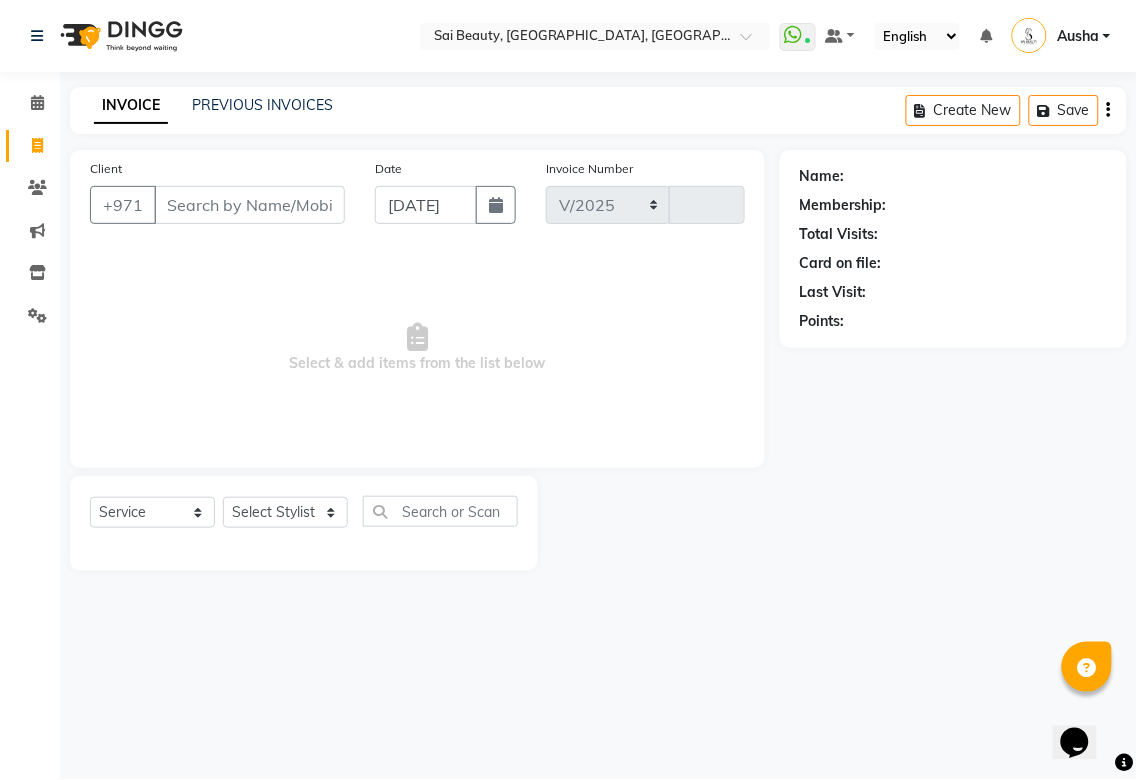 select on "5352" 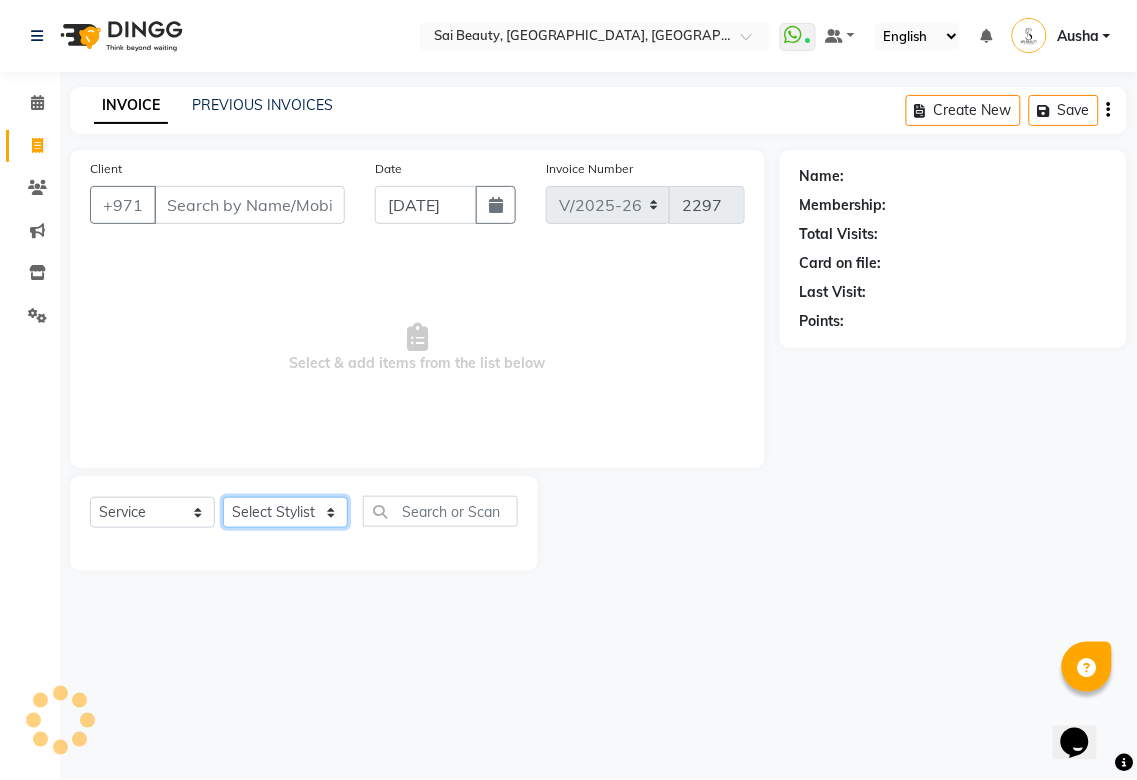 click on "Select Stylist" 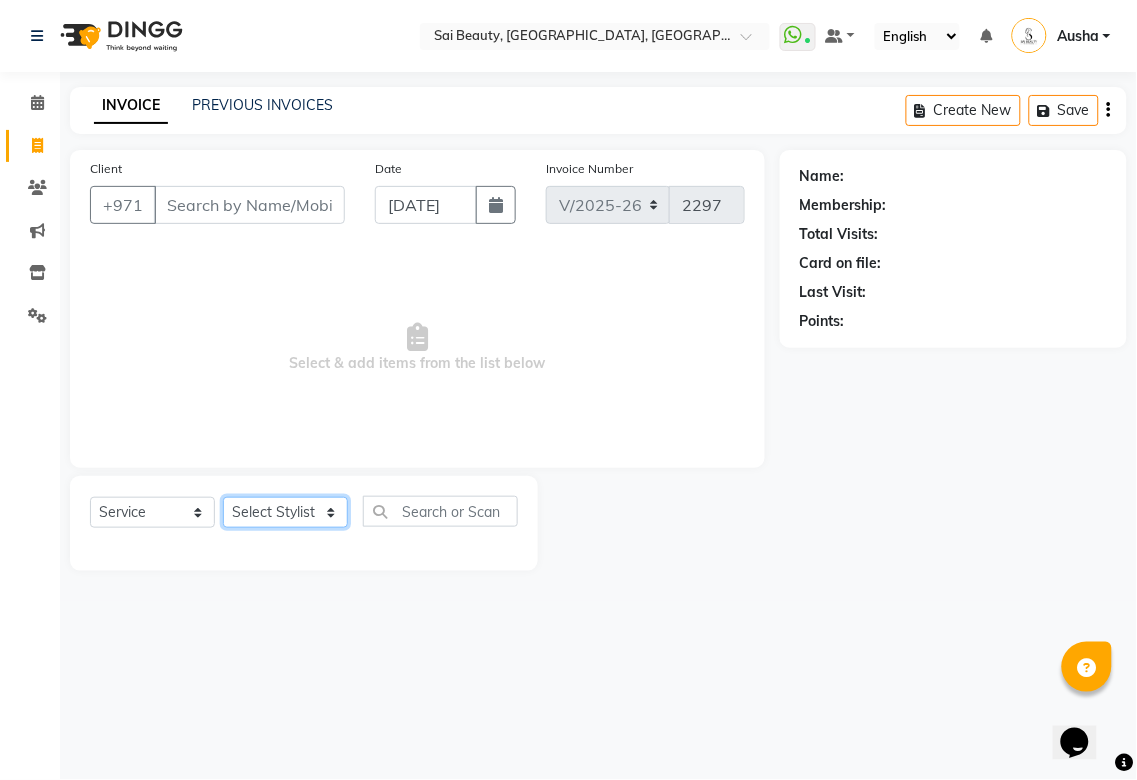 click on "Select Stylist" 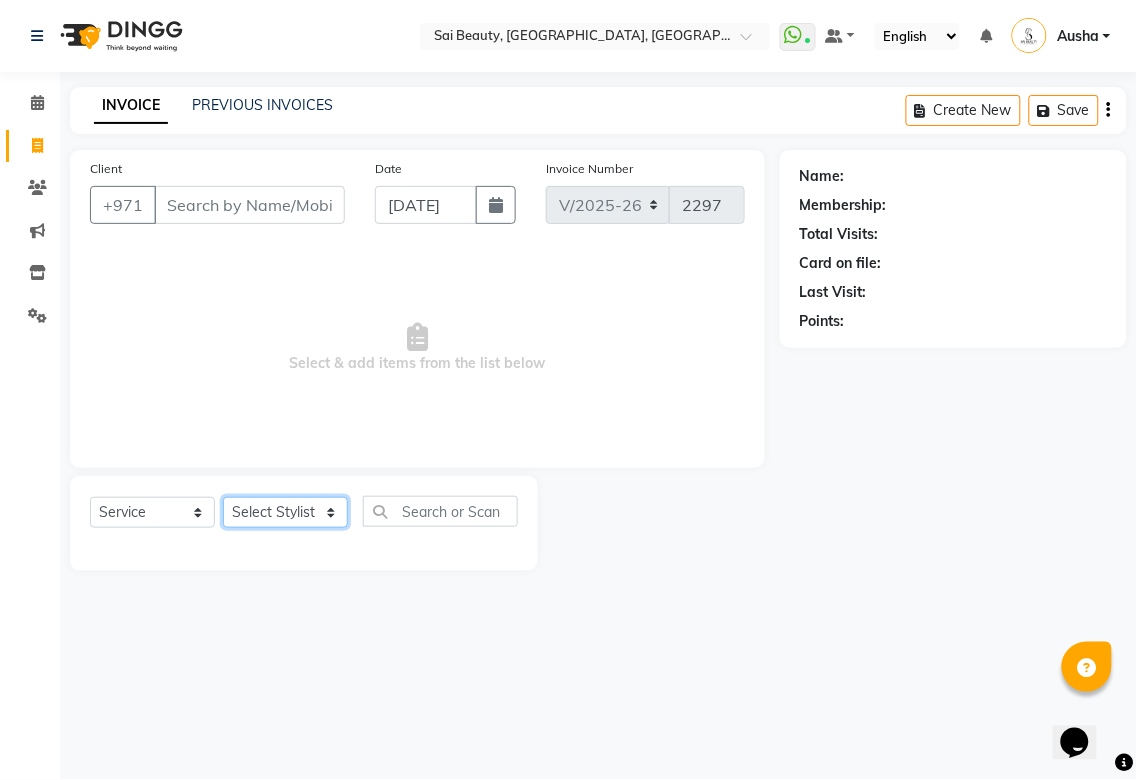 click on "Select Stylist [PERSON_NAME][MEDICAL_DATA] [PERSON_NAME] Asmi Ausha [PERSON_NAME] Gita [PERSON_NAME] Monzeer shree [PERSON_NAME] [PERSON_NAME] Surakcha [PERSON_NAME] Yamu" 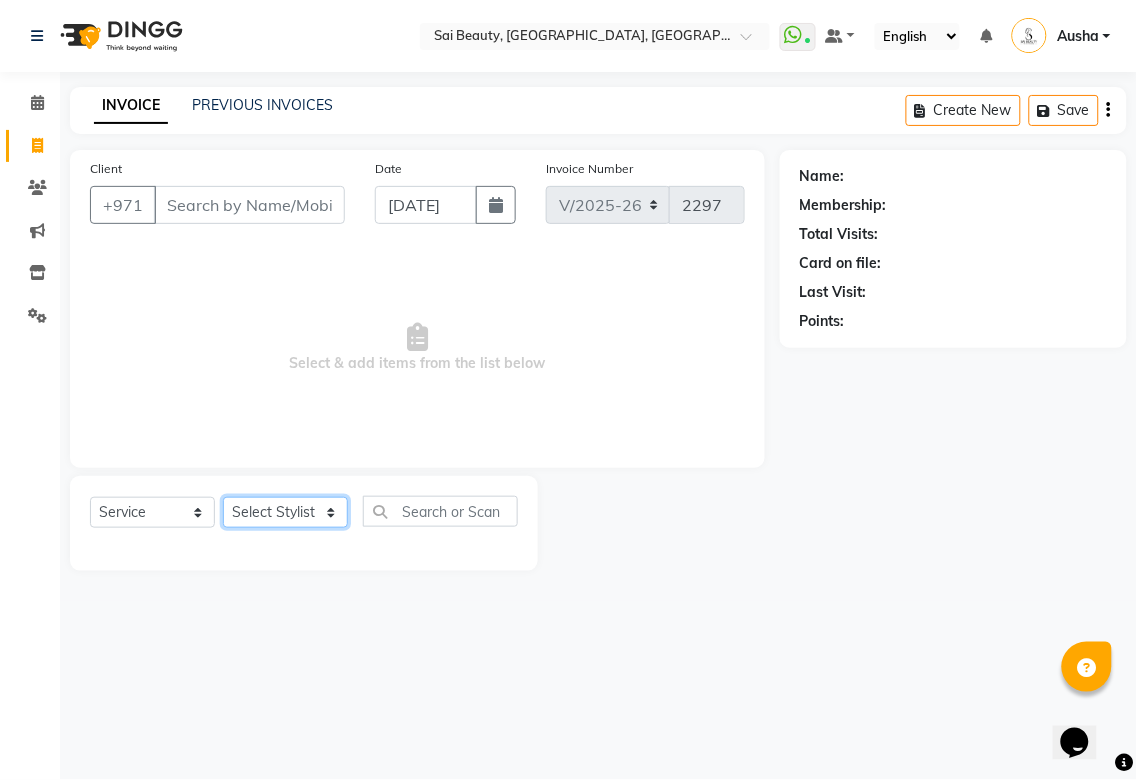 select on "35329" 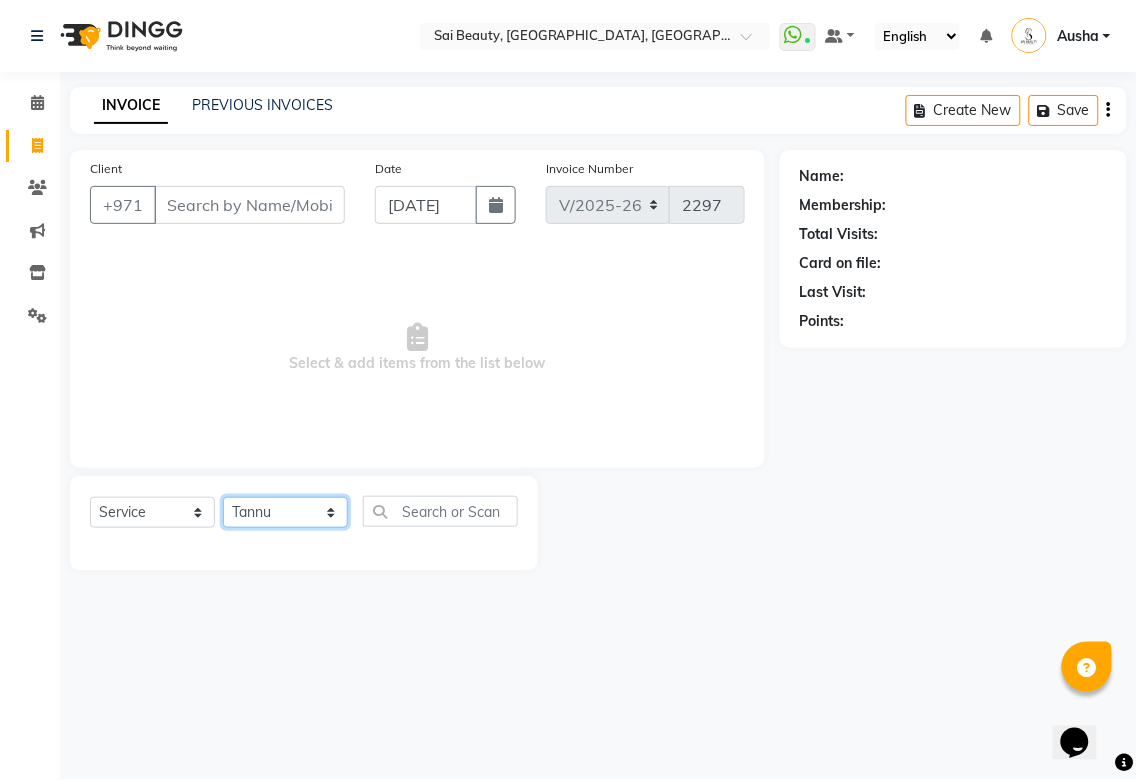 click on "Select Stylist [PERSON_NAME][MEDICAL_DATA] [PERSON_NAME] Asmi Ausha [PERSON_NAME] Gita [PERSON_NAME] Monzeer shree [PERSON_NAME] [PERSON_NAME] Surakcha [PERSON_NAME] Yamu" 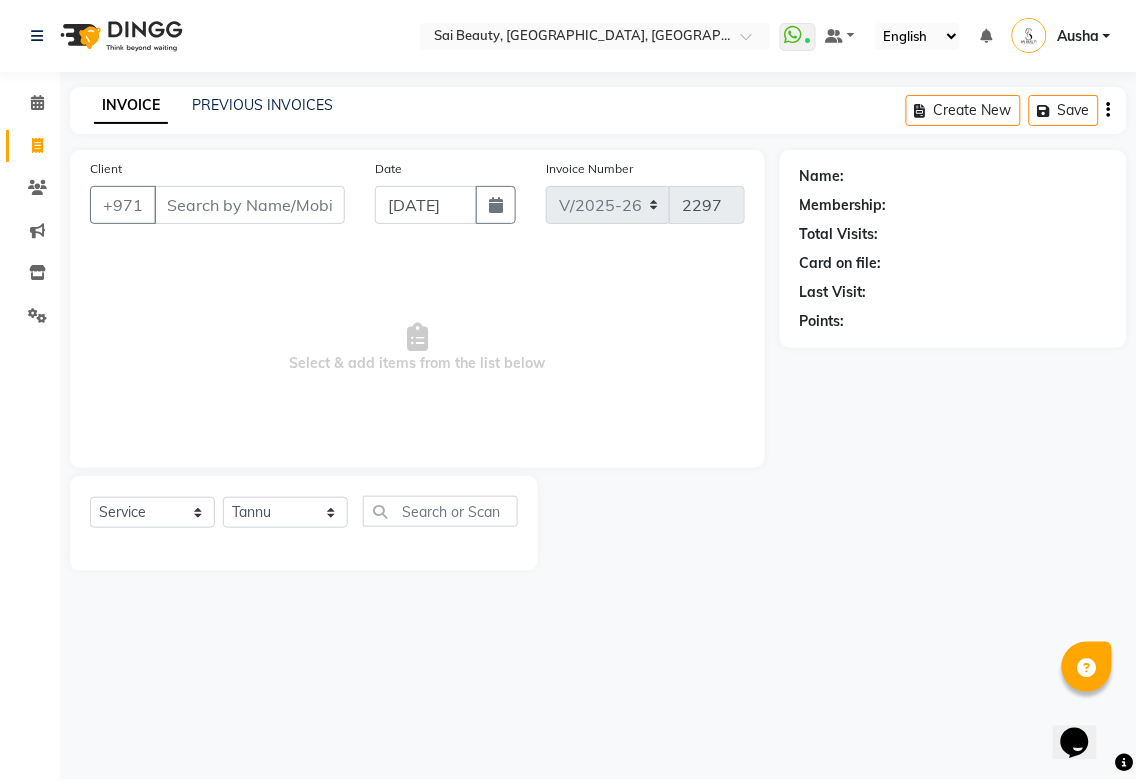 click on "Client +971 Date 13-07-2025 Invoice Number V/2025 V/2025-26 2297  Select & add items from the list below" 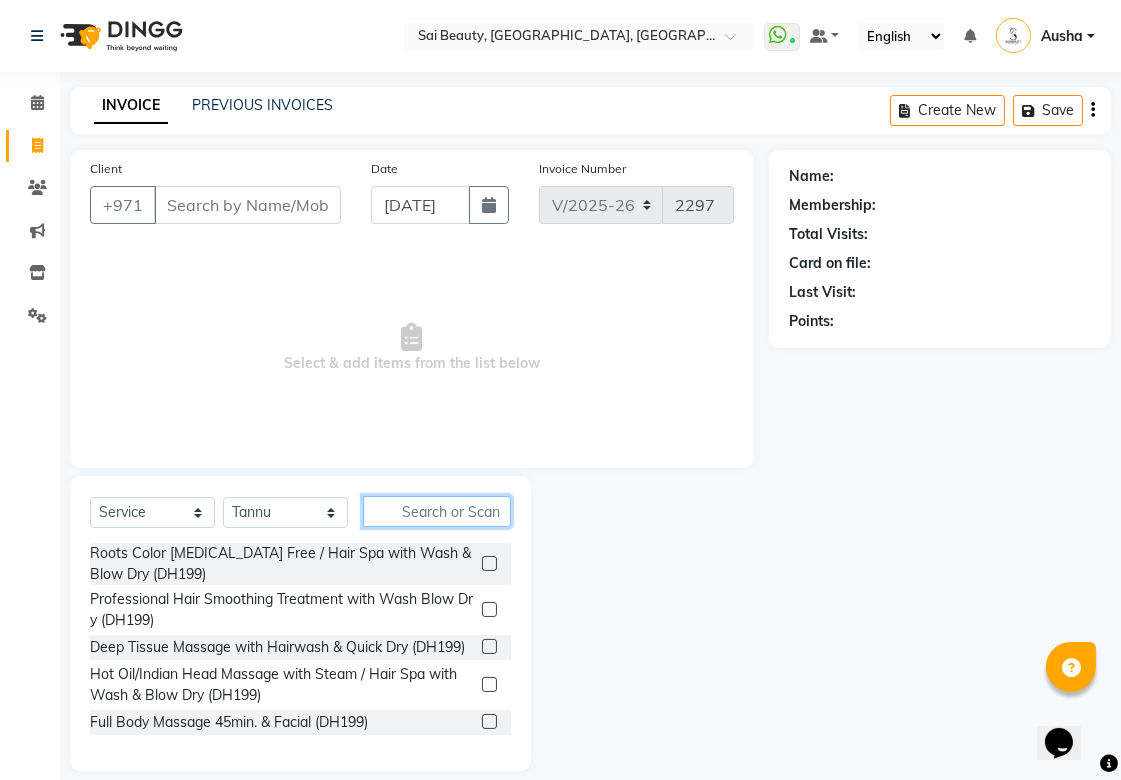 click 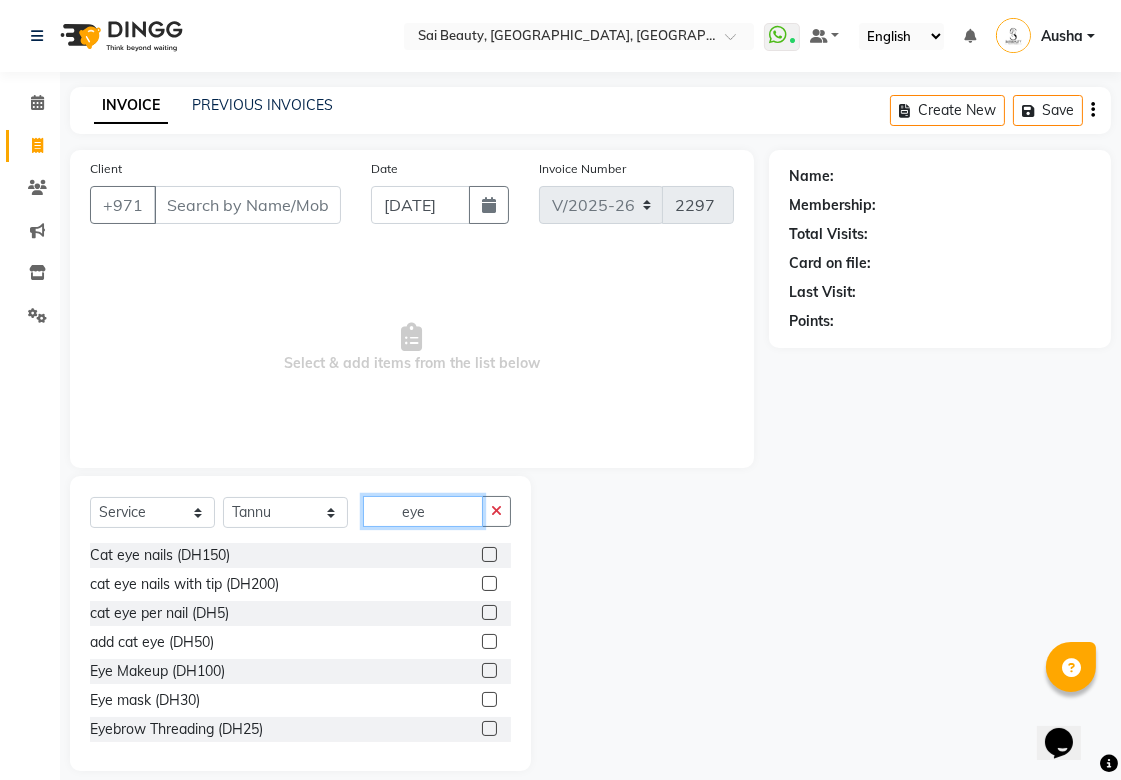 type on "eye" 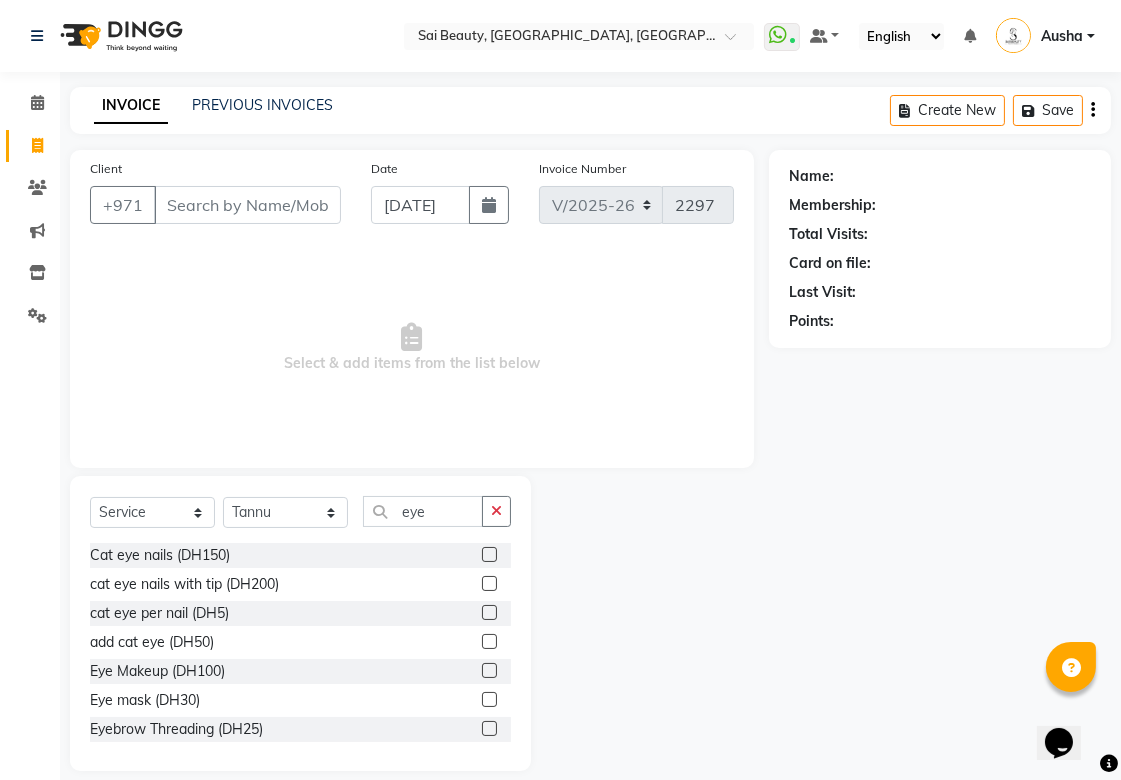 click 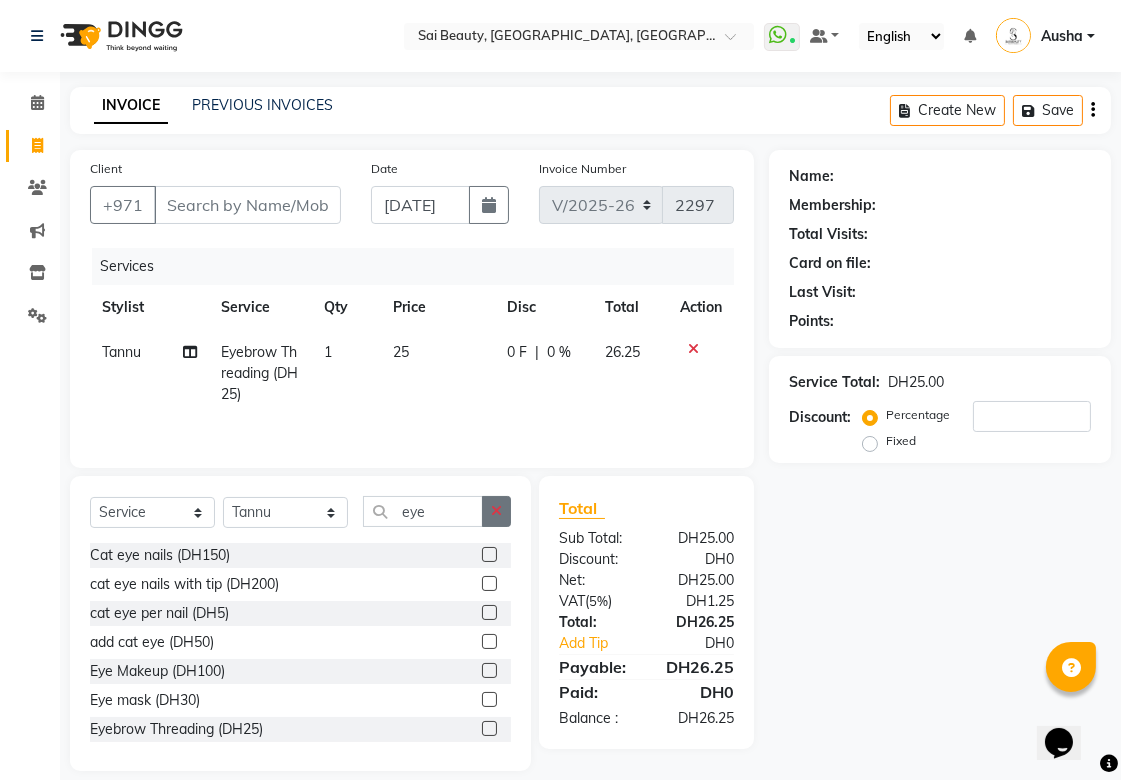 click 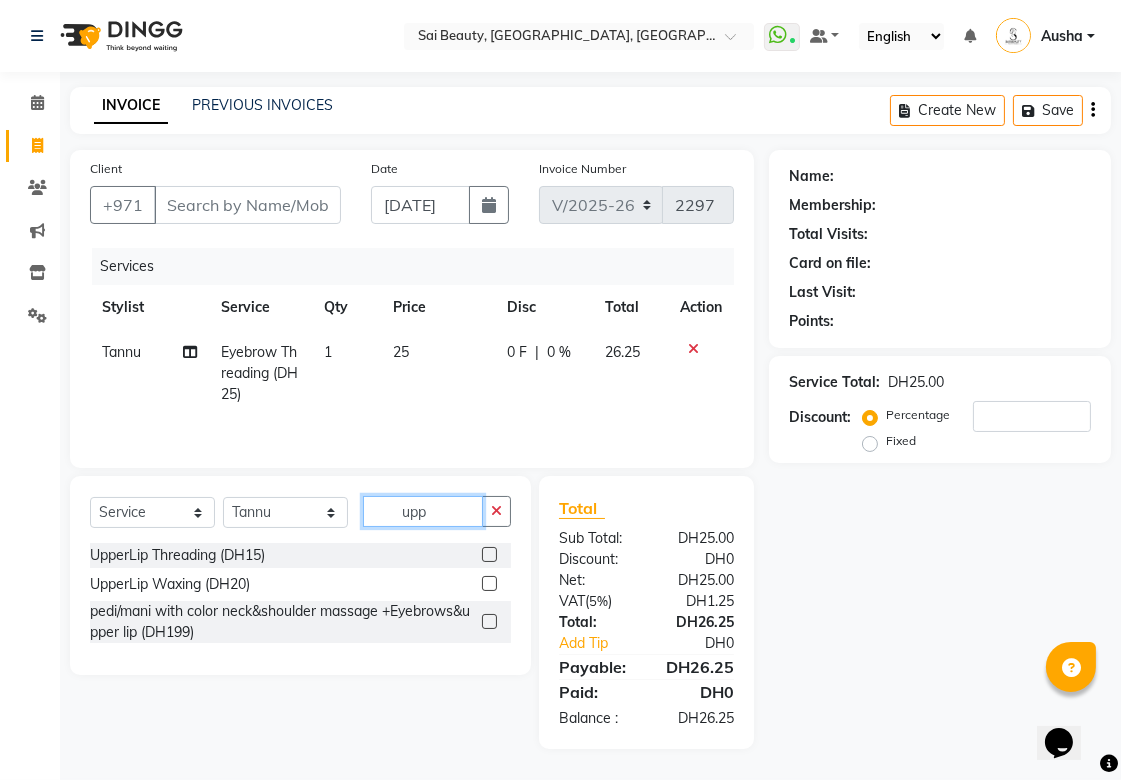 type on "upp" 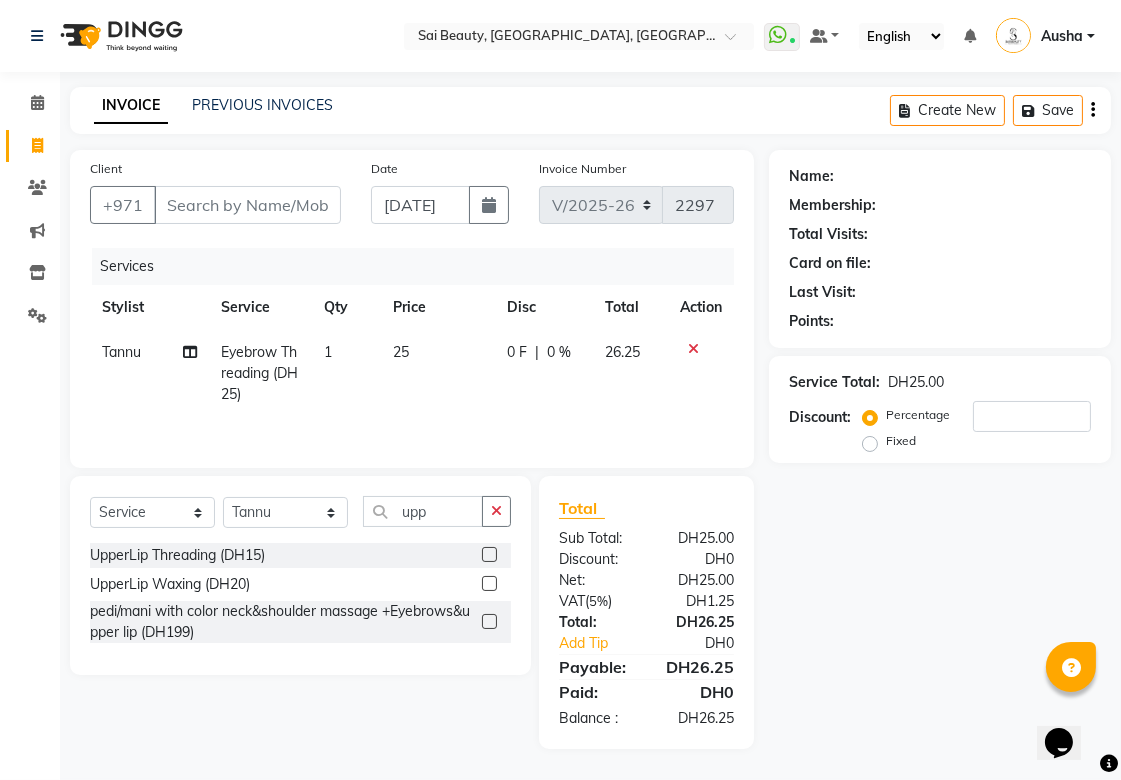 click 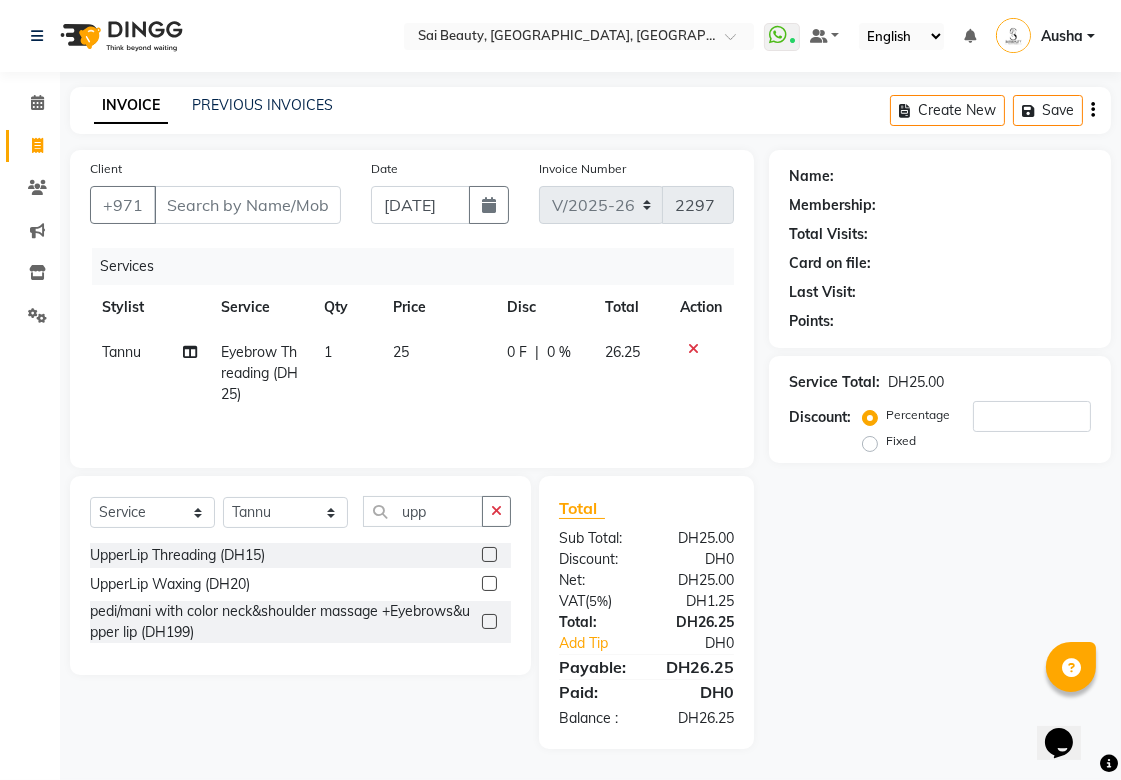 click 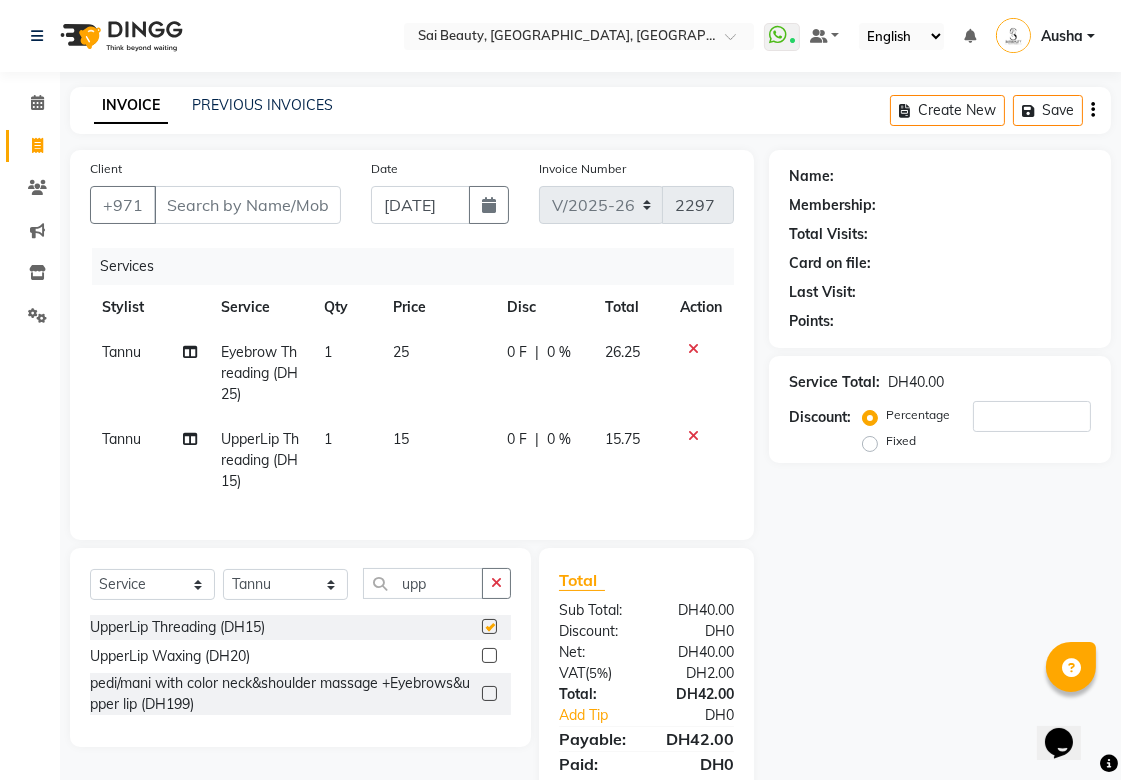 checkbox on "false" 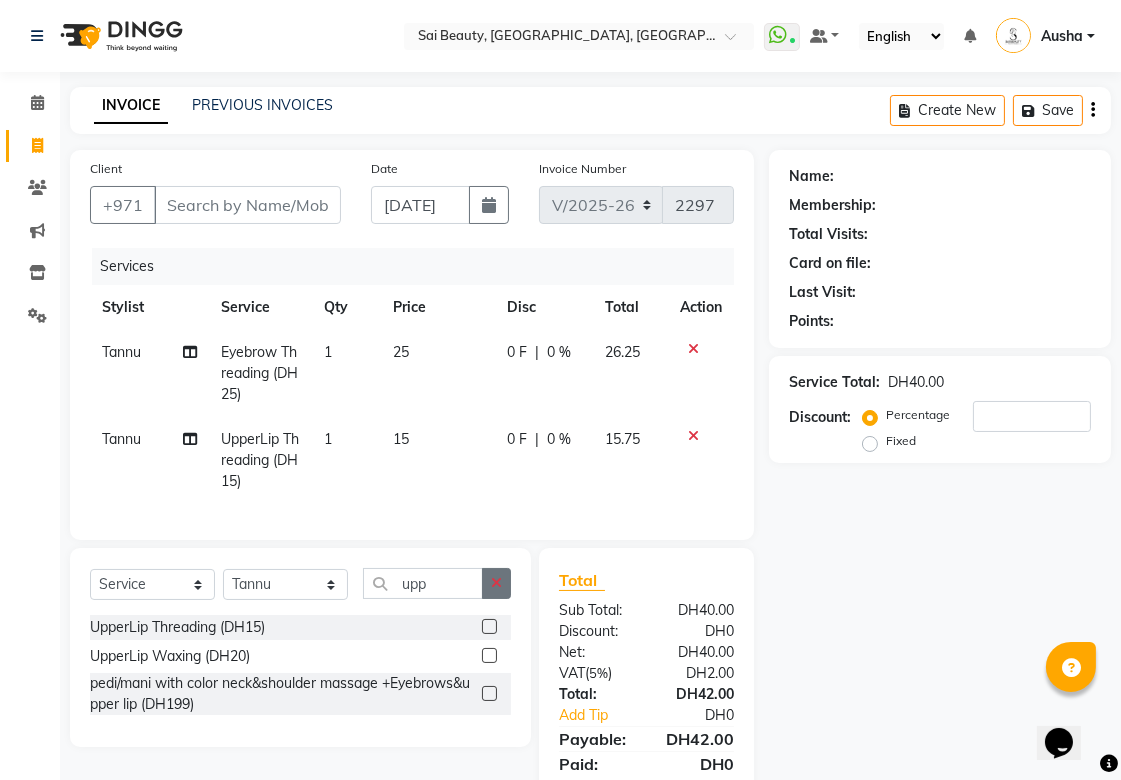 click 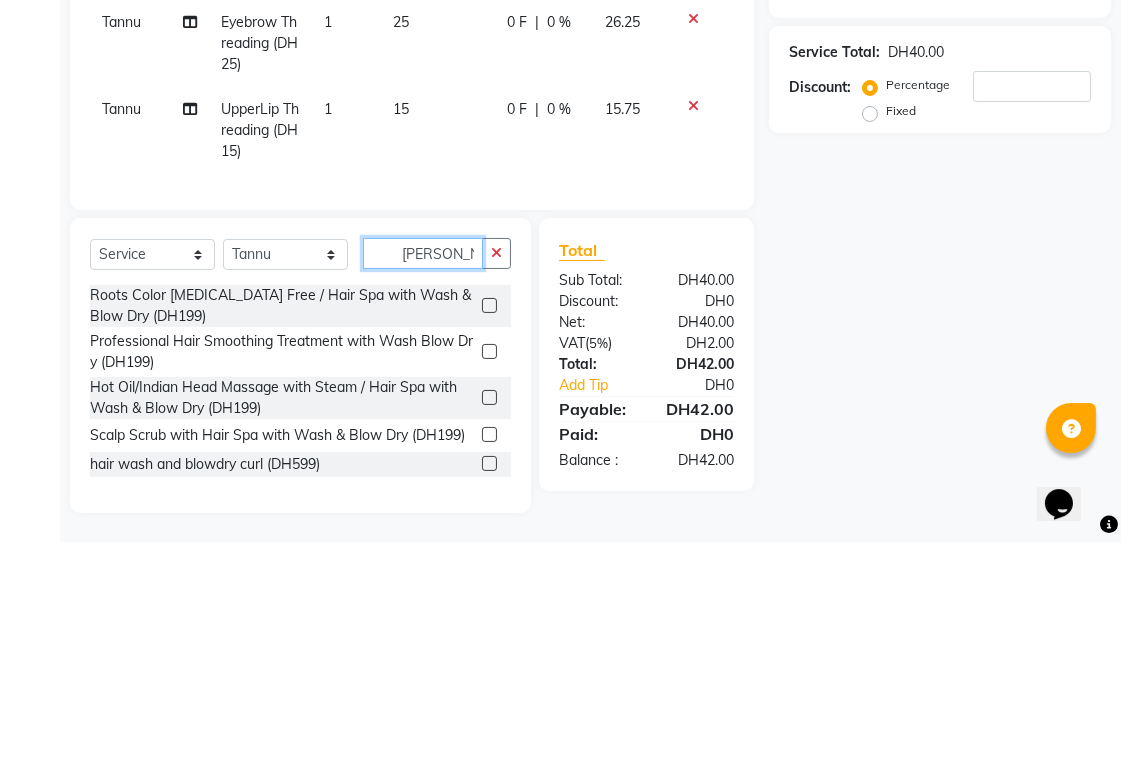 scroll, scrollTop: 87, scrollLeft: 0, axis: vertical 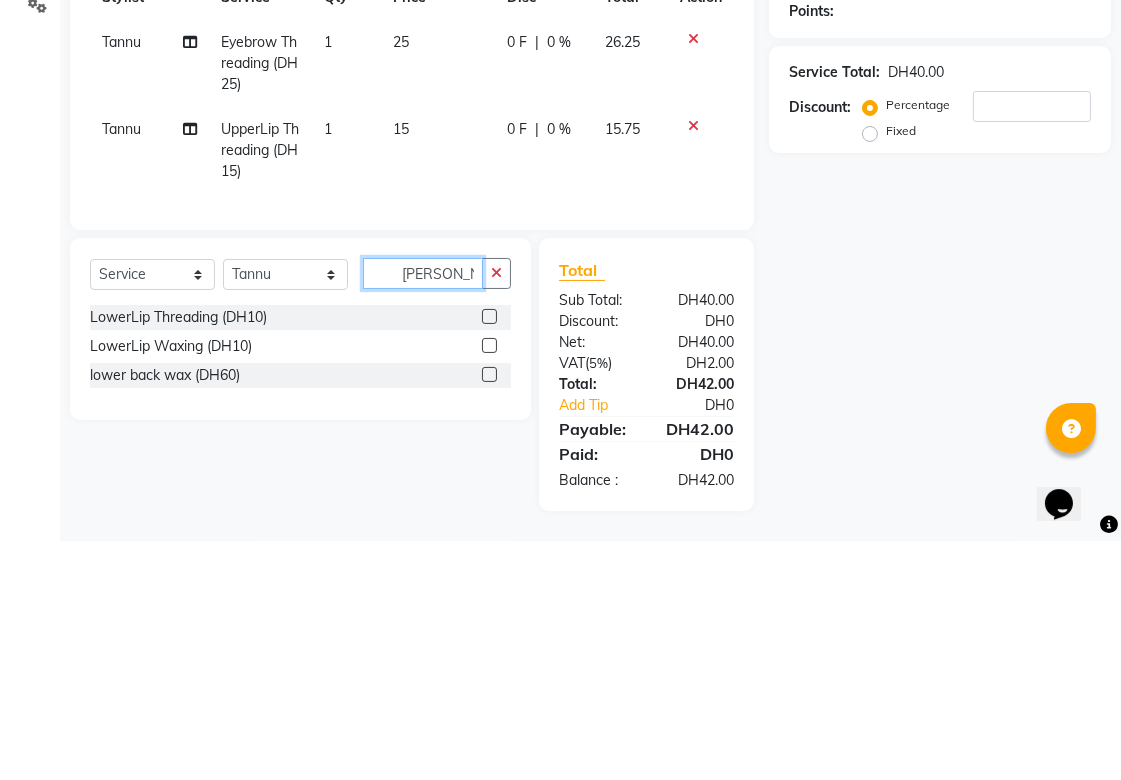 type on "lowe" 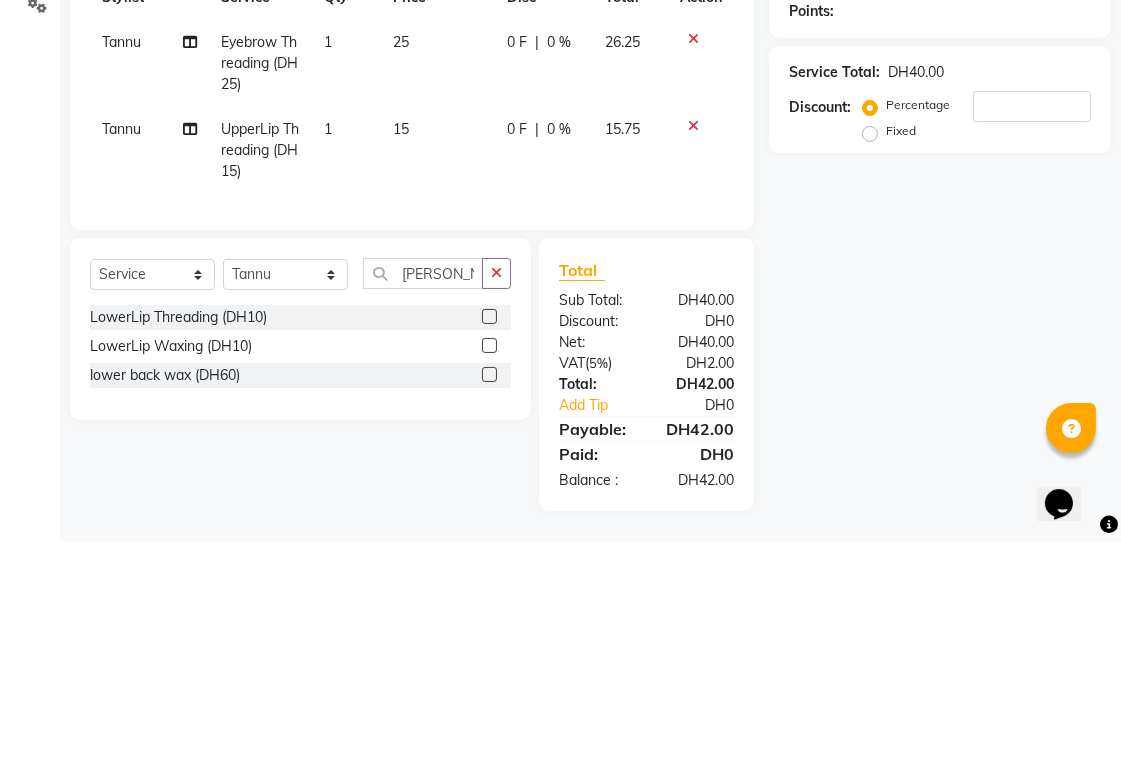 click 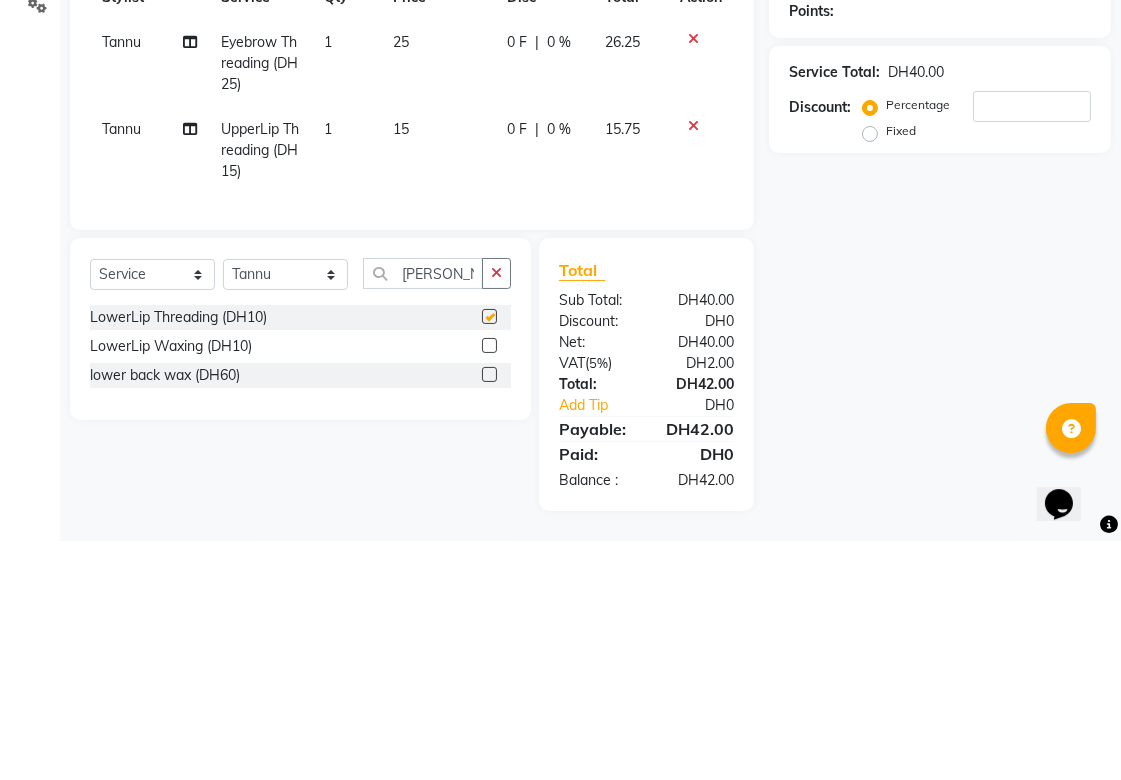scroll, scrollTop: 87, scrollLeft: 0, axis: vertical 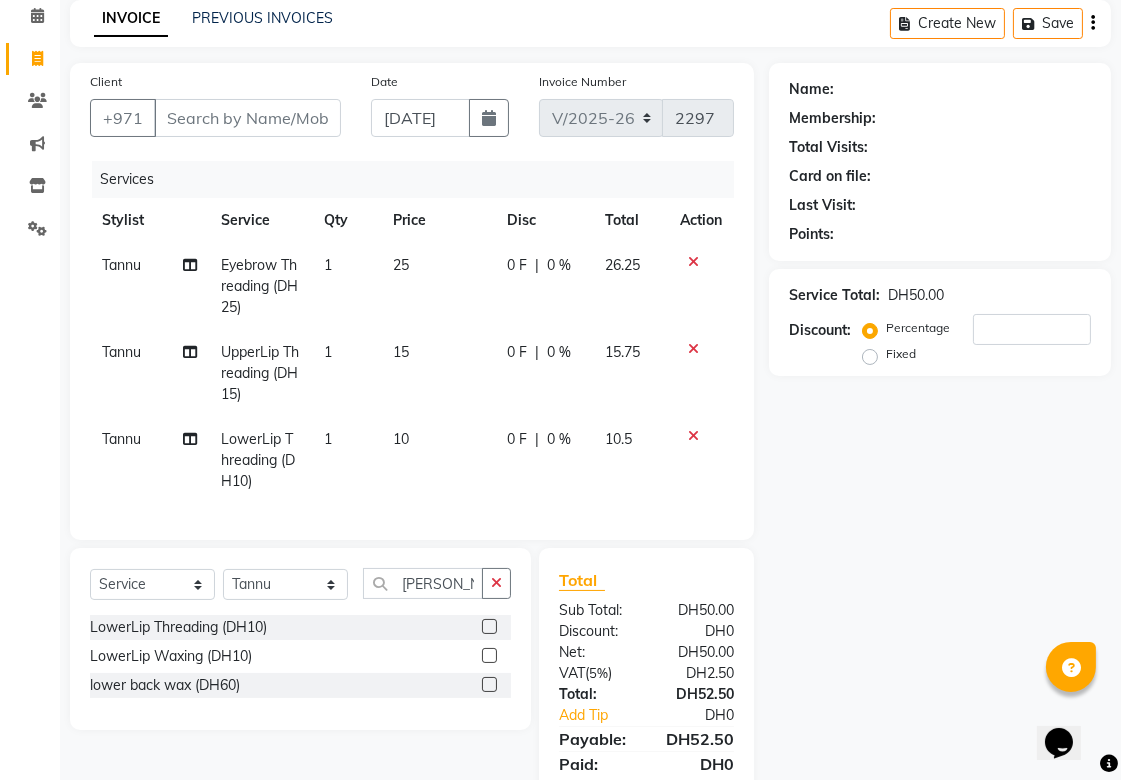 checkbox on "false" 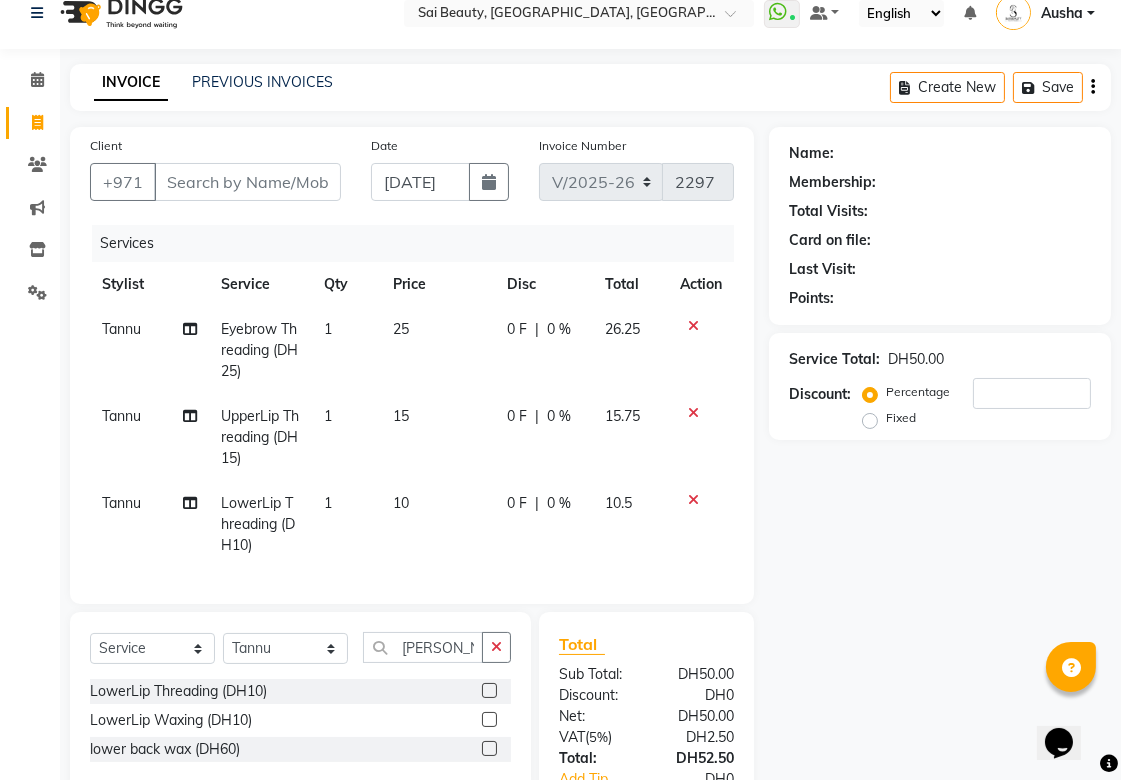 scroll, scrollTop: 0, scrollLeft: 0, axis: both 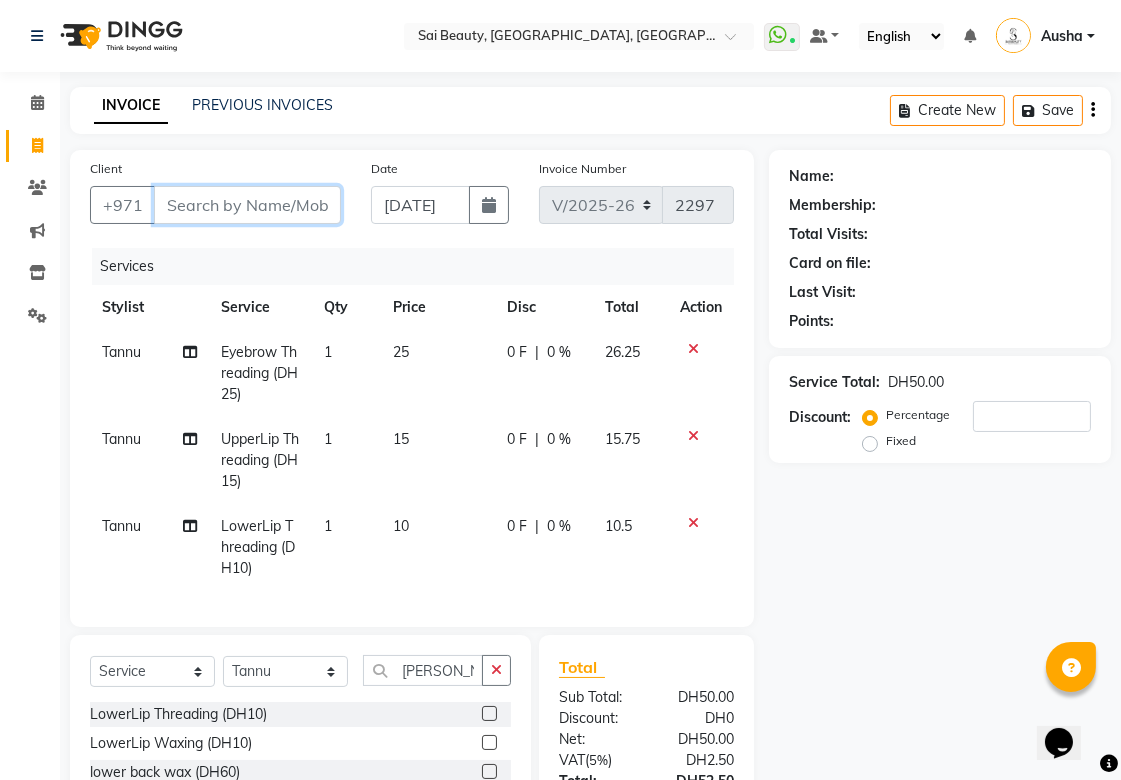 click on "Client" at bounding box center [247, 205] 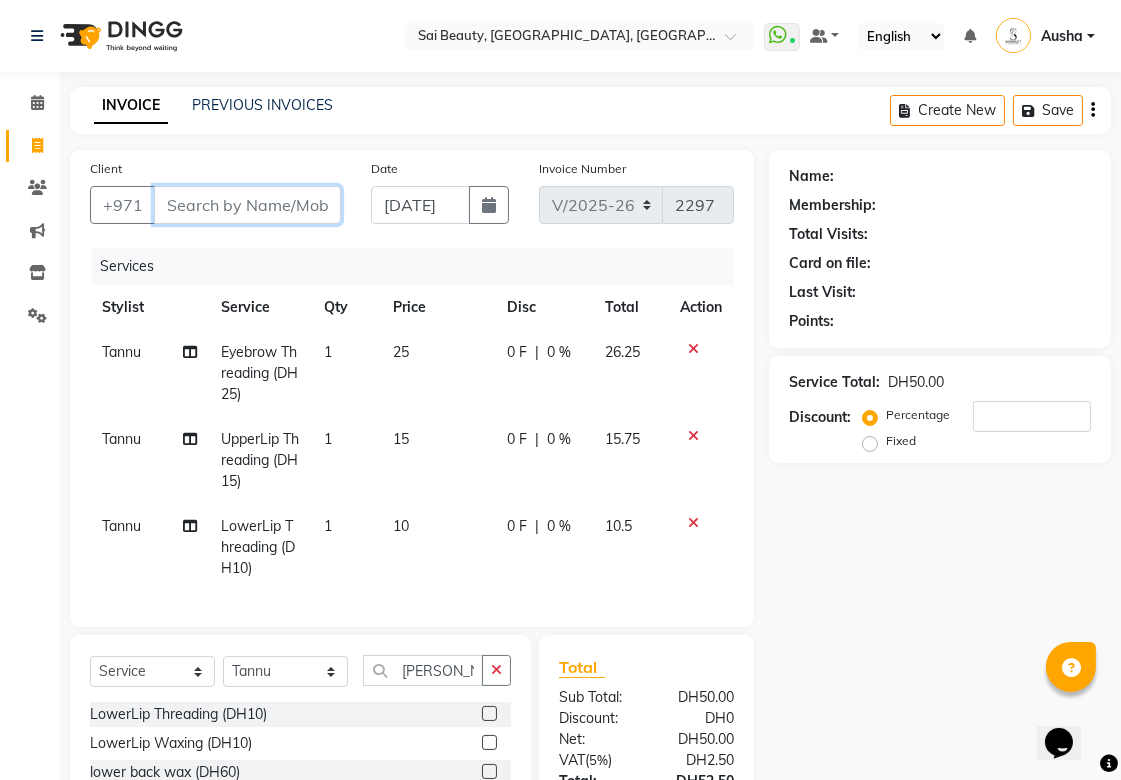 type on "w" 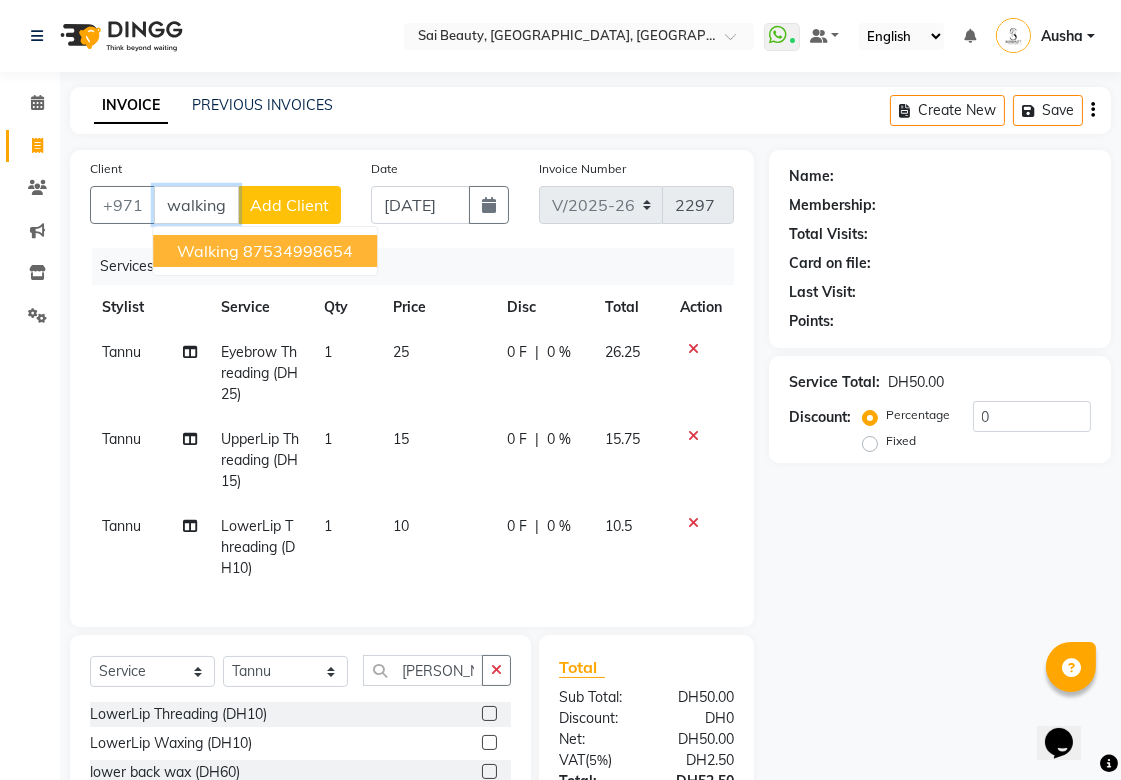 click on "walking" at bounding box center [208, 251] 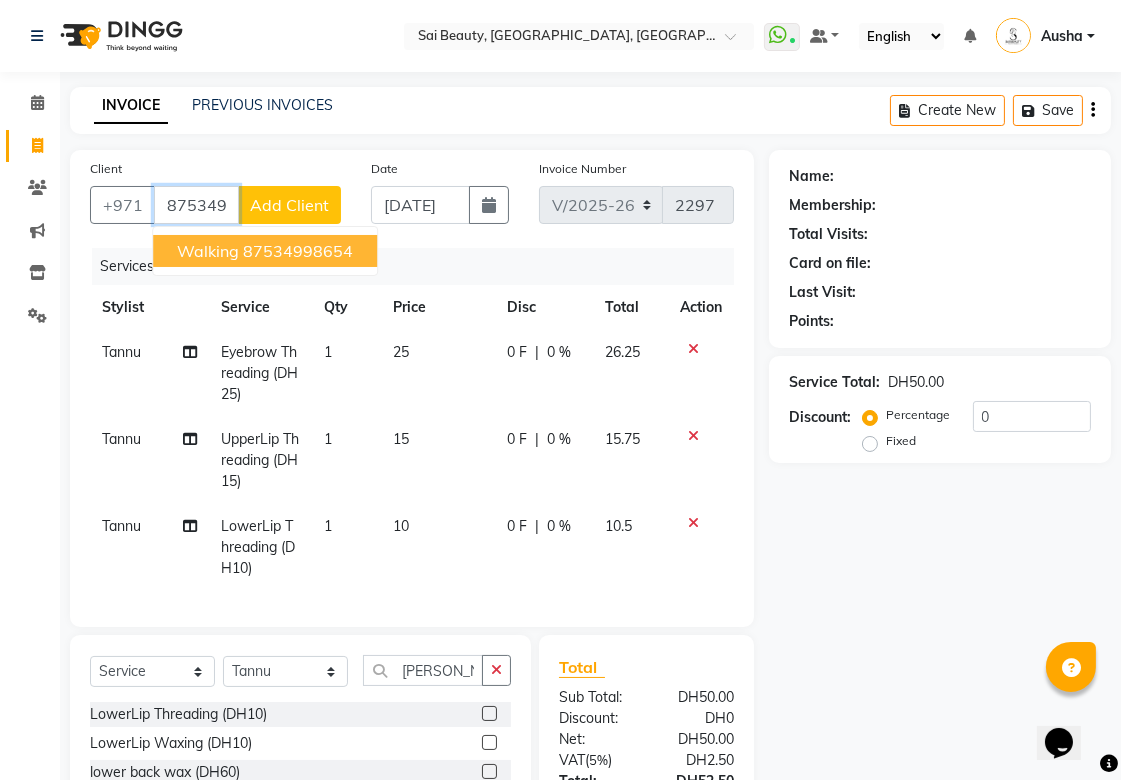 type on "87534998654" 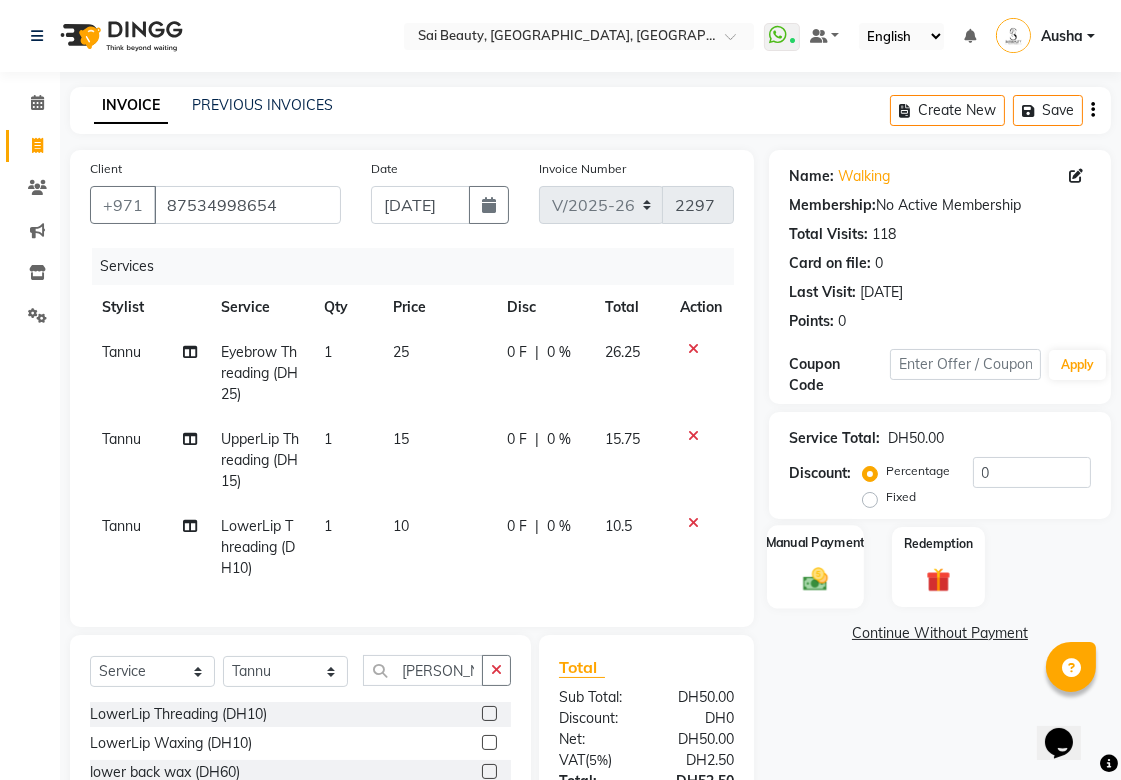 click on "Manual Payment" 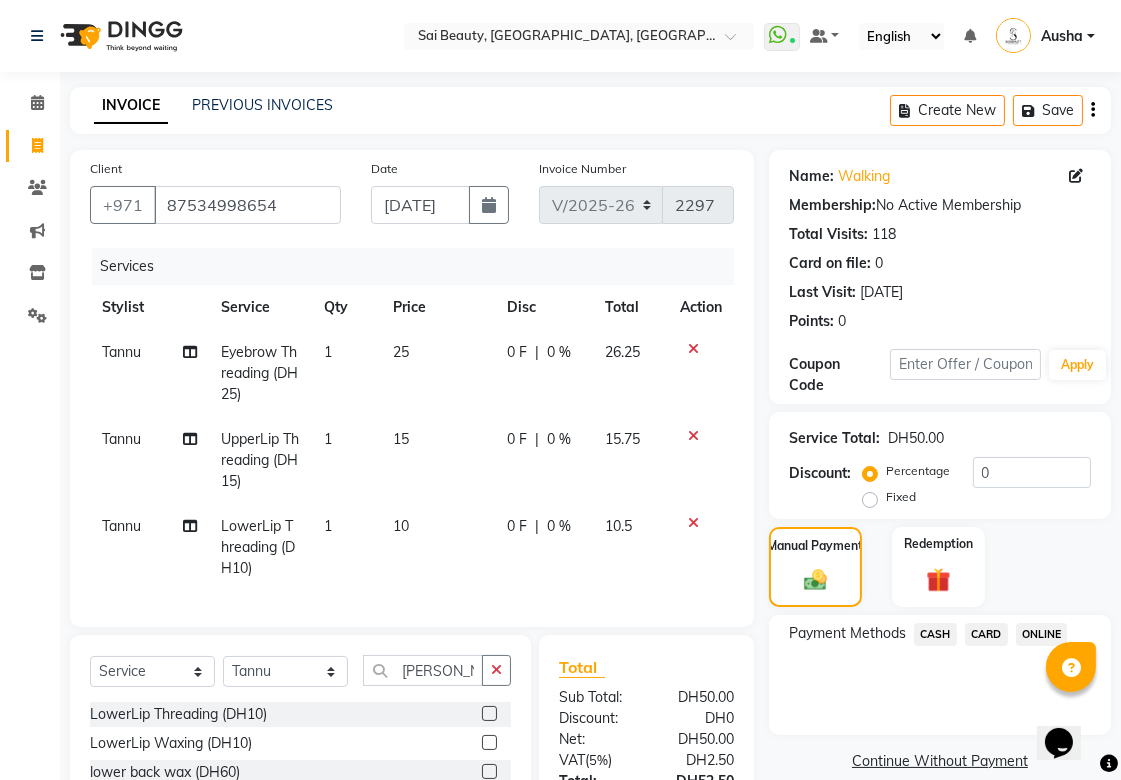click on "CARD" 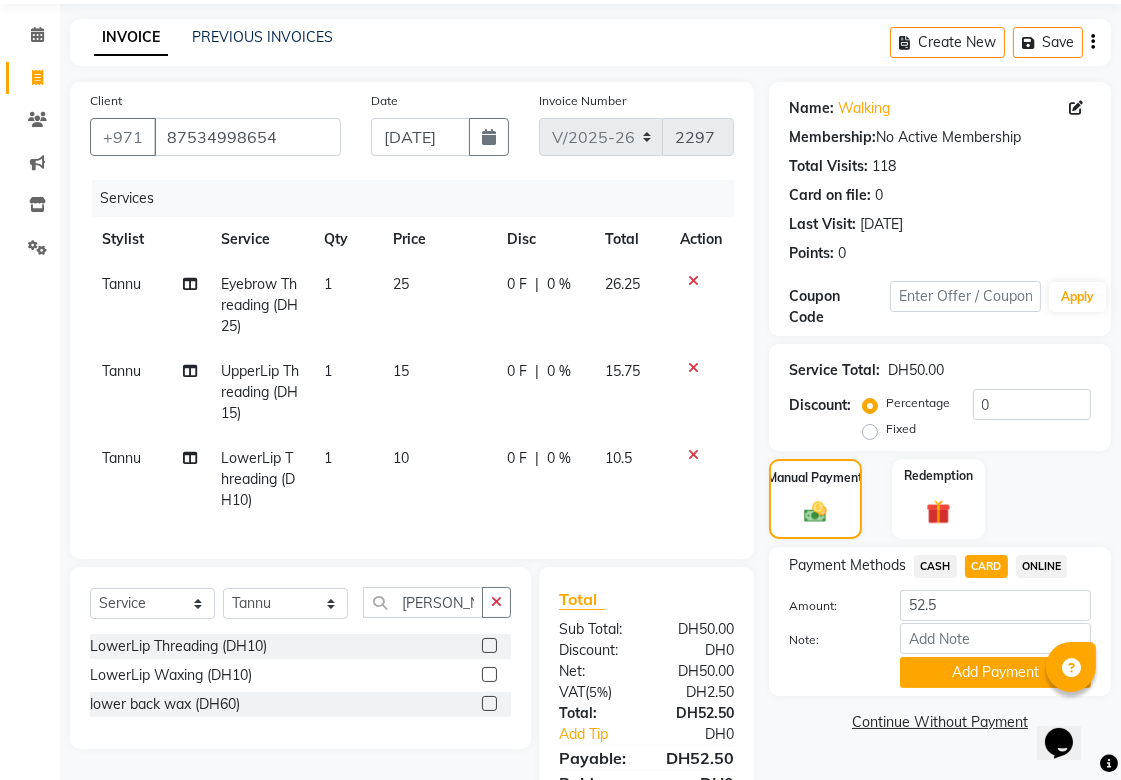 scroll, scrollTop: 174, scrollLeft: 0, axis: vertical 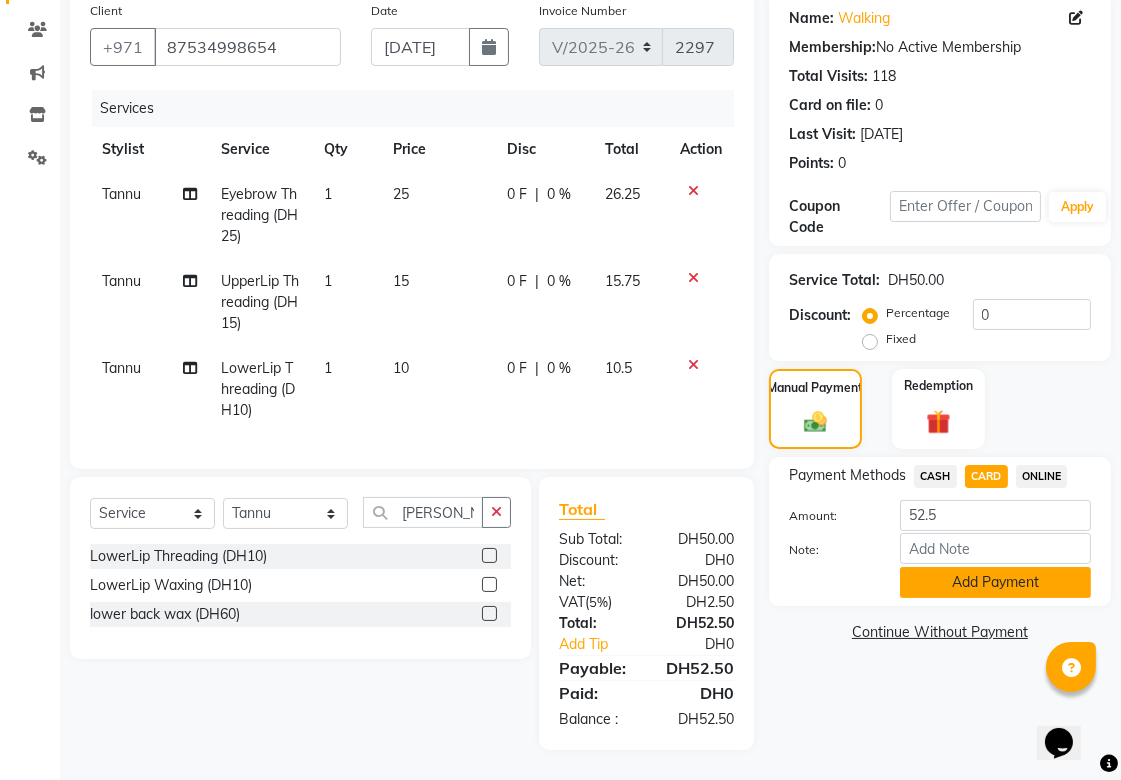 click on "Add Payment" 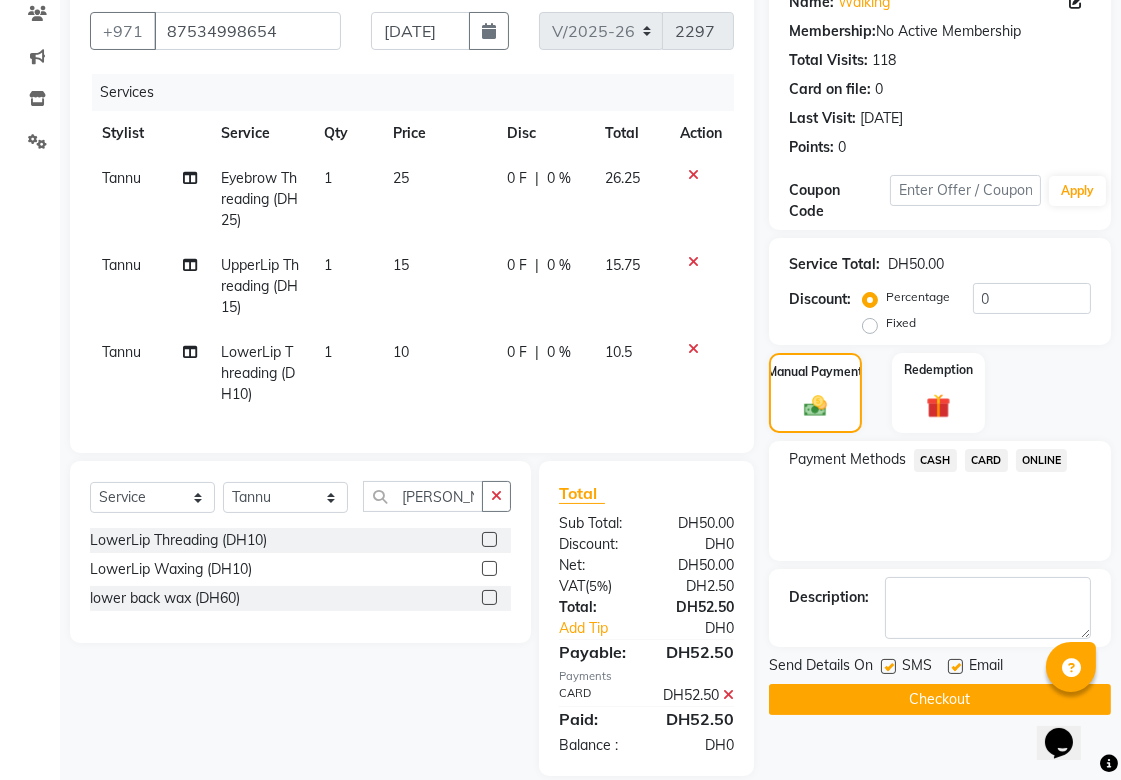 click on "Checkout" 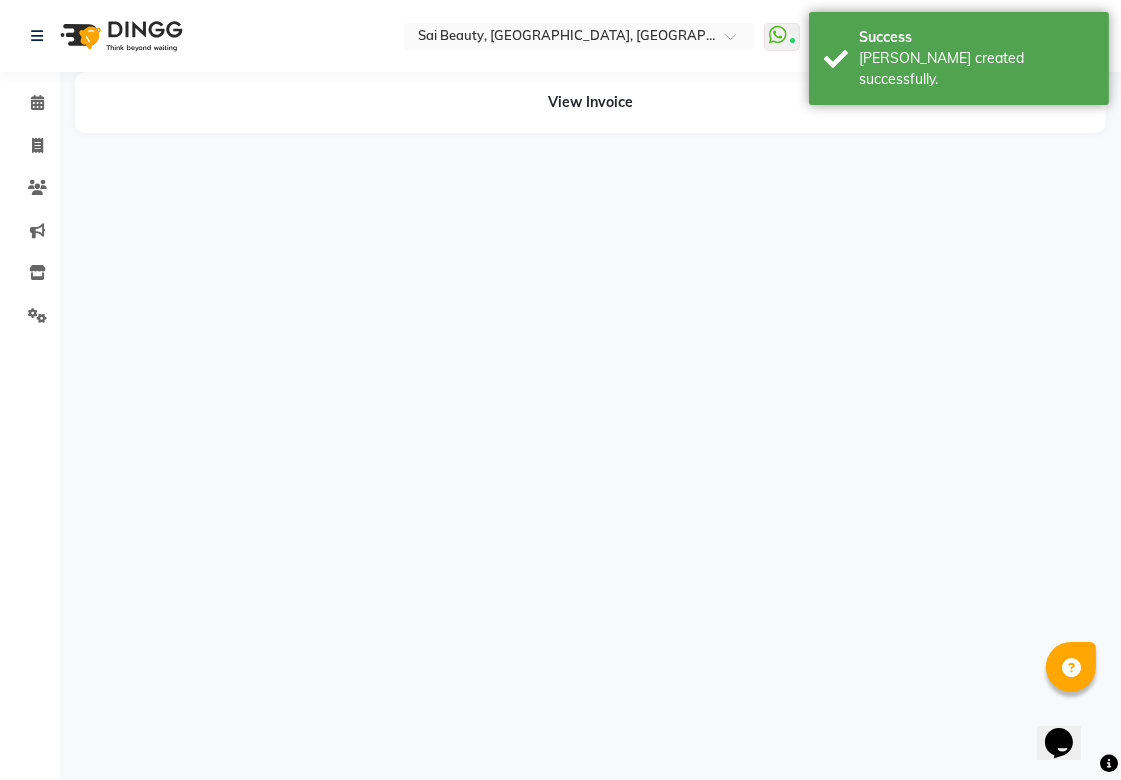 scroll, scrollTop: 0, scrollLeft: 0, axis: both 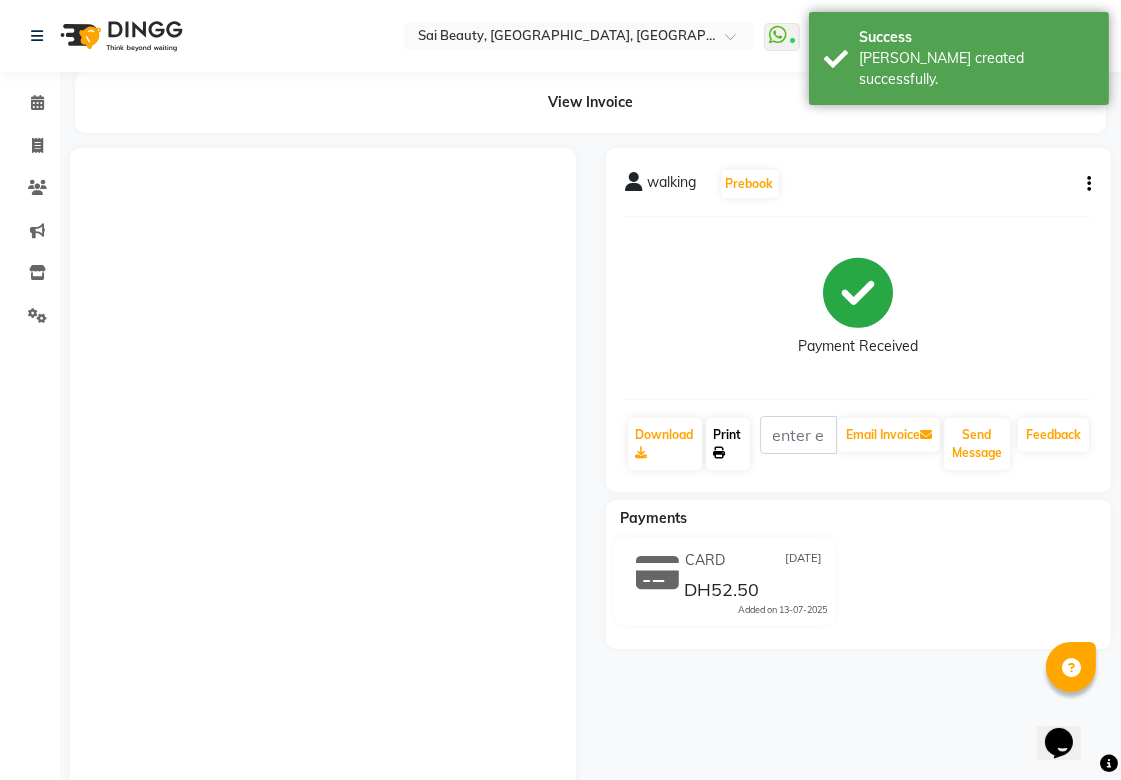 click on "Print" 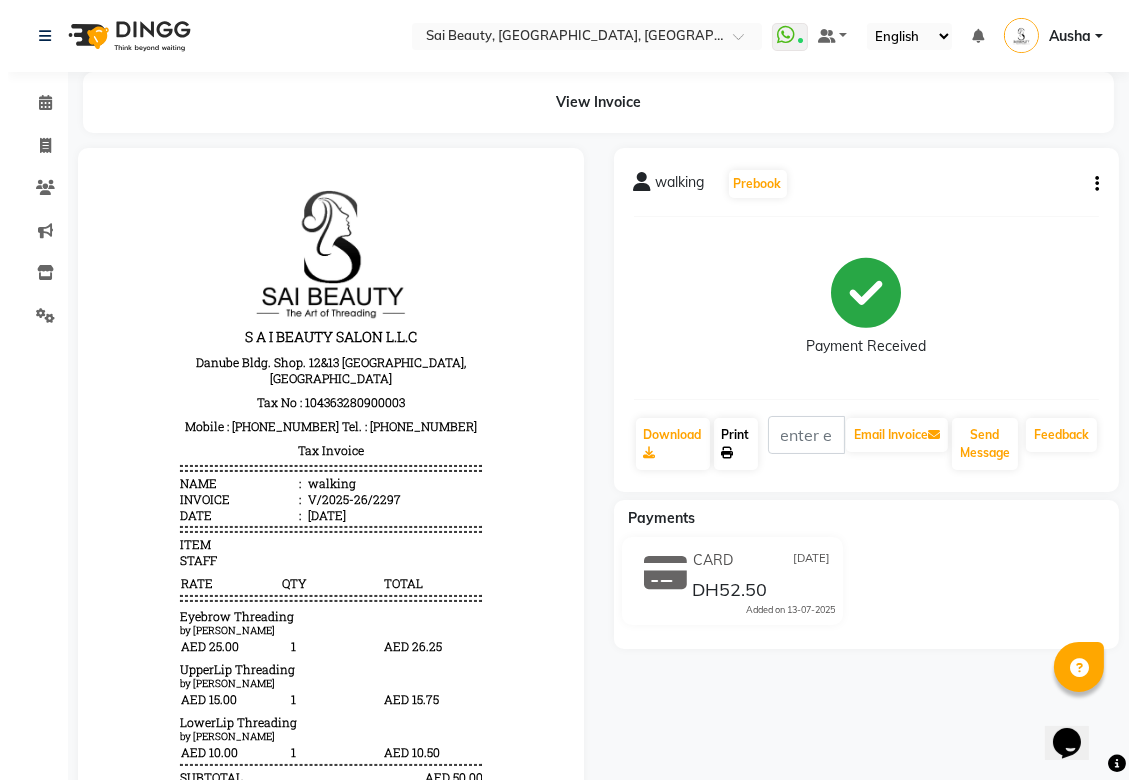 scroll, scrollTop: 0, scrollLeft: 0, axis: both 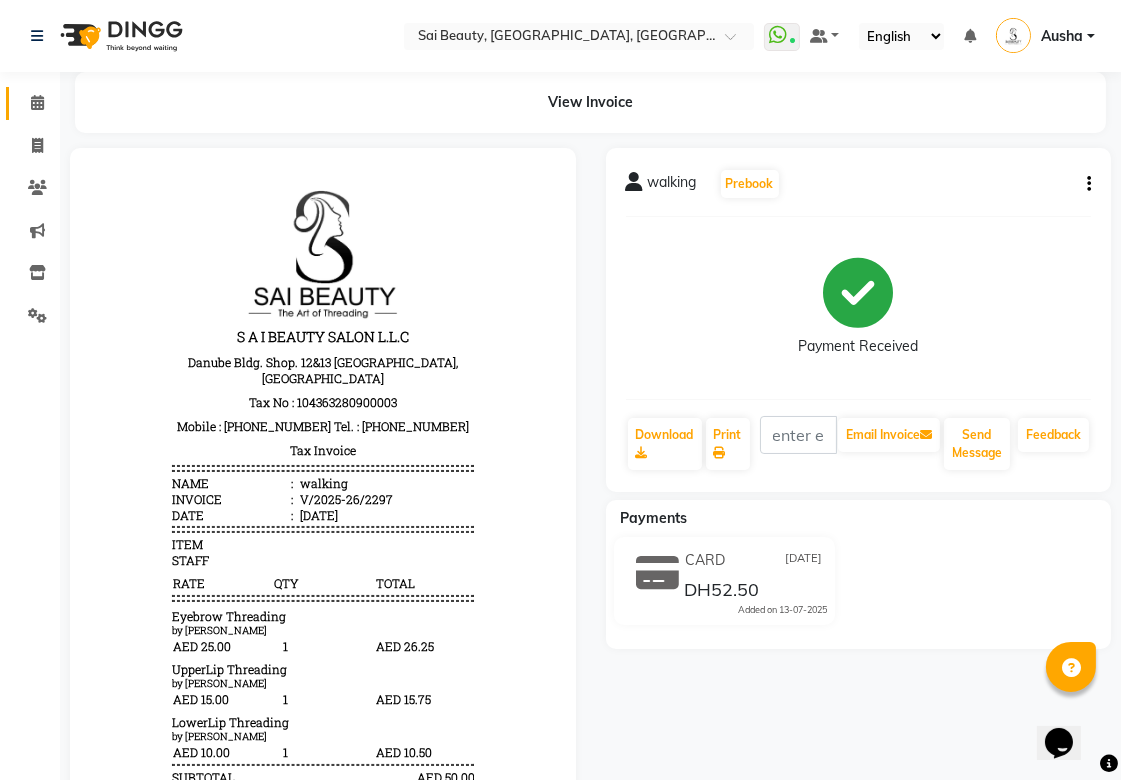 click 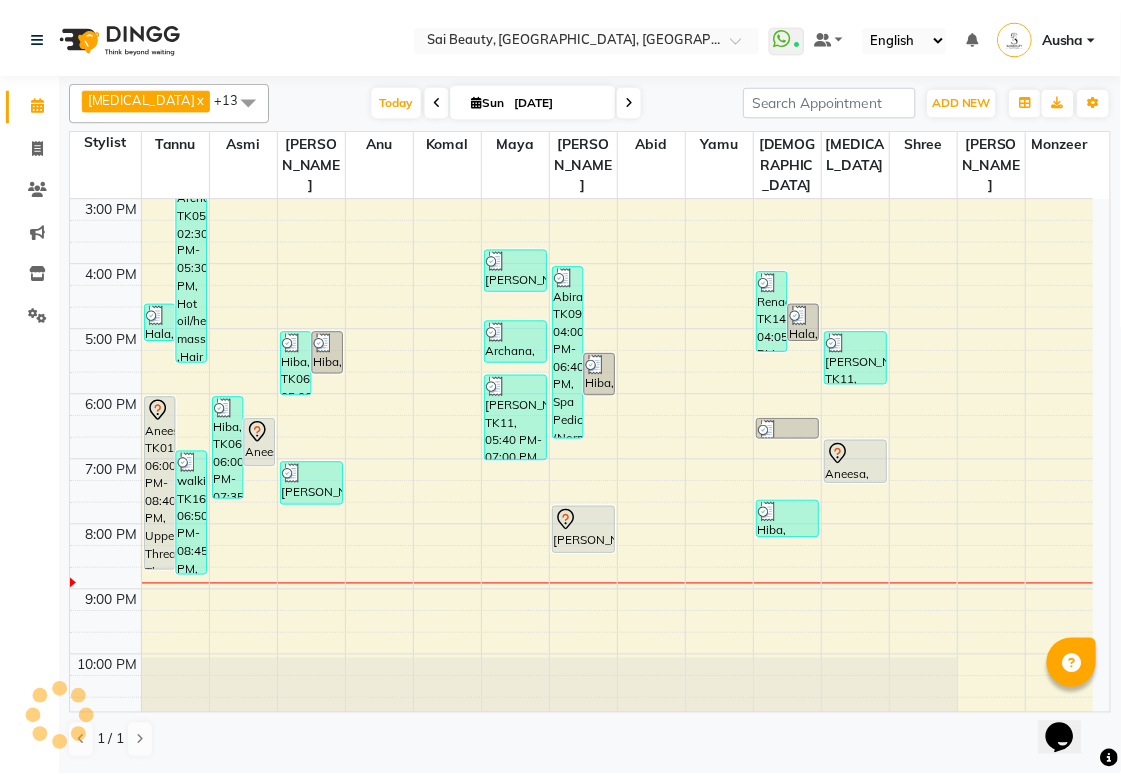 scroll, scrollTop: 430, scrollLeft: 0, axis: vertical 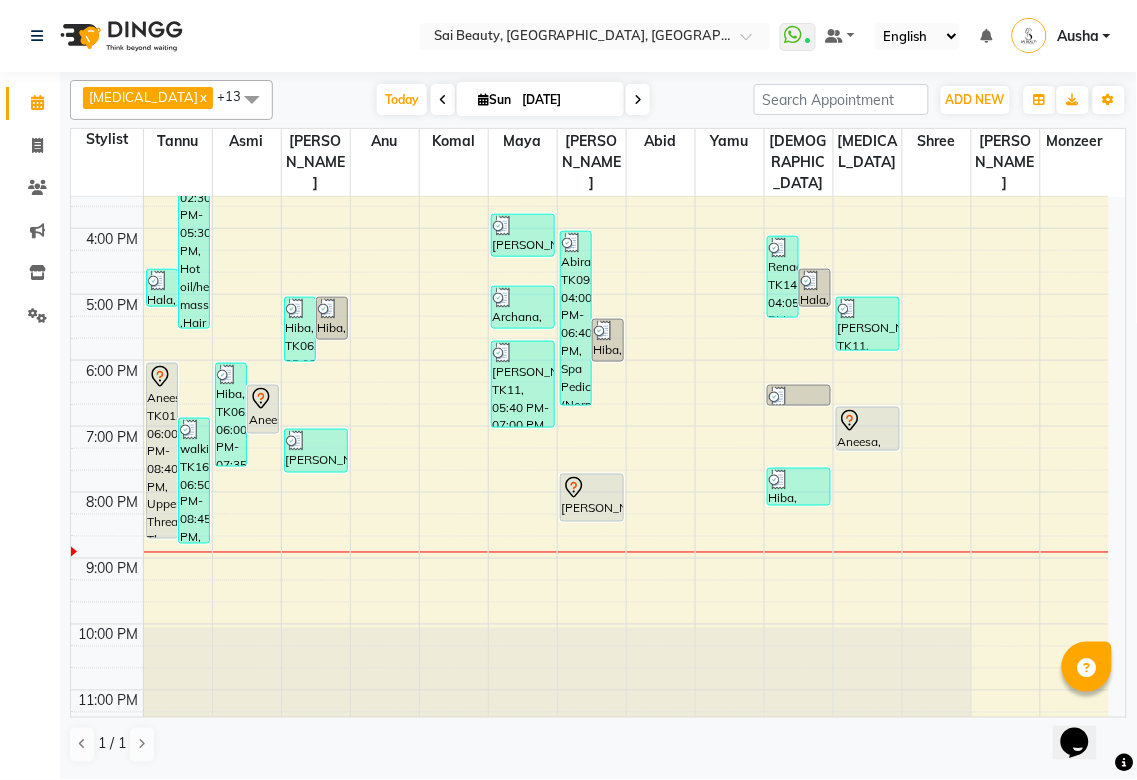 click 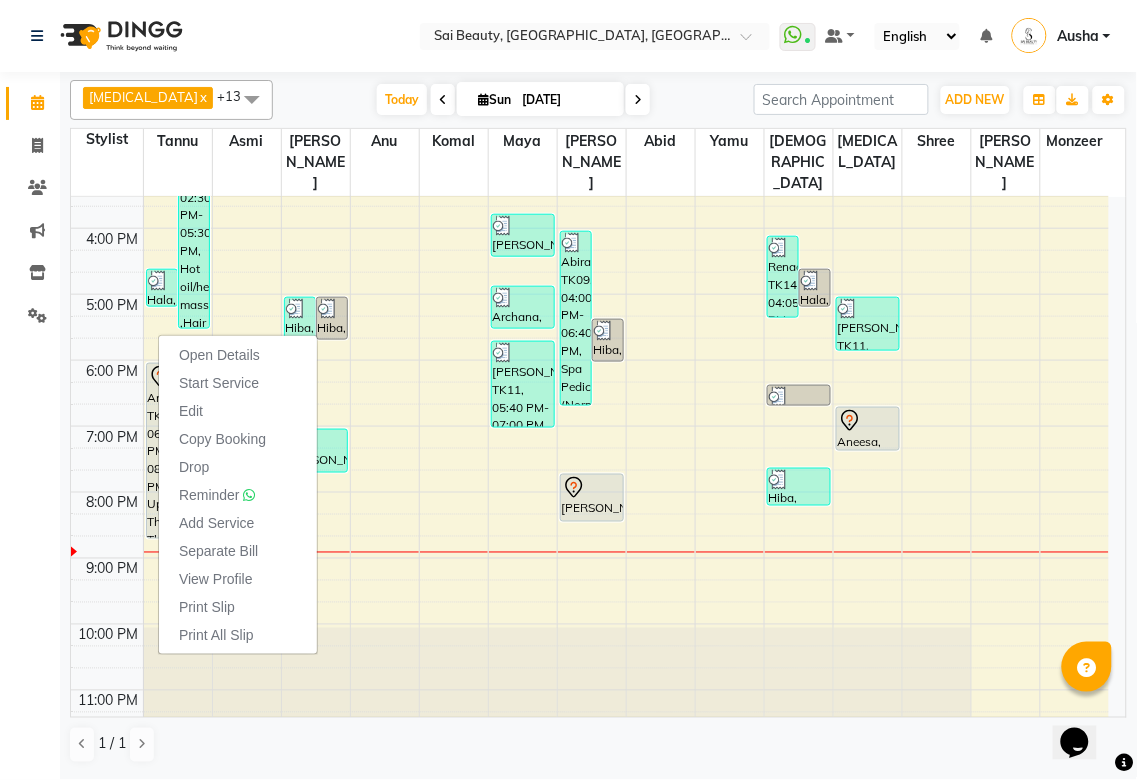 click on "[PERSON_NAME], TK15, 07:40 PM-08:25 PM, Deep cleaning facial with collagen mask" at bounding box center [592, 498] 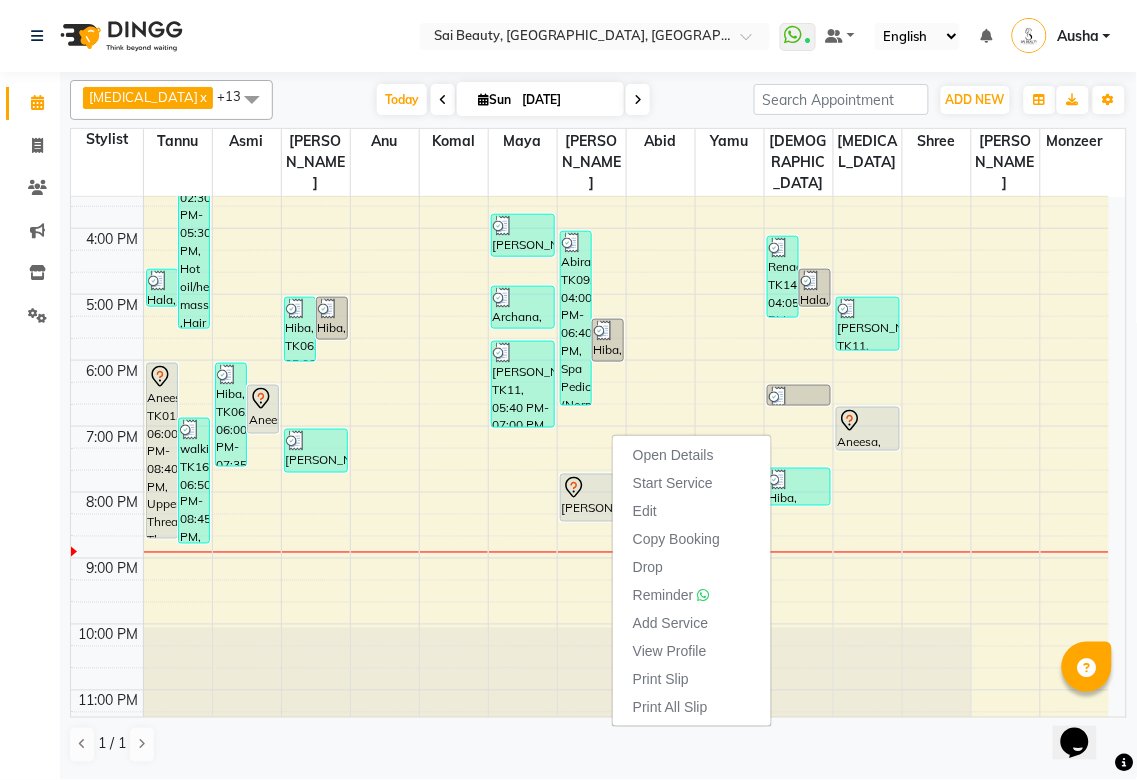click at bounding box center (626, 503) 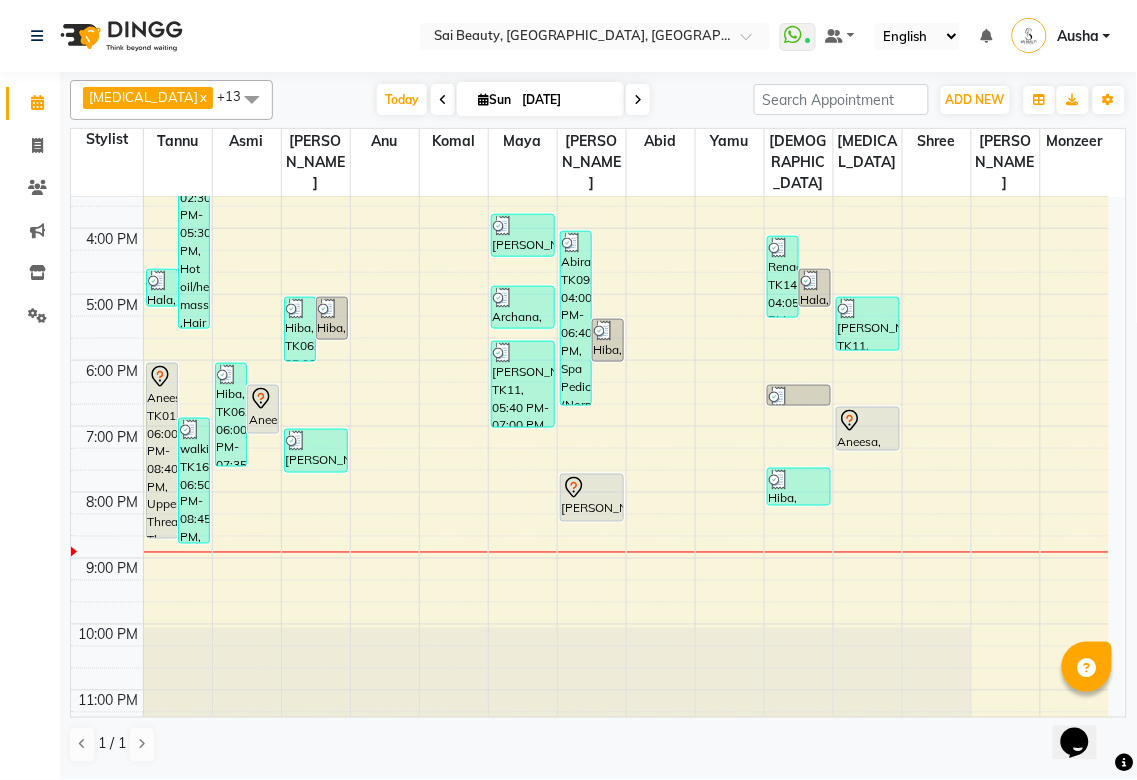 click 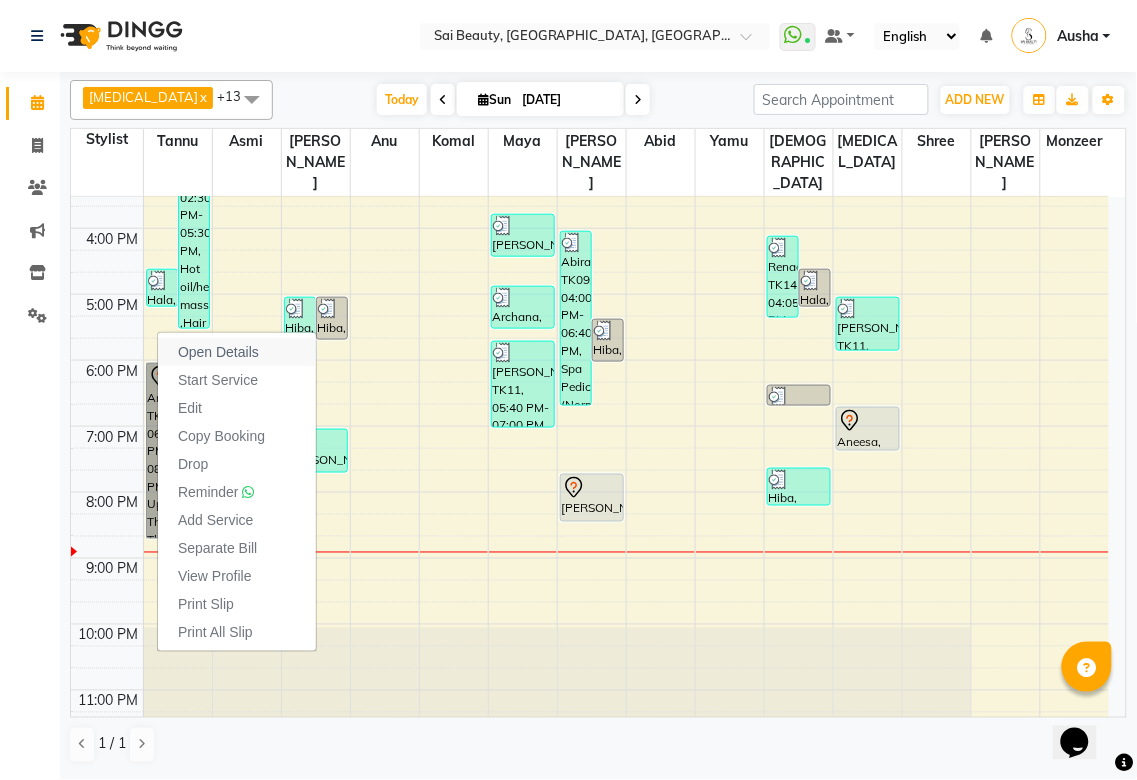 click on "Open Details" at bounding box center [218, 352] 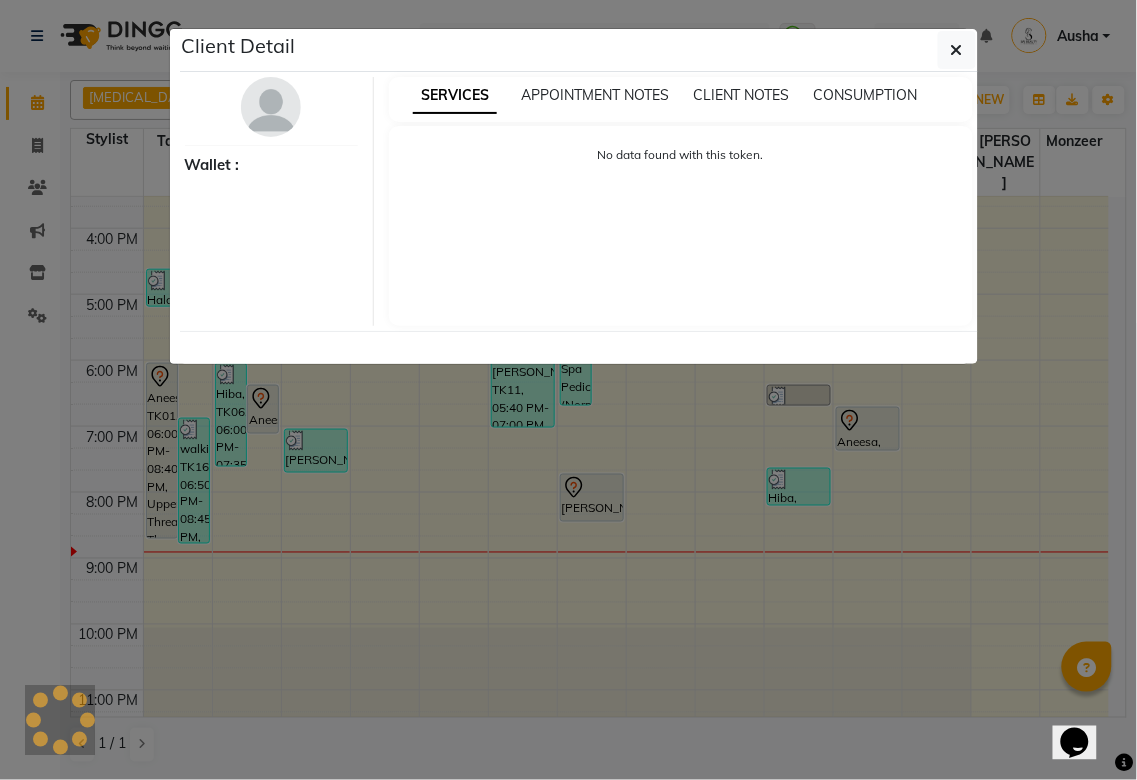 select on "7" 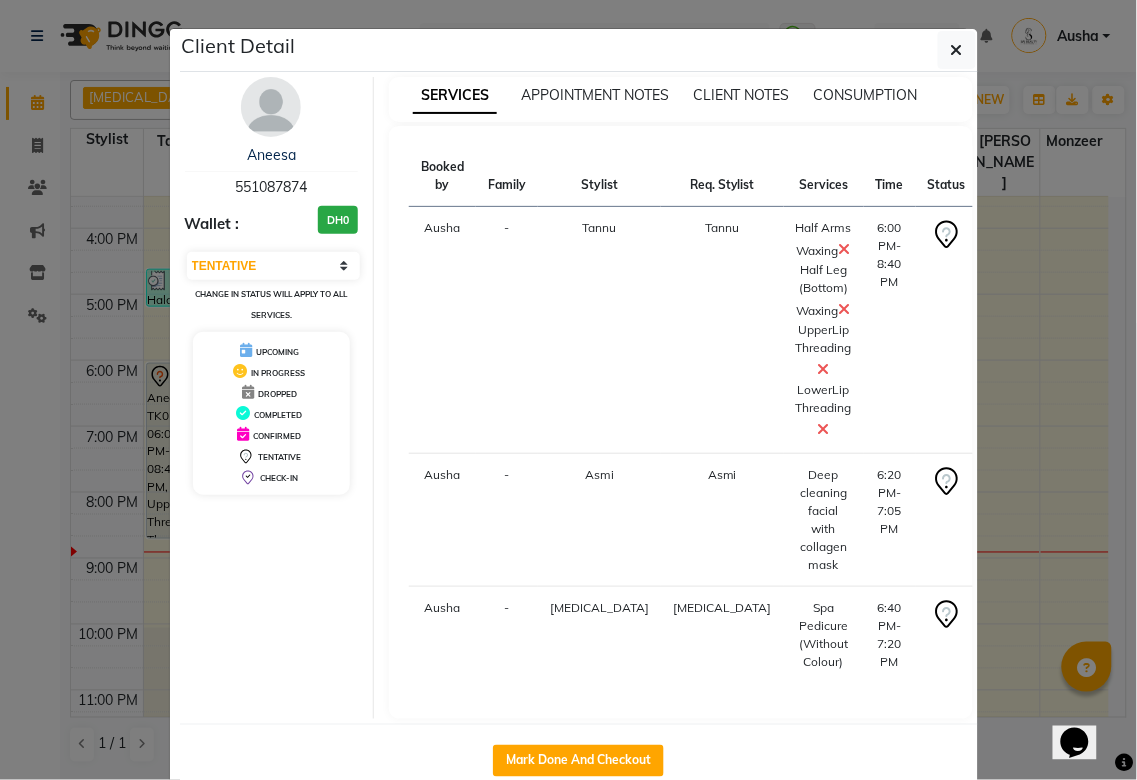 click on "Client Detail  Aneesa    551087874 Wallet : DH0 Select IN SERVICE CONFIRMED TENTATIVE CHECK IN MARK DONE DROPPED UPCOMING Change in status will apply to all services. UPCOMING IN PROGRESS DROPPED COMPLETED CONFIRMED TENTATIVE CHECK-IN SERVICES APPOINTMENT NOTES CLIENT NOTES CONSUMPTION Booked by Family Stylist Req. Stylist Services Time Status  Ausha  - Tannu Tannu  Half Arms Waxing   Half Leg (Bottom) Waxing   UpperLip Threading   LowerLip Threading   6:00 PM-8:40 PM   START   Ausha  - Asmi Asmi  Deep cleaning facial with collagen mask   6:20 PM-7:05 PM   START   [PERSON_NAME][MEDICAL_DATA] [PERSON_NAME]  Spa Pedicure (Without Colour)   6:40 PM-7:20 PM   START   Mark Done And Checkout" 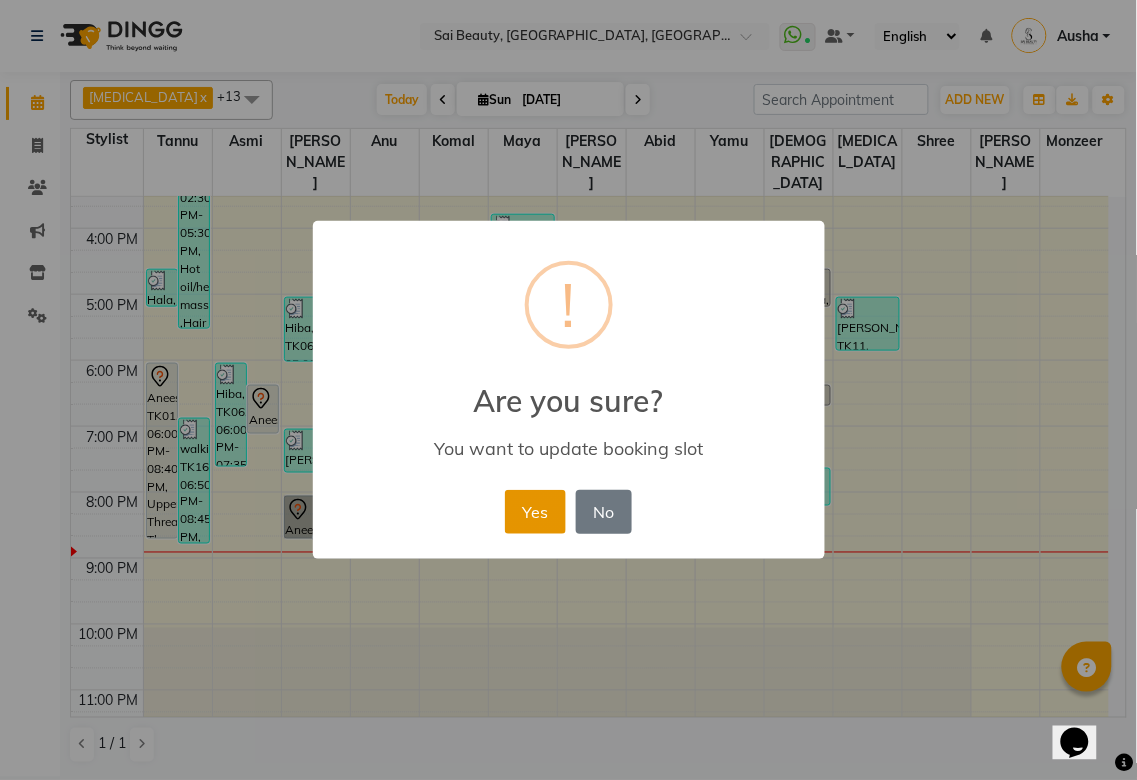 click on "Yes" at bounding box center [535, 512] 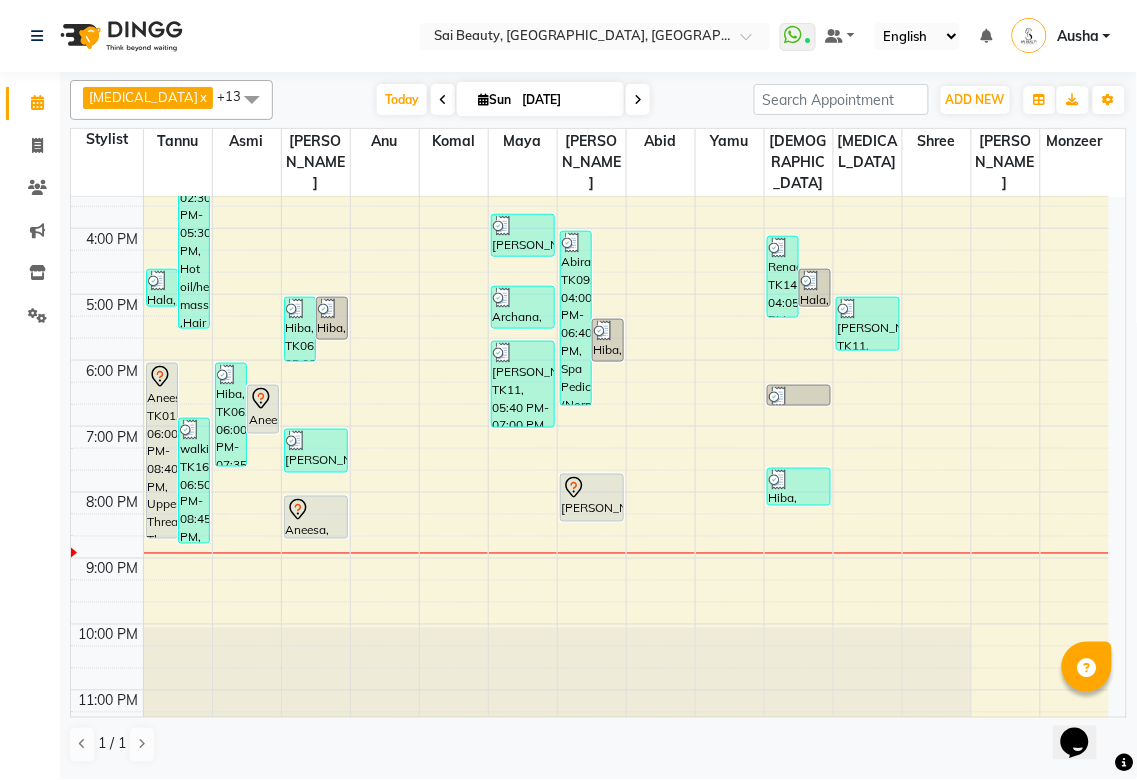 click 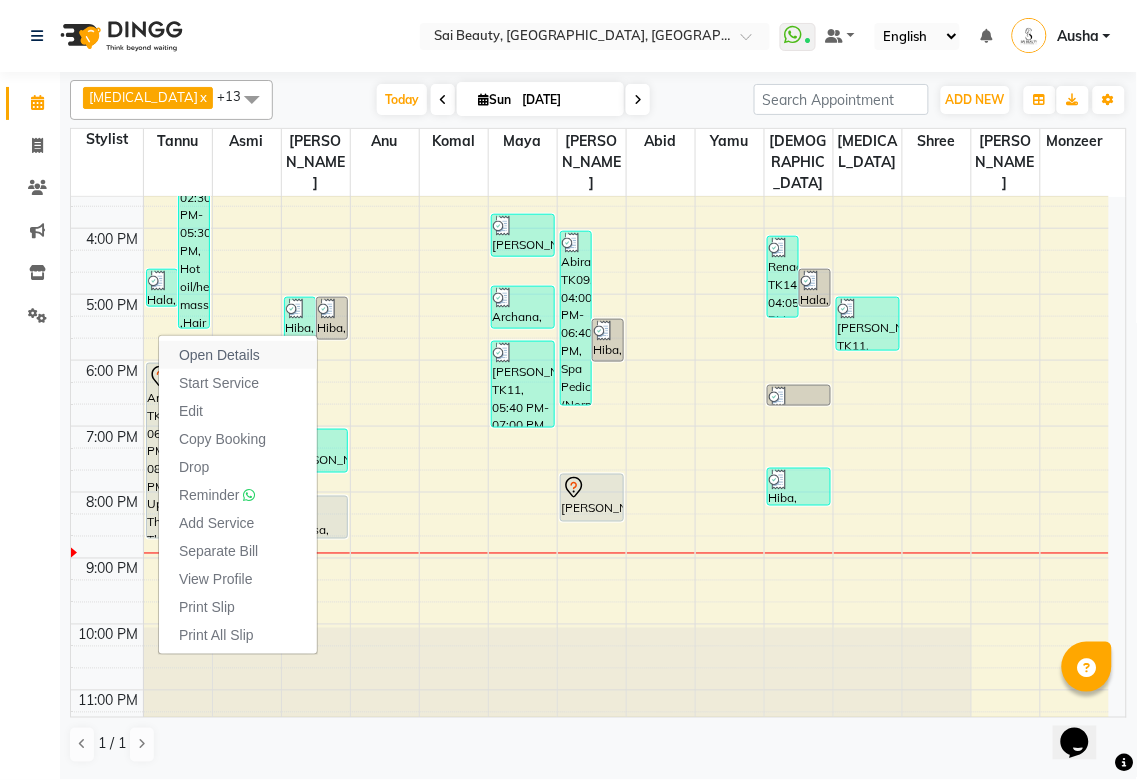 click on "Open Details" at bounding box center (219, 355) 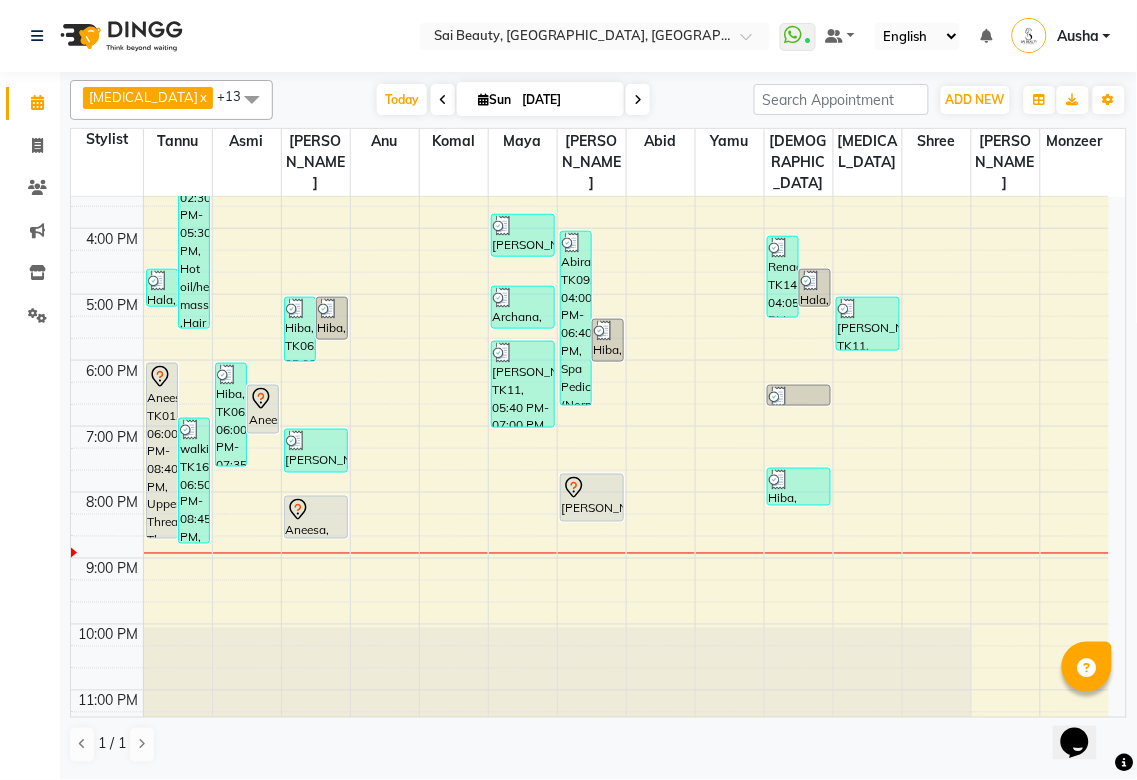 click 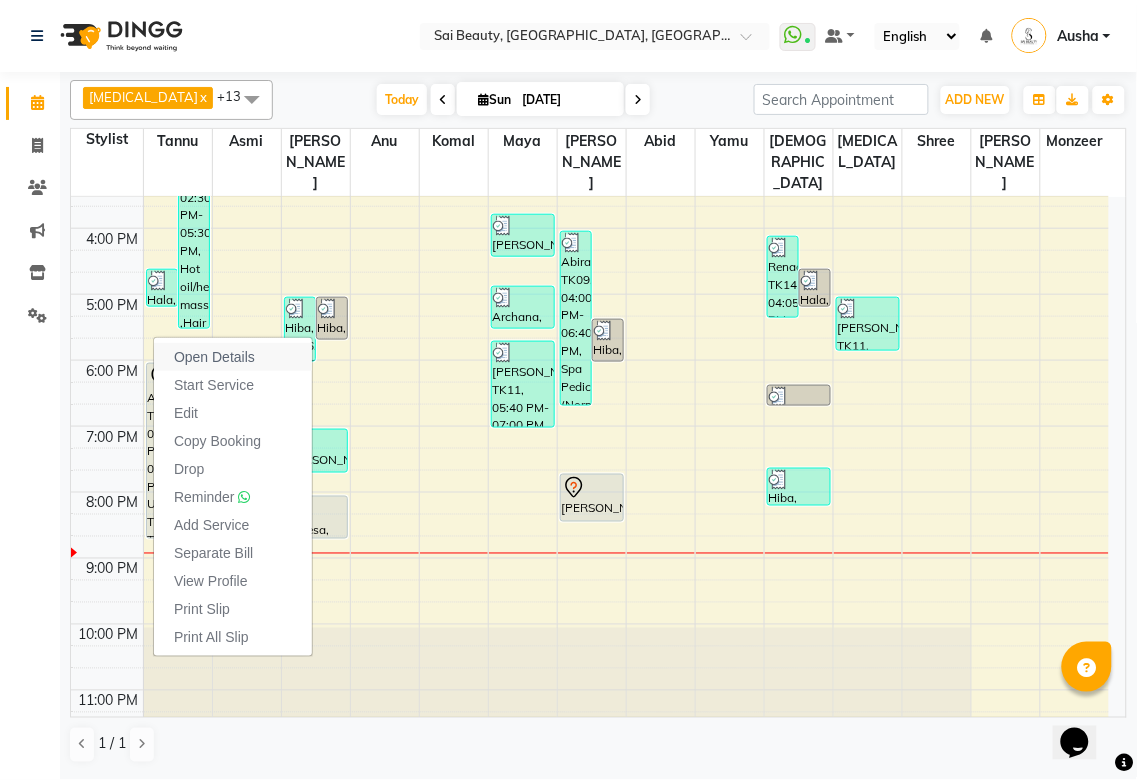 click on "Open Details" at bounding box center [214, 357] 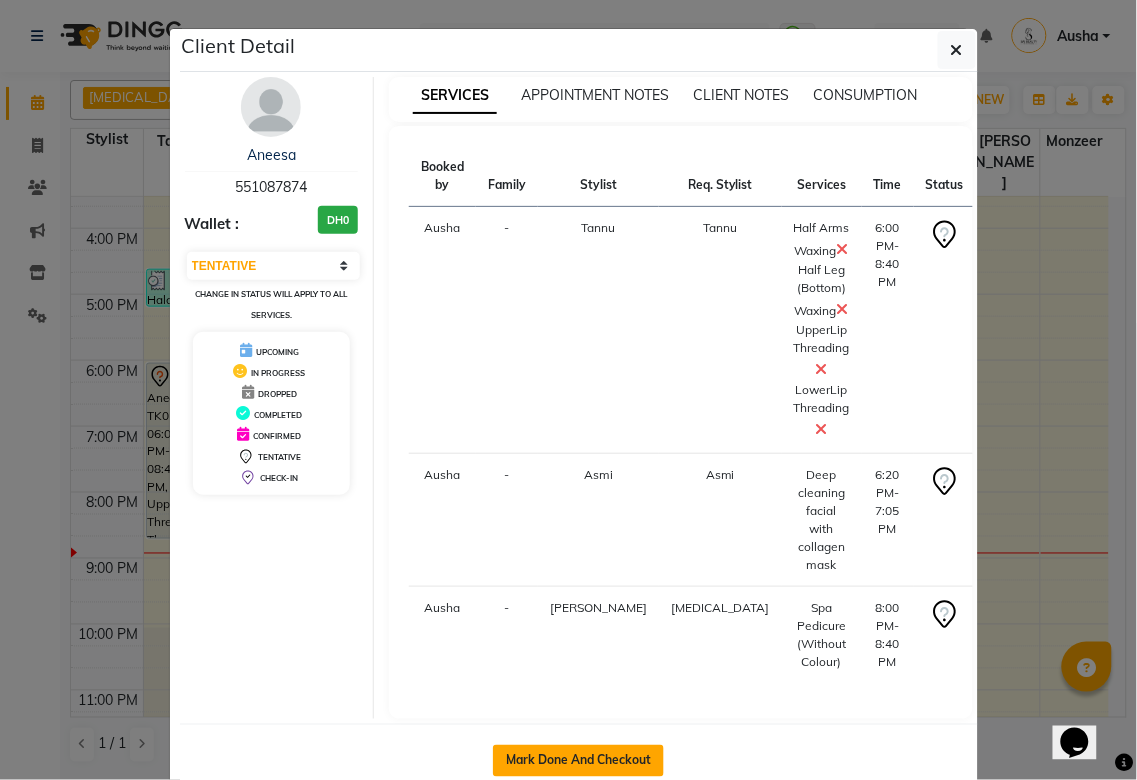 click on "Mark Done And Checkout" 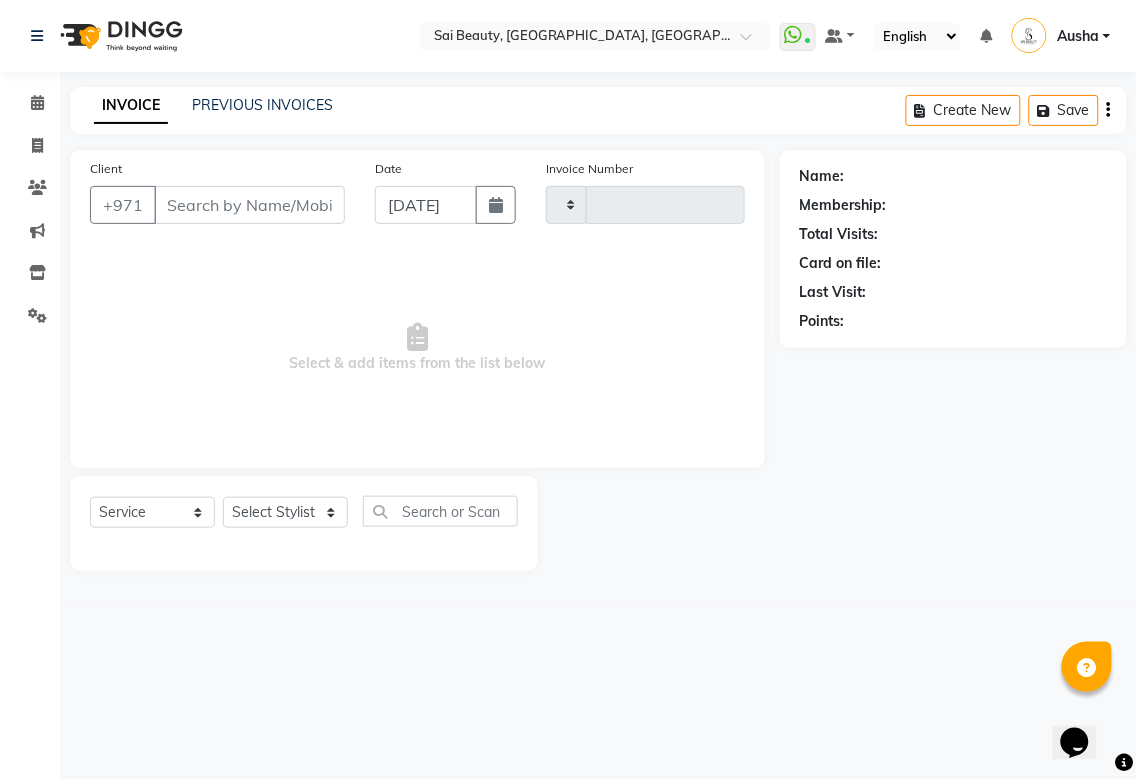 type on "2298" 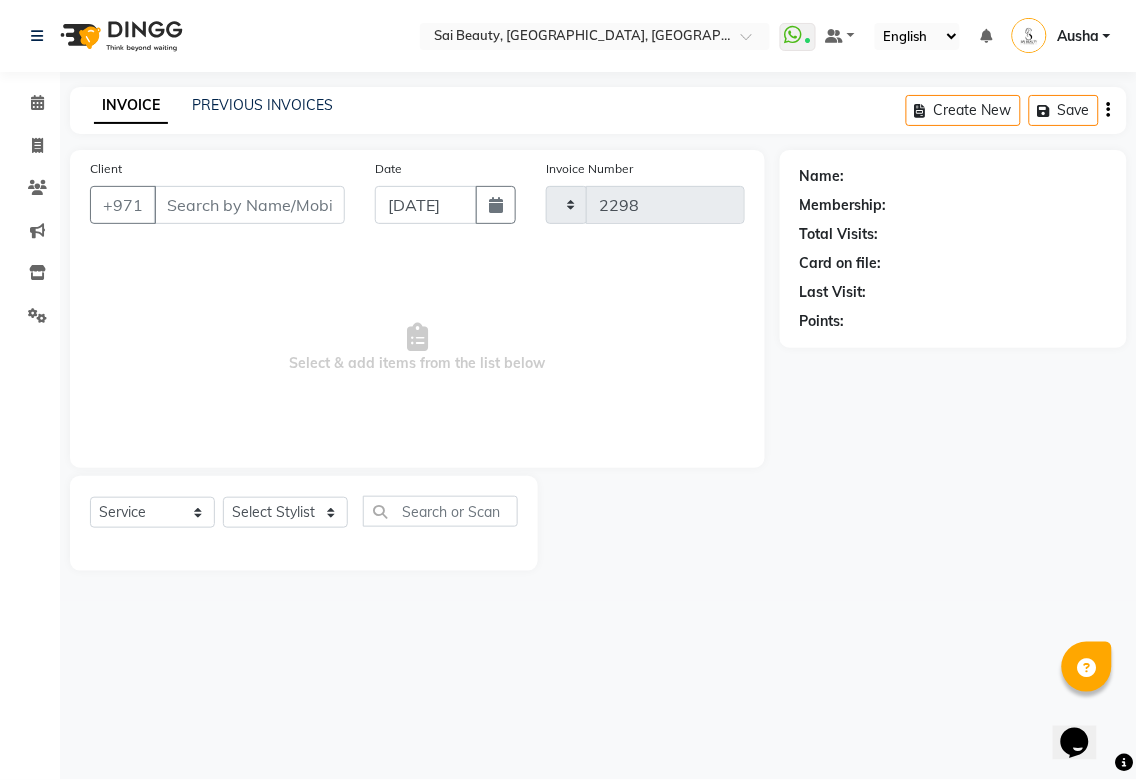select on "5352" 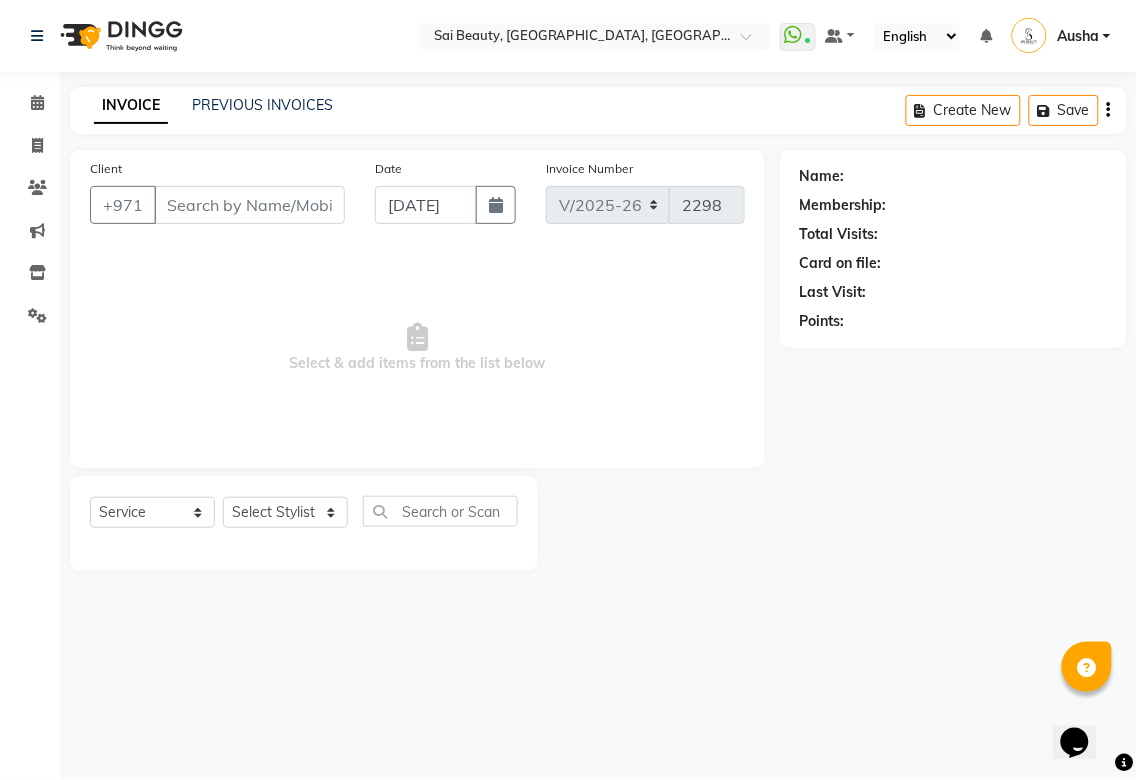 type on "551087874" 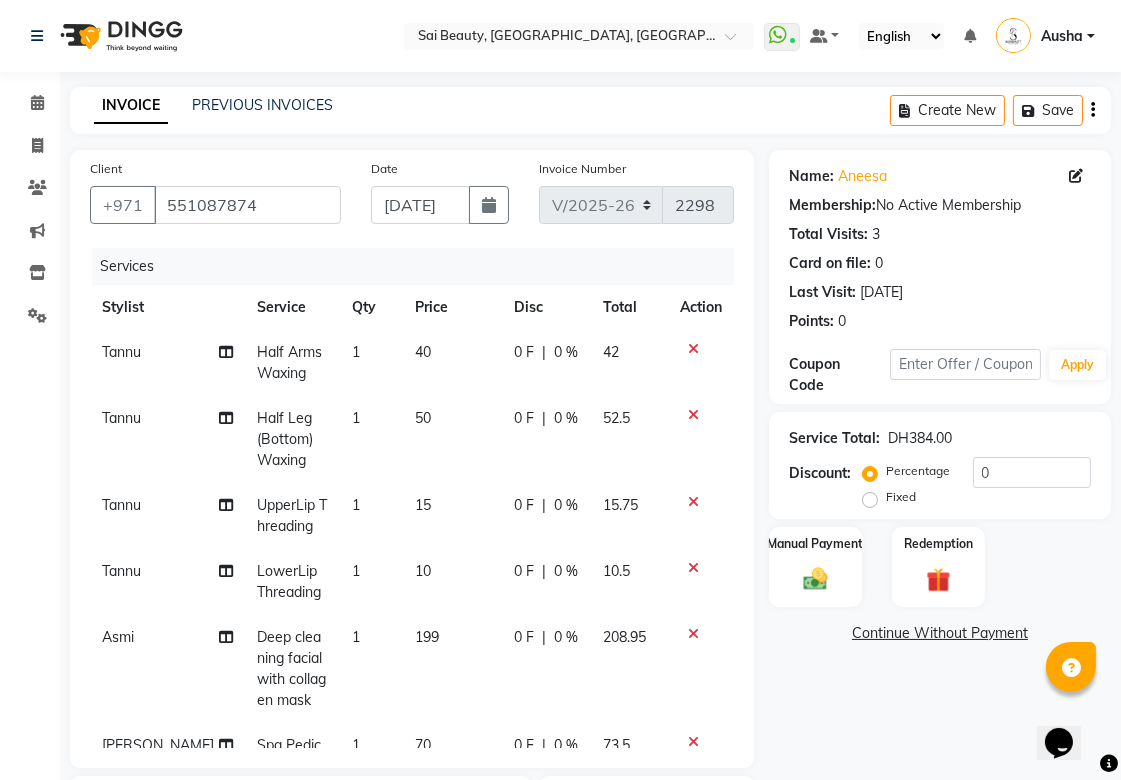 click 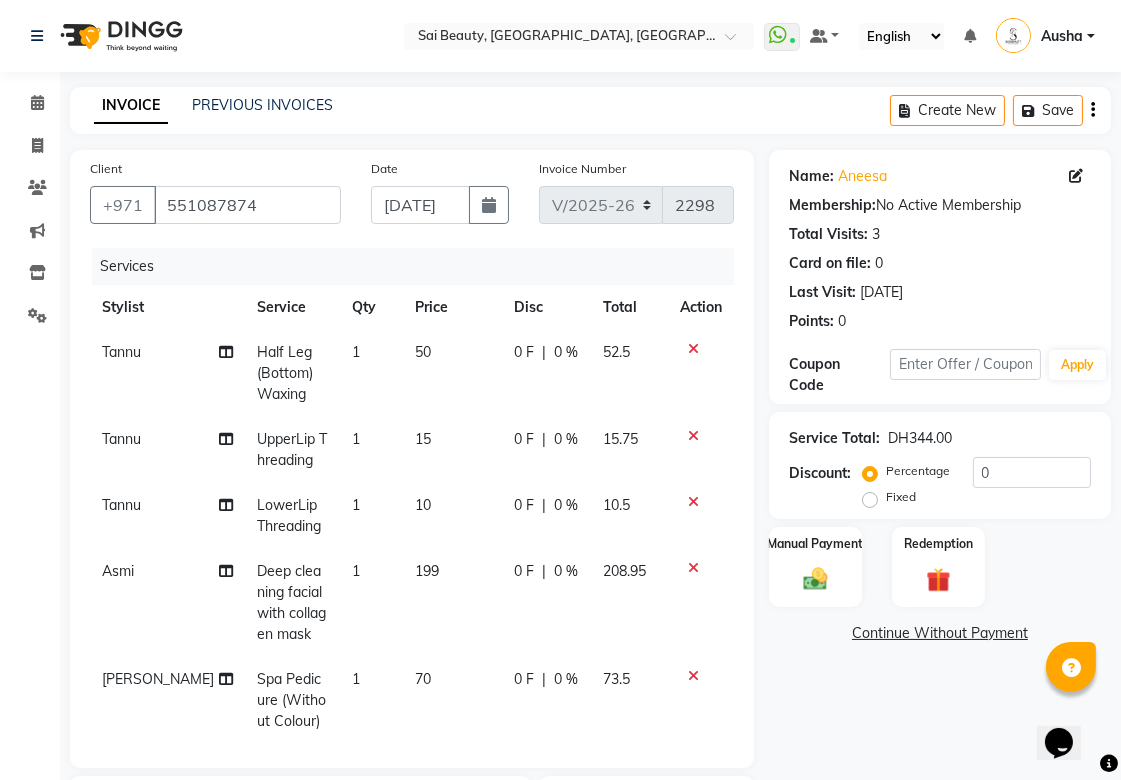 scroll, scrollTop: 28, scrollLeft: 0, axis: vertical 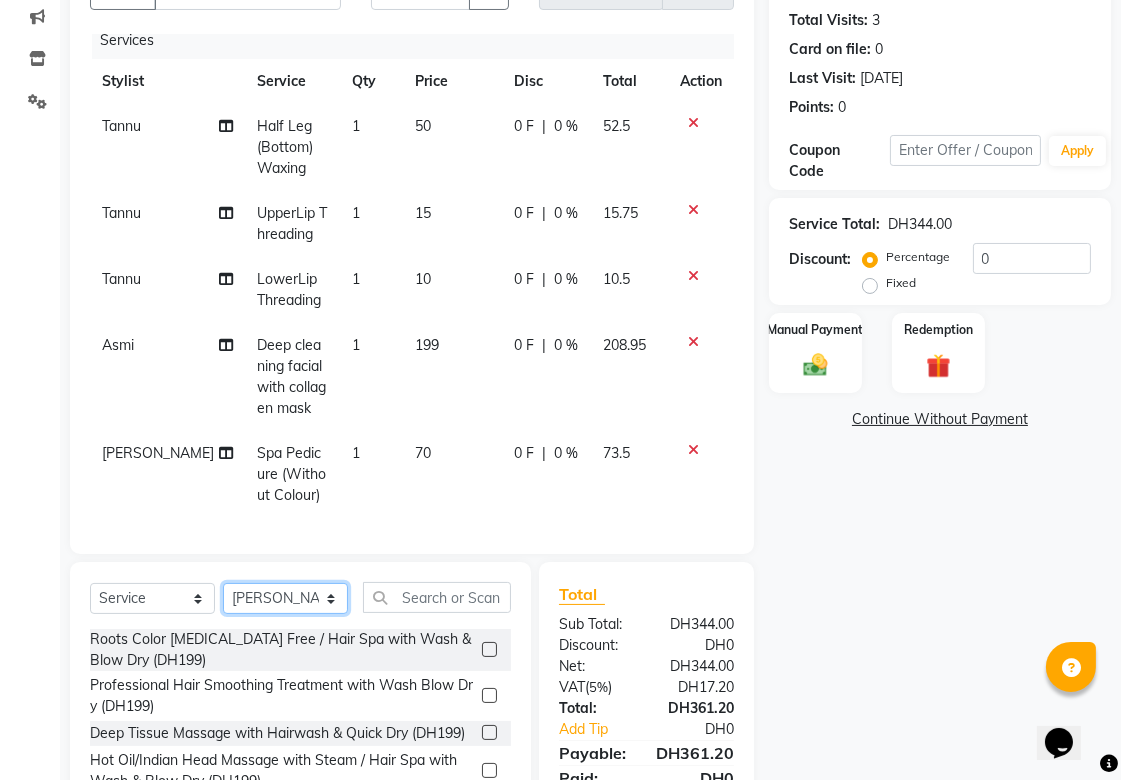 click on "Select Stylist [PERSON_NAME][MEDICAL_DATA] [PERSON_NAME] Asmi Ausha [PERSON_NAME] Gita [PERSON_NAME] Monzeer shree [PERSON_NAME] [PERSON_NAME] Surakcha [PERSON_NAME] Yamu" 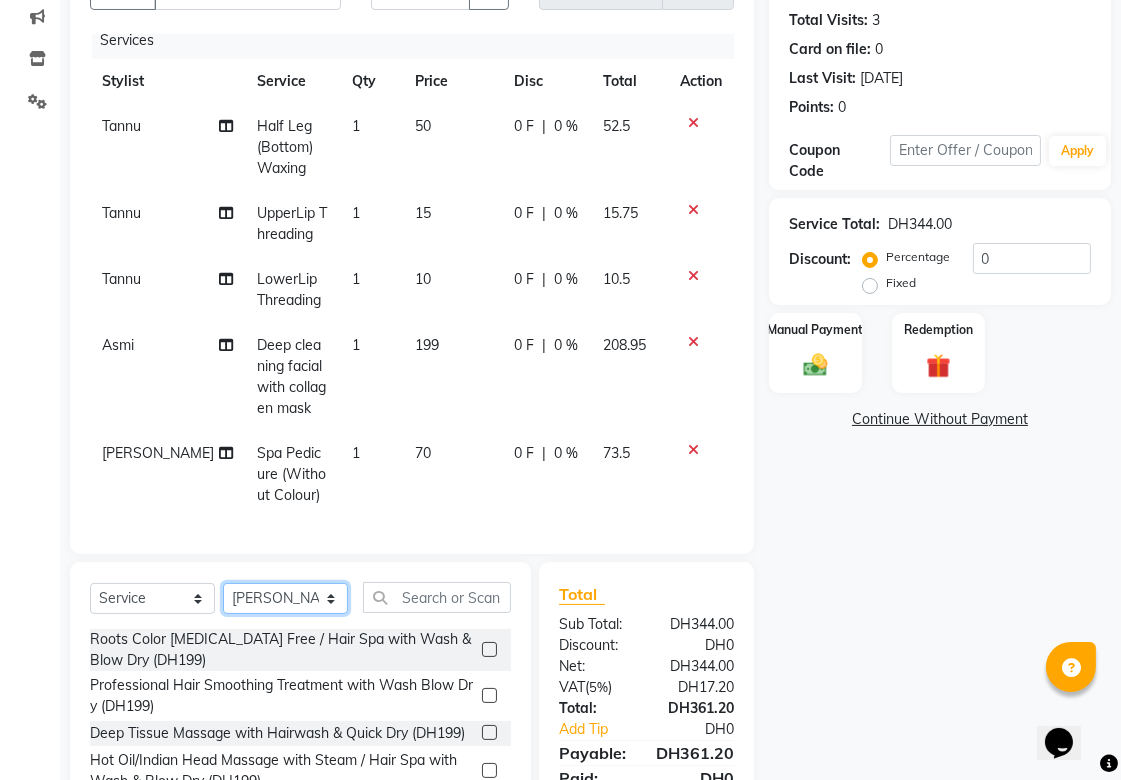 select on "35329" 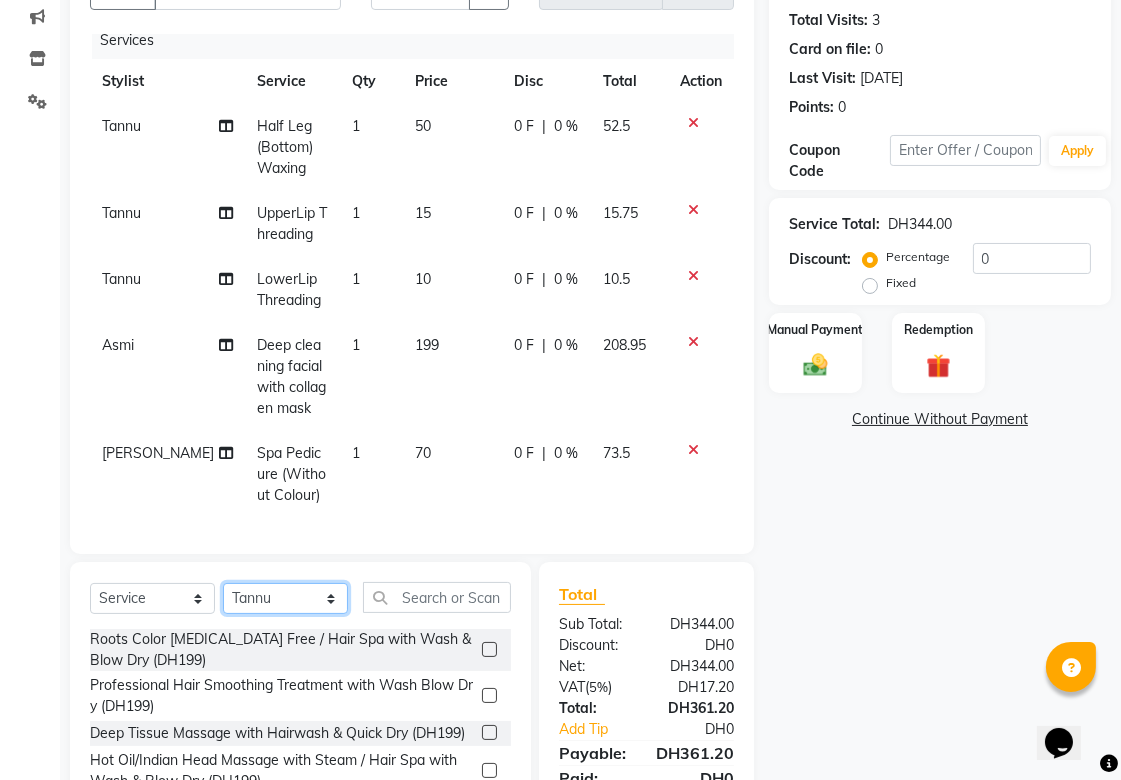 click on "Select Stylist [PERSON_NAME][MEDICAL_DATA] [PERSON_NAME] Asmi Ausha [PERSON_NAME] Gita [PERSON_NAME] Monzeer shree [PERSON_NAME] [PERSON_NAME] Surakcha [PERSON_NAME] Yamu" 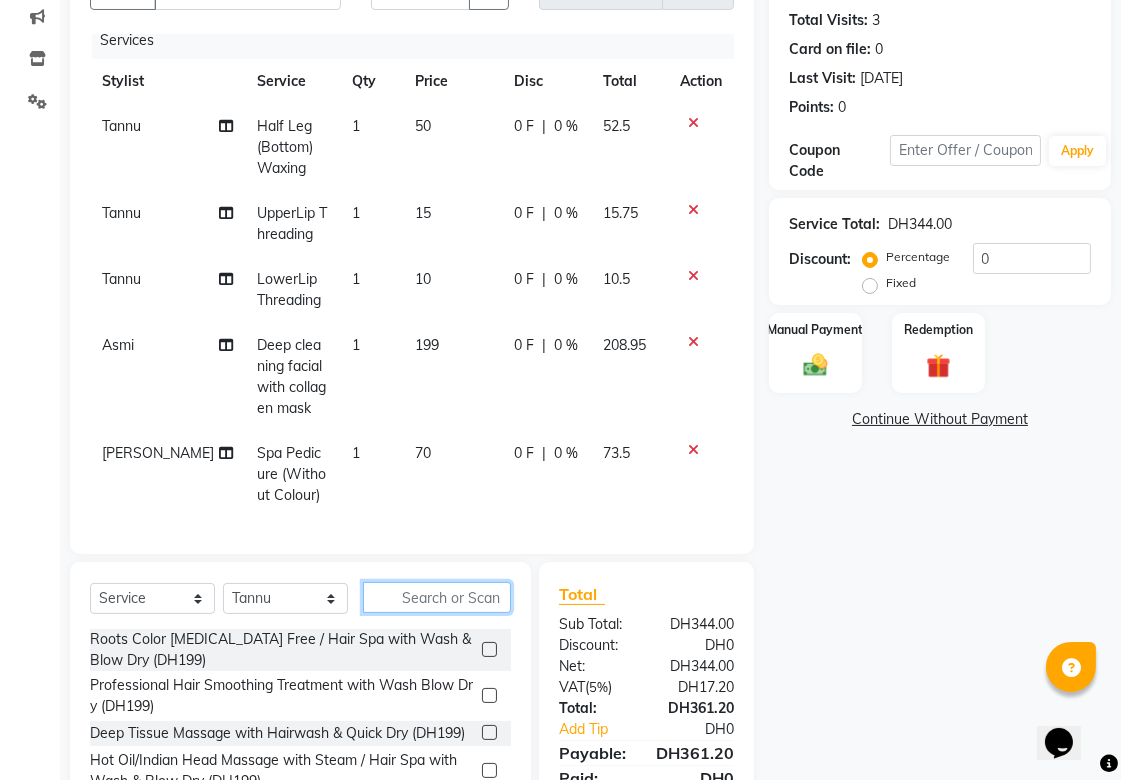 click 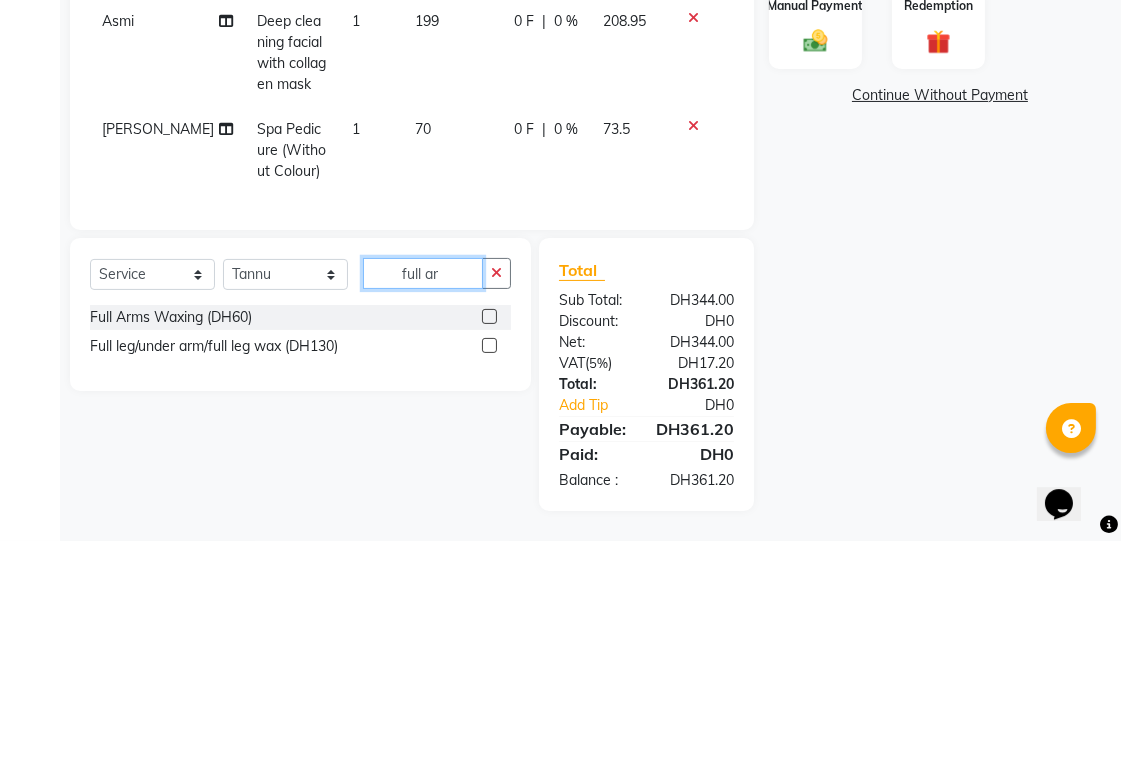 scroll, scrollTop: 298, scrollLeft: 0, axis: vertical 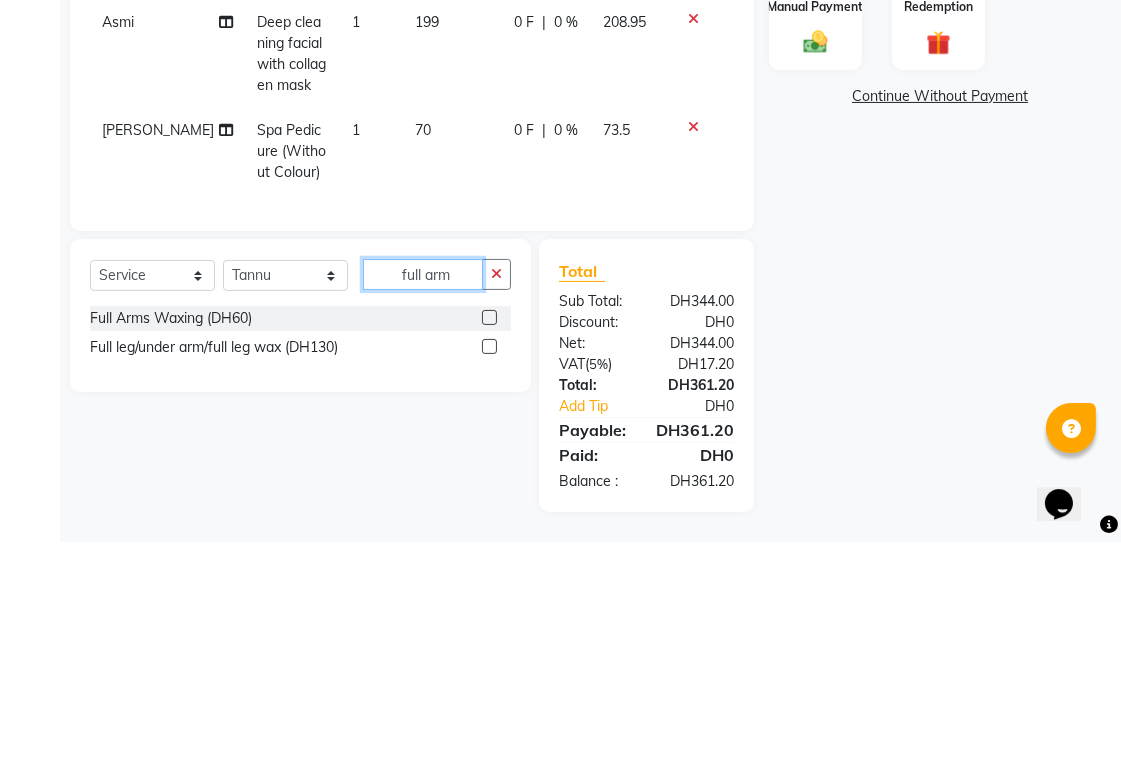 type on "full arm" 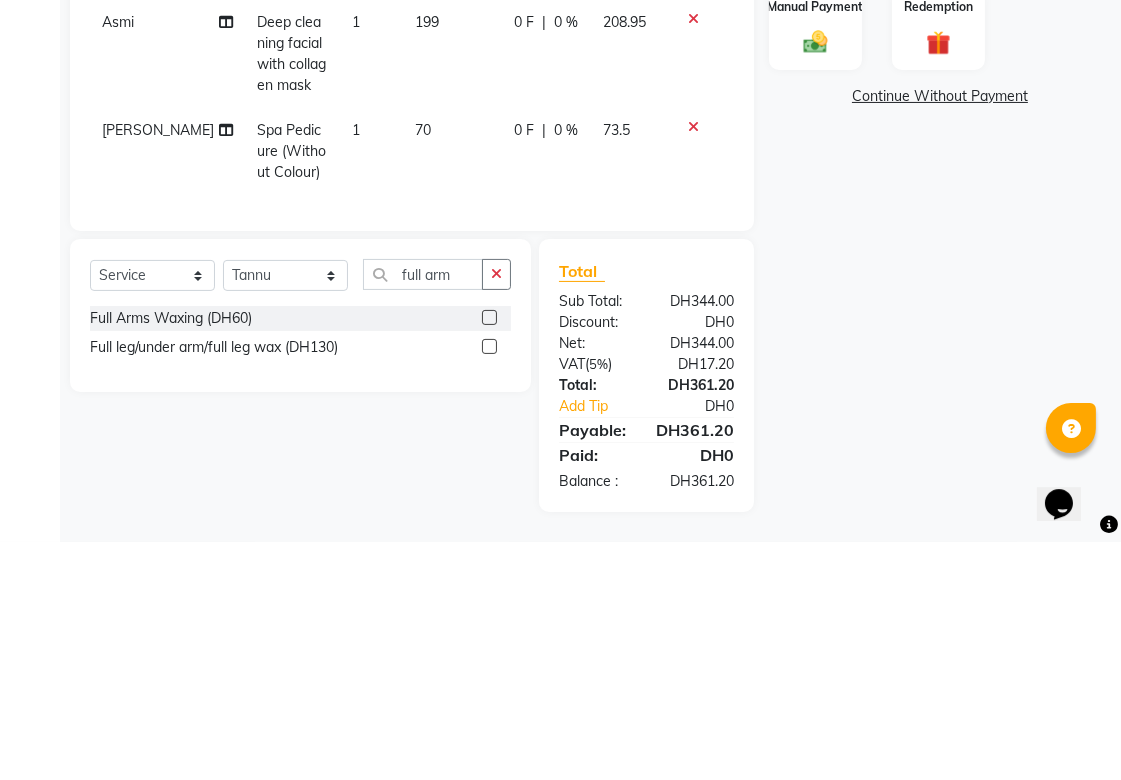 click 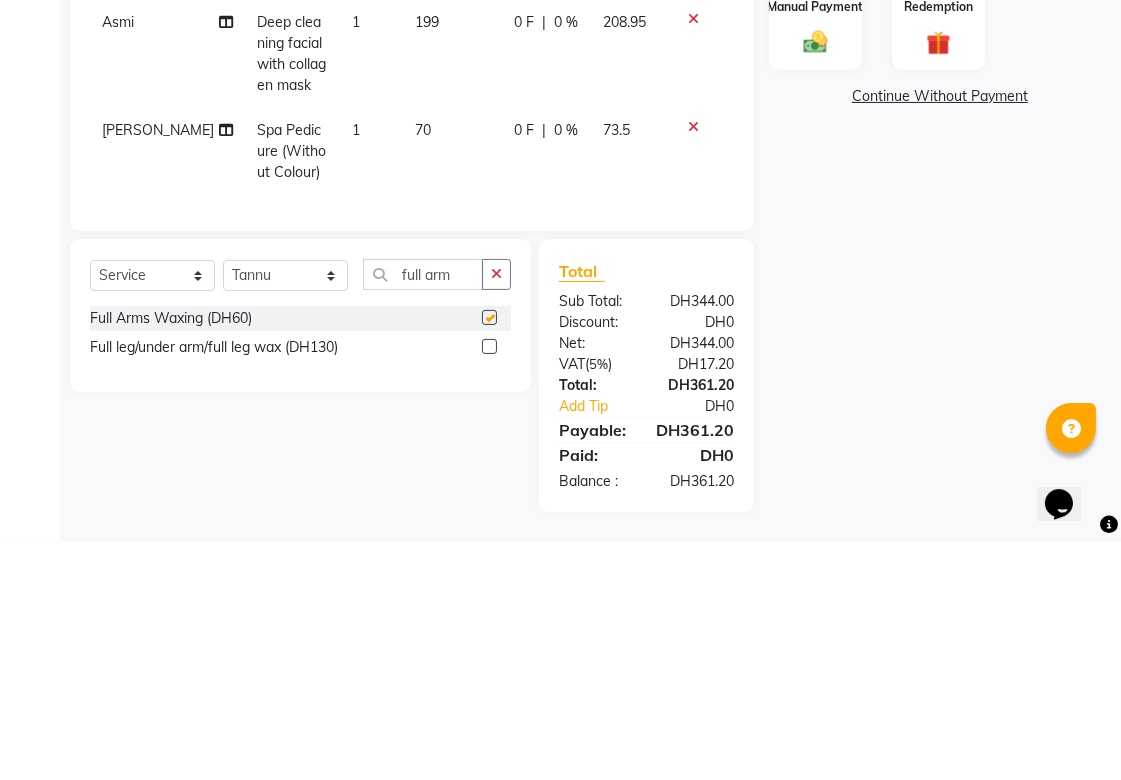 scroll, scrollTop: 298, scrollLeft: 0, axis: vertical 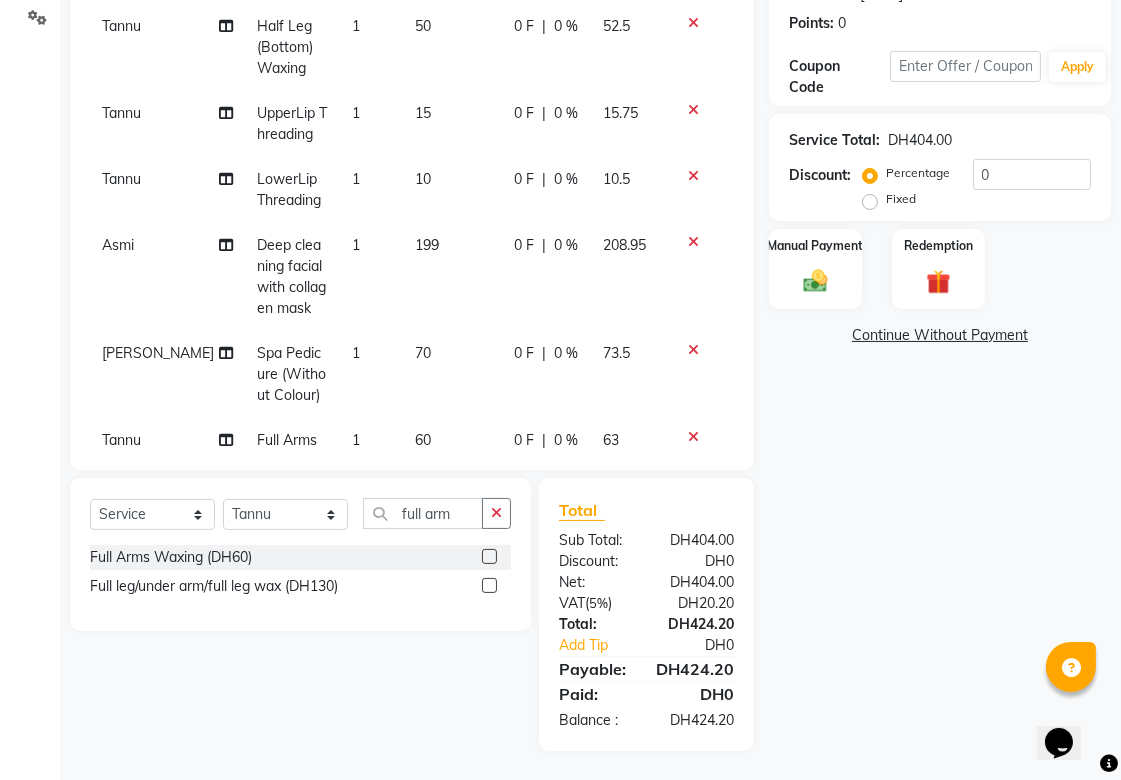 checkbox on "false" 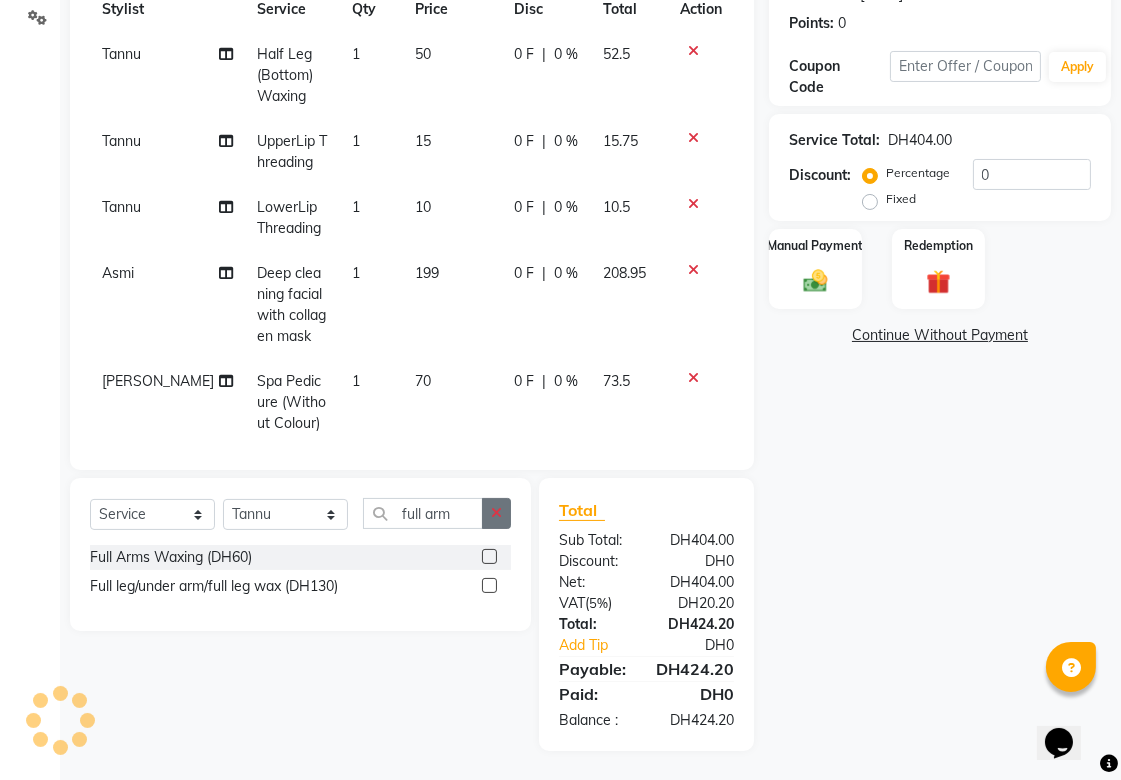 click 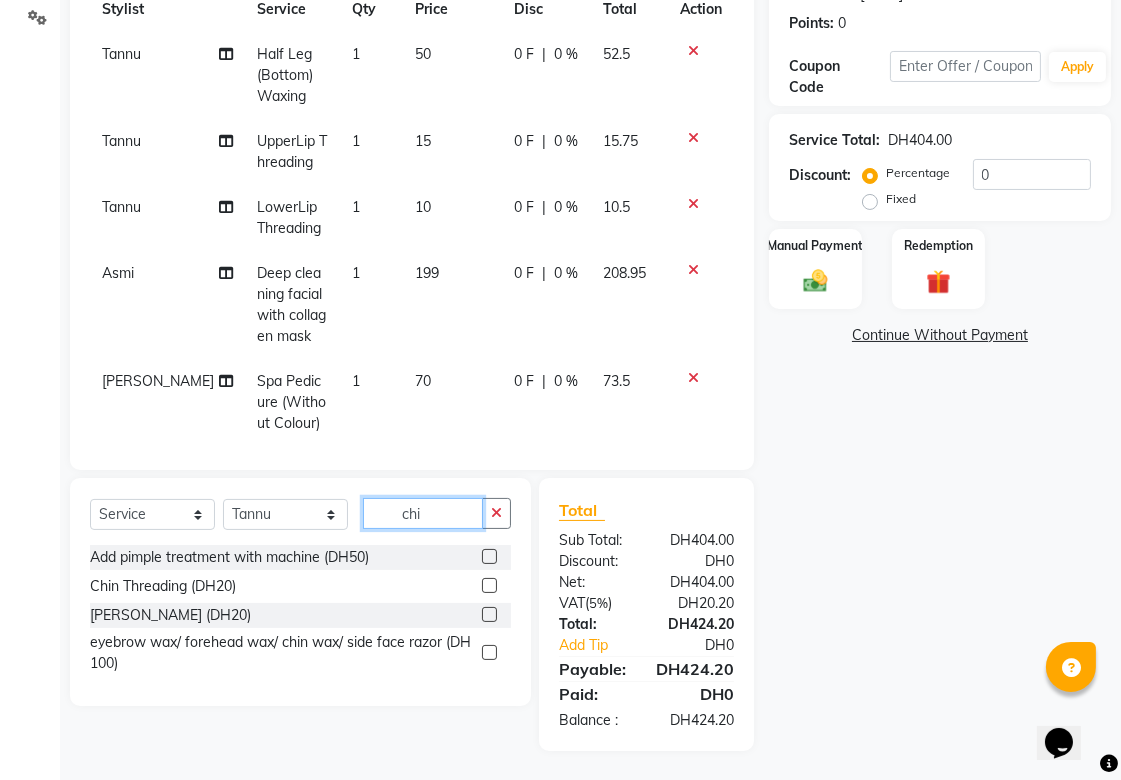 type on "chi" 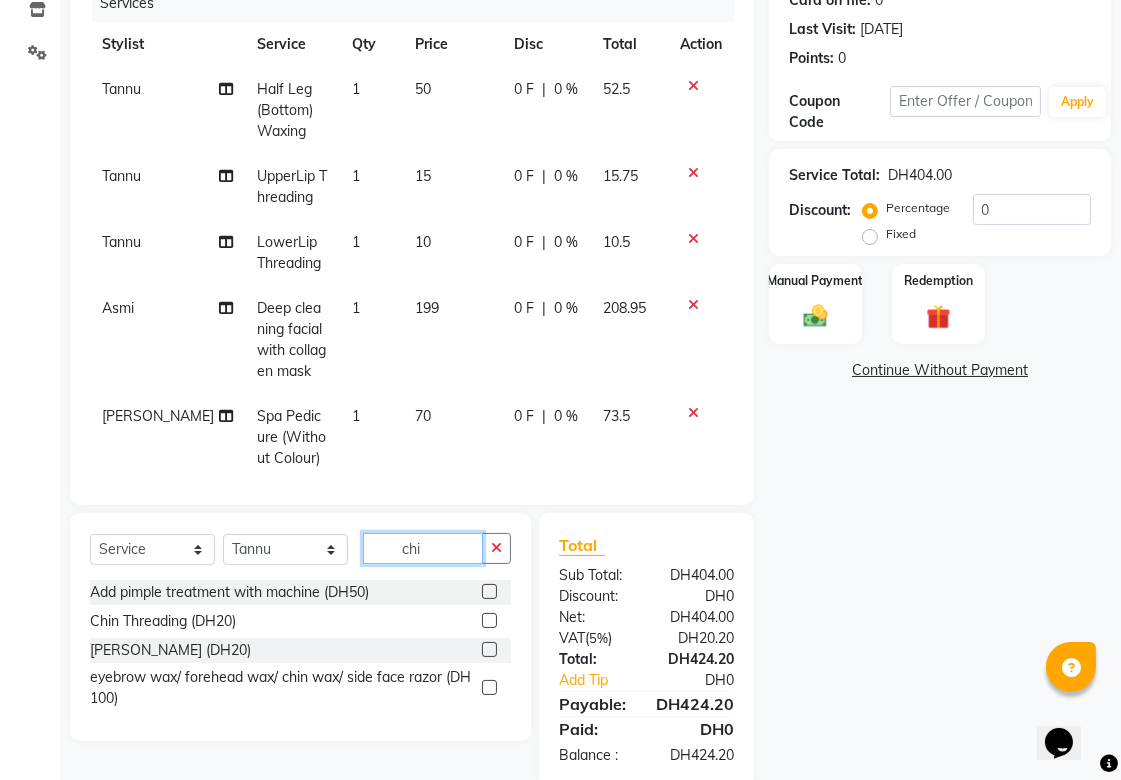 scroll, scrollTop: 298, scrollLeft: 0, axis: vertical 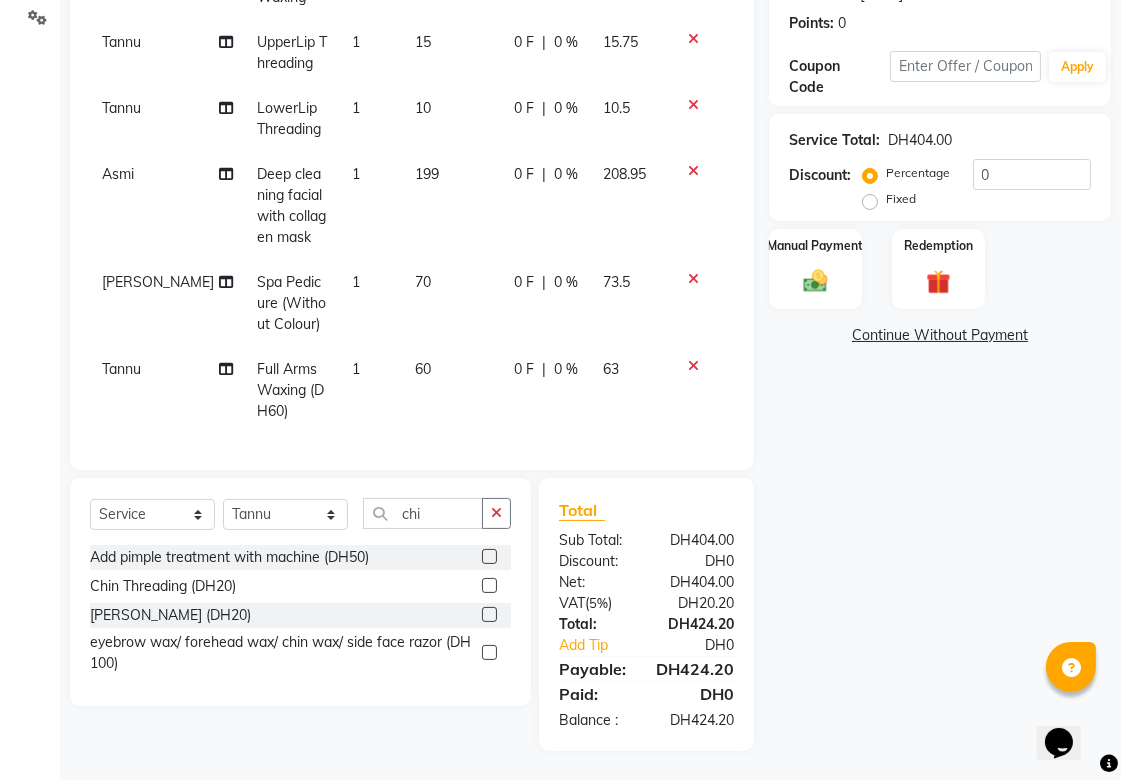 click 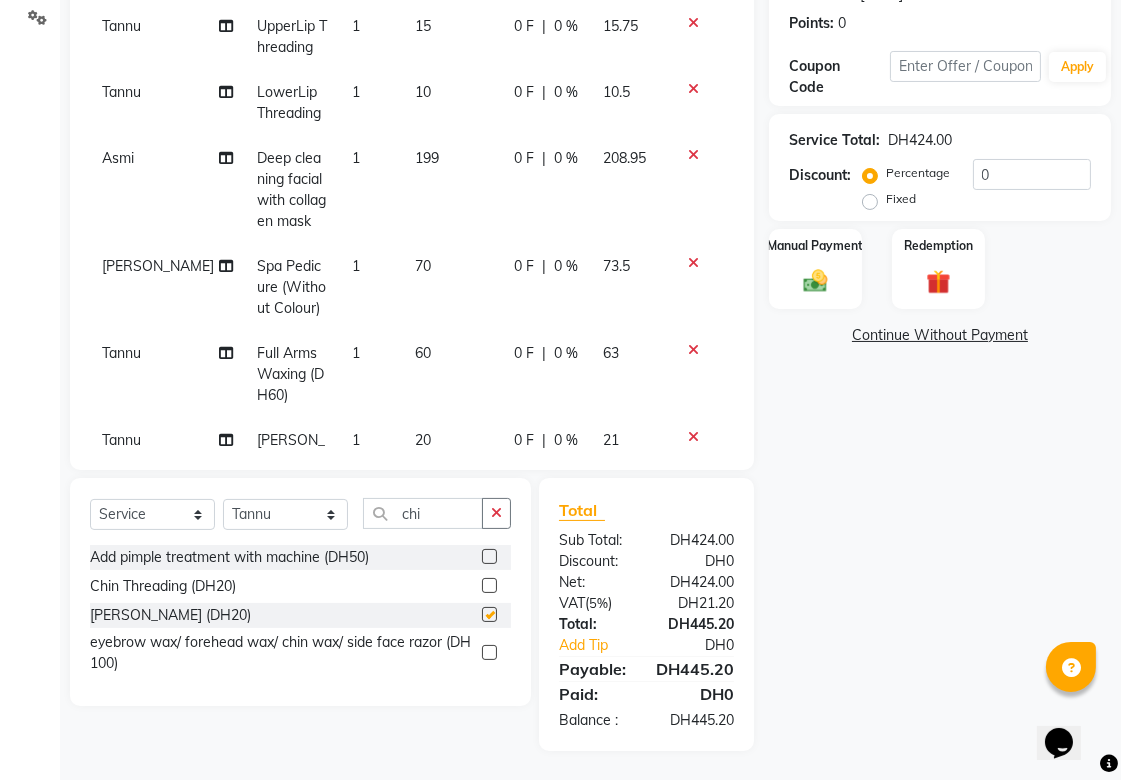 checkbox on "false" 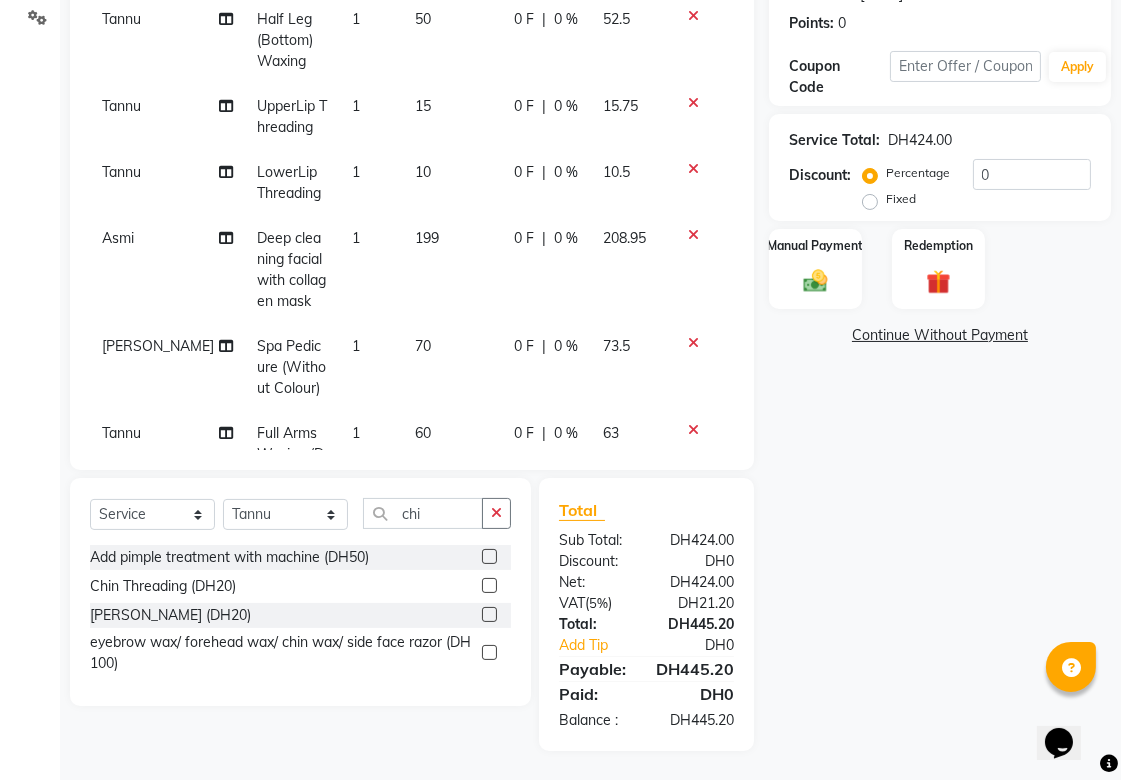 scroll, scrollTop: 0, scrollLeft: 0, axis: both 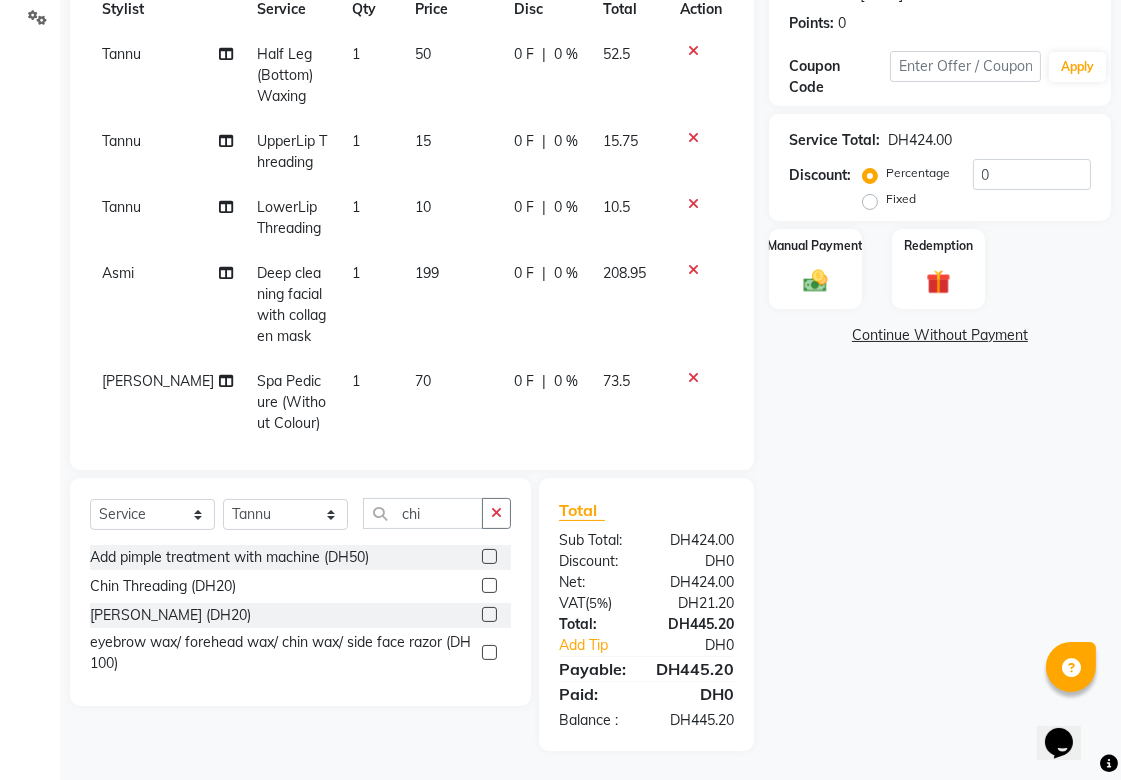 click 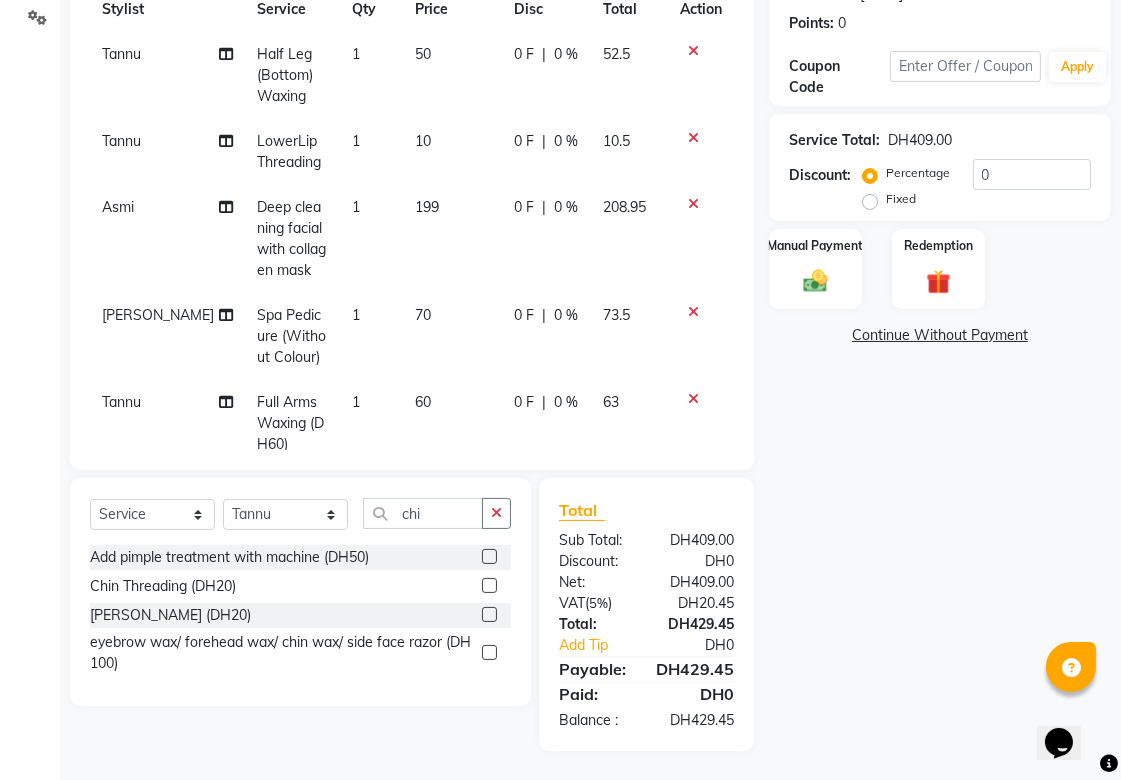click 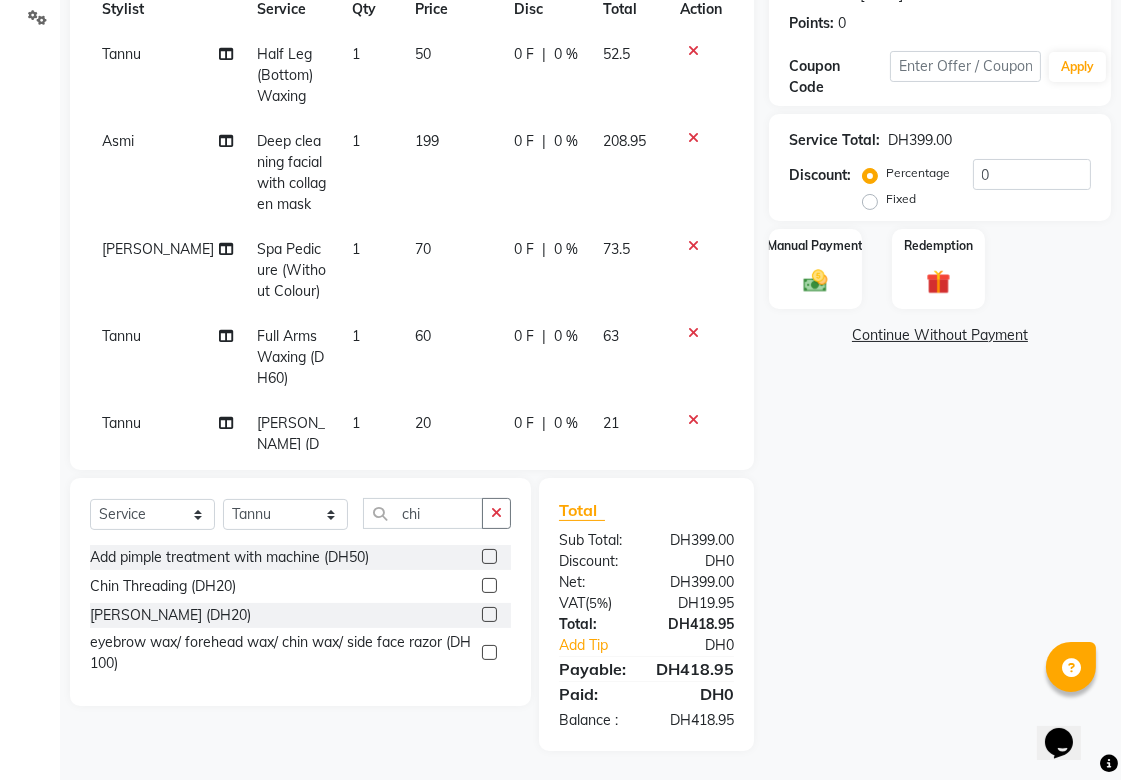 scroll, scrollTop: 48, scrollLeft: 0, axis: vertical 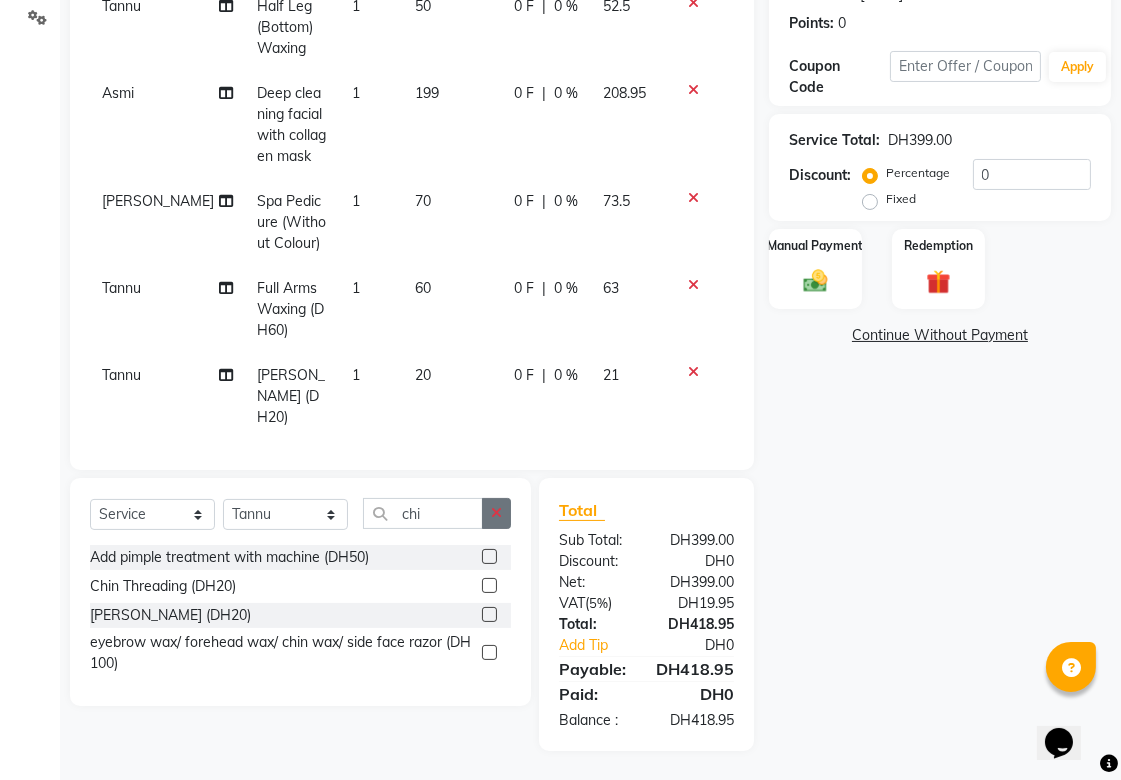 click 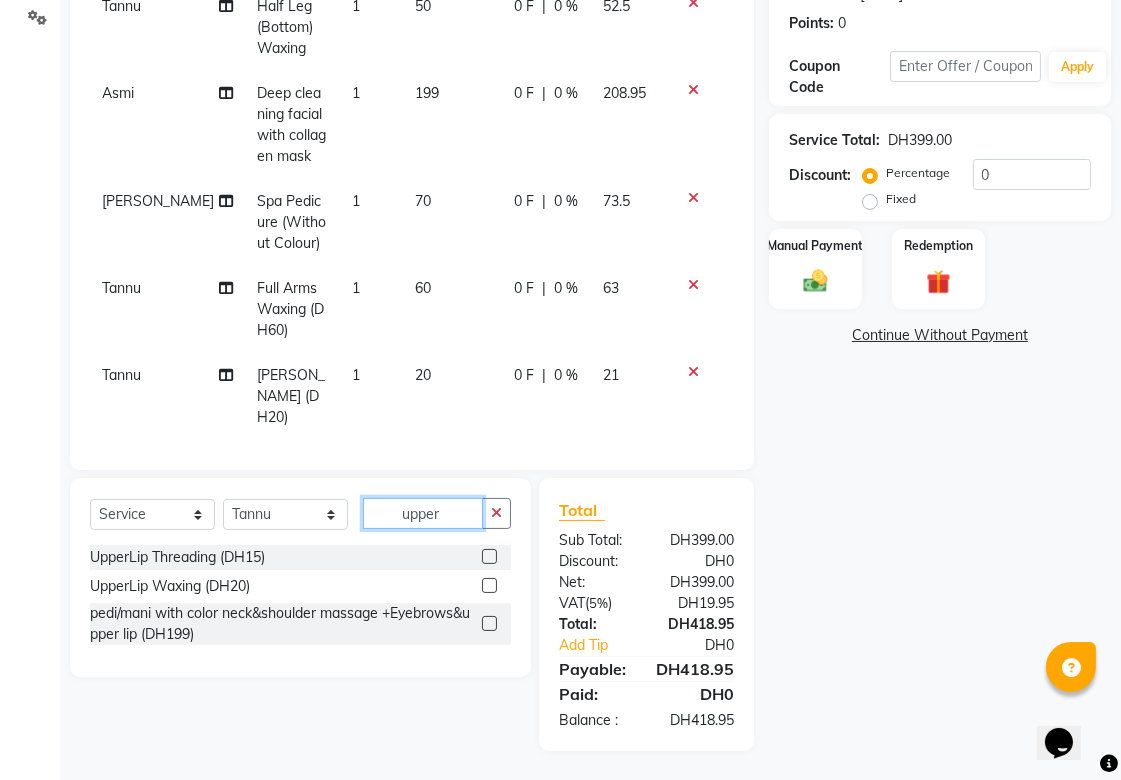 type on "upper" 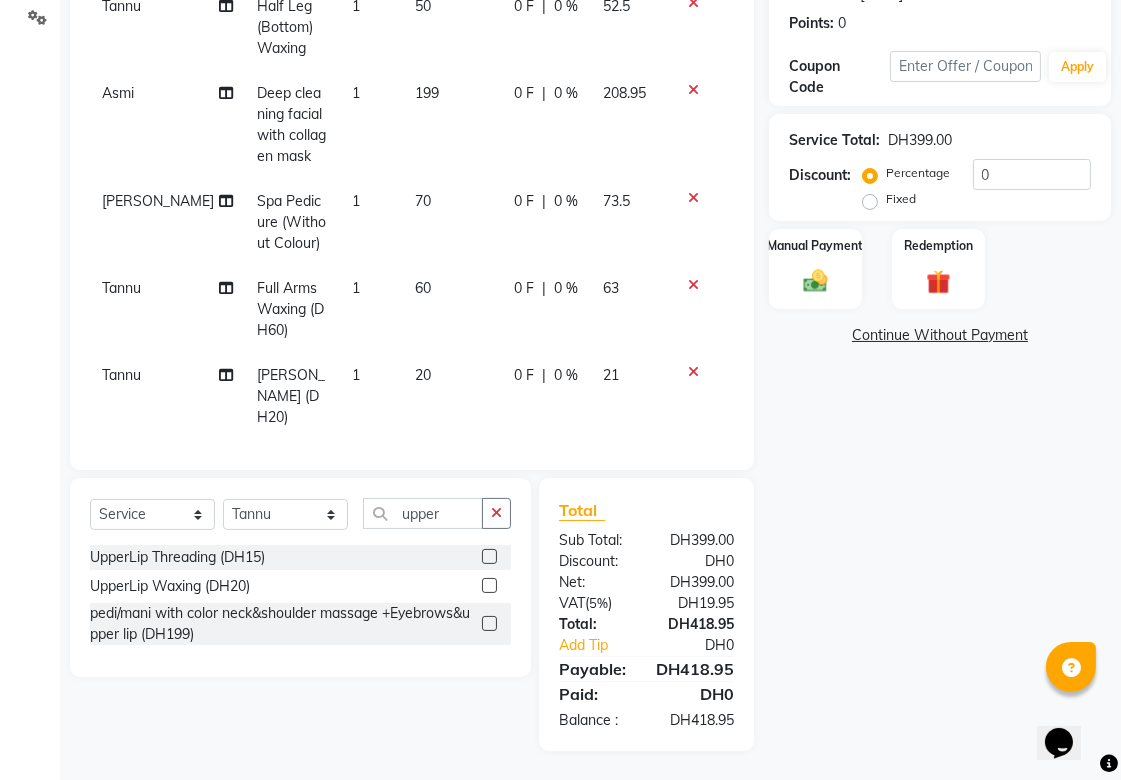 click 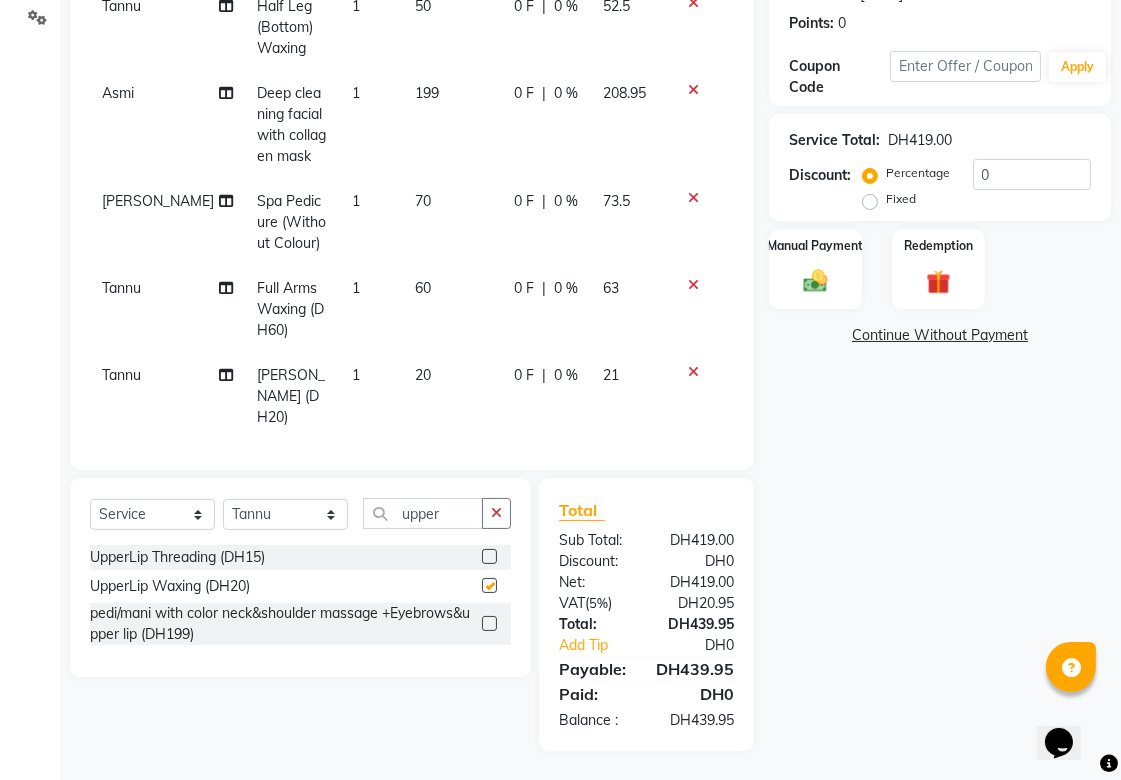 checkbox on "false" 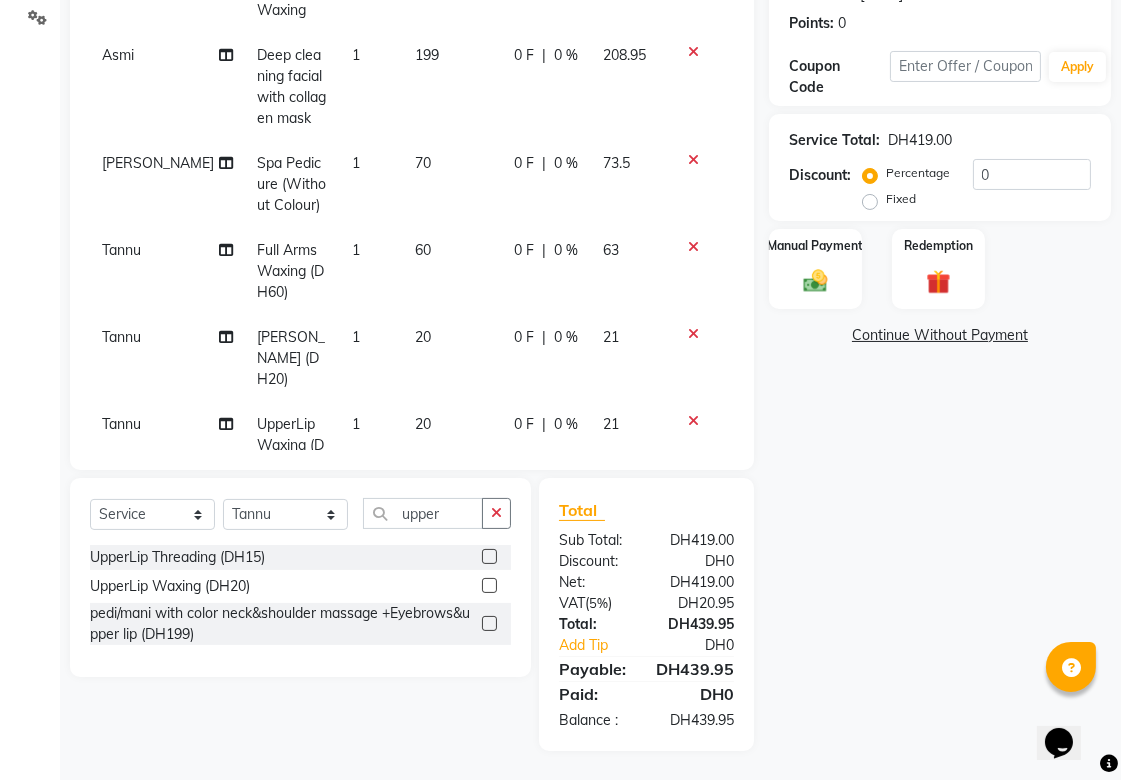 scroll, scrollTop: 136, scrollLeft: 0, axis: vertical 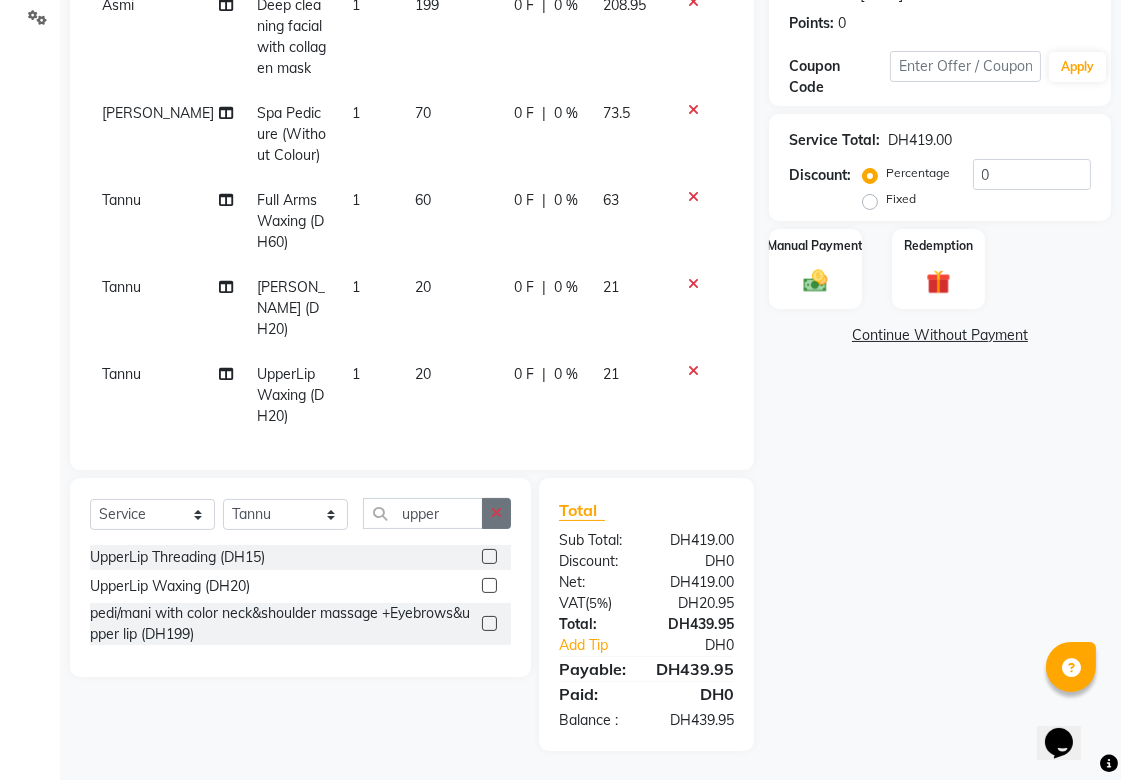 click 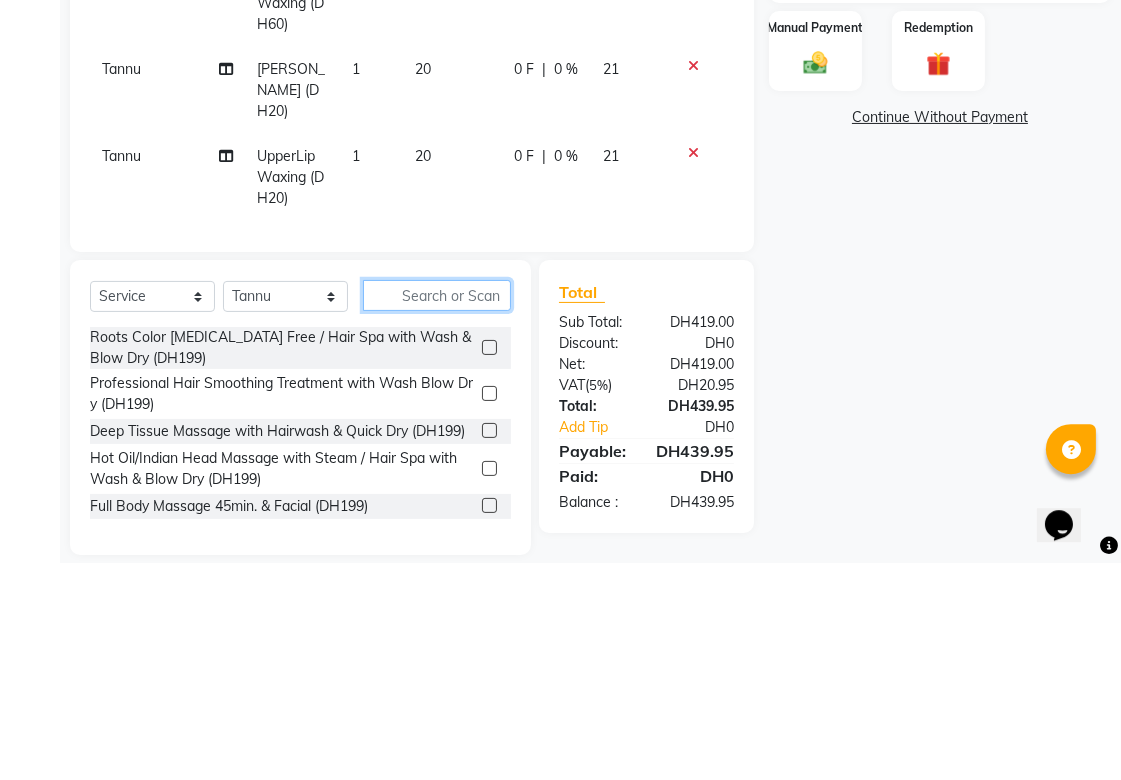 scroll, scrollTop: 298, scrollLeft: 0, axis: vertical 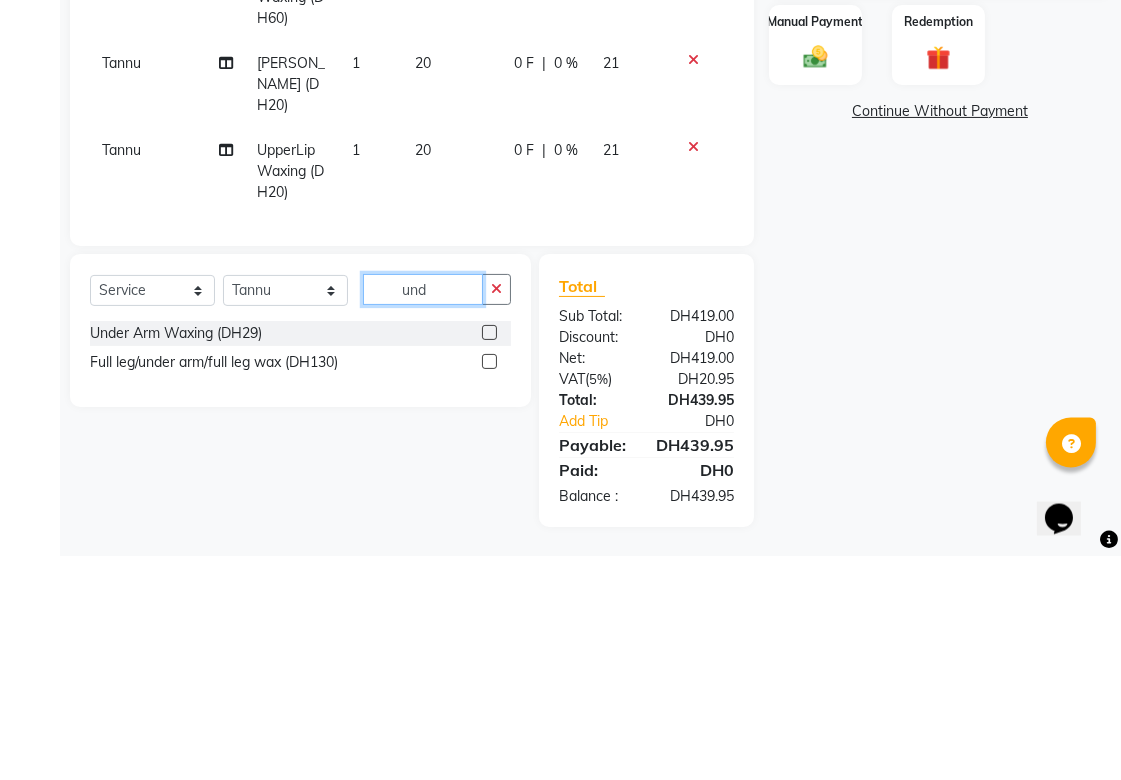 type on "und" 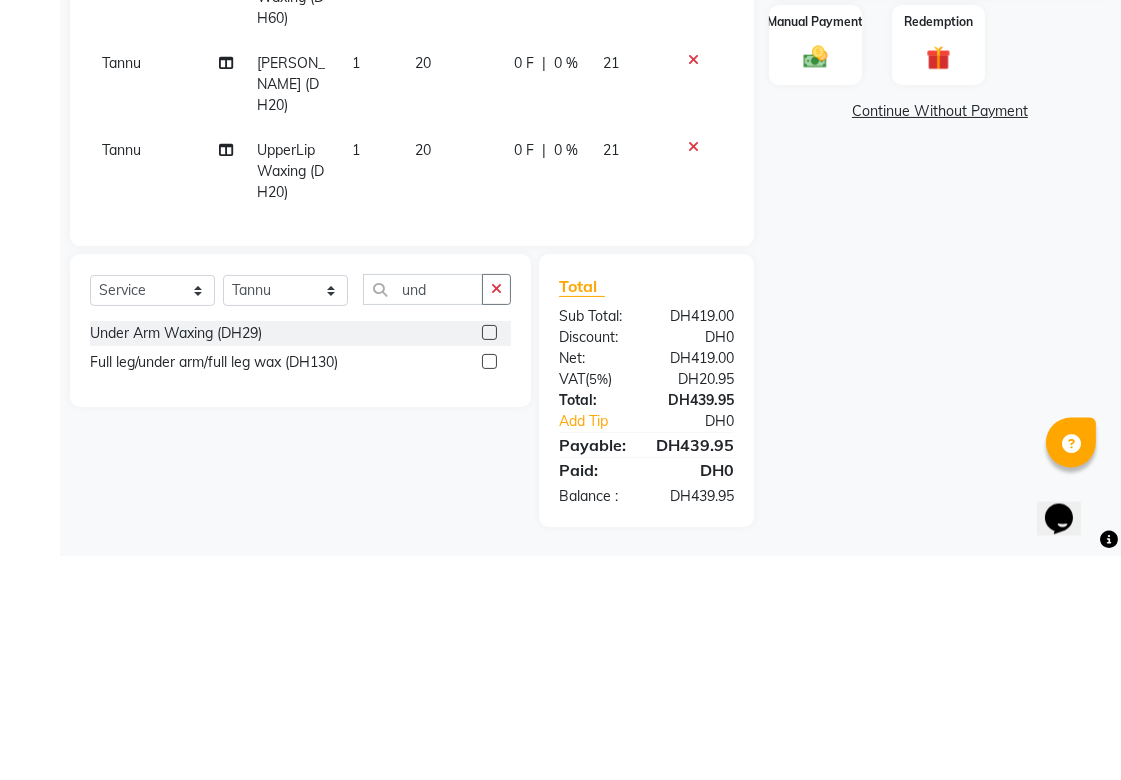click 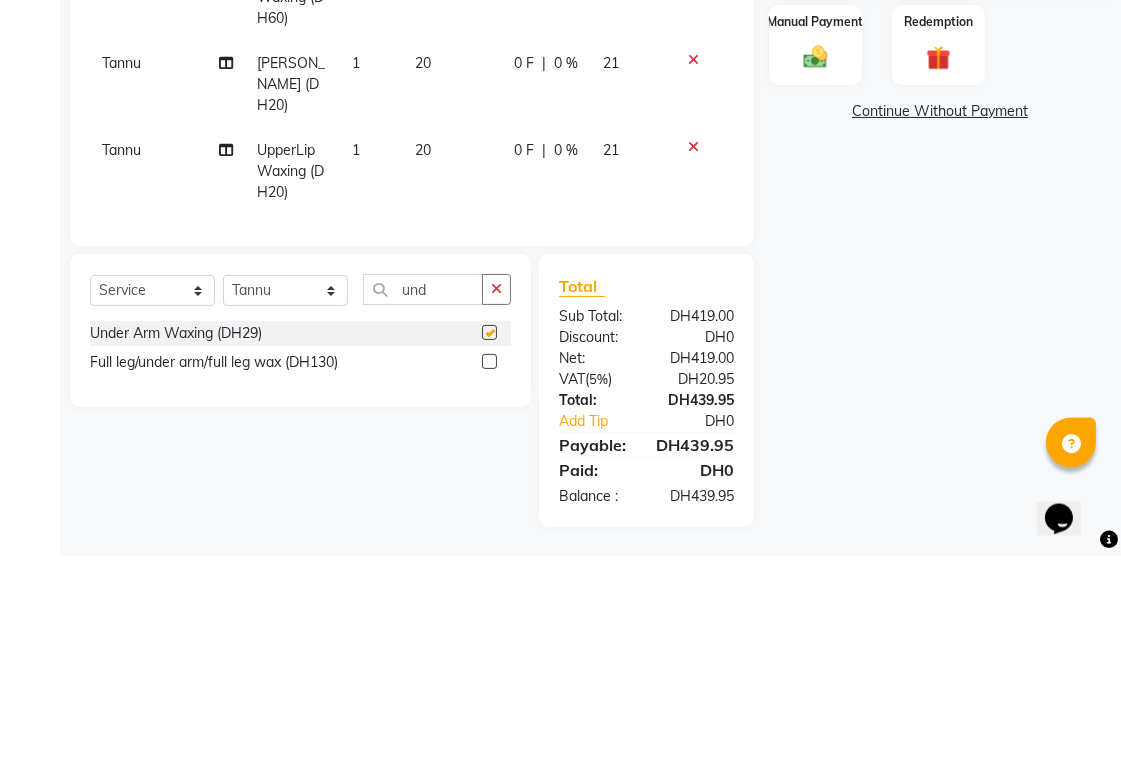 scroll, scrollTop: 298, scrollLeft: 0, axis: vertical 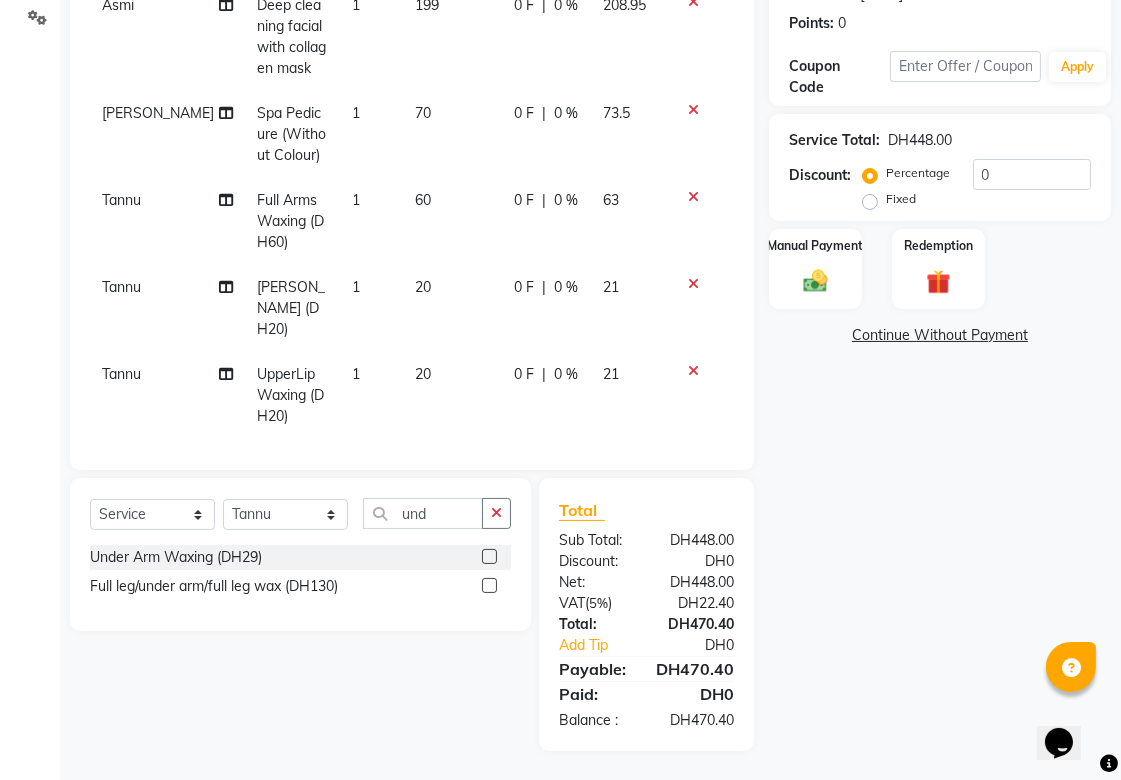 checkbox on "false" 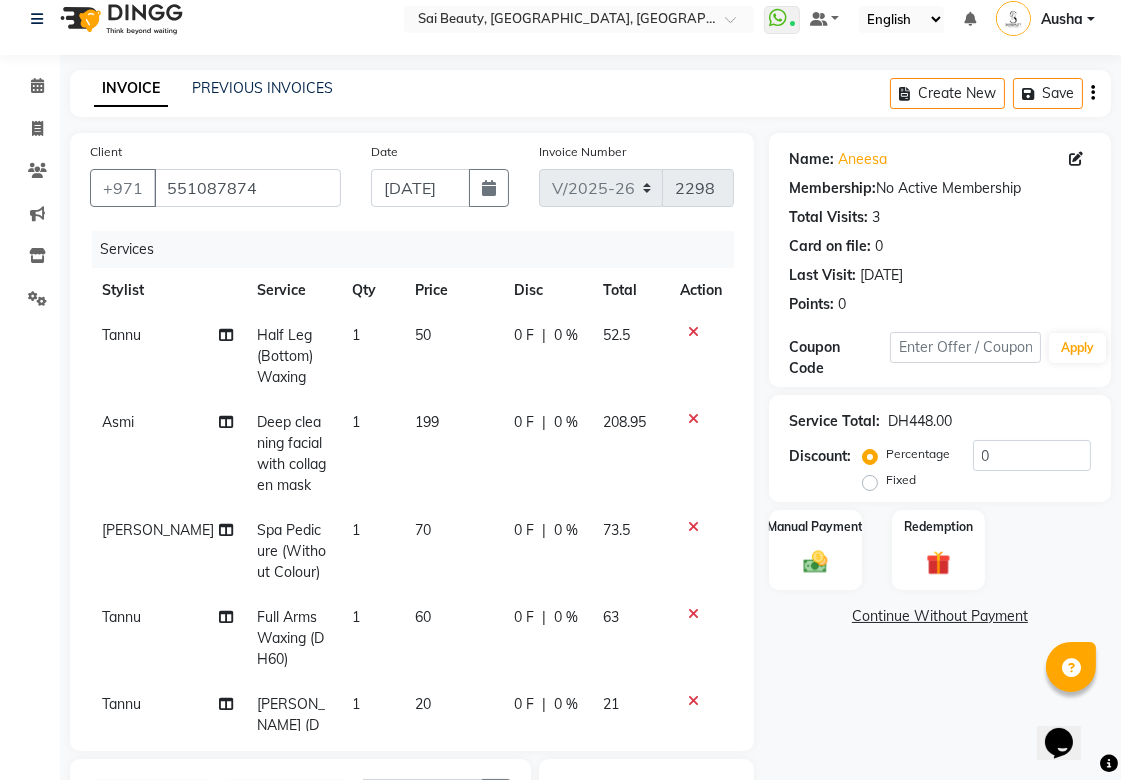 scroll, scrollTop: 0, scrollLeft: 0, axis: both 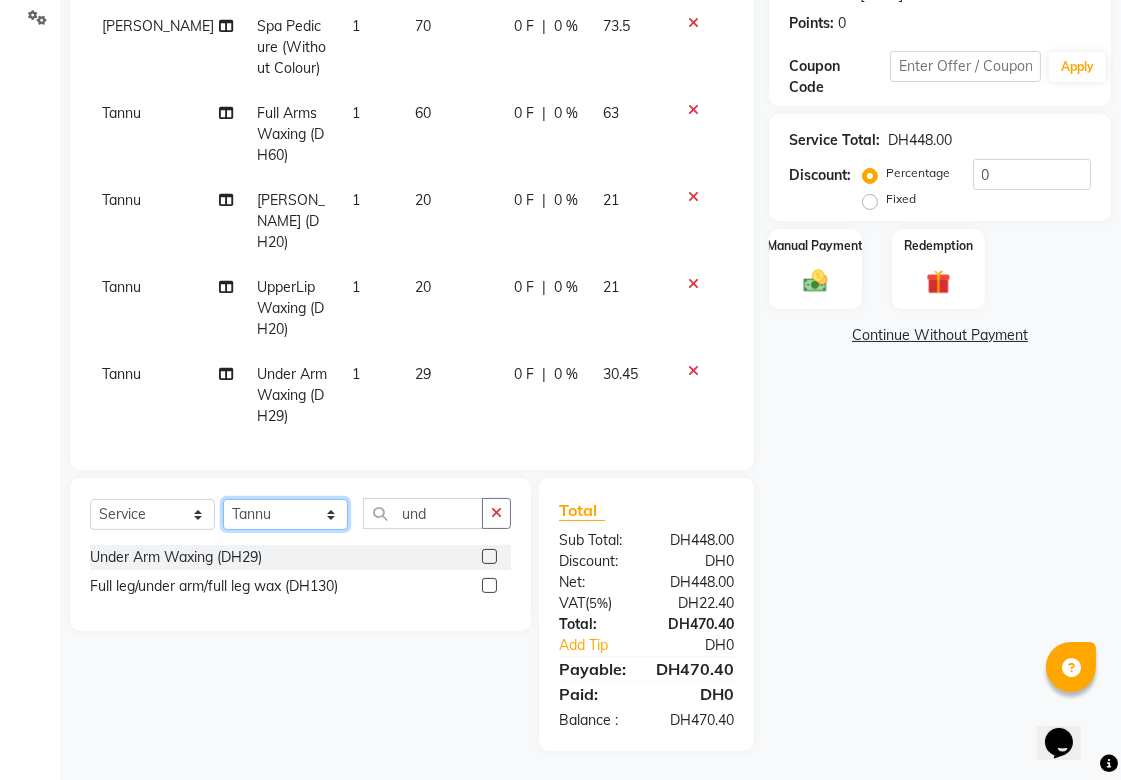 click on "Select Stylist [PERSON_NAME][MEDICAL_DATA] [PERSON_NAME] Asmi Ausha [PERSON_NAME] Gita [PERSON_NAME] Monzeer shree [PERSON_NAME] [PERSON_NAME] Surakcha [PERSON_NAME] Yamu" 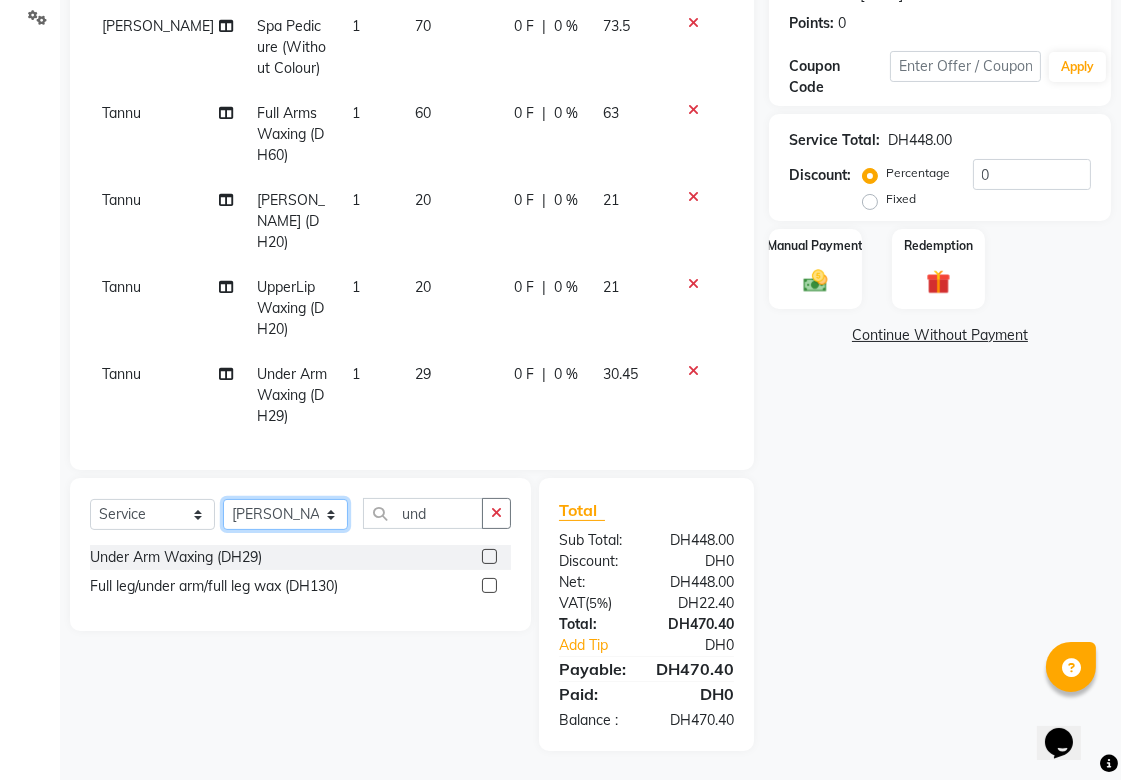 click on "Select Stylist [PERSON_NAME][MEDICAL_DATA] [PERSON_NAME] Asmi Ausha [PERSON_NAME] Gita [PERSON_NAME] Monzeer shree [PERSON_NAME] [PERSON_NAME] Surakcha [PERSON_NAME] Yamu" 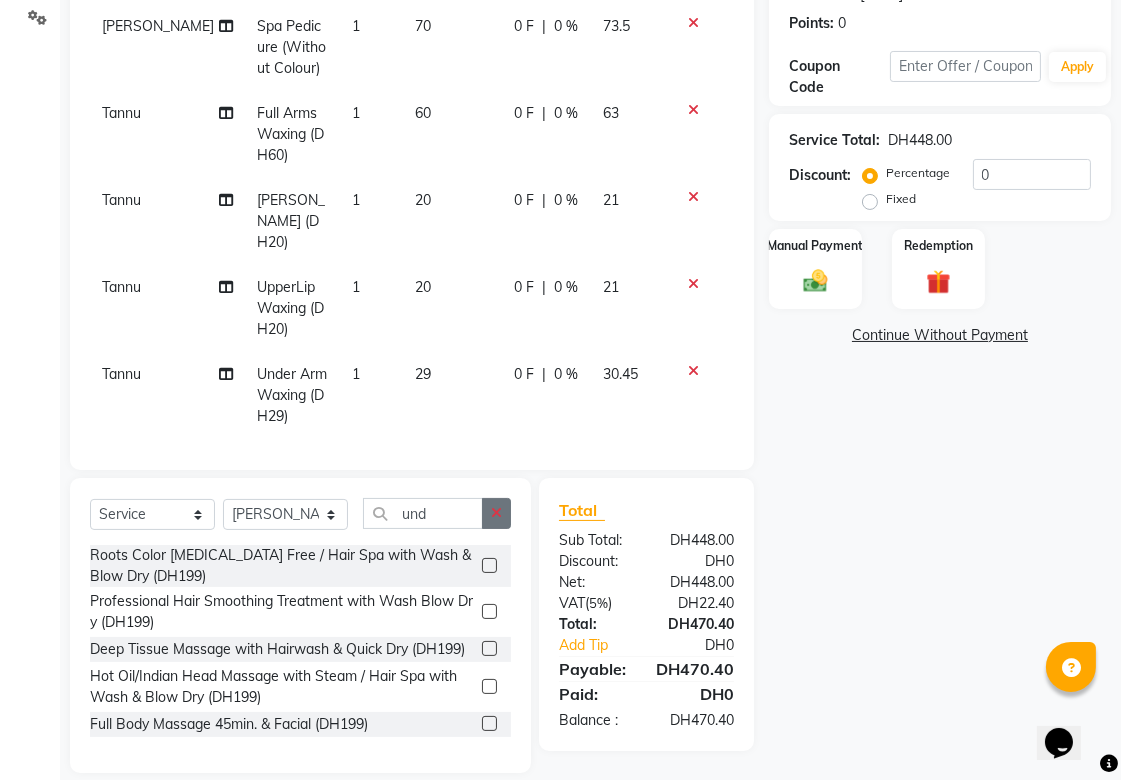 click 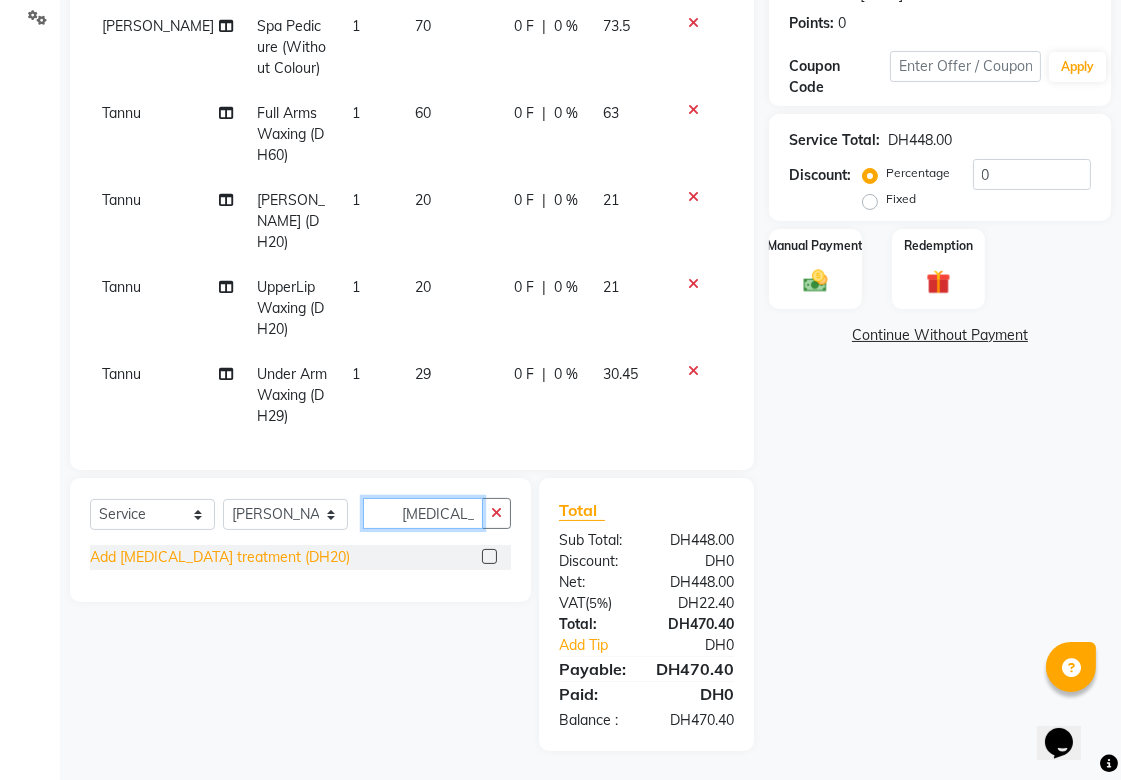 type on "callus" 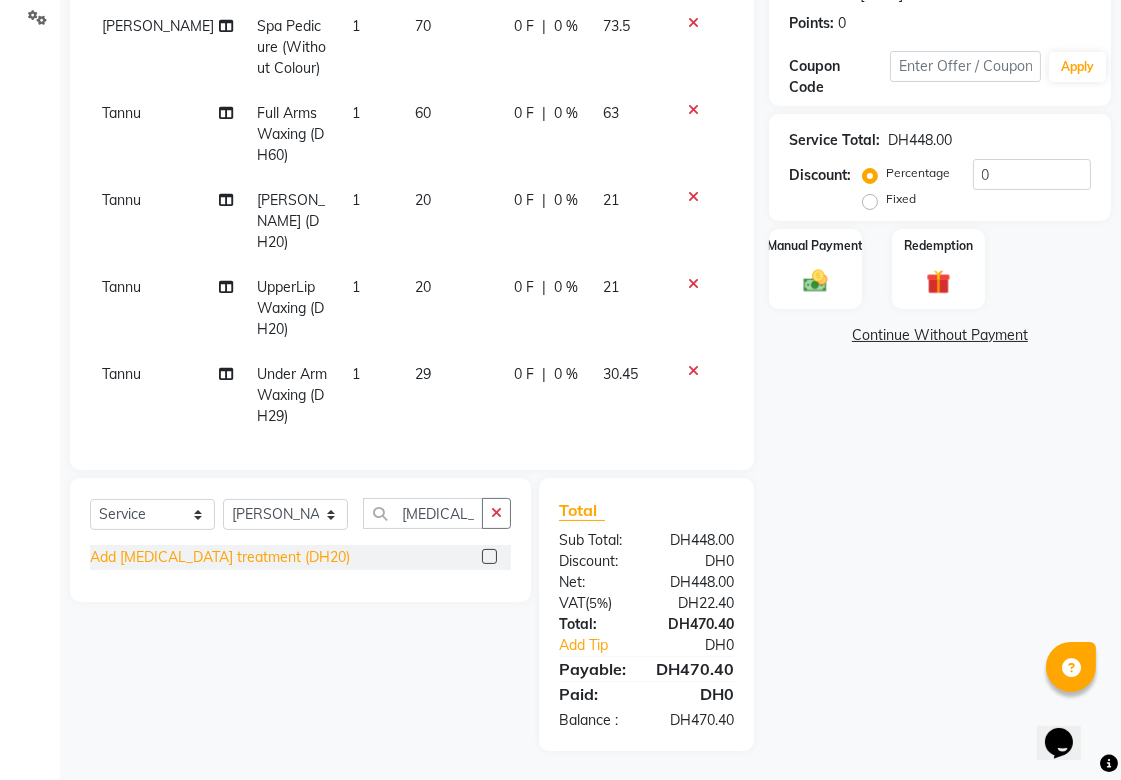 click on "Add [MEDICAL_DATA] treatment  (DH20)" 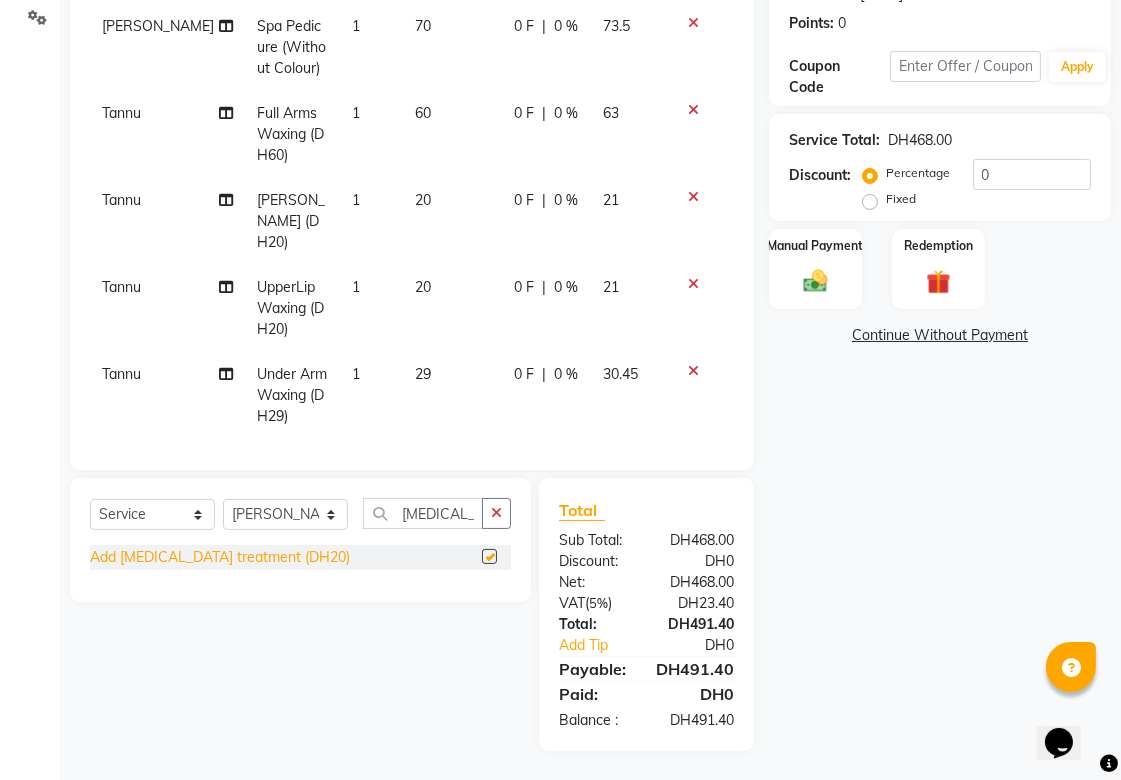 checkbox on "false" 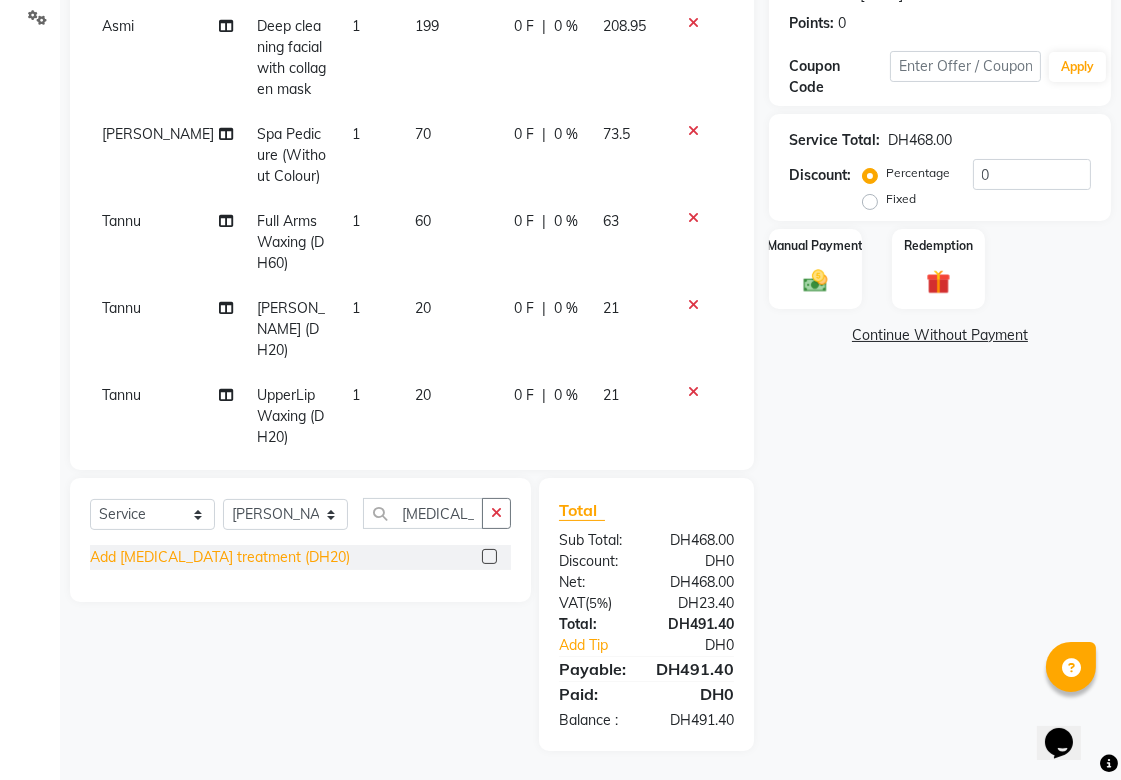 scroll, scrollTop: 0, scrollLeft: 0, axis: both 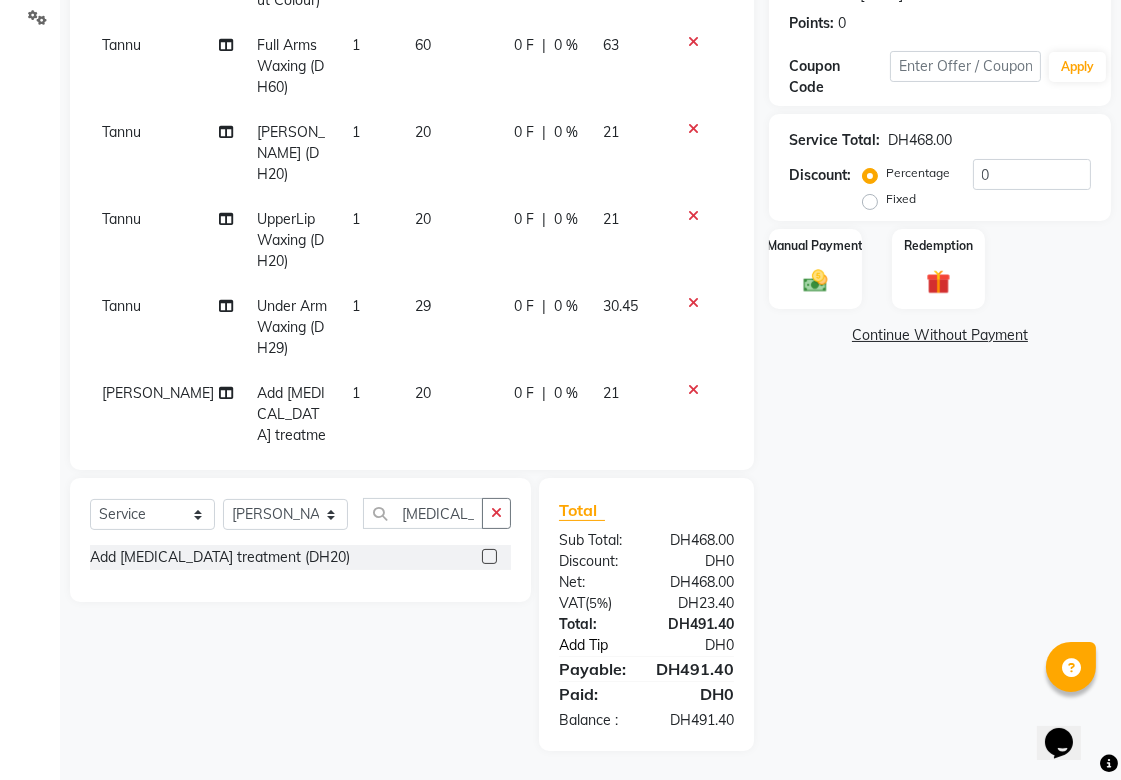 click on "Add Tip" 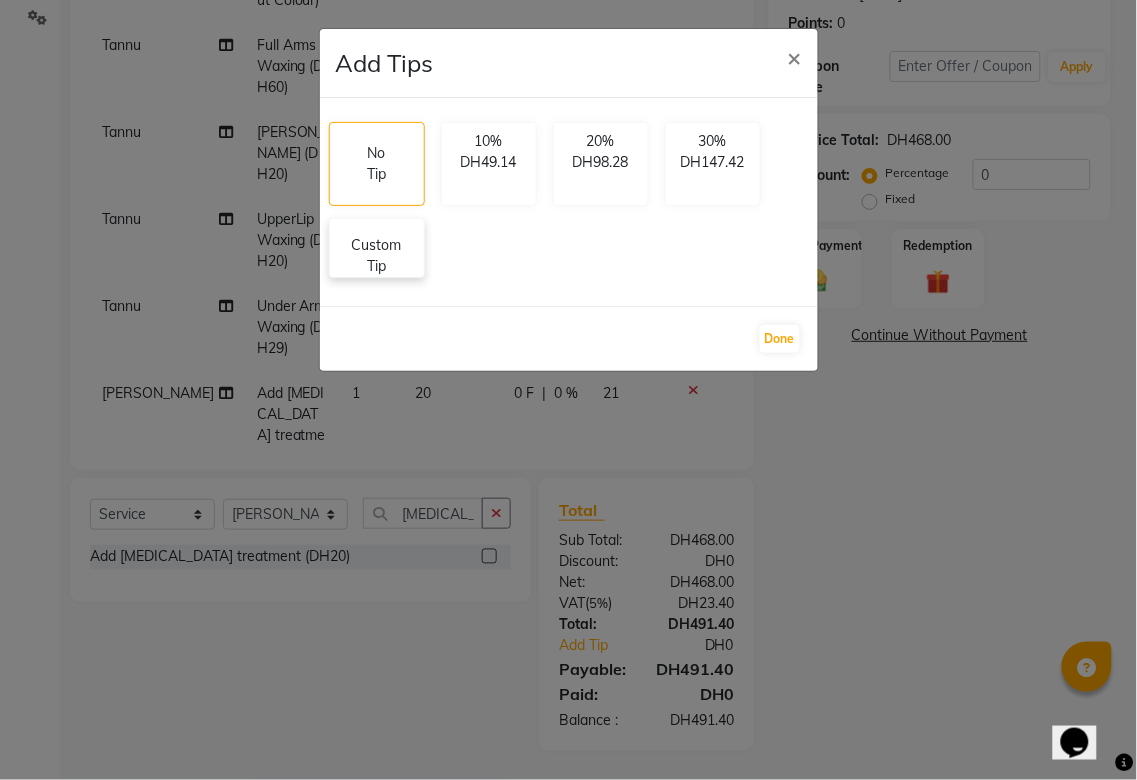 click on "Custom Tip" 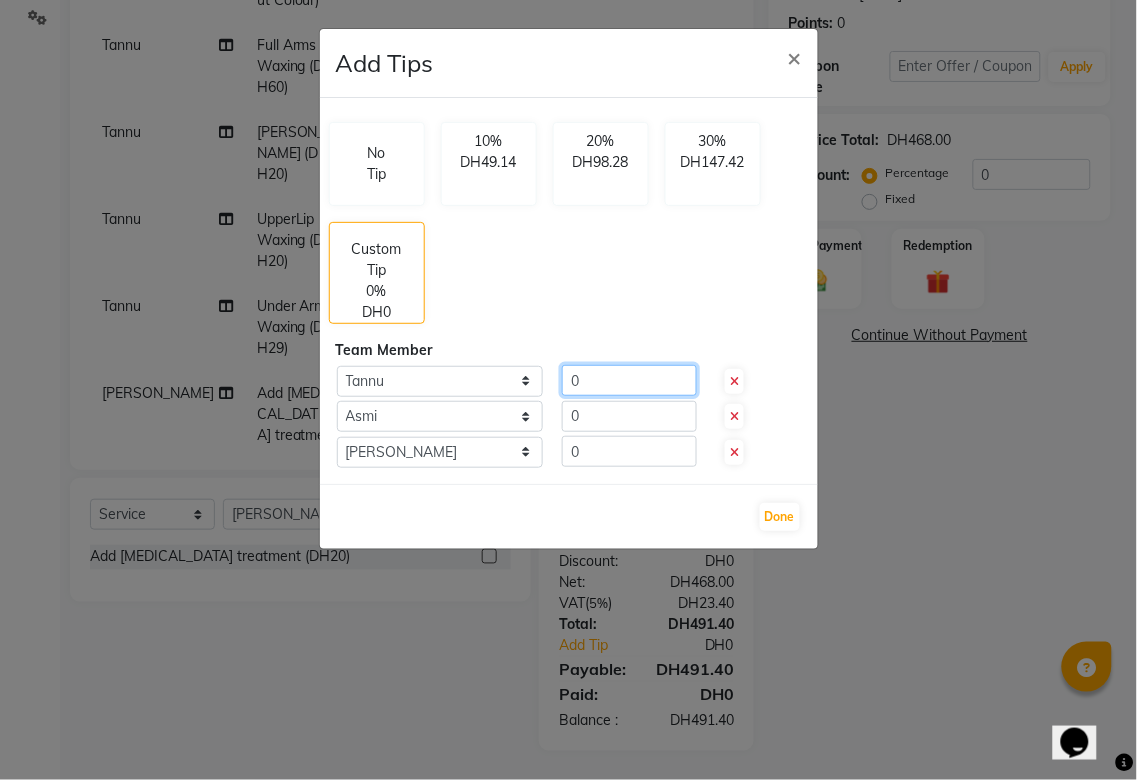 click on "0" 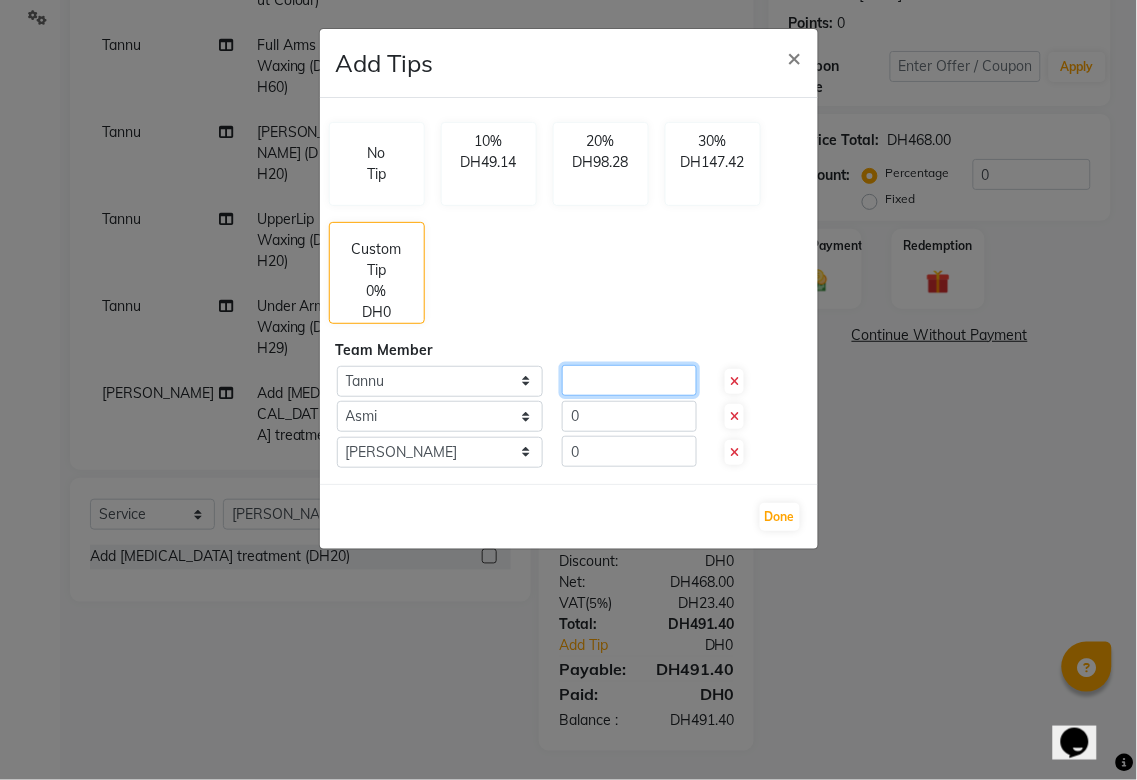 type 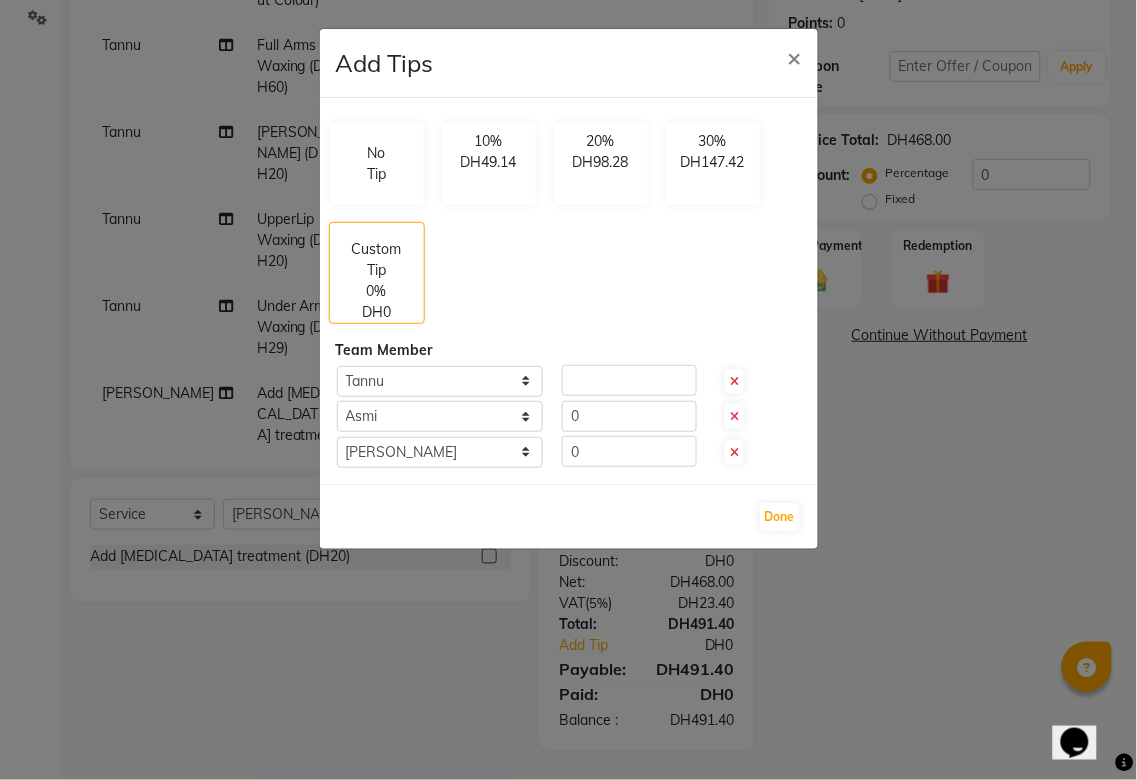 click on "Add Tips × No Tip 10% DH49.14 20% DH98.28 30% DH147.42 Custom Tip 0% DH0 Team Member Select  Tannu   Asmi   Susmita  Select  Tannu   Asmi   Susmita  0 Select  Tannu   Asmi   Susmita  0  Done" 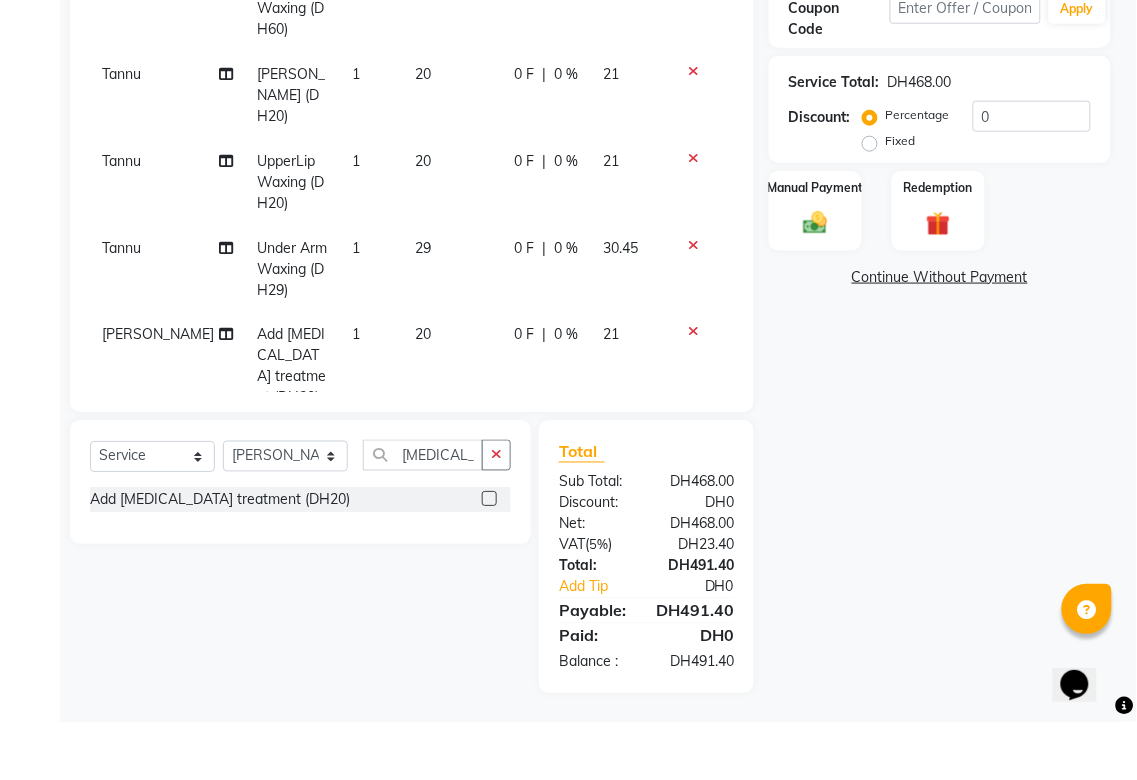 scroll, scrollTop: 298, scrollLeft: 0, axis: vertical 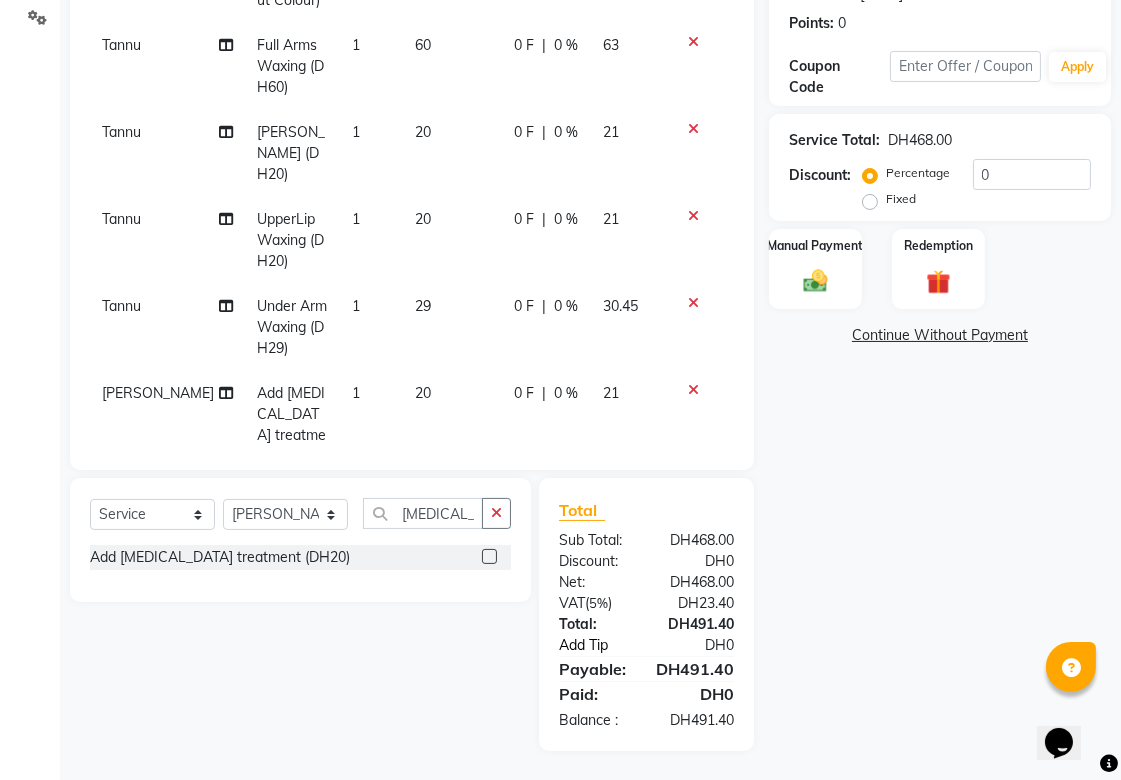 click on "Add Tip" 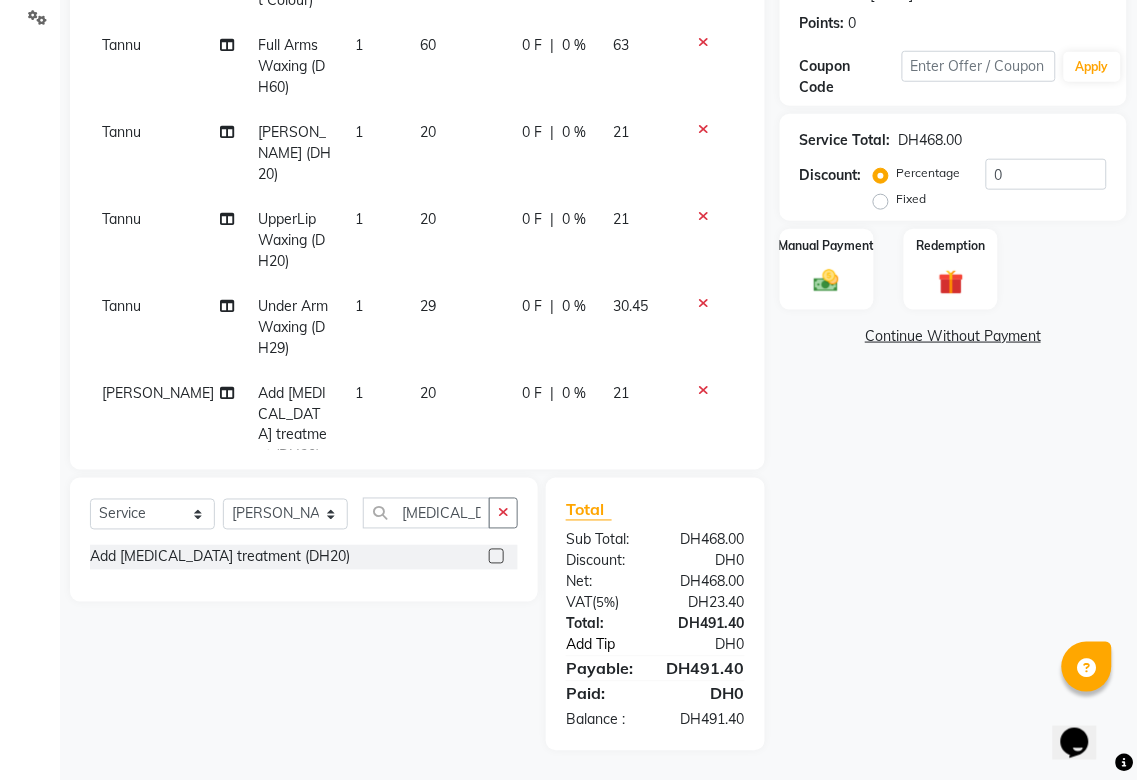 select on "35329" 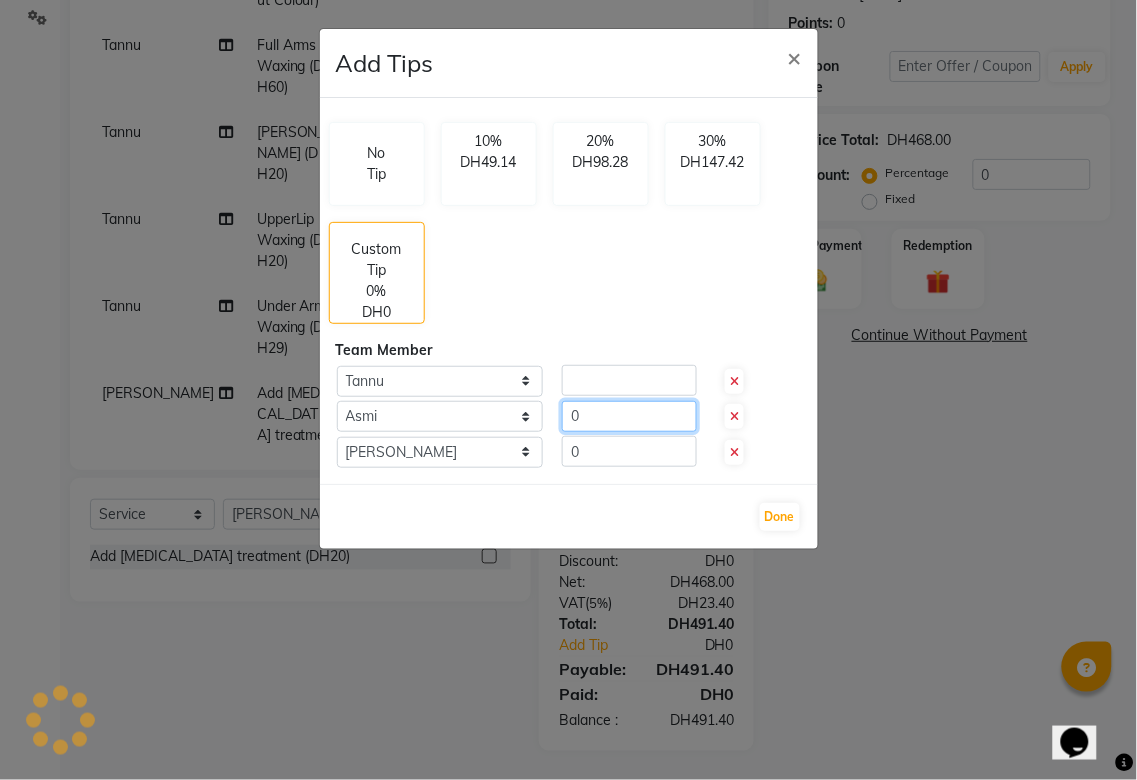 click on "0" 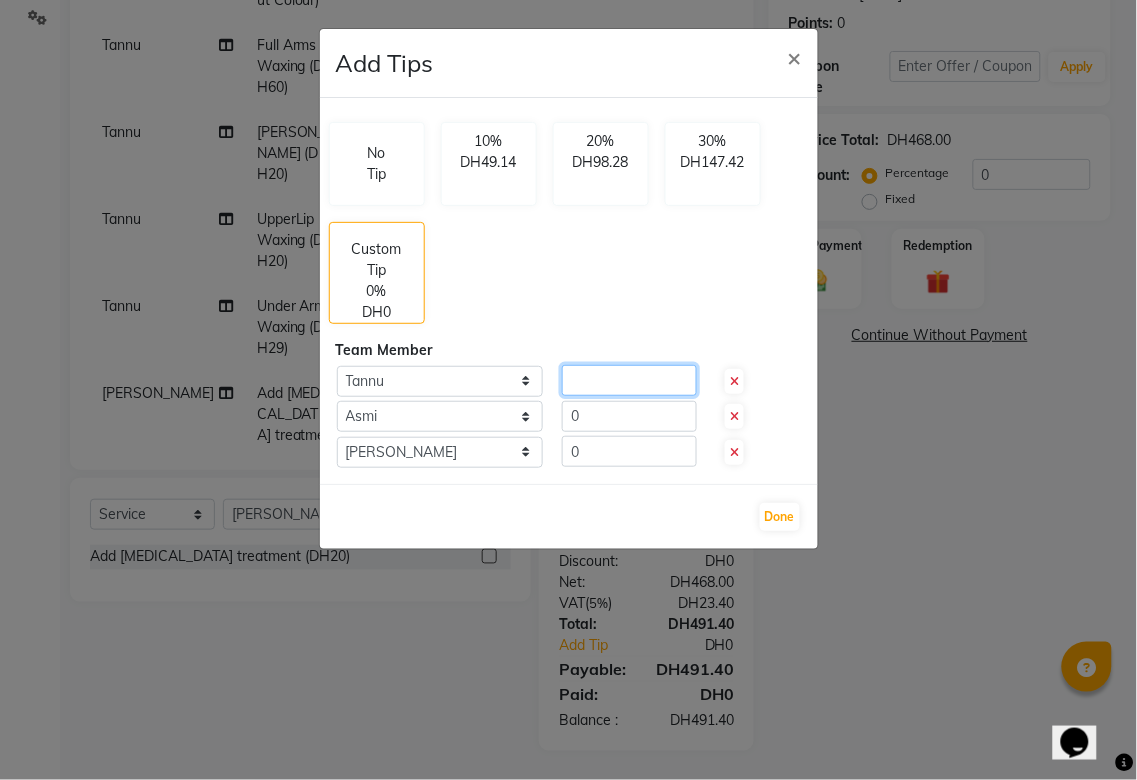 click 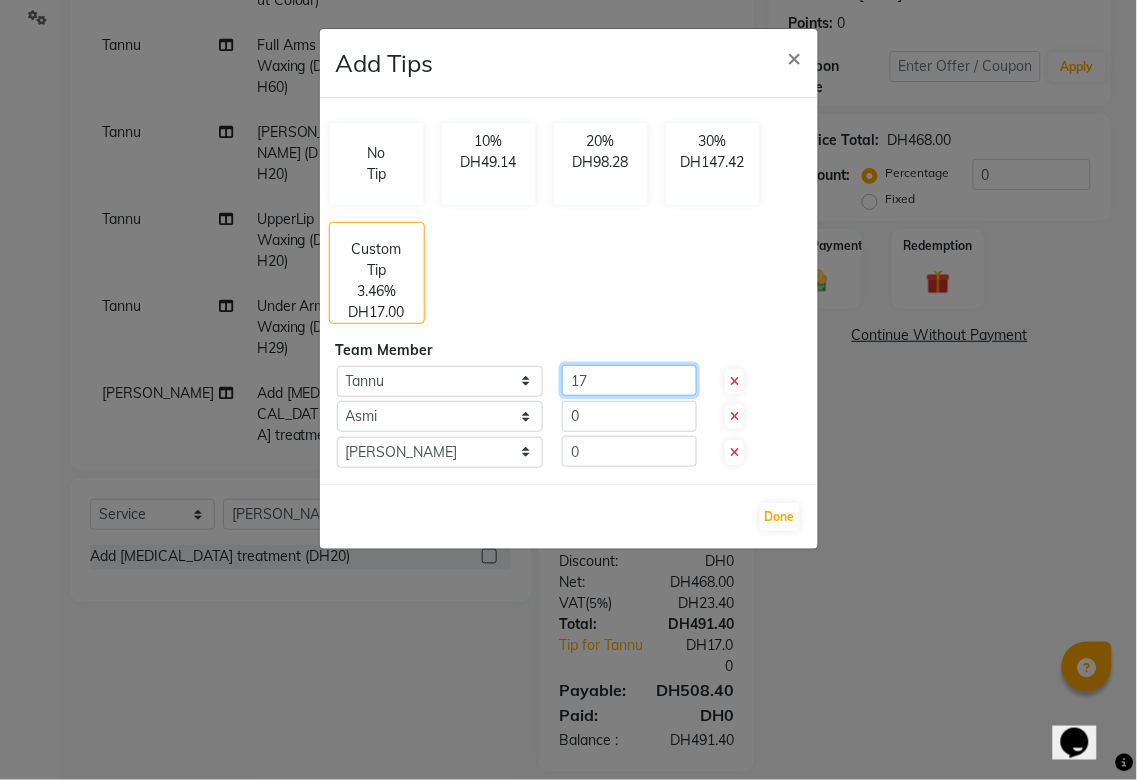 type on "17" 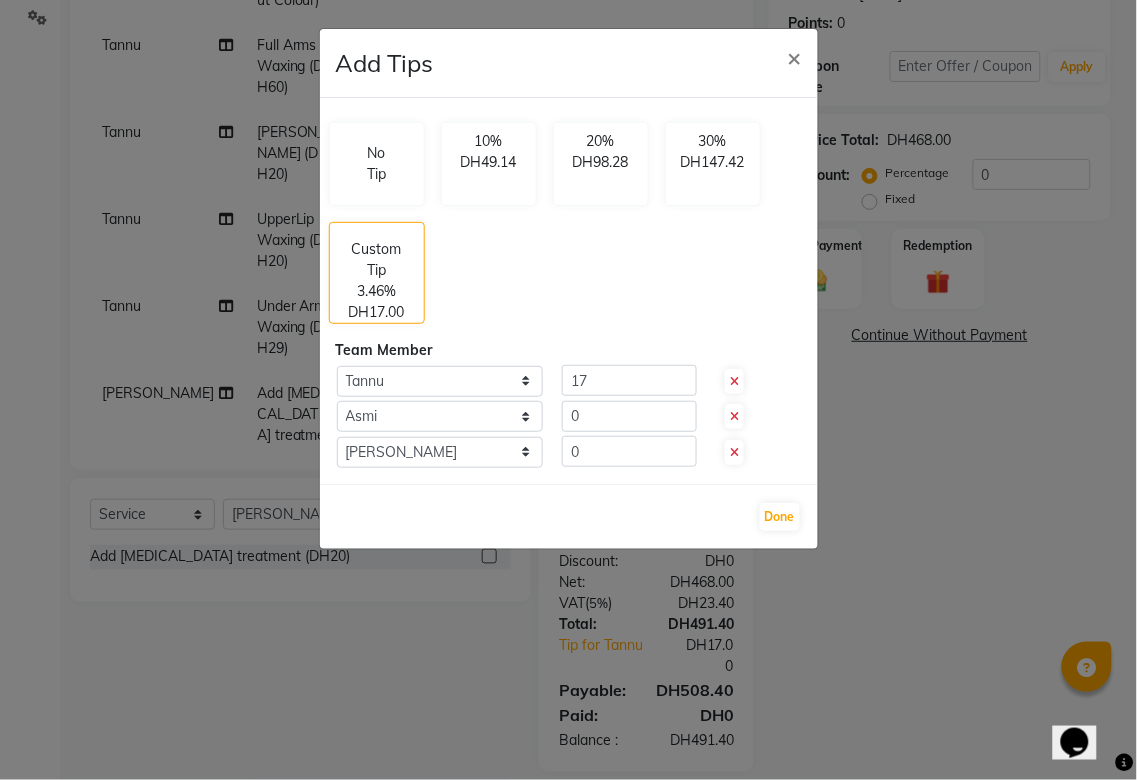 click on "Add Tips × No Tip 10% DH49.14 20% DH98.28 30% DH147.42 Custom Tip 3.46% DH17.00 Team Member Select  Tannu   Asmi   Susmita  17 Select  Tannu   Asmi   Susmita  0 Select  Tannu   Asmi   Susmita  0  Done" 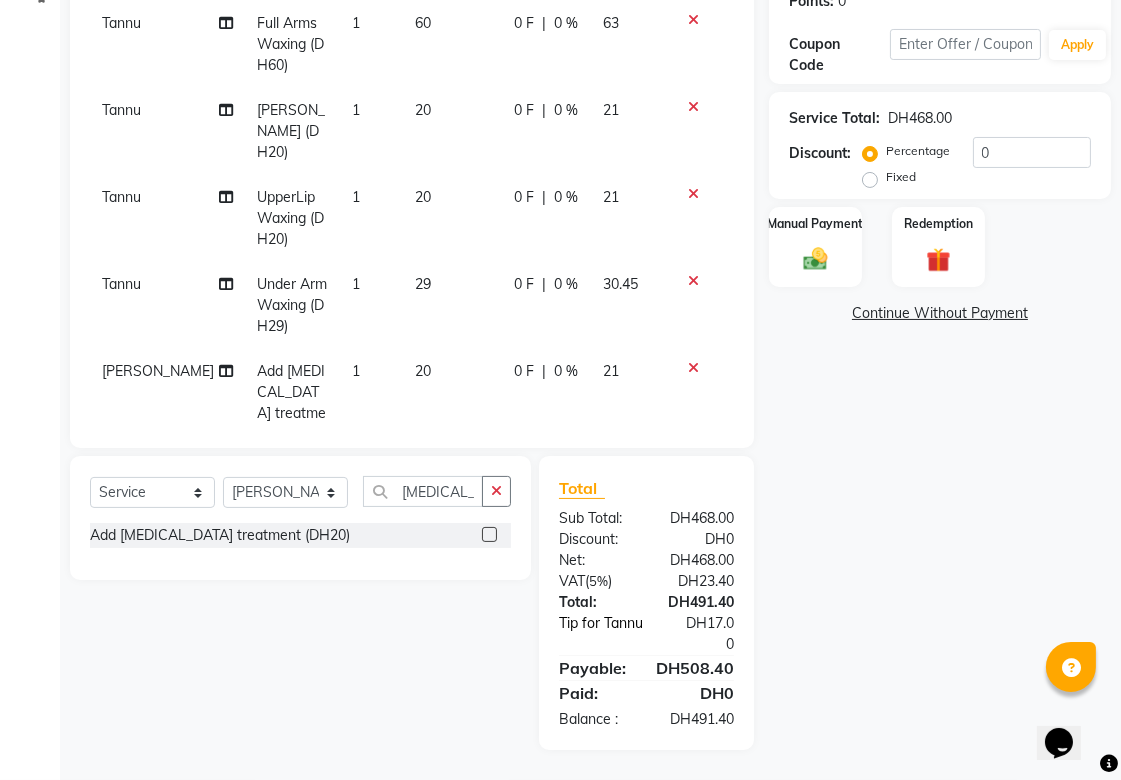 click on "Tip for Tannu" 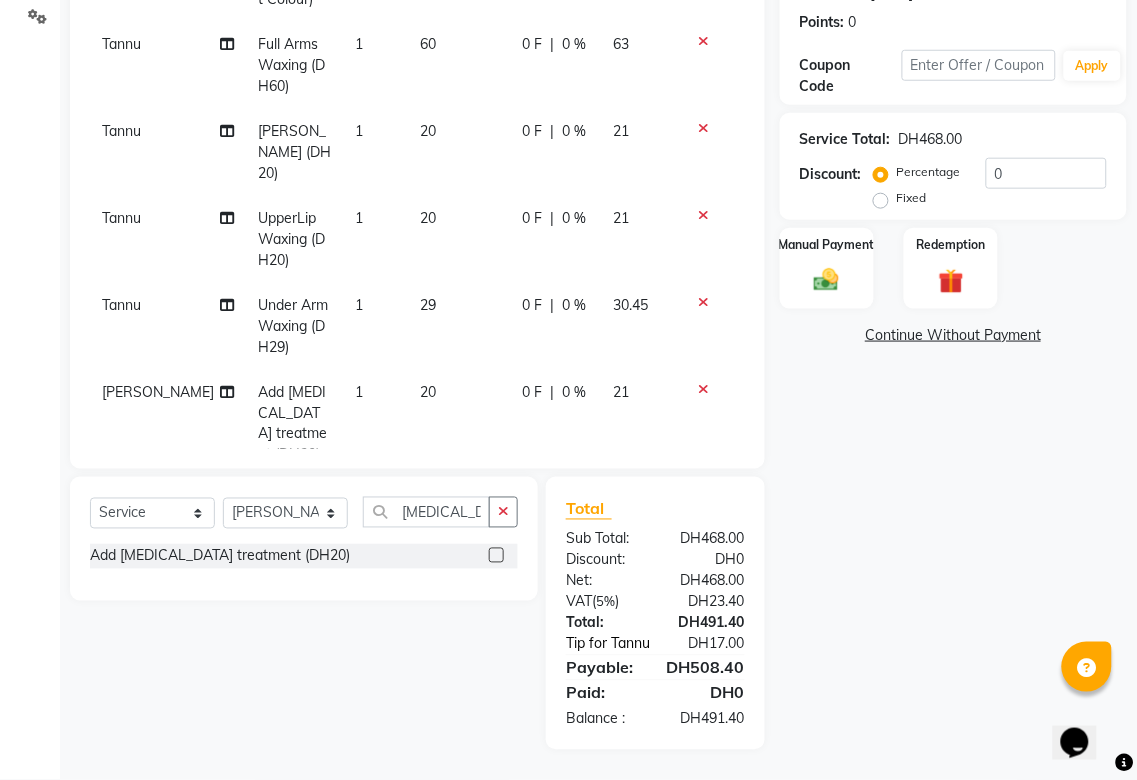 select on "35329" 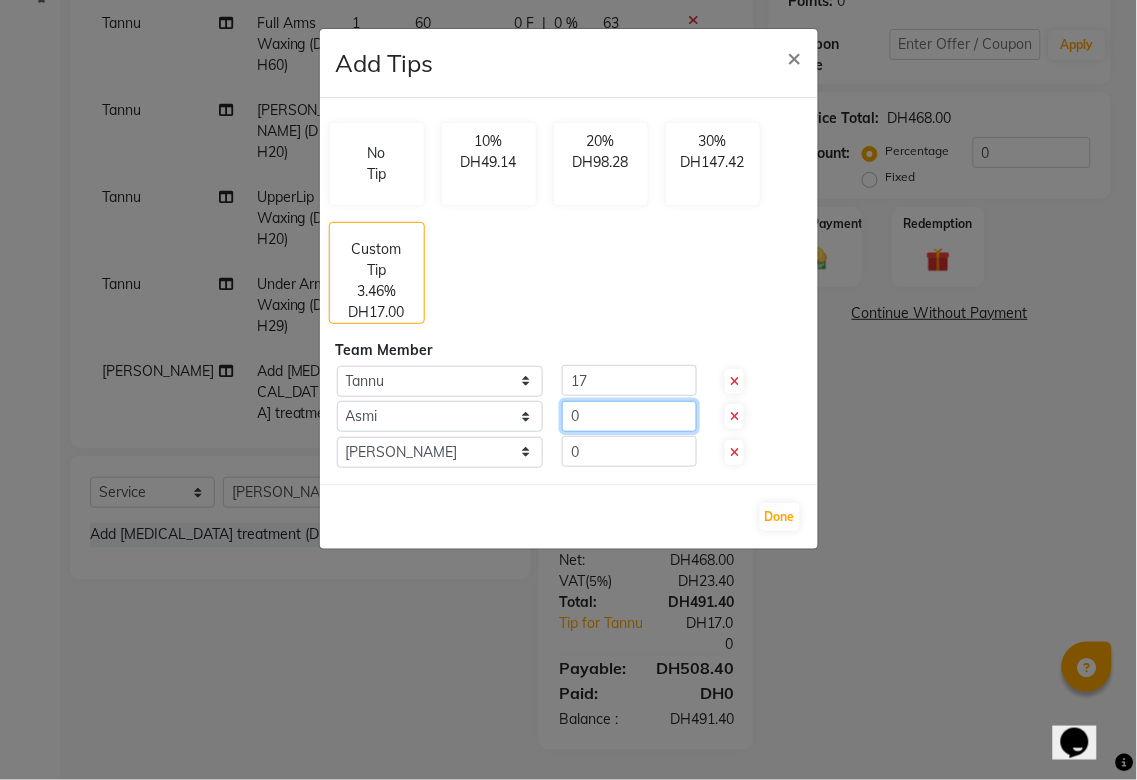 click on "0" 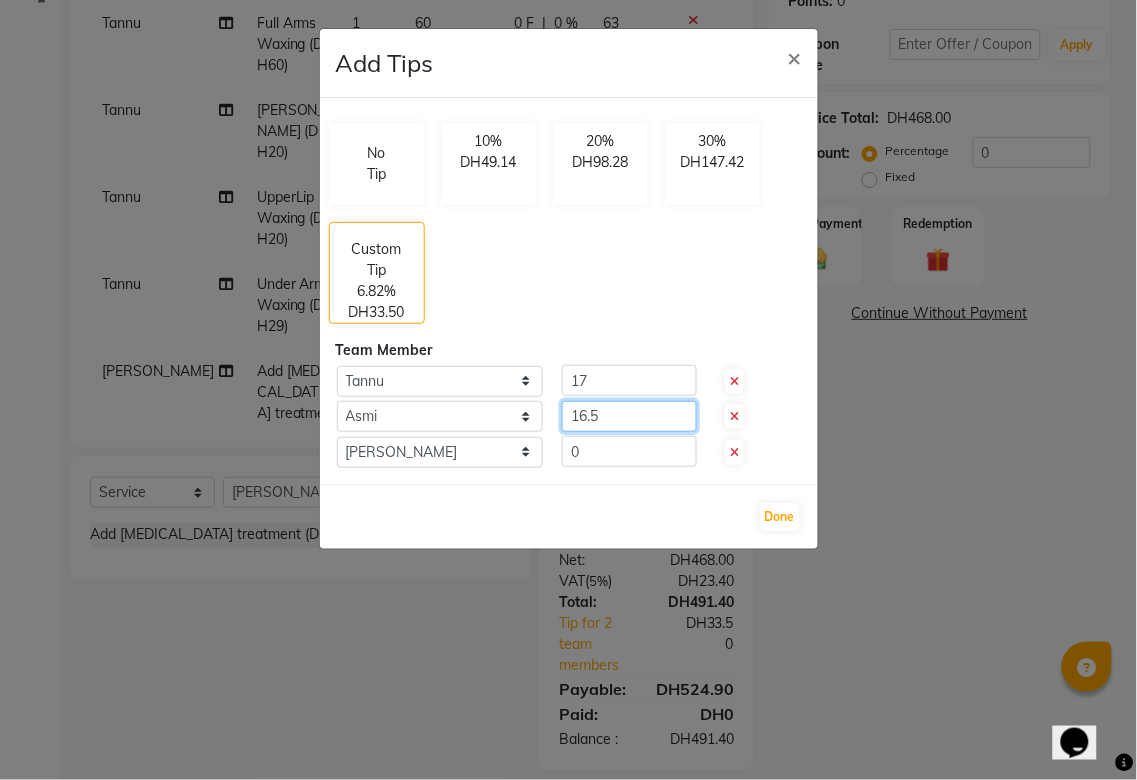 type on "16.5" 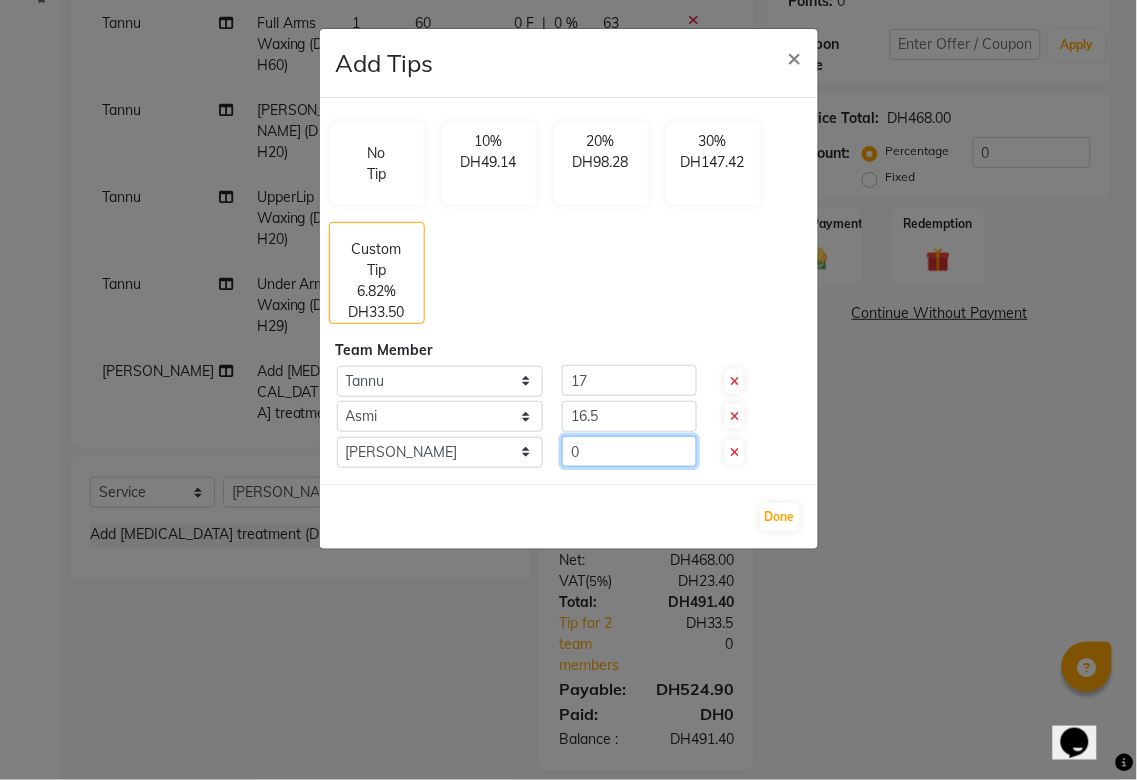 click on "0" 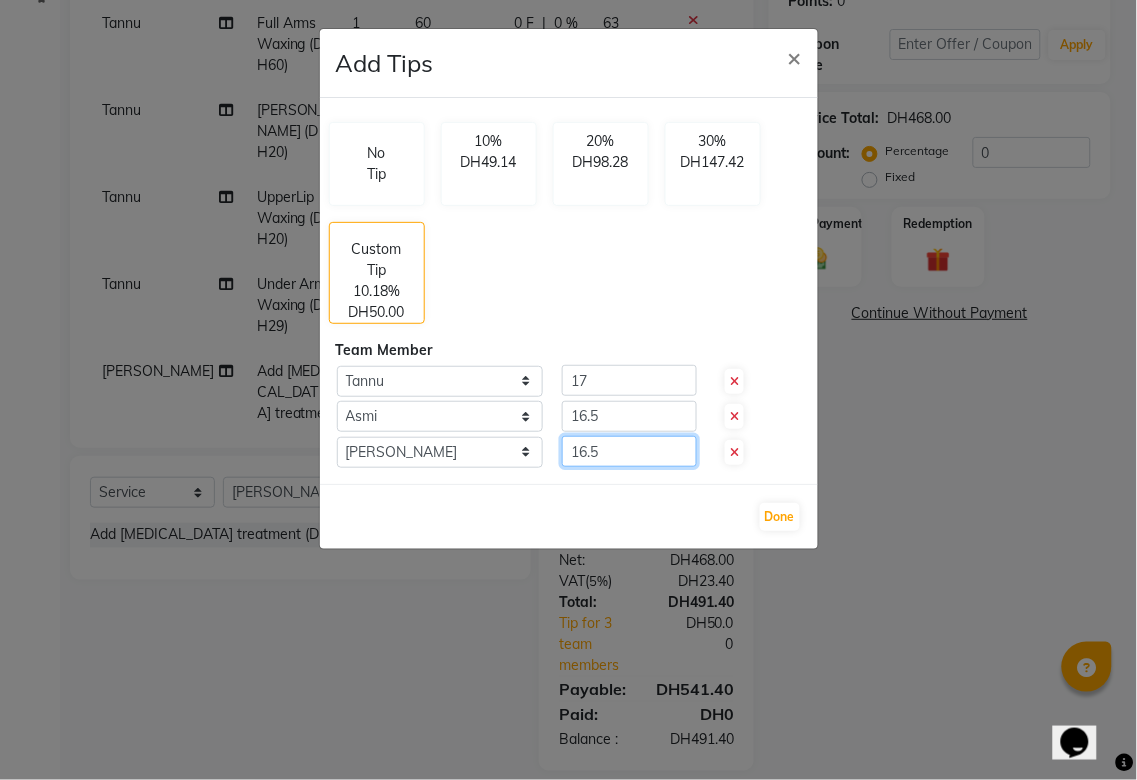 type on "16.5" 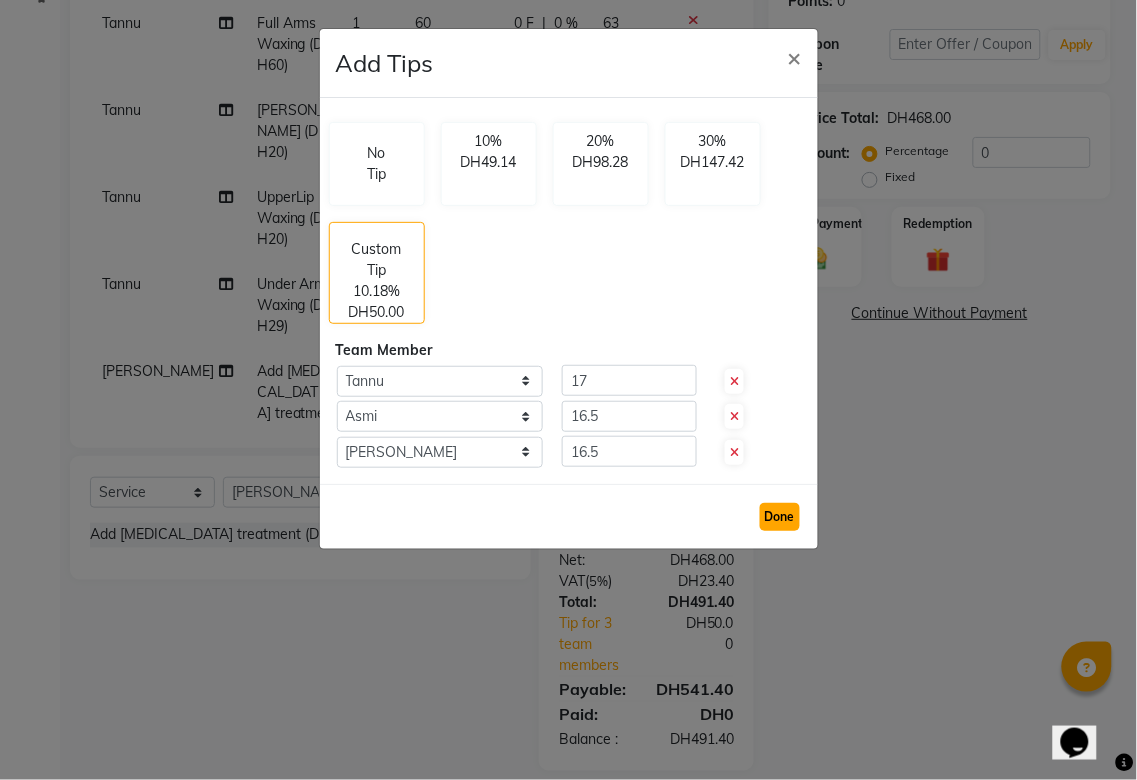 click on "Done" 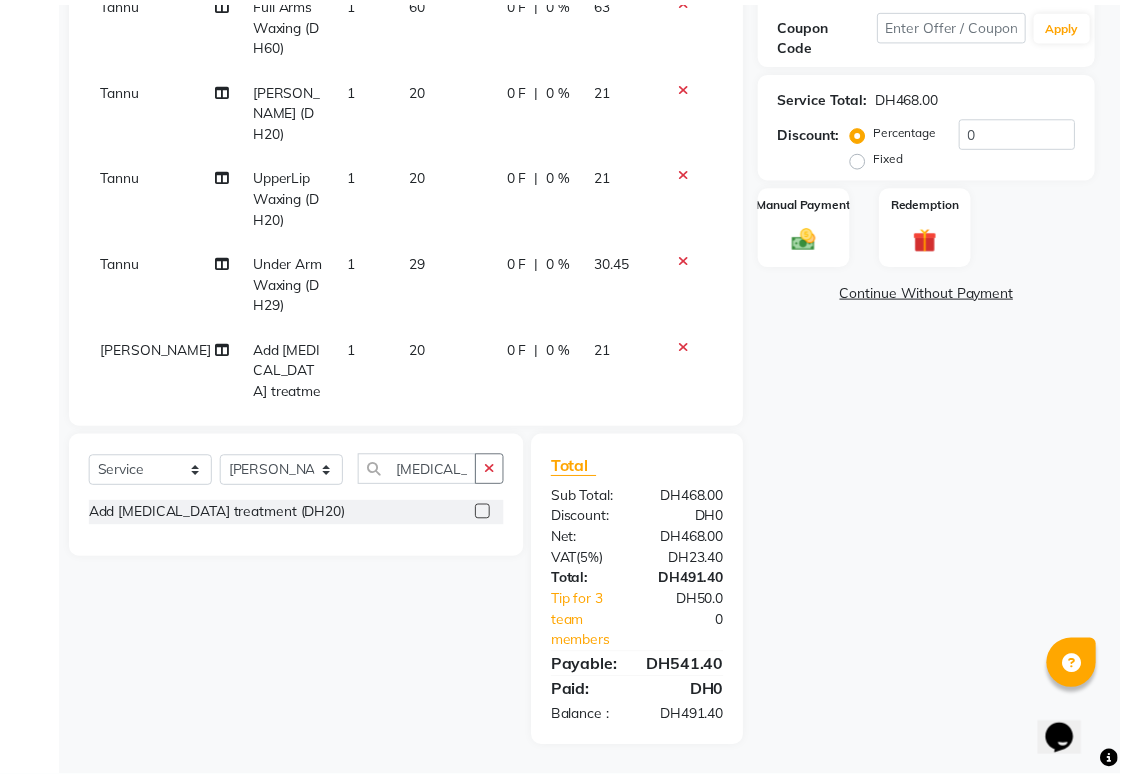 scroll, scrollTop: 320, scrollLeft: 0, axis: vertical 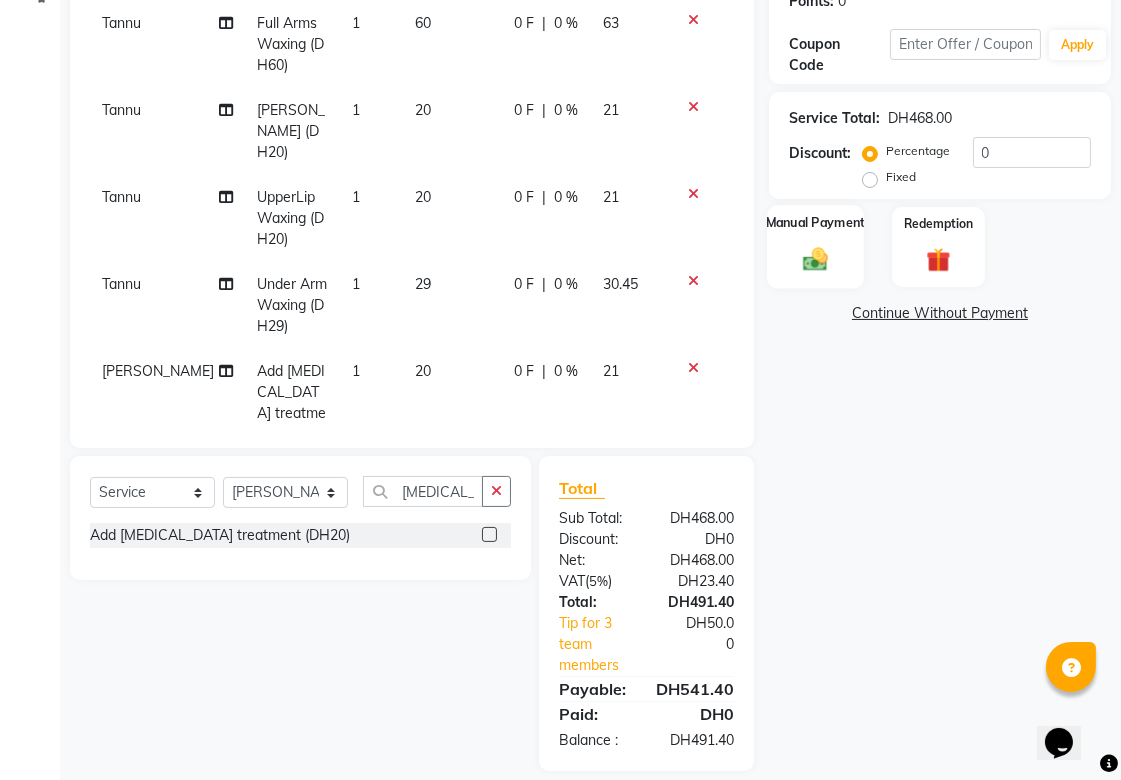 click on "Manual Payment" 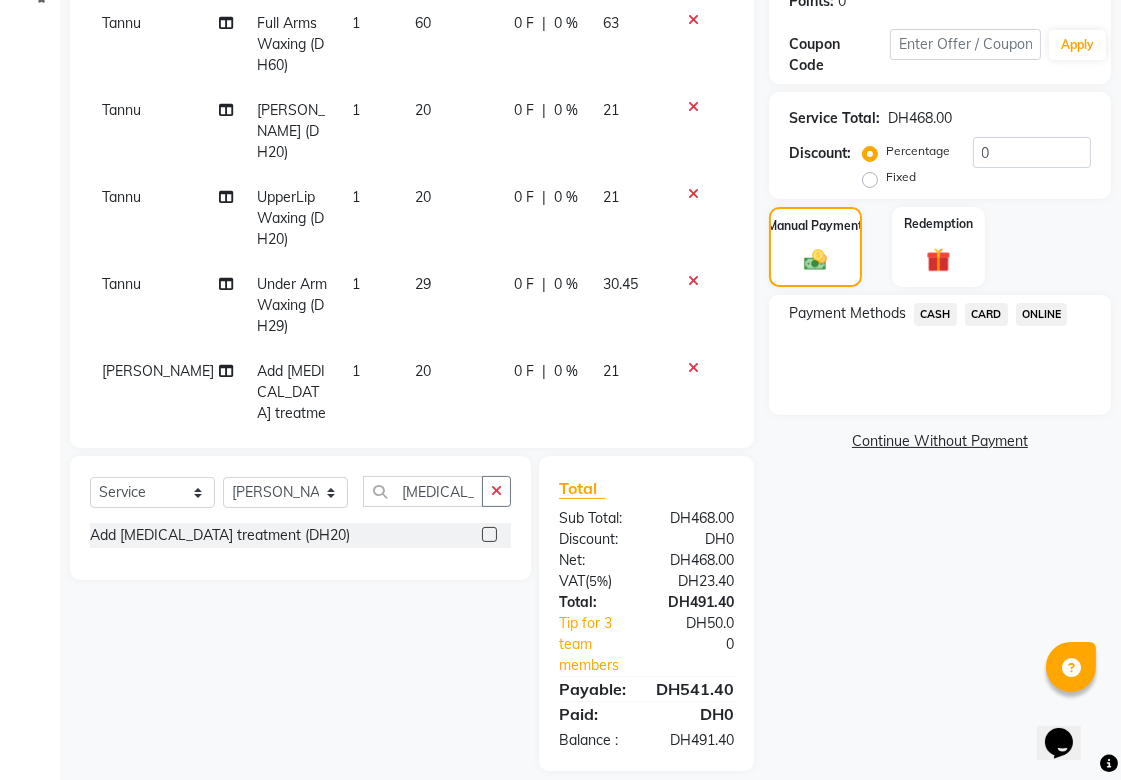 click on "CARD" 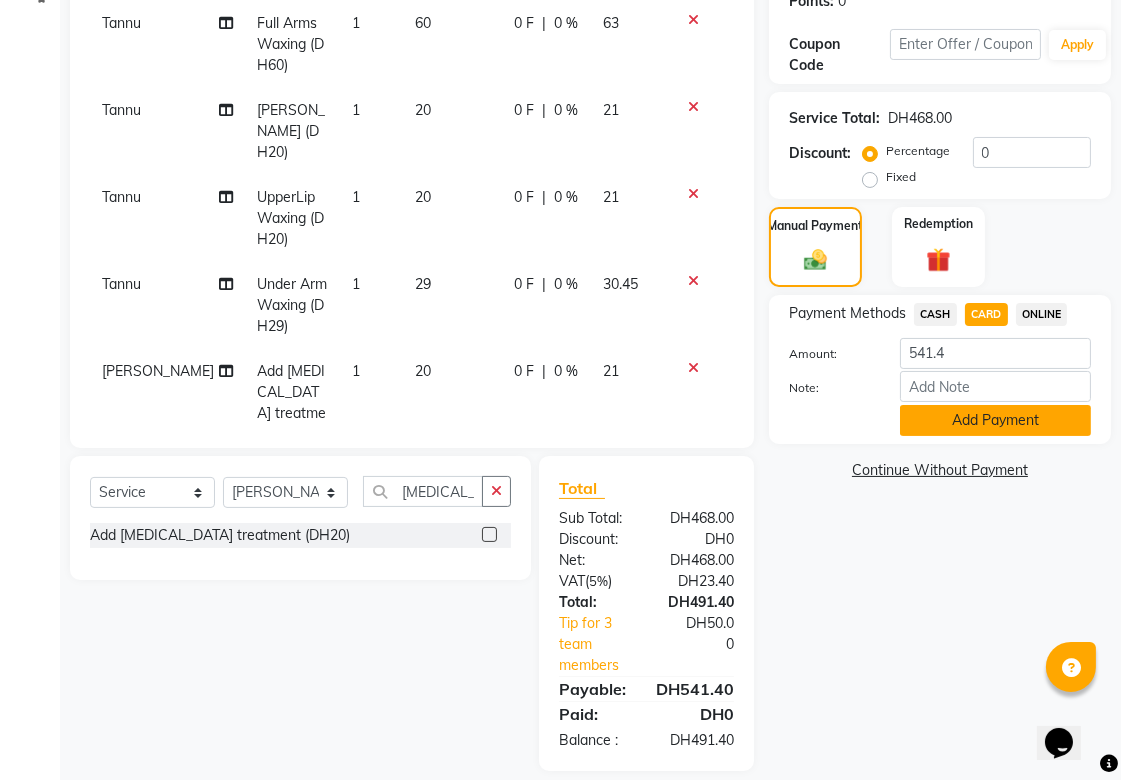 click on "Add Payment" 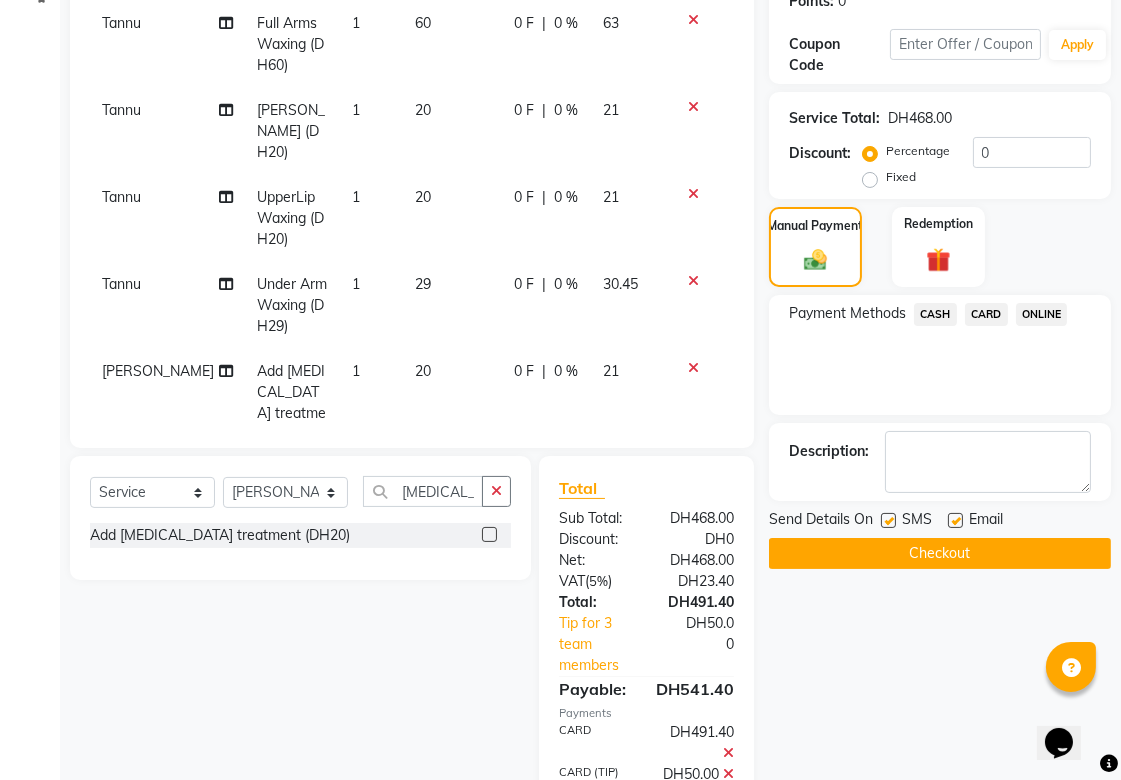 click on "CARD" 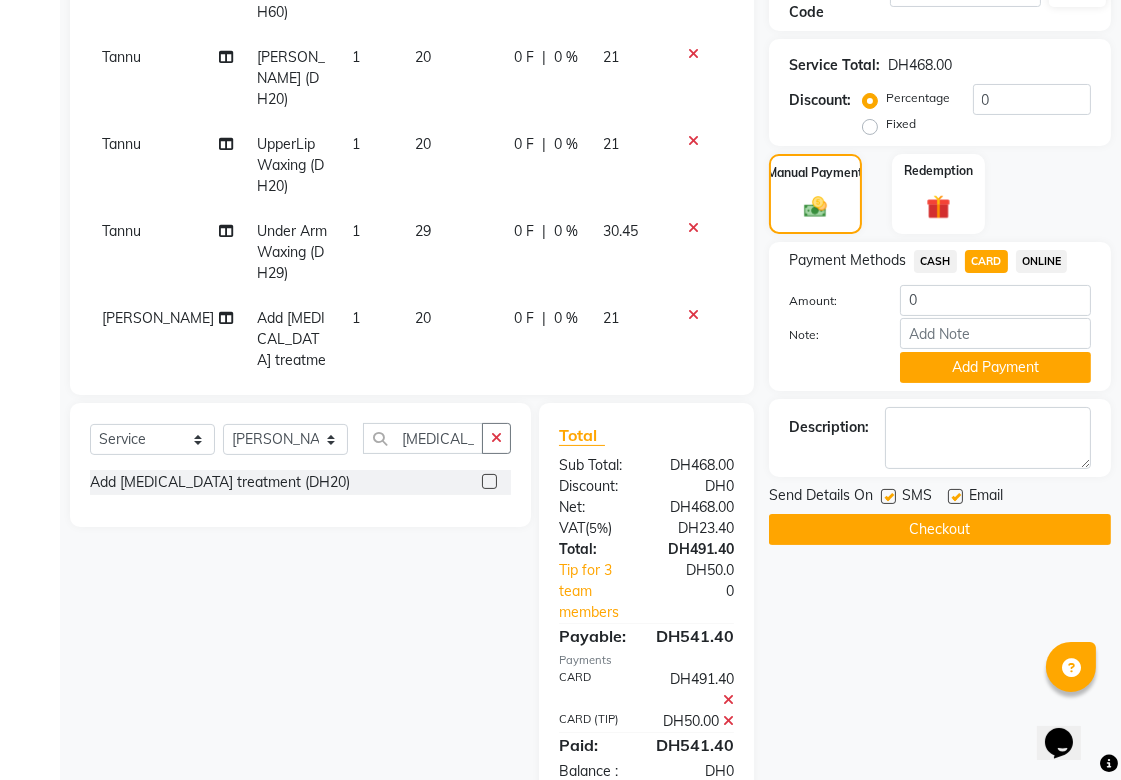 scroll, scrollTop: 446, scrollLeft: 0, axis: vertical 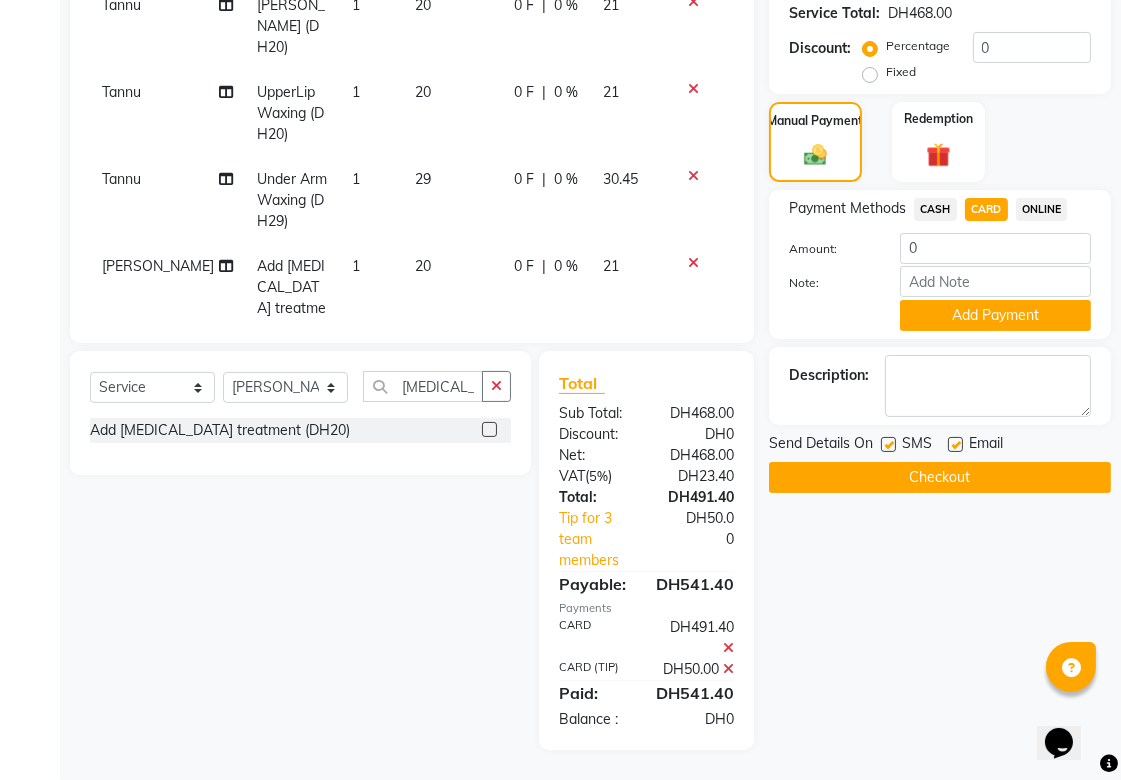 click on "Checkout" 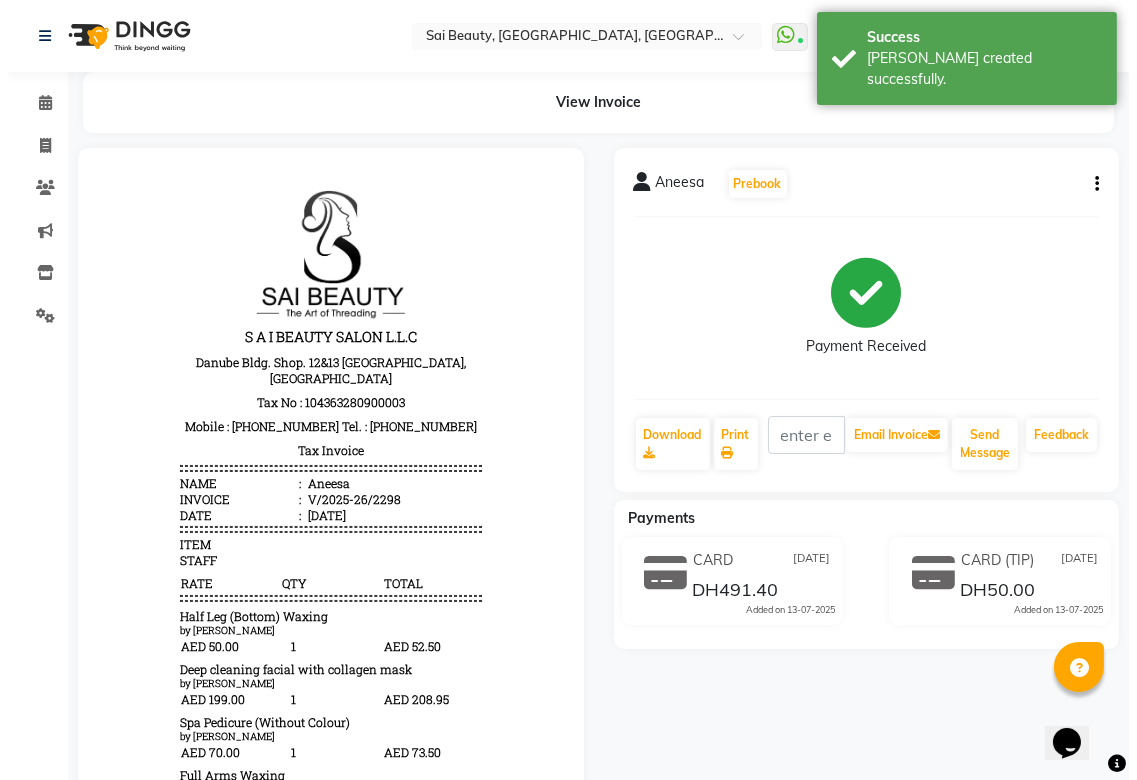 scroll, scrollTop: 0, scrollLeft: 0, axis: both 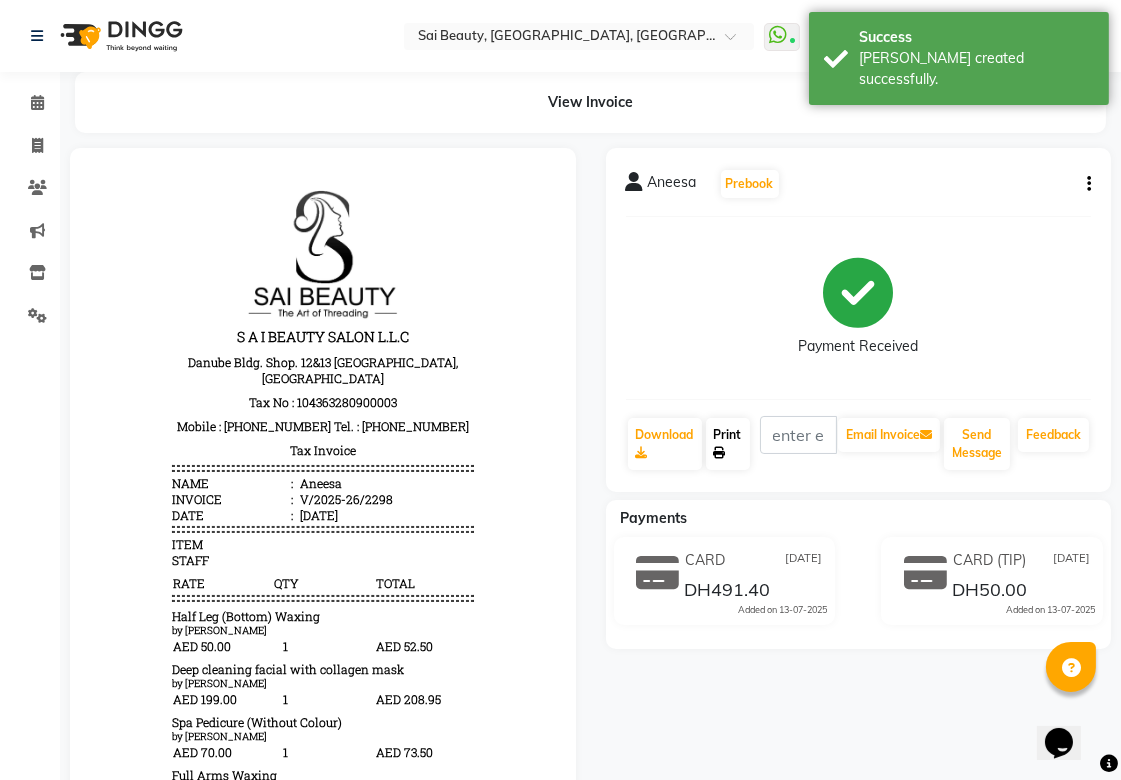 click on "Print" 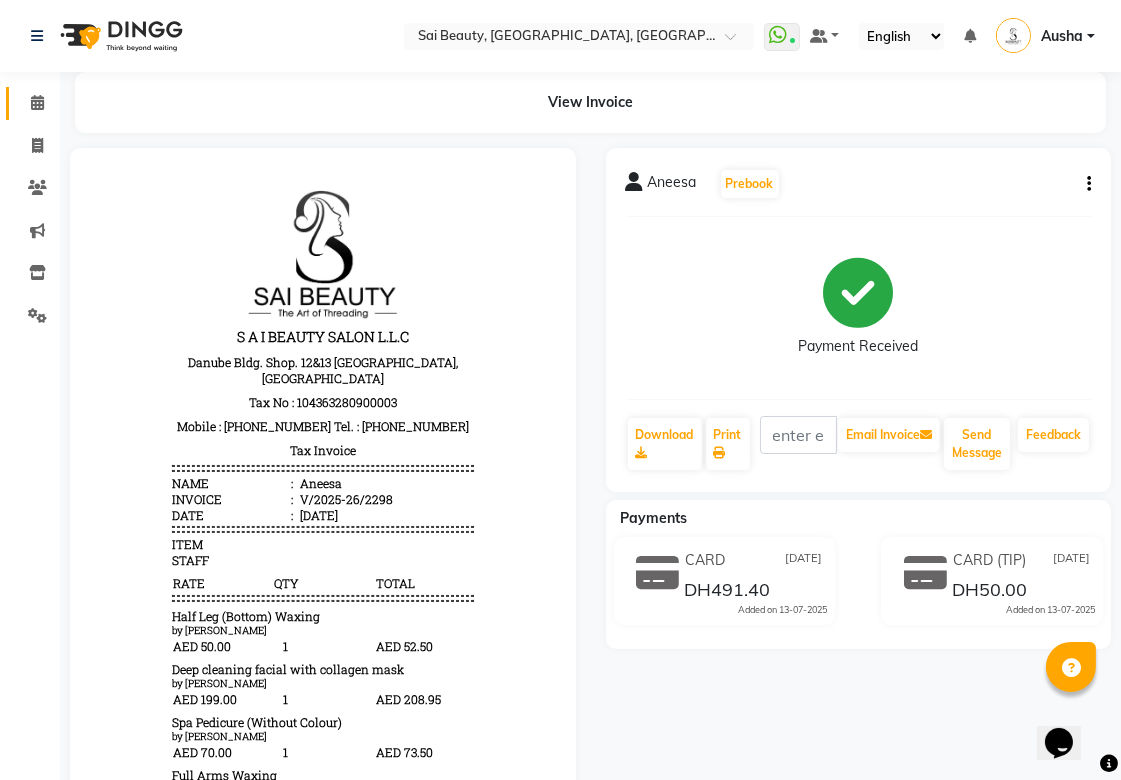 click 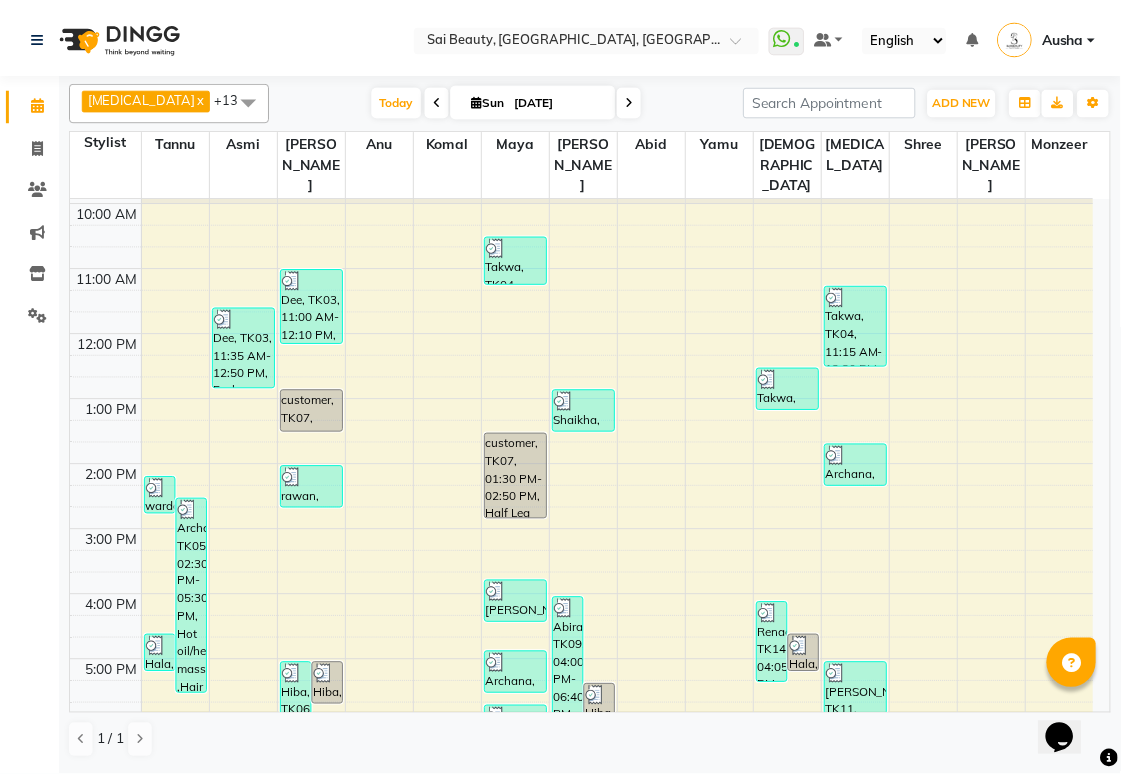 scroll, scrollTop: 37, scrollLeft: 0, axis: vertical 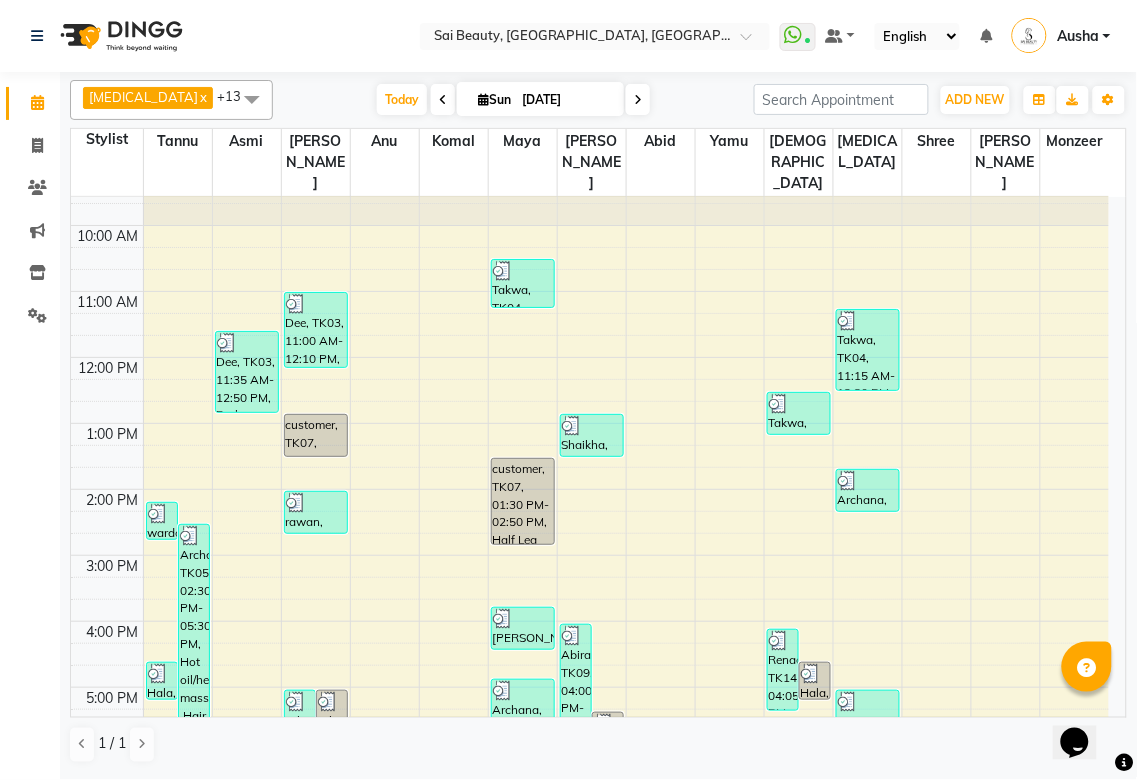 click at bounding box center (227, 343) 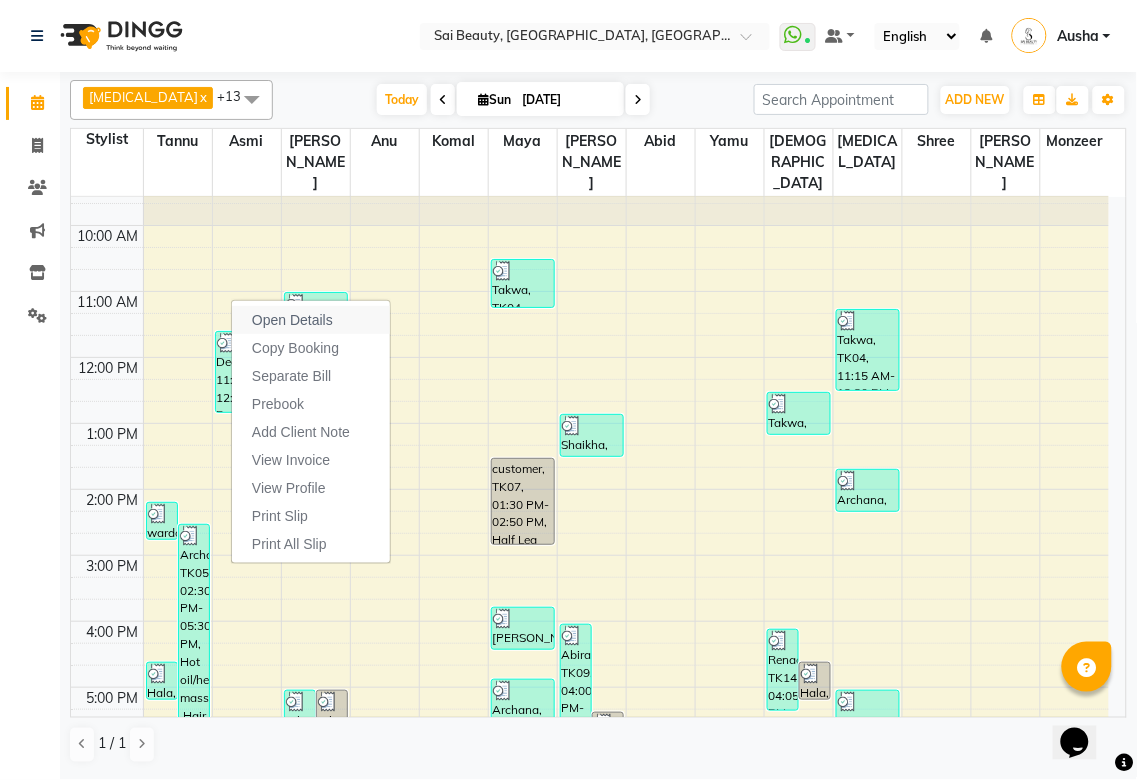 click on "Open Details" at bounding box center (292, 320) 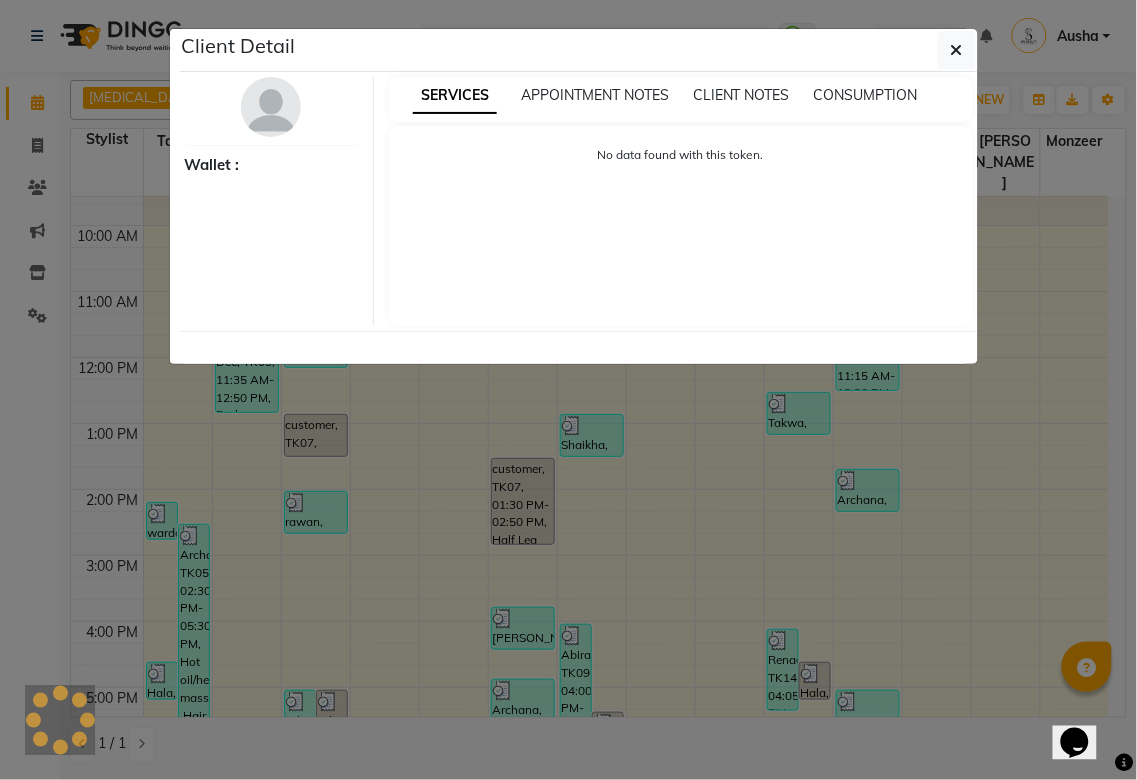 select on "3" 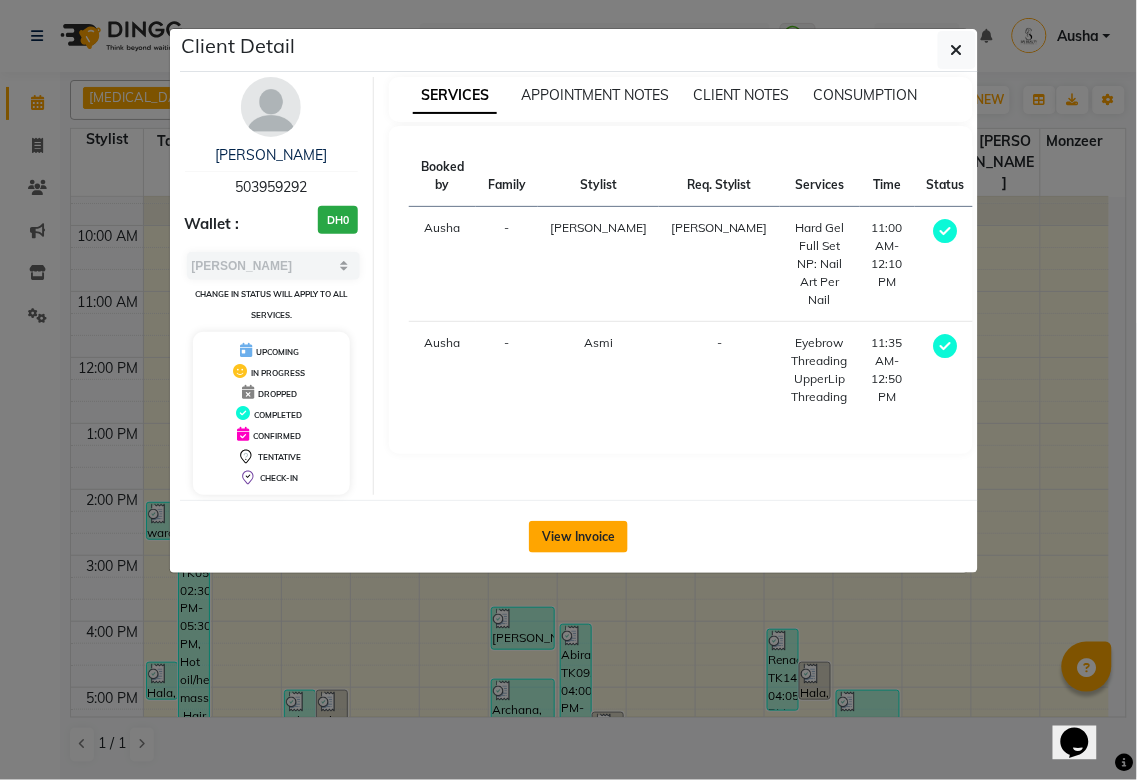 click on "View Invoice" 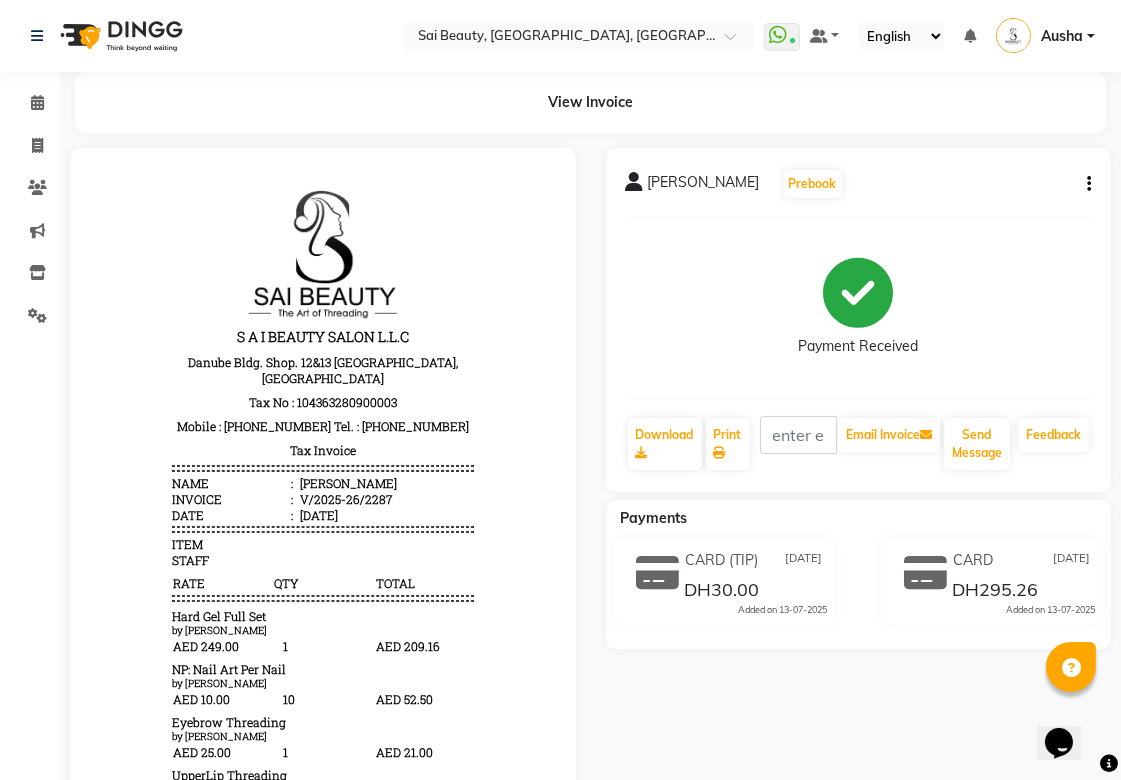scroll, scrollTop: 16, scrollLeft: 0, axis: vertical 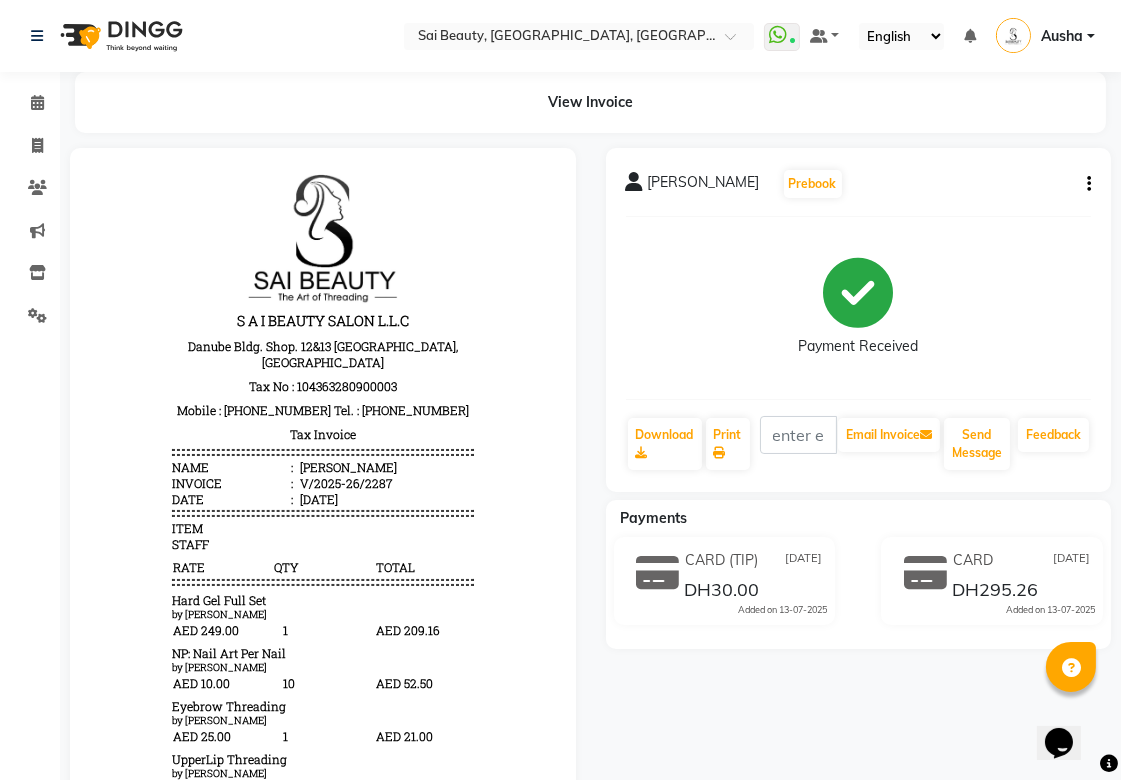 click 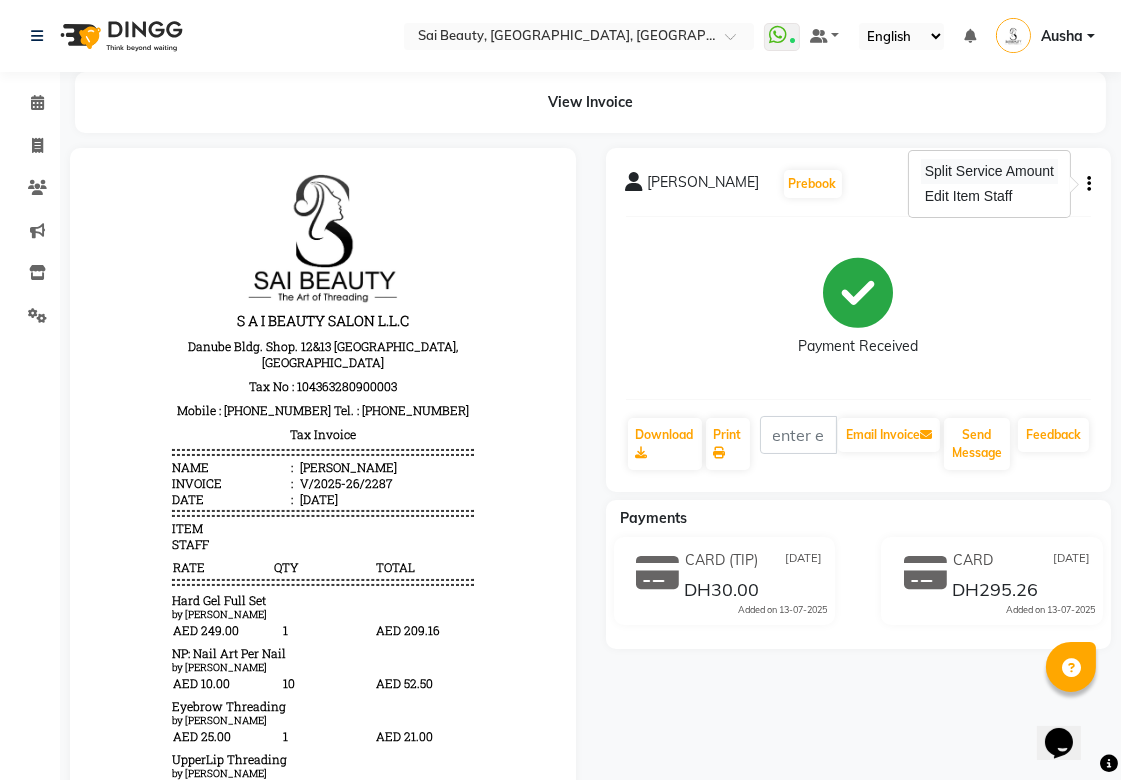 click on "Split Service Amount" at bounding box center (989, 171) 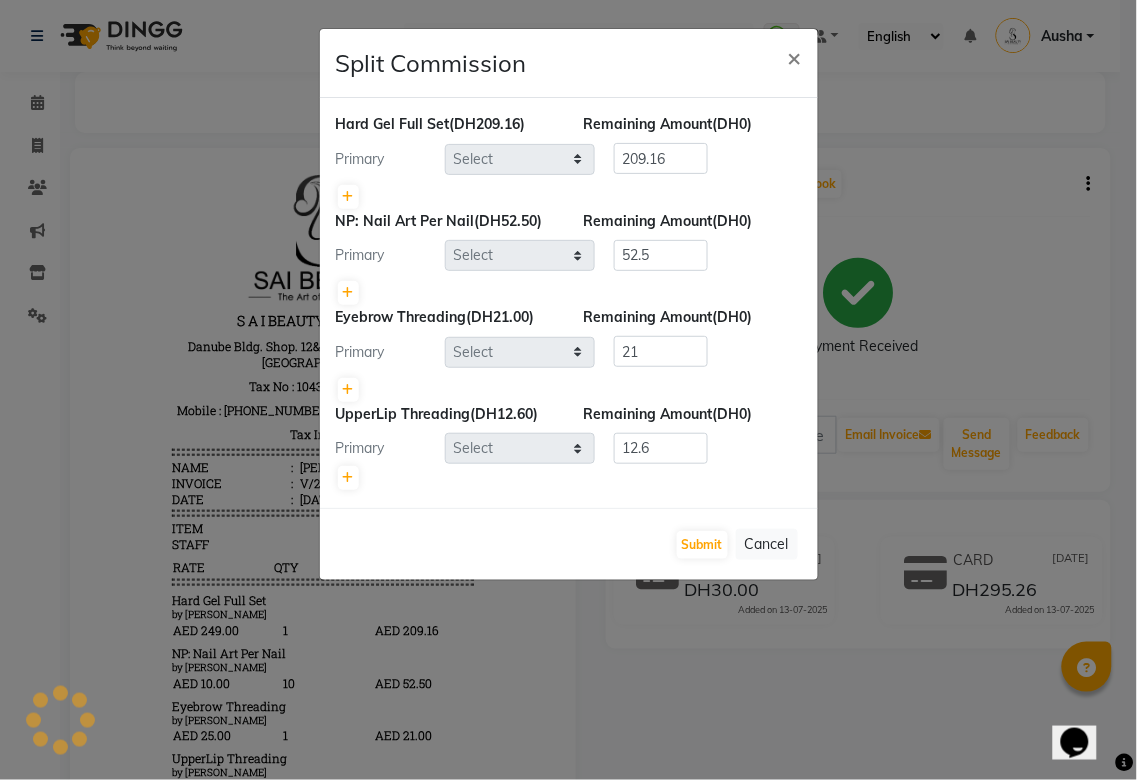 select on "43674" 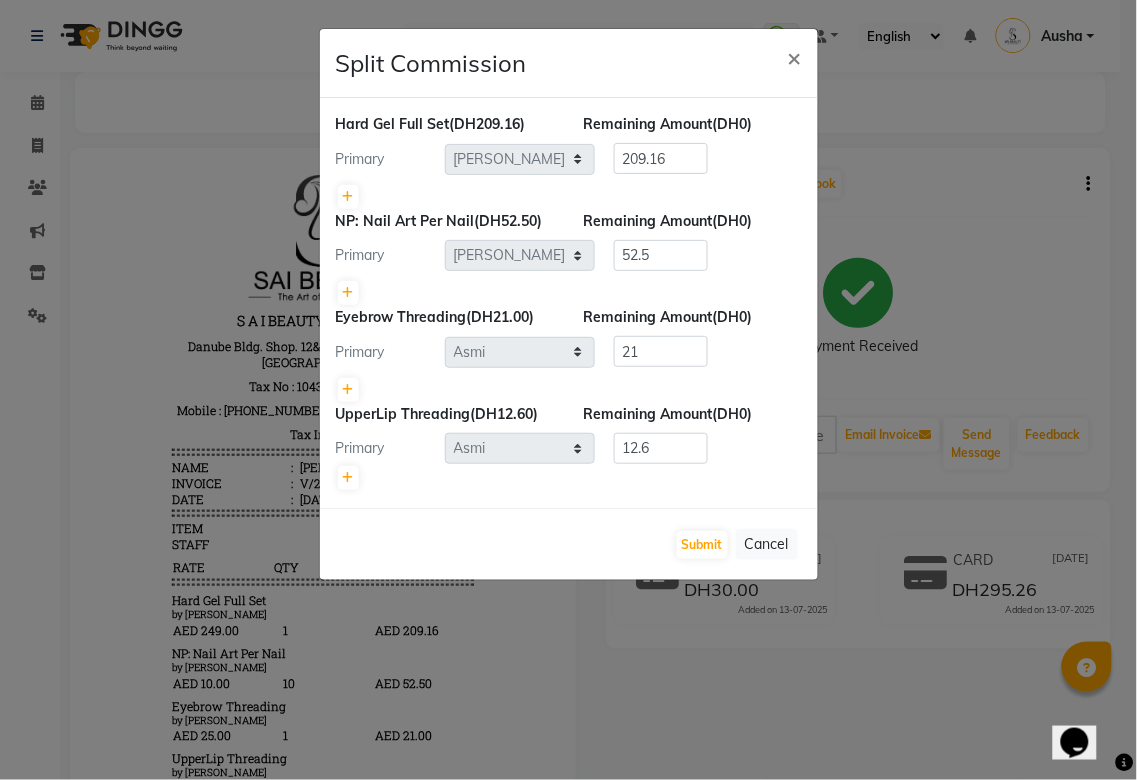 click on "Split Commission × Hard Gel Full Set  (DH209.16) Remaining Amount  (DH0) Primary Select  Abid   Alora   Anu   Asmi   Ausha   Diksha   Gita   Komal   maya   Monzeer   shree   sonu   Srijana   Surakcha   Susmita   Tannu   Yamu  209.16 NP: Nail Art Per Nail  (DH52.50) Remaining Amount  (DH0) Primary Select  Abid   Alora   Anu   Asmi   Ausha   Diksha   Gita   Komal   maya   Monzeer   shree   sonu   Srijana   Surakcha   Susmita   Tannu   Yamu  52.5 Eyebrow Threading  (DH21.00) Remaining Amount  (DH0) Primary Select  Abid   Alora   Anu   Asmi   Ausha   Diksha   Gita   Komal   maya   Monzeer   shree   sonu   Srijana   Surakcha   Susmita   Tannu   Yamu  21 UpperLip Threading  (DH12.60) Remaining Amount  (DH0) Primary Select  Abid   Alora   Anu   Asmi   Ausha   Diksha   Gita   Komal   maya   Monzeer   shree   sonu   Srijana   Surakcha   Susmita   Tannu   Yamu  12.6  Submit   Cancel" 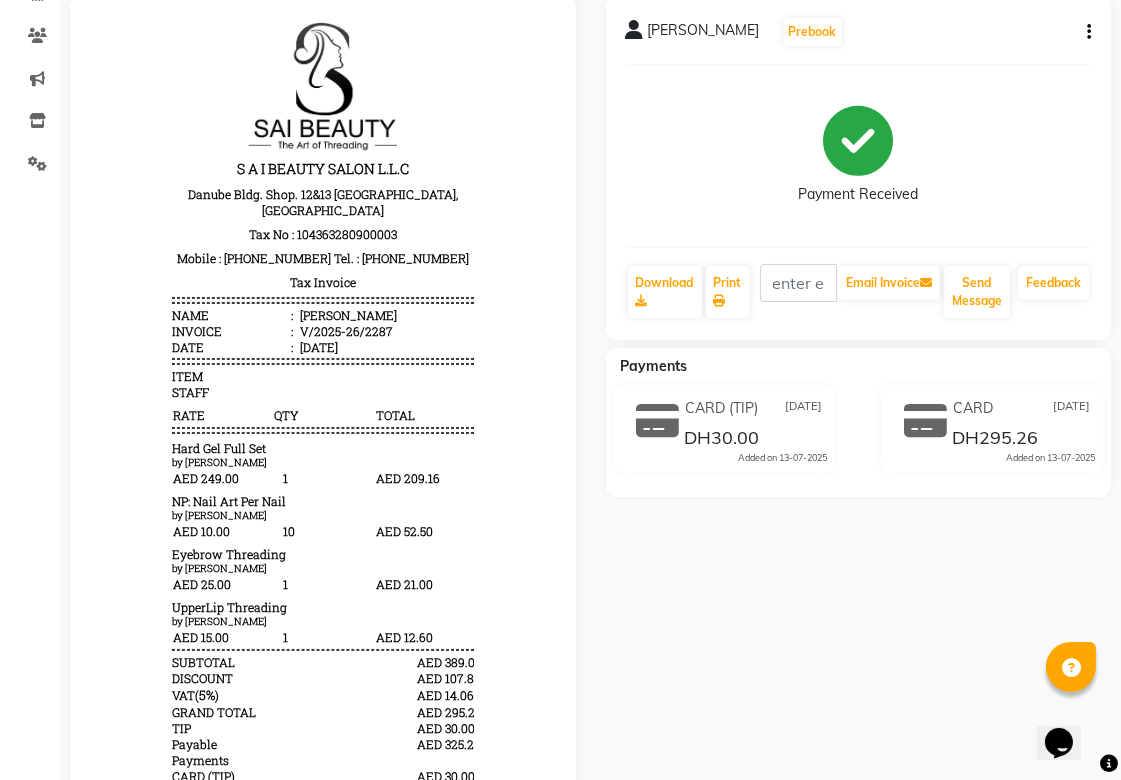 scroll, scrollTop: 0, scrollLeft: 0, axis: both 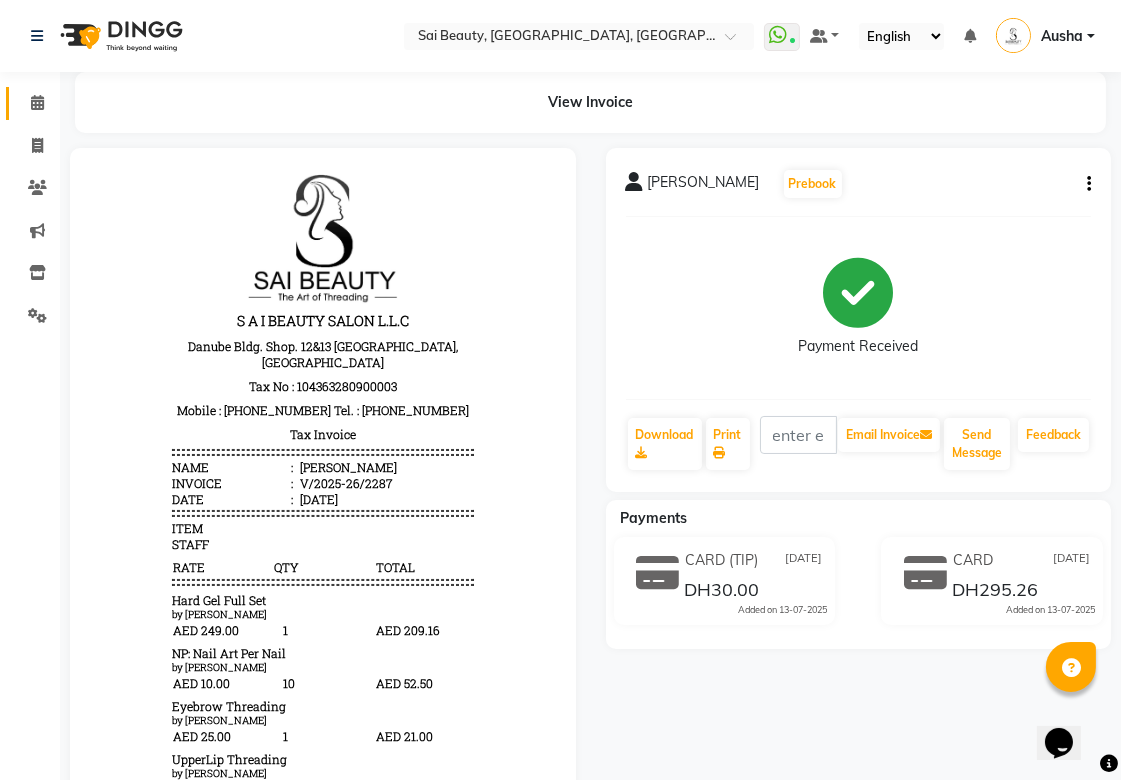 click 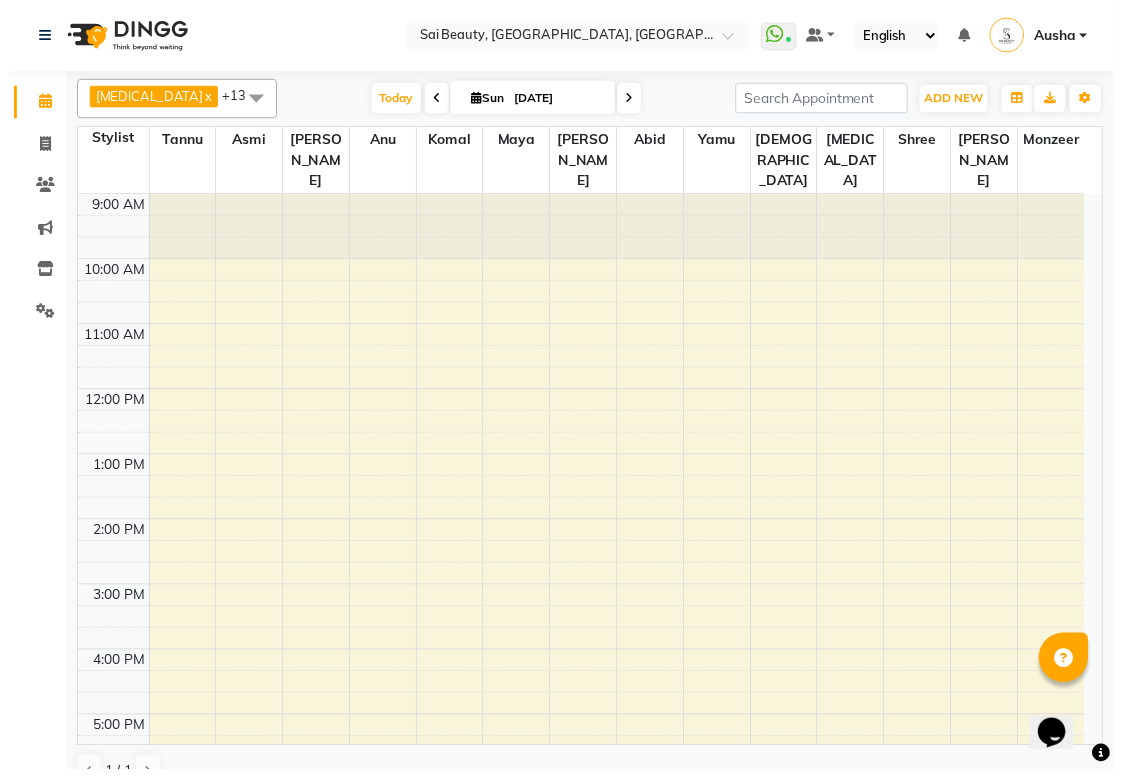 scroll, scrollTop: 0, scrollLeft: 0, axis: both 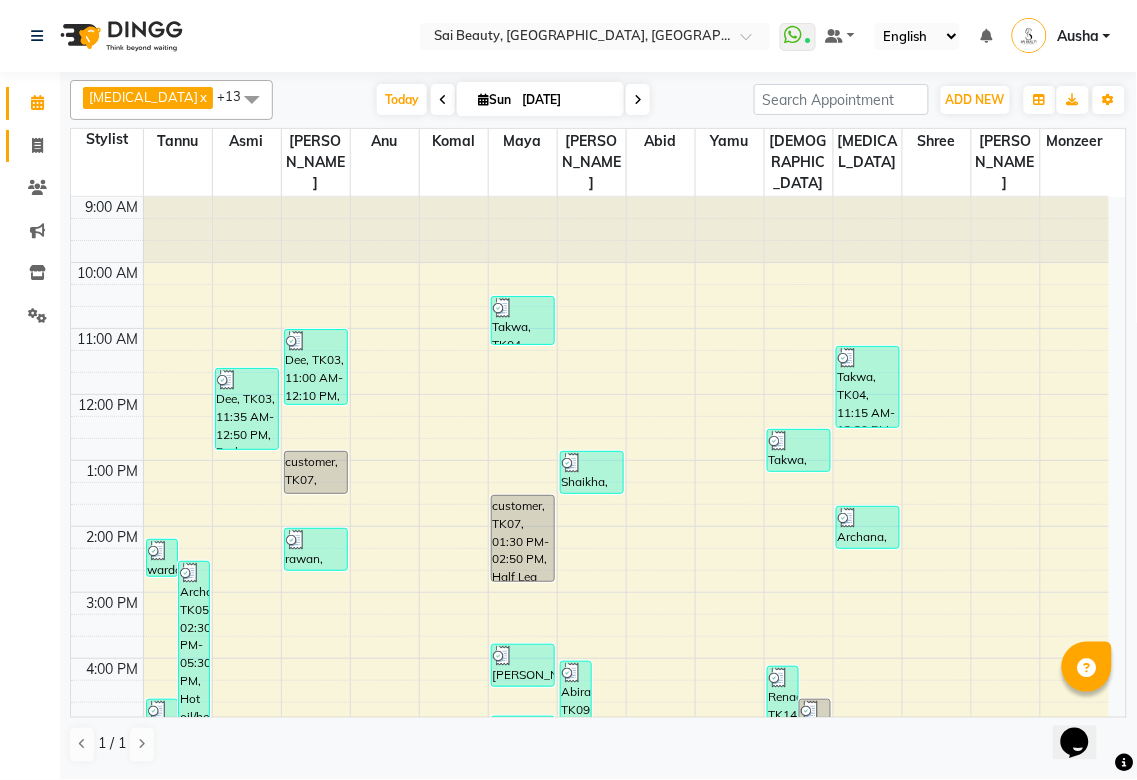 click 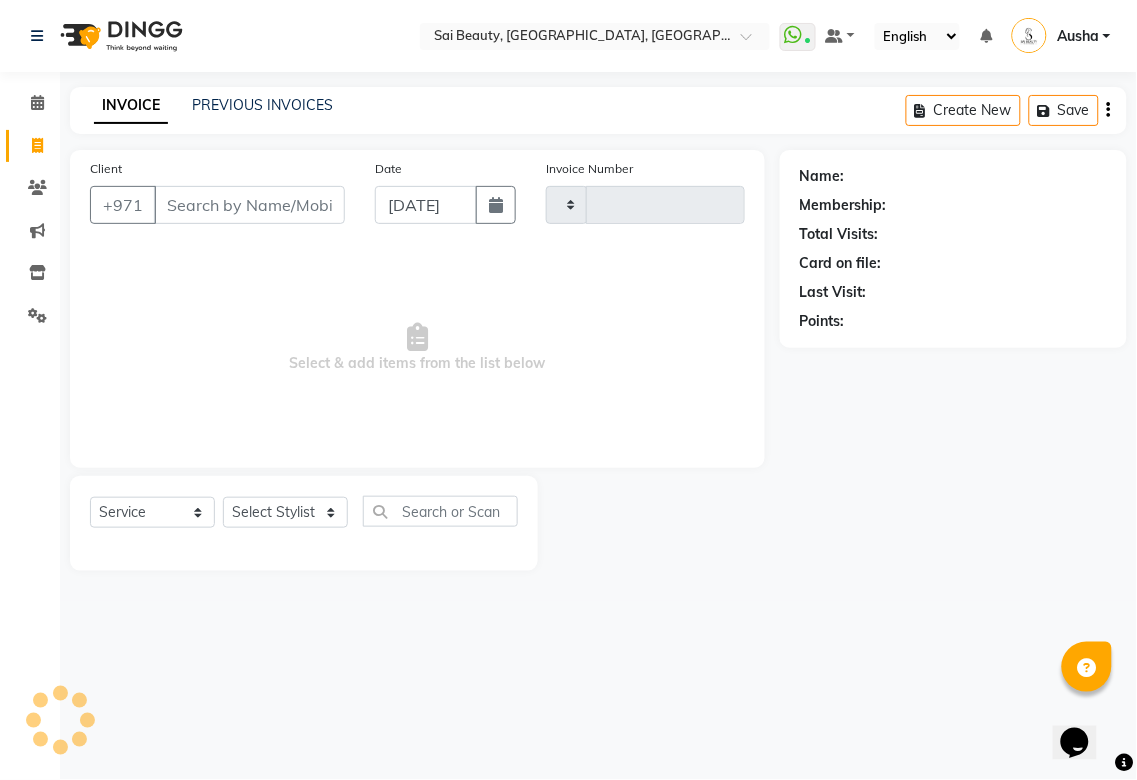 type on "2299" 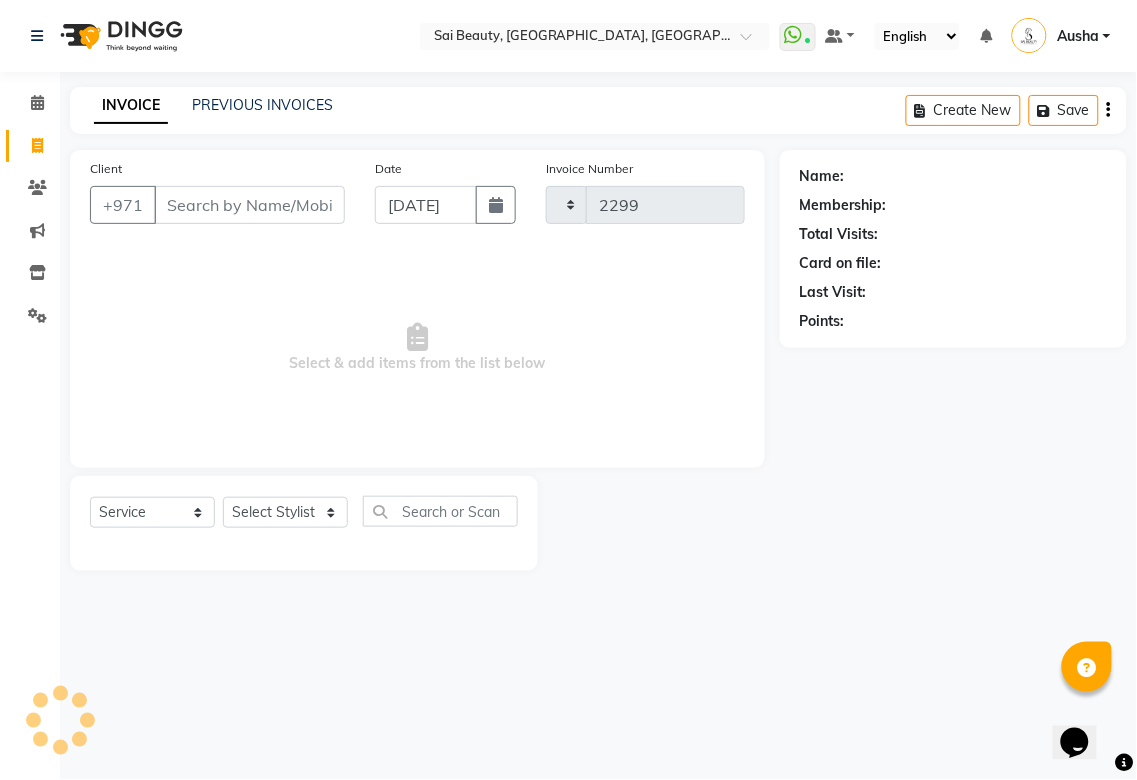 select on "5352" 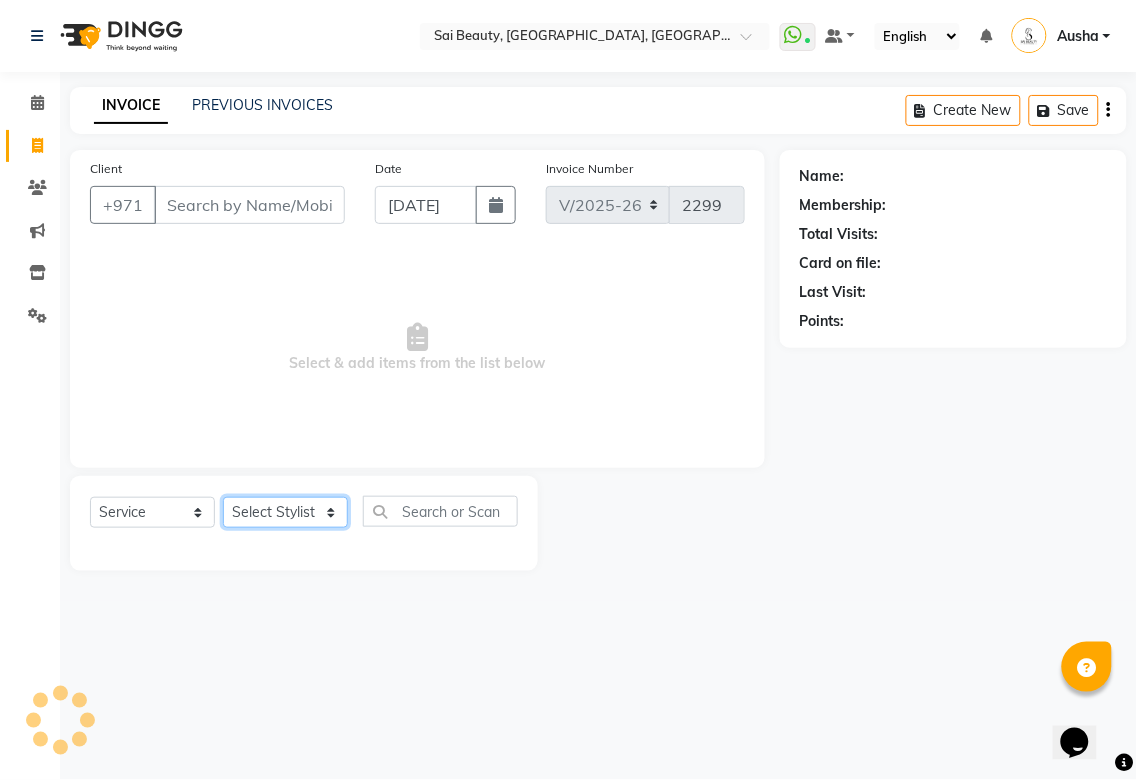 click on "Select Stylist" 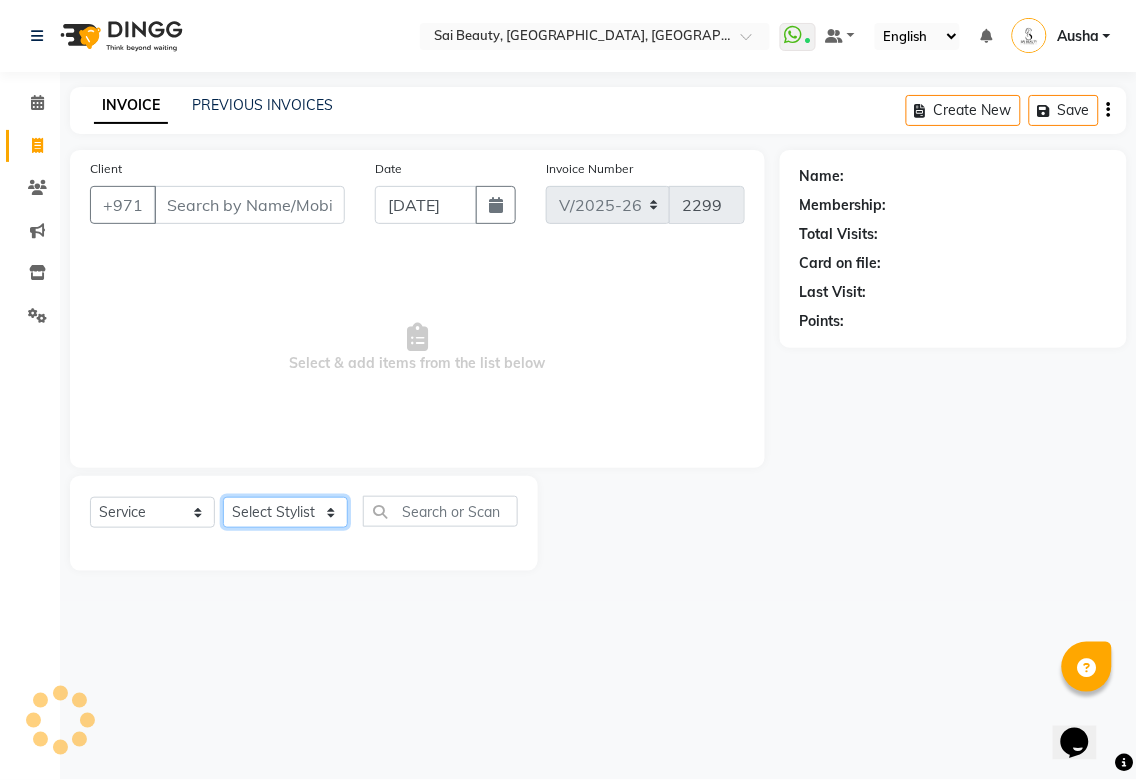 click on "Select Stylist [PERSON_NAME][MEDICAL_DATA] [PERSON_NAME] Asmi Ausha [PERSON_NAME] Gita [PERSON_NAME] Monzeer shree [PERSON_NAME] [PERSON_NAME] Surakcha [PERSON_NAME] Yamu" 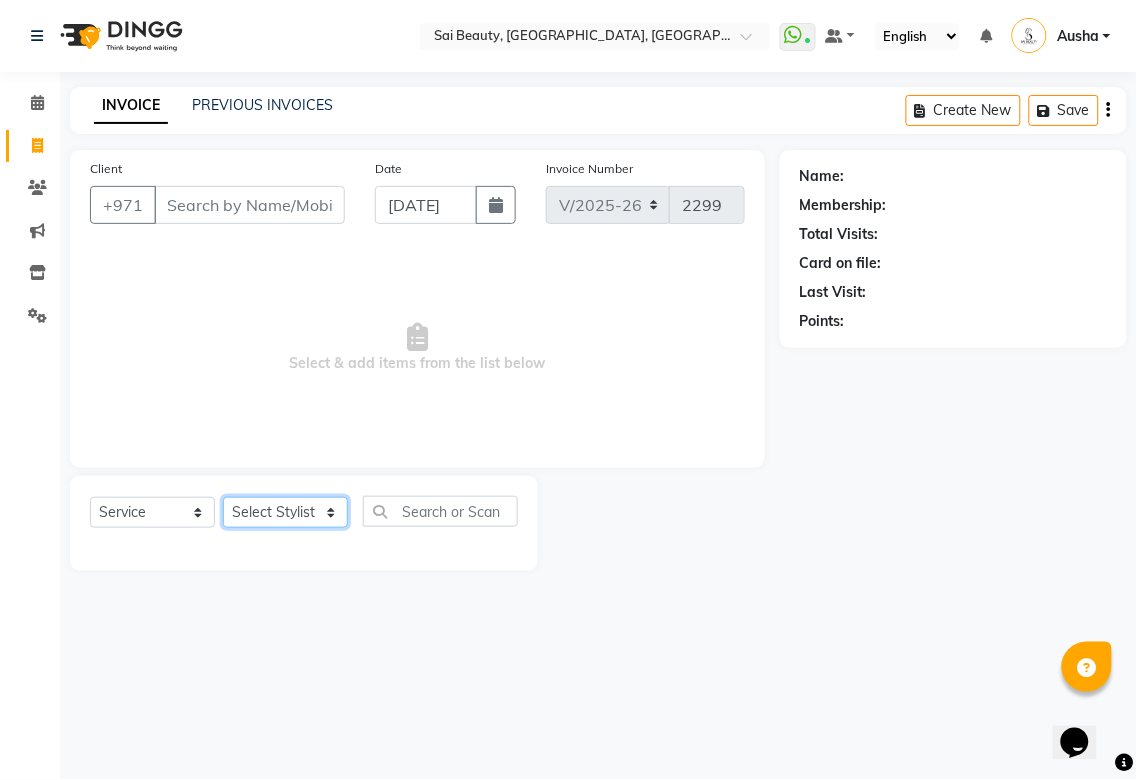 click on "Select Stylist [PERSON_NAME][MEDICAL_DATA] [PERSON_NAME] Asmi Ausha [PERSON_NAME] Gita [PERSON_NAME] Monzeer shree [PERSON_NAME] [PERSON_NAME] Surakcha [PERSON_NAME] Yamu" 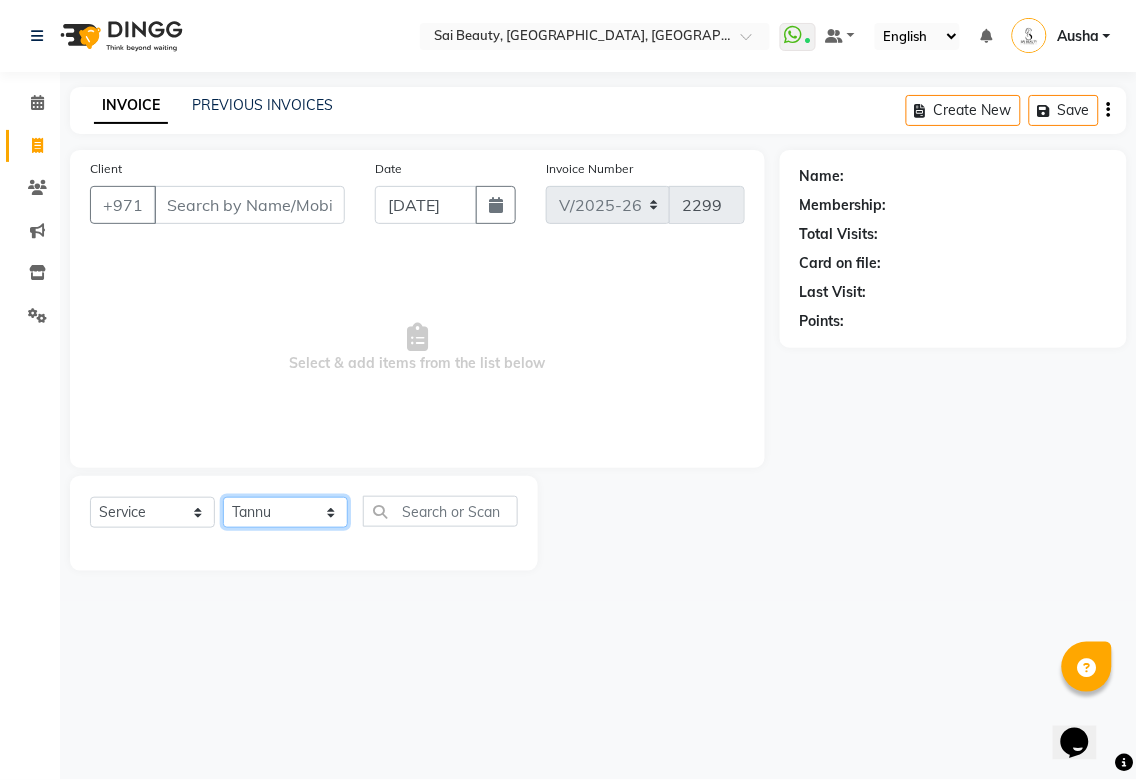 click on "Select Stylist [PERSON_NAME][MEDICAL_DATA] [PERSON_NAME] Asmi Ausha [PERSON_NAME] Gita [PERSON_NAME] Monzeer shree [PERSON_NAME] [PERSON_NAME] Surakcha [PERSON_NAME] Yamu" 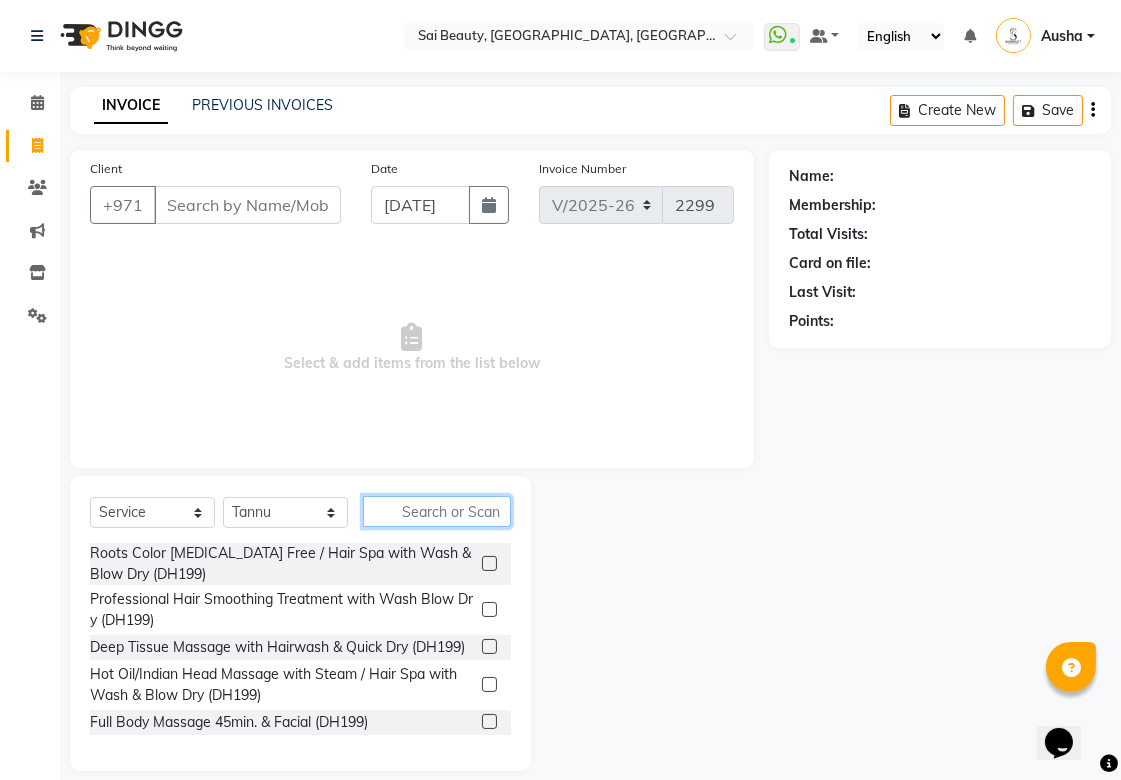 click 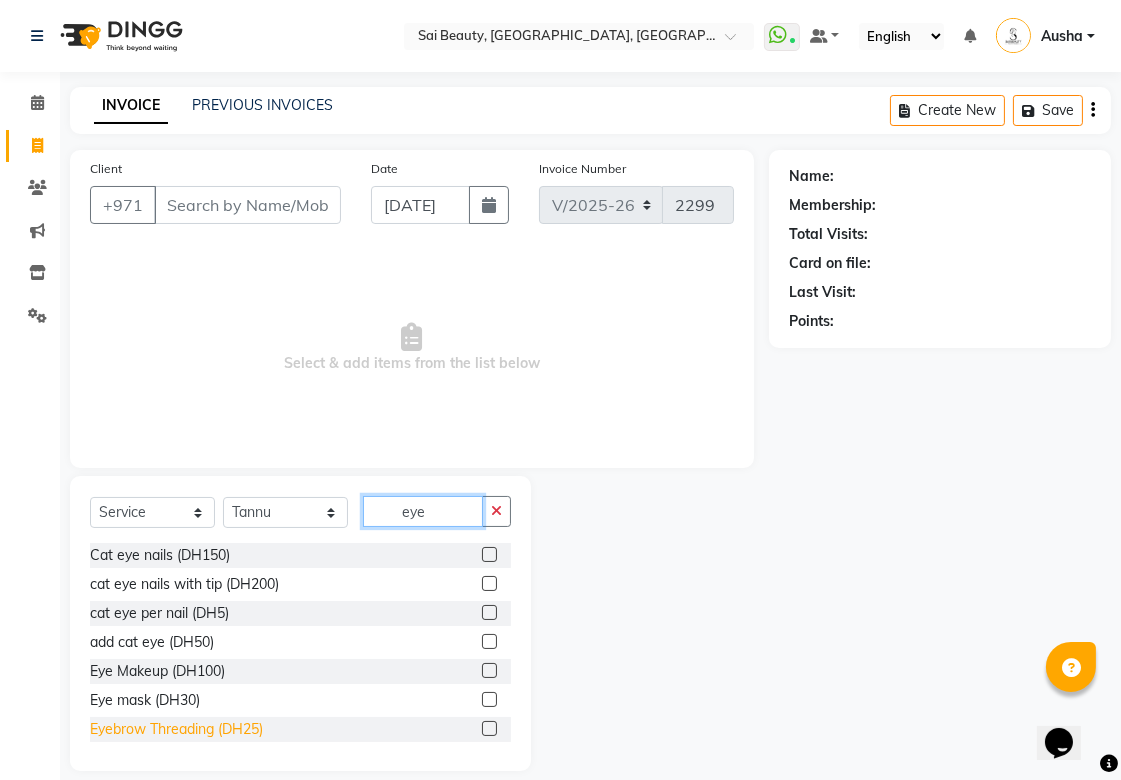 type on "eye" 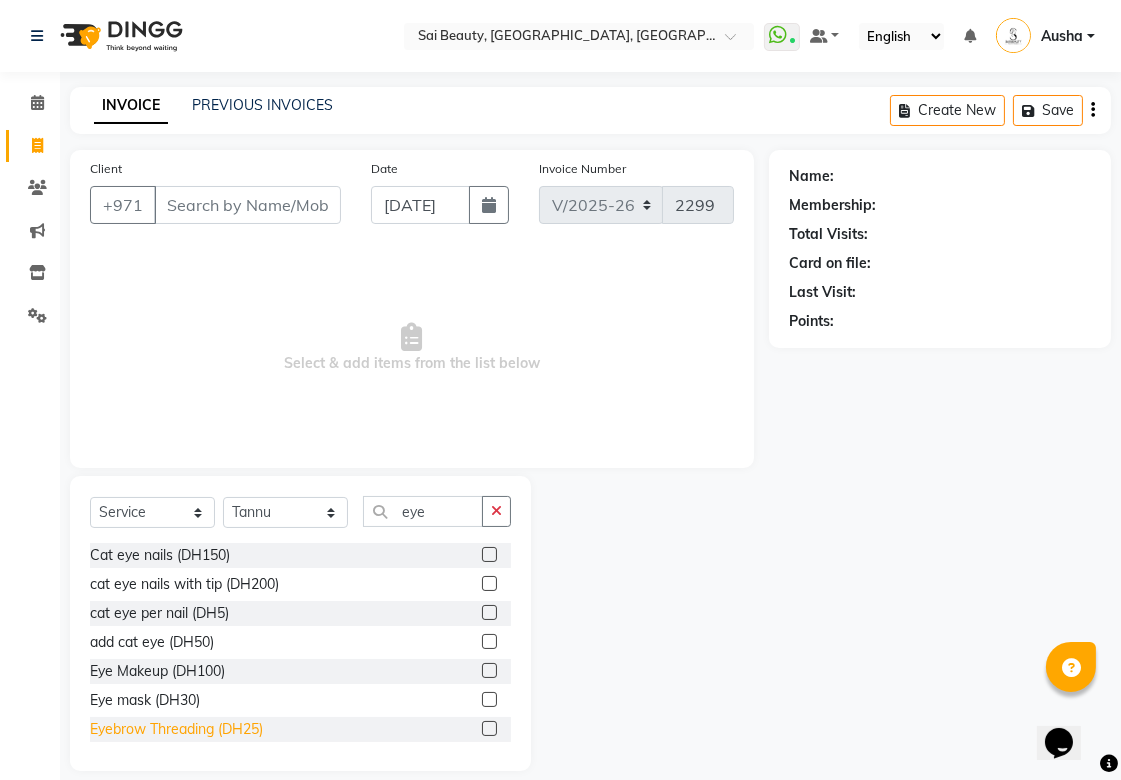 click on "Eyebrow Threading (DH25)" 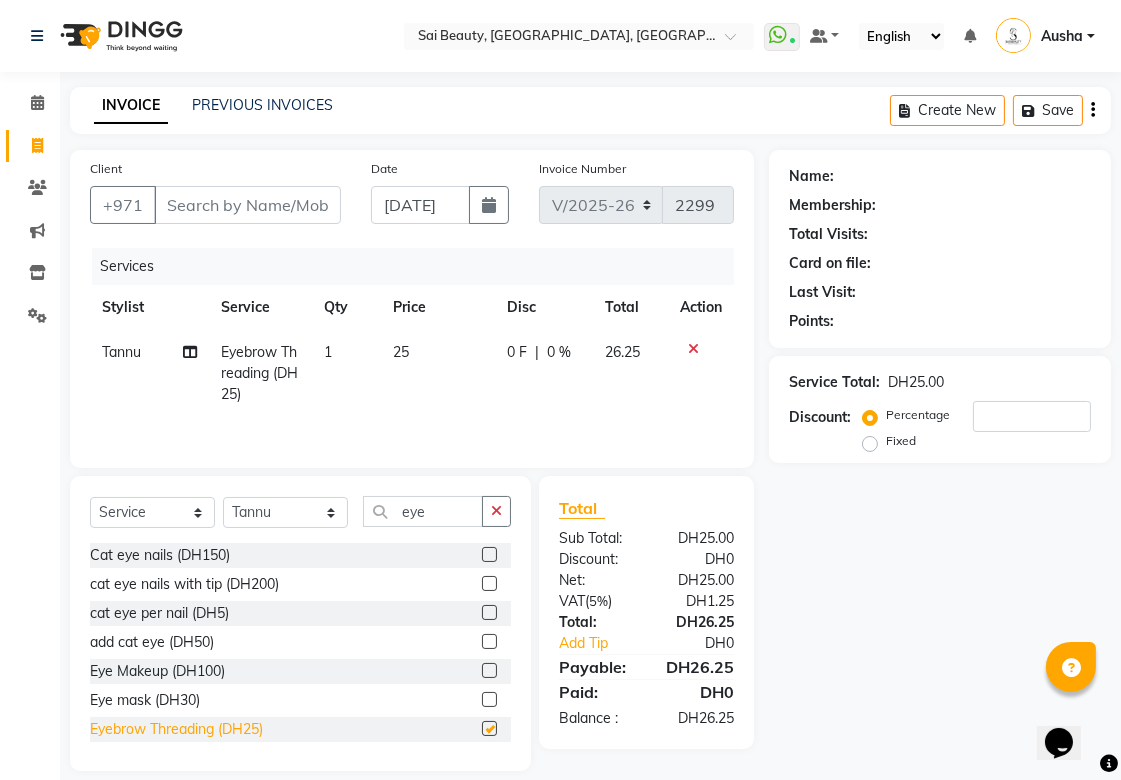 checkbox on "false" 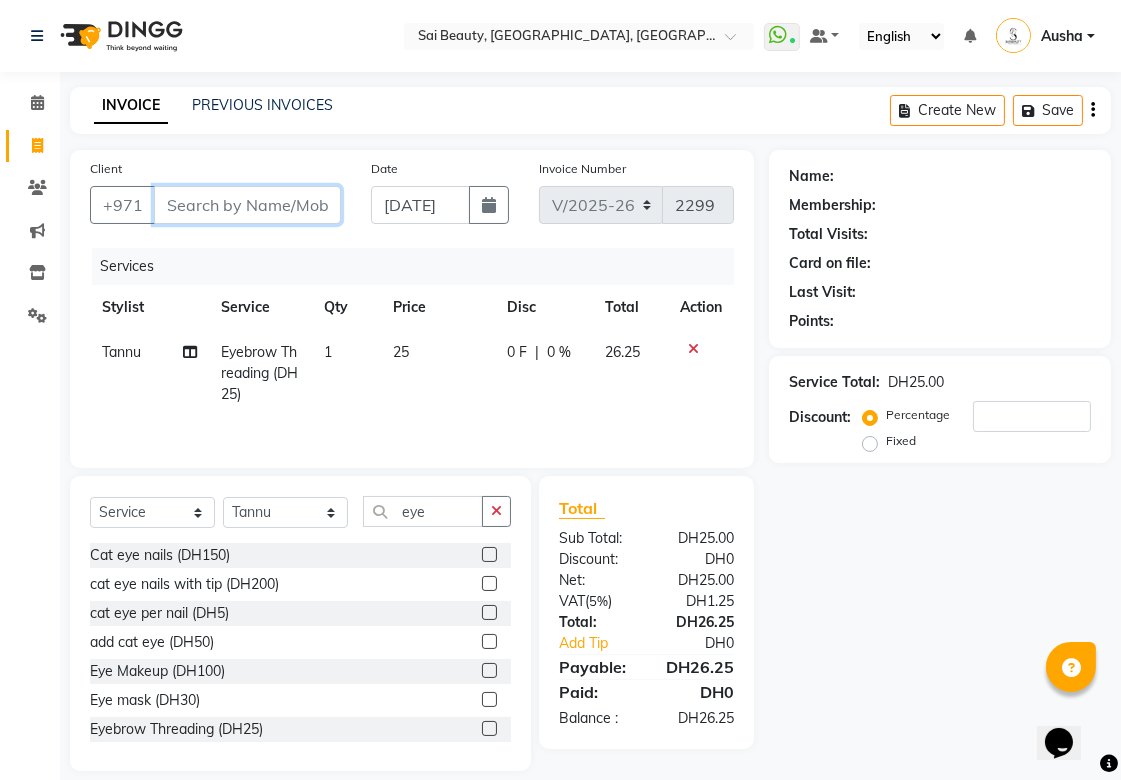 click on "Client" at bounding box center [247, 205] 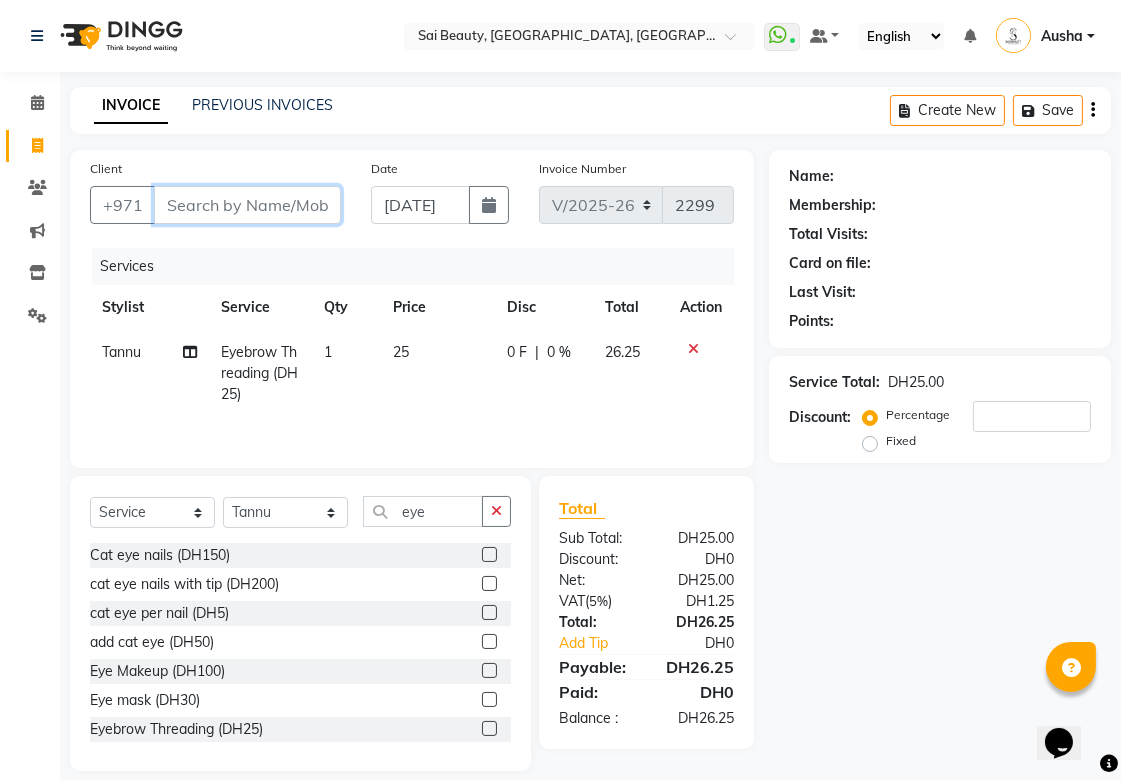 click on "Client" at bounding box center [247, 205] 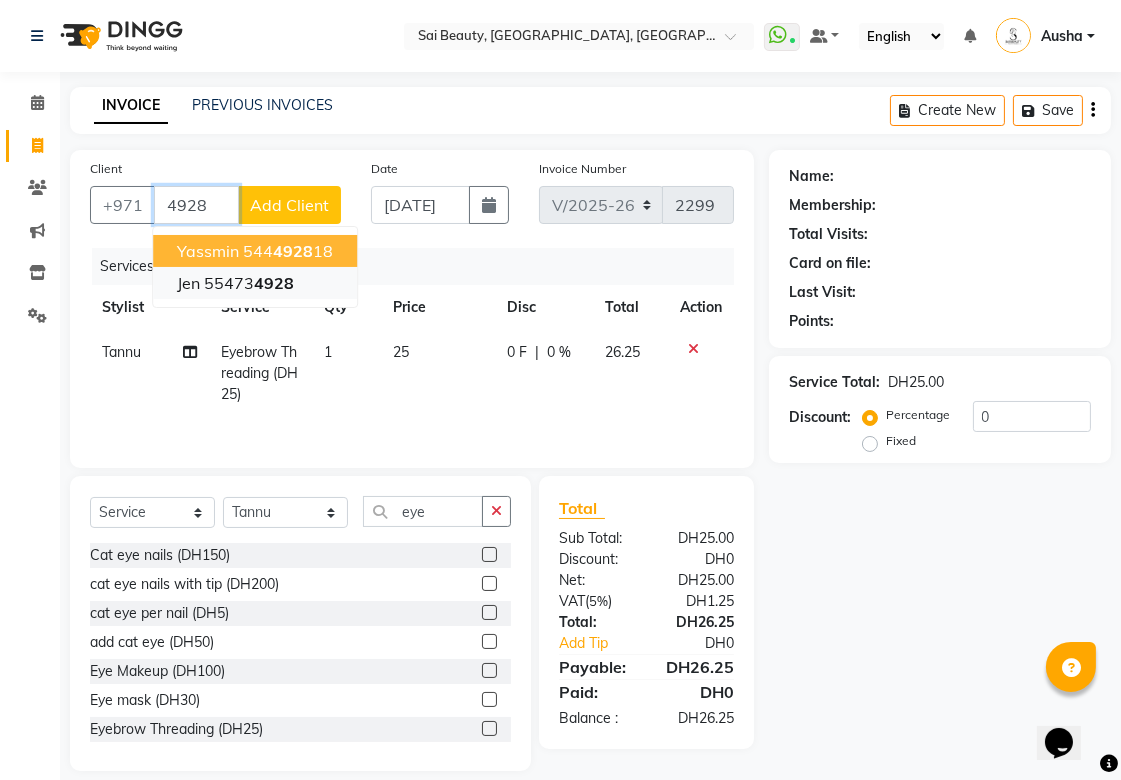 click on "4928" at bounding box center [274, 283] 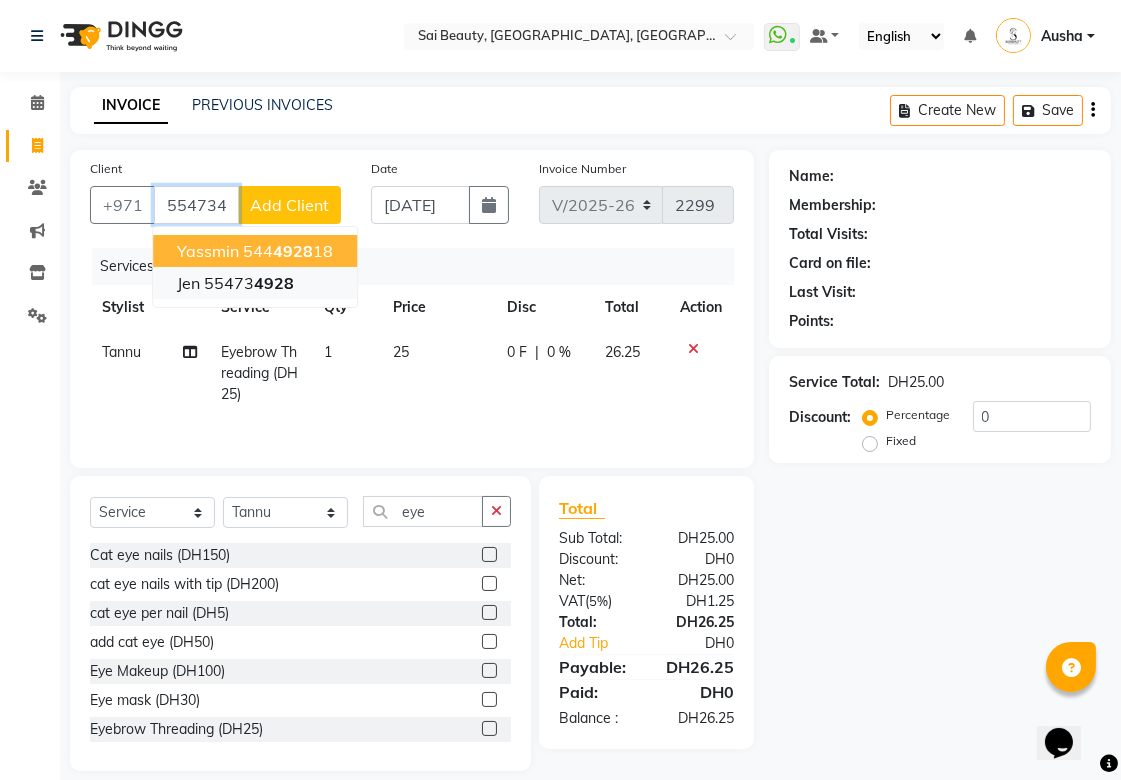 type on "554734928" 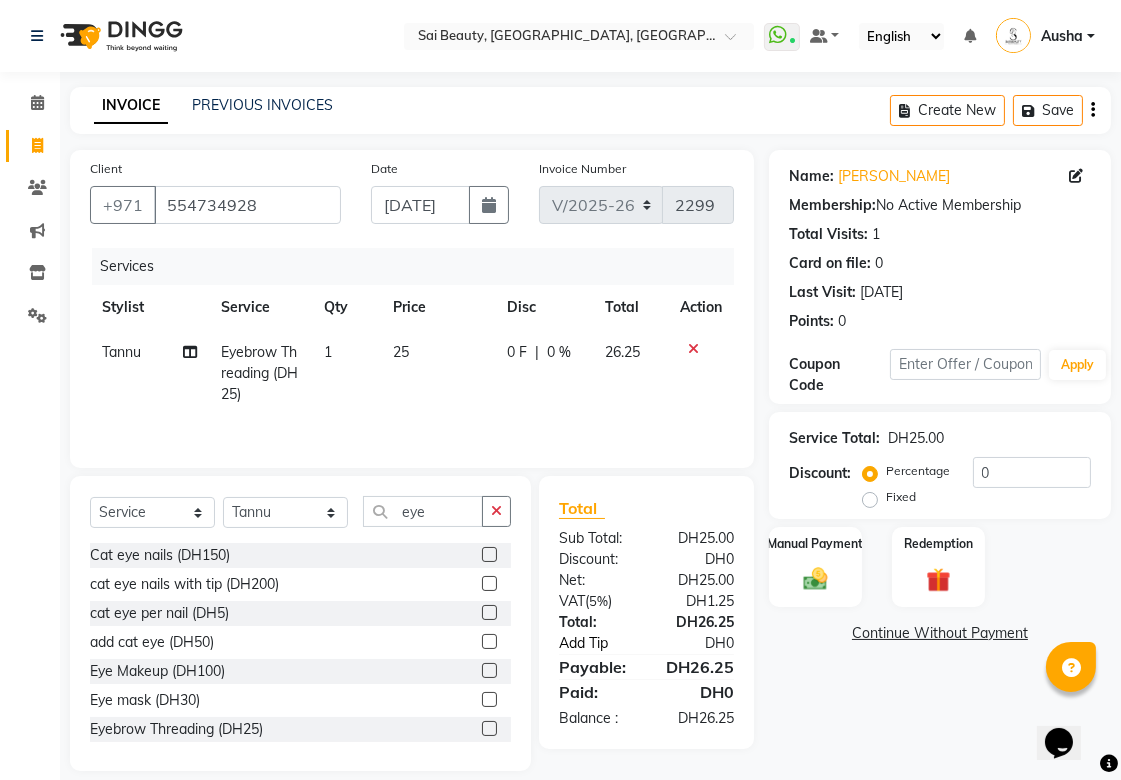 click on "Add Tip" 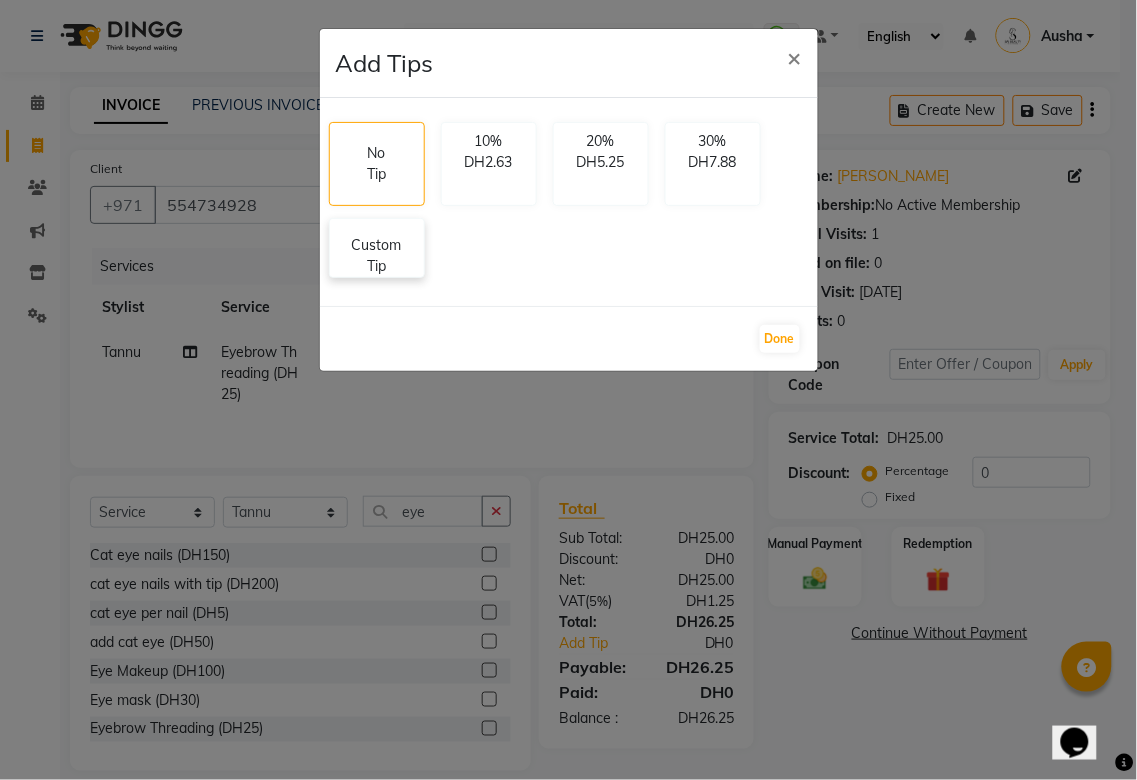 click on "Custom Tip" 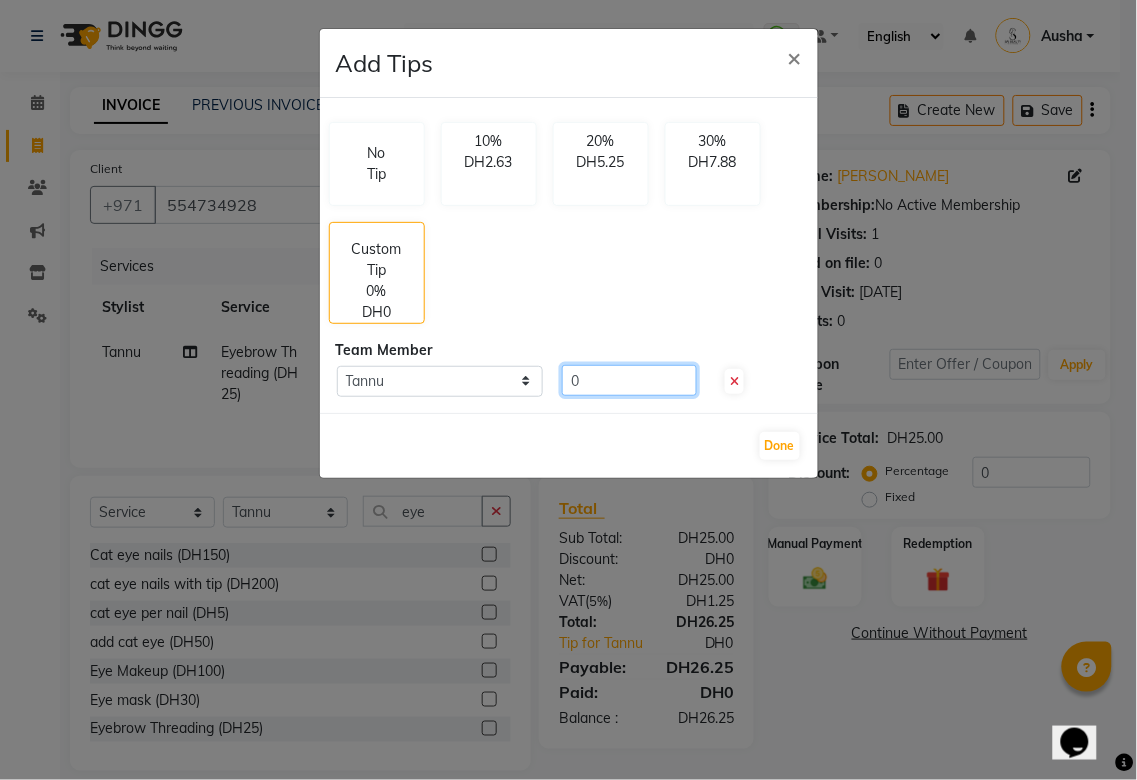 click on "0" 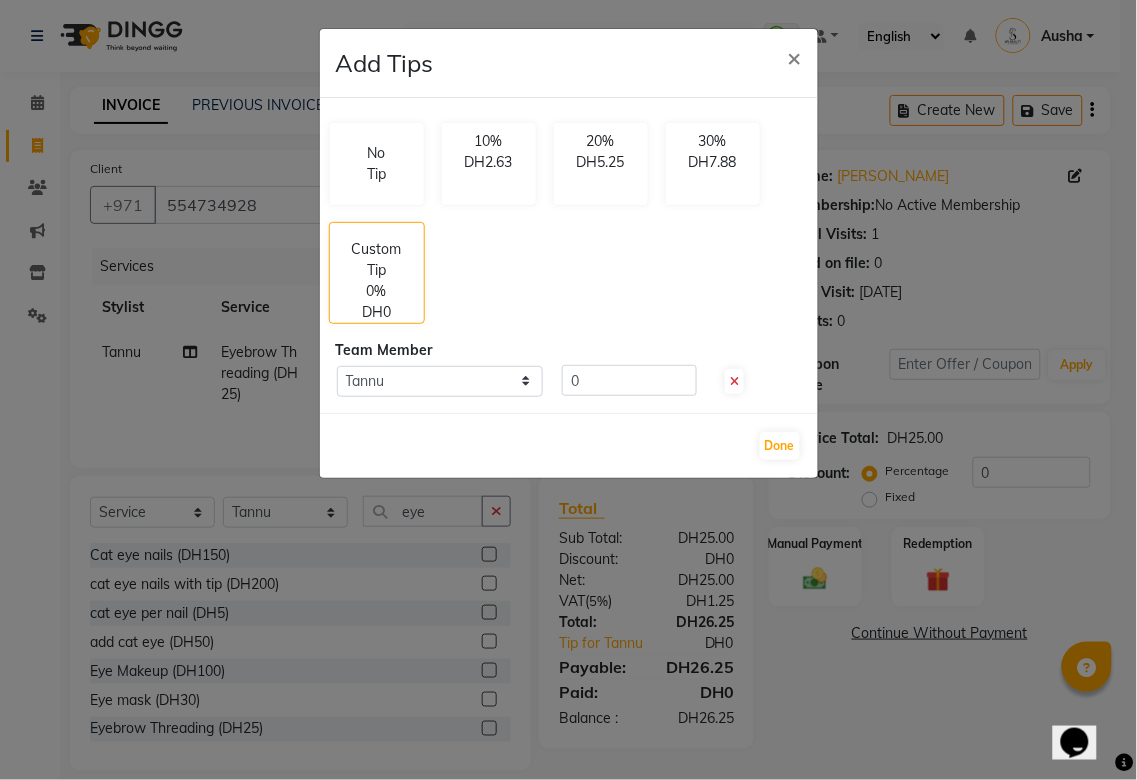 click on "Add Tips × No Tip 10% DH2.63 20% DH5.25 30% DH7.88 Custom Tip 0% DH0 Team Member Select  Tannu  0  Done" 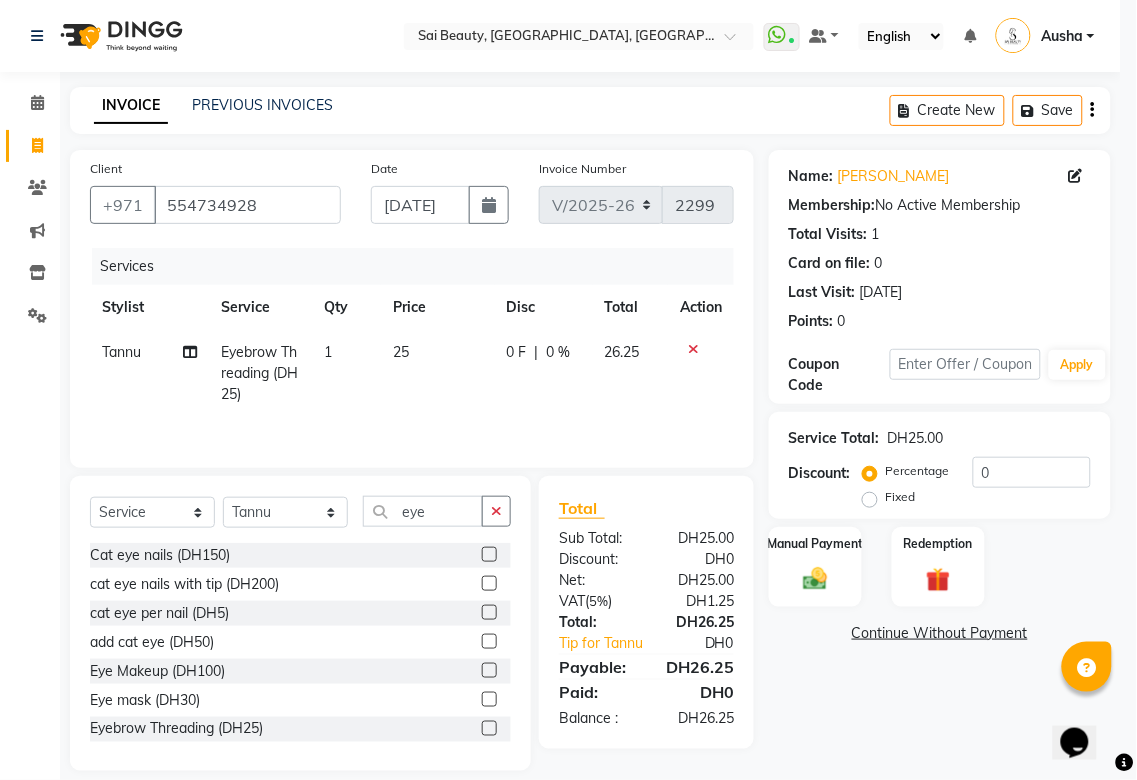 click on "Add Tips × No Tip 10% DH2.63 20% DH5.25 30% DH7.88 Custom Tip 0% DH0 Team Member Select  Tannu  0  Done" 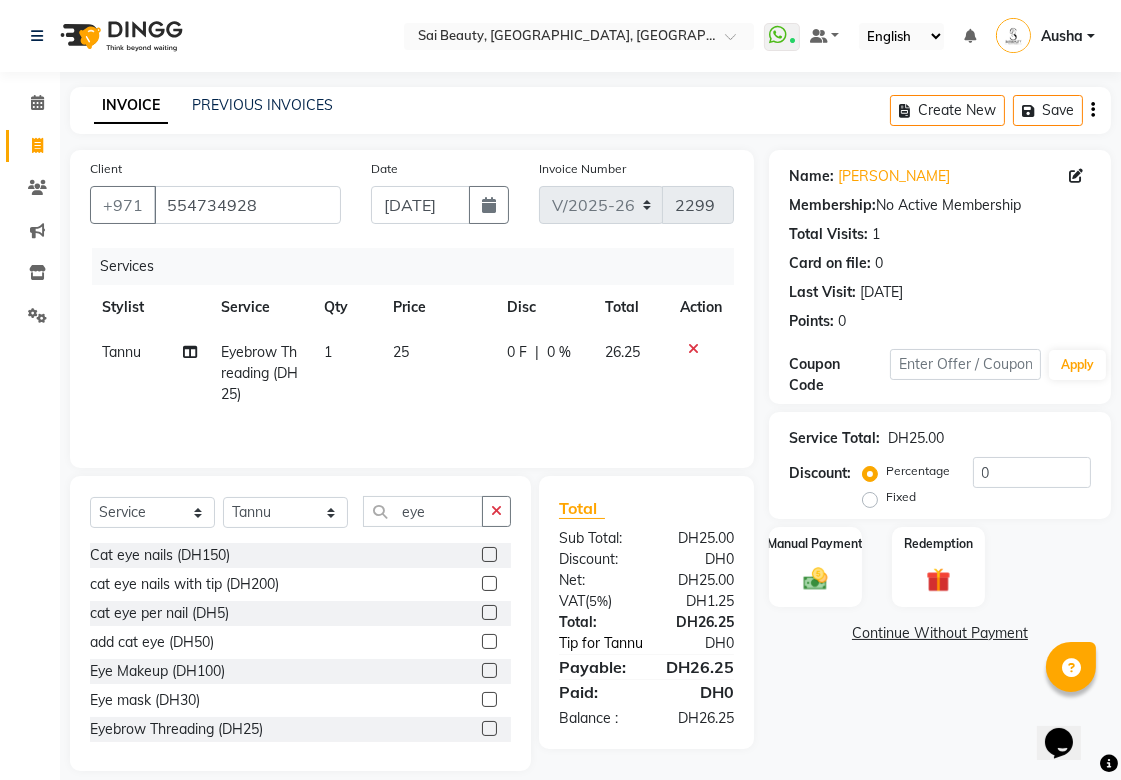 click on "Tip for Tannu" 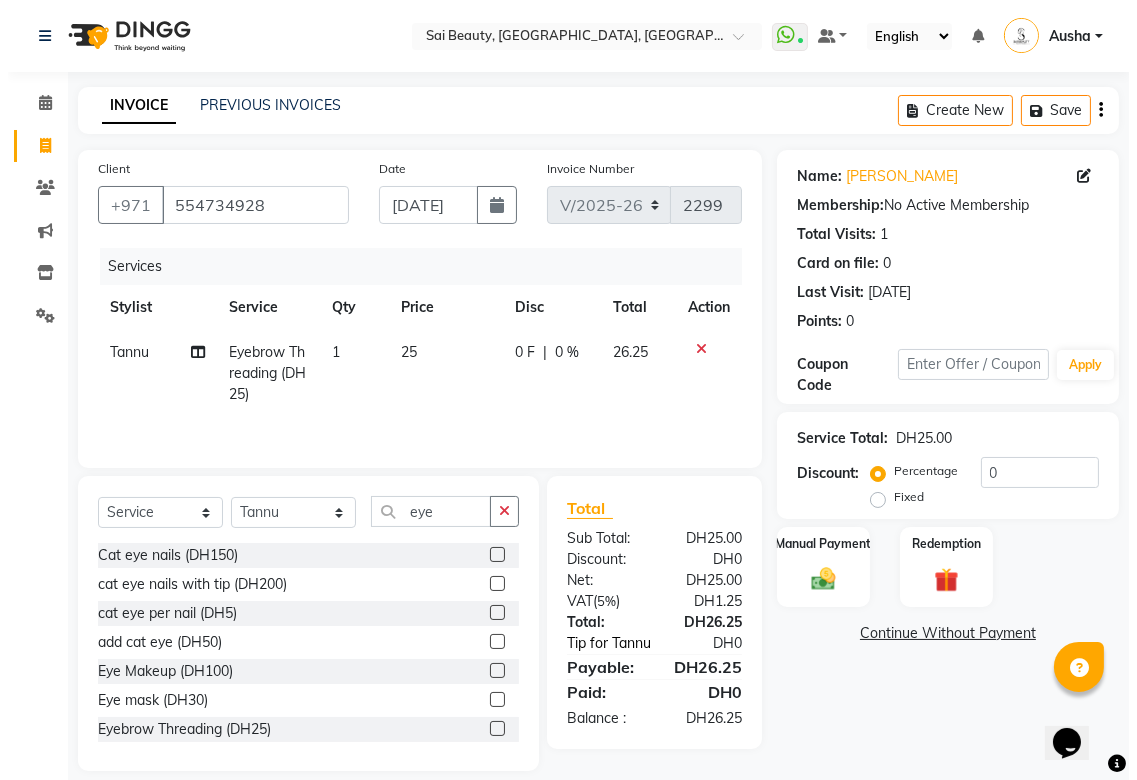 select on "35329" 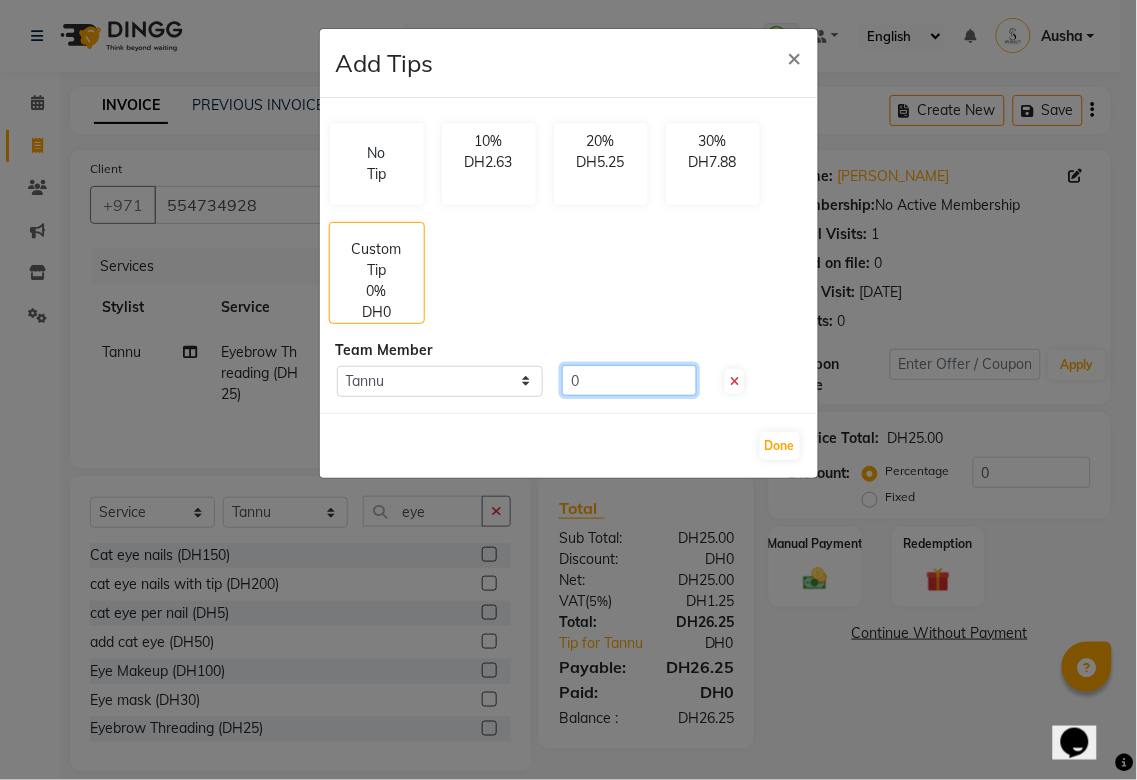 click on "0" 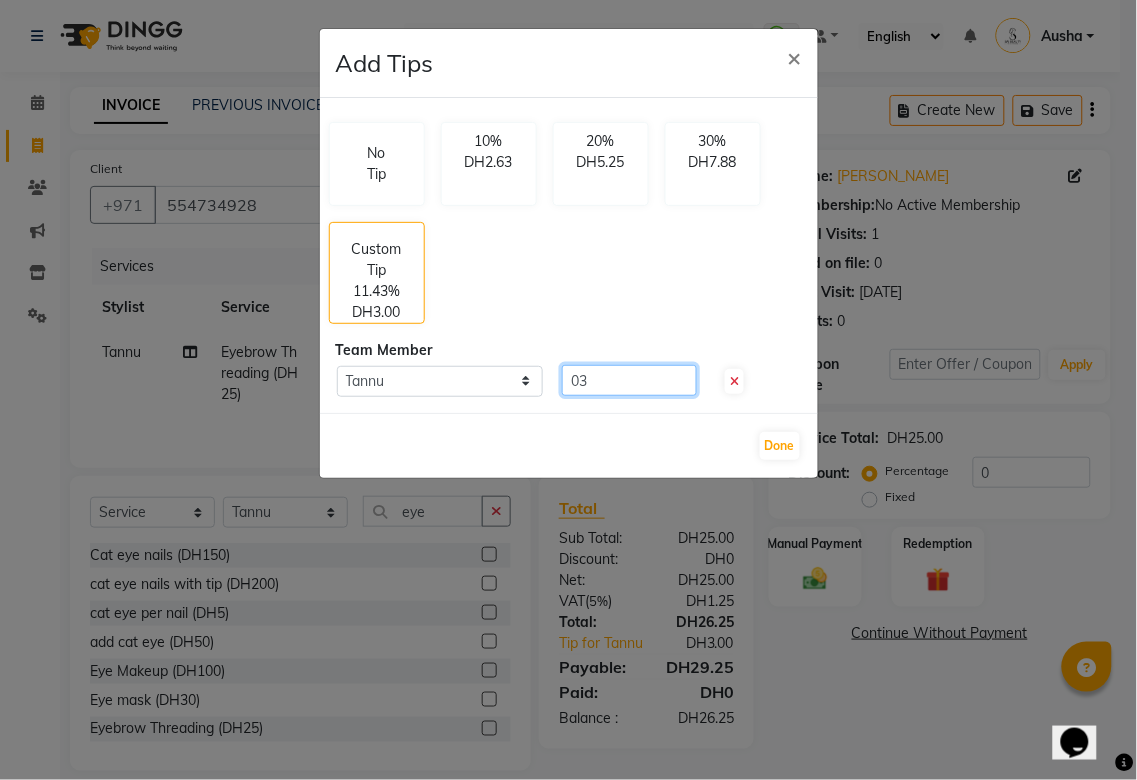 type on "0" 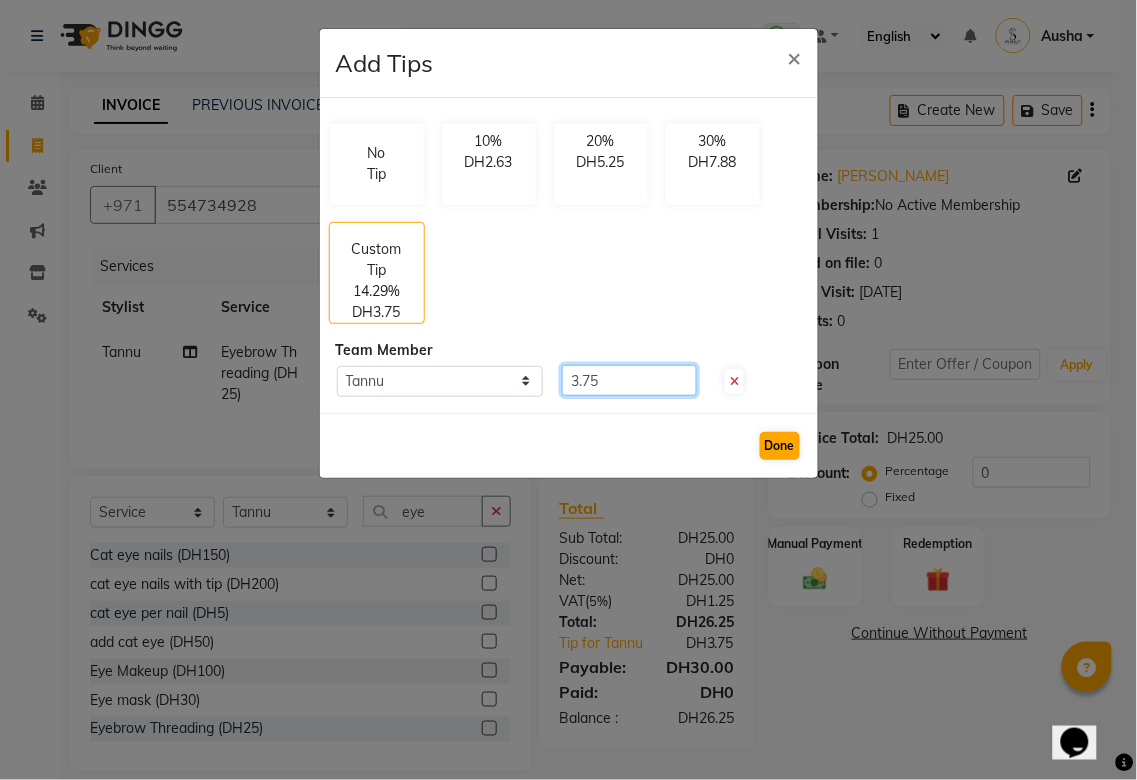 type on "3.75" 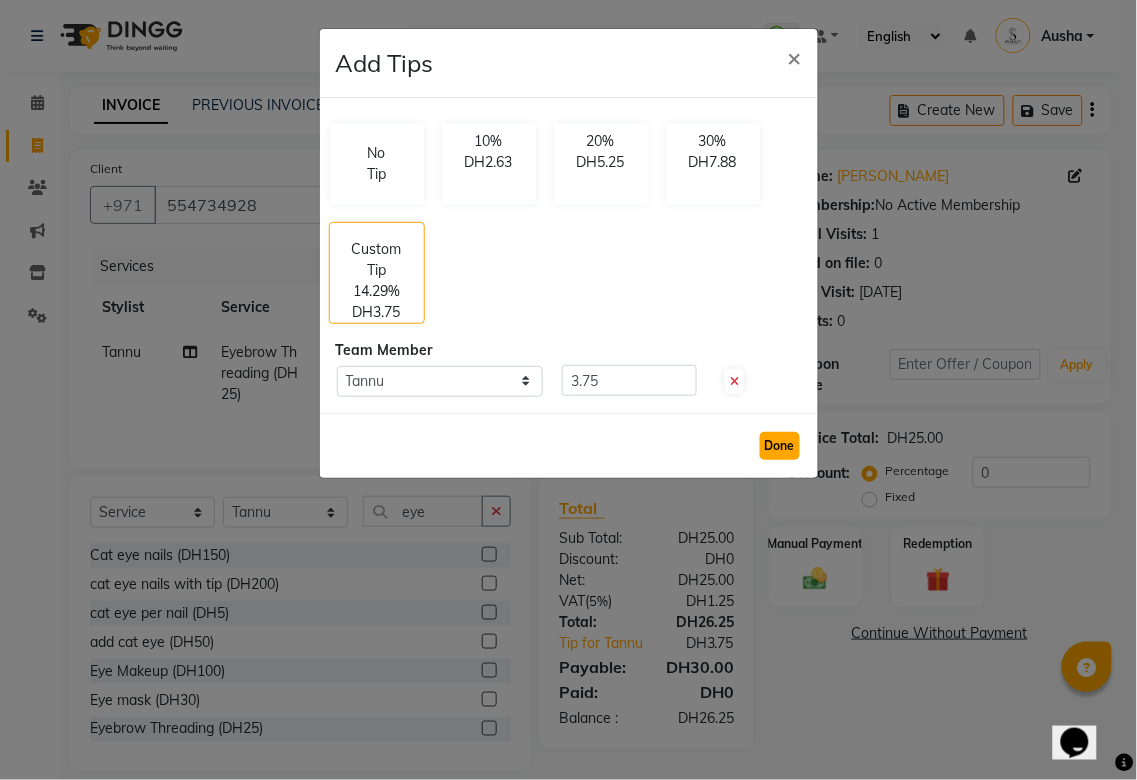 click on "Done" 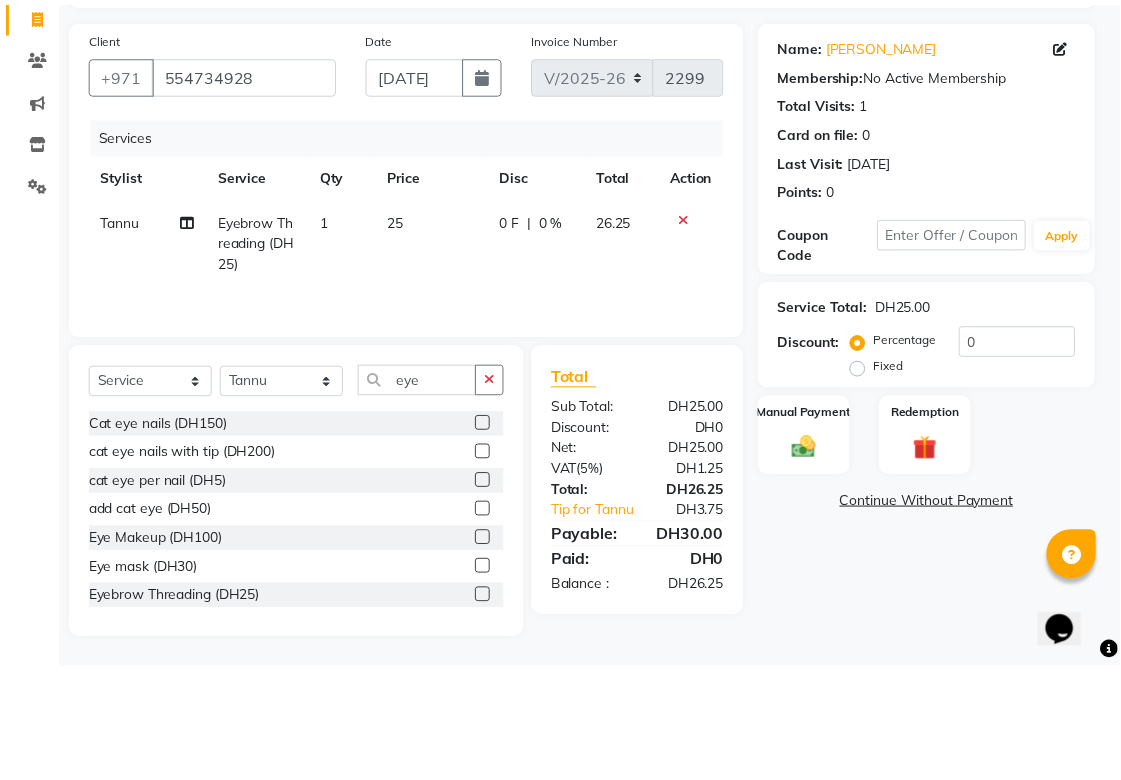 scroll, scrollTop: 23, scrollLeft: 0, axis: vertical 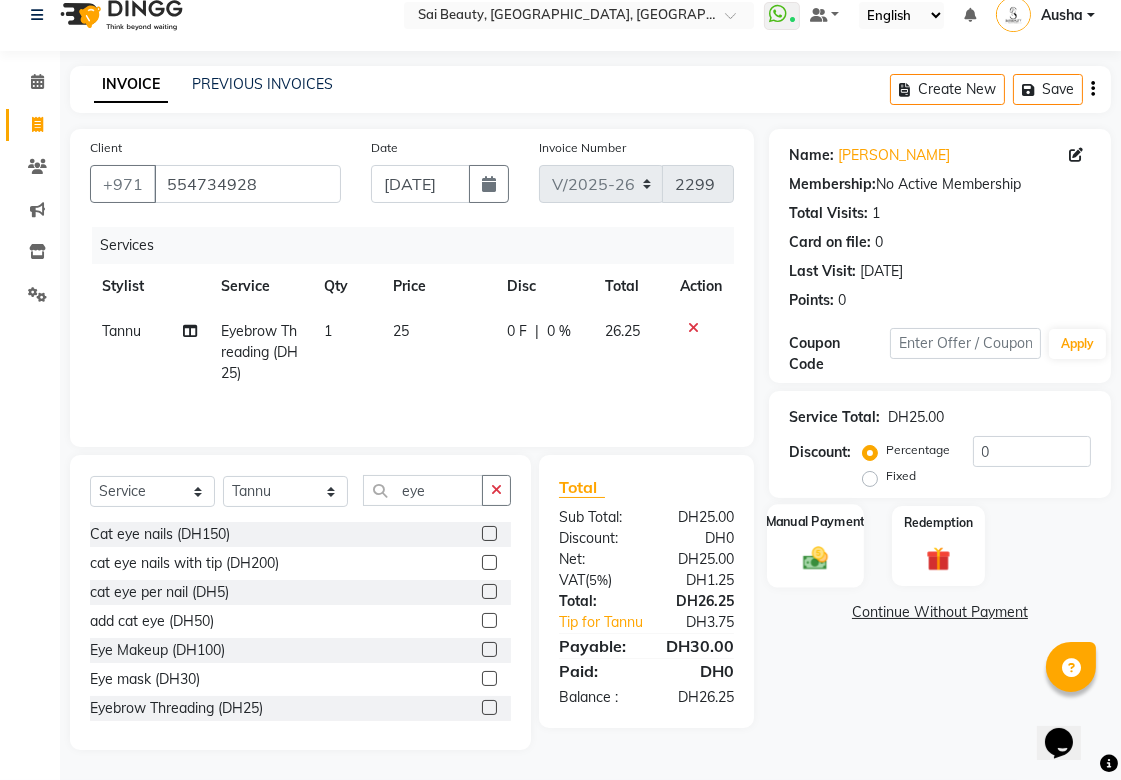 click on "Manual Payment" 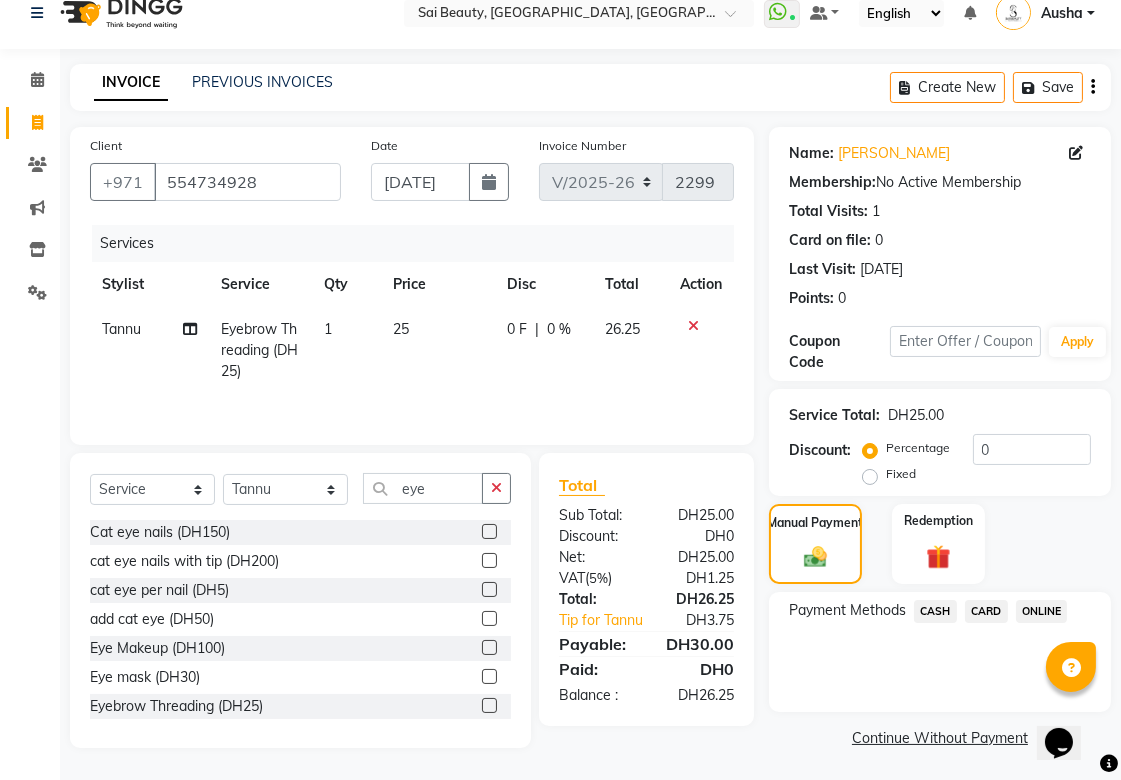 click on "CARD" 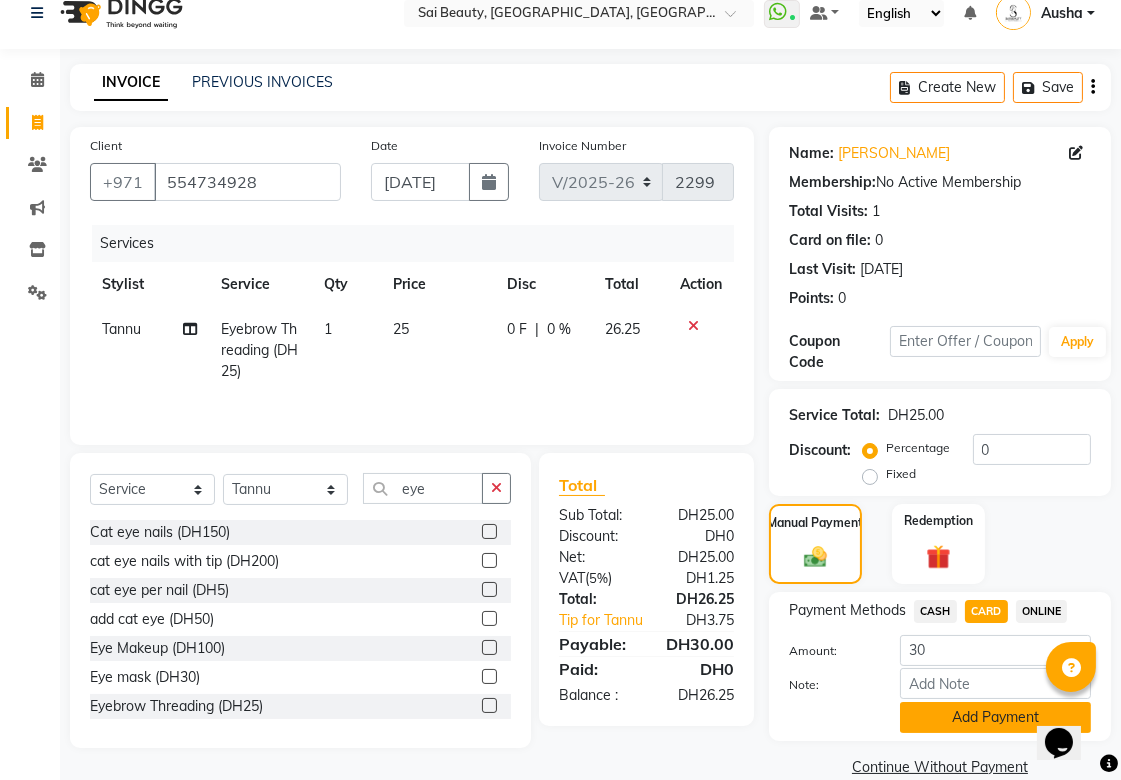 click on "Add Payment" 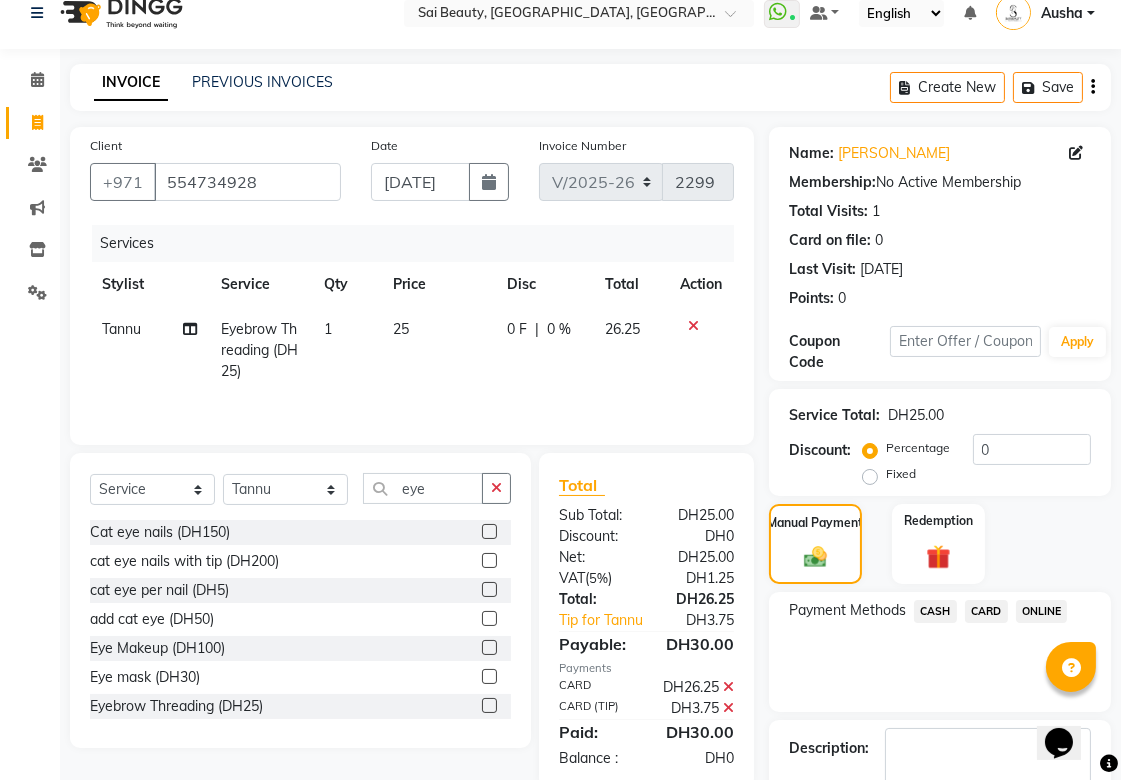 scroll, scrollTop: 138, scrollLeft: 0, axis: vertical 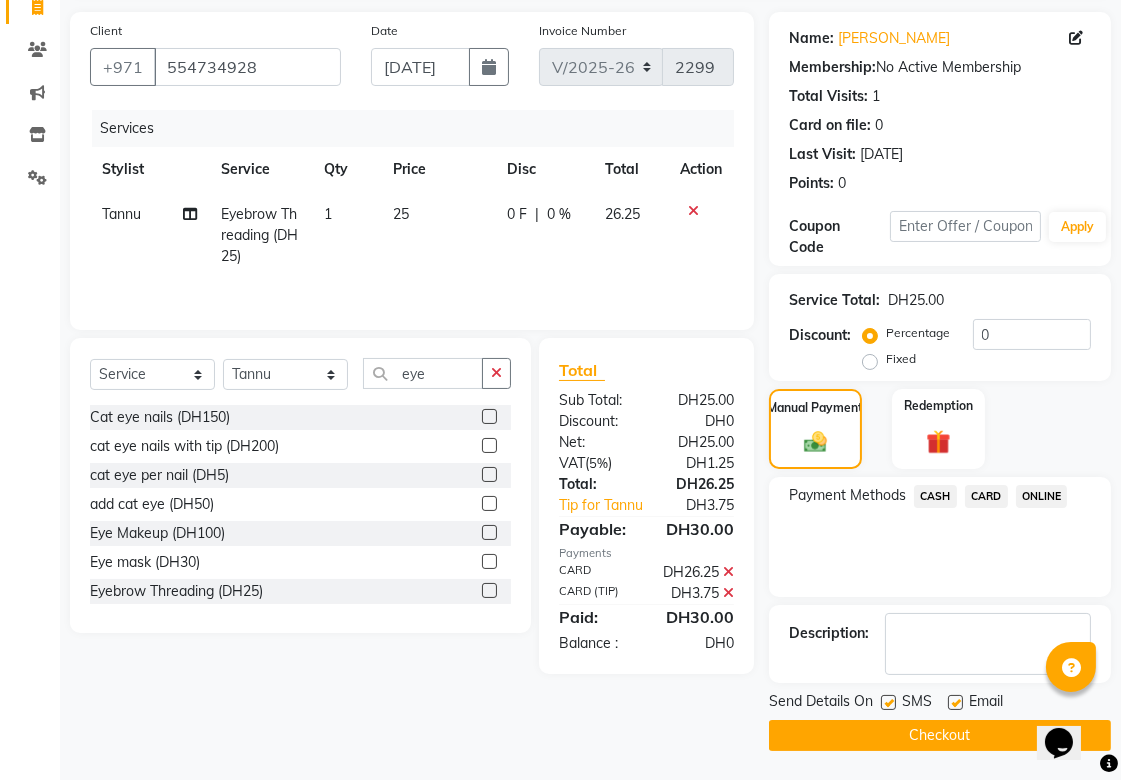 click on "Checkout" 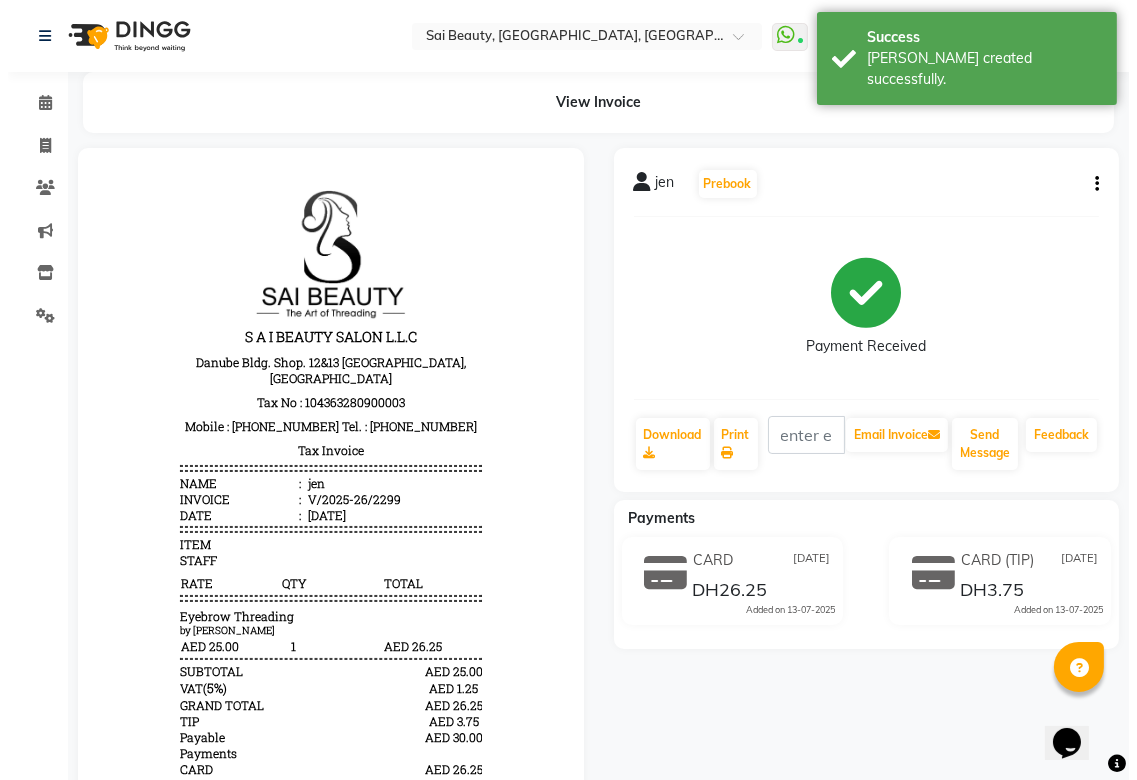 scroll, scrollTop: 0, scrollLeft: 0, axis: both 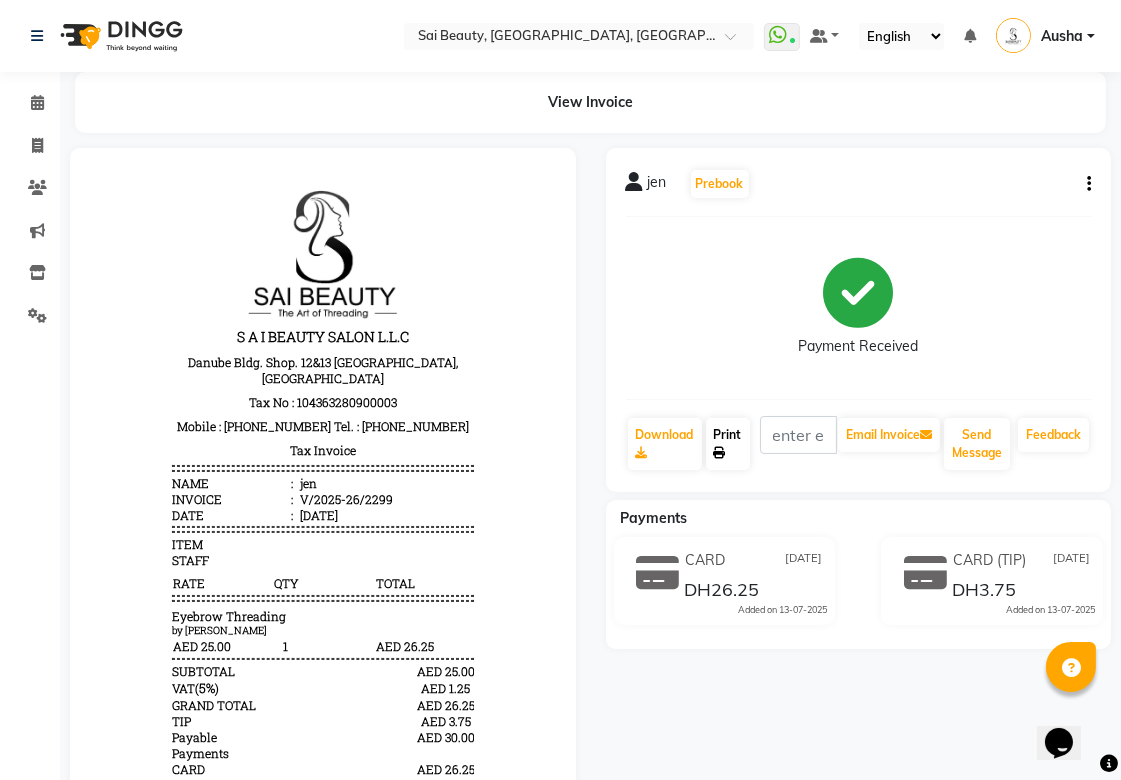 click 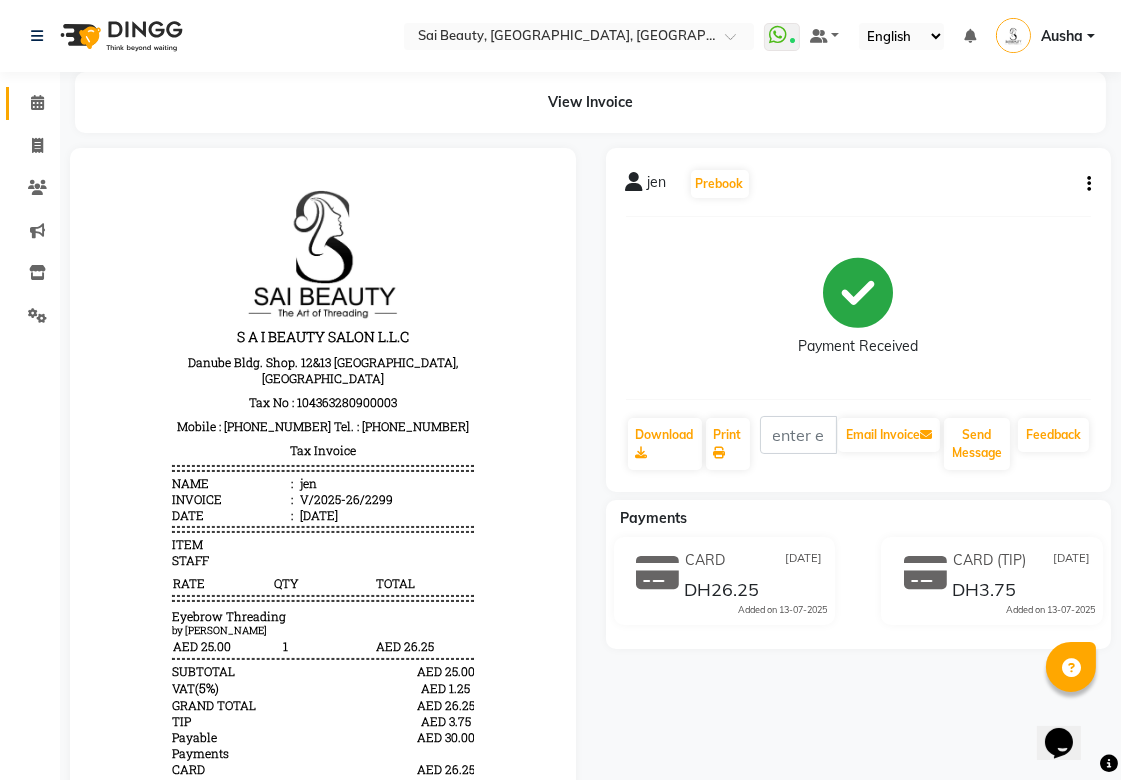 click 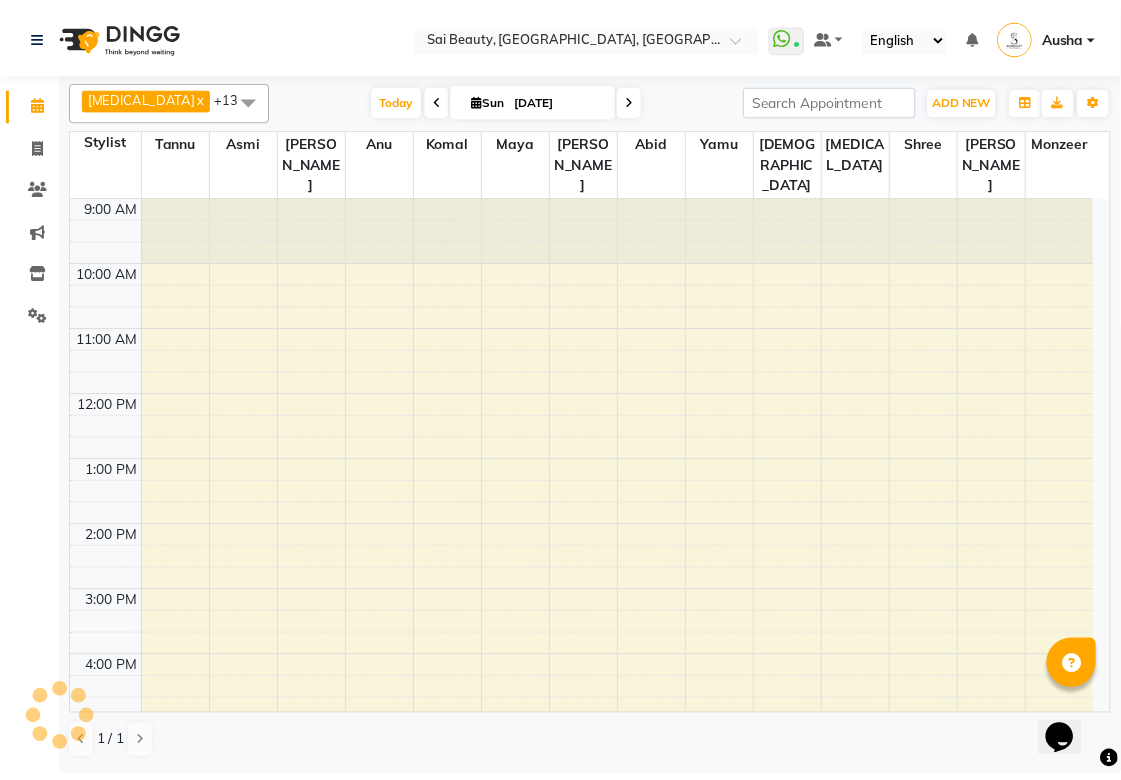 scroll, scrollTop: 393, scrollLeft: 0, axis: vertical 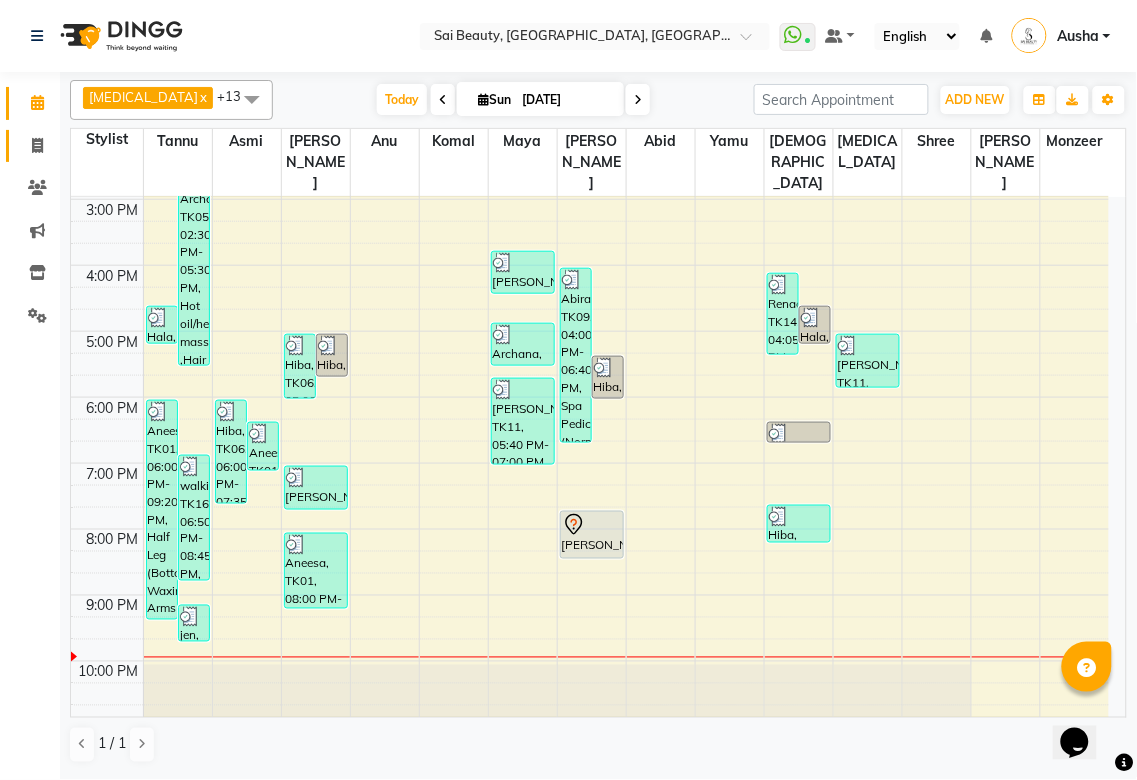 click 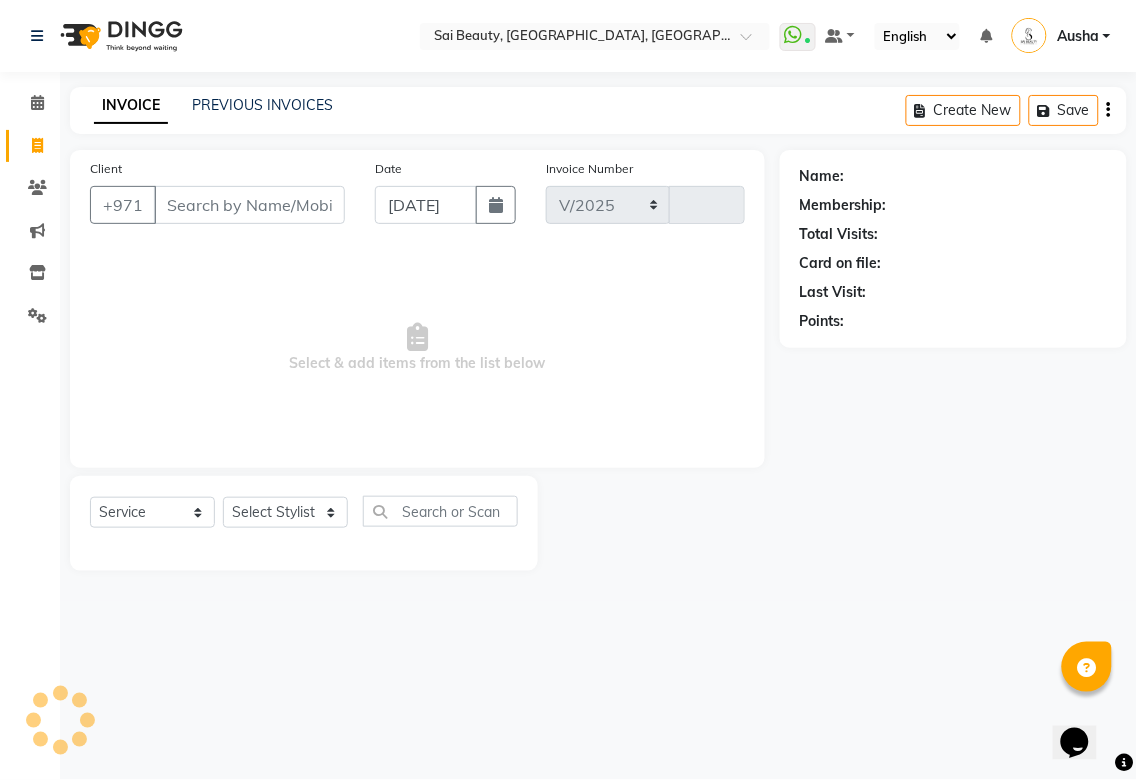 select on "5352" 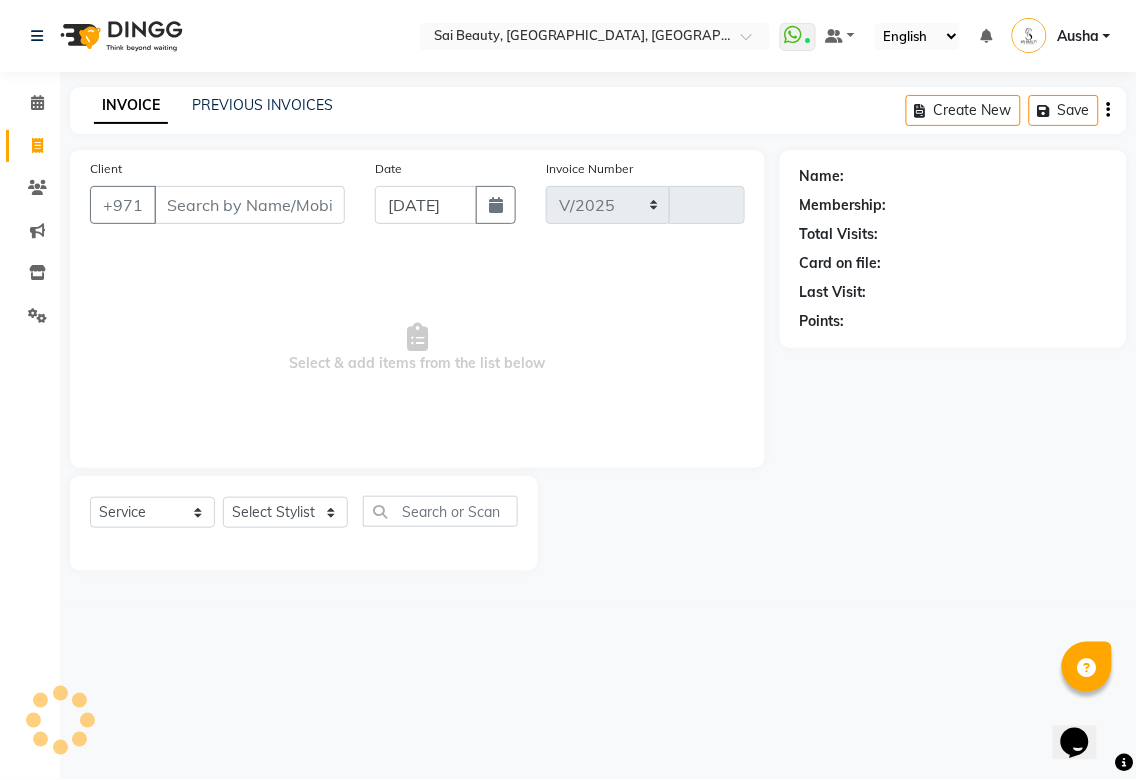 type on "2300" 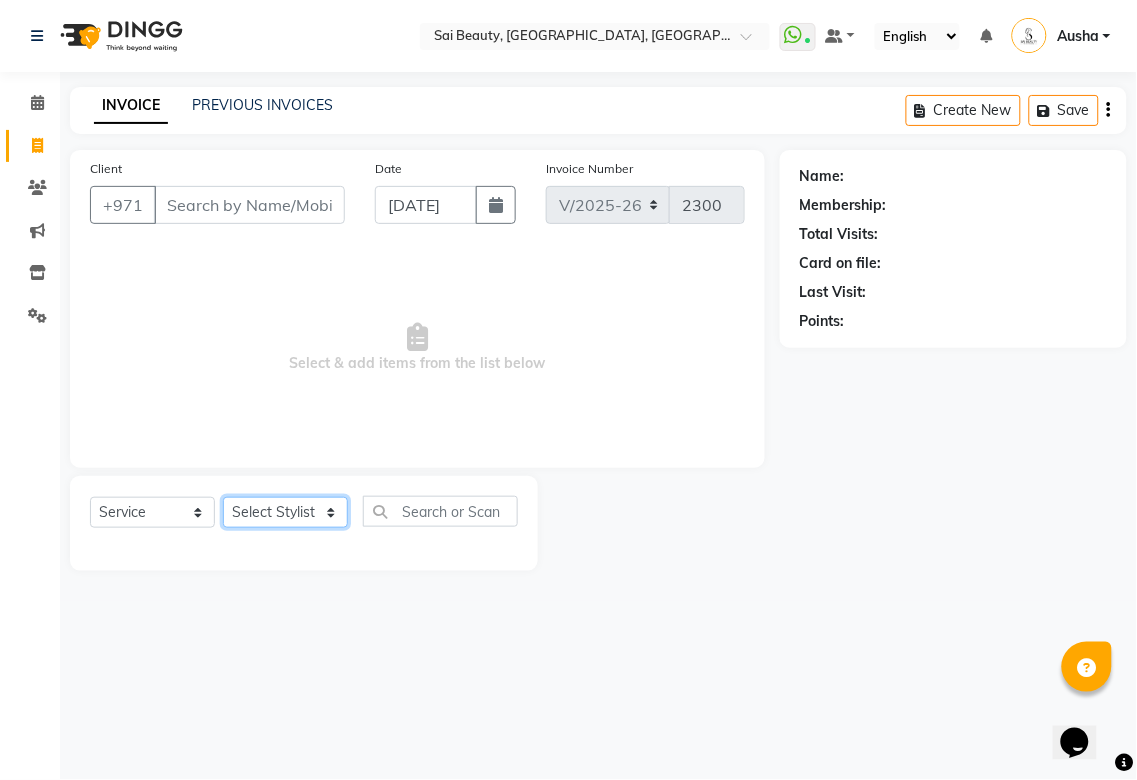 click on "Select Stylist [PERSON_NAME][MEDICAL_DATA] [PERSON_NAME] Asmi Ausha [PERSON_NAME] Gita [PERSON_NAME] Monzeer shree [PERSON_NAME] [PERSON_NAME] Surakcha [PERSON_NAME] Yamu" 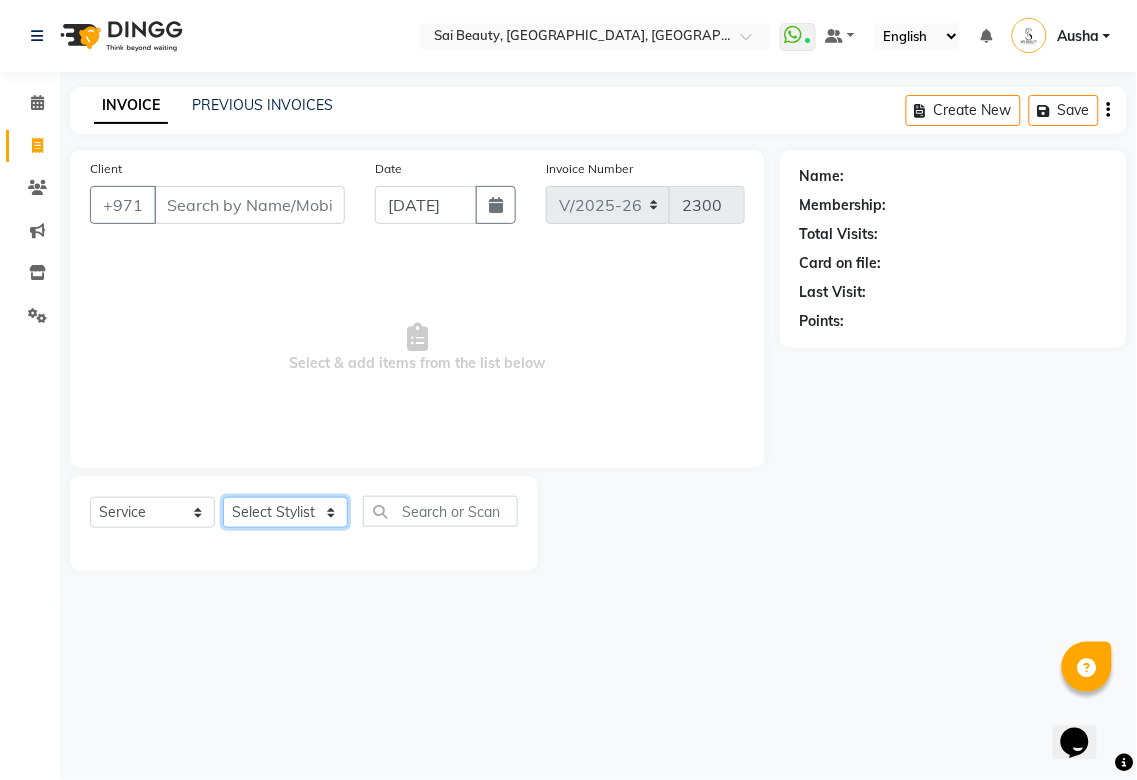 select on "35329" 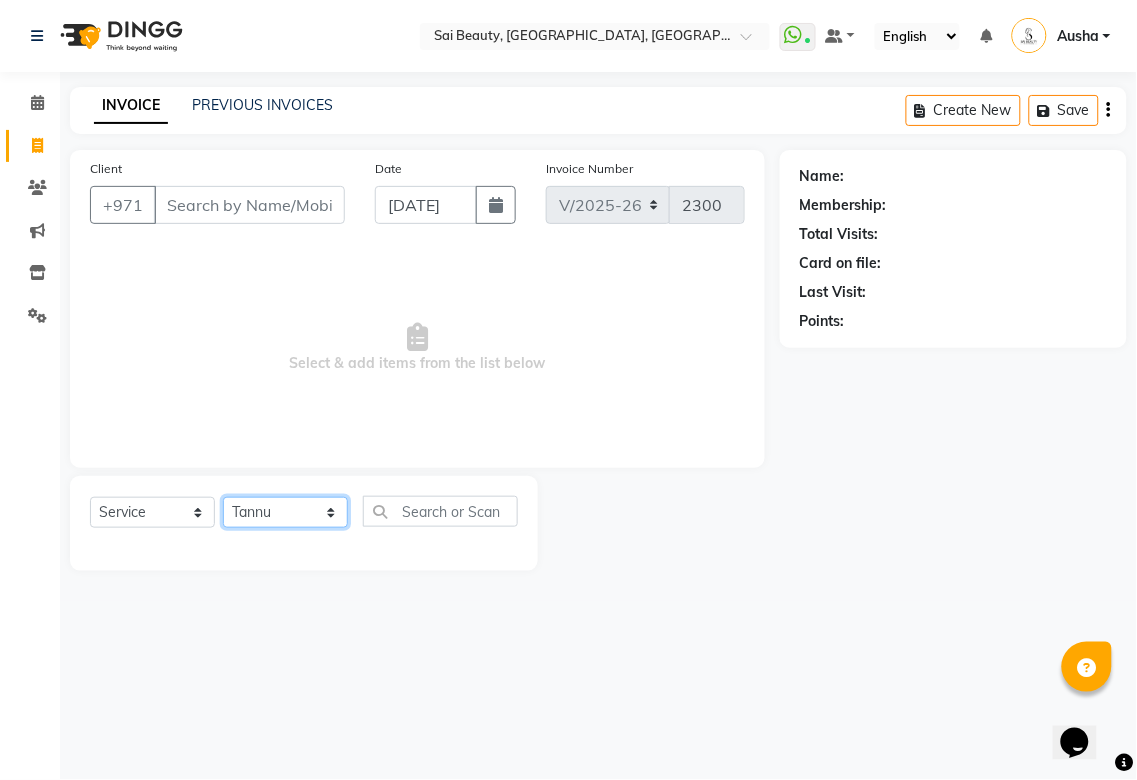 click on "Select Stylist [PERSON_NAME][MEDICAL_DATA] [PERSON_NAME] Asmi Ausha [PERSON_NAME] Gita [PERSON_NAME] Monzeer shree [PERSON_NAME] [PERSON_NAME] Surakcha [PERSON_NAME] Yamu" 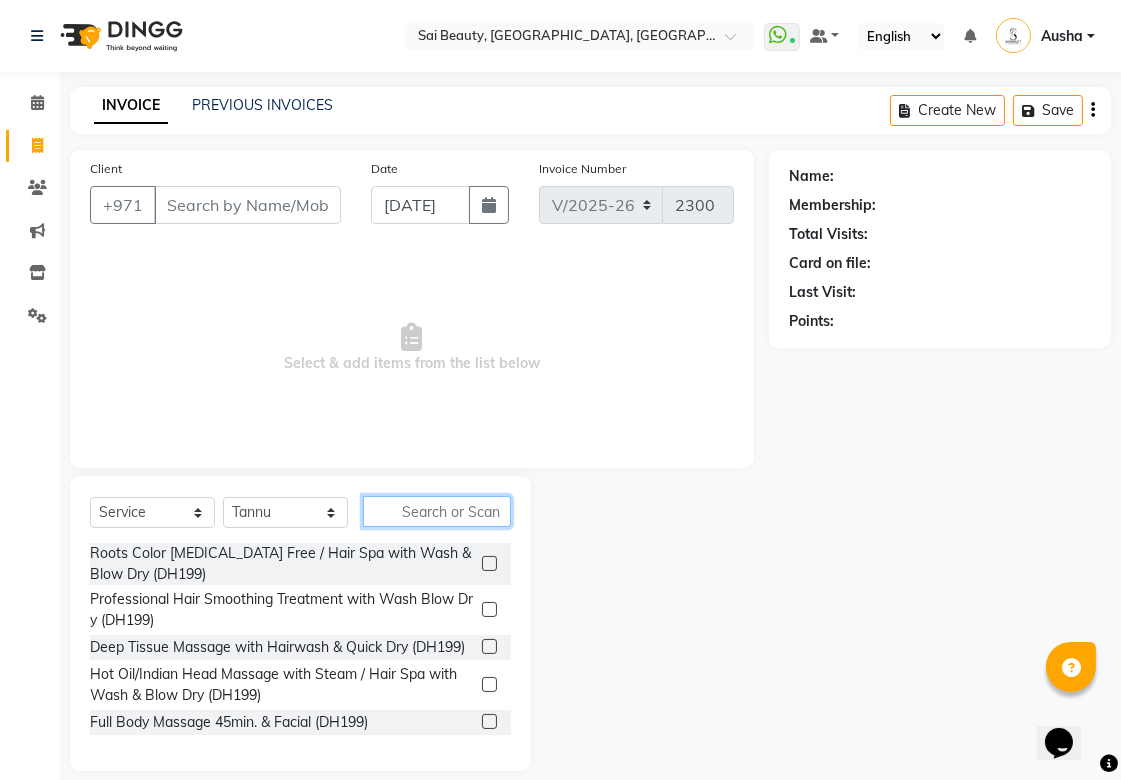click 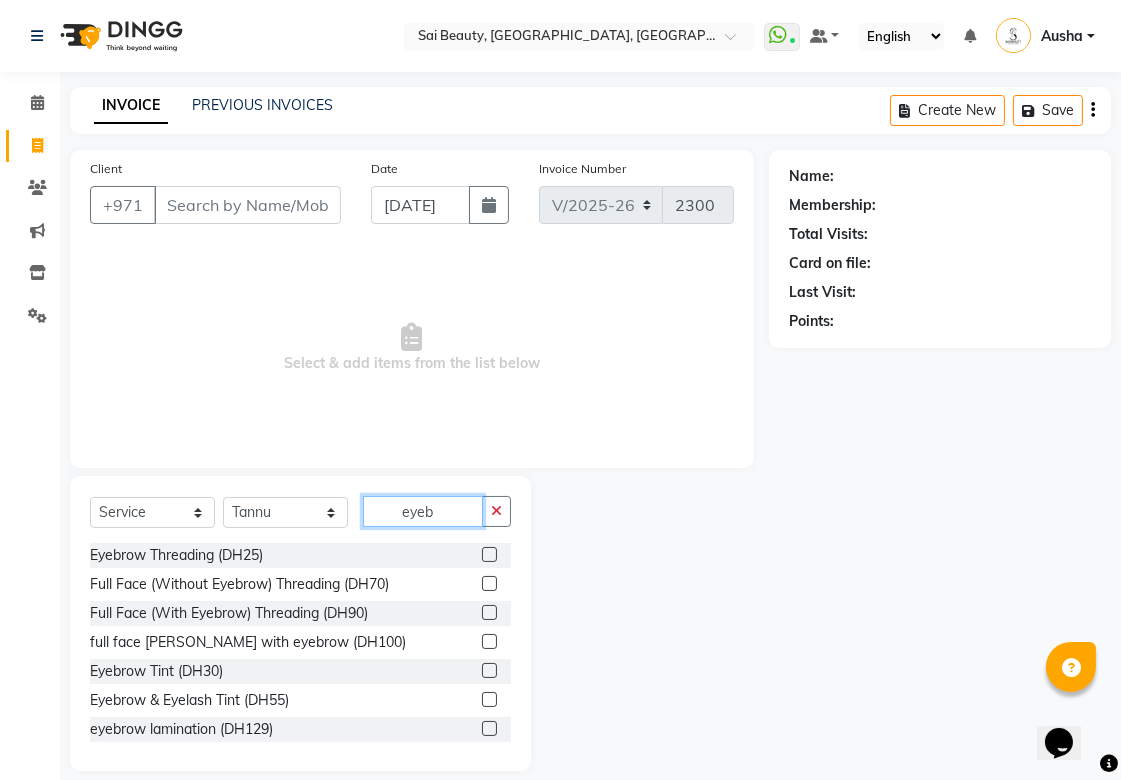 type on "eyeb" 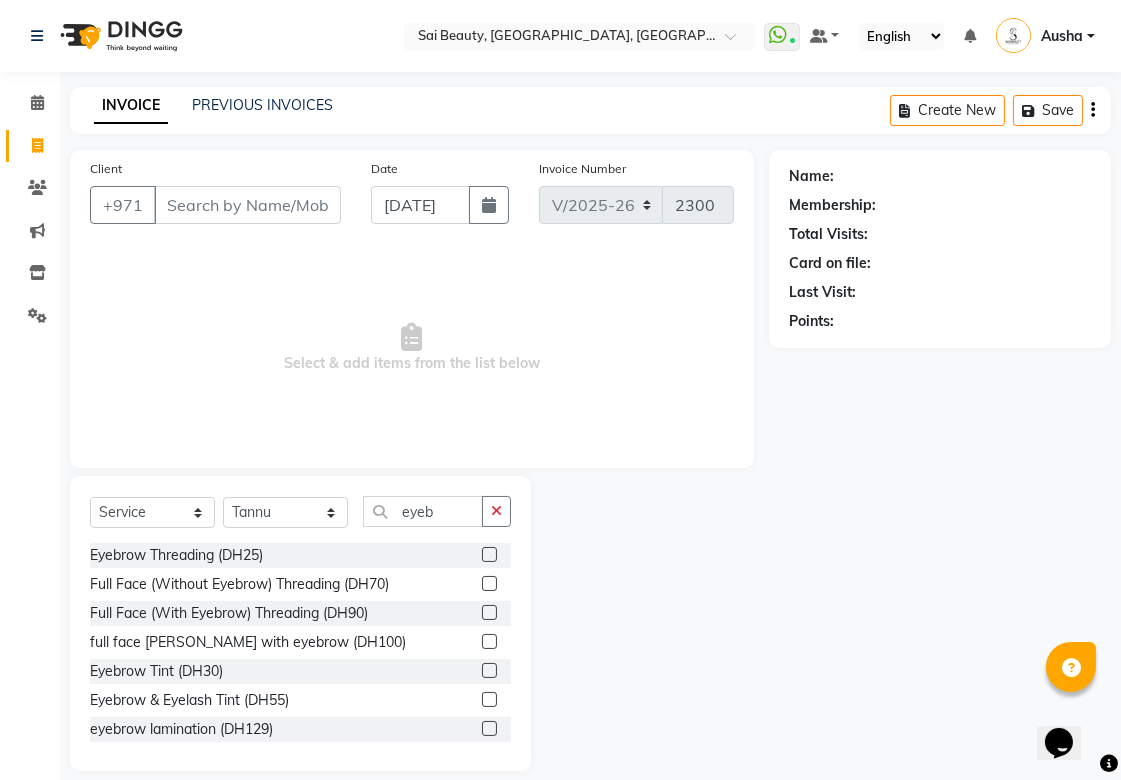 click 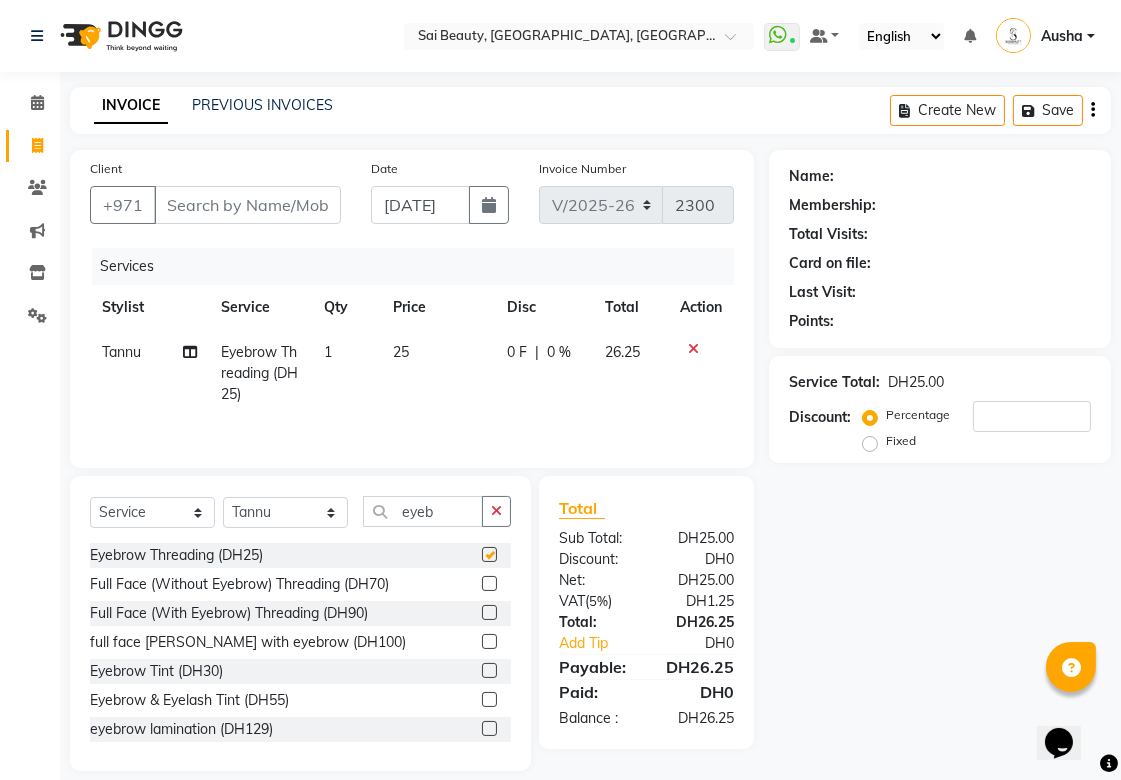 checkbox on "false" 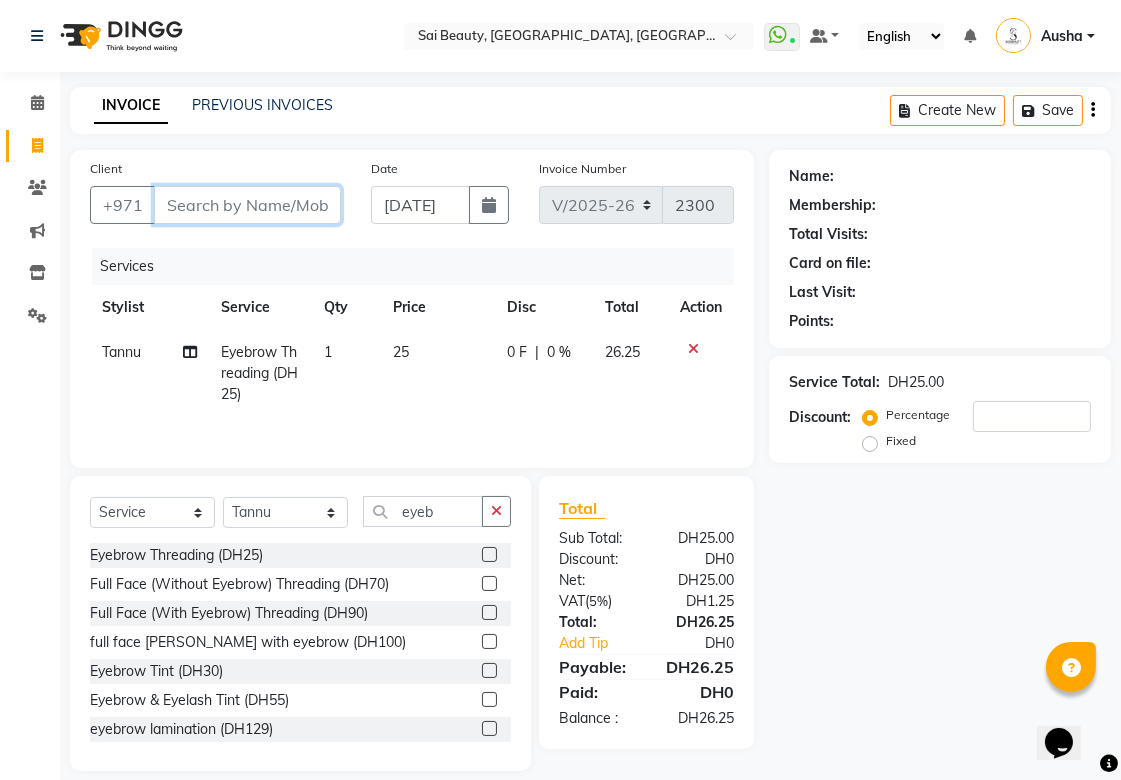 click on "Client" at bounding box center (247, 205) 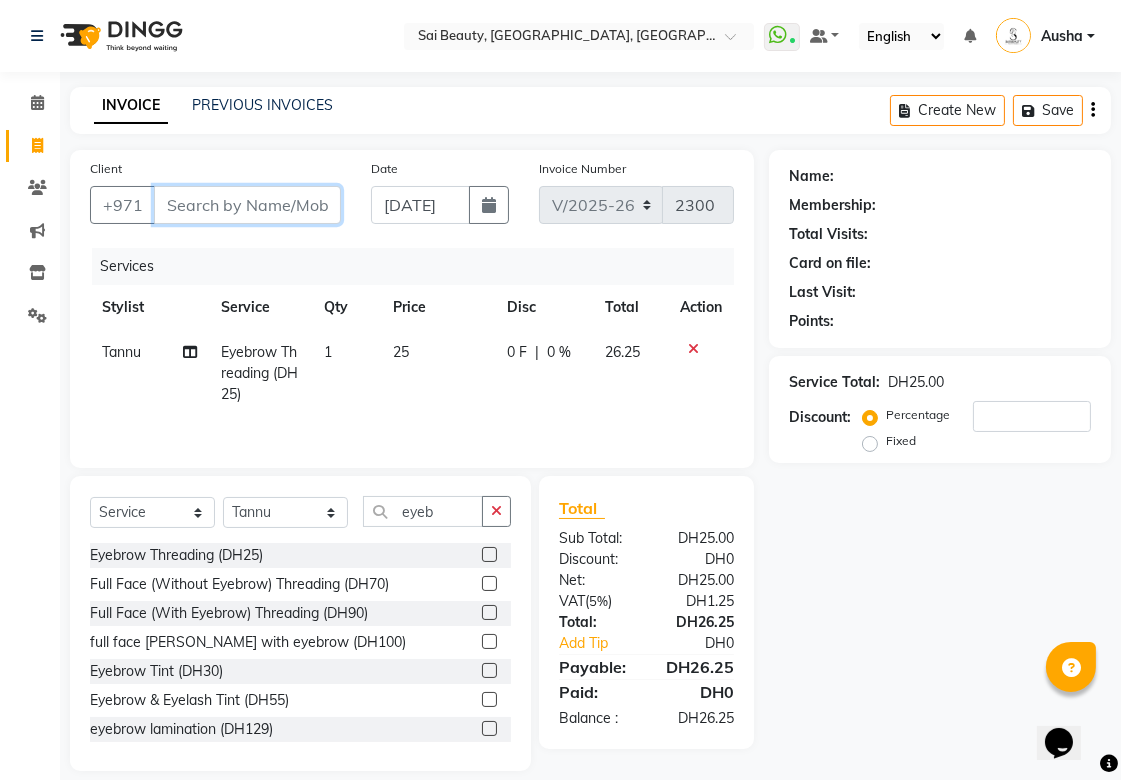click on "Client" at bounding box center [247, 205] 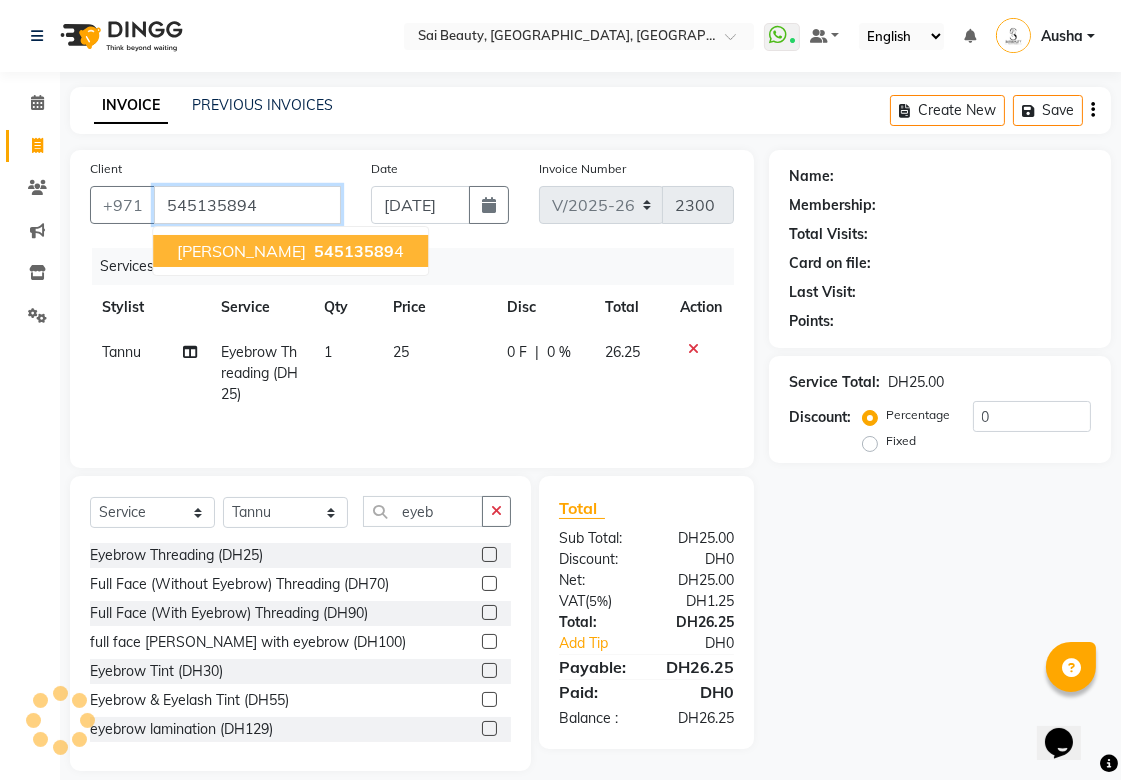 type on "545135894" 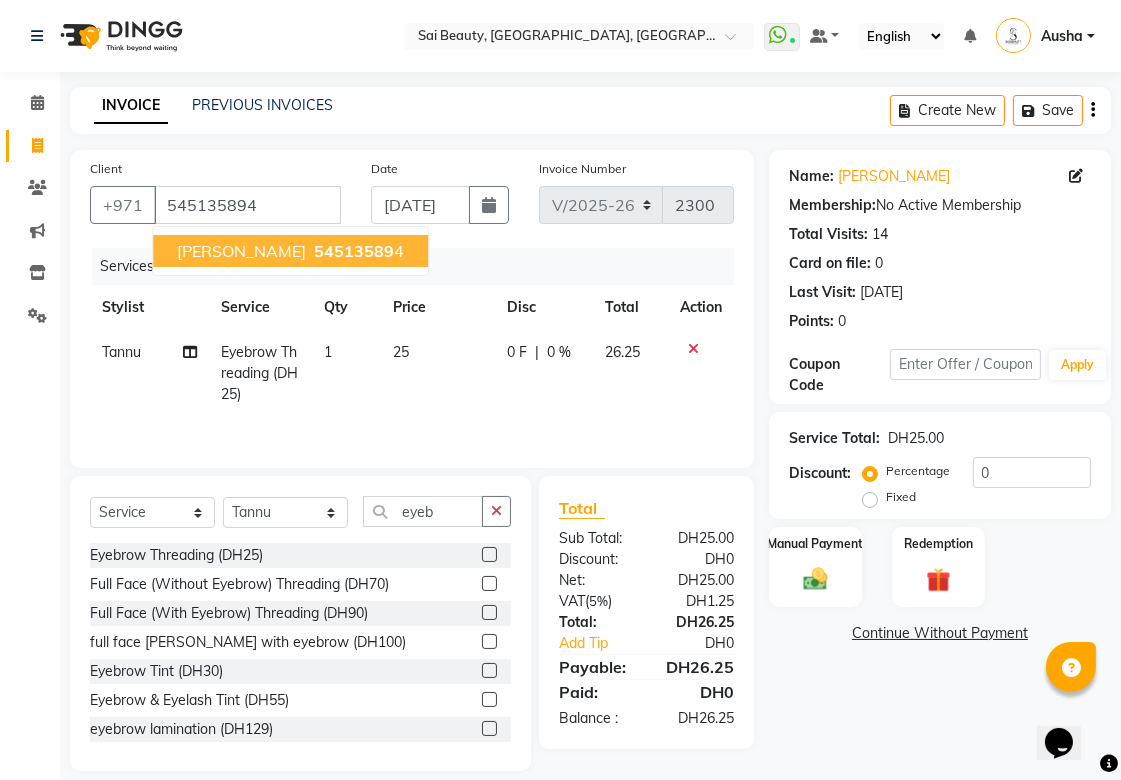 click on "54513589" at bounding box center [354, 251] 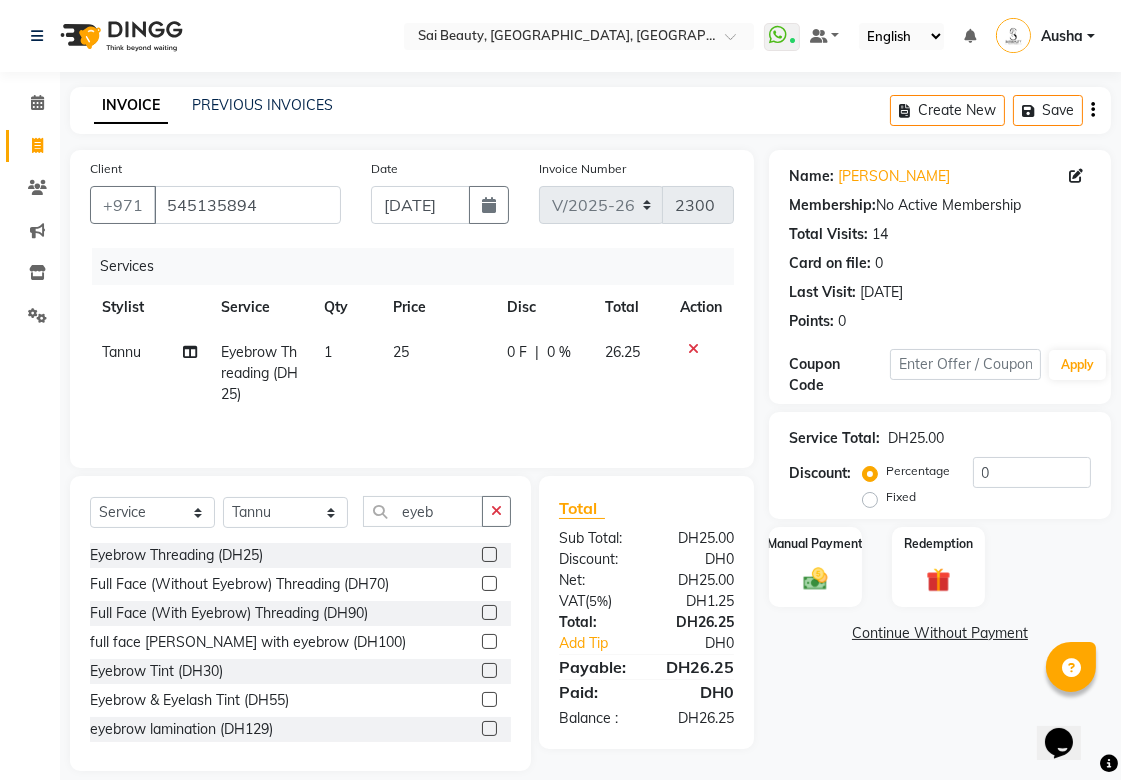 scroll, scrollTop: 23, scrollLeft: 0, axis: vertical 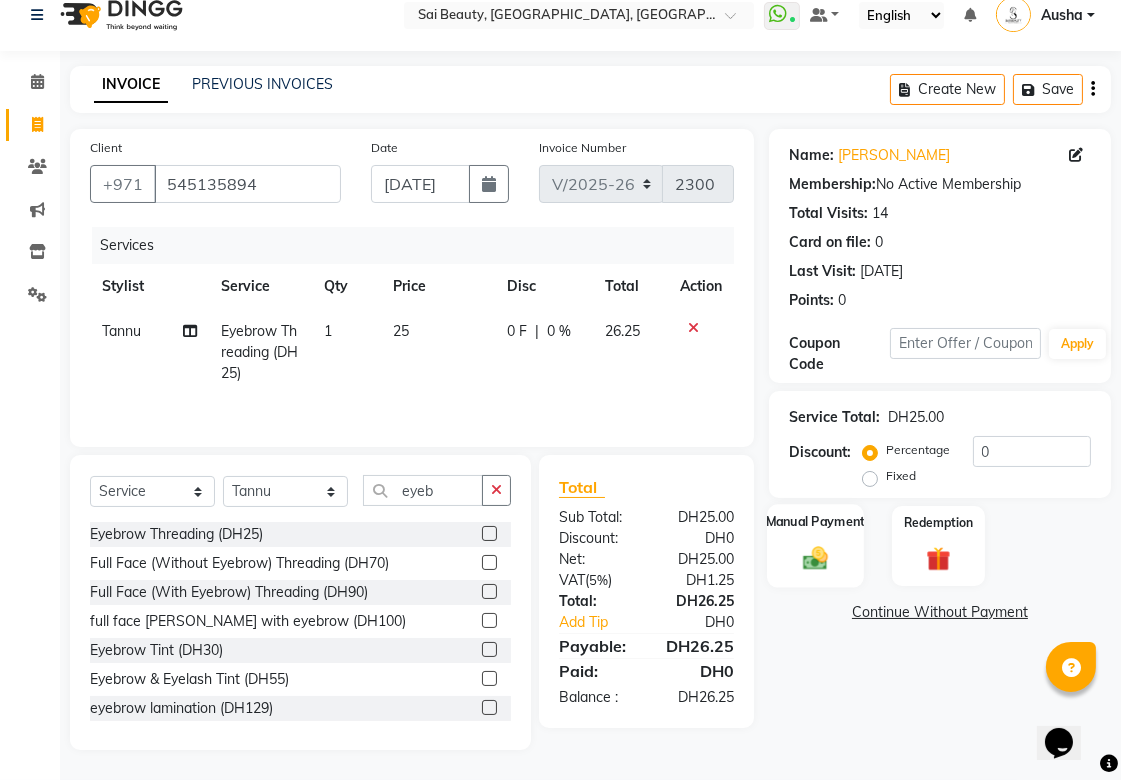 click on "Manual Payment" 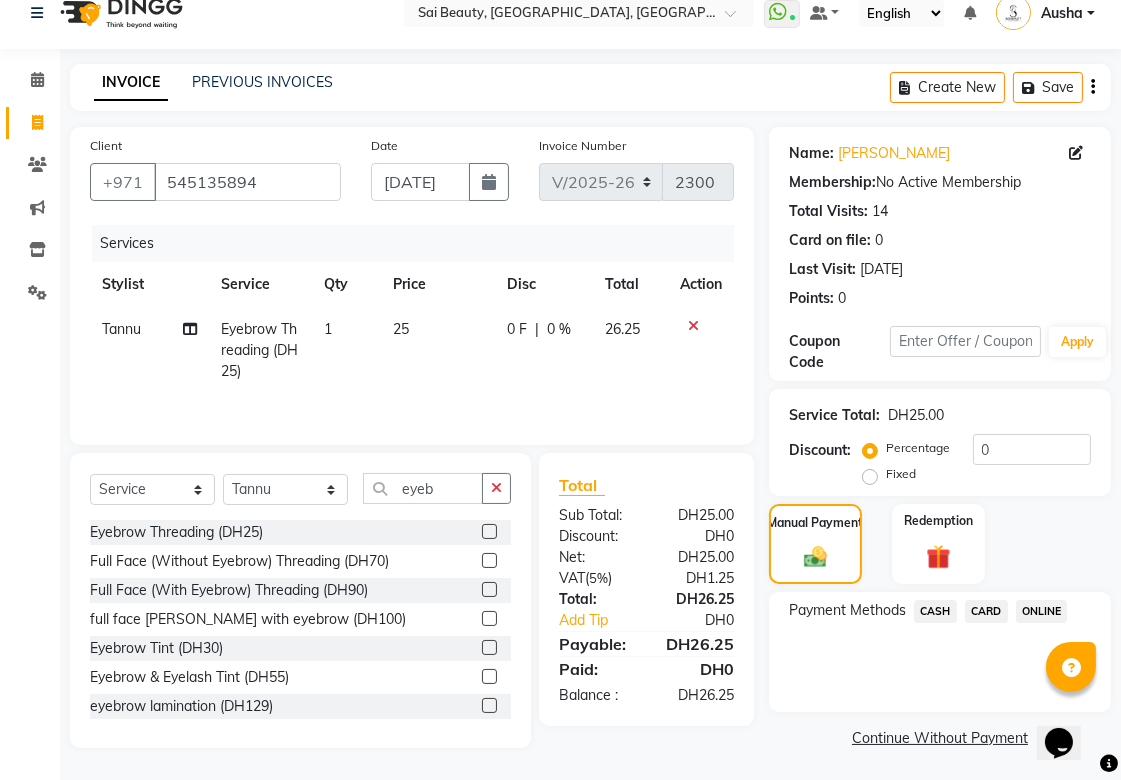 click on "CASH" 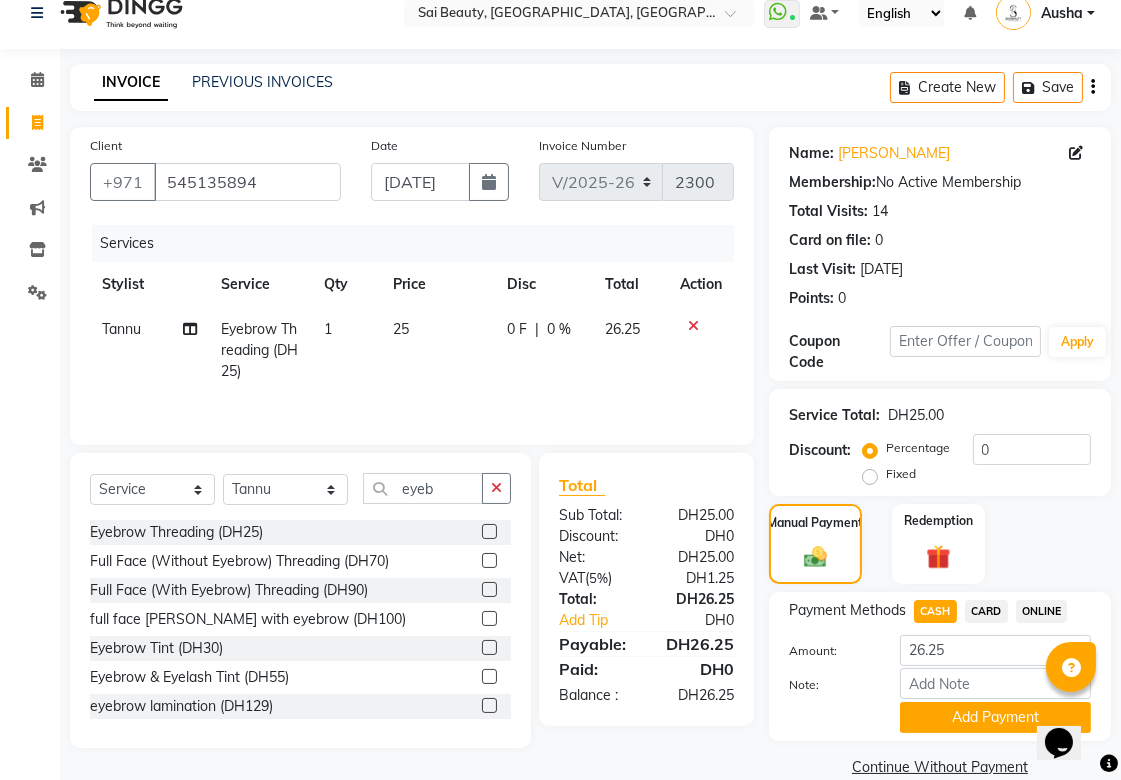 scroll, scrollTop: 55, scrollLeft: 0, axis: vertical 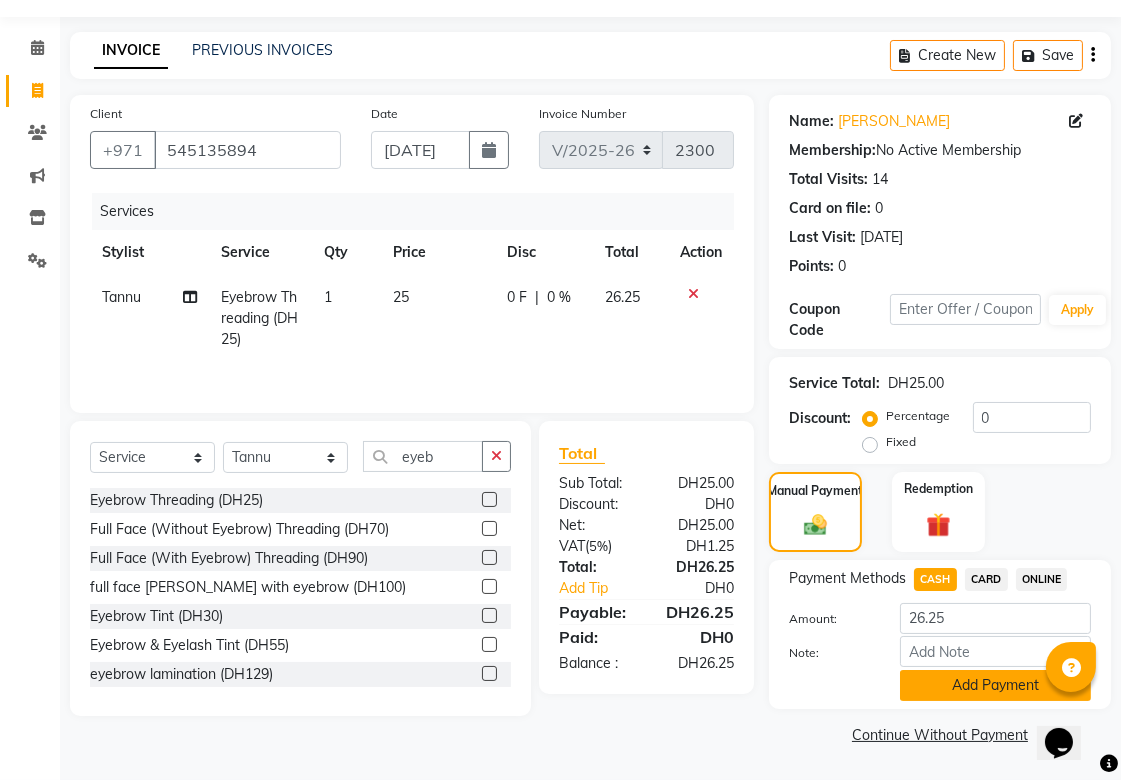 click on "Add Payment" 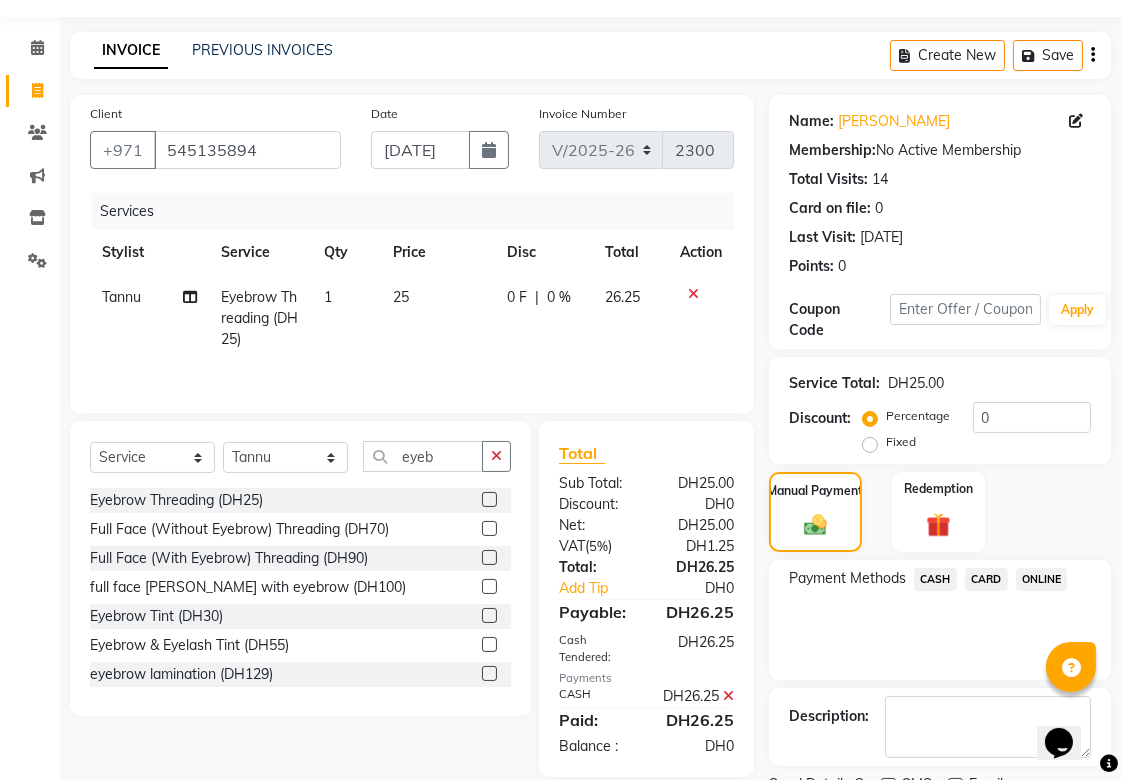 scroll, scrollTop: 138, scrollLeft: 0, axis: vertical 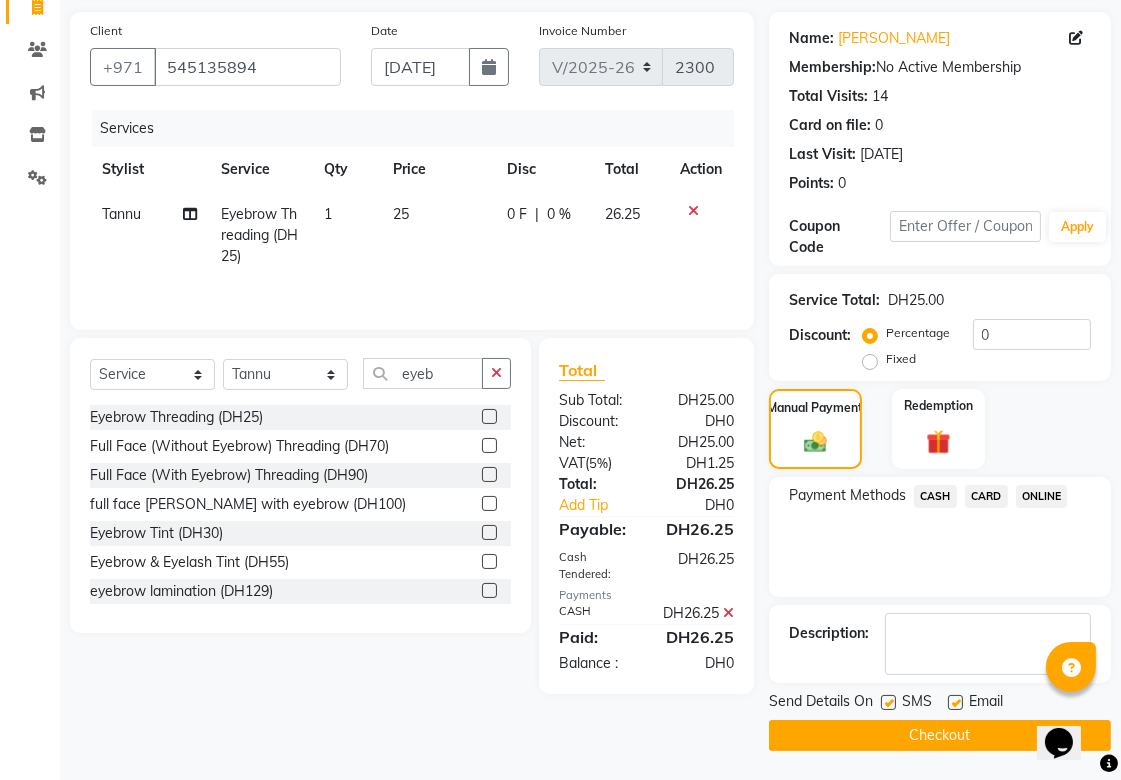 click on "Checkout" 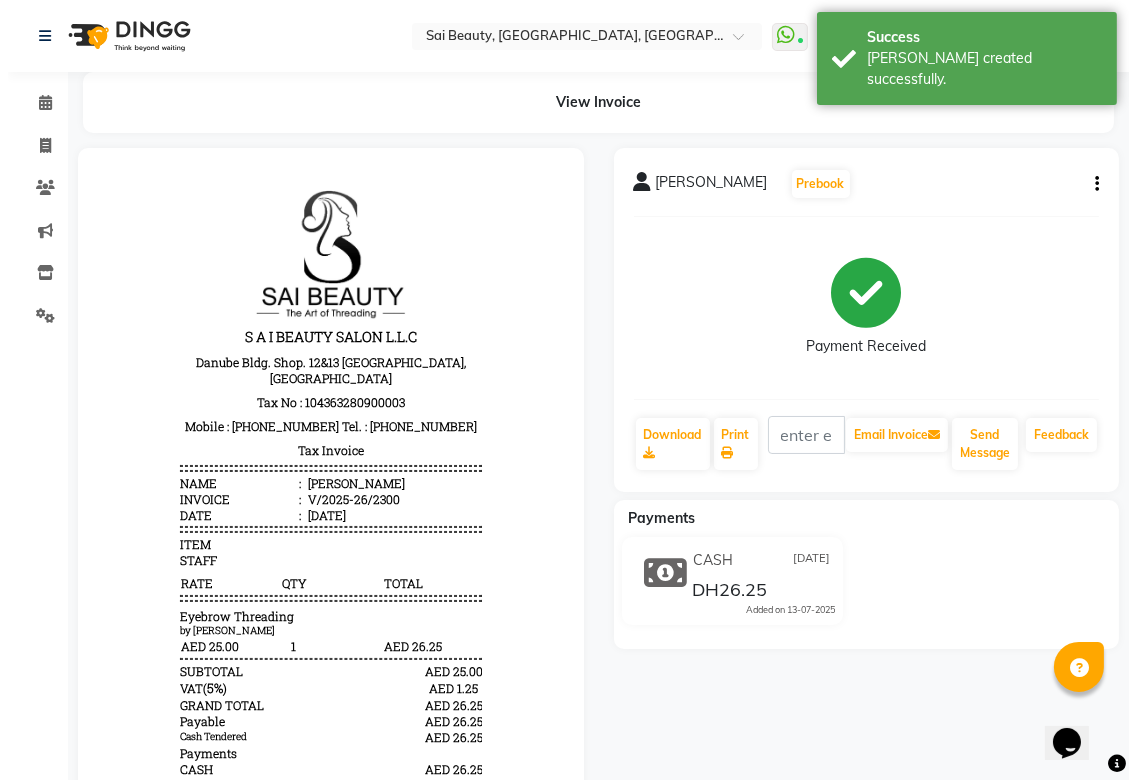 scroll, scrollTop: 0, scrollLeft: 0, axis: both 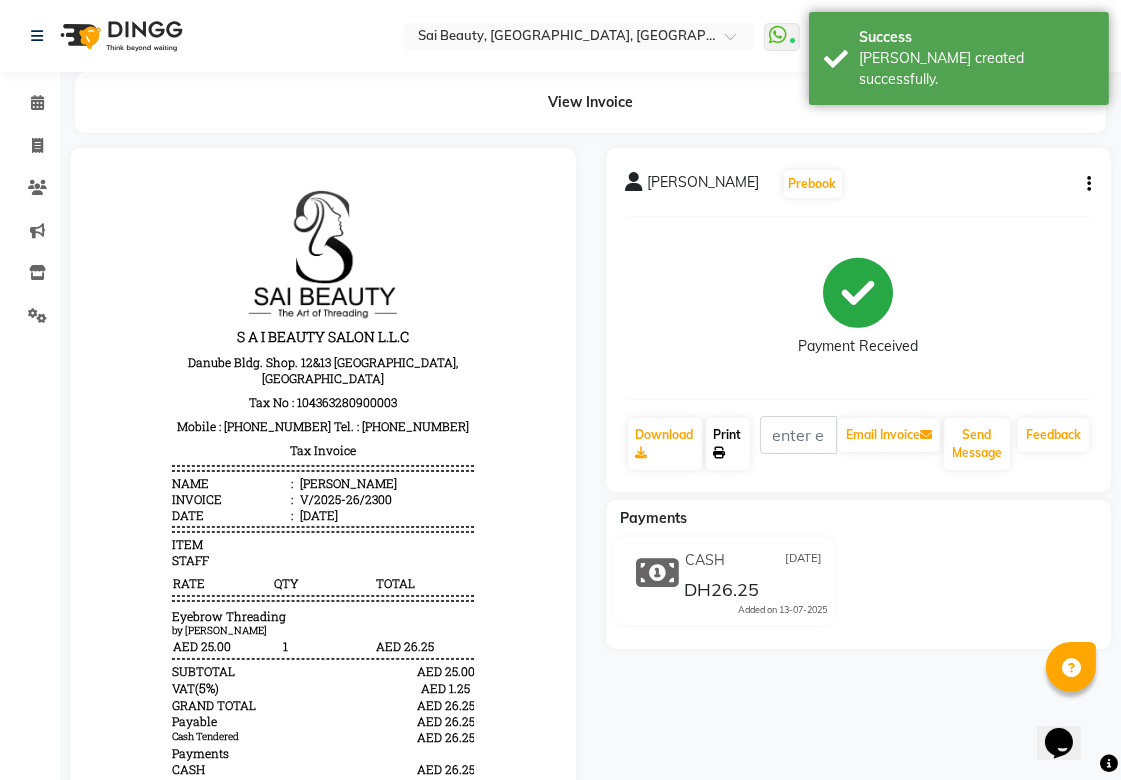 click on "Print" 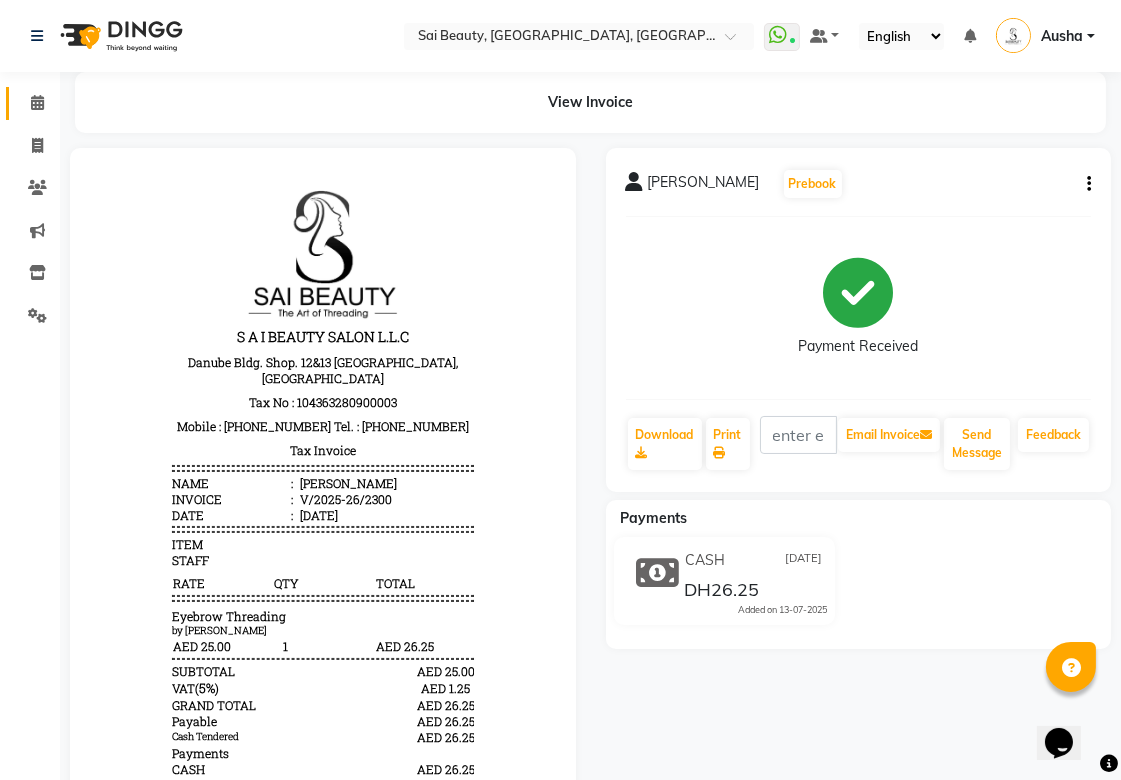 click 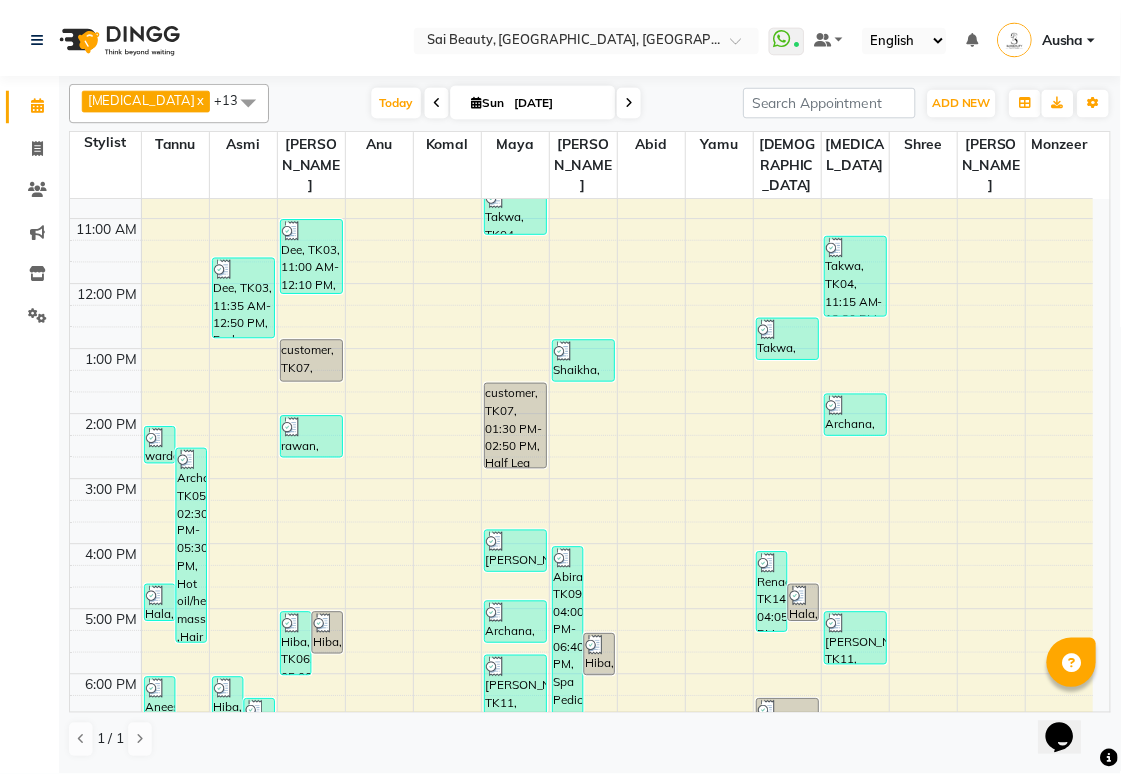 scroll, scrollTop: 432, scrollLeft: 0, axis: vertical 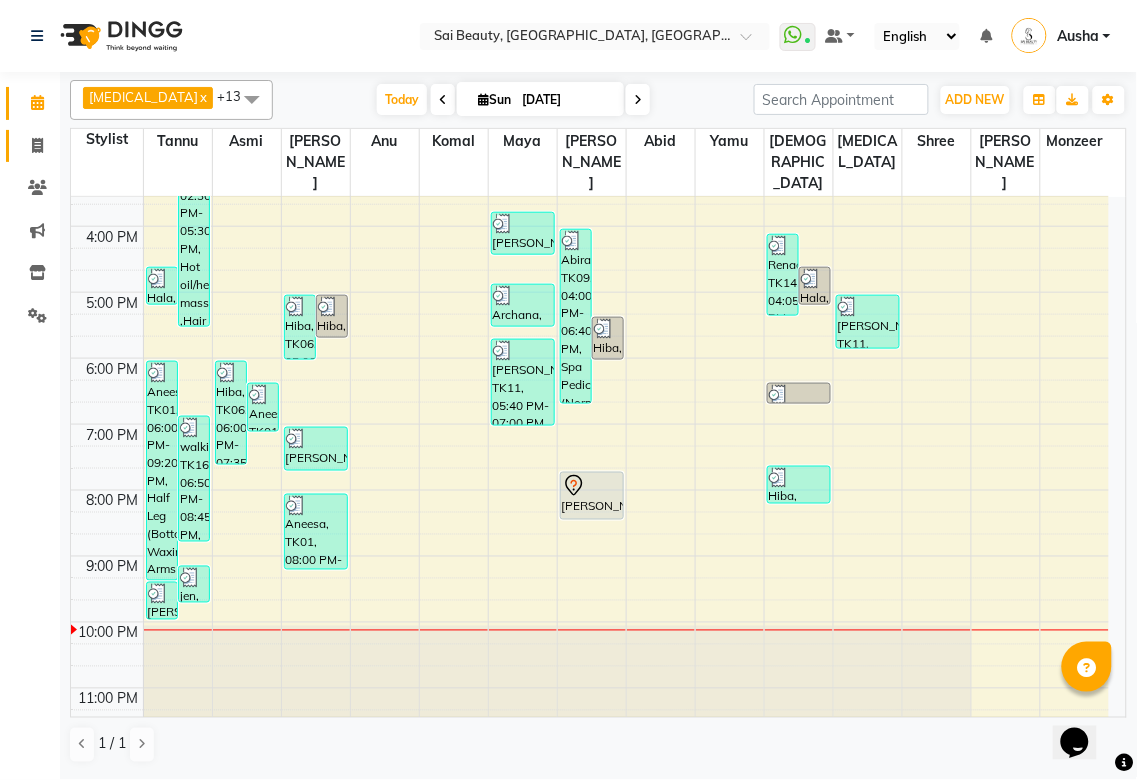 click on "Invoice" 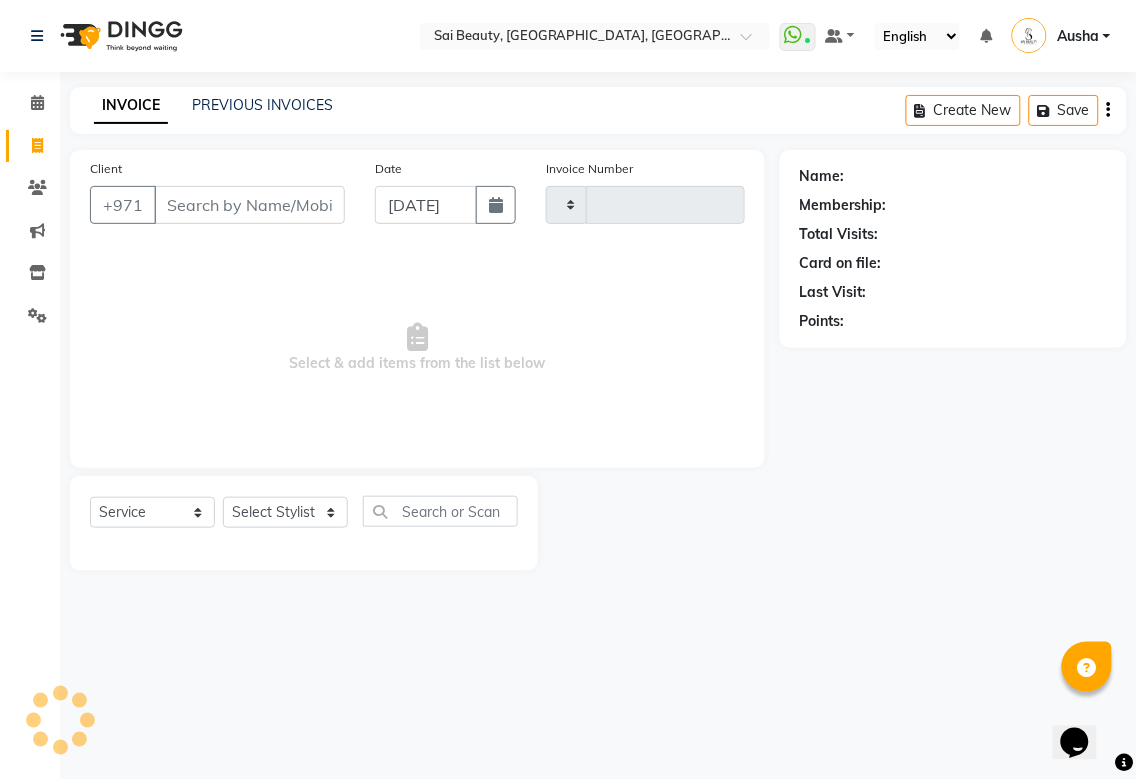 type on "2301" 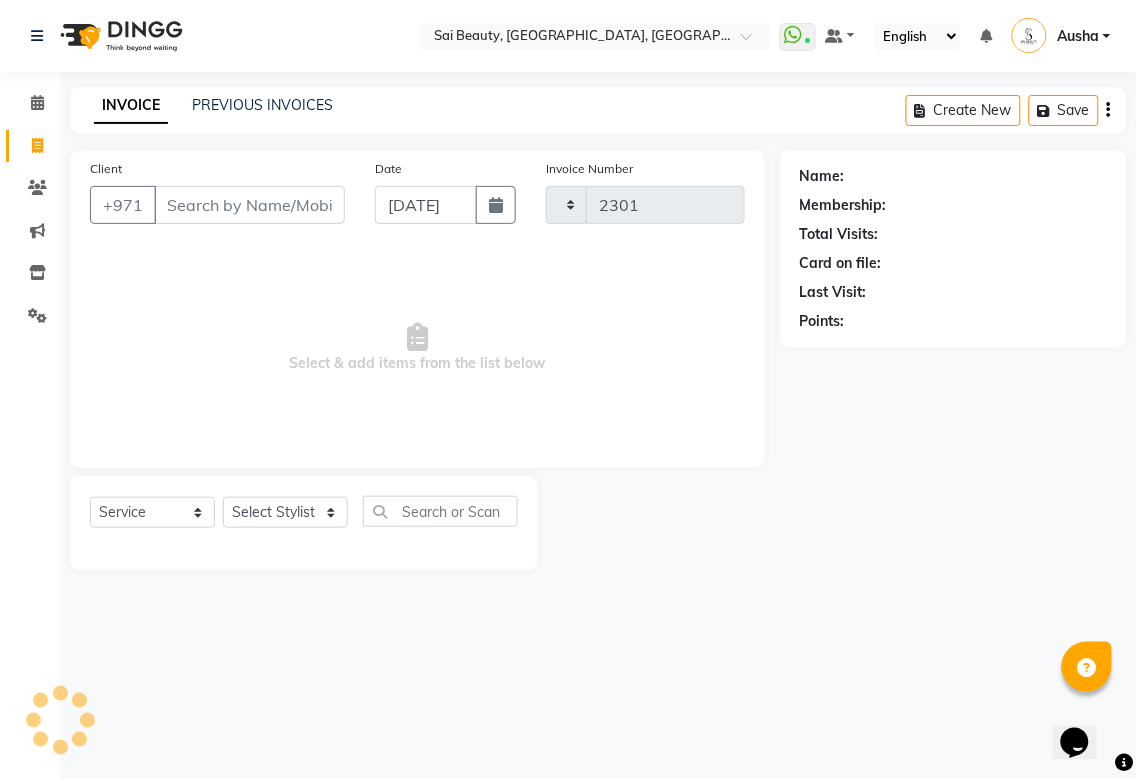 select on "5352" 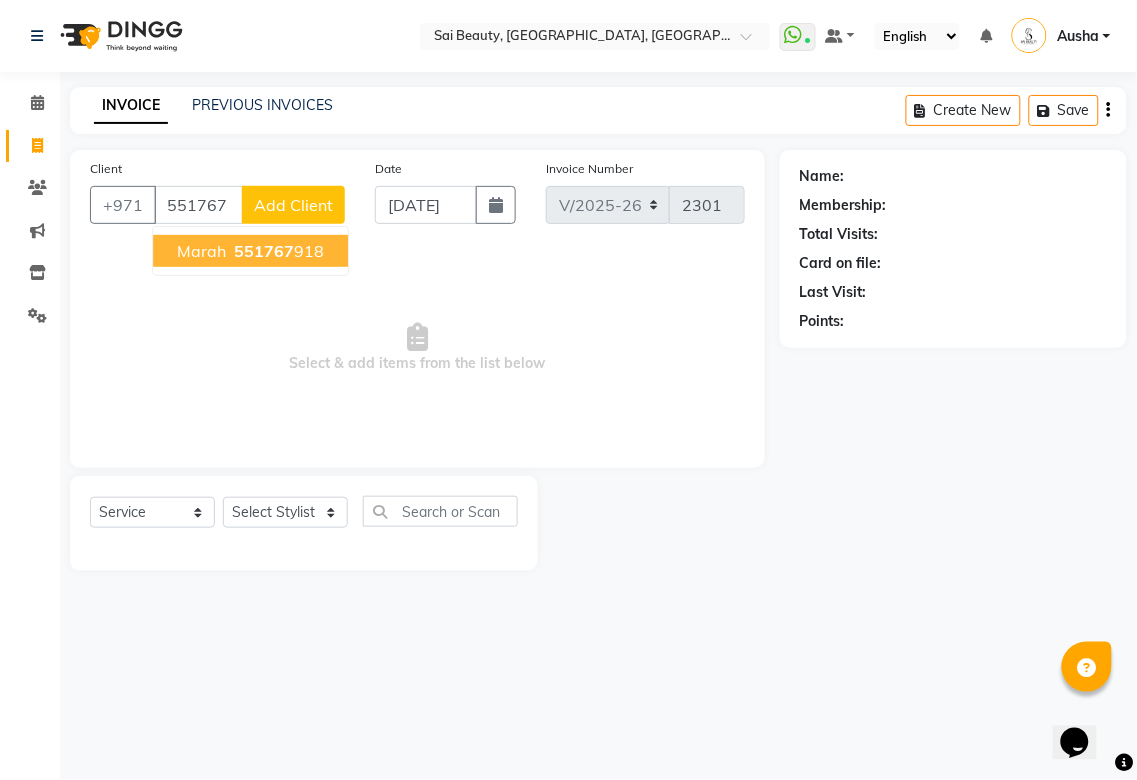 click on "Marah   551767 918" at bounding box center [250, 251] 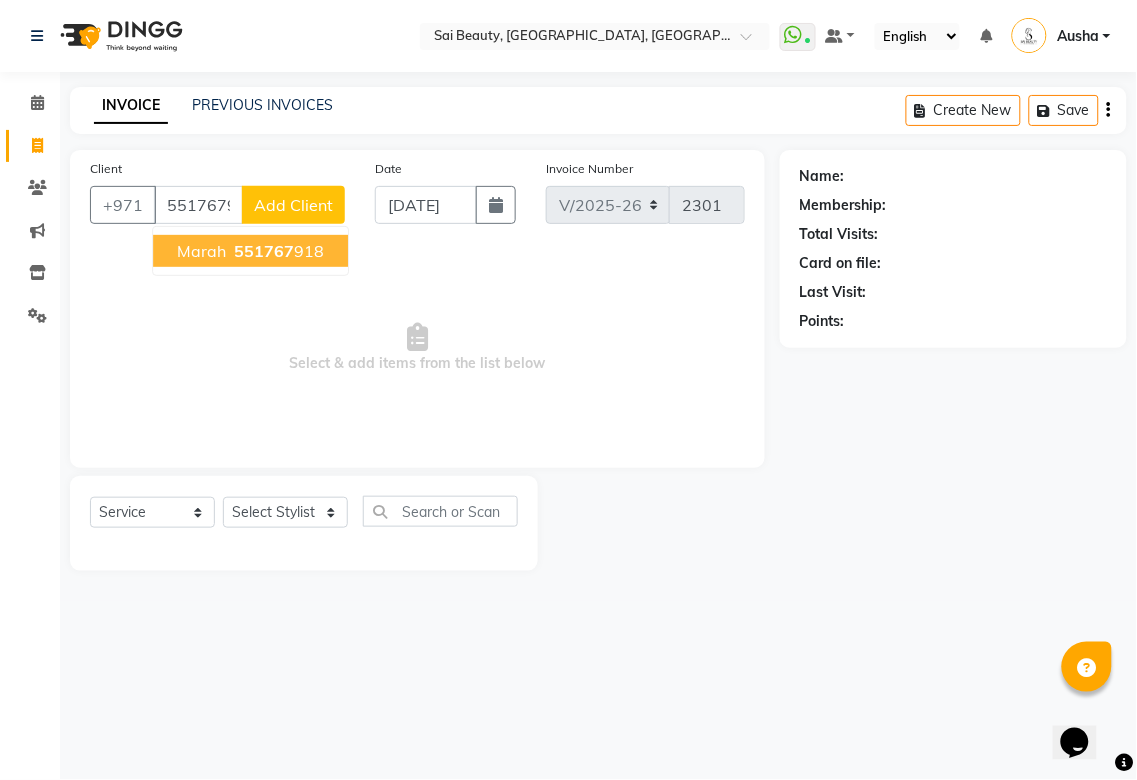 type on "551767918" 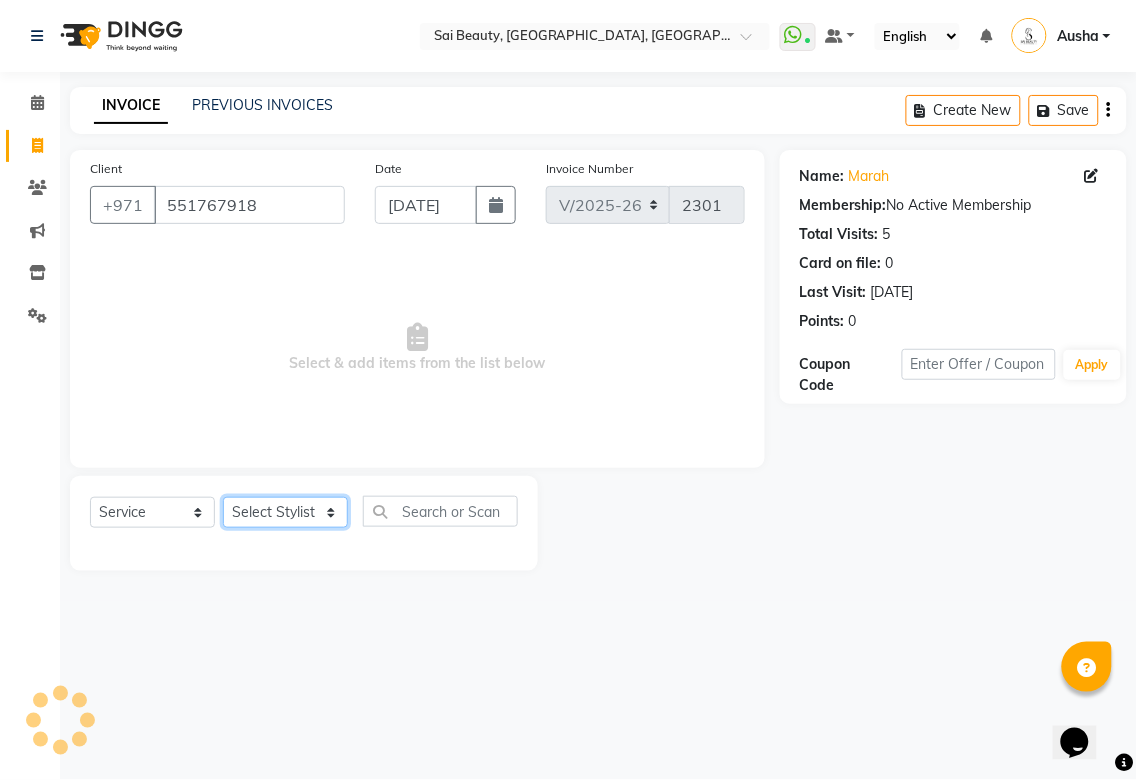 click on "Select Stylist [PERSON_NAME][MEDICAL_DATA] [PERSON_NAME] Asmi Ausha [PERSON_NAME] Gita [PERSON_NAME] Monzeer shree [PERSON_NAME] [PERSON_NAME] Surakcha [PERSON_NAME] Yamu" 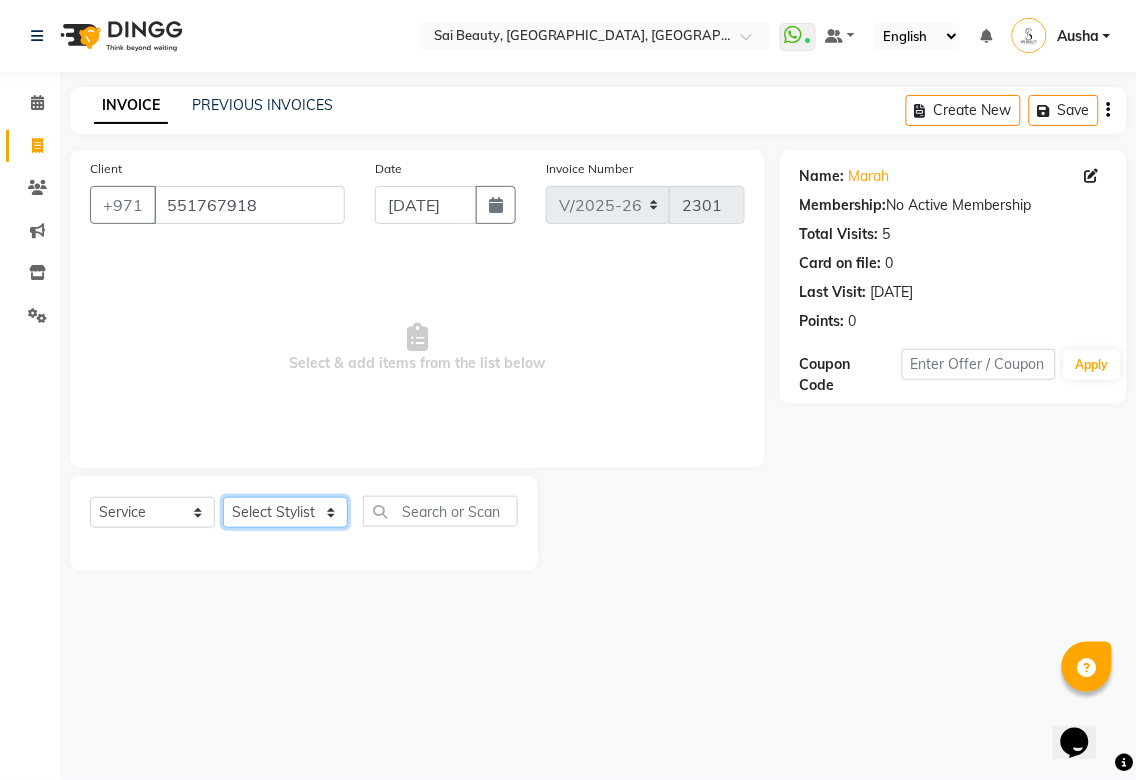 select on "40288" 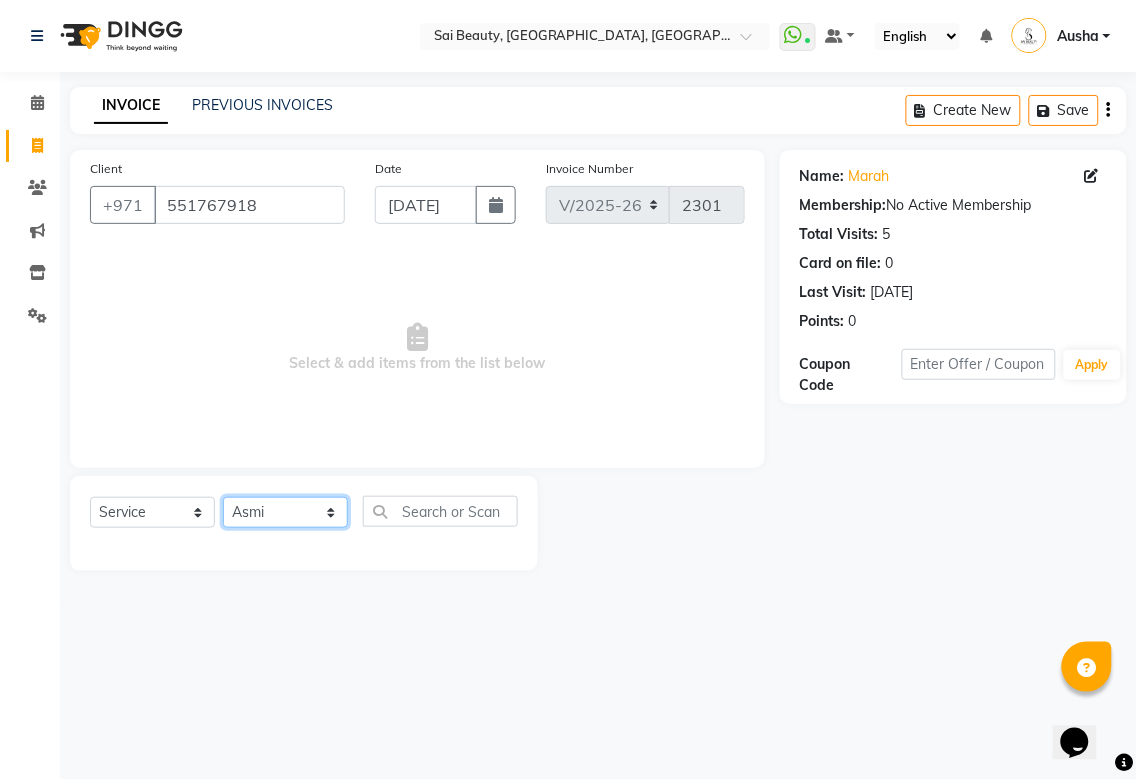 click on "Select Stylist [PERSON_NAME][MEDICAL_DATA] [PERSON_NAME] Asmi Ausha [PERSON_NAME] Gita [PERSON_NAME] Monzeer shree [PERSON_NAME] [PERSON_NAME] Surakcha [PERSON_NAME] Yamu" 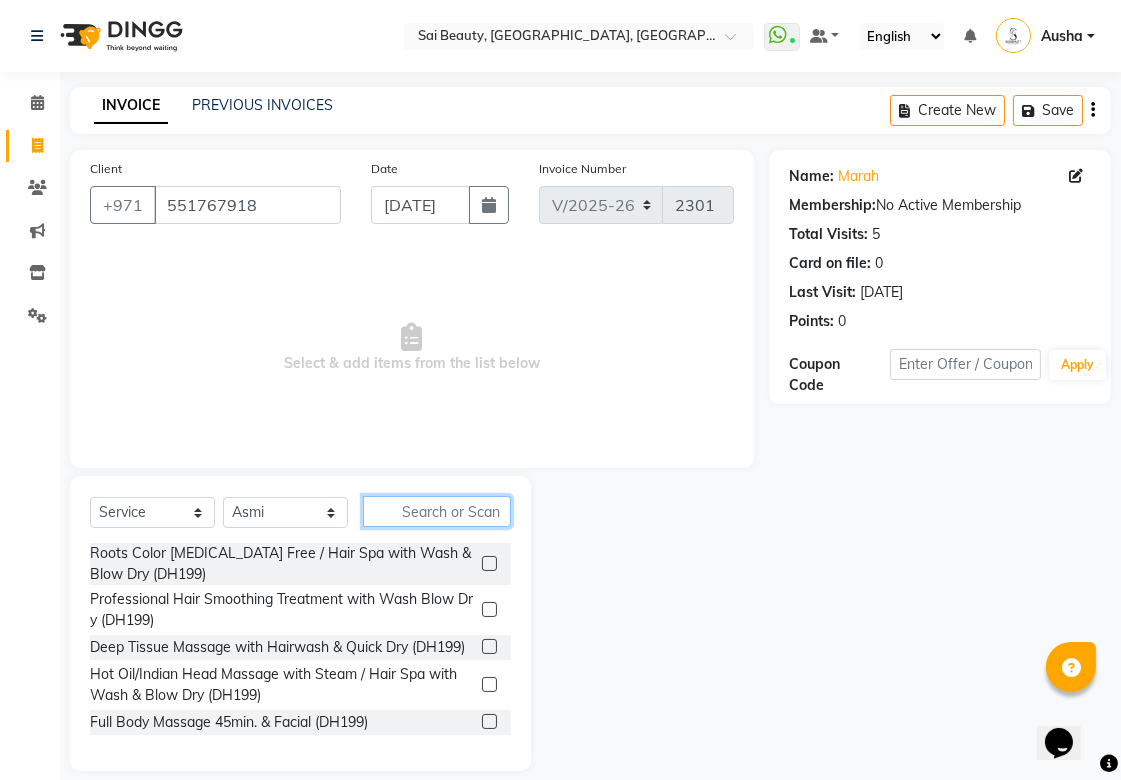 click 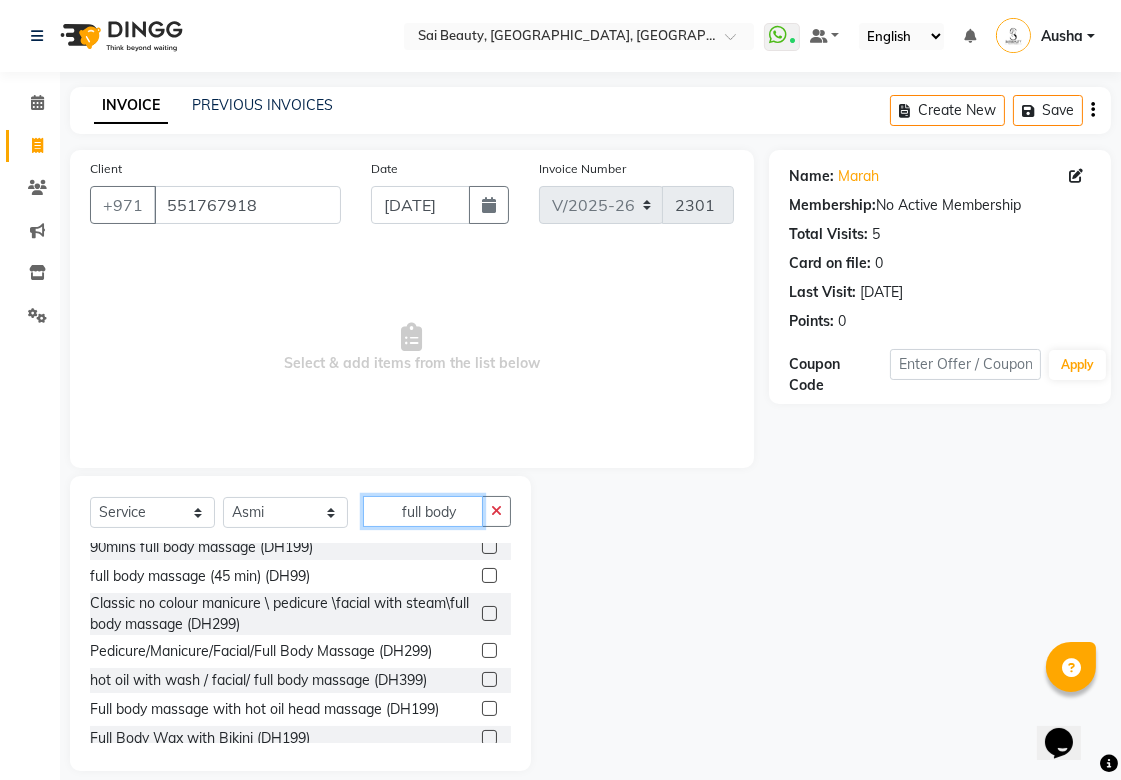 scroll, scrollTop: 316, scrollLeft: 0, axis: vertical 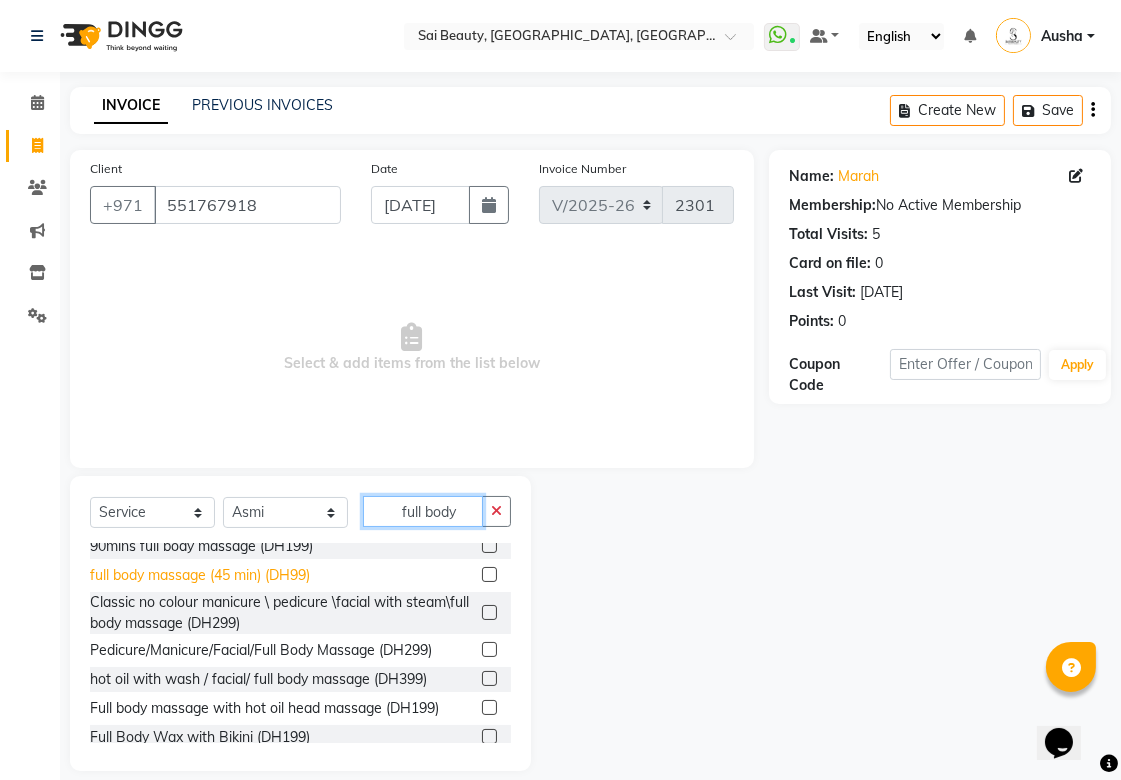 type on "full body" 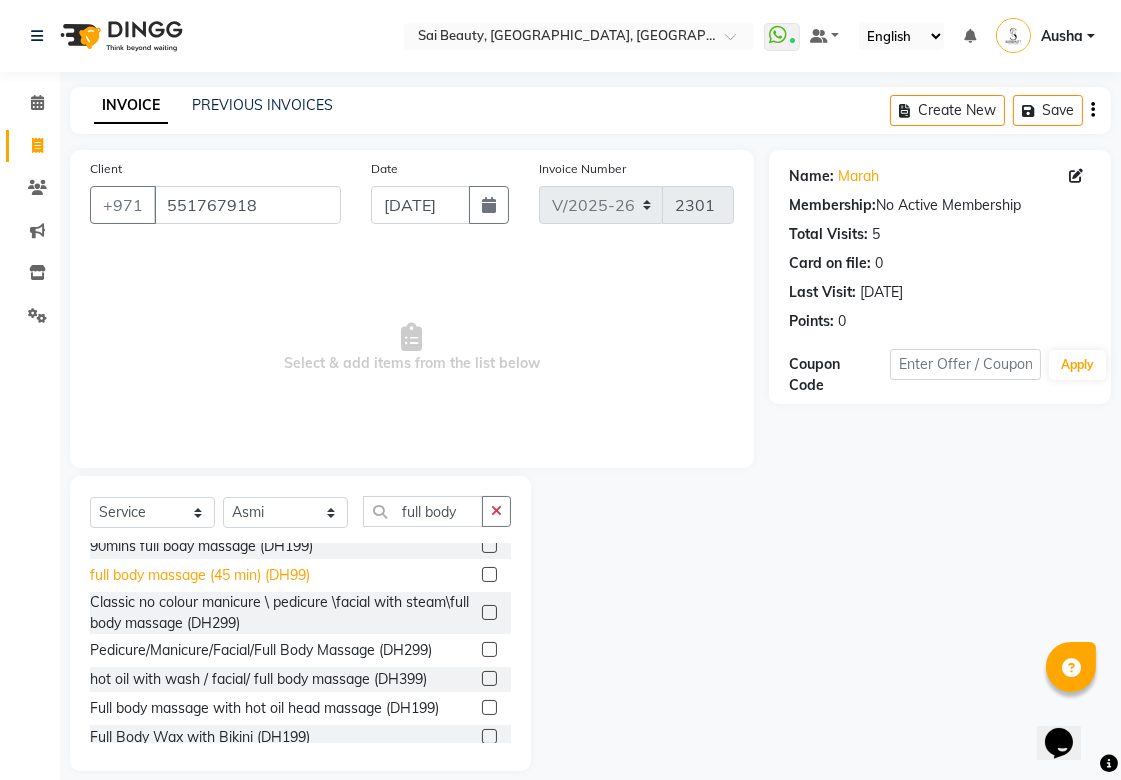 click on "full body massage (45 min) (DH99)" 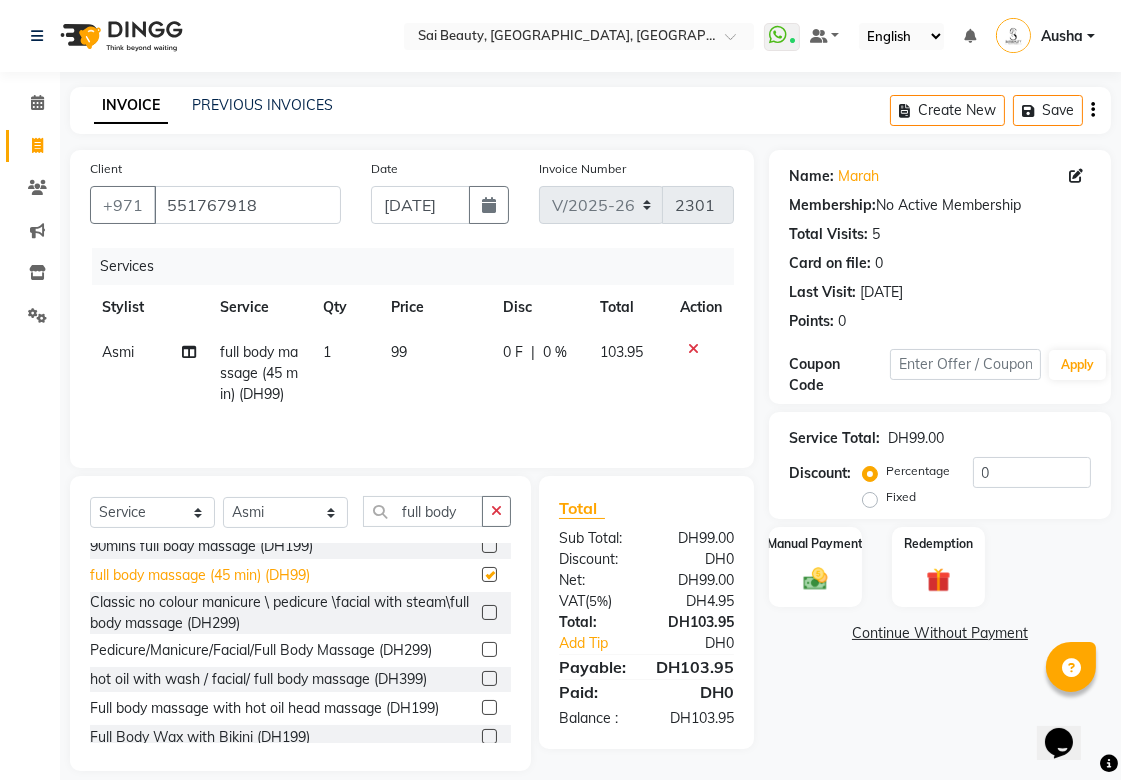 checkbox on "false" 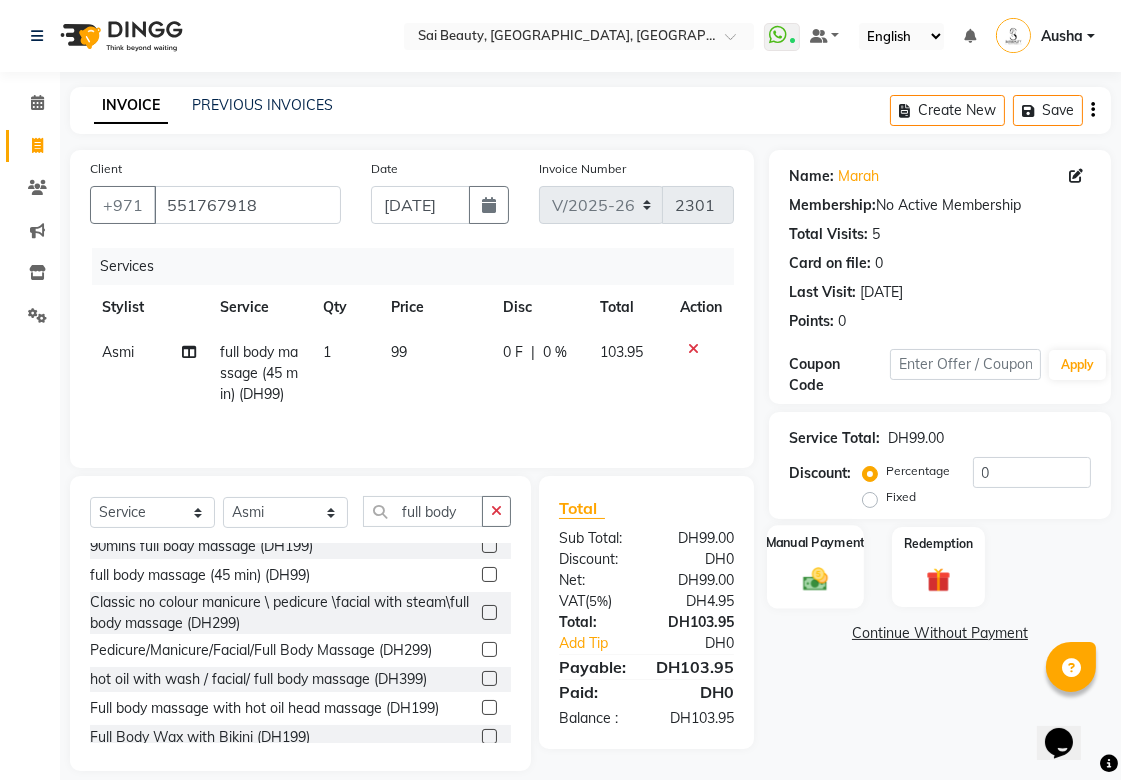 click 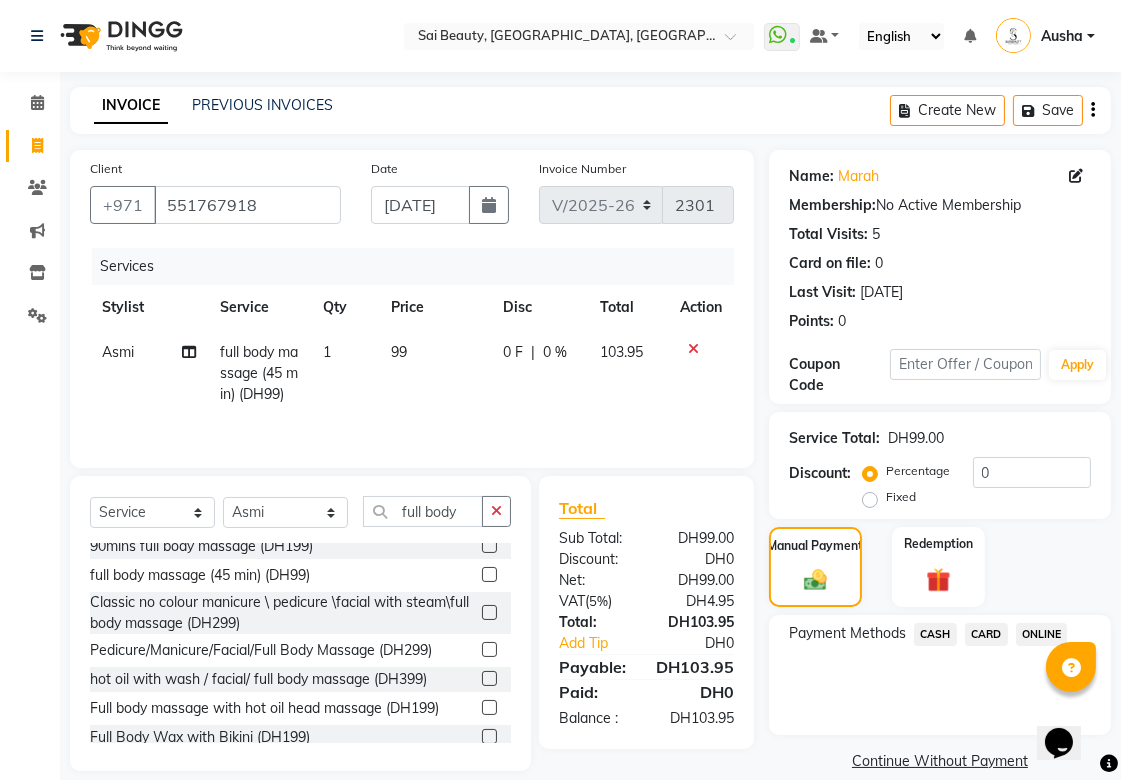 click on "CARD" 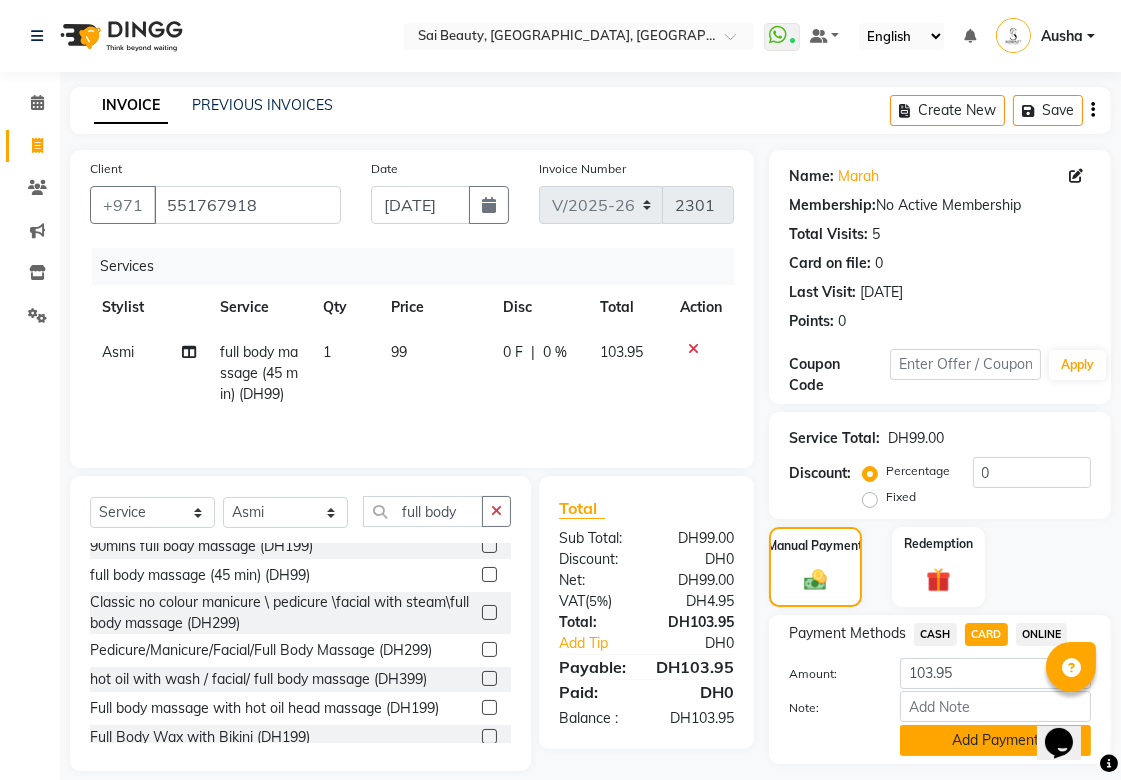 click on "Add Payment" 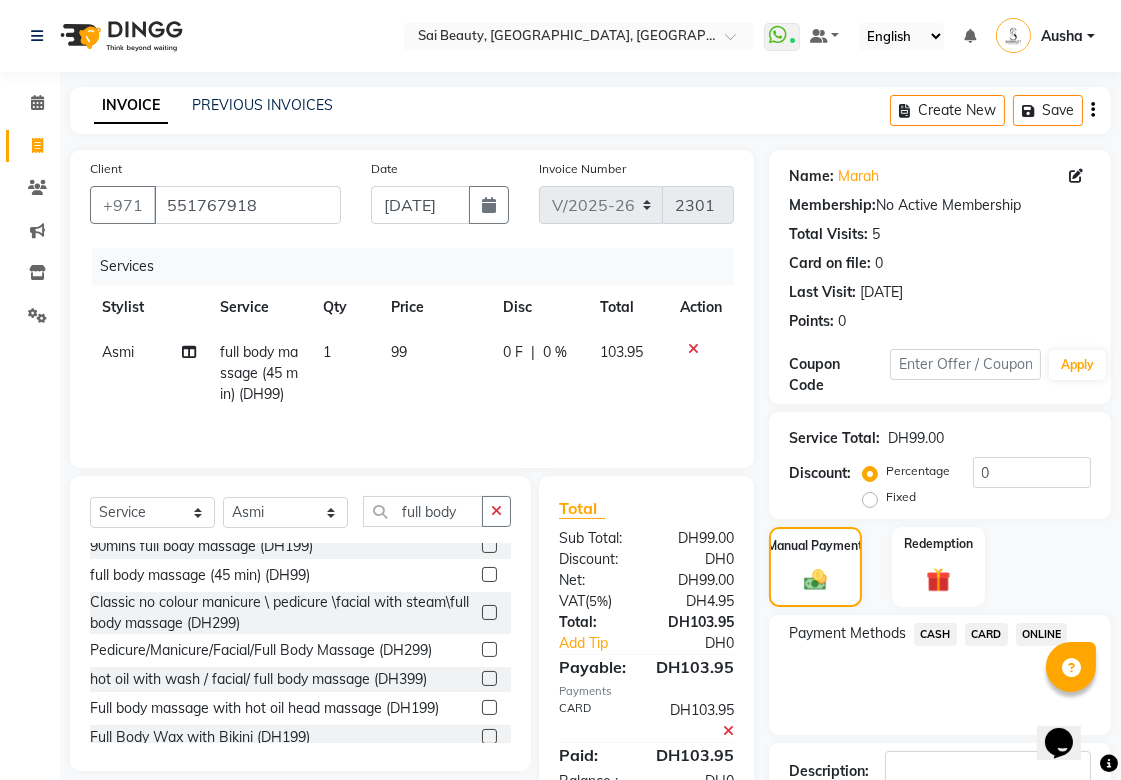 scroll, scrollTop: 138, scrollLeft: 0, axis: vertical 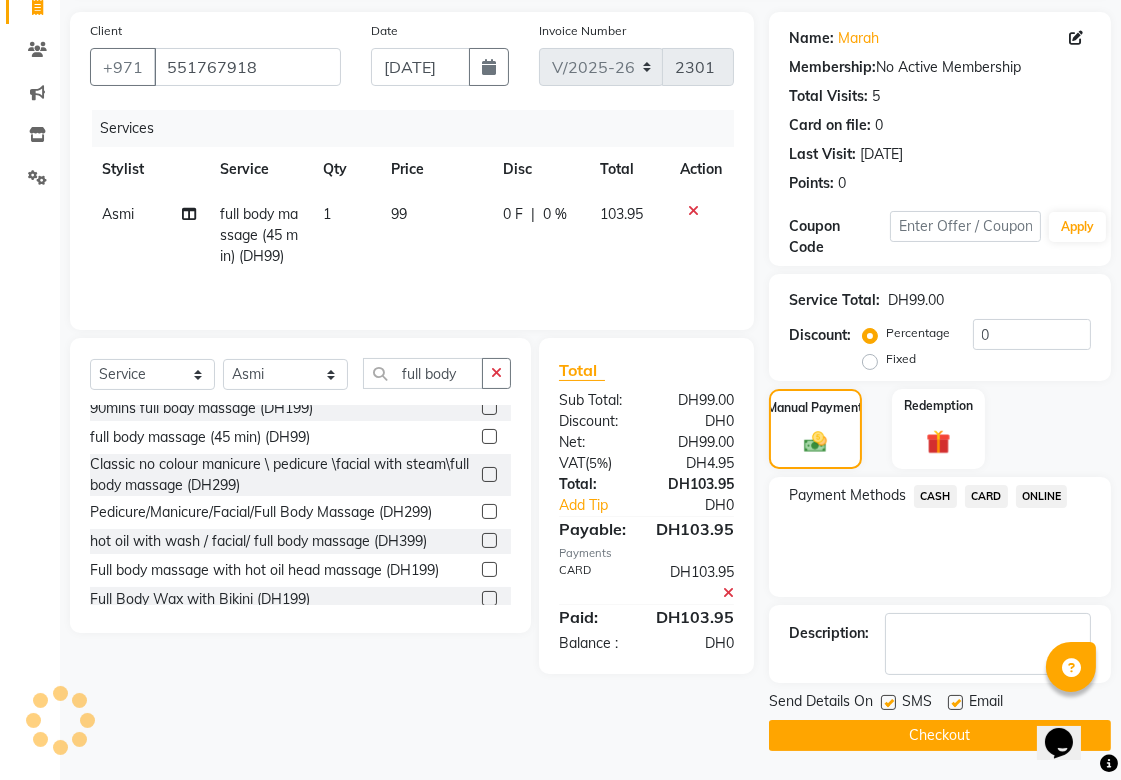click on "Checkout" 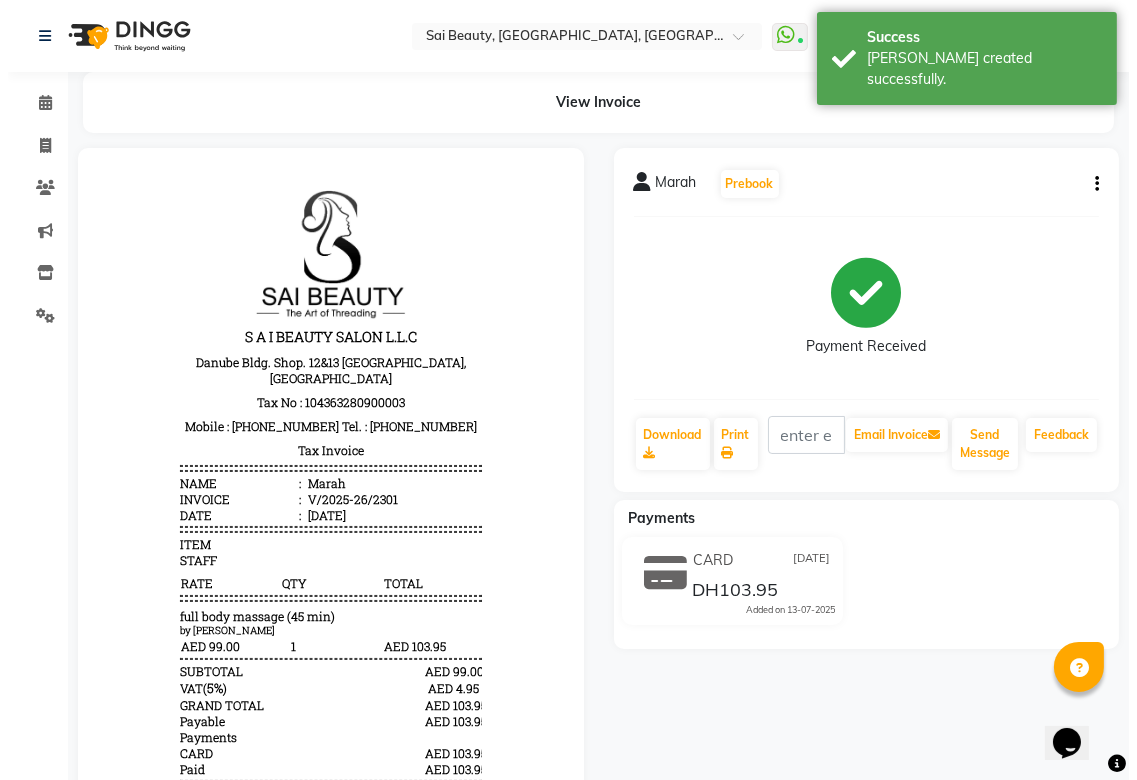 scroll, scrollTop: 0, scrollLeft: 0, axis: both 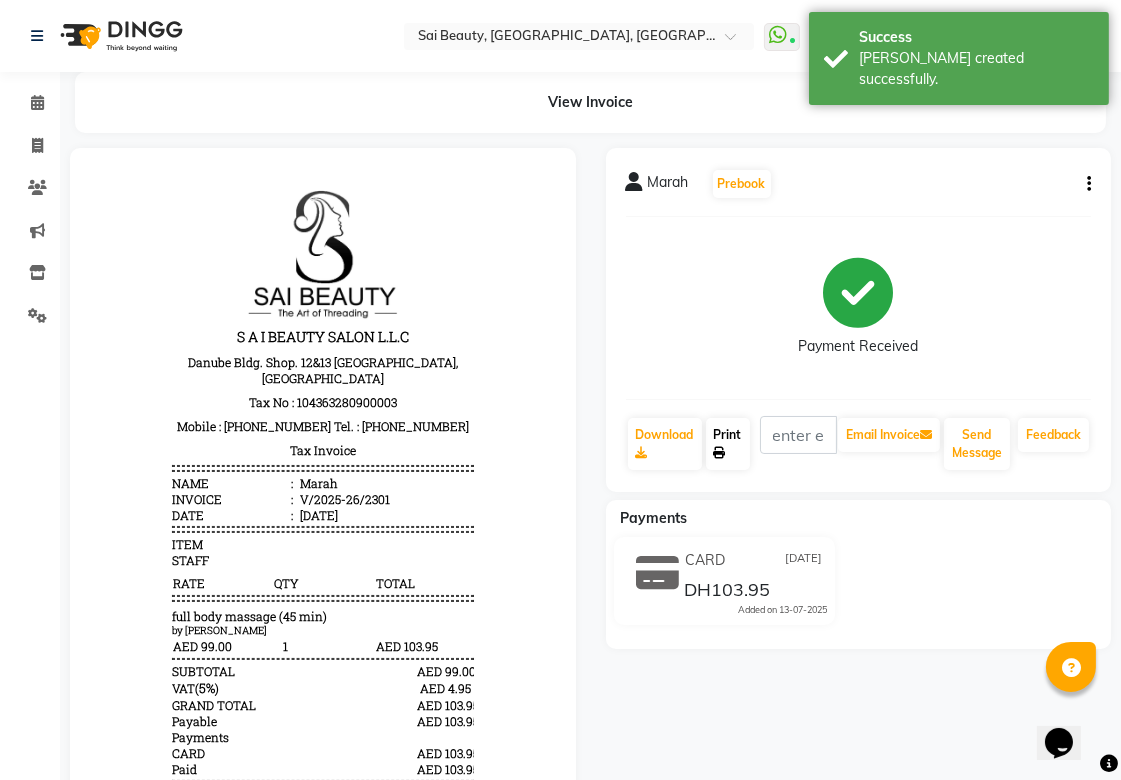click on "Print" 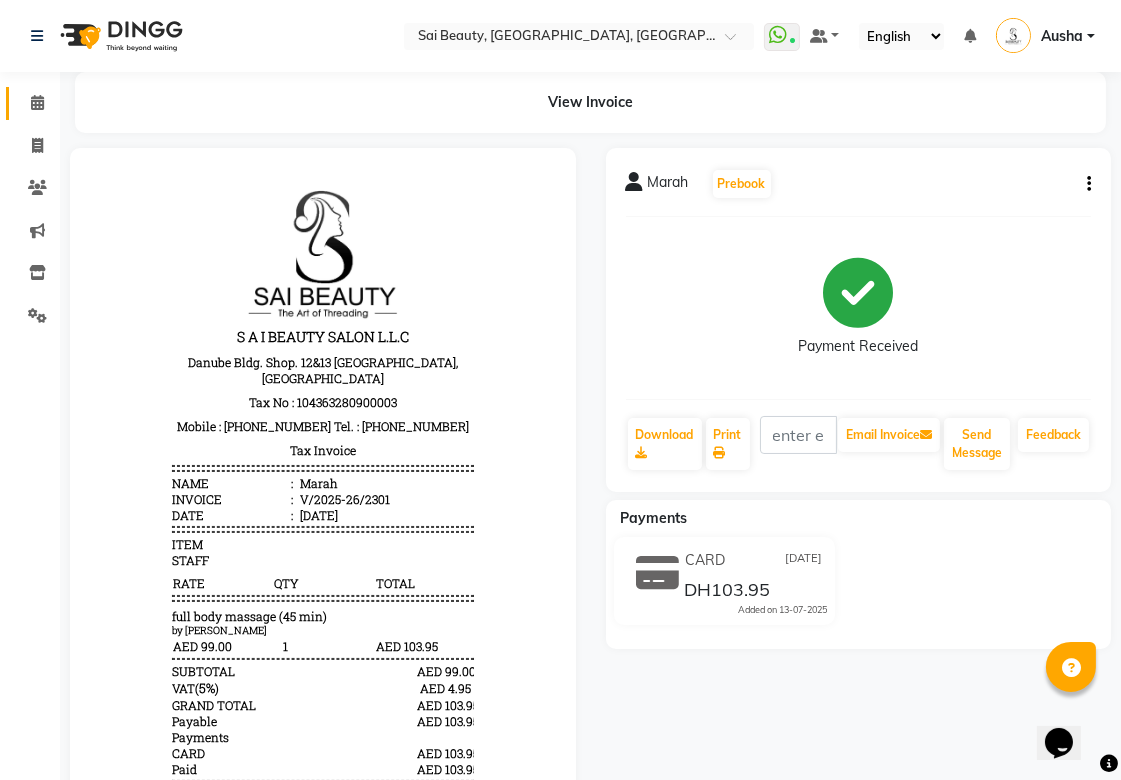 click 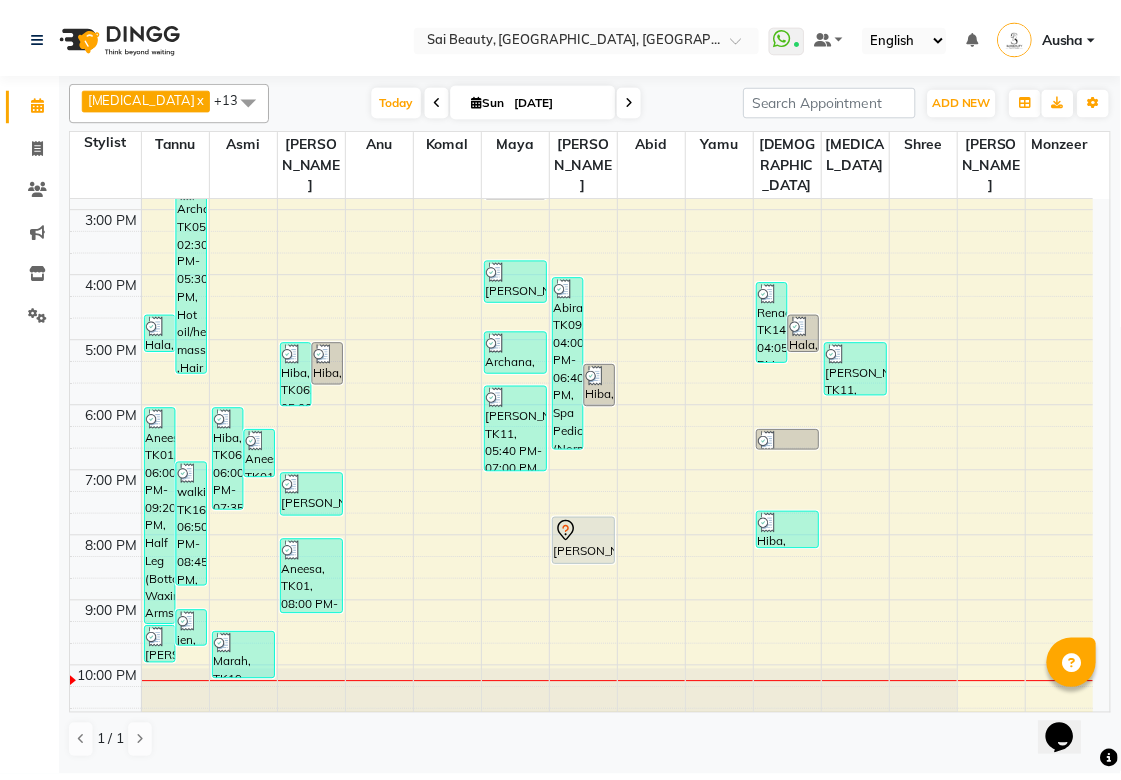 scroll, scrollTop: 432, scrollLeft: 0, axis: vertical 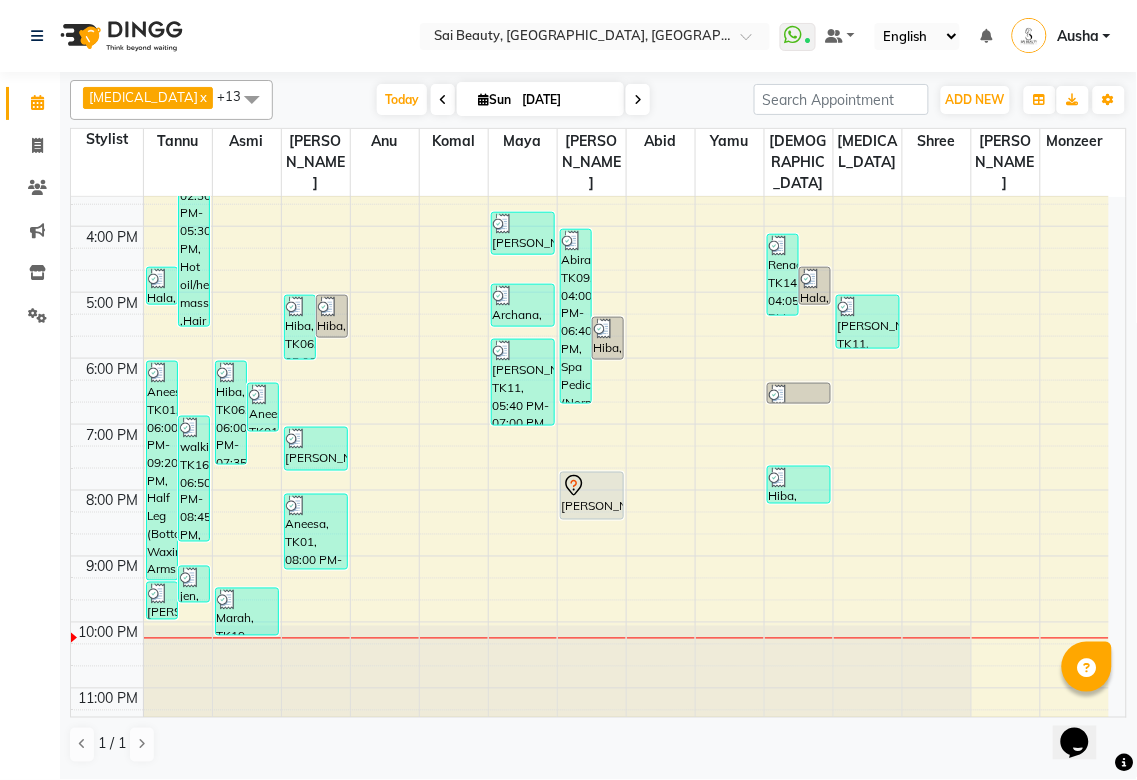 click 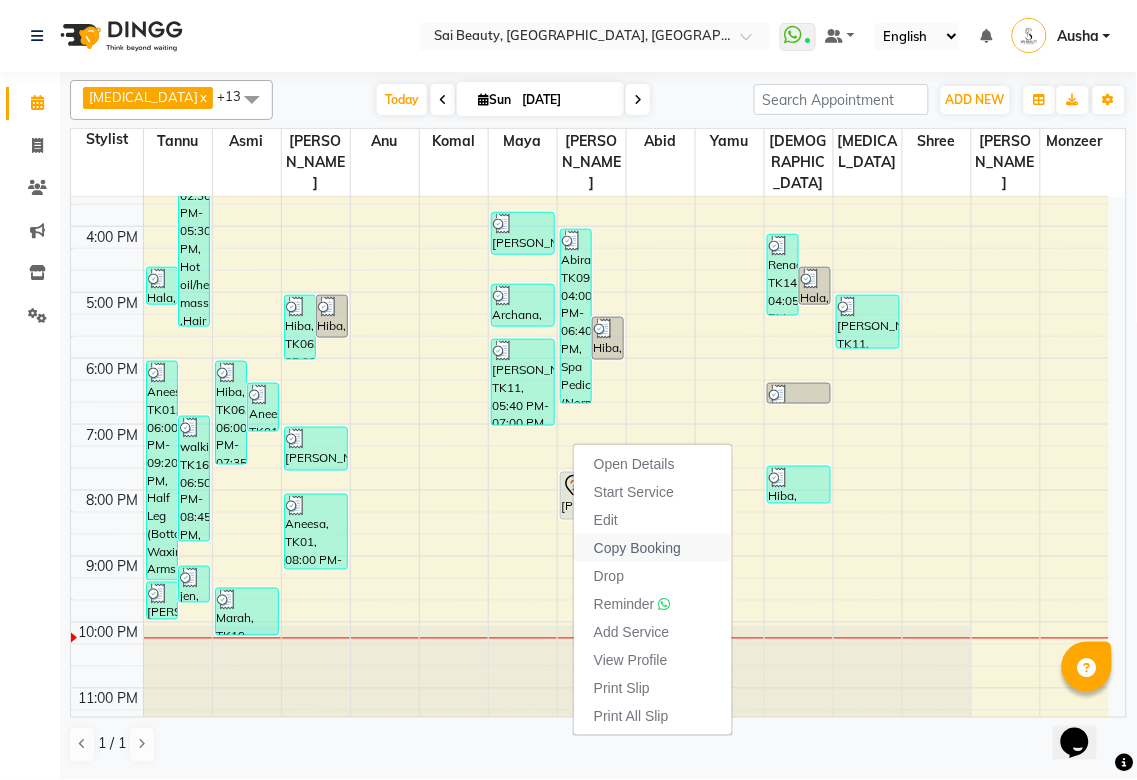 click on "Copy Booking" at bounding box center [637, 548] 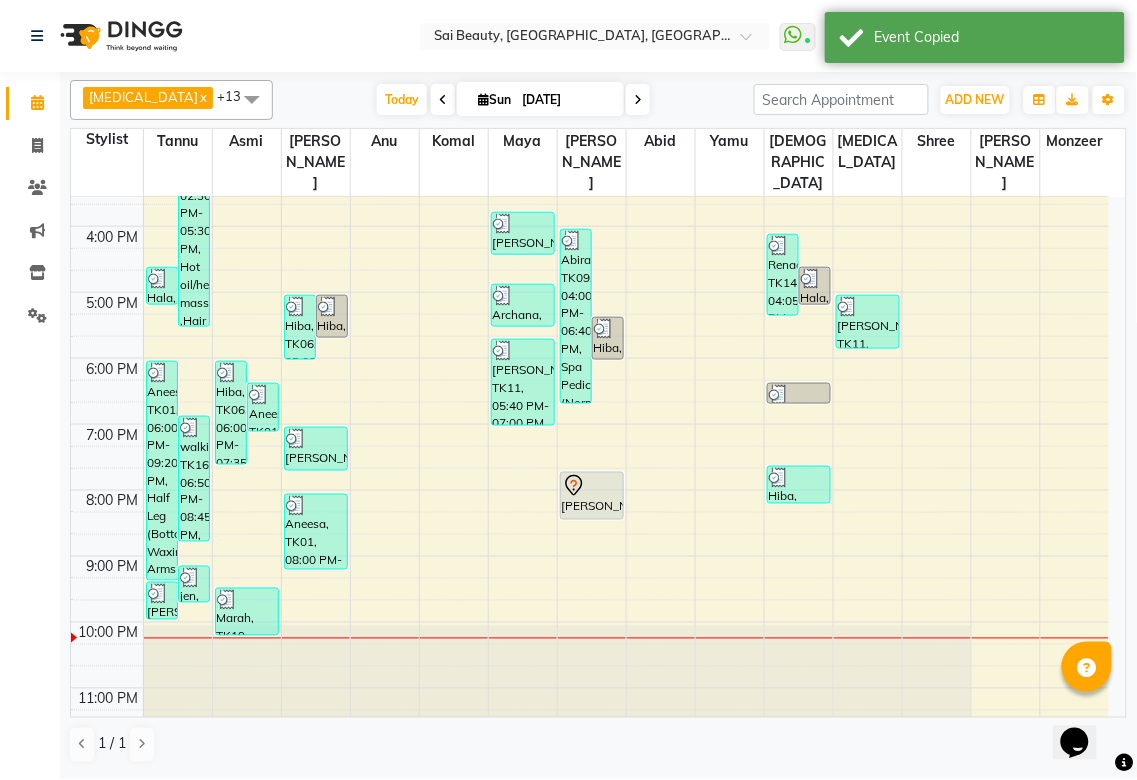 click 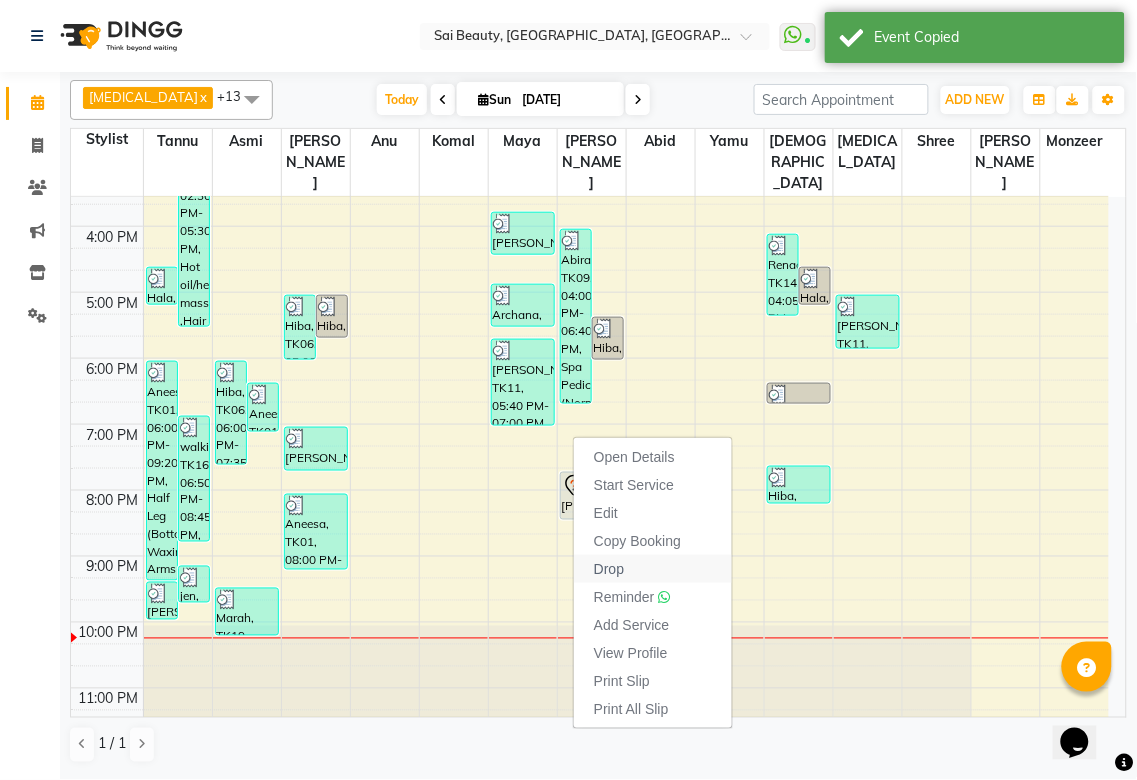 click on "Drop" at bounding box center [609, 569] 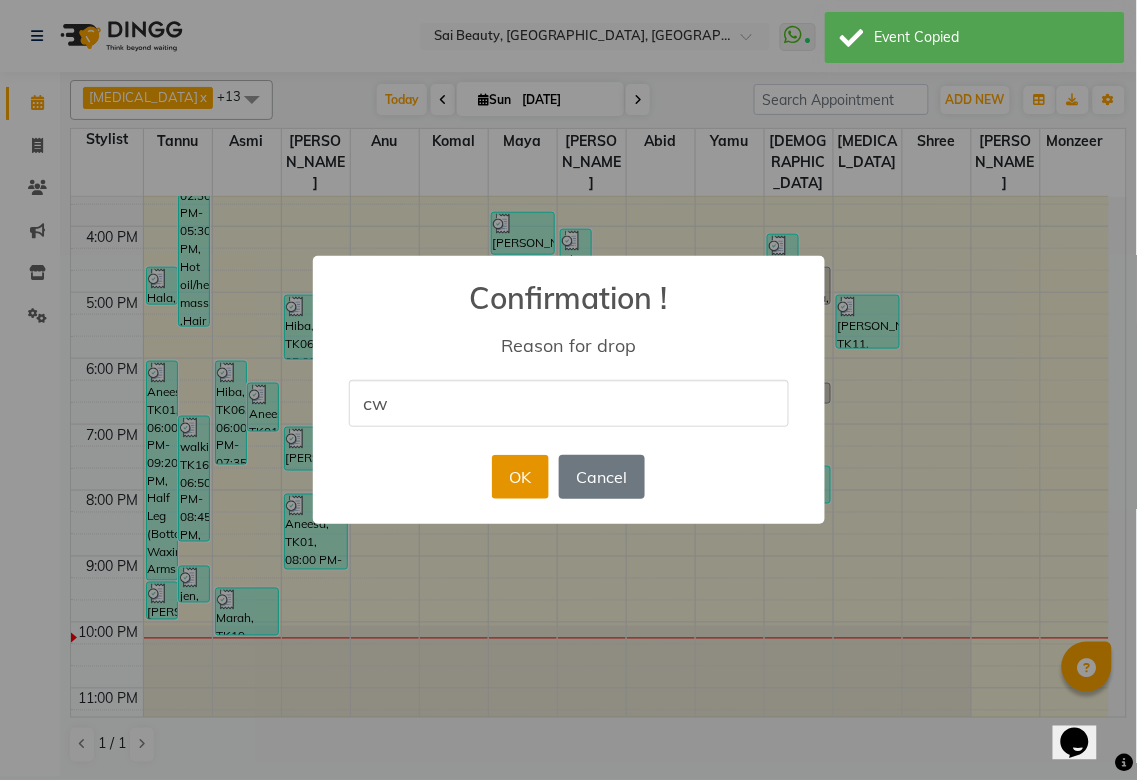 type on "cw" 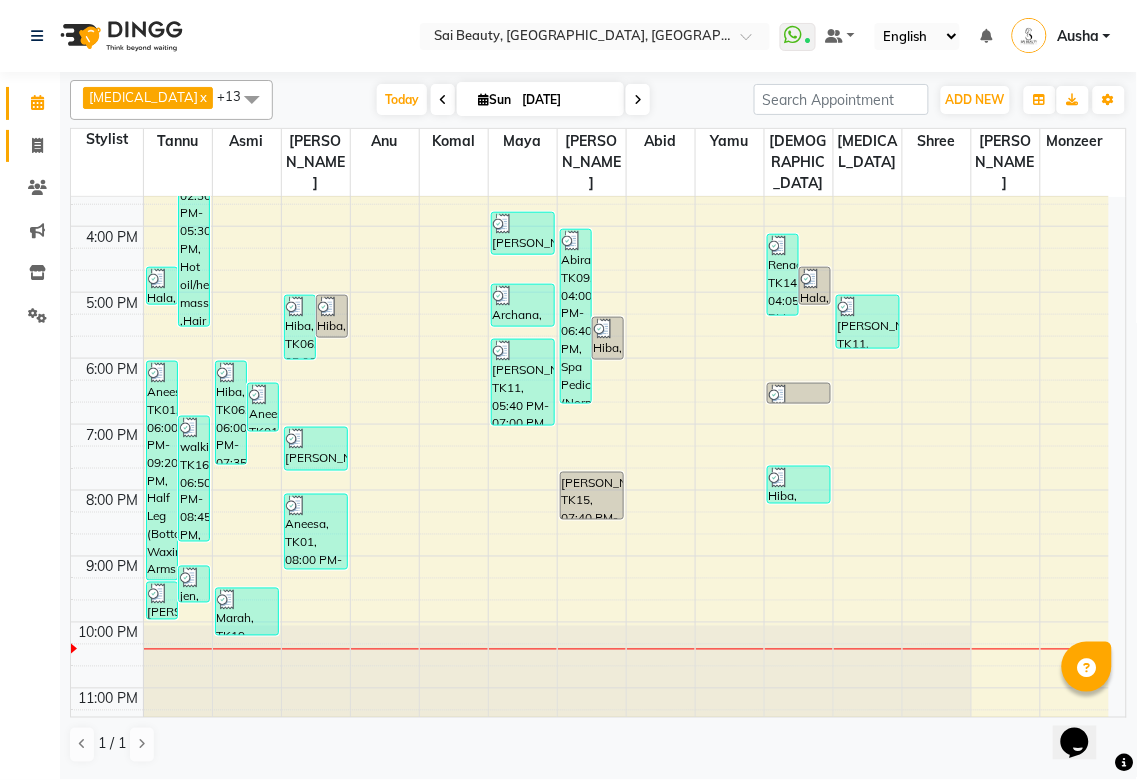 click 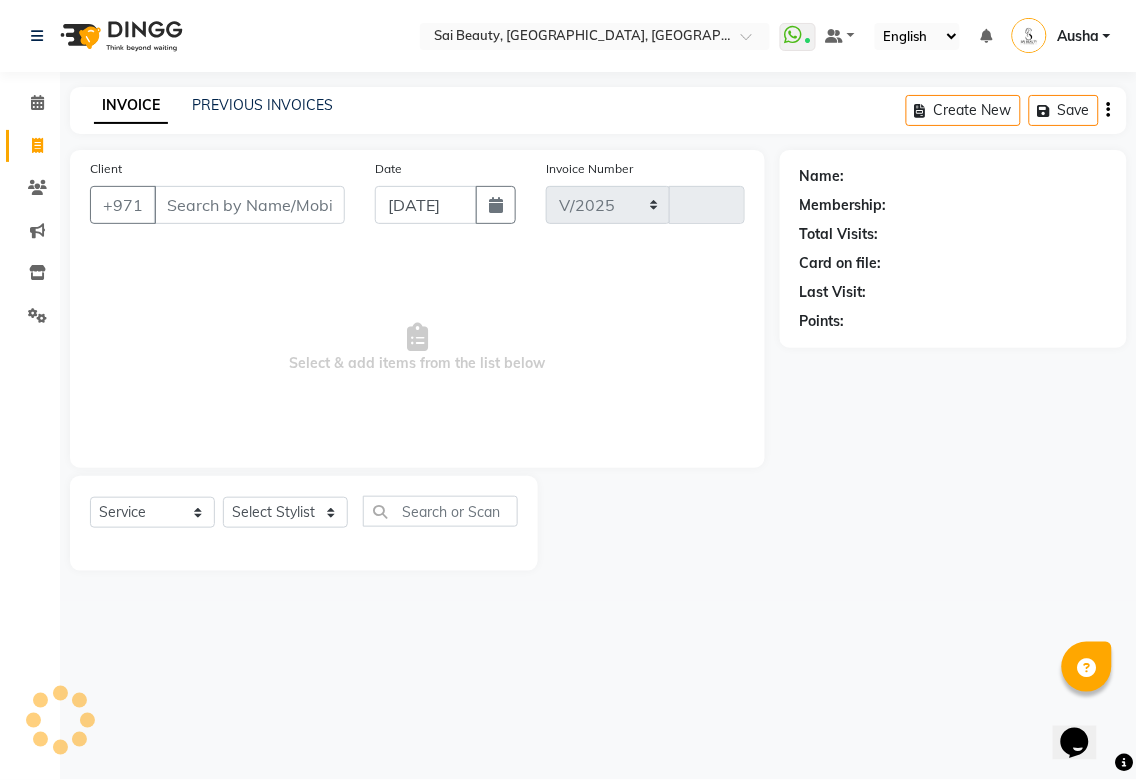 select on "5352" 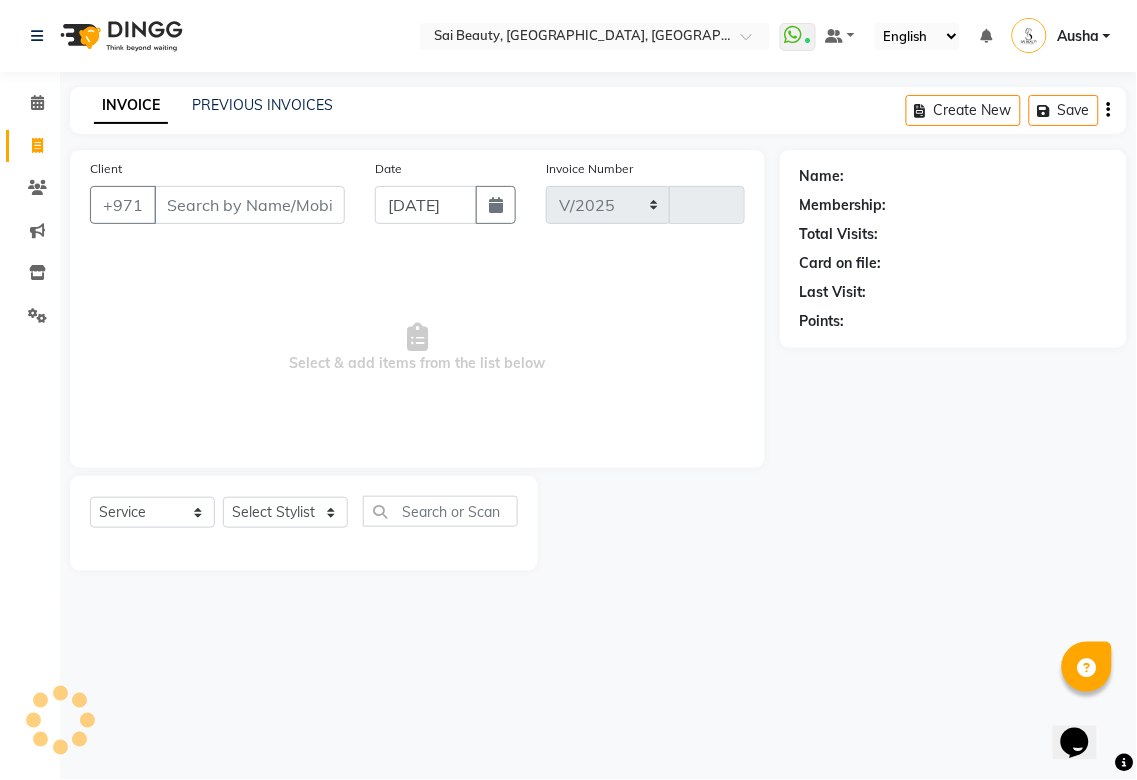 type on "2302" 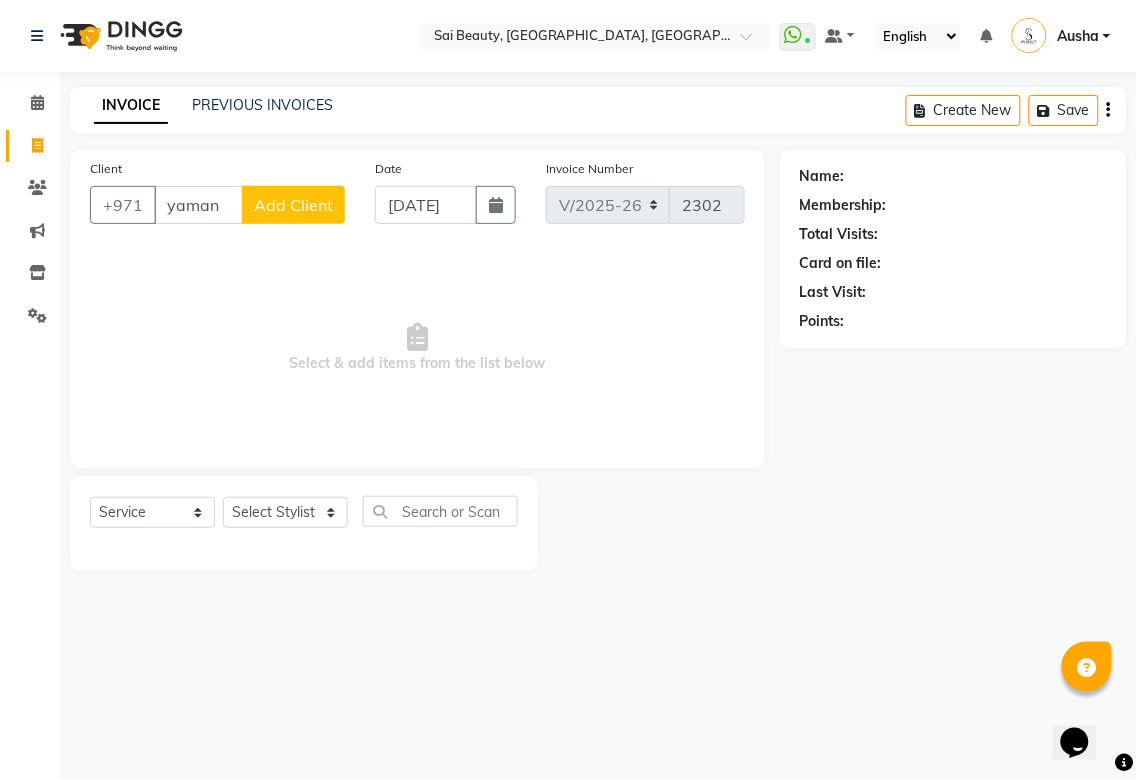 click on "Select & add items from the list below" at bounding box center (417, 348) 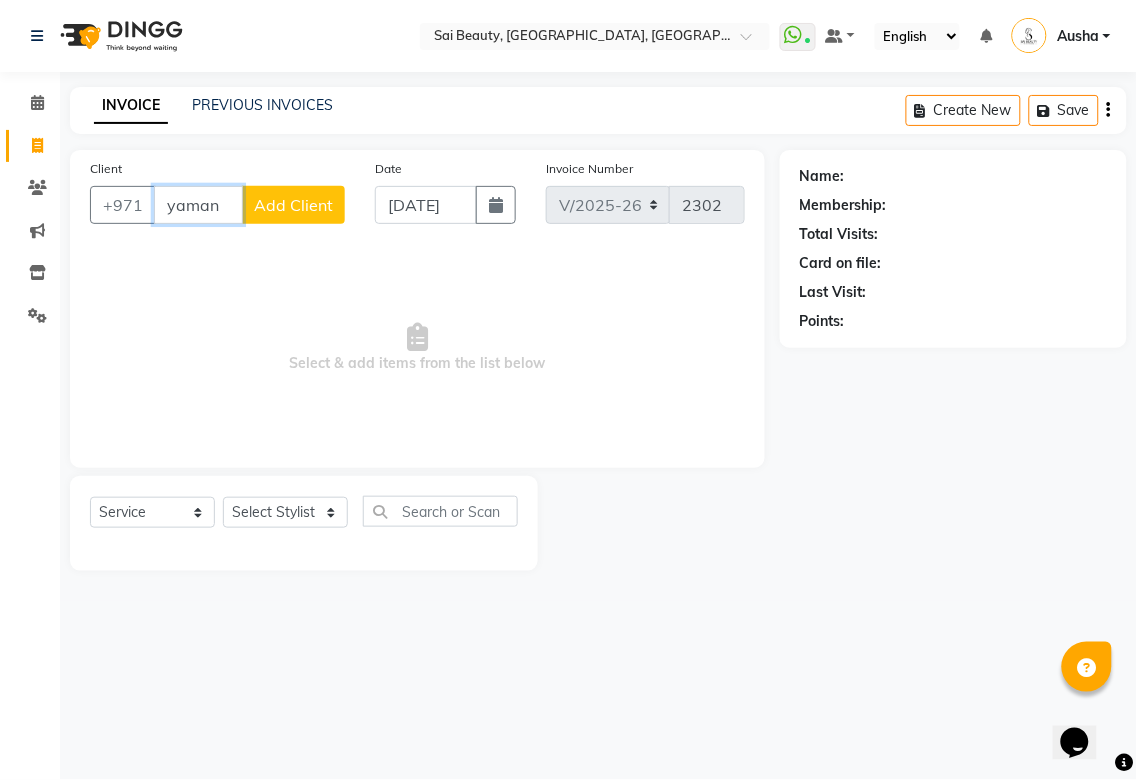 click on "yaman" at bounding box center [198, 205] 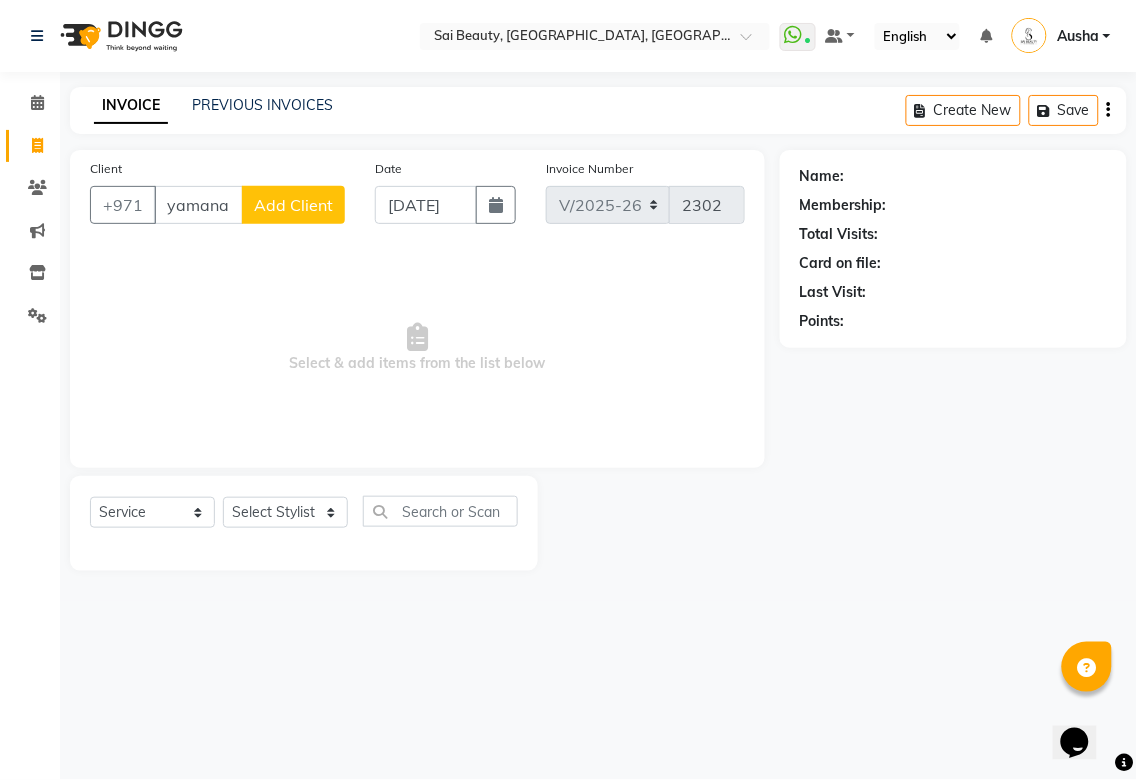 click on "INVOICE PREVIOUS INVOICES Create New   Save  Client +971 yamana Add Client Date 13-07-2025 Invoice Number V/2025 V/2025-26 2302  Select & add items from the list below  Select  Service  Product  Membership  Package Voucher Prepaid Gift Card  Select Stylist Abid Alora Anu Asmi Ausha Diksha Gita Komal maya Monzeer shree sonu Srijana Surakcha Susmita Tannu Yamu Name: Membership: Total Visits: Card on file: Last Visit:  Points:" 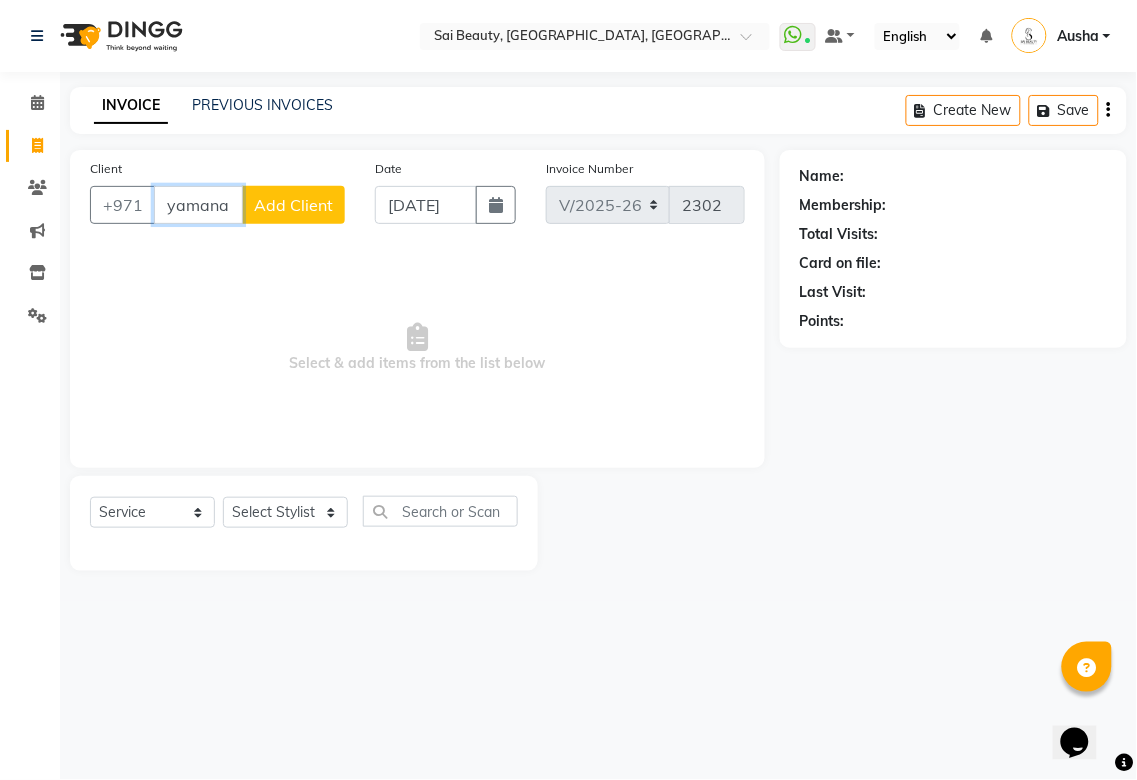 click on "yamana" at bounding box center (198, 205) 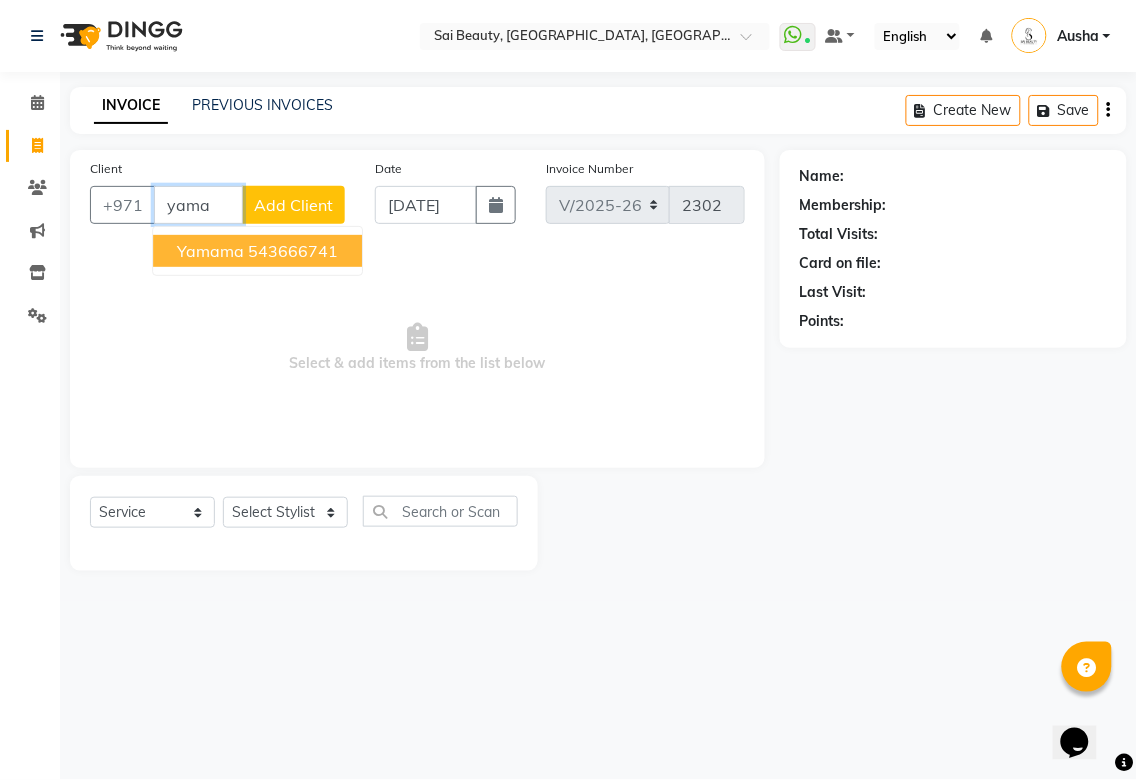 click on "543666741" at bounding box center (293, 251) 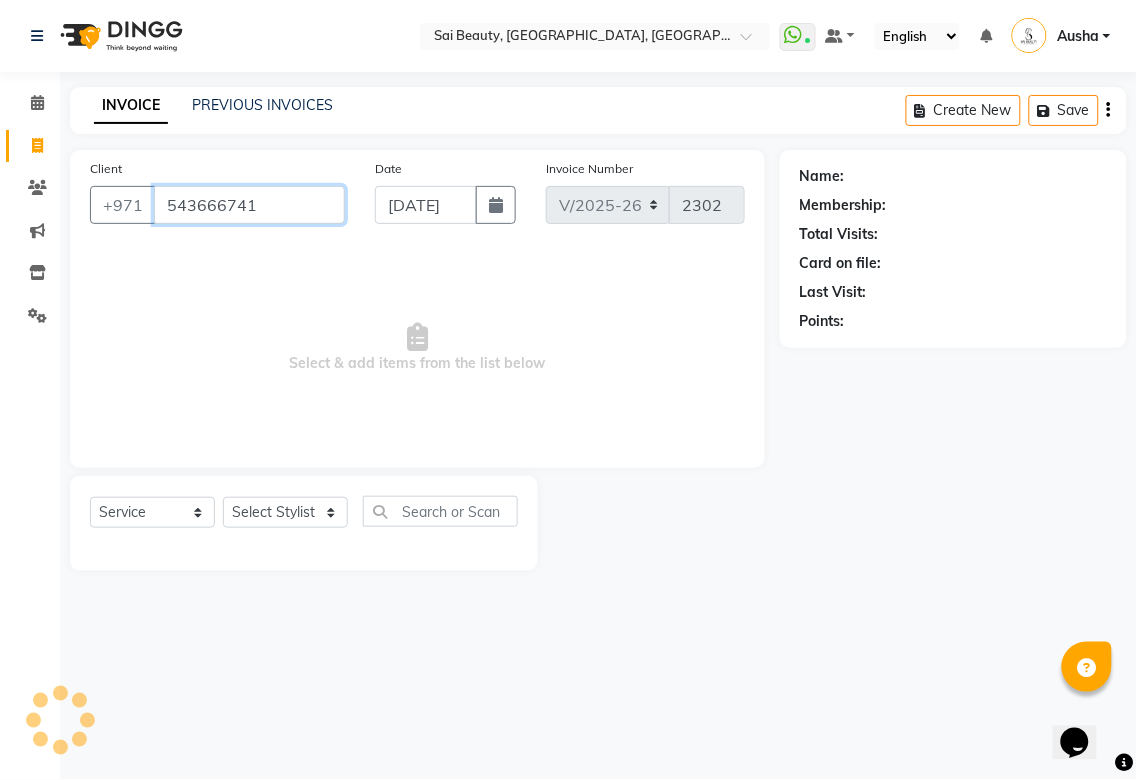type on "543666741" 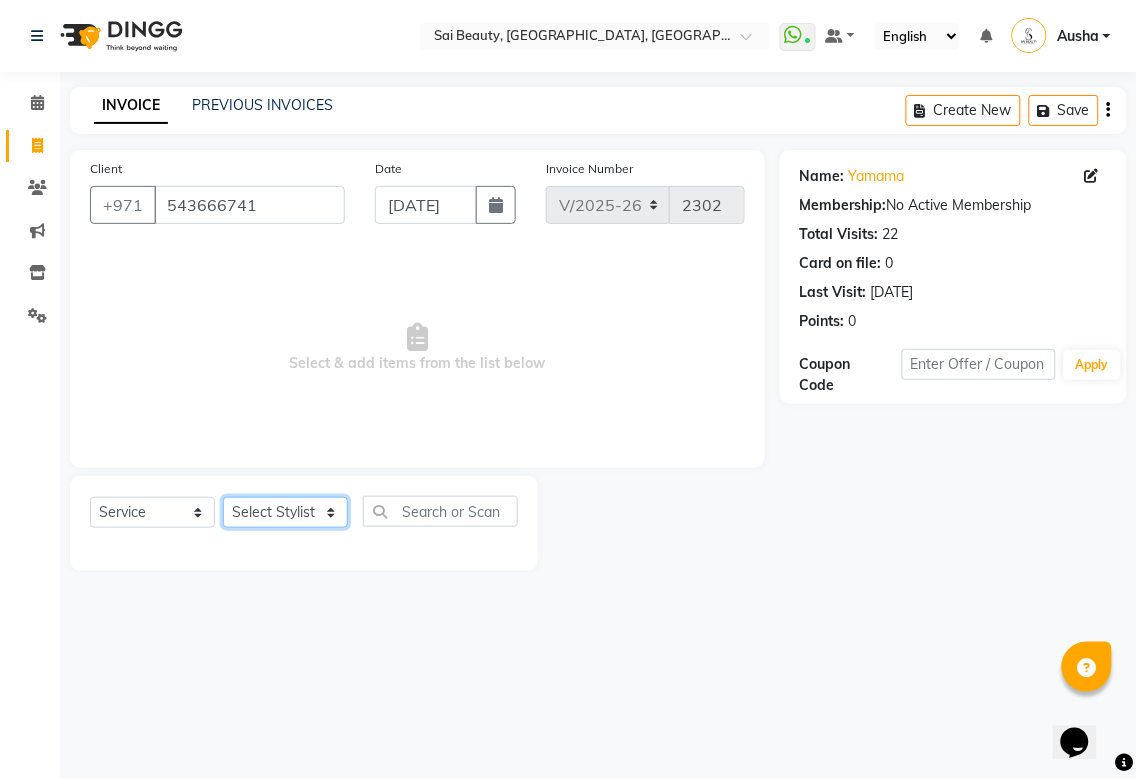 click on "Select Stylist [PERSON_NAME][MEDICAL_DATA] [PERSON_NAME] Asmi Ausha [PERSON_NAME] Gita [PERSON_NAME] Monzeer shree [PERSON_NAME] [PERSON_NAME] Surakcha [PERSON_NAME] Yamu" 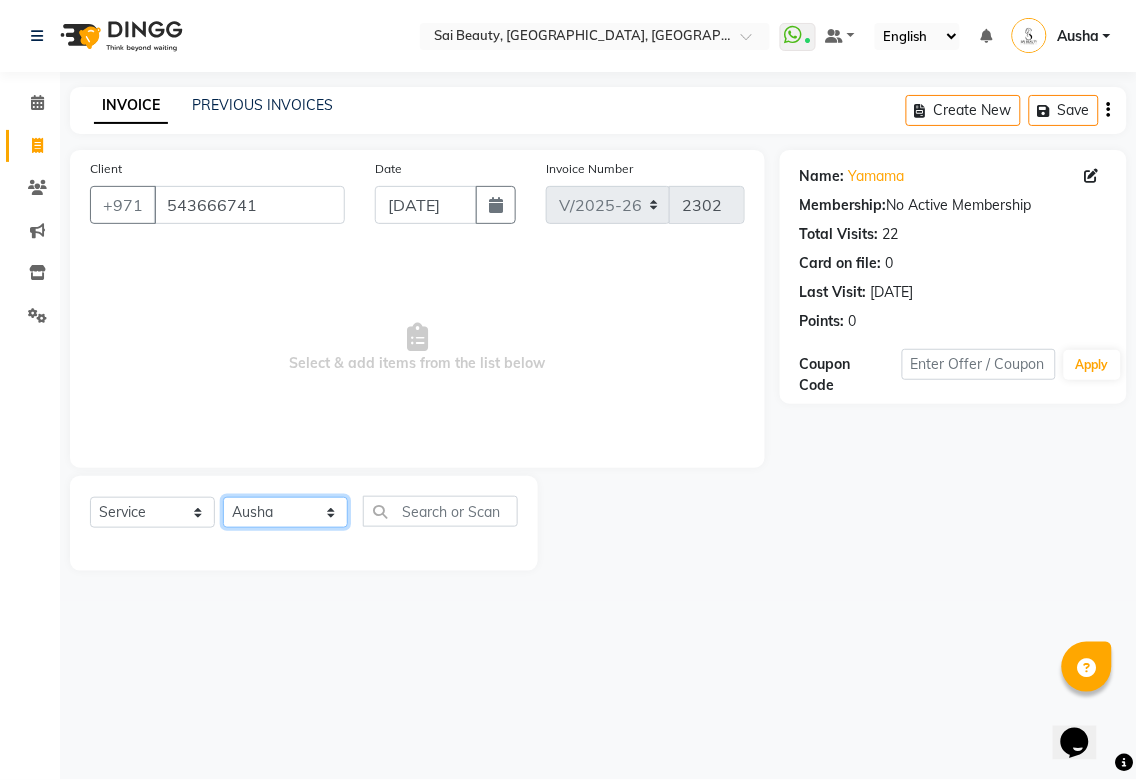 click on "Select Stylist [PERSON_NAME][MEDICAL_DATA] [PERSON_NAME] Asmi Ausha [PERSON_NAME] Gita [PERSON_NAME] Monzeer shree [PERSON_NAME] [PERSON_NAME] Surakcha [PERSON_NAME] Yamu" 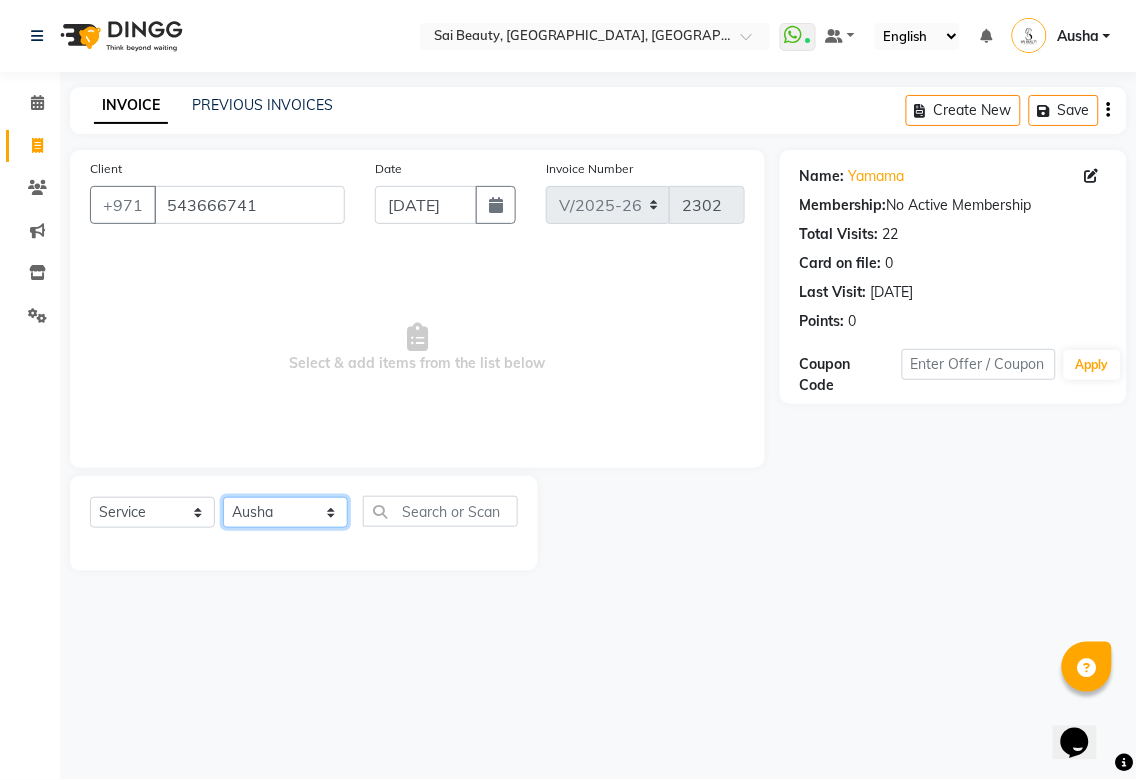 click on "Select Stylist [PERSON_NAME][MEDICAL_DATA] [PERSON_NAME] Asmi Ausha [PERSON_NAME] Gita [PERSON_NAME] Monzeer shree [PERSON_NAME] [PERSON_NAME] Surakcha [PERSON_NAME] Yamu" 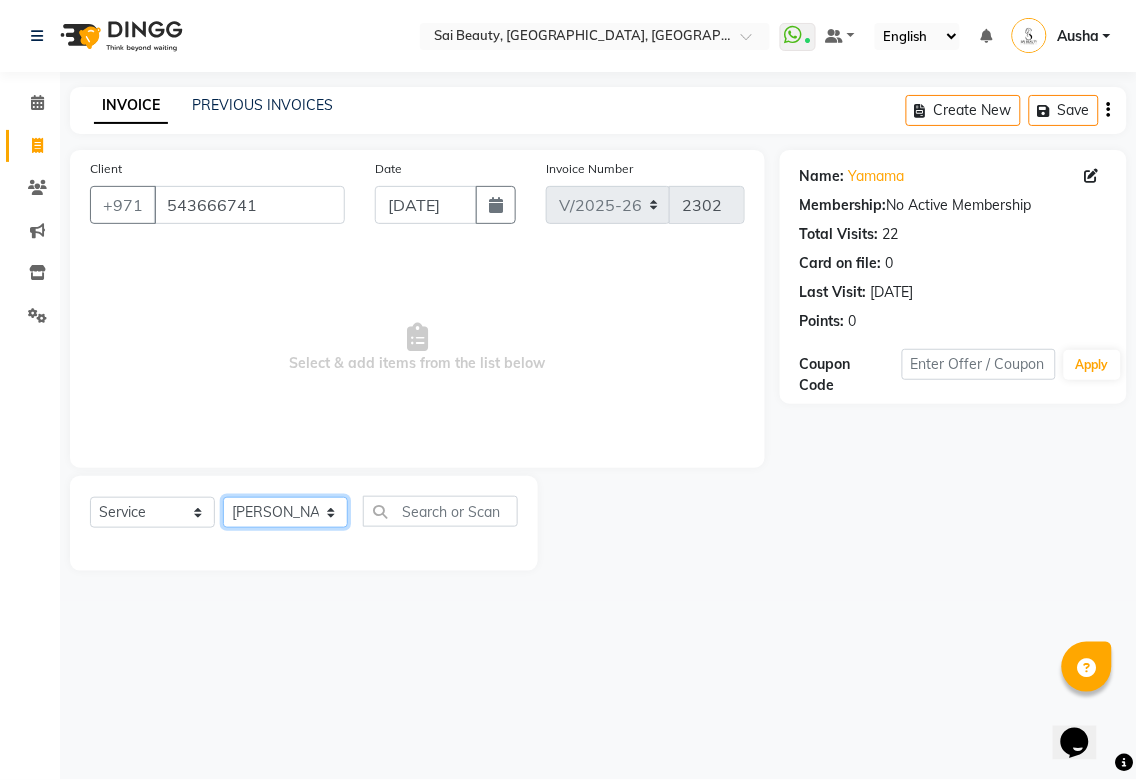 click on "Select Stylist [PERSON_NAME][MEDICAL_DATA] [PERSON_NAME] Asmi Ausha [PERSON_NAME] Gita [PERSON_NAME] Monzeer shree [PERSON_NAME] [PERSON_NAME] Surakcha [PERSON_NAME] Yamu" 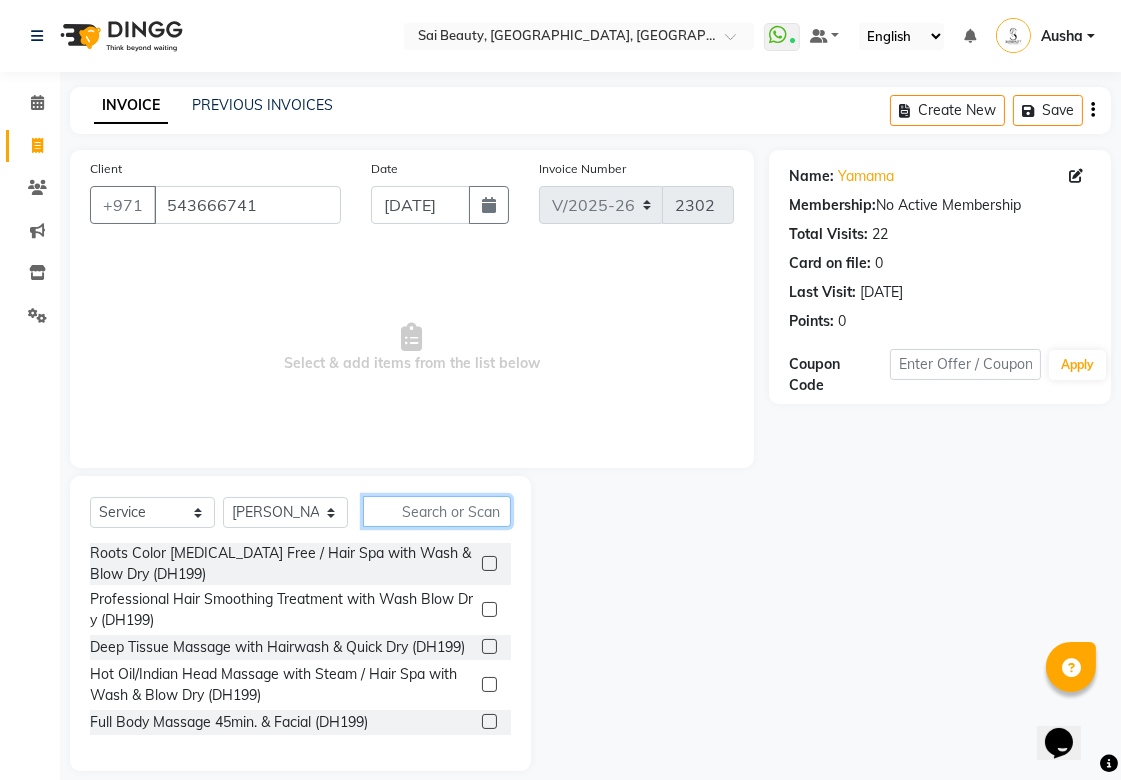 click 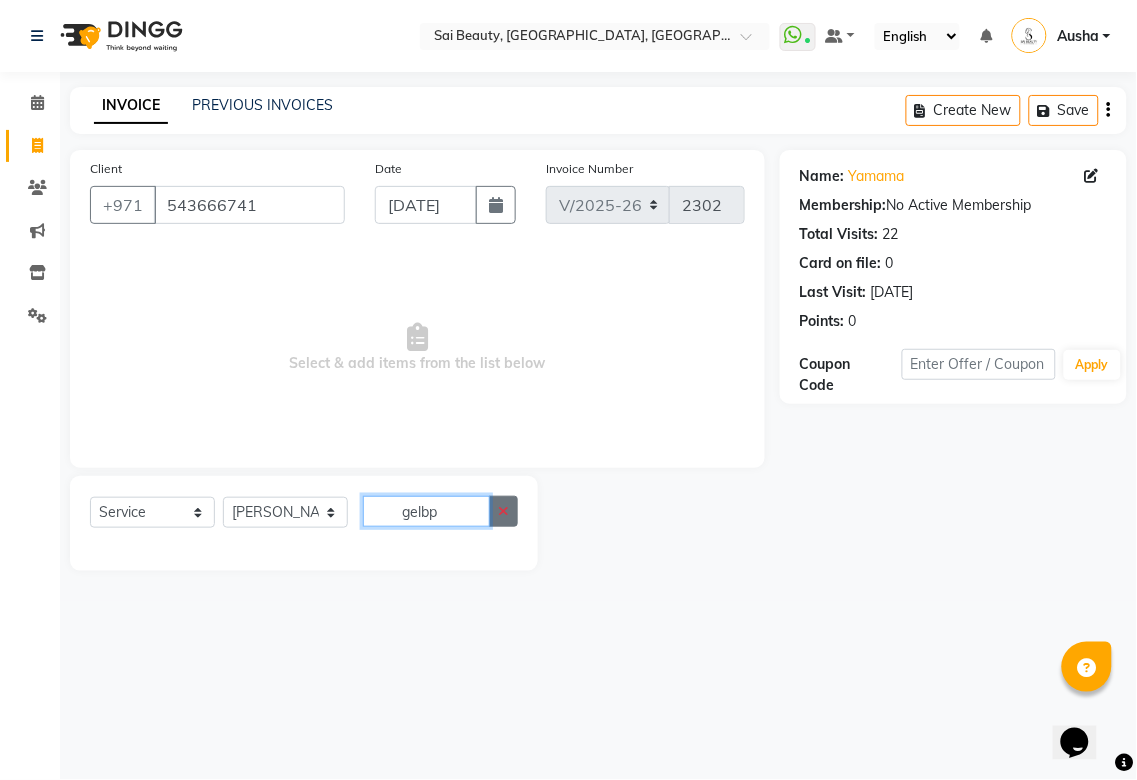 type on "gelbp" 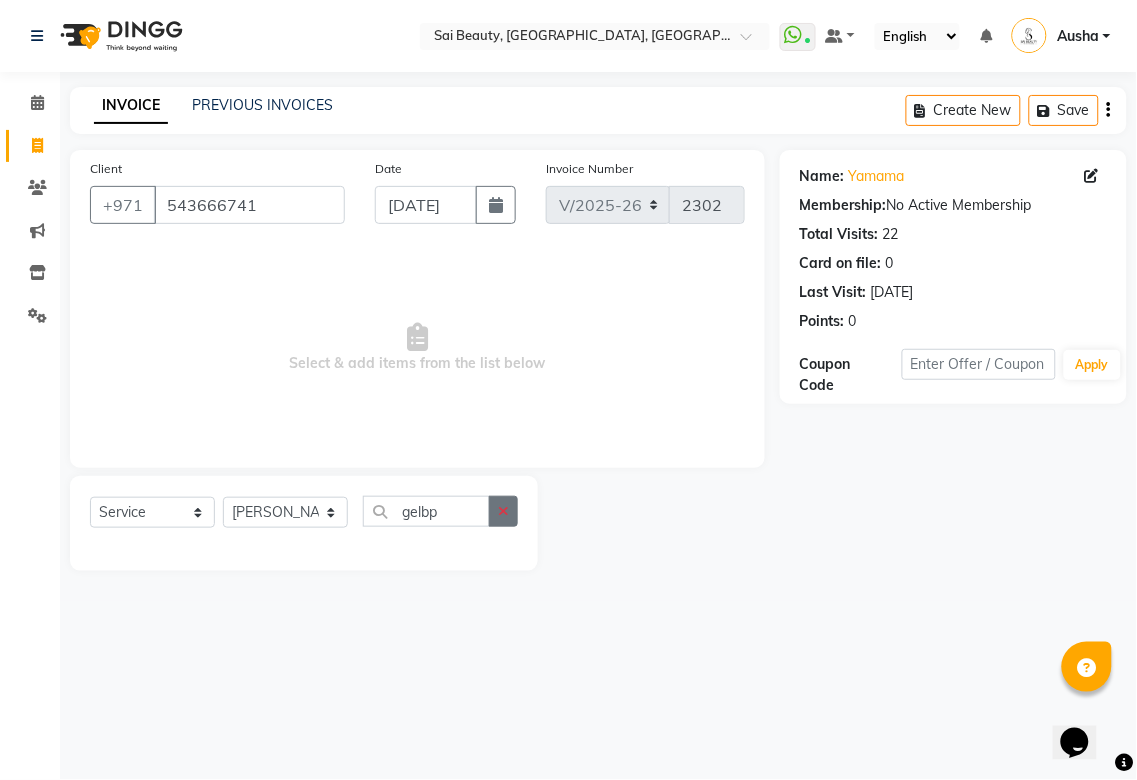 click 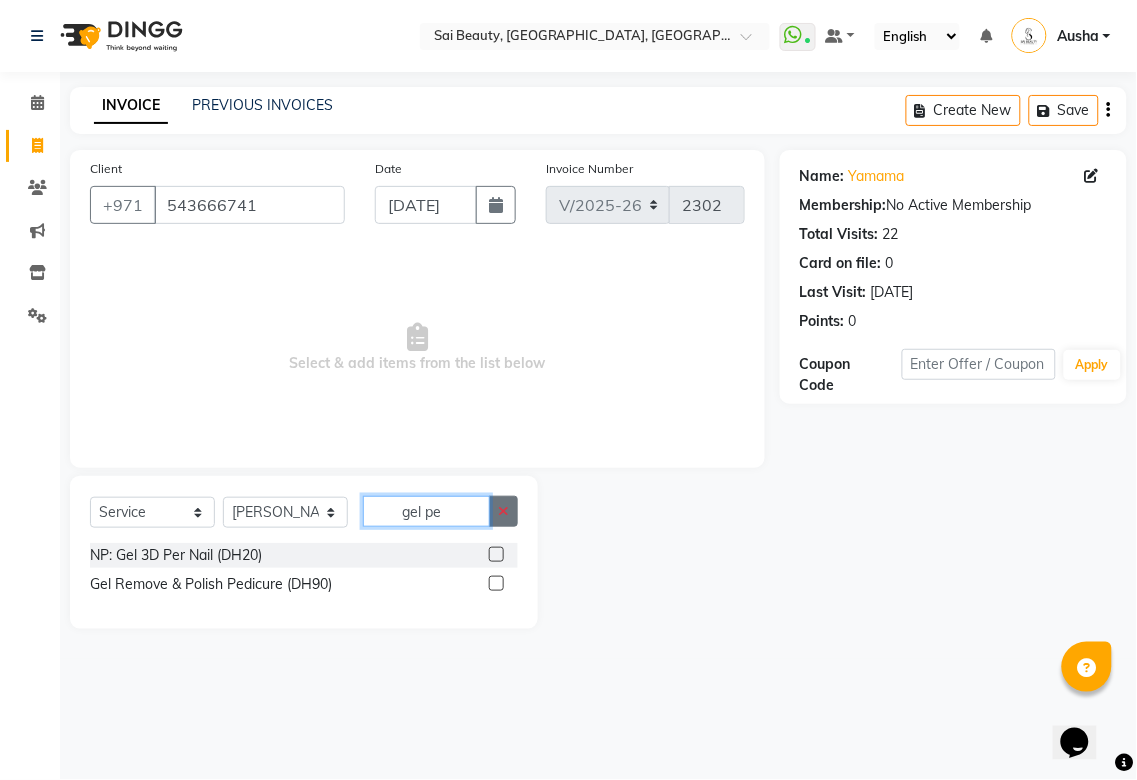 type on "gel pe" 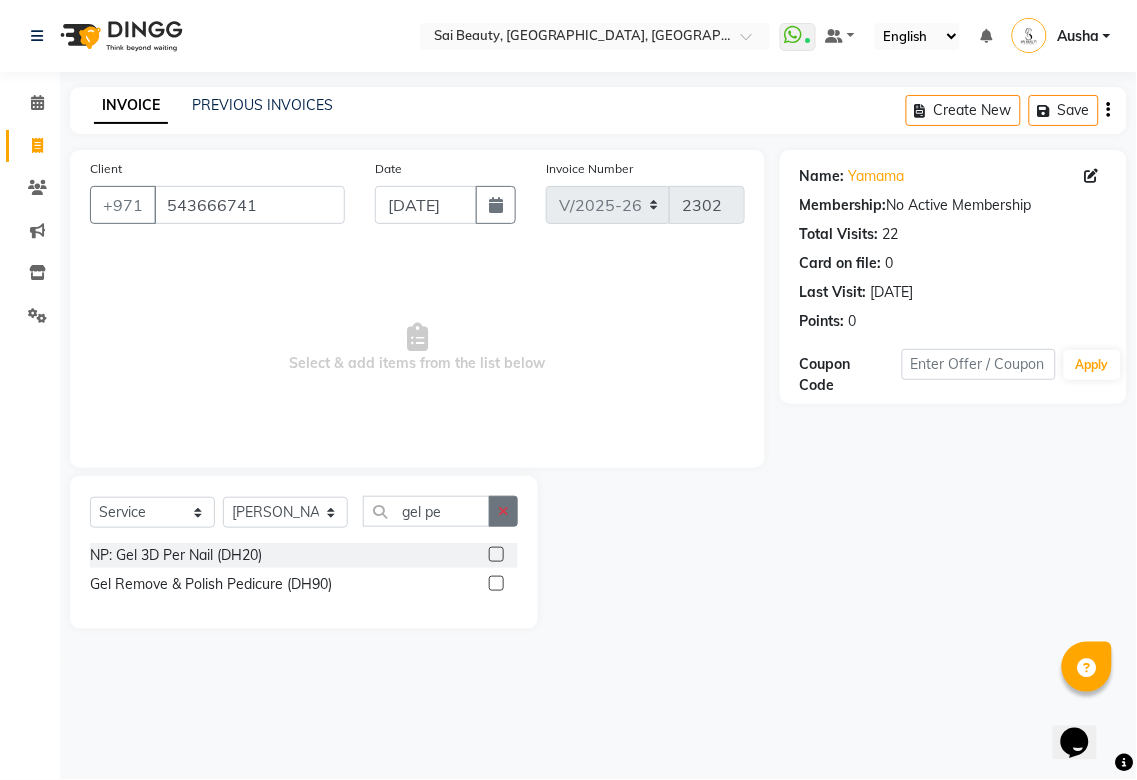 click 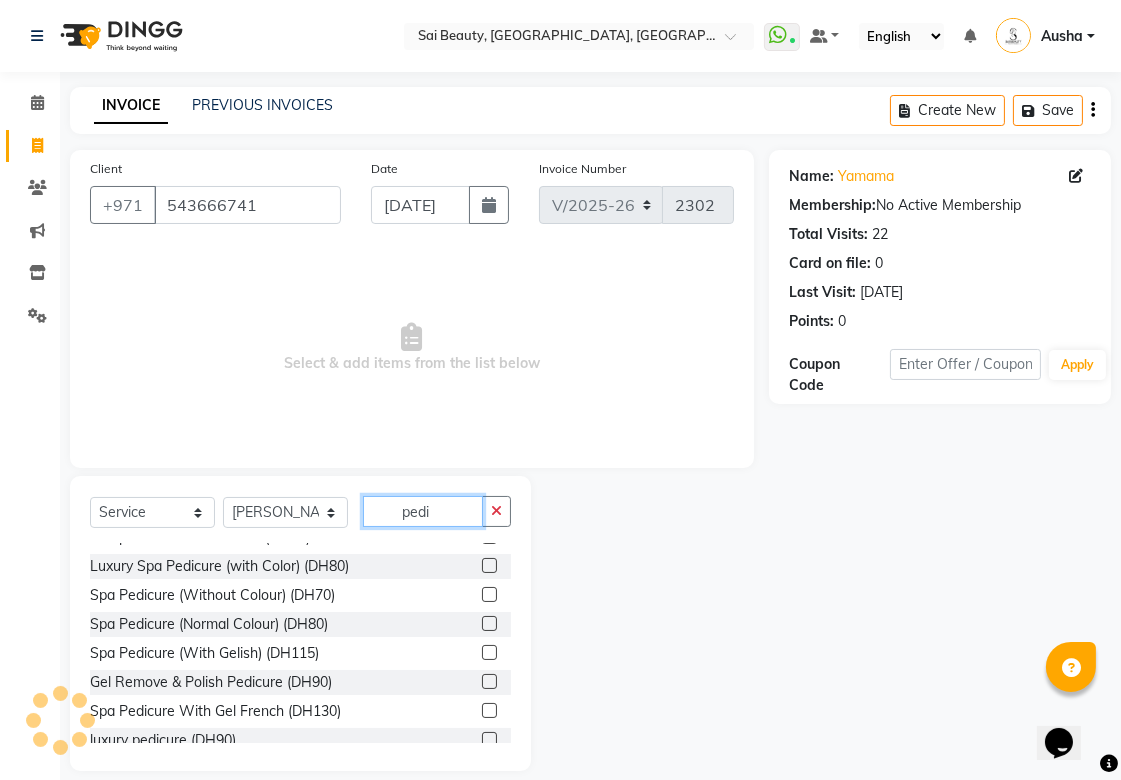 scroll, scrollTop: 168, scrollLeft: 0, axis: vertical 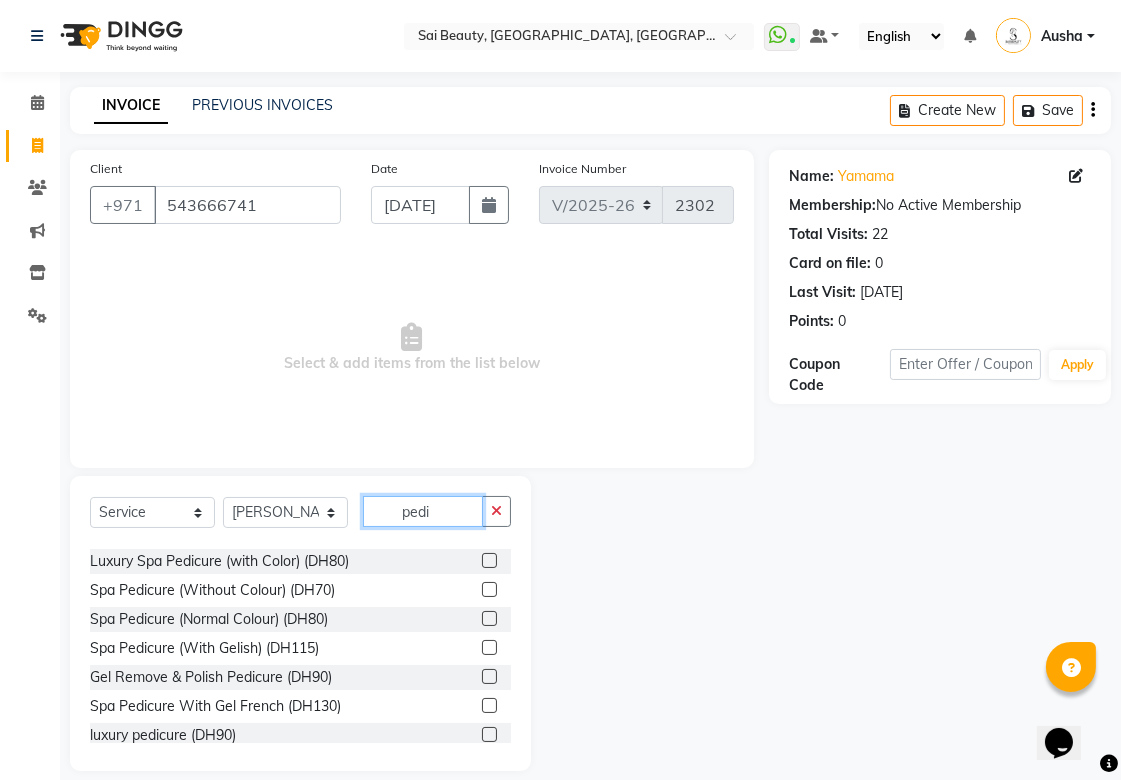 type on "pedi" 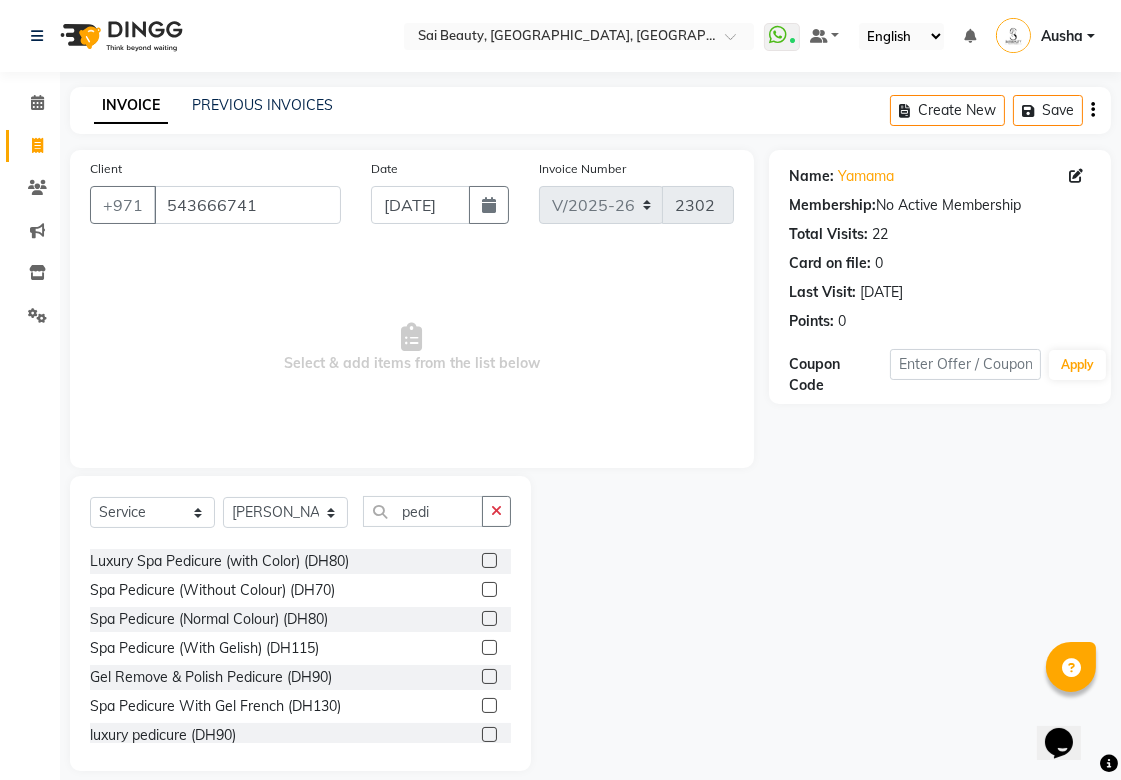 click 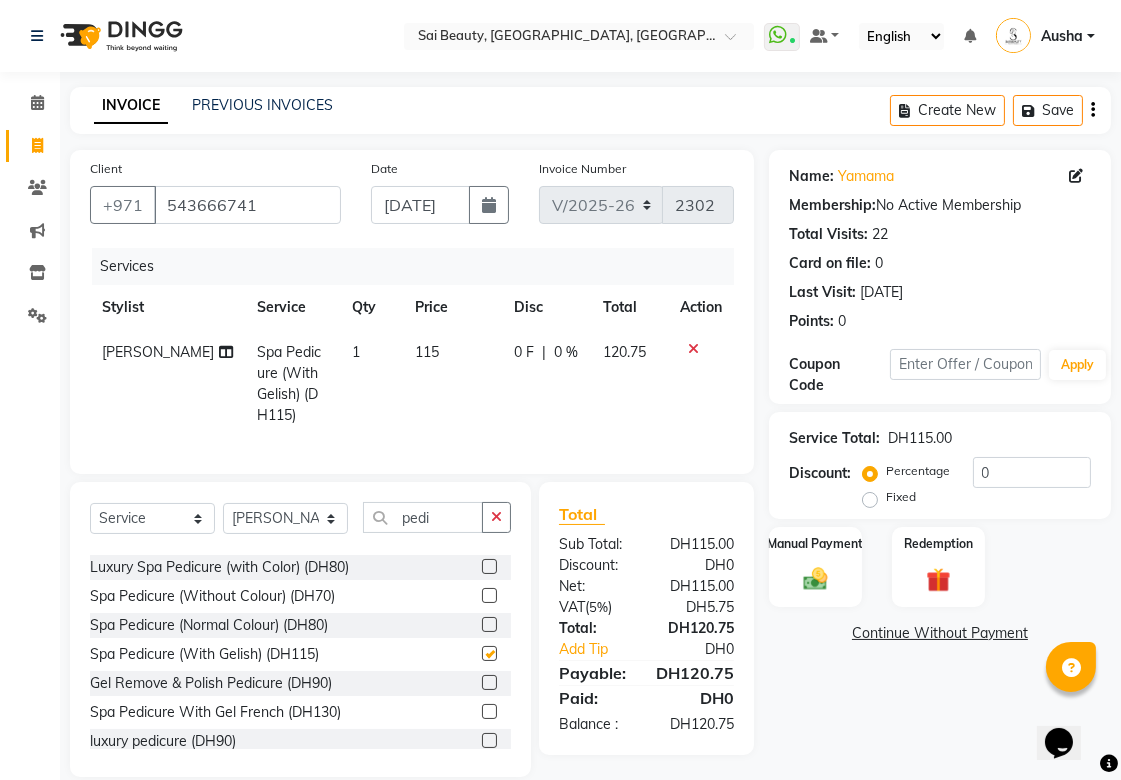 checkbox on "false" 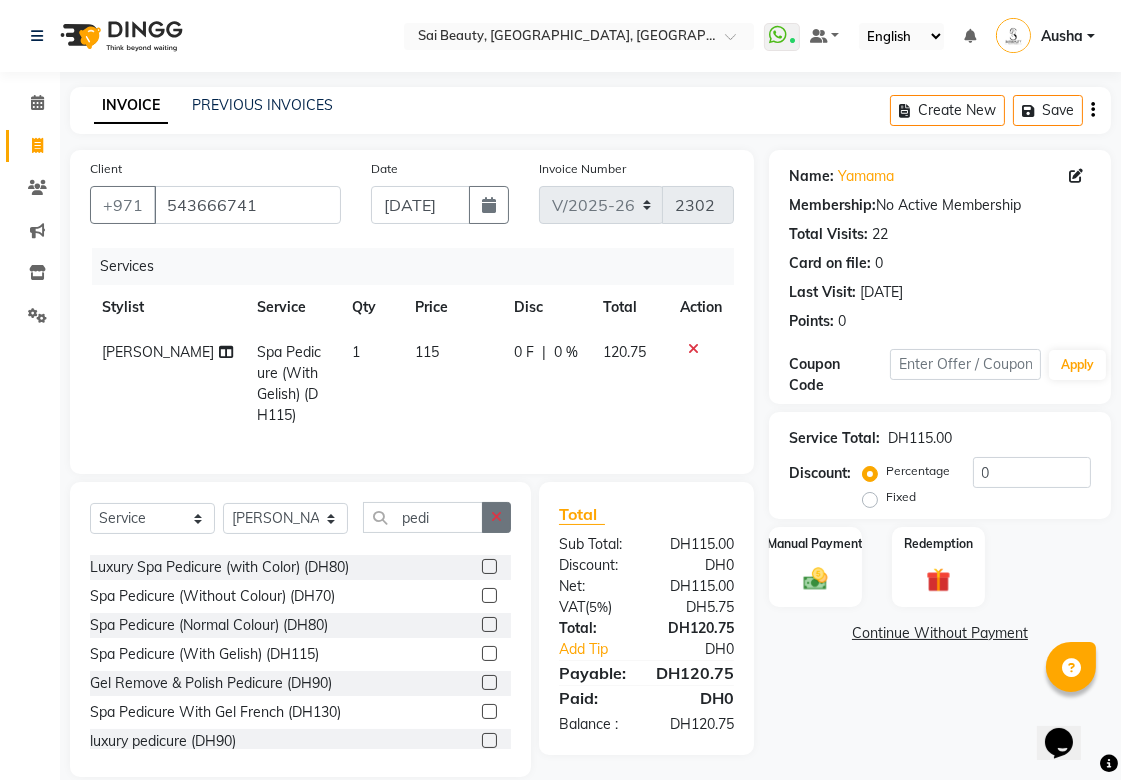click 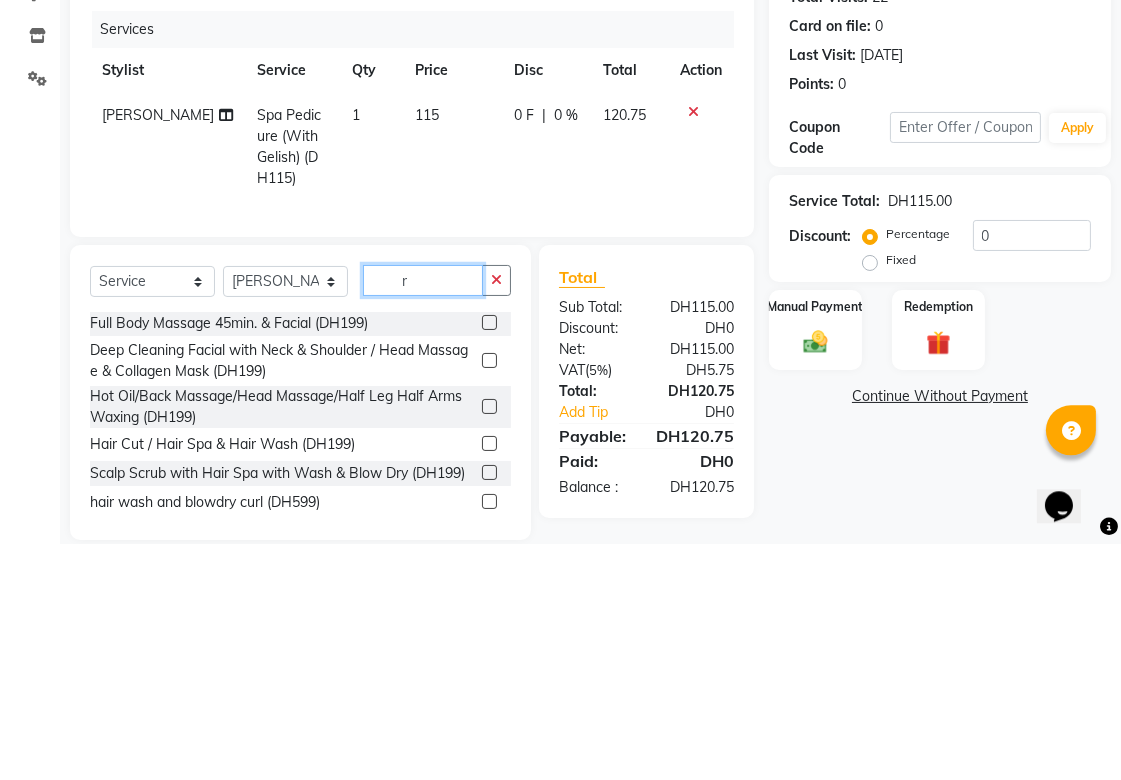 scroll, scrollTop: 24, scrollLeft: 0, axis: vertical 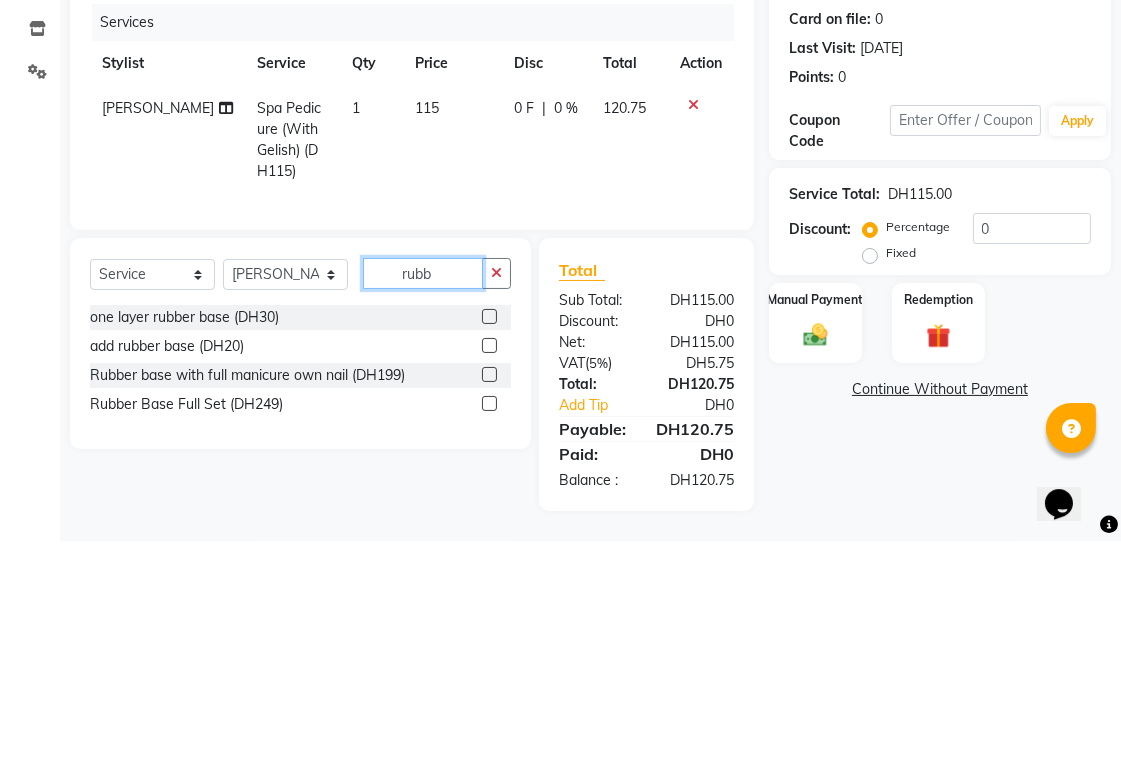 type on "rubb" 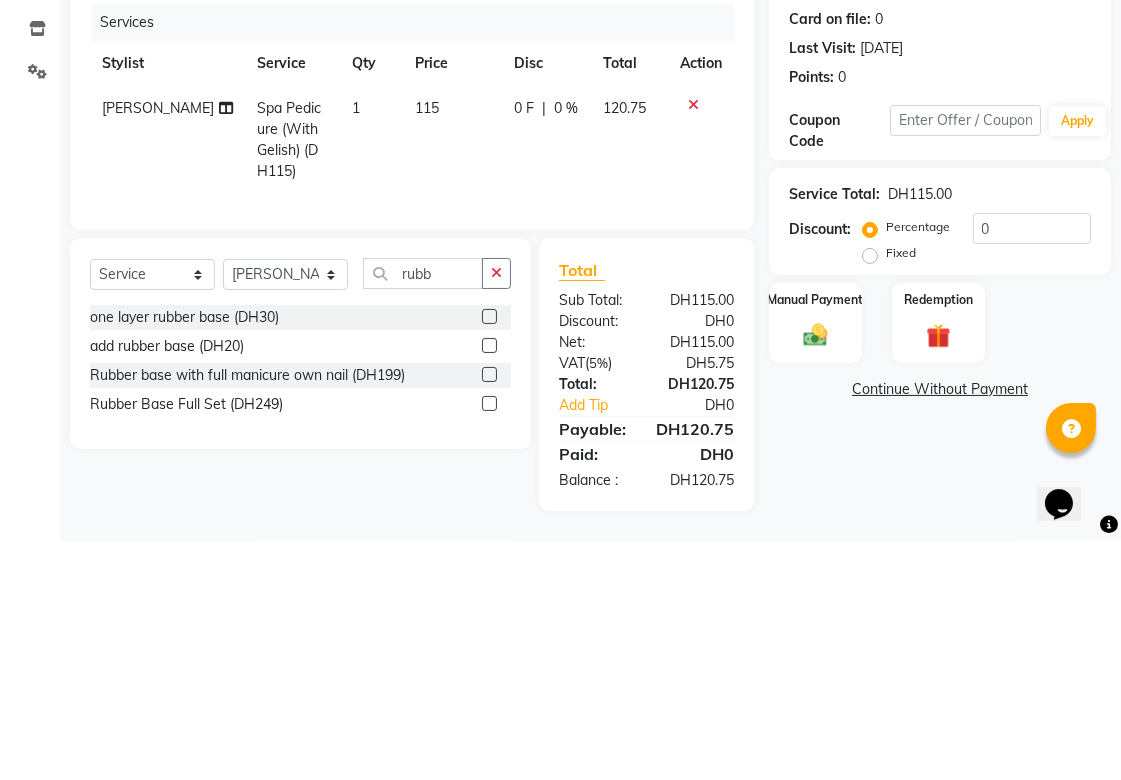 click 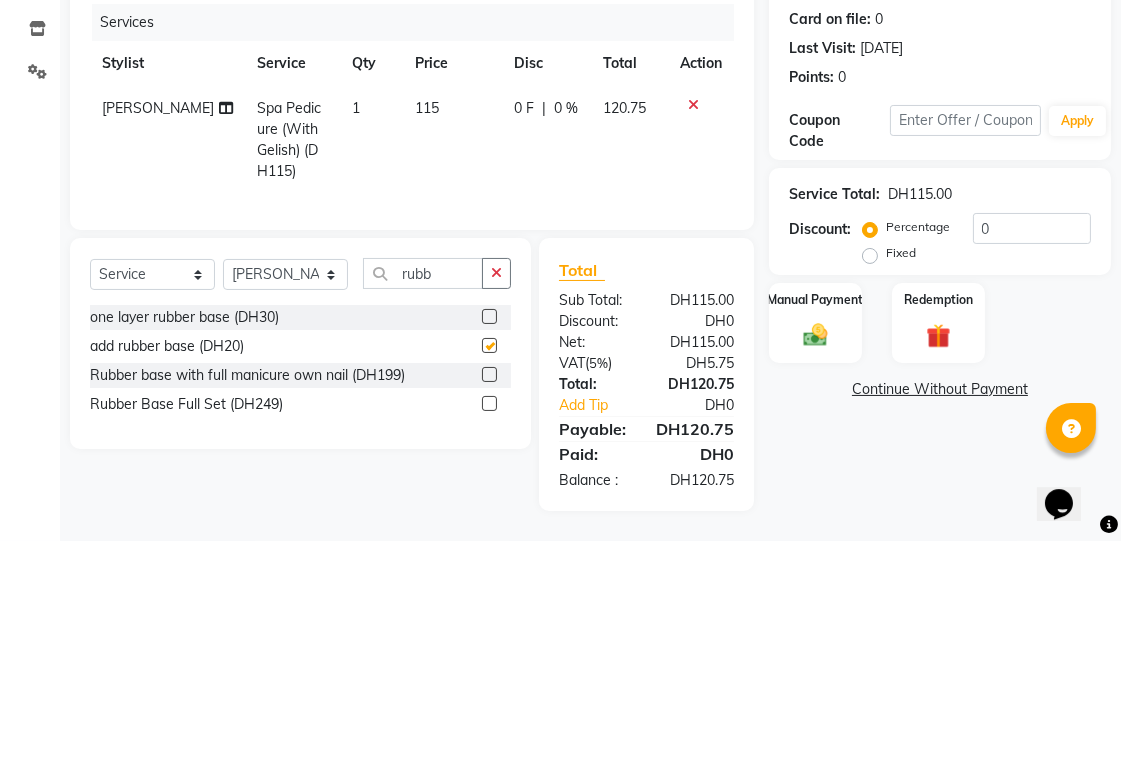scroll, scrollTop: 22, scrollLeft: 0, axis: vertical 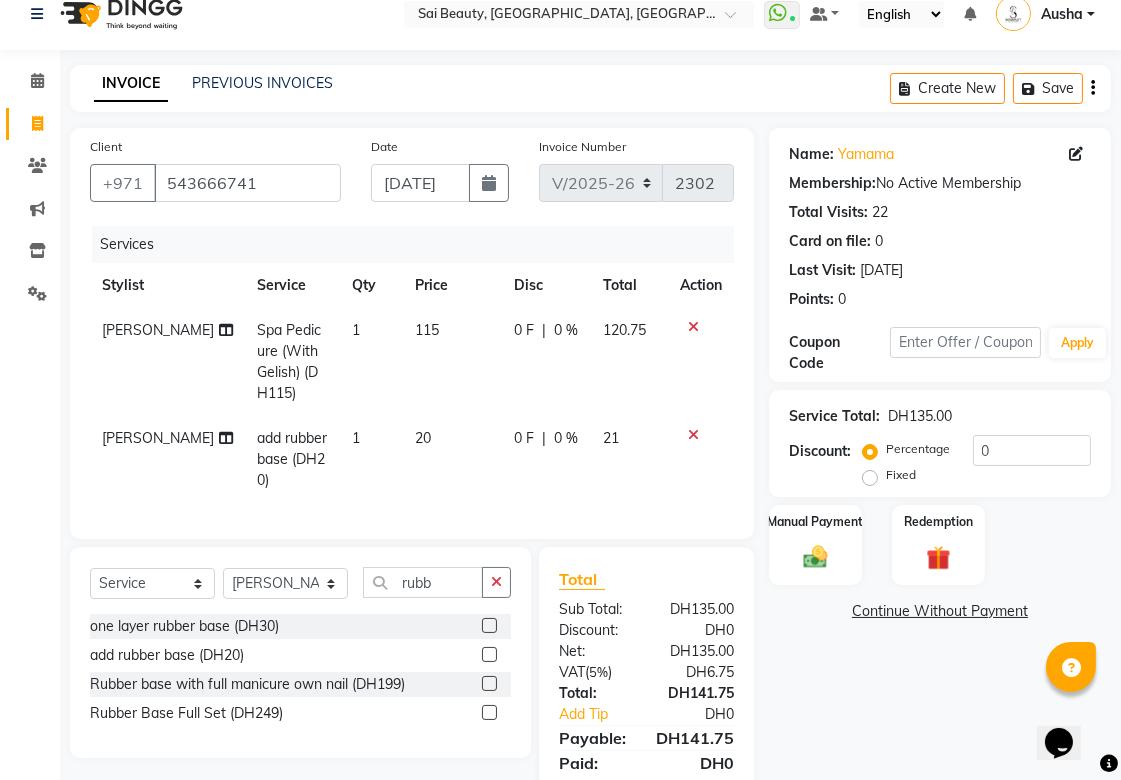 checkbox on "false" 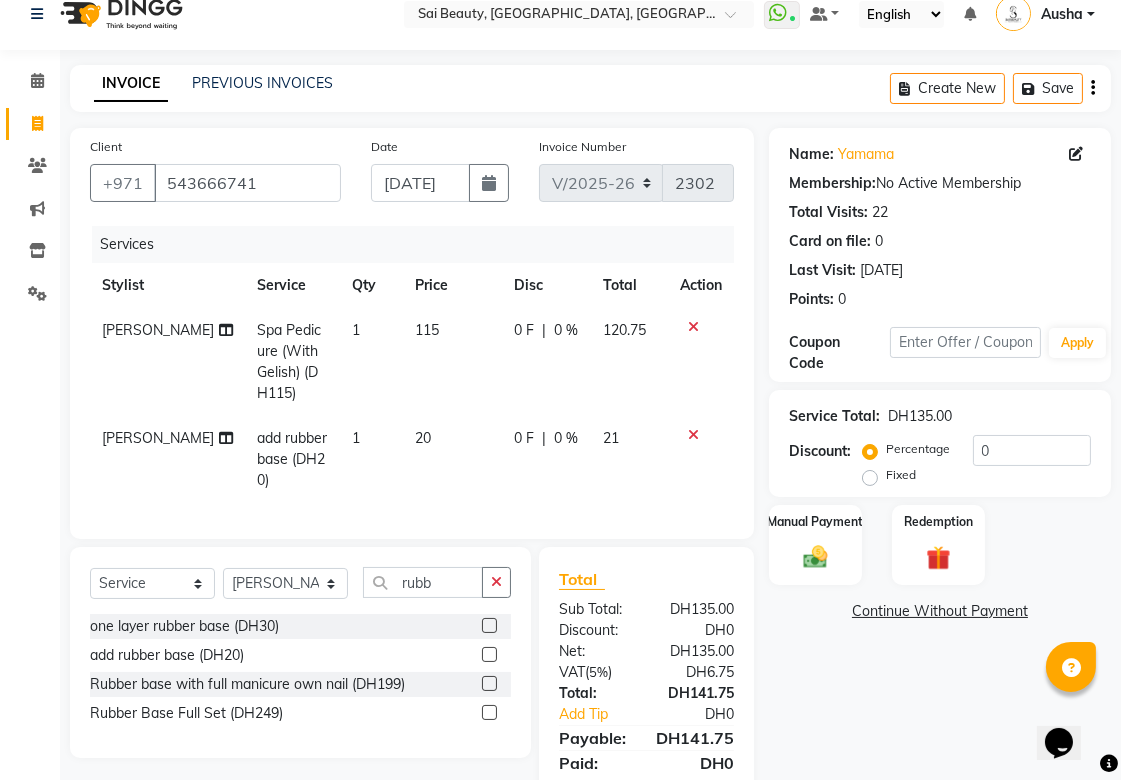 scroll, scrollTop: 108, scrollLeft: 0, axis: vertical 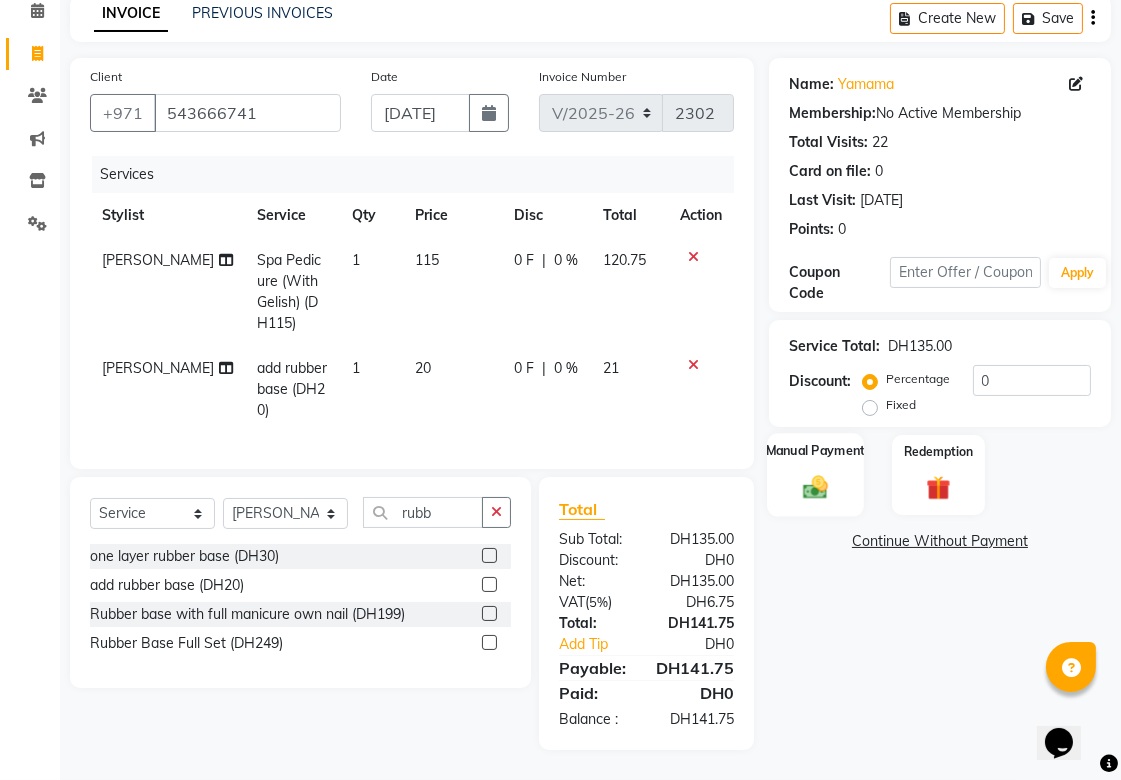 click on "Manual Payment" 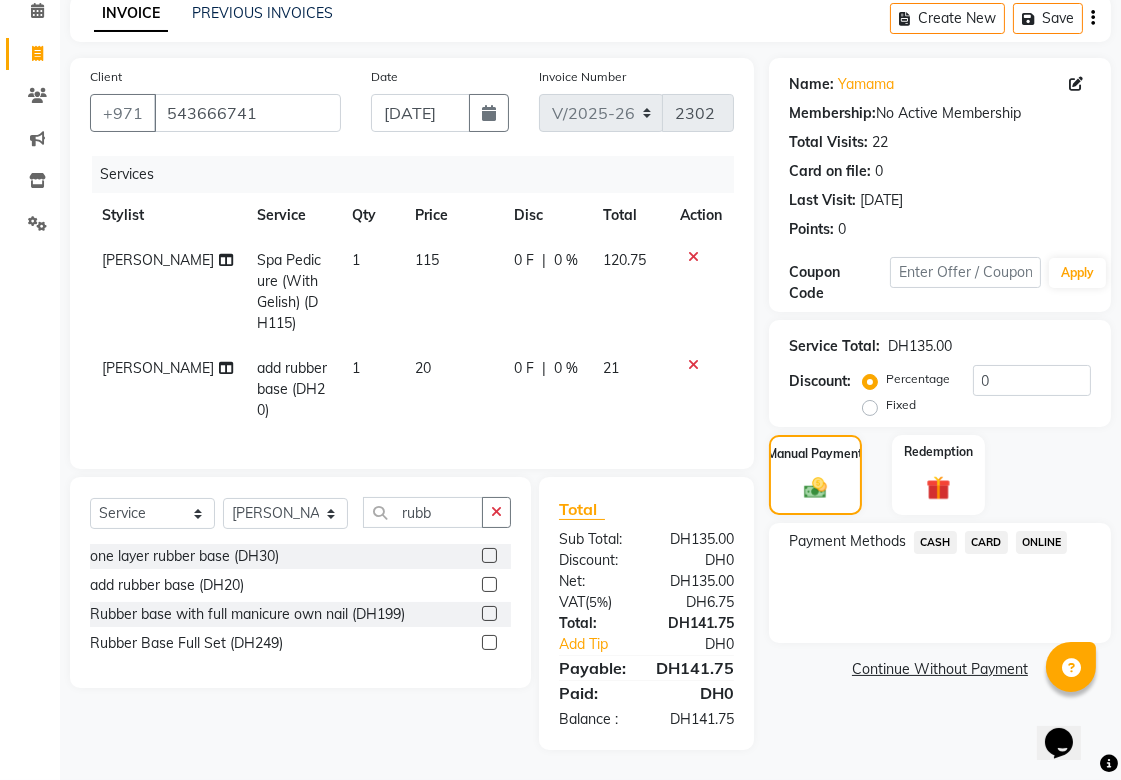 click on "CARD" 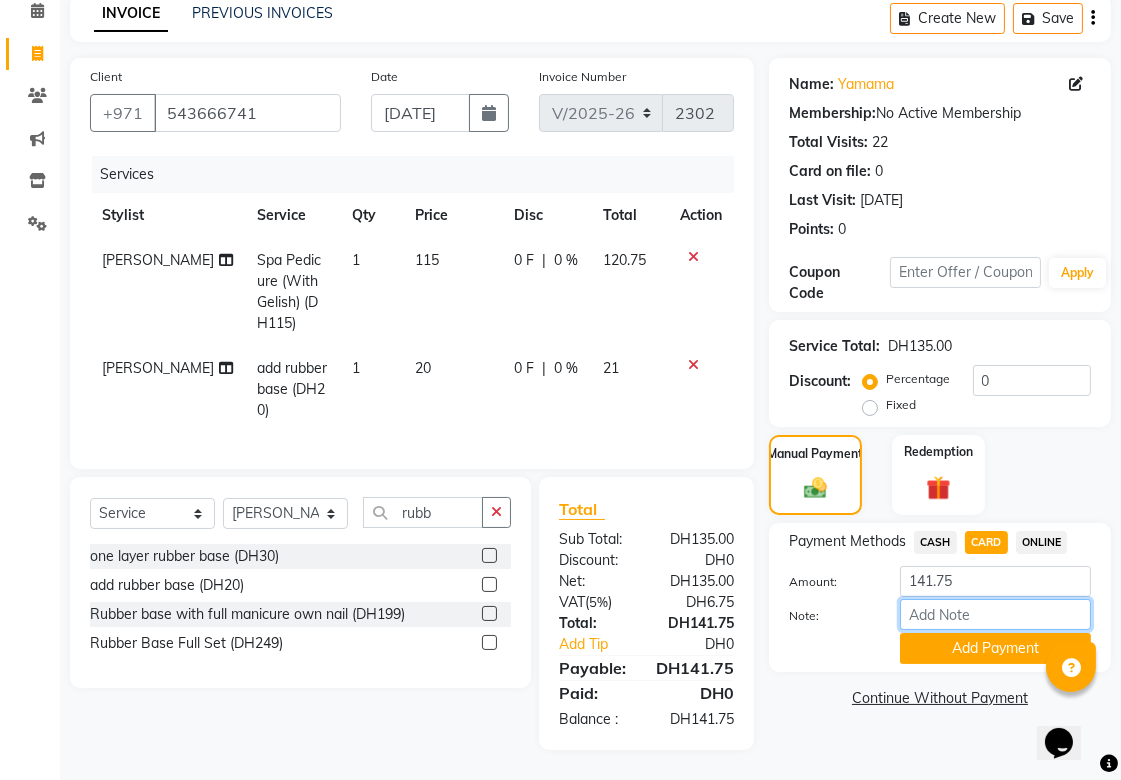 click on "Note:" at bounding box center [995, 614] 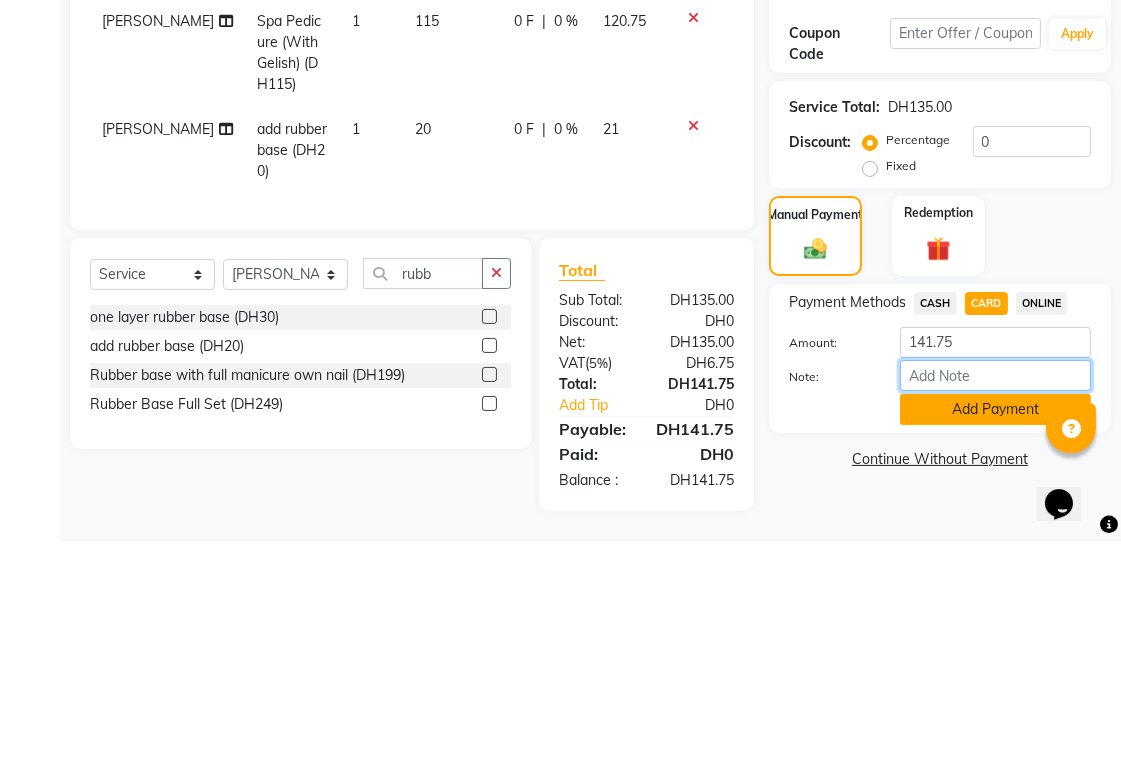 scroll, scrollTop: 108, scrollLeft: 0, axis: vertical 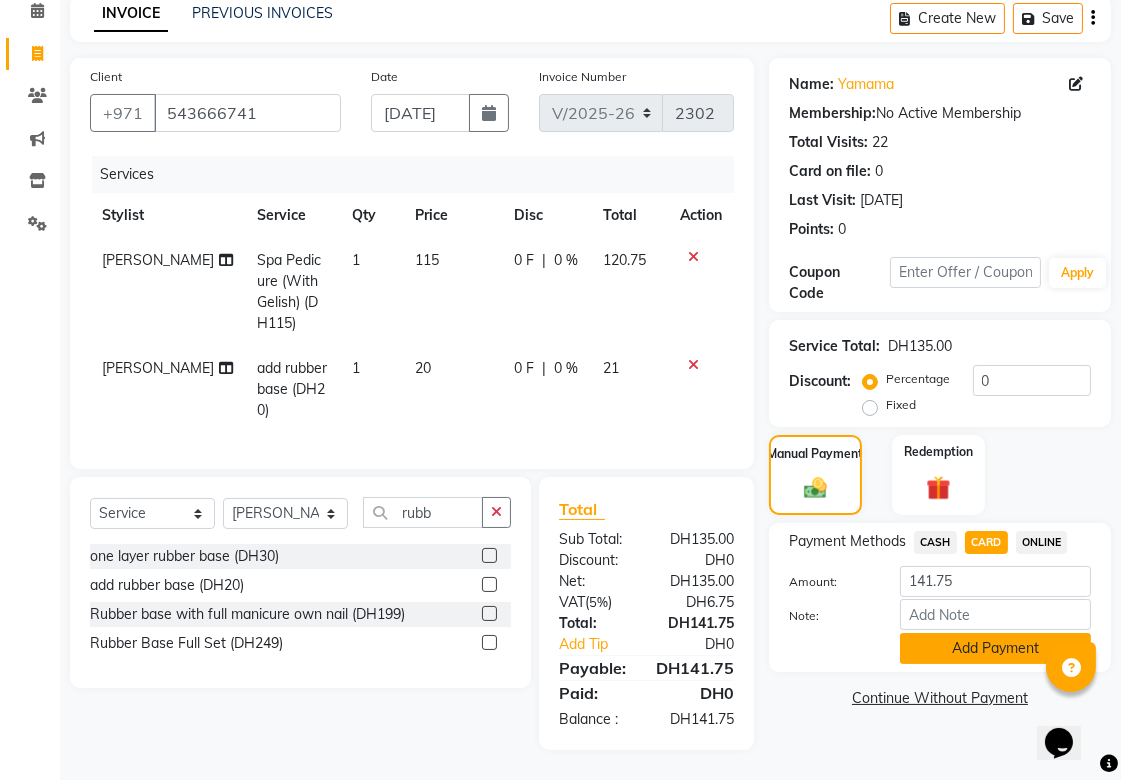 click on "Add Payment" 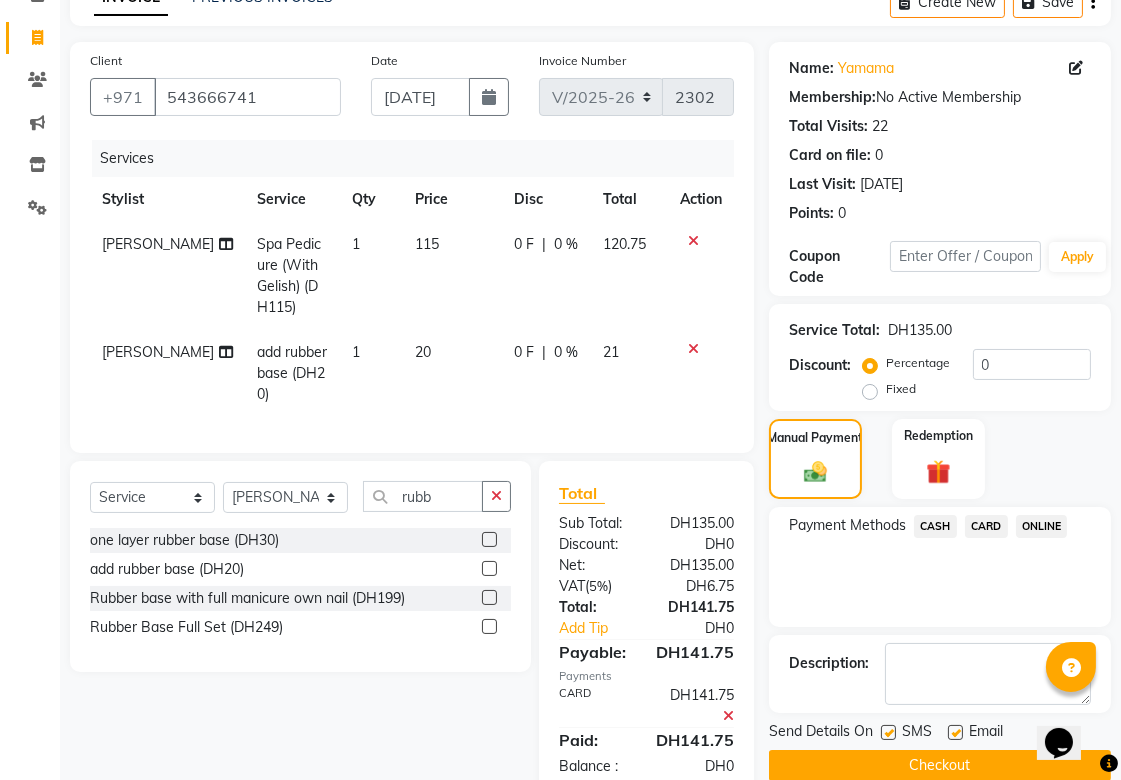scroll, scrollTop: 172, scrollLeft: 0, axis: vertical 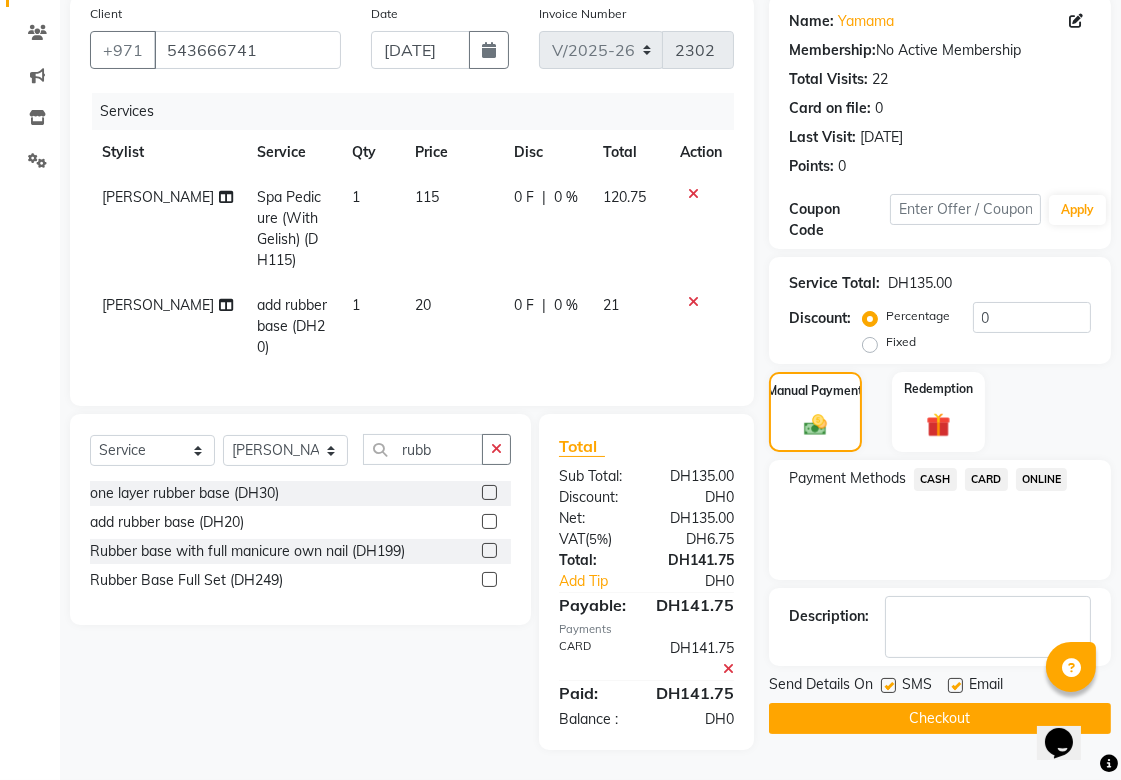 click on "Checkout" 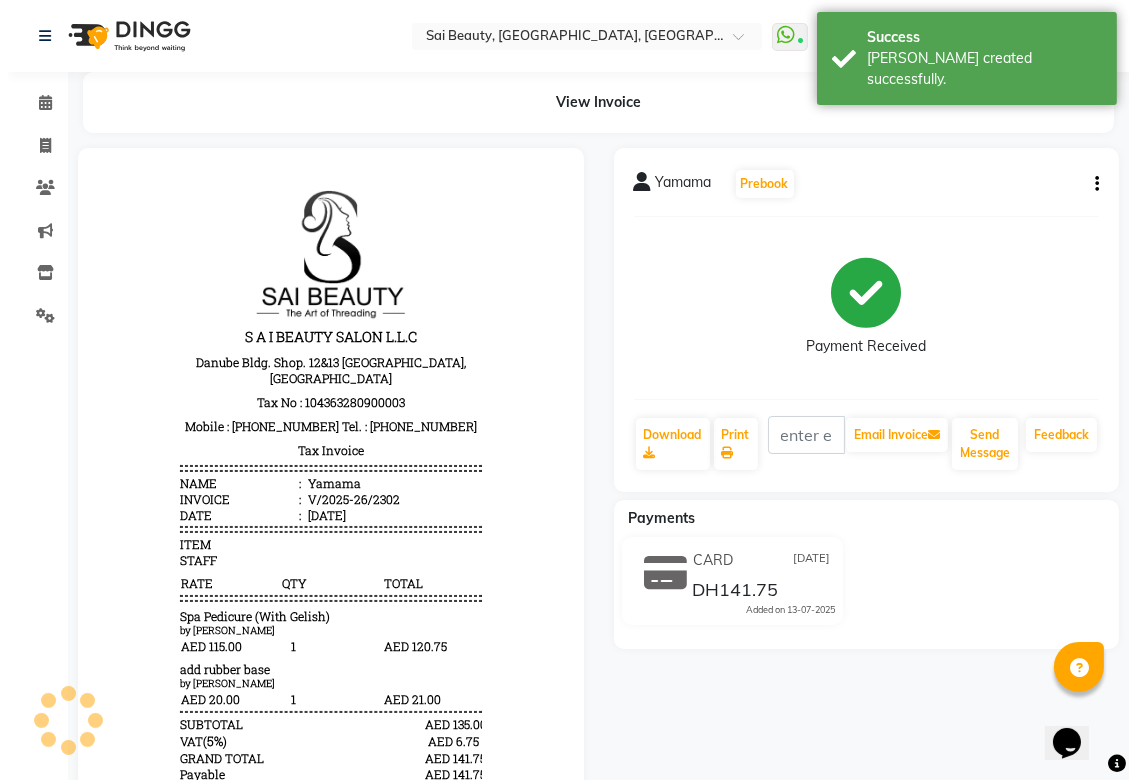 scroll, scrollTop: 0, scrollLeft: 0, axis: both 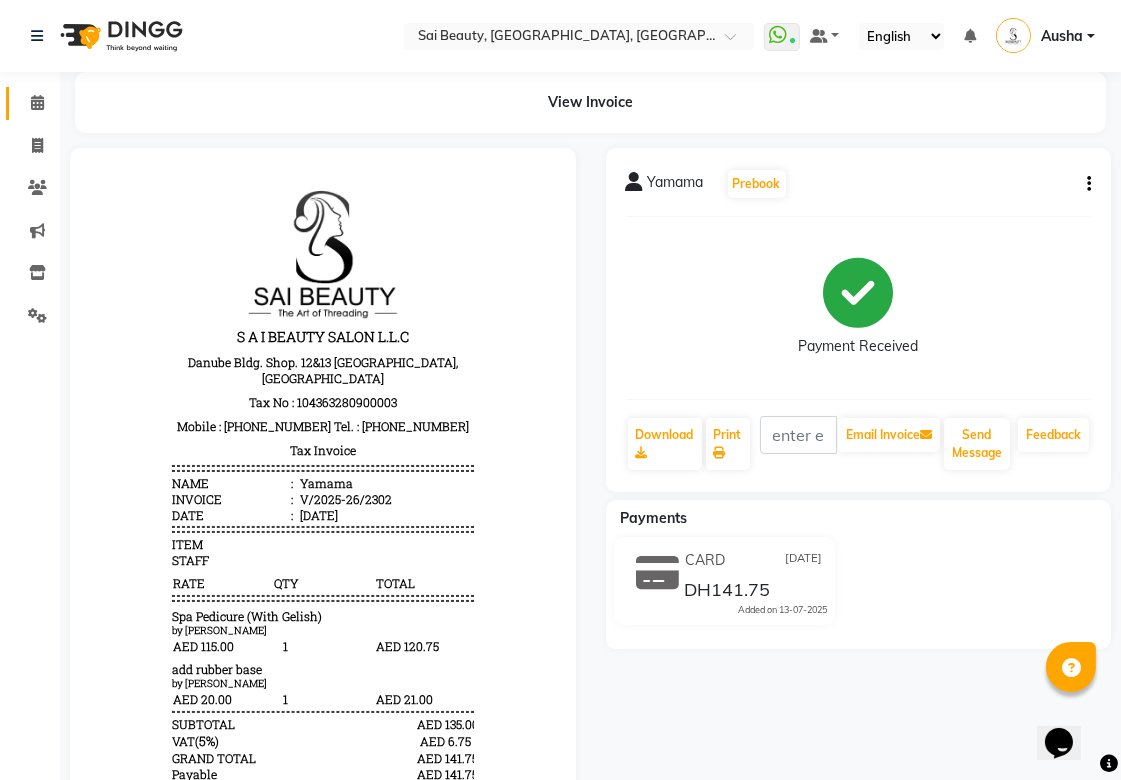 click 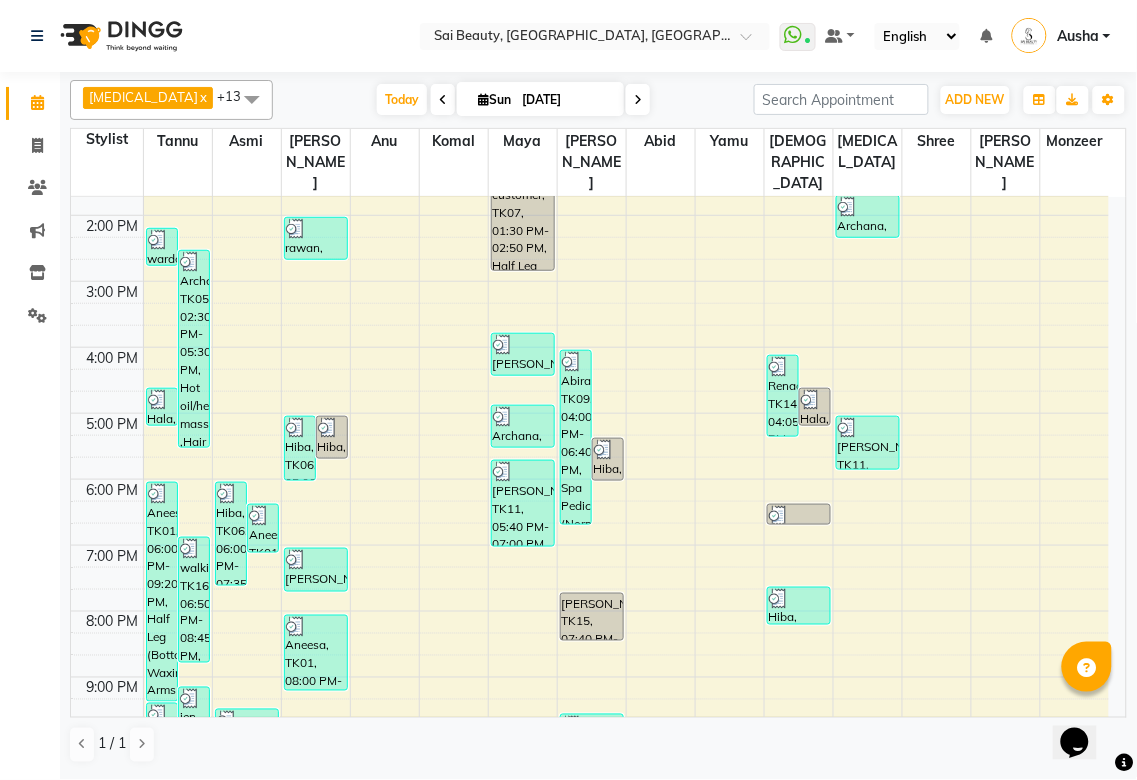 scroll, scrollTop: 432, scrollLeft: 0, axis: vertical 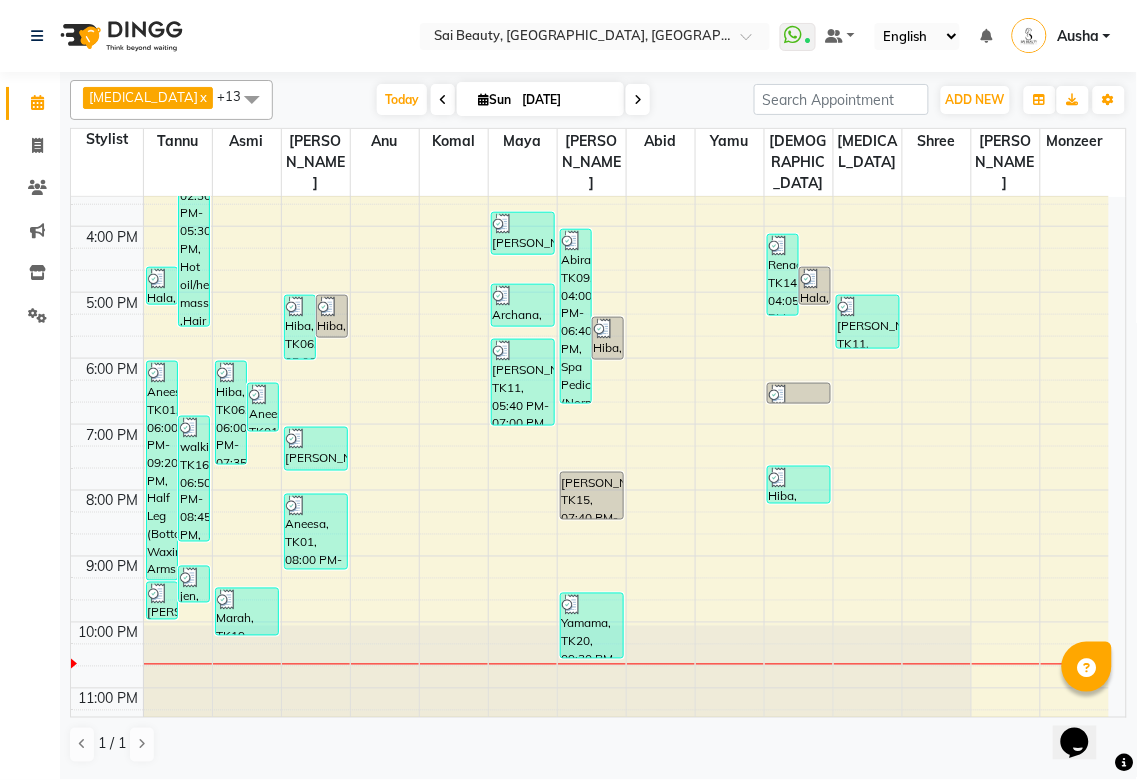 click at bounding box center [638, 100] 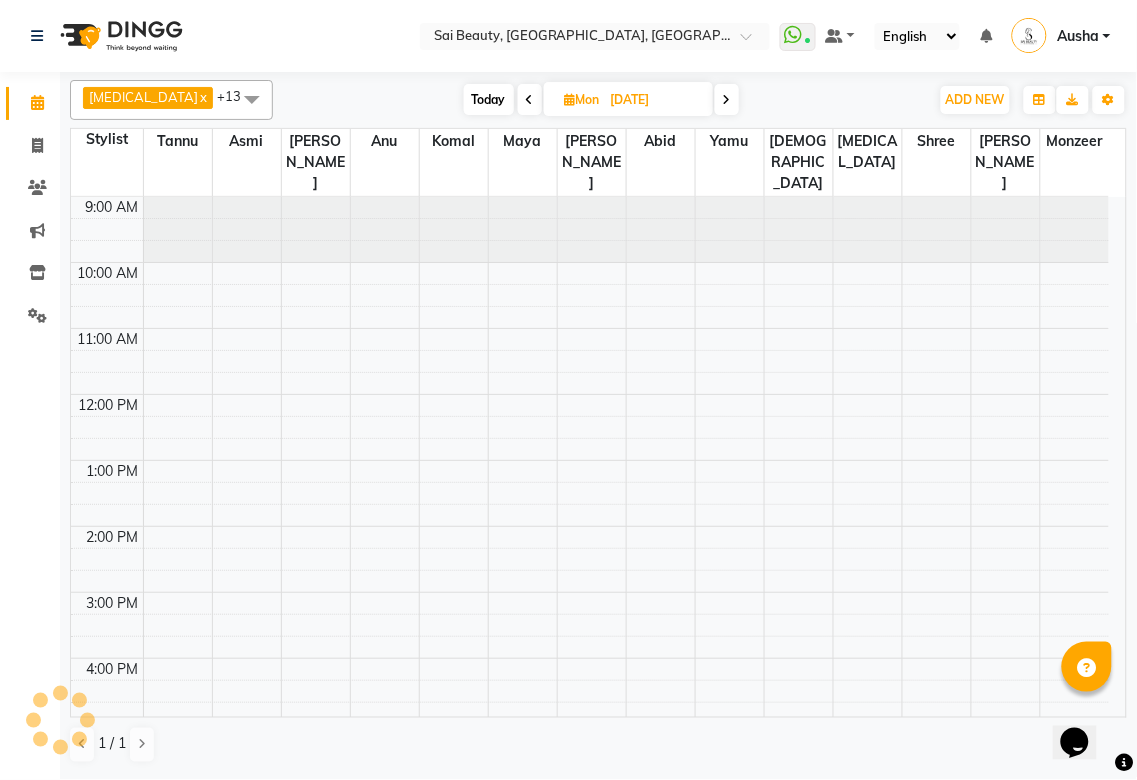scroll, scrollTop: 432, scrollLeft: 0, axis: vertical 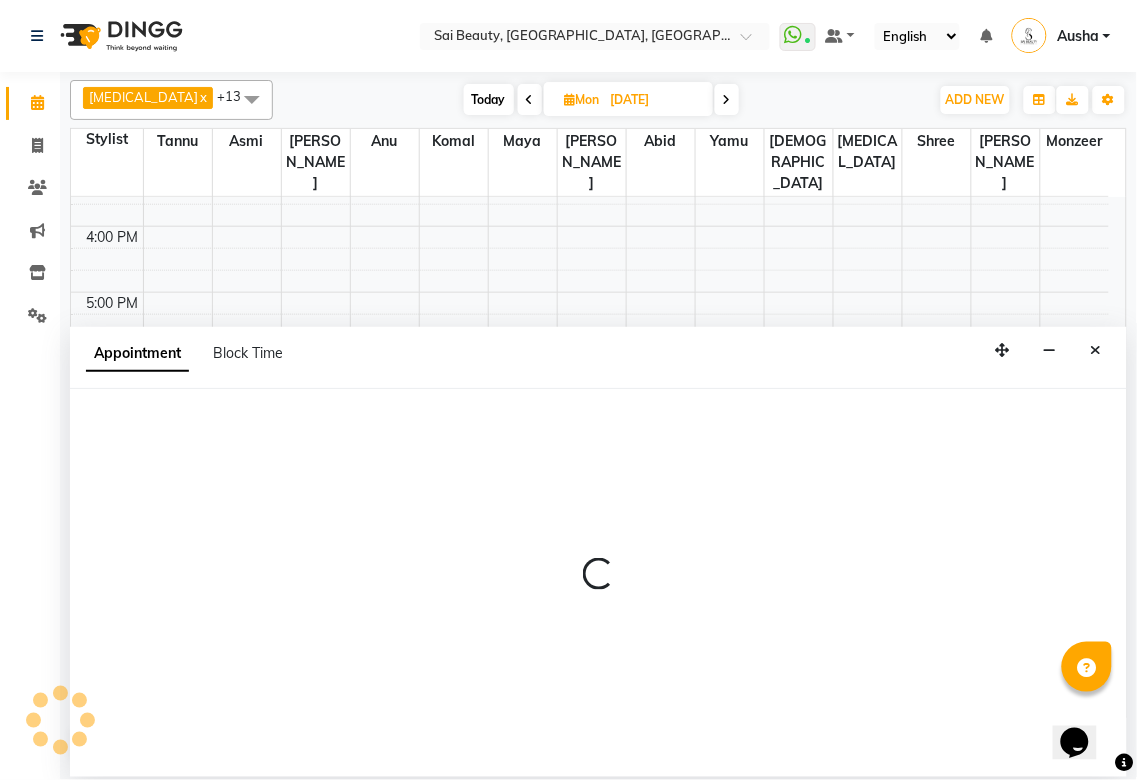 select on "85324" 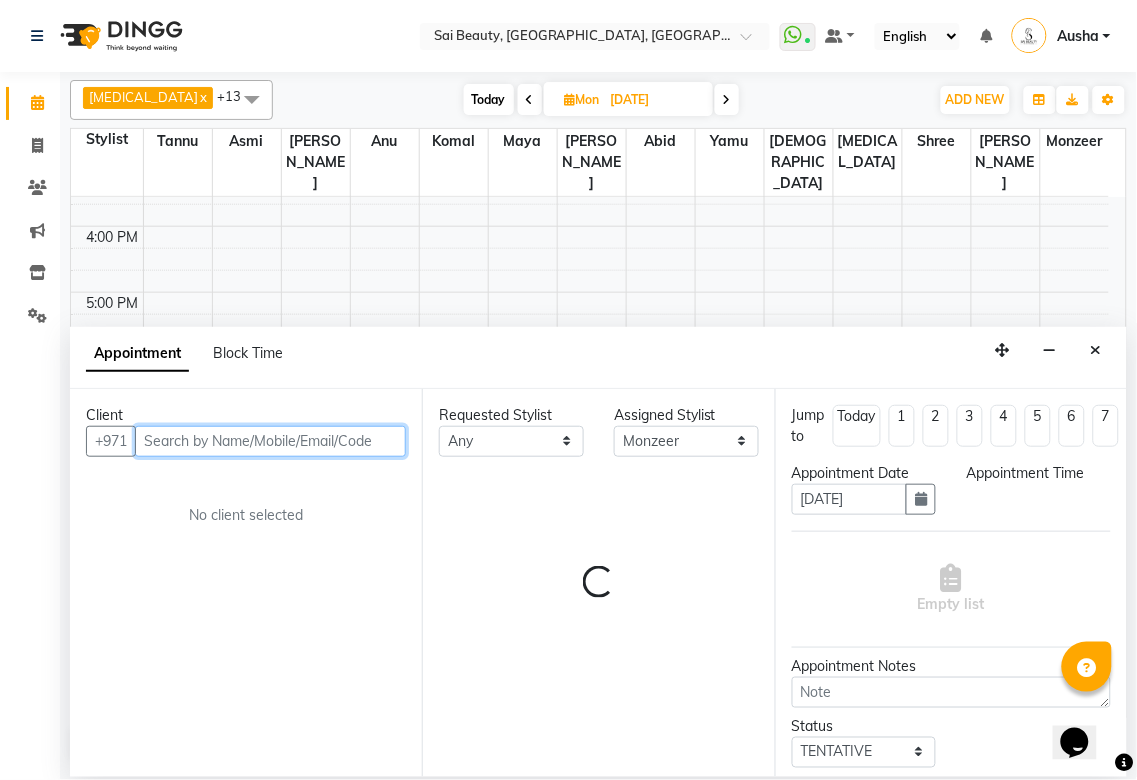 select on "1320" 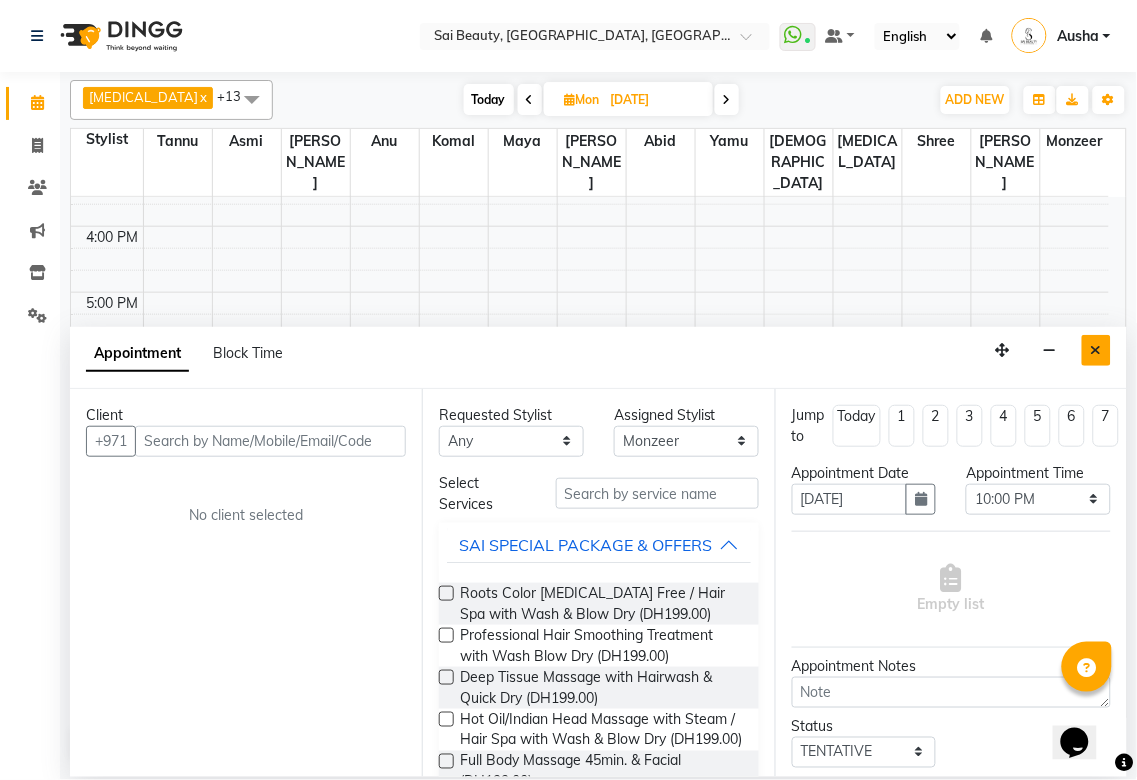 click at bounding box center [1096, 350] 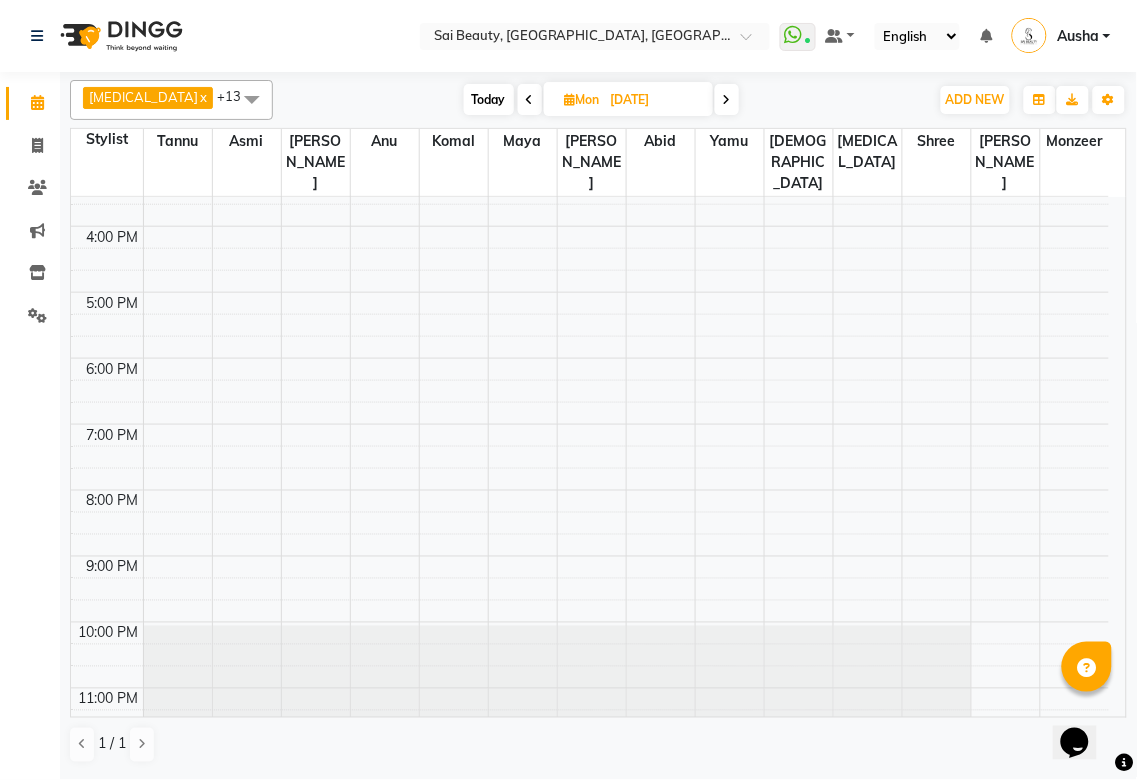 click at bounding box center (626, 193) 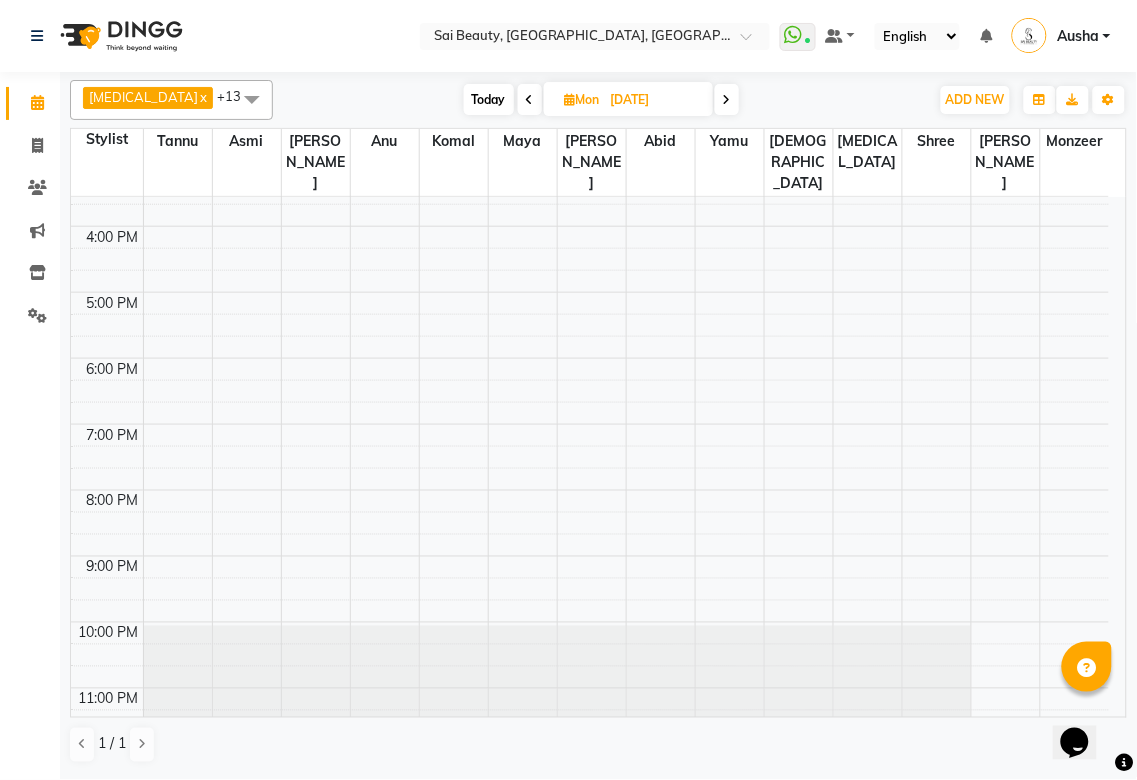 click at bounding box center [626, 215] 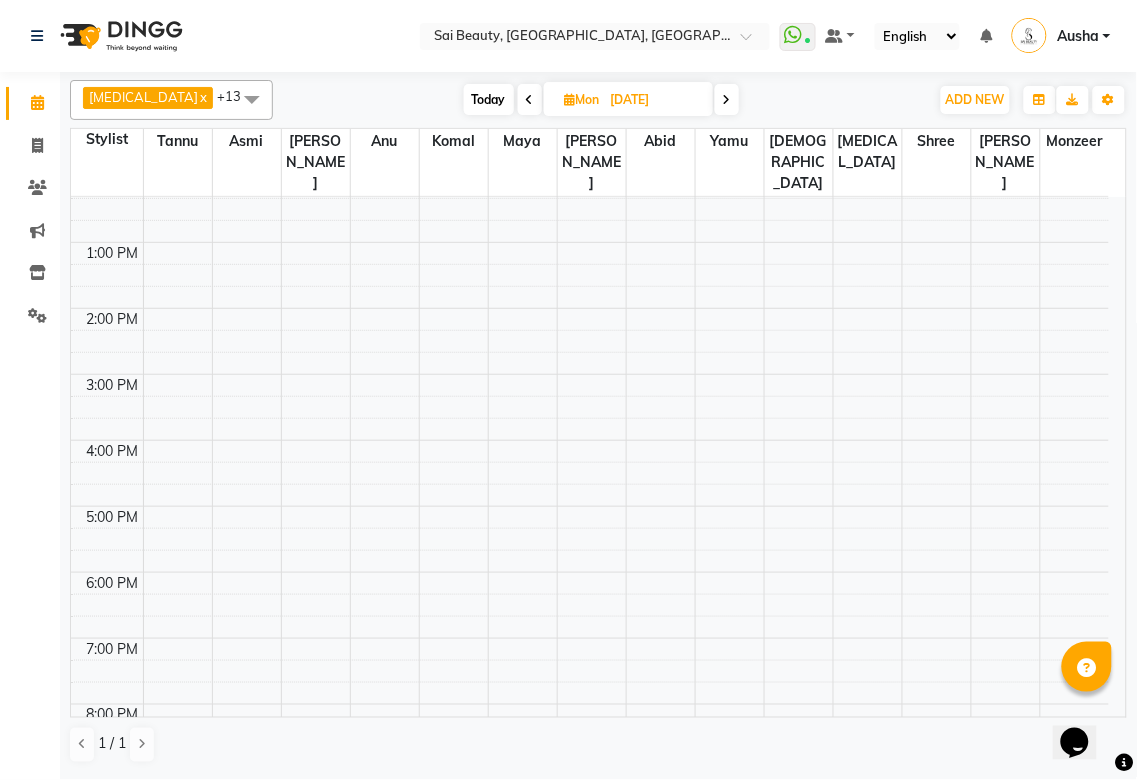 scroll, scrollTop: 416, scrollLeft: 0, axis: vertical 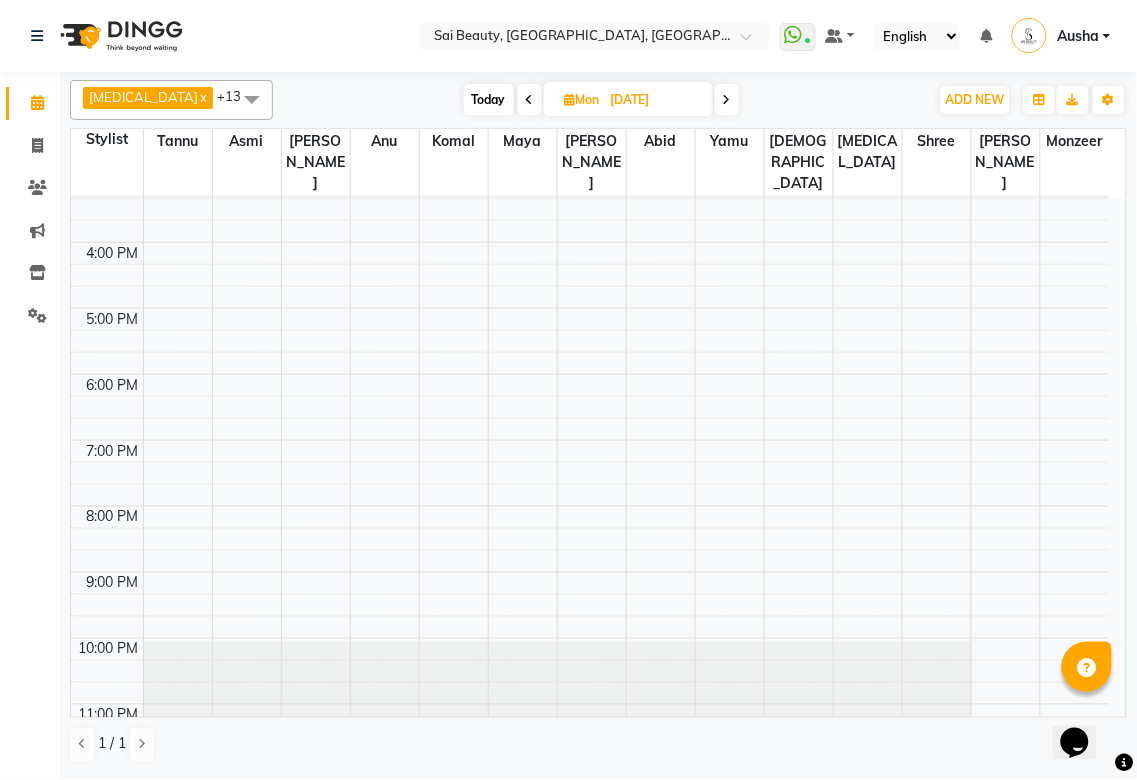 click at bounding box center [530, 100] 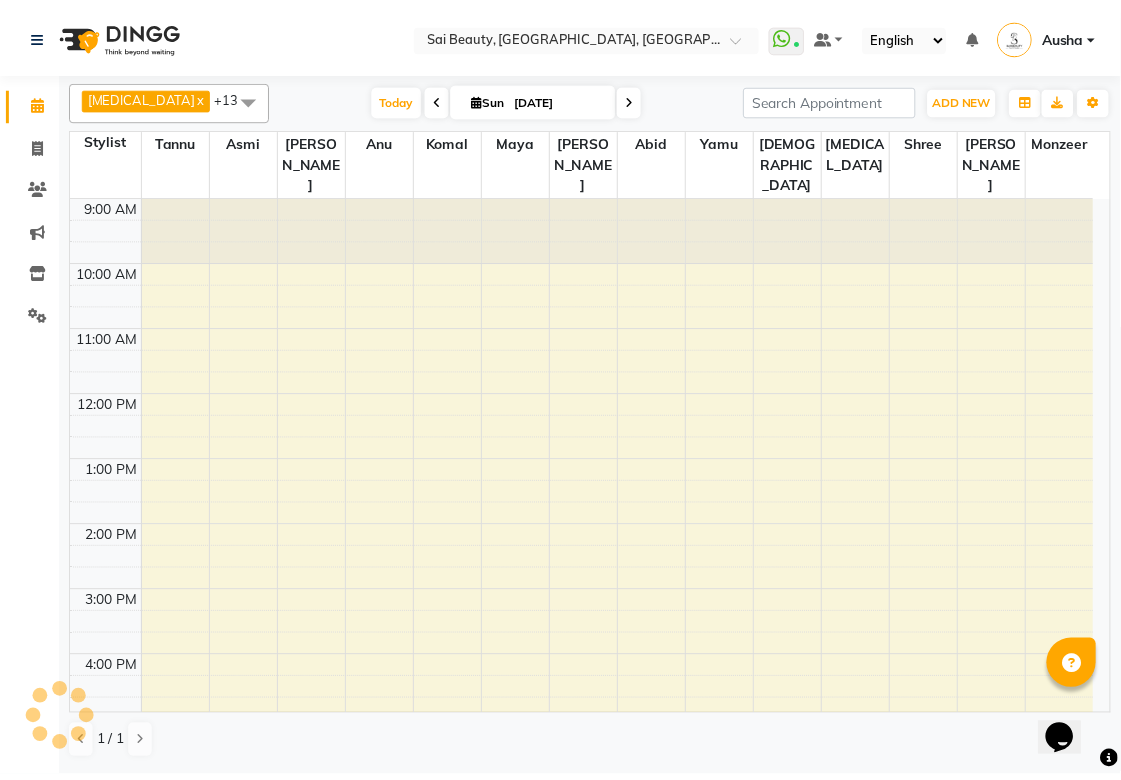 scroll, scrollTop: 432, scrollLeft: 0, axis: vertical 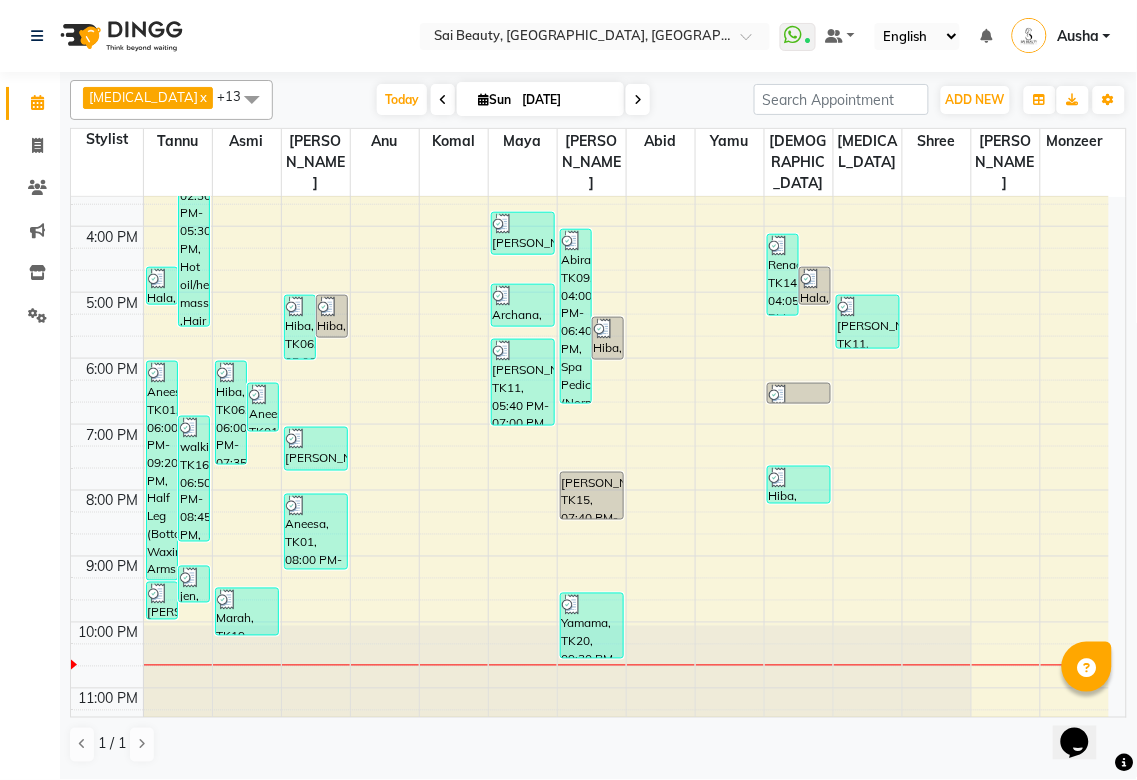 click on "Yamama, TK20, 09:30 PM-10:30 PM, Spa Pedicure (With Gelish) (DH115),add rubber base (DH20)" at bounding box center (592, 626) 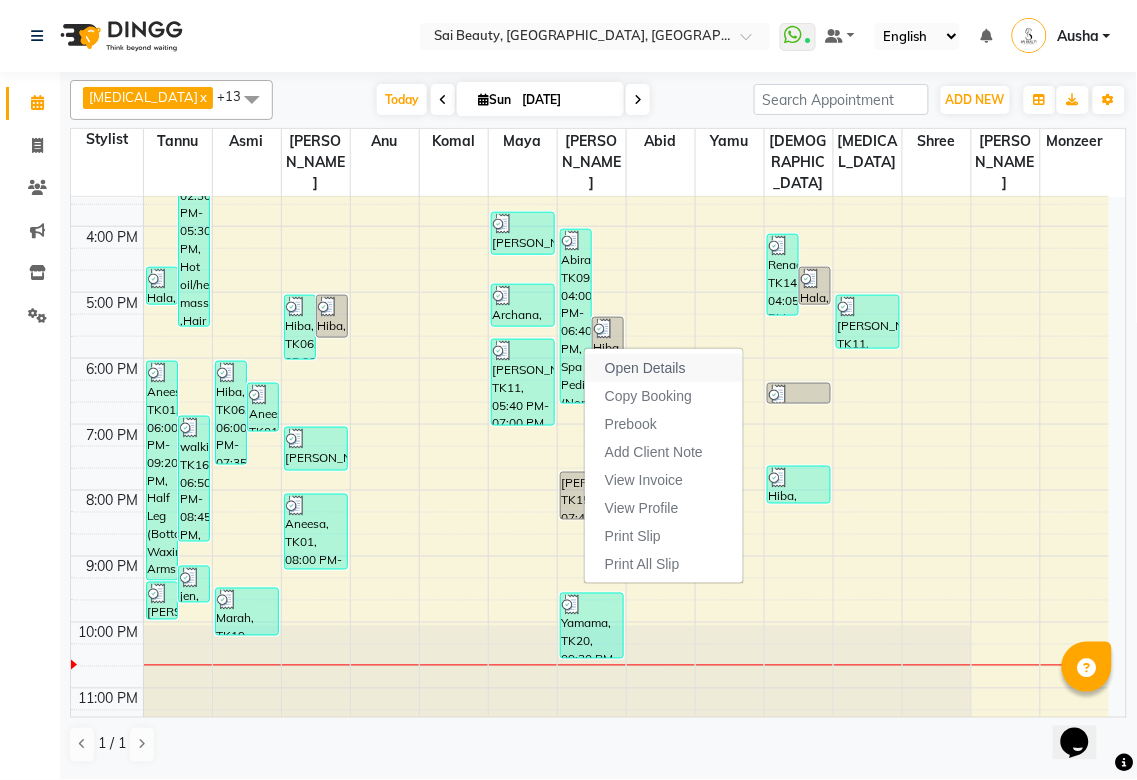 click on "Open Details" at bounding box center [664, 368] 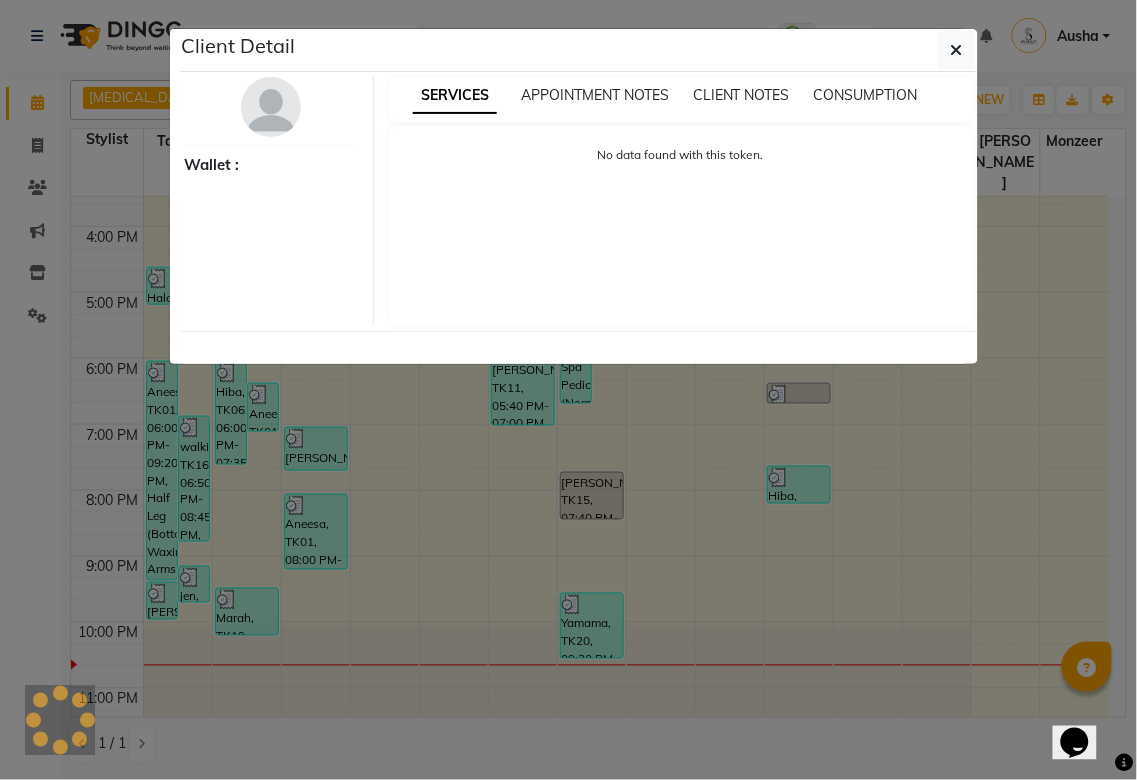select on "3" 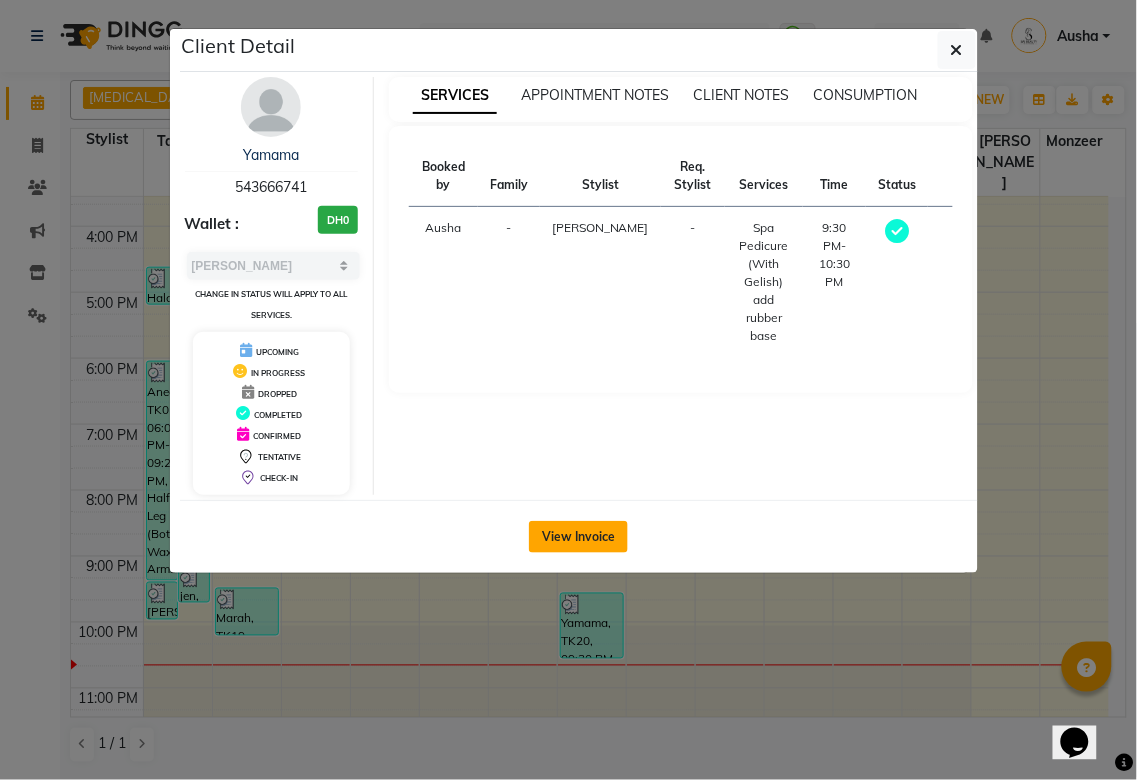 click on "View Invoice" 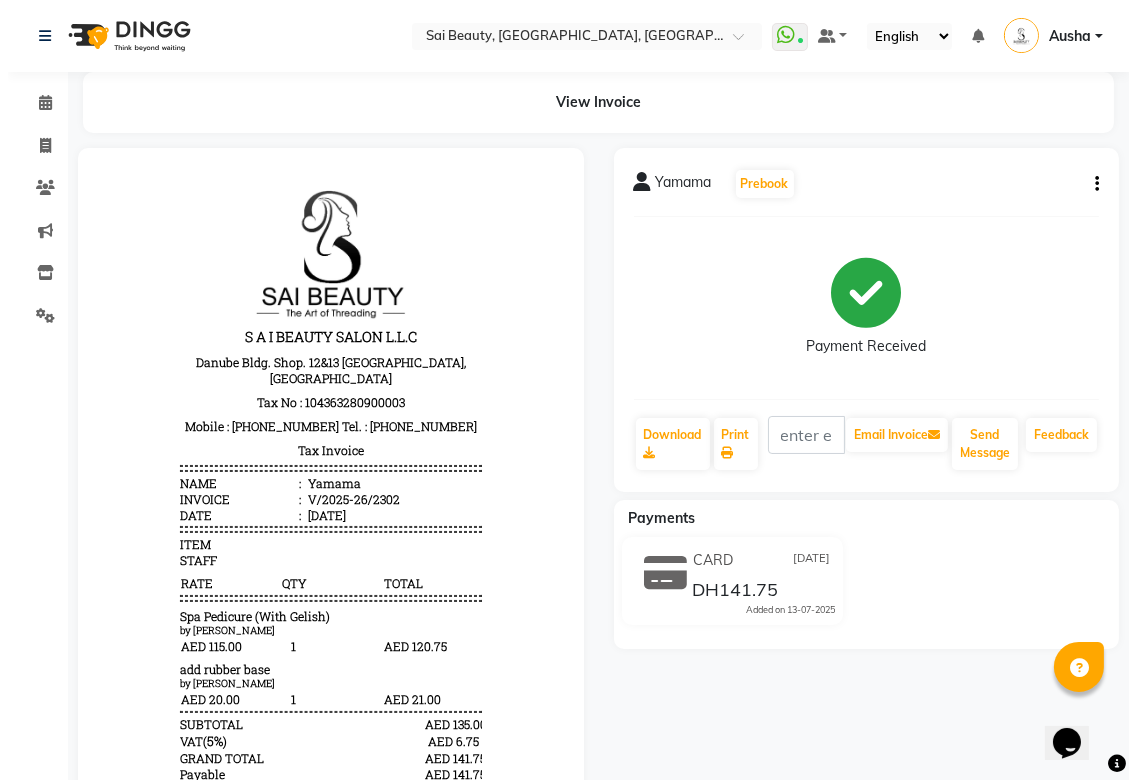 scroll, scrollTop: 0, scrollLeft: 0, axis: both 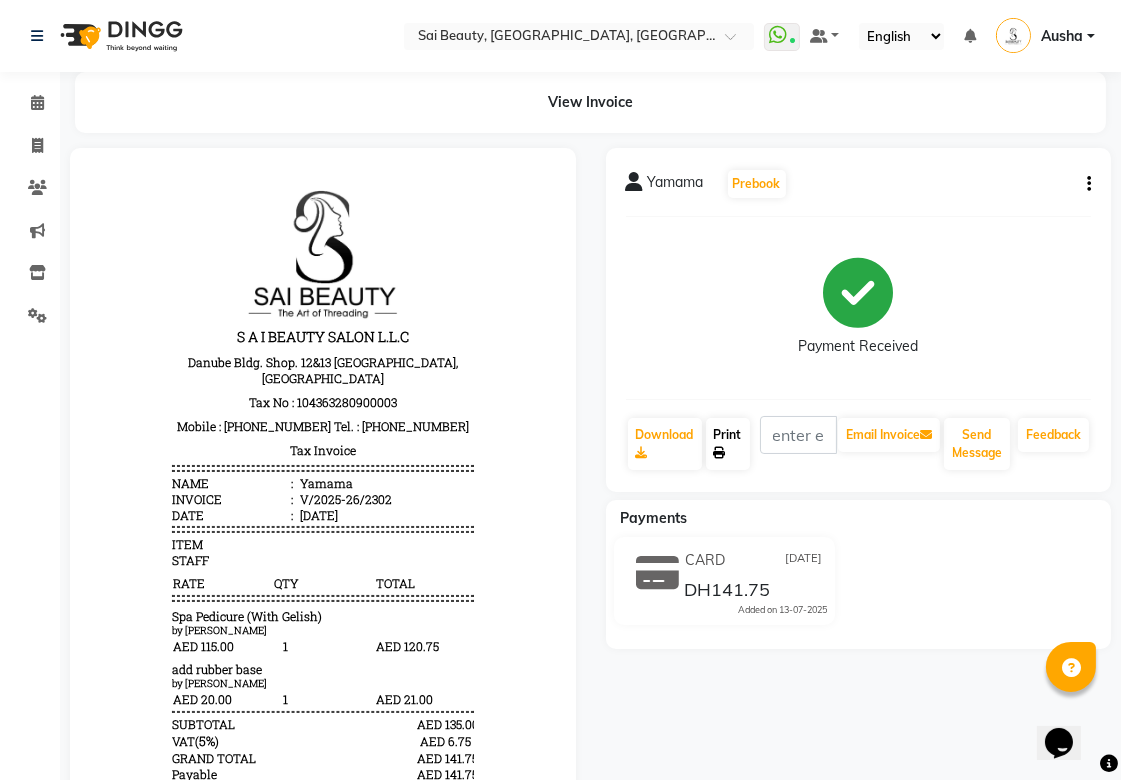 click 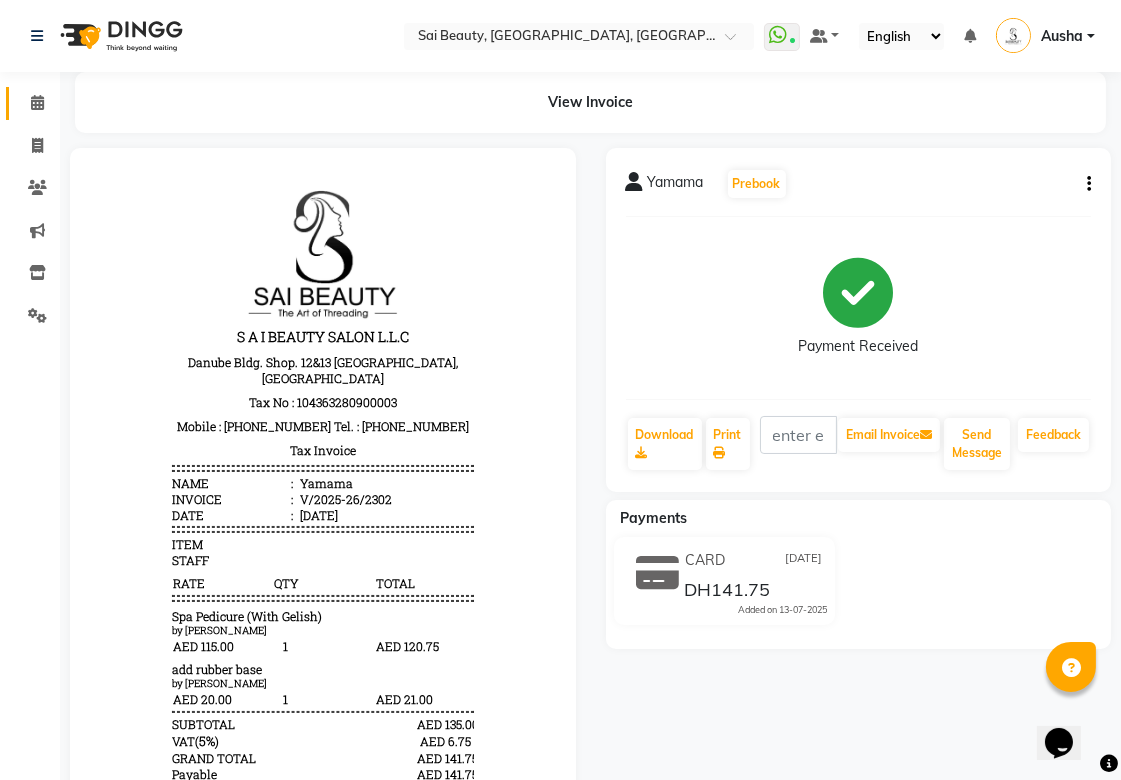 click 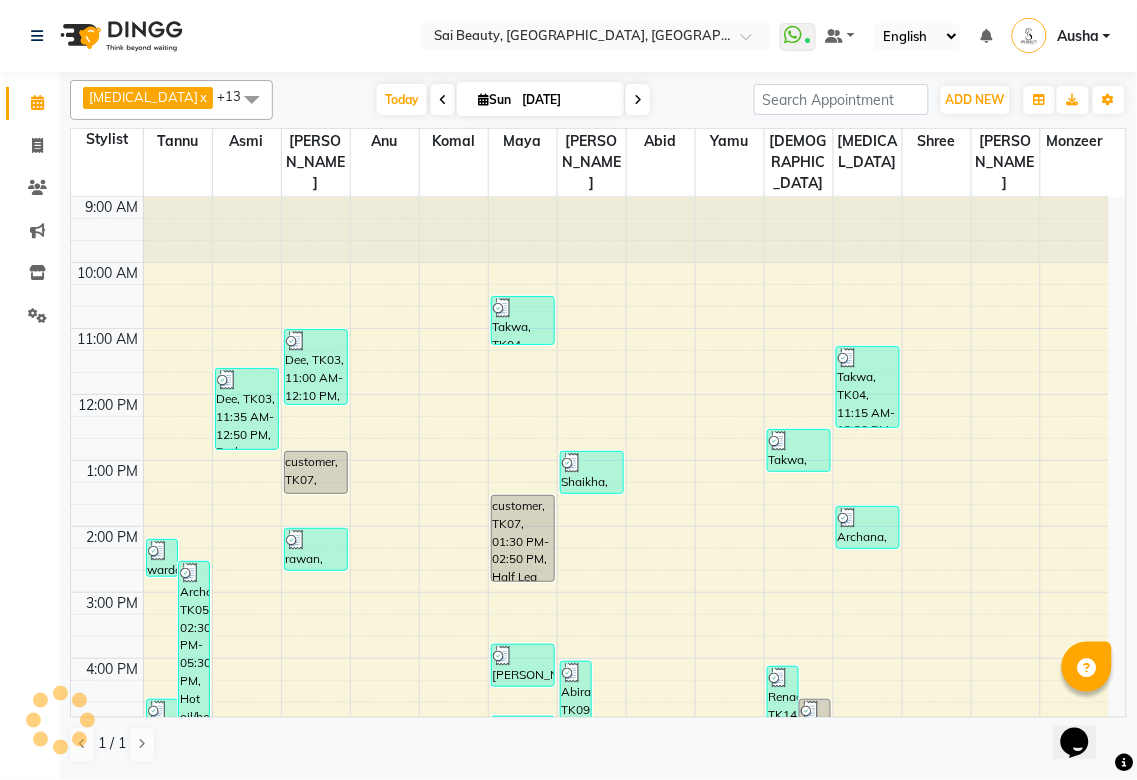 scroll, scrollTop: 0, scrollLeft: 0, axis: both 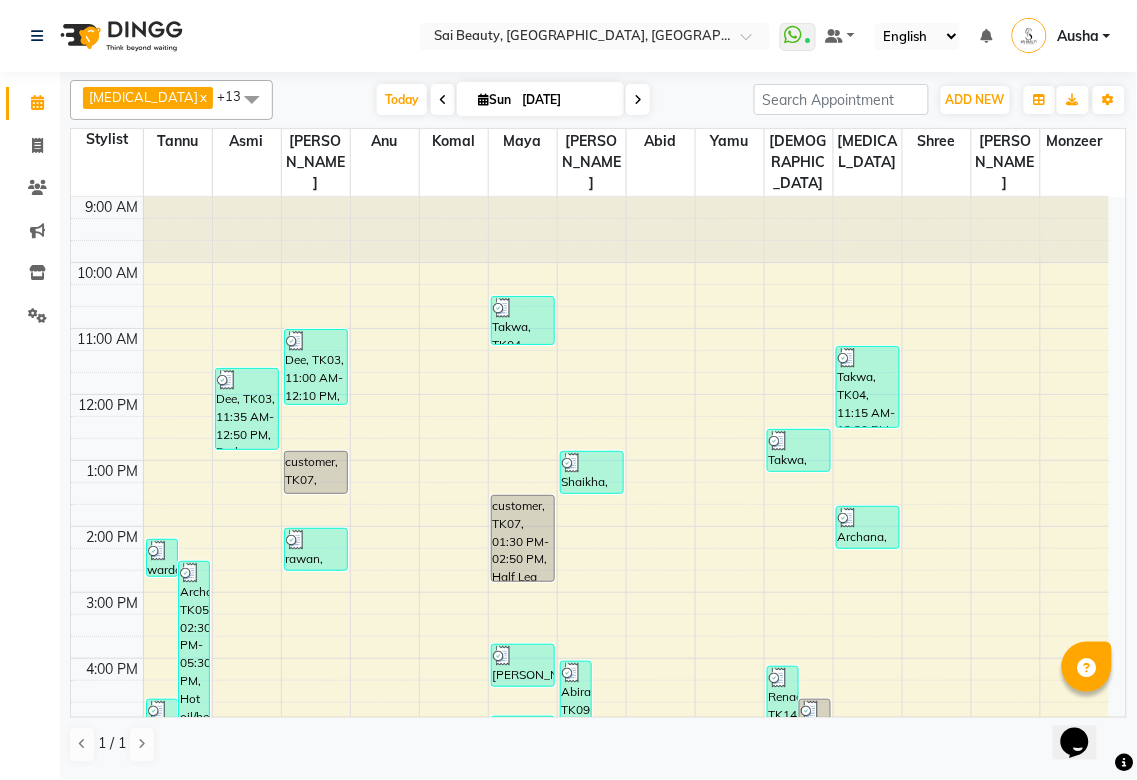 click at bounding box center [638, 100] 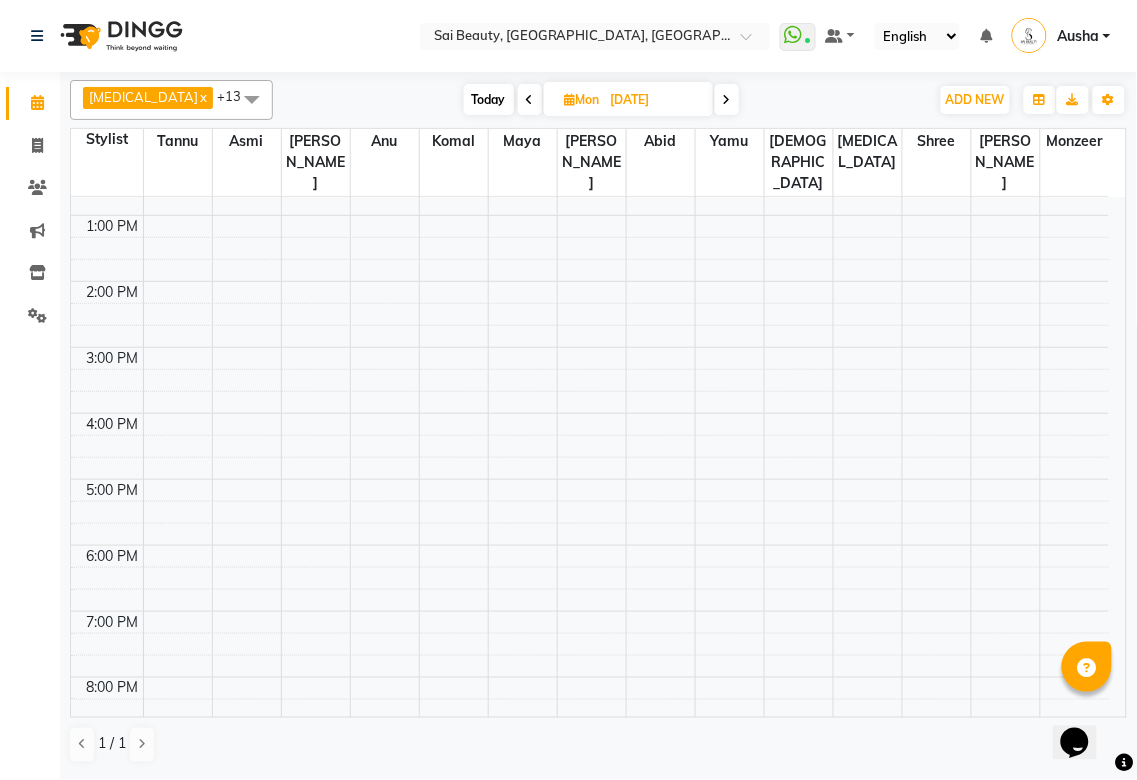 scroll, scrollTop: 432, scrollLeft: 0, axis: vertical 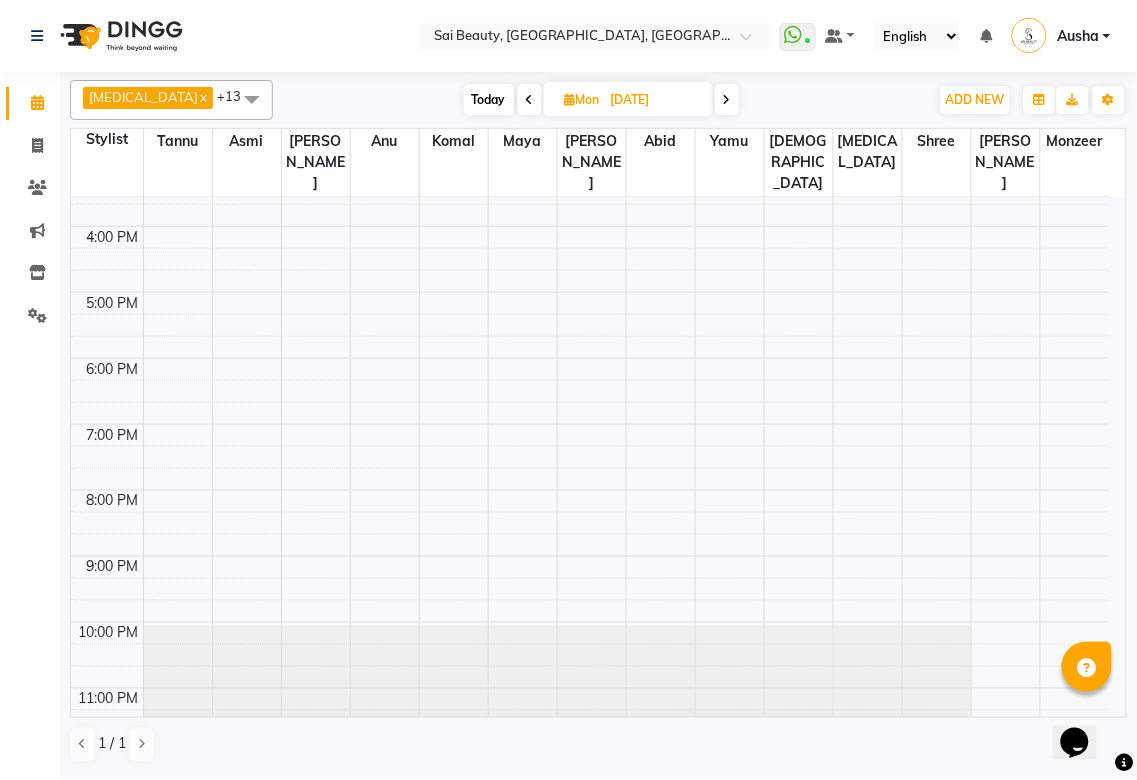 click at bounding box center (727, 100) 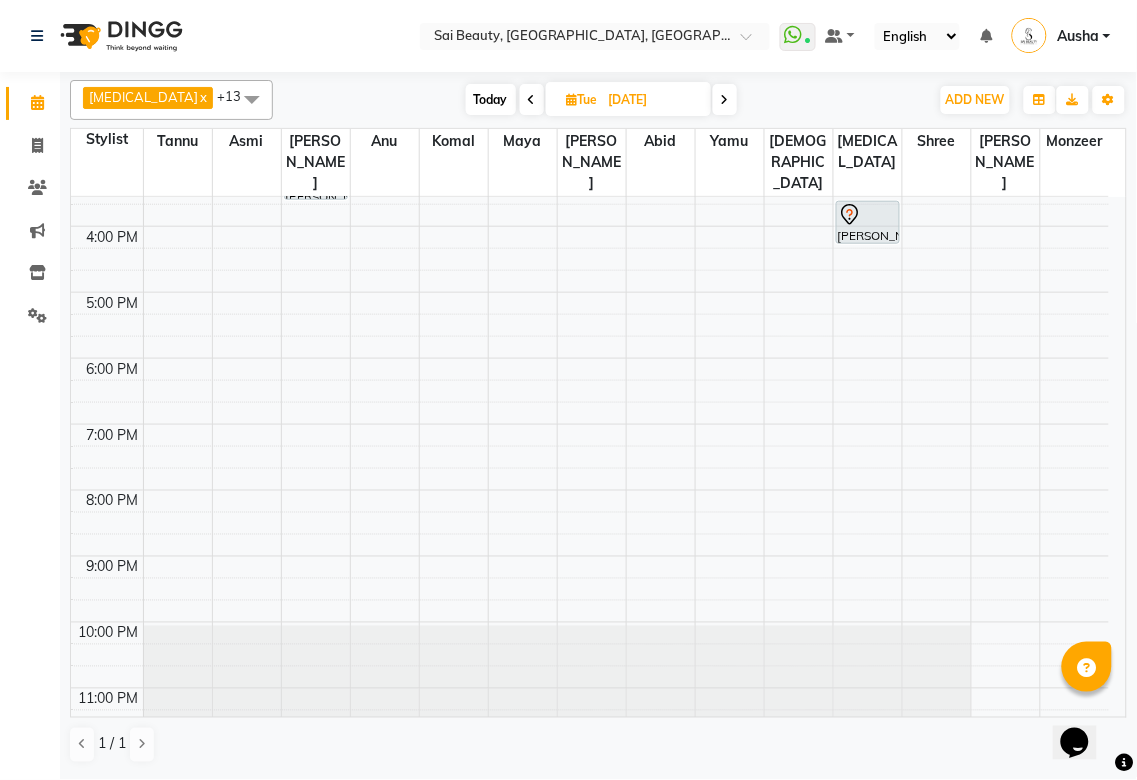 scroll, scrollTop: 240, scrollLeft: 0, axis: vertical 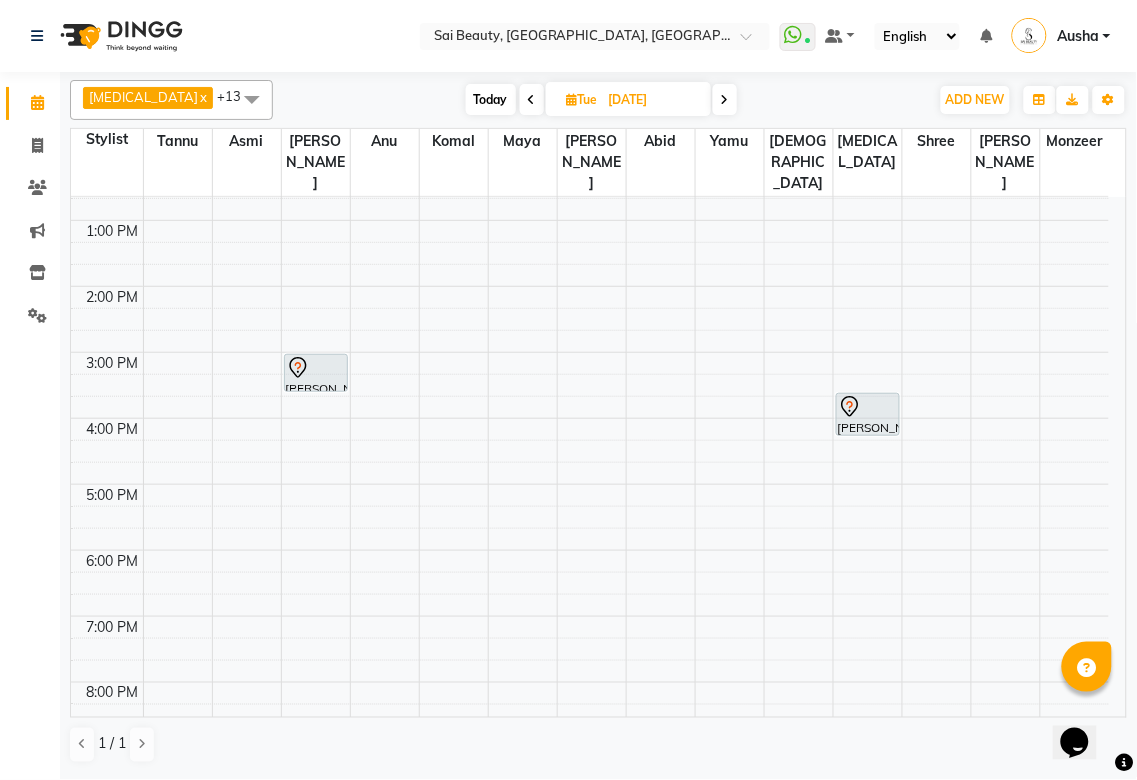click 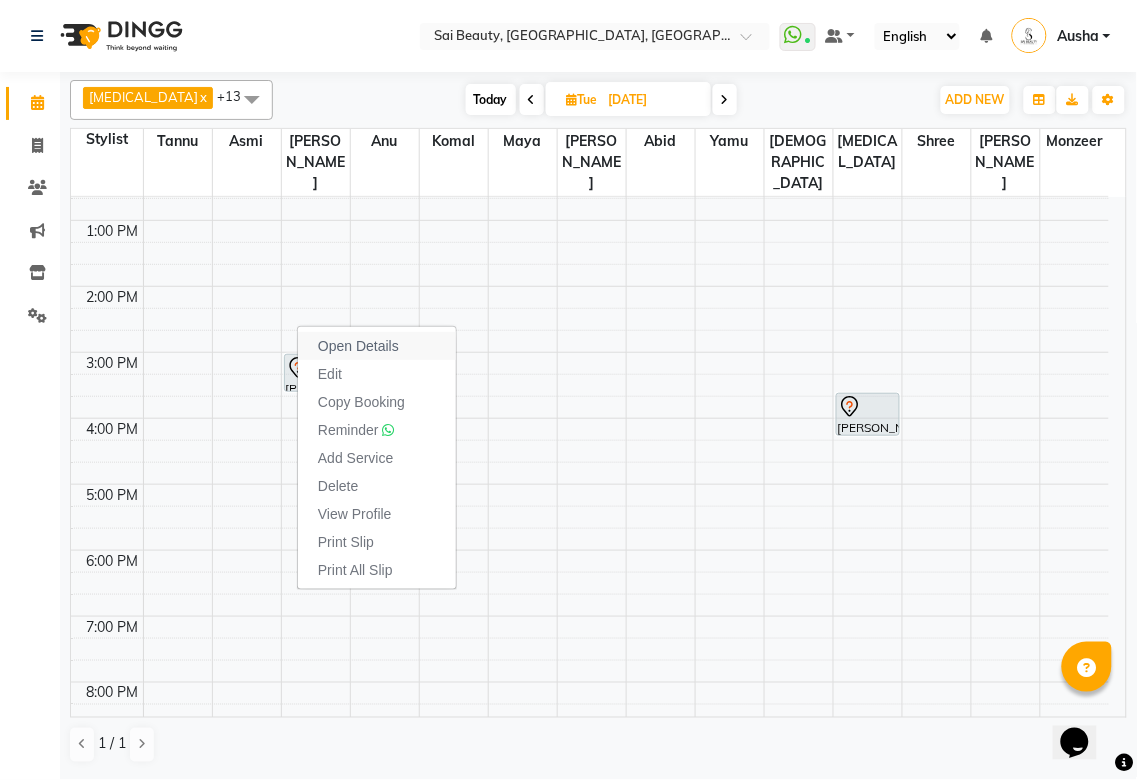click on "Open Details" at bounding box center [358, 346] 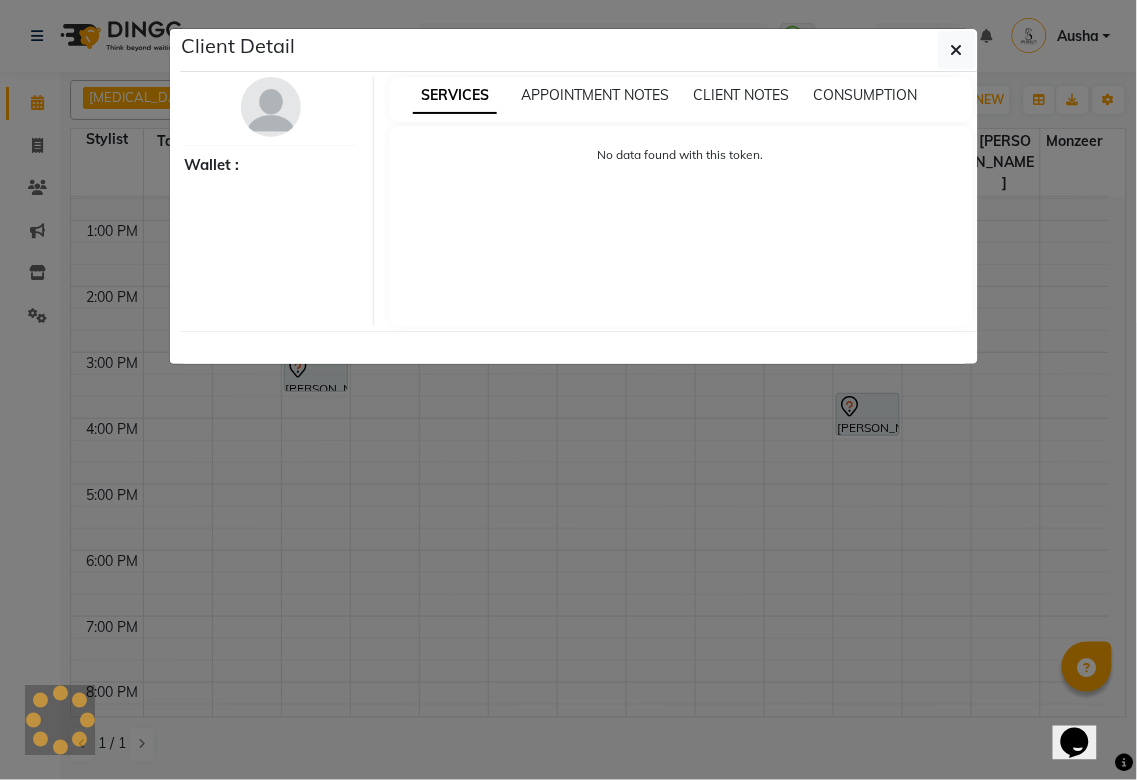 select on "7" 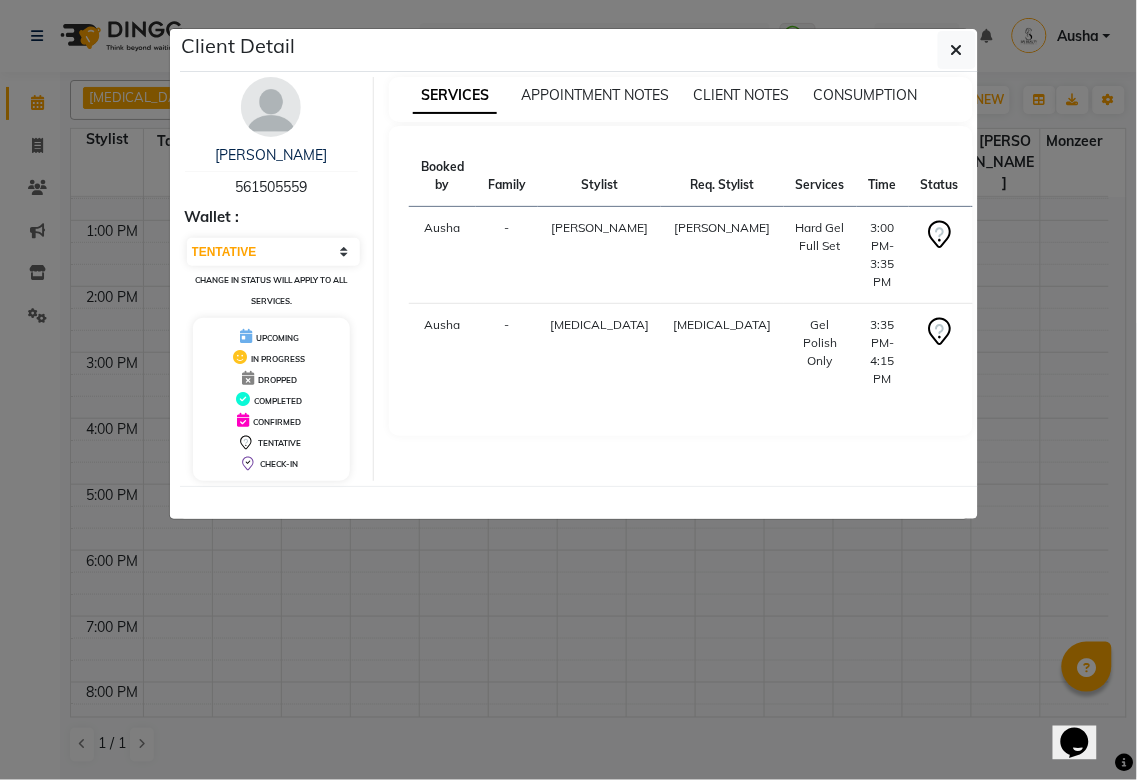 click on "Client Detail  Mina    561505559 Wallet : Select CONFIRMED TENTATIVE Change in status will apply to all services. UPCOMING IN PROGRESS DROPPED COMPLETED CONFIRMED TENTATIVE CHECK-IN SERVICES APPOINTMENT NOTES CLIENT NOTES CONSUMPTION Booked by Family Stylist Req. Stylist Services Time Status  Ausha  - Susmita Susmita  Hard Gel Full Set   3:00 PM-3:35 PM   Ausha  - Alora Alora  Gel Polish Only   3:35 PM-4:15 PM" 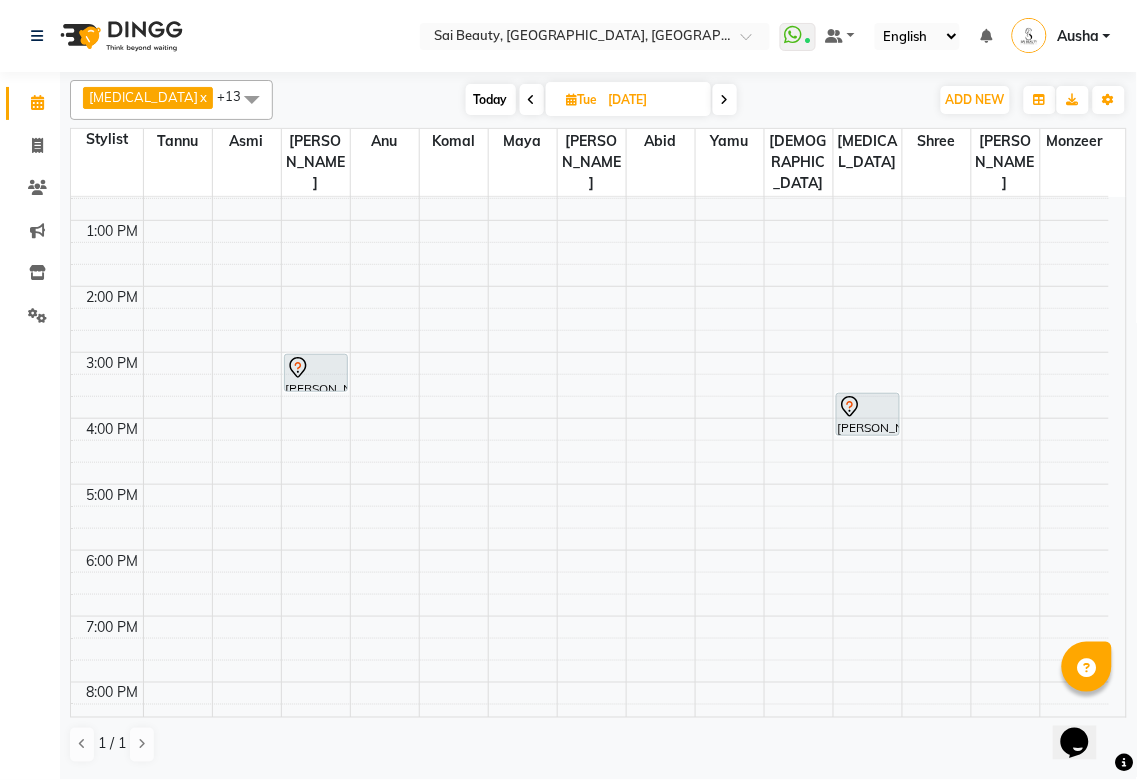 click at bounding box center [532, 100] 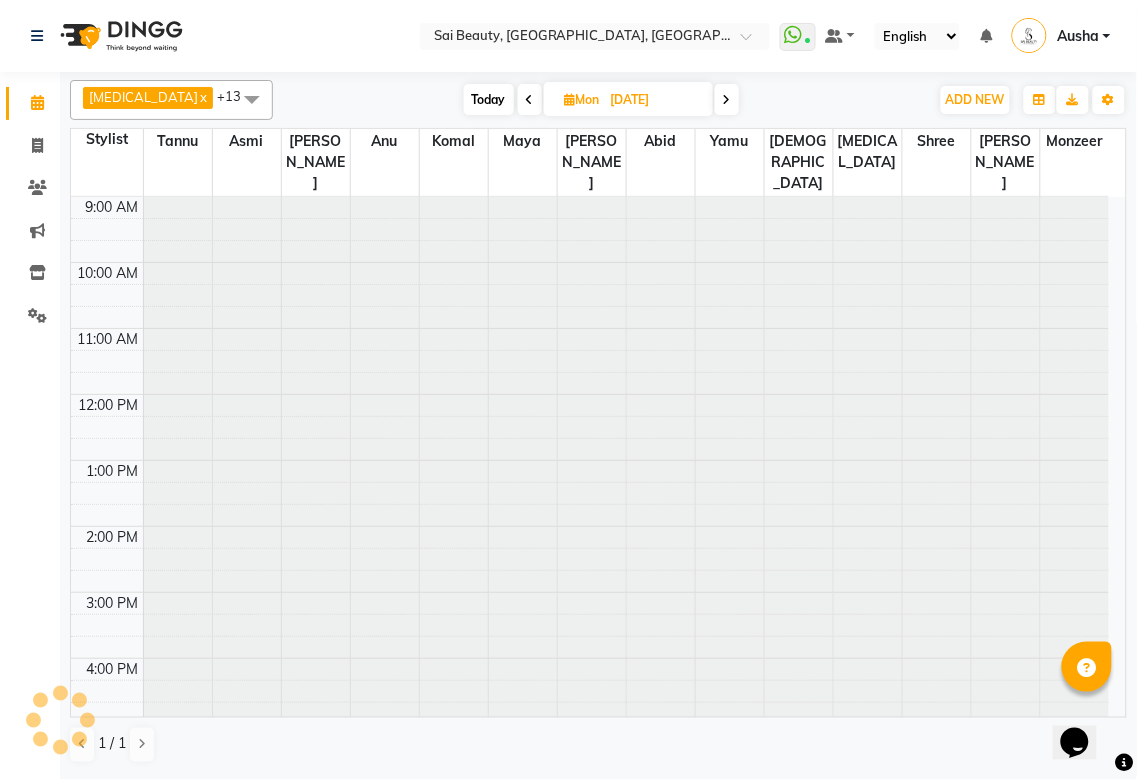 scroll, scrollTop: 432, scrollLeft: 0, axis: vertical 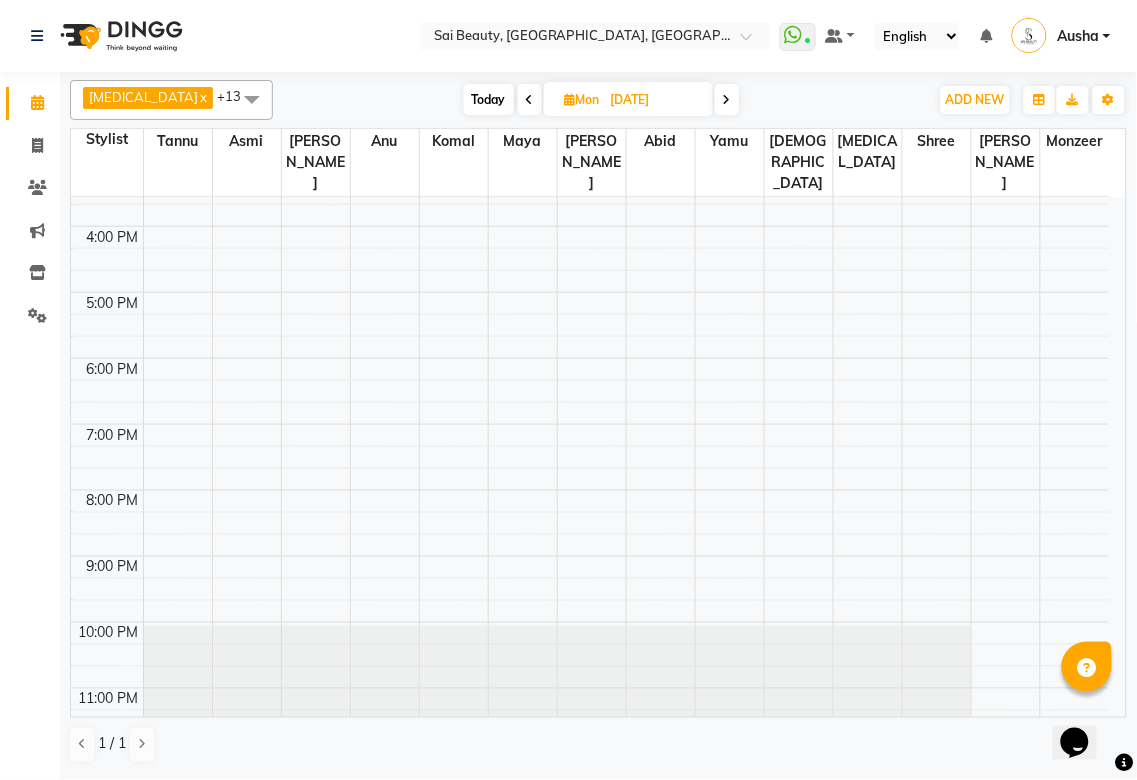 click on "Alora  x Anu  x Asmi  x Diksha  x Gita  x Komal  x maya  x shree  x sonu  x Susmita  x Tannu  x Yamu  x Monzeer  x Abid  x +13 Select All Abid Alora Anu Asmi Diksha Gita Komal maya Monzeer shree sonu Surakcha Susmita Tannu Yamu Today  Mon 14-07-2025 Toggle Dropdown Add Appointment Add Invoice Add Expense Add Client Toggle Dropdown Add Appointment Add Invoice Add Expense Add Client ADD NEW Toggle Dropdown Add Appointment Add Invoice Add Expense Add Client Alora  x Anu  x Asmi  x Diksha  x Gita  x Komal  x maya  x shree  x sonu  x Susmita  x Tannu  x Yamu  x Monzeer  x Abid  x +13 Select All Abid Alora Anu Asmi Diksha Gita Komal maya Monzeer shree sonu Surakcha Susmita Tannu Yamu Group By  Staff View   Room View  View as Vertical  Vertical - Week View  Horizontal  Horizontal - Week View  List  Toggle Dropdown Calendar Settings Manage Tags   Arrange Stylists   Reset Stylists  Appointment Form Zoom 75% Staff/Room Display Count 15 Stylist Tannu Asmi Susmita Anu Komal maya Diksha Abid" 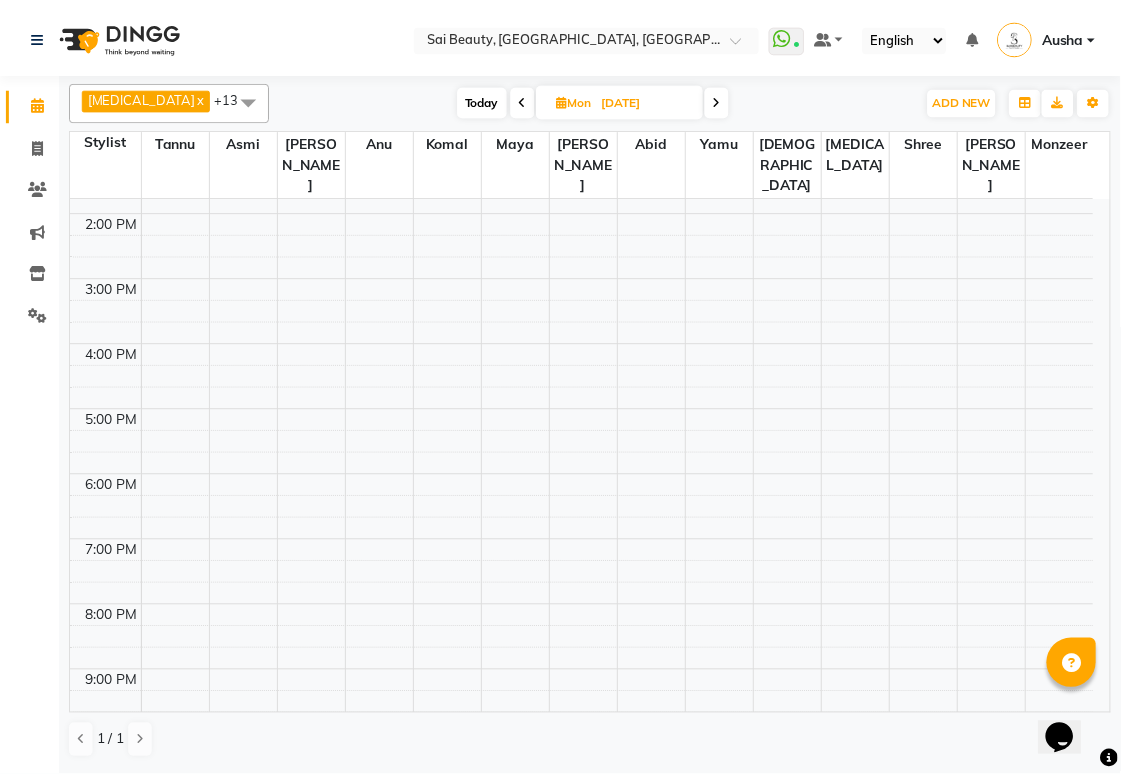 scroll, scrollTop: 0, scrollLeft: 0, axis: both 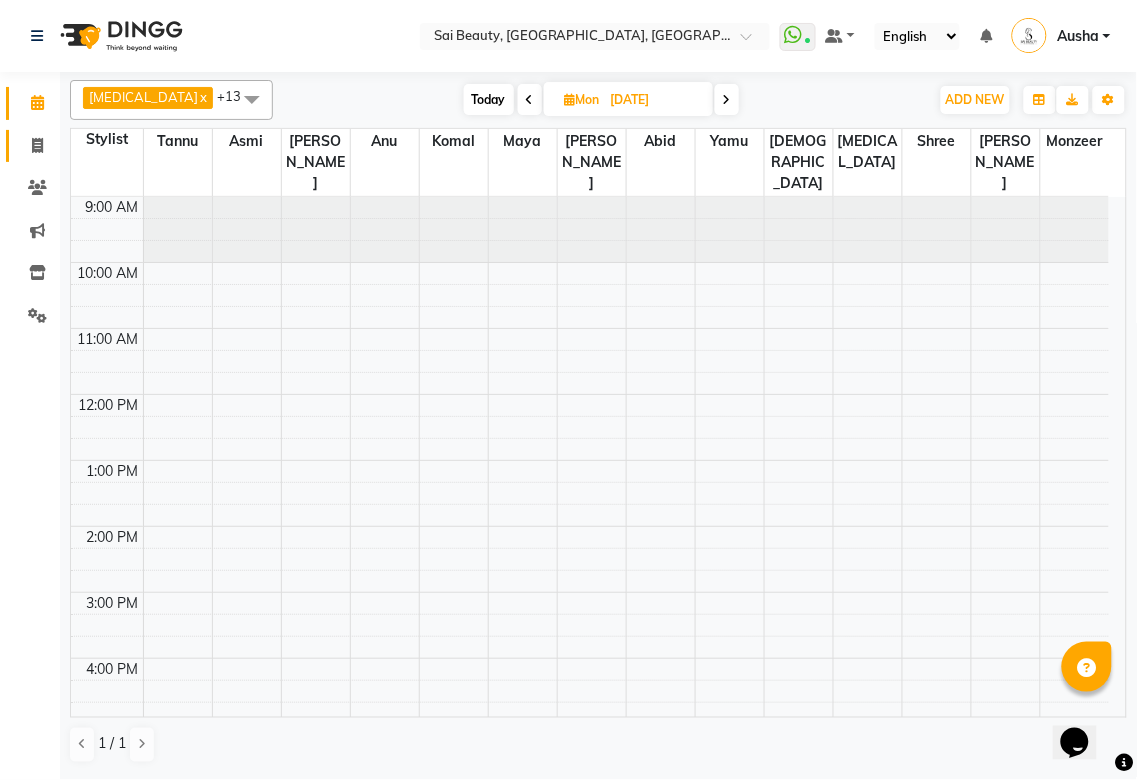 click 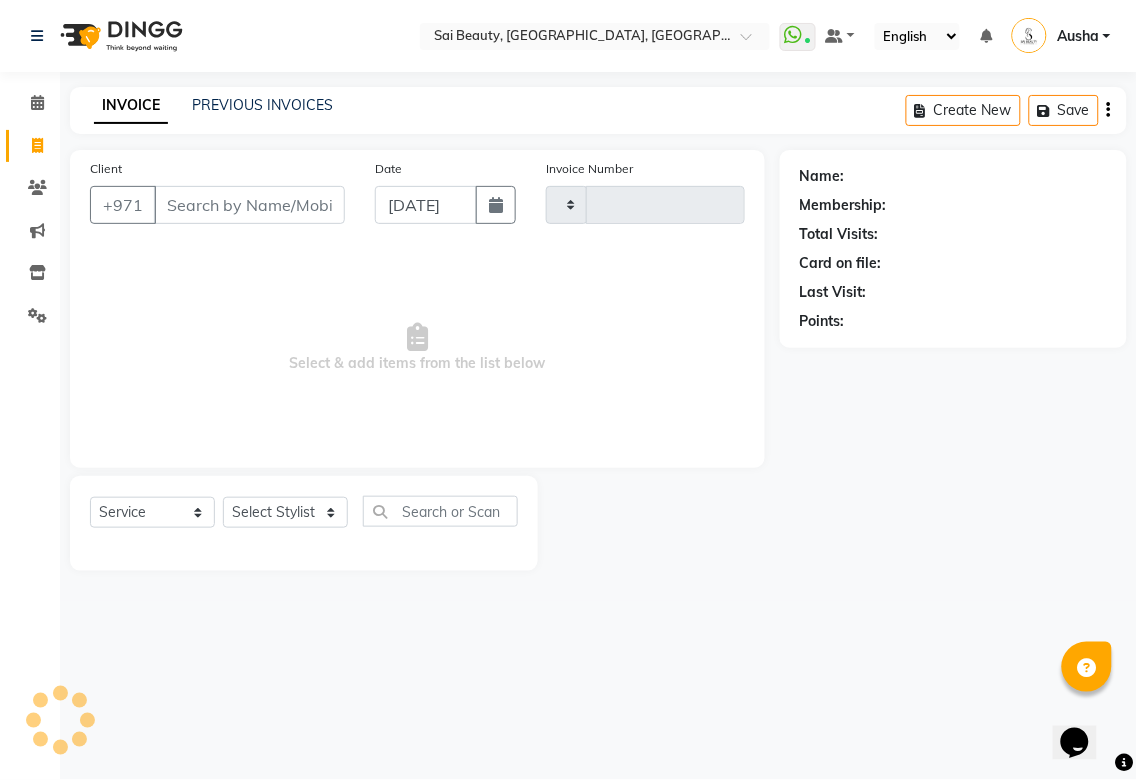 type on "2303" 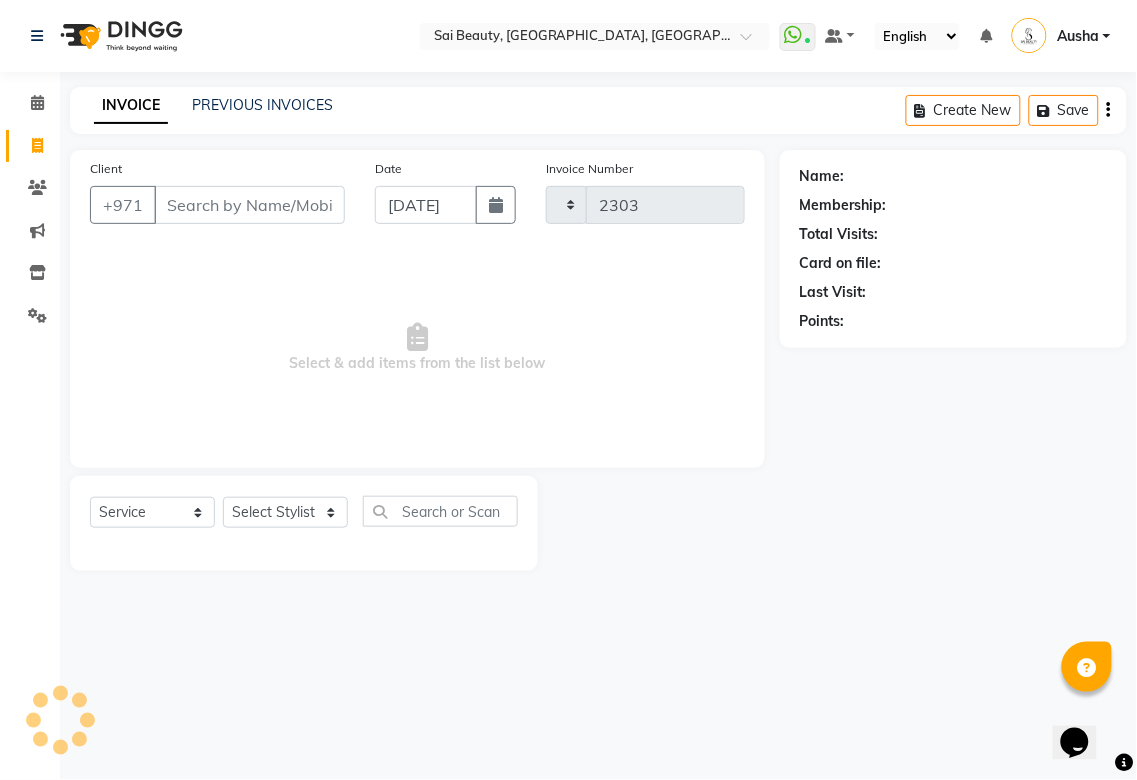 select on "5352" 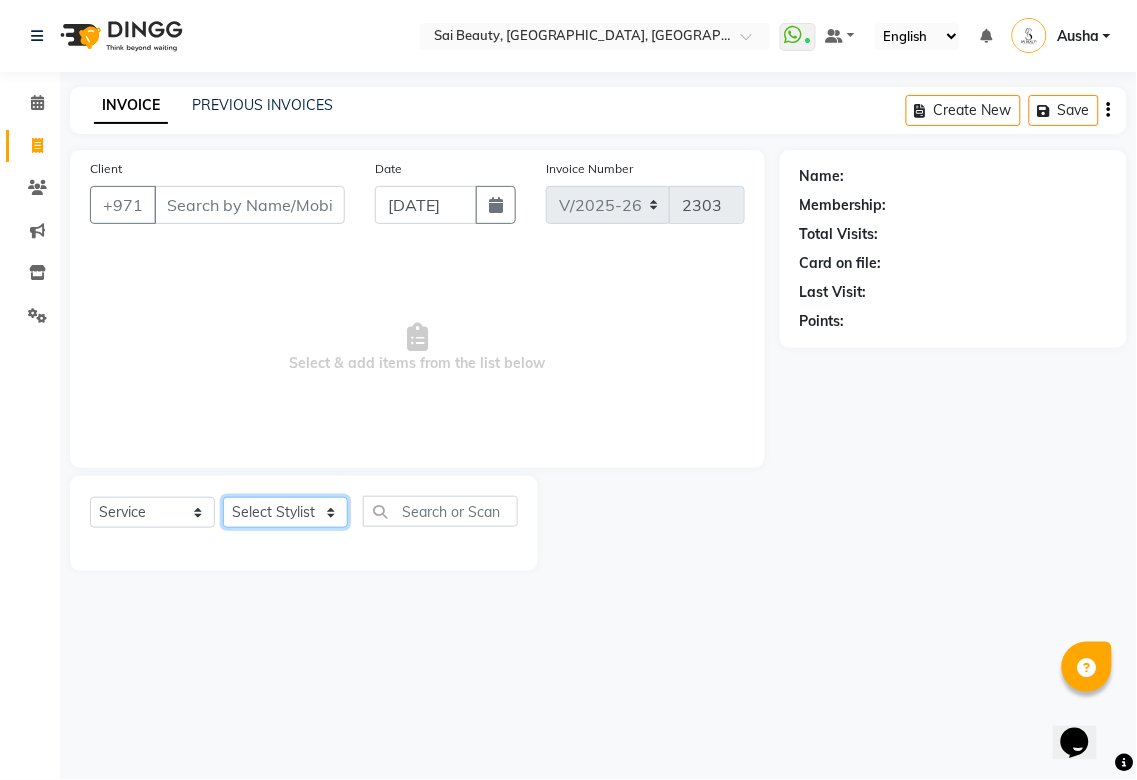 click on "Select Stylist [PERSON_NAME][MEDICAL_DATA] [PERSON_NAME] Asmi Ausha [PERSON_NAME] Gita [PERSON_NAME] Monzeer shree [PERSON_NAME] [PERSON_NAME] Surakcha [PERSON_NAME] Yamu" 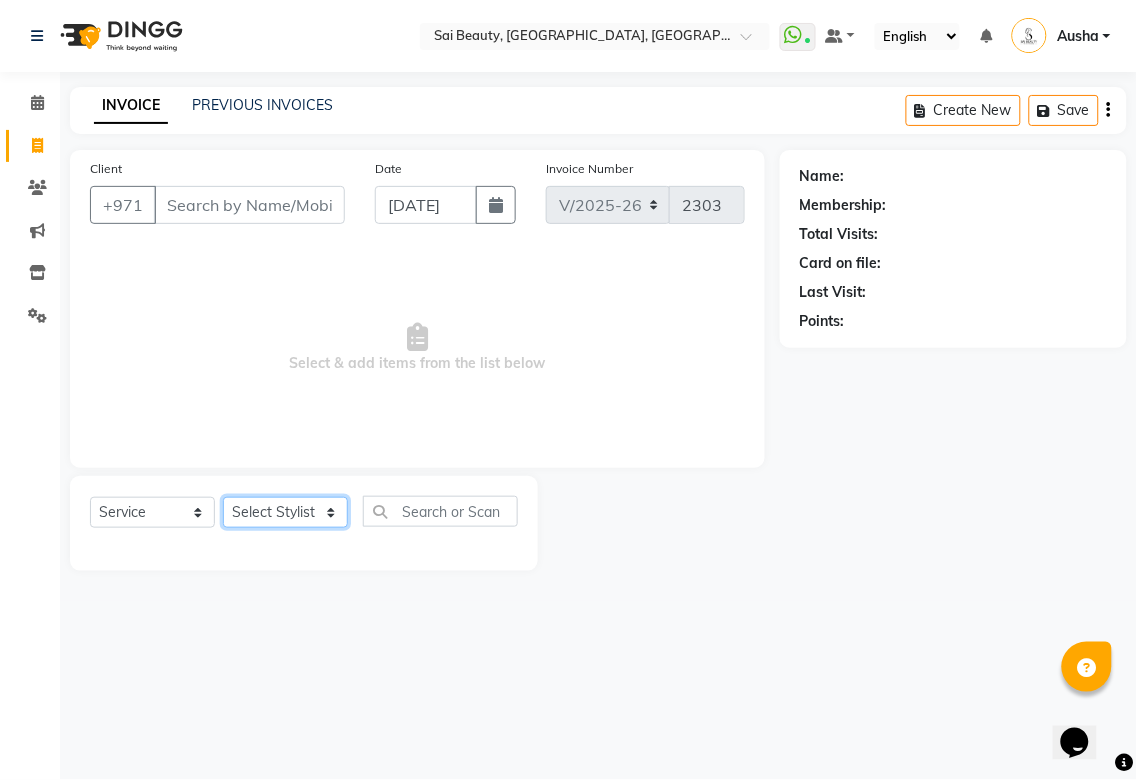 select on "40288" 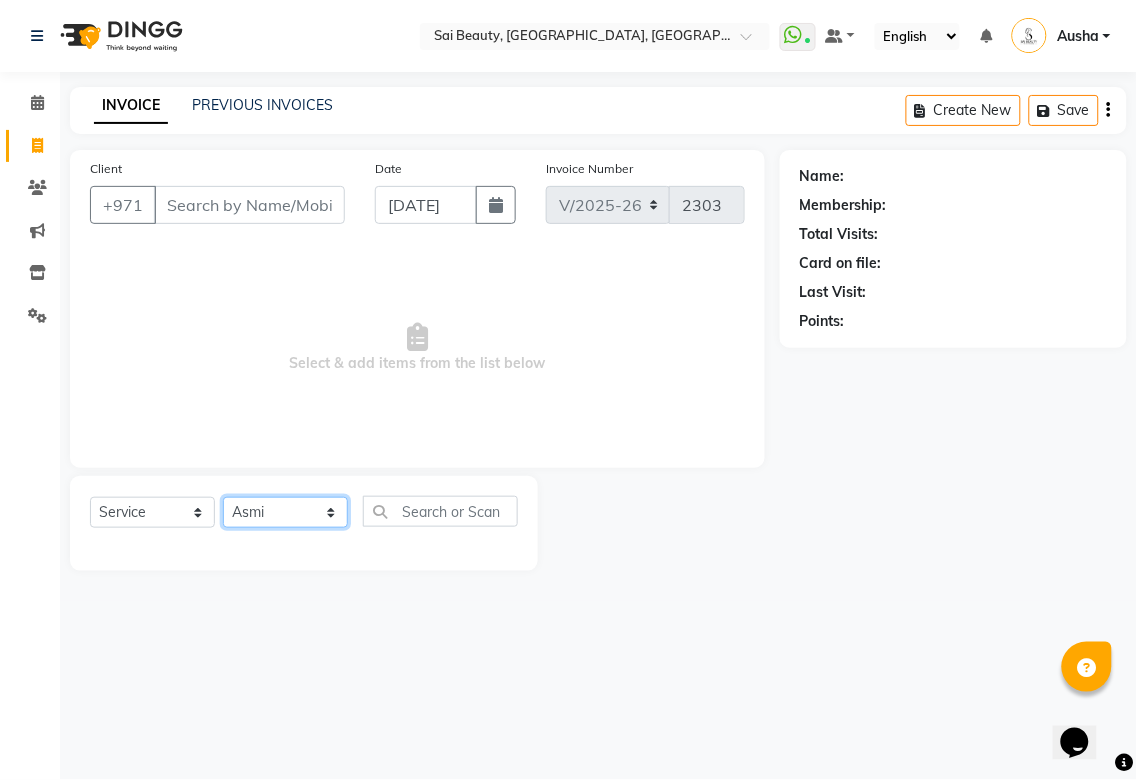 click on "Select Stylist [PERSON_NAME][MEDICAL_DATA] [PERSON_NAME] Asmi Ausha [PERSON_NAME] Gita [PERSON_NAME] Monzeer shree [PERSON_NAME] [PERSON_NAME] Surakcha [PERSON_NAME] Yamu" 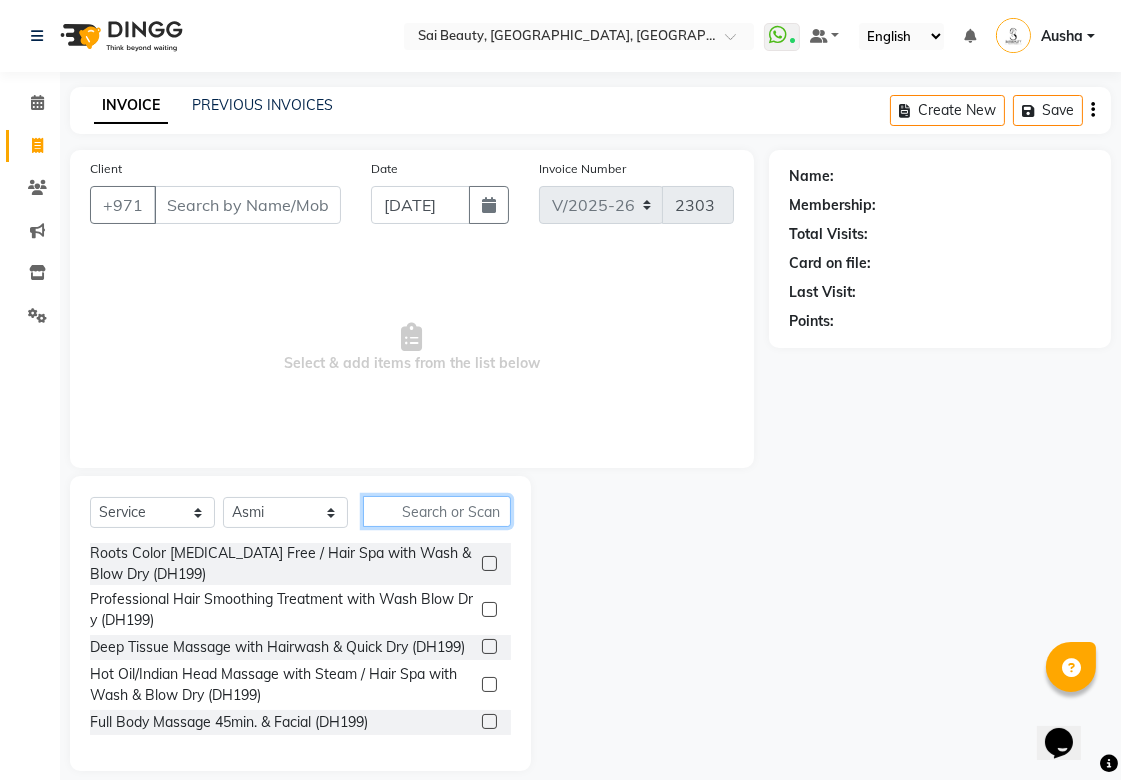 click 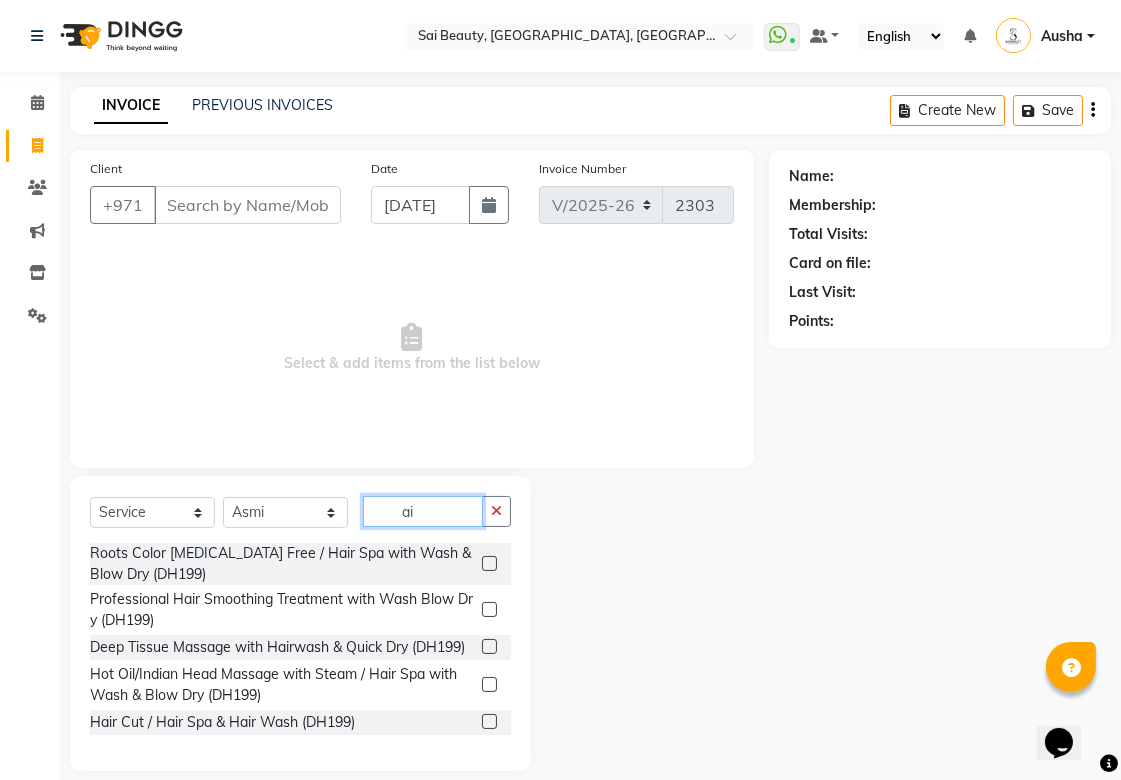 type on "a" 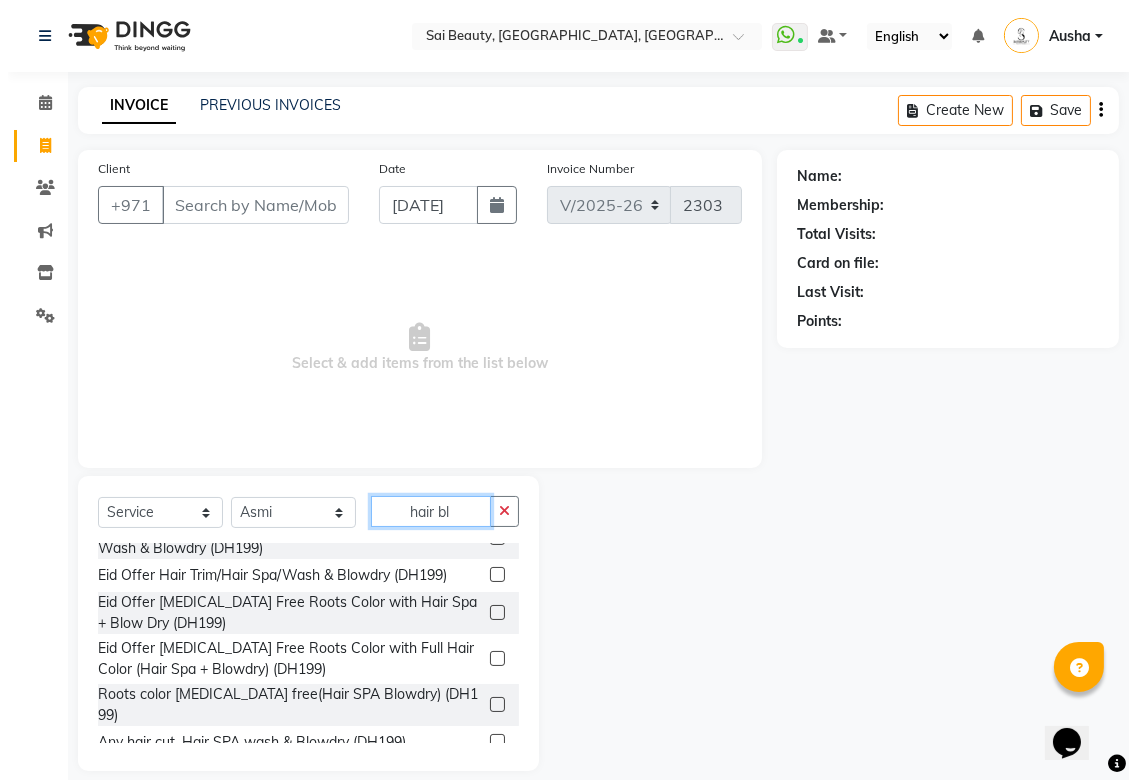scroll, scrollTop: 643, scrollLeft: 0, axis: vertical 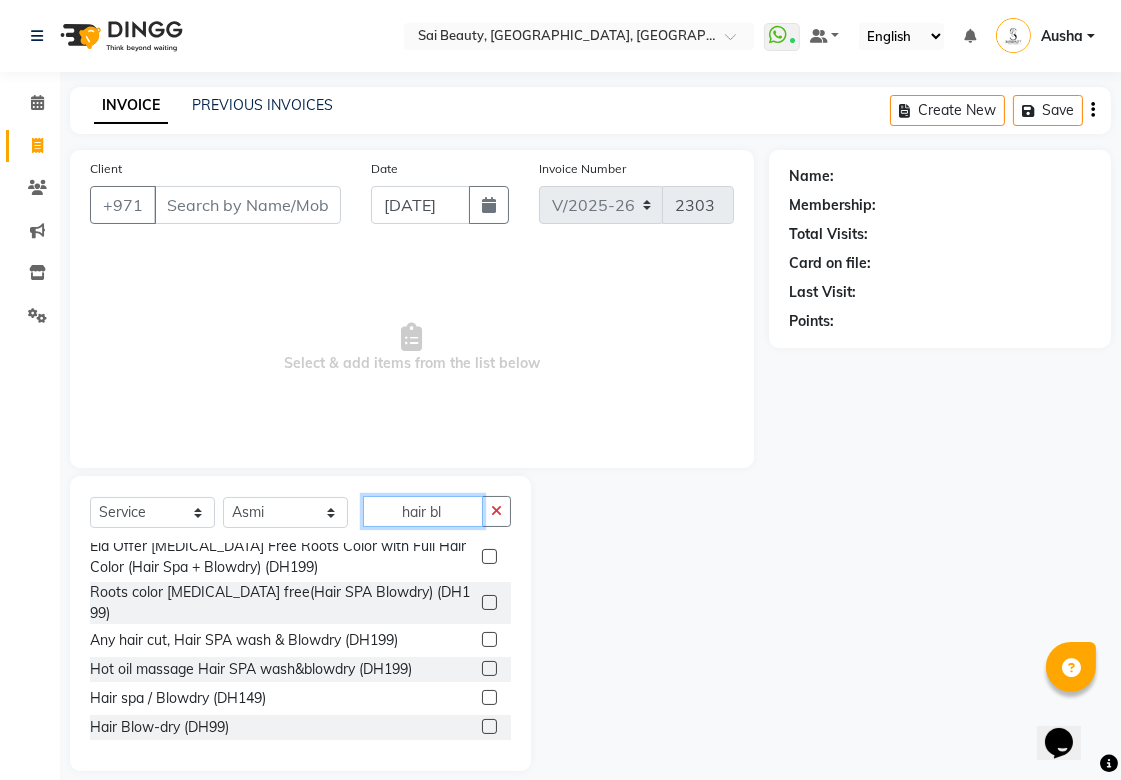 type on "hair bl" 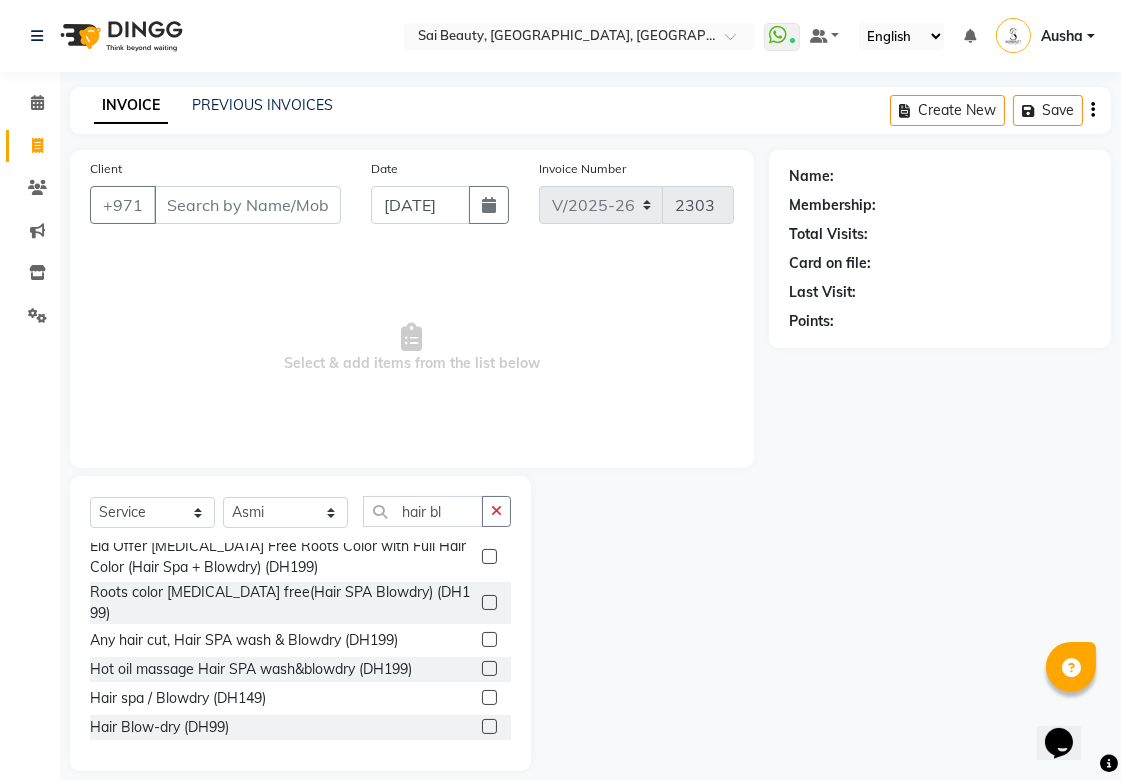 click 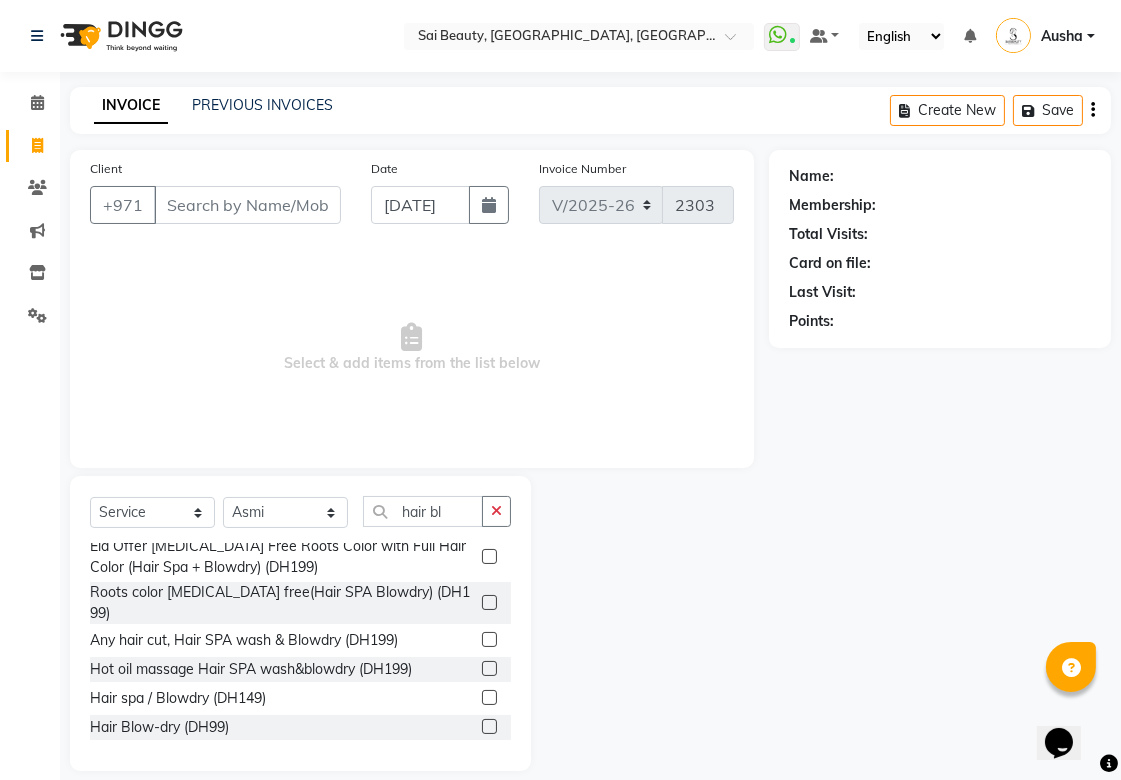 click 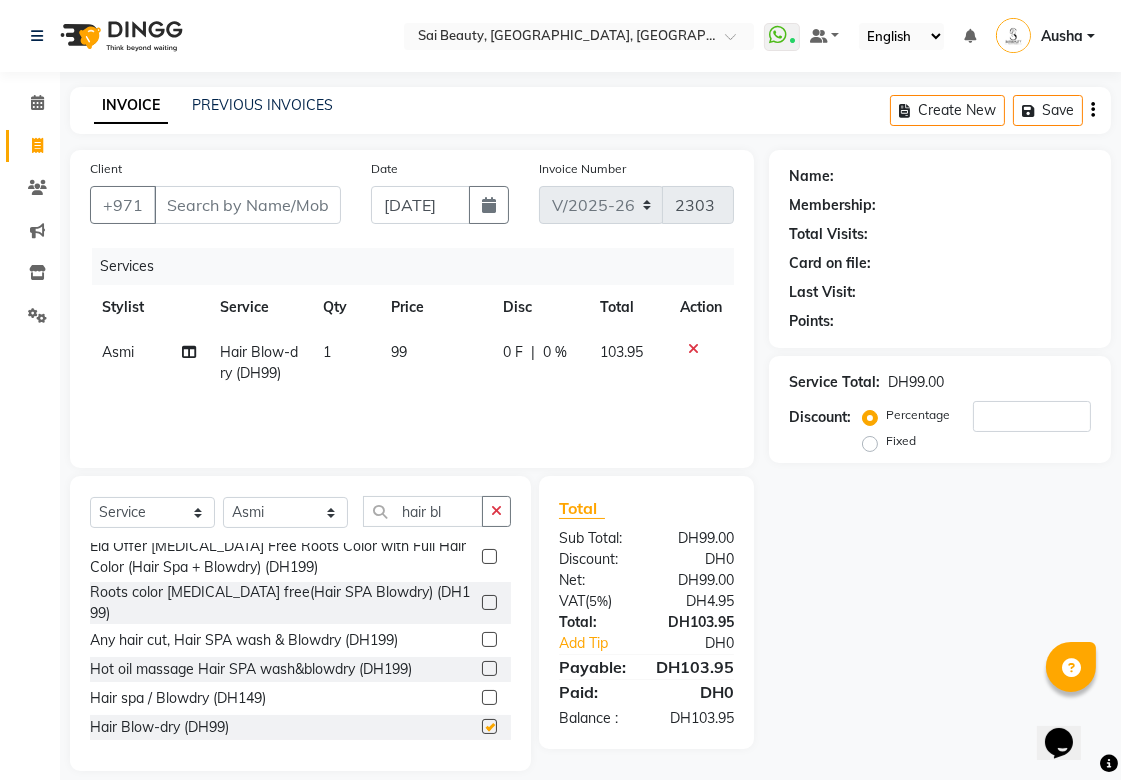 checkbox on "false" 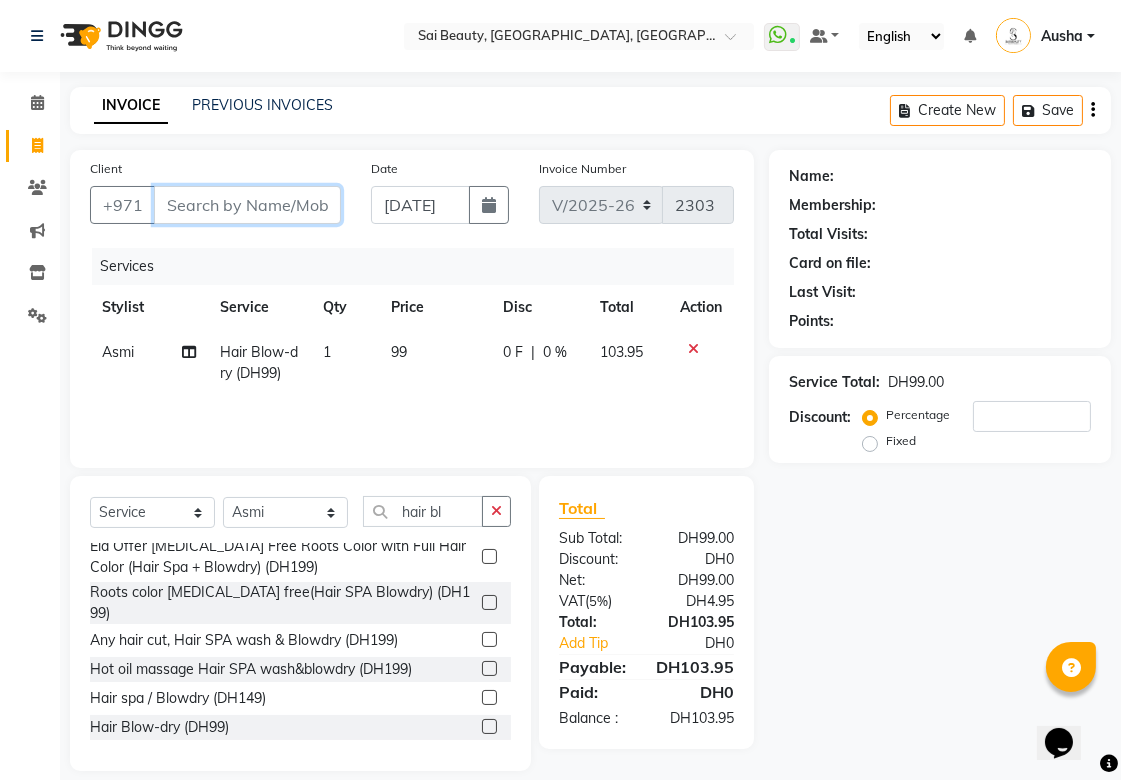click on "Client" at bounding box center [247, 205] 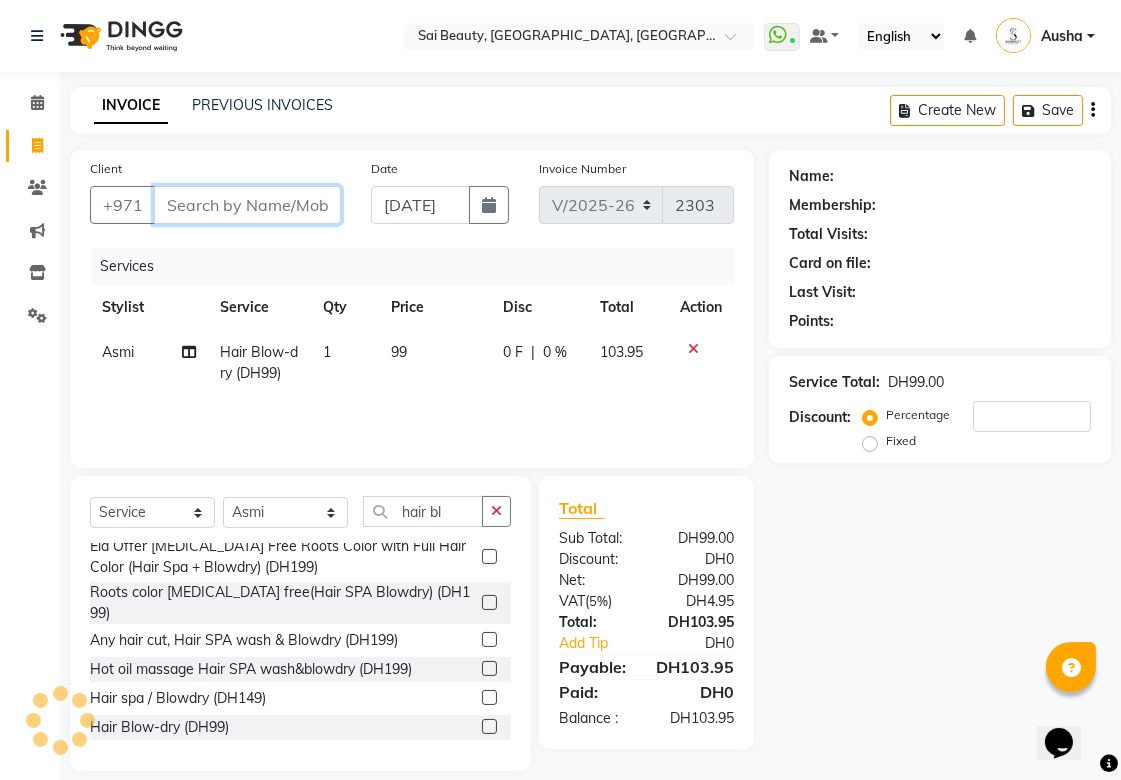 type on "5" 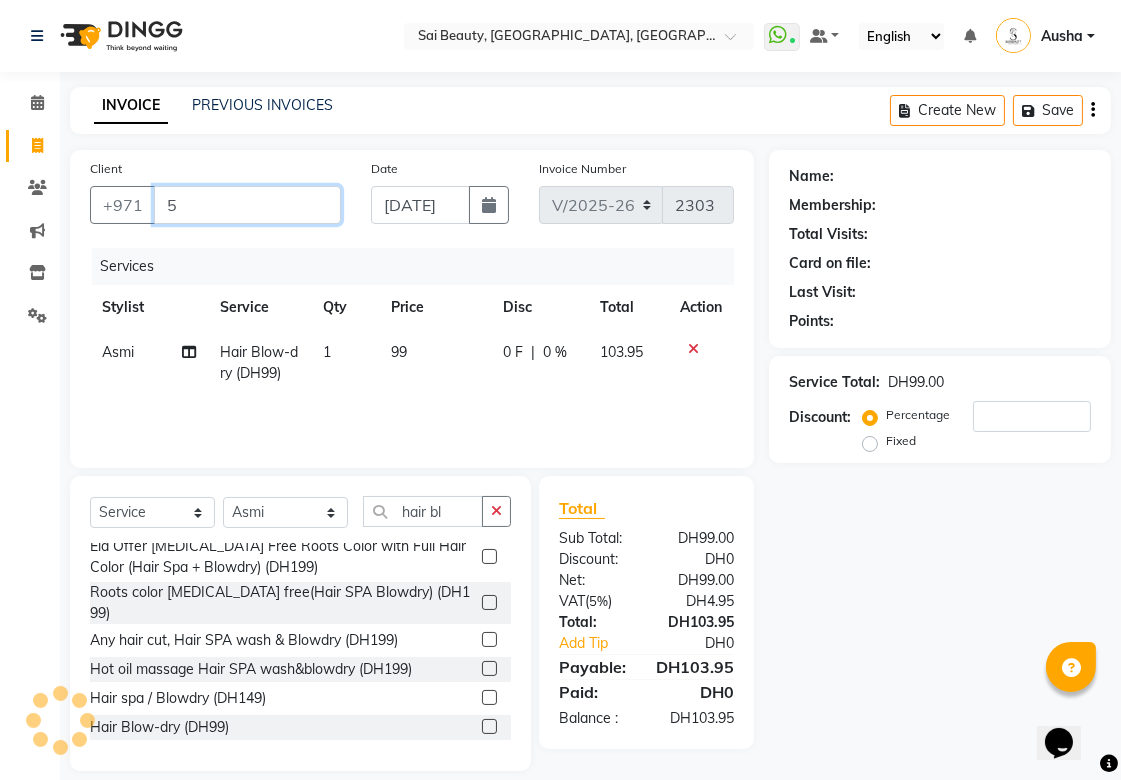 type on "0" 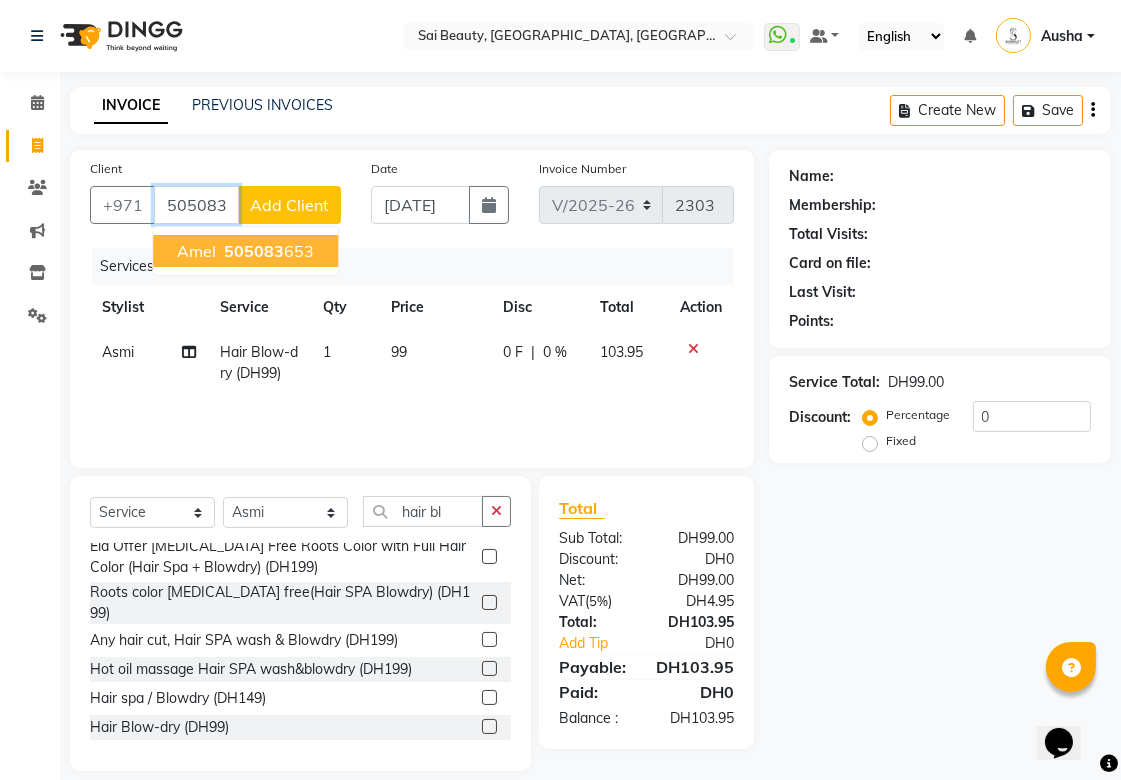 type on "505083" 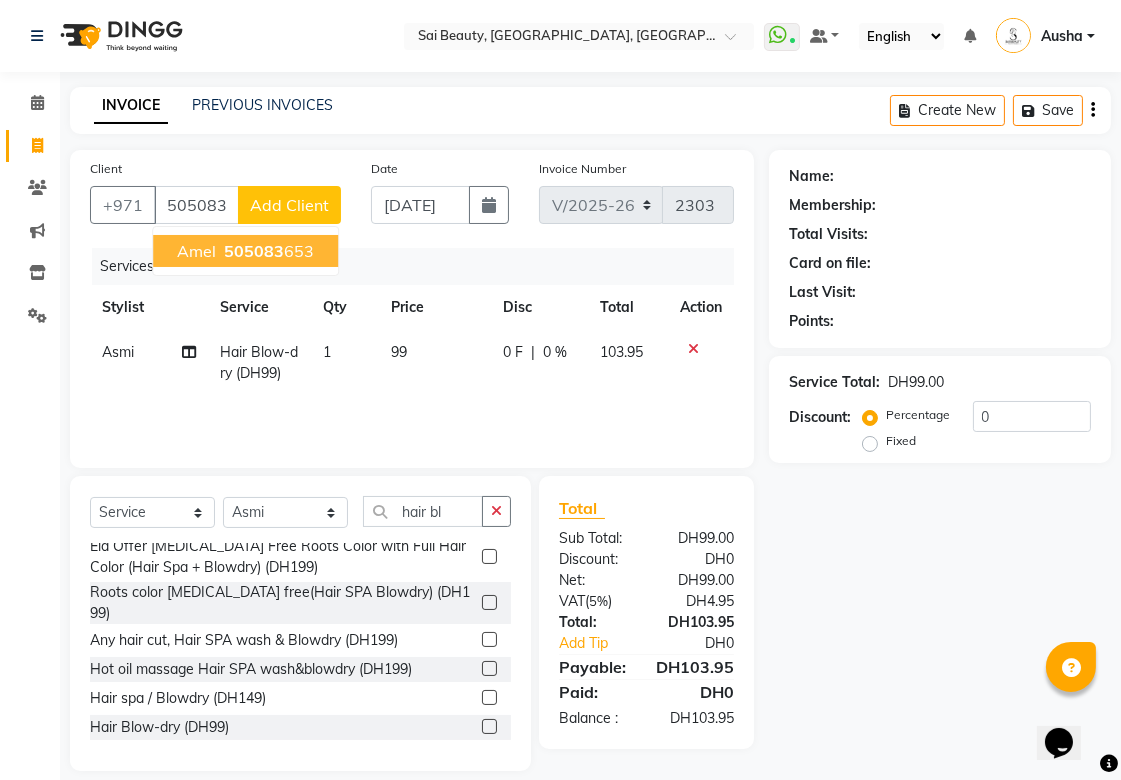 click on "Add Client" 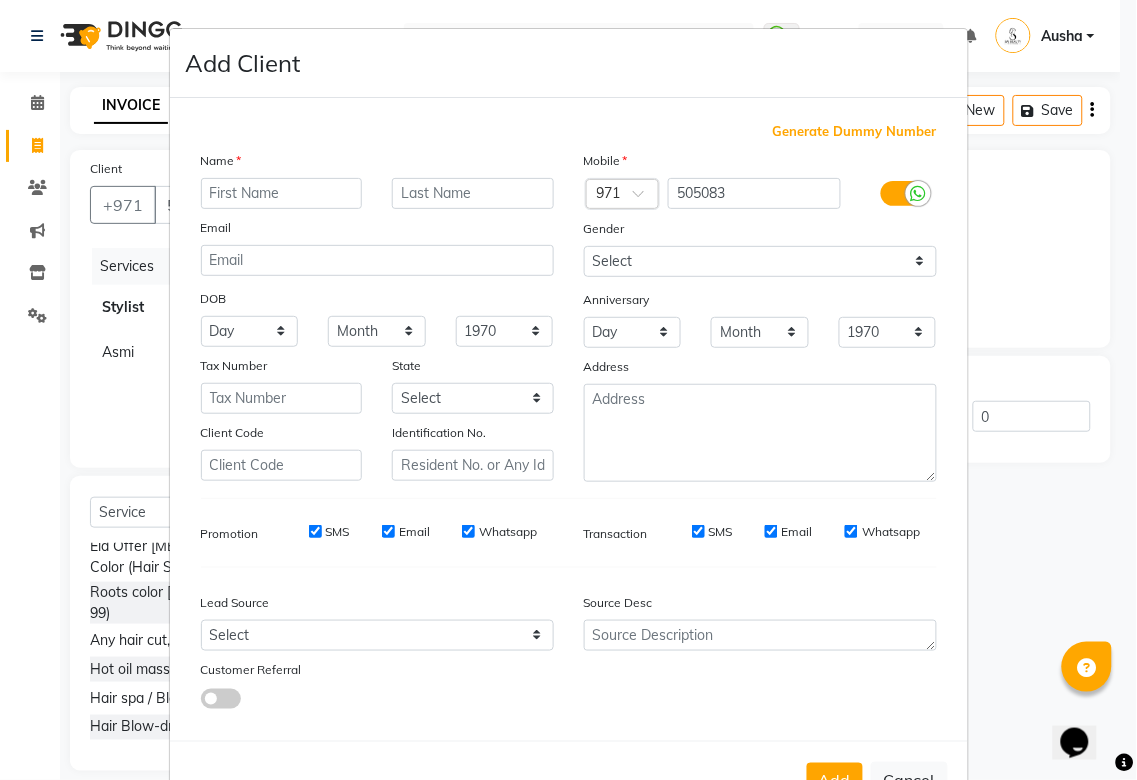 click on "Add Client Generate Dummy Number Name Email DOB Day 01 02 03 04 05 06 07 08 09 10 11 12 13 14 15 16 17 18 19 20 21 22 23 24 25 26 27 28 29 30 31 Month January February March April May June July August September October November December 1940 1941 1942 1943 1944 1945 1946 1947 1948 1949 1950 1951 1952 1953 1954 1955 1956 1957 1958 1959 1960 1961 1962 1963 1964 1965 1966 1967 1968 1969 1970 1971 1972 1973 1974 1975 1976 1977 1978 1979 1980 1981 1982 1983 1984 1985 1986 1987 1988 1989 1990 1991 1992 1993 1994 1995 1996 1997 1998 1999 2000 2001 2002 2003 2004 2005 2006 2007 2008 2009 2010 2011 2012 2013 2014 2015 2016 2017 2018 2019 2020 2021 2022 2023 2024 Tax Number State Select Abu Zabi Ajman Dubai Ras al-Khaymah Sharjah Sharjha Umm al Qaywayn al-Fujayrah ash-Shariqah Client Code Identification No. Mobile Country Code × 971 505083 Gender Select Male Female Other Prefer Not To Say Anniversary Day 01 02 03 04 05 06 07 08 09 10 11 12 13 14 15 16 17 18 19 20 21 22 23 24 25 26 27 28 29 30 31 Month January February" at bounding box center [568, 390] 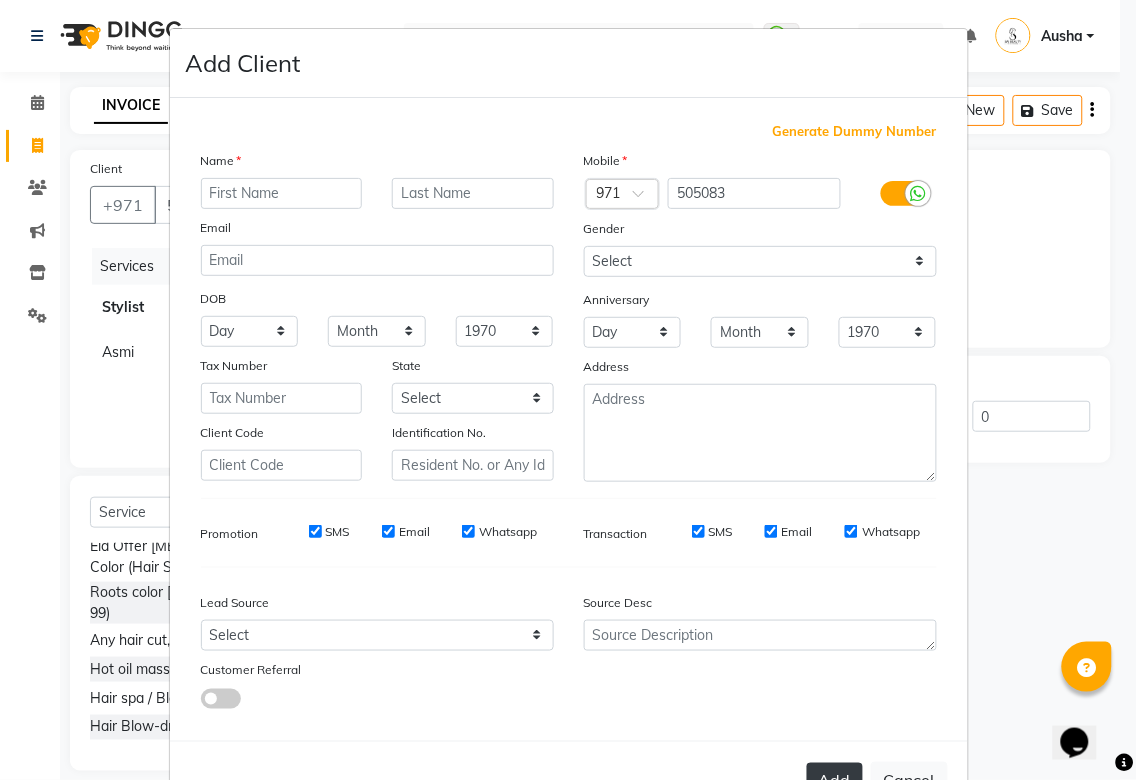click on "Add" at bounding box center [835, 781] 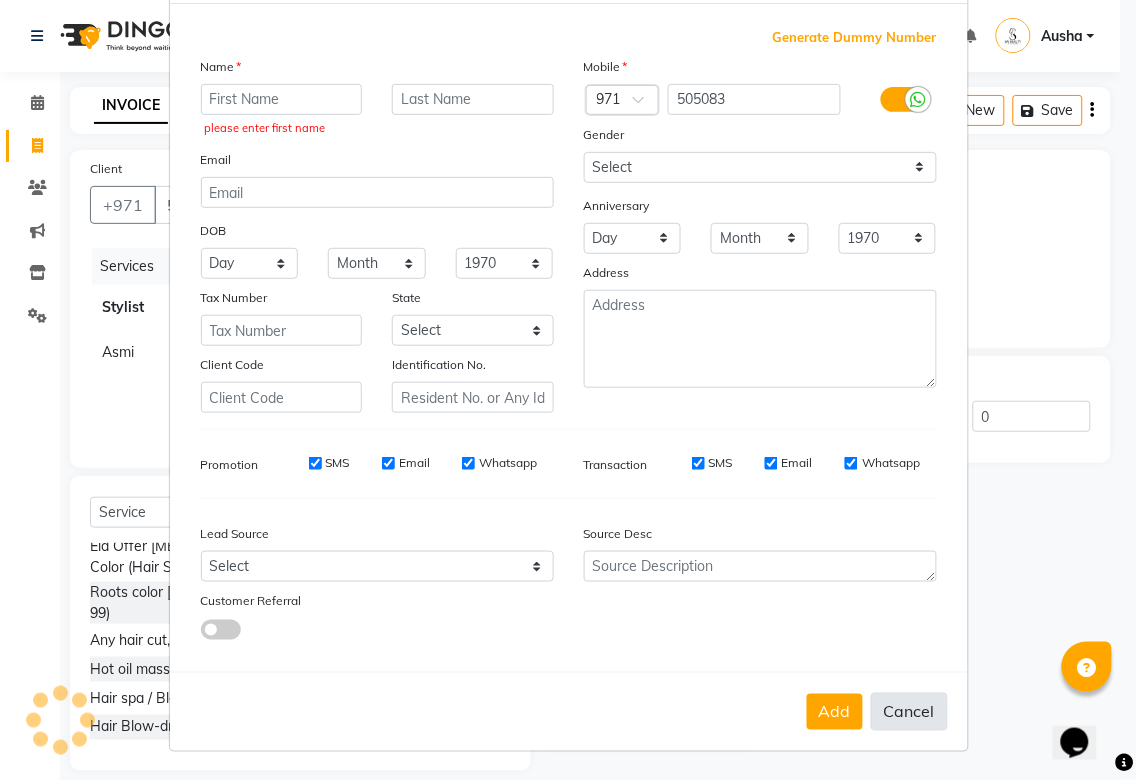 click on "Cancel" at bounding box center [909, 712] 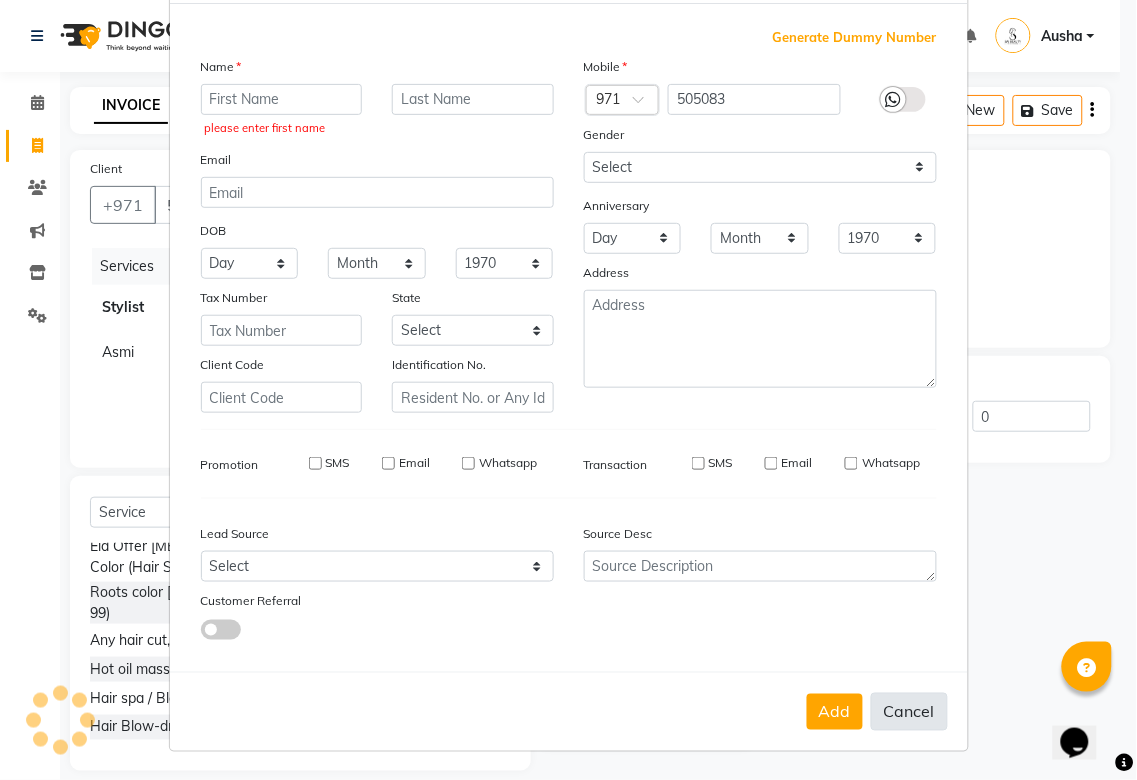 select 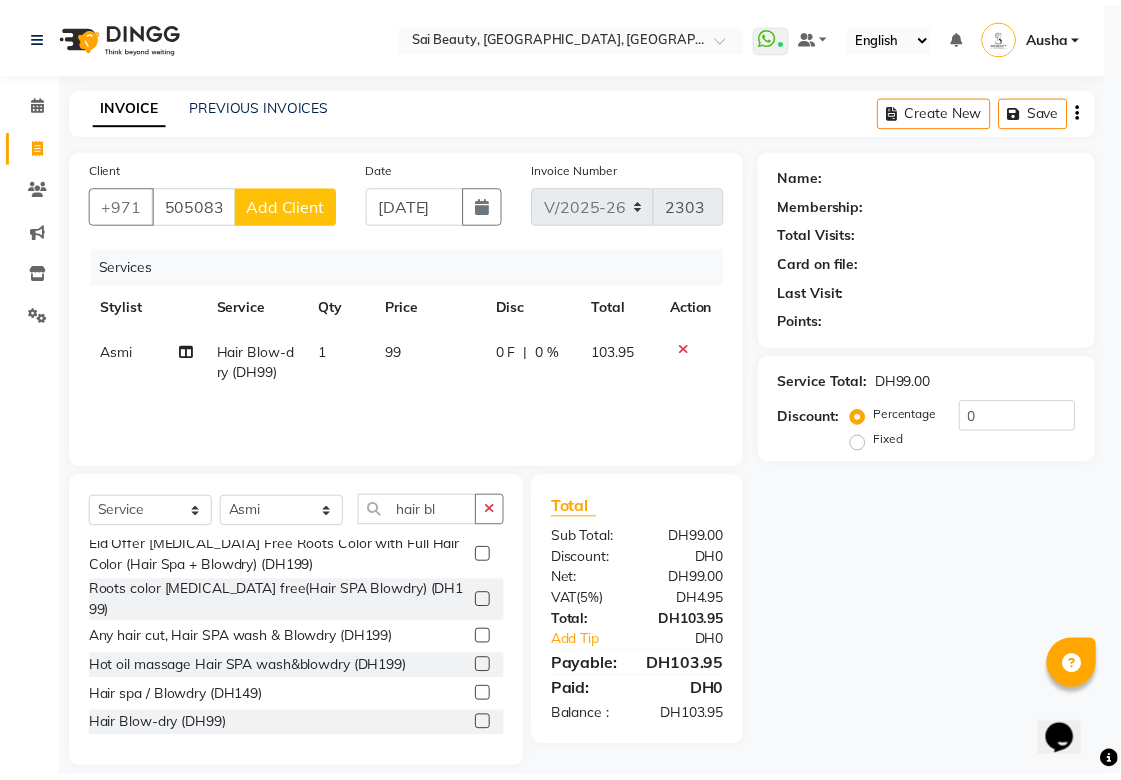 scroll, scrollTop: 92, scrollLeft: 0, axis: vertical 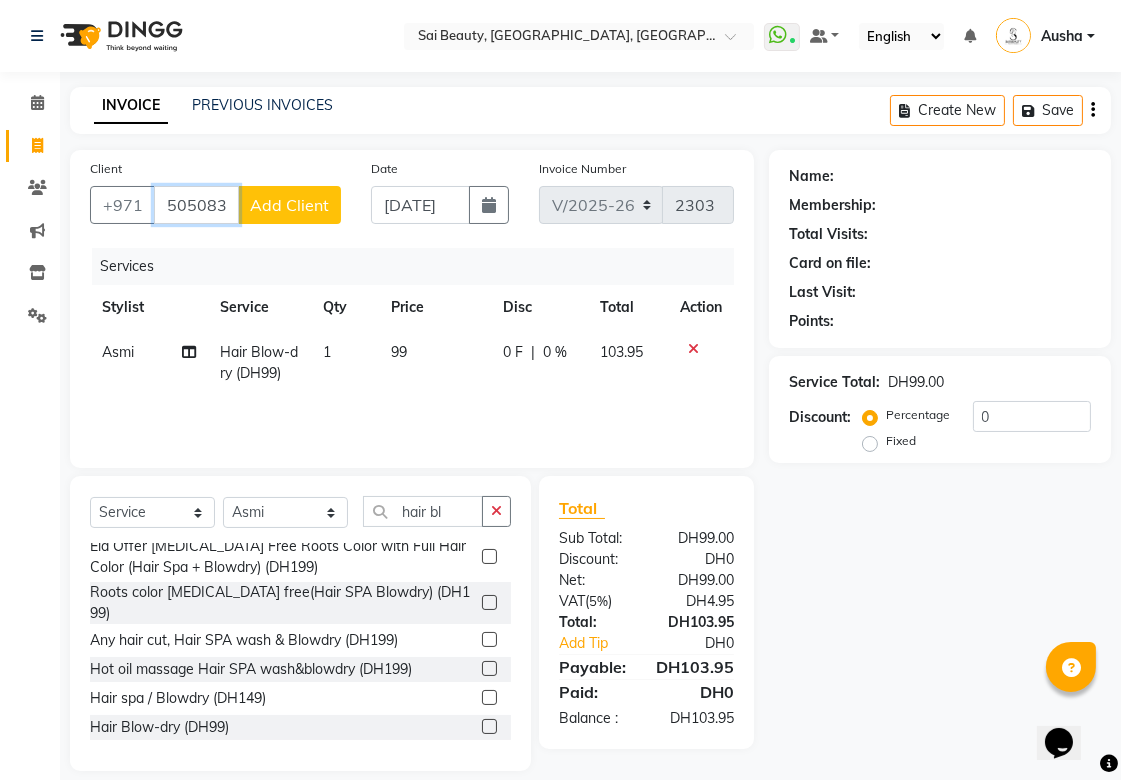 click on "505083" at bounding box center (196, 205) 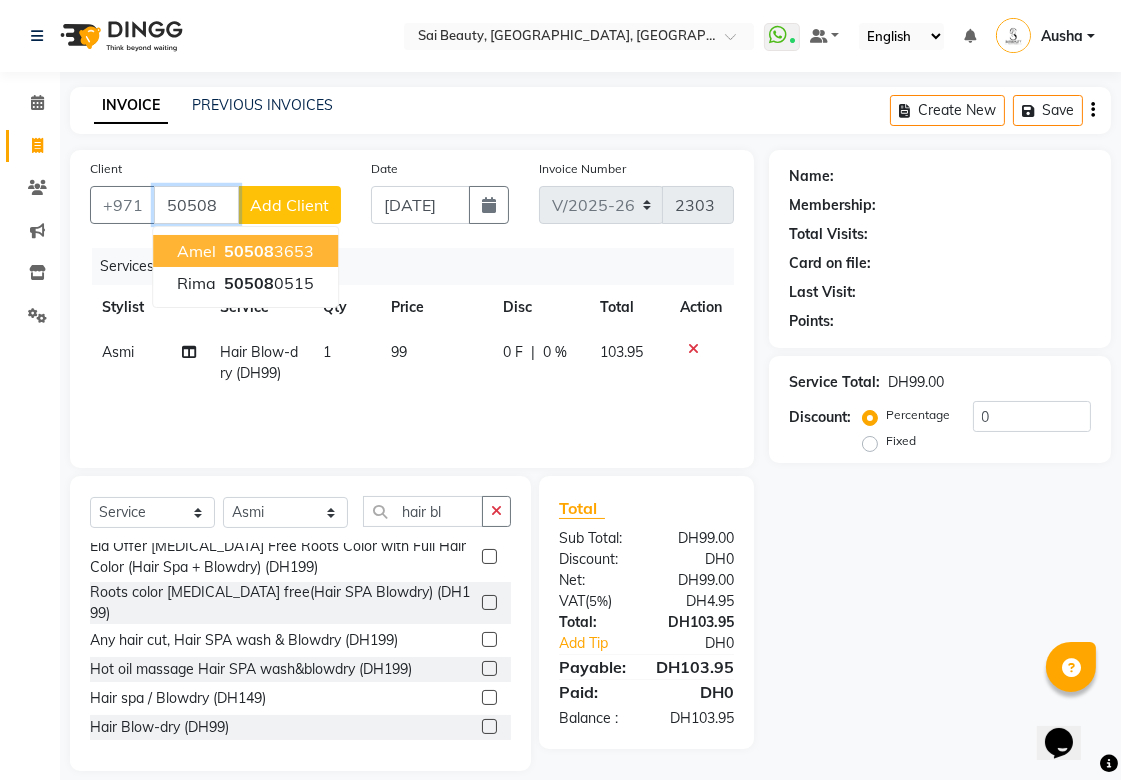 click on "50508 3653" at bounding box center (267, 251) 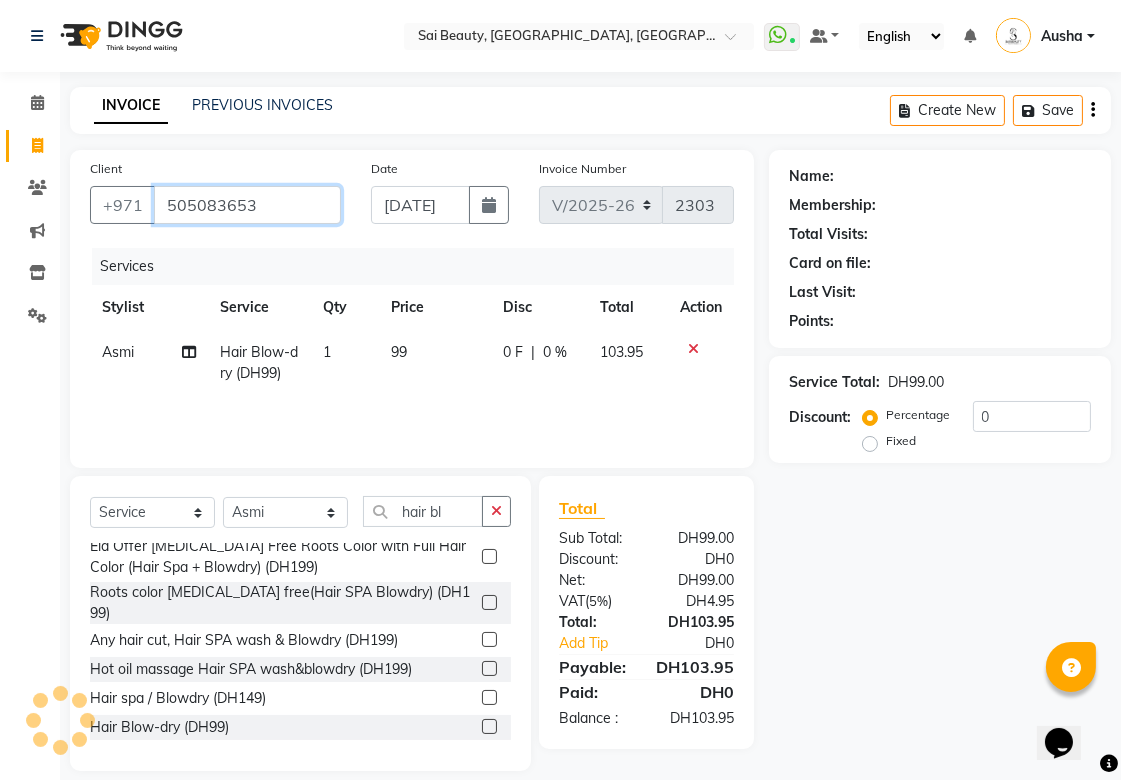 type on "505083653" 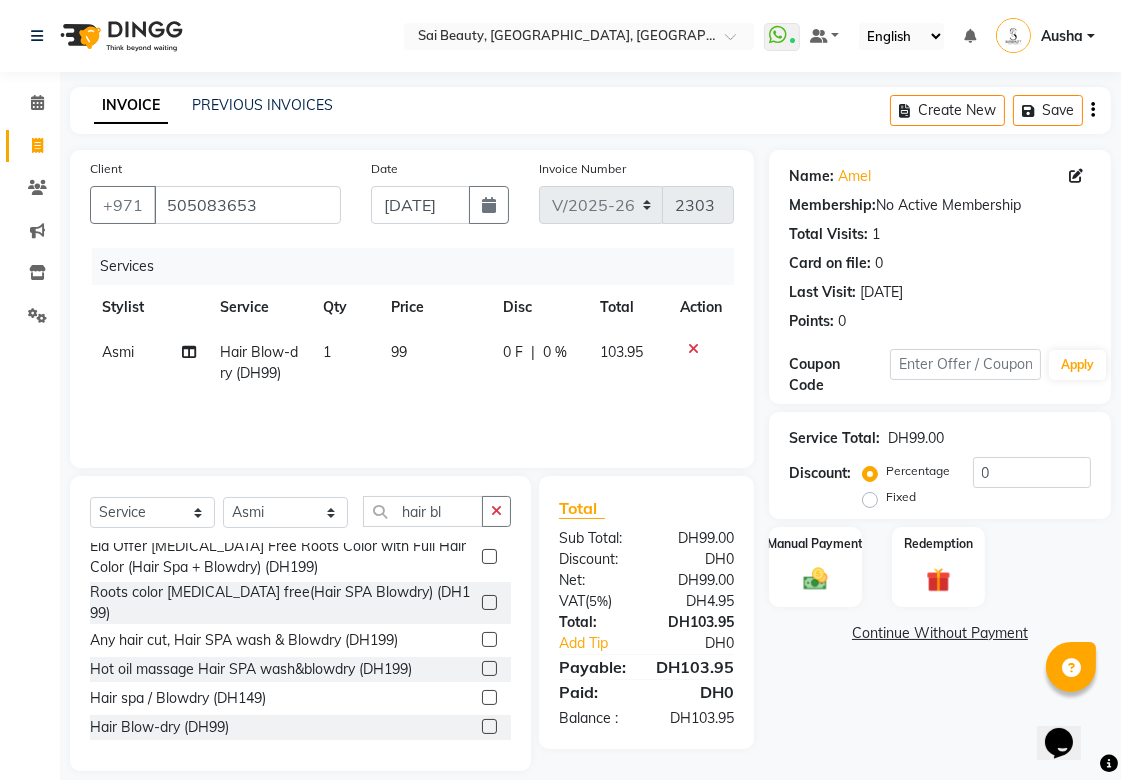 scroll, scrollTop: 21, scrollLeft: 0, axis: vertical 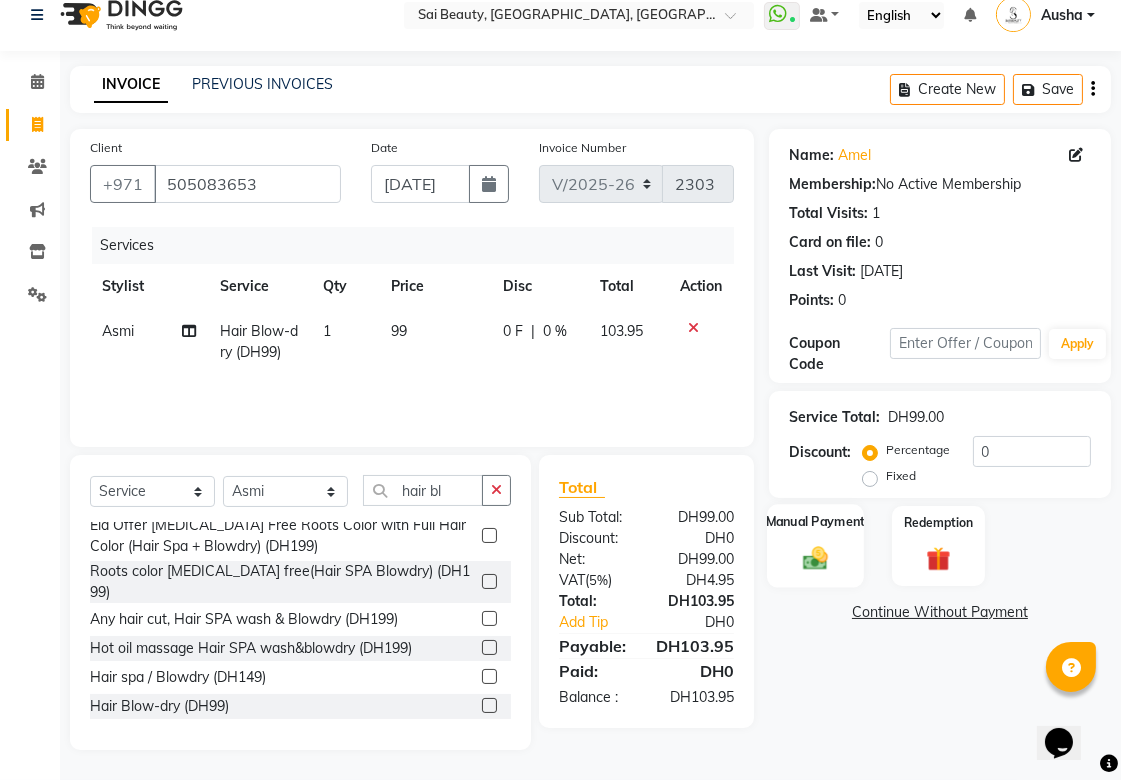 click on "Manual Payment" 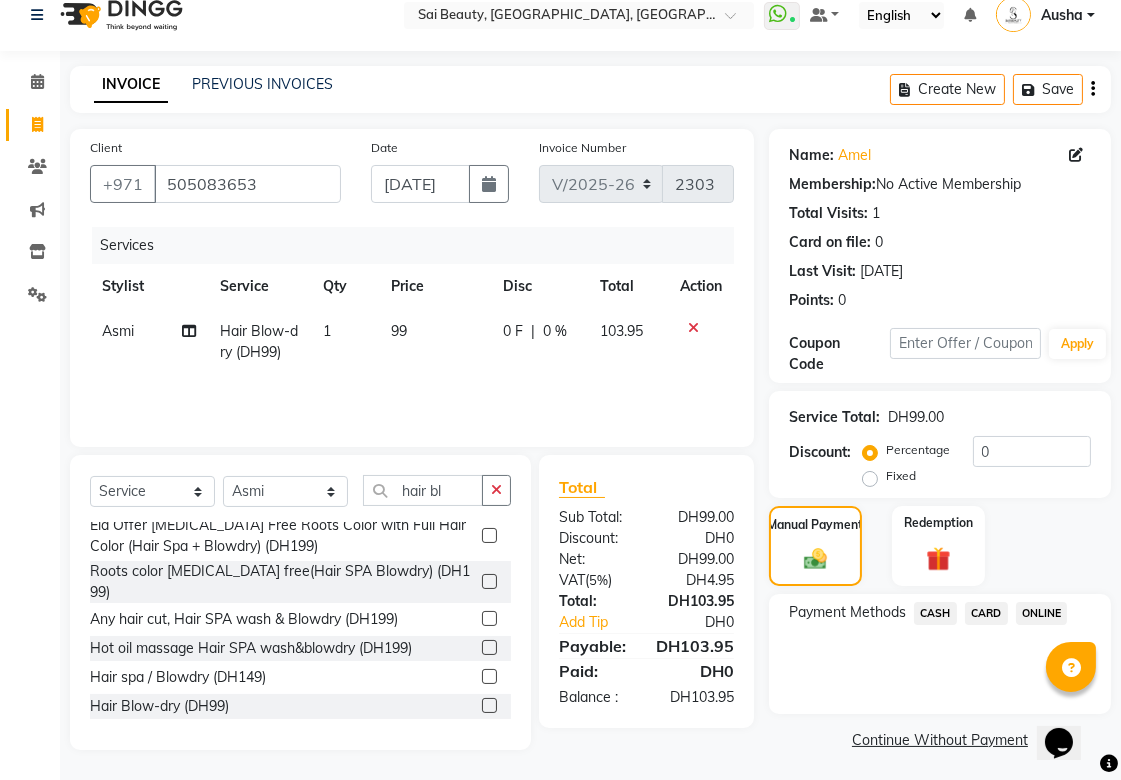 click on "CARD" 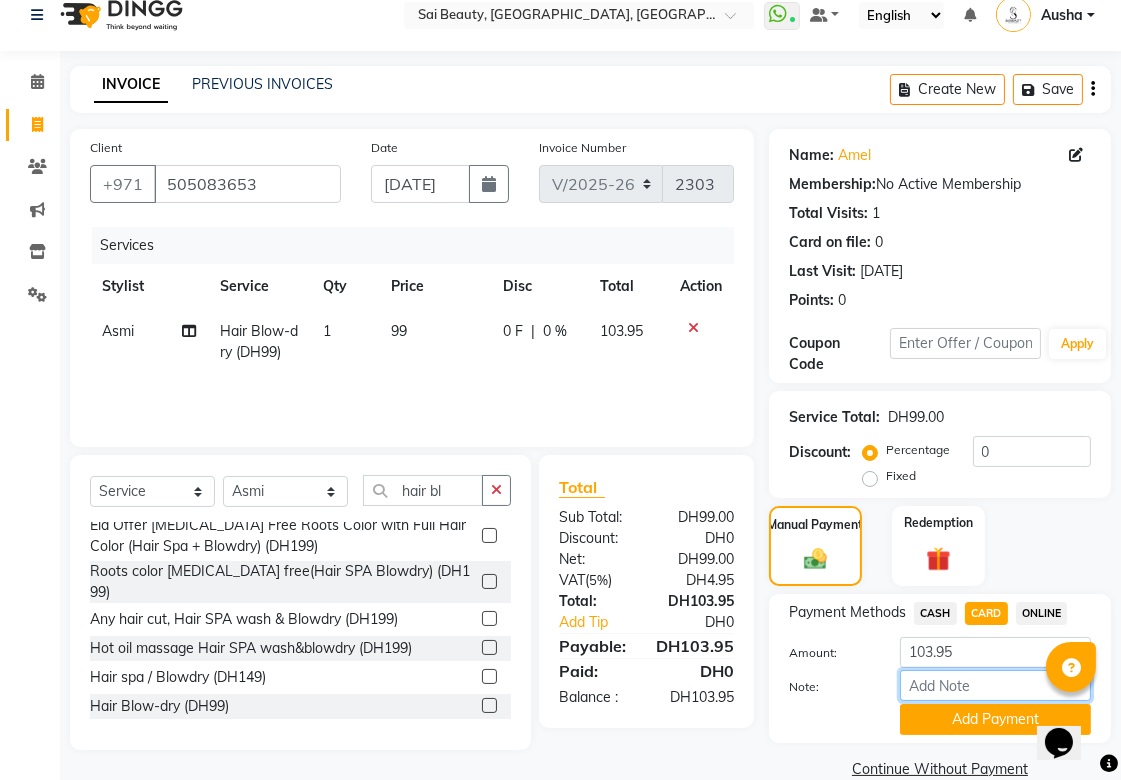 click on "Note:" at bounding box center [995, 685] 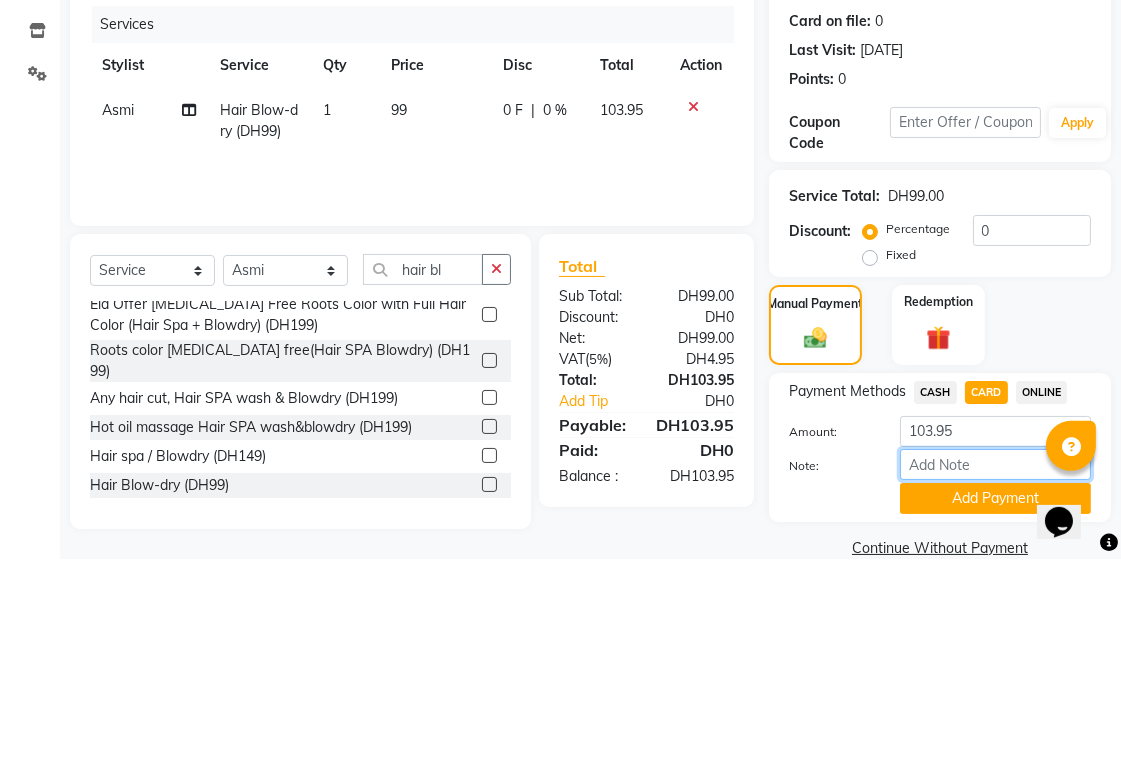 scroll, scrollTop: 55, scrollLeft: 0, axis: vertical 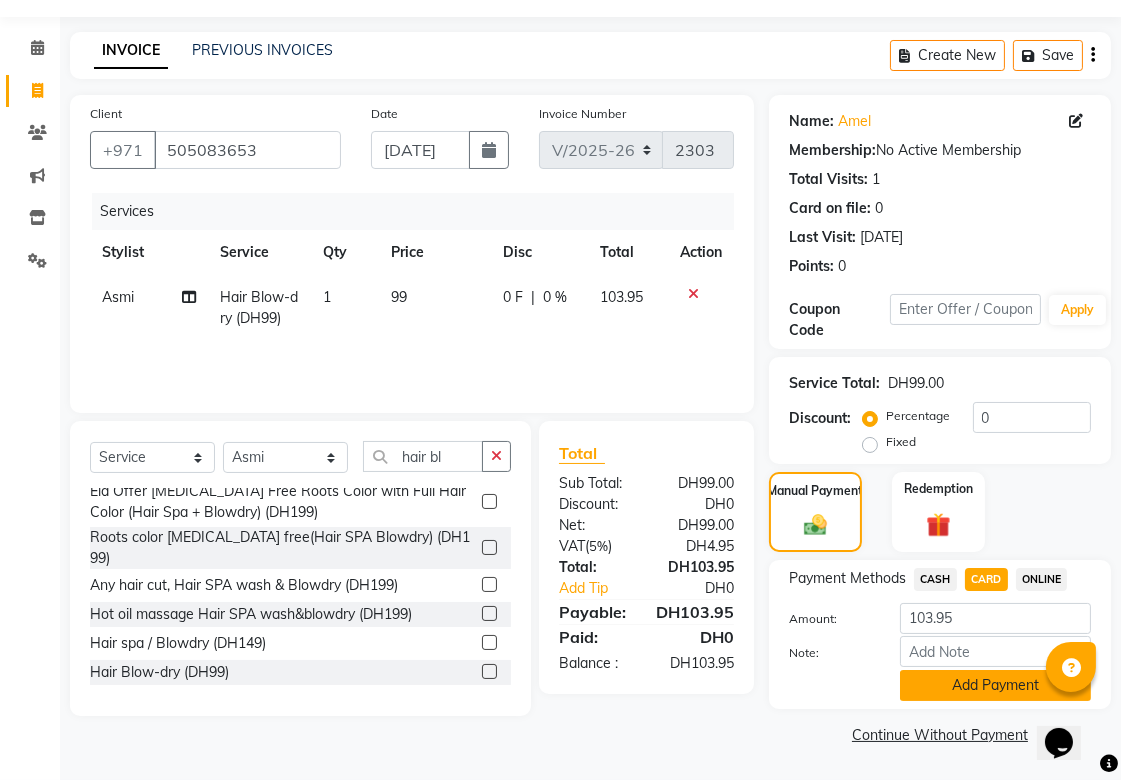click on "Add Payment" 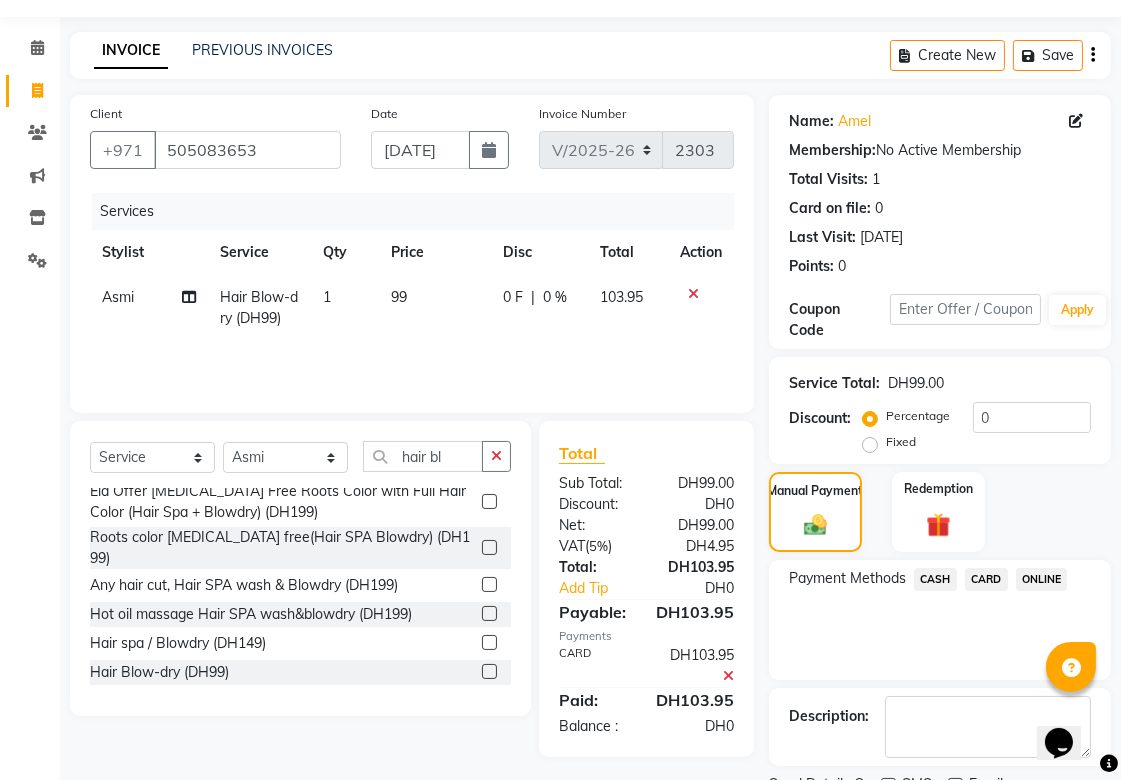 scroll, scrollTop: 138, scrollLeft: 0, axis: vertical 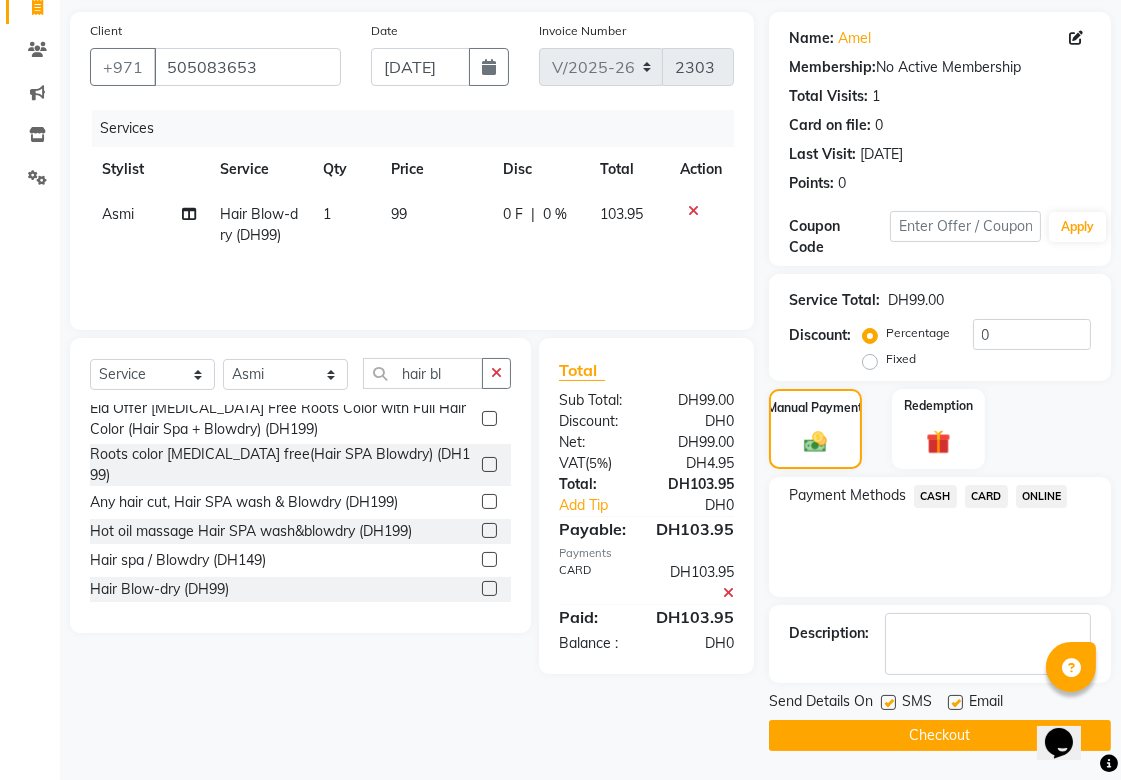 click on "Checkout" 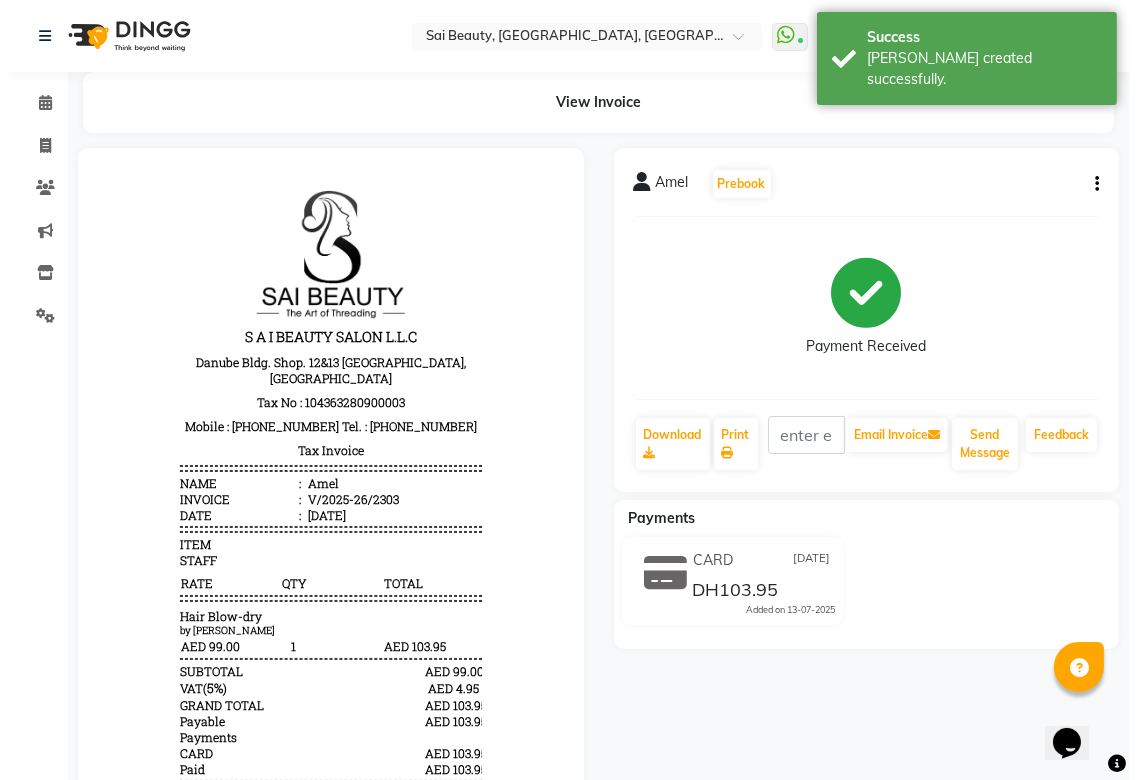scroll, scrollTop: 0, scrollLeft: 0, axis: both 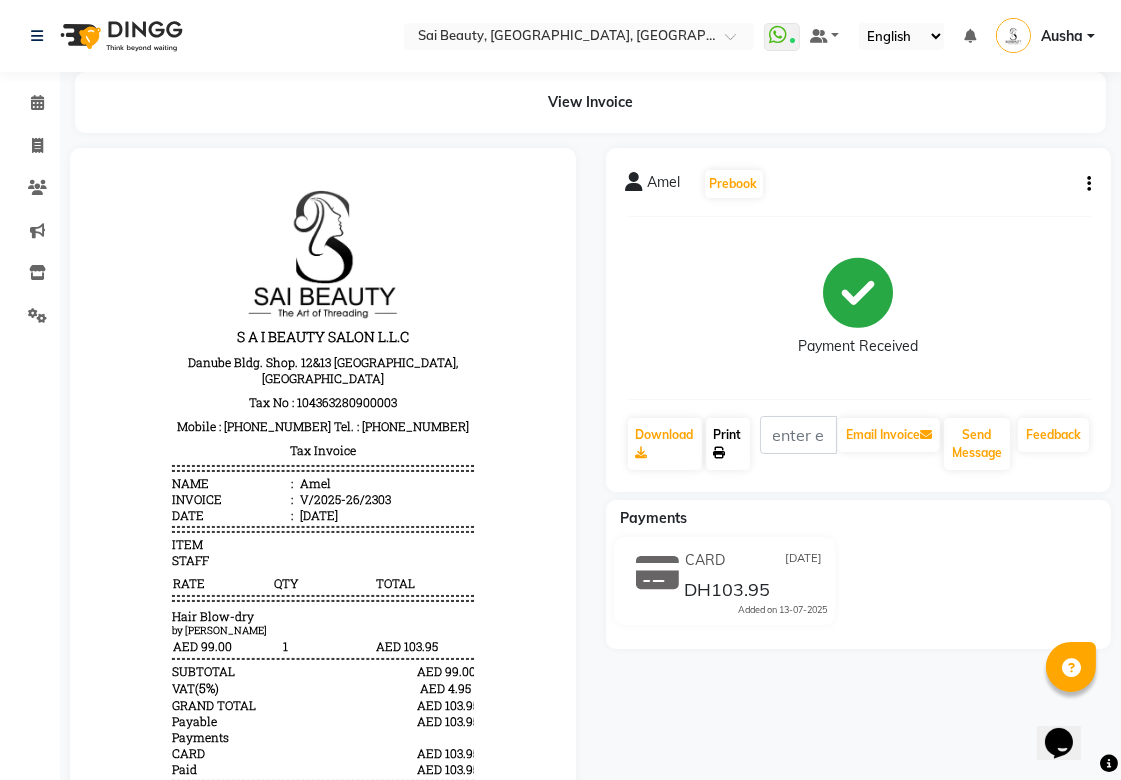 click on "Print" 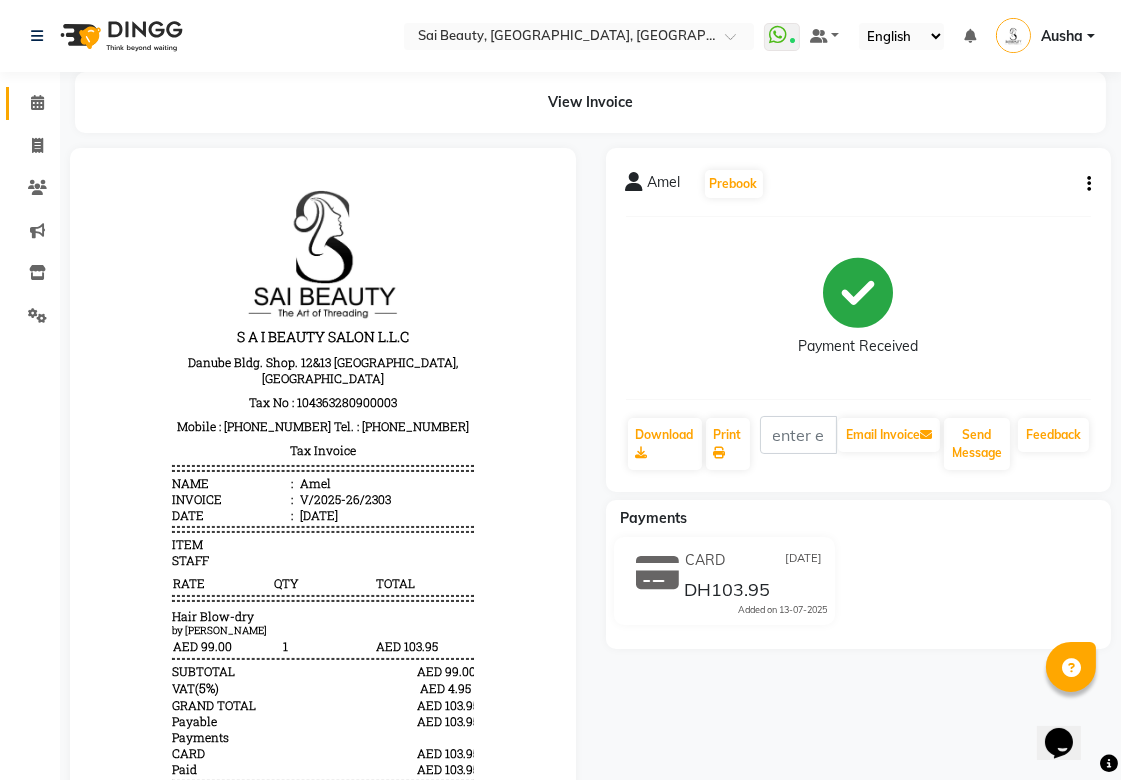 click 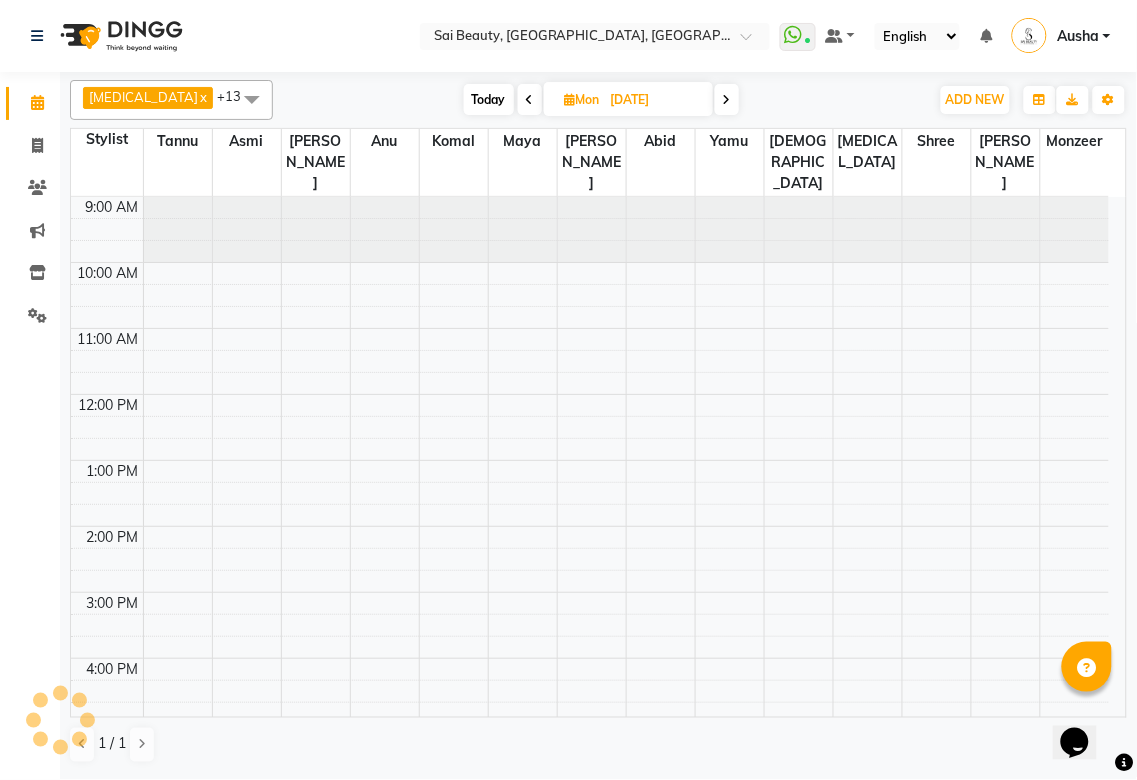 scroll, scrollTop: 0, scrollLeft: 0, axis: both 